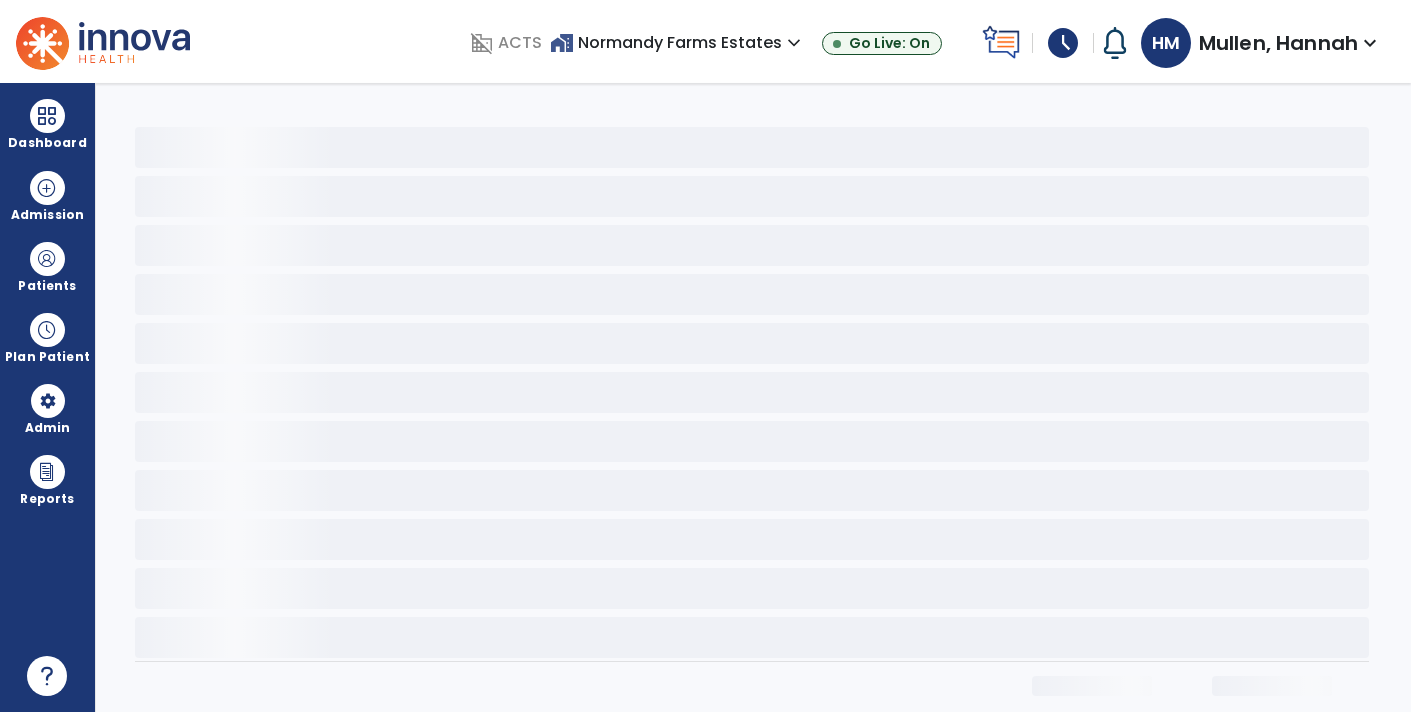 scroll, scrollTop: 0, scrollLeft: 0, axis: both 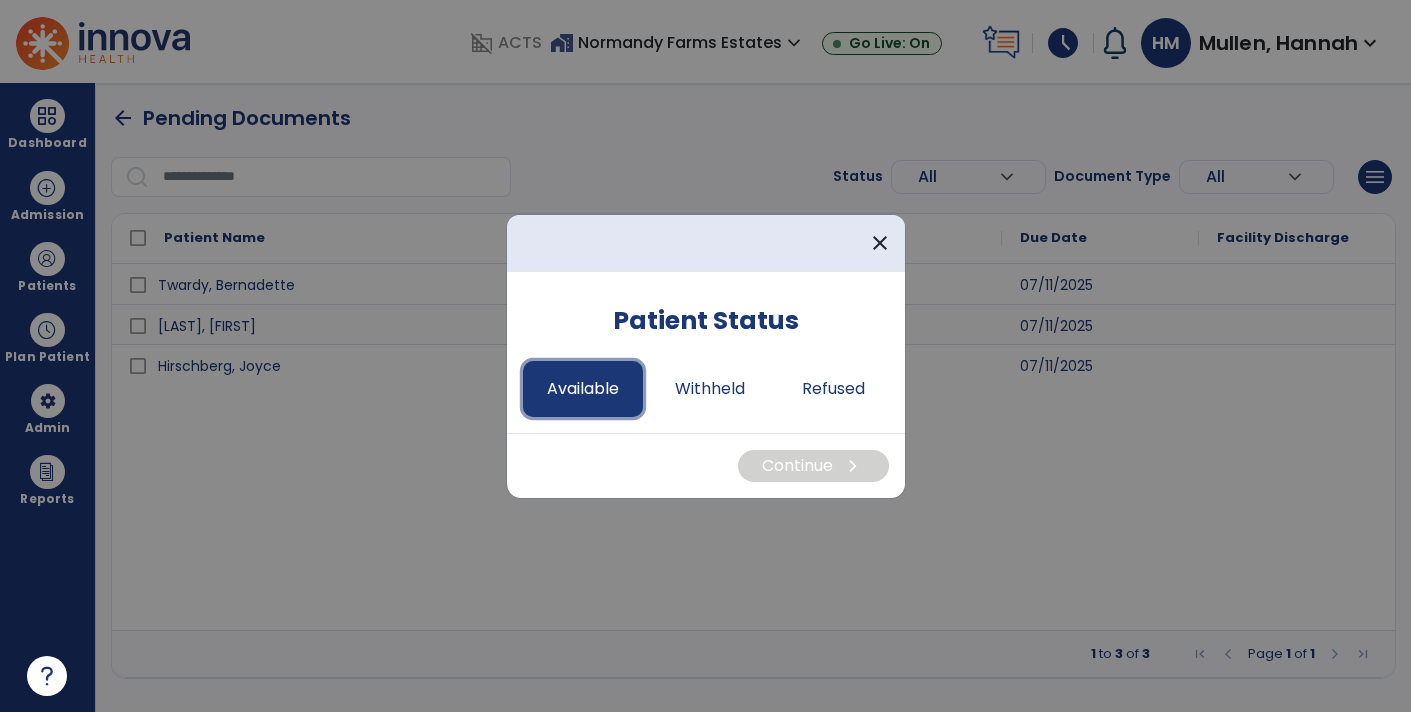 click on "Available" at bounding box center (583, 389) 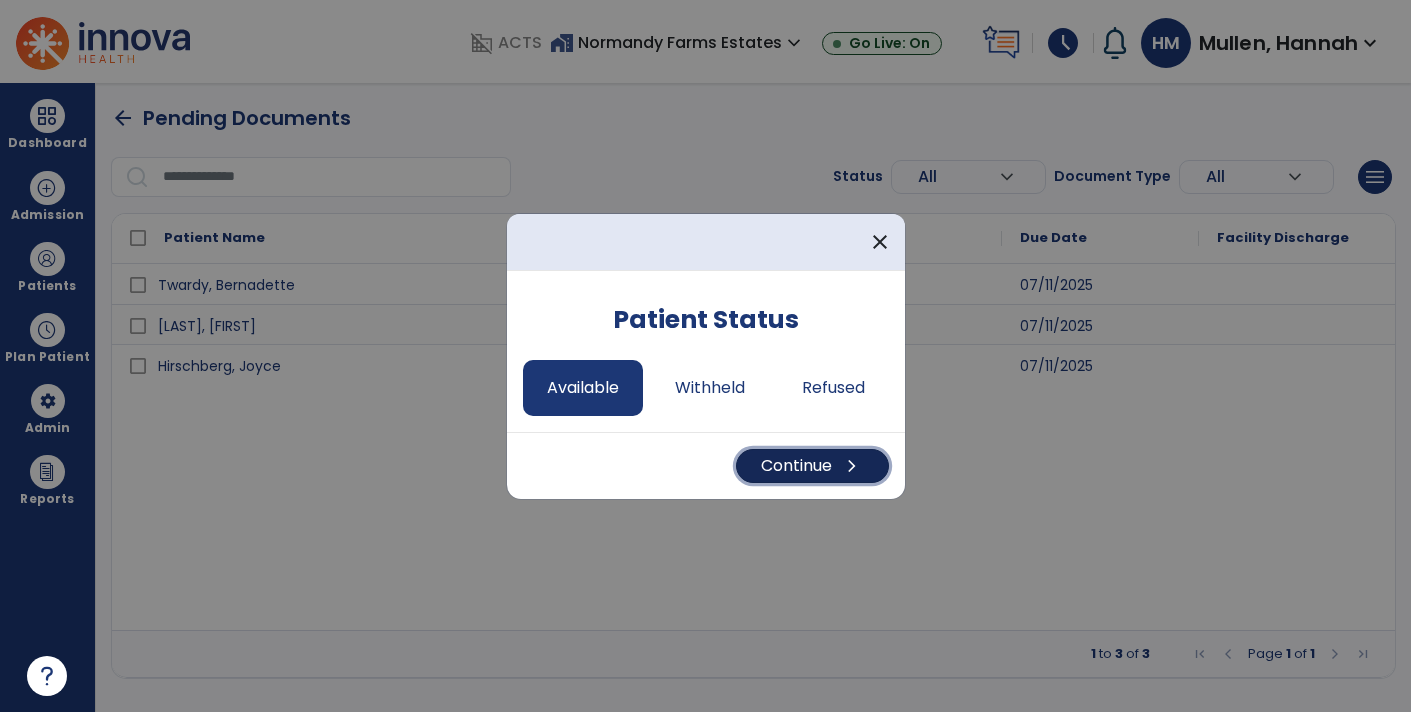 click on "Continue   chevron_right" at bounding box center (812, 466) 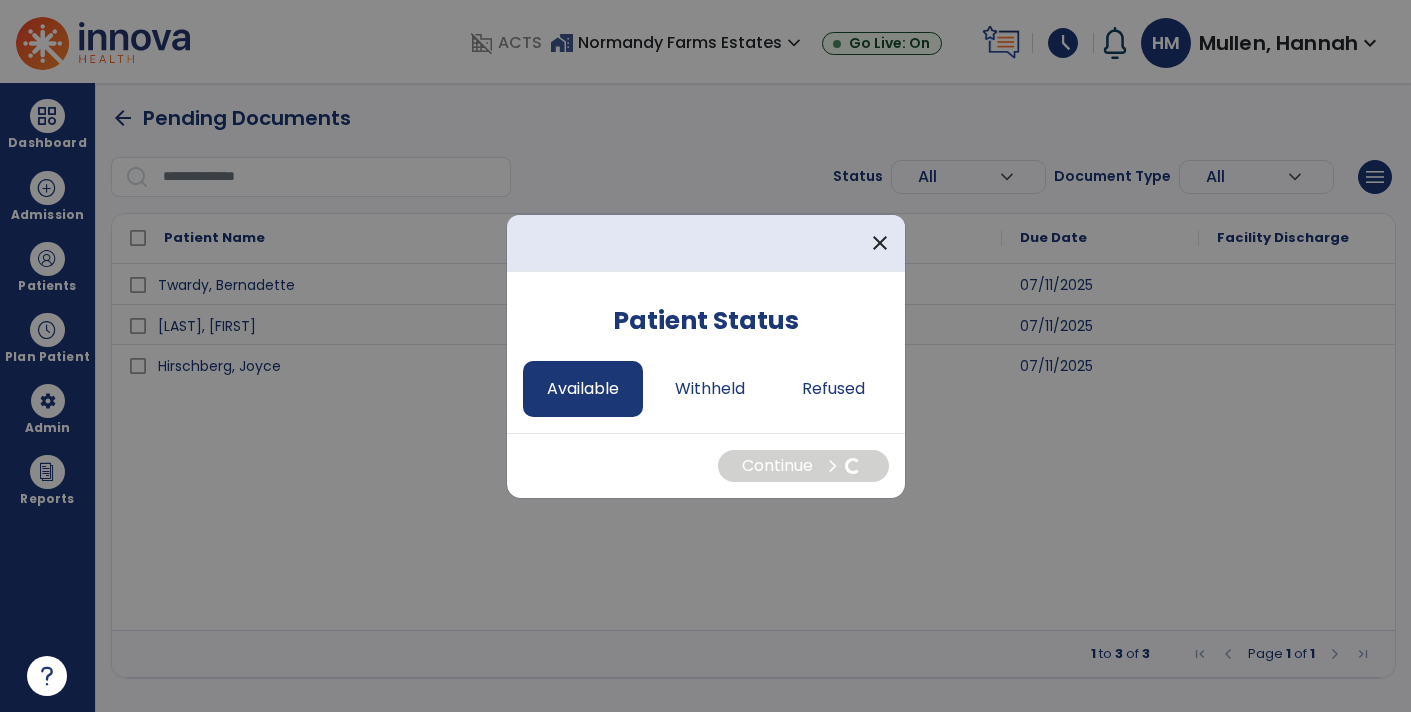 select on "*" 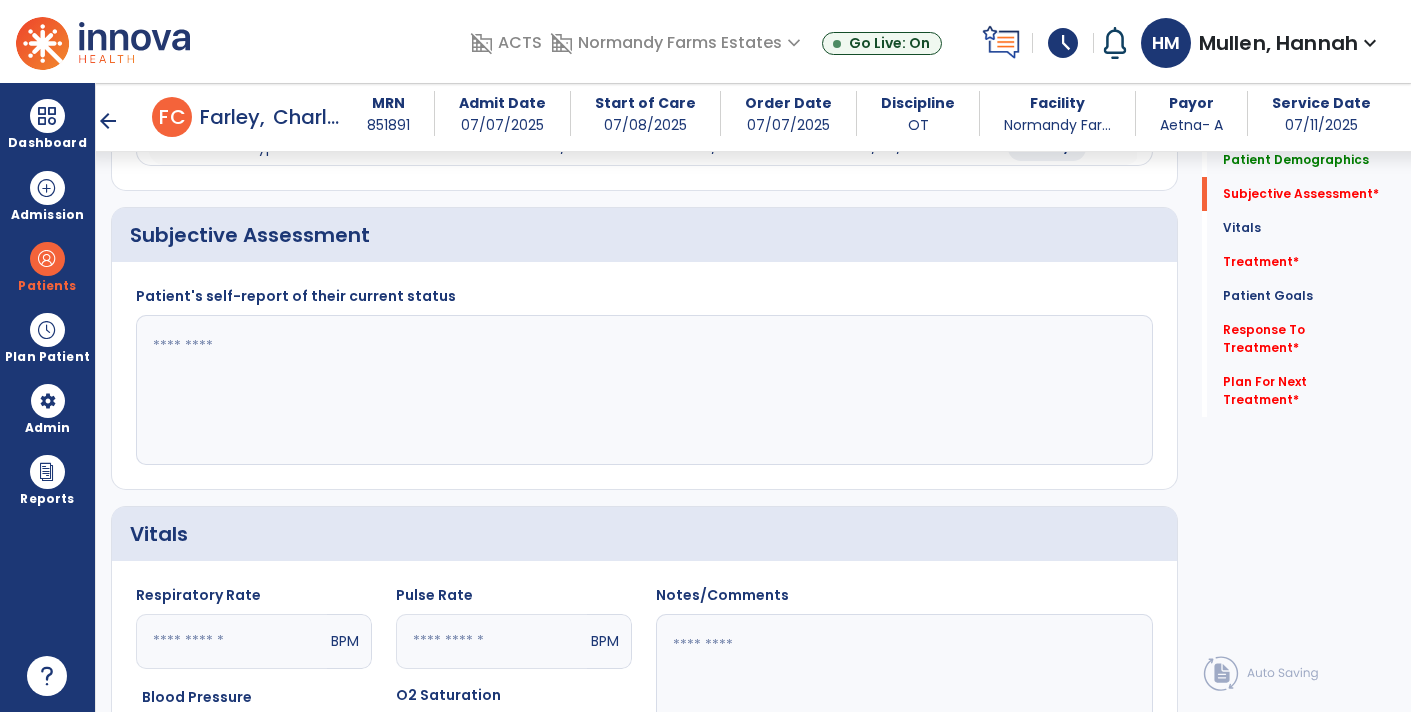 scroll, scrollTop: 438, scrollLeft: 0, axis: vertical 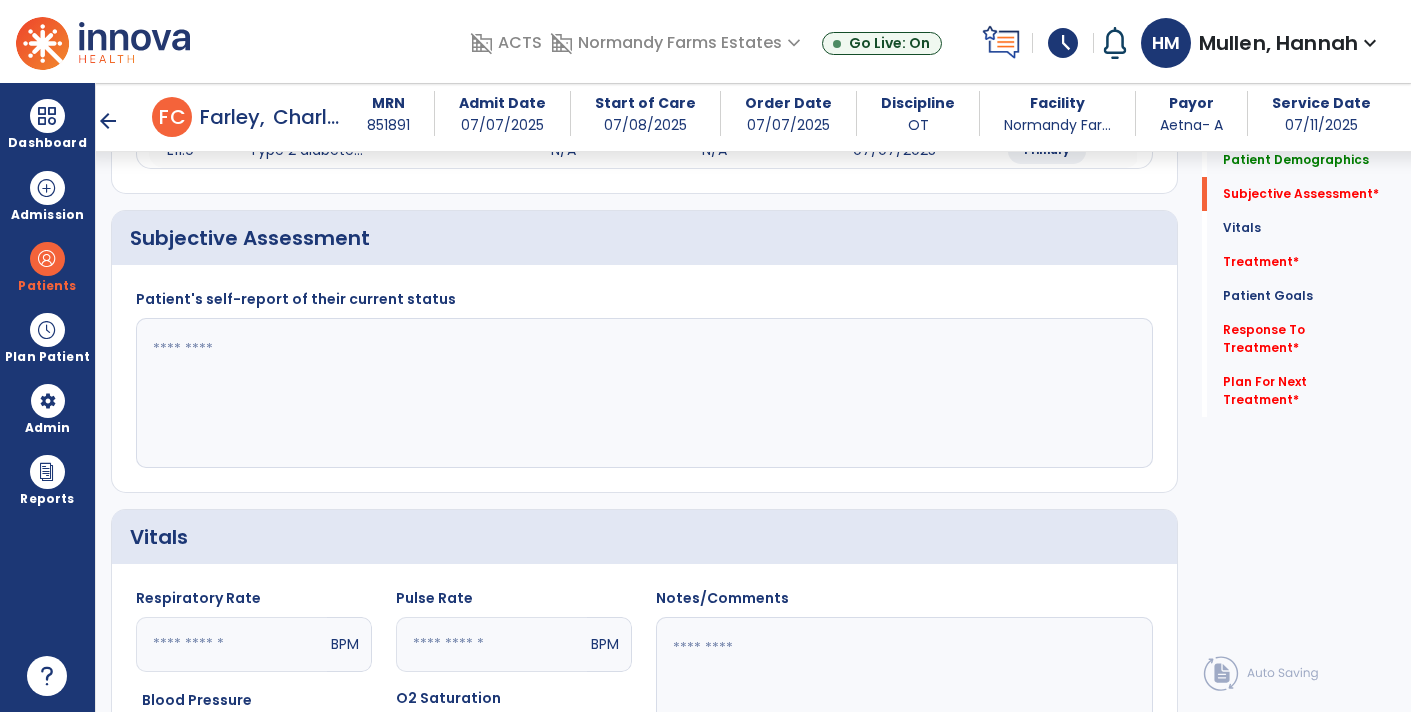 click 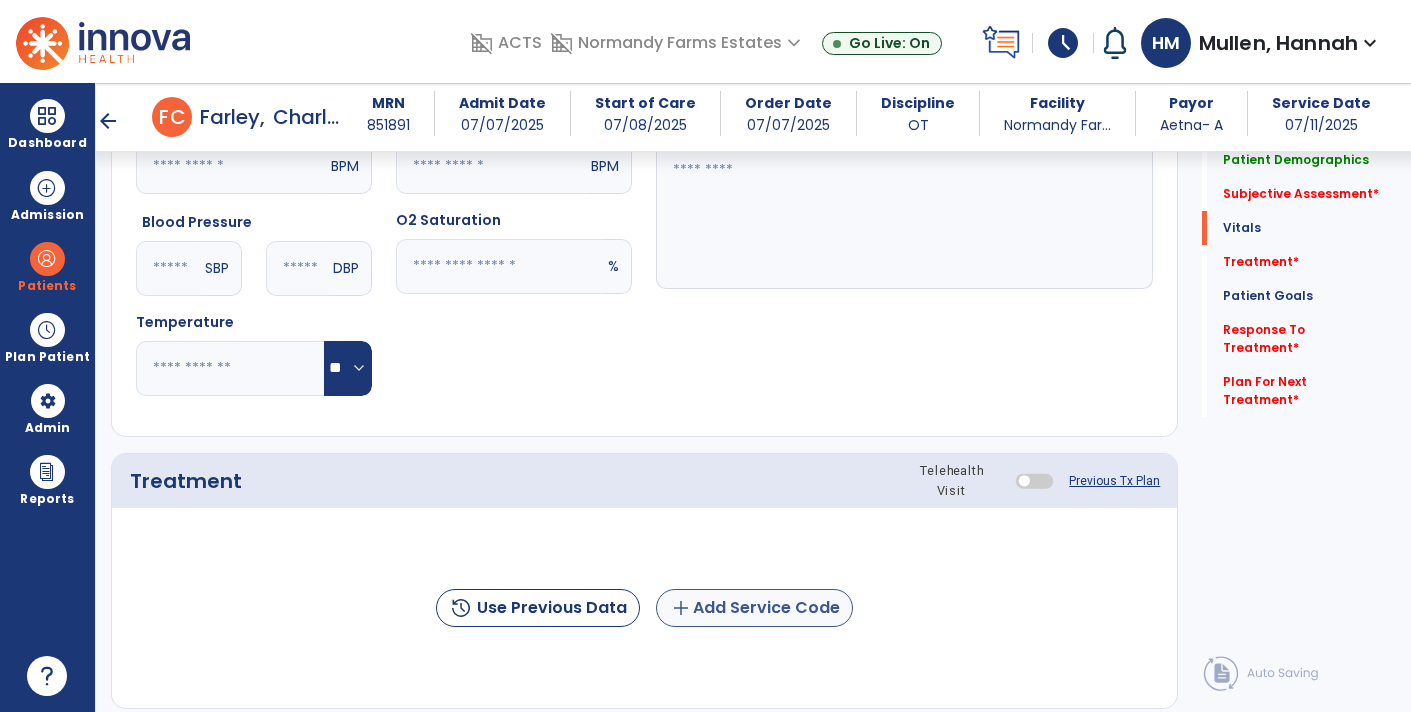 type on "**********" 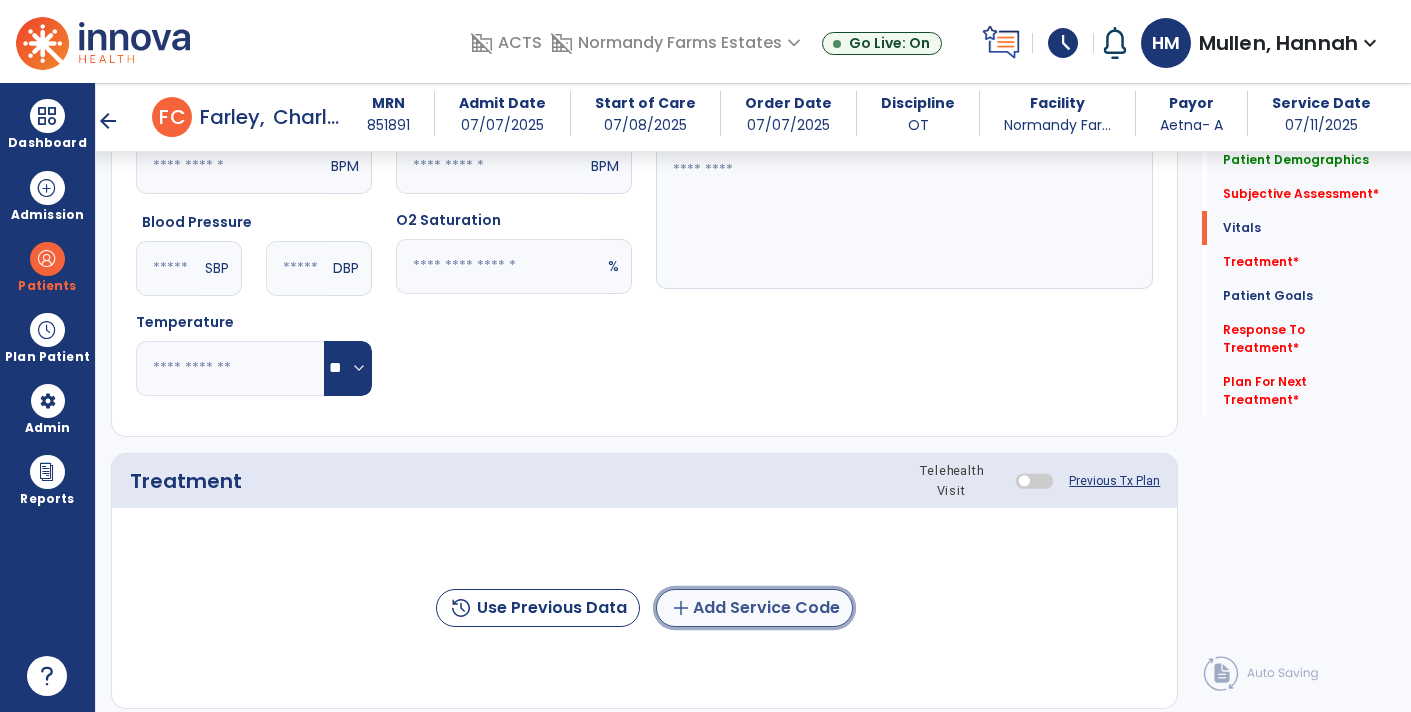 click on "add  Add Service Code" 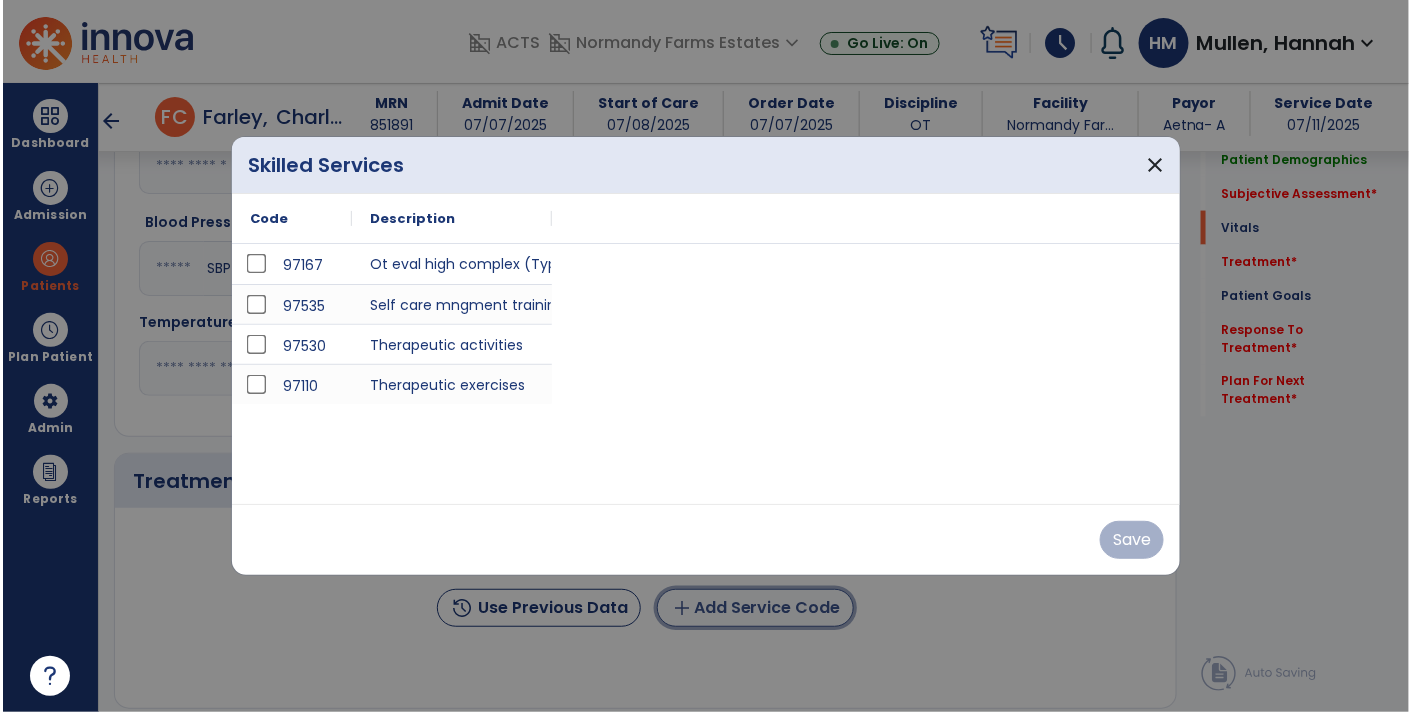 scroll, scrollTop: 916, scrollLeft: 0, axis: vertical 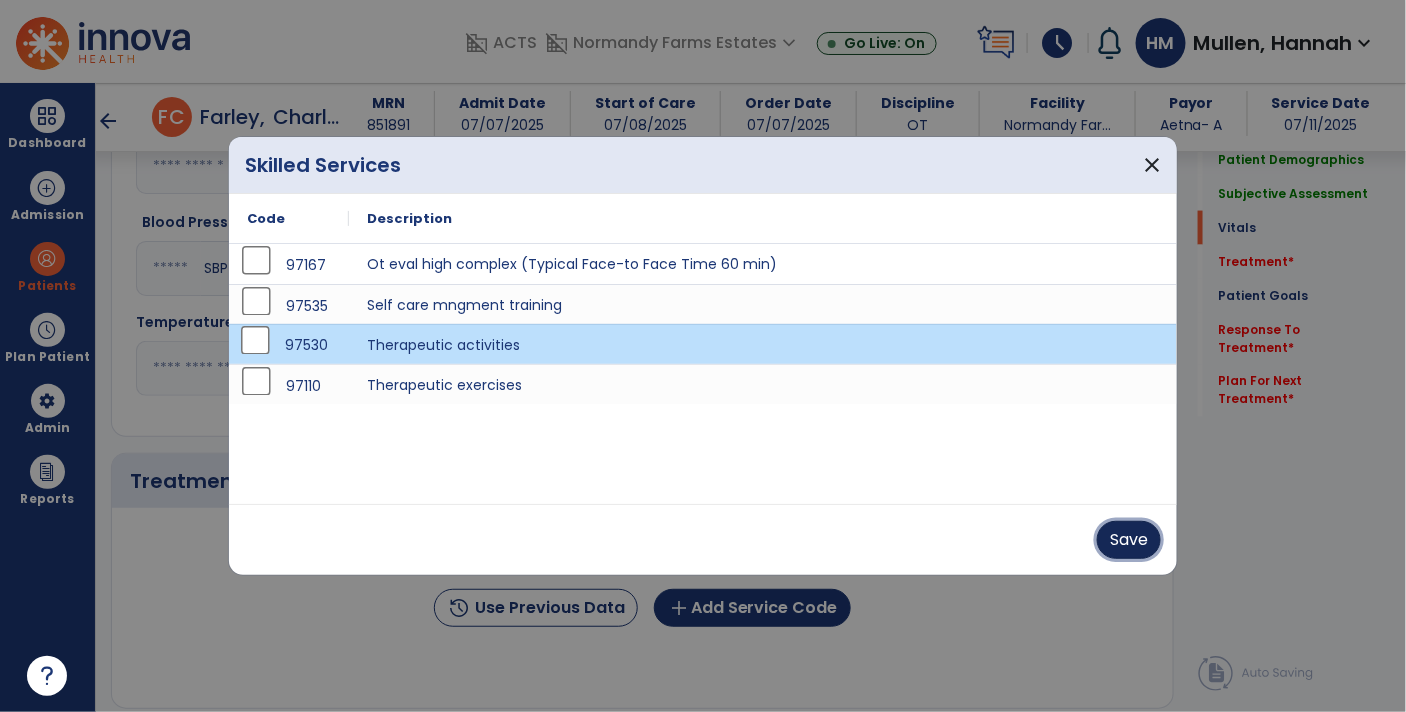 click on "Save" at bounding box center [1129, 540] 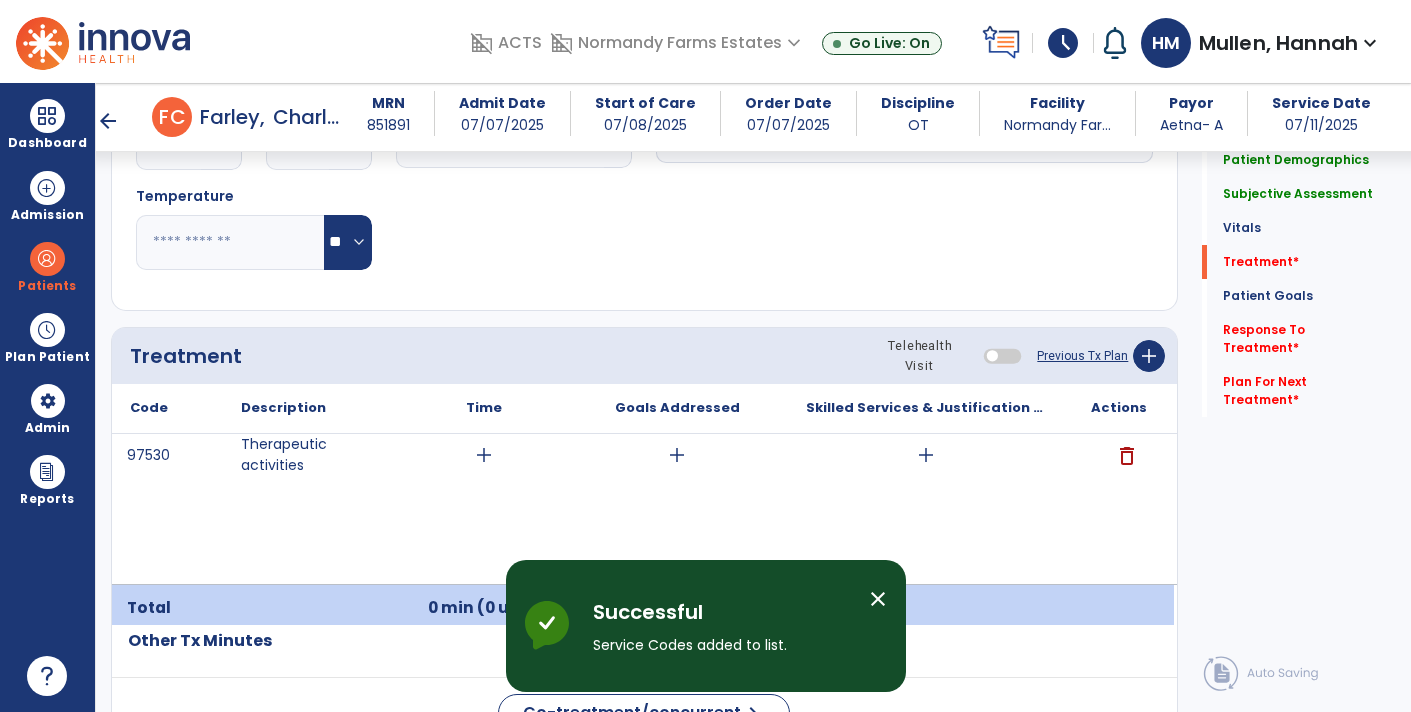 click on "add" at bounding box center (926, 455) 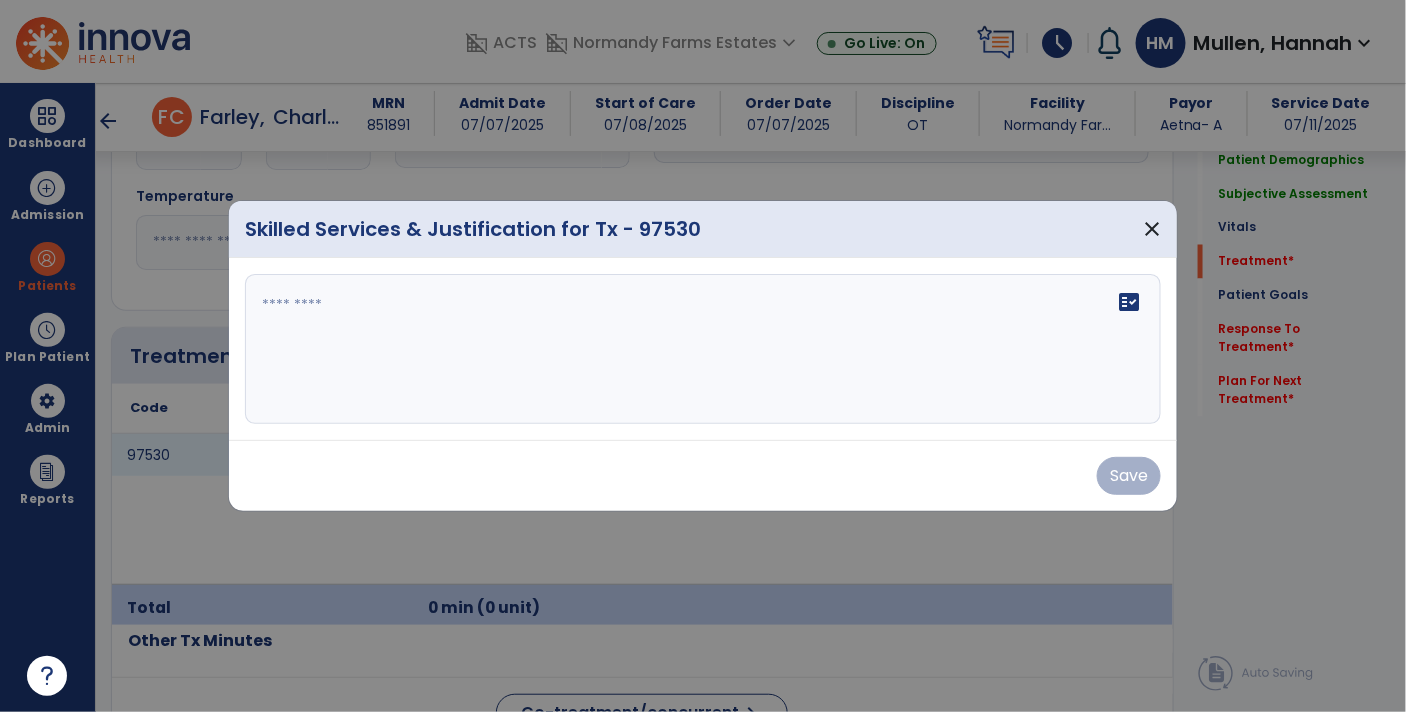 scroll, scrollTop: 1042, scrollLeft: 0, axis: vertical 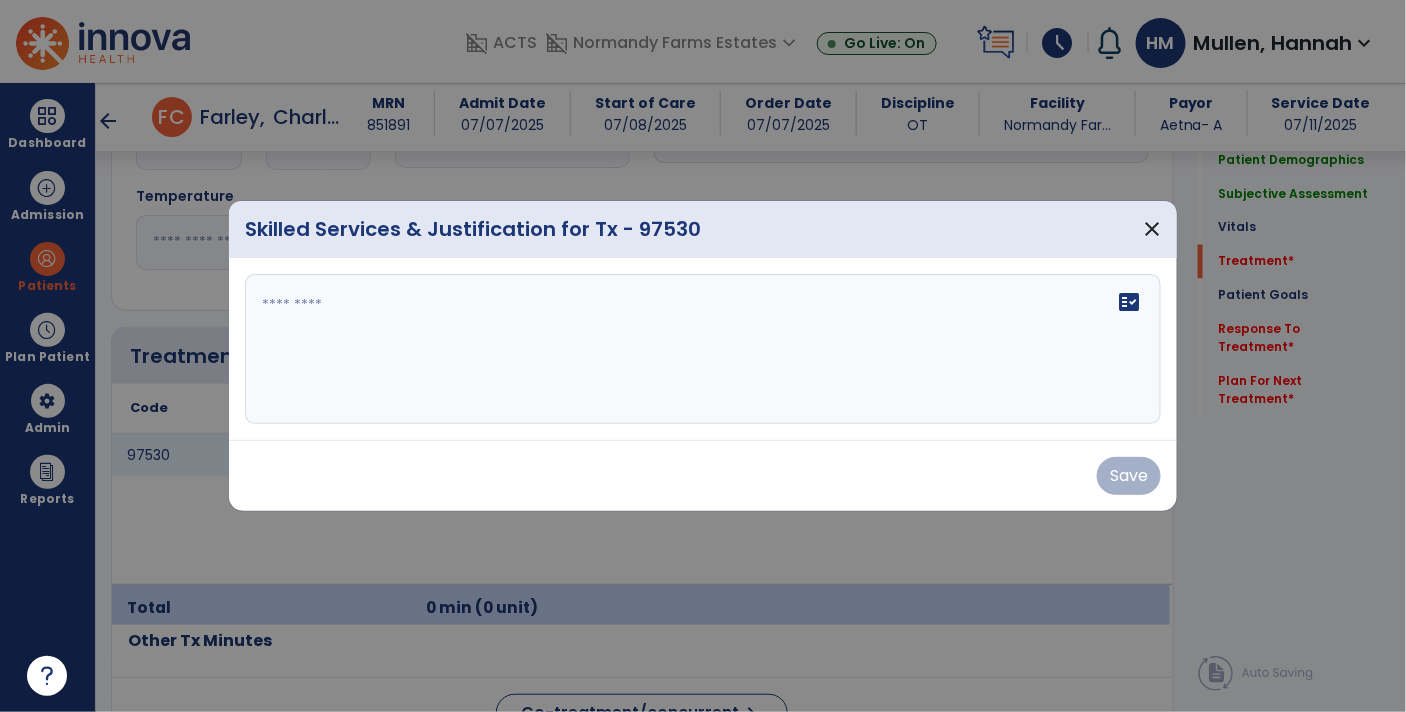 click on "fact_check" at bounding box center [703, 349] 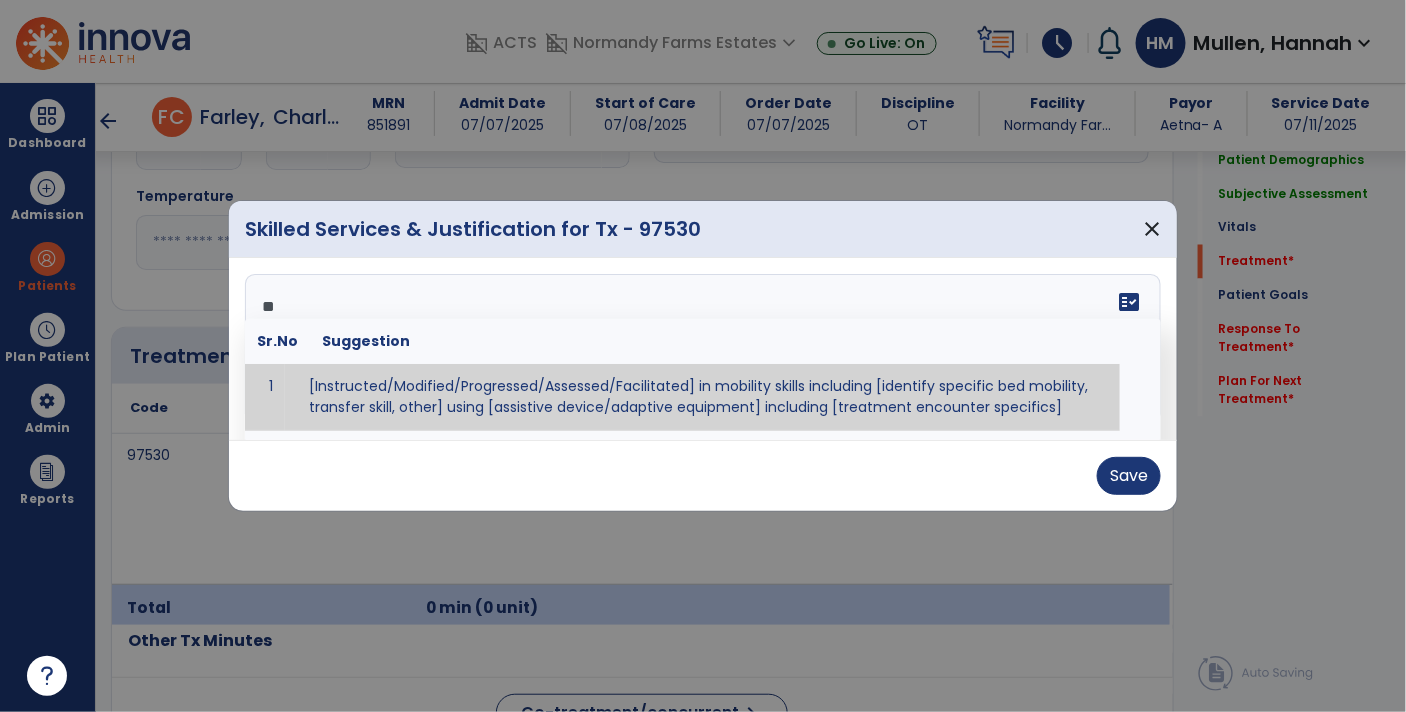 type on "*" 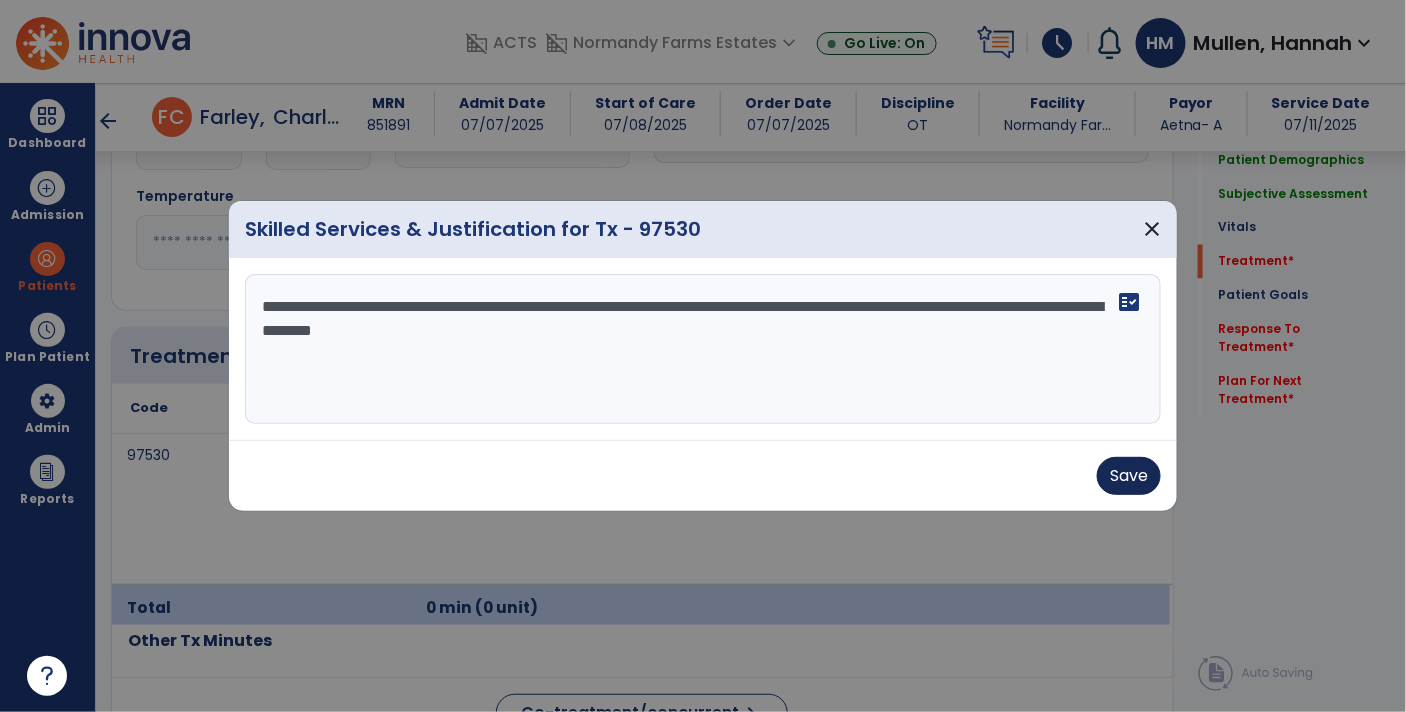 type on "**********" 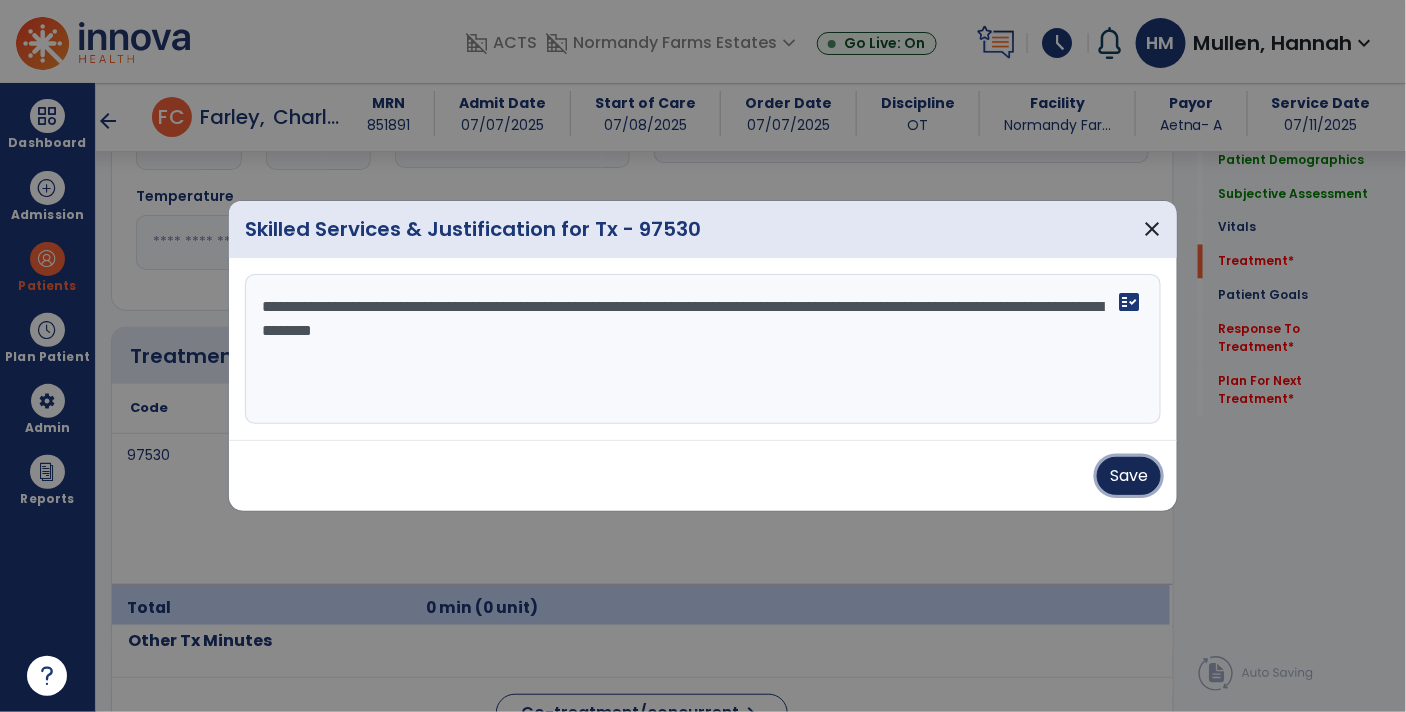 click on "Save" at bounding box center (1129, 476) 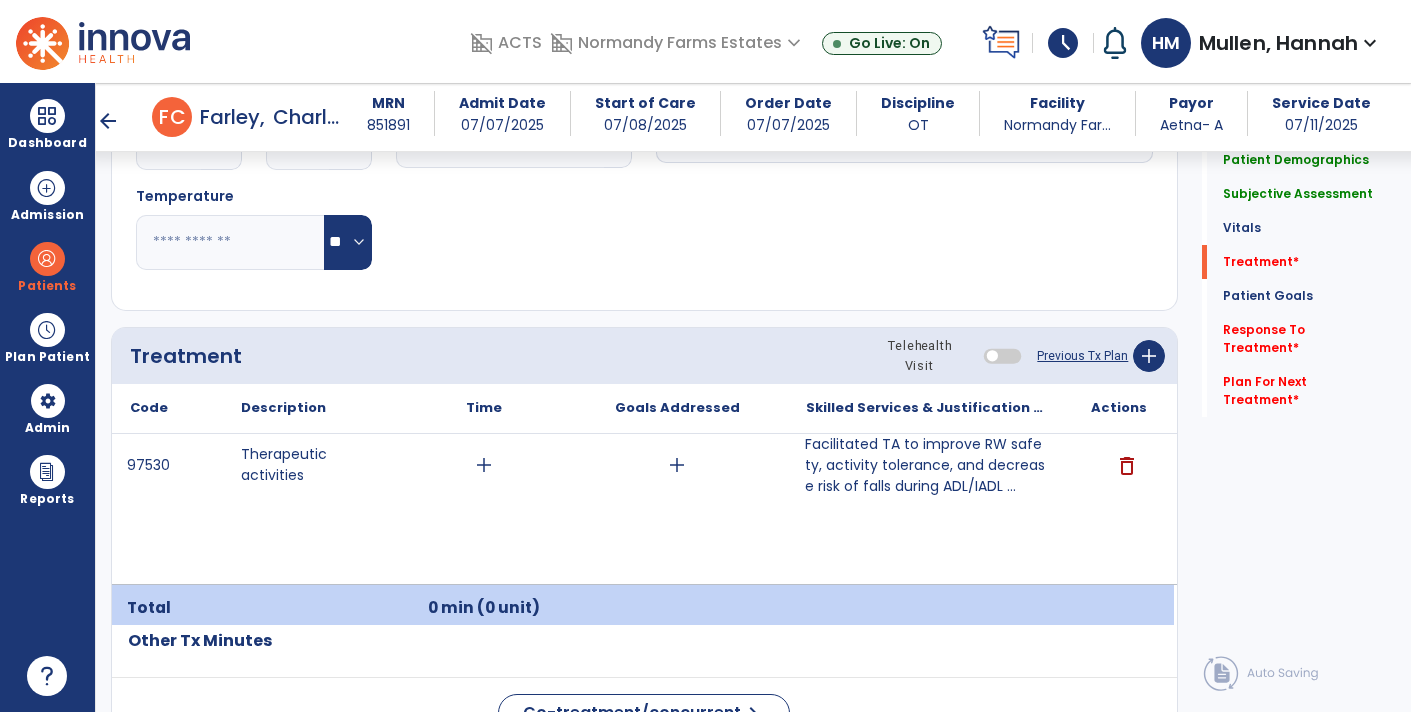 click on "add" at bounding box center [484, 465] 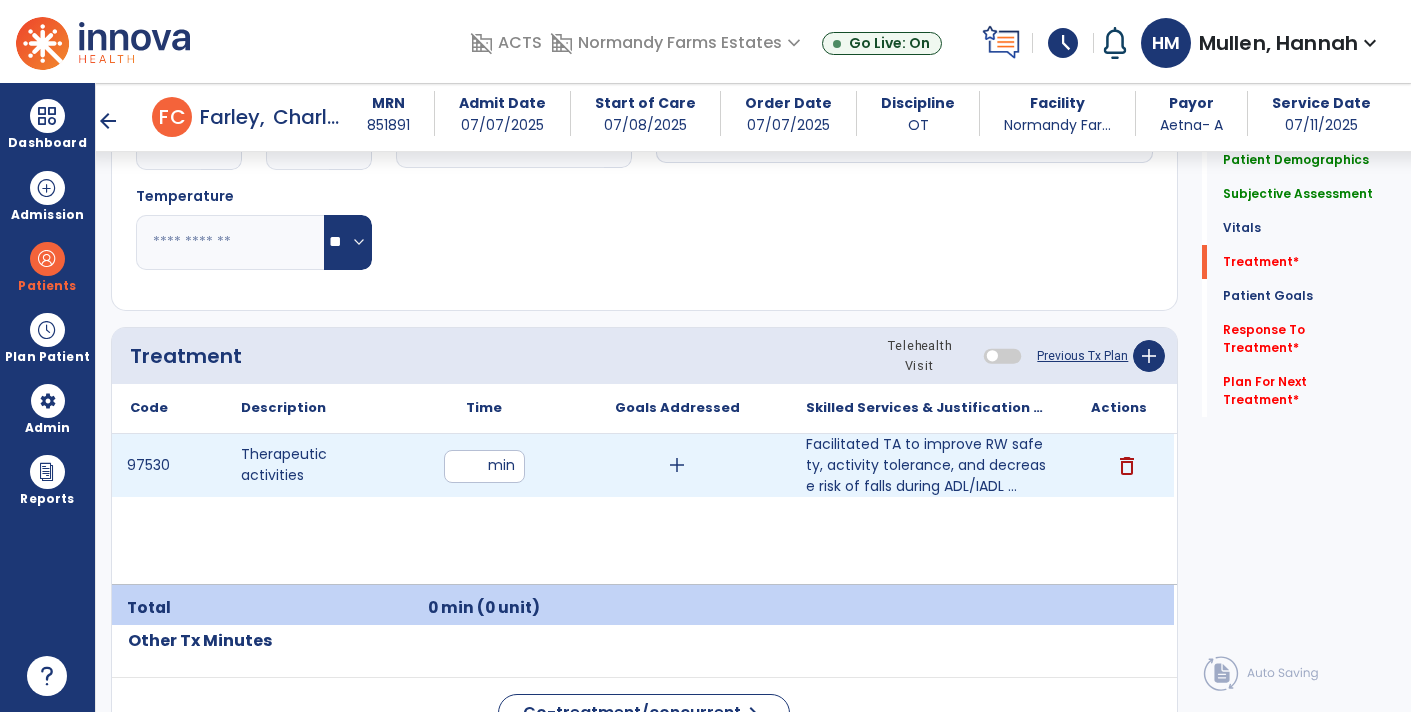 type on "**" 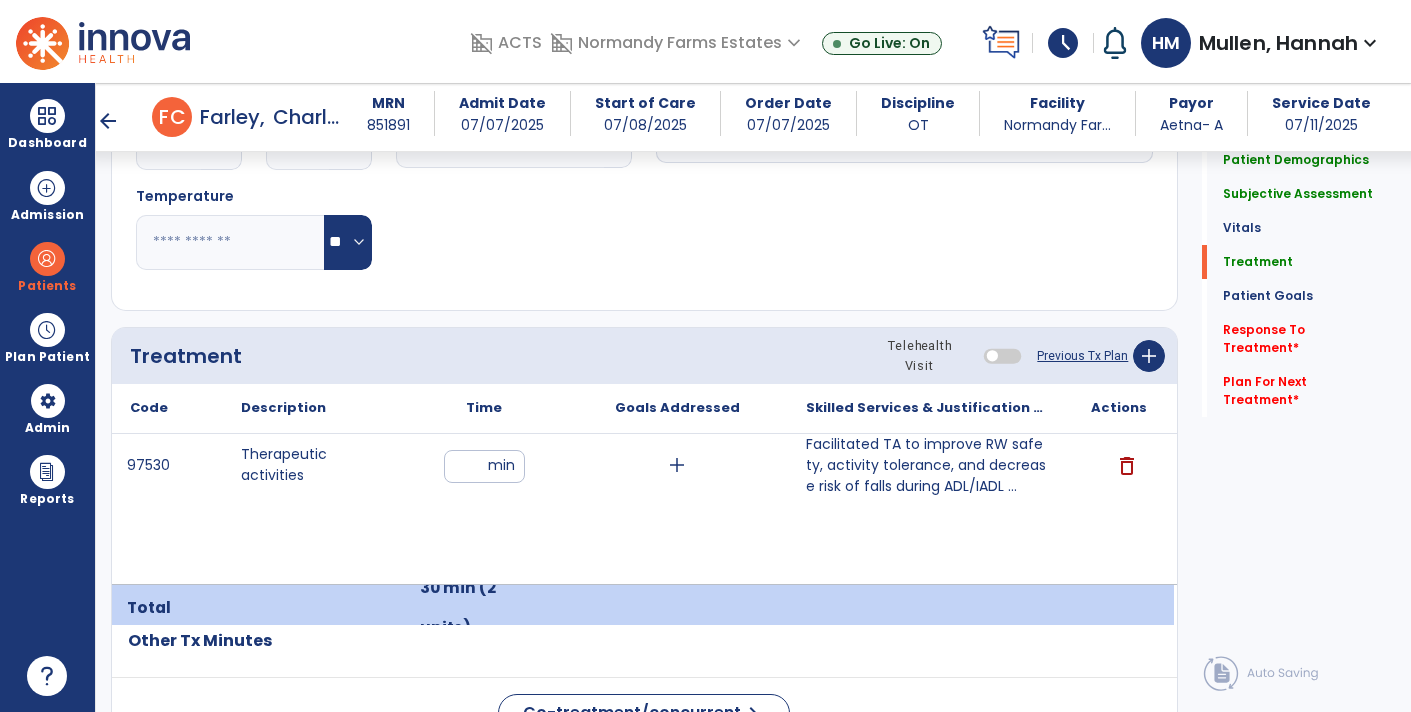 click on "add" at bounding box center (677, 465) 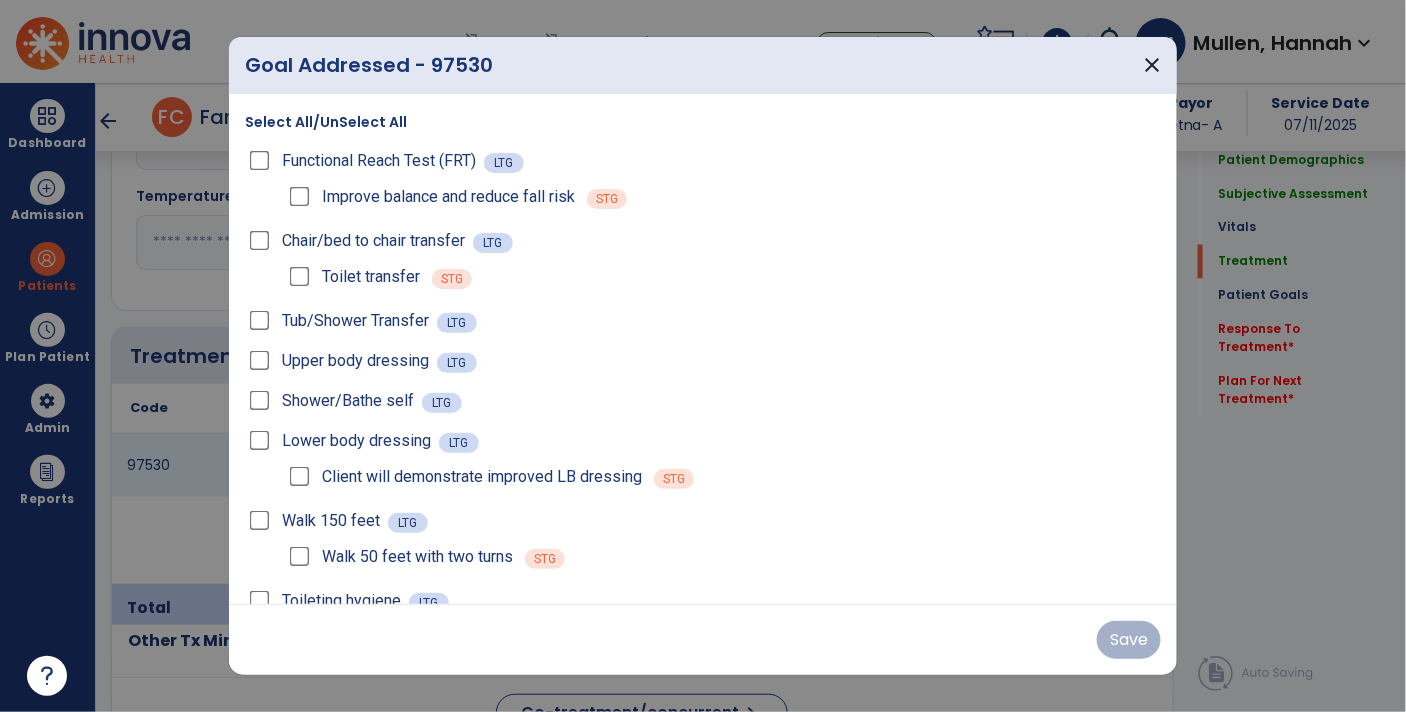 scroll, scrollTop: 1042, scrollLeft: 0, axis: vertical 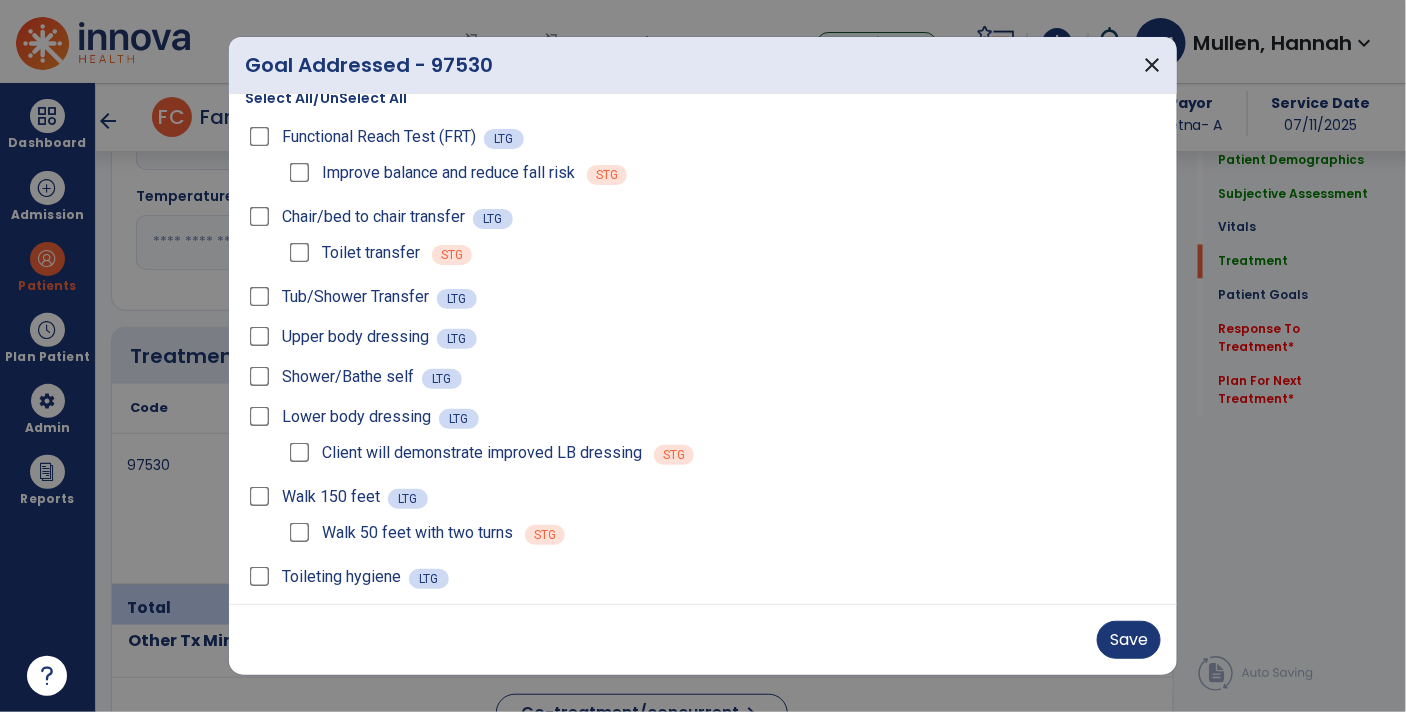 click on "Select All/UnSelect All" at bounding box center (326, 98) 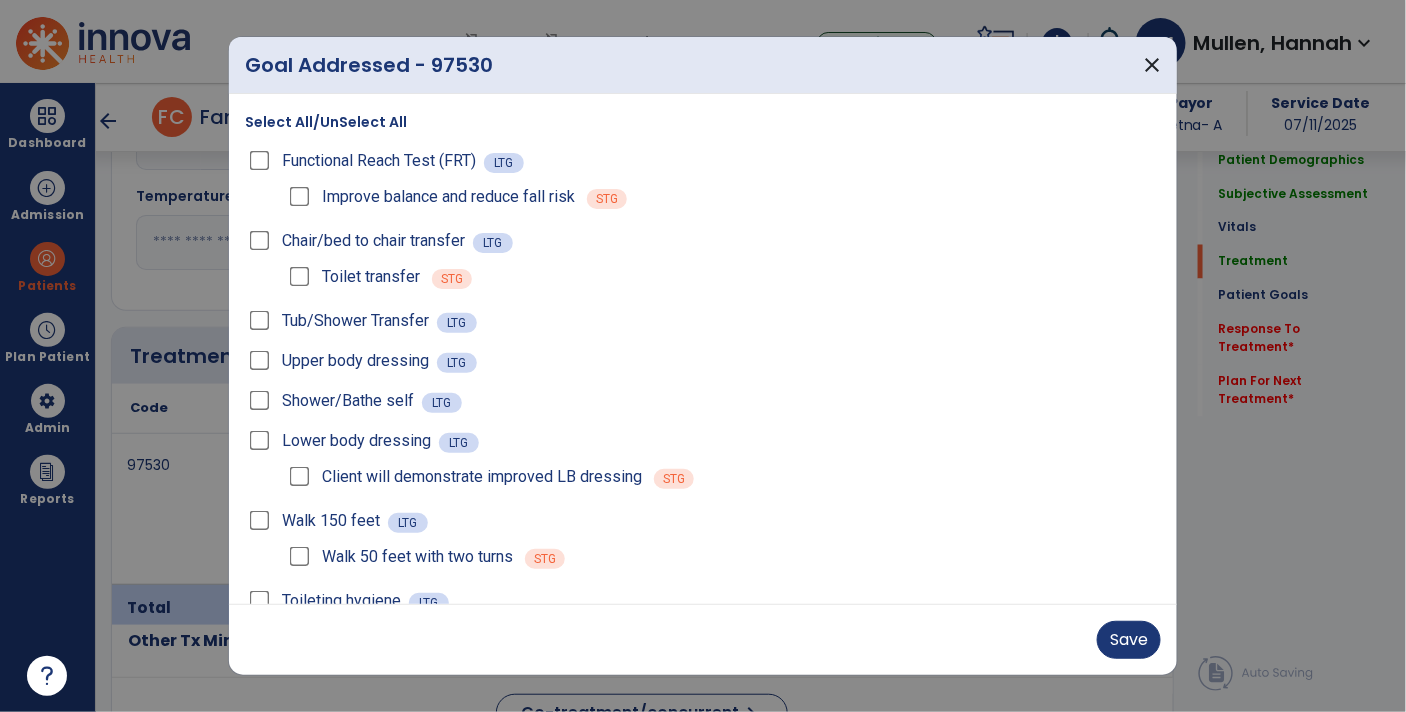 scroll, scrollTop: 2, scrollLeft: 0, axis: vertical 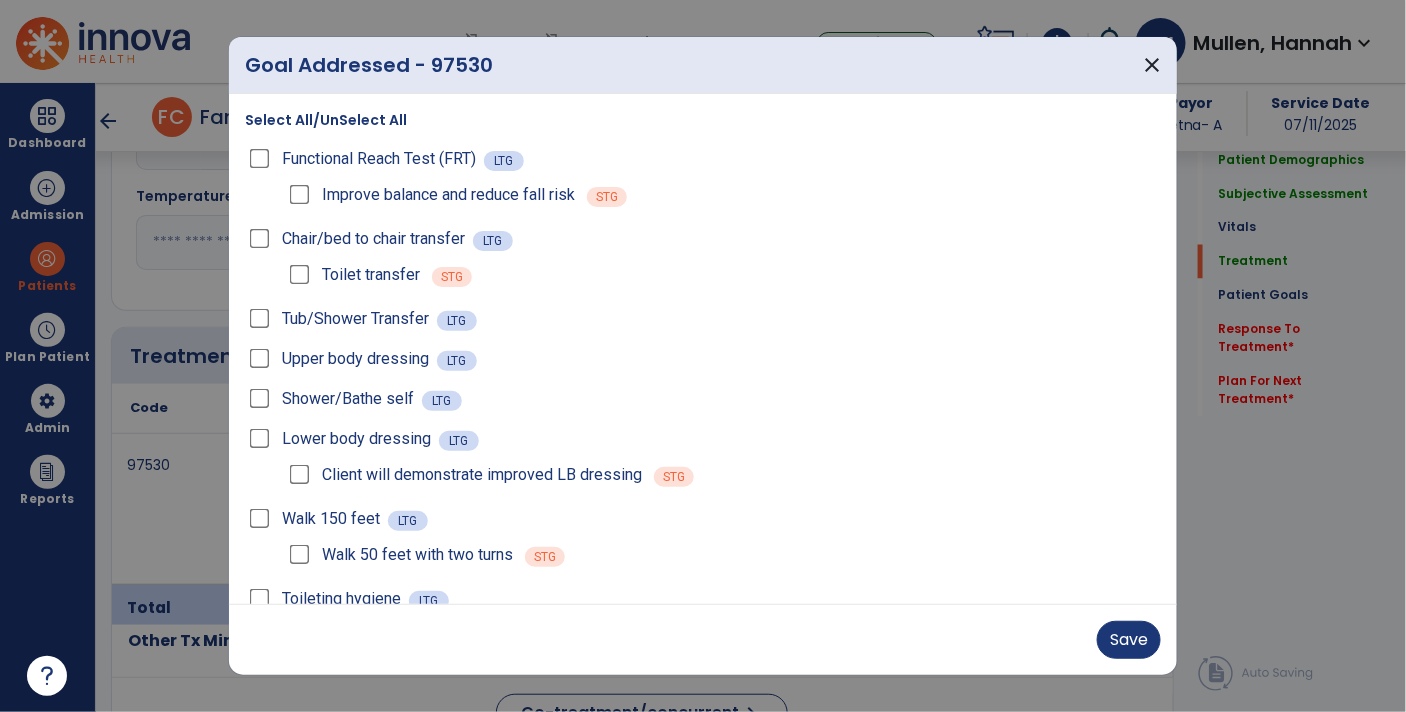 click on "Select All/UnSelect All" at bounding box center [326, 120] 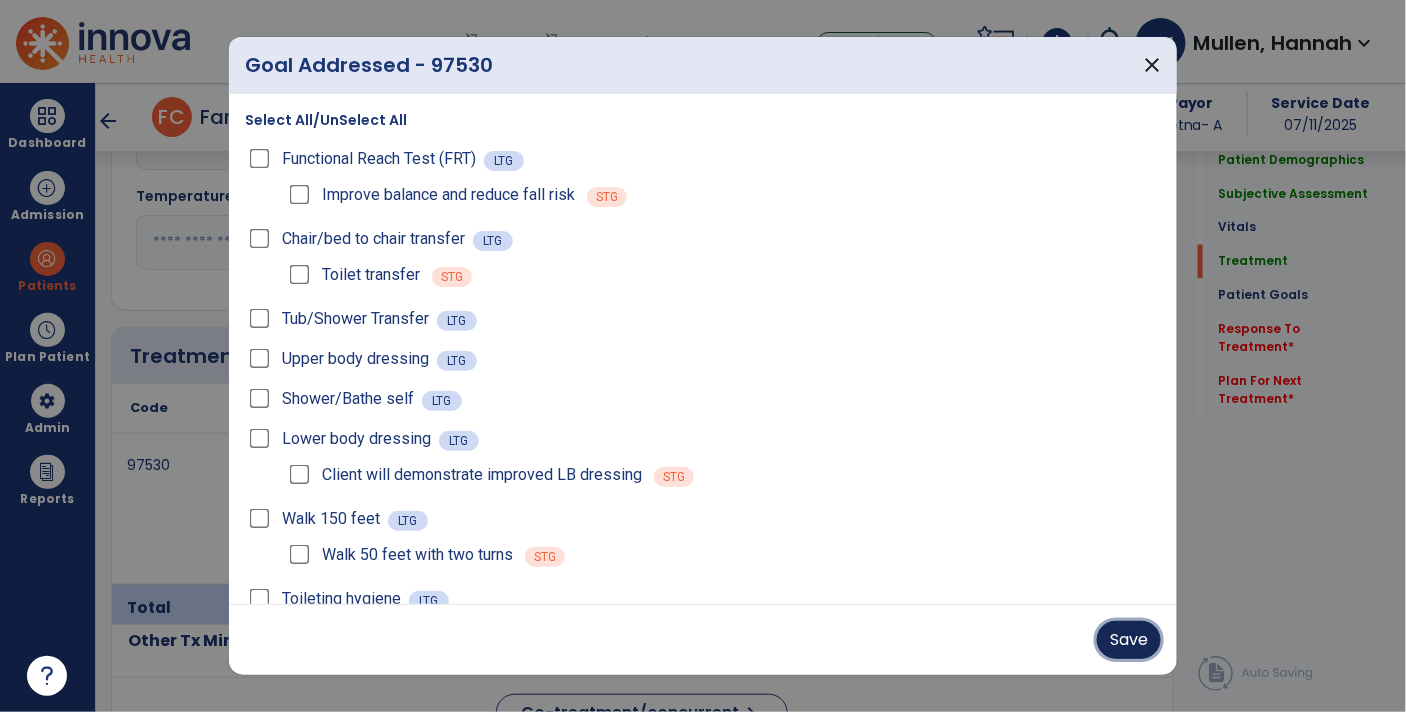 click on "Save" at bounding box center (1129, 640) 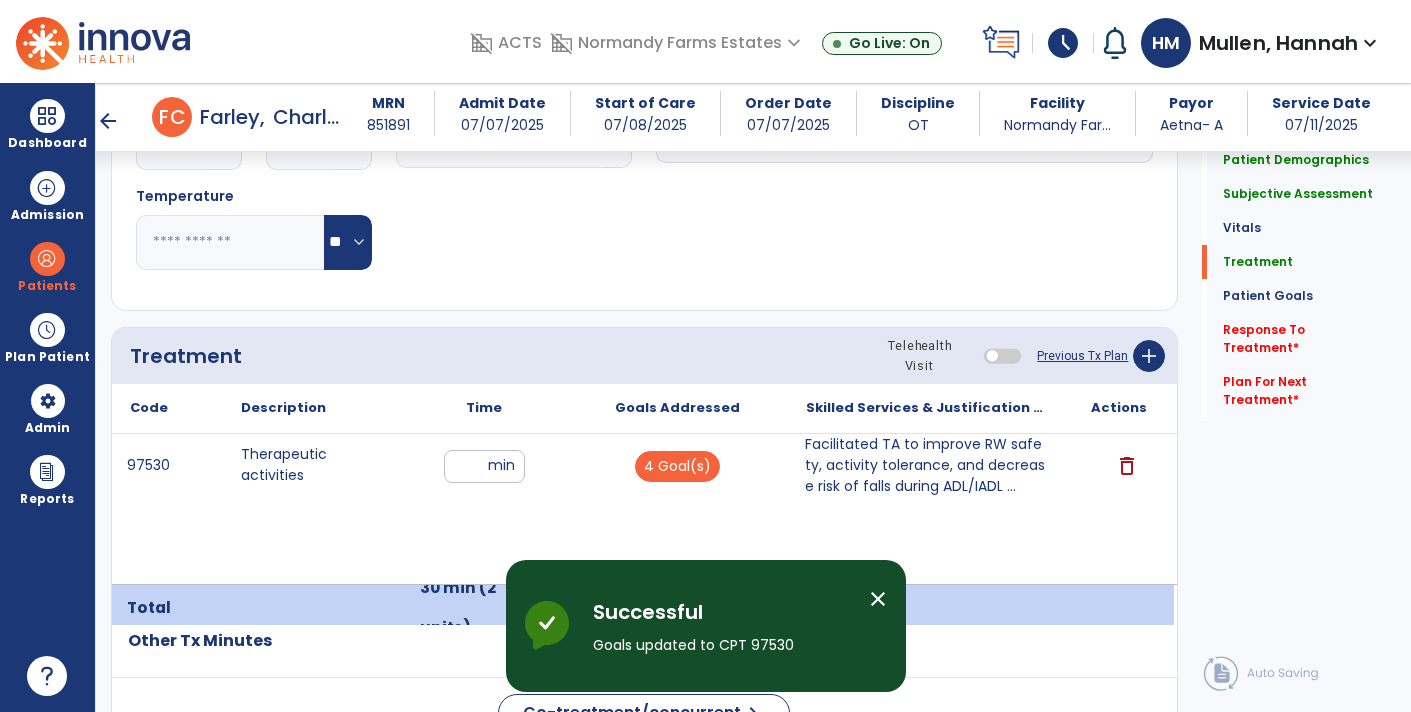 click on "Facilitated TA to improve RW safety, activity tolerance, and decrease risk of falls during ADL/IADL ..." at bounding box center [926, 465] 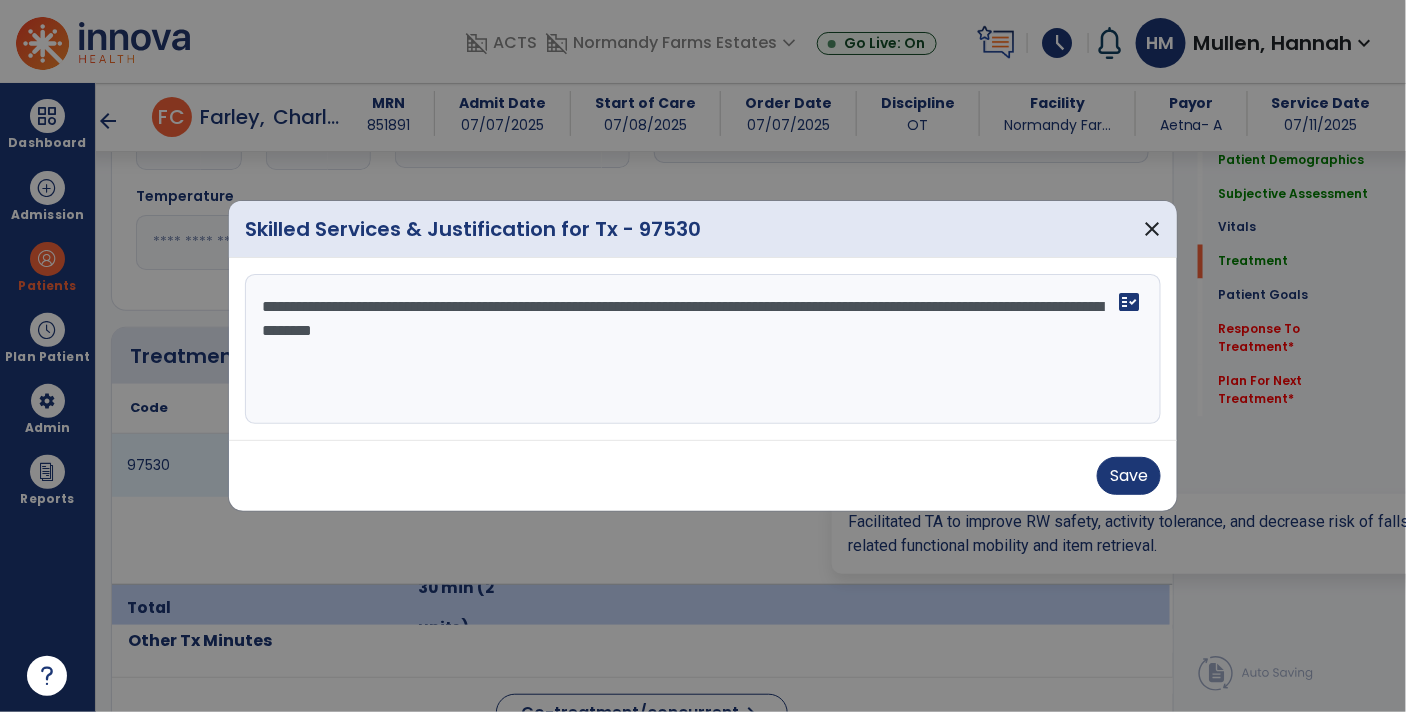 scroll, scrollTop: 1042, scrollLeft: 0, axis: vertical 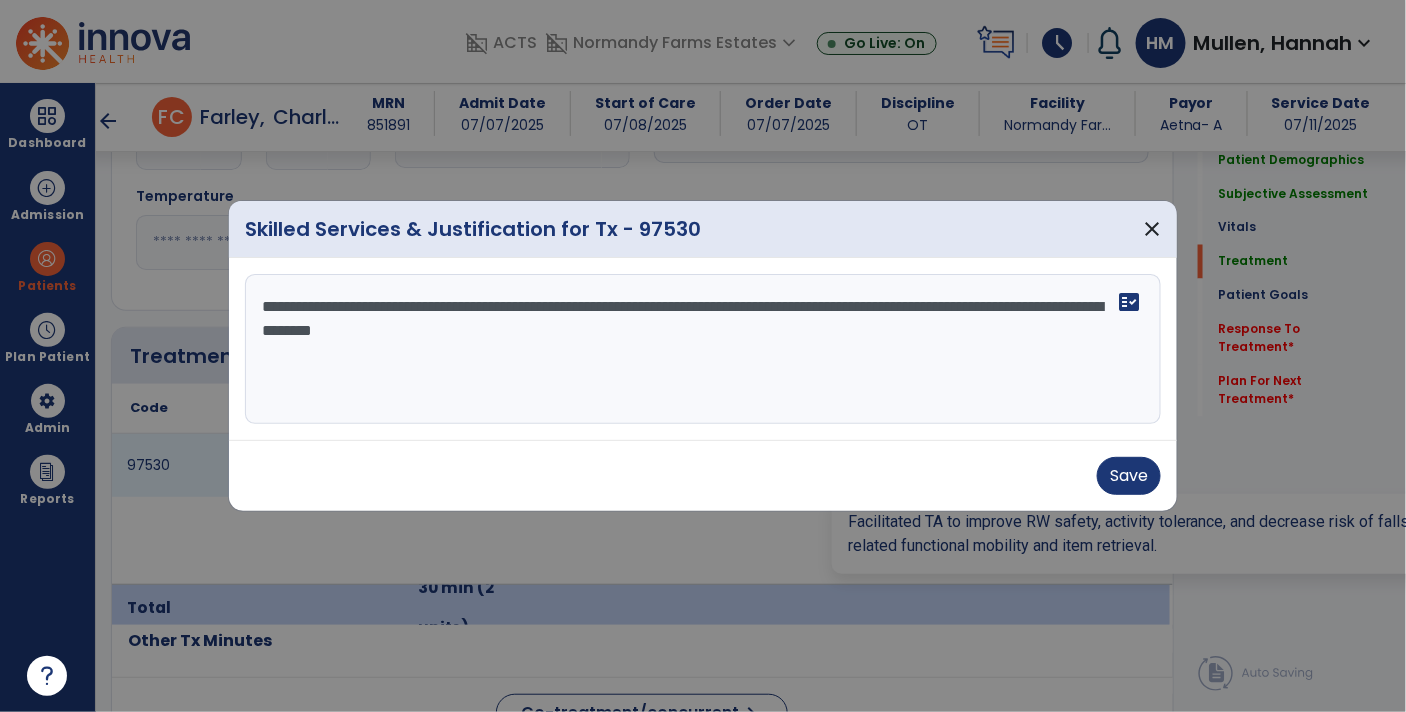 click on "**********" at bounding box center [703, 349] 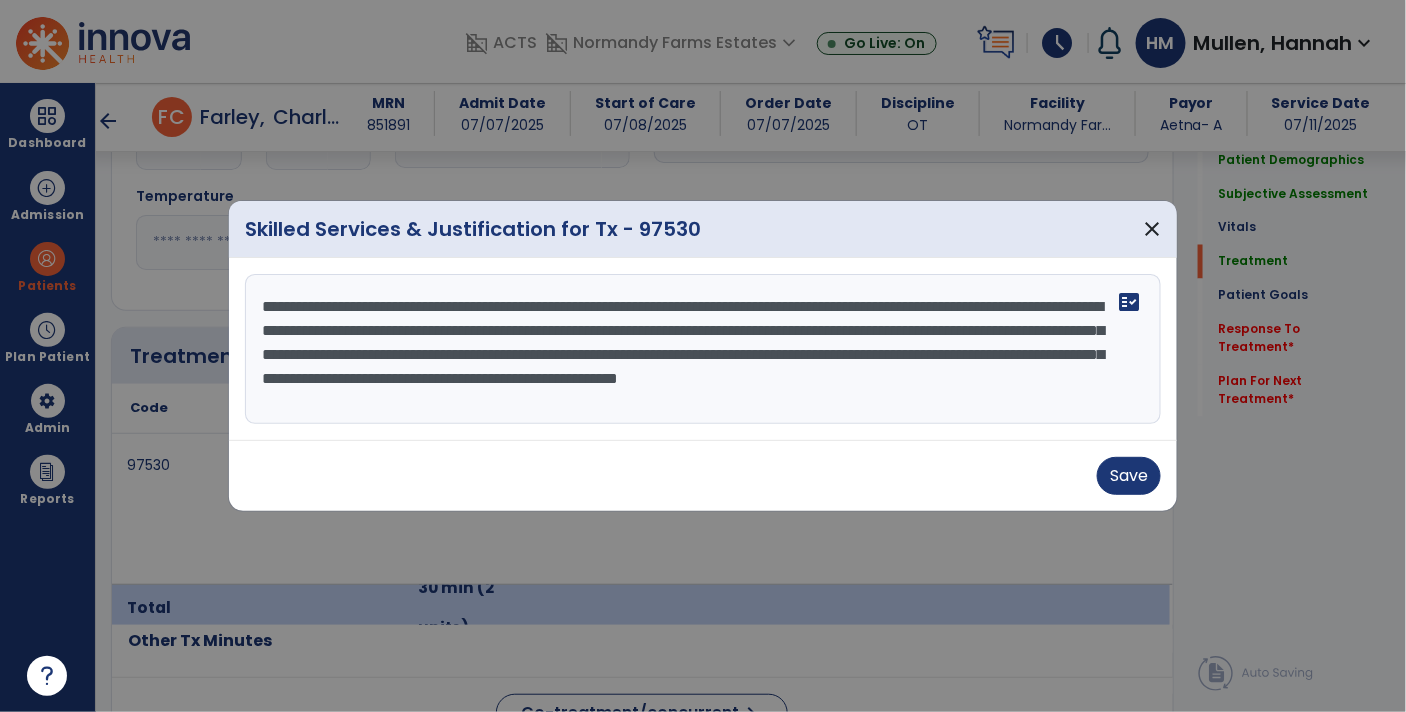click on "**********" at bounding box center (703, 349) 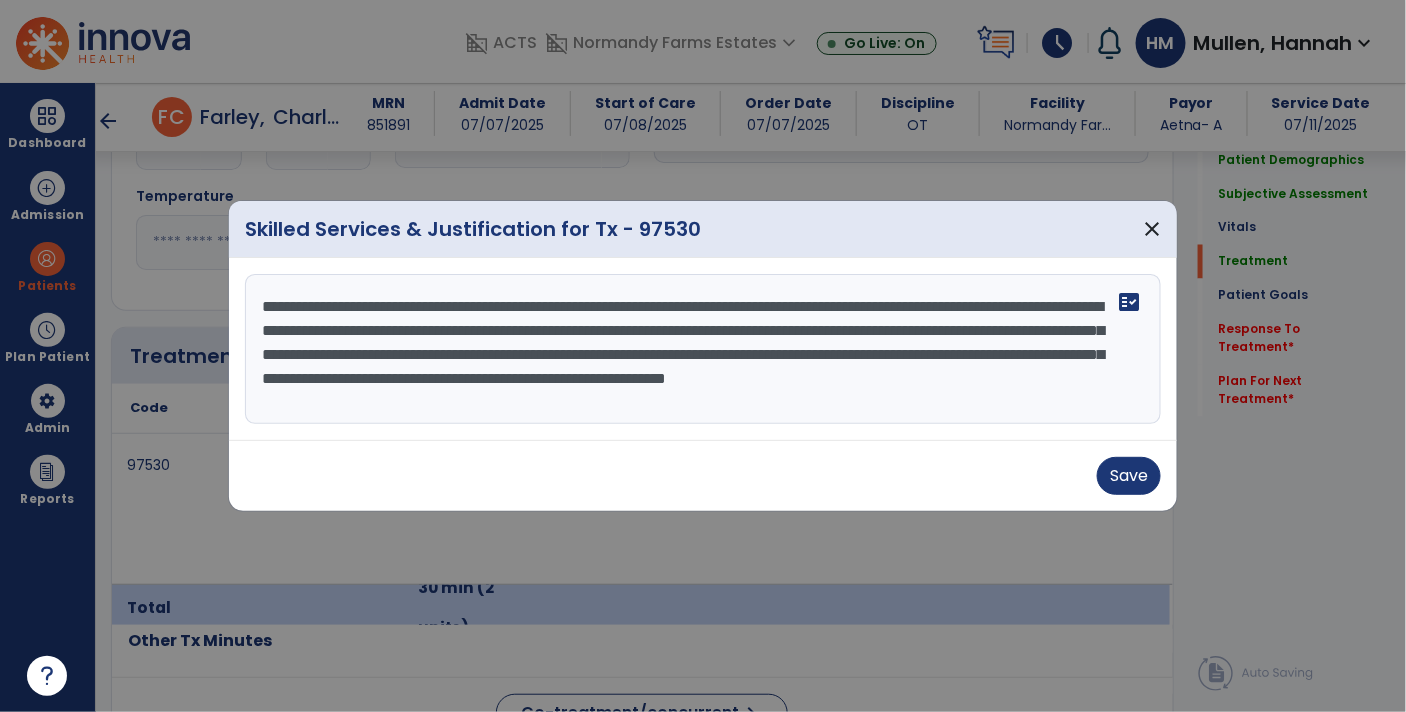 click on "**********" at bounding box center (703, 349) 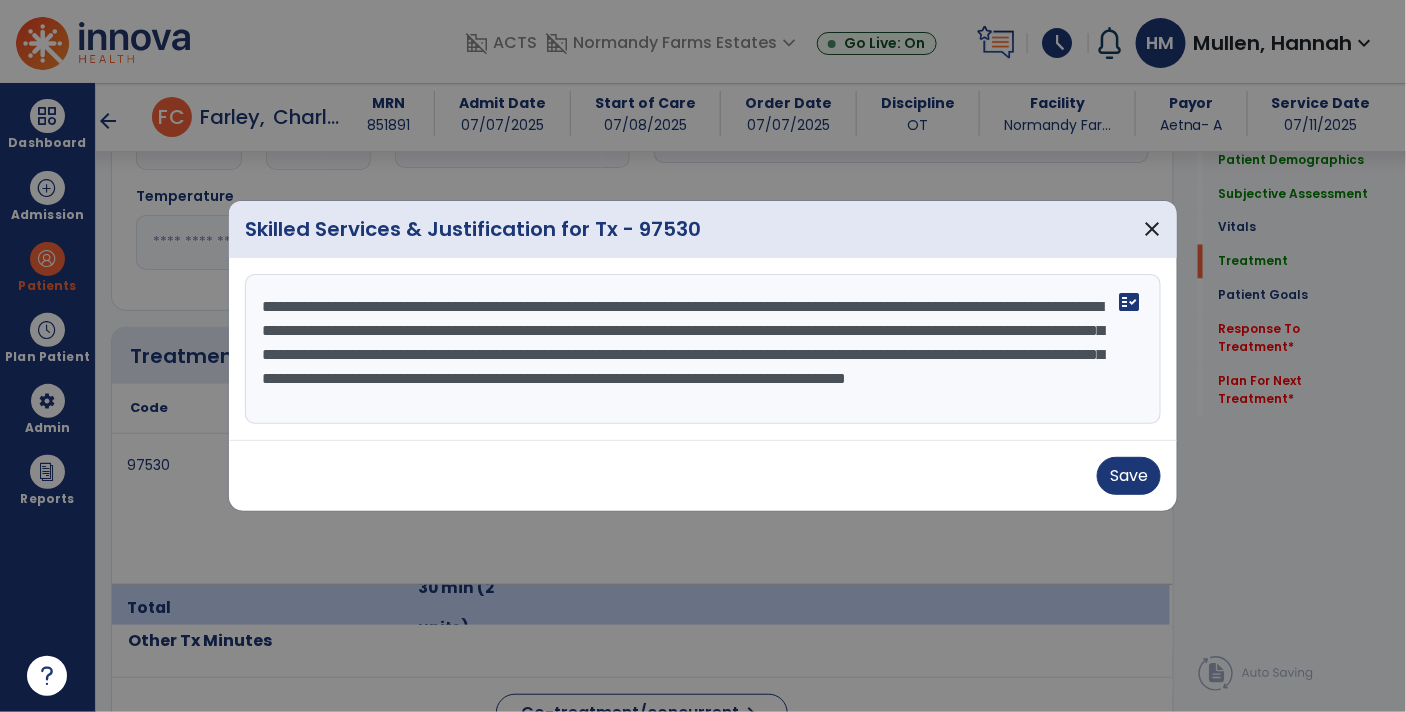 scroll, scrollTop: 15, scrollLeft: 0, axis: vertical 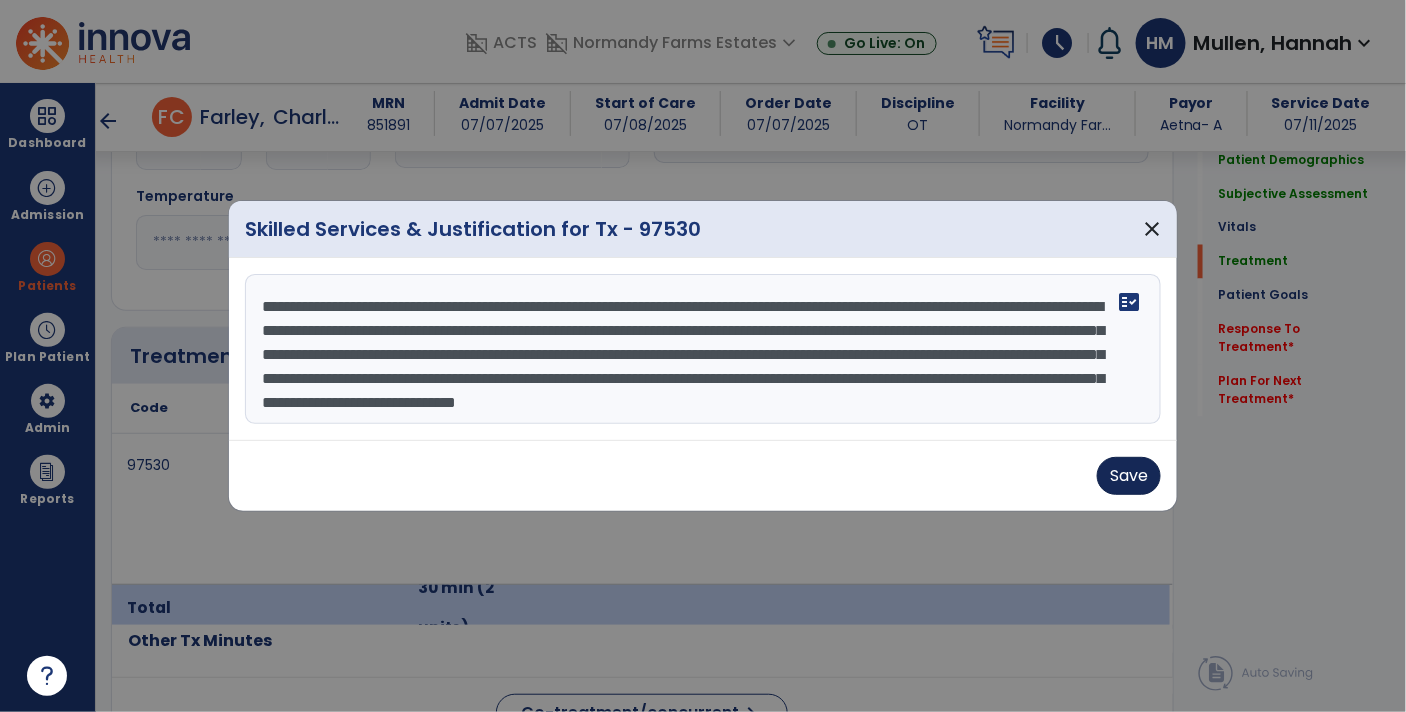 type on "**********" 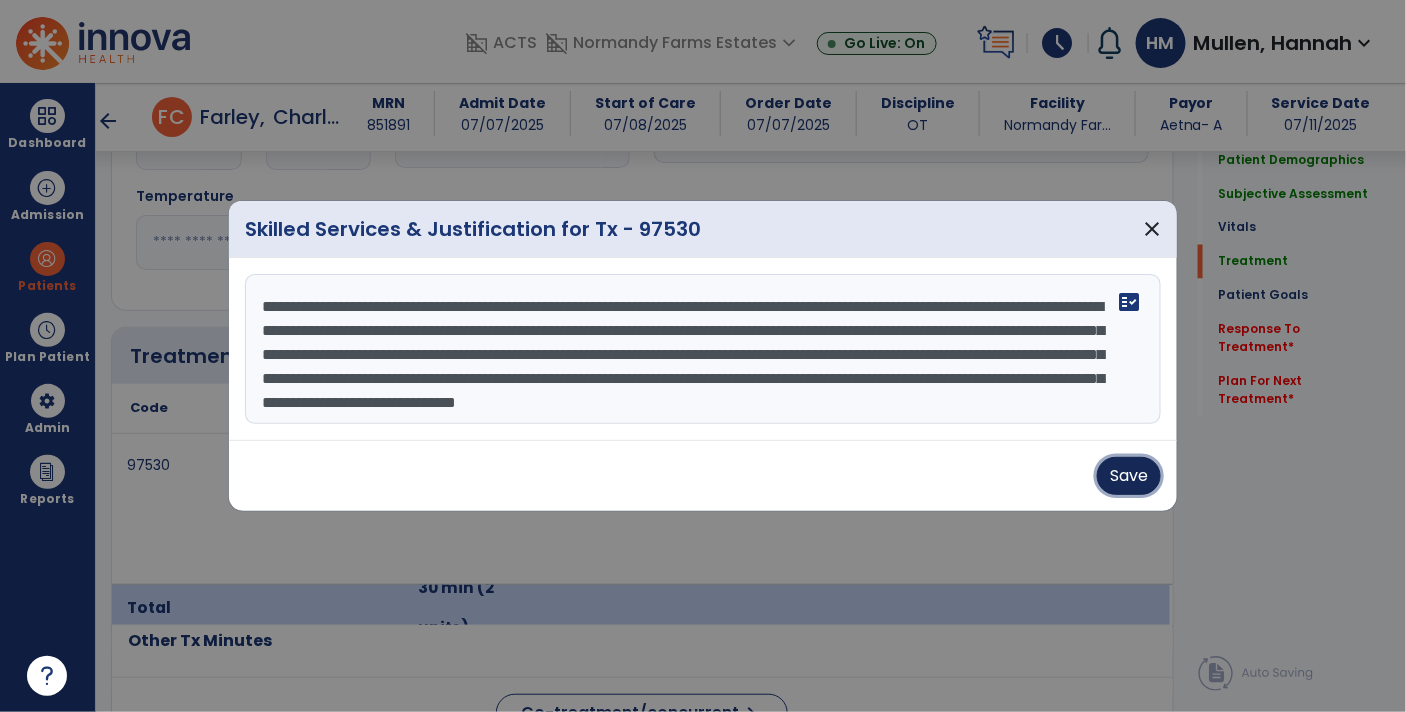 click on "Save" at bounding box center (1129, 476) 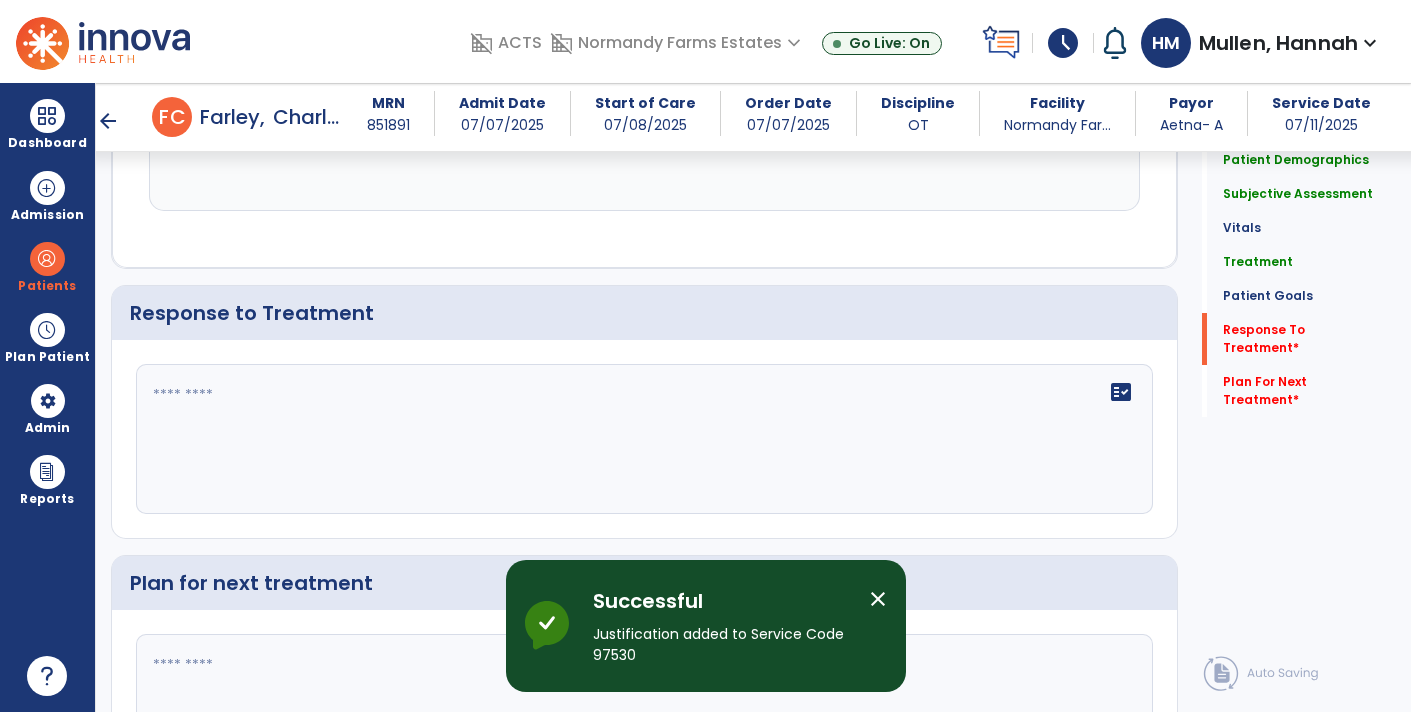 scroll, scrollTop: 3533, scrollLeft: 0, axis: vertical 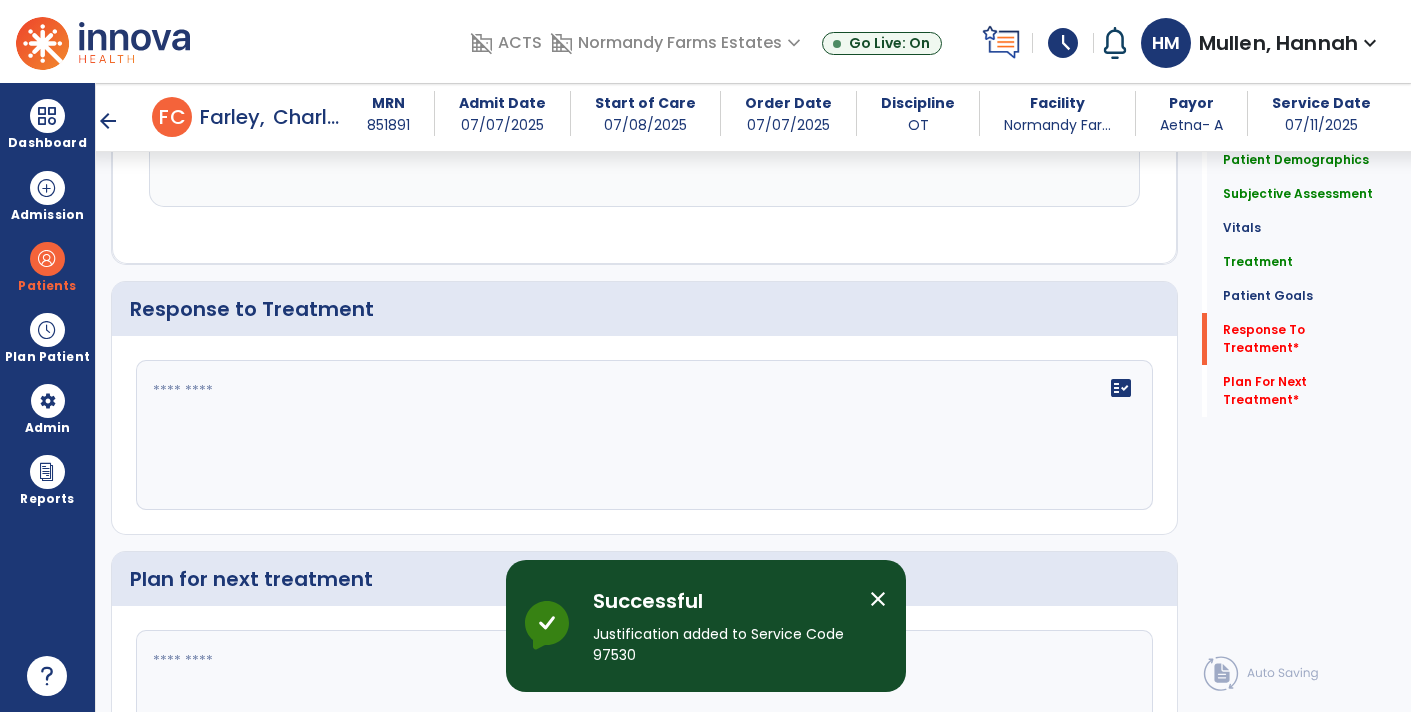 click on "fact_check" 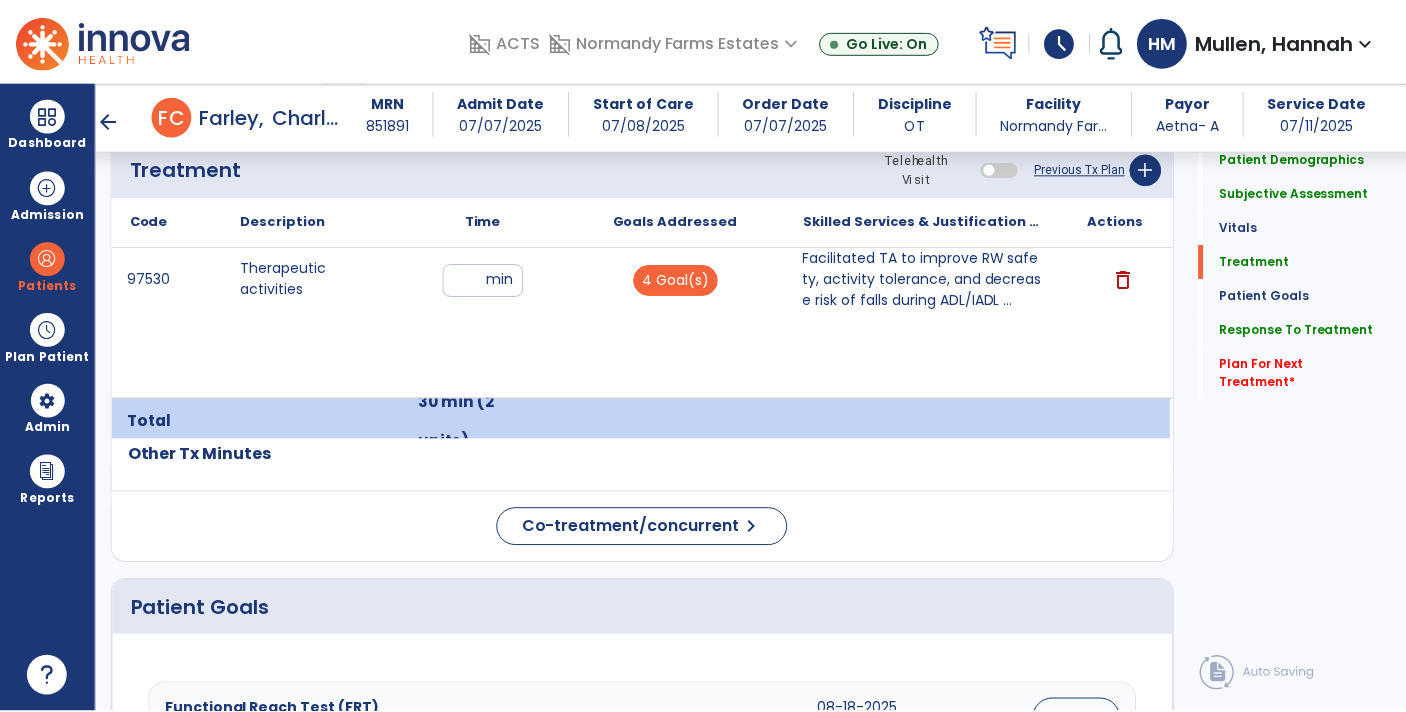 scroll, scrollTop: 1240, scrollLeft: 0, axis: vertical 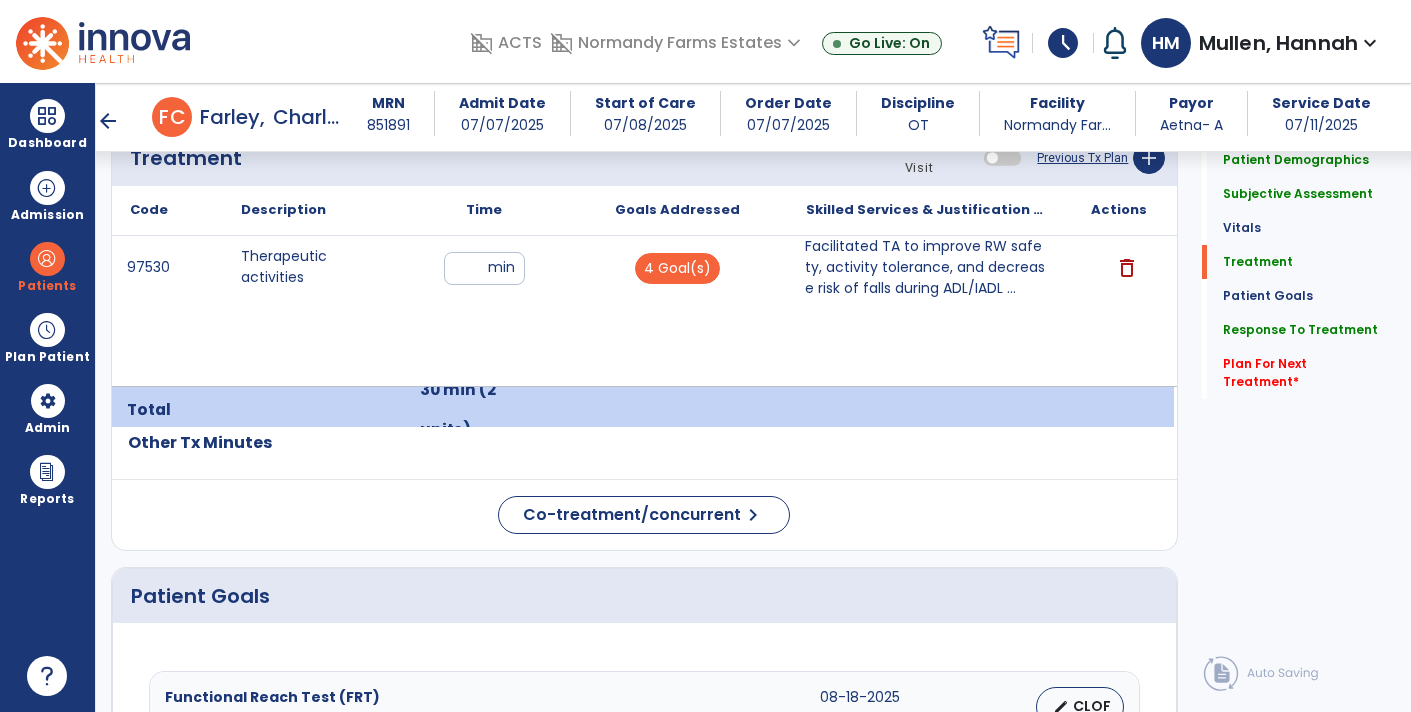 type on "**********" 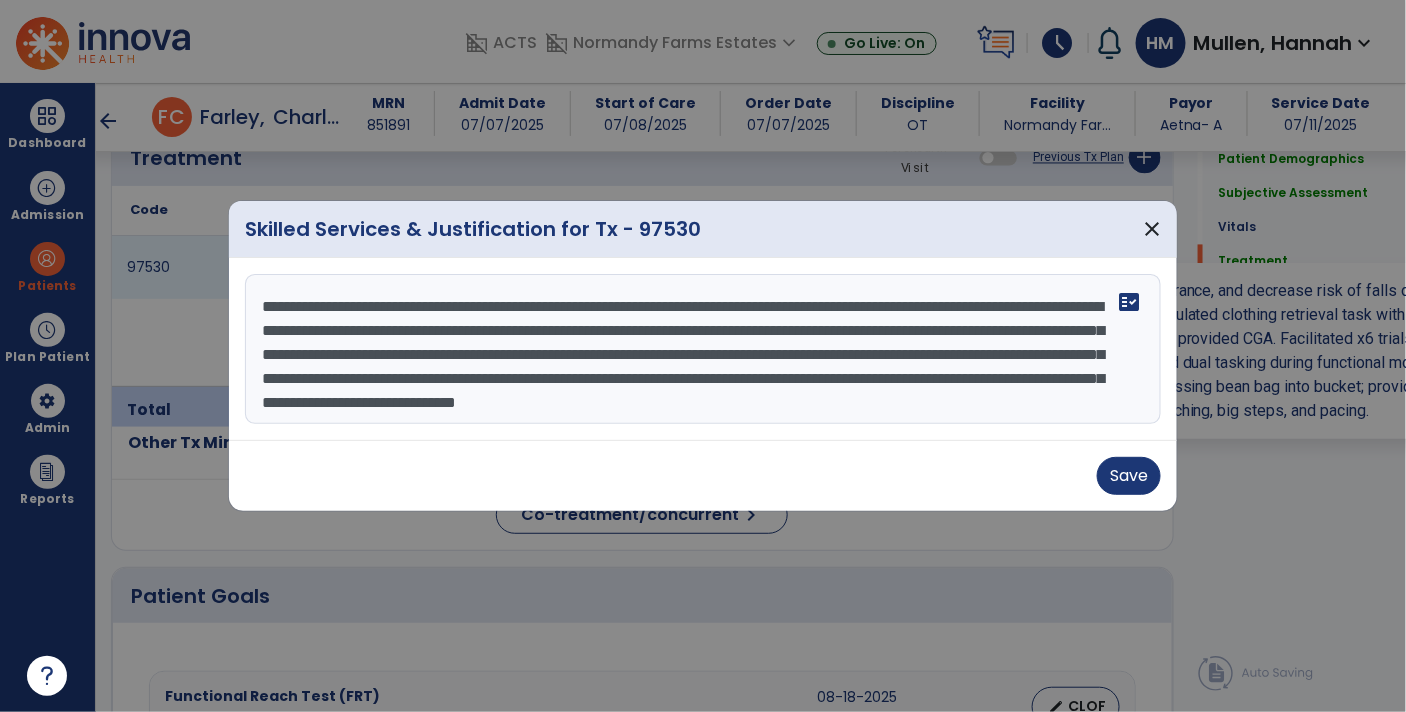 scroll, scrollTop: 1240, scrollLeft: 0, axis: vertical 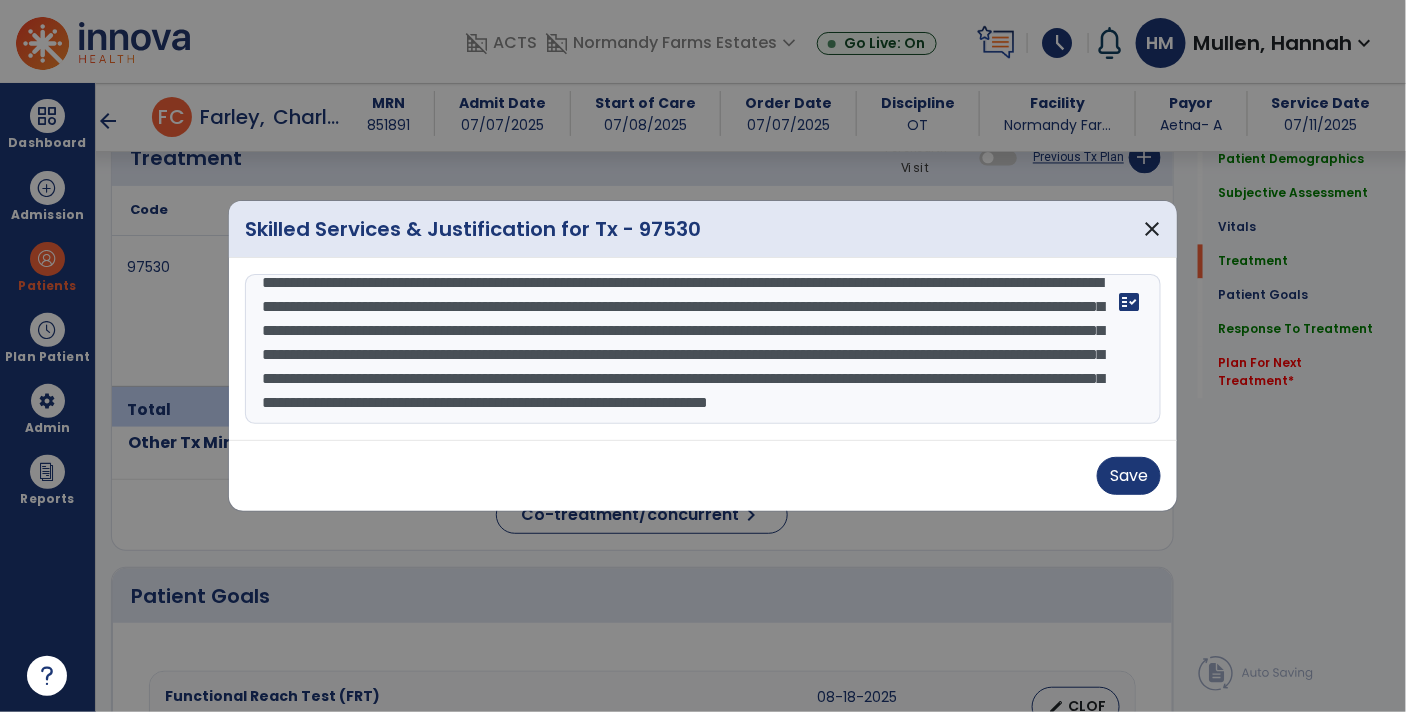 click on "Facilitated TA to improve RW safety, activity tolerance, and decrease risk of falls during ADL/IADL related functional mobility and item retrieval. Simulated clothing retrieval task with resident using RW to retrieve/transport clothing from closet to bed, provided CGA. Facilitated x6 trials item retrieval task to promote reaching outside BOS, RW safety, and dual tasking during functional mobility with balance upgrade following 5 min seated rest break via tossing bean bag into bucket; provided CGA with min VCs for orienting self close to object prior to reaching, big steps, and pacing. Re-educated resident on use of call bell prior to in-room mobility as resident with impaired memory and safety awareness and reported having been completing toileting independently." at bounding box center [703, 349] 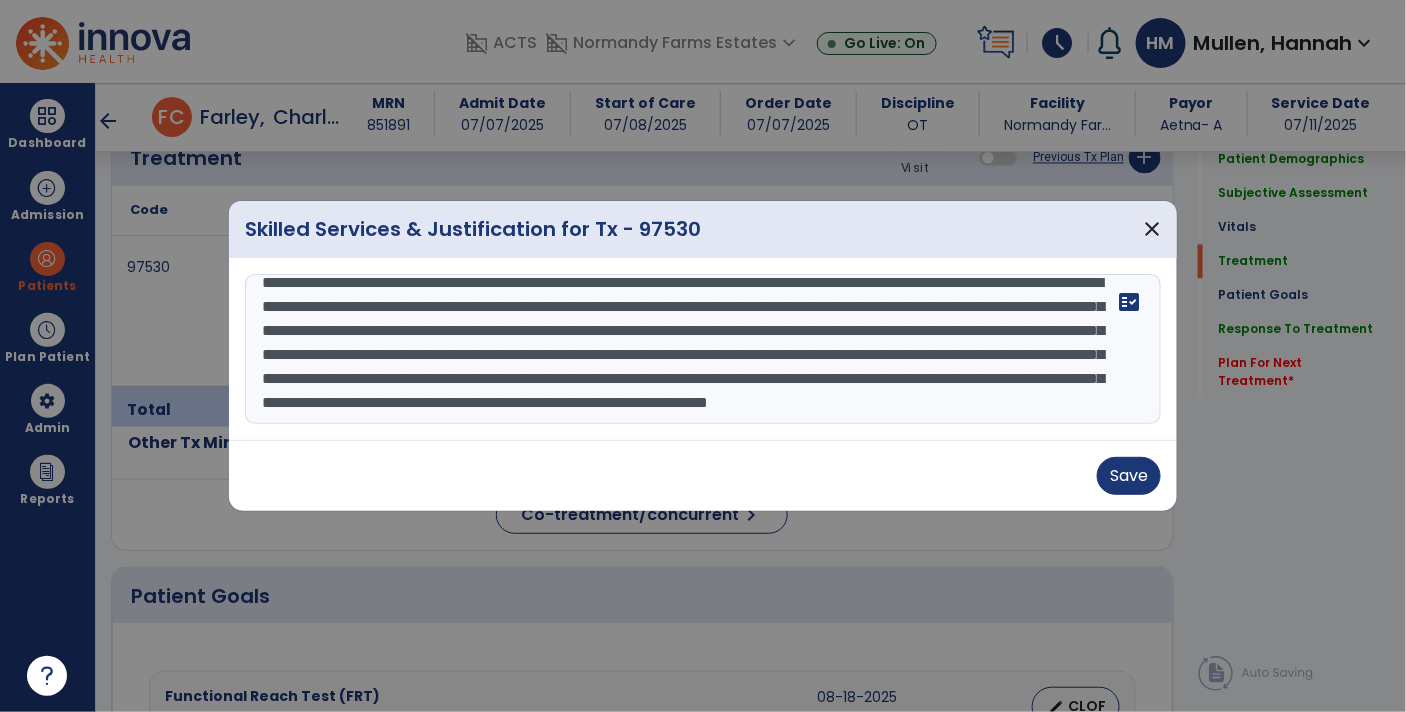 click on "**********" at bounding box center (703, 349) 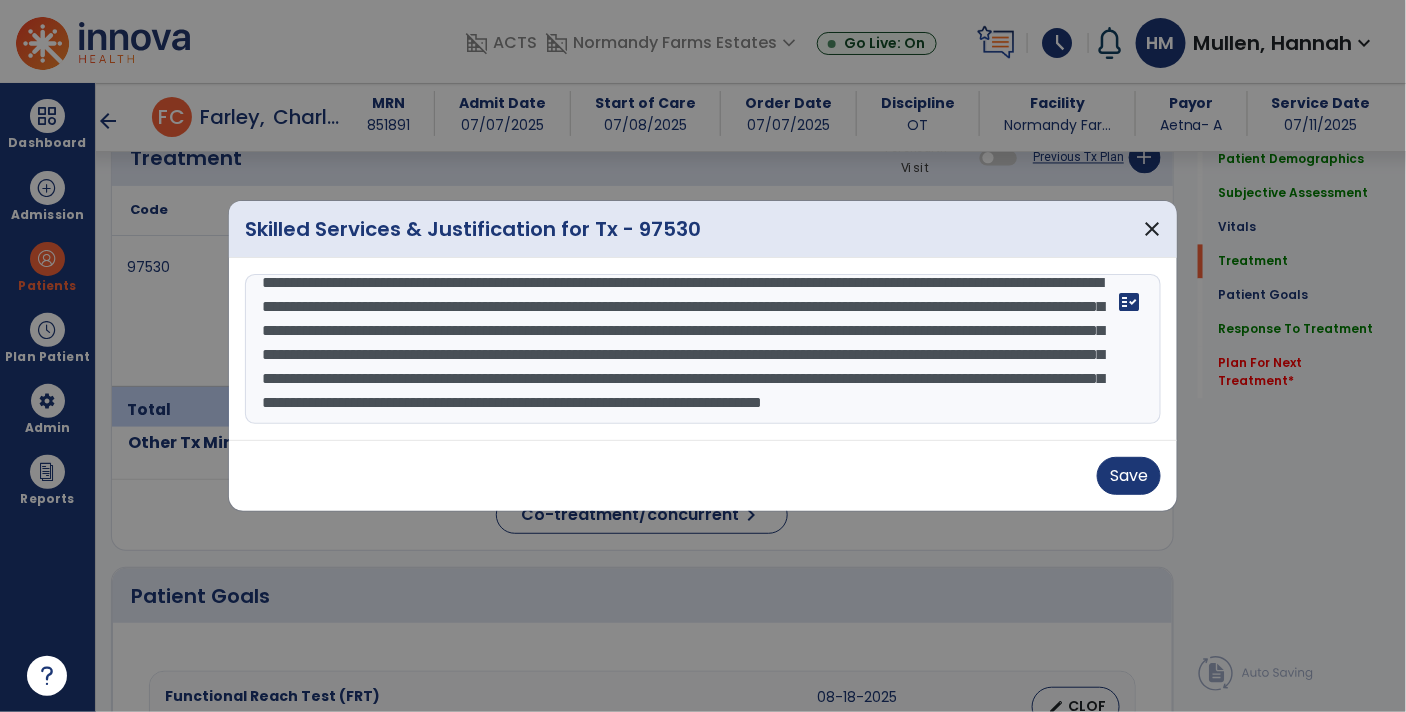 type on "**********" 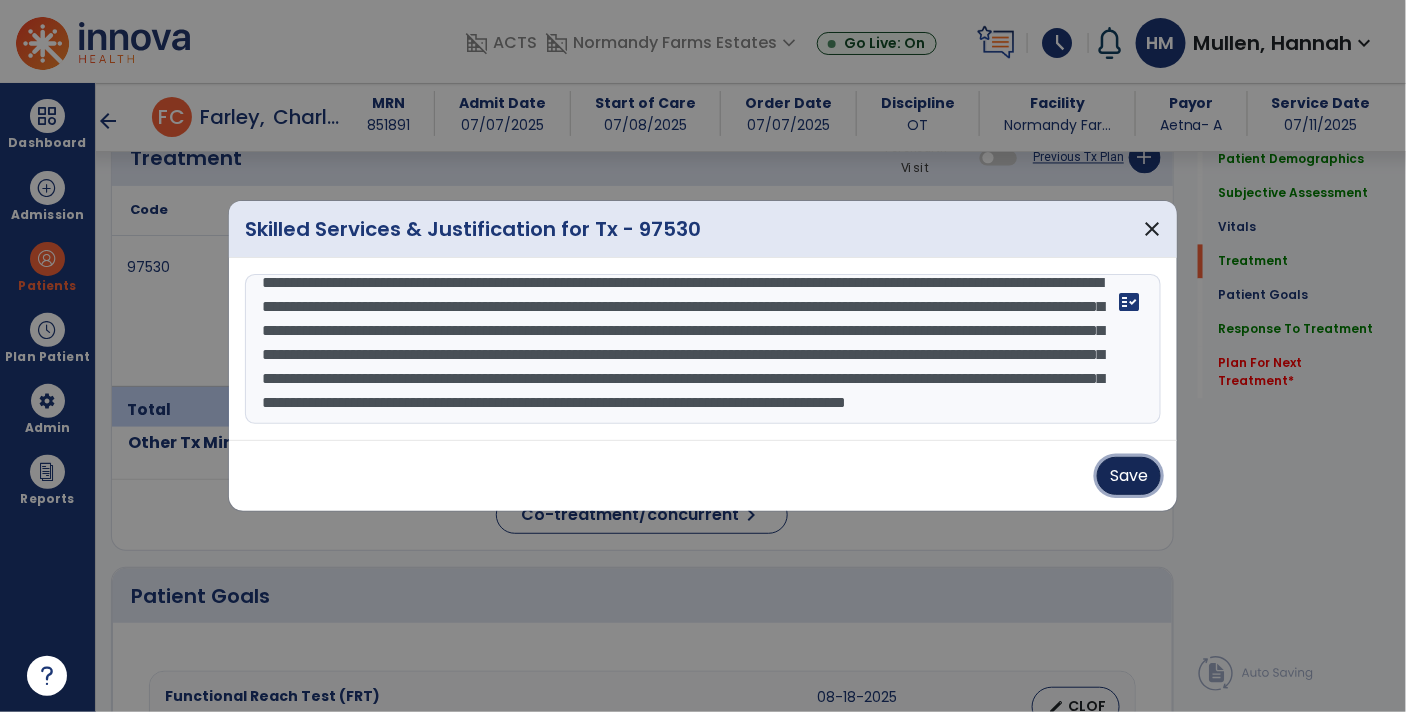 click on "Save" at bounding box center [1129, 476] 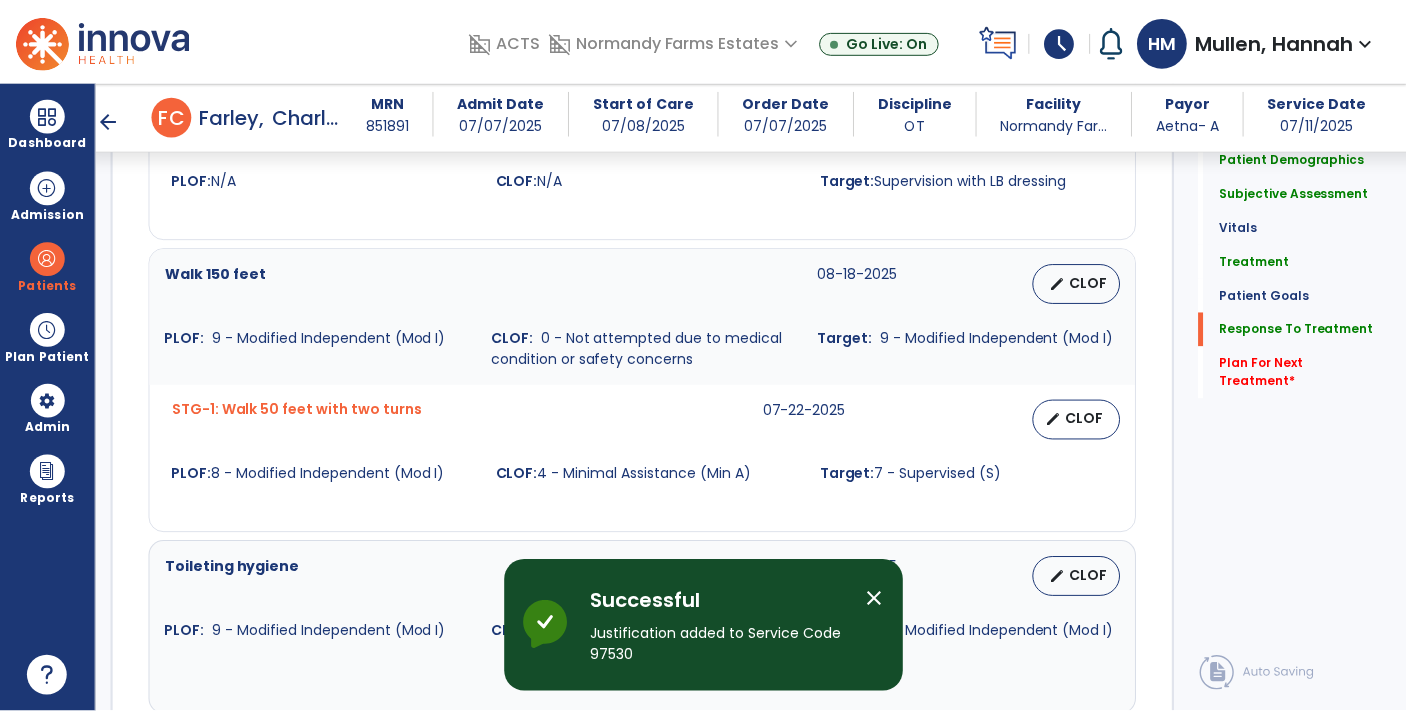 scroll, scrollTop: 3678, scrollLeft: 0, axis: vertical 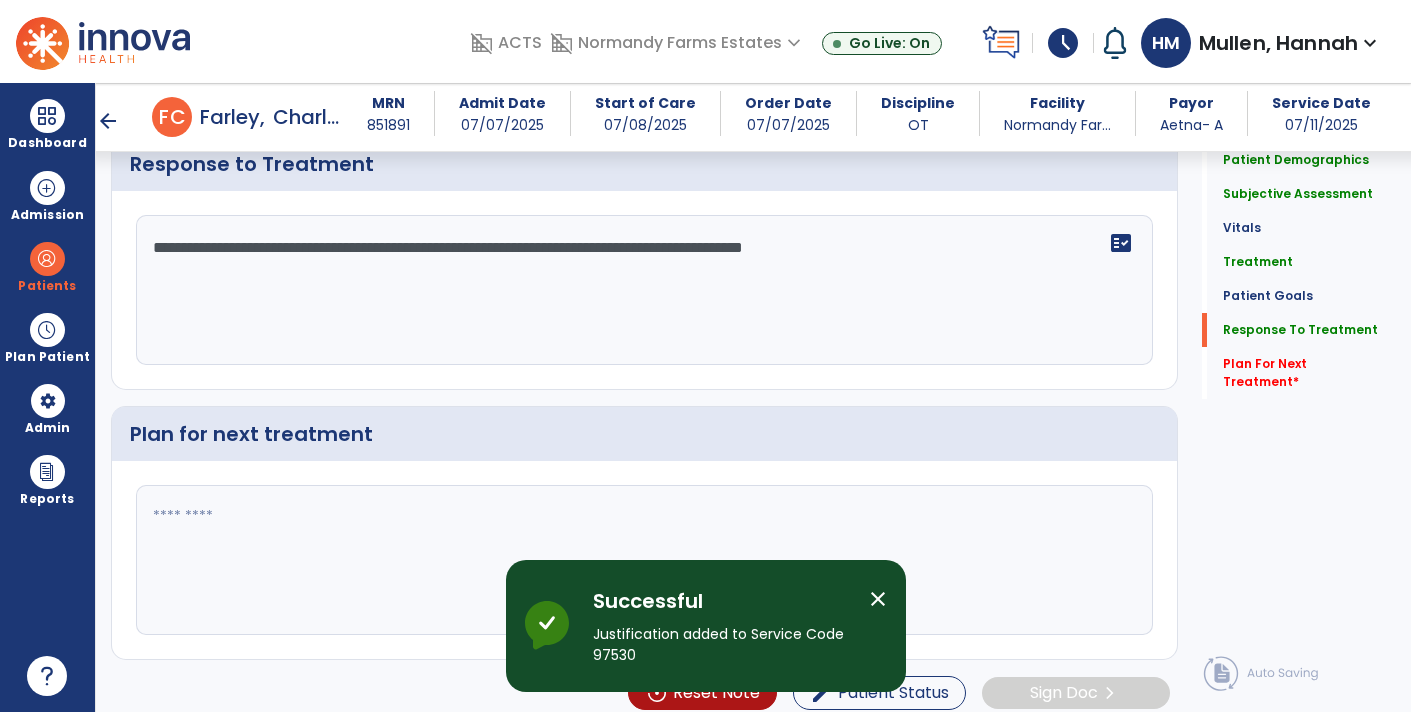 click 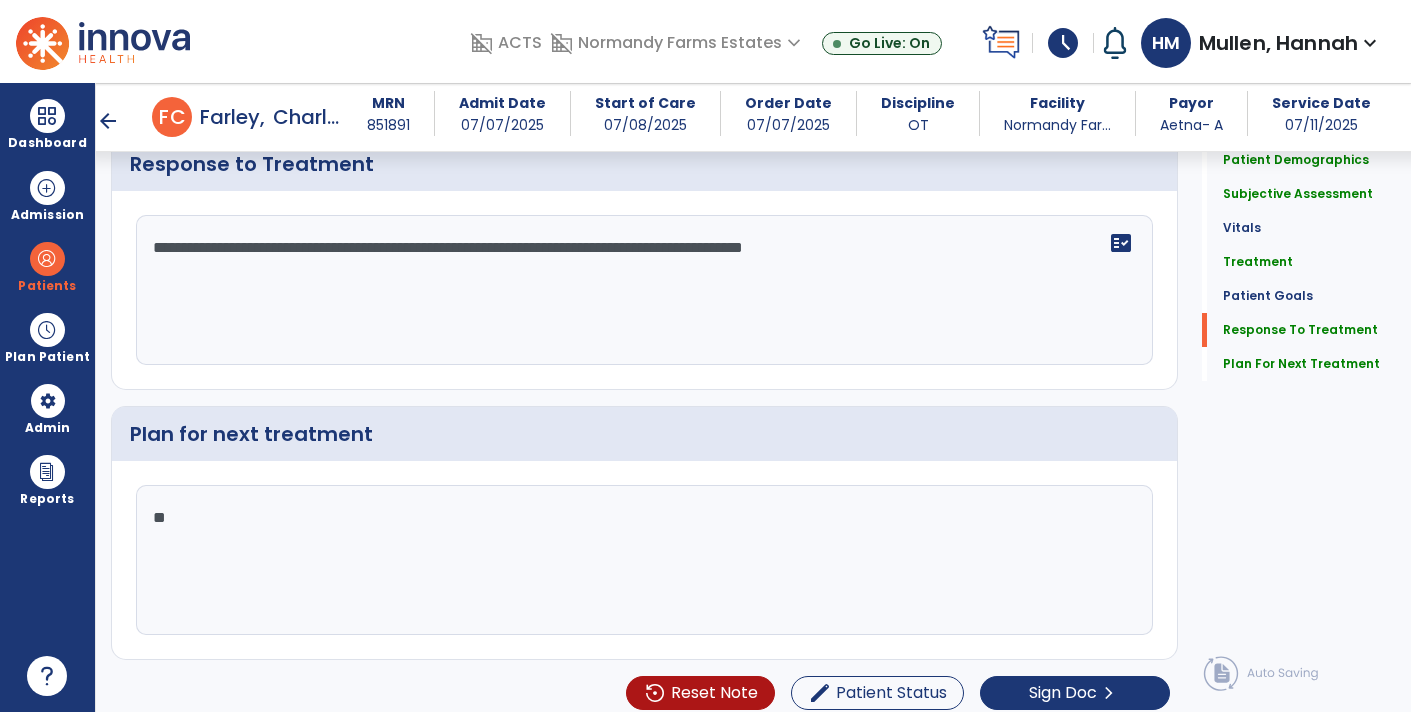 type on "*" 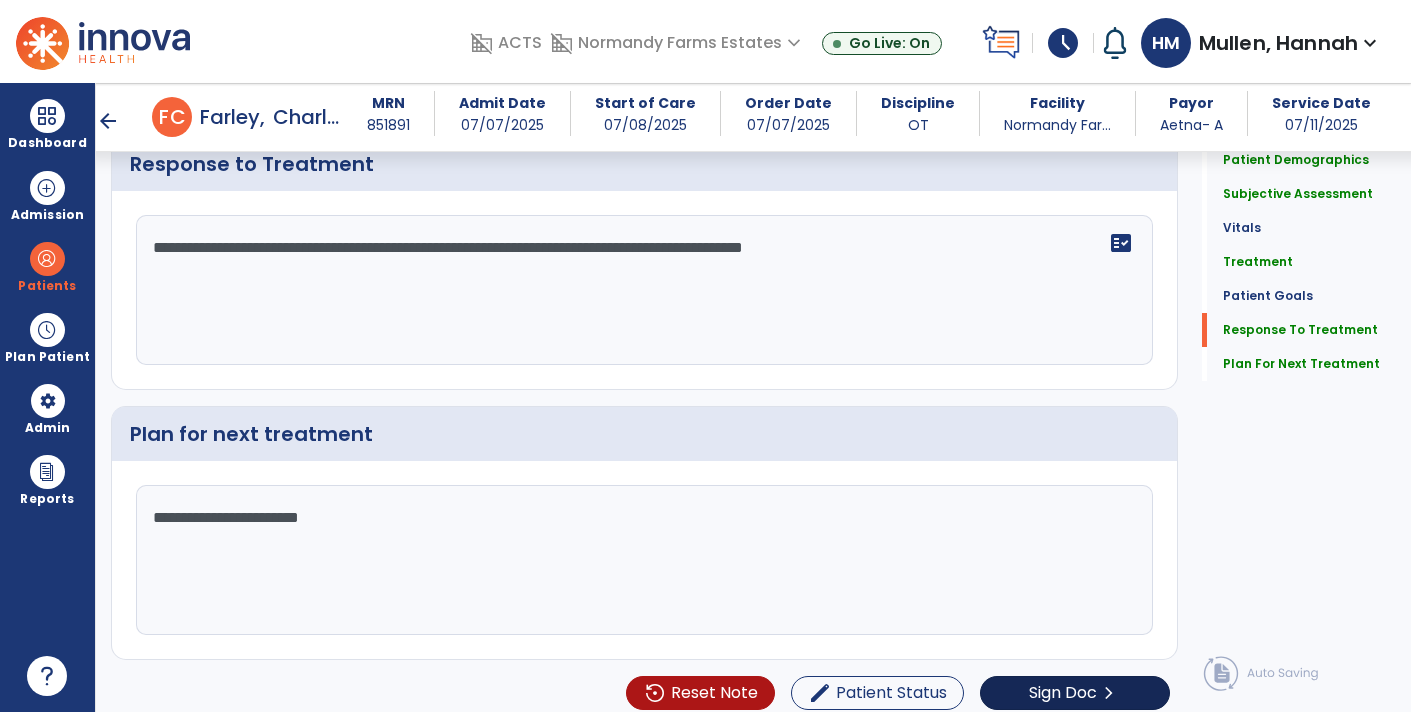 type on "**********" 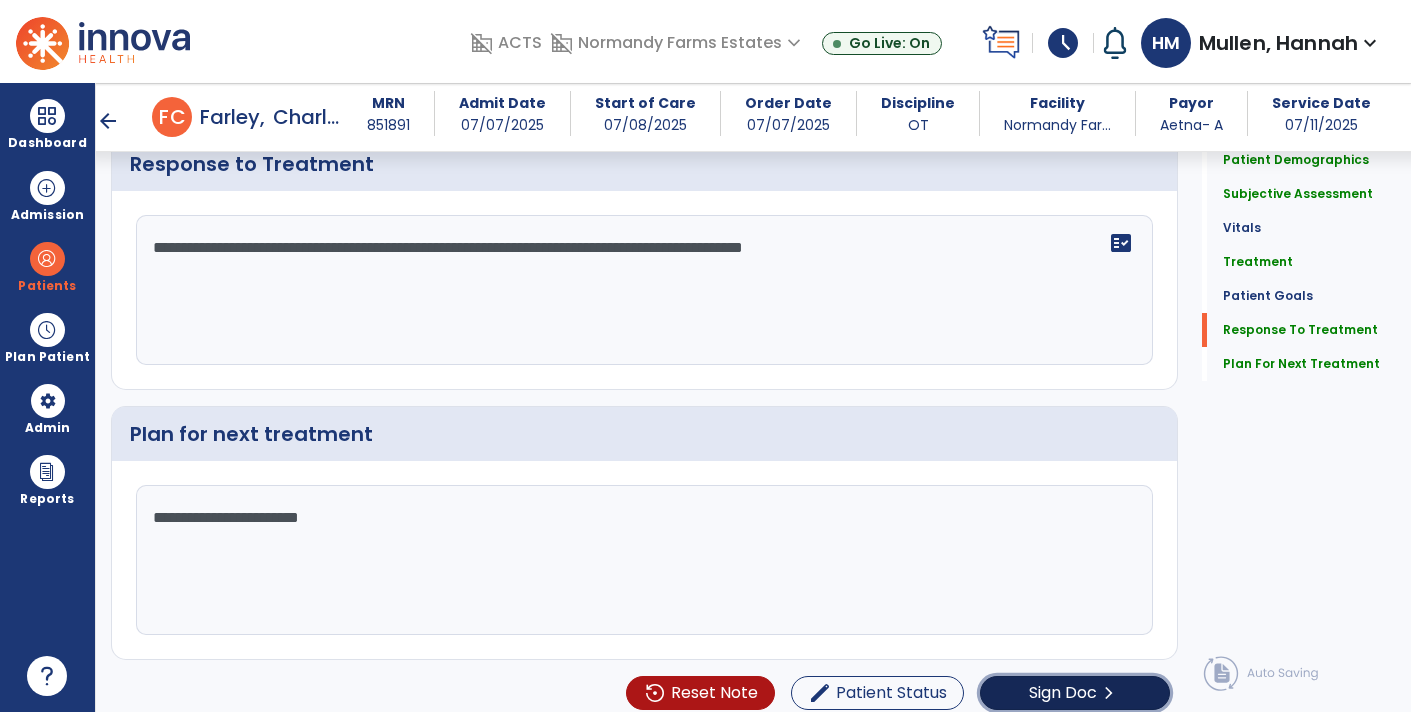 click on "Sign Doc" 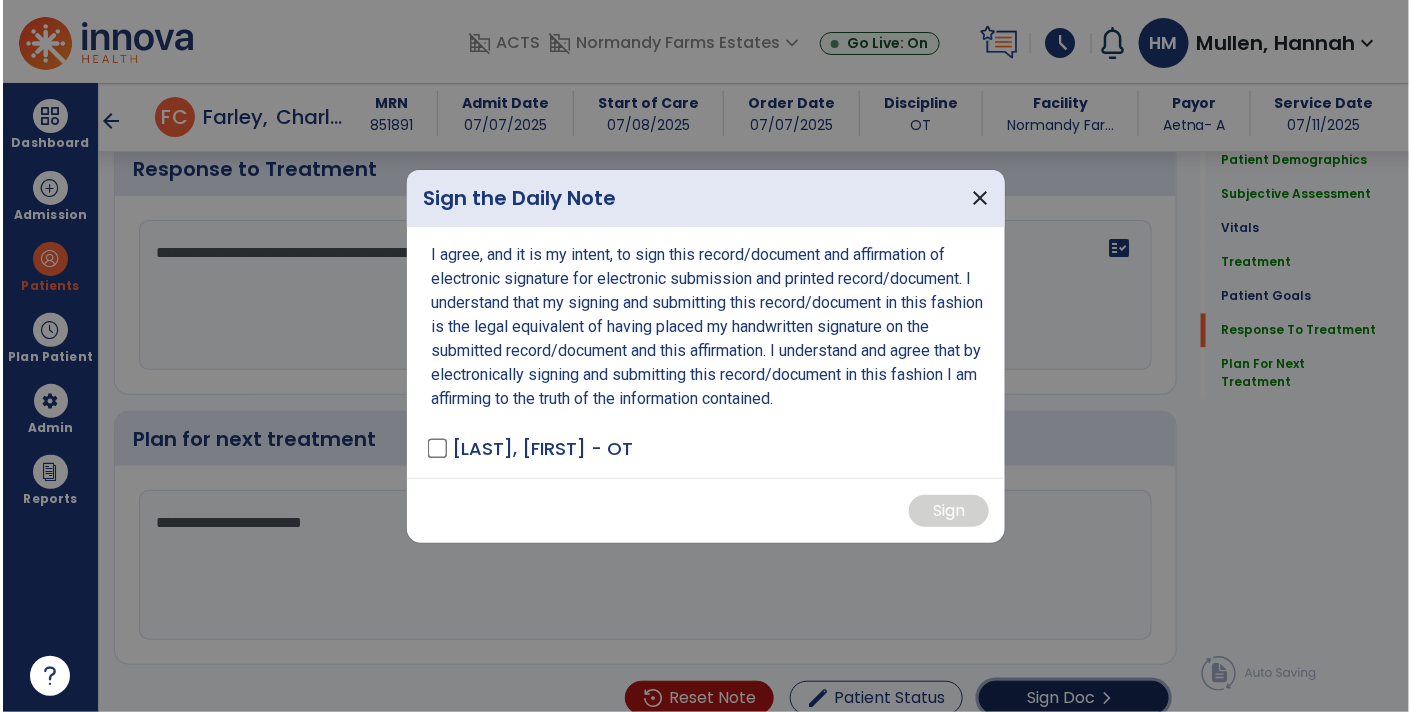scroll, scrollTop: 3678, scrollLeft: 0, axis: vertical 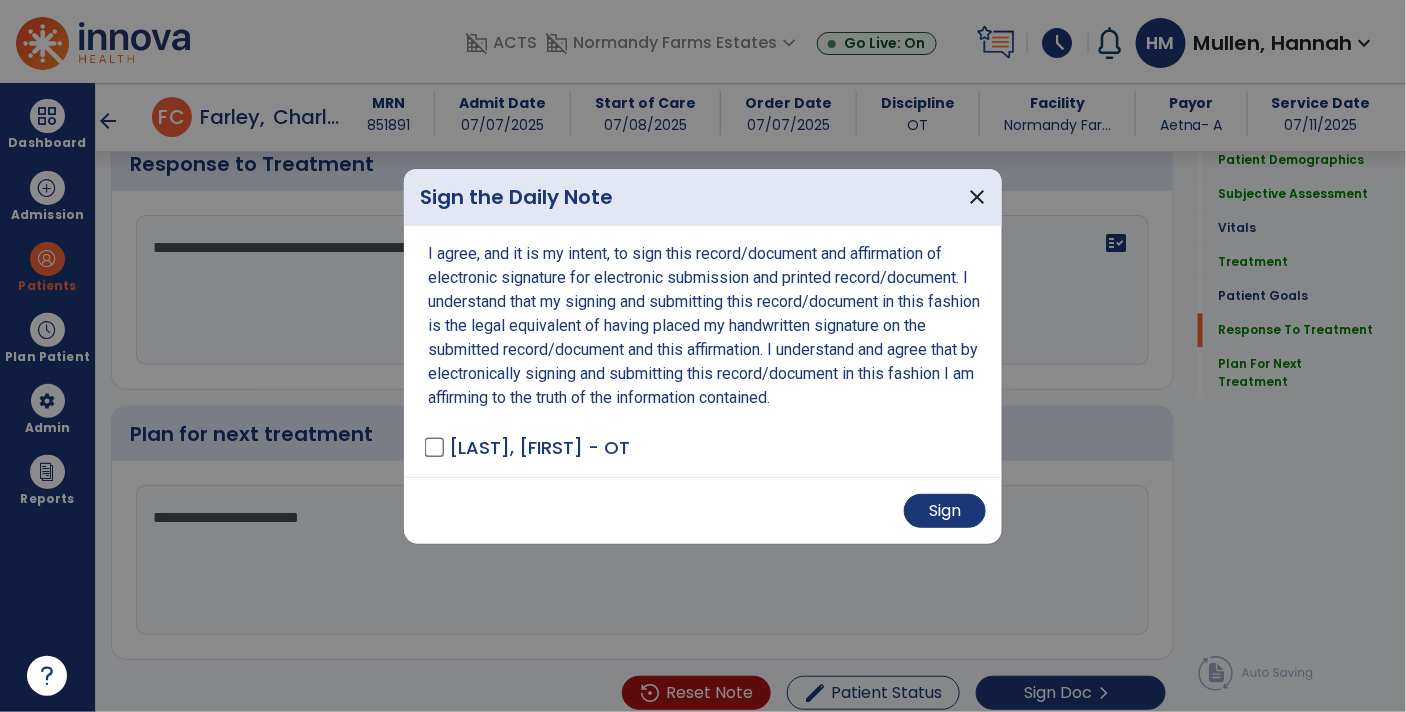 click on "Sign" at bounding box center (703, 510) 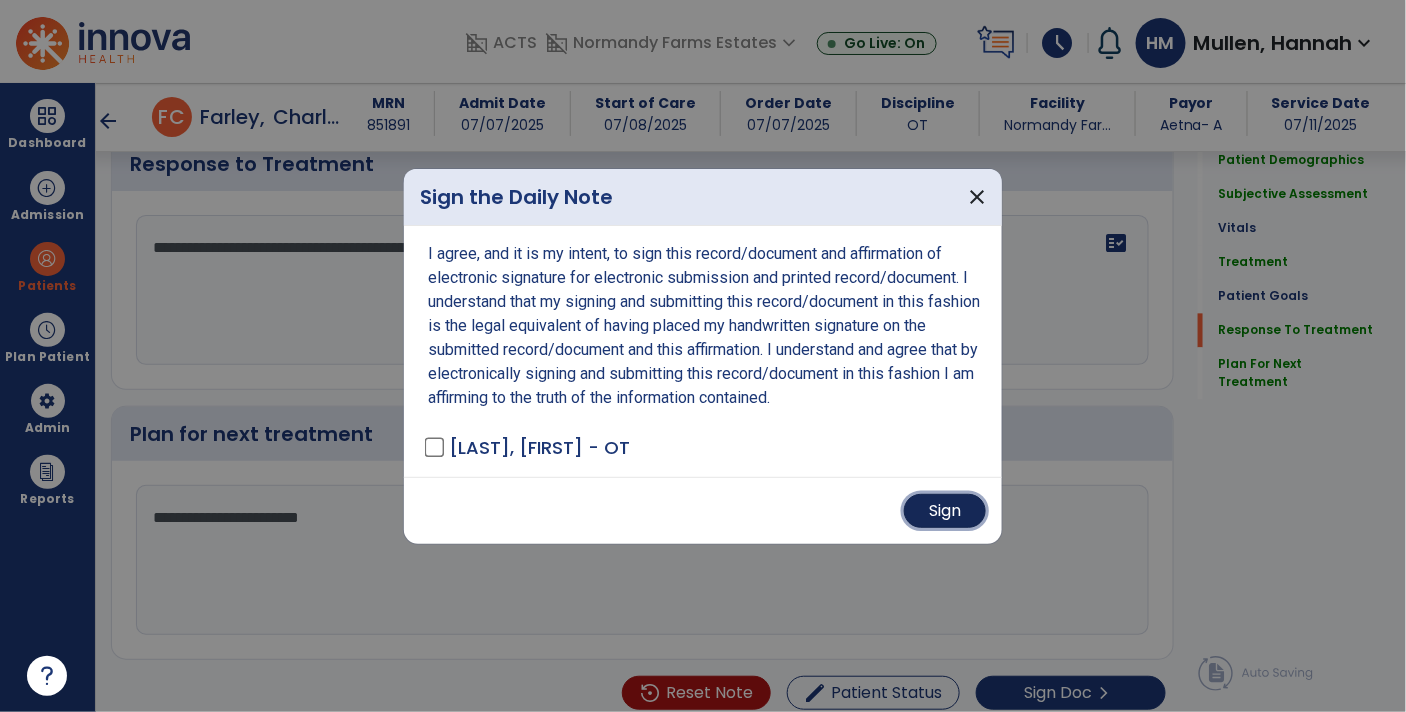 click on "Sign" at bounding box center [945, 511] 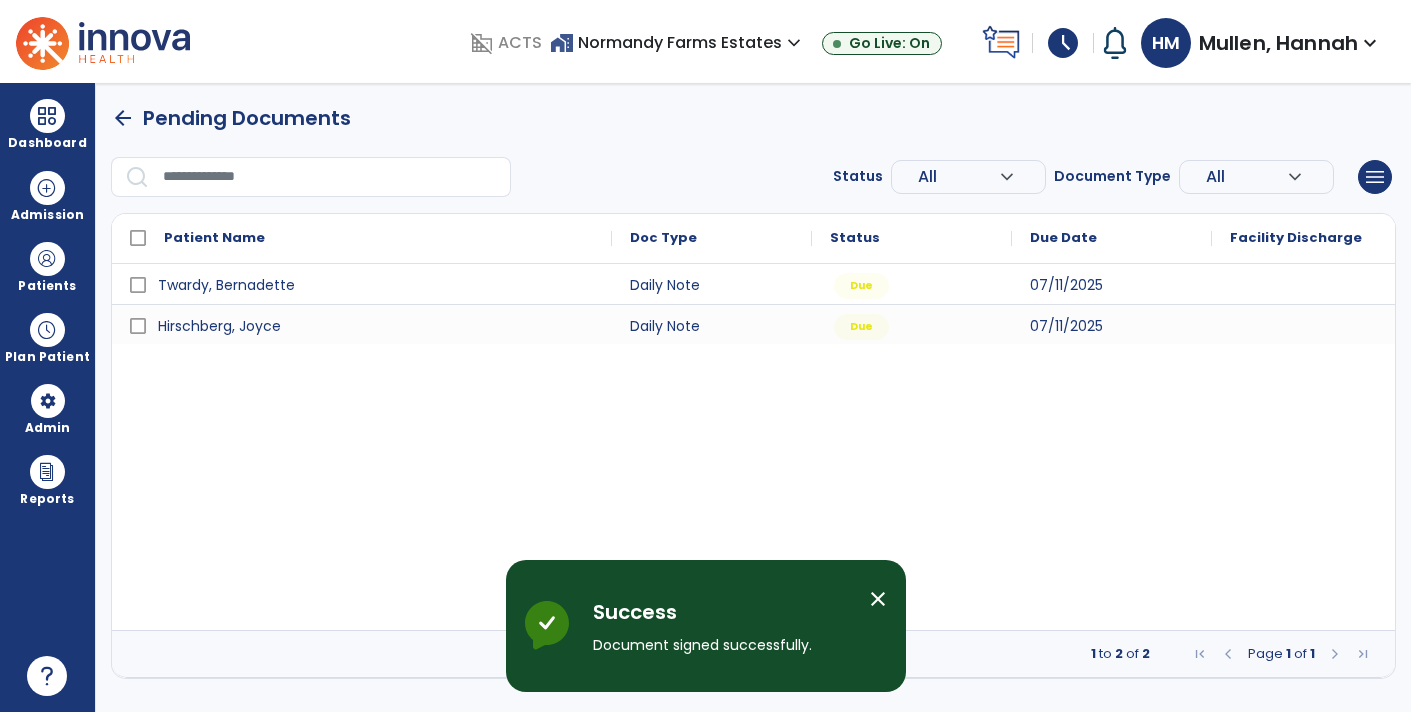 scroll, scrollTop: 0, scrollLeft: 0, axis: both 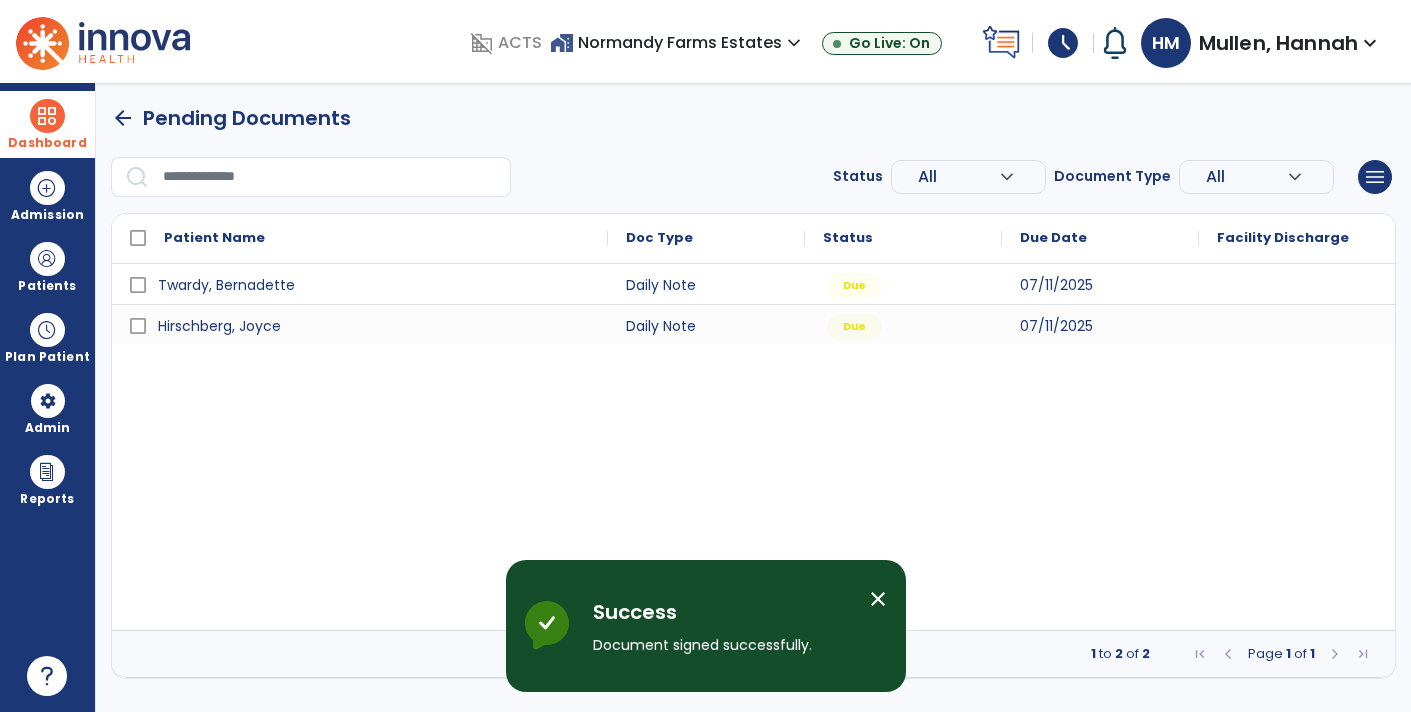 click at bounding box center (47, 116) 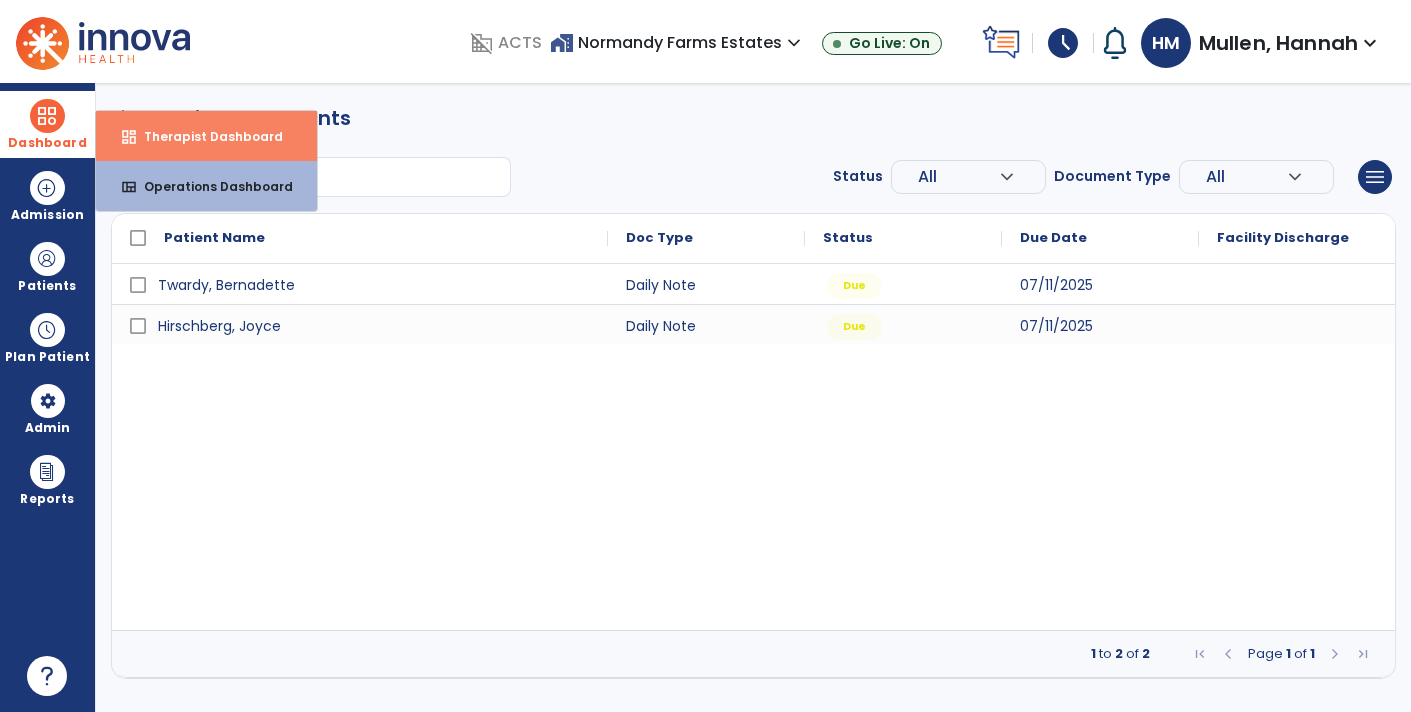 click on "Therapist Dashboard" at bounding box center (205, 136) 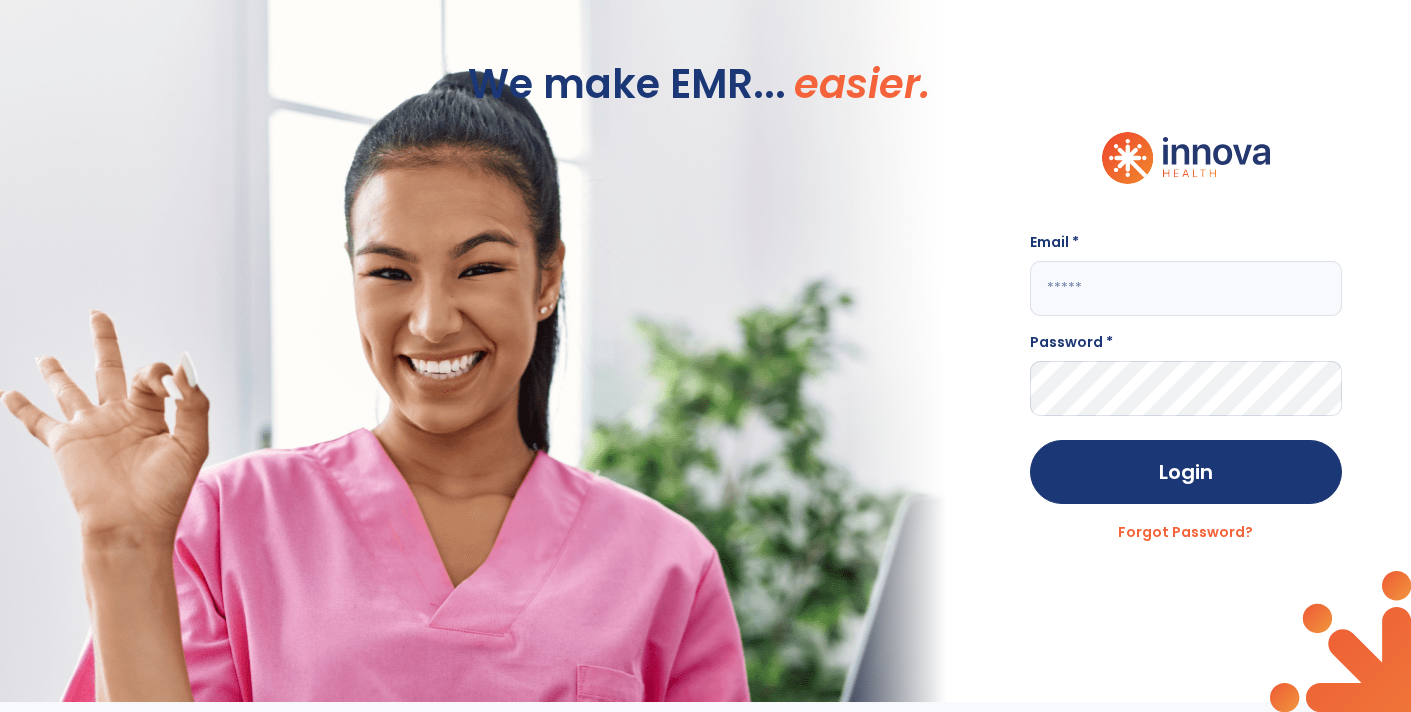 type on "**********" 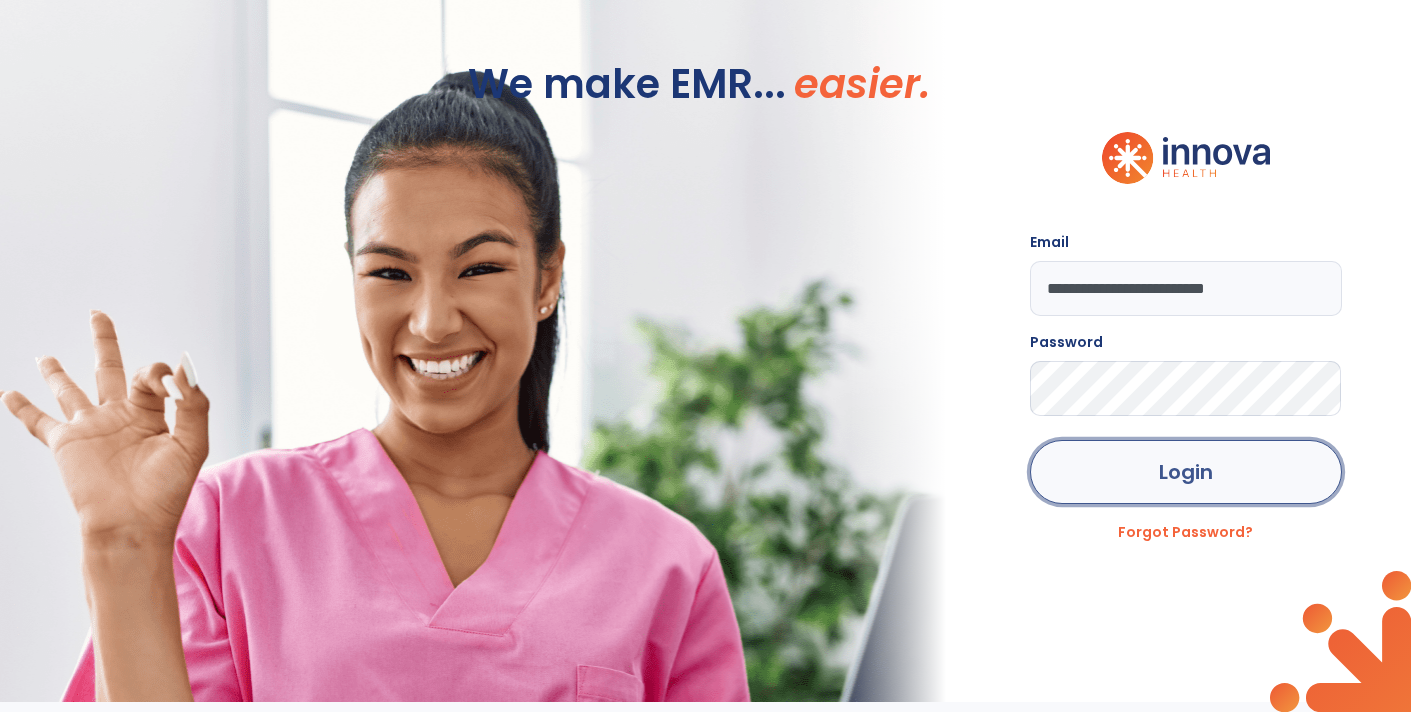 click on "Login" 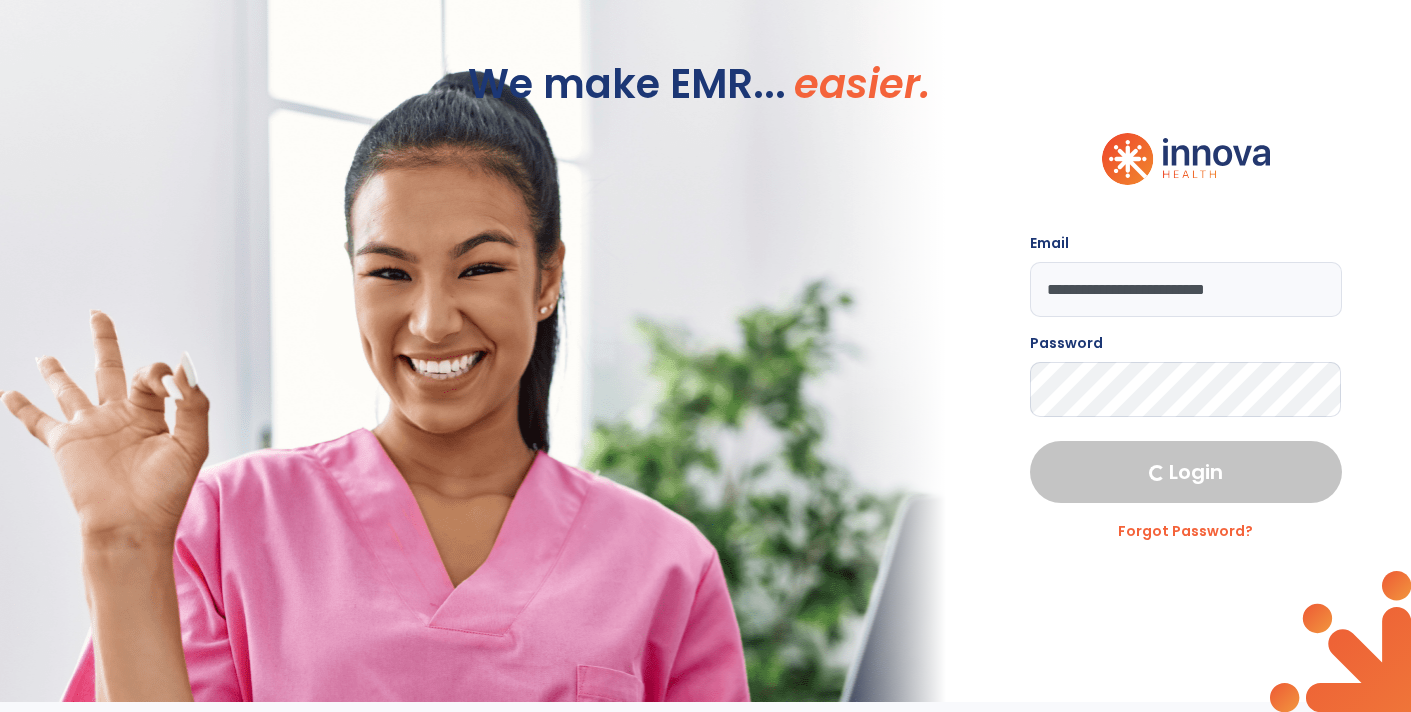 select on "****" 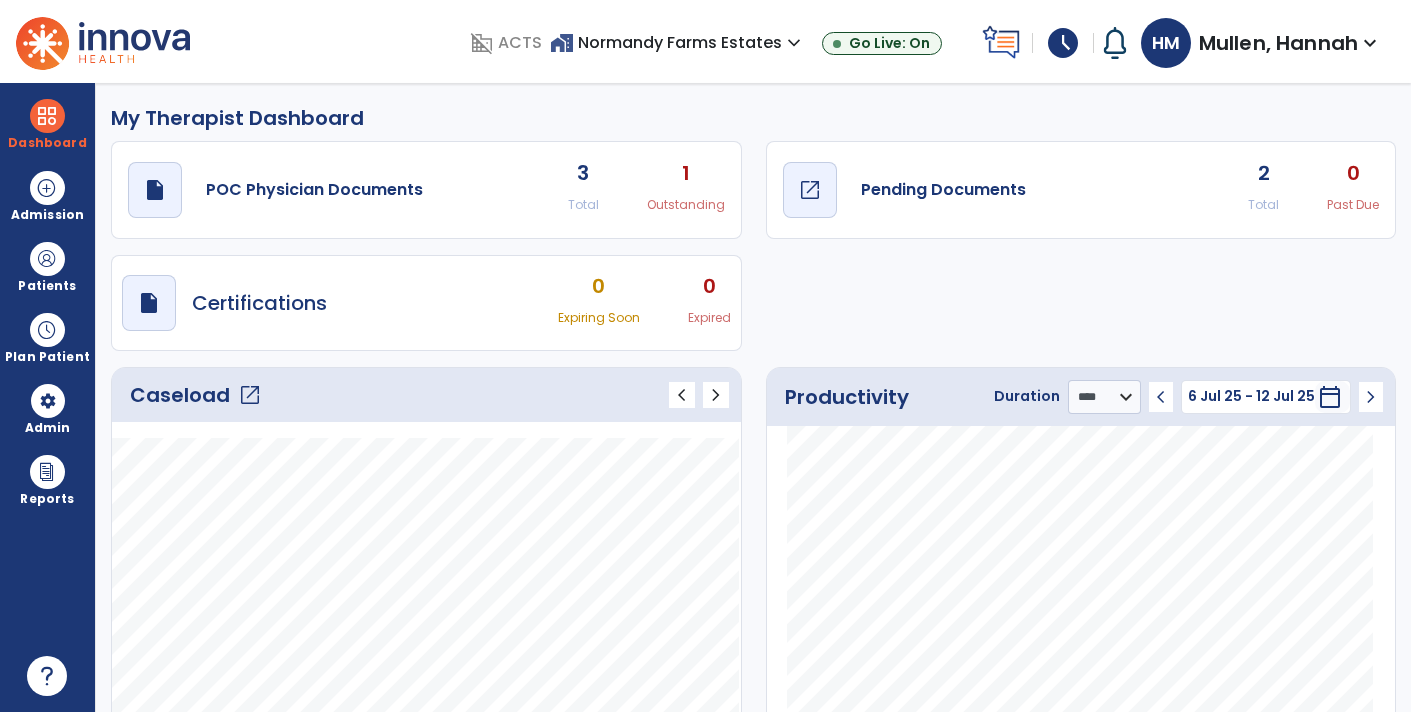 click on "open_in_new" 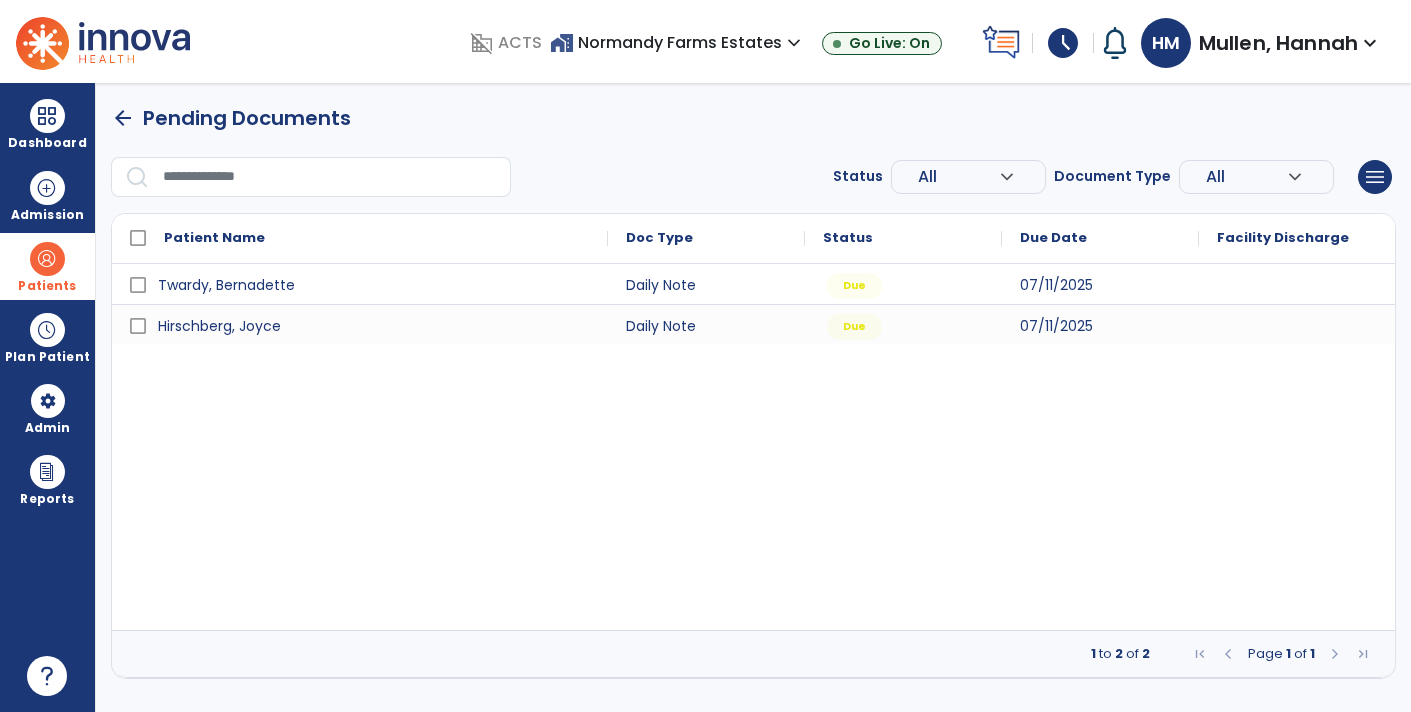 click at bounding box center [47, 259] 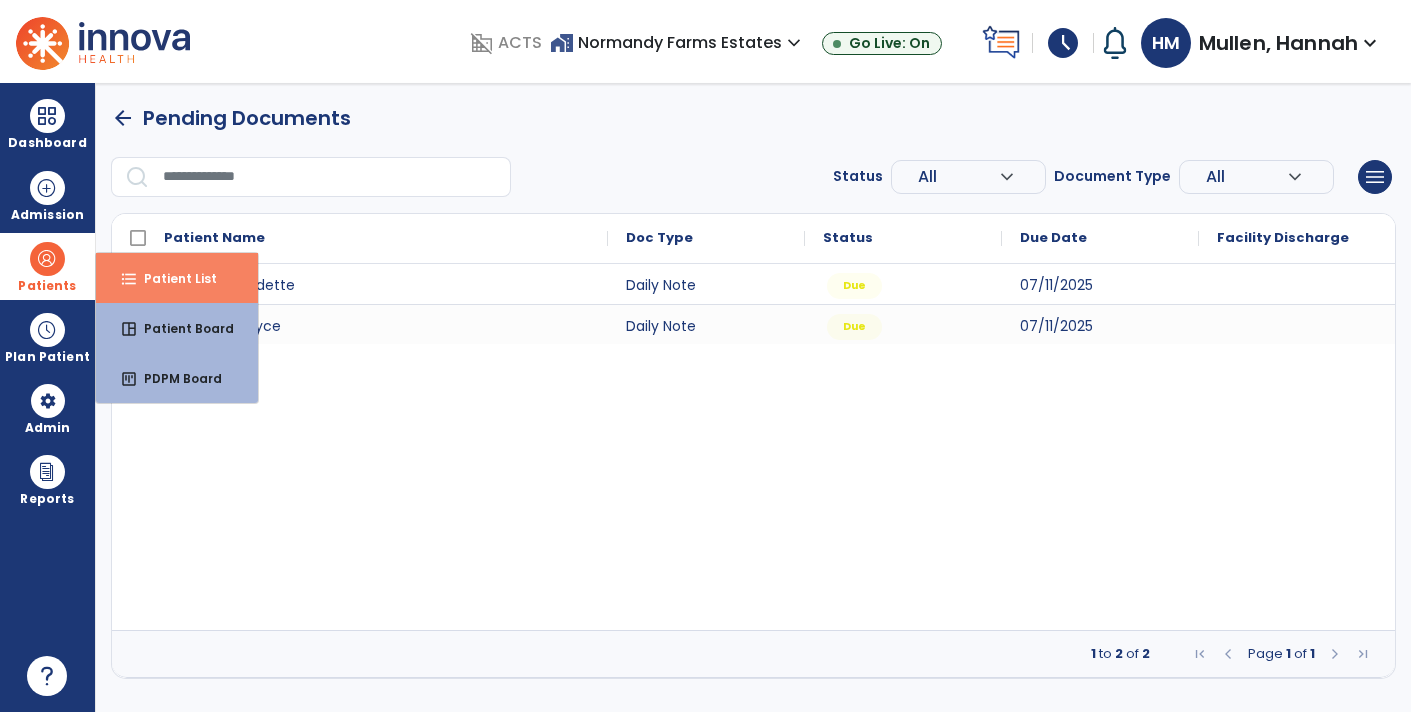 click on "format_list_bulleted" at bounding box center [129, 279] 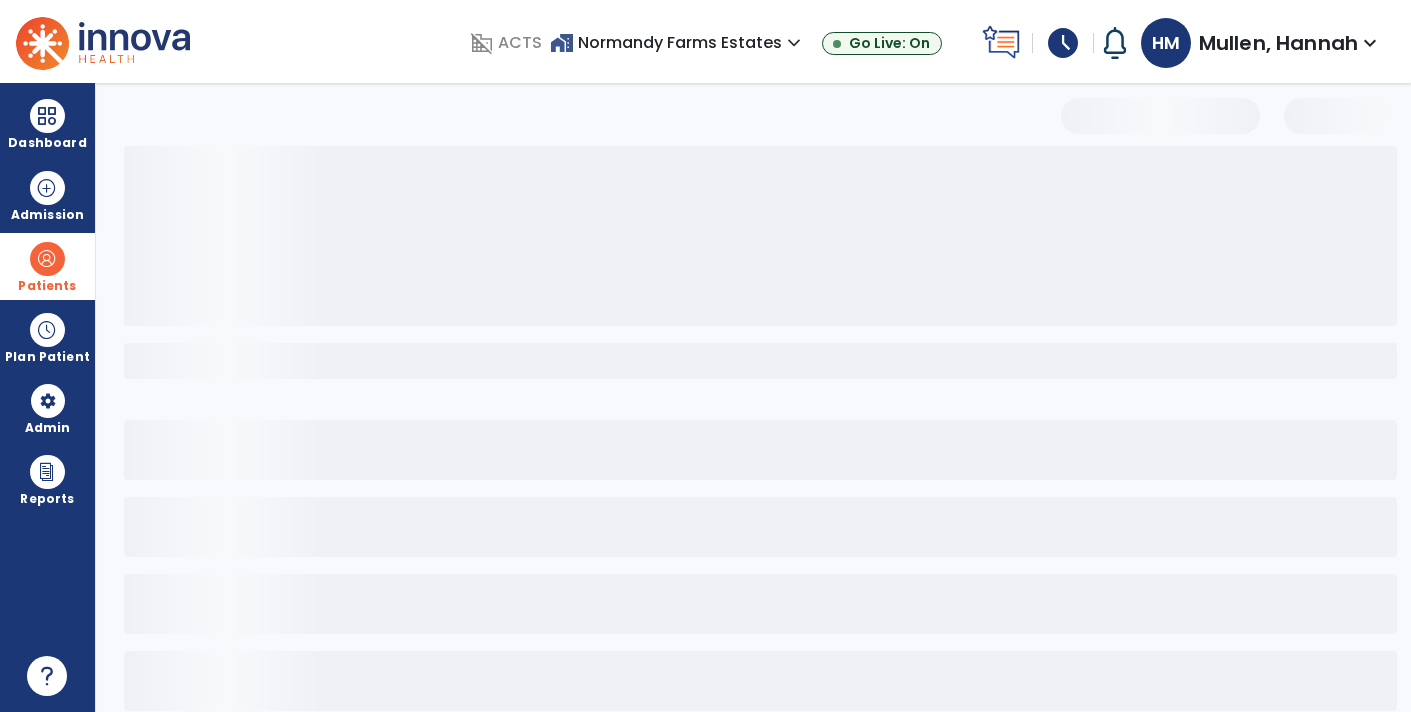 select on "***" 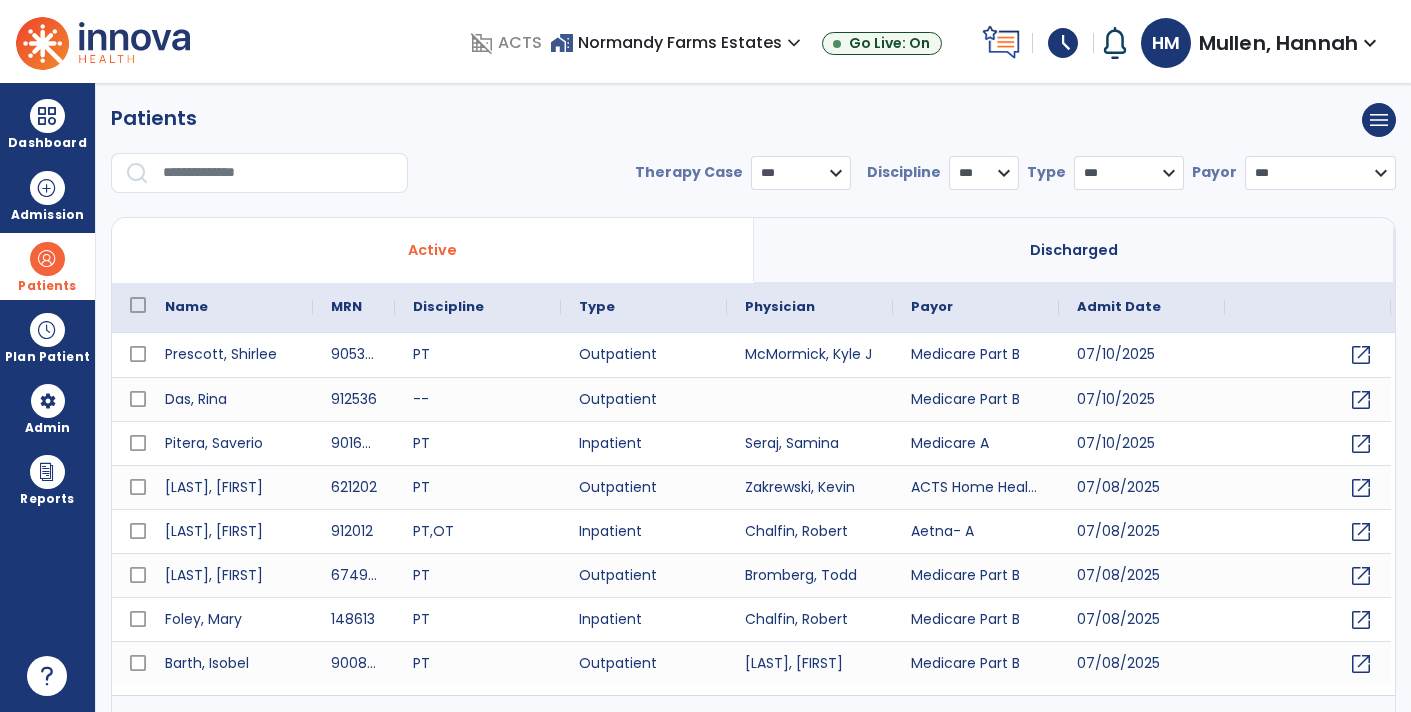 click at bounding box center [278, 173] 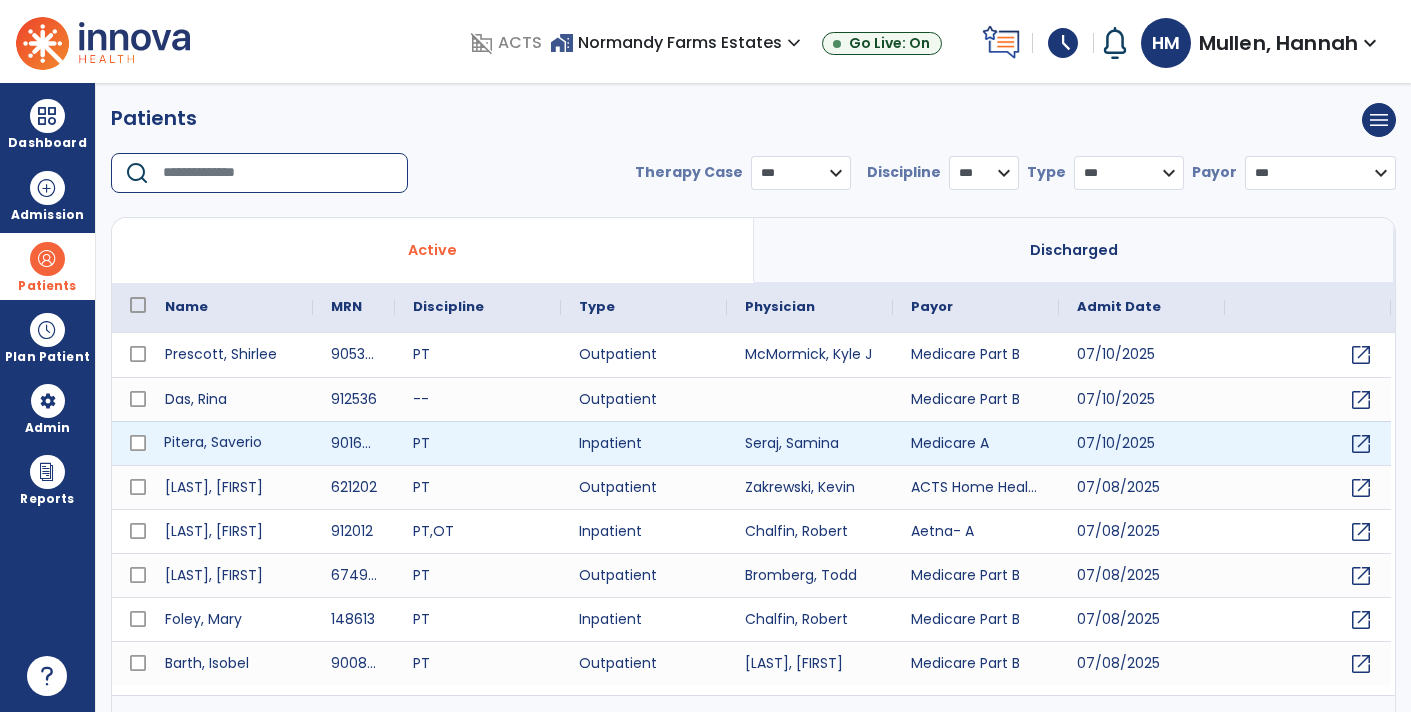 click on "Pitera, Saverio" at bounding box center (230, 443) 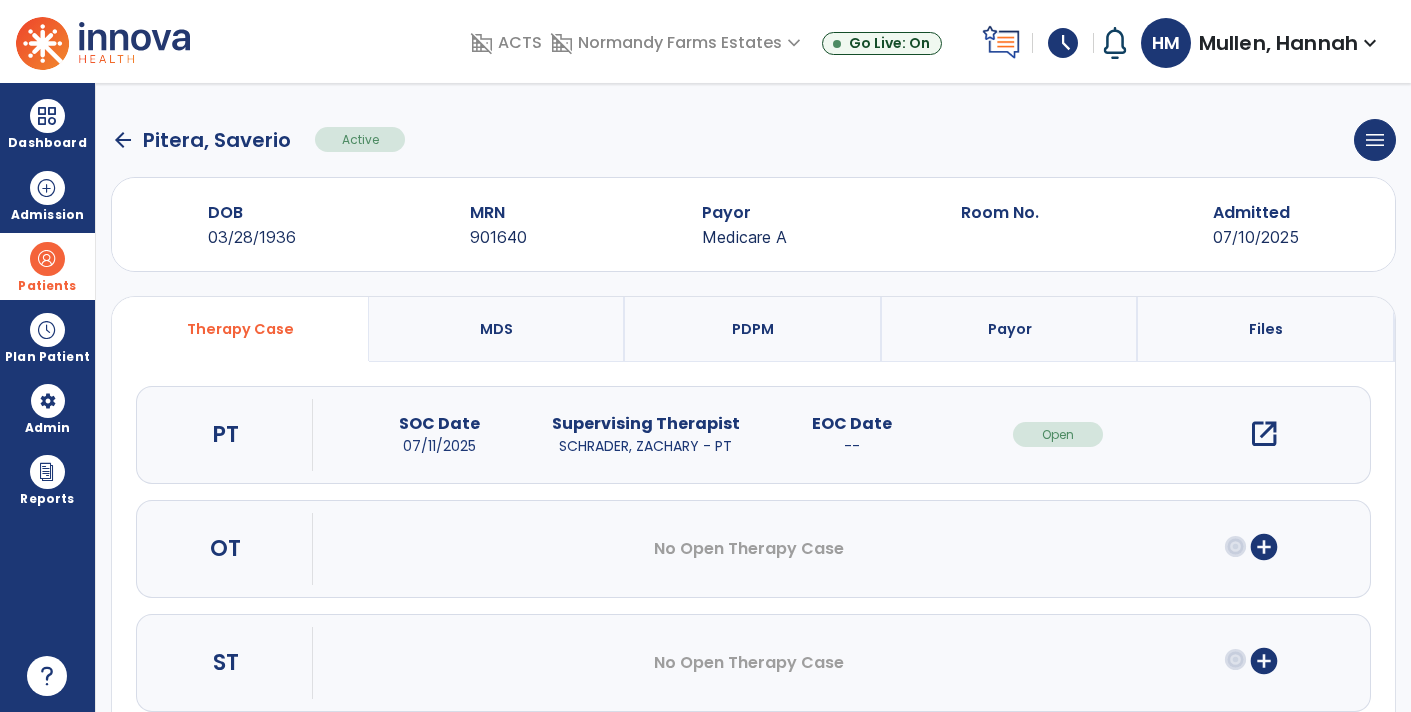 click on "add_circle" at bounding box center [1264, 547] 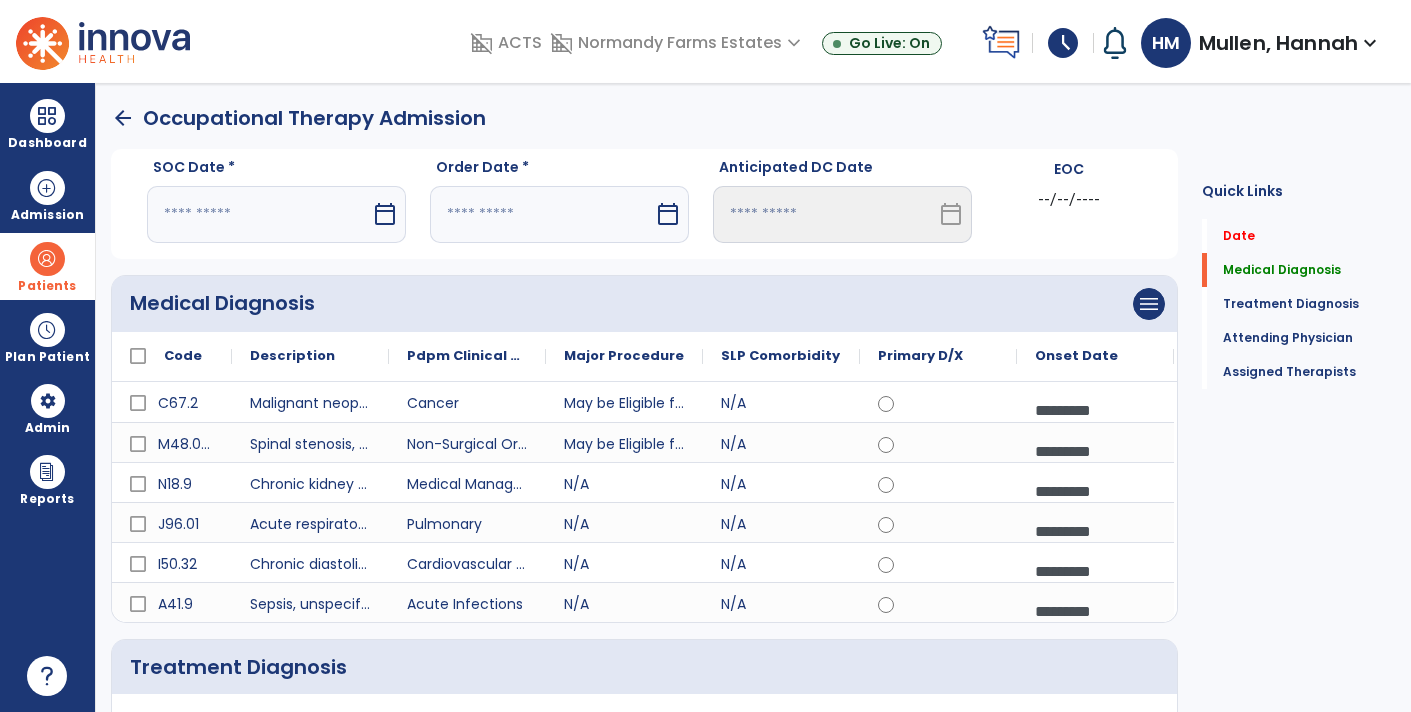 click on "calendar_today" at bounding box center (387, 214) 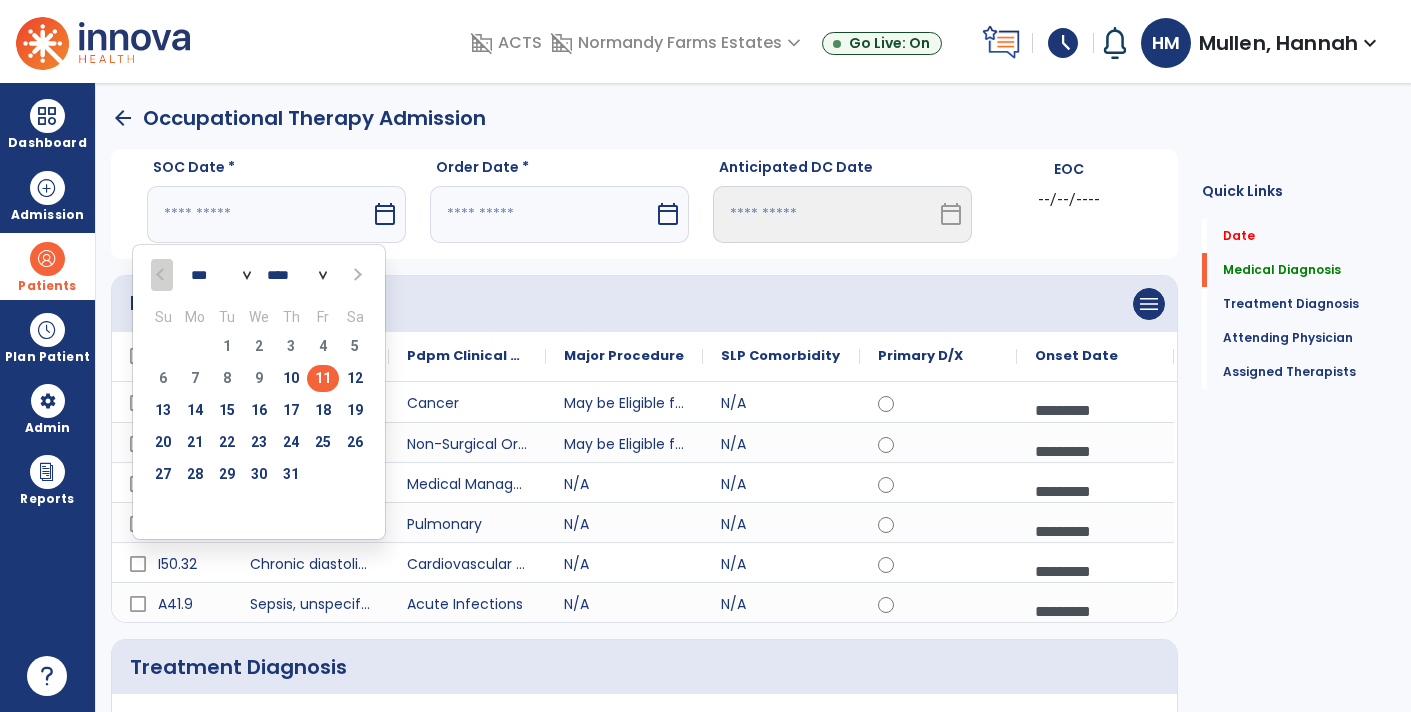 click on "11" at bounding box center (323, 378) 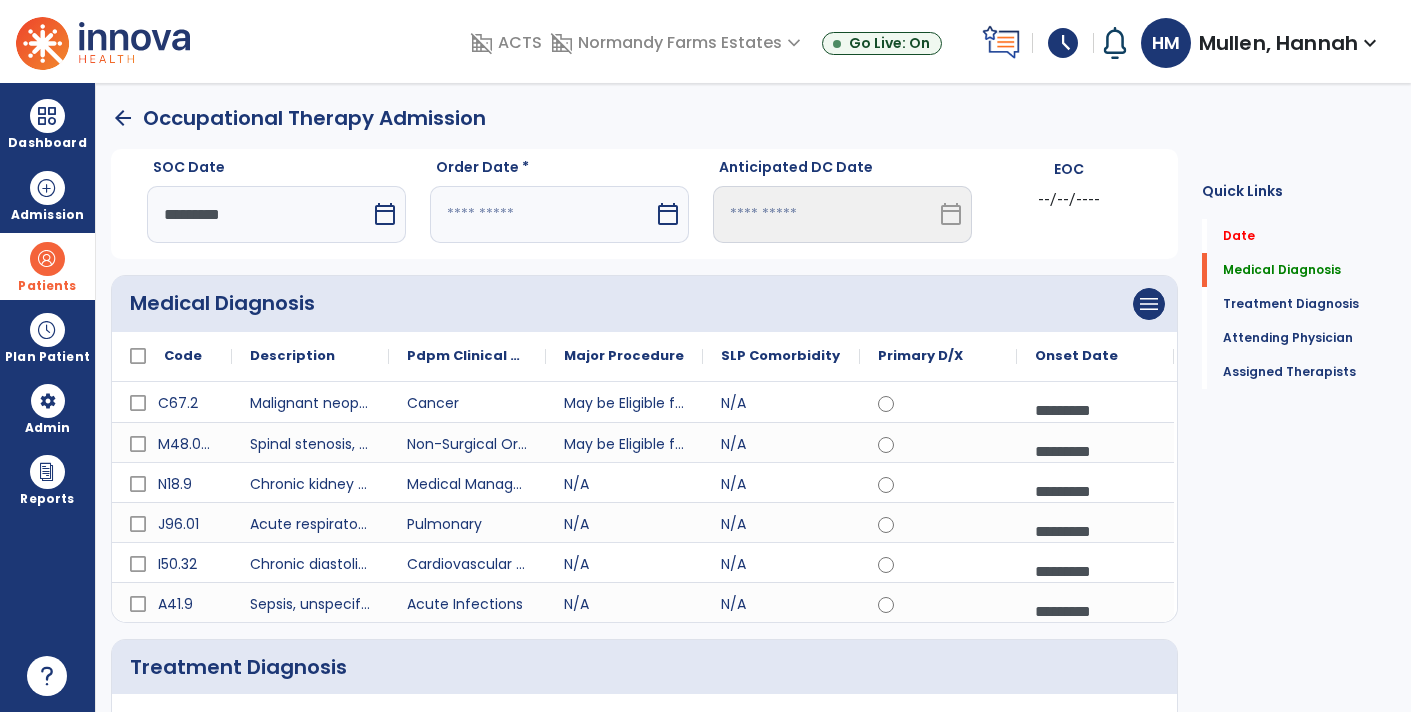 click at bounding box center [542, 214] 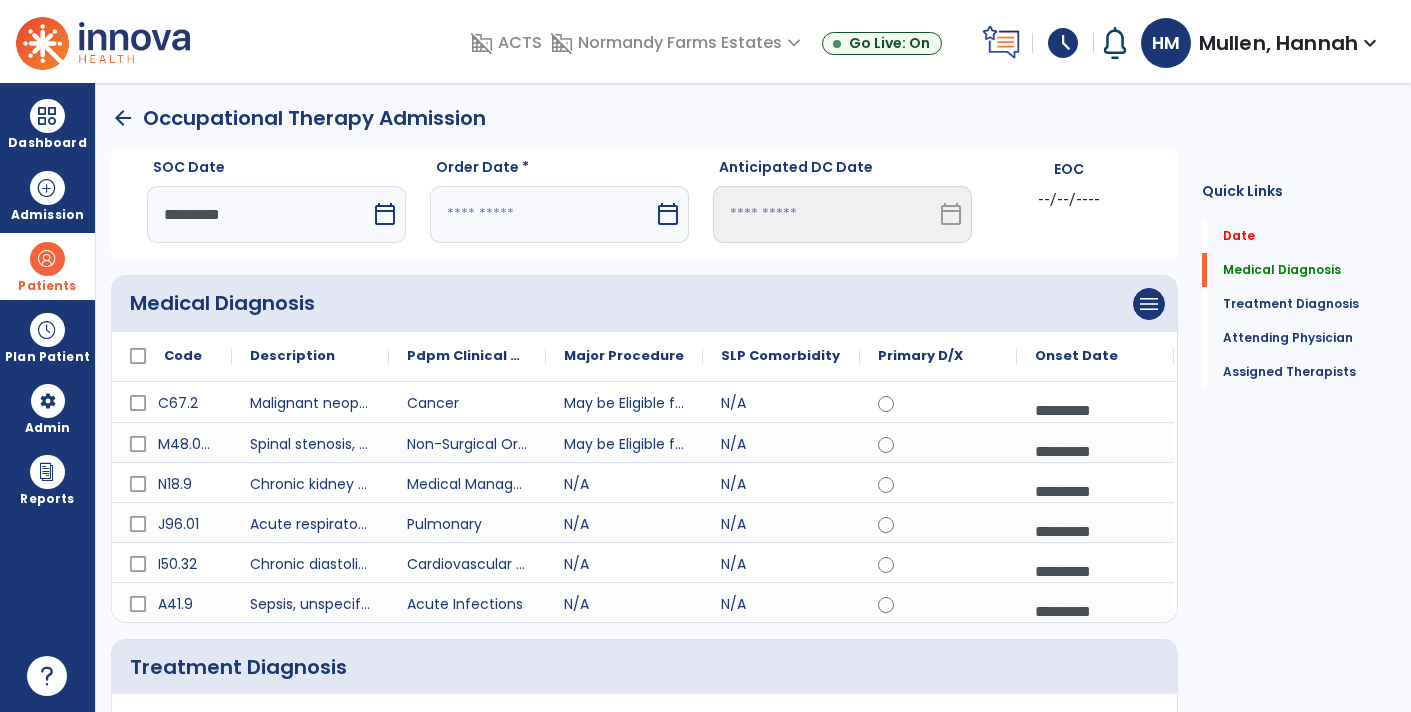 select on "*" 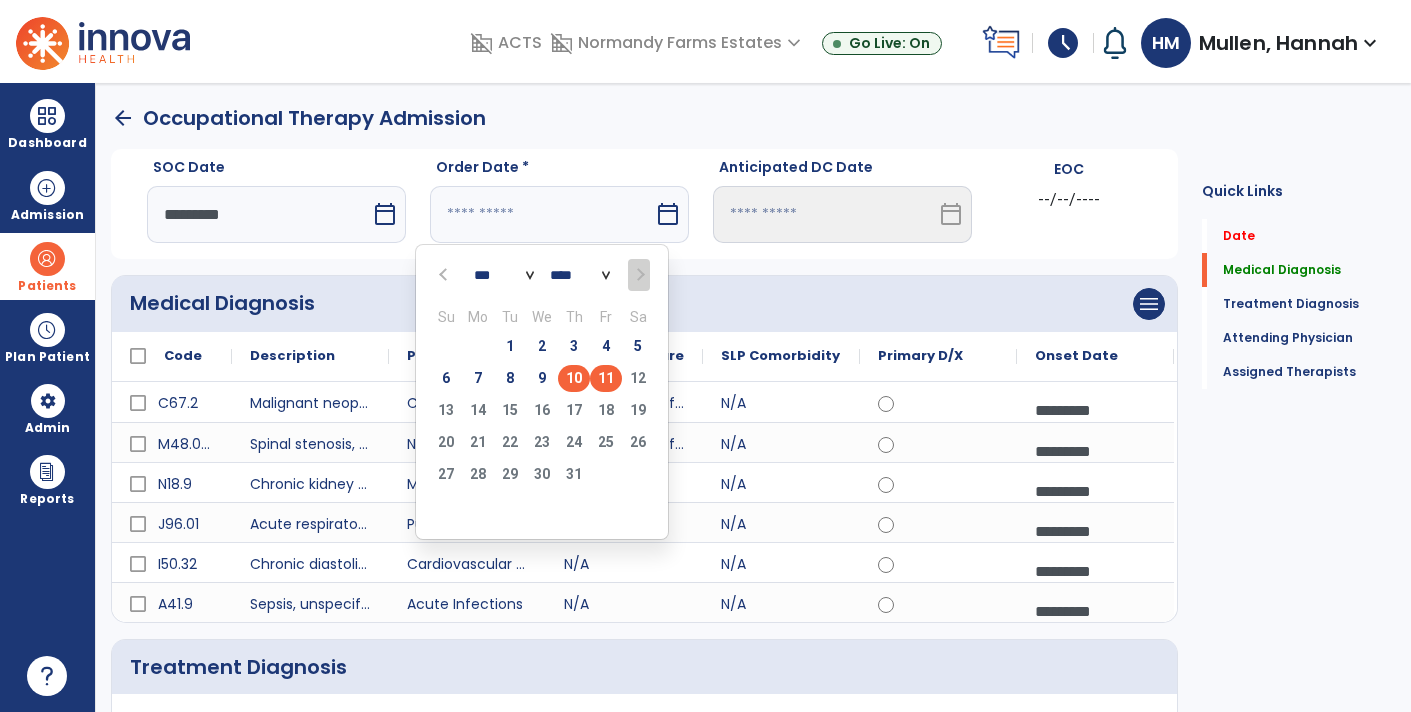 click on "10" at bounding box center [574, 378] 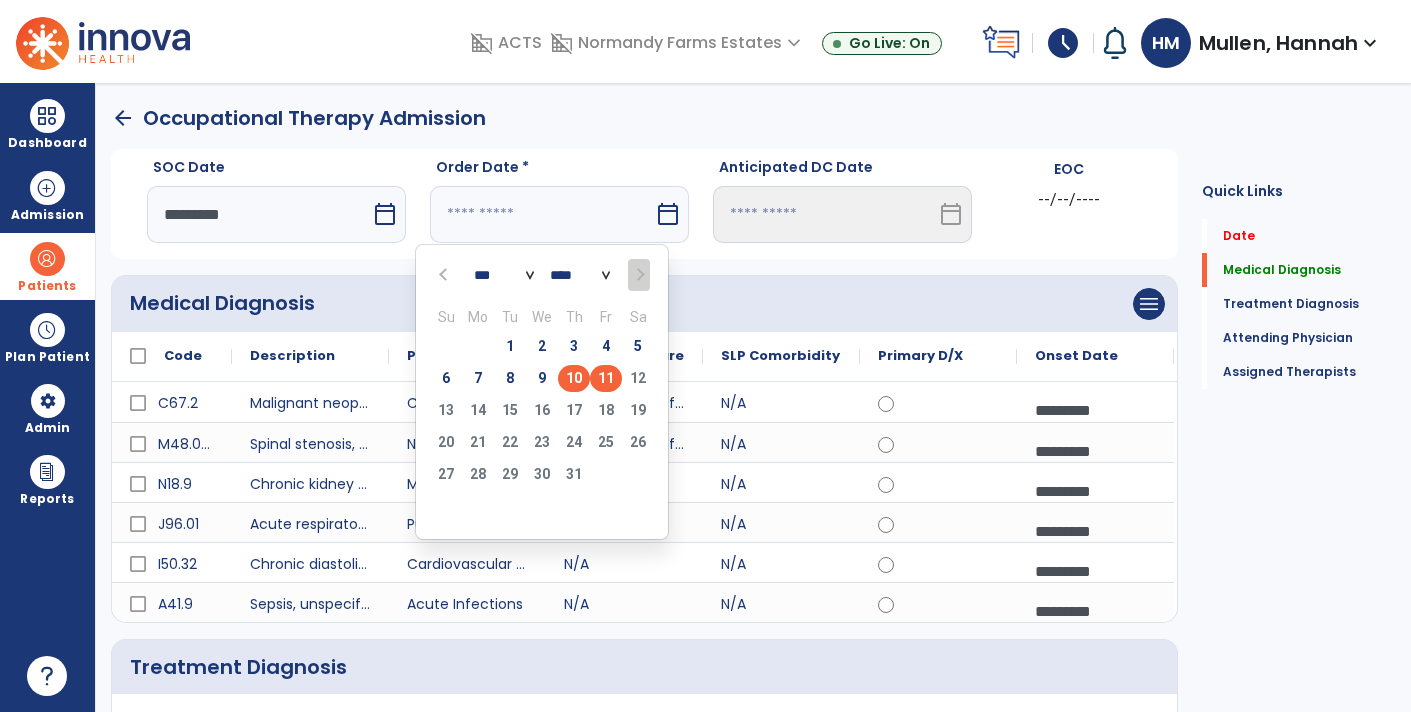 type on "*********" 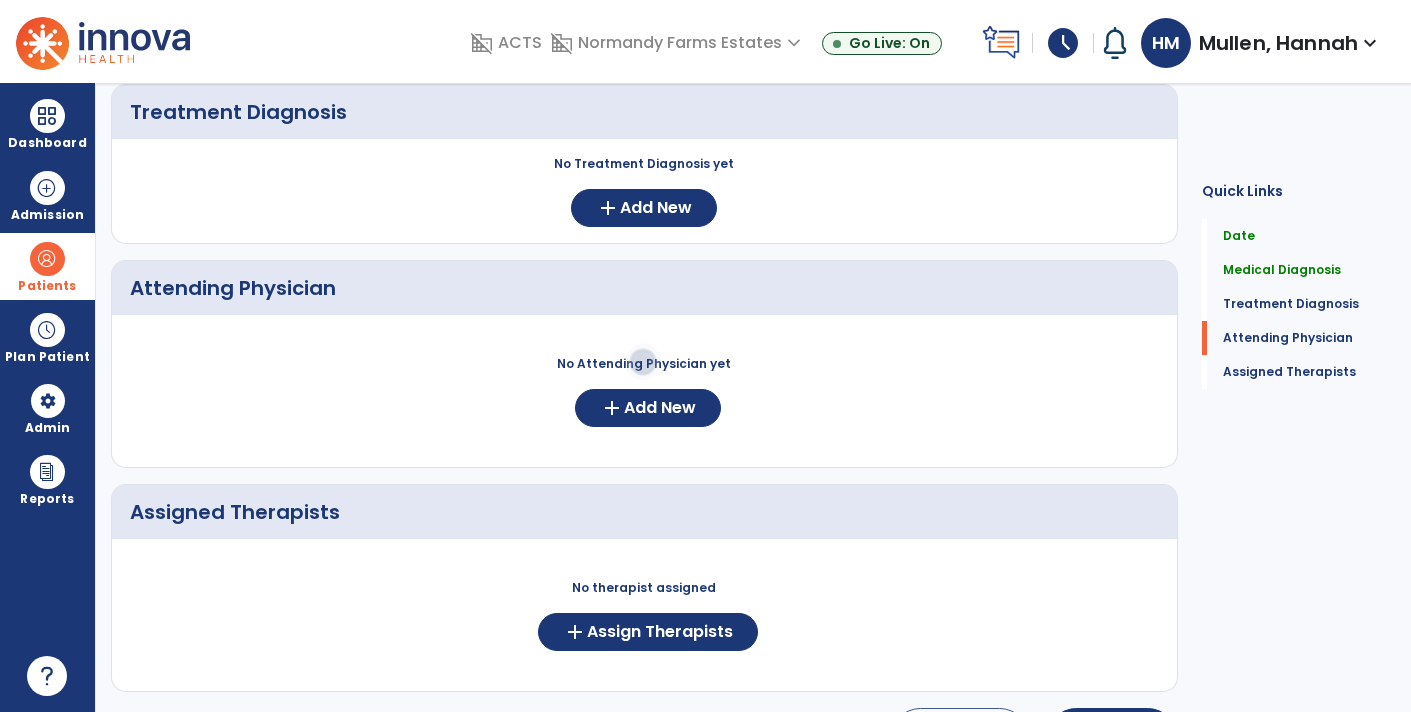 scroll, scrollTop: 554, scrollLeft: 0, axis: vertical 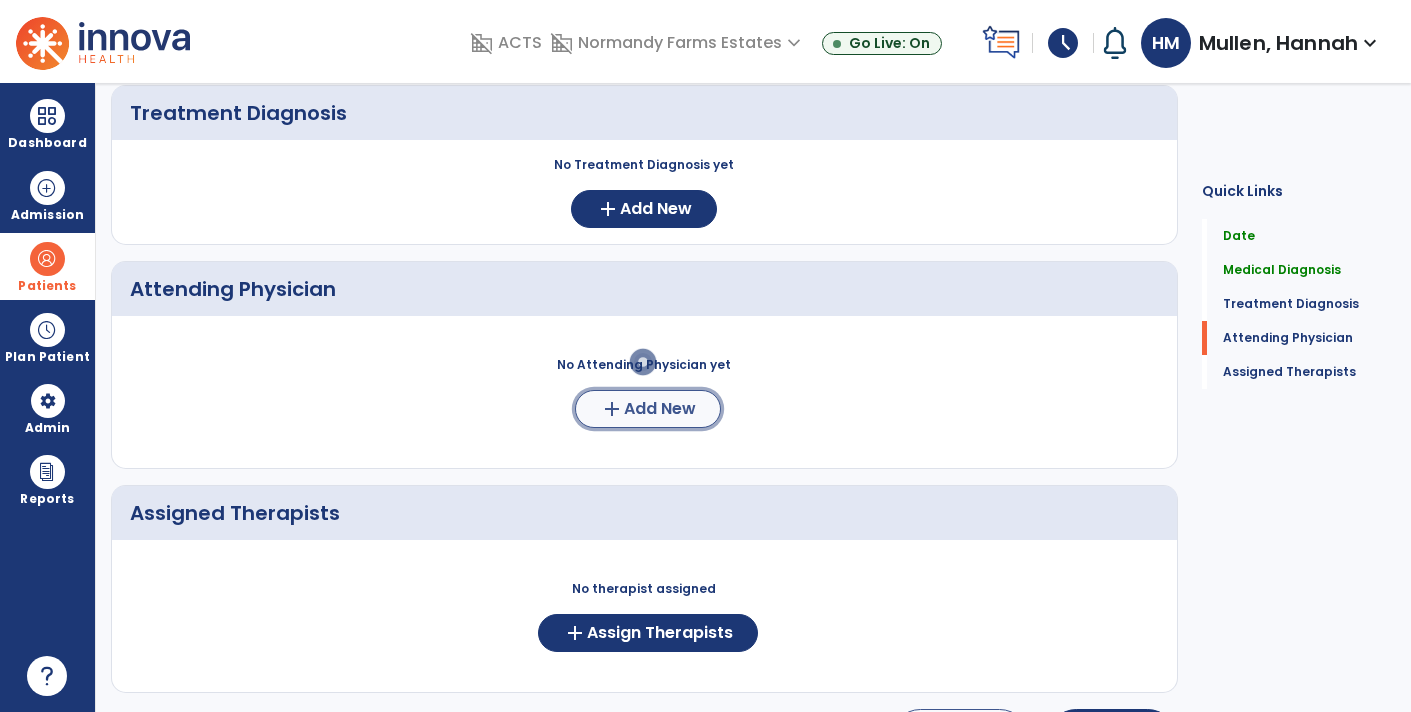click on "add  Add New" 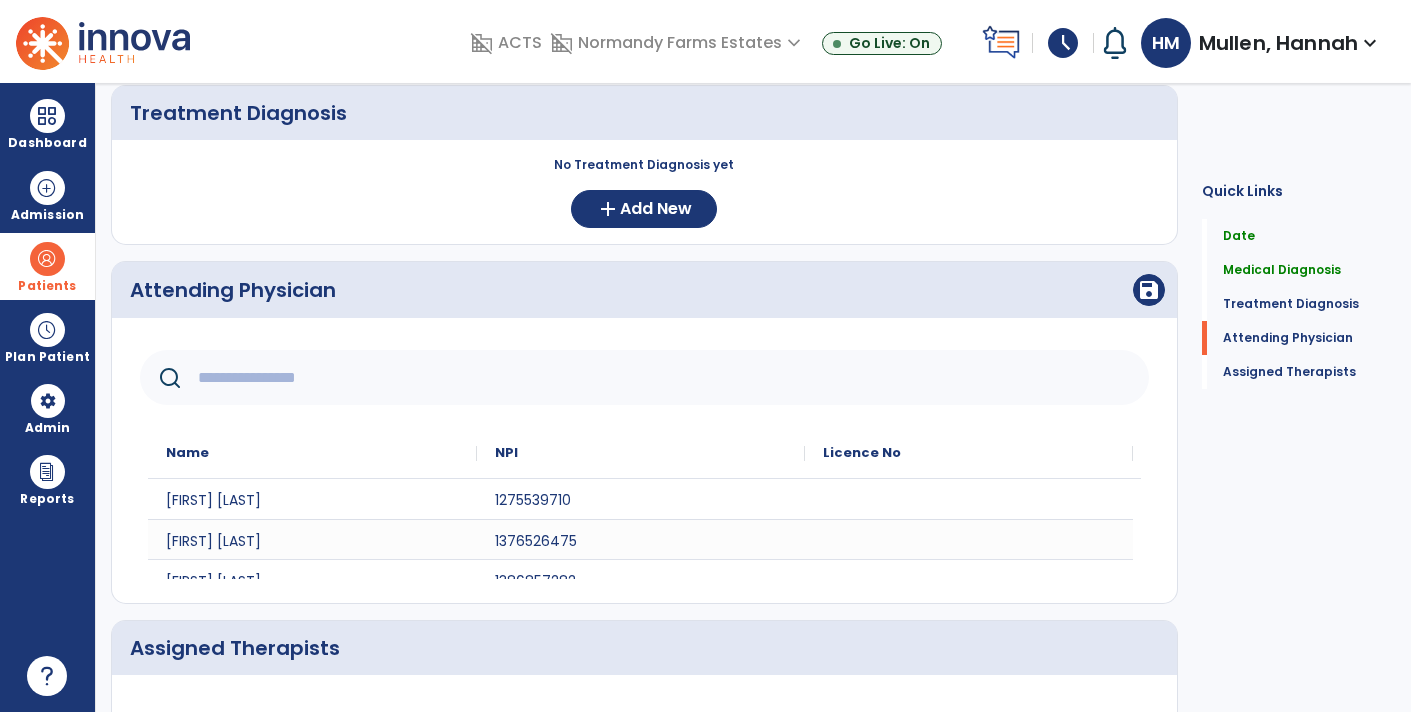 click 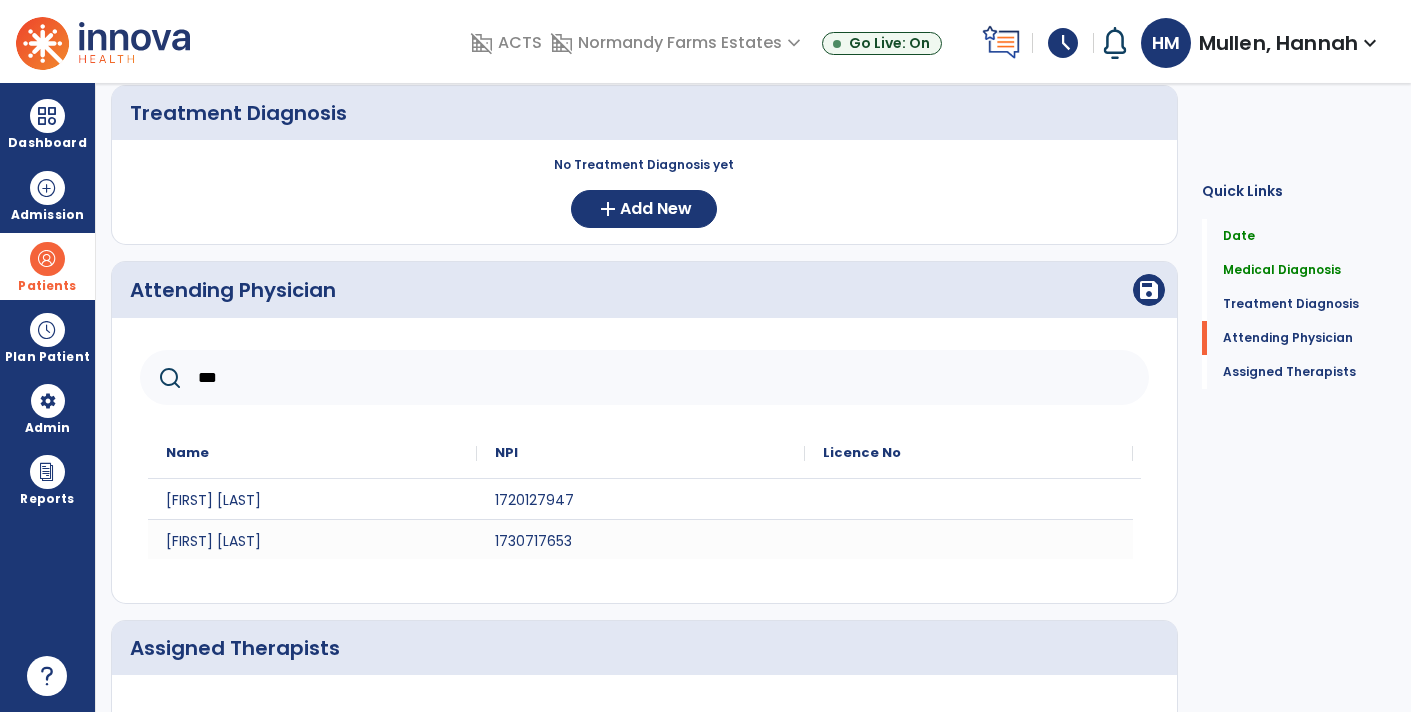 type on "***" 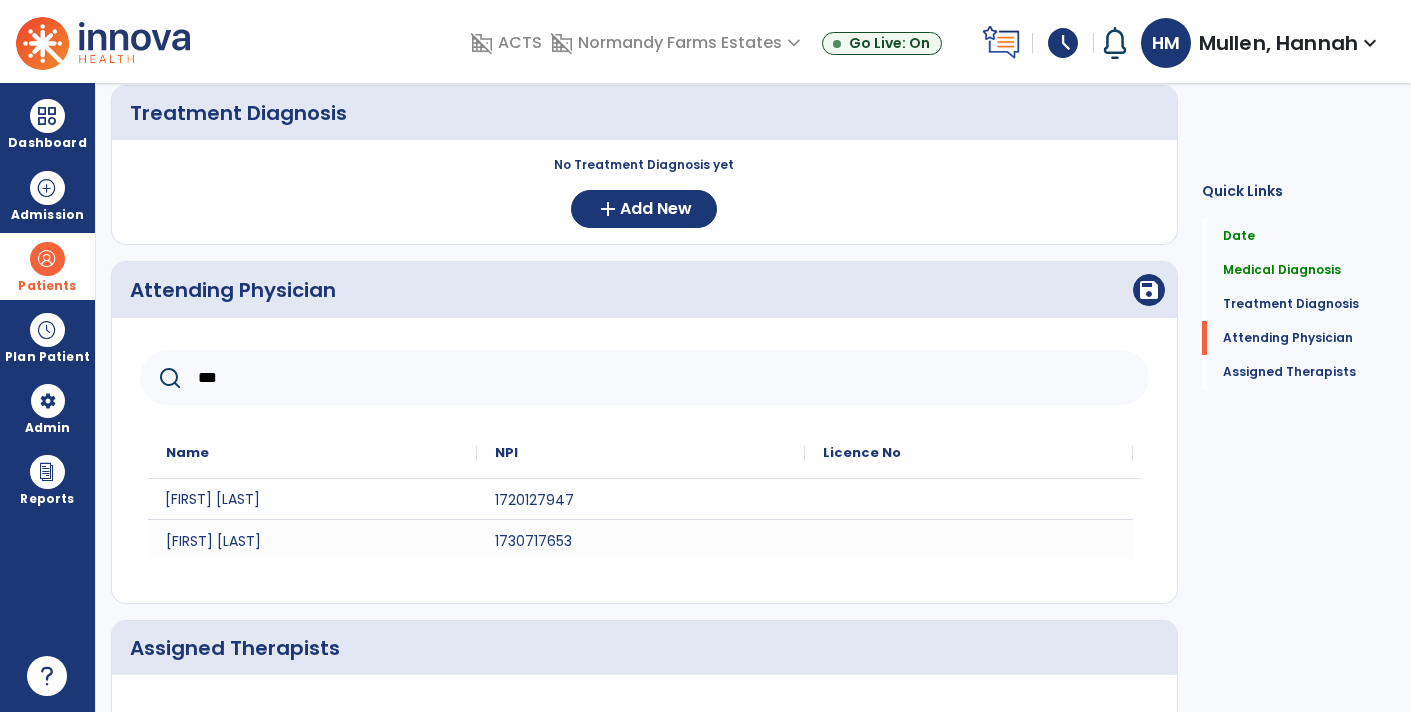 click on "Samina Seraj" 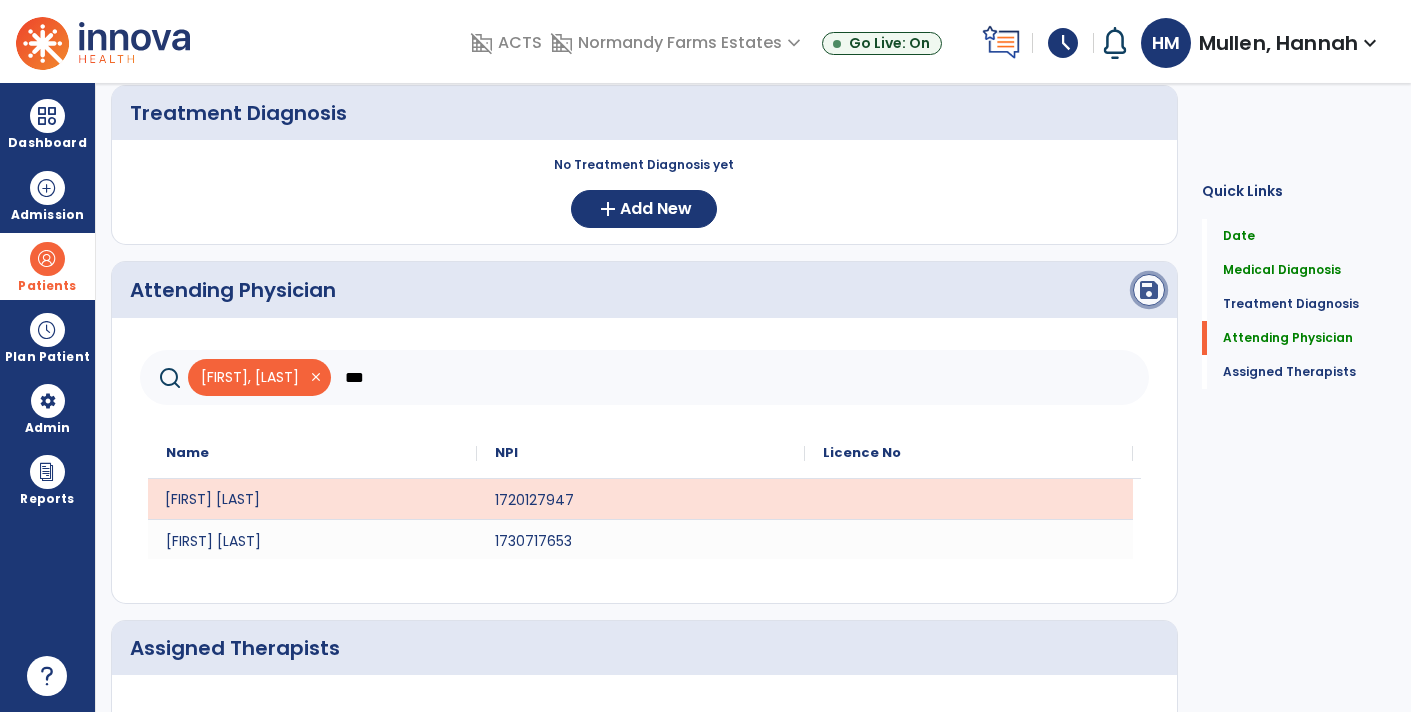 click on "save" 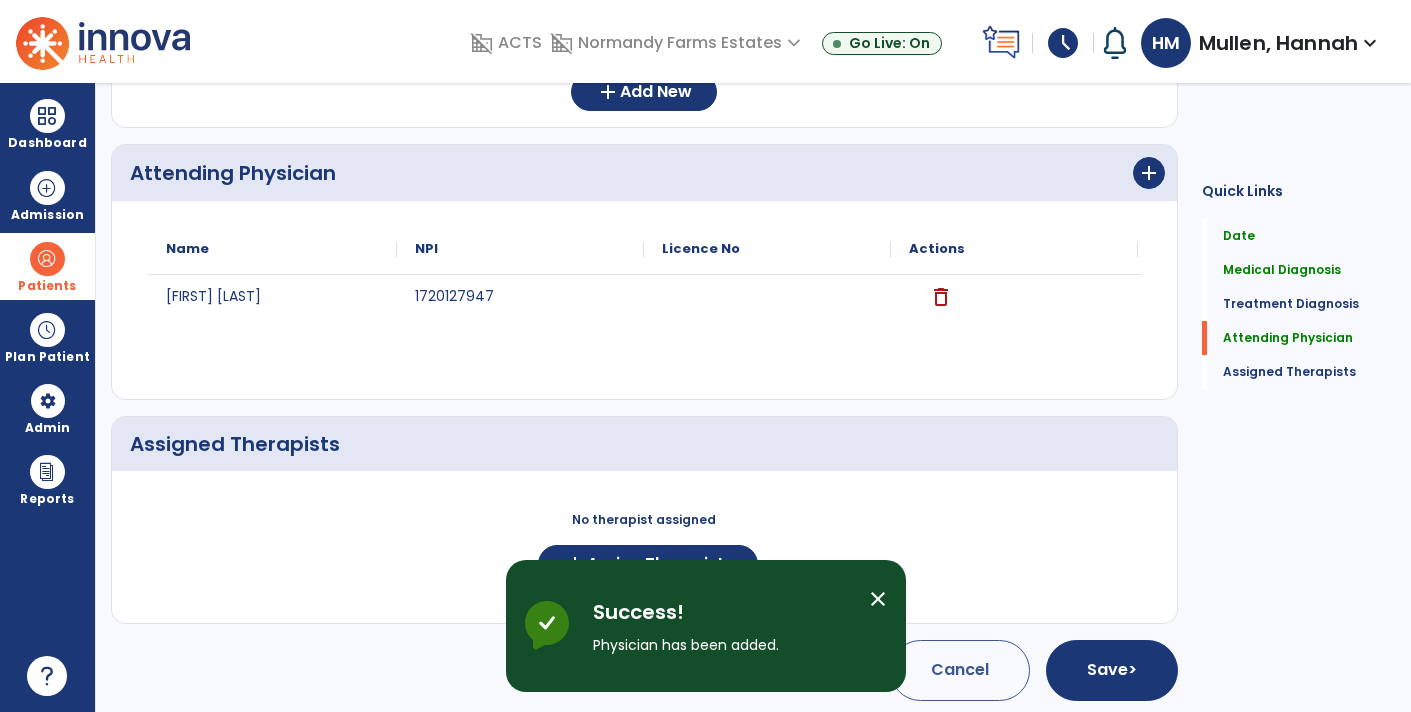scroll, scrollTop: 668, scrollLeft: 0, axis: vertical 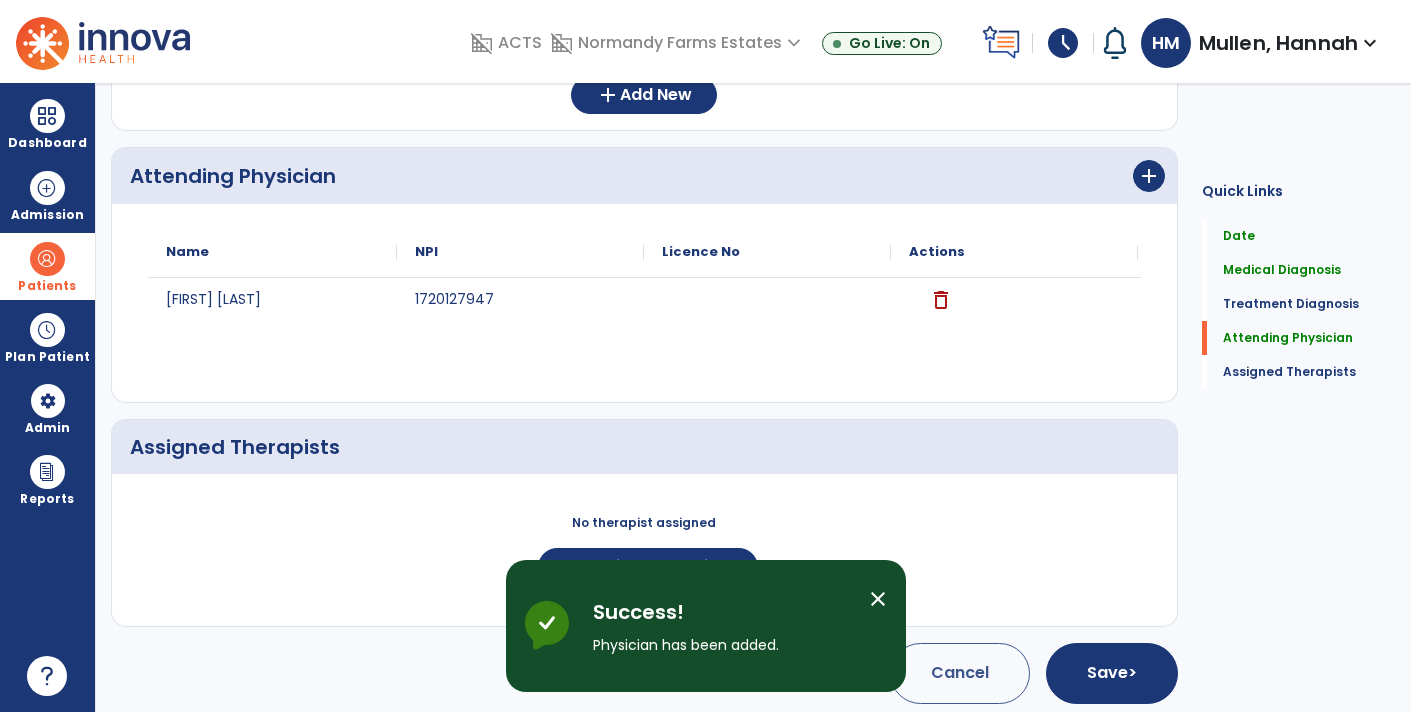 click on "Success! Physician  has been added." at bounding box center [723, 626] 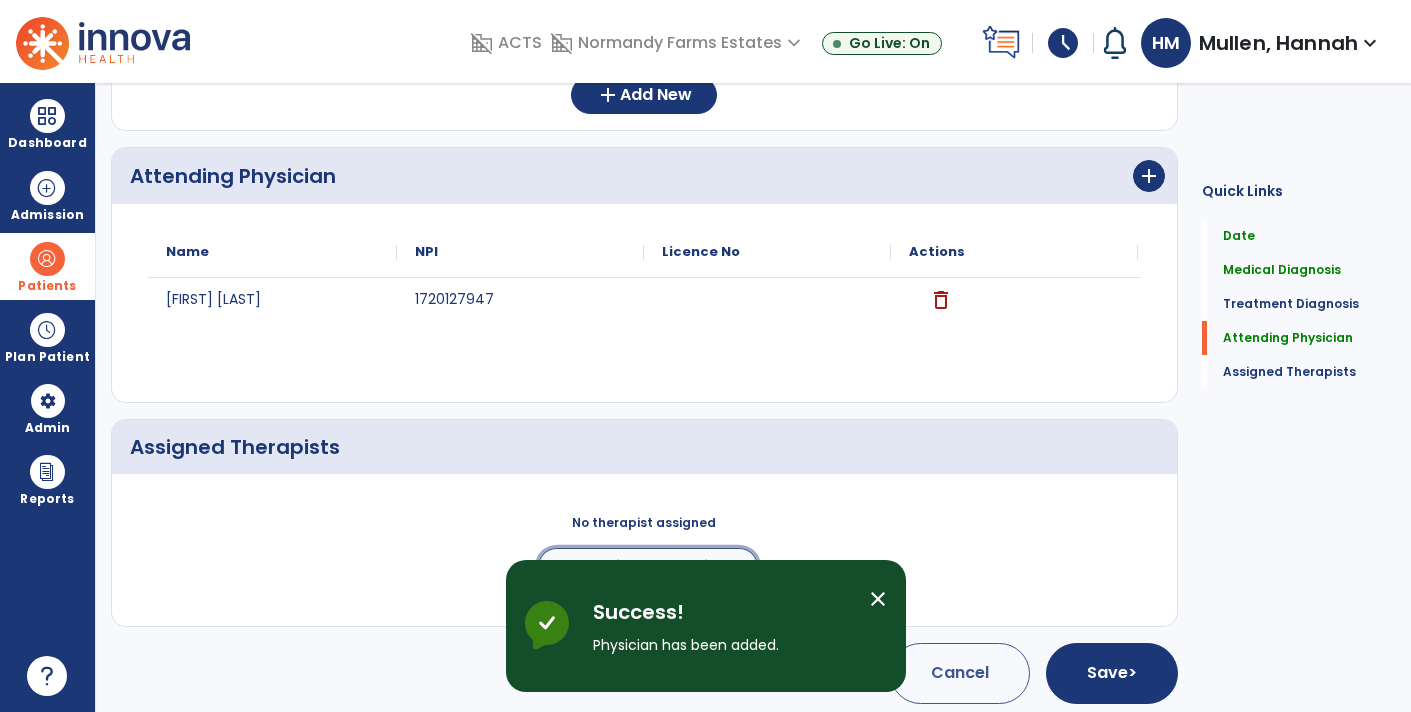 click on "Assign Therapists" 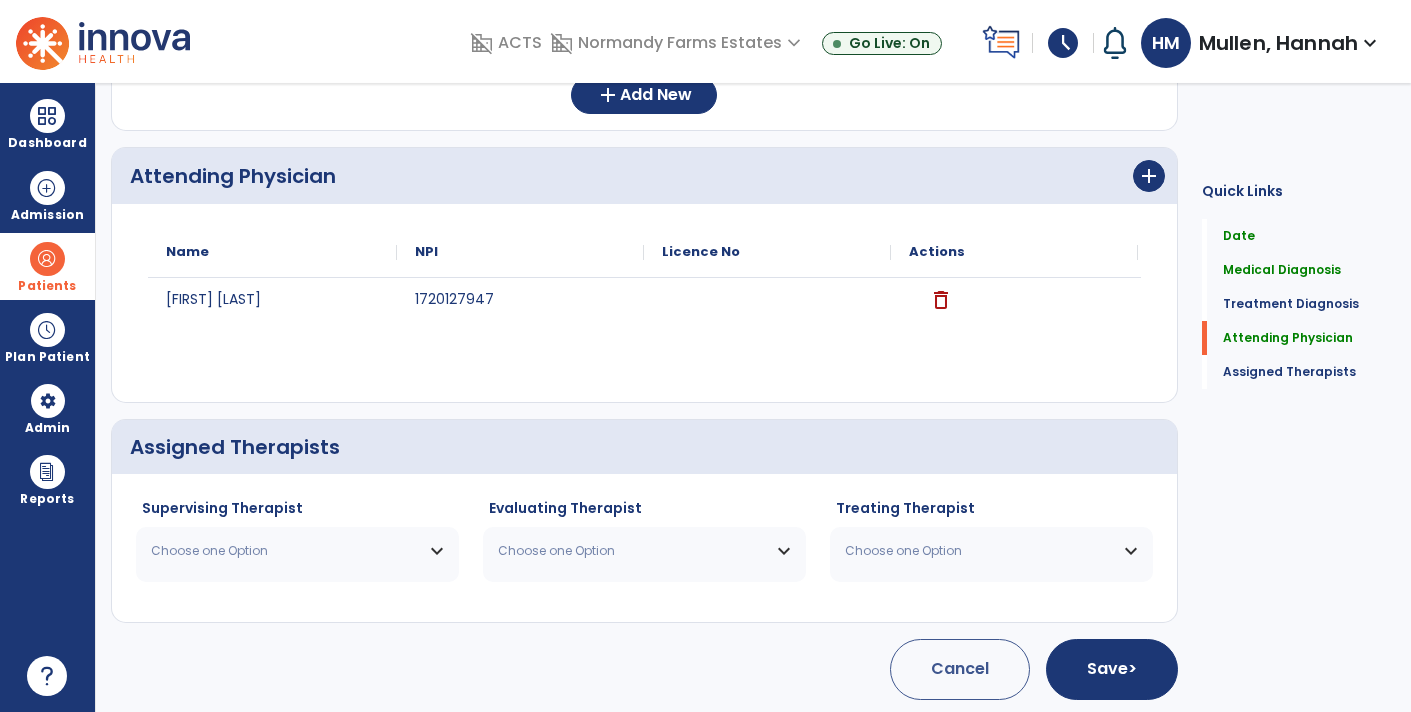 click on "Choose one Option" at bounding box center [285, 551] 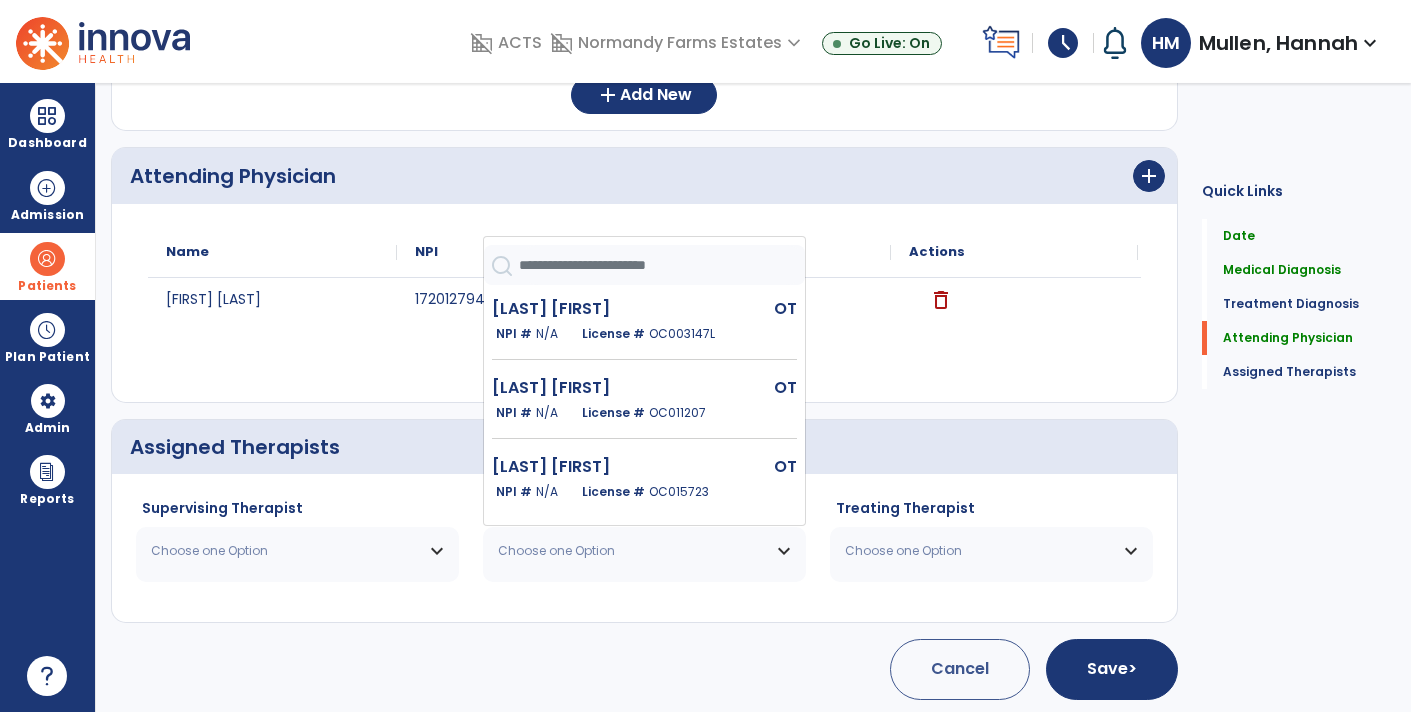 type 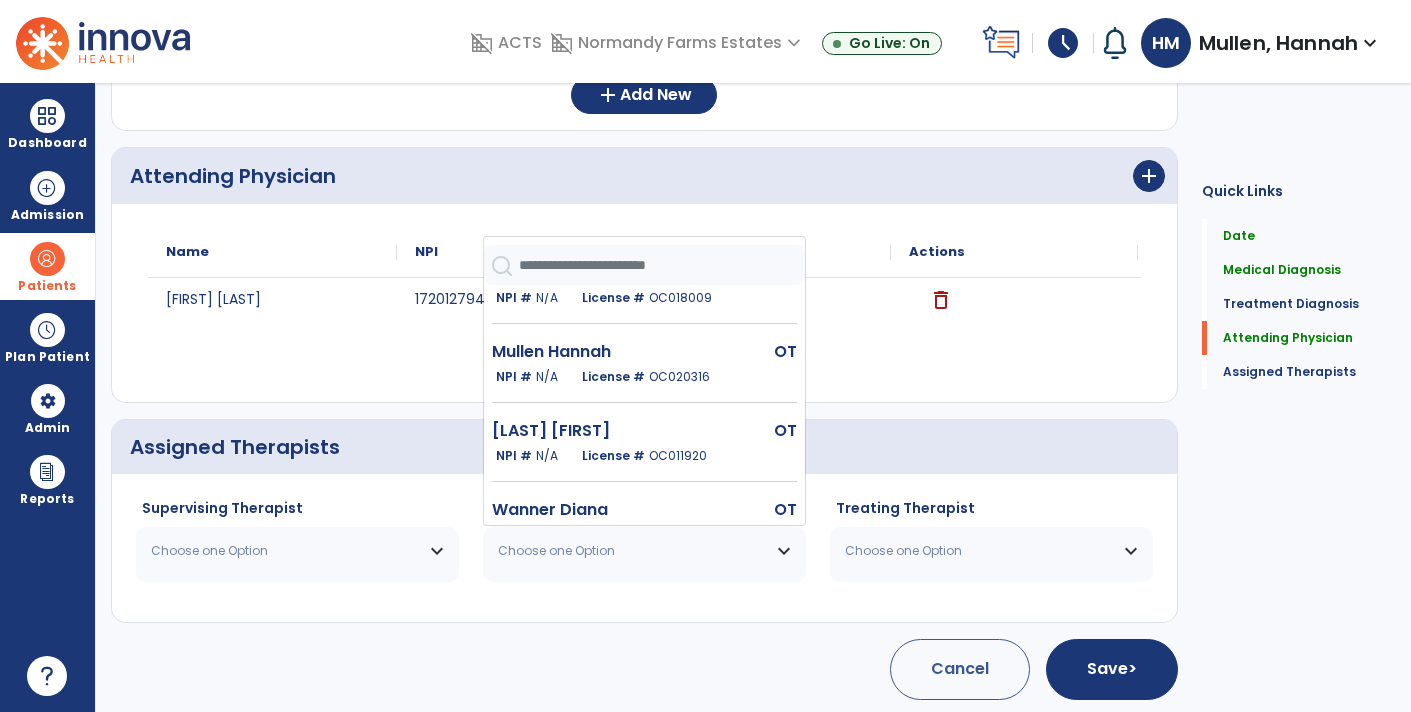 scroll, scrollTop: 349, scrollLeft: 0, axis: vertical 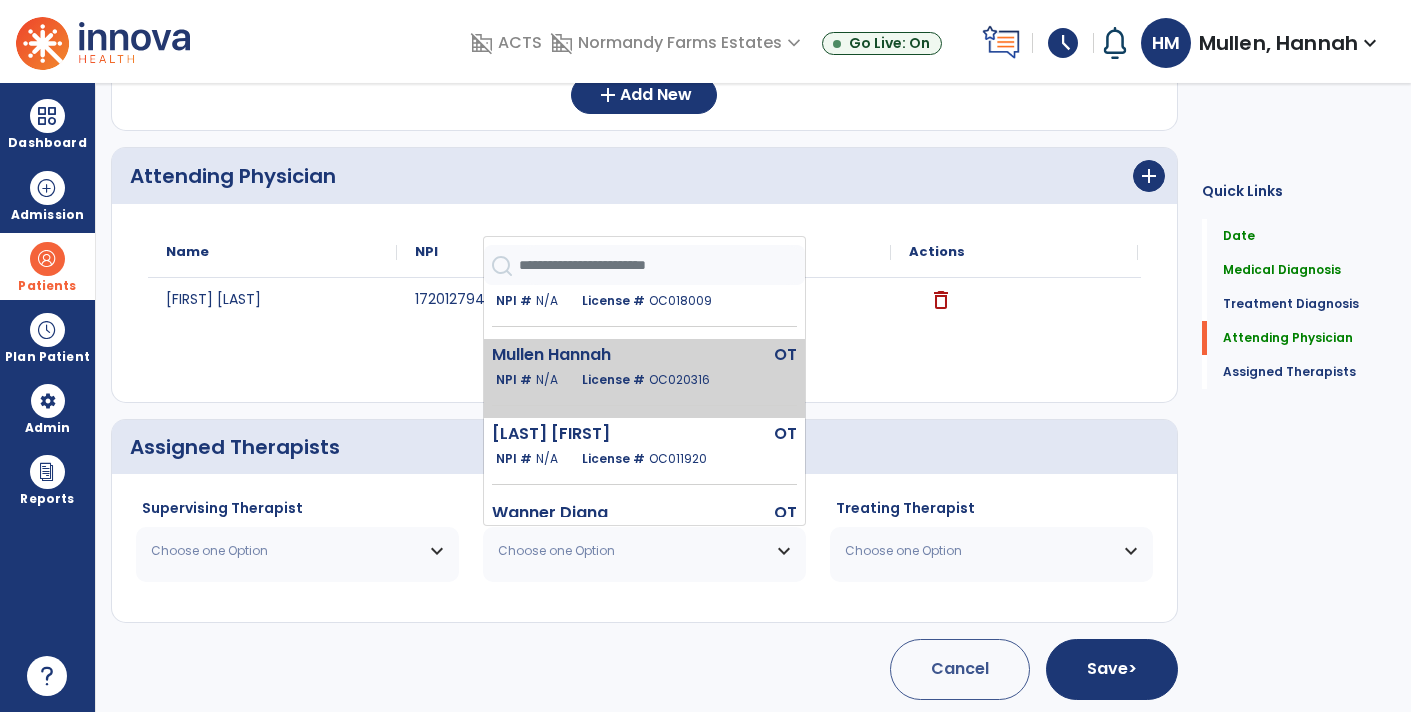 click on "OC020316" 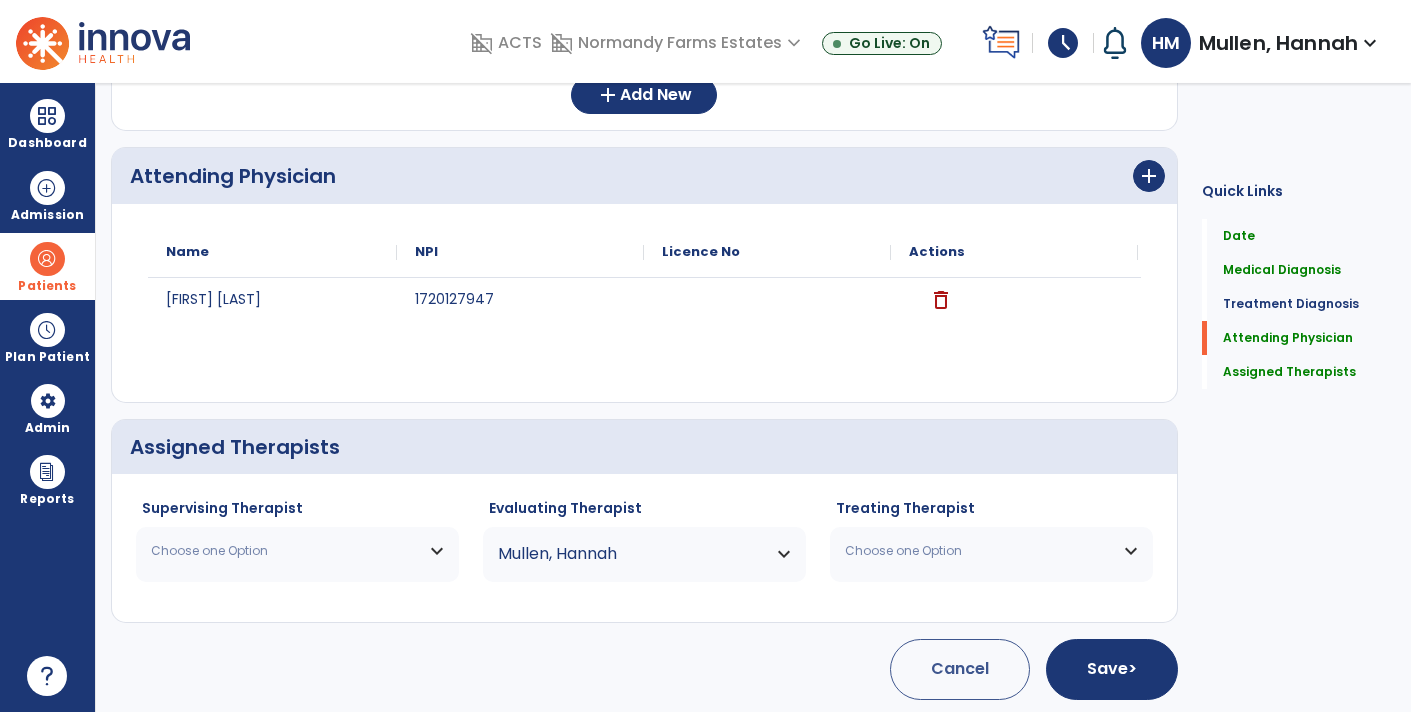 click on "Choose one Option" at bounding box center (297, 551) 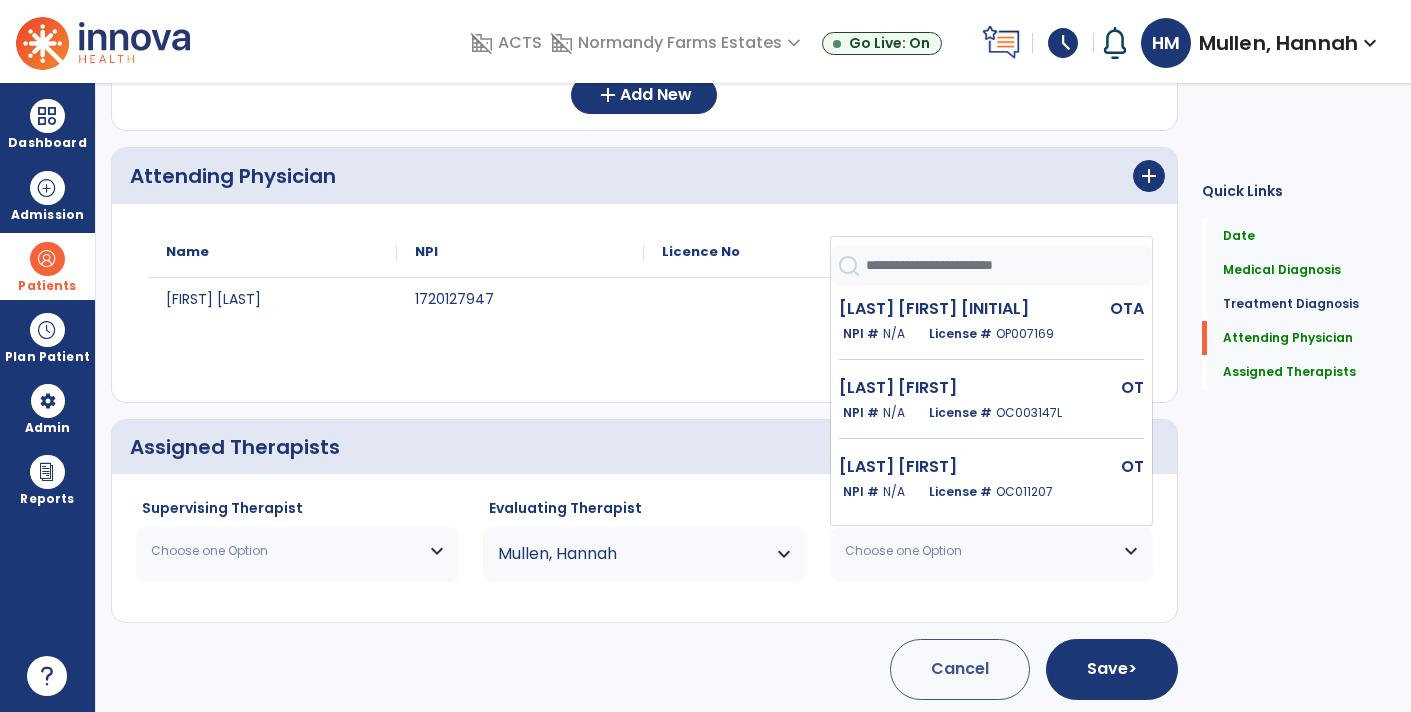 click 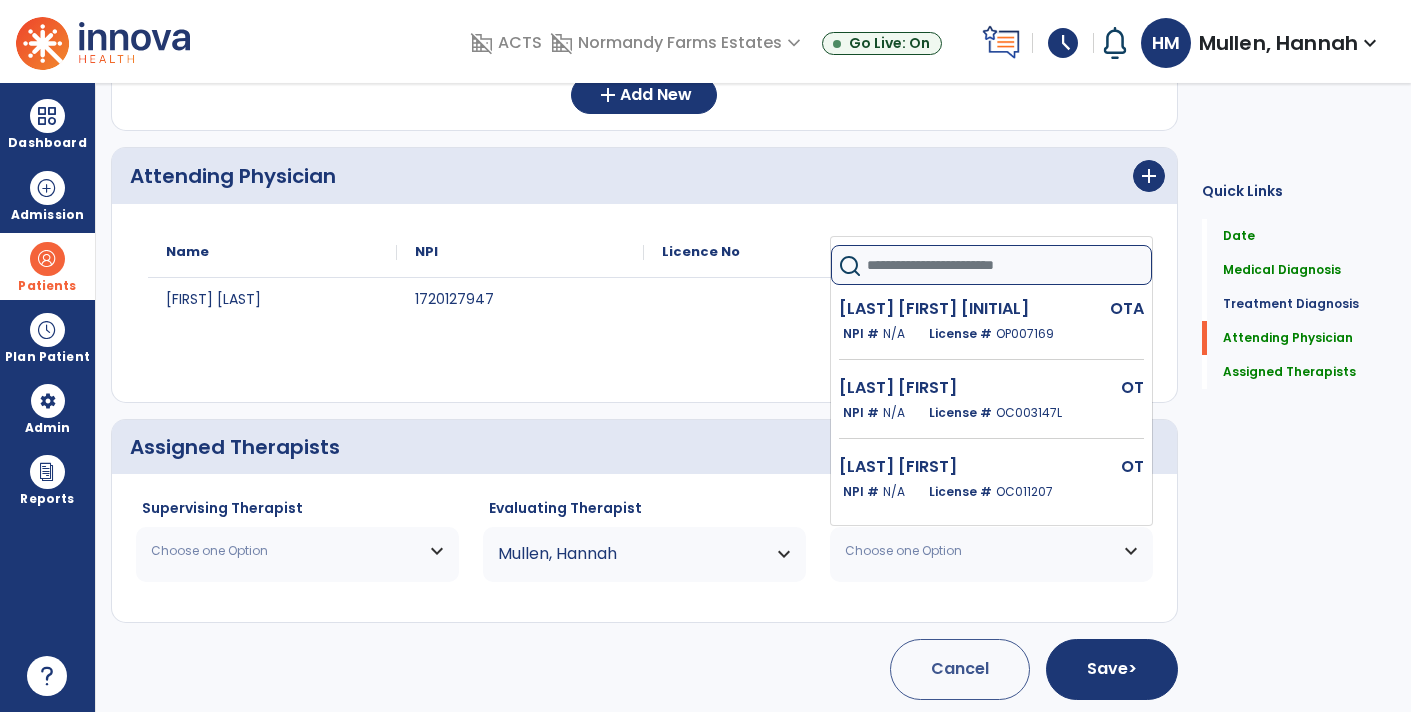 type on "*" 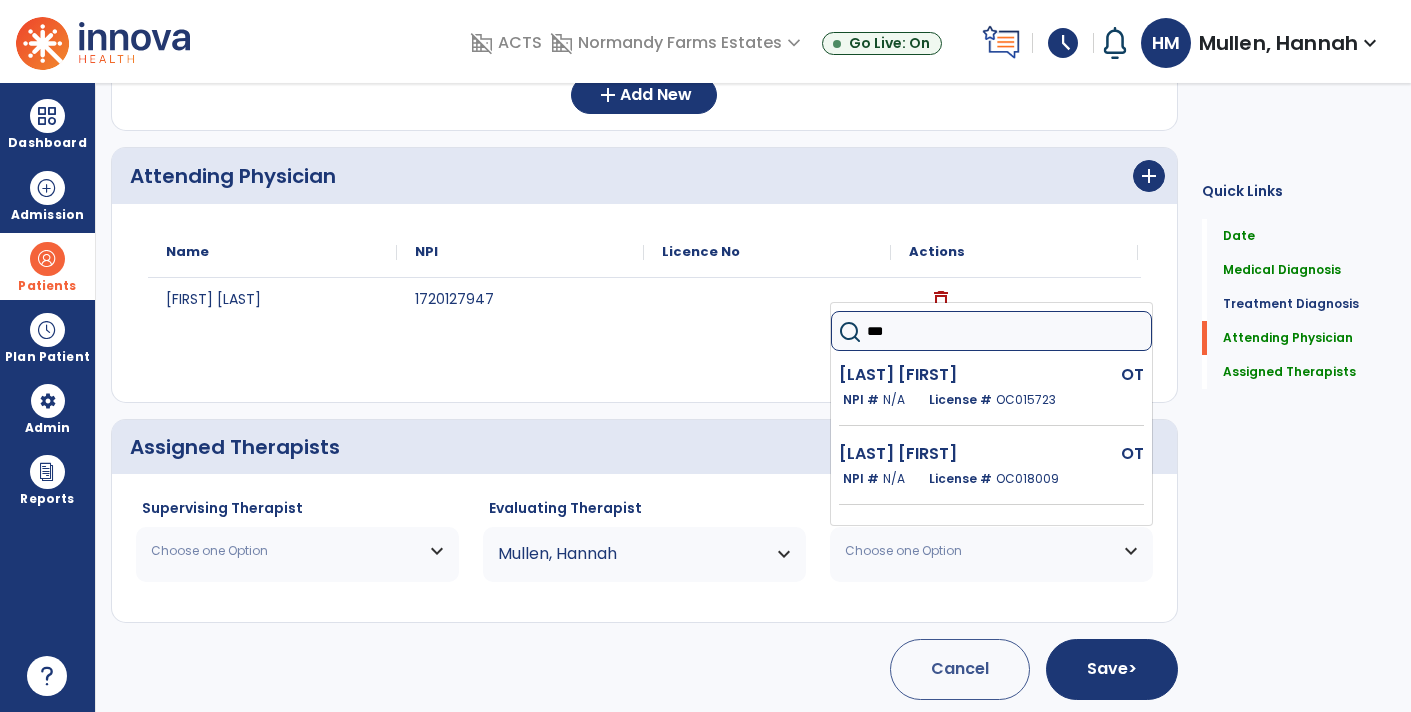 type on "****" 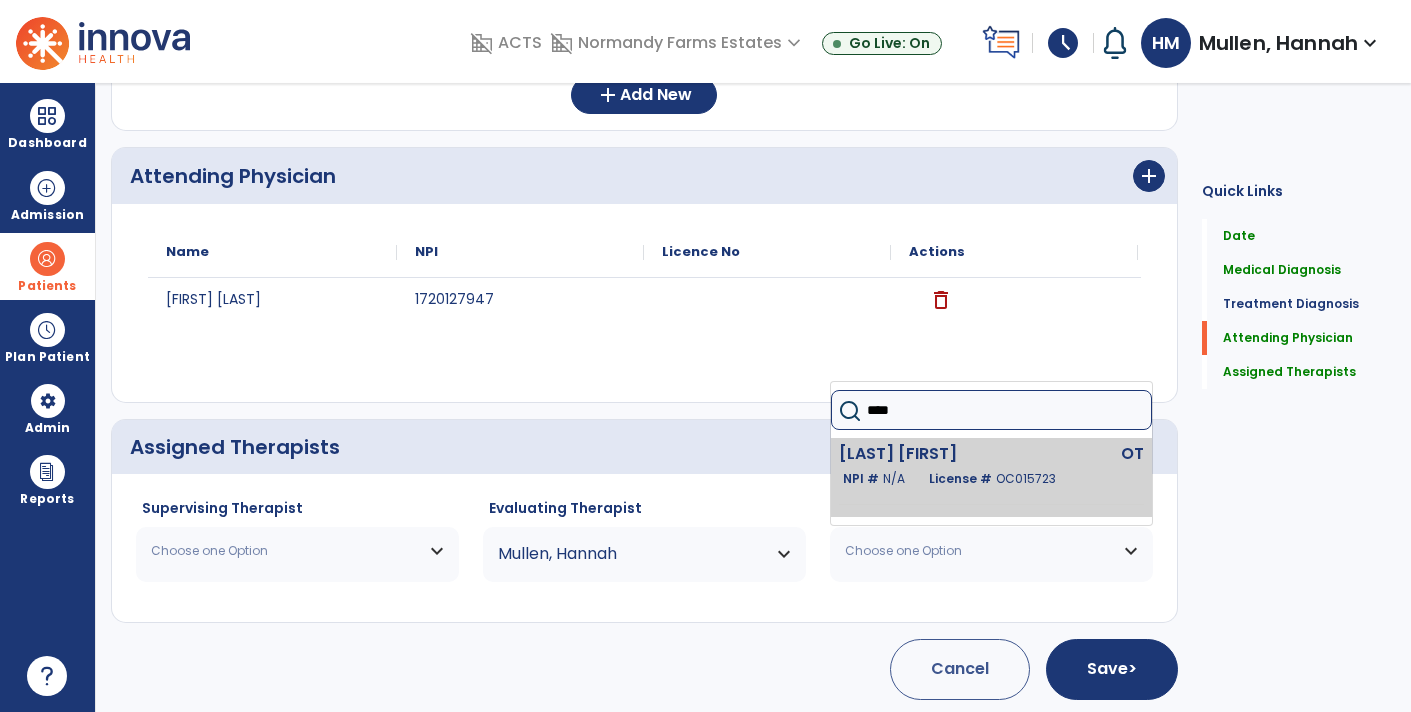 click on "License #  OC015723" 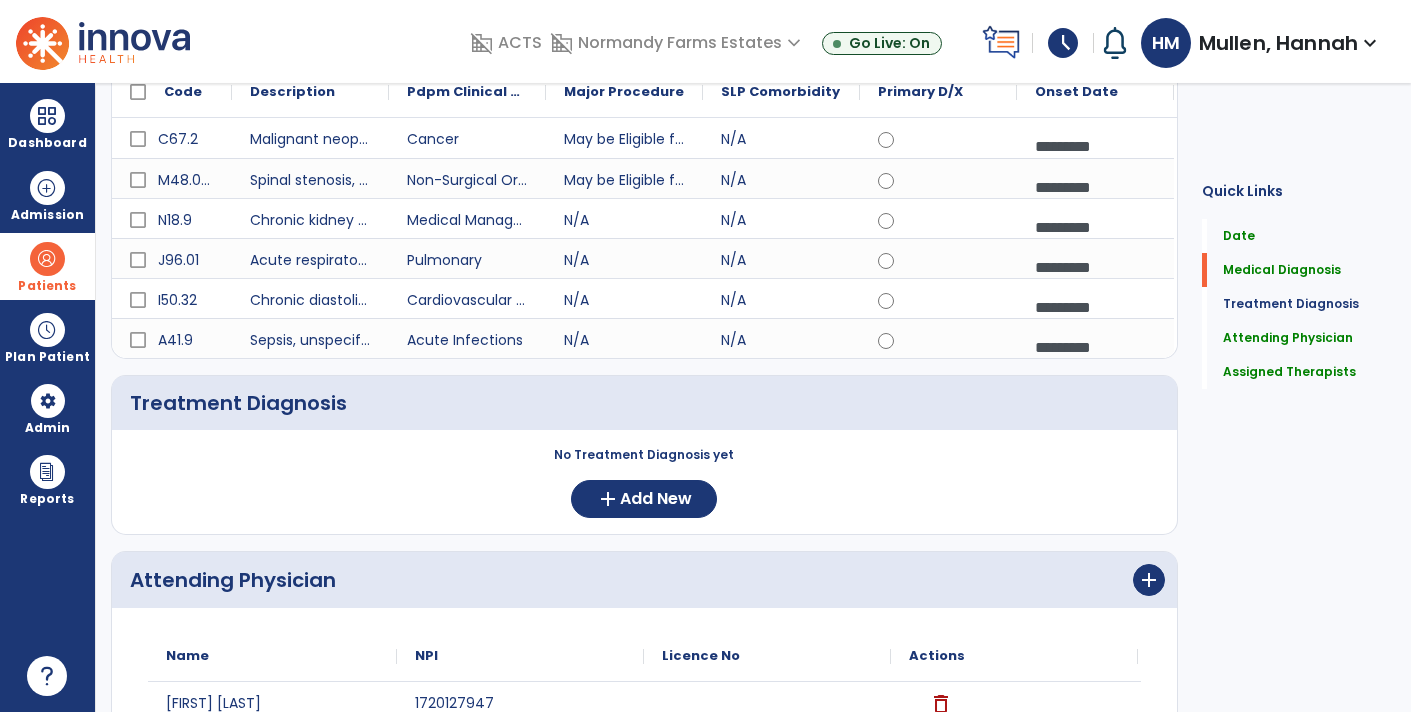 scroll, scrollTop: 270, scrollLeft: 0, axis: vertical 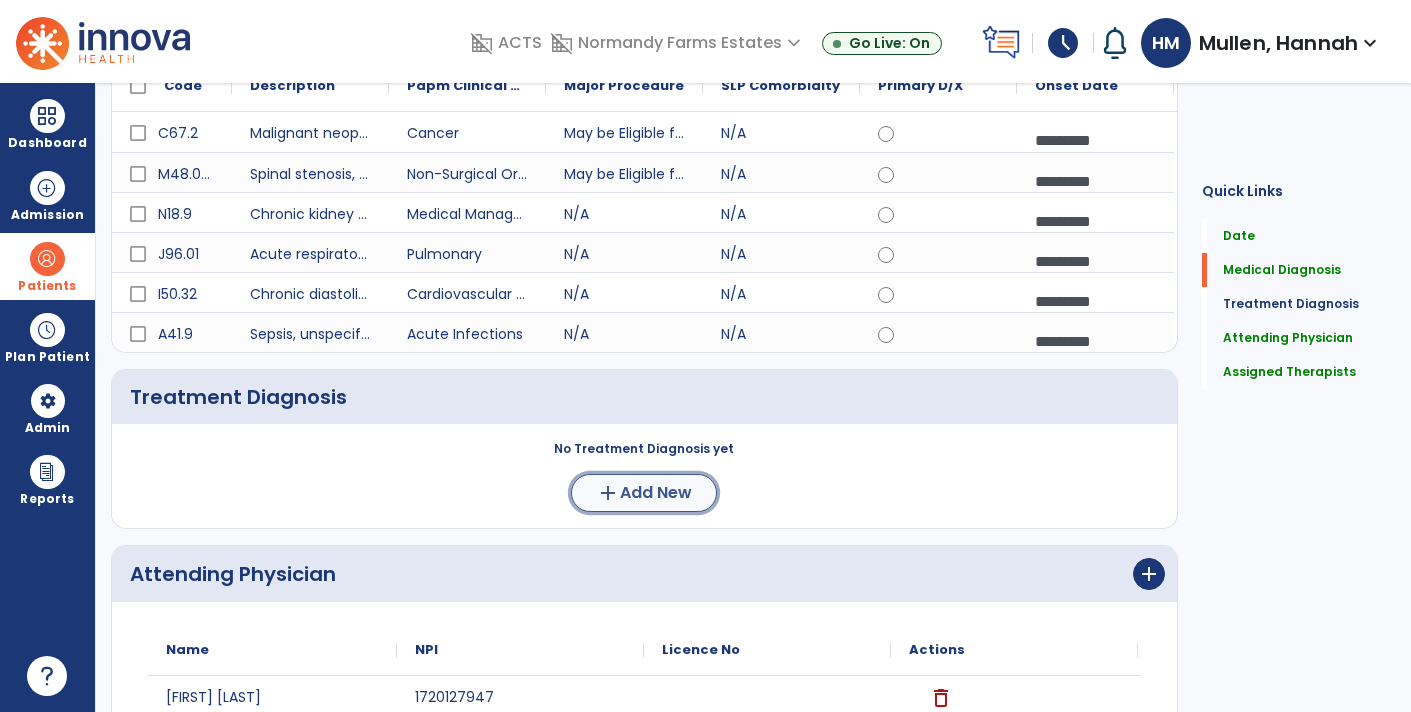 click on "Add New" 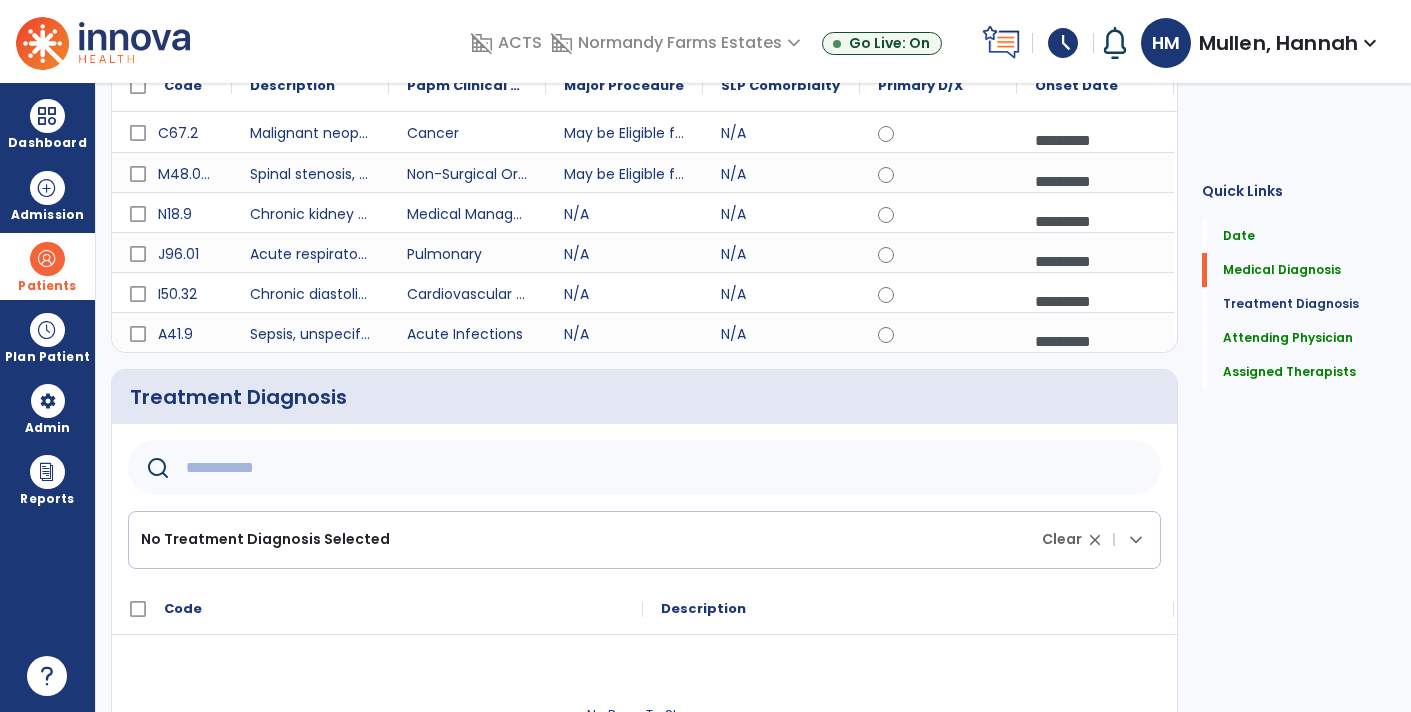 click 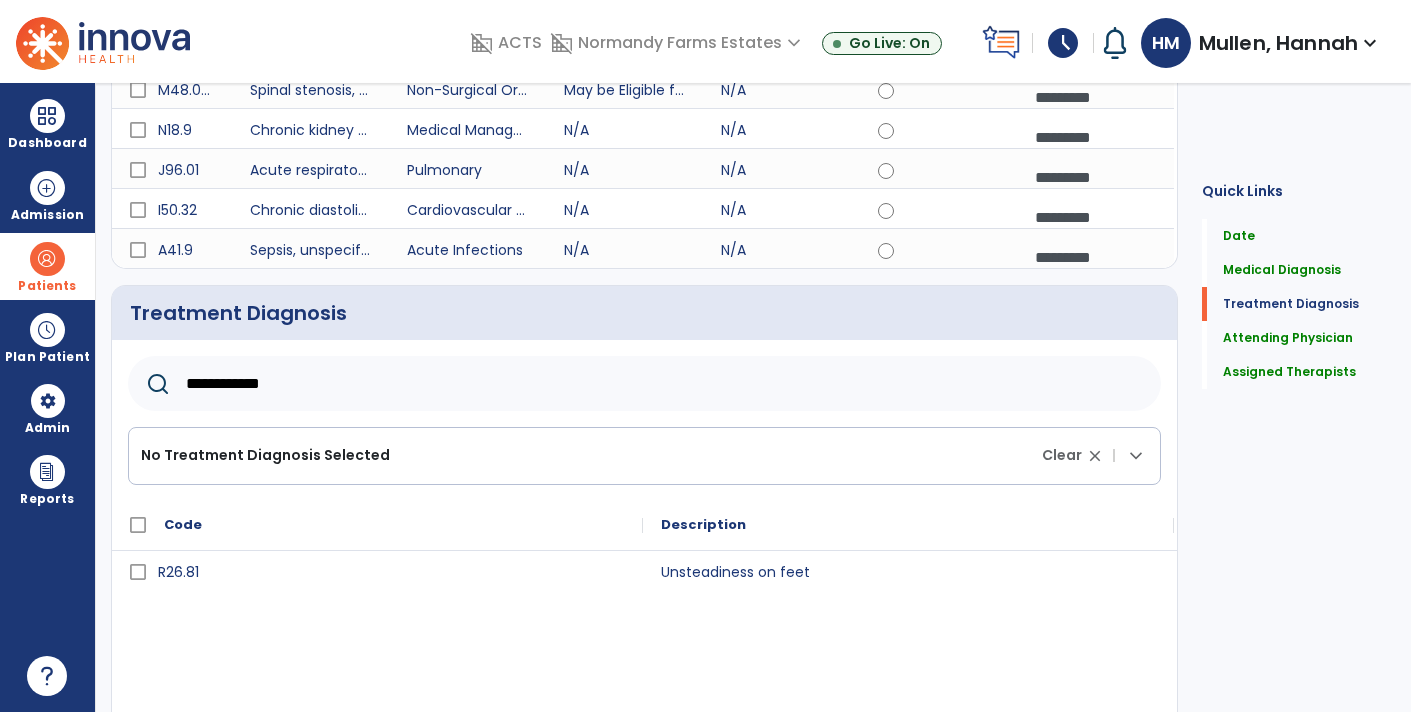 scroll, scrollTop: 355, scrollLeft: 0, axis: vertical 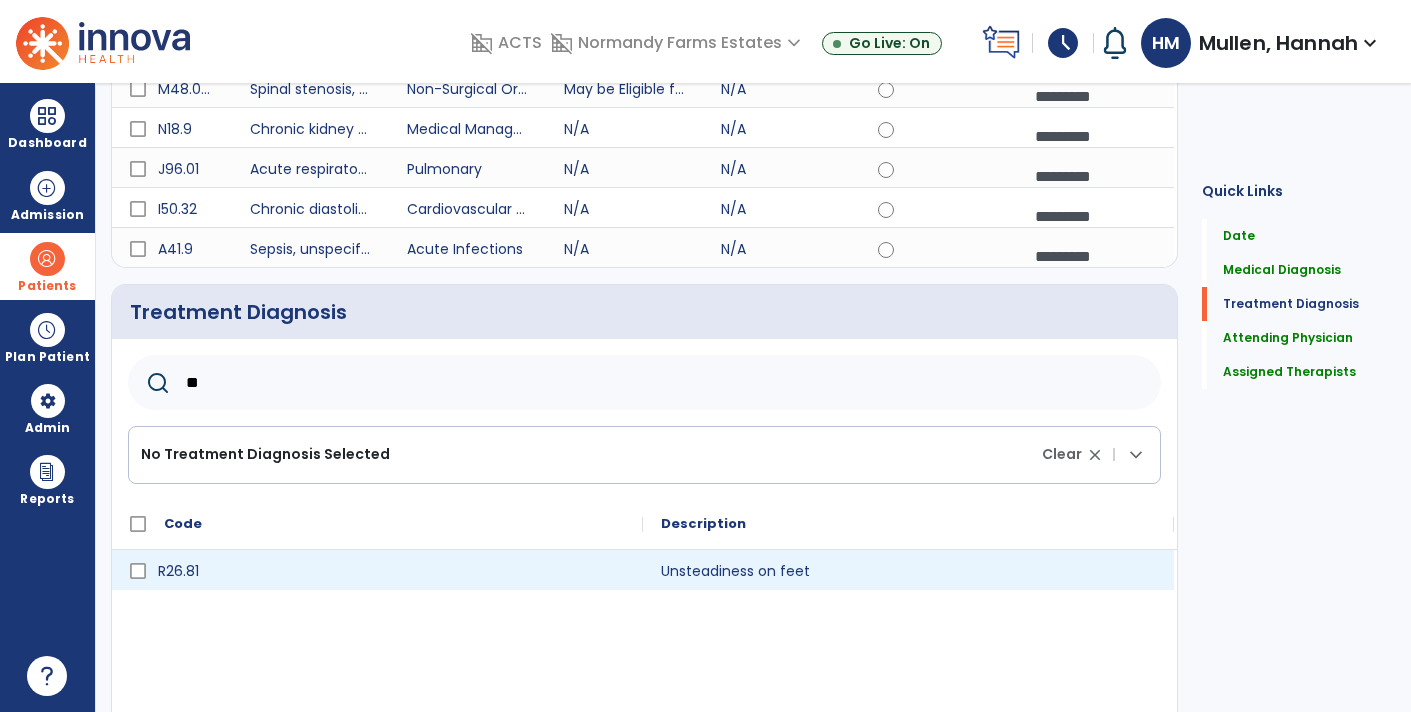 type on "*" 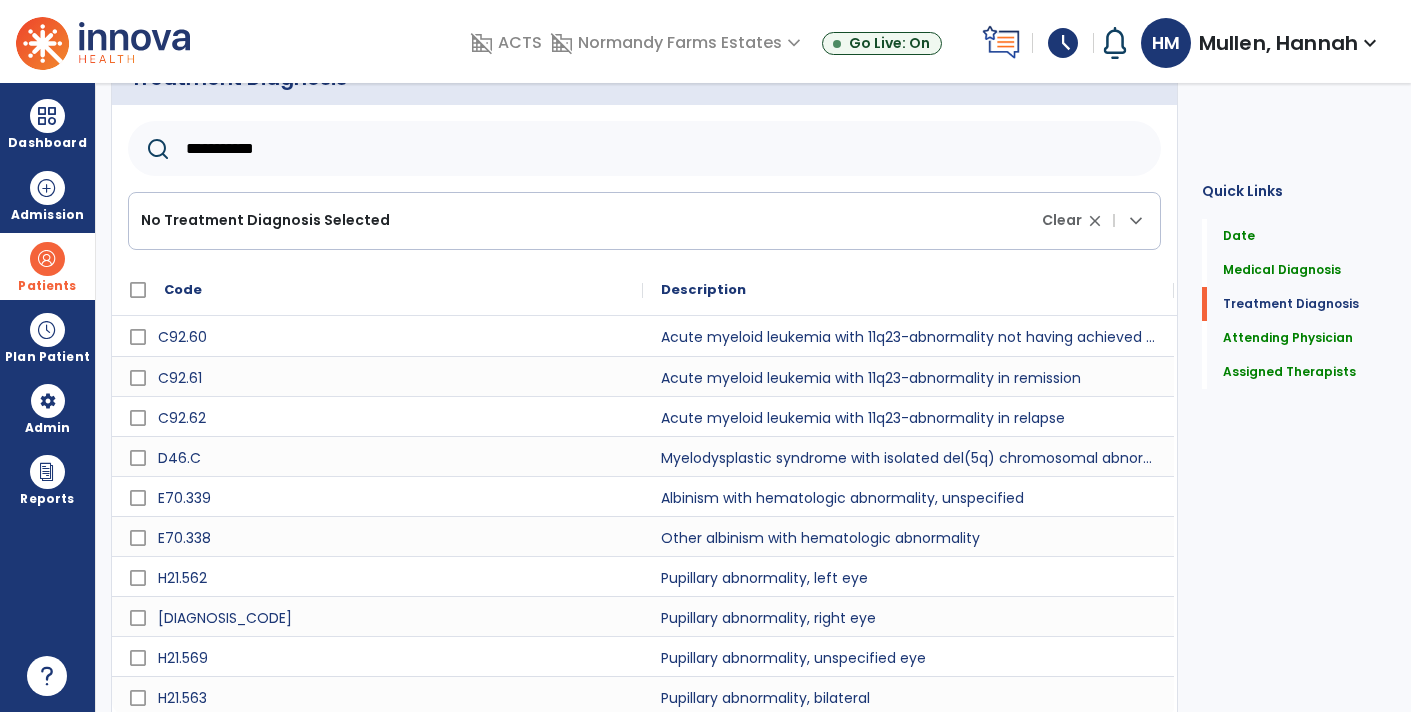 scroll, scrollTop: 636, scrollLeft: 0, axis: vertical 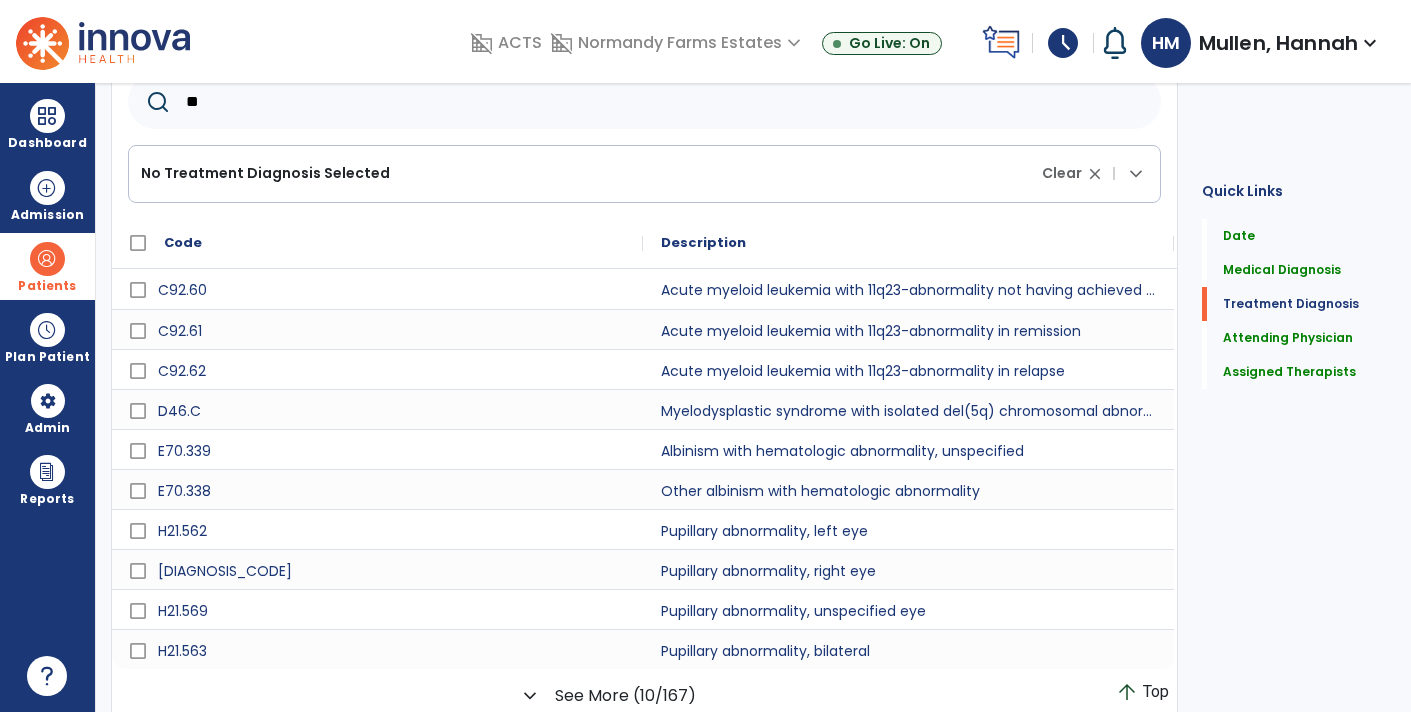 type on "*" 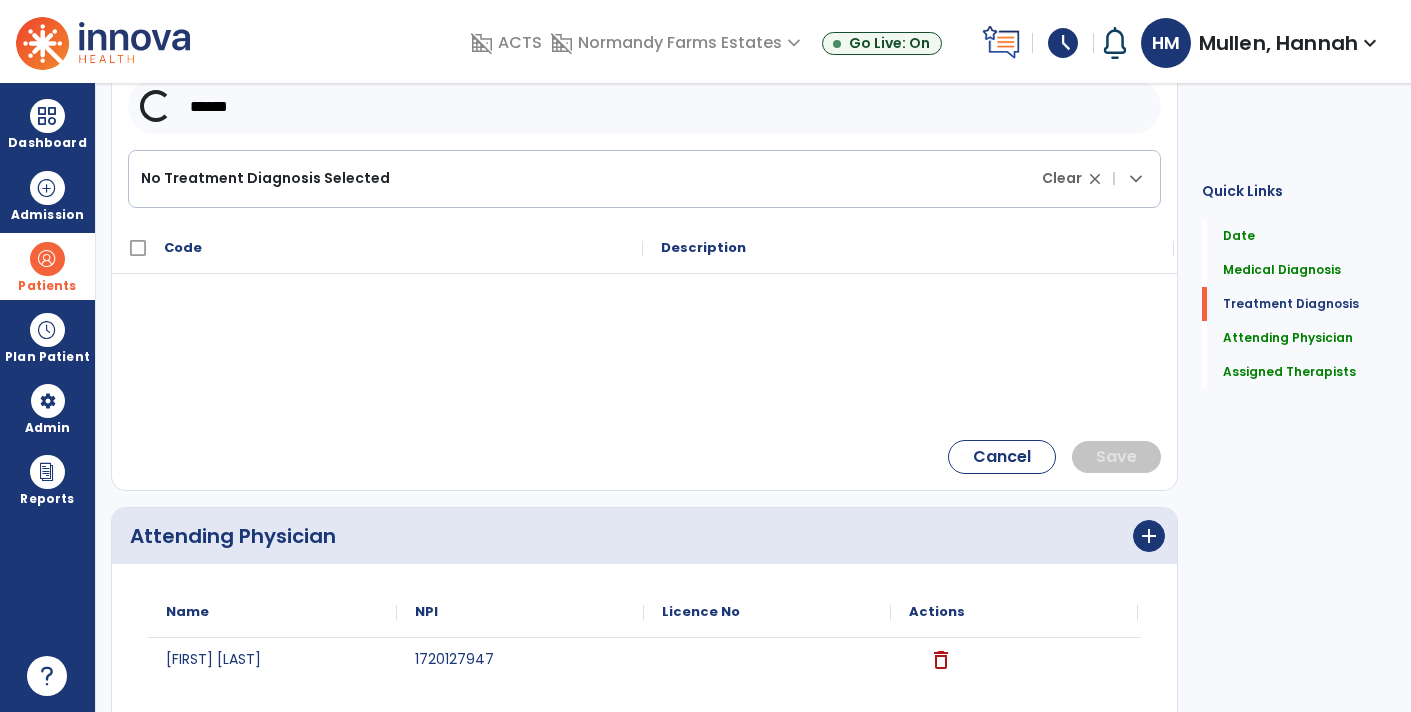 scroll, scrollTop: 636, scrollLeft: 0, axis: vertical 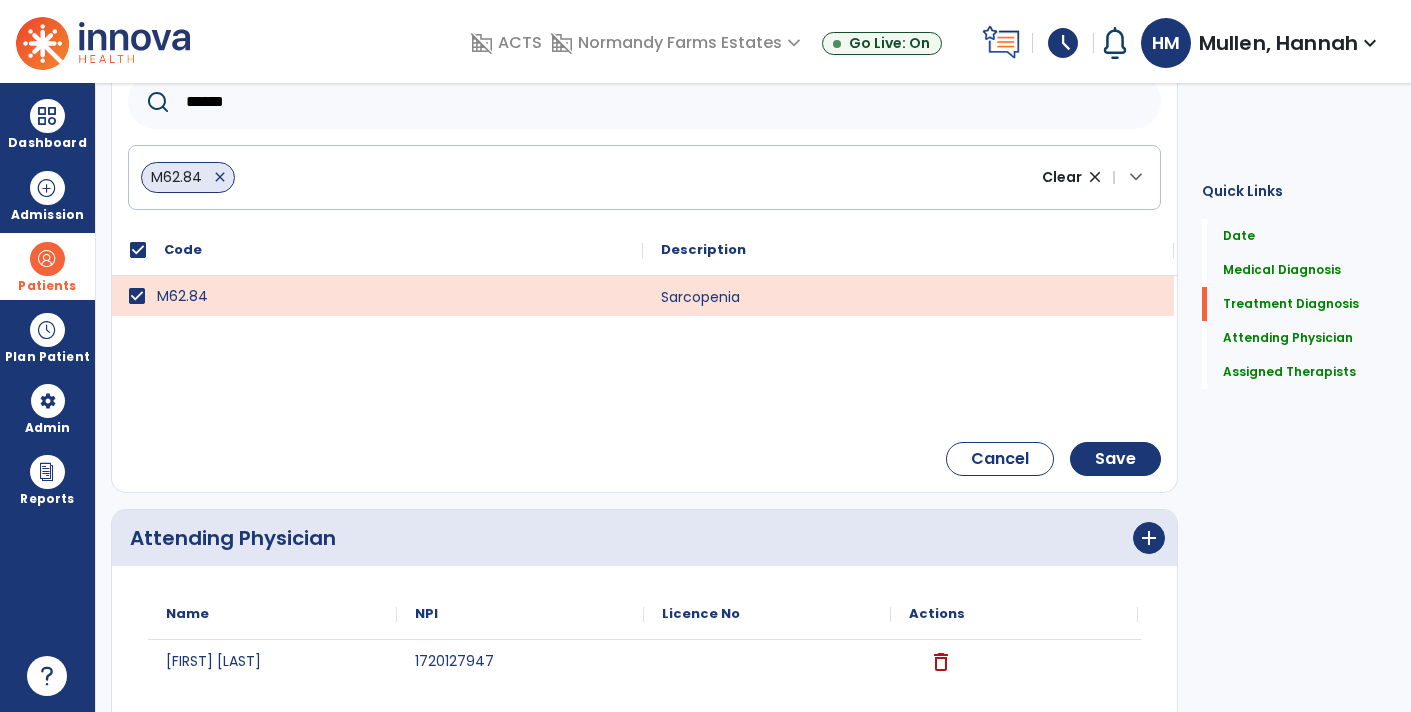 click on "******" 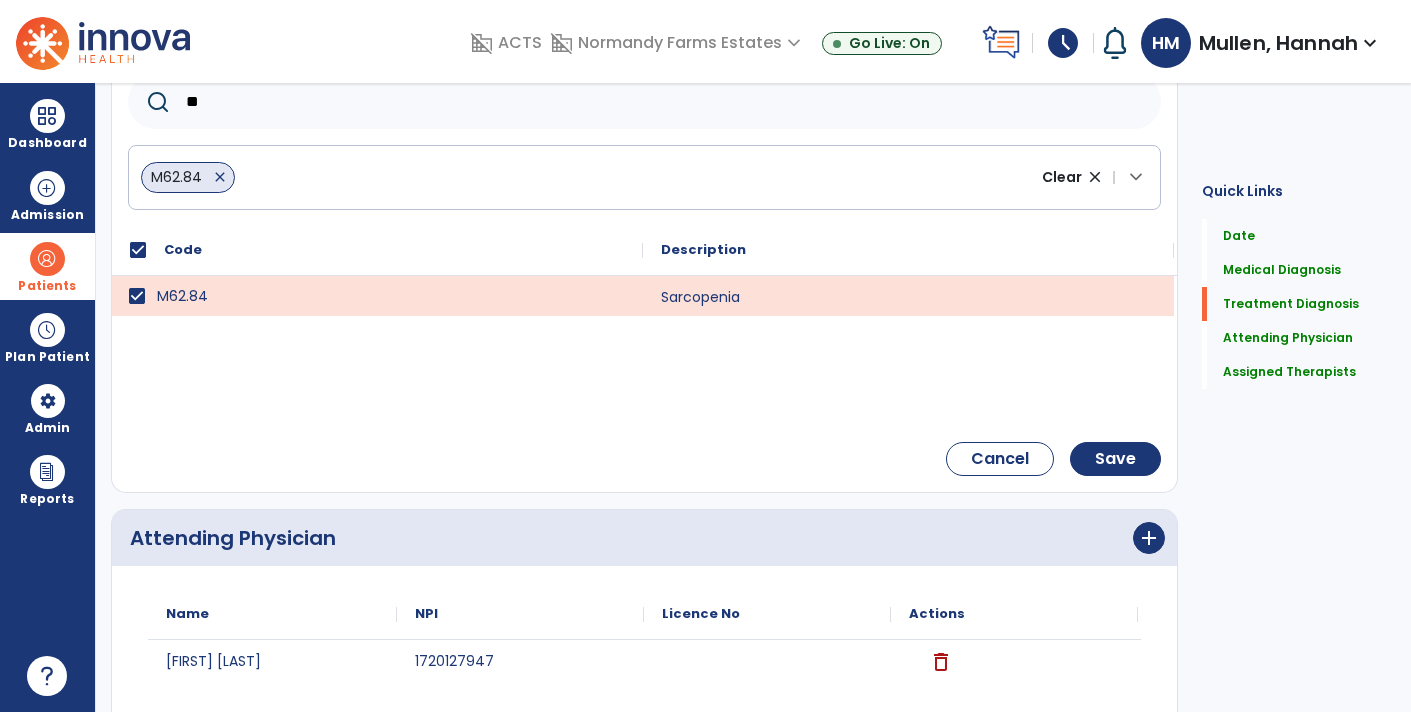 type on "*" 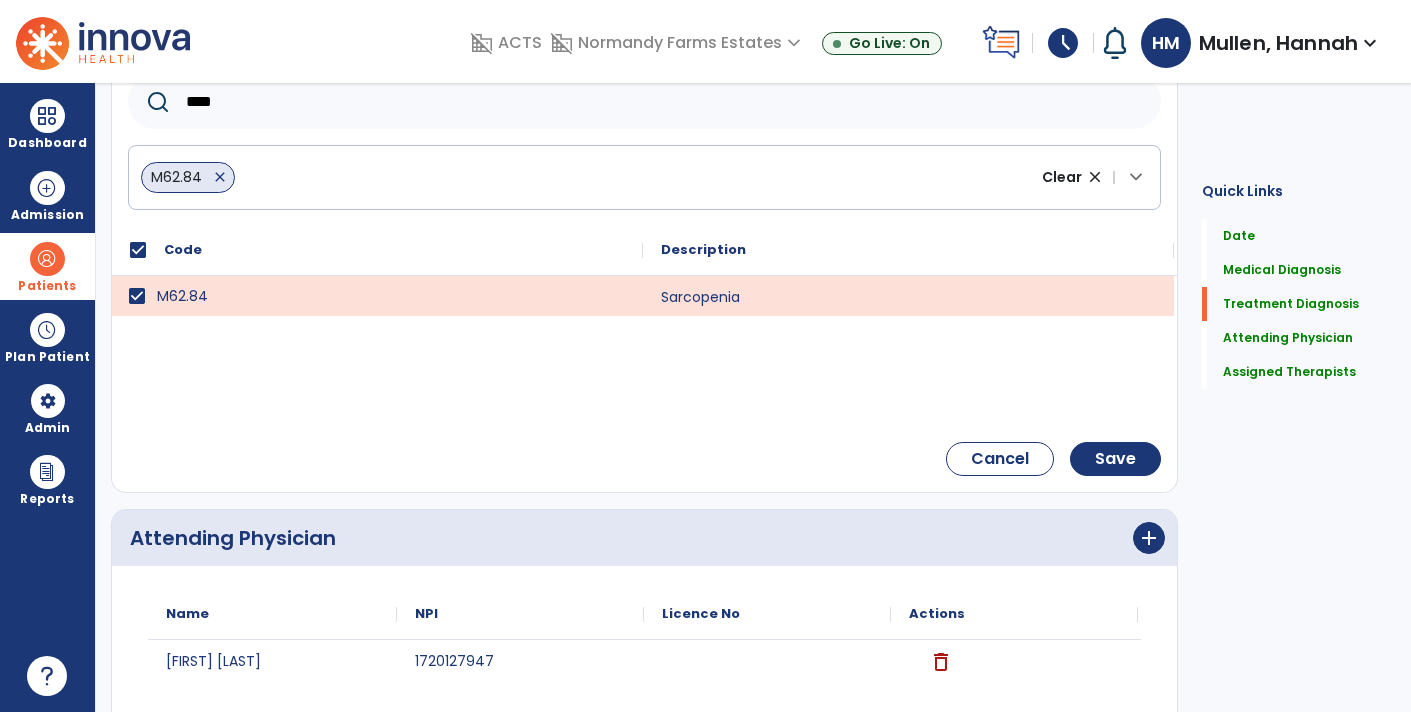 type on "****" 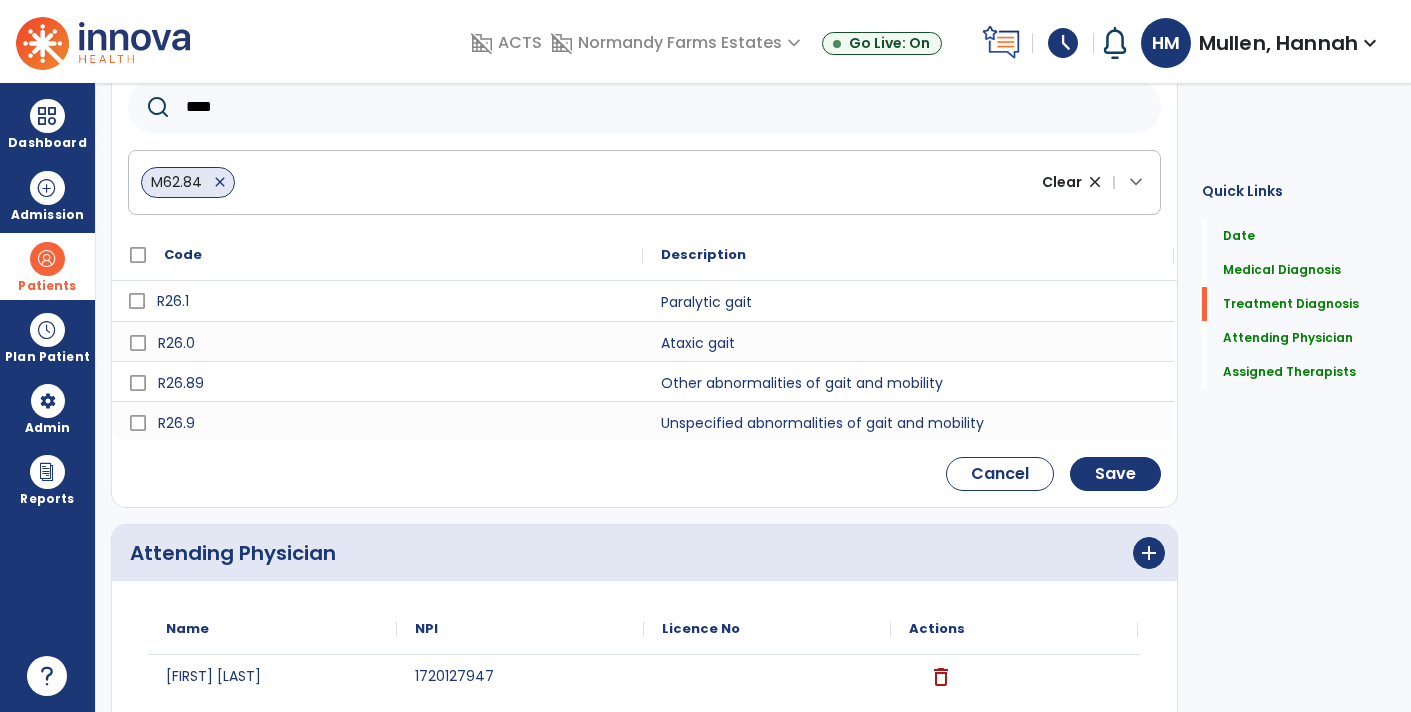 scroll, scrollTop: 636, scrollLeft: 0, axis: vertical 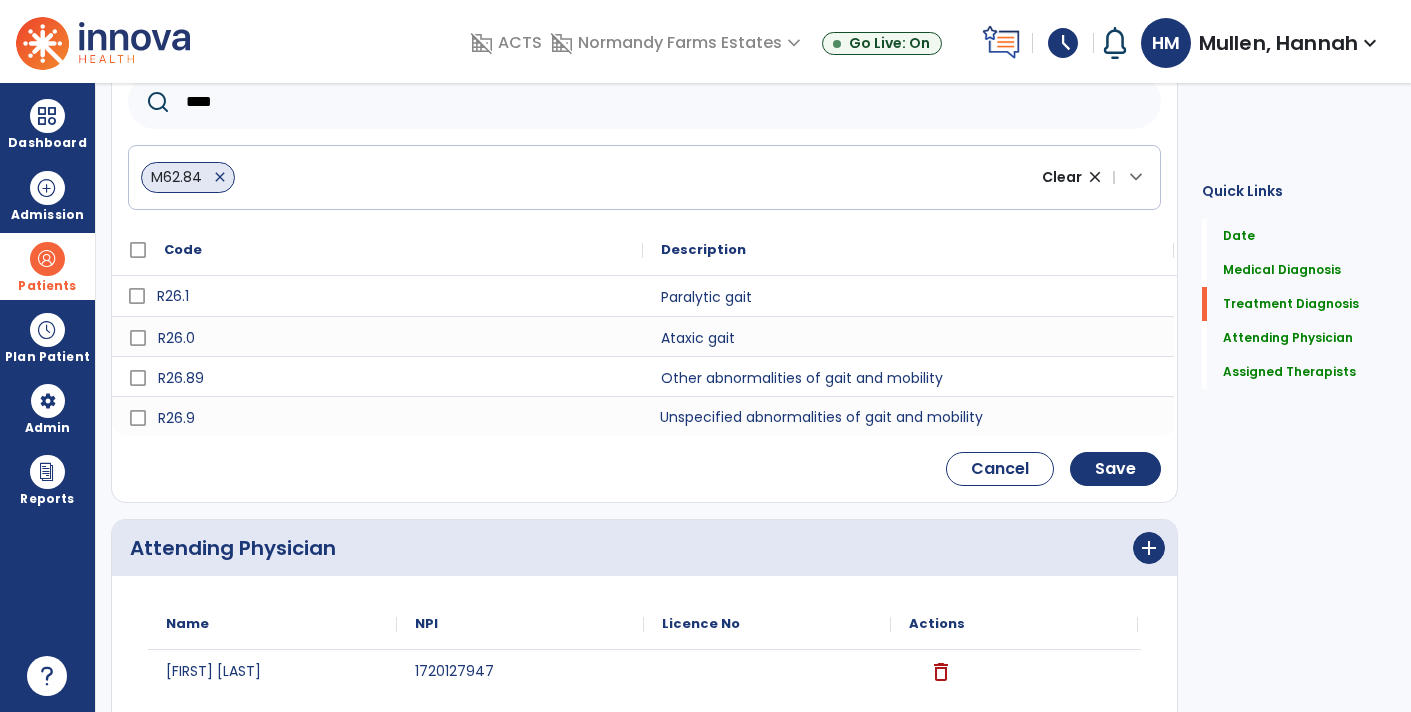 click on "Unspecified abnormalities of gait and mobility" 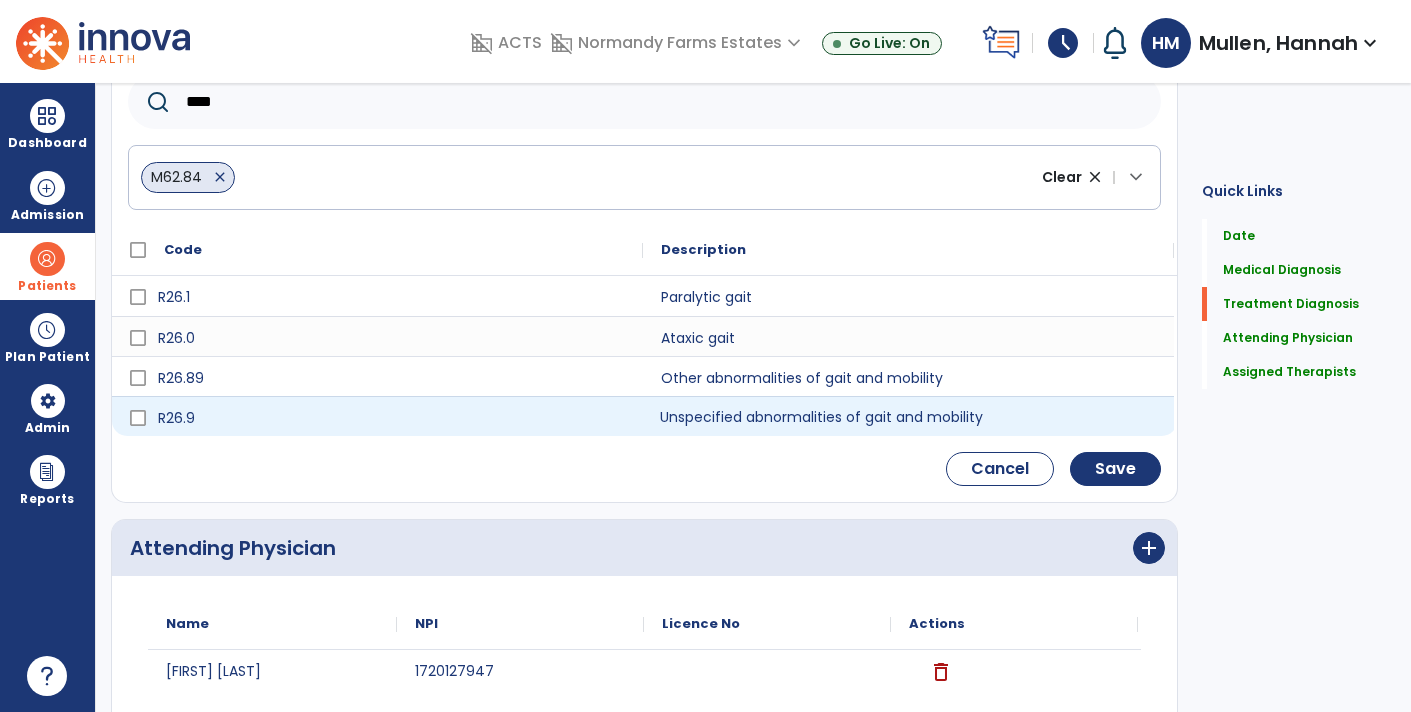 click on "Unspecified abnormalities of gait and mobility" 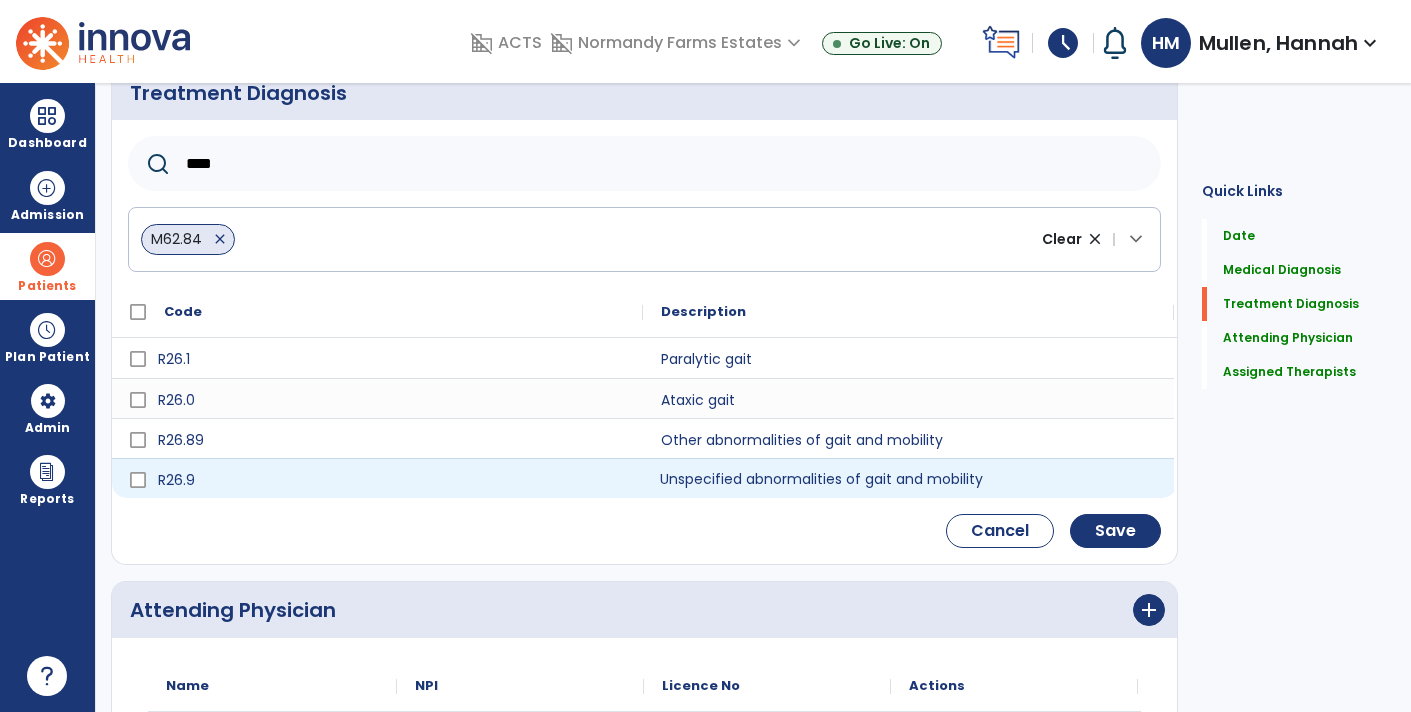 scroll, scrollTop: 576, scrollLeft: 0, axis: vertical 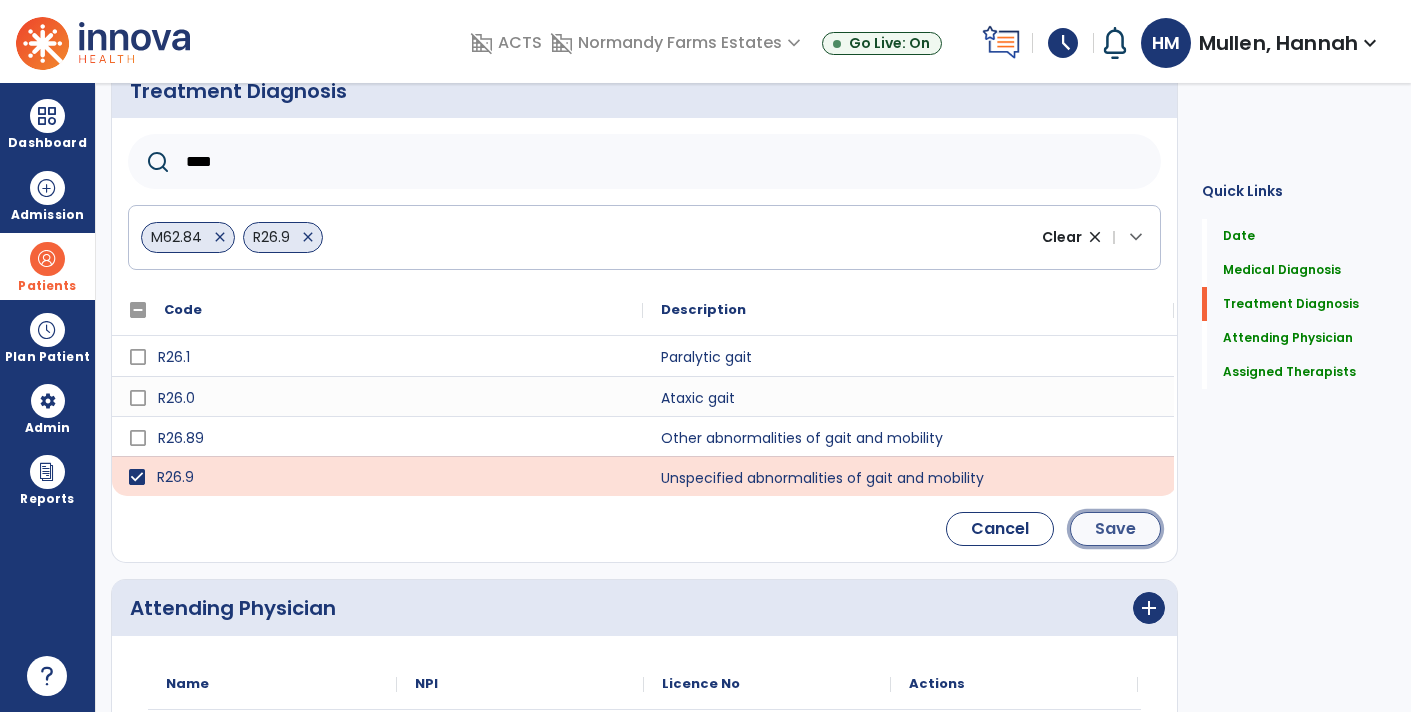 click on "Save" 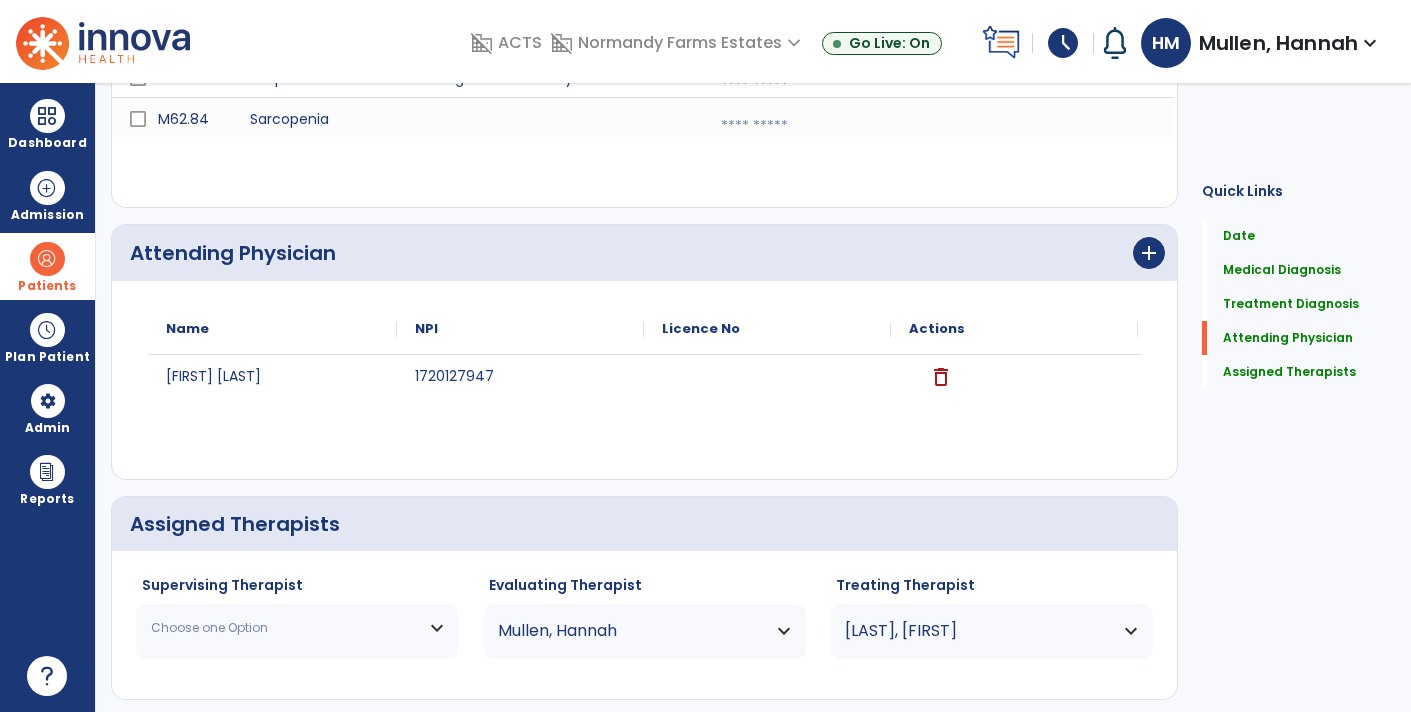 scroll, scrollTop: 767, scrollLeft: 0, axis: vertical 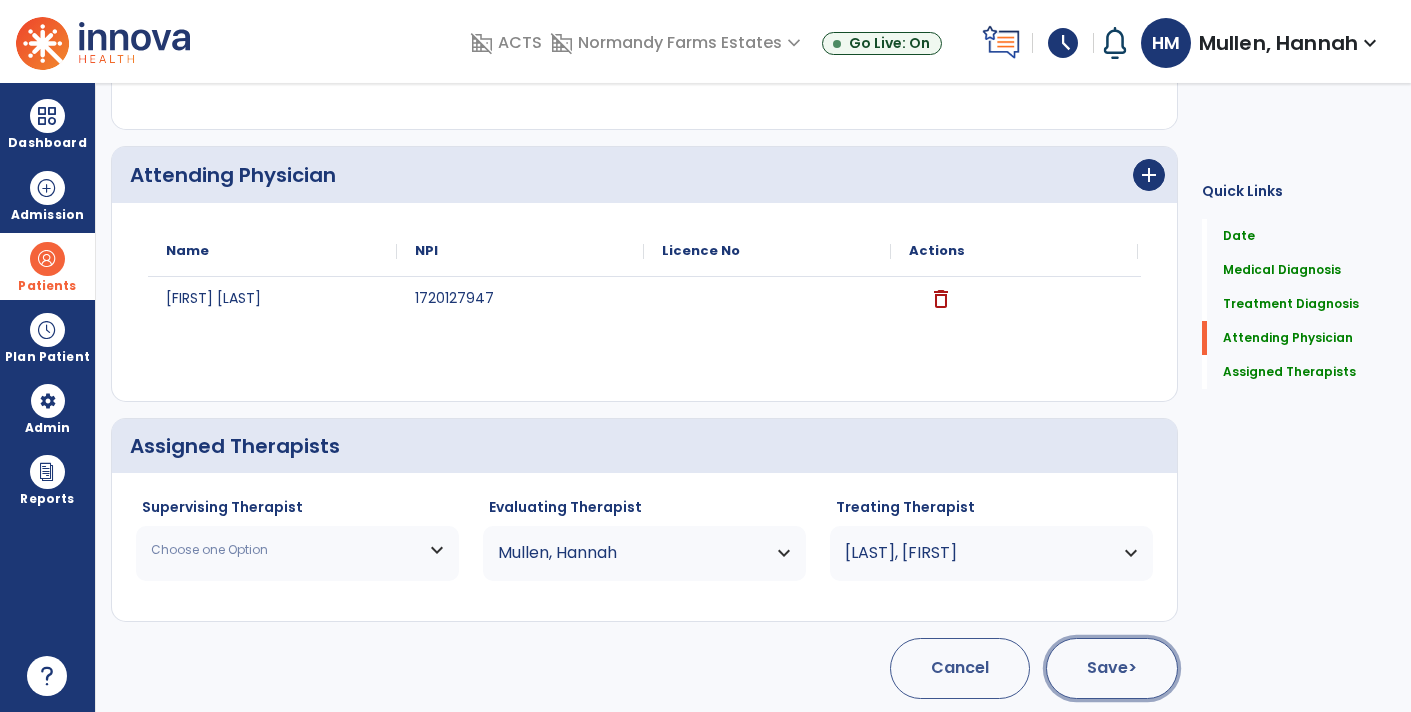 click on "Save  >" 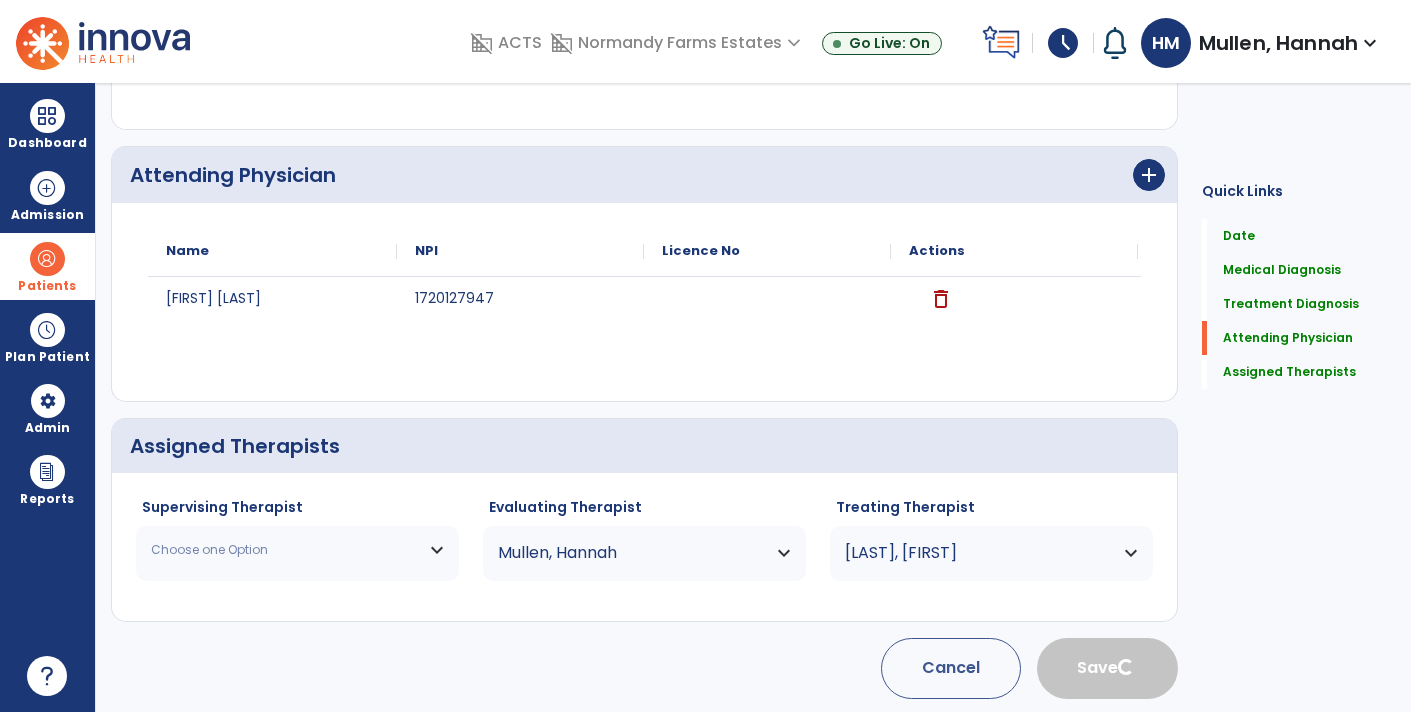 type 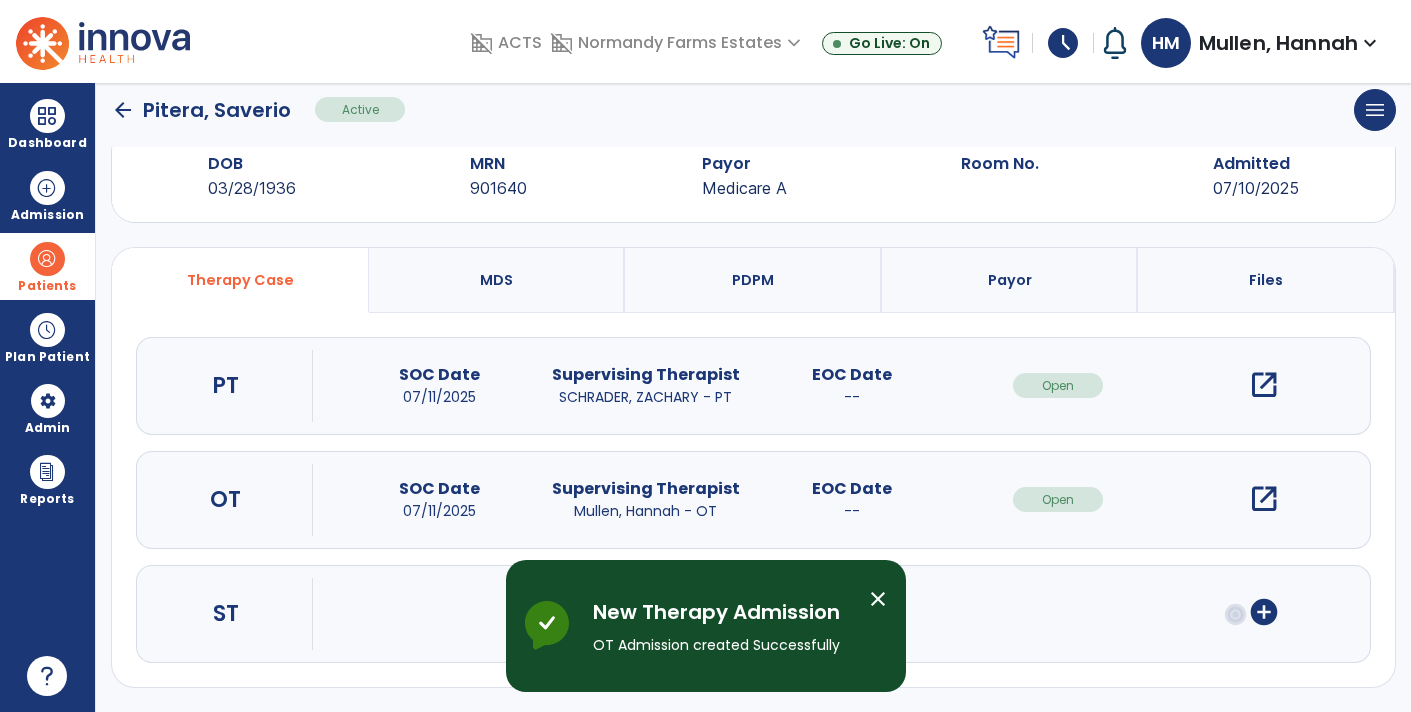 scroll, scrollTop: 45, scrollLeft: 0, axis: vertical 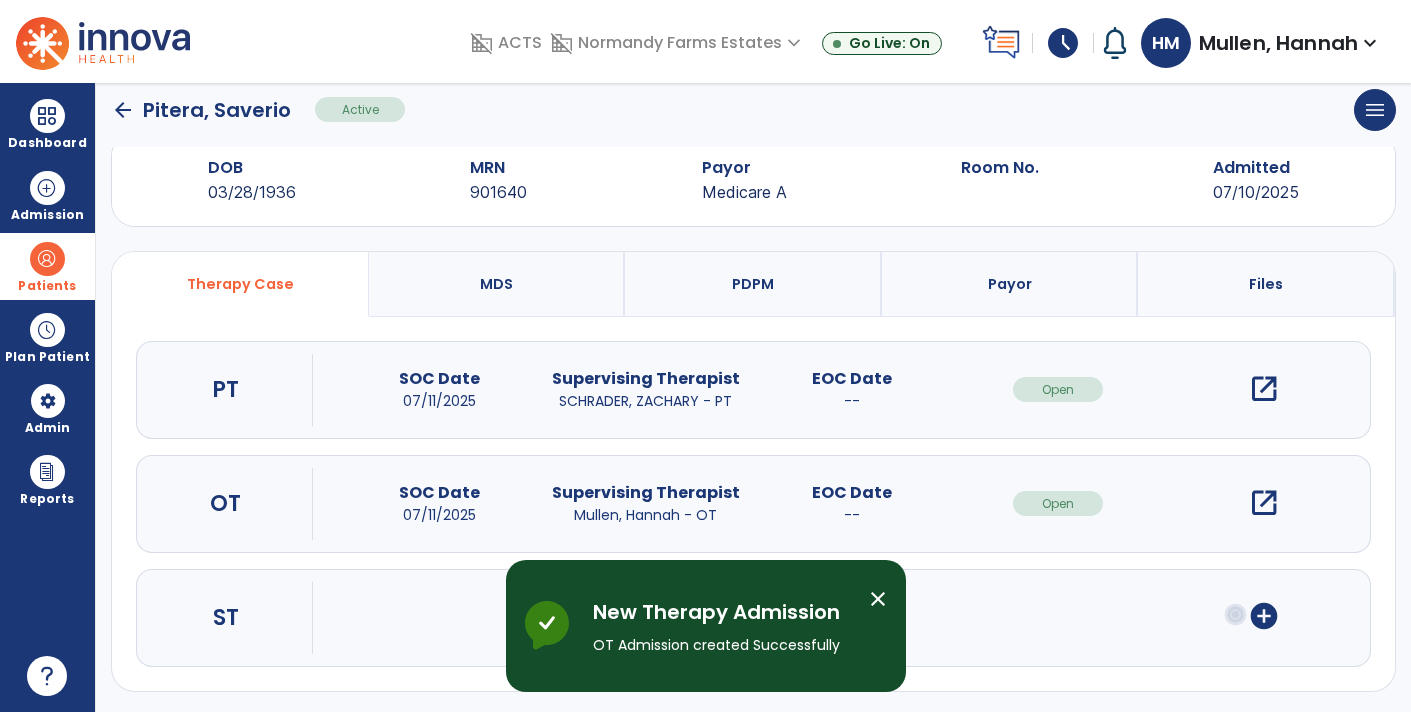 click on "open_in_new" at bounding box center (1264, 503) 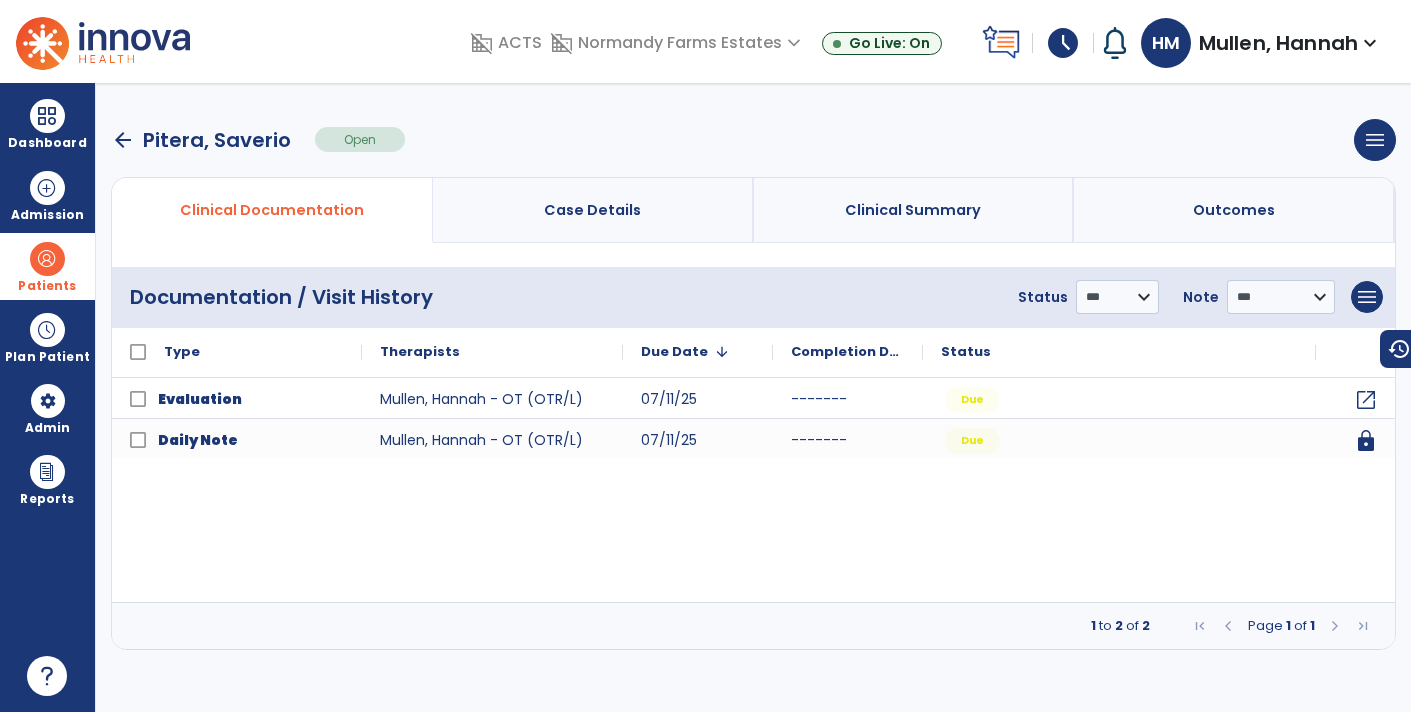 scroll, scrollTop: 0, scrollLeft: 0, axis: both 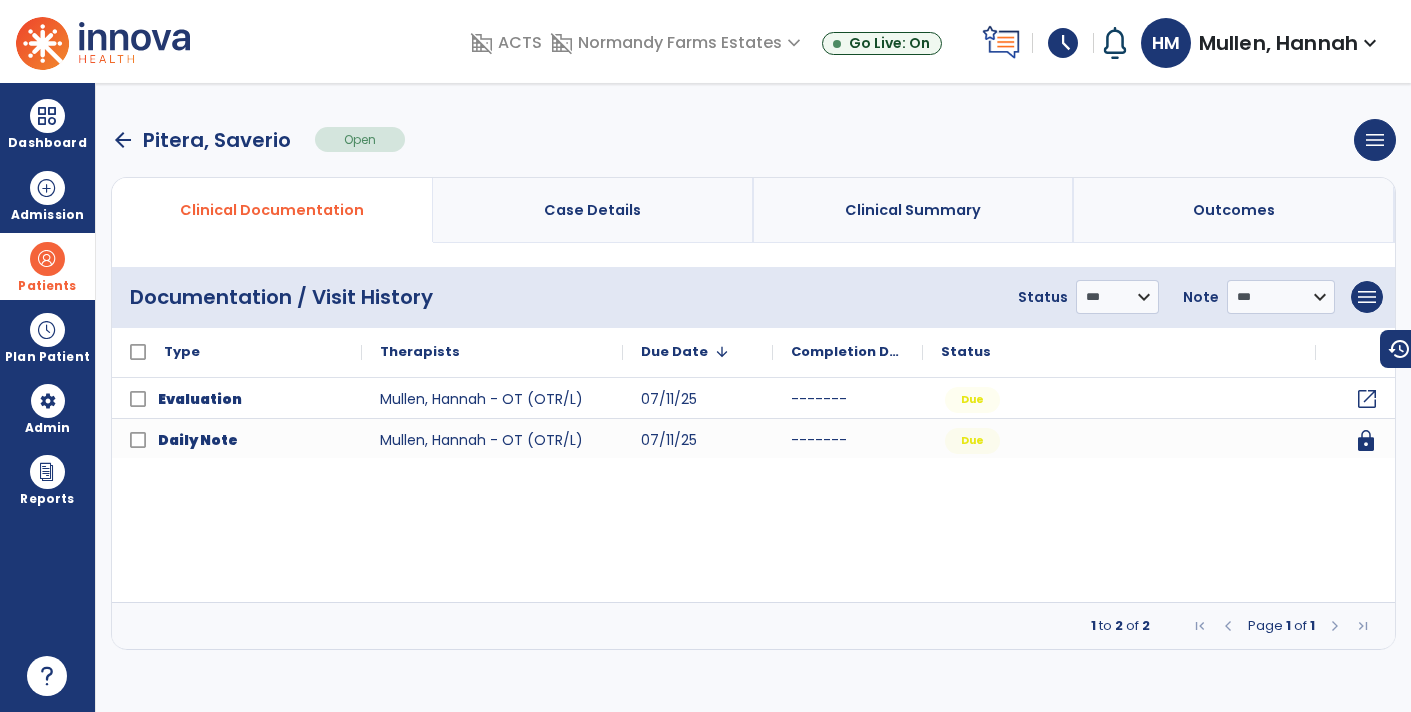 click on "open_in_new" 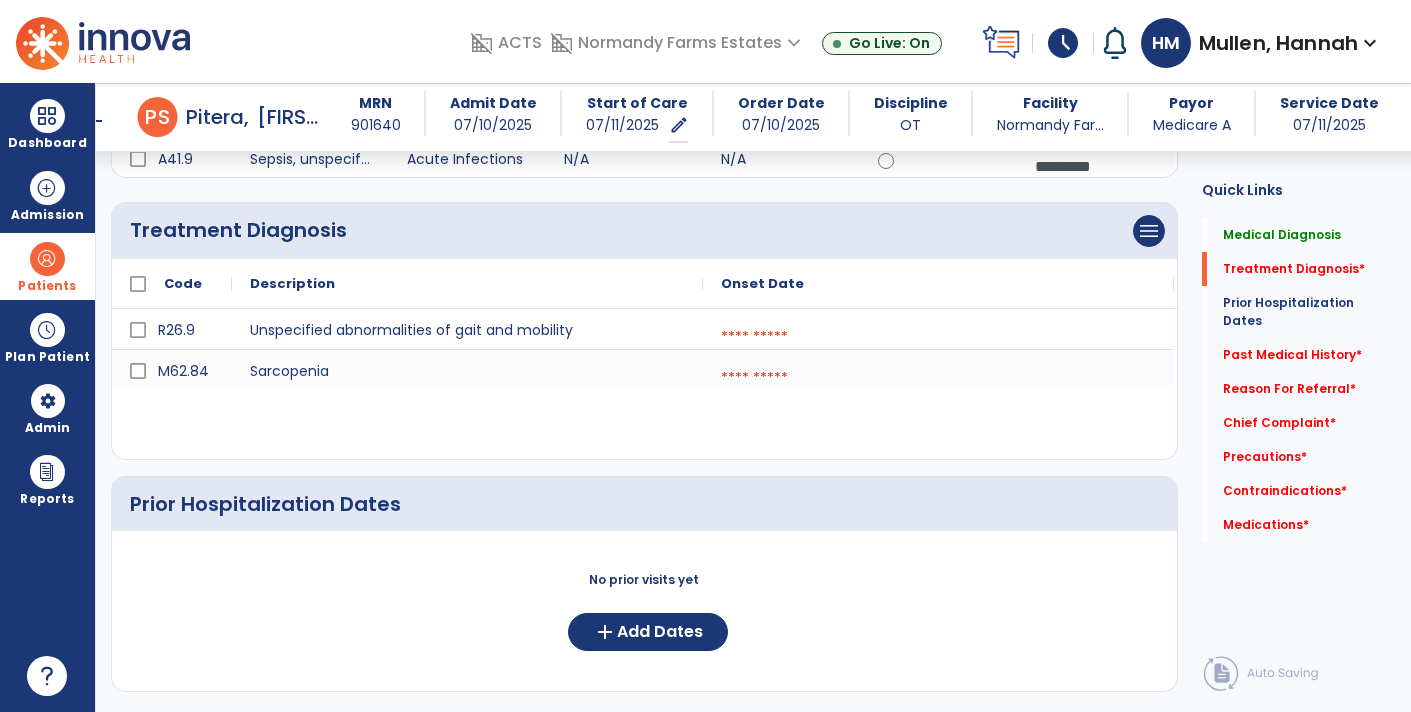 scroll, scrollTop: 498, scrollLeft: 0, axis: vertical 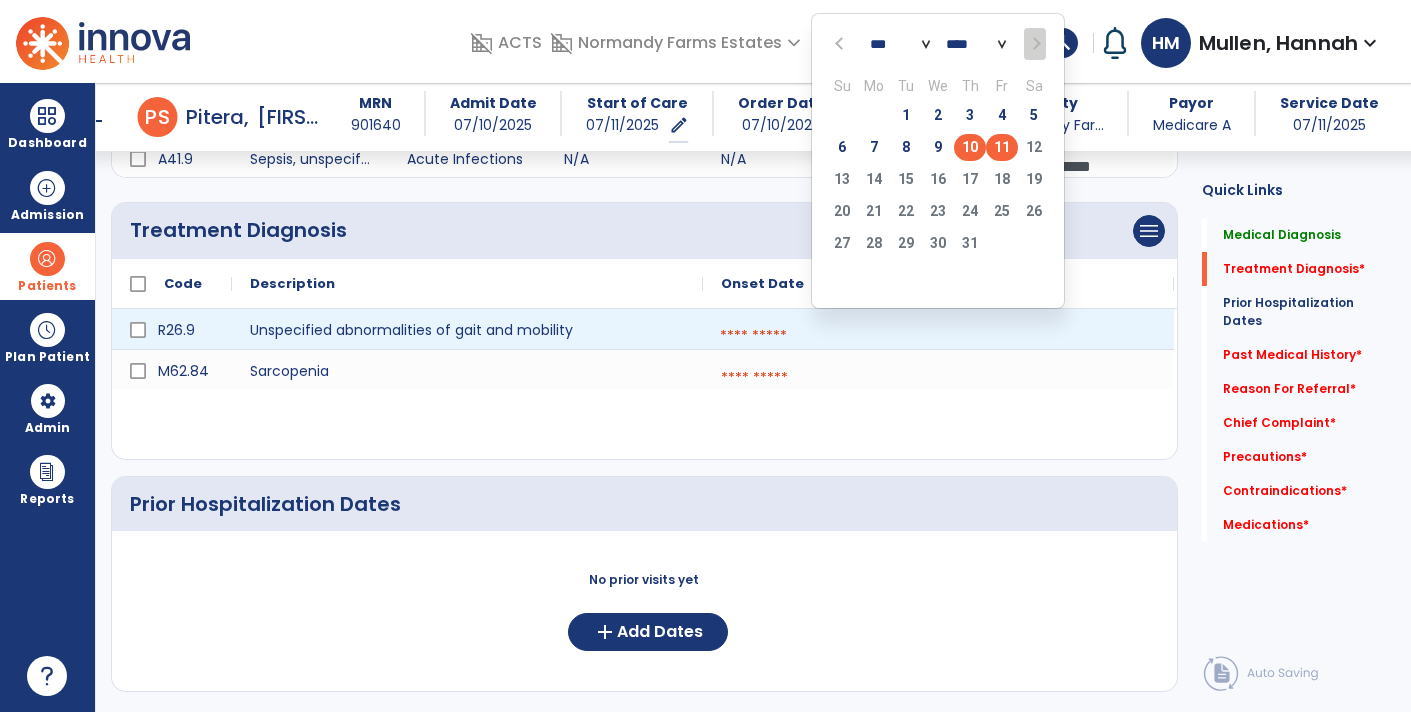 click on "10" 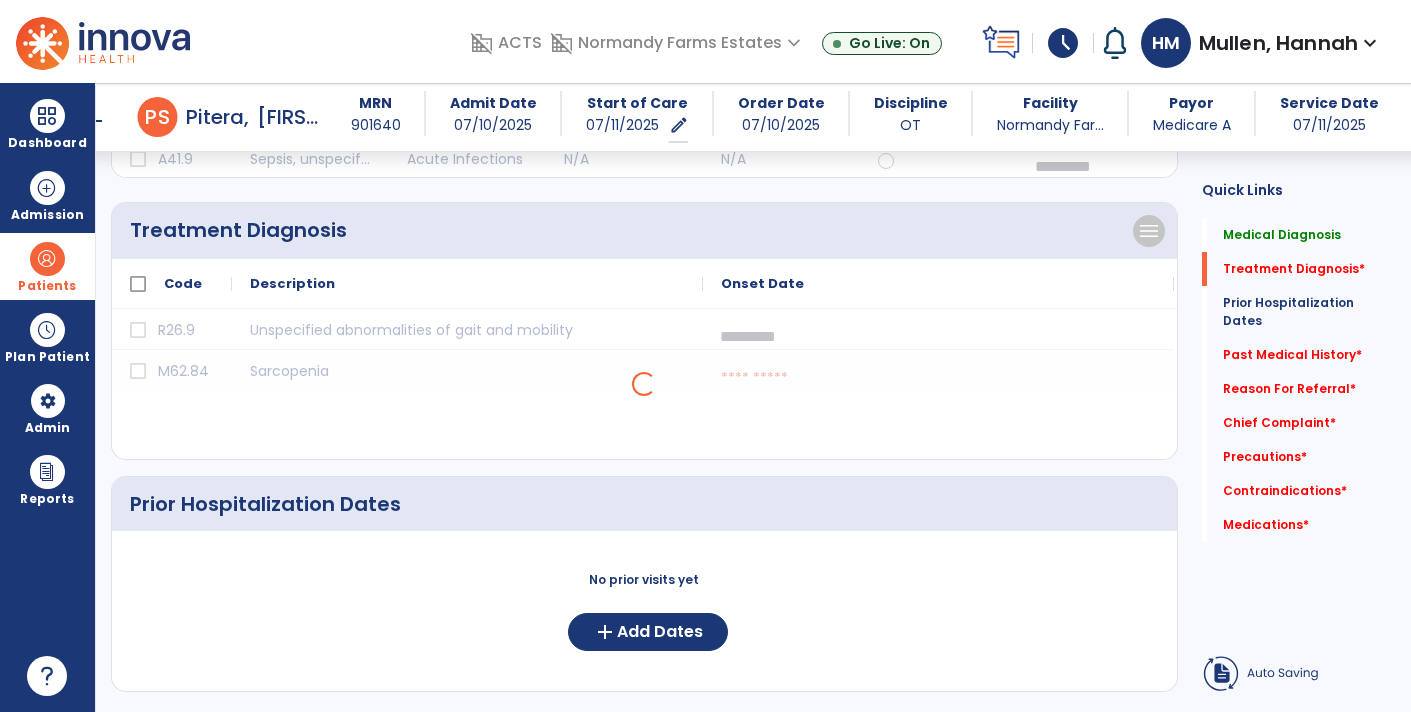 click 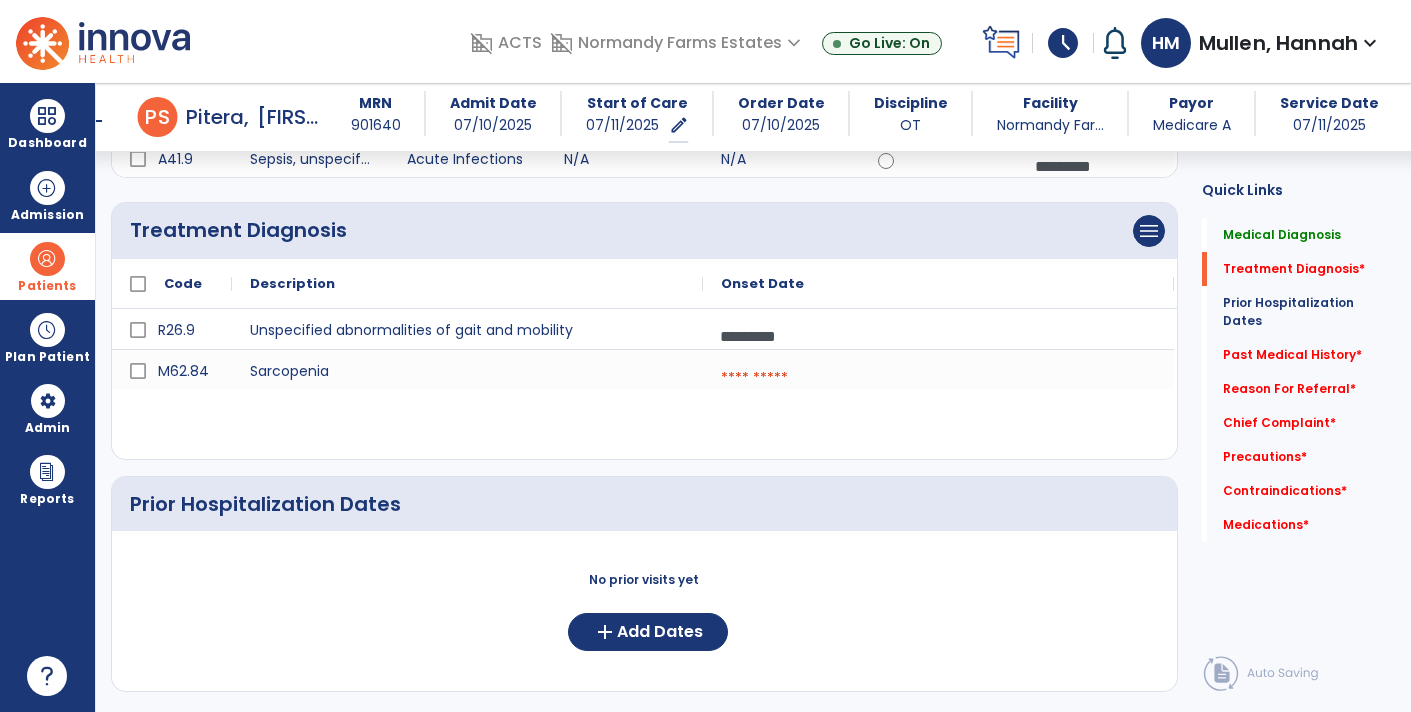 click at bounding box center (938, 378) 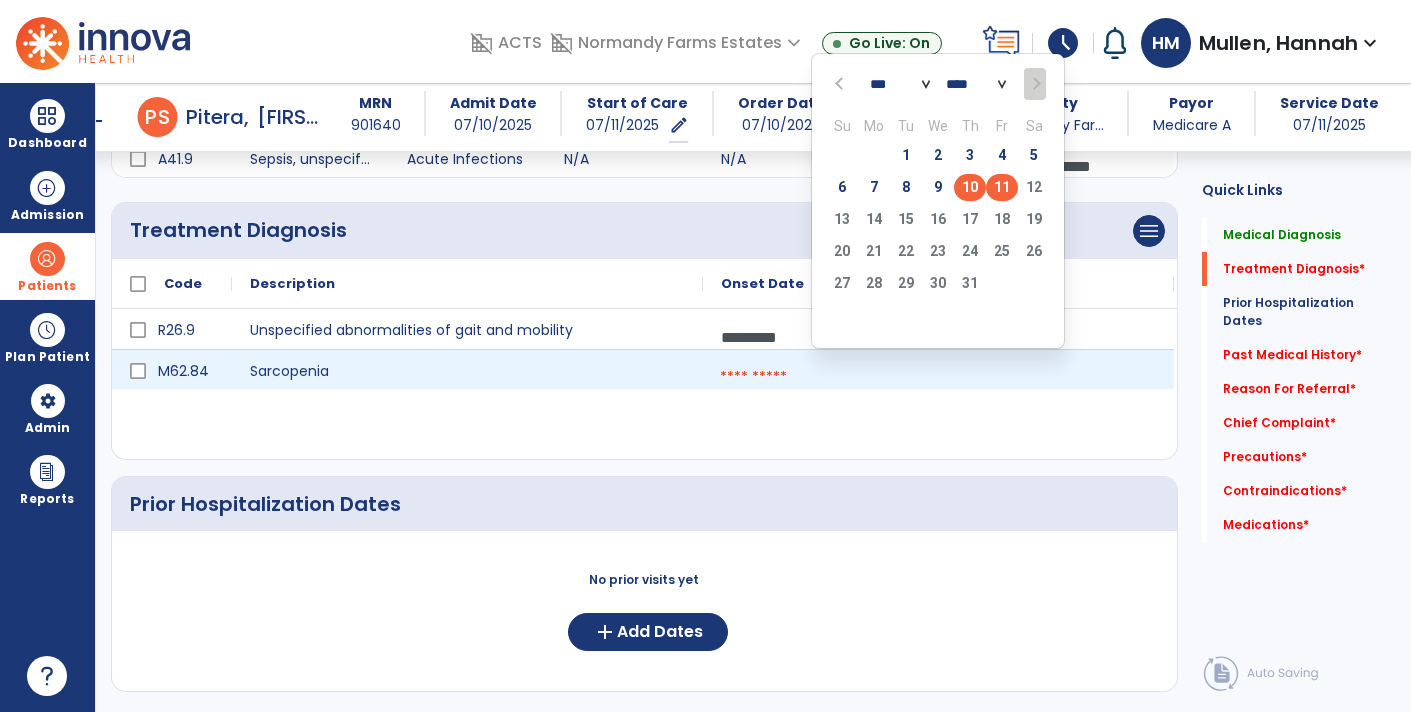 click on "10" 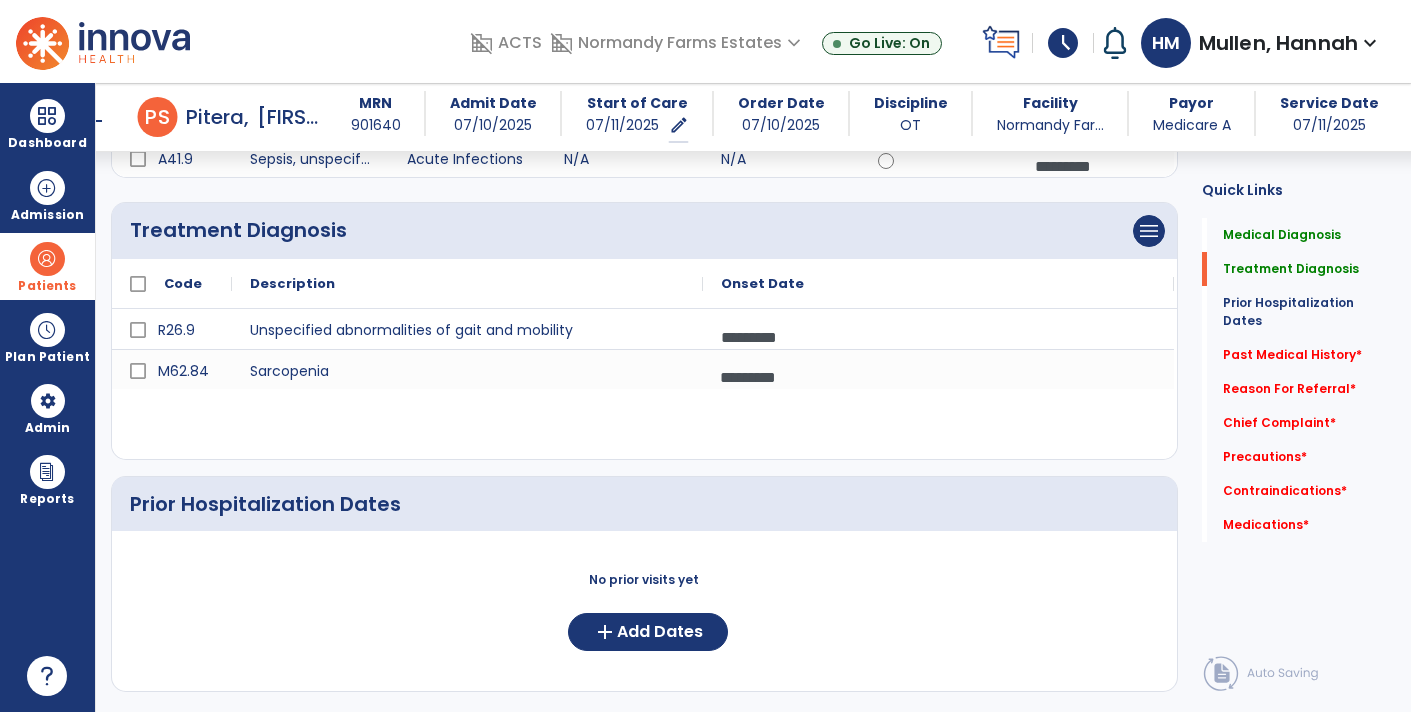 click 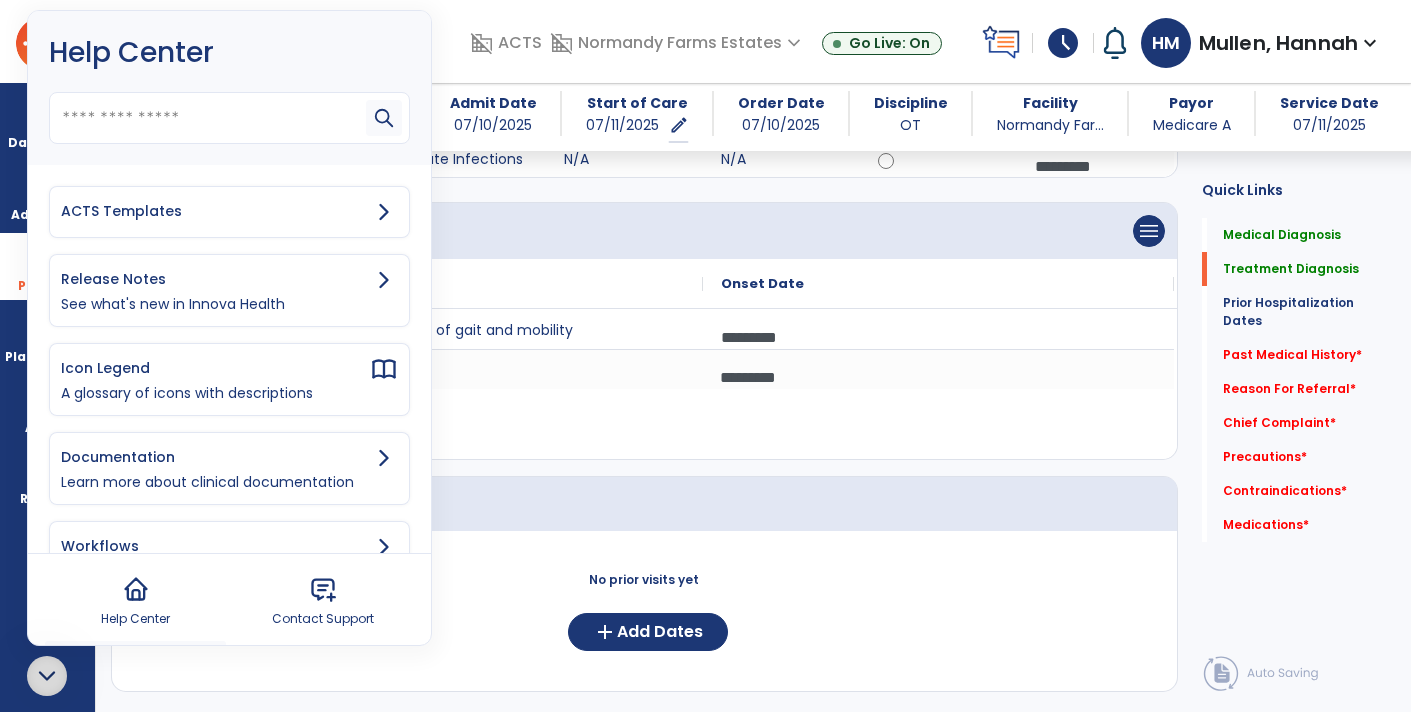 click on "ACTS Templates" at bounding box center (215, 211) 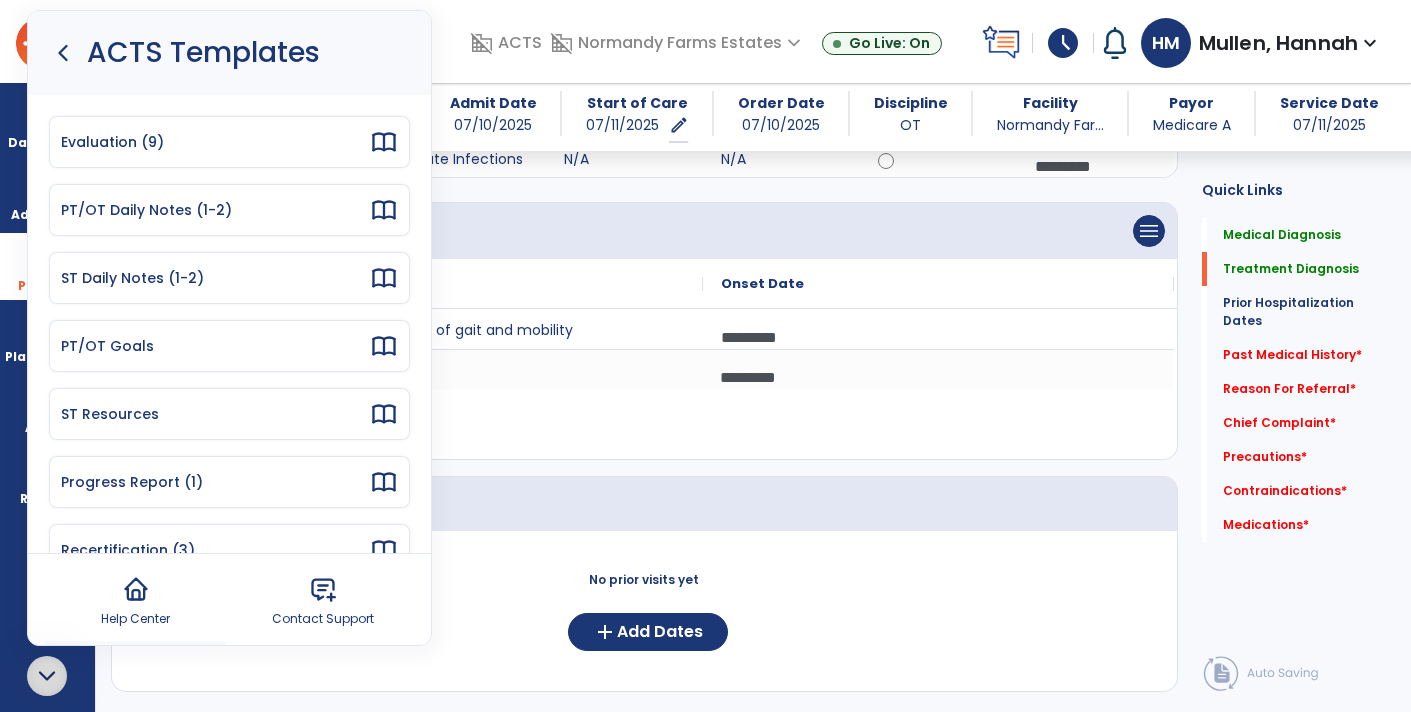 click on "Evaluation (9)" at bounding box center (215, 142) 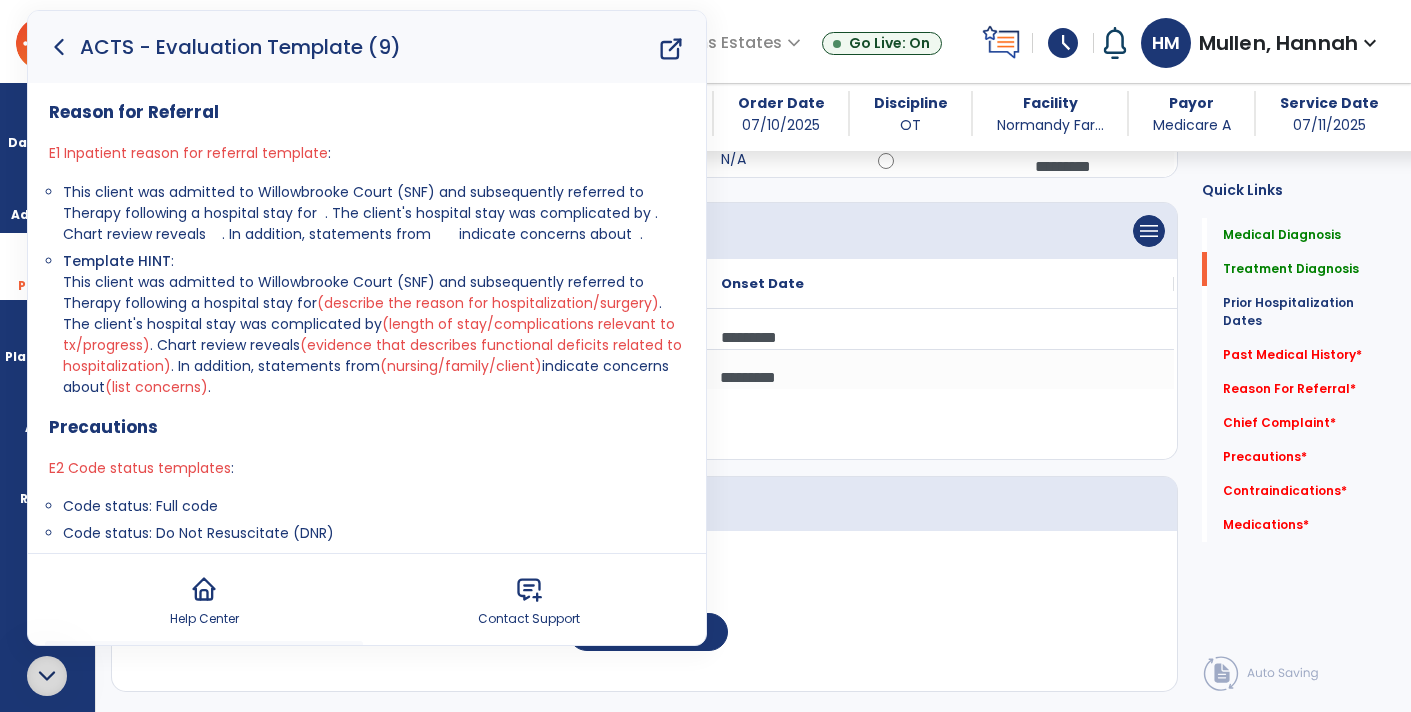click 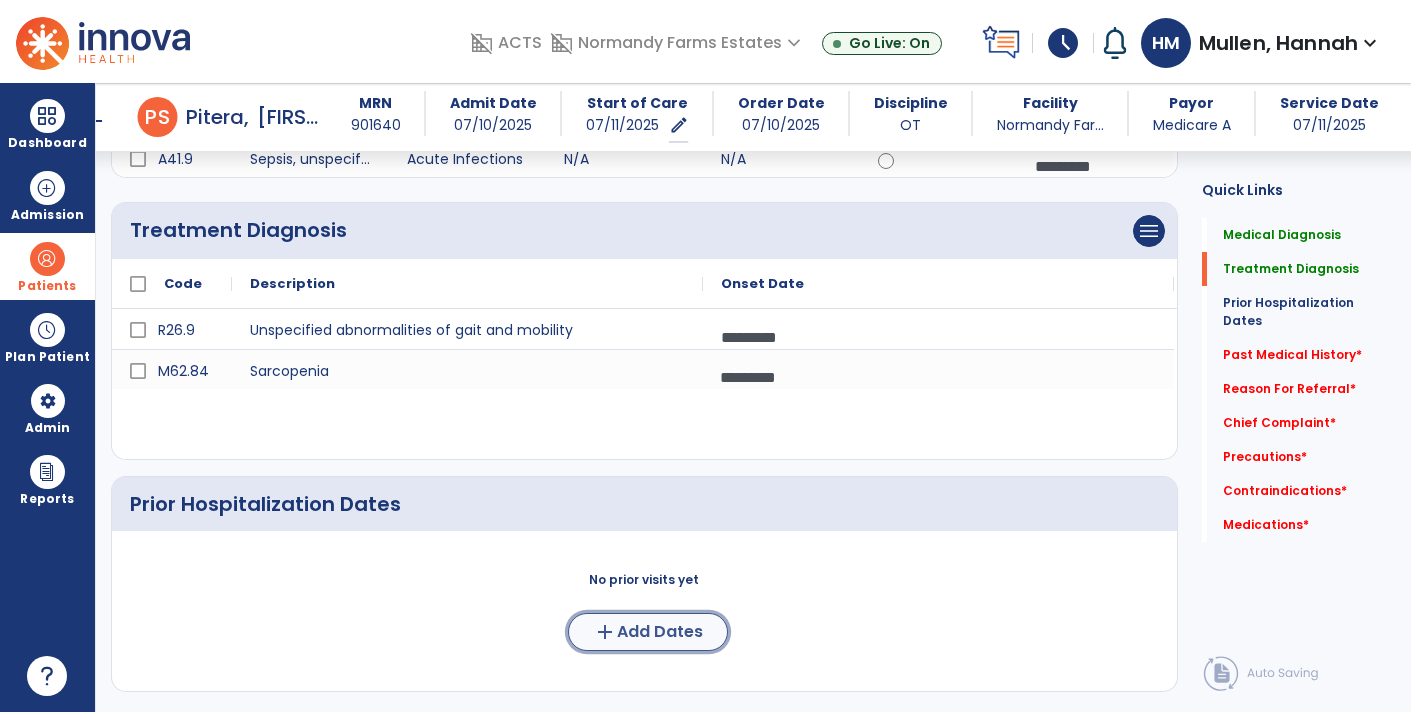 click on "Add Dates" 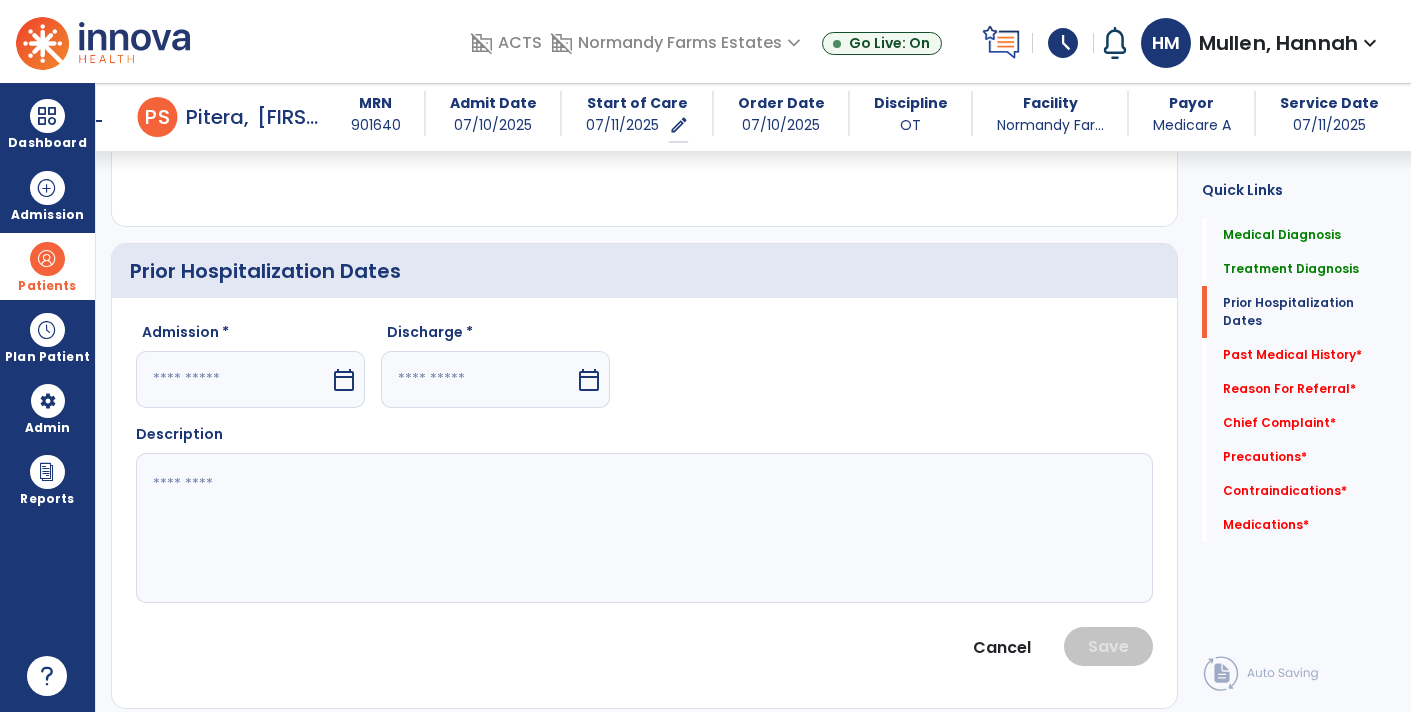 scroll, scrollTop: 715, scrollLeft: 0, axis: vertical 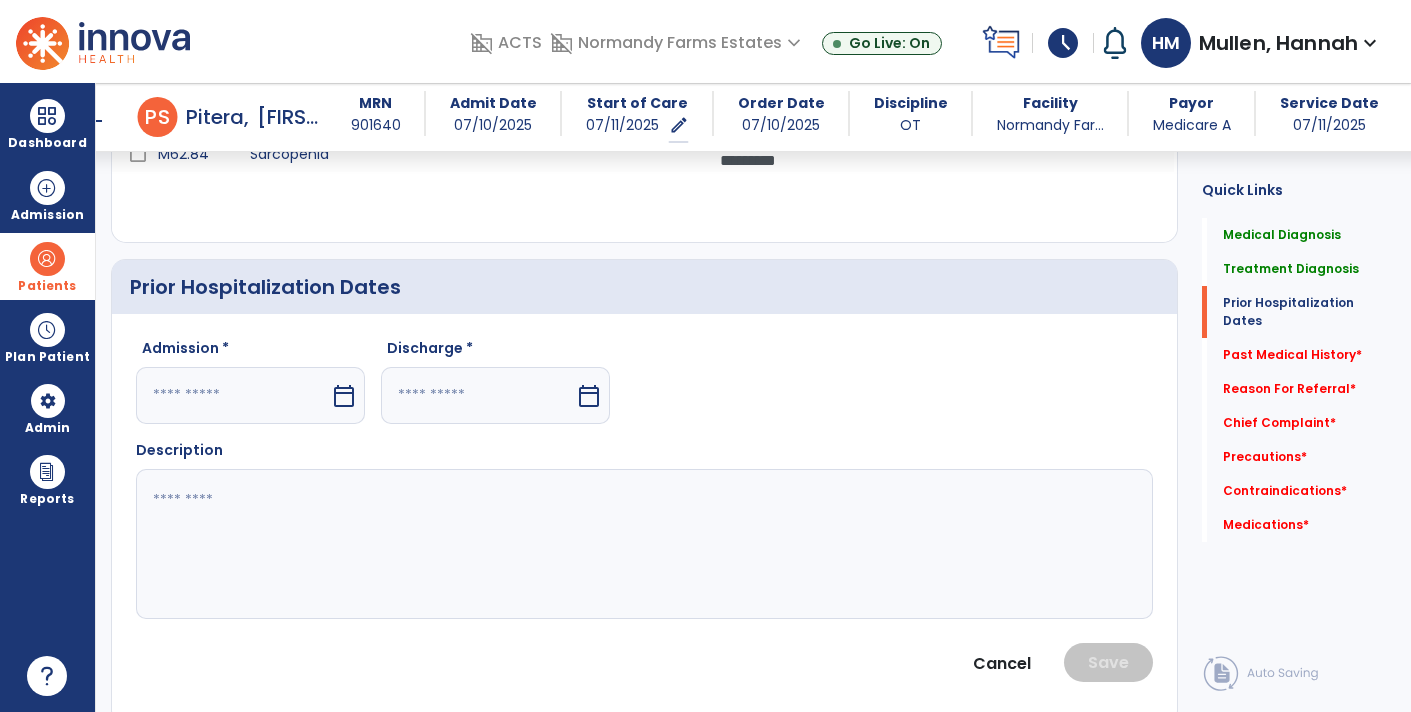 click 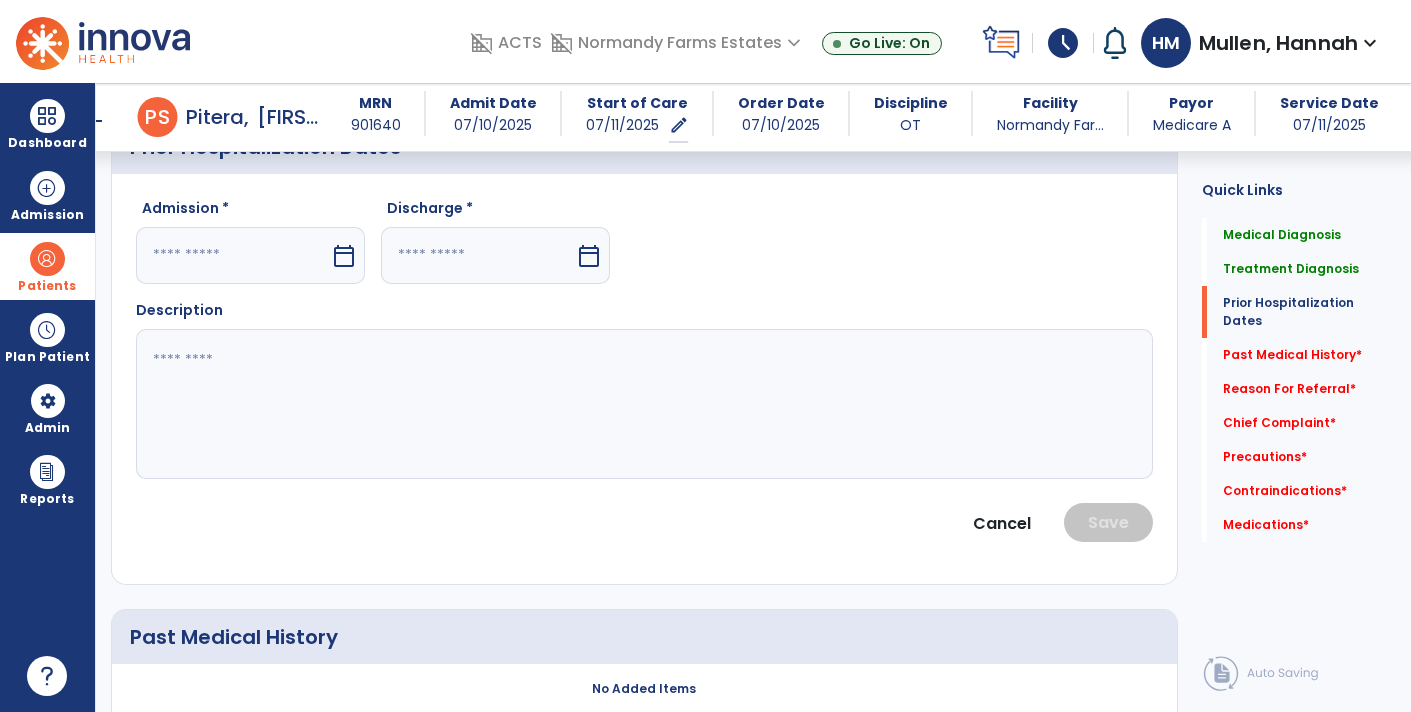 scroll, scrollTop: 839, scrollLeft: 0, axis: vertical 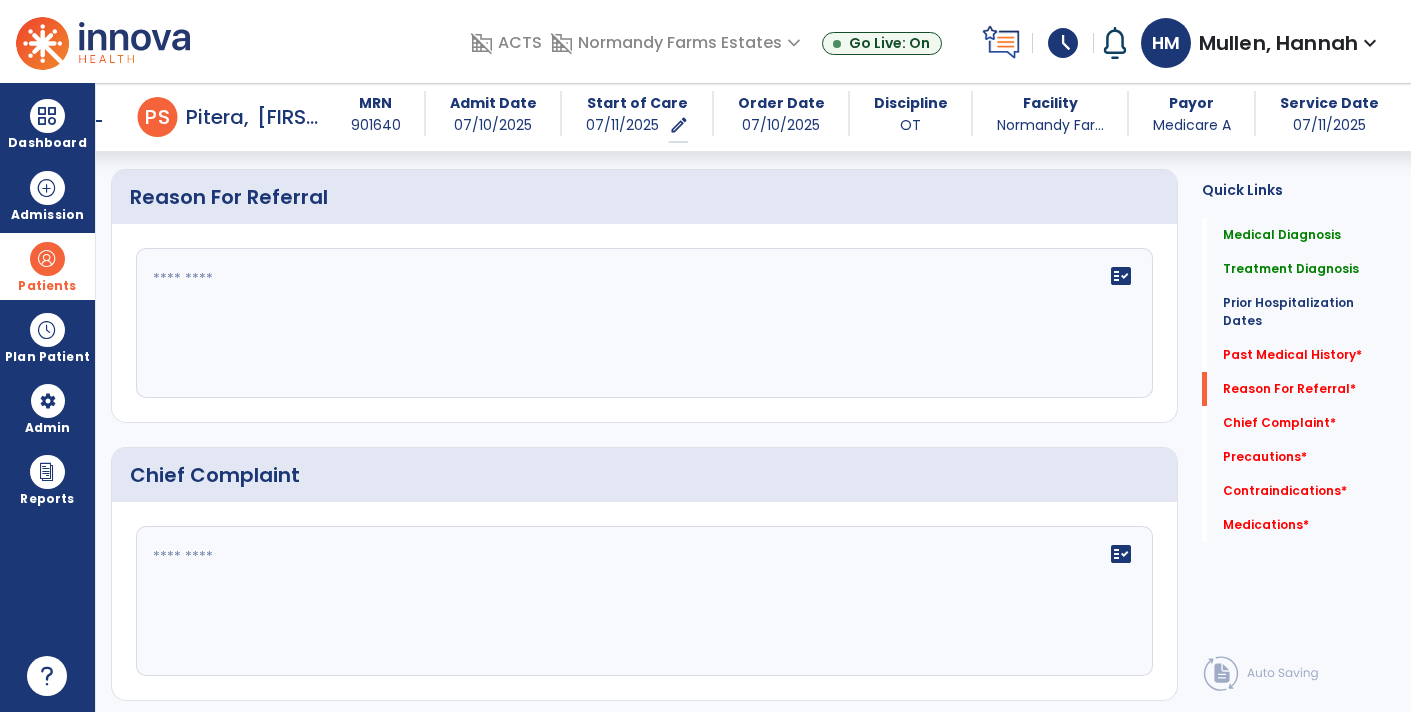 click on "fact_check" 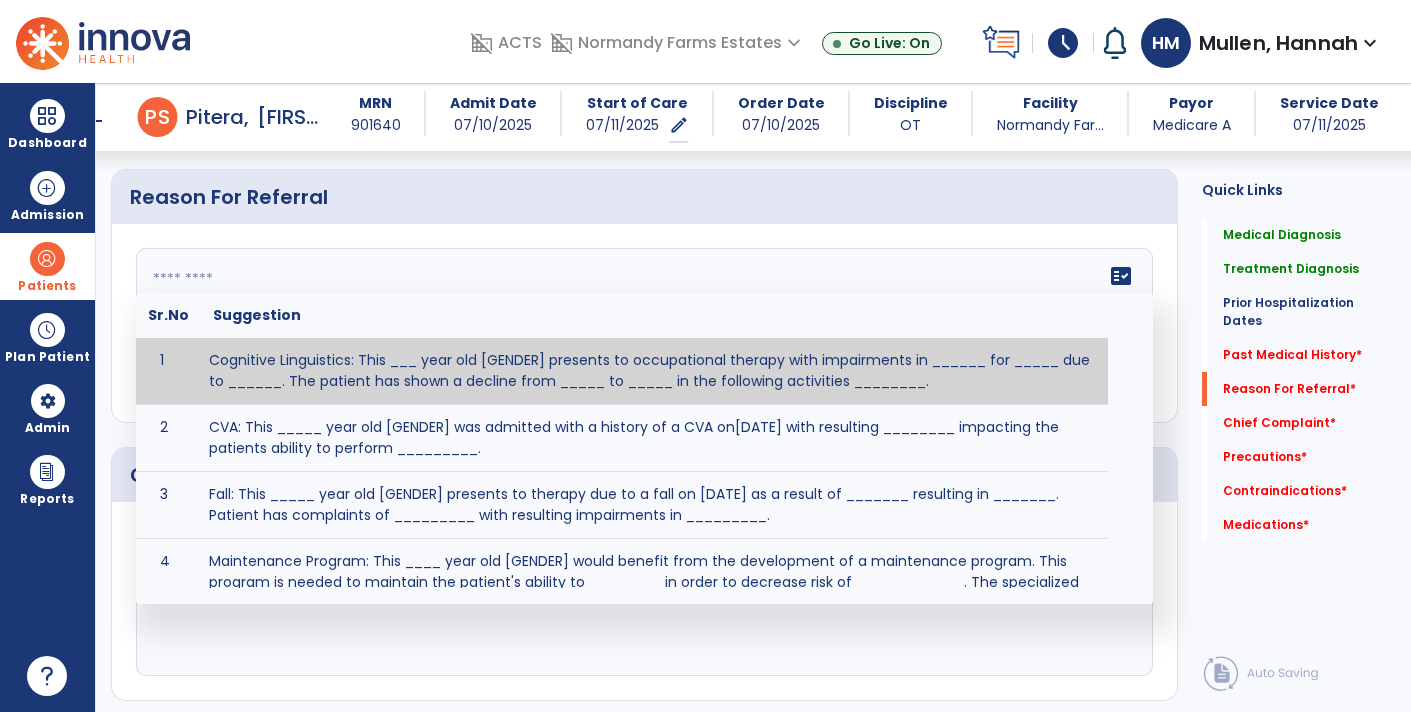 paste on "**********" 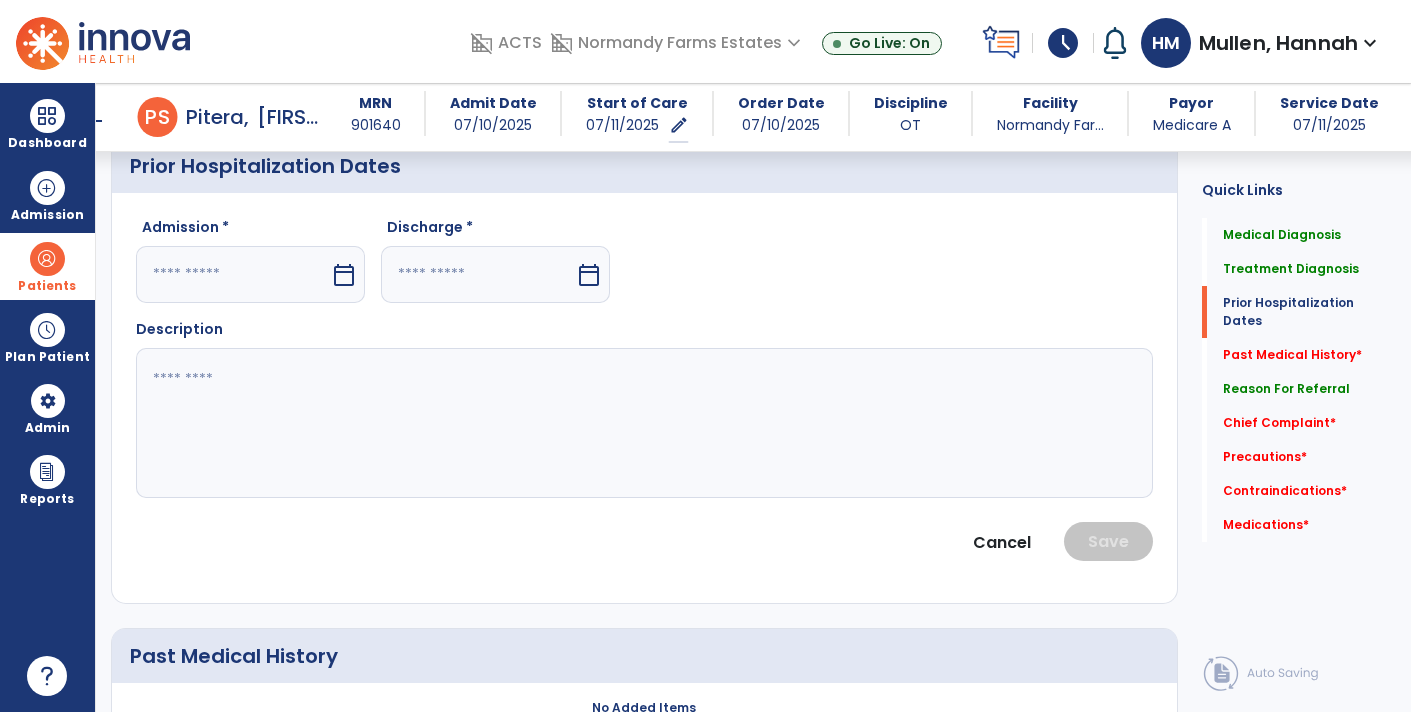 scroll, scrollTop: 835, scrollLeft: 0, axis: vertical 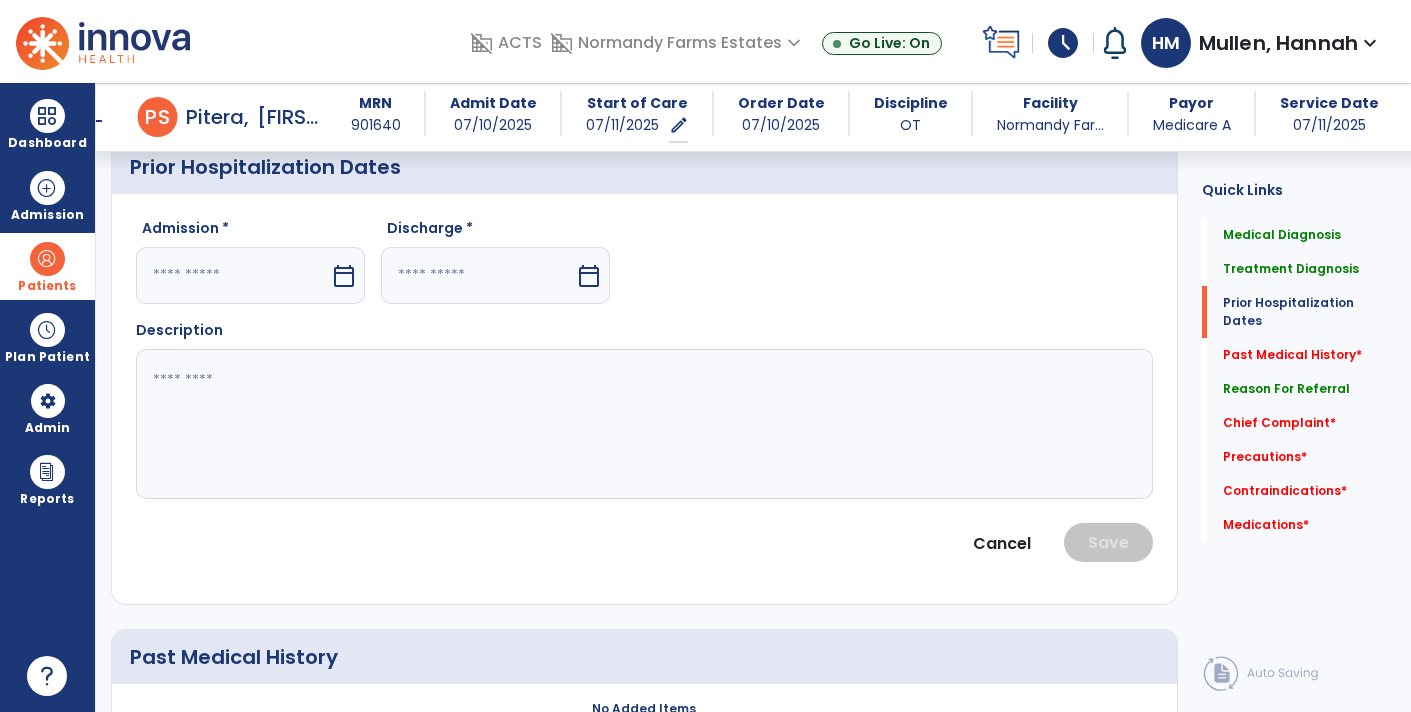 type on "**********" 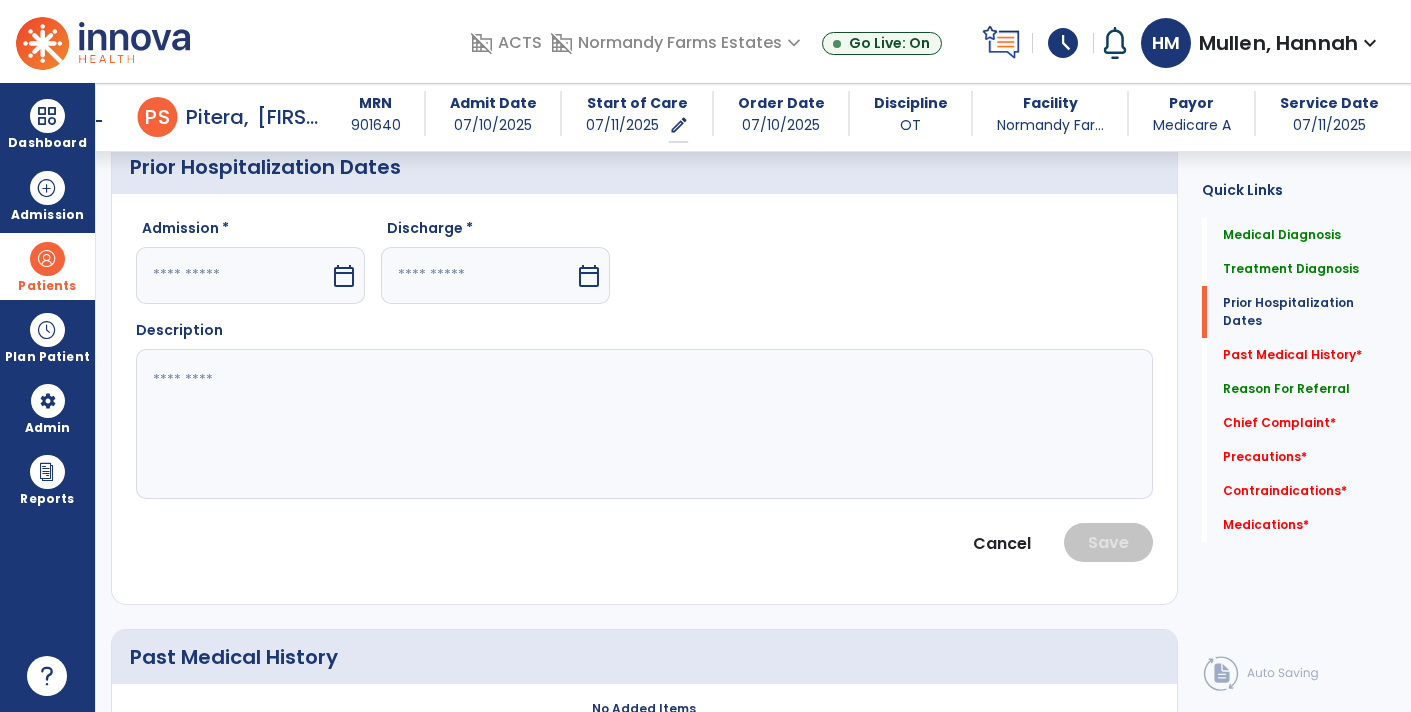 click on "calendar_today" at bounding box center (344, 276) 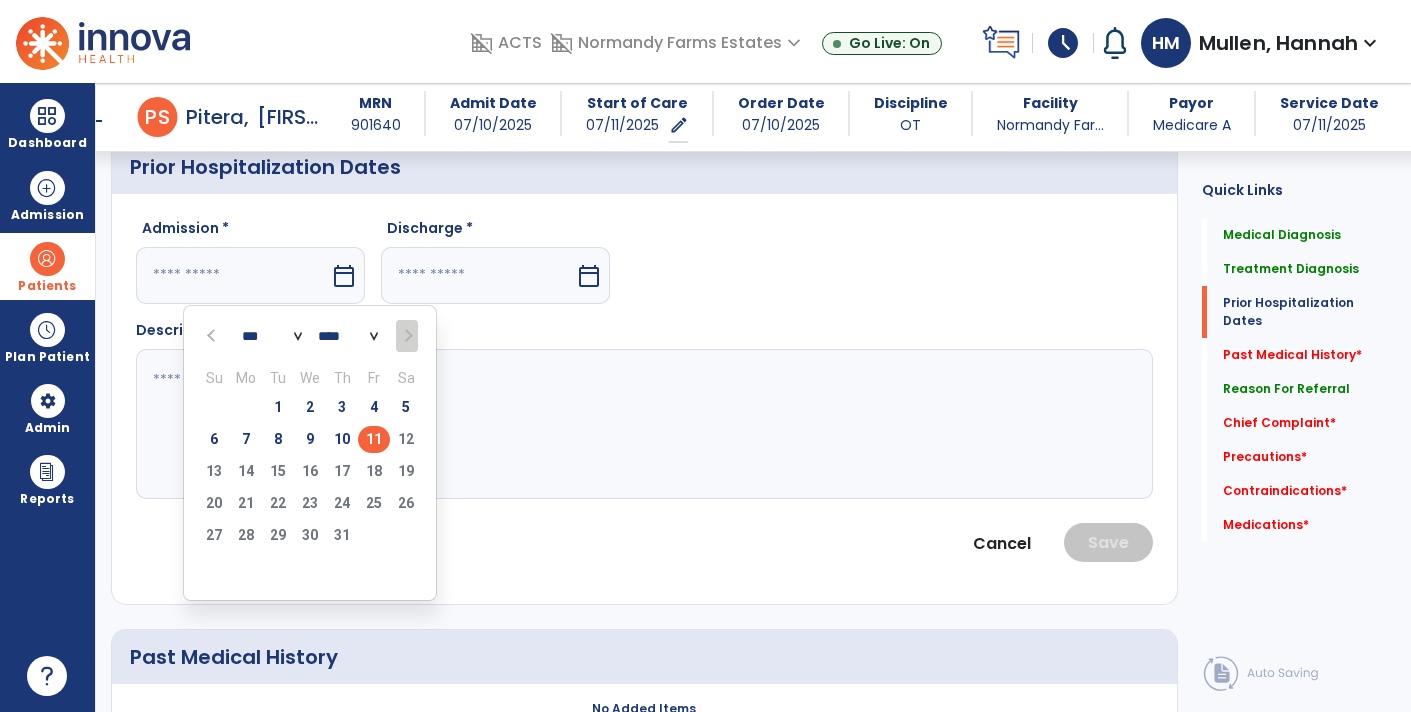 click at bounding box center (213, 336) 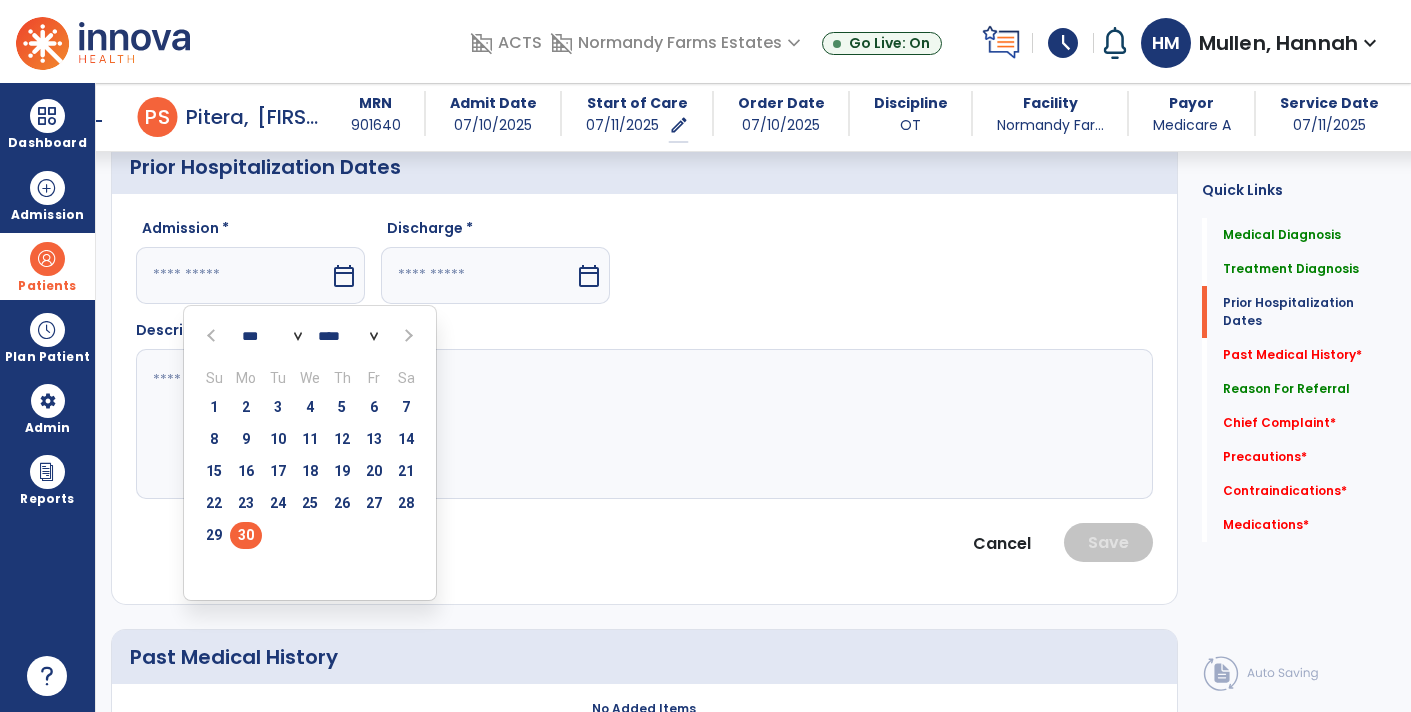 click on "30" at bounding box center [246, 535] 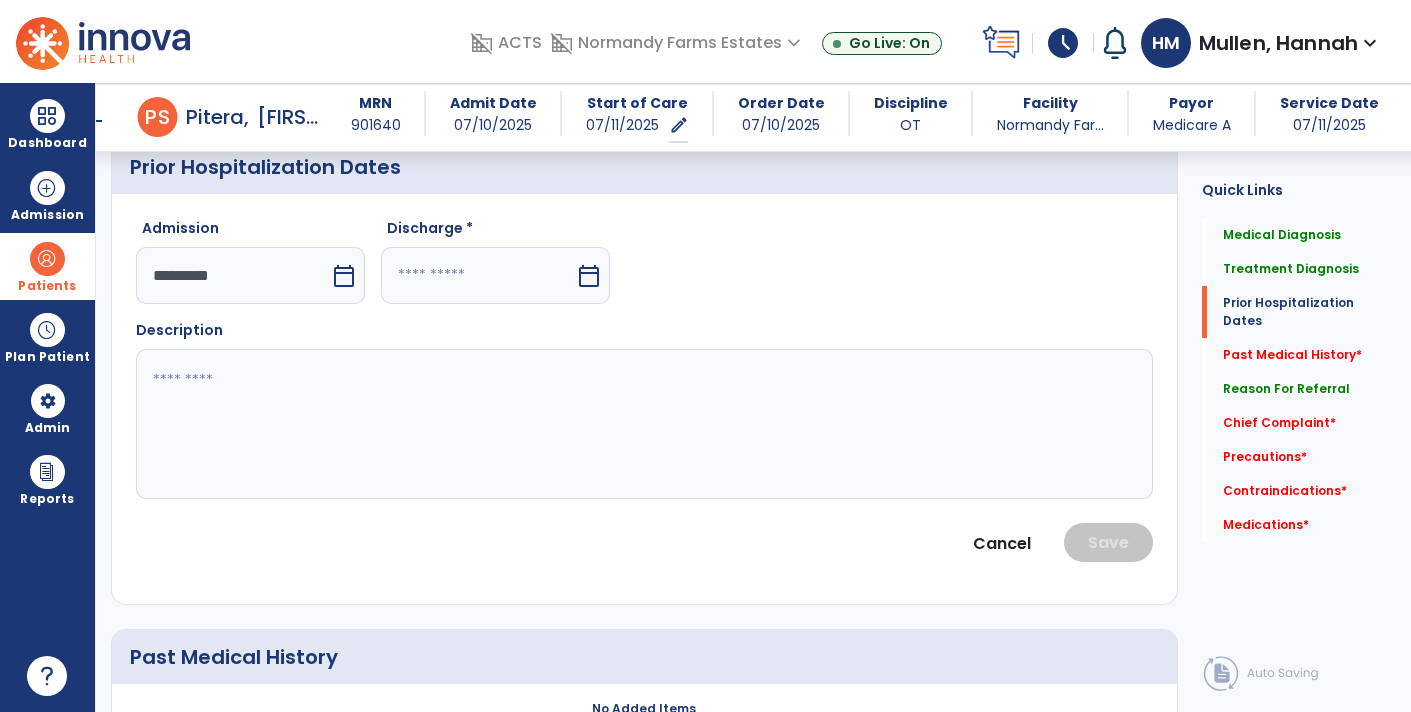 click at bounding box center [478, 275] 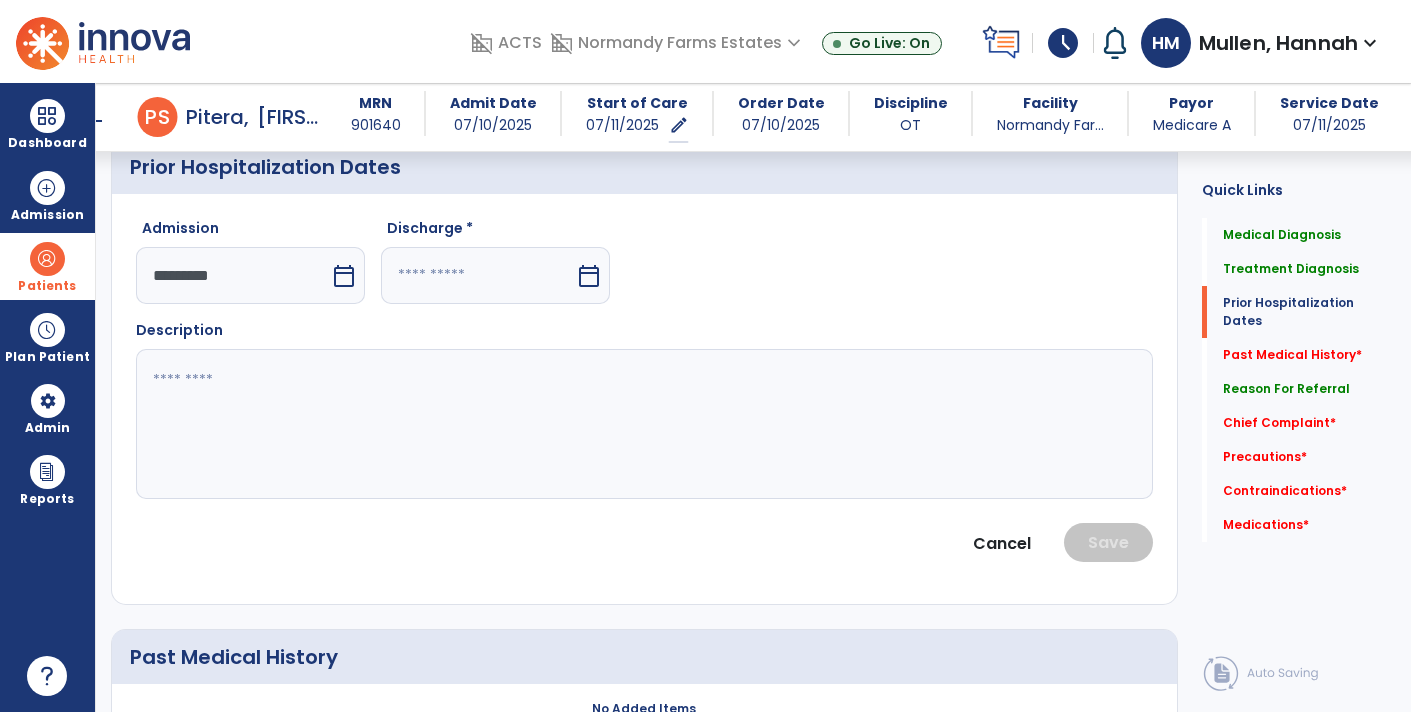 select on "*" 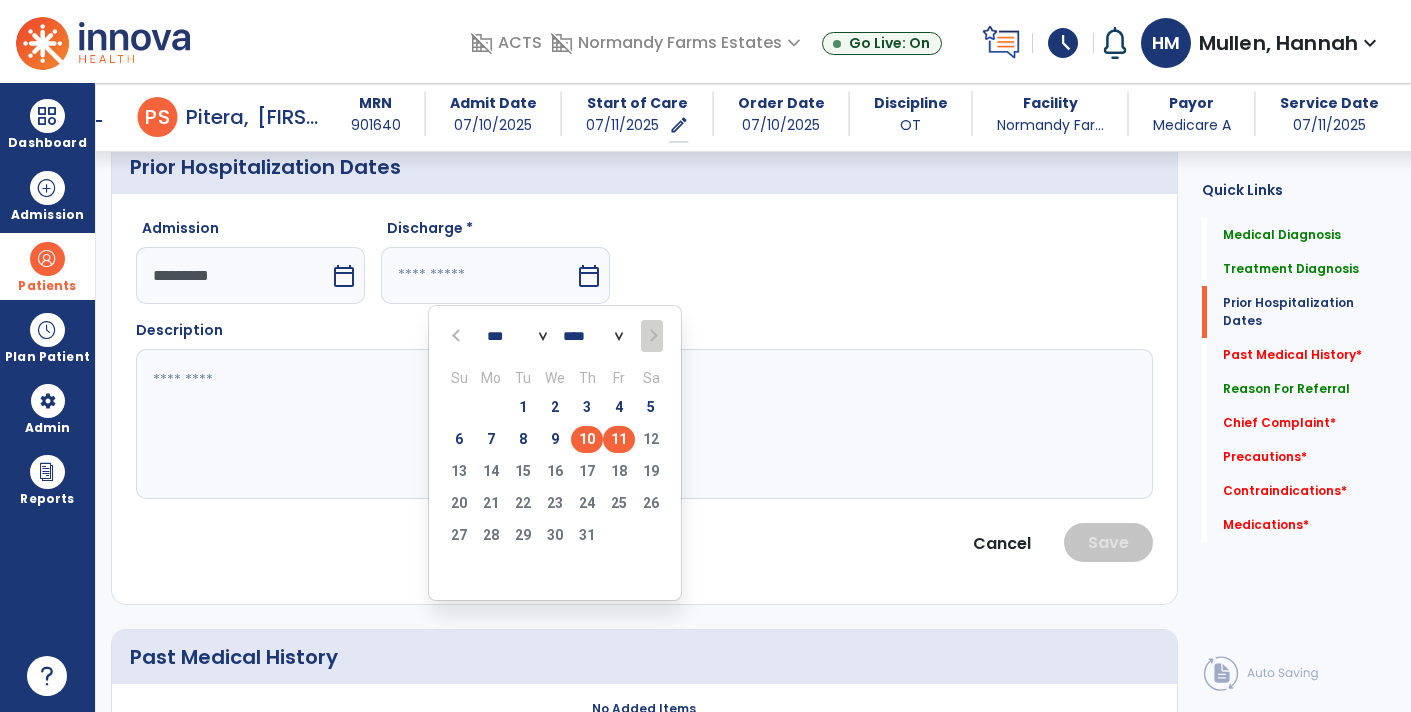 click on "10" at bounding box center [587, 439] 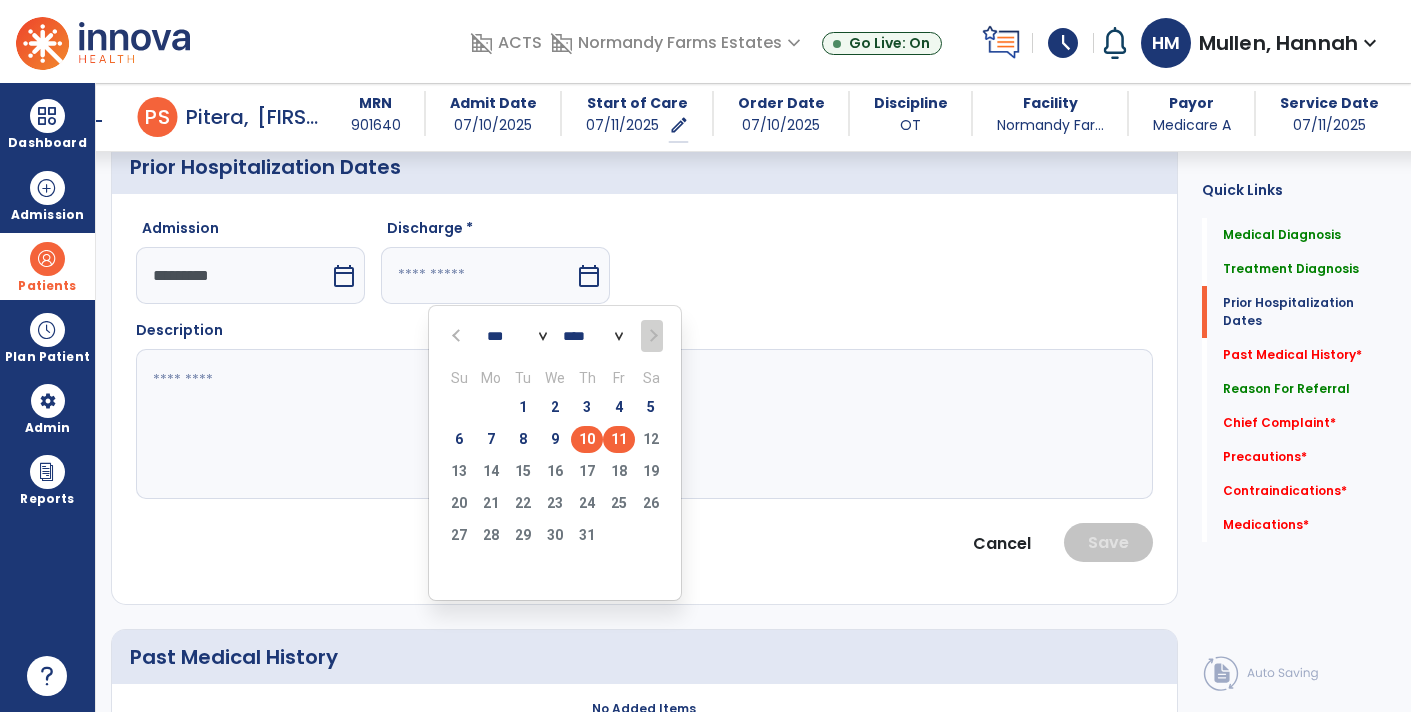 type on "*********" 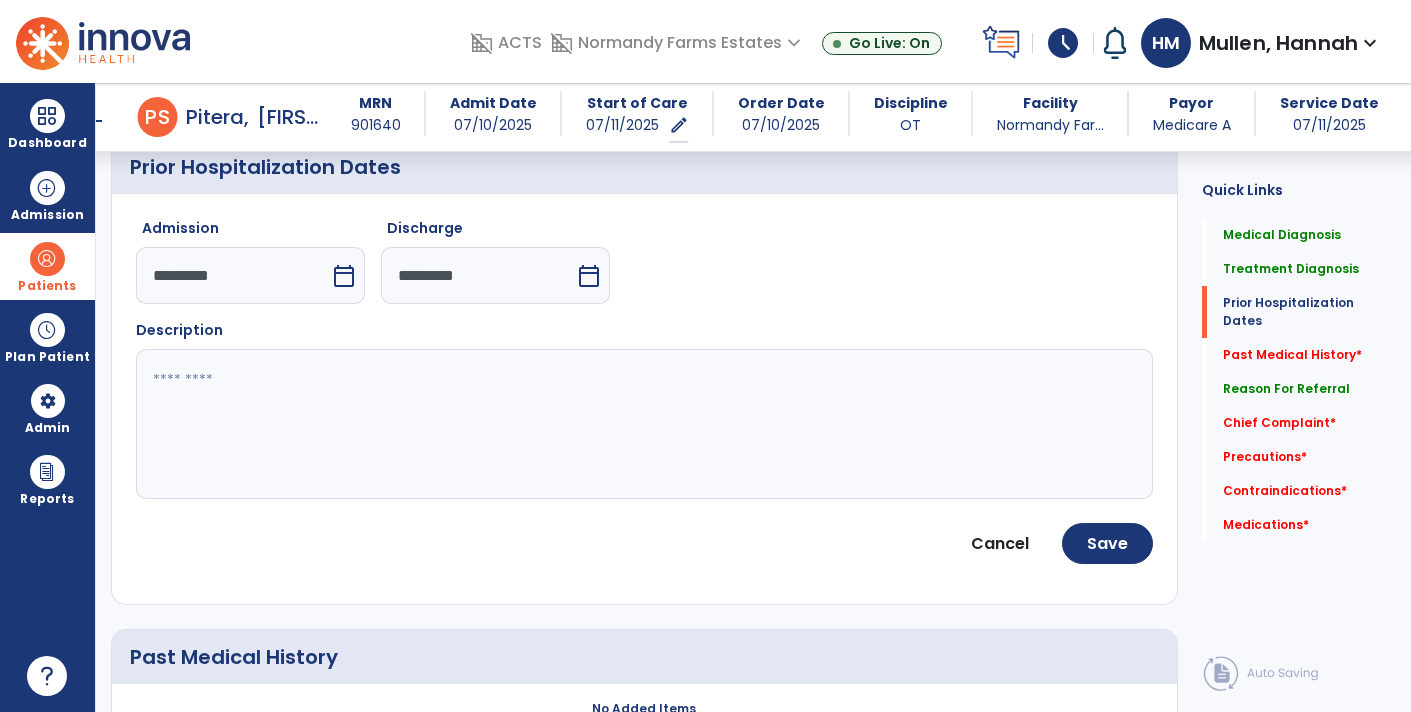 click 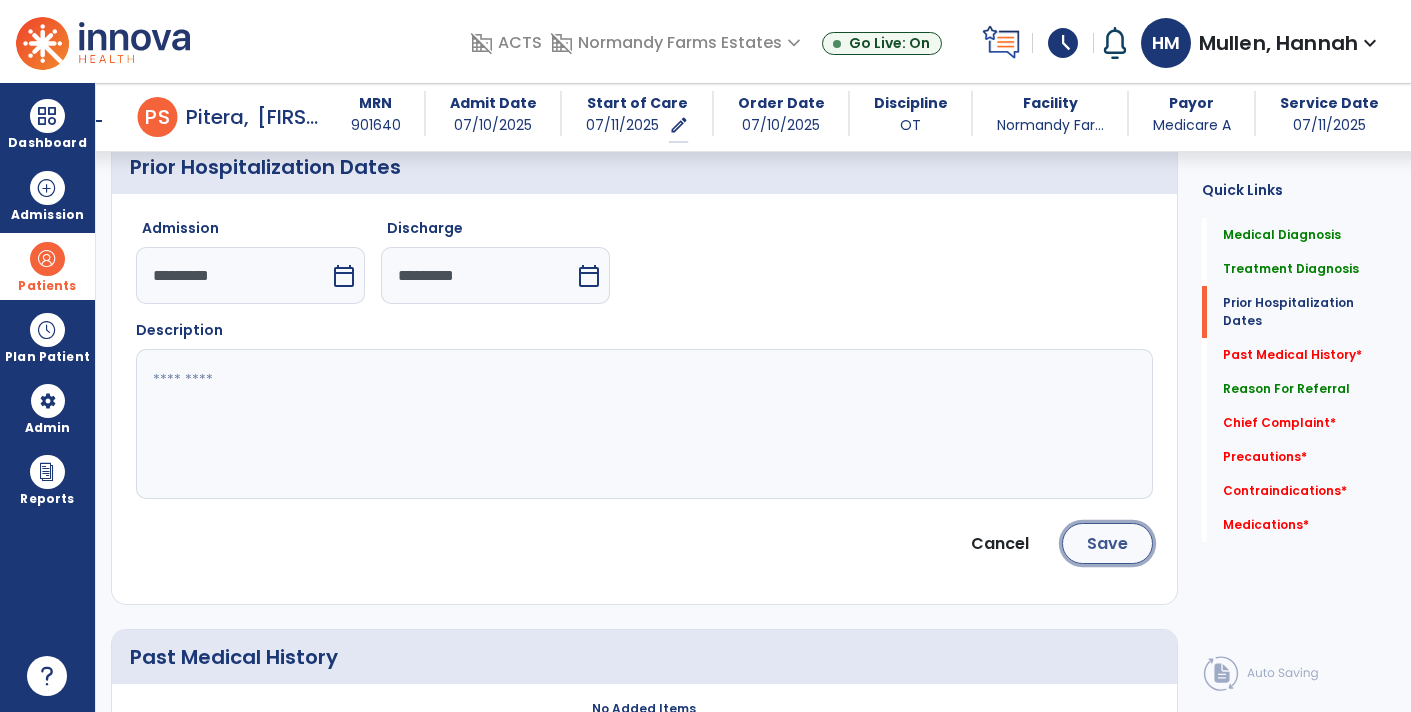 click on "Save" 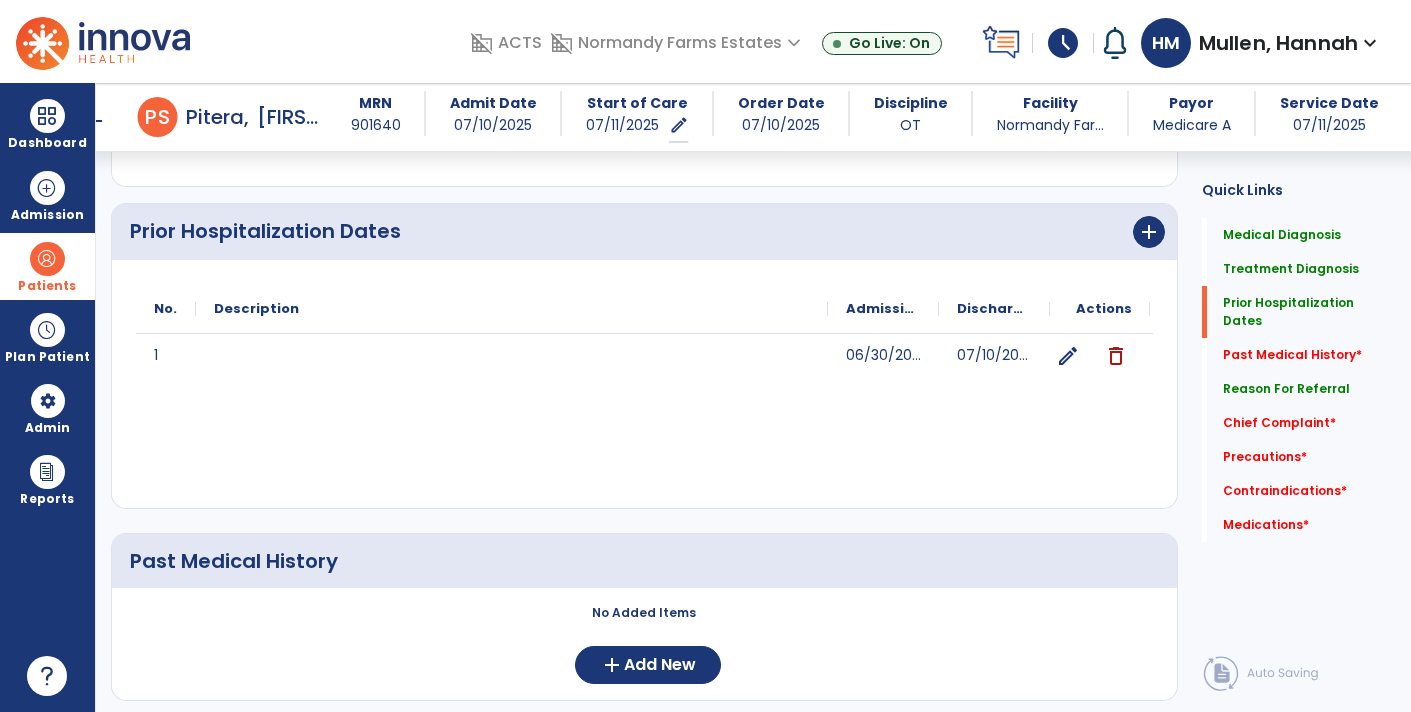 scroll, scrollTop: 776, scrollLeft: 0, axis: vertical 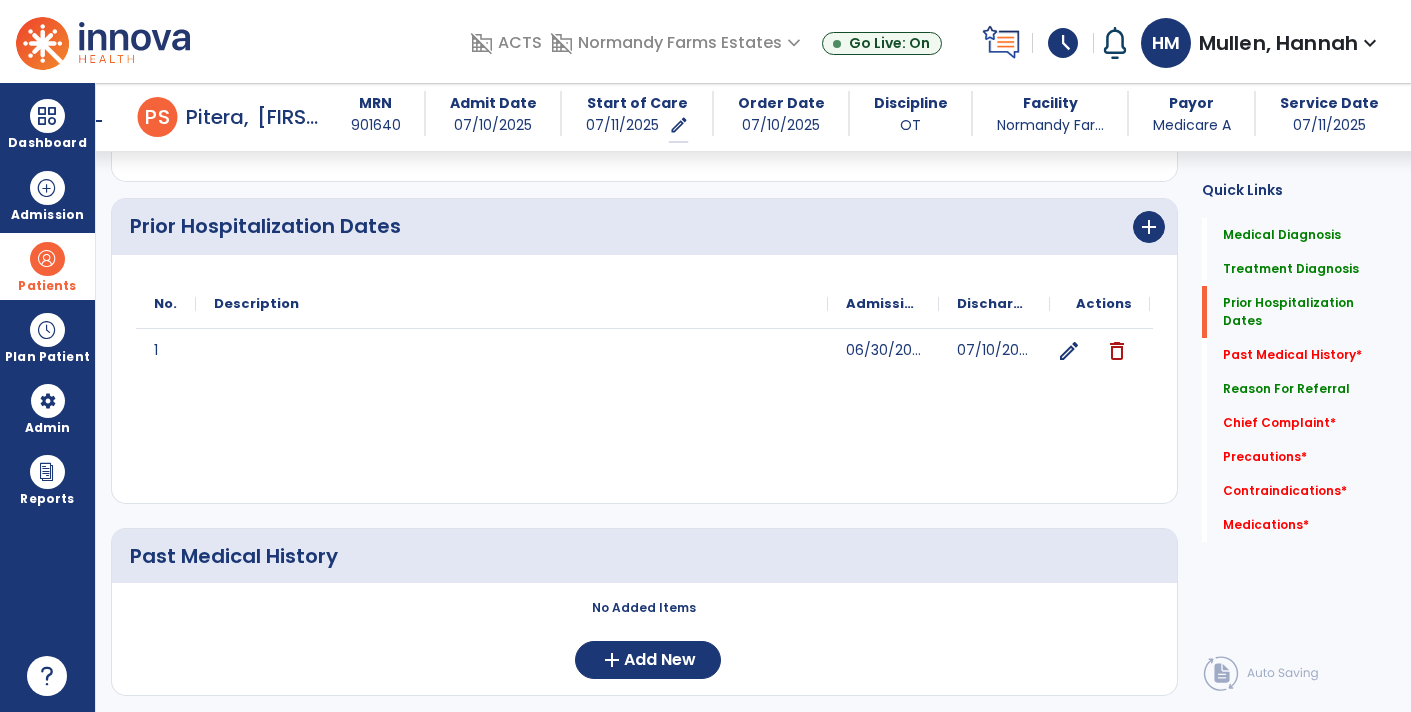 click on "edit" 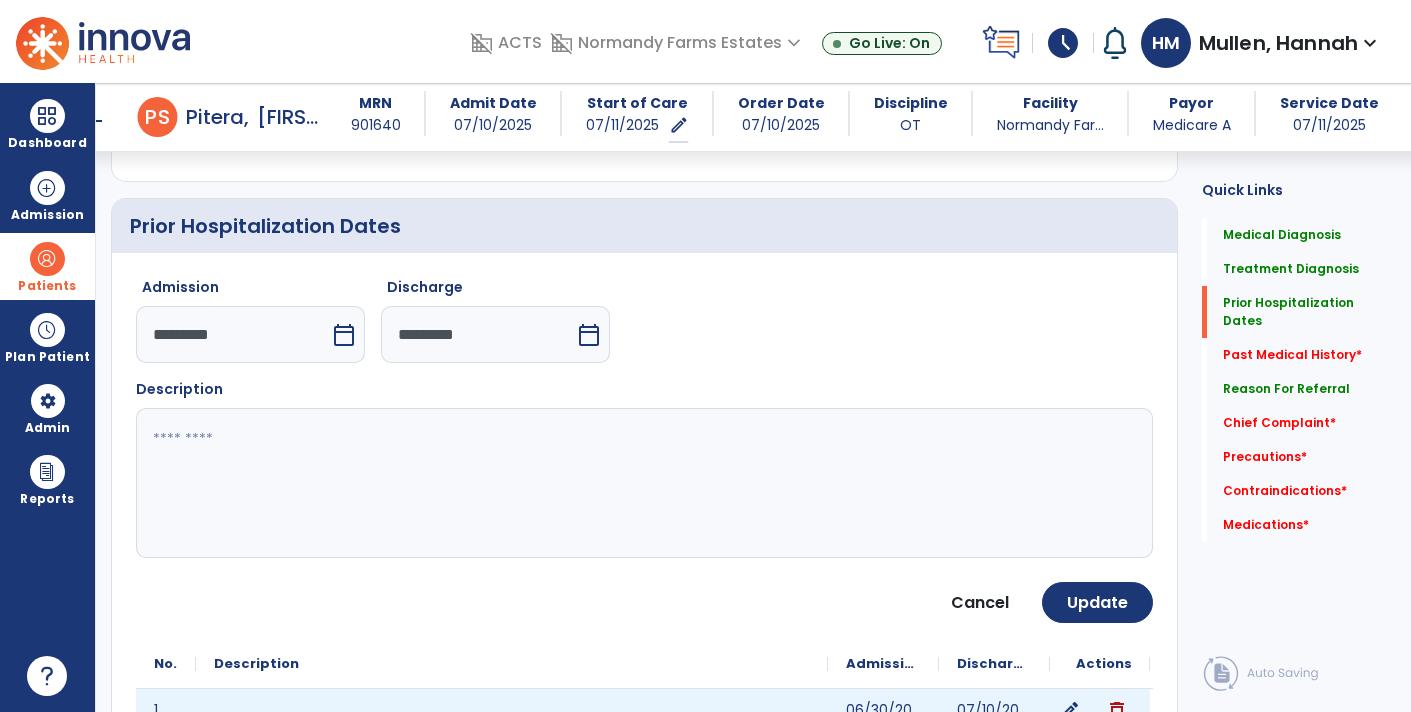 scroll, scrollTop: 826, scrollLeft: 0, axis: vertical 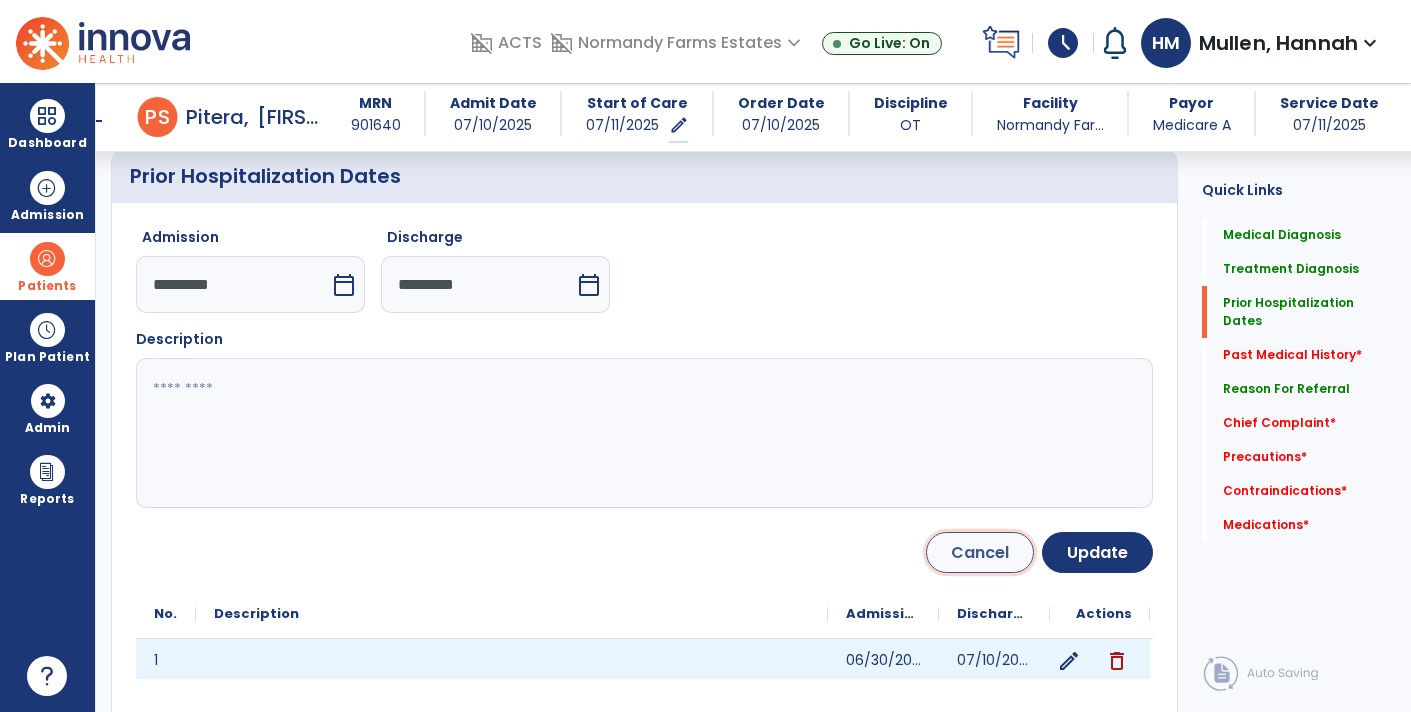 click on "Cancel" 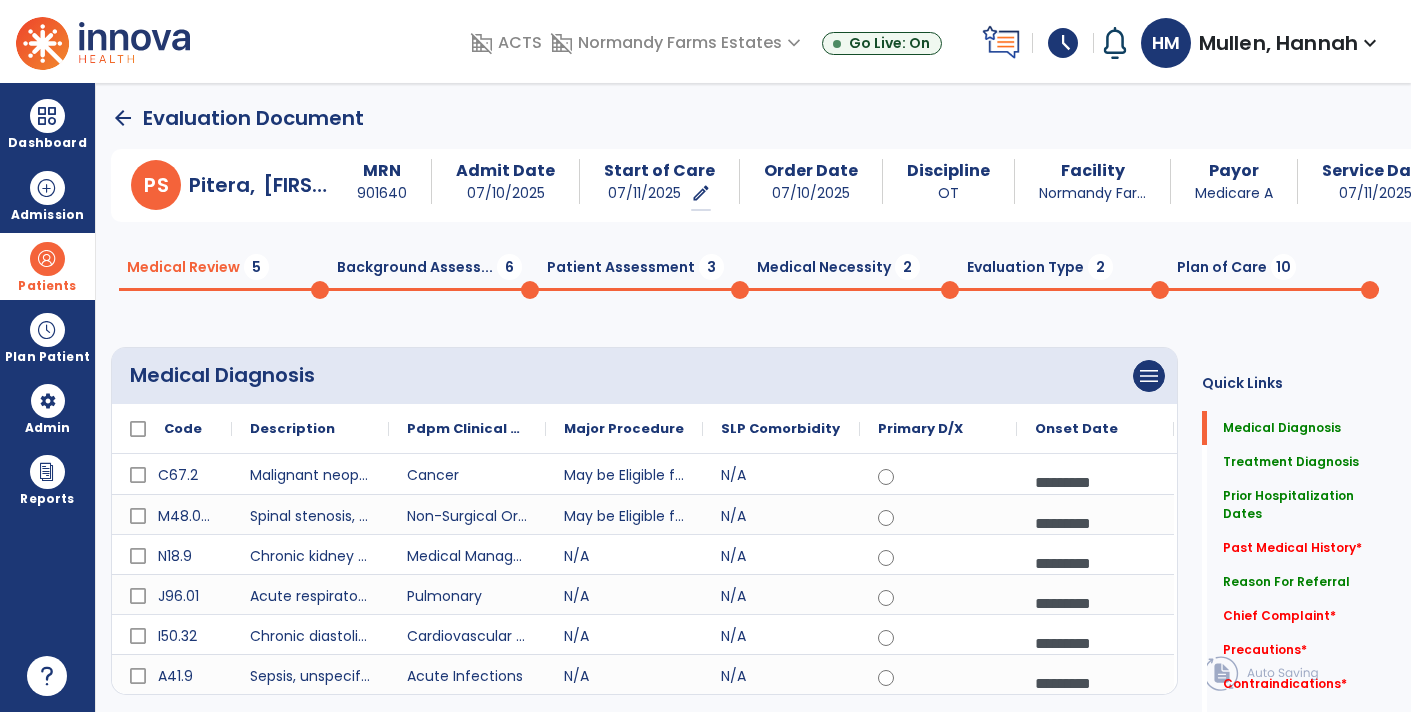 scroll, scrollTop: 100, scrollLeft: 0, axis: vertical 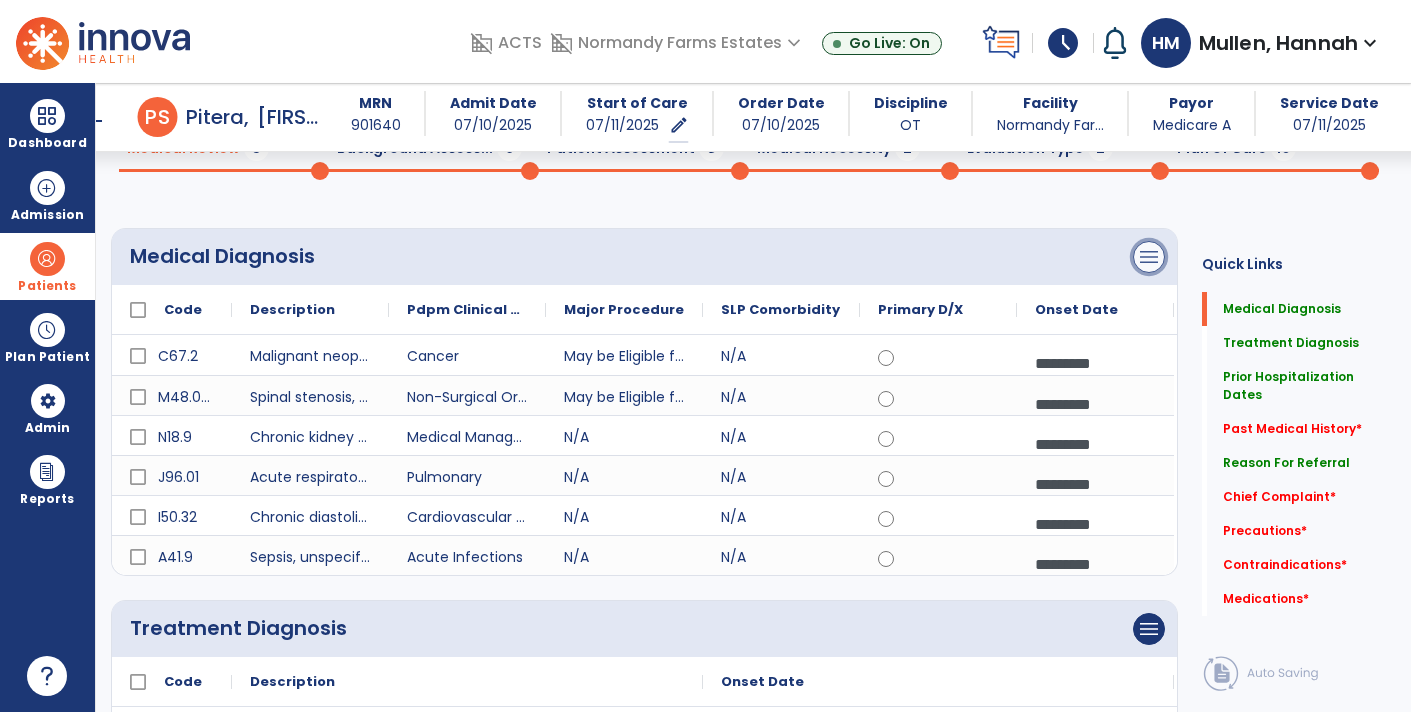 click on "menu" at bounding box center (1149, 257) 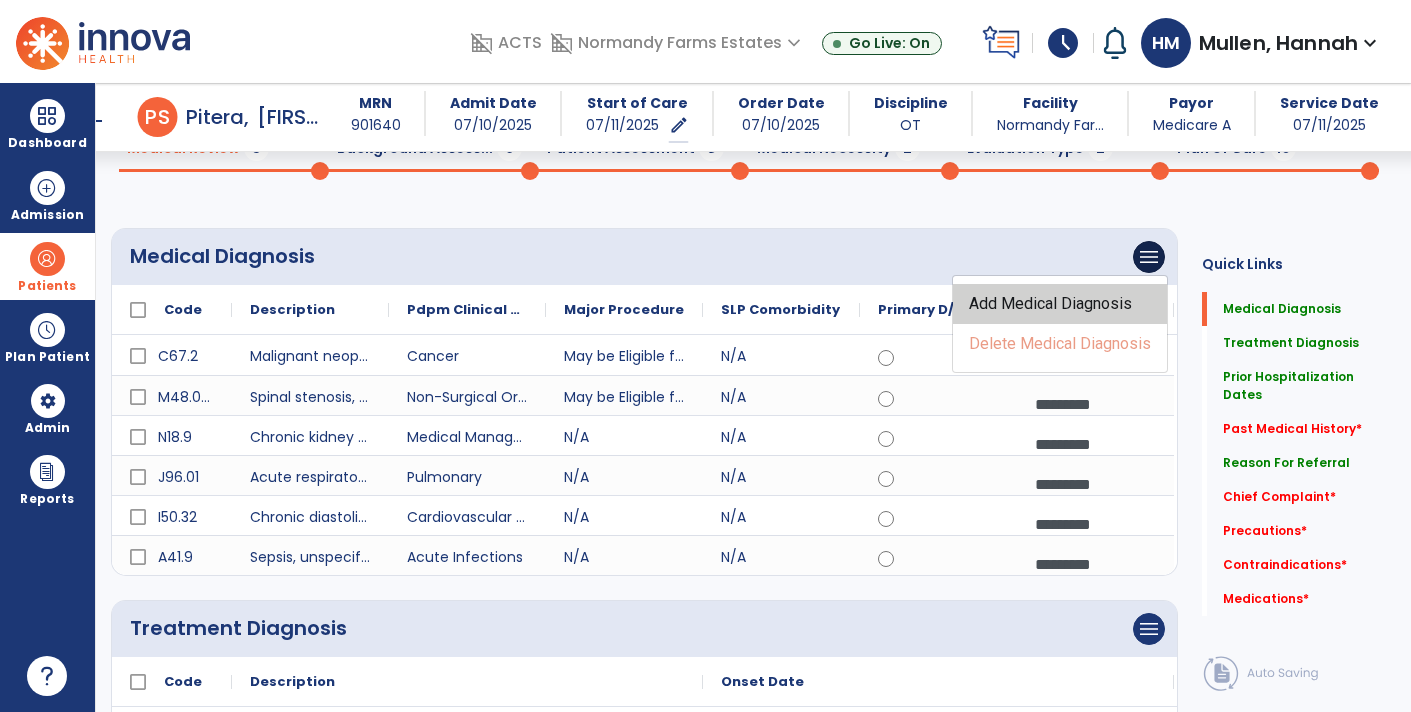 click on "Add Medical Diagnosis" 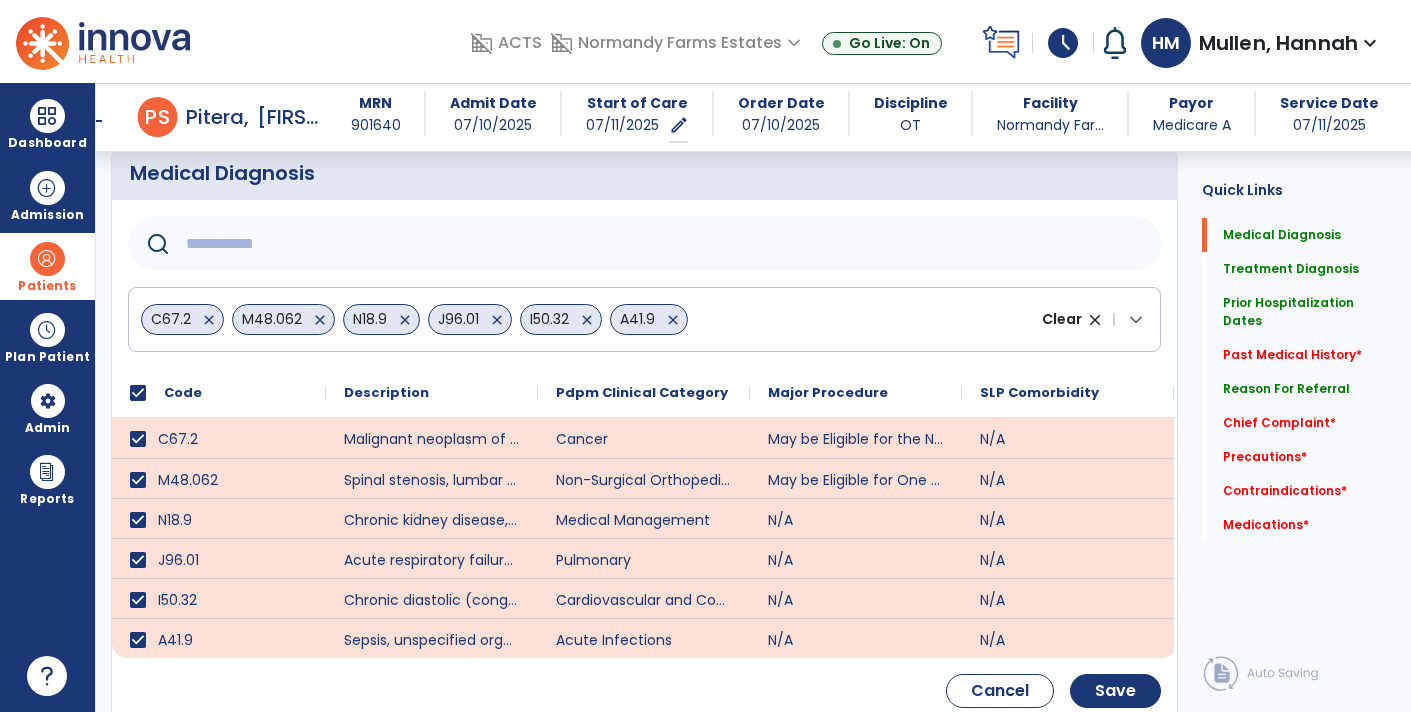 scroll, scrollTop: 187, scrollLeft: 0, axis: vertical 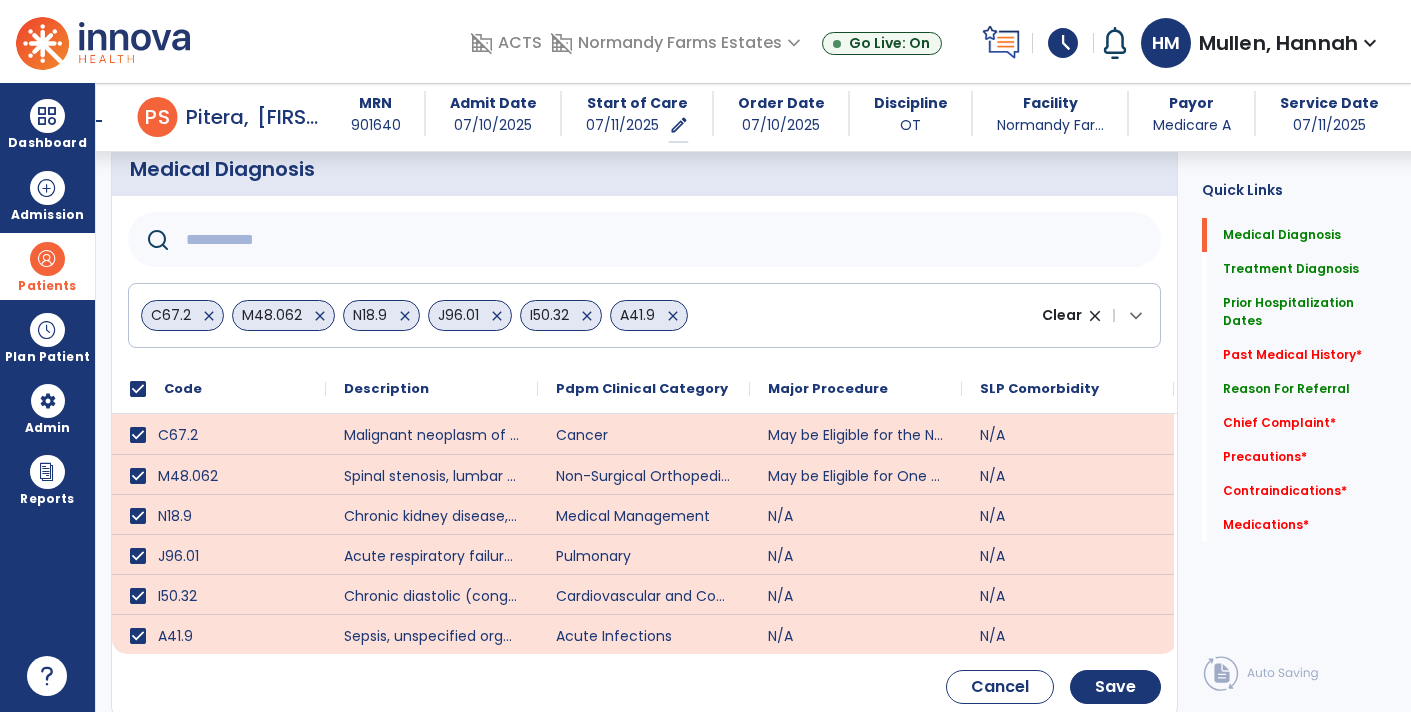 click 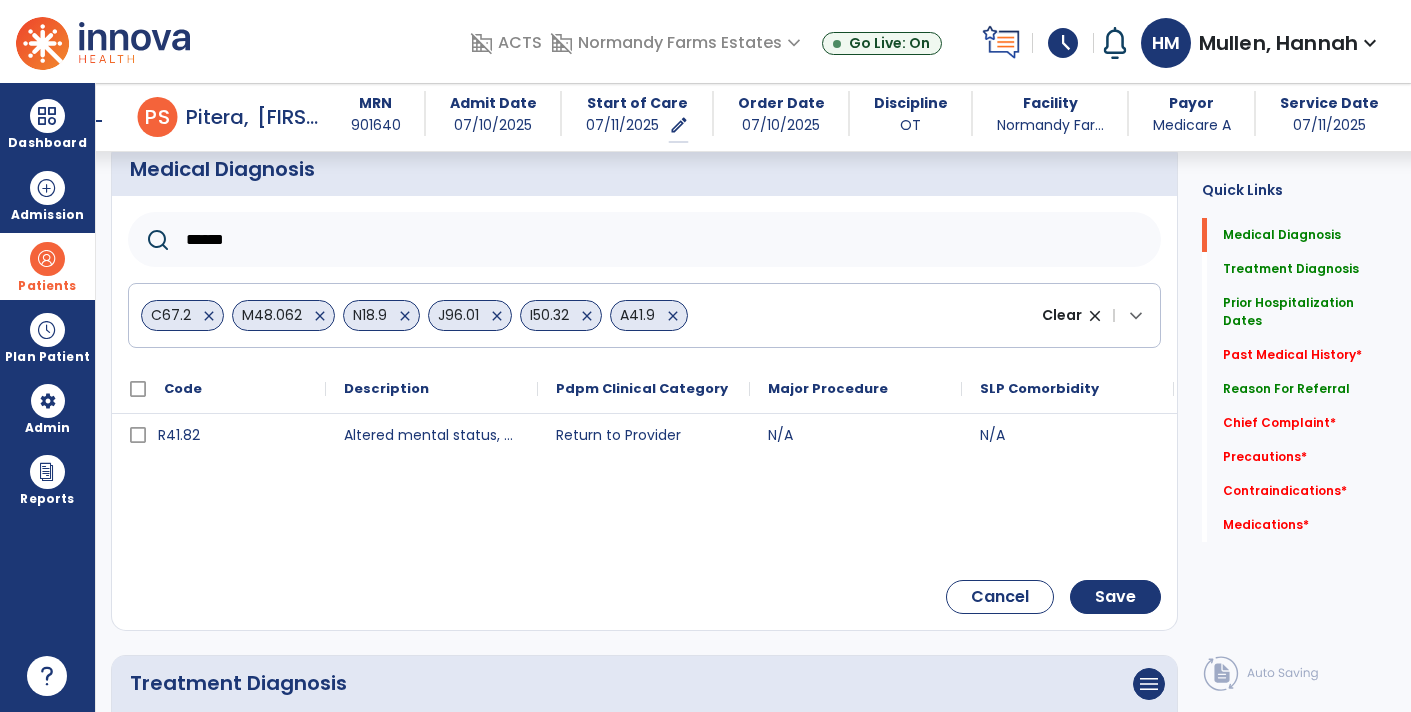 type on "******" 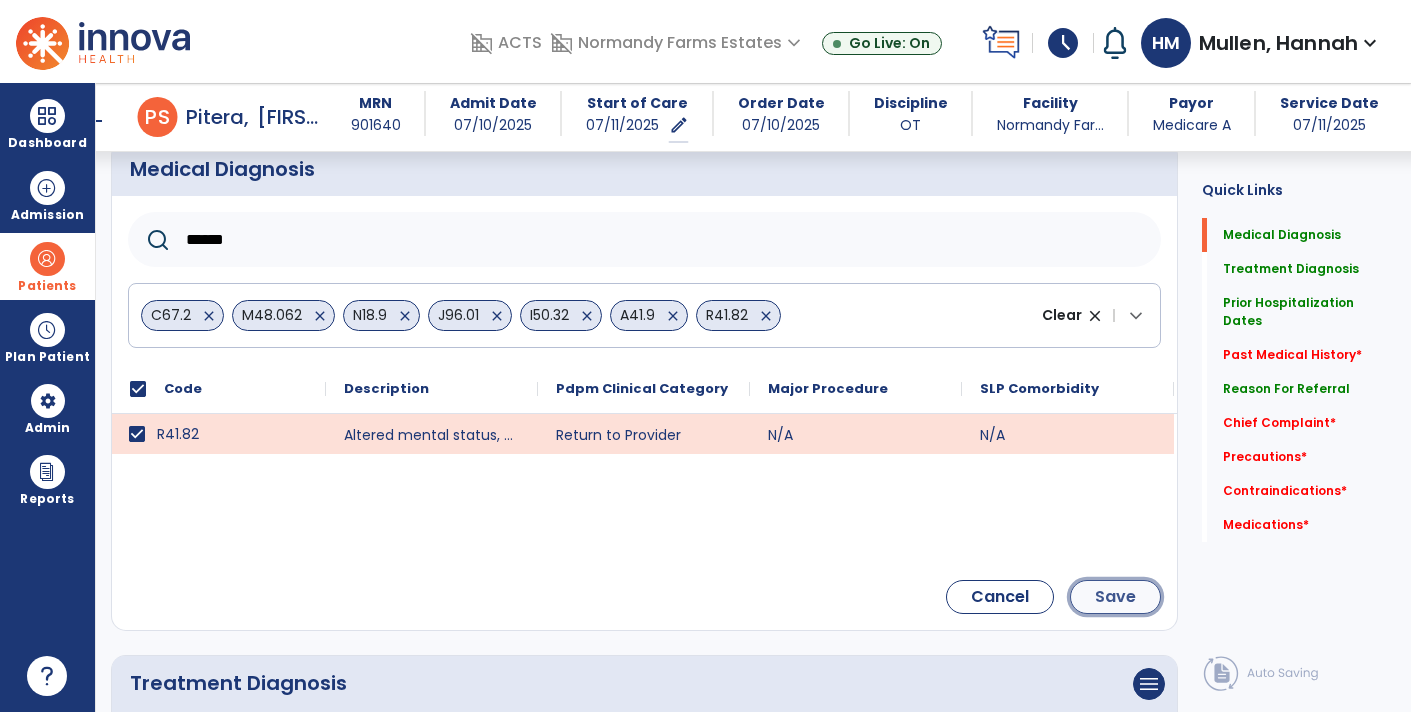 click on "Save" 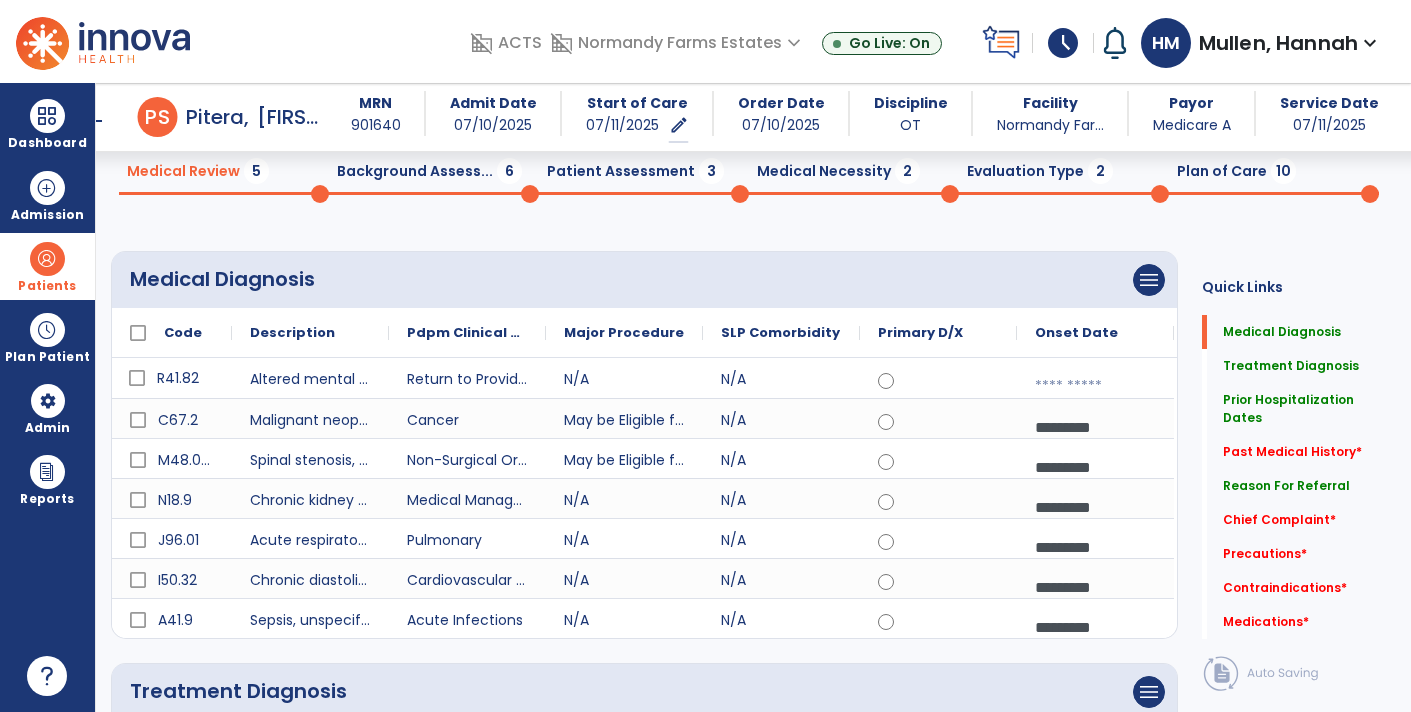 scroll, scrollTop: 78, scrollLeft: 0, axis: vertical 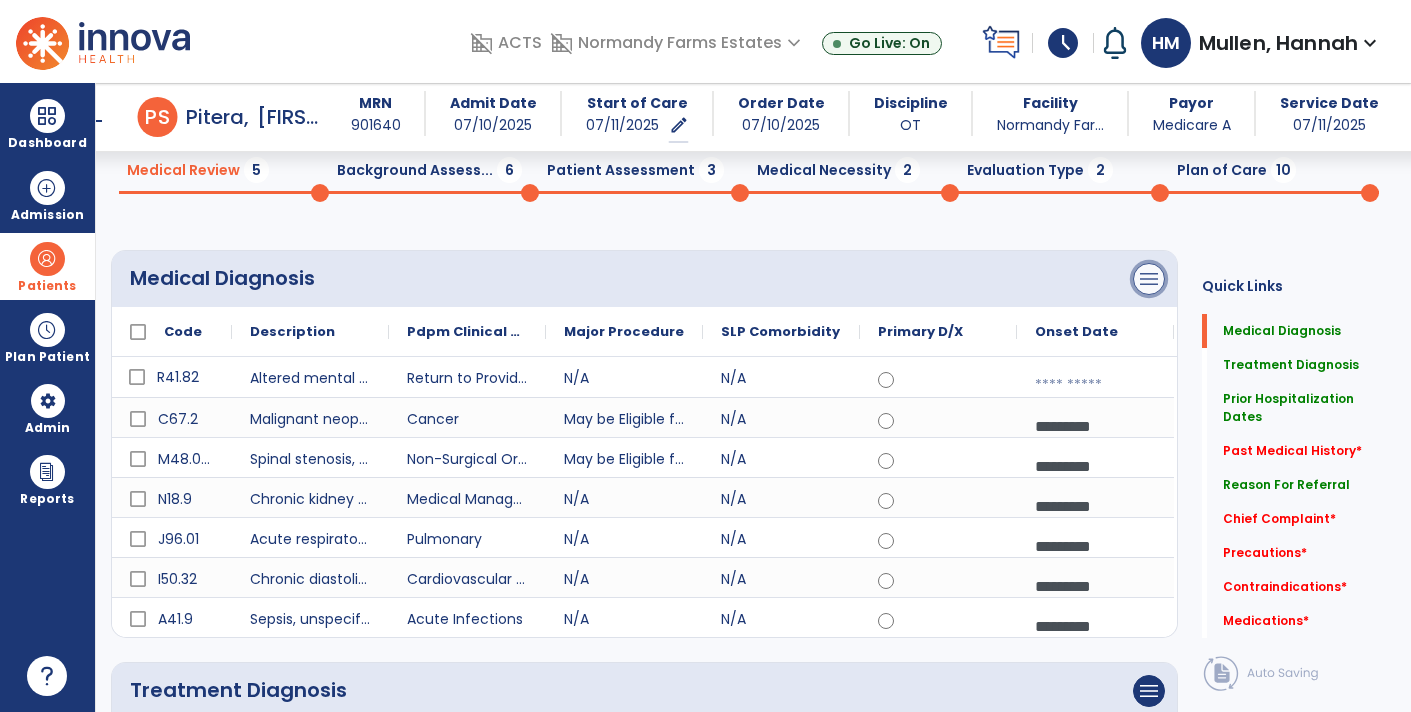 click on "menu" at bounding box center (1149, 279) 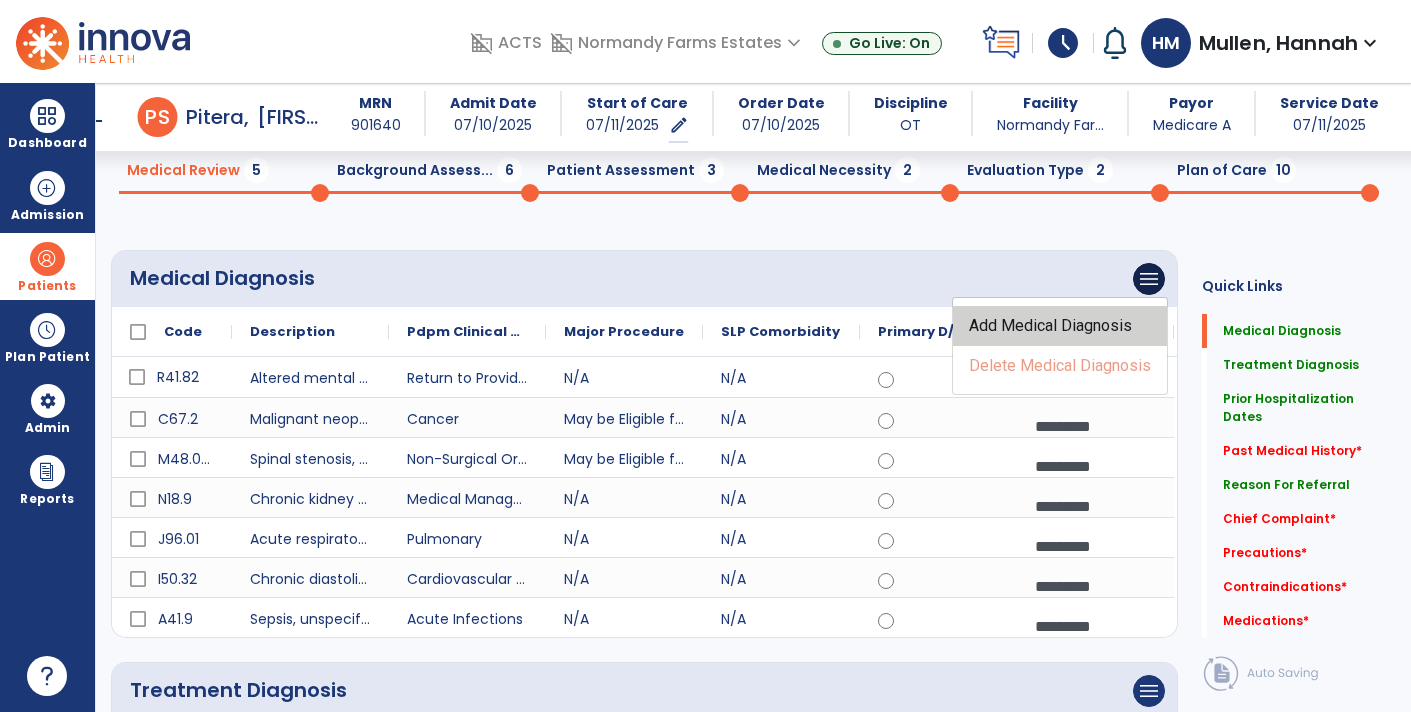click on "Add Medical Diagnosis" 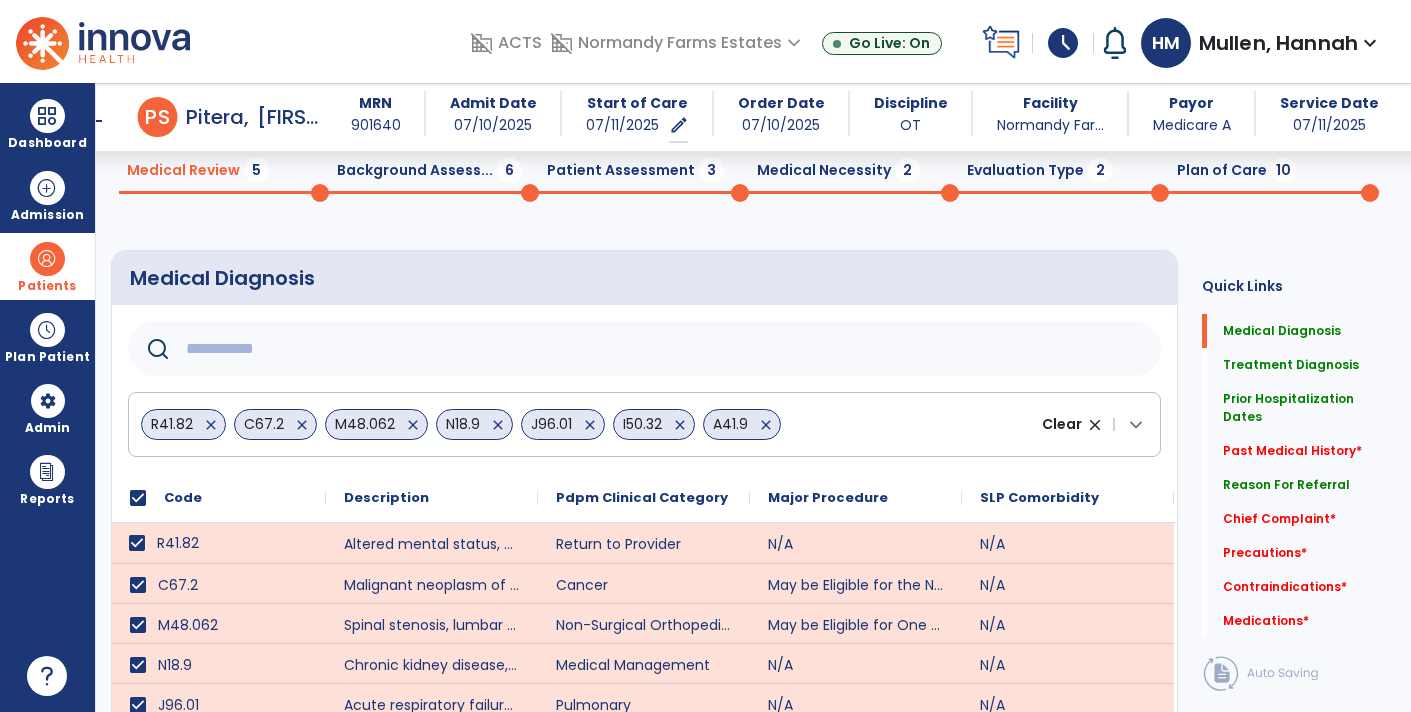 click 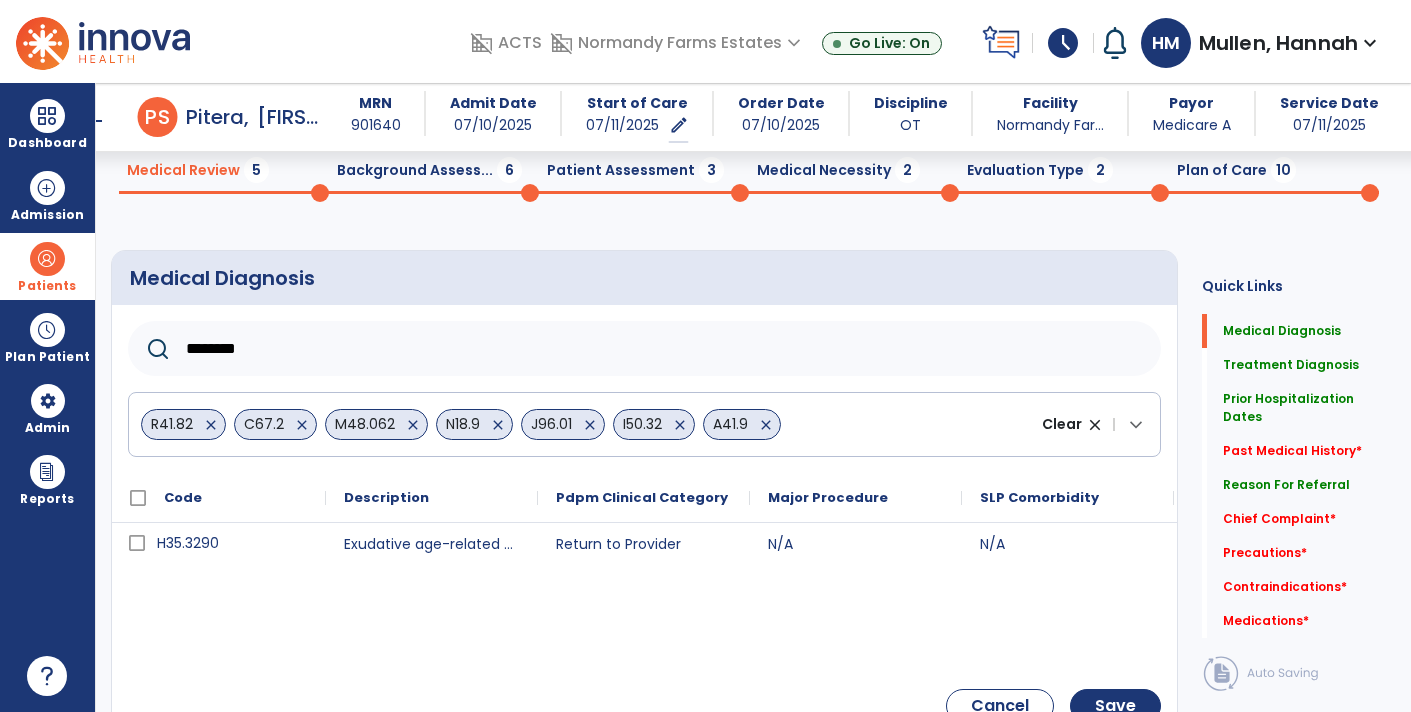 type on "********" 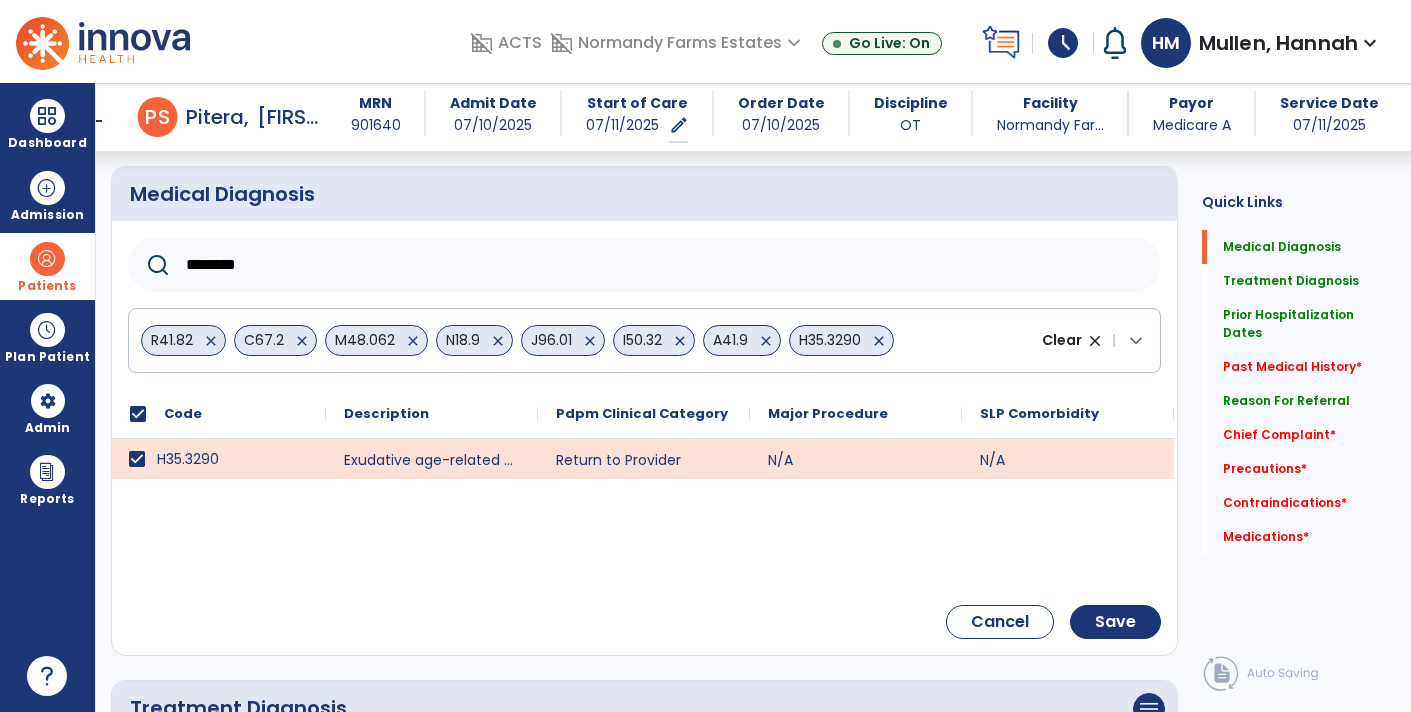 scroll, scrollTop: 191, scrollLeft: 0, axis: vertical 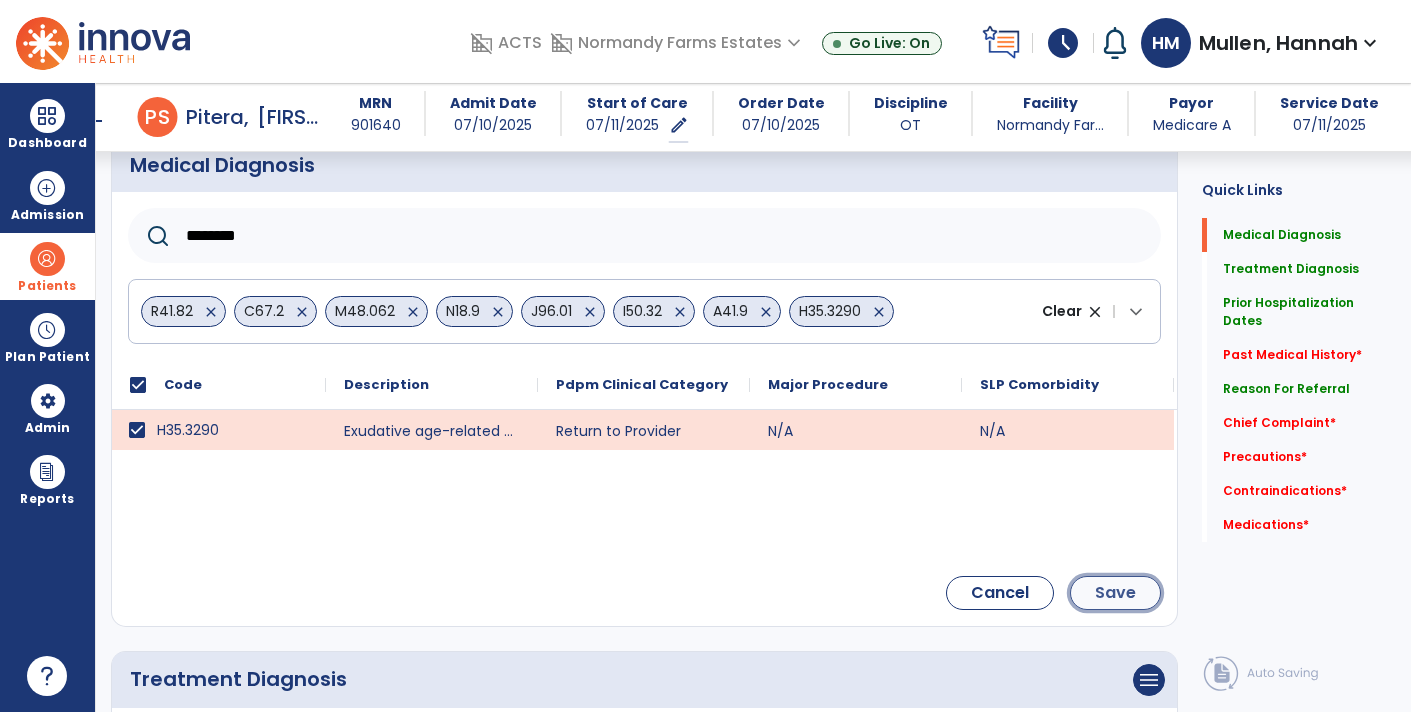 click on "Save" 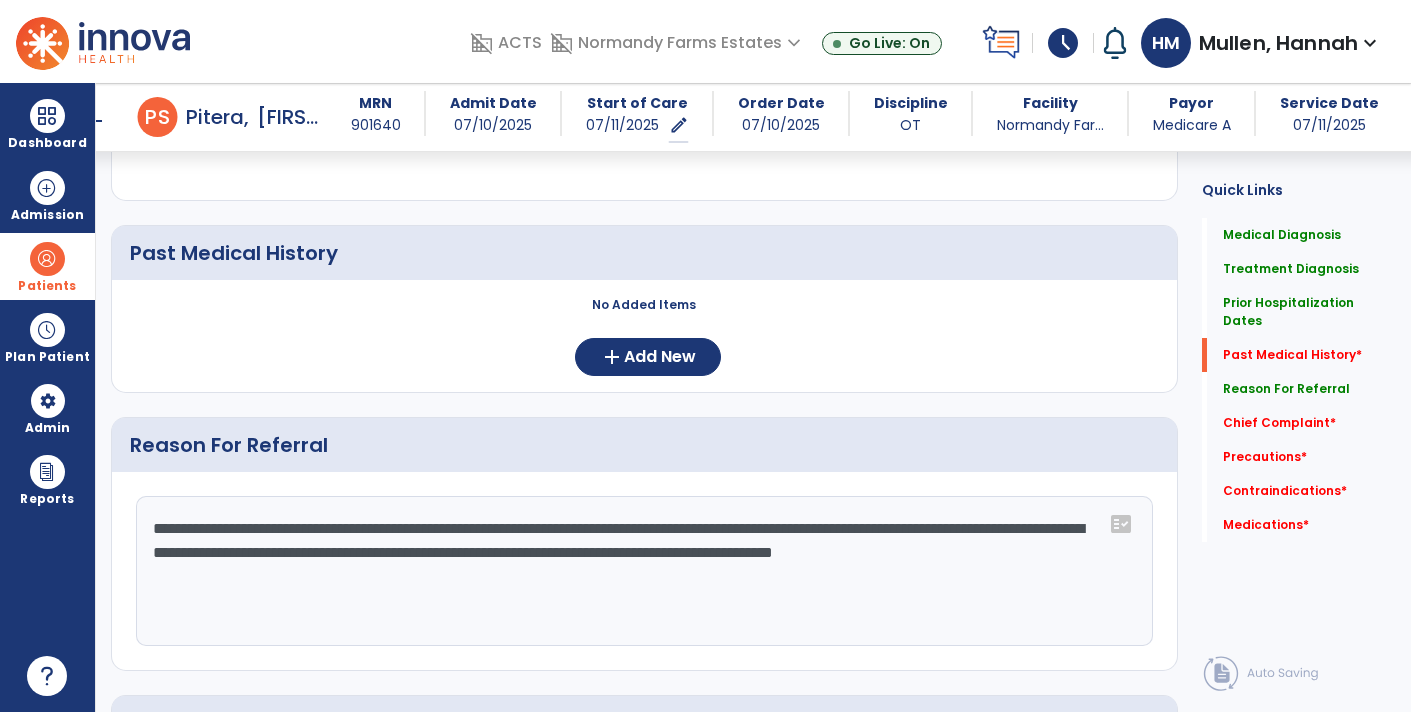 scroll, scrollTop: 1158, scrollLeft: 0, axis: vertical 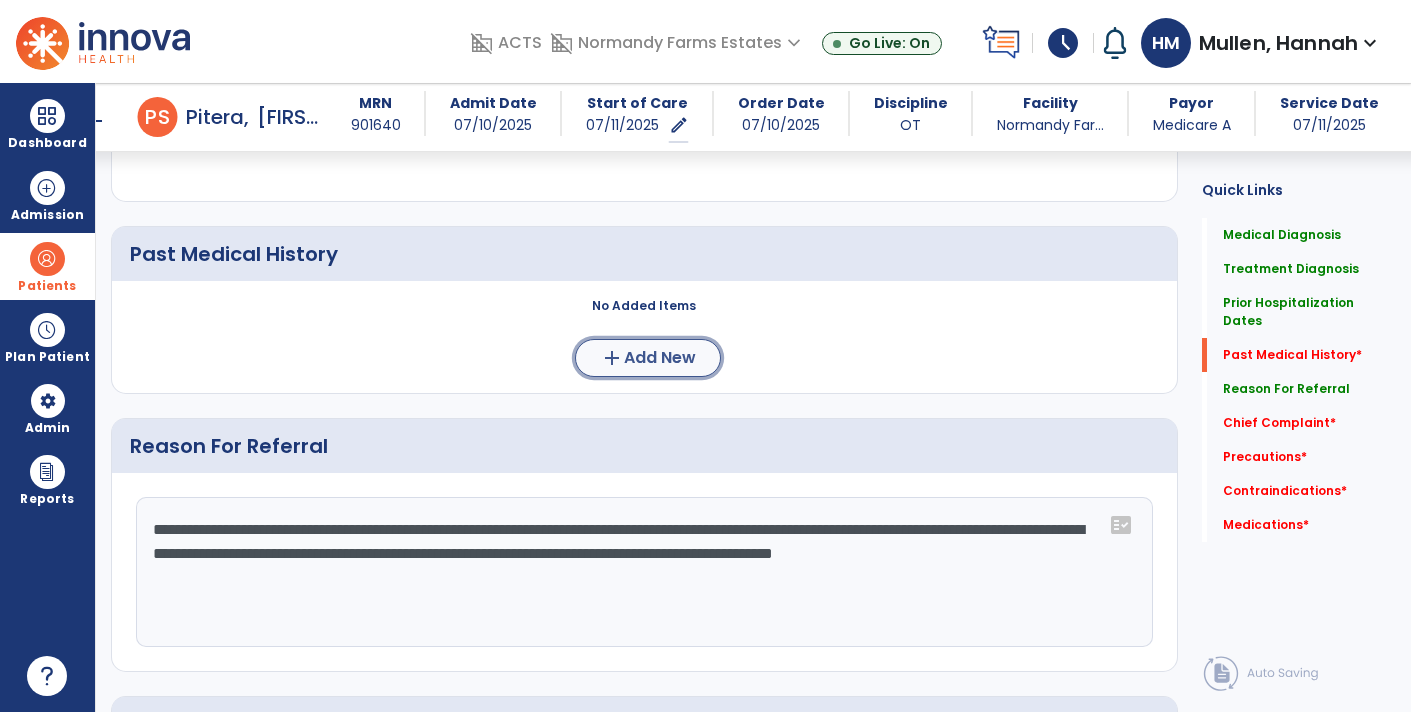 click on "add  Add New" 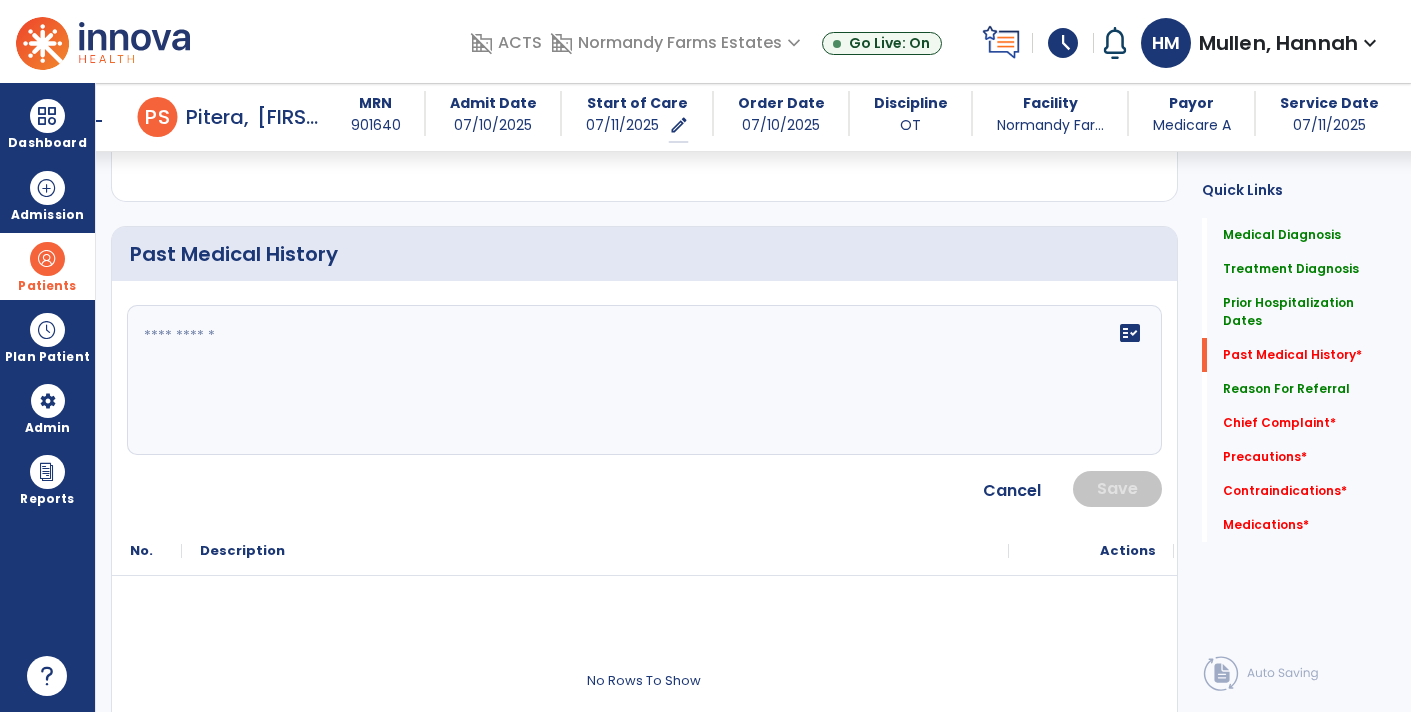 click 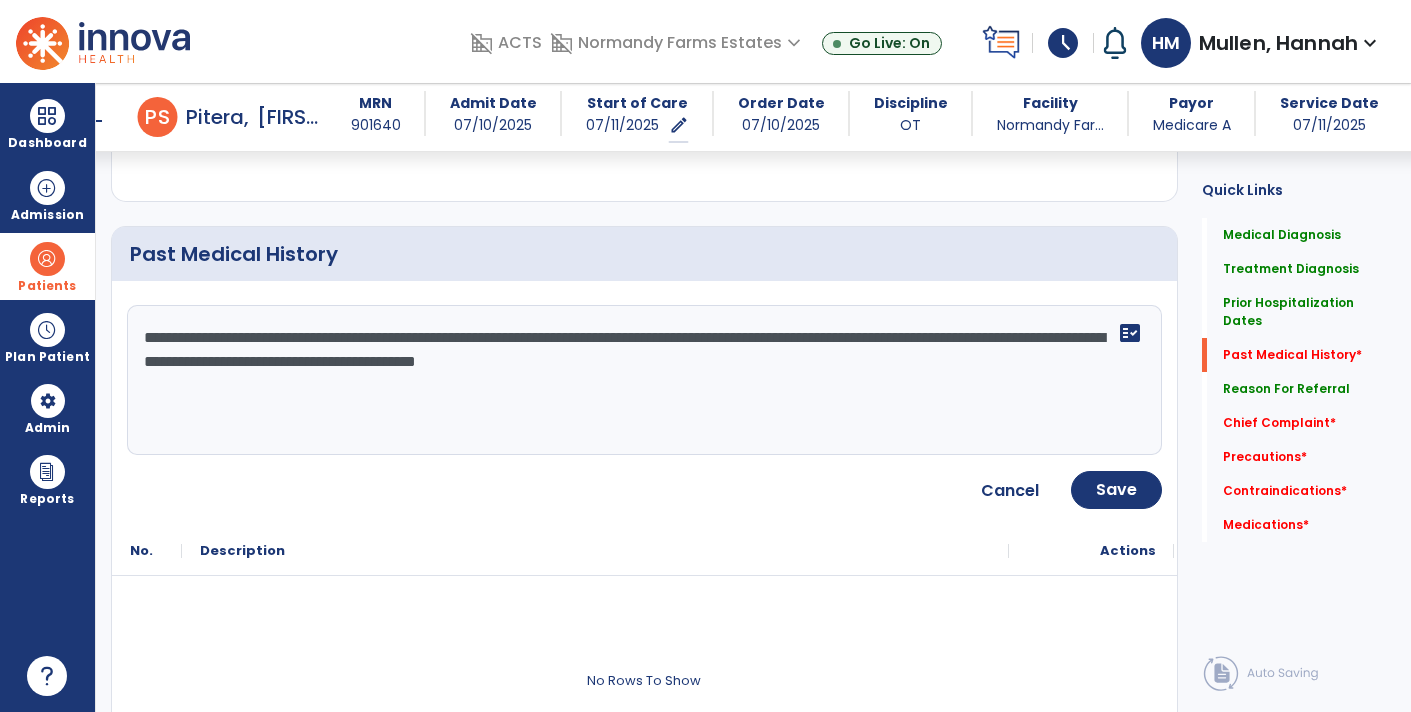 type on "**********" 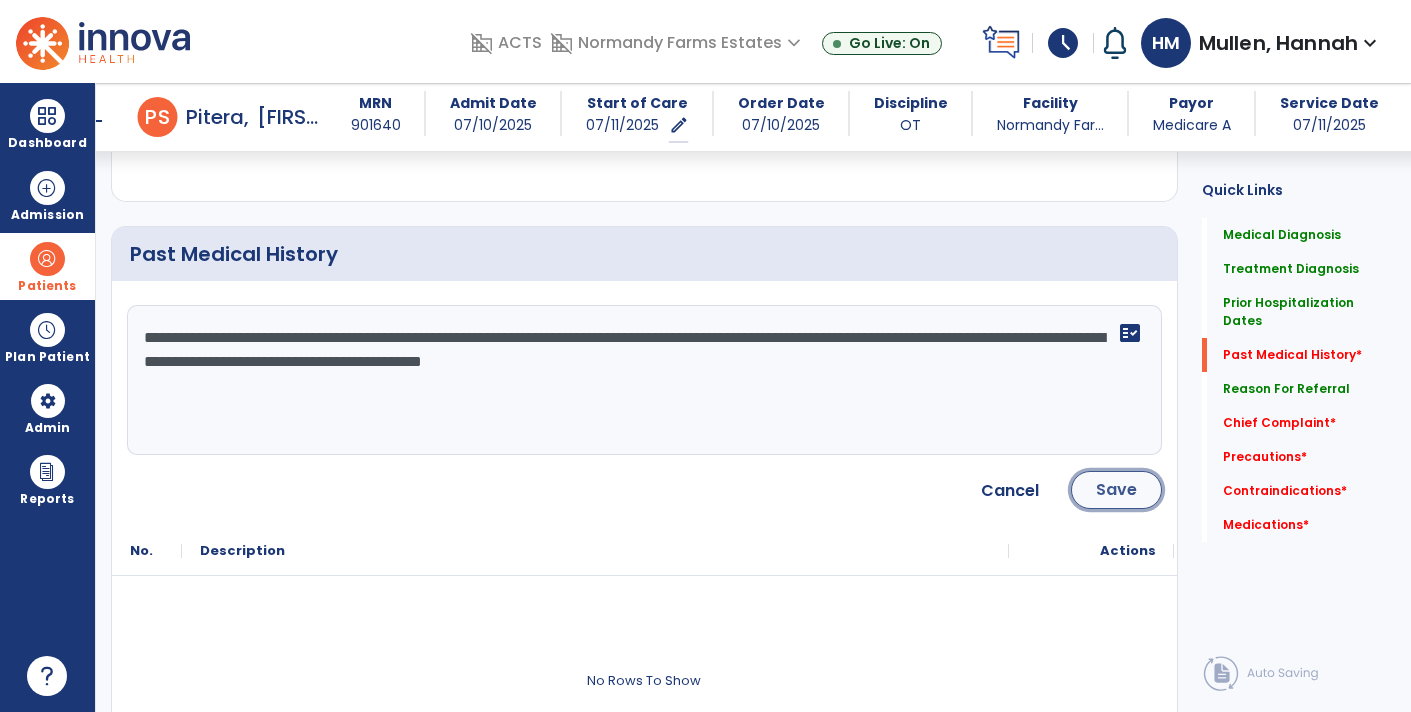 click on "Save" 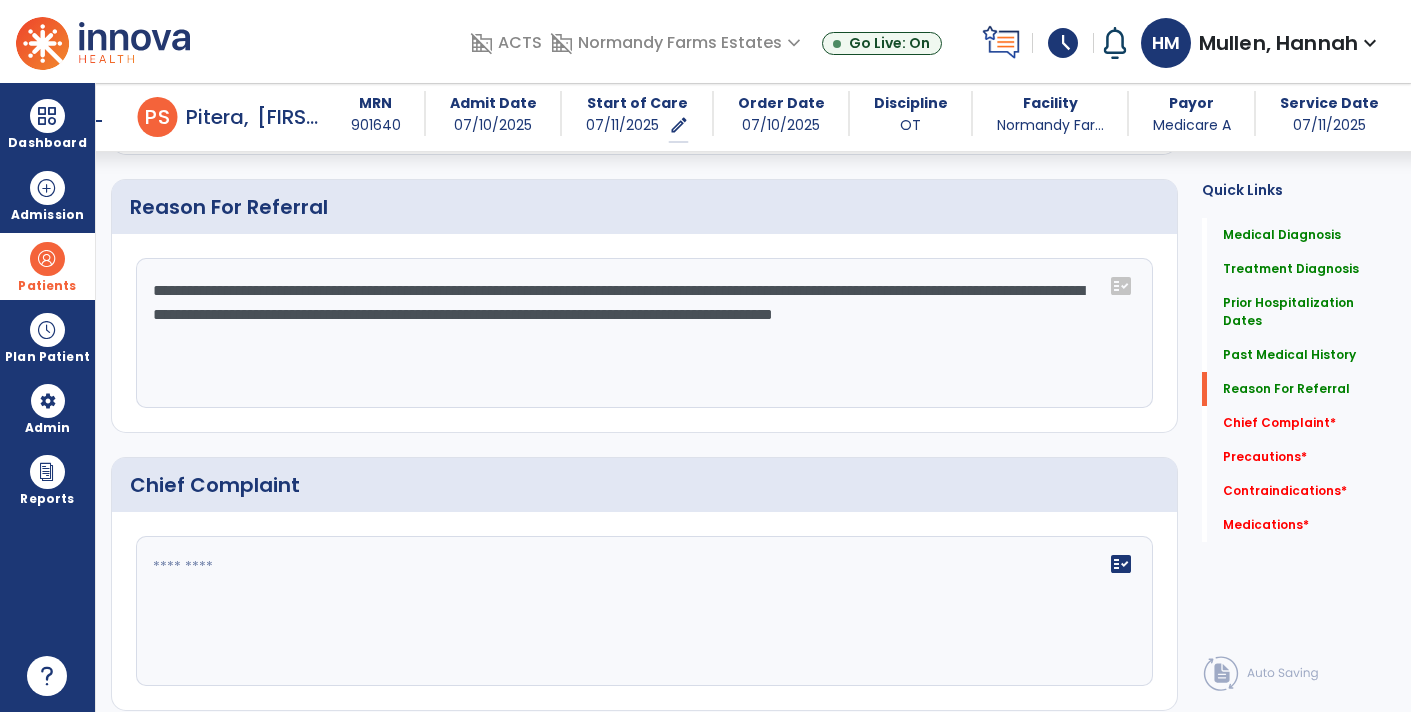scroll, scrollTop: 1492, scrollLeft: 0, axis: vertical 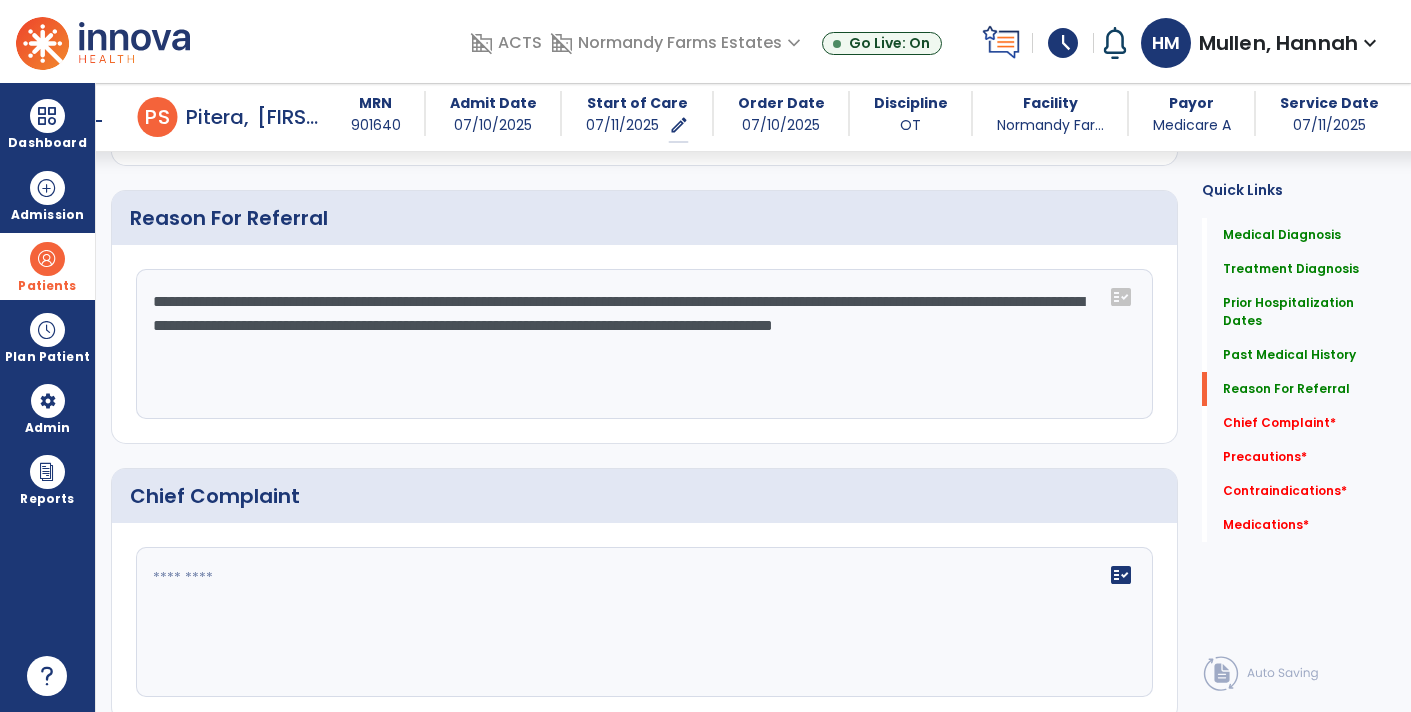 click on "**********" 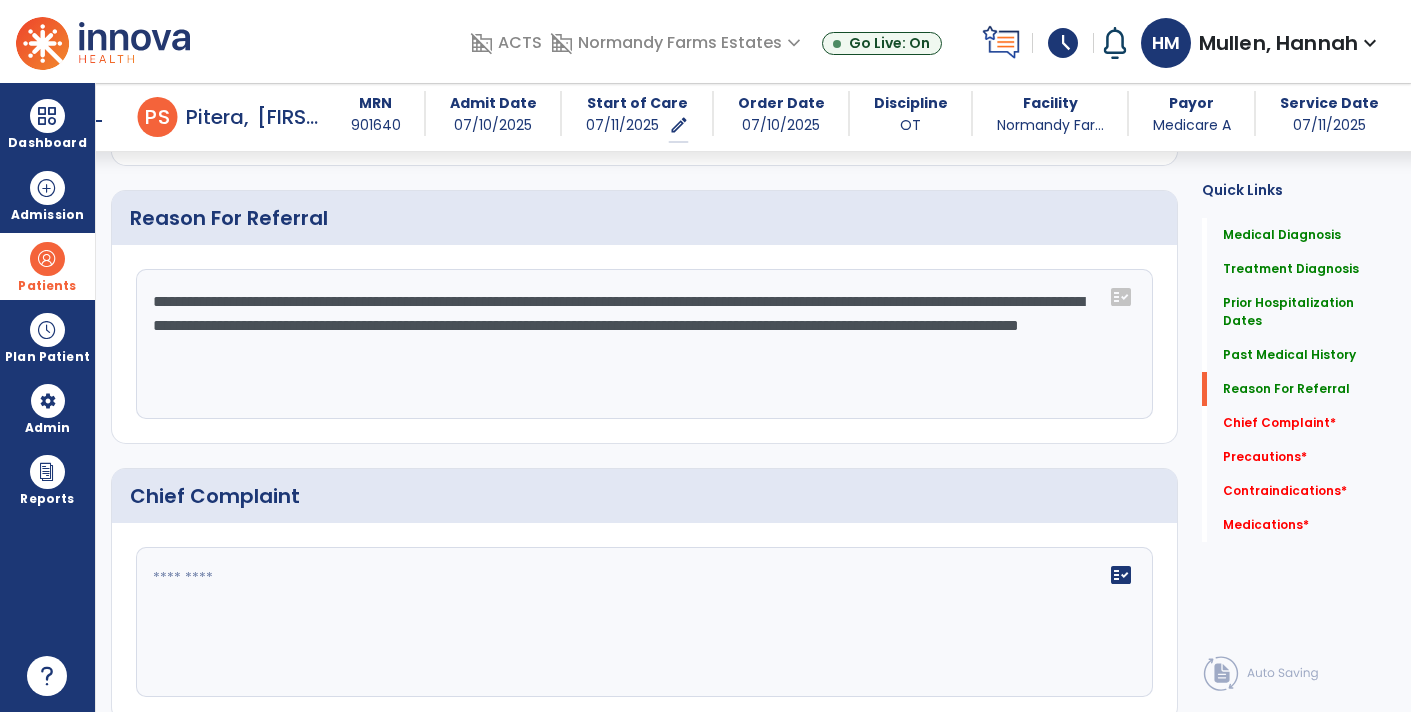 click on "**********" 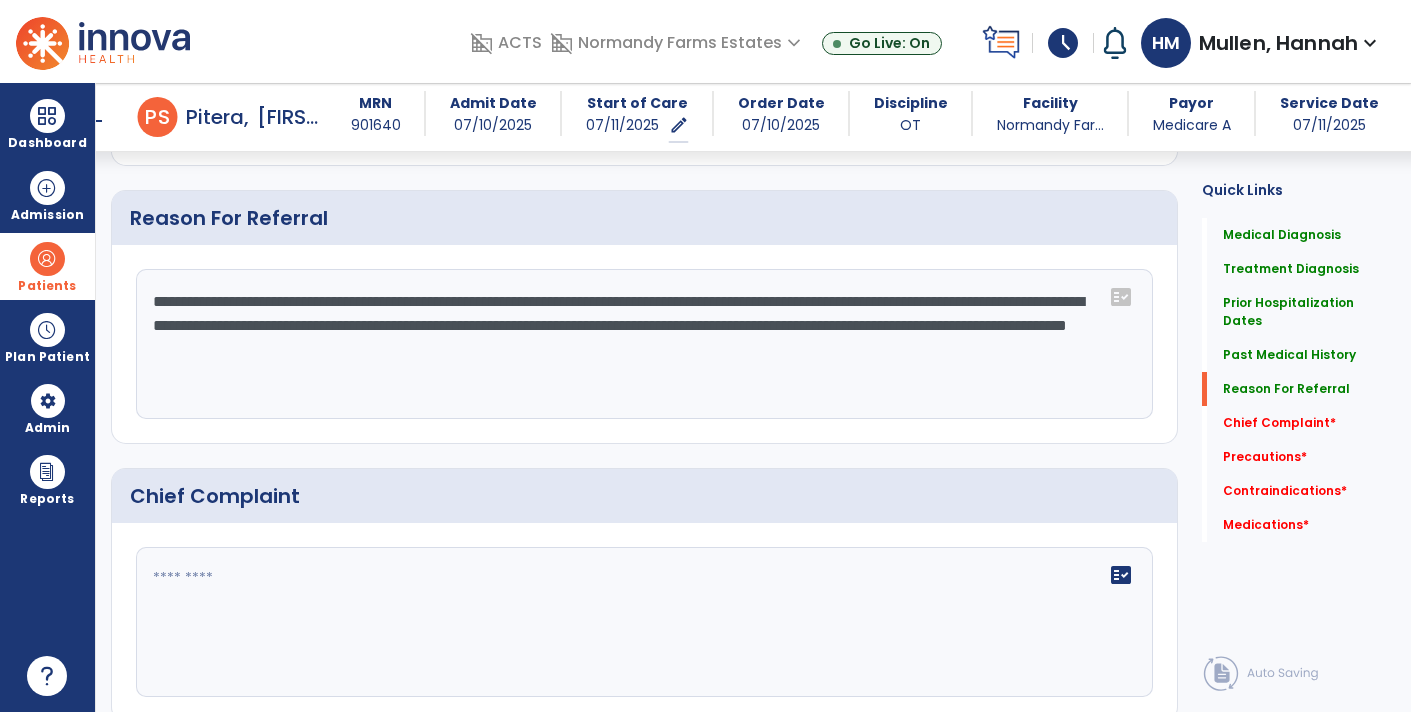 click on "**********" 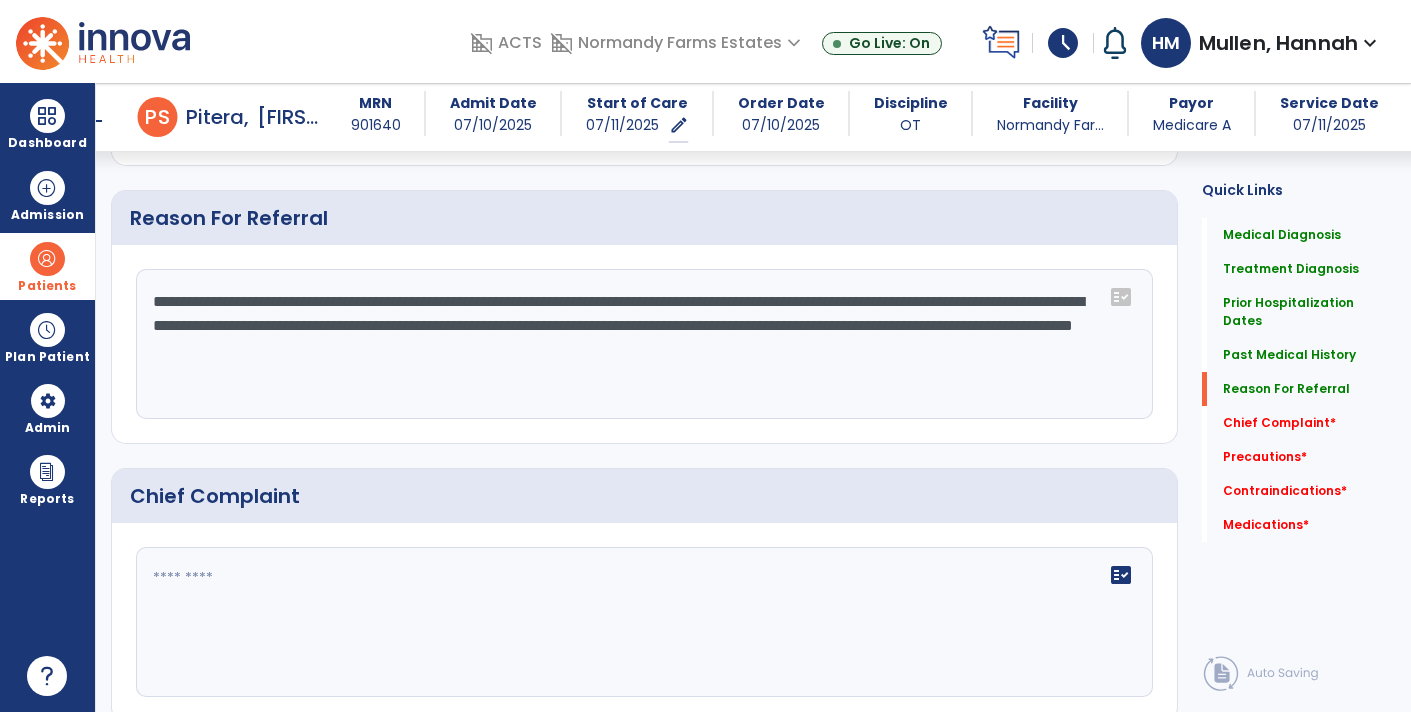 type on "**********" 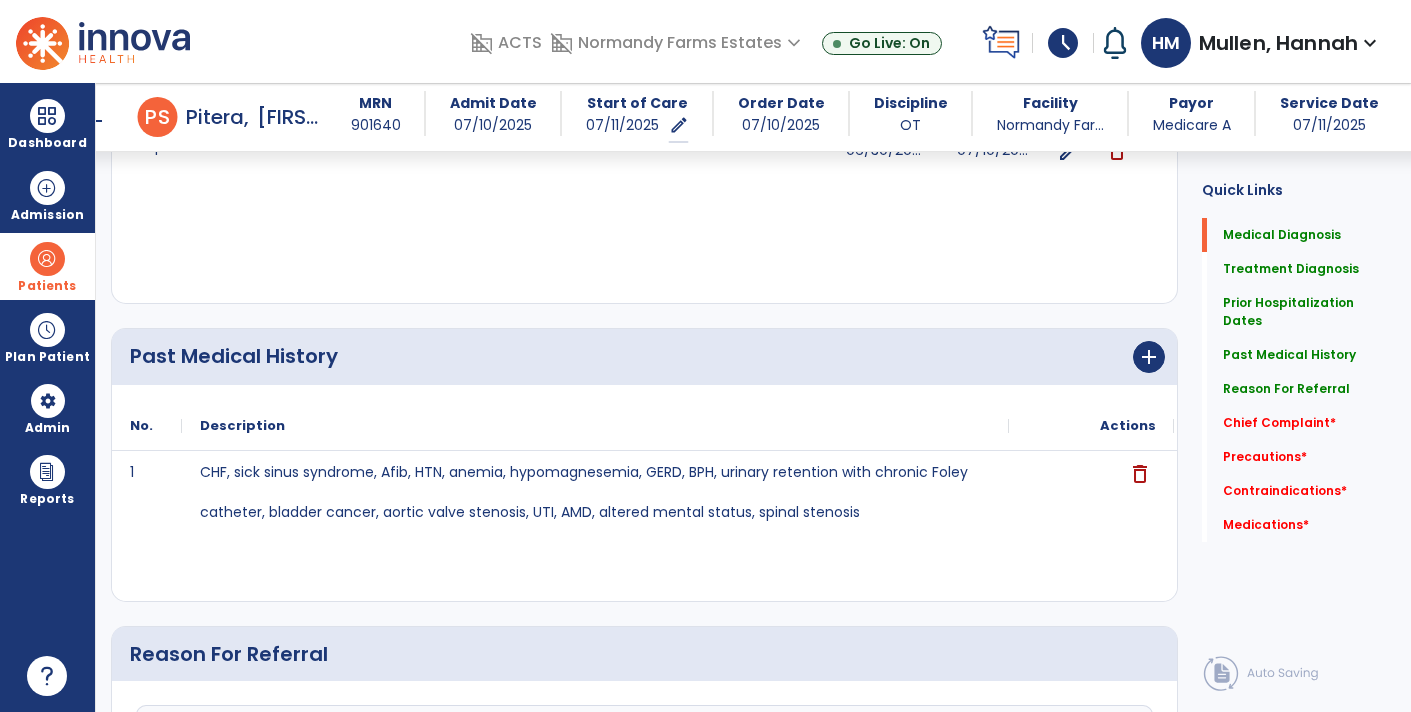 scroll, scrollTop: 0, scrollLeft: 0, axis: both 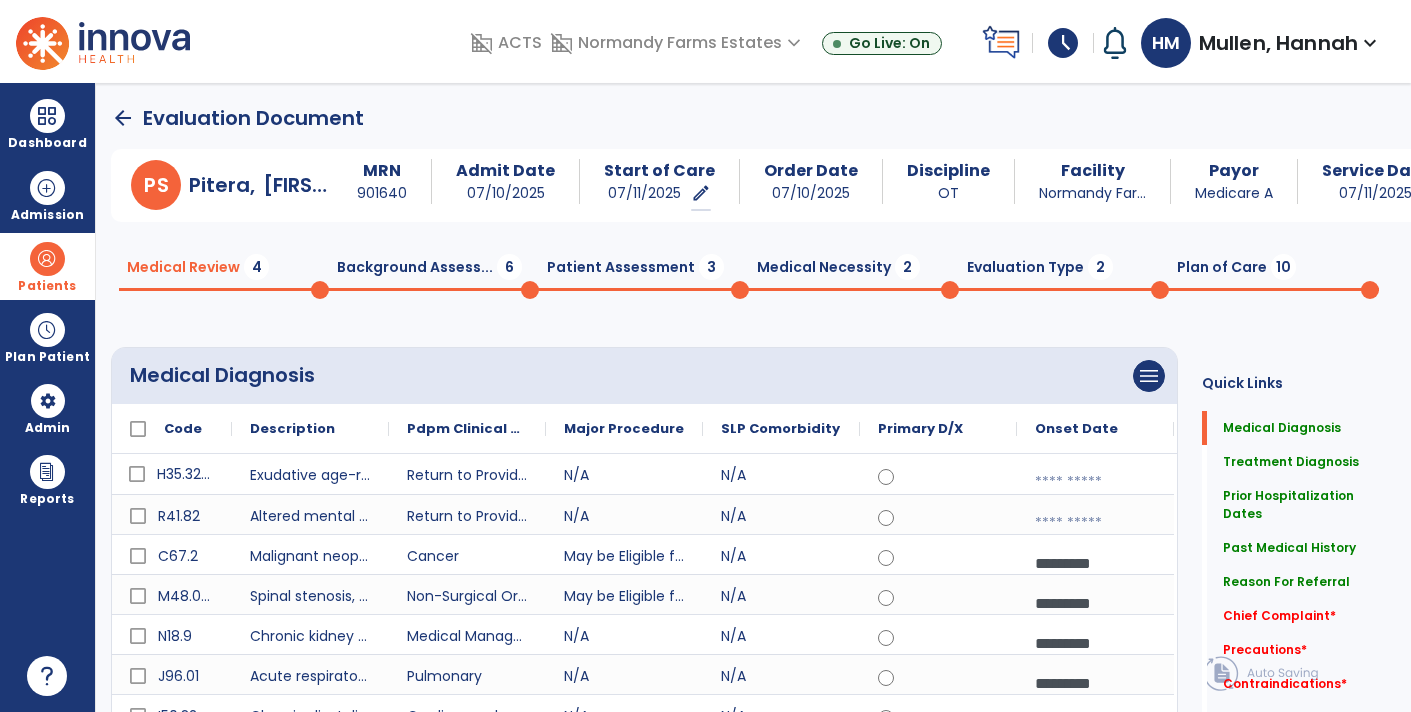 click on "arrow_back" 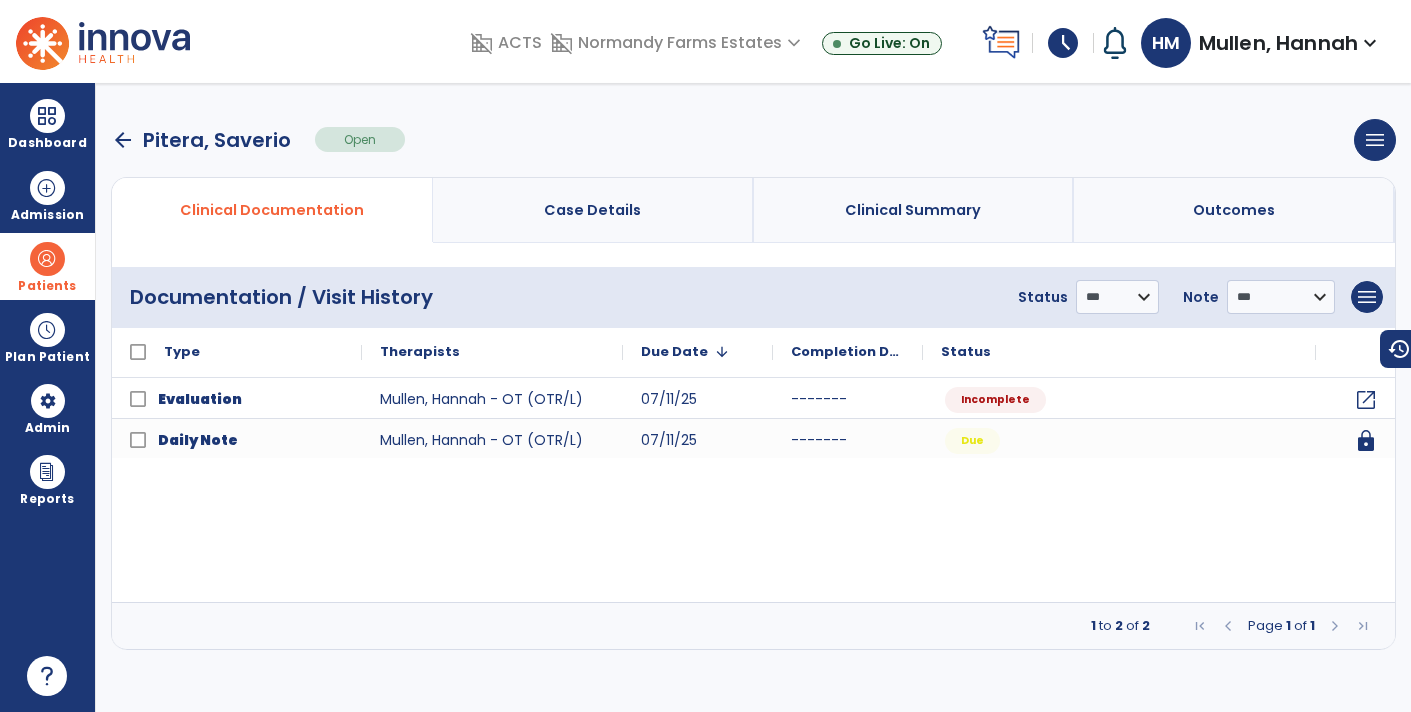 click on "arrow_back" at bounding box center [123, 140] 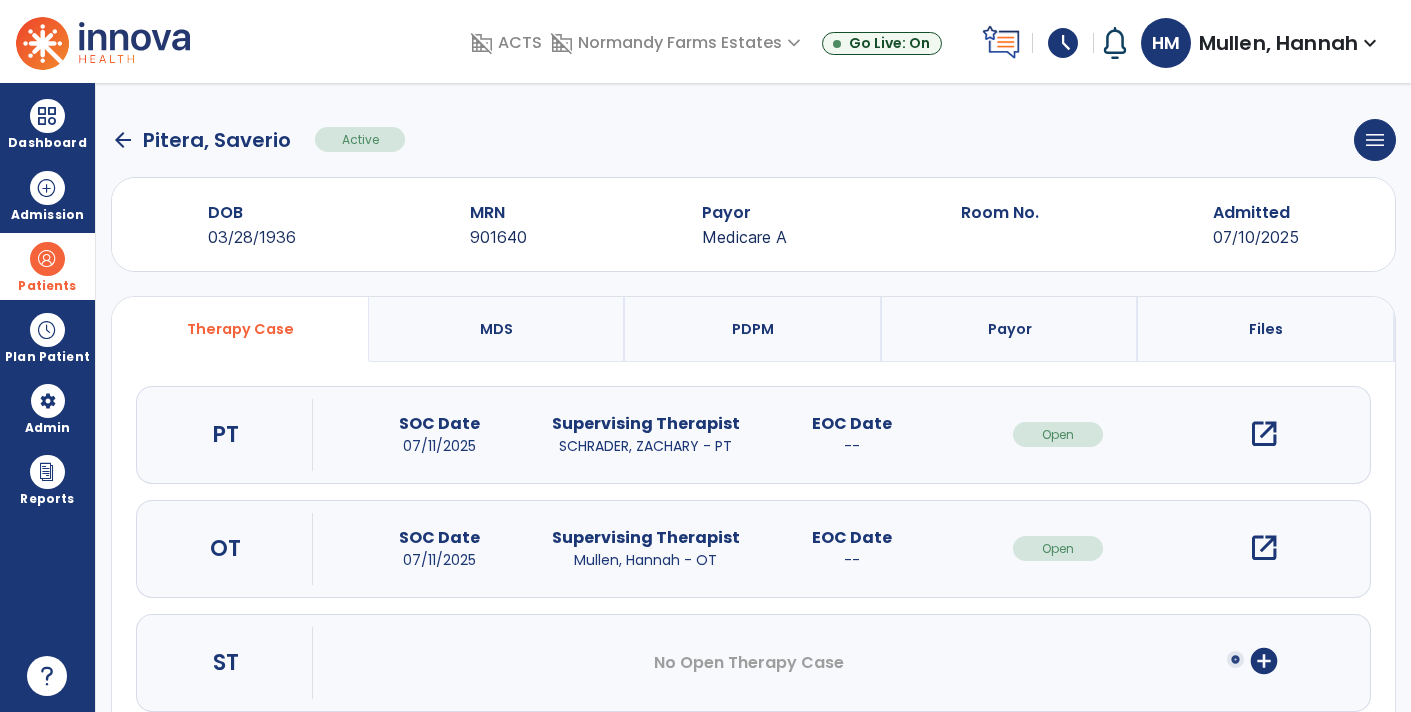 click on "open_in_new" at bounding box center [1264, 434] 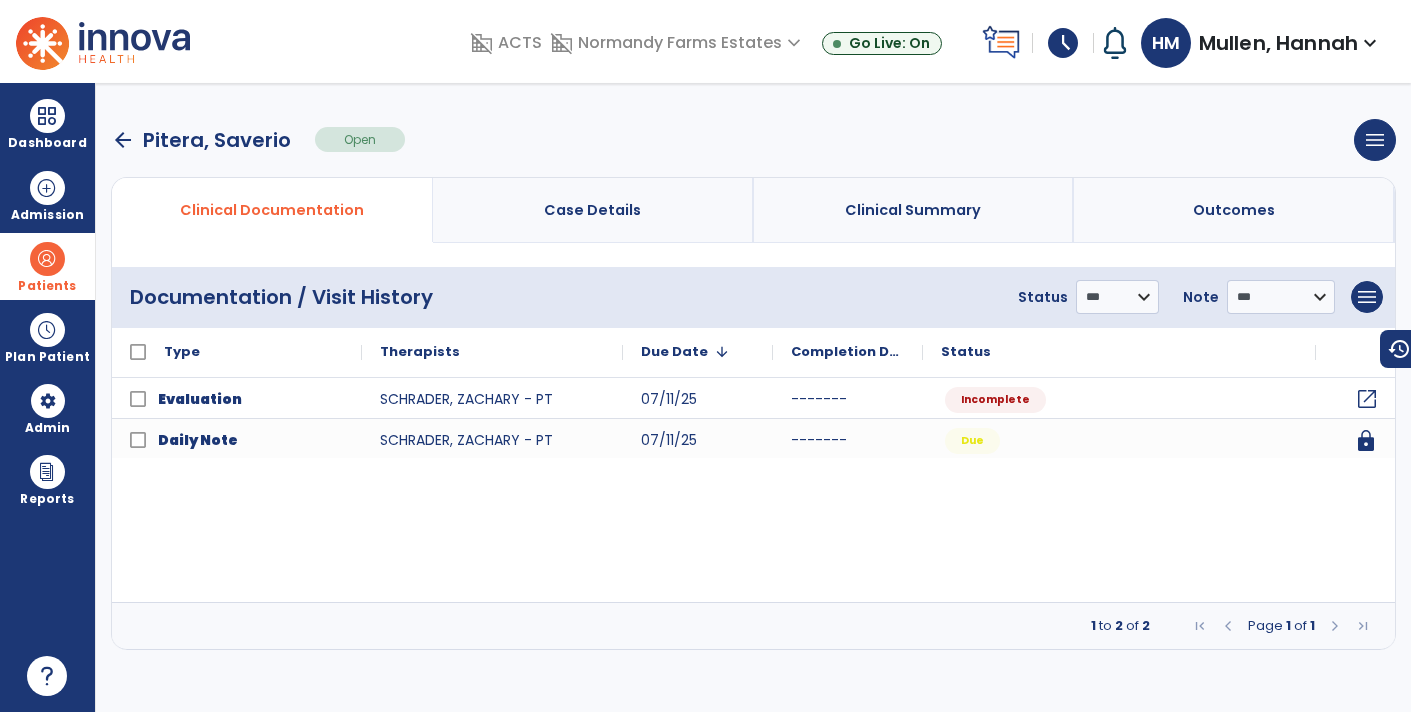 click on "open_in_new" 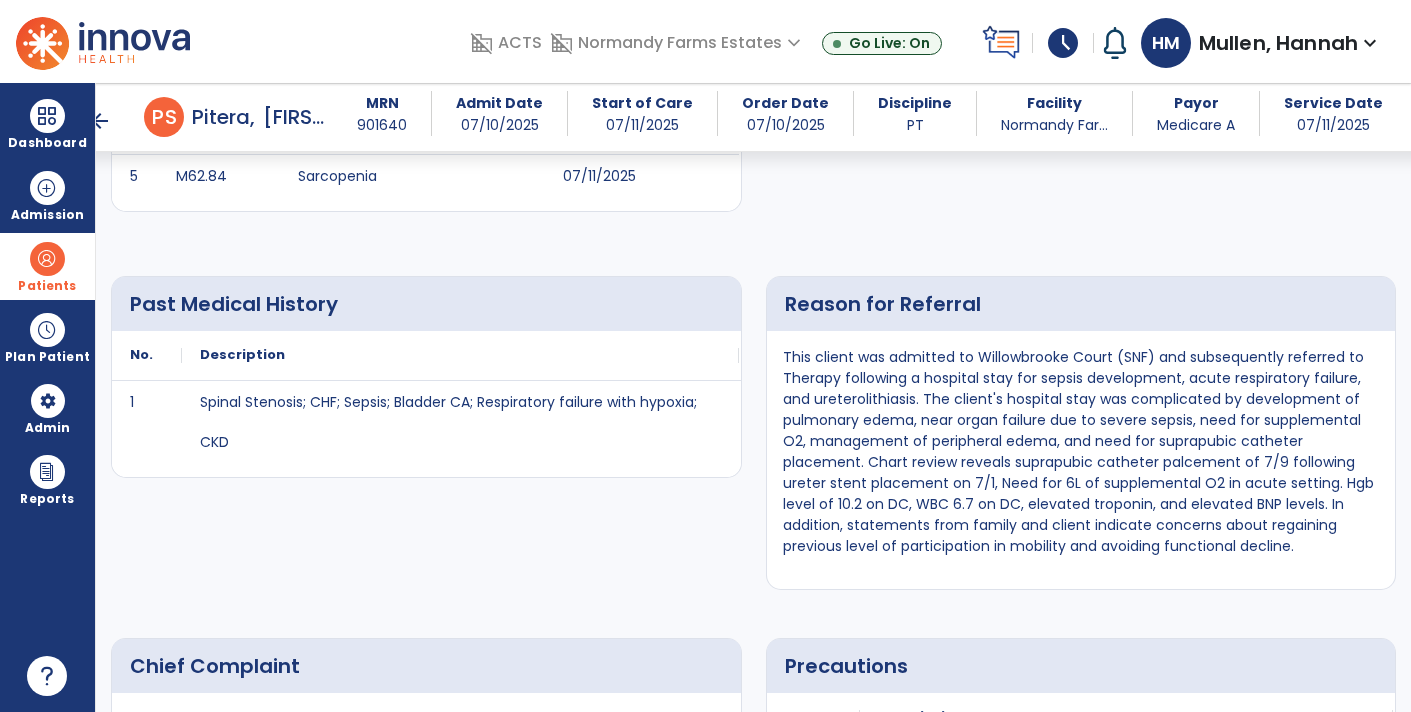 scroll, scrollTop: 1159, scrollLeft: 0, axis: vertical 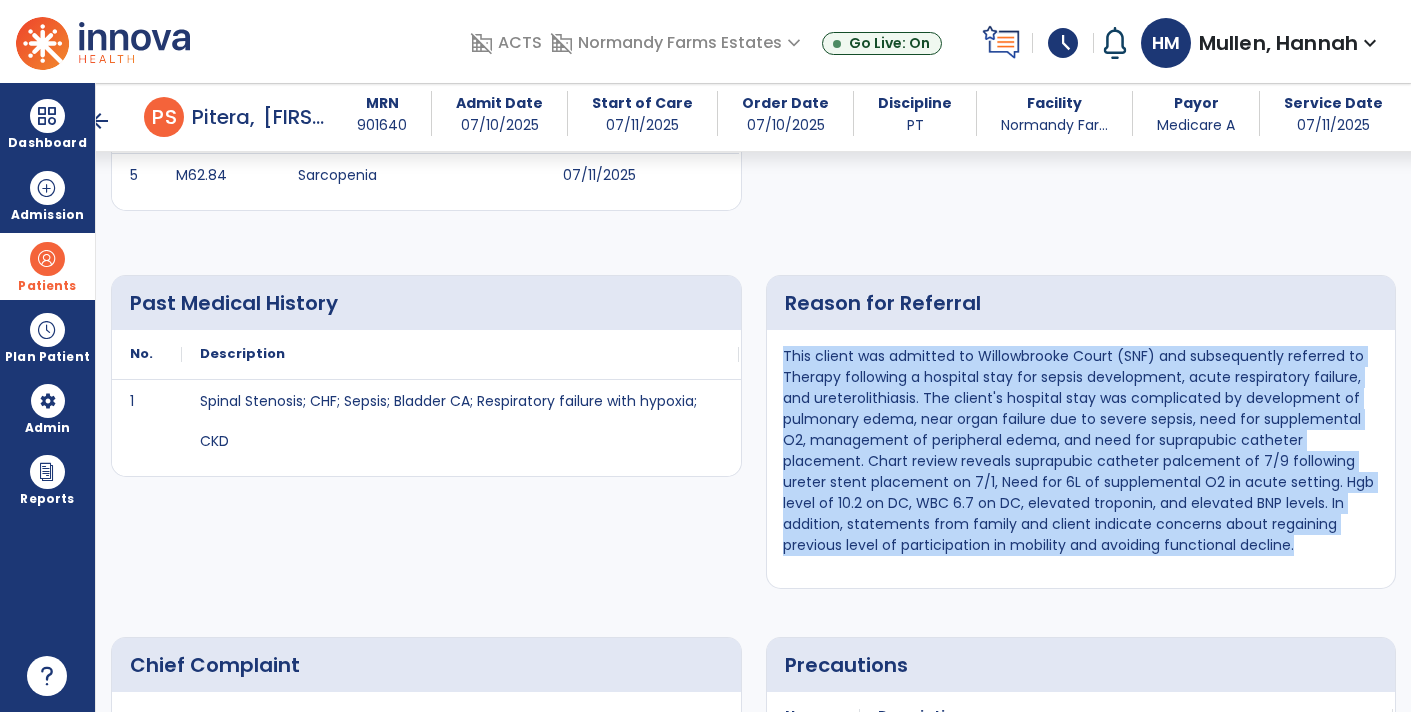 drag, startPoint x: 1305, startPoint y: 541, endPoint x: 775, endPoint y: 361, distance: 559.73206 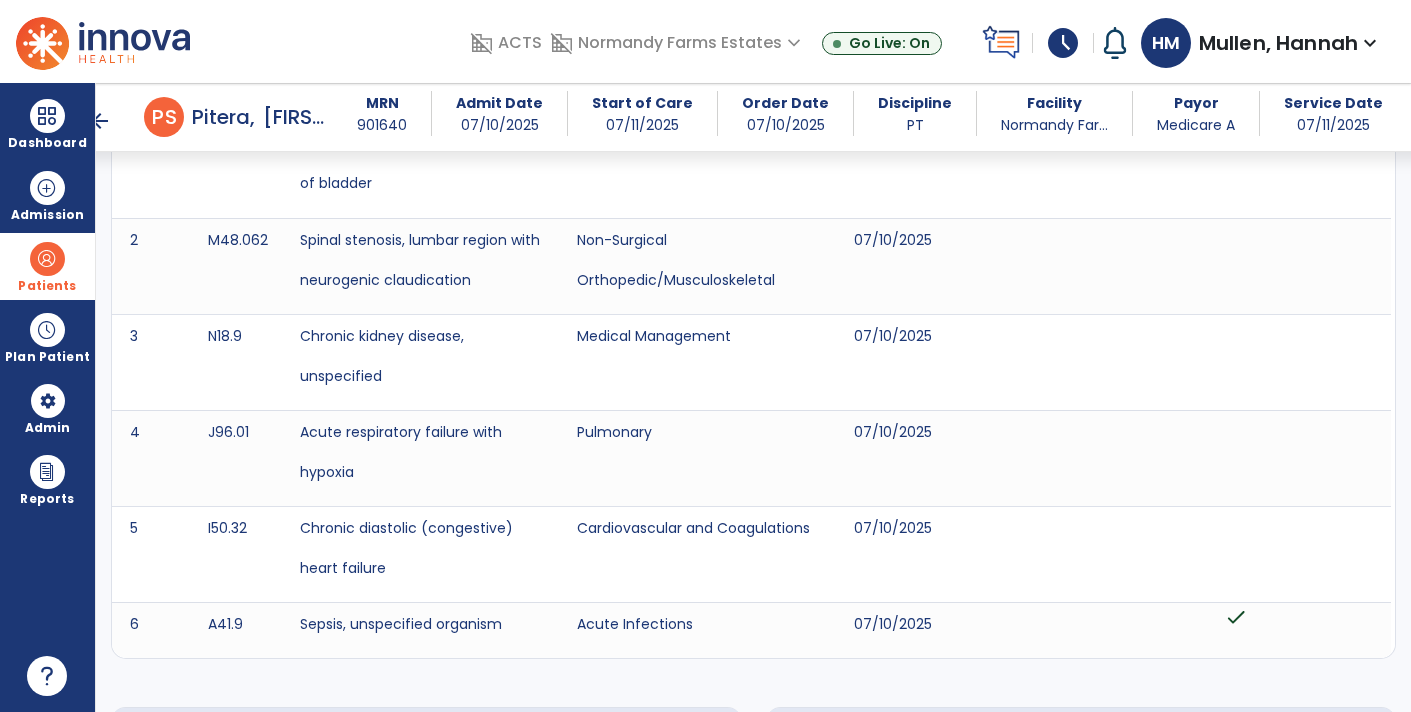 scroll, scrollTop: 0, scrollLeft: 0, axis: both 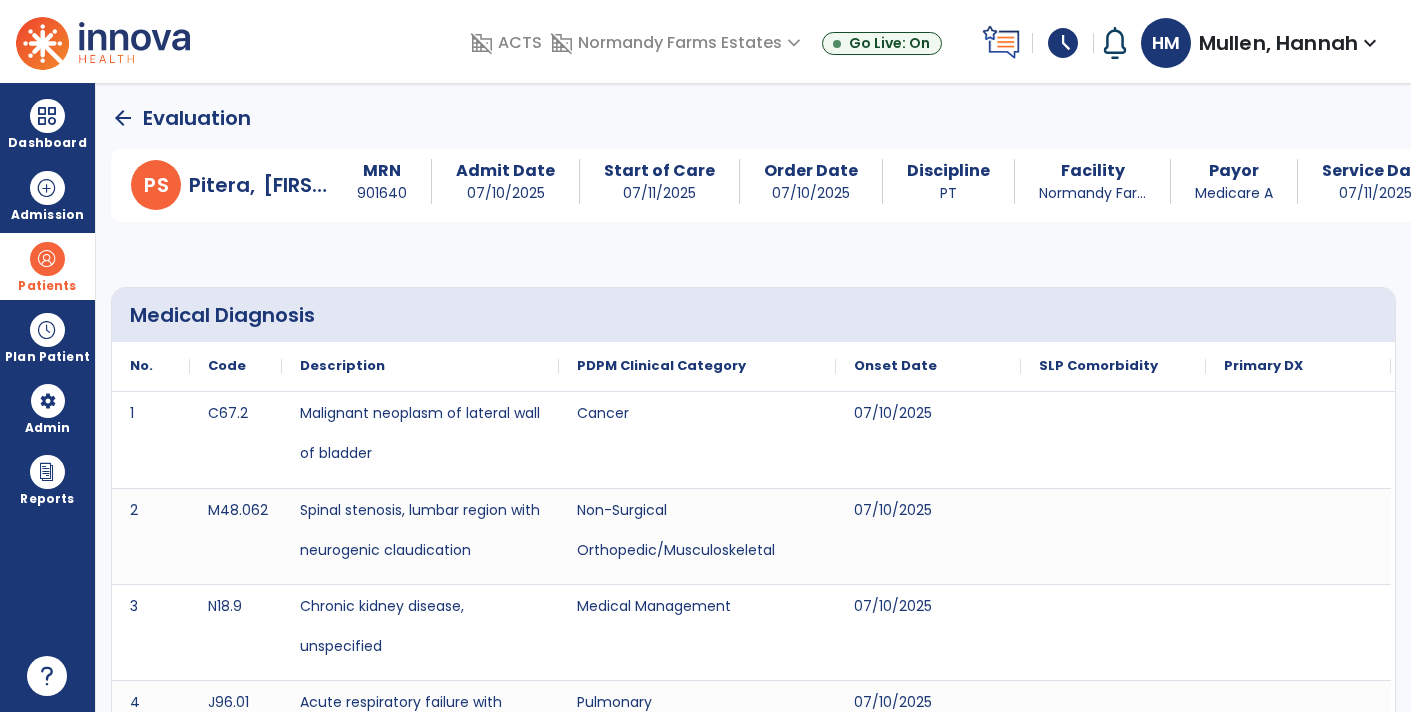 click on "arrow_back" 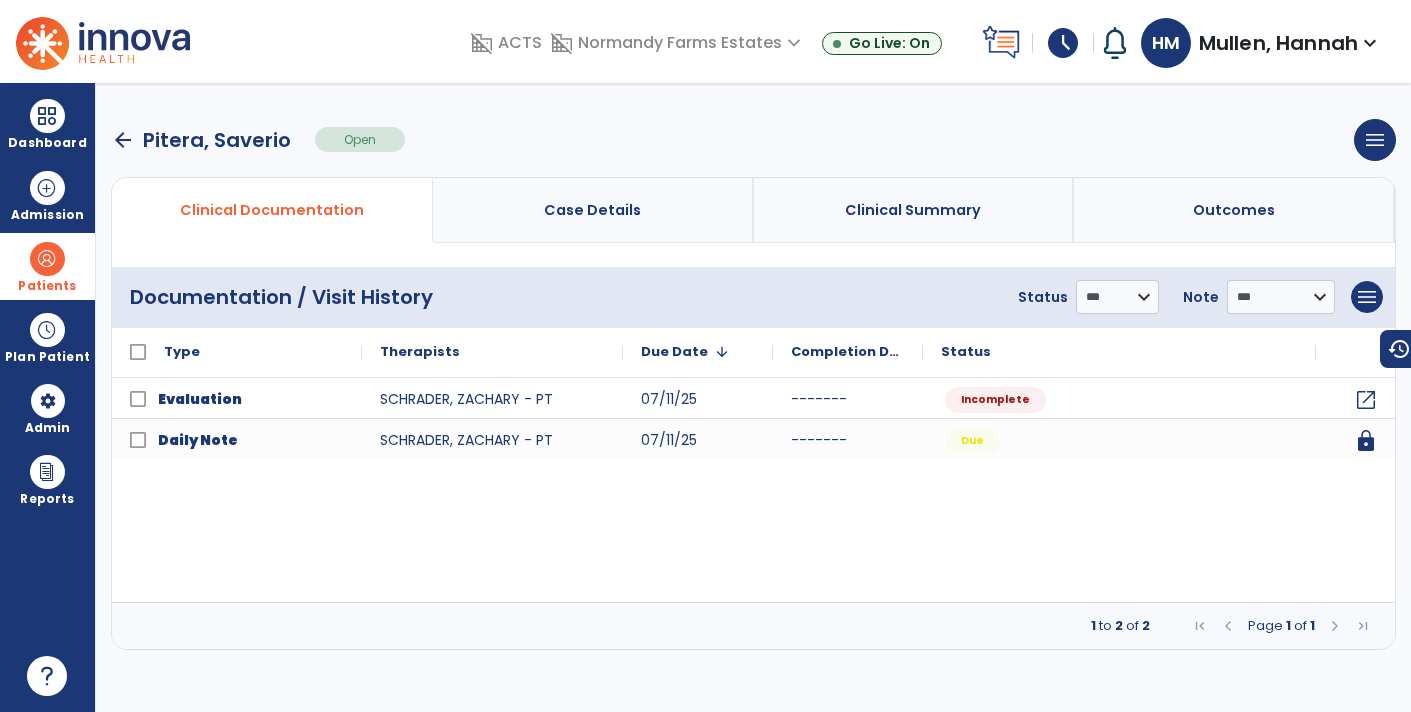 click on "arrow_back" at bounding box center [123, 140] 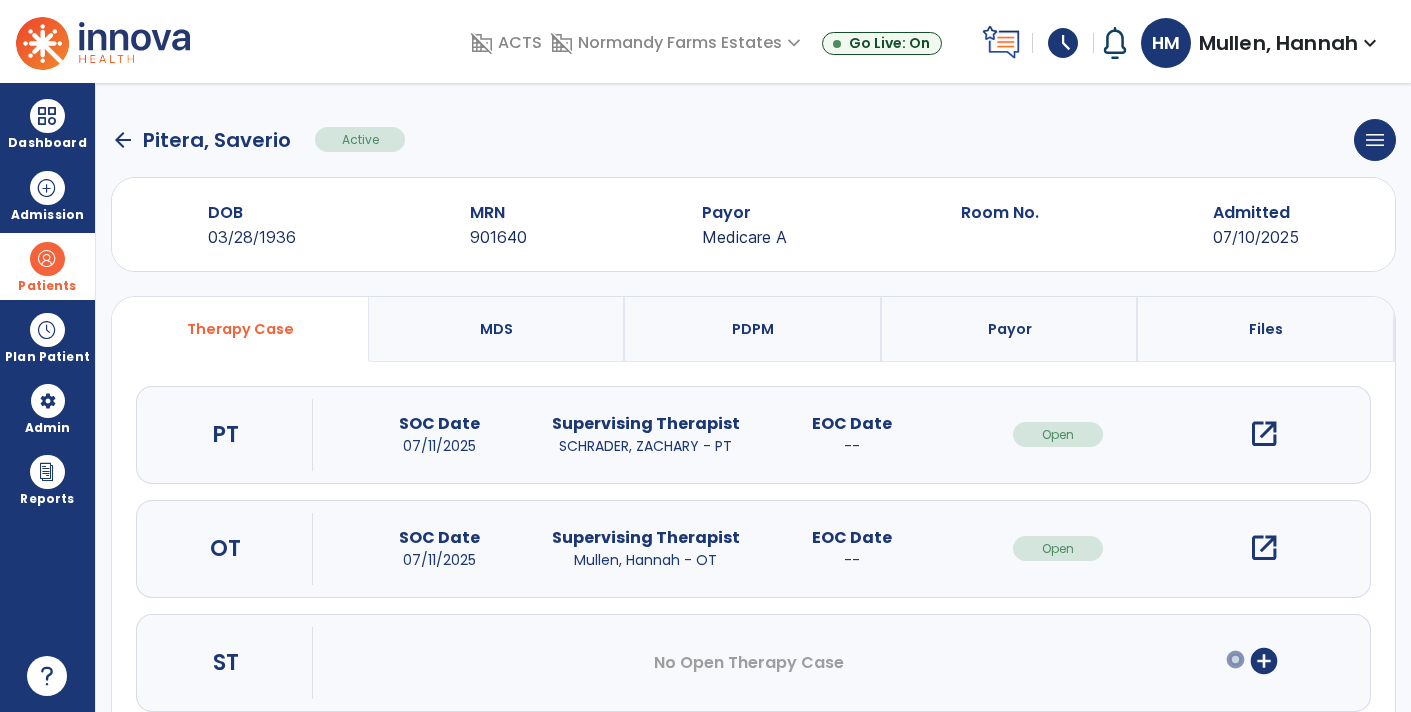 click on "open_in_new" at bounding box center [1264, 548] 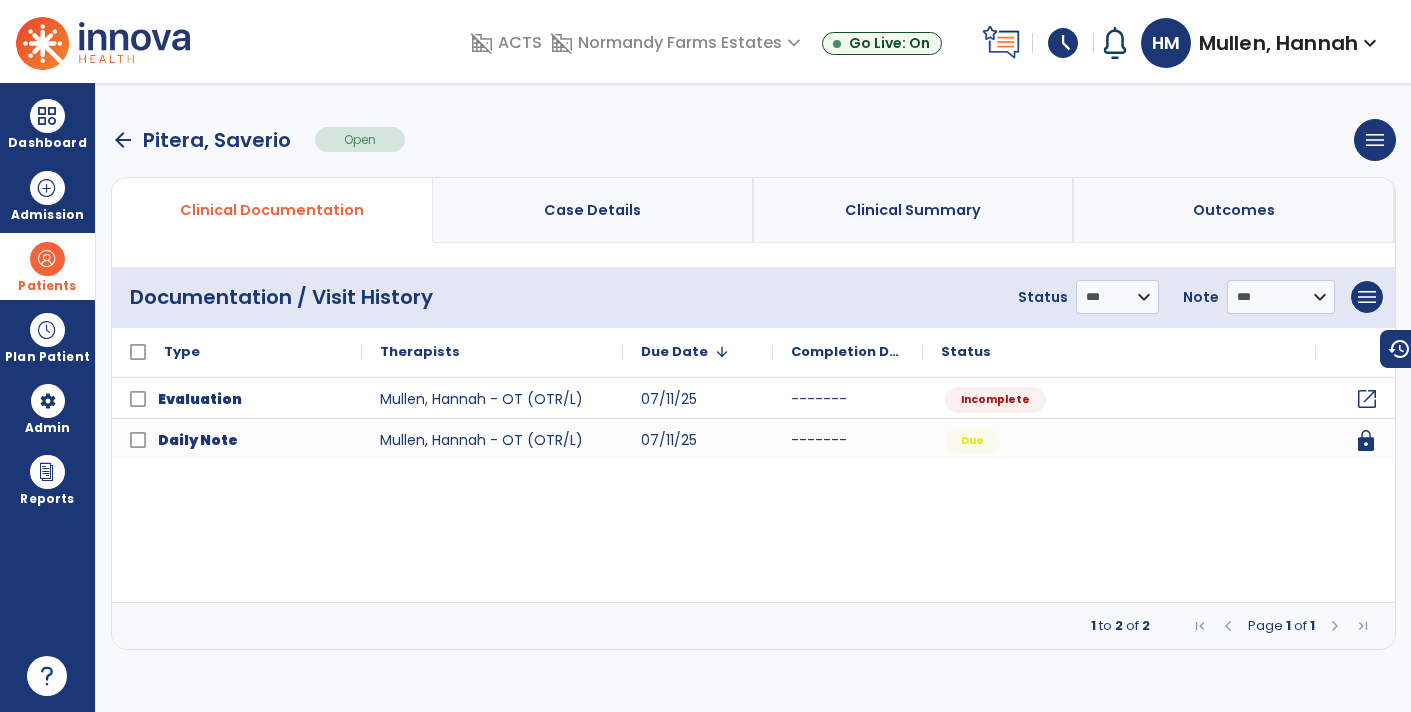 click on "open_in_new" 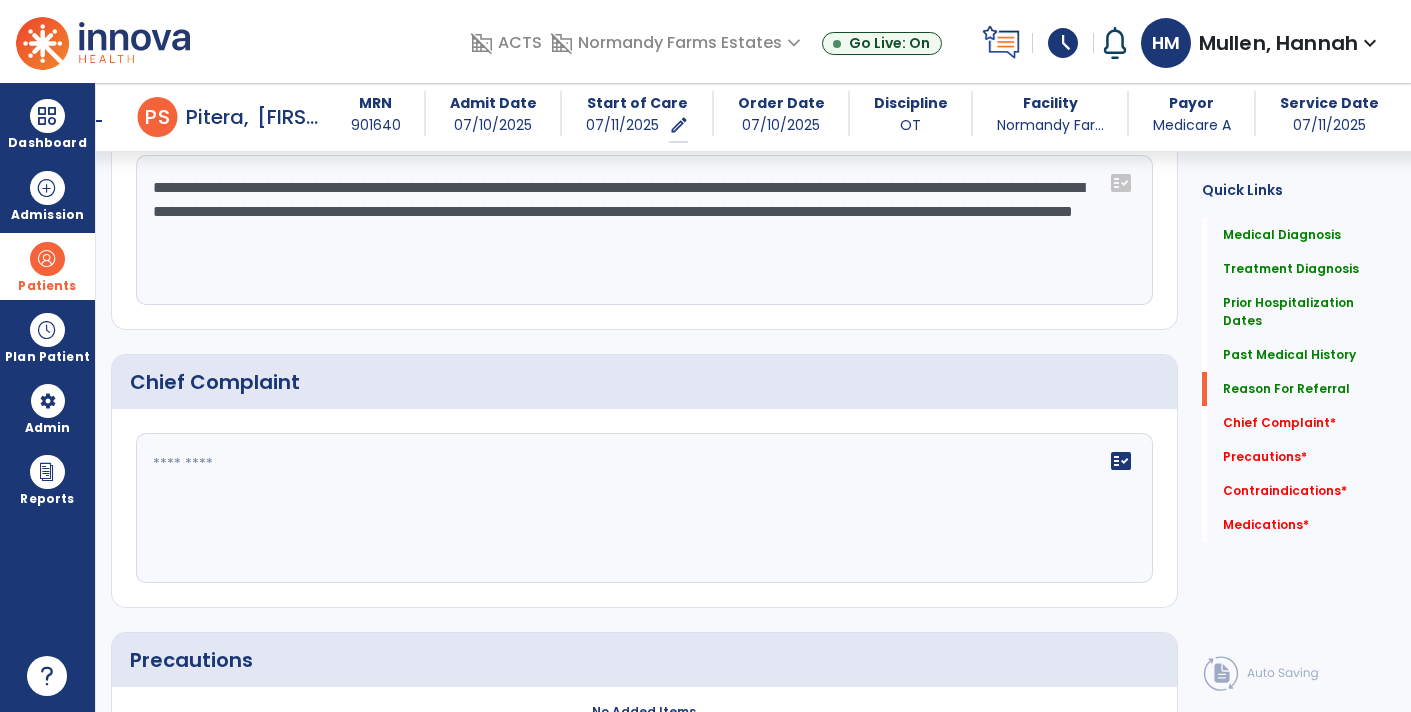 scroll, scrollTop: 1264, scrollLeft: 0, axis: vertical 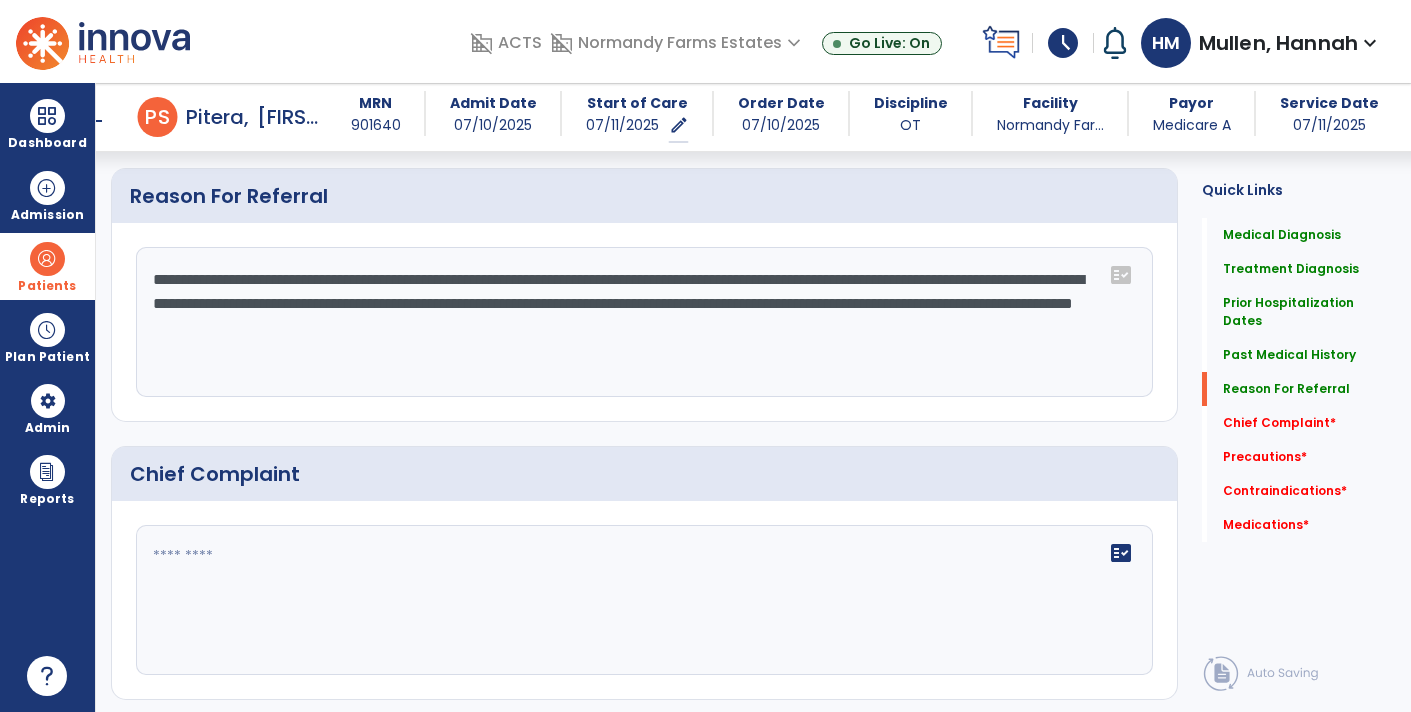 drag, startPoint x: 738, startPoint y: 327, endPoint x: 75, endPoint y: 233, distance: 669.6305 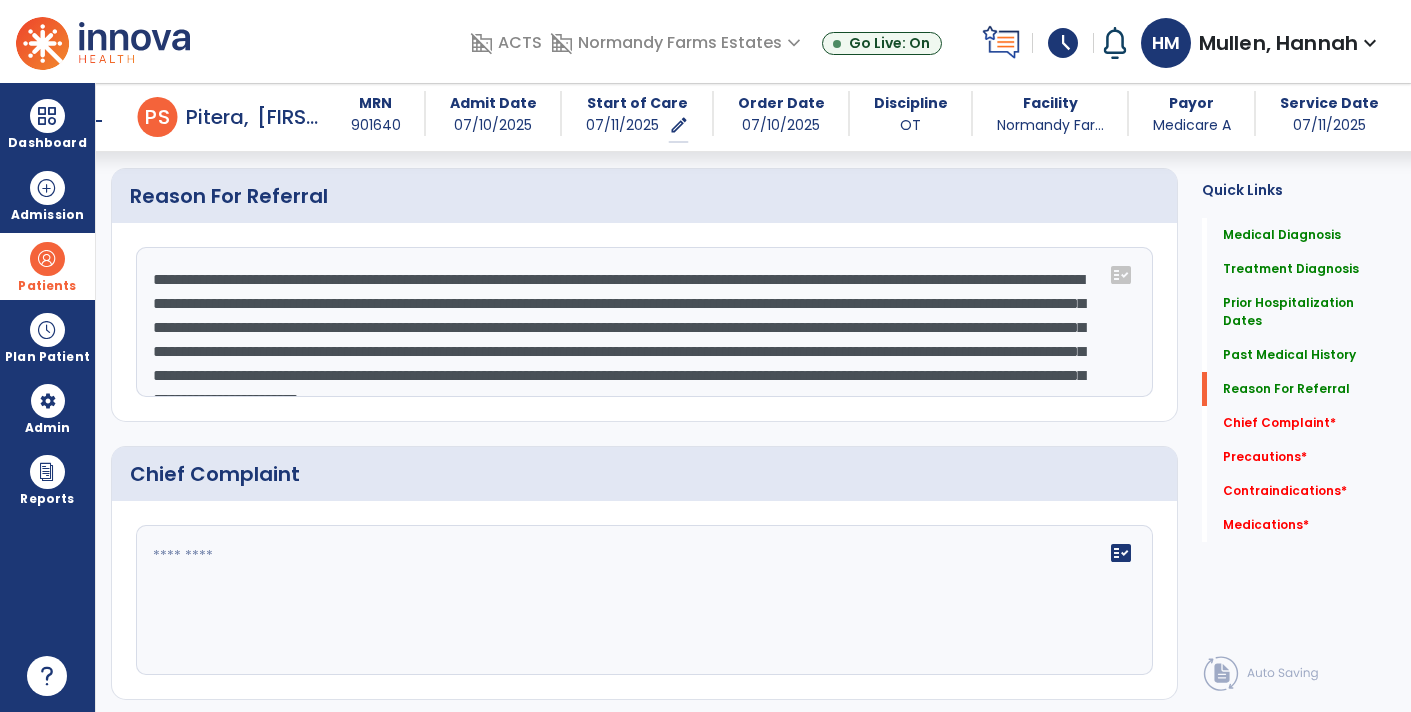 scroll, scrollTop: 39, scrollLeft: 0, axis: vertical 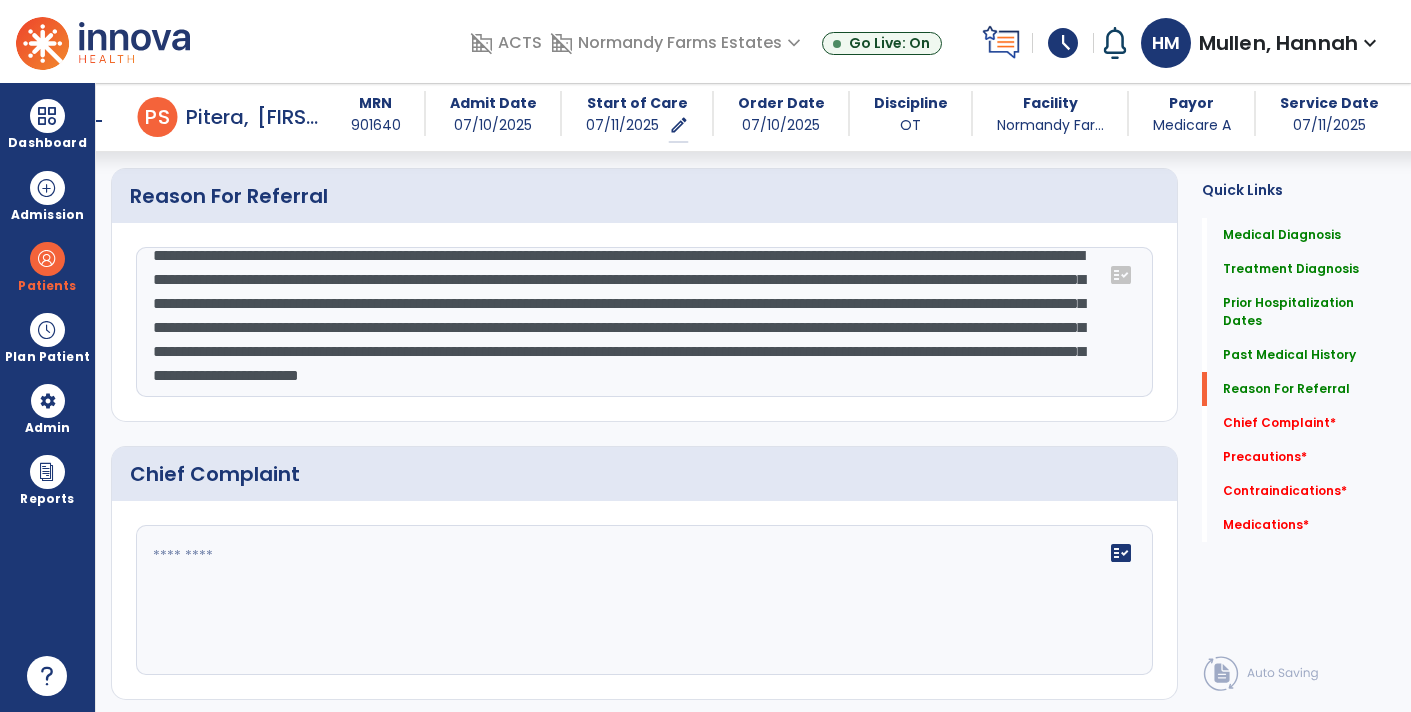 drag, startPoint x: 1033, startPoint y: 381, endPoint x: 355, endPoint y: 374, distance: 678.03613 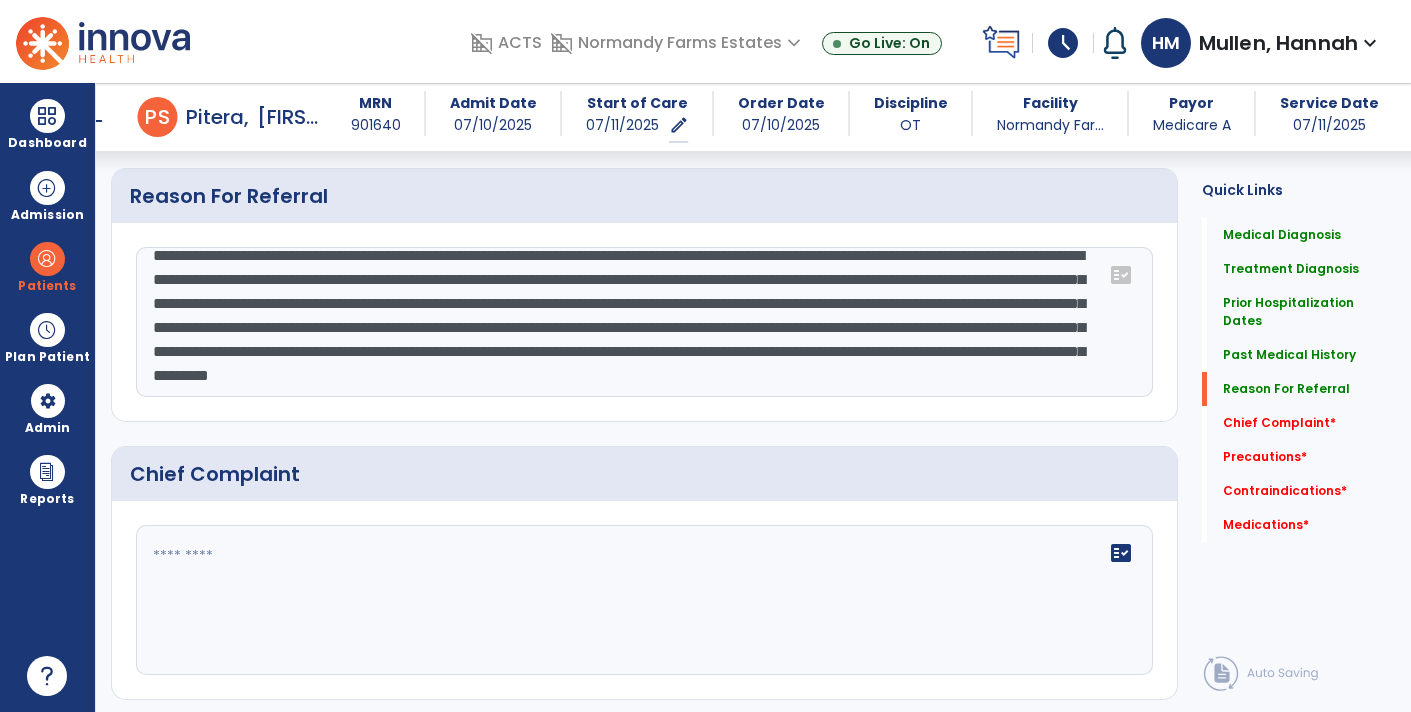 type on "**********" 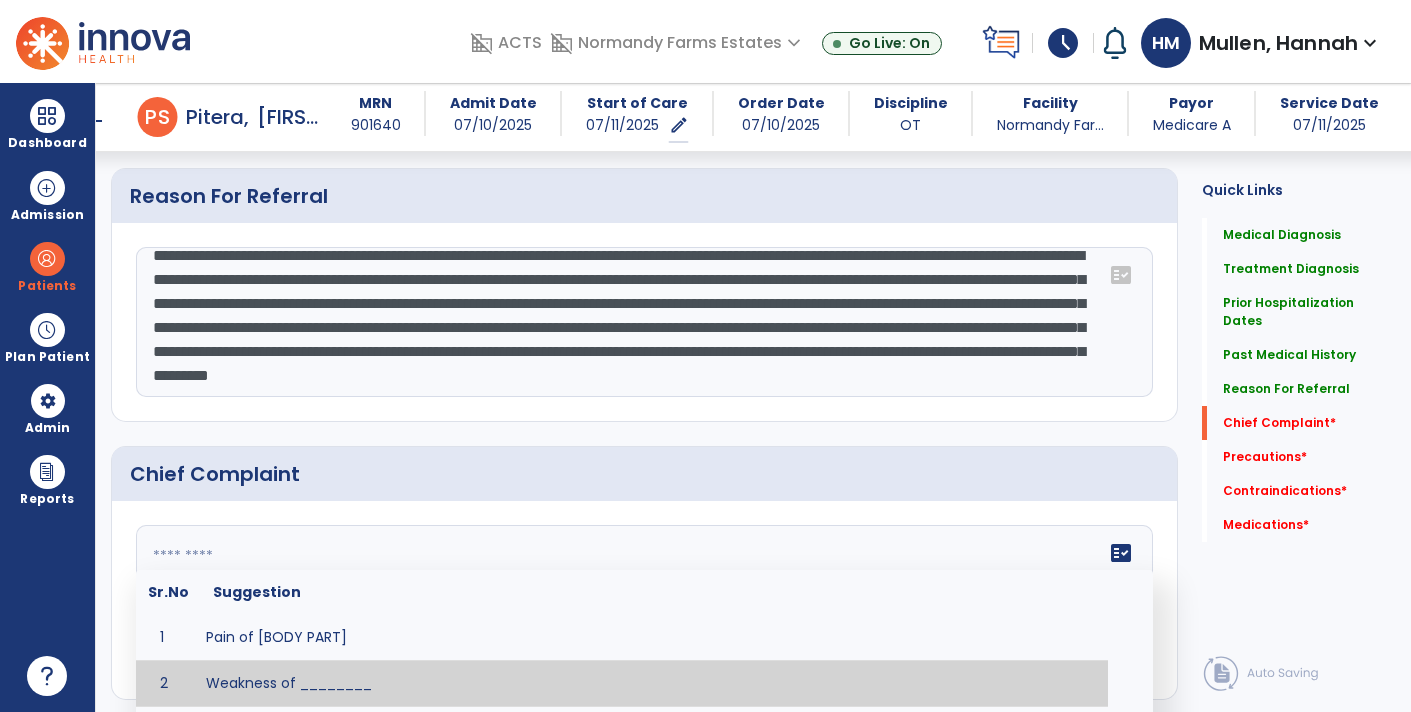 scroll, scrollTop: 1508, scrollLeft: 0, axis: vertical 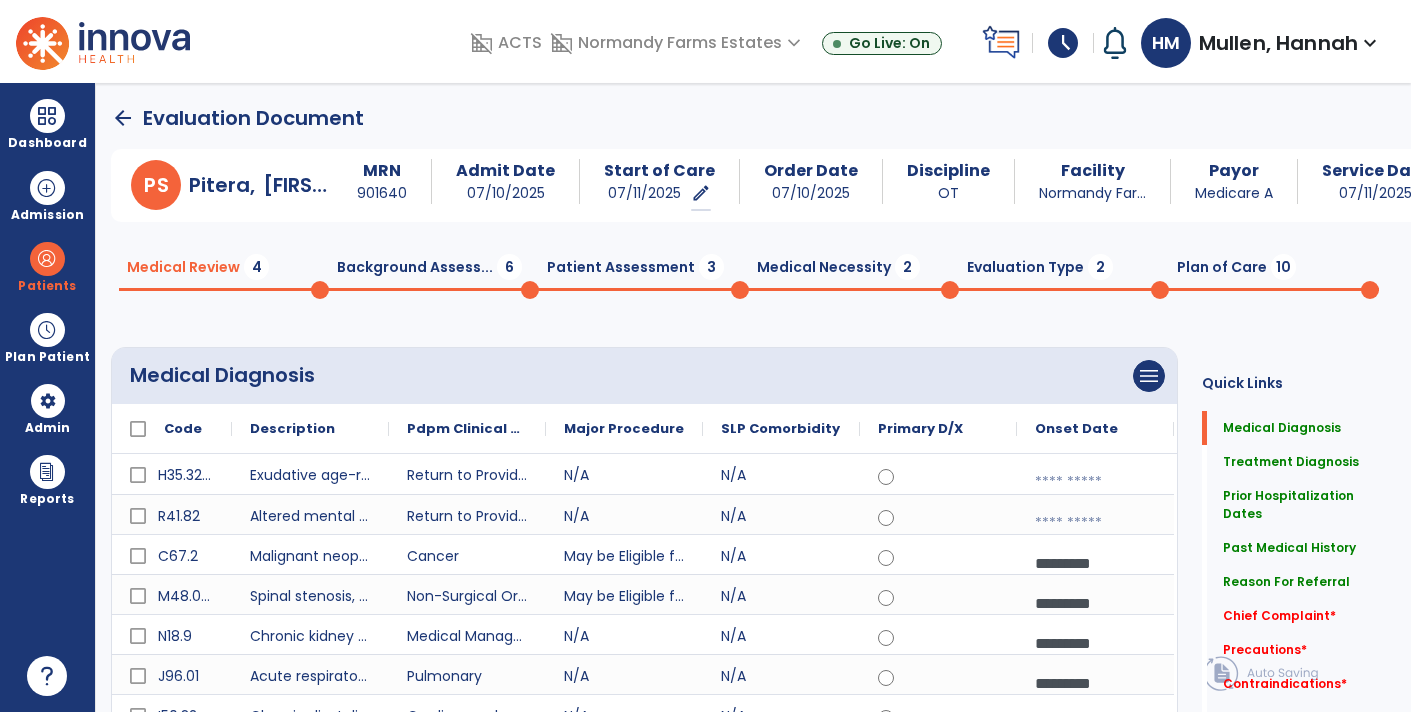 click on "arrow_back" 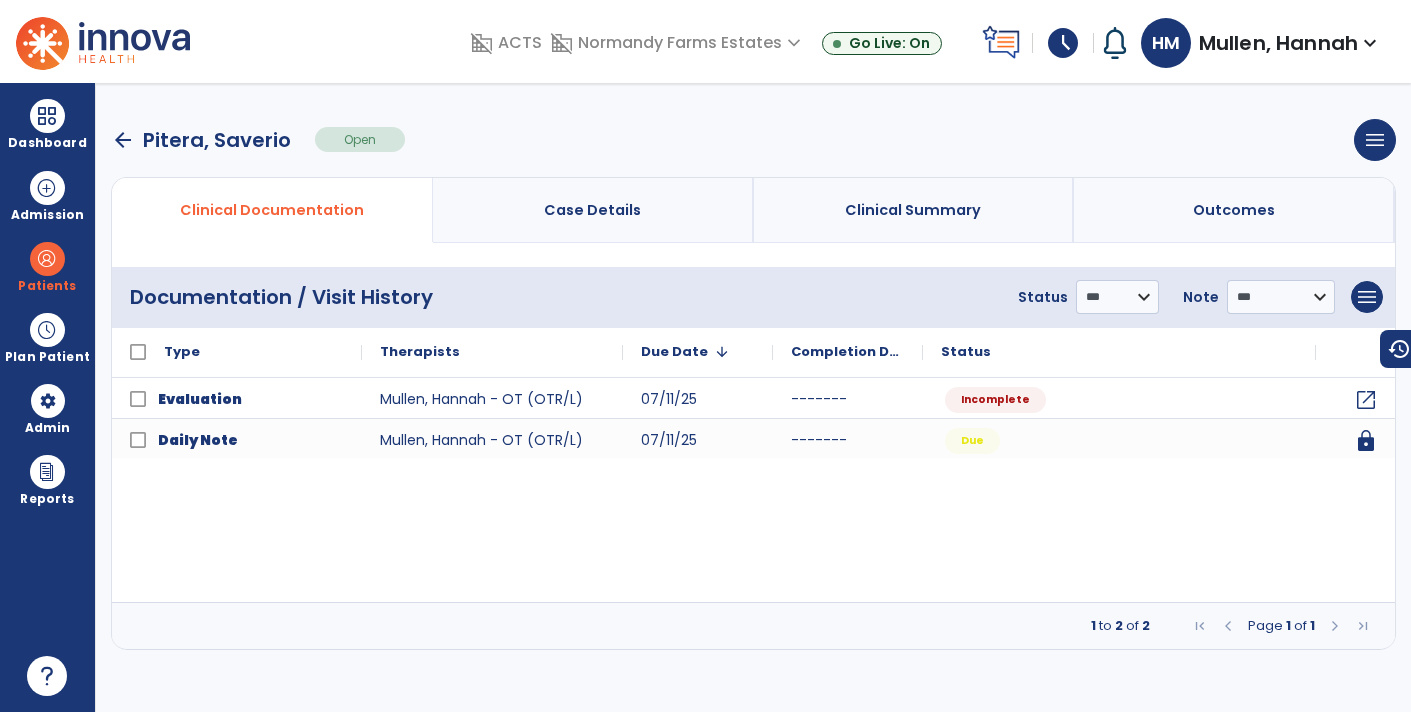 click on "arrow_back" at bounding box center (123, 140) 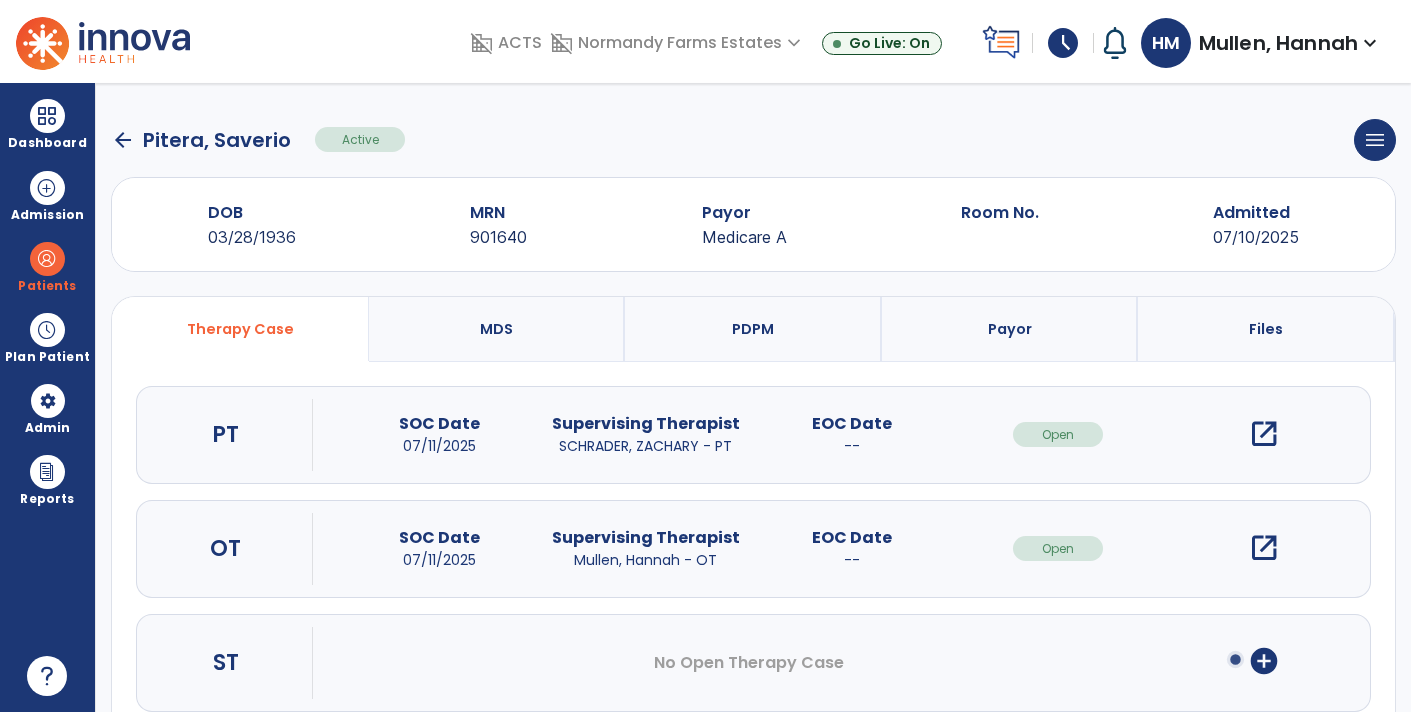 click on "open_in_new" at bounding box center (1264, 434) 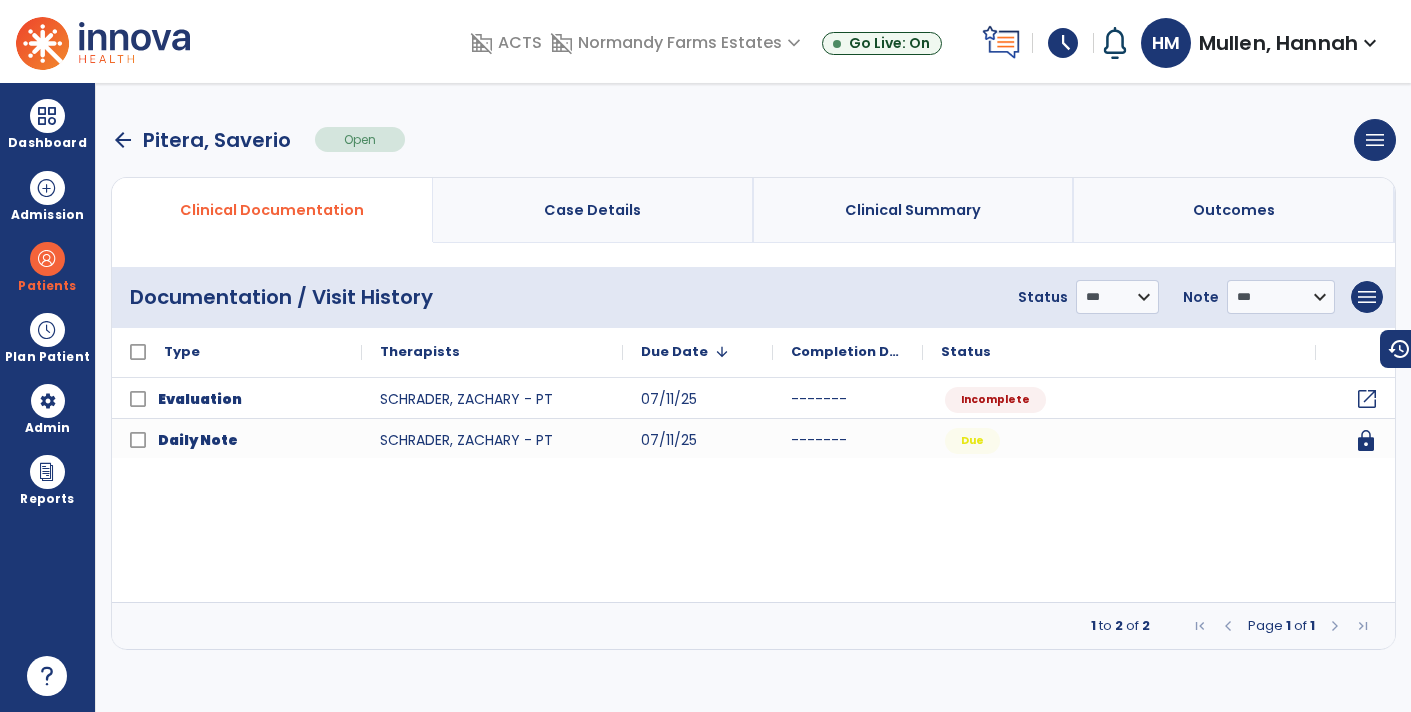 click on "open_in_new" 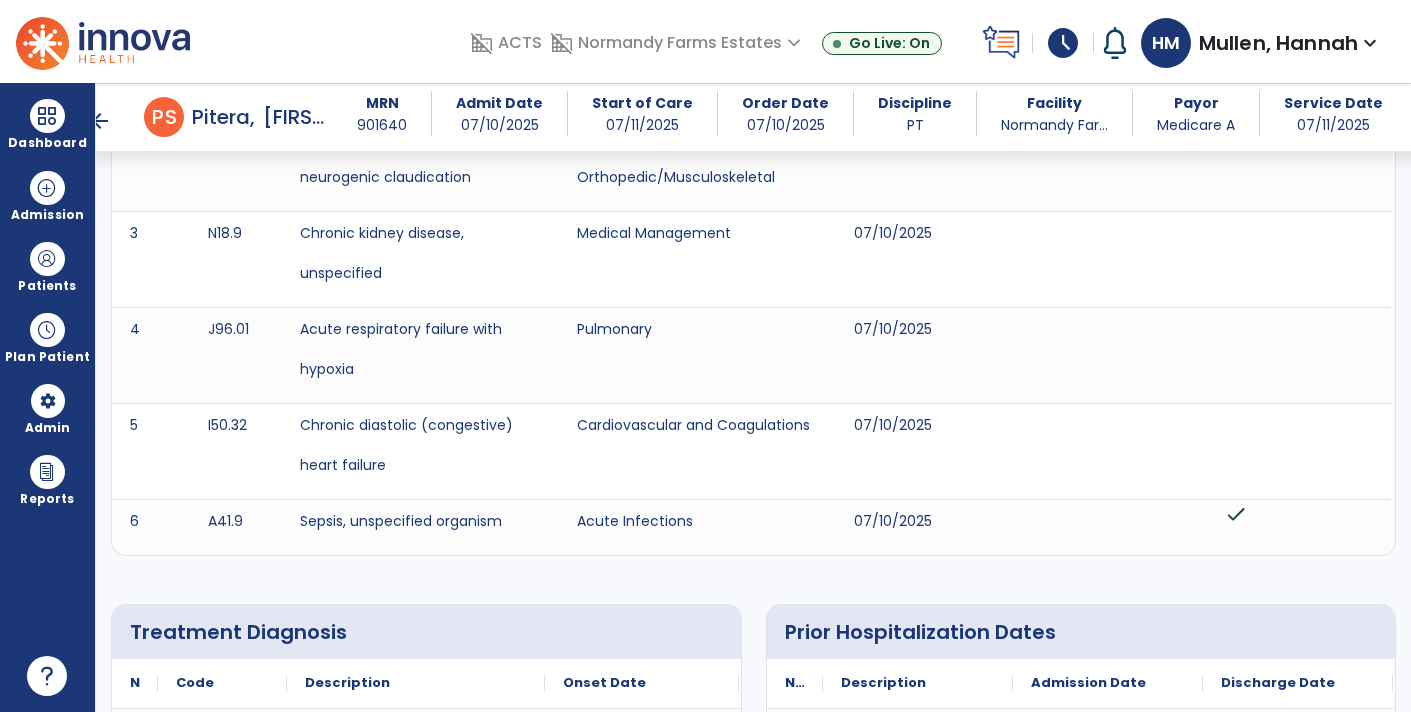 scroll, scrollTop: 0, scrollLeft: 0, axis: both 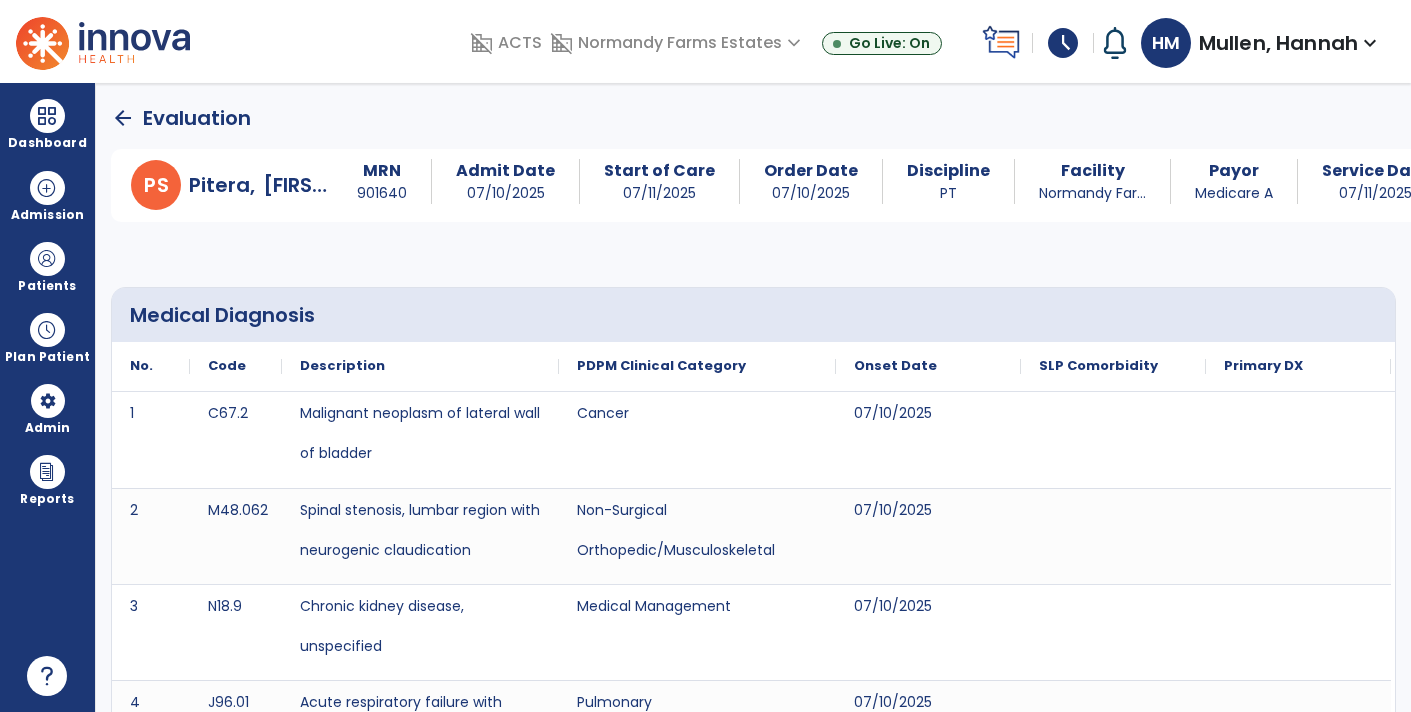 click on "arrow_back" 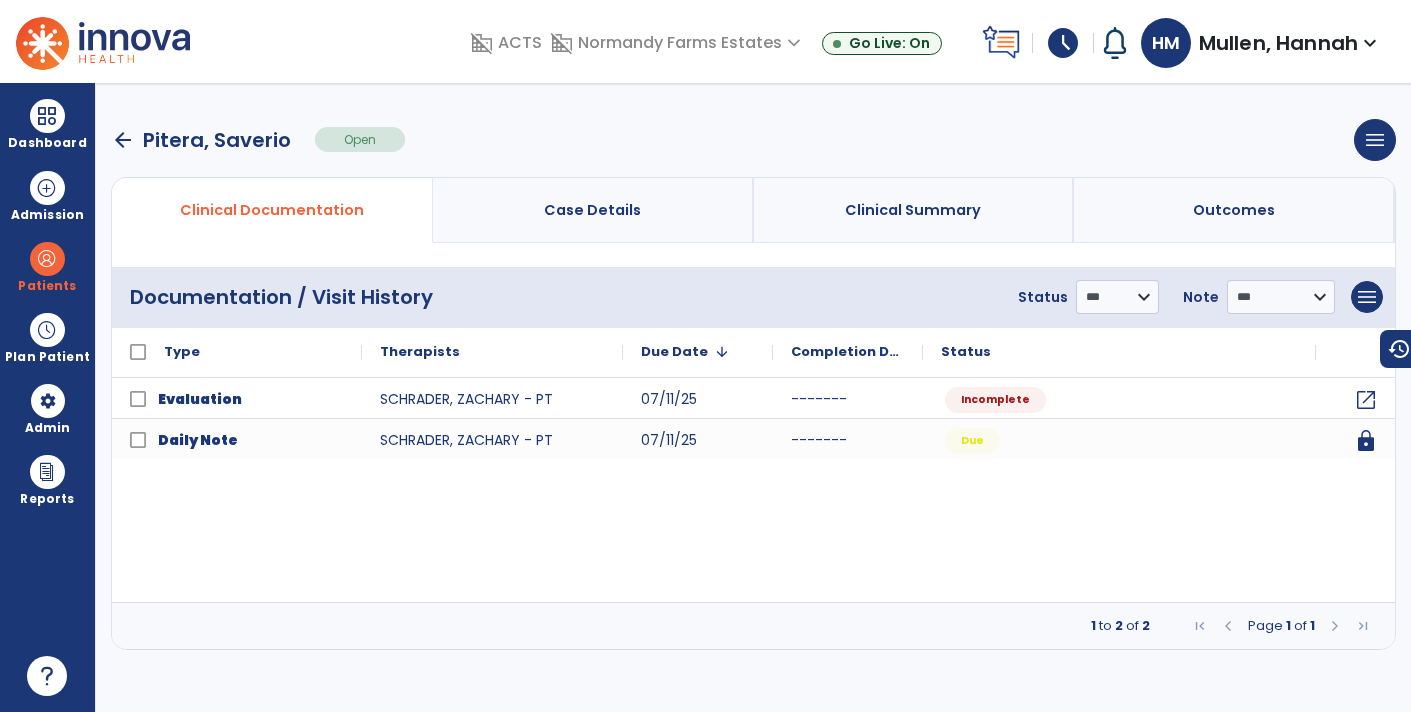 click on "arrow_back" at bounding box center [123, 140] 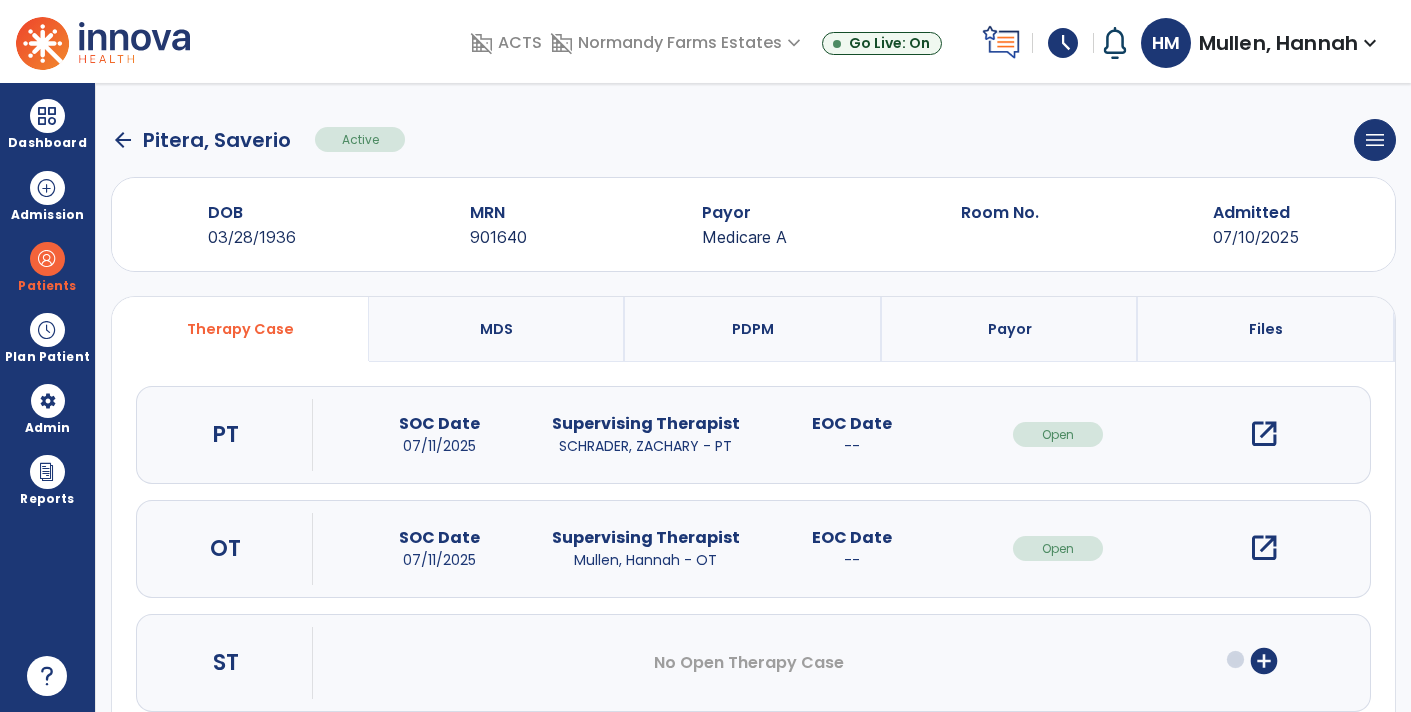 click on "open_in_new" at bounding box center (1264, 548) 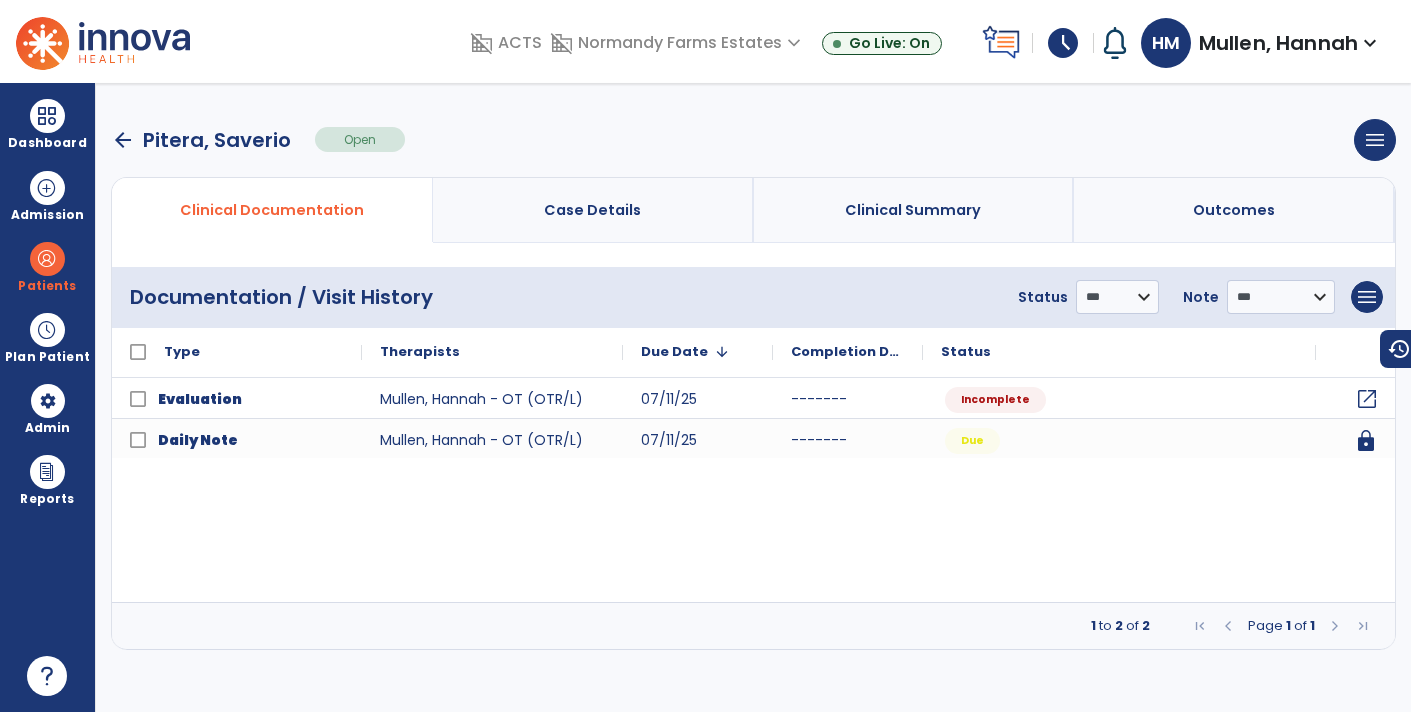 click on "open_in_new" 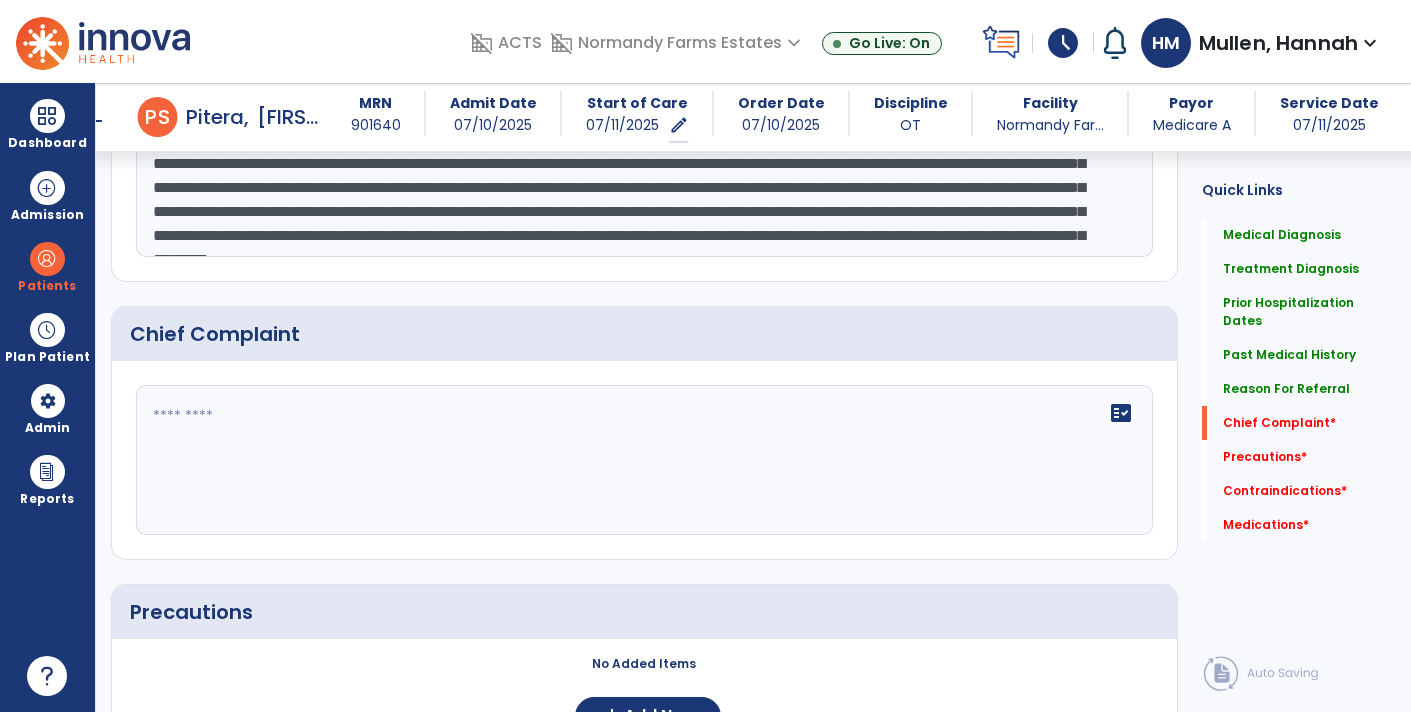 scroll, scrollTop: 1426, scrollLeft: 0, axis: vertical 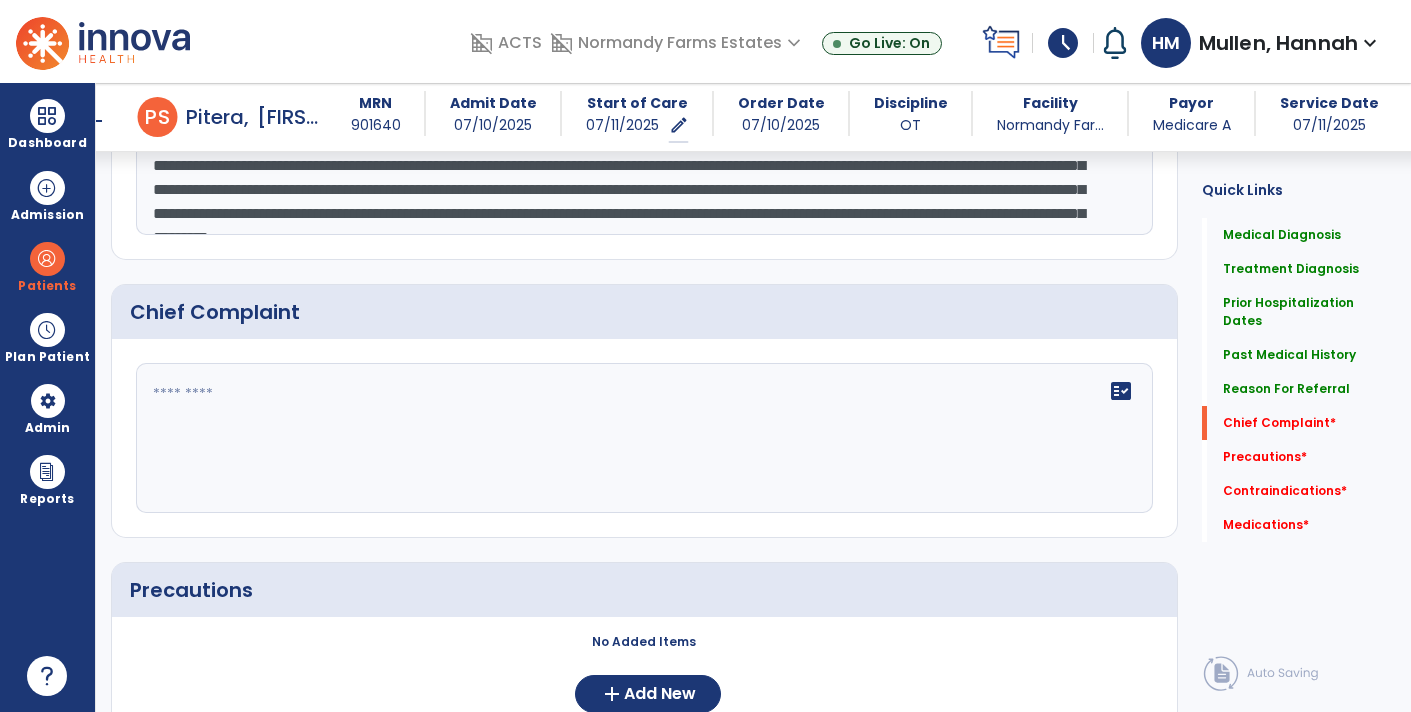 click on "fact_check" 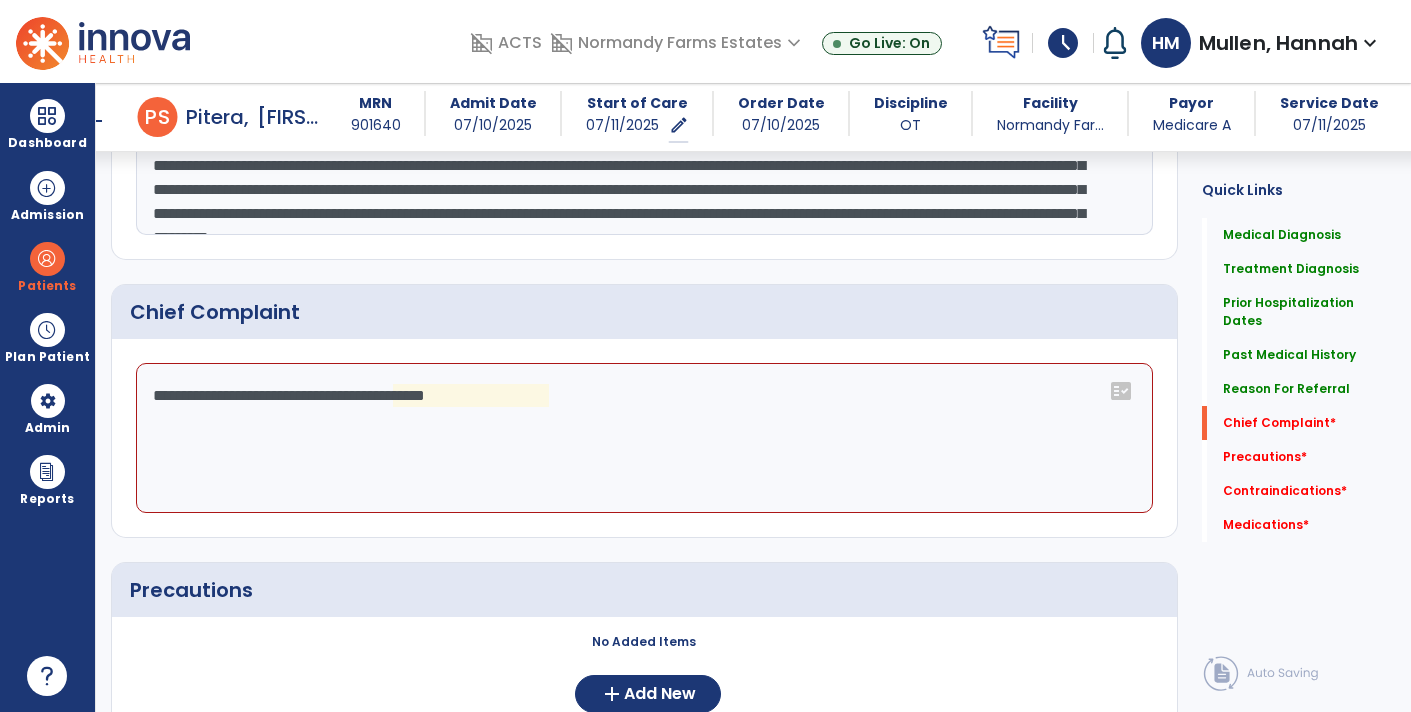 click on "**********" 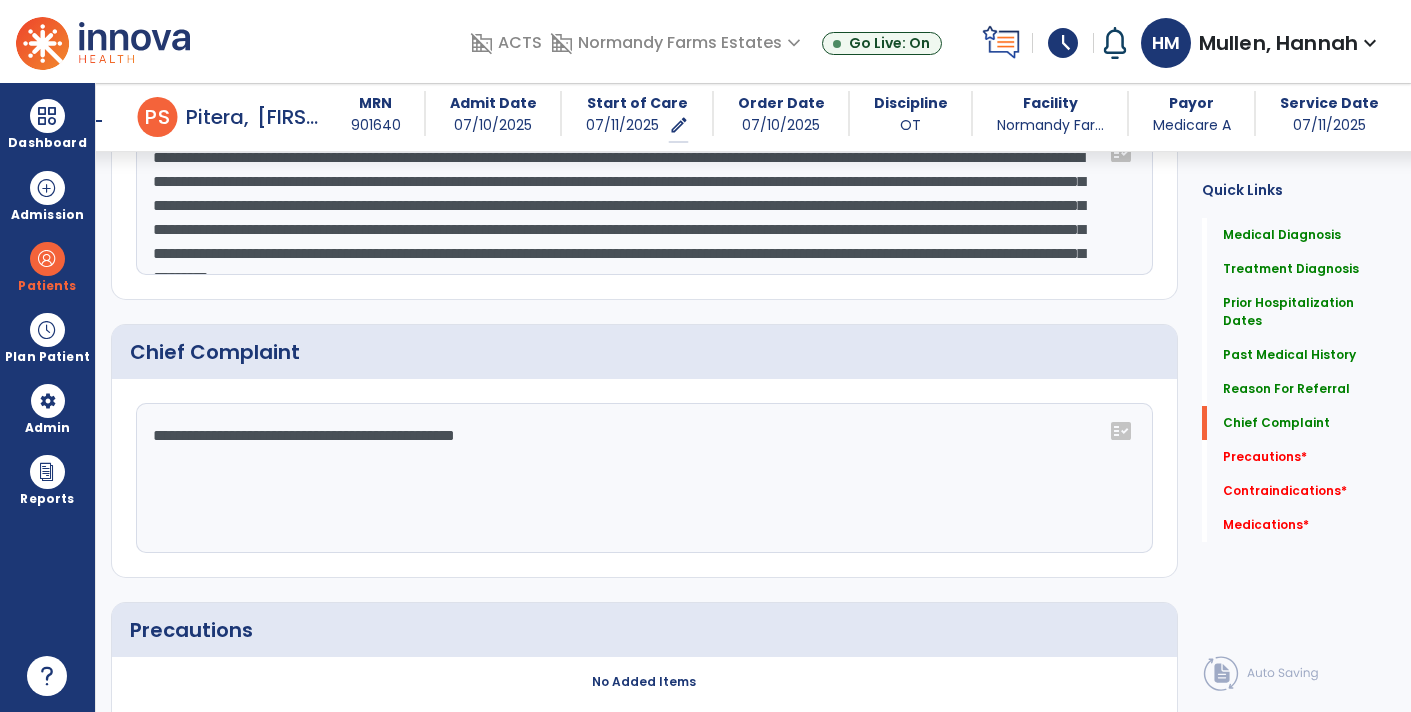 scroll, scrollTop: 1426, scrollLeft: 0, axis: vertical 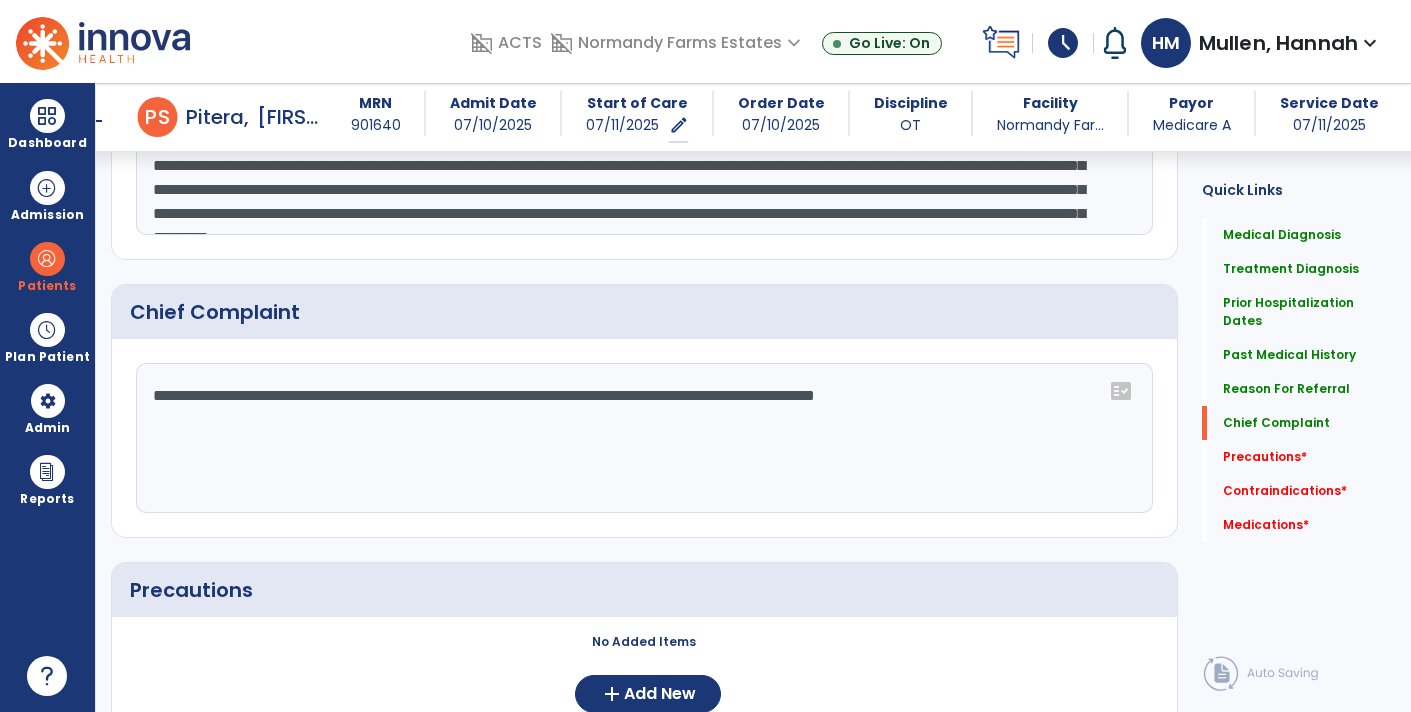 type on "**********" 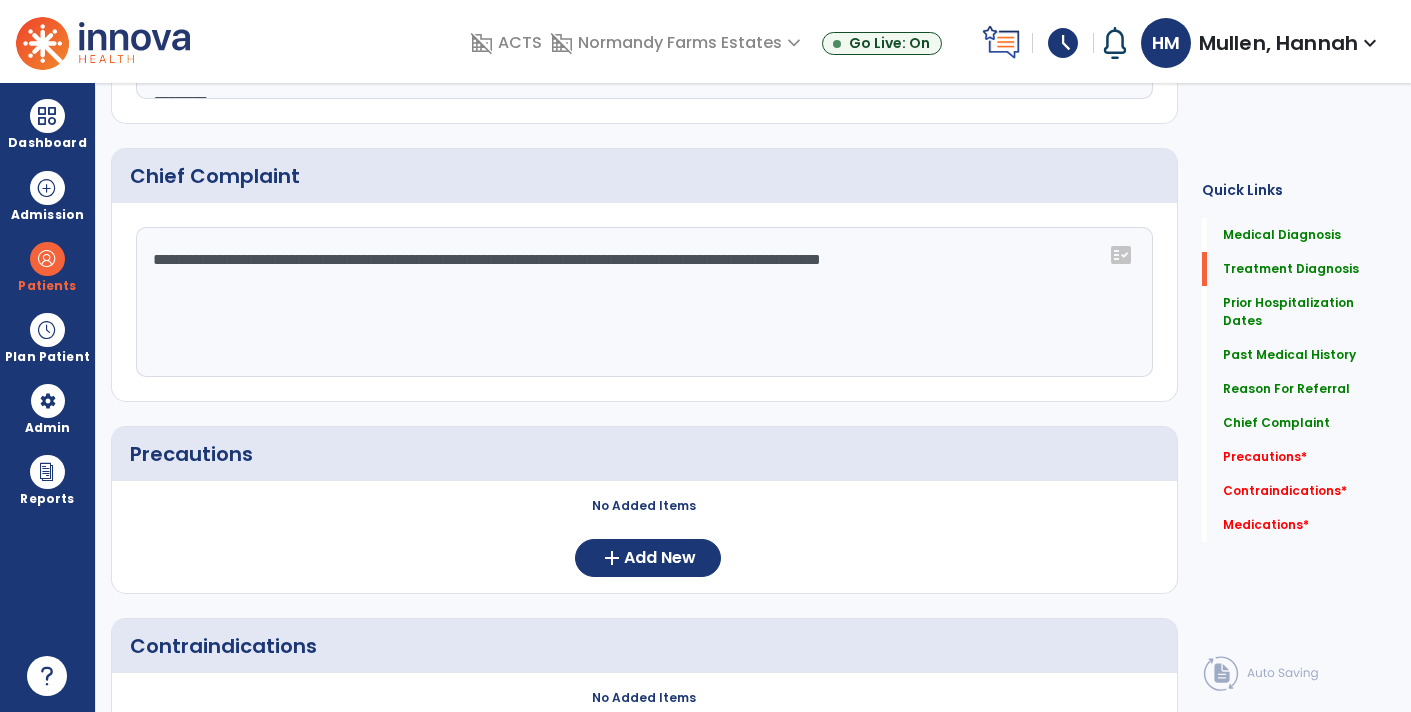 scroll, scrollTop: 0, scrollLeft: 0, axis: both 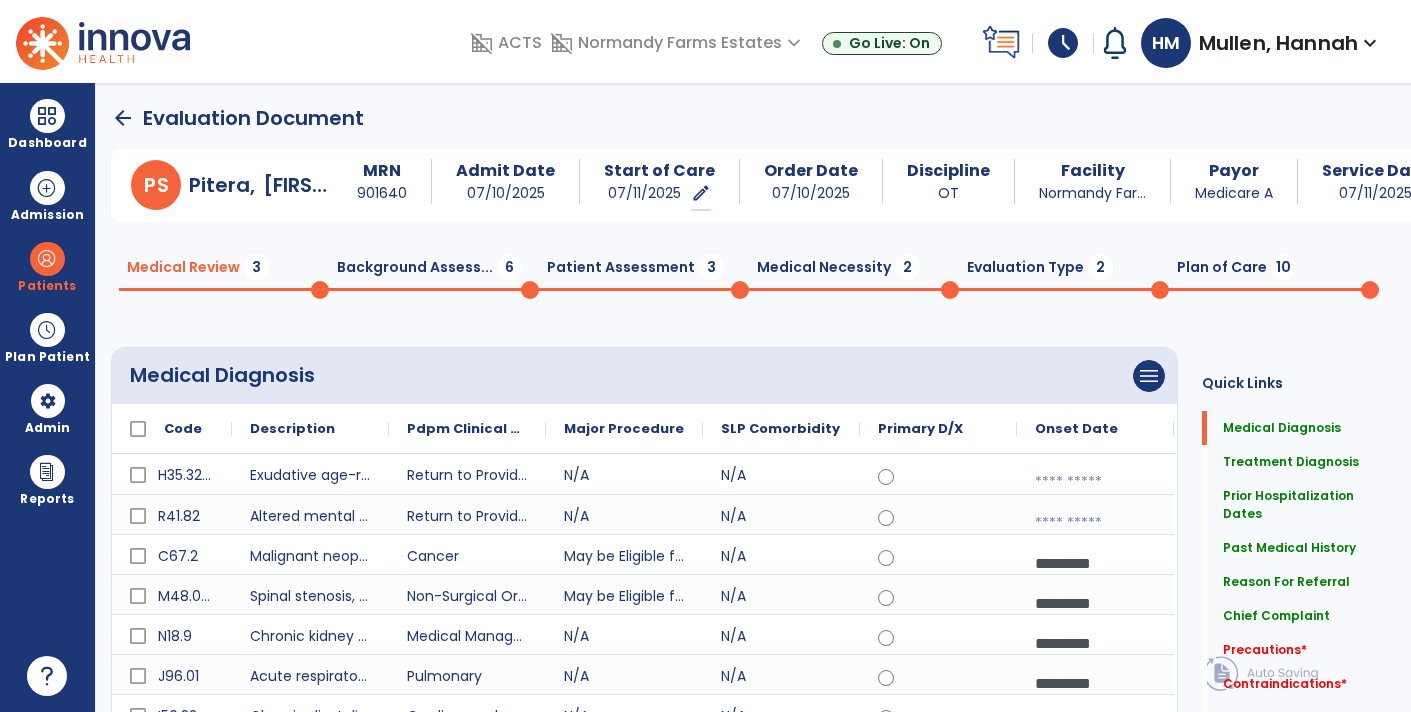 click on "arrow_back" 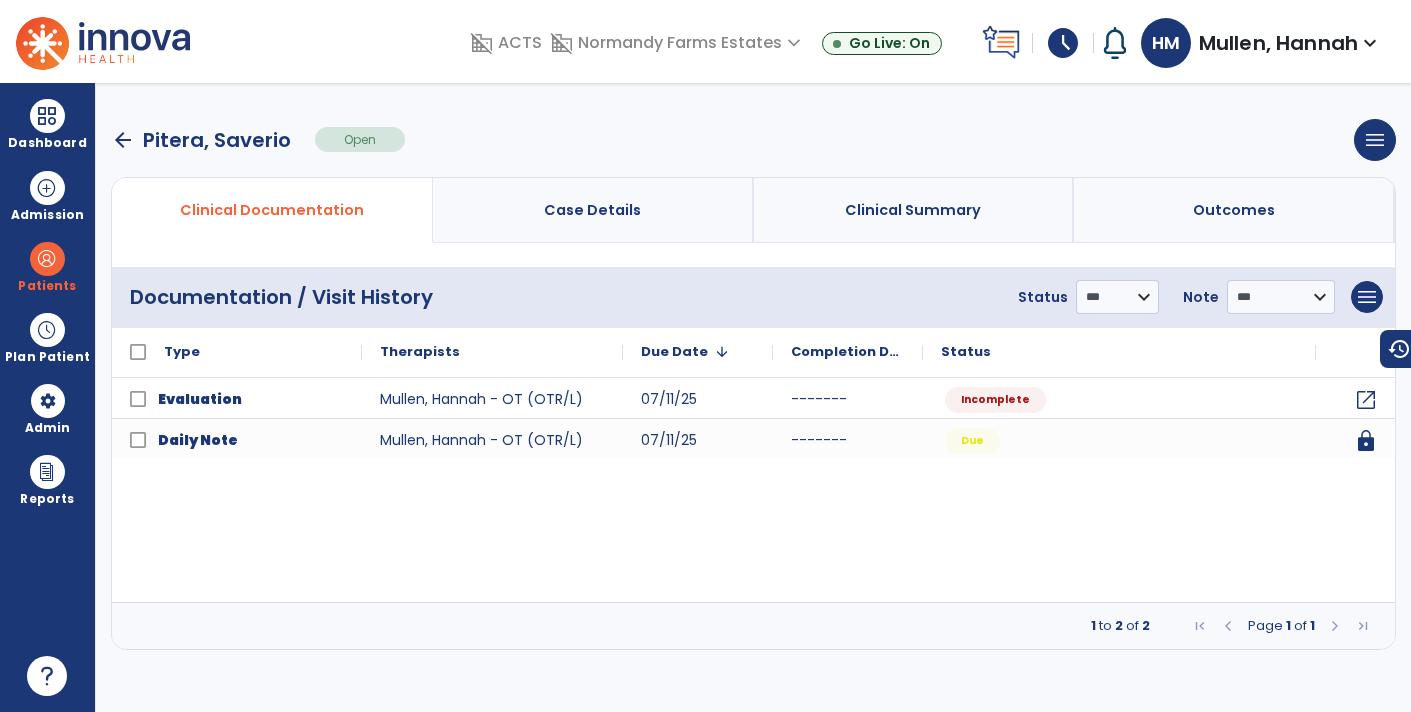 click on "arrow_back" at bounding box center [123, 140] 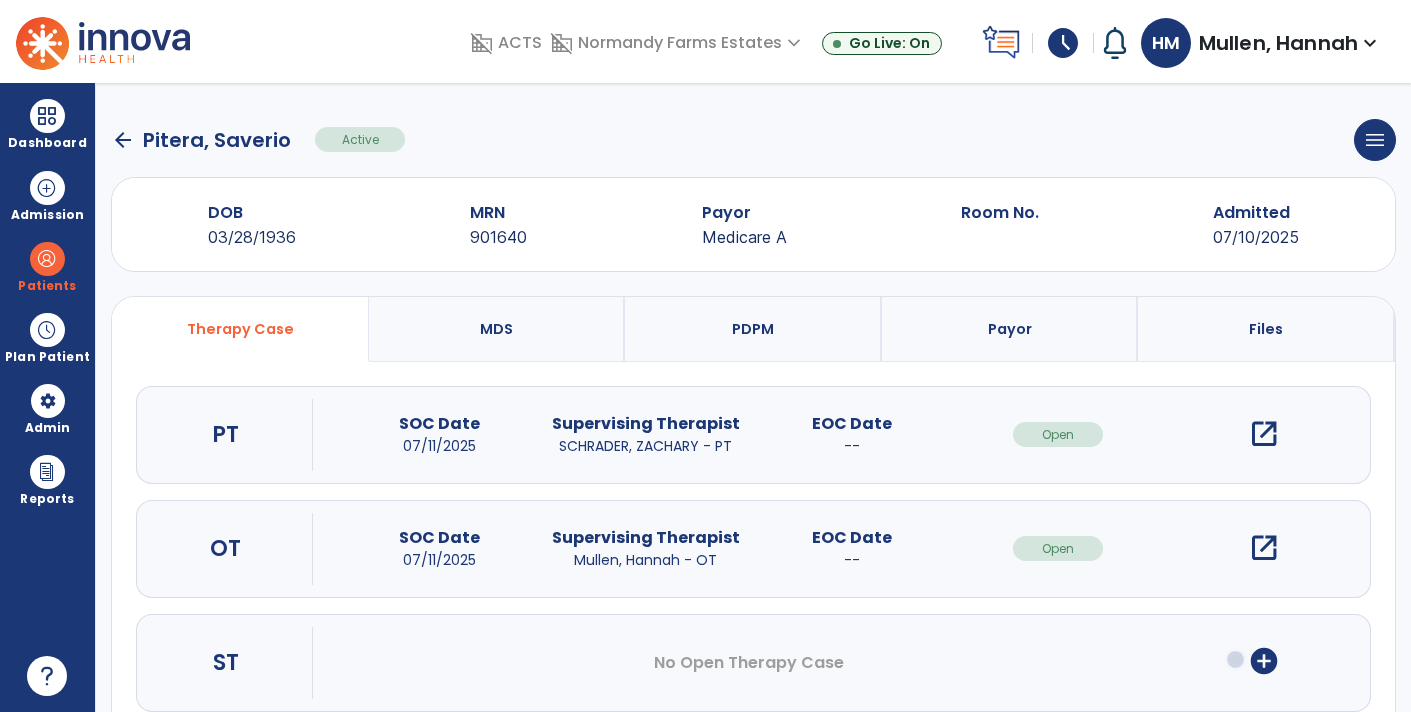 click on "open_in_new" at bounding box center [1264, 434] 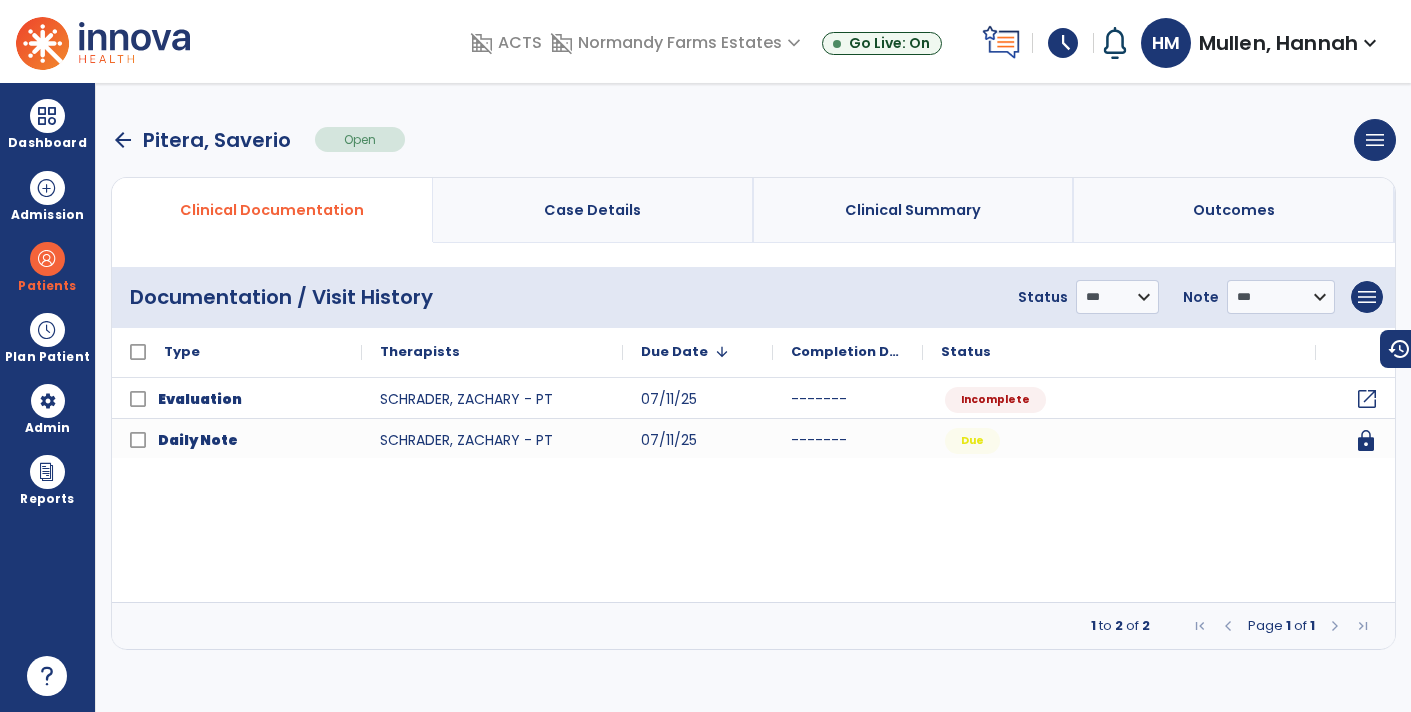 click on "open_in_new" 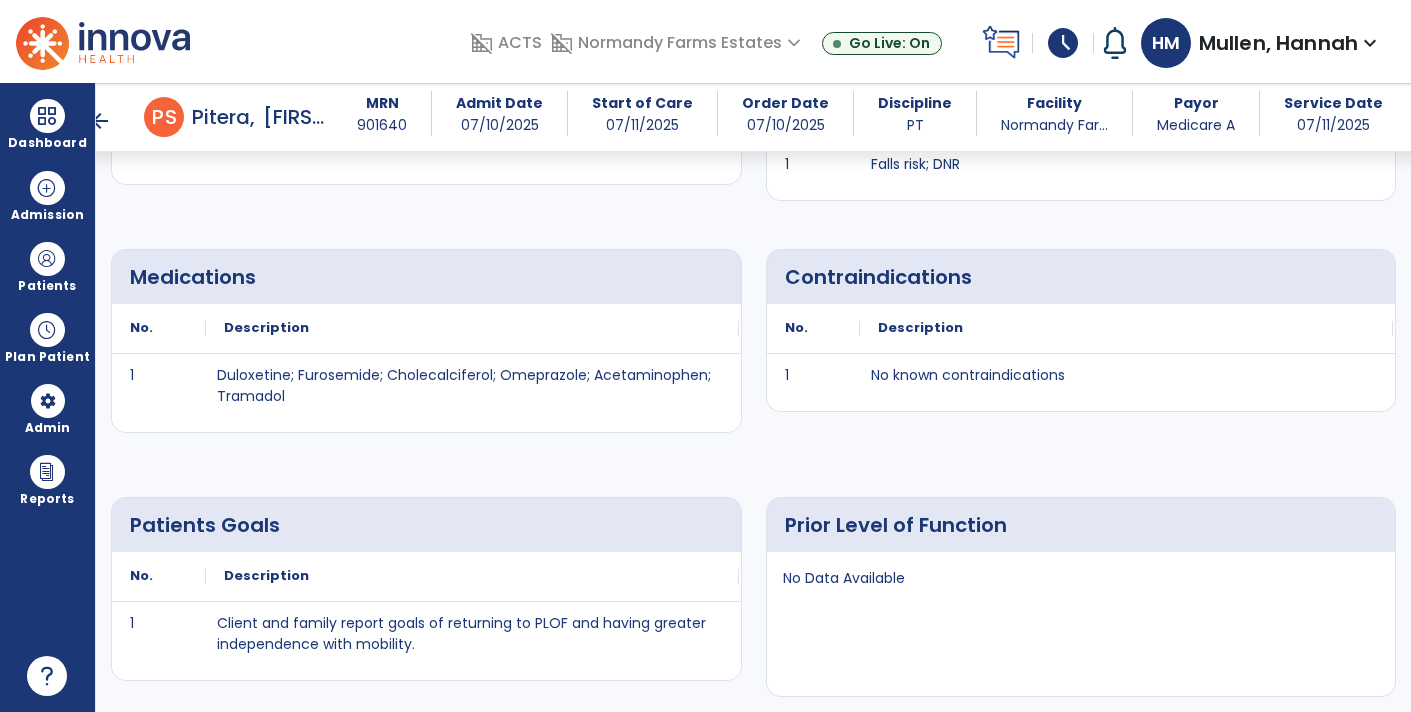 scroll, scrollTop: 1761, scrollLeft: 0, axis: vertical 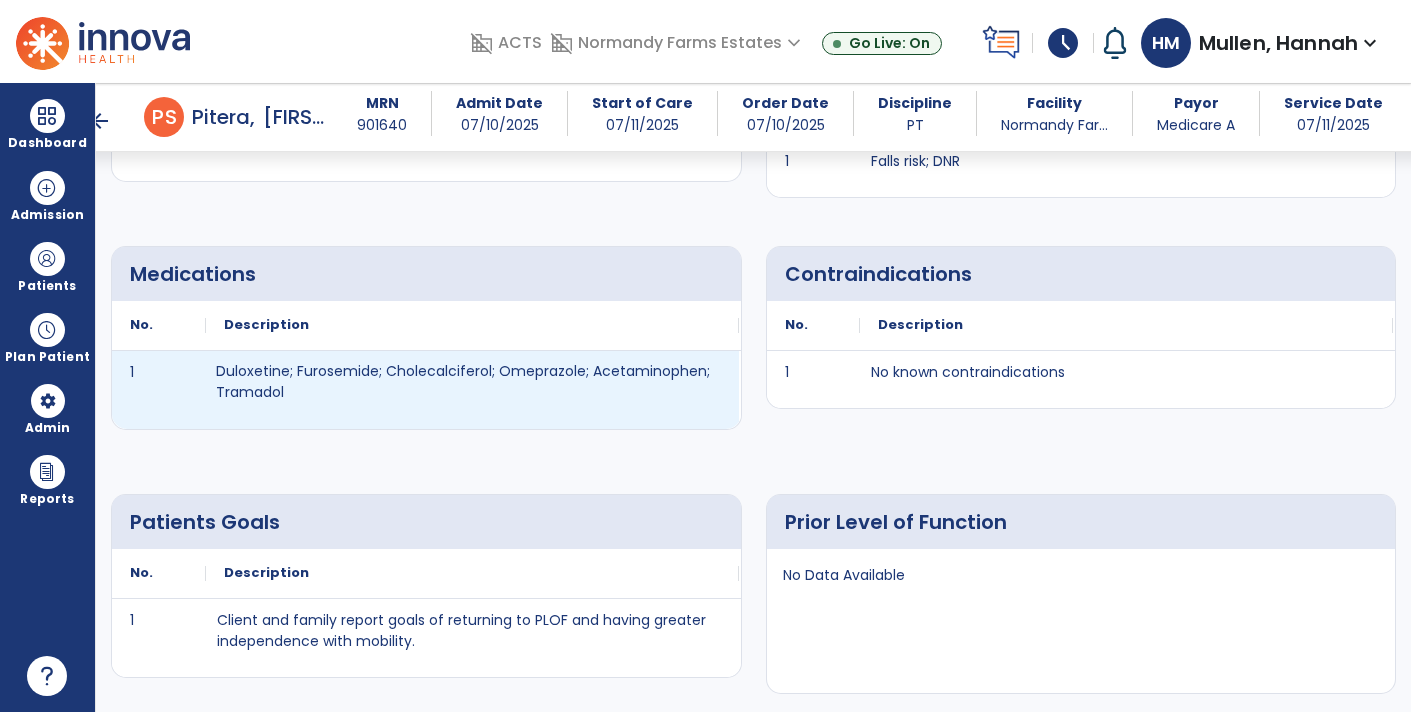 drag, startPoint x: 284, startPoint y: 396, endPoint x: 222, endPoint y: 369, distance: 67.62396 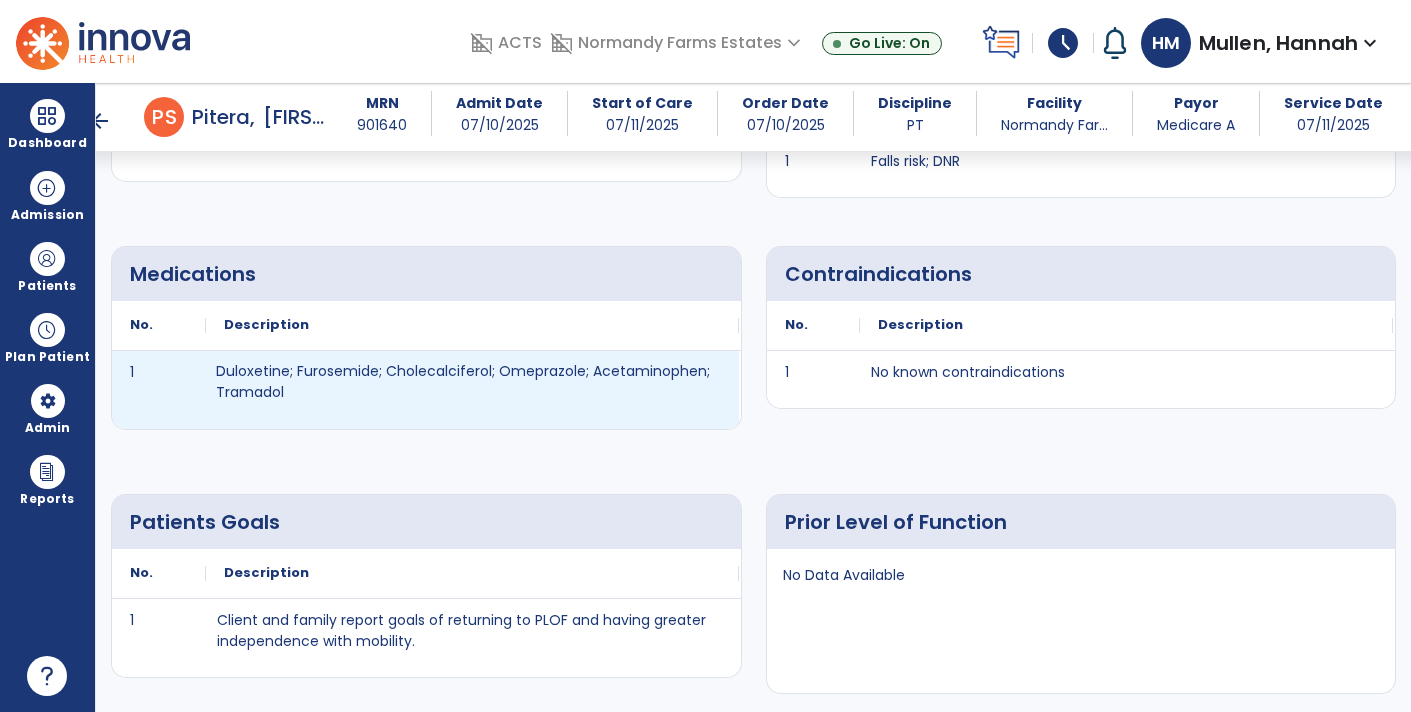 click on "Medications
No.
Description
1 Duloxetine; Furosemide; Cholecalciferol; Omeprazole; Acetaminophen; Tramadol" 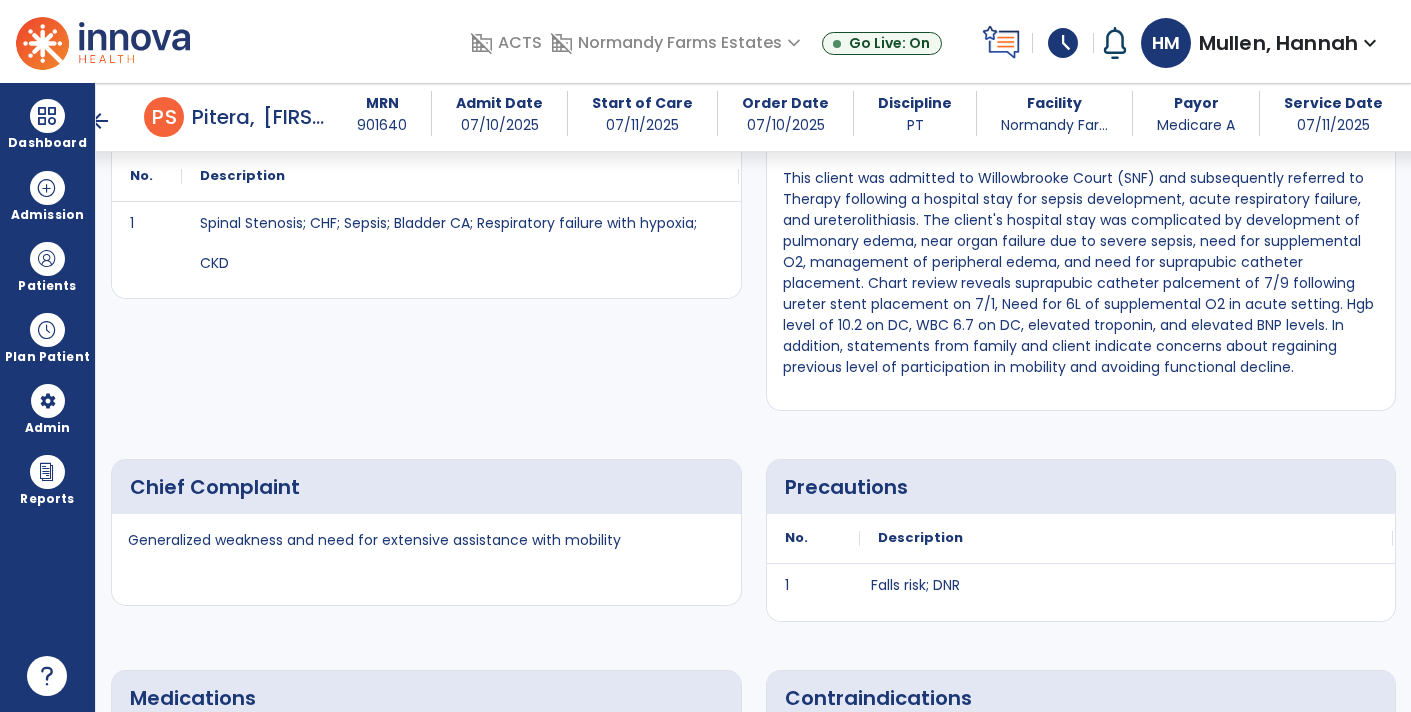 scroll, scrollTop: 0, scrollLeft: 0, axis: both 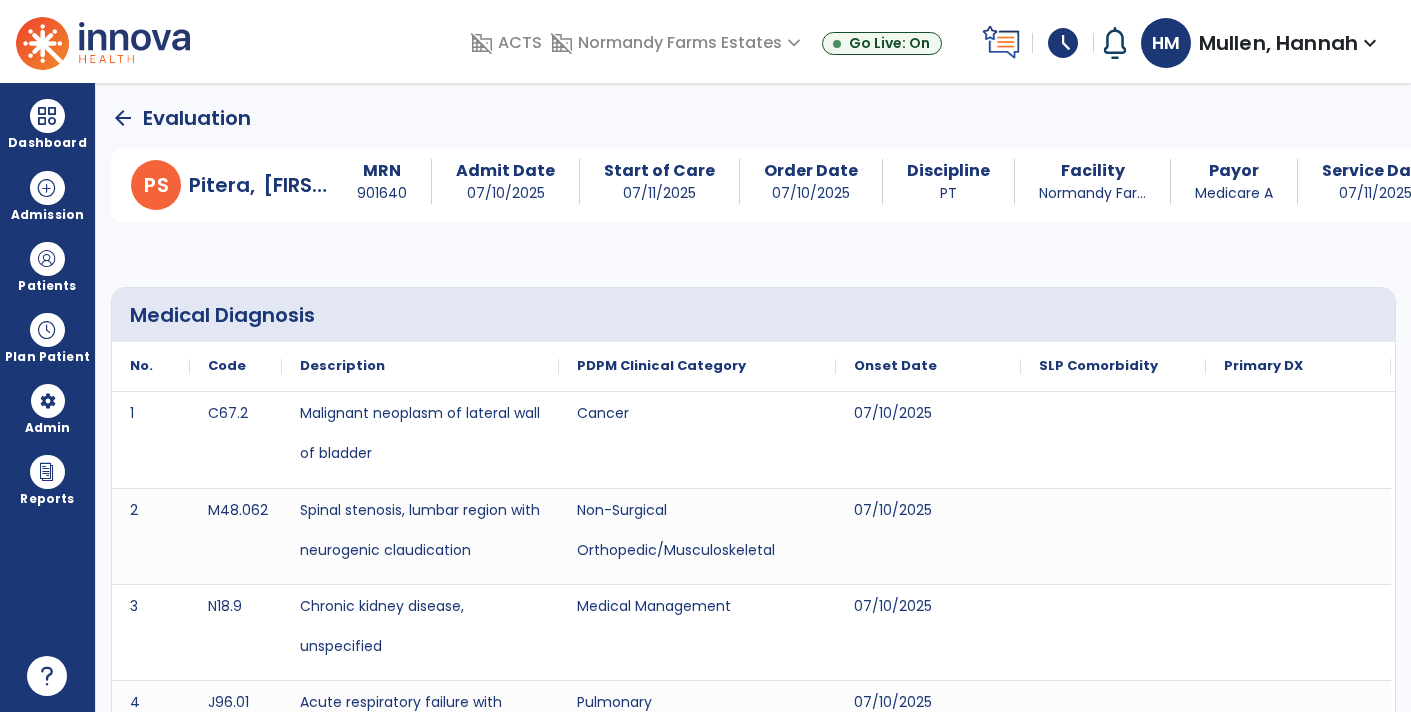 click on "arrow_back   Evaluation   P  S  Pitera,   Saverio  MRN 901640 Admit Date 07/10/2025 Start of Care 07/11/2025 Order Date 07/10/2025 Discipline PT Facility Normandy Far... Payor Medicare A Service Date 07/11/2025 Medical Diagnosis
No.
Code
Description 1" at bounding box center (753, 397) 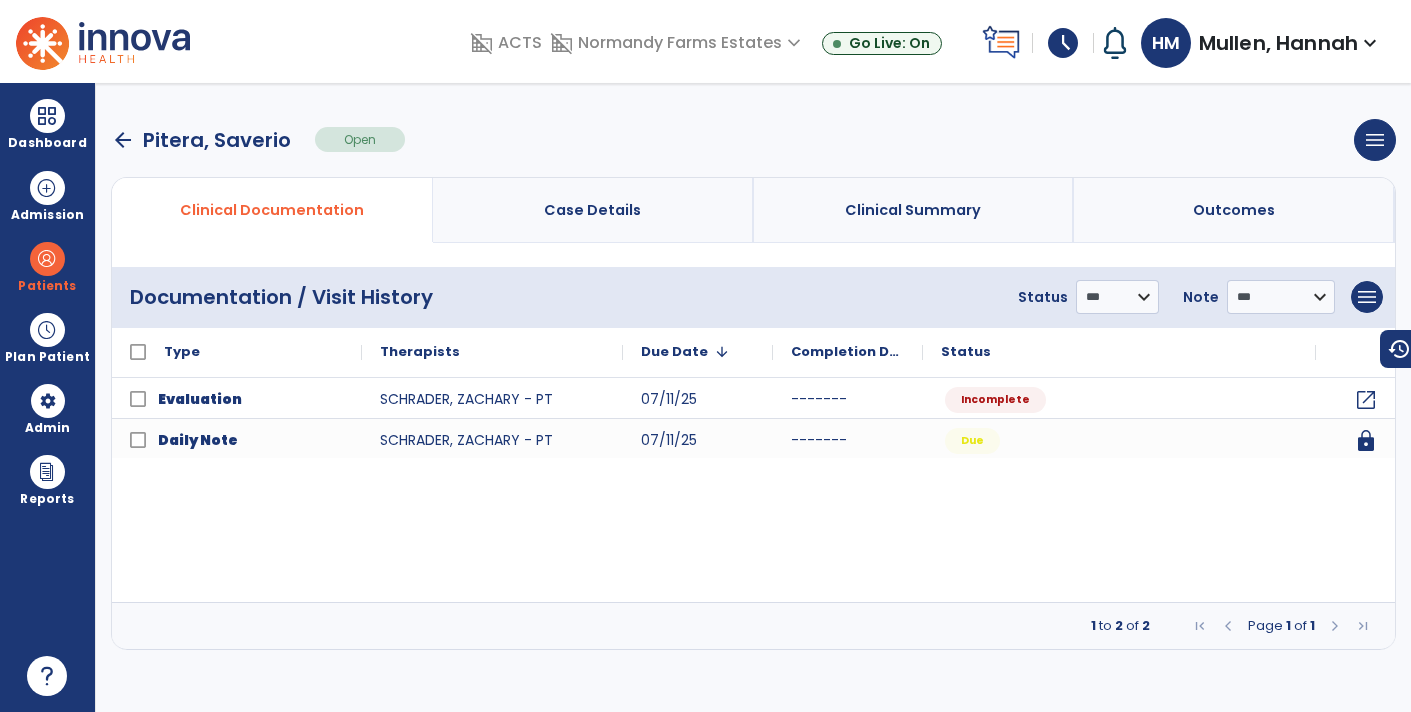 click on "arrow_back" at bounding box center (123, 140) 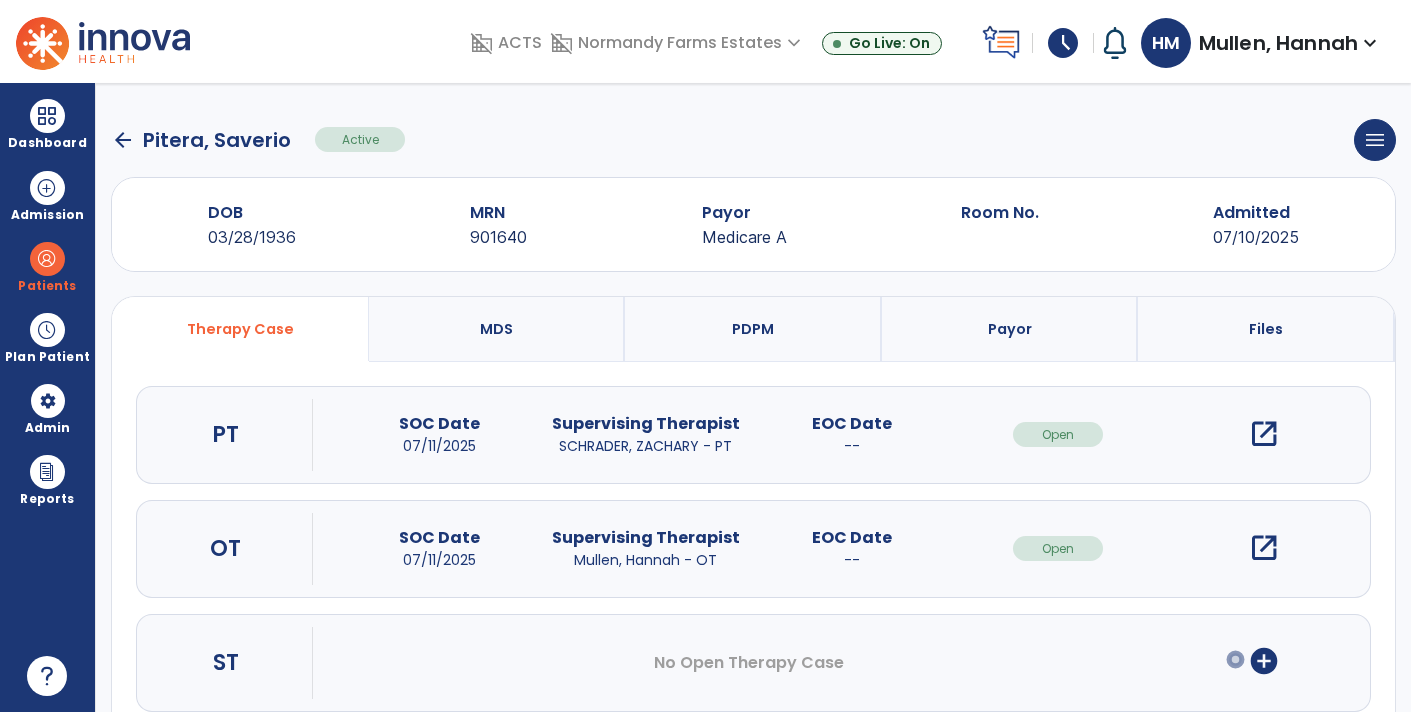 click on "open_in_new" at bounding box center (1264, 548) 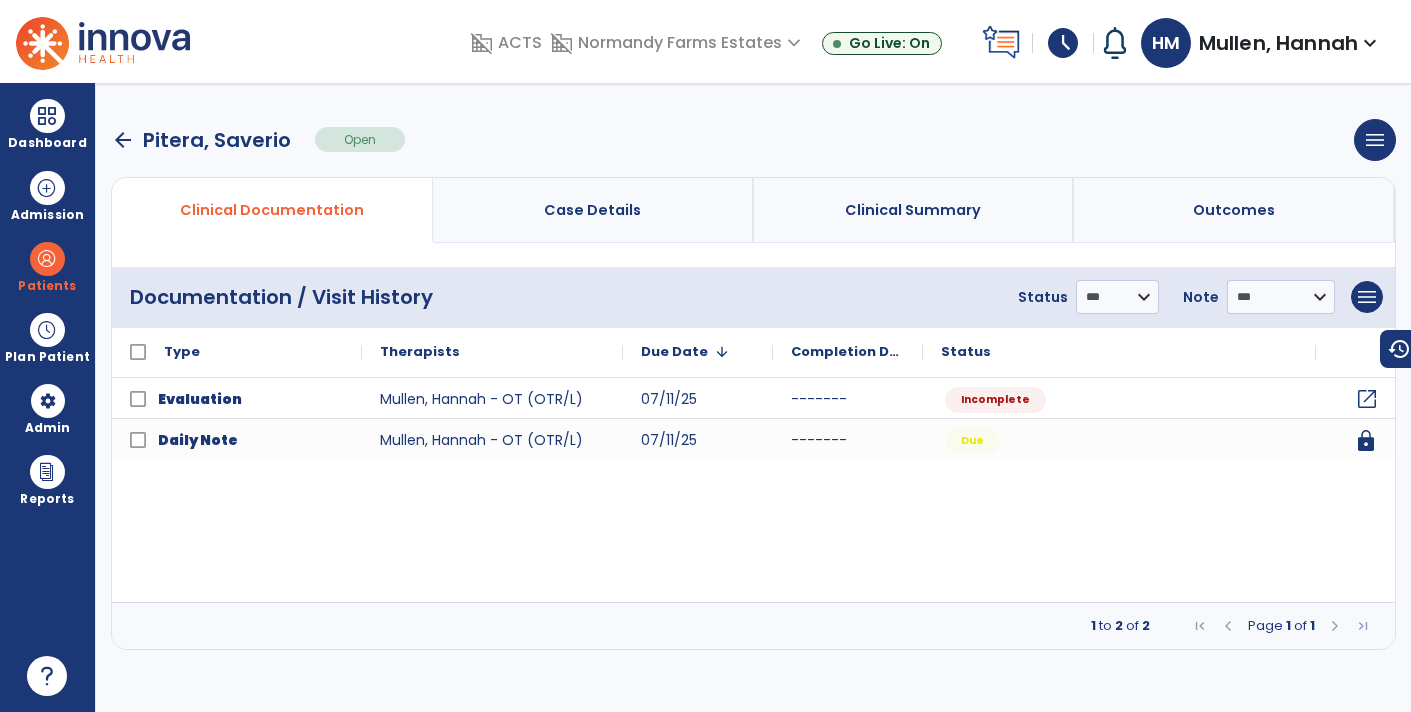 click on "open_in_new" 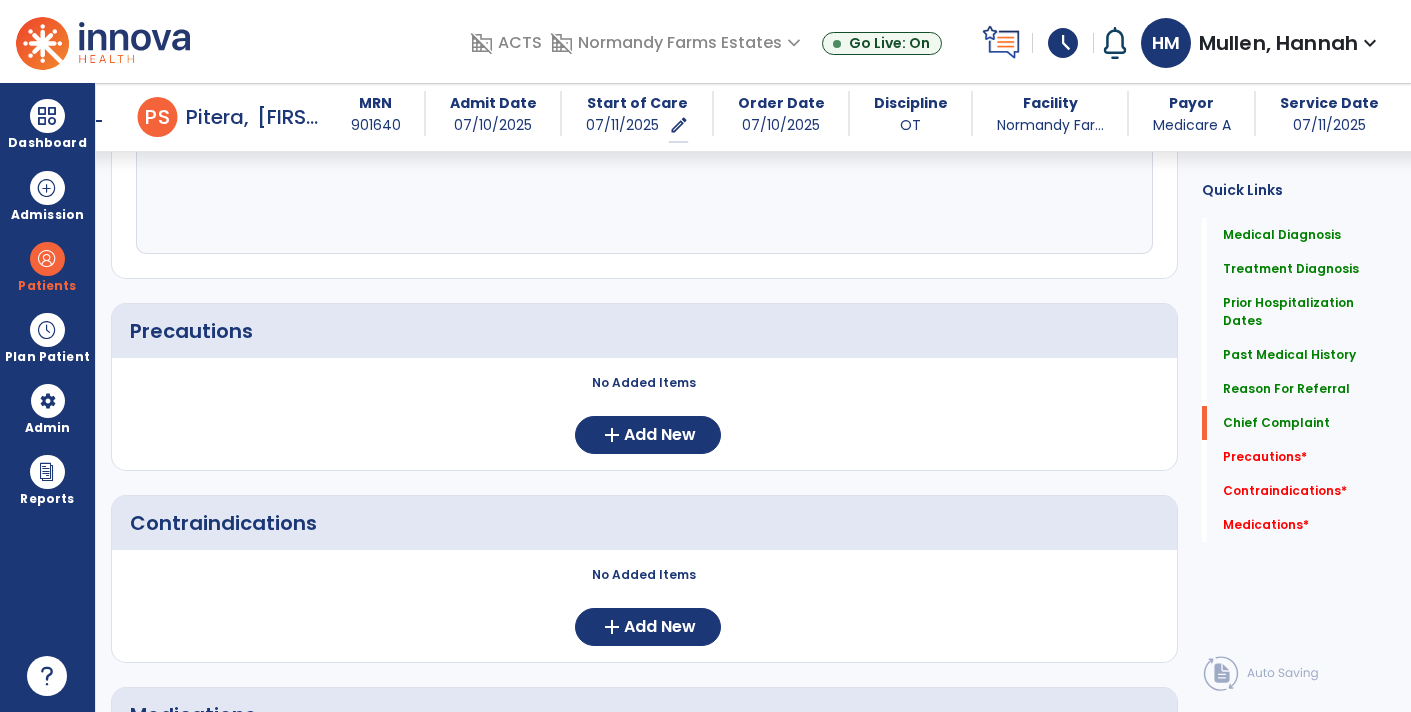 scroll, scrollTop: 1721, scrollLeft: 0, axis: vertical 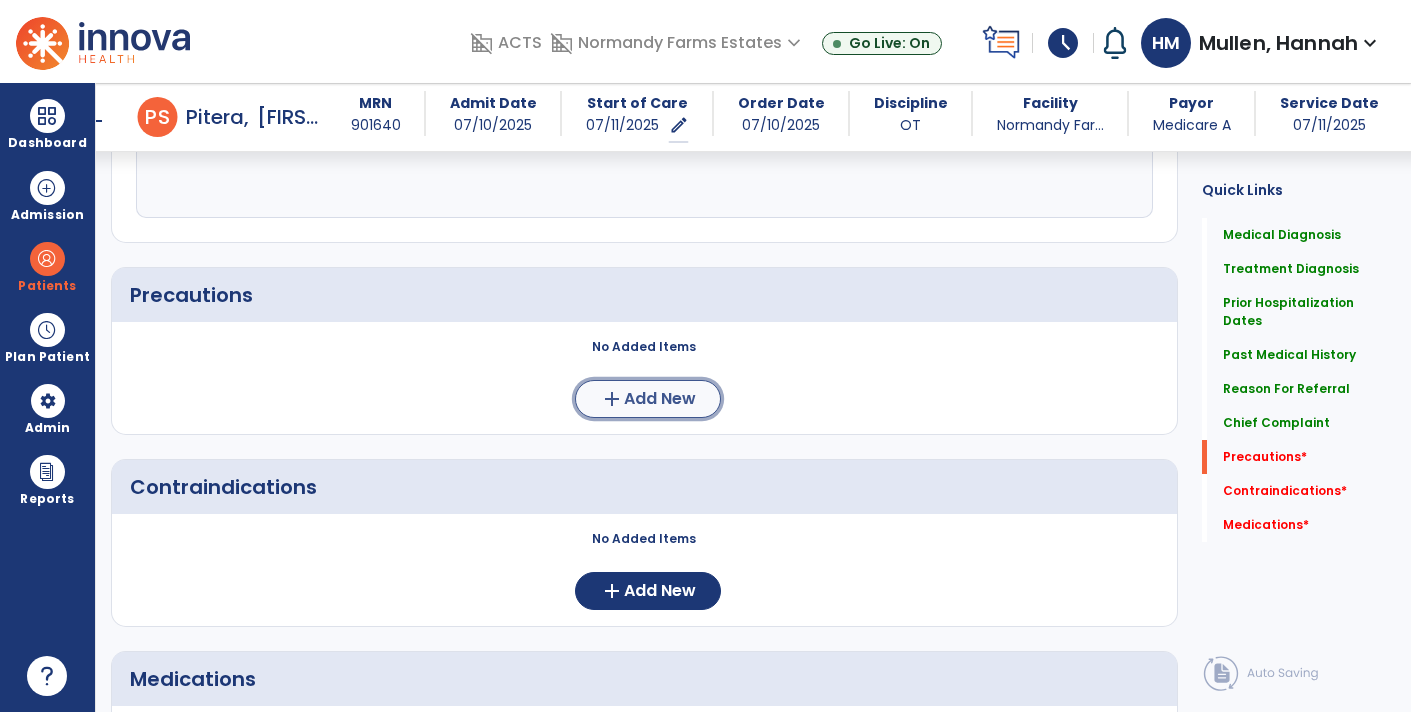 click on "add  Add New" 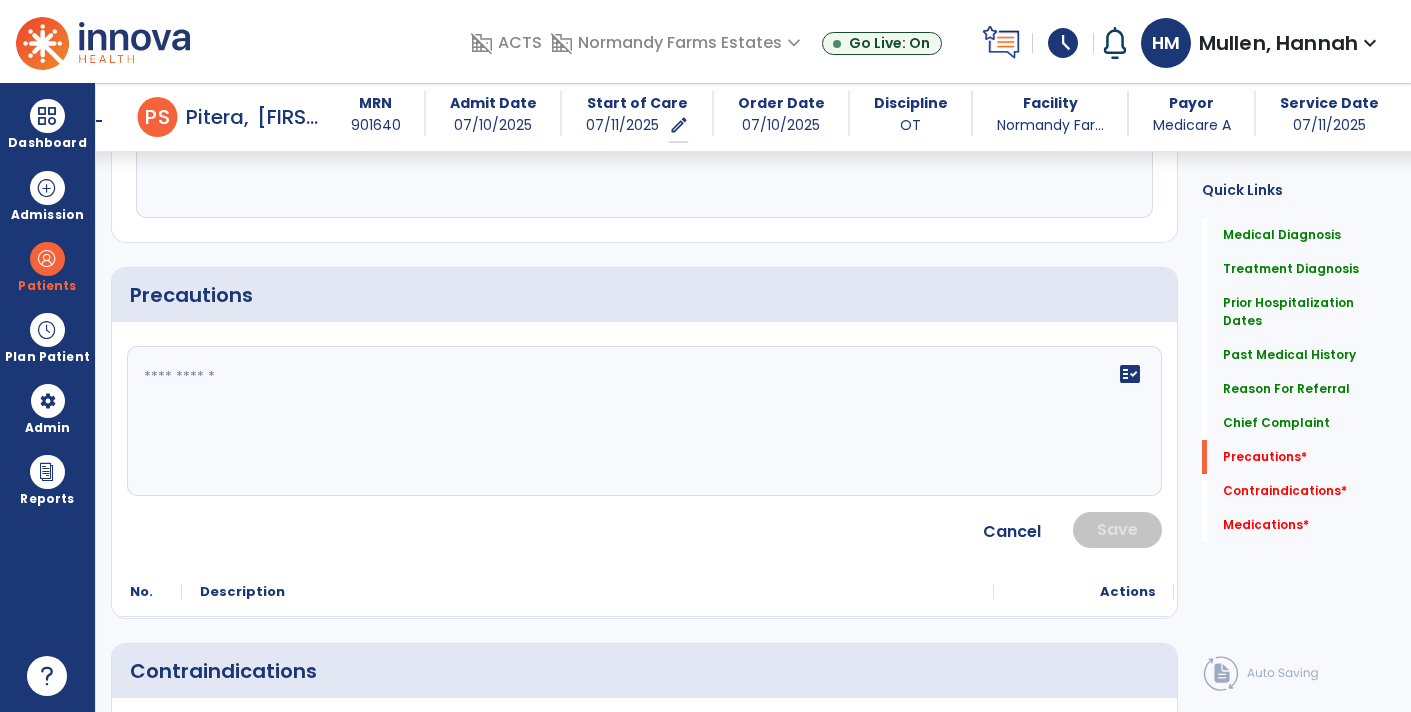 click 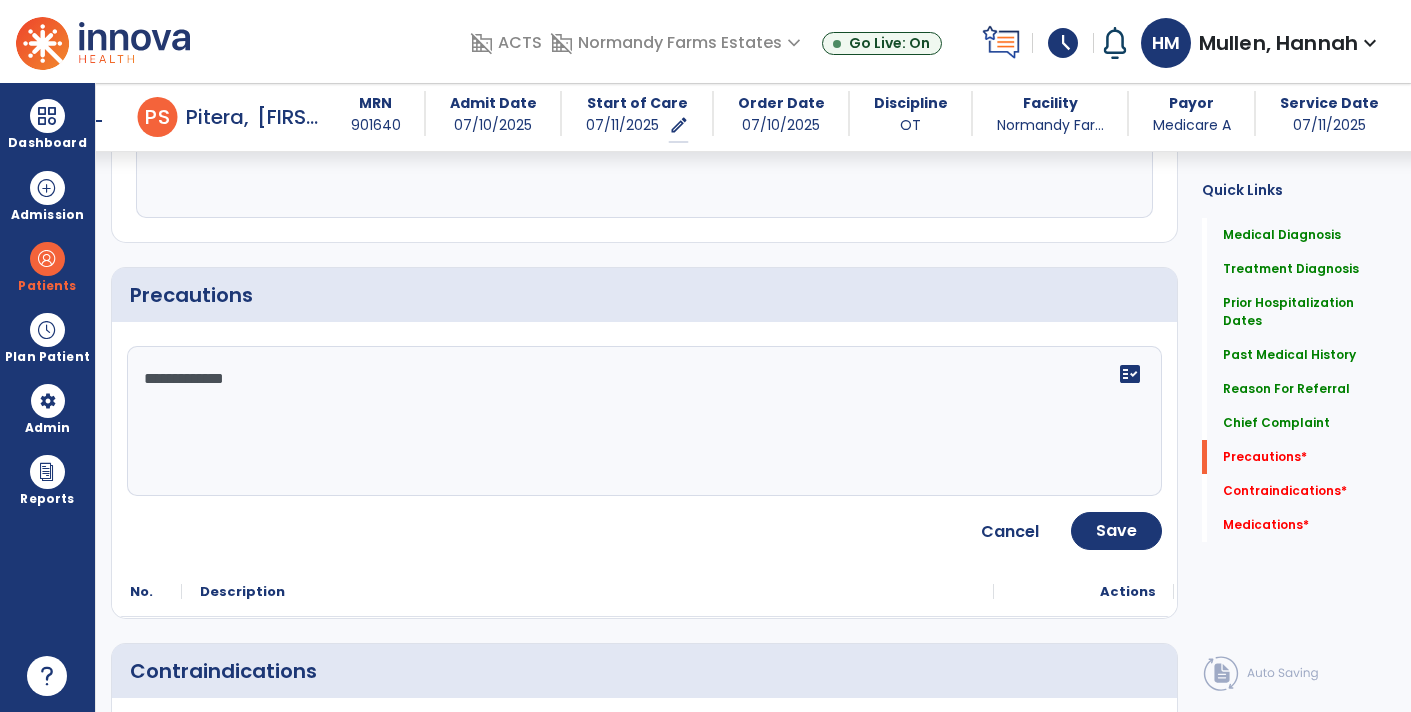 type on "**********" 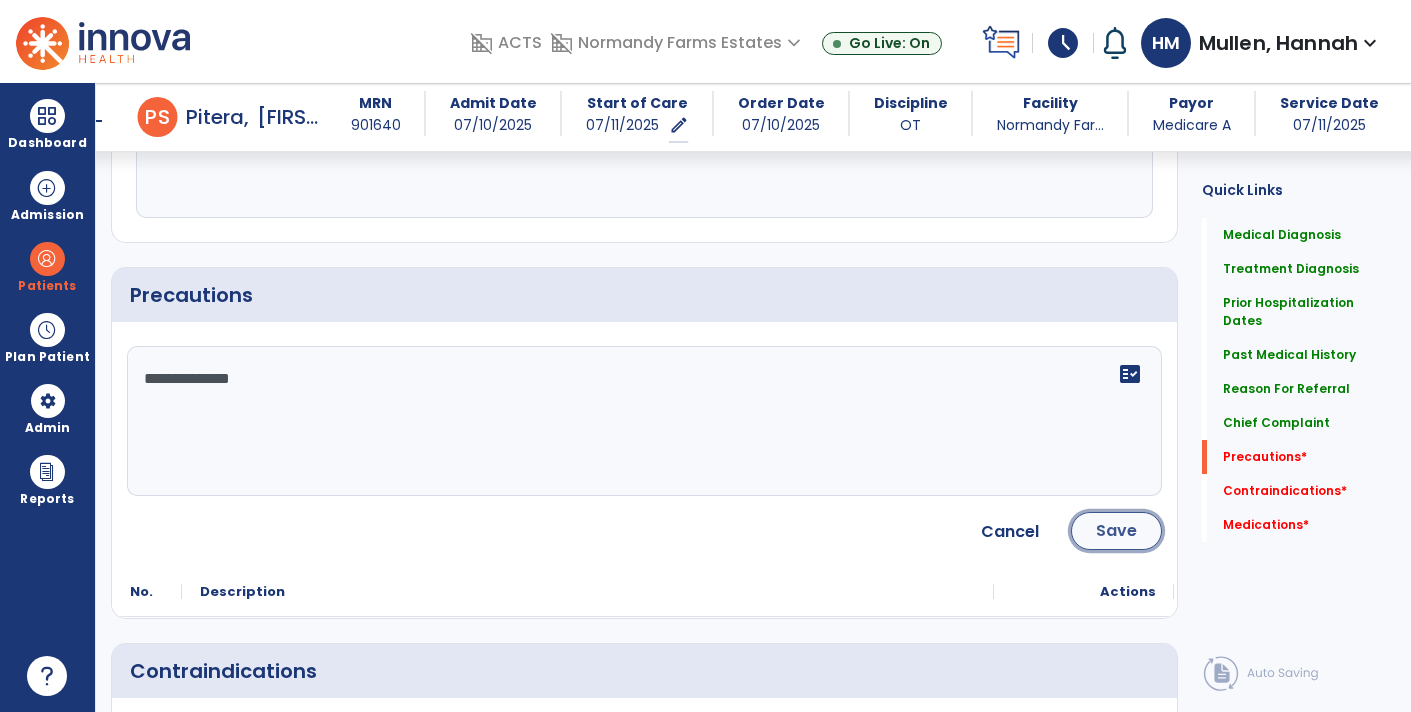 click on "Save" 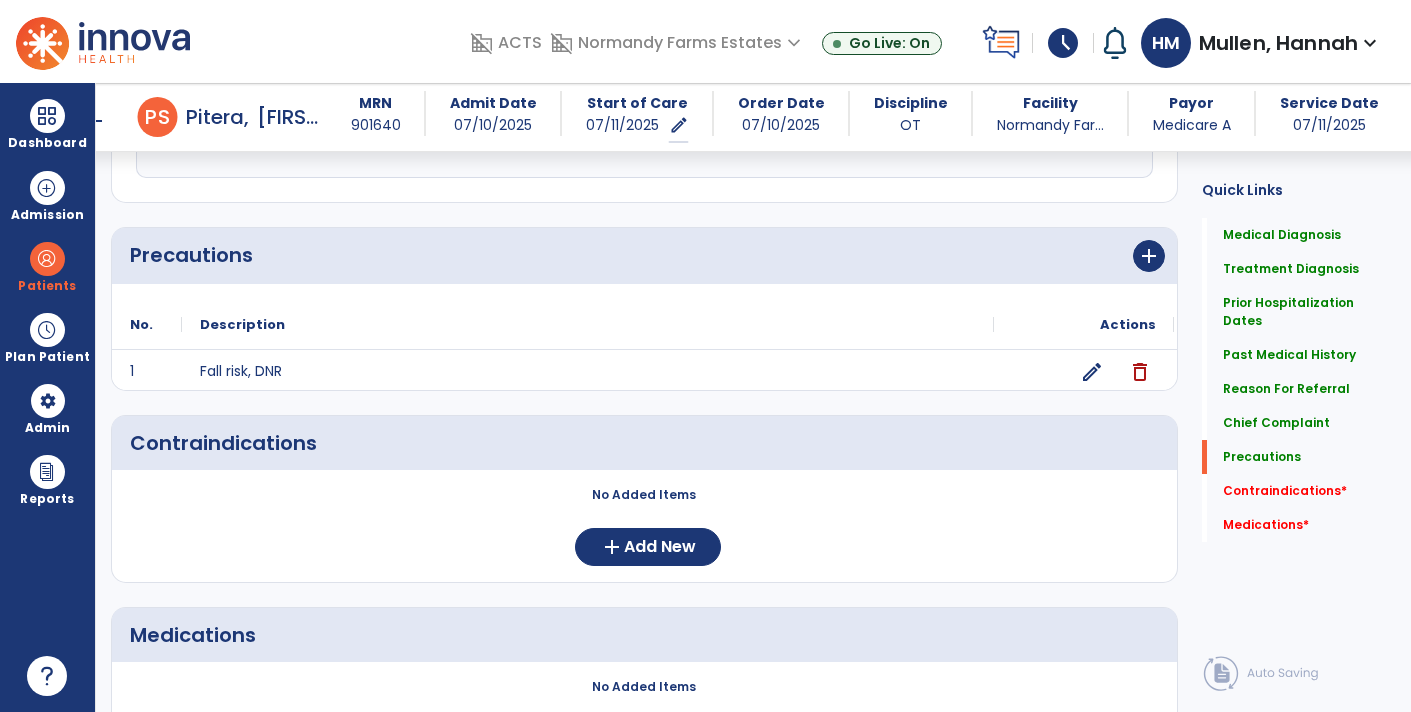 scroll, scrollTop: 1721, scrollLeft: 0, axis: vertical 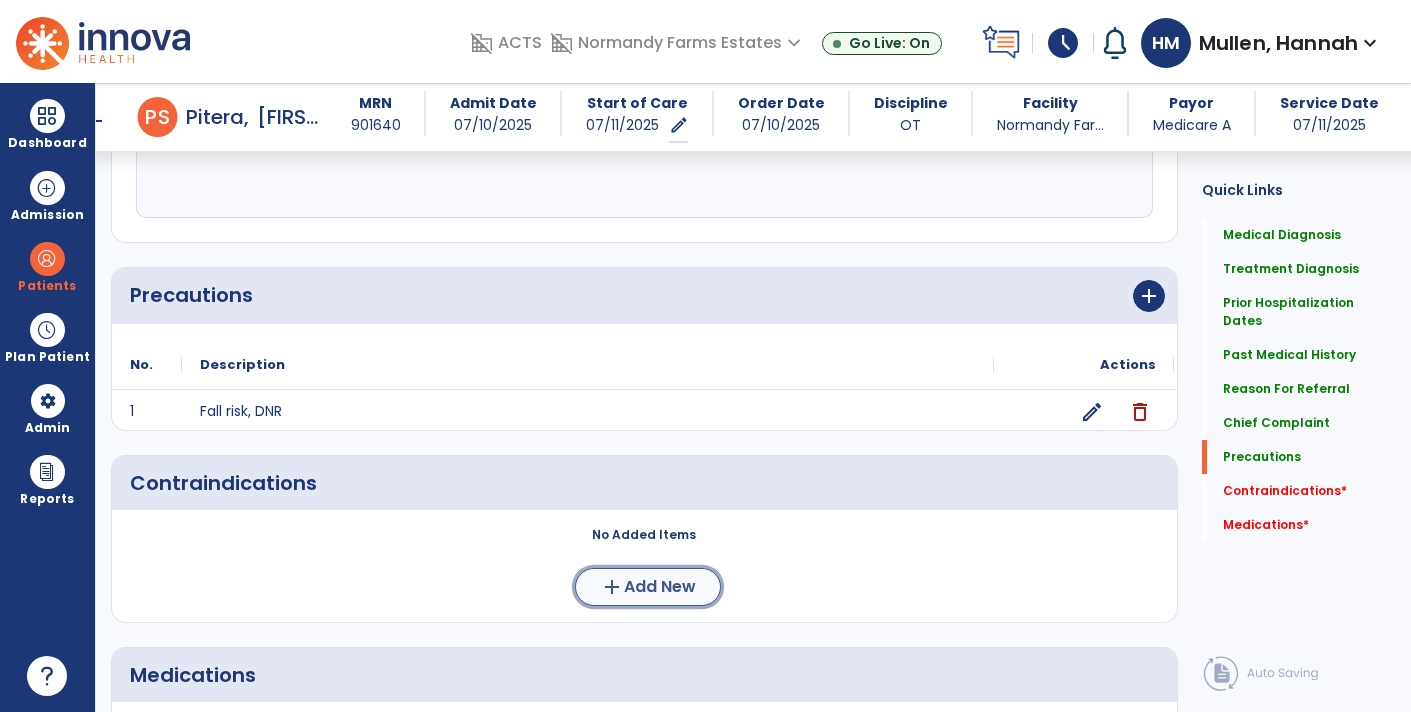 click on "Add New" 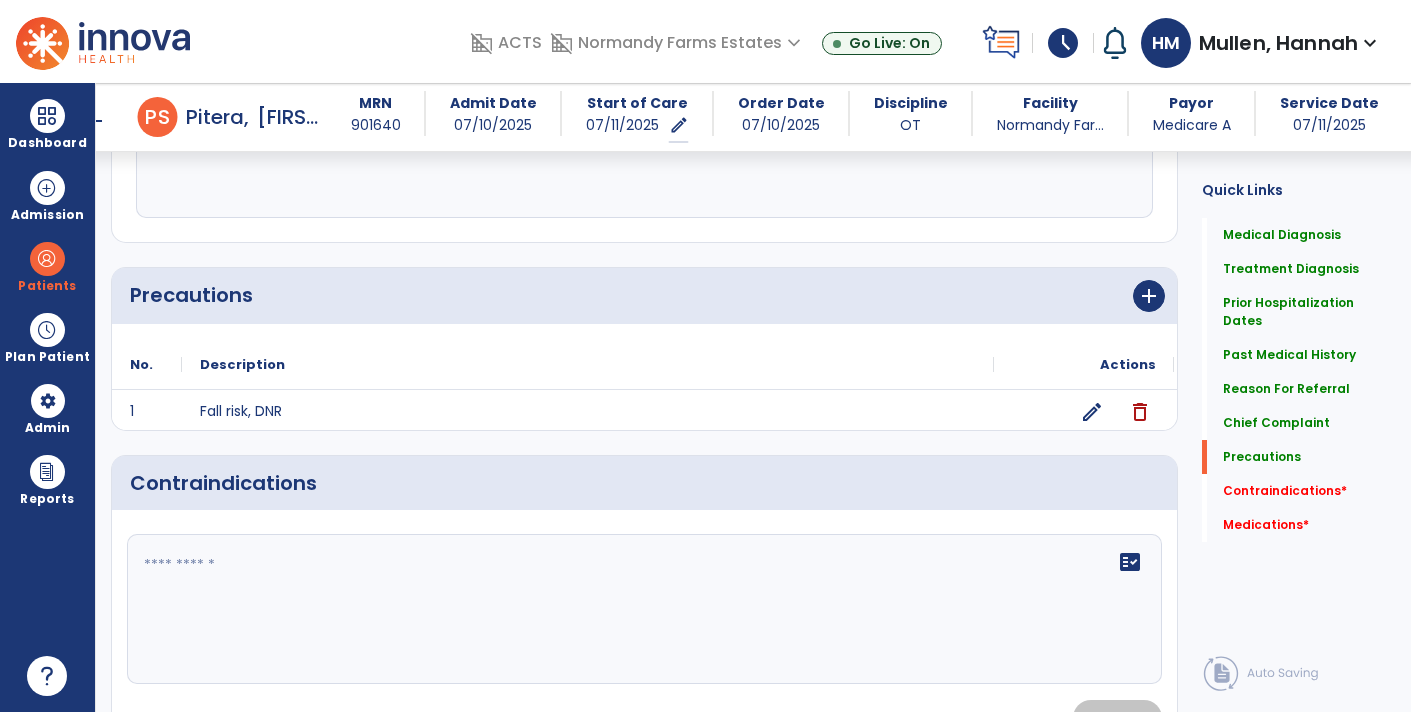 click 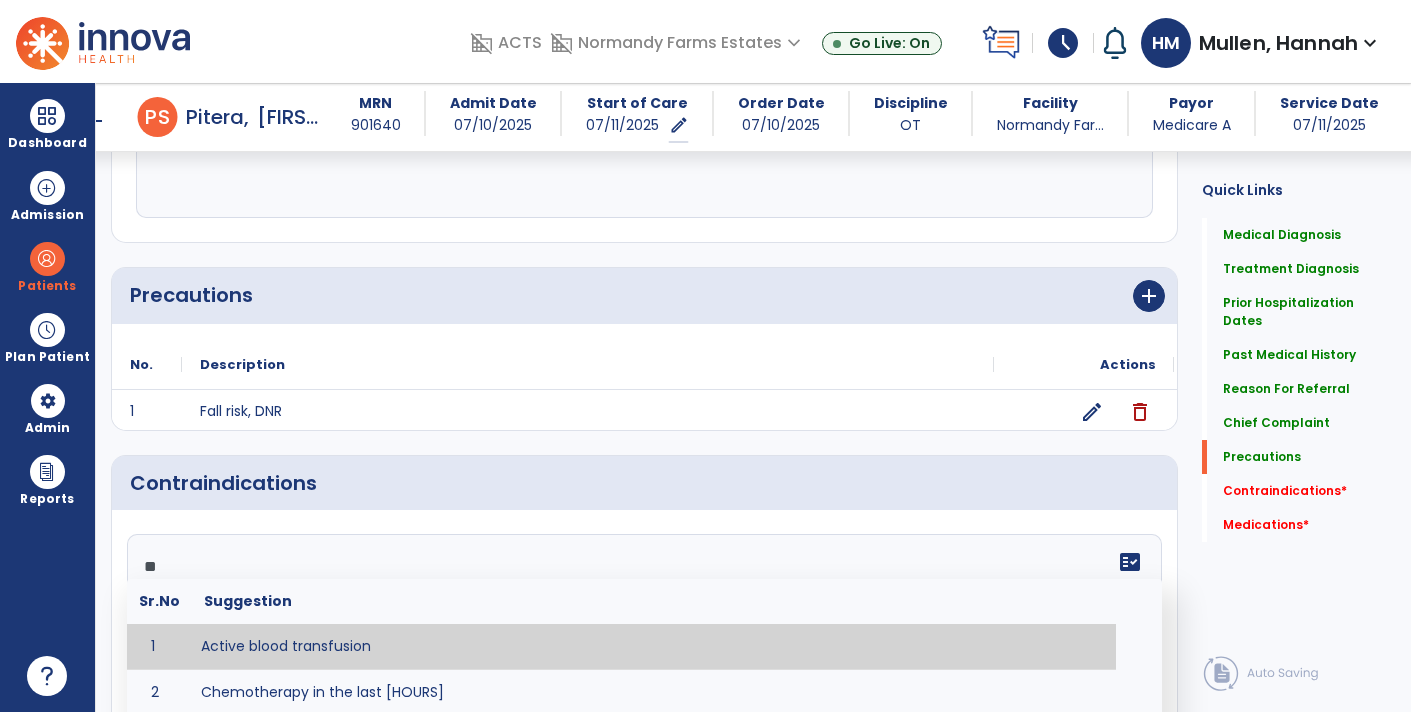 type on "*" 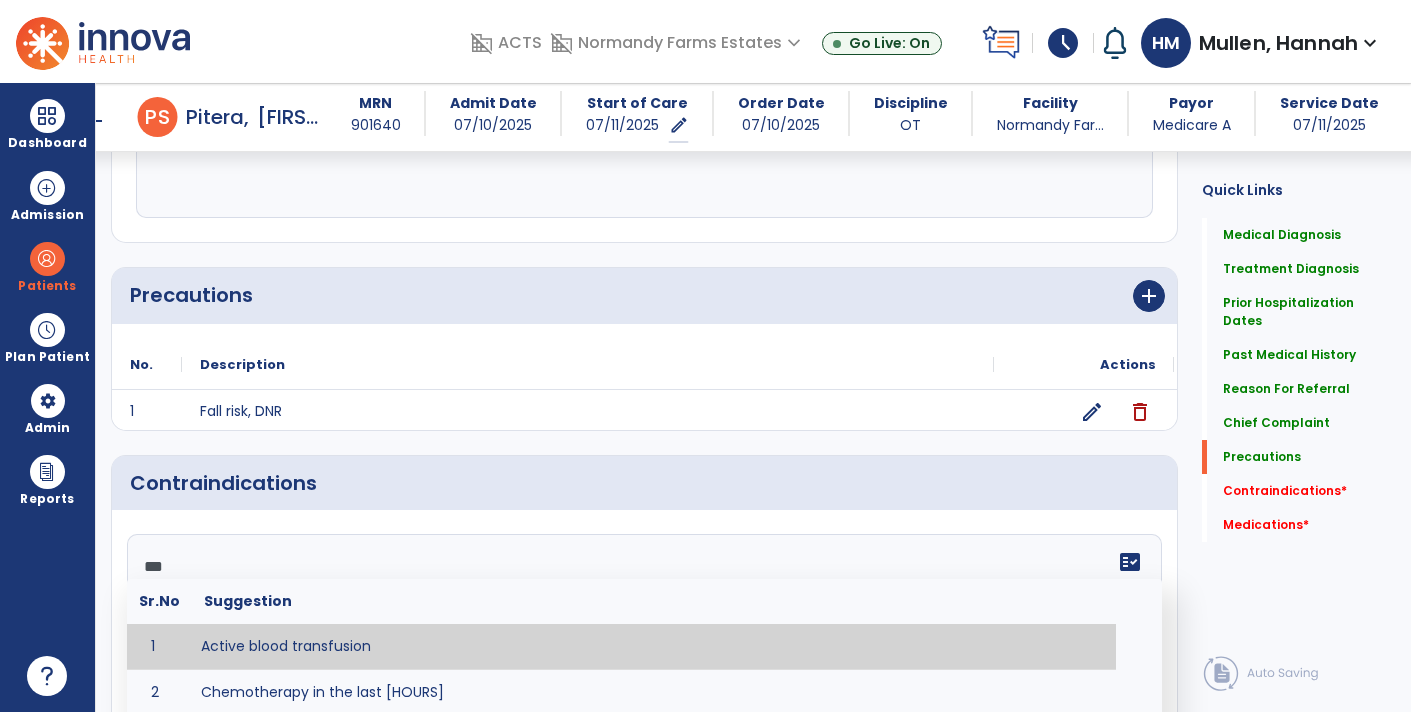 type on "****" 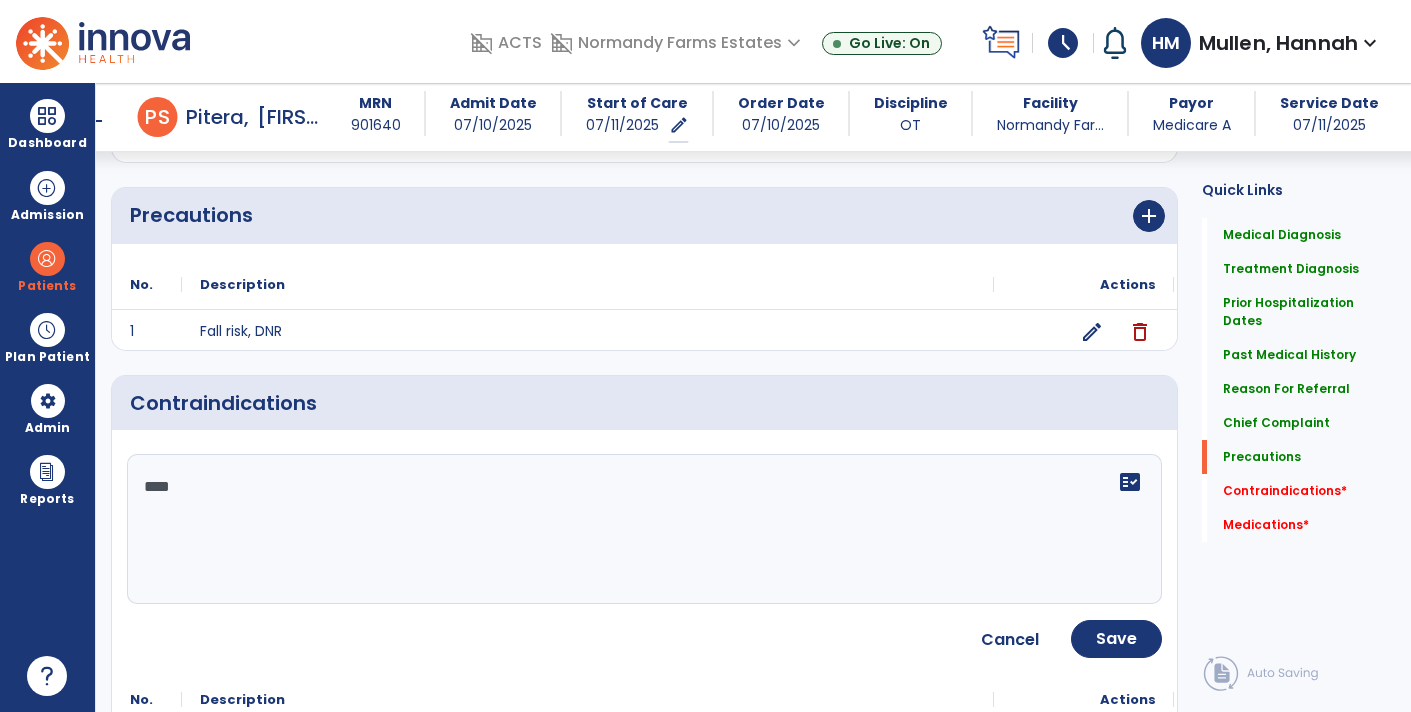 scroll, scrollTop: 1797, scrollLeft: 0, axis: vertical 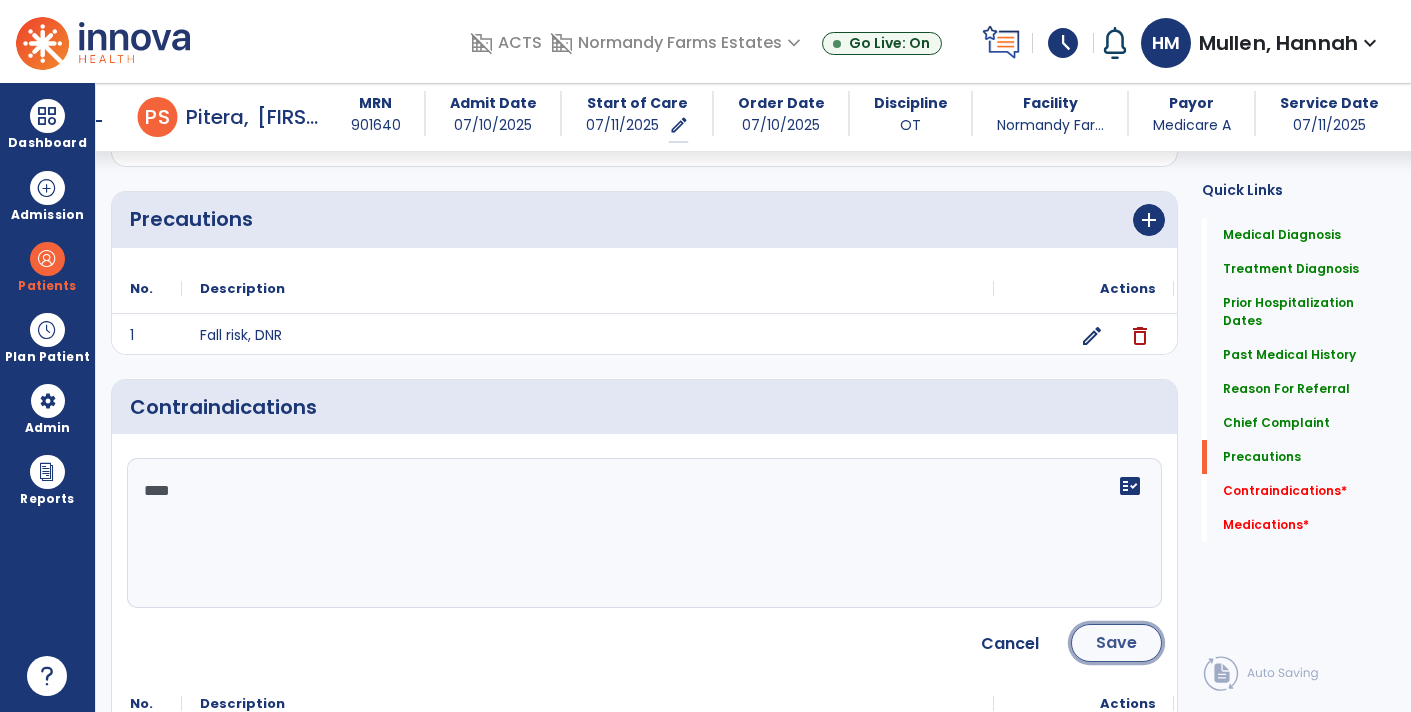 click on "Save" 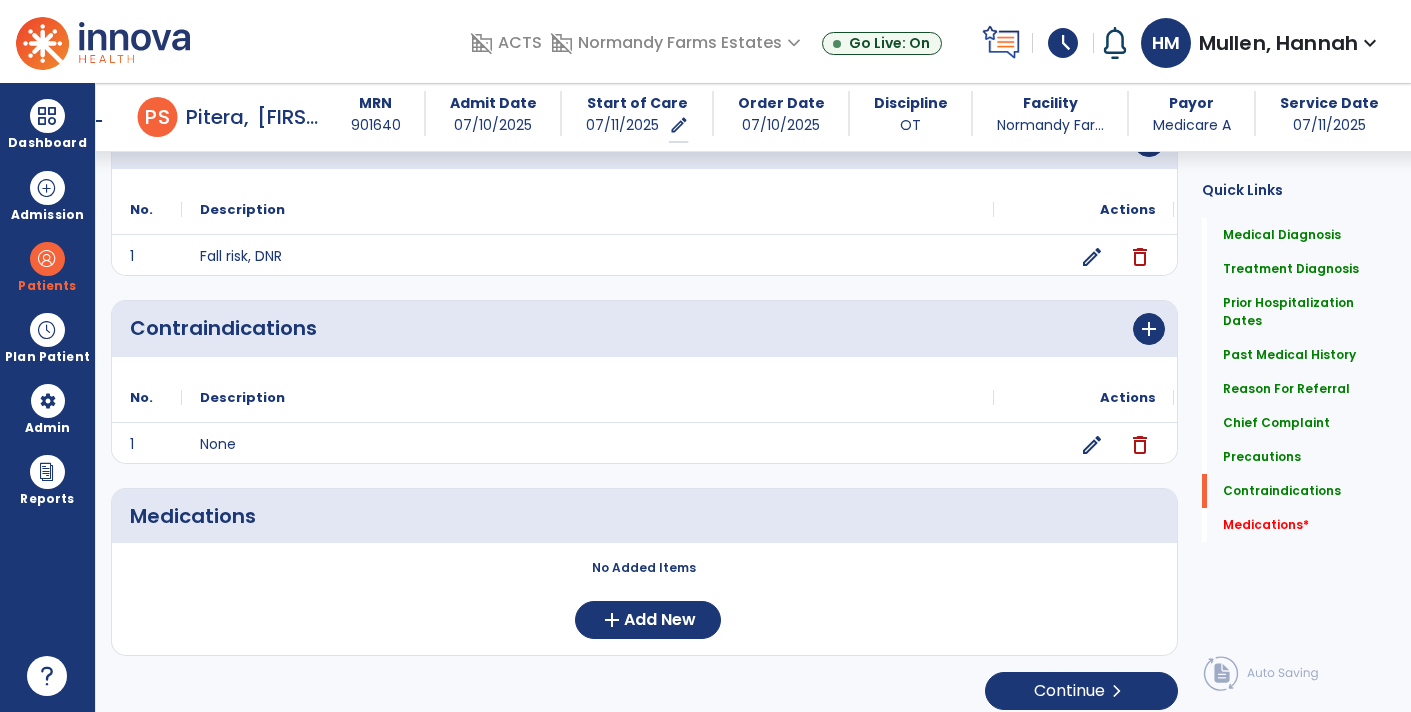 scroll, scrollTop: 1873, scrollLeft: 0, axis: vertical 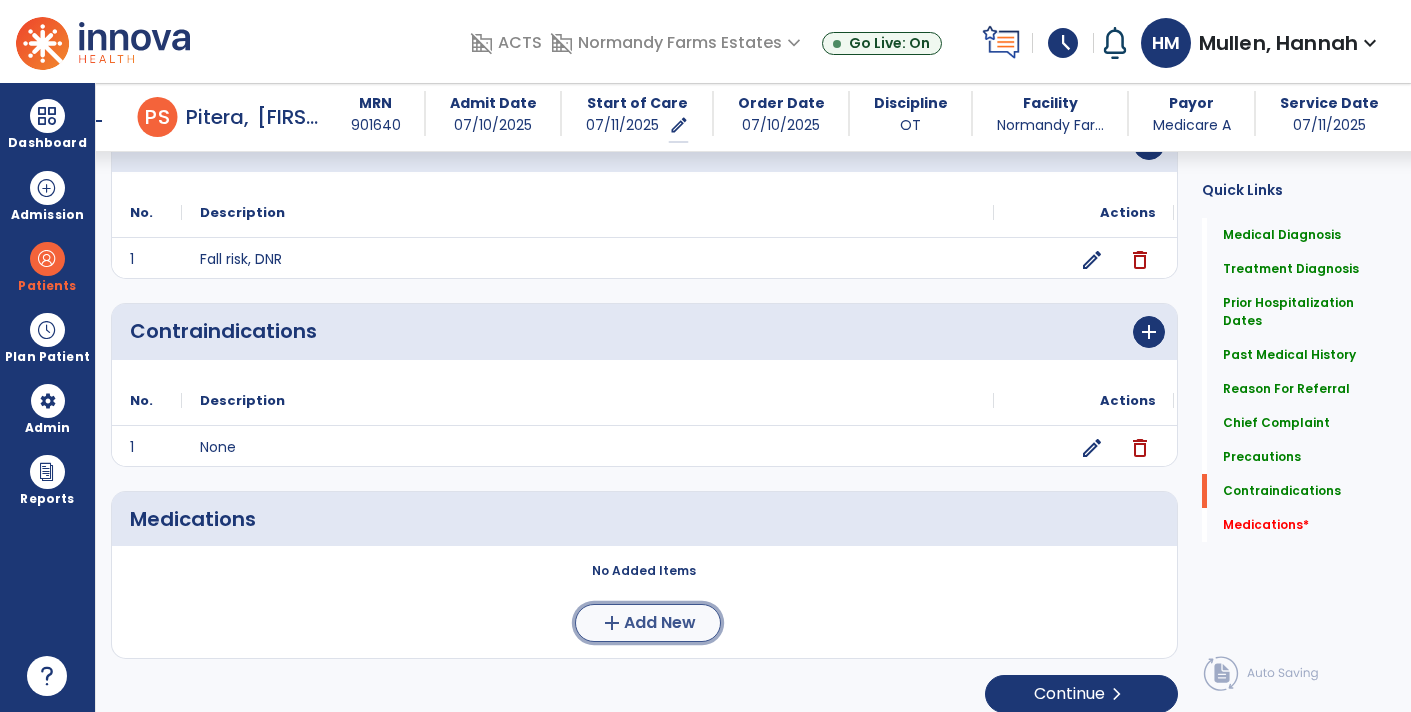 click on "add  Add New" 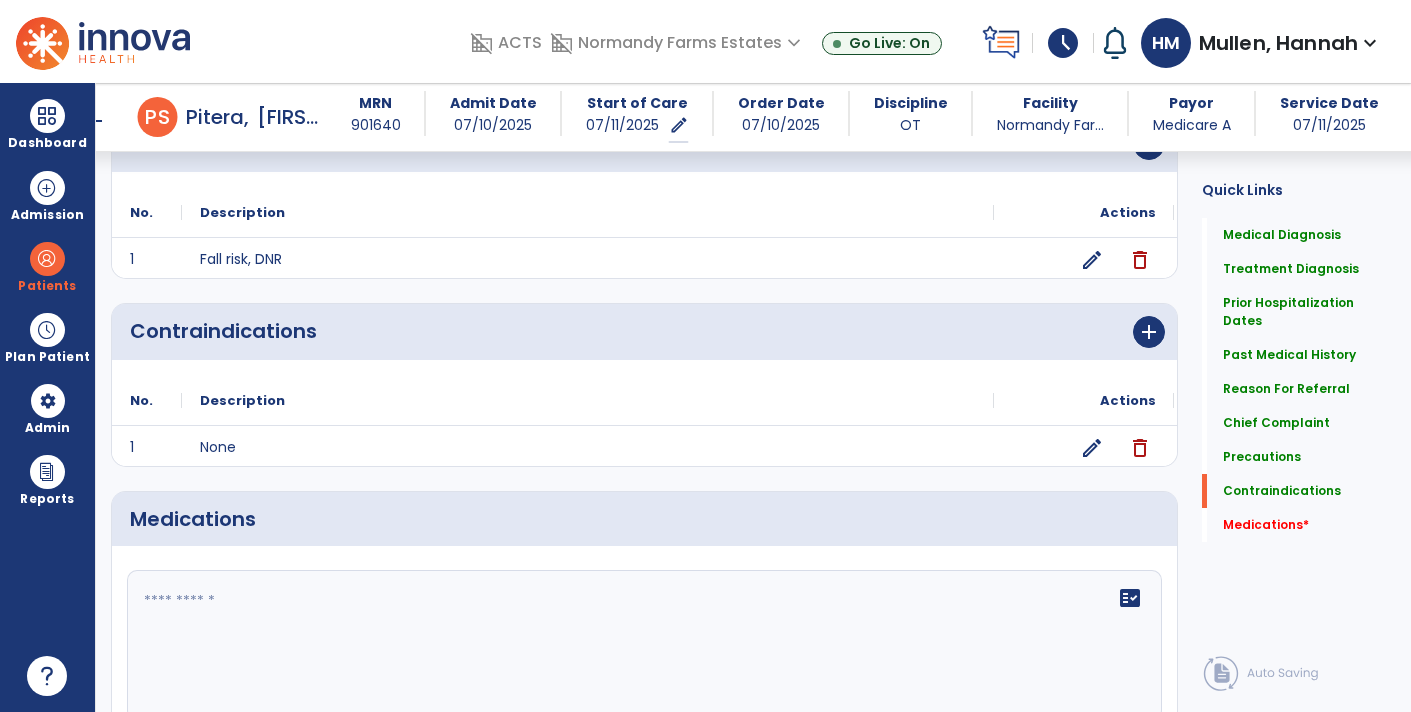 click on "fact_check" 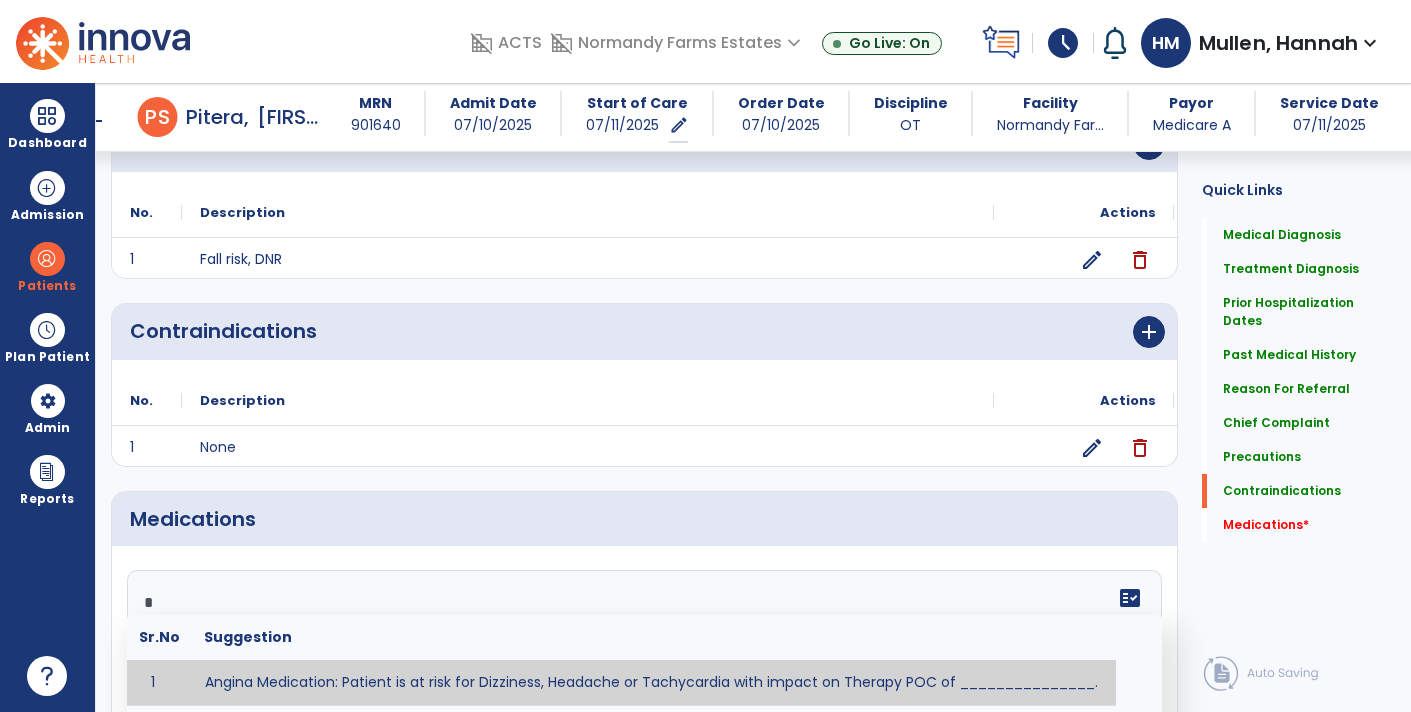 scroll, scrollTop: 1882, scrollLeft: 0, axis: vertical 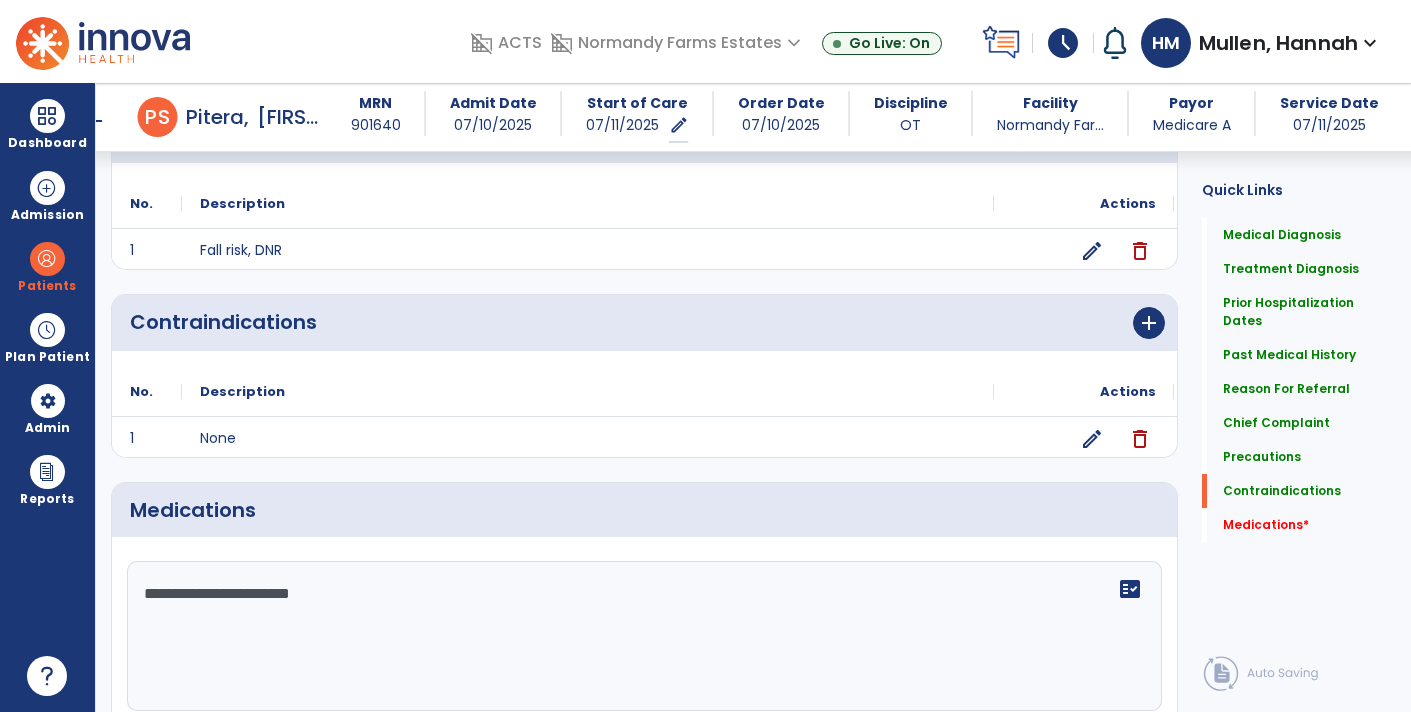 paste on "**********" 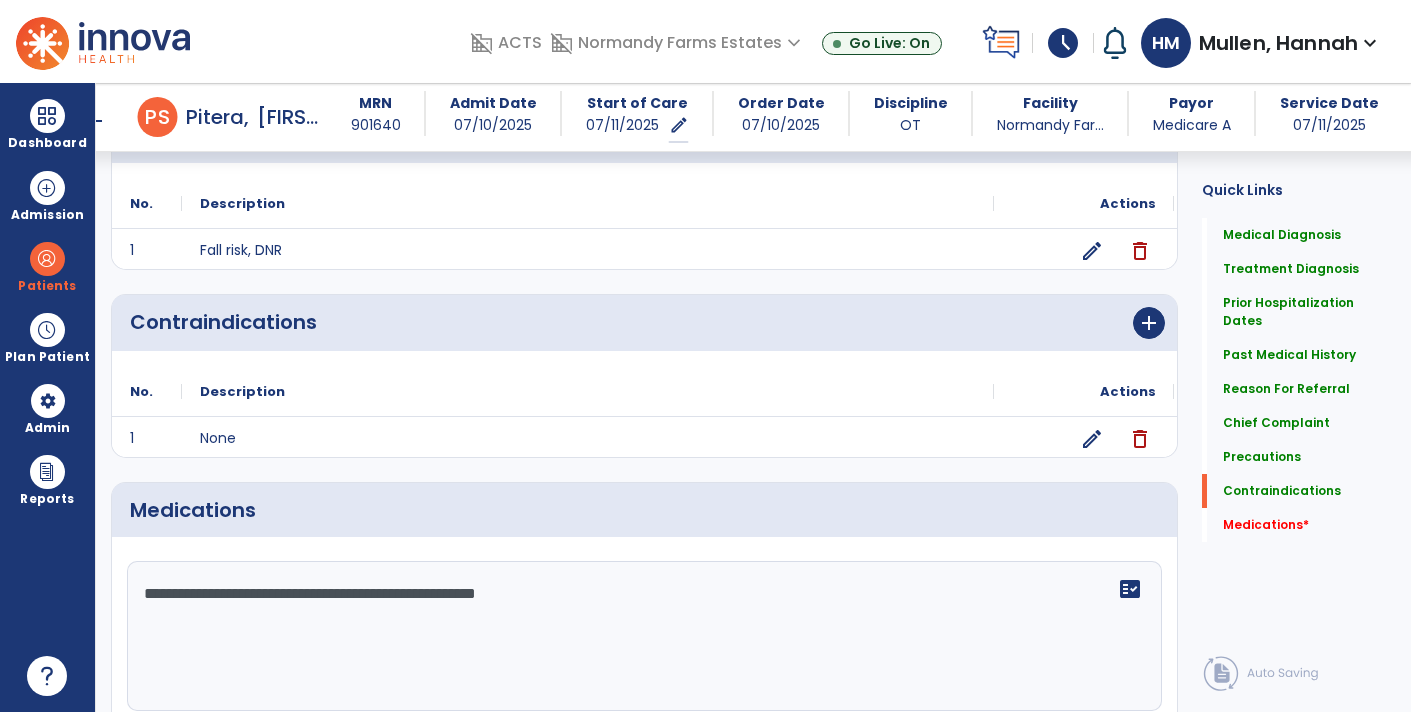 paste on "**********" 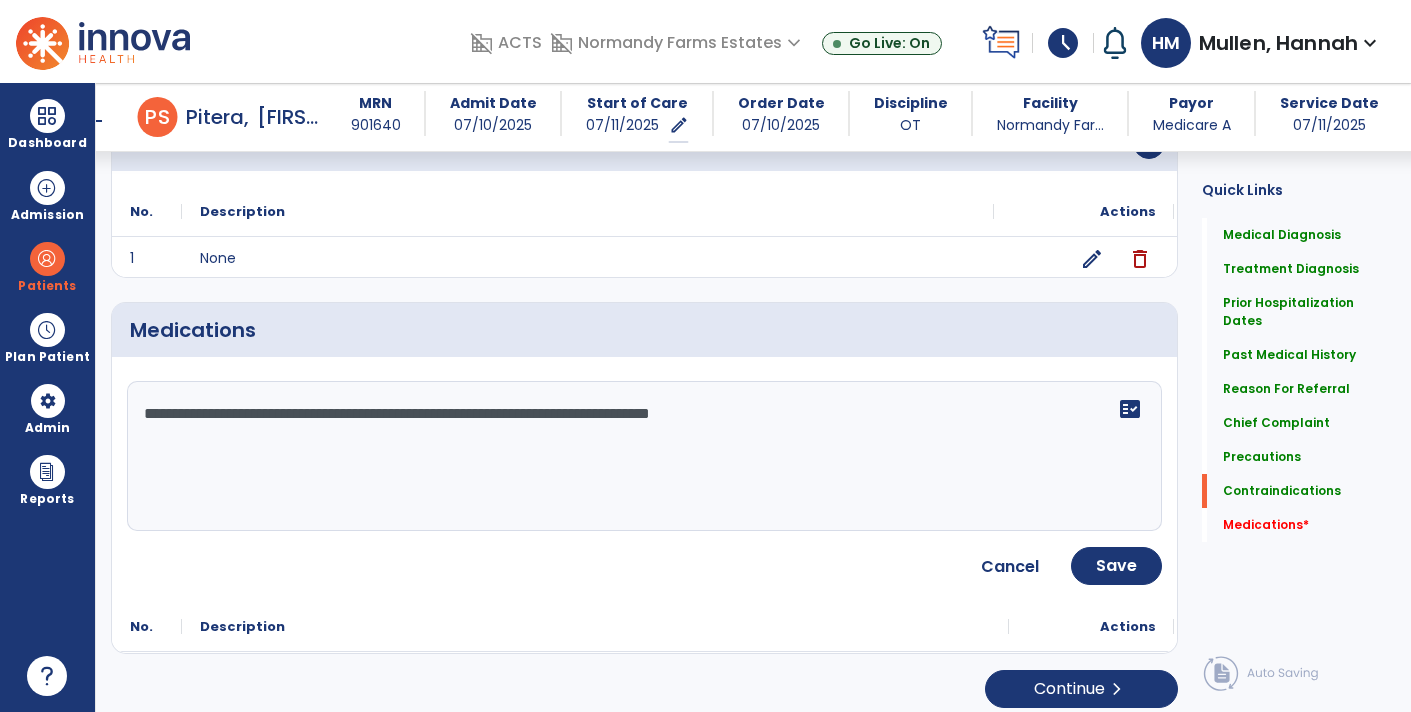scroll, scrollTop: 2067, scrollLeft: 0, axis: vertical 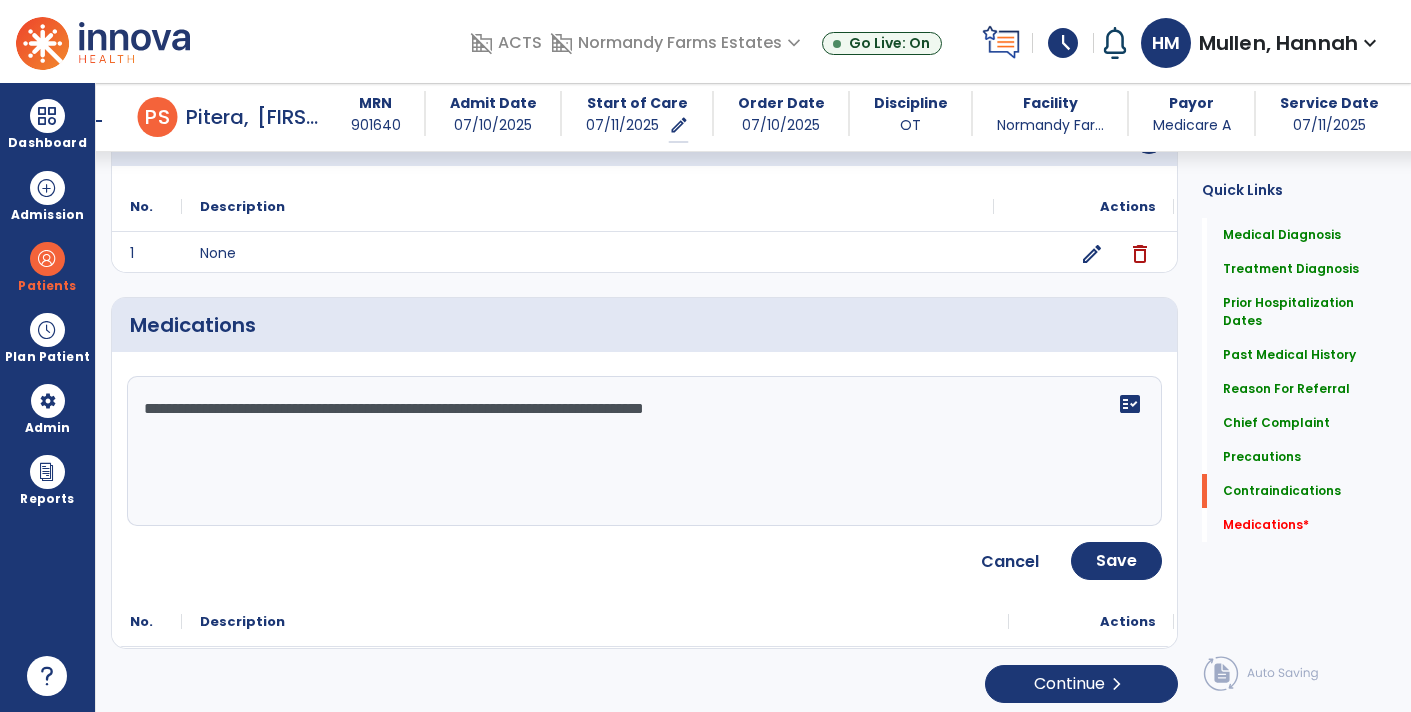 type on "**********" 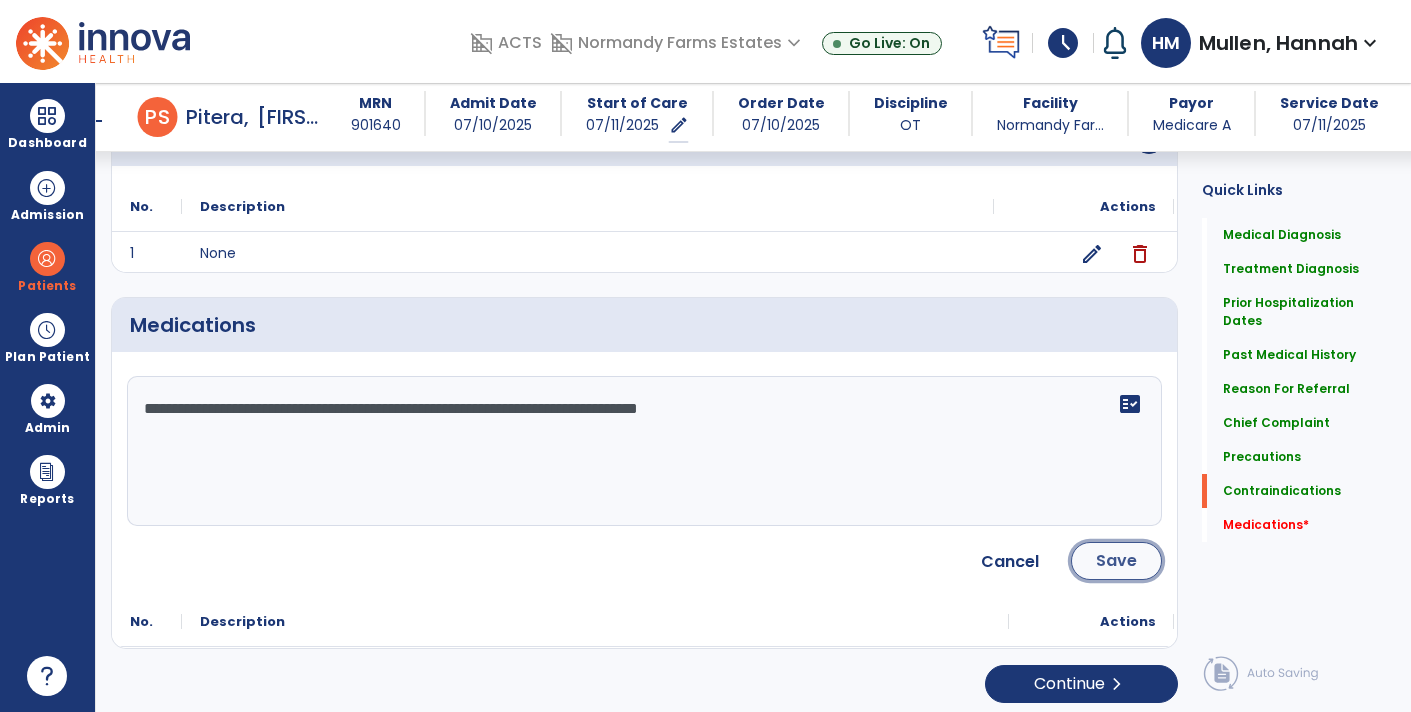 click on "Save" 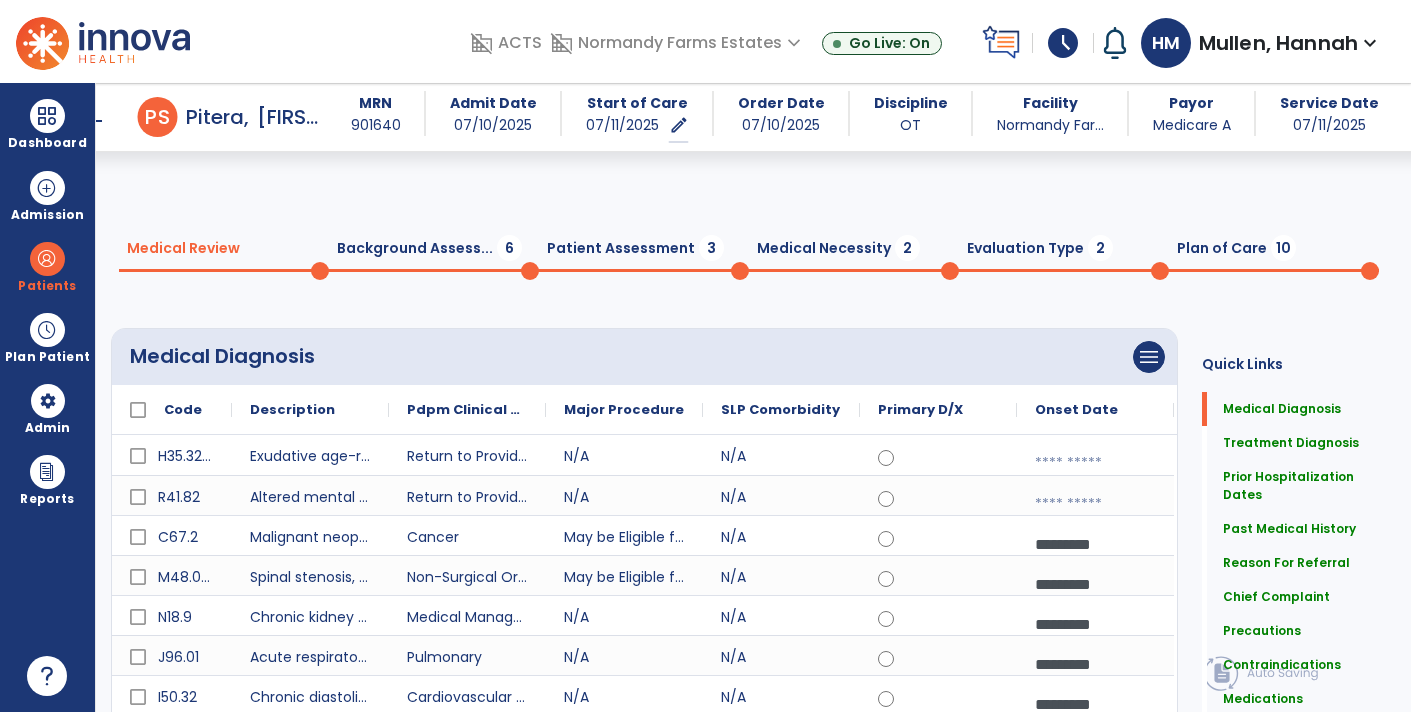 scroll, scrollTop: 1879, scrollLeft: 0, axis: vertical 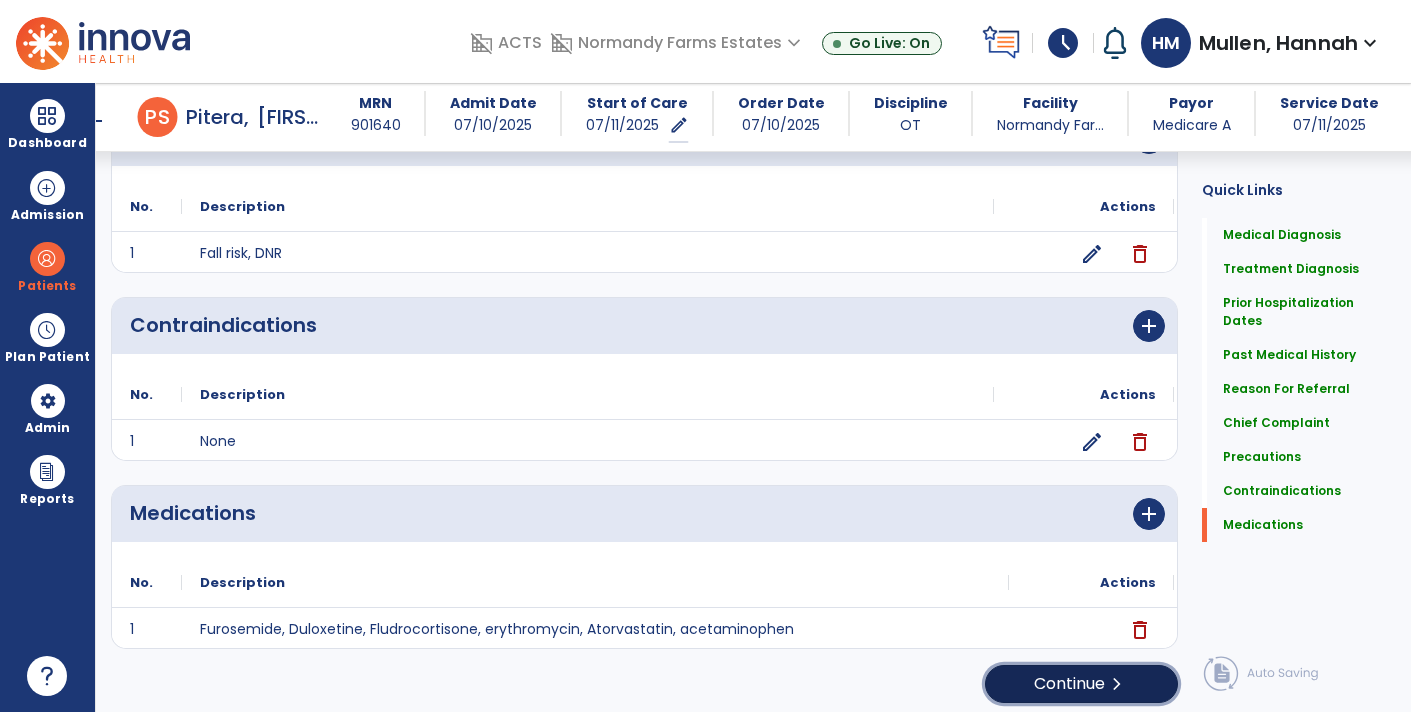 click on "chevron_right" 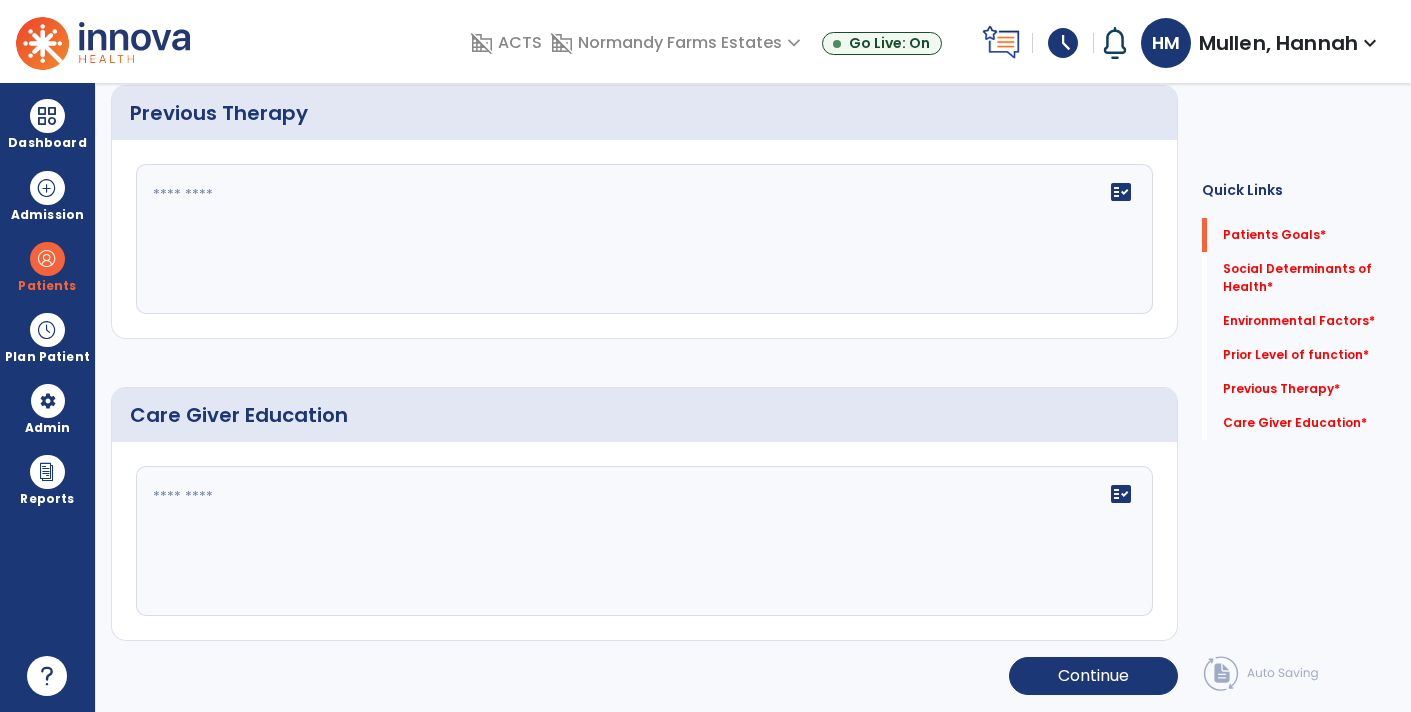 scroll, scrollTop: 0, scrollLeft: 0, axis: both 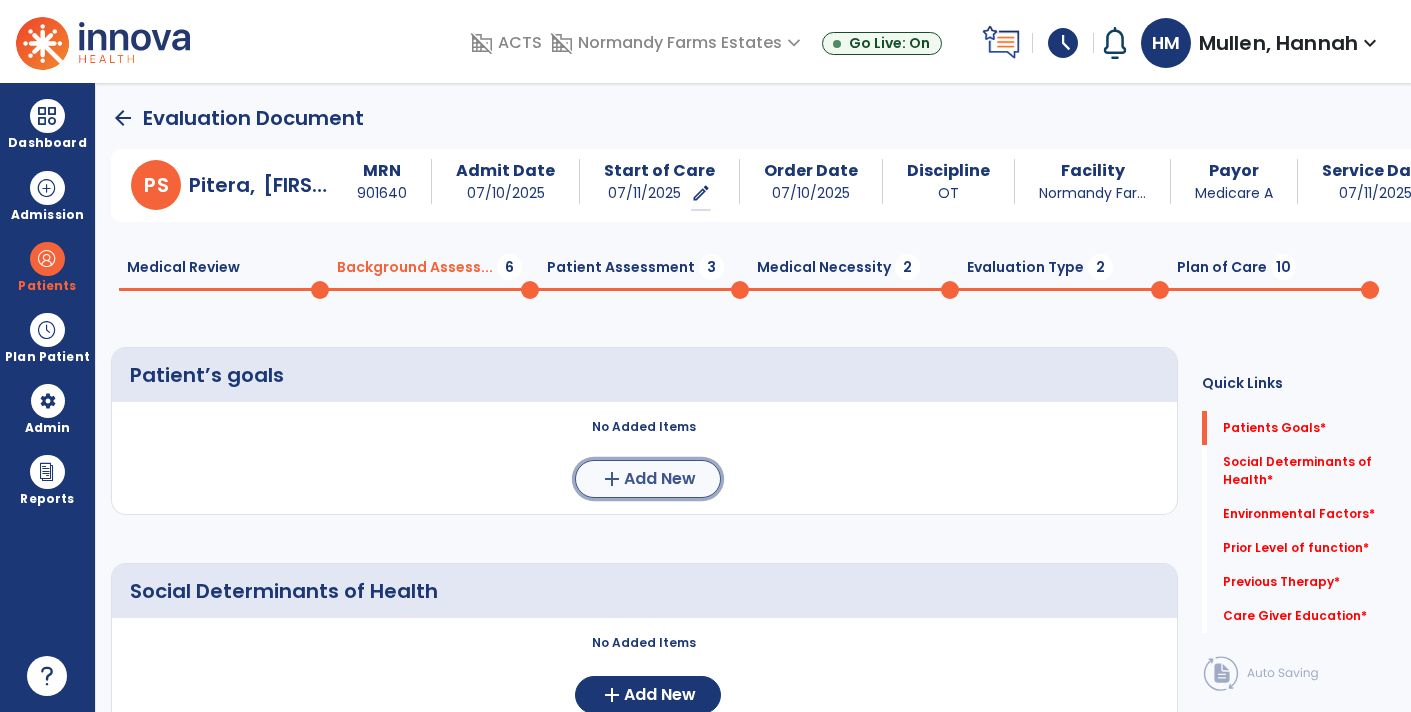 click on "add  Add New" 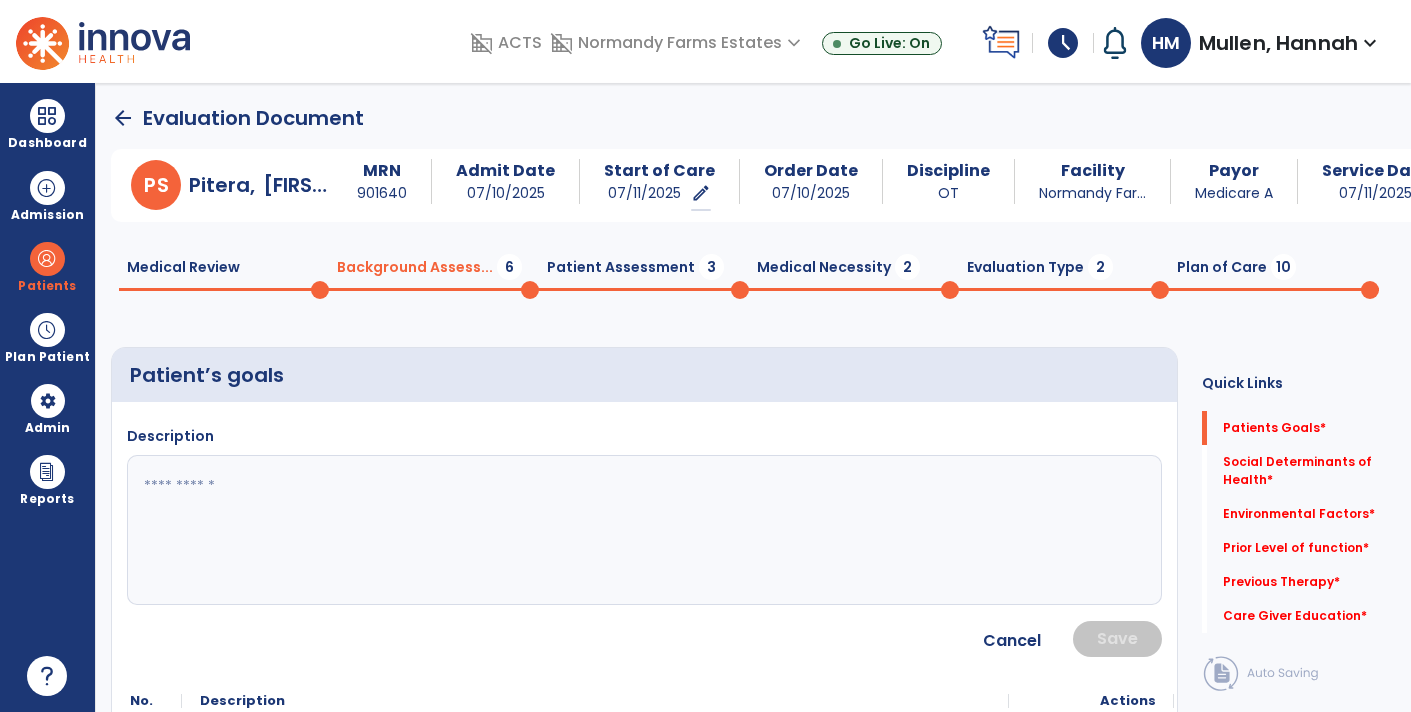 click 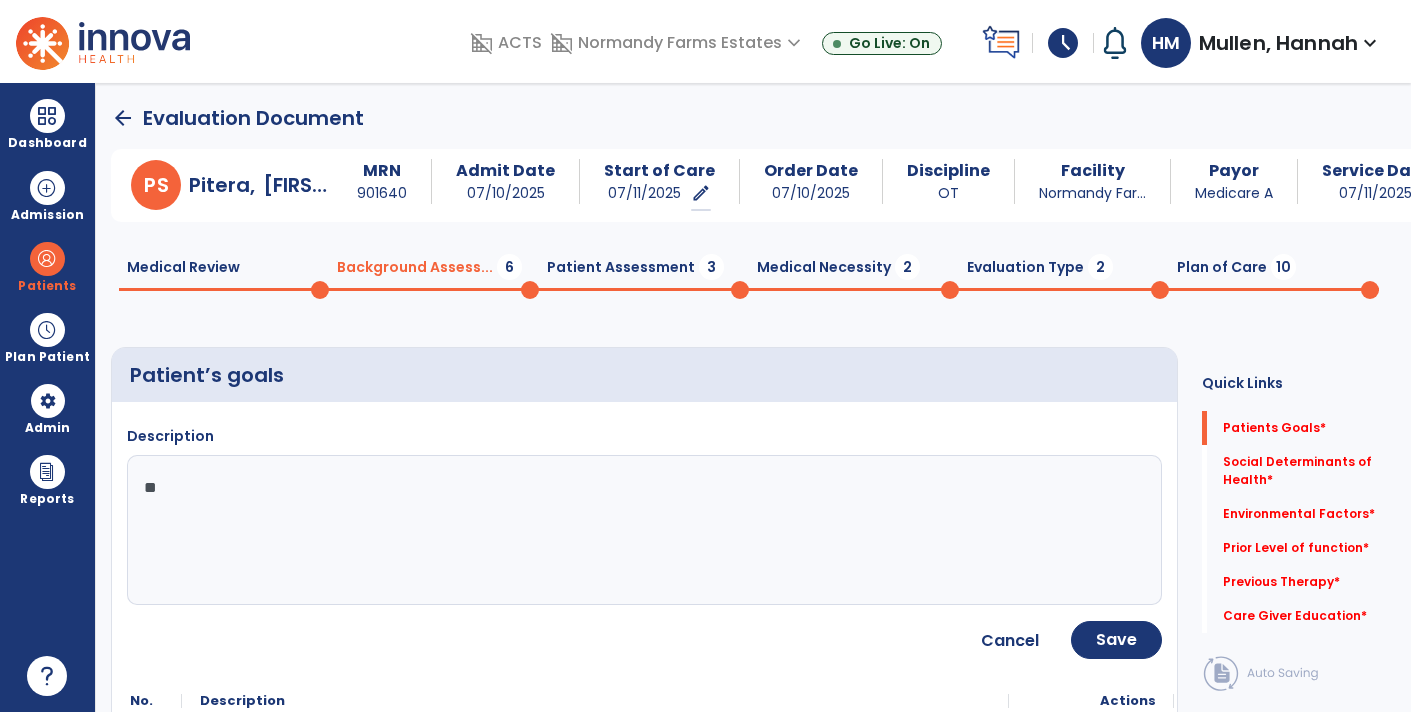 type on "*" 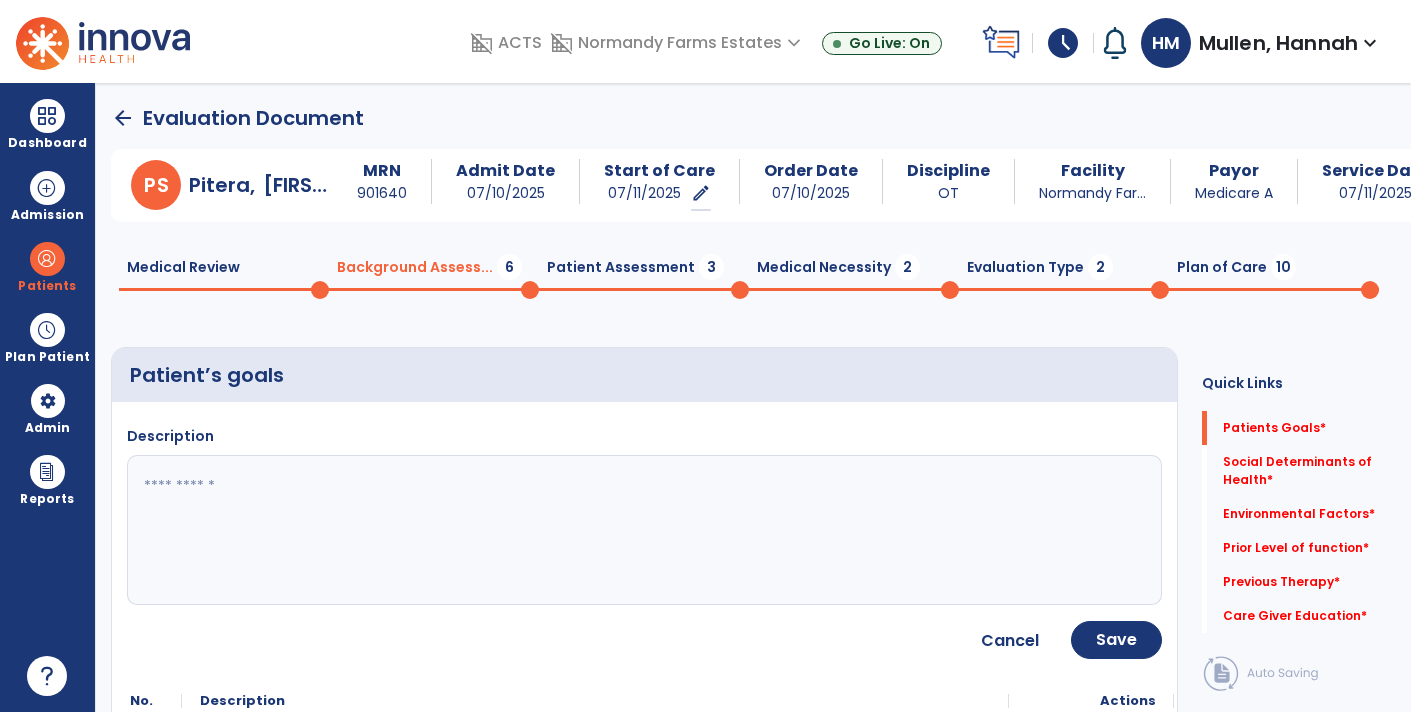 type on "*" 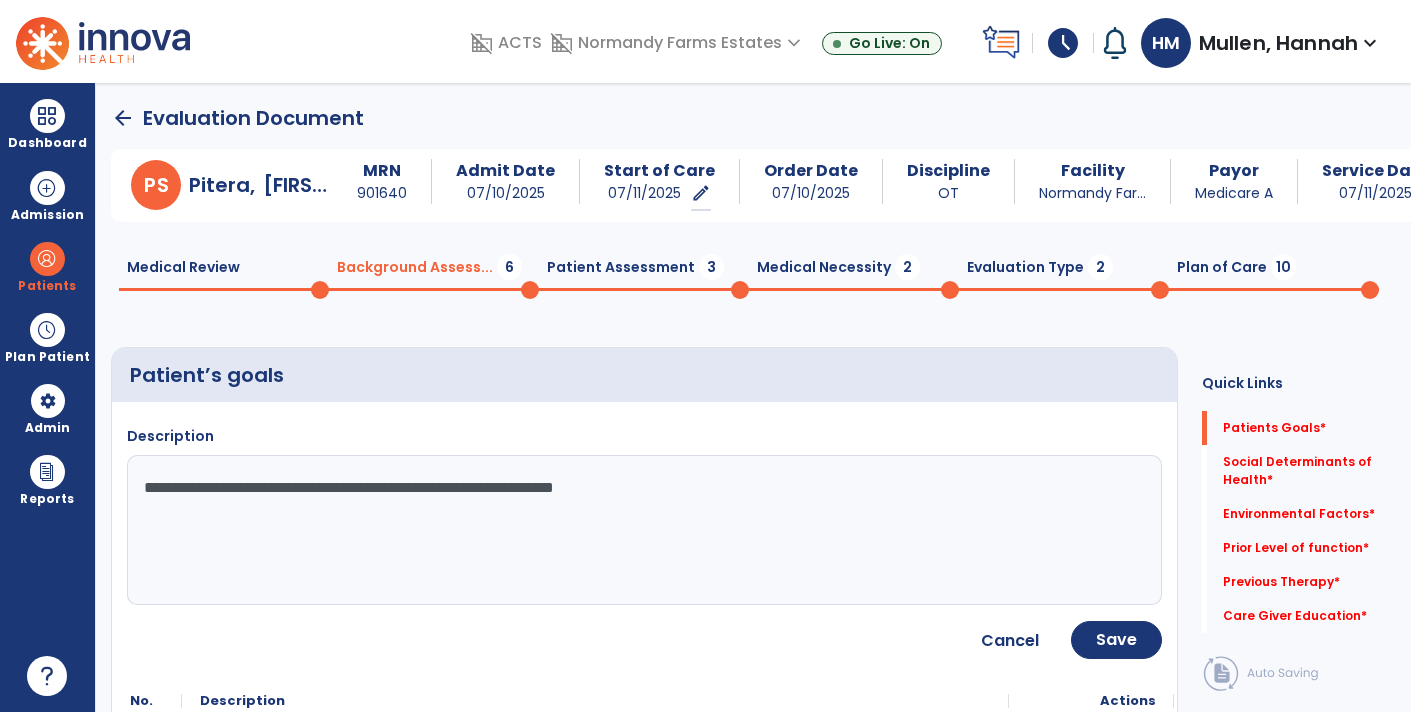 type on "**********" 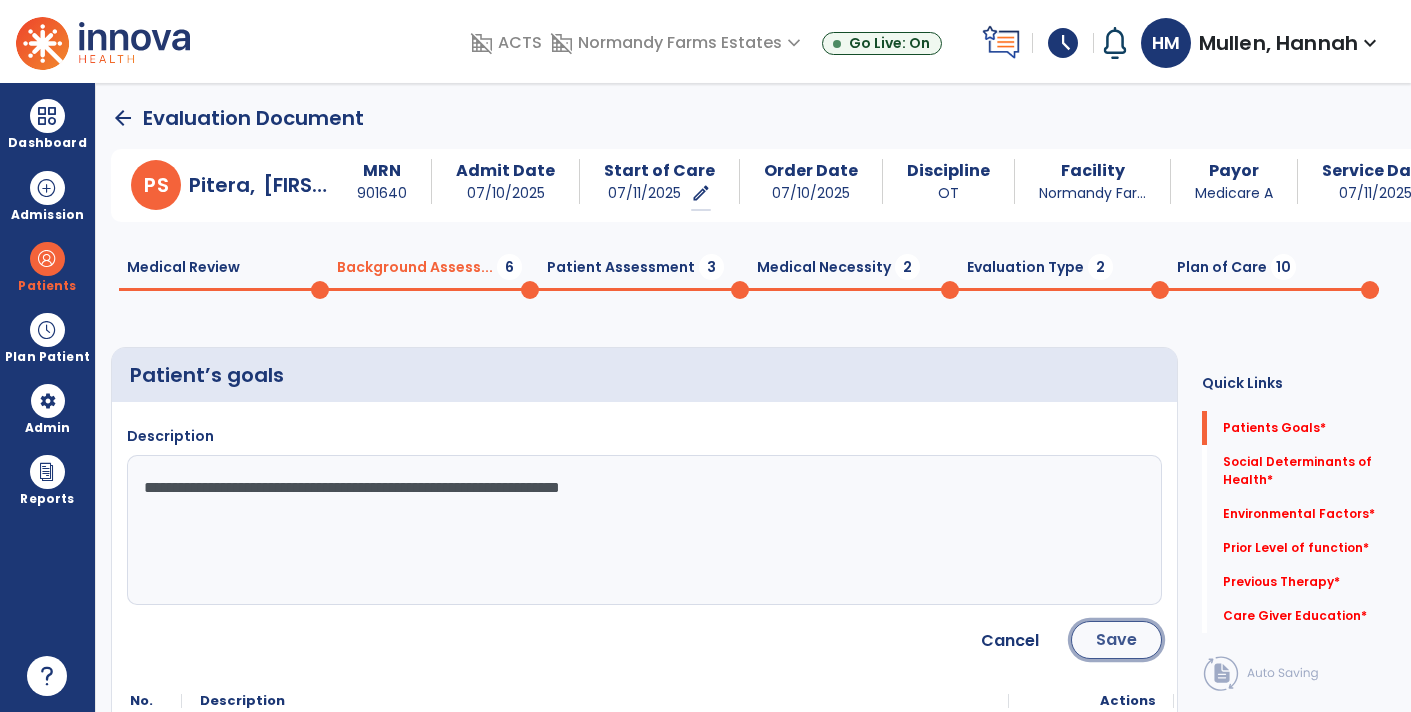 click on "Save" 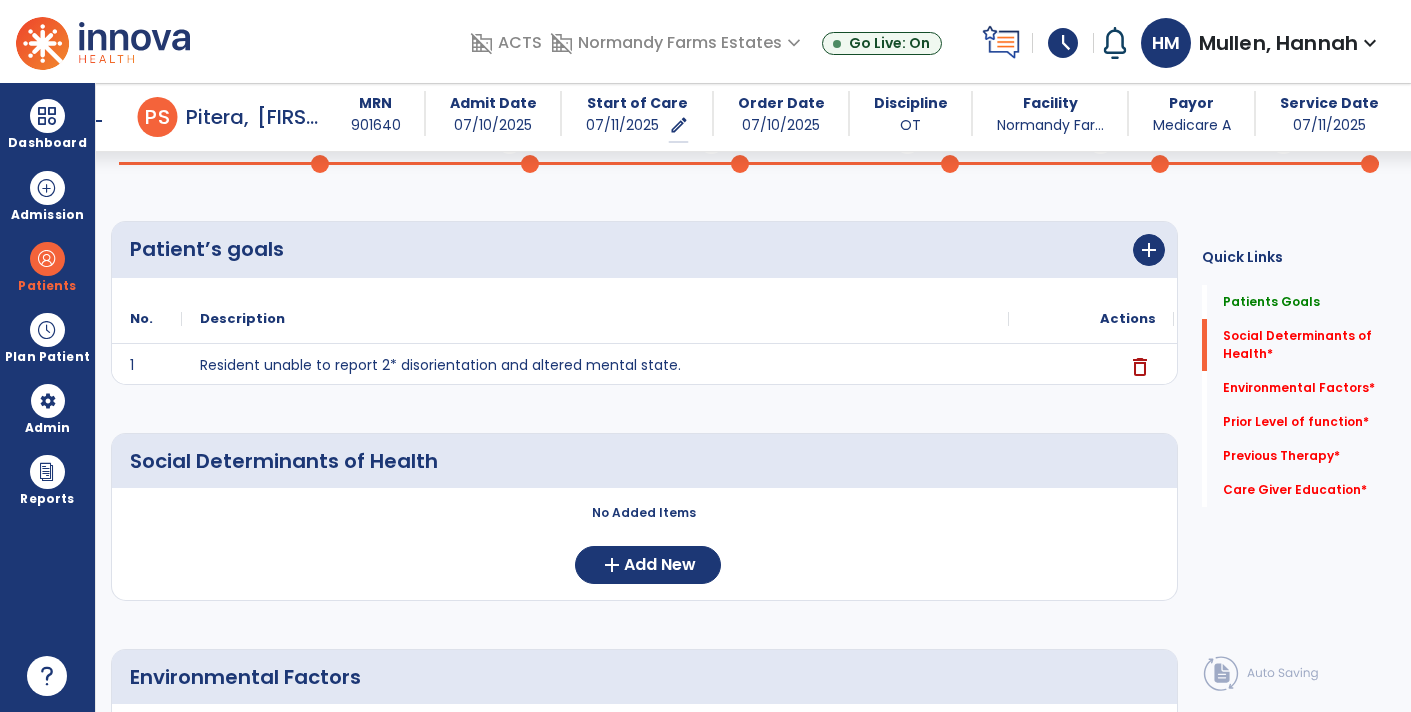 scroll, scrollTop: 164, scrollLeft: 0, axis: vertical 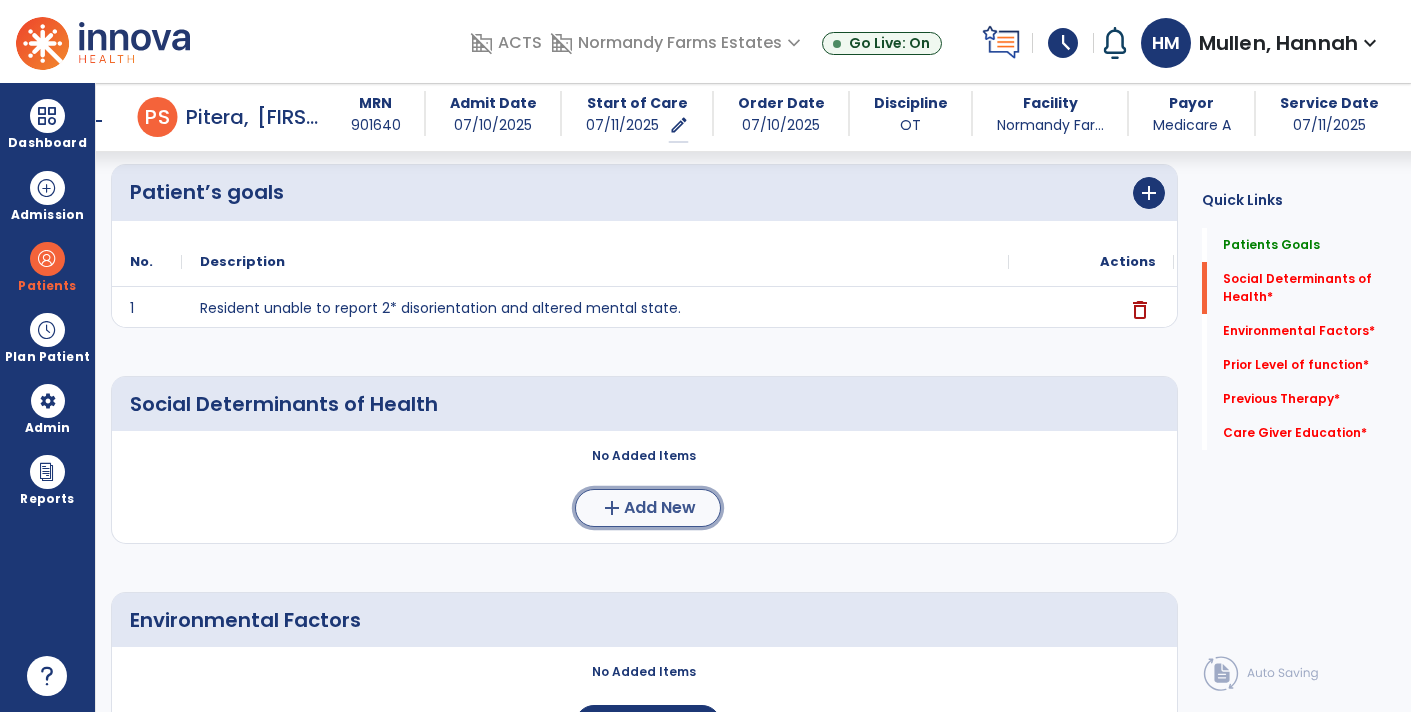 click on "Add New" 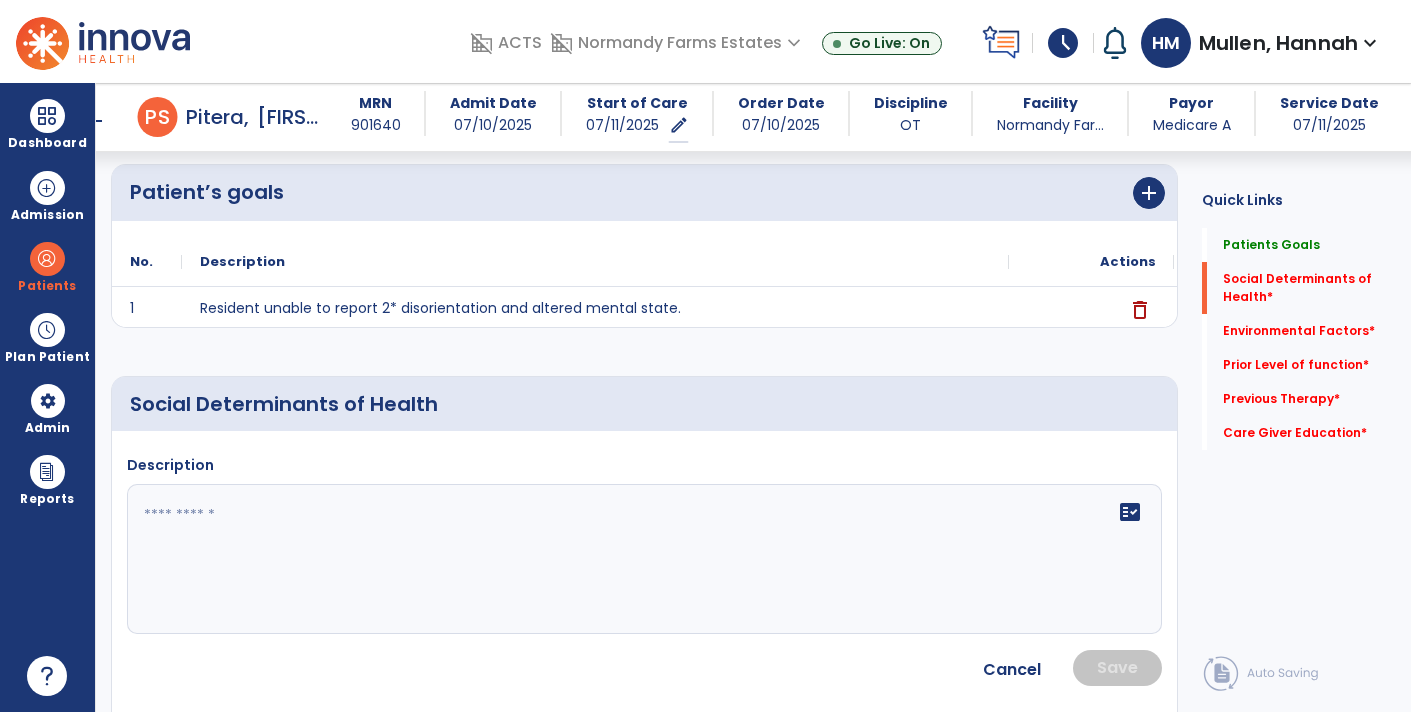 click on "fact_check" 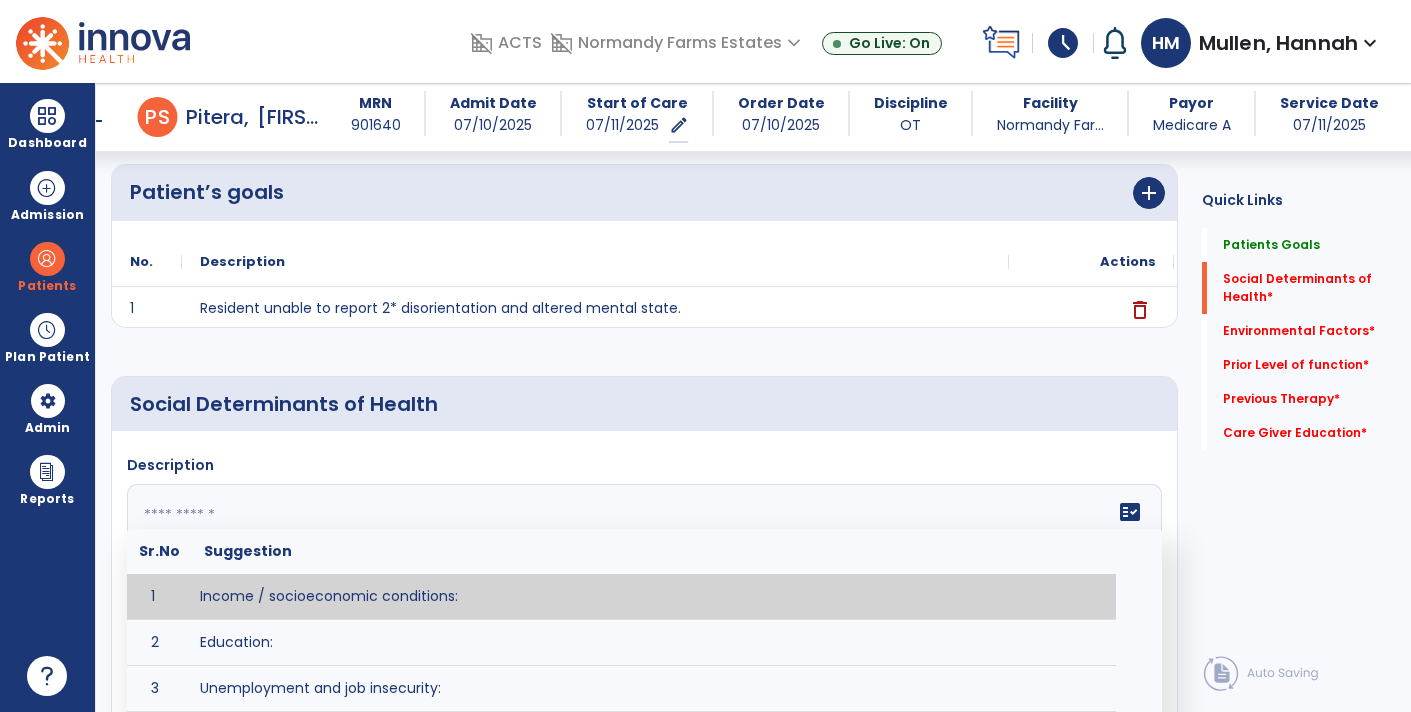 paste on "**********" 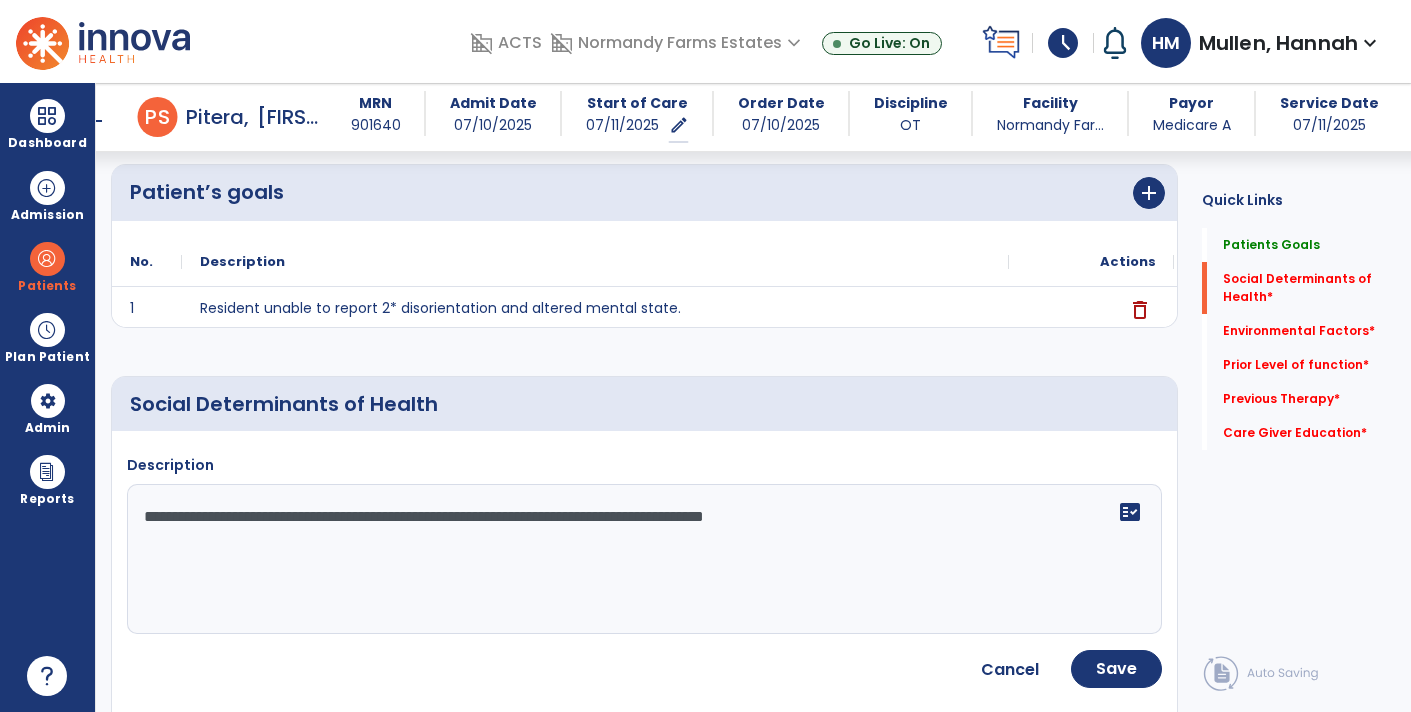 type on "**********" 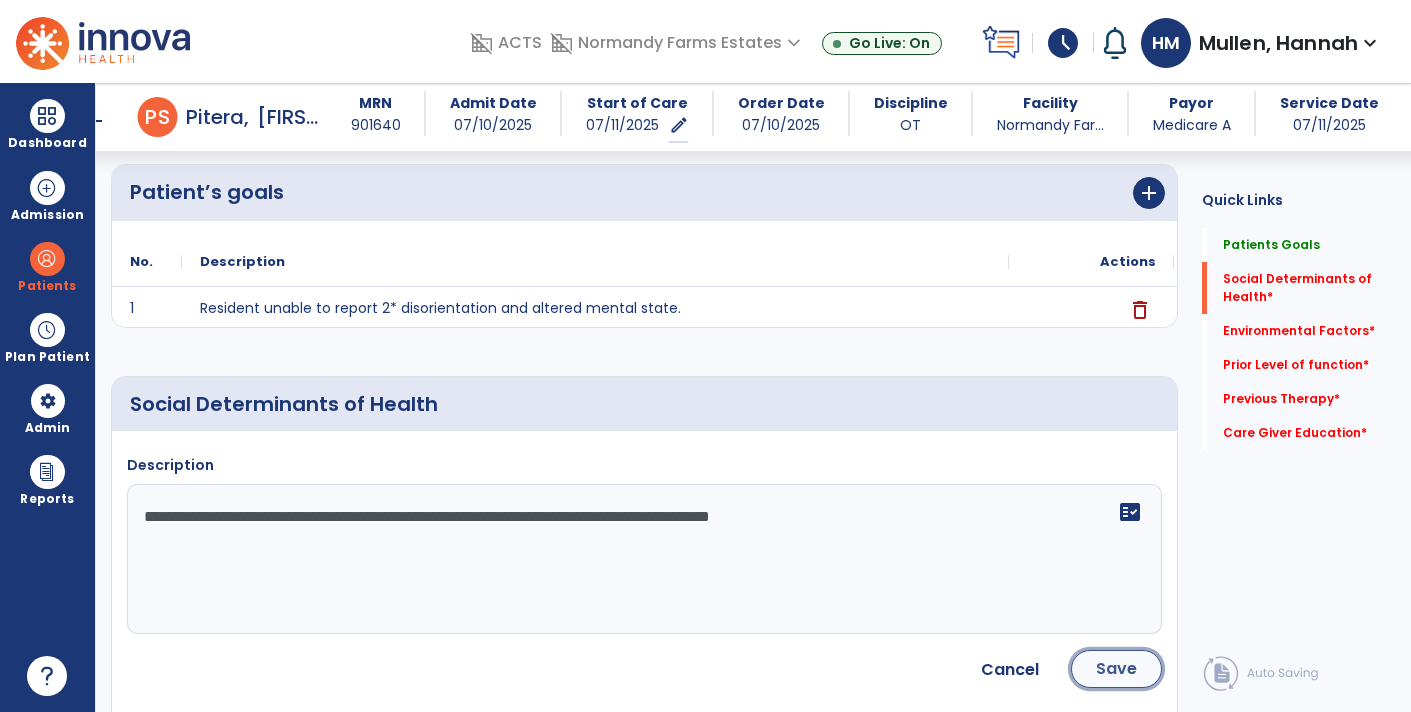 click on "Save" 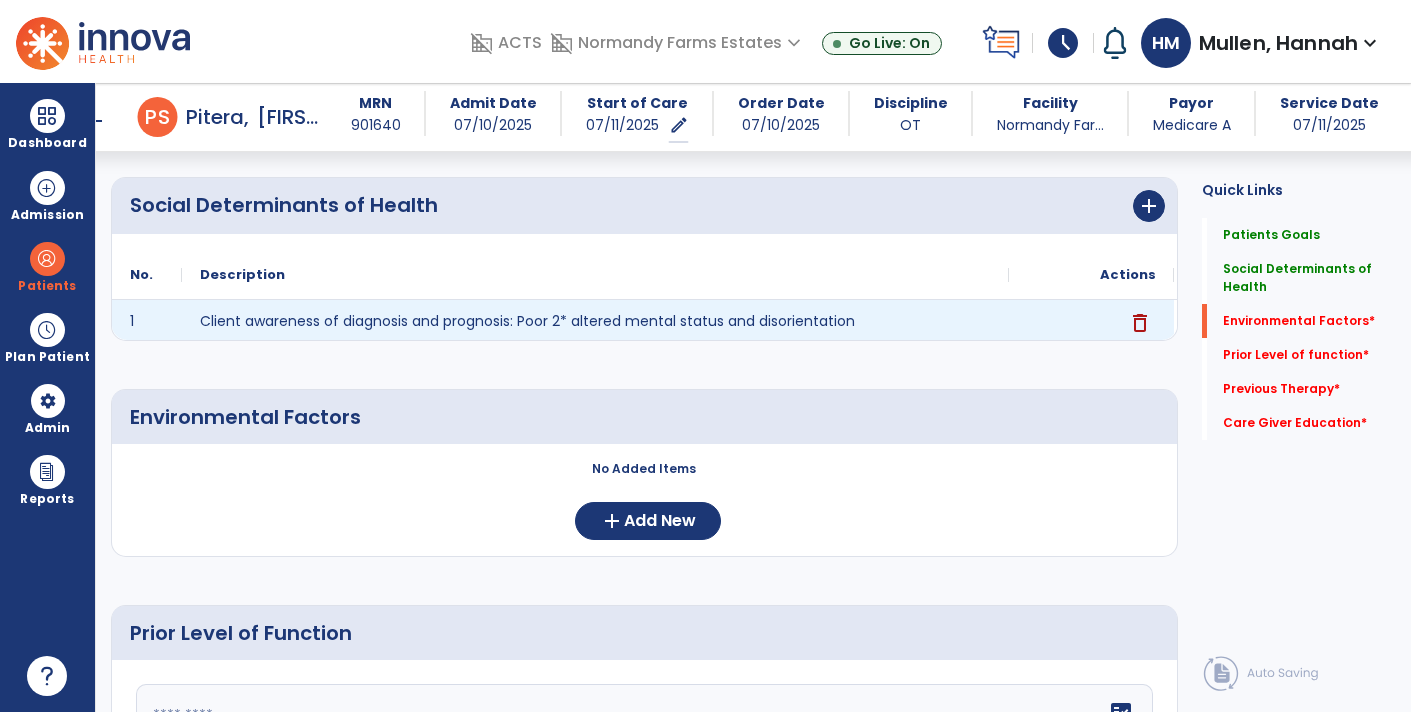 scroll, scrollTop: 364, scrollLeft: 0, axis: vertical 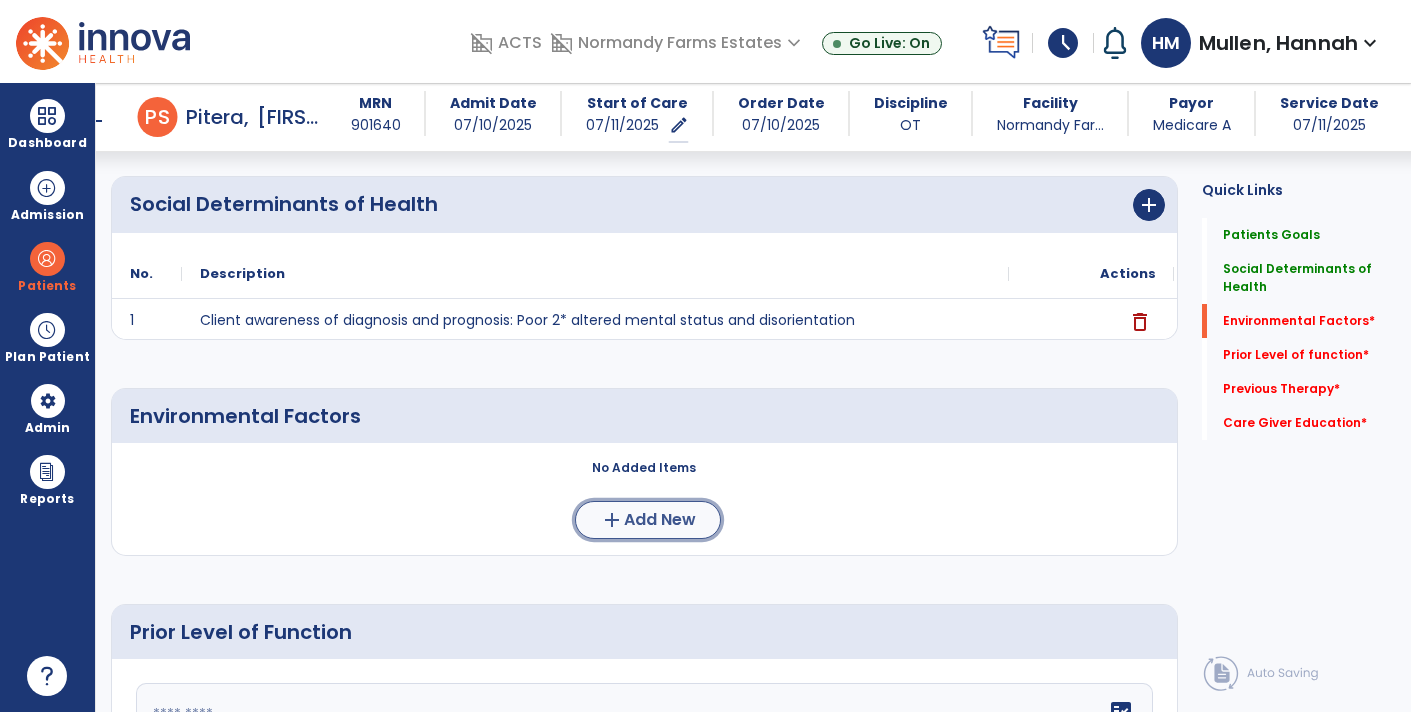 click on "Add New" 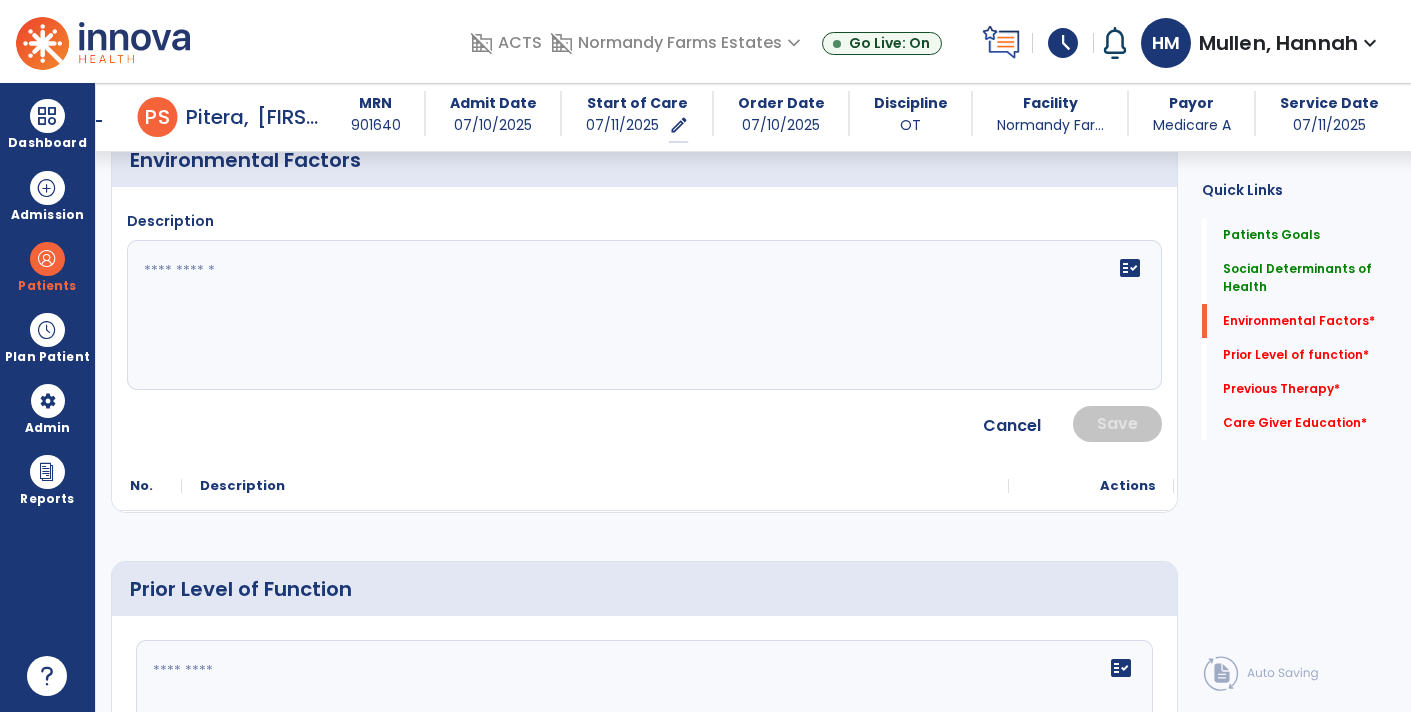 scroll, scrollTop: 0, scrollLeft: 0, axis: both 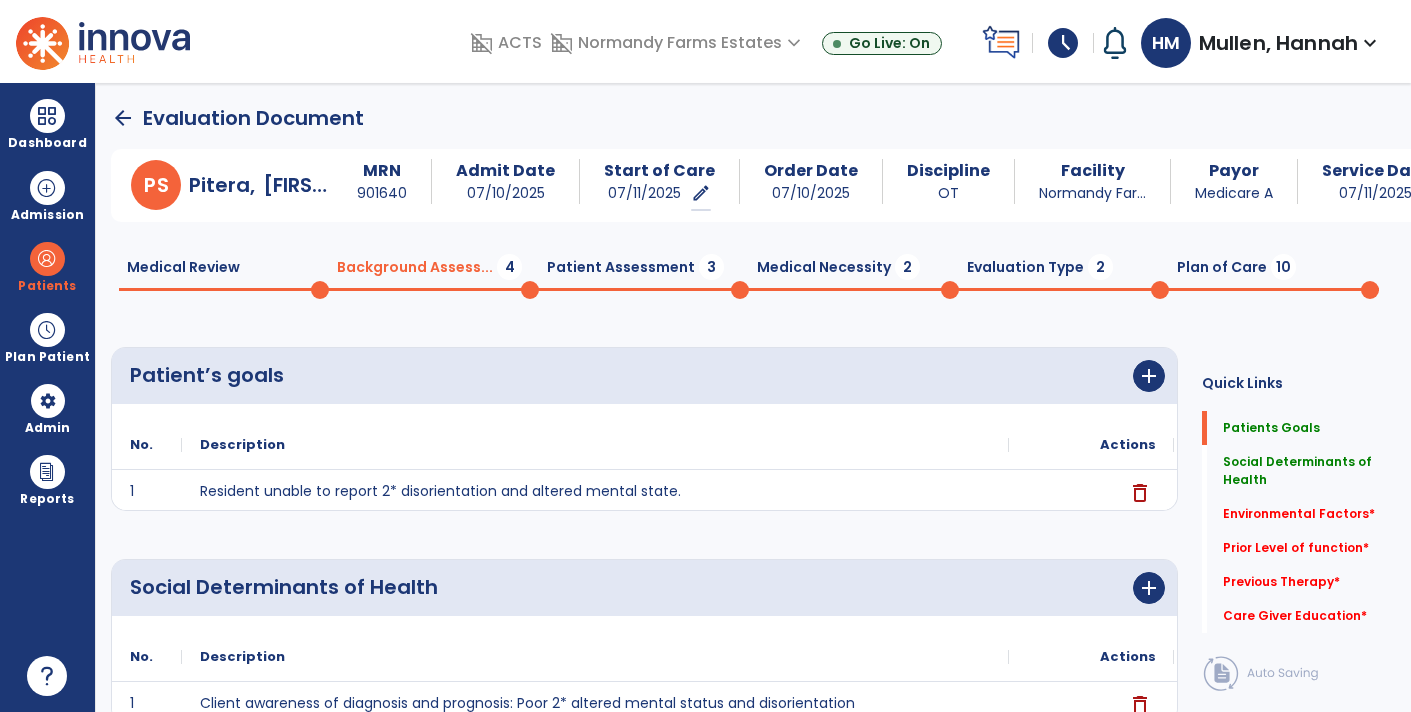 click on "arrow_back" 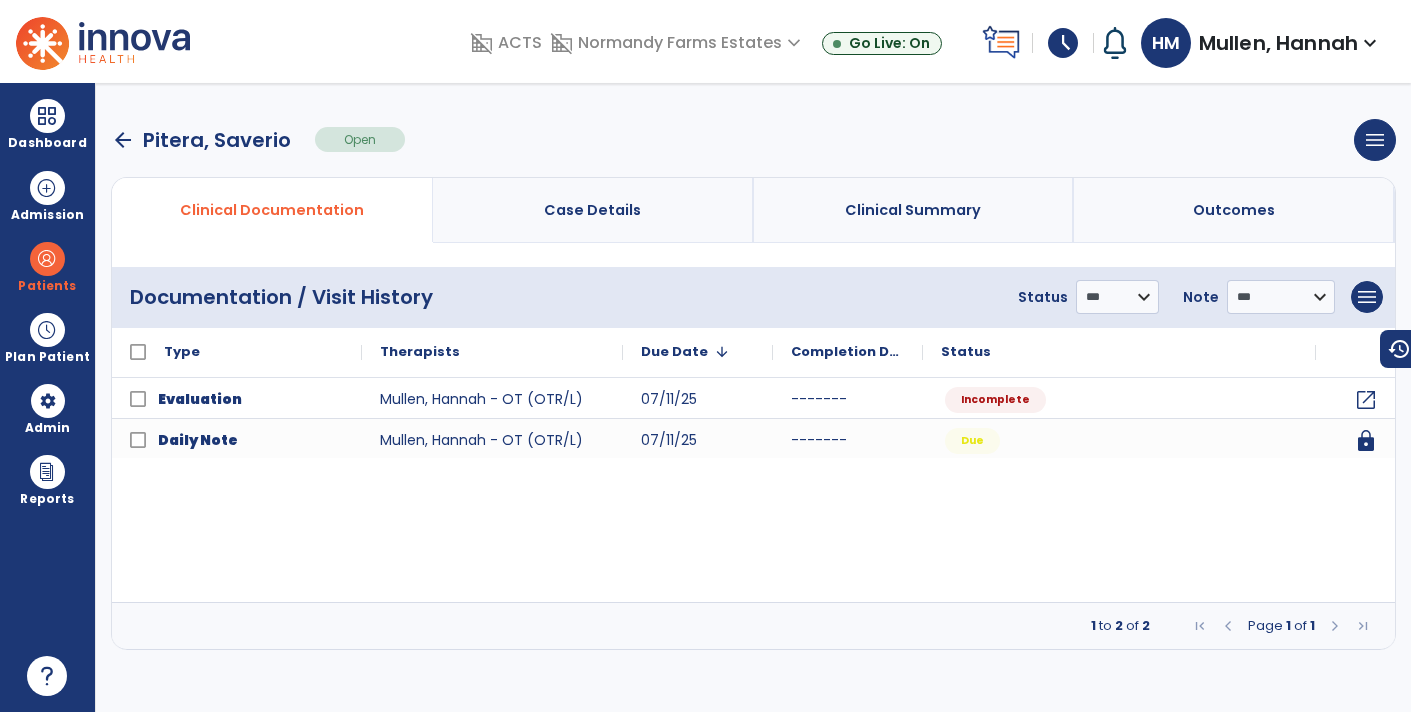 click on "arrow_back" at bounding box center (123, 140) 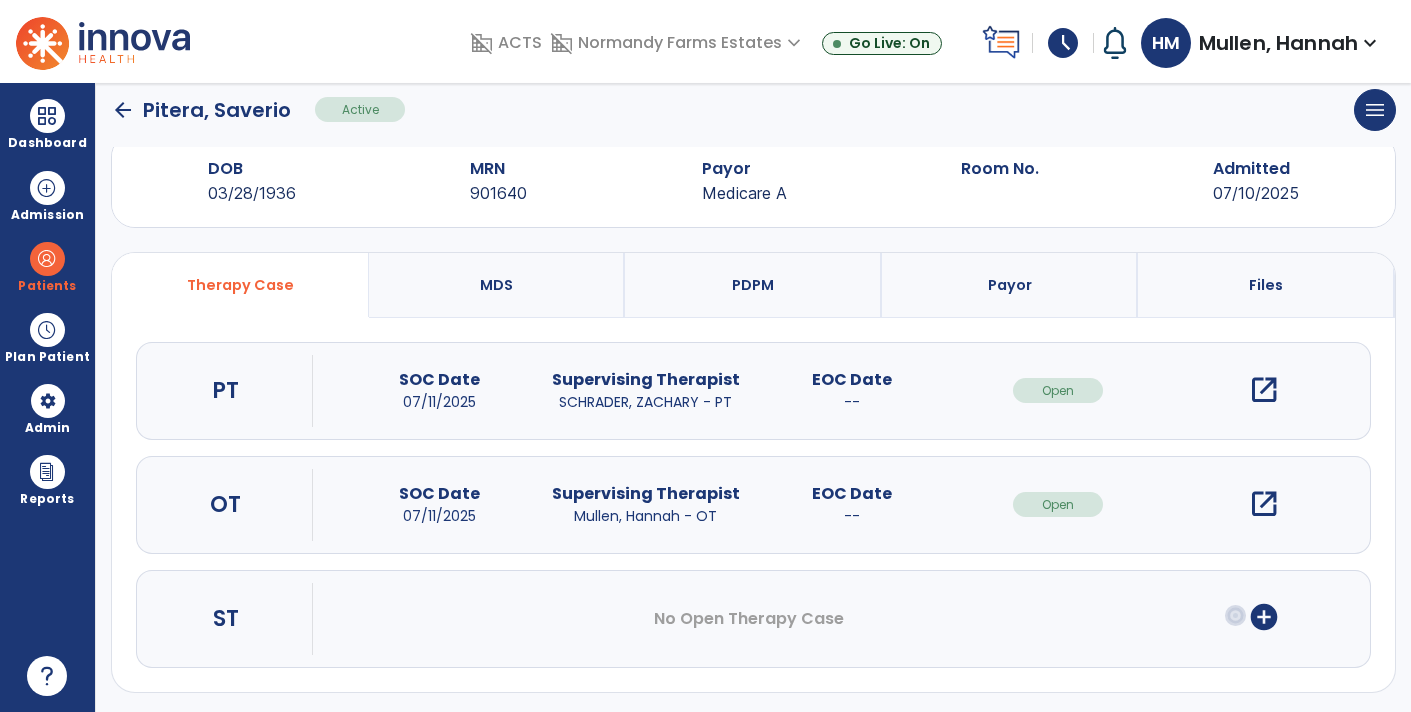 scroll, scrollTop: 44, scrollLeft: 0, axis: vertical 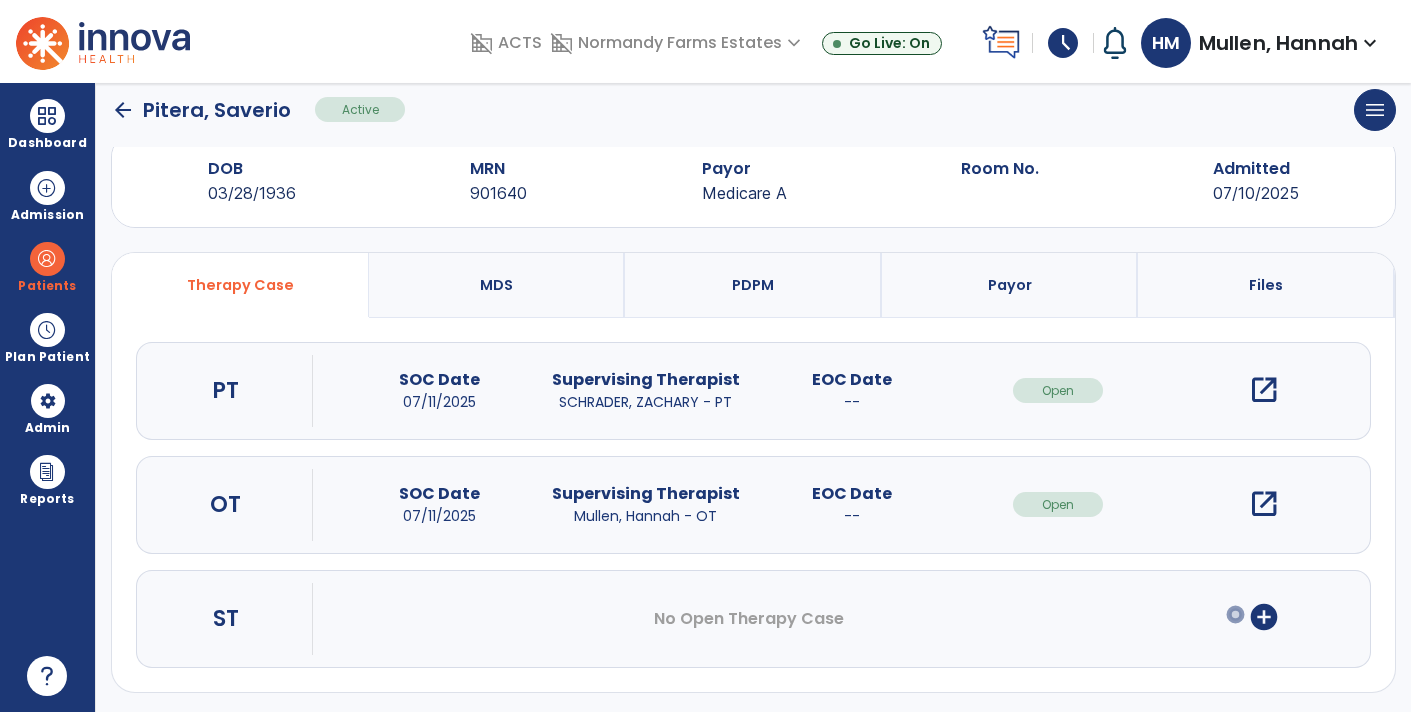 click on "open_in_new" at bounding box center [1264, 504] 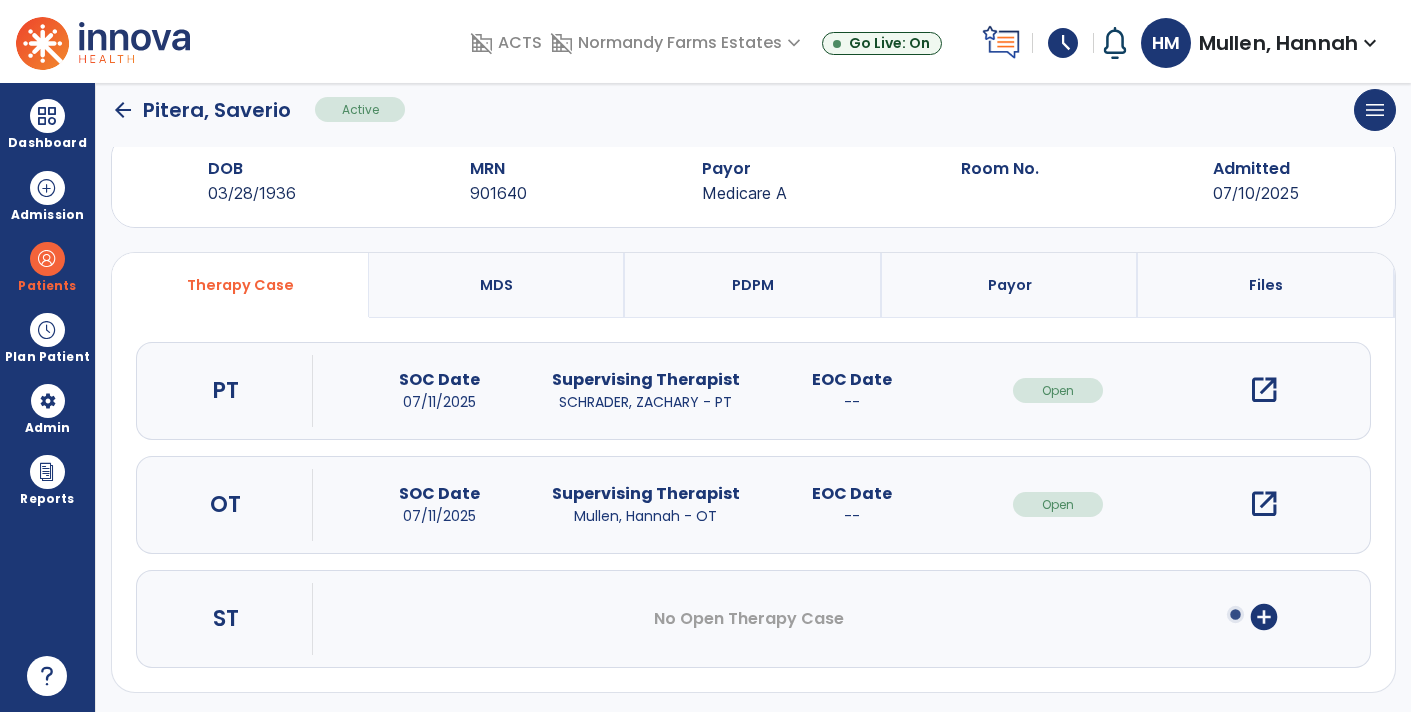 scroll, scrollTop: 0, scrollLeft: 0, axis: both 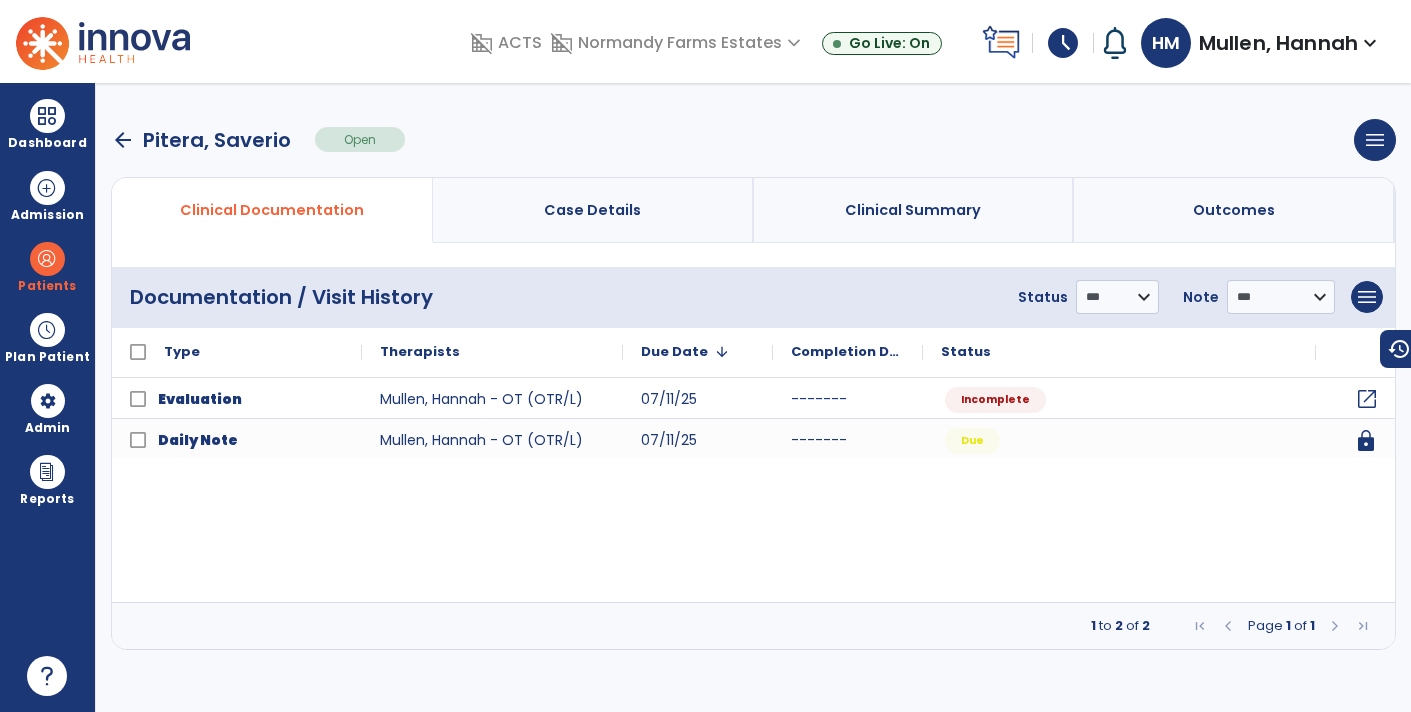 click on "open_in_new" 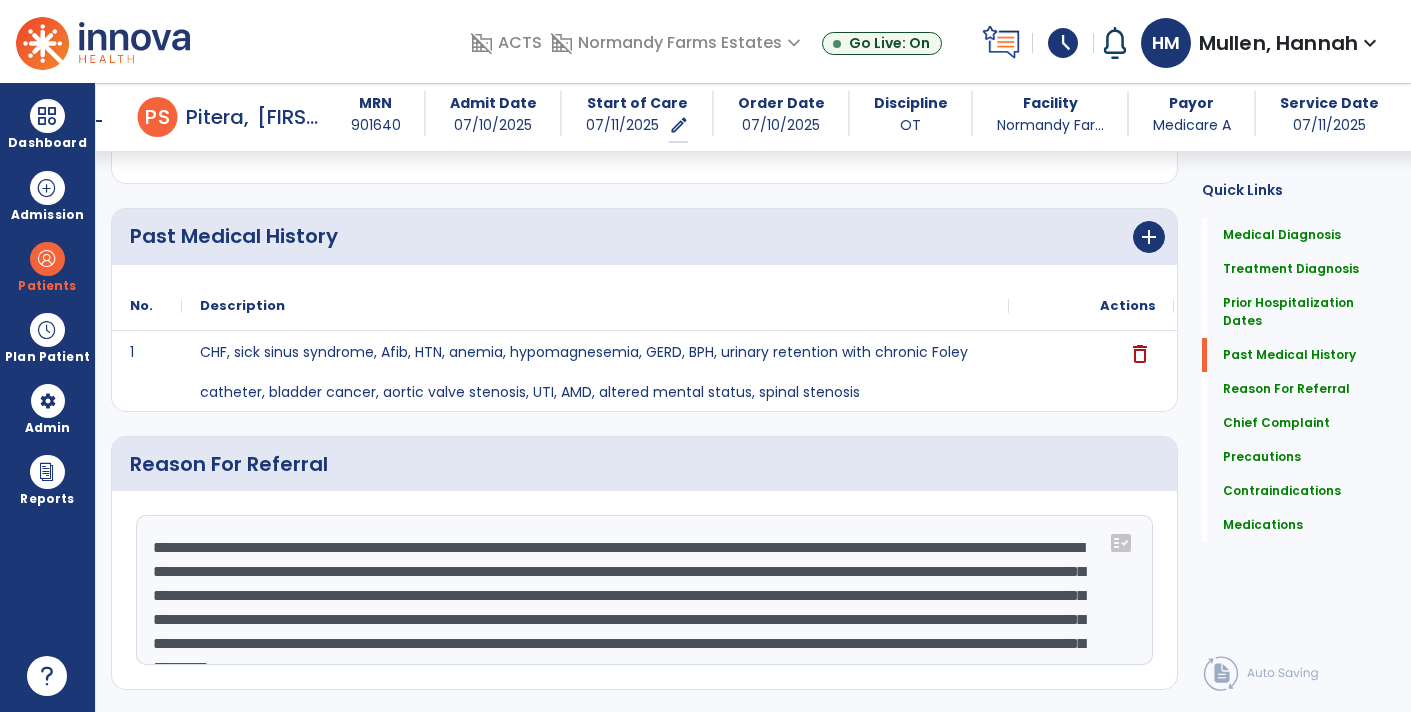 scroll, scrollTop: 0, scrollLeft: 0, axis: both 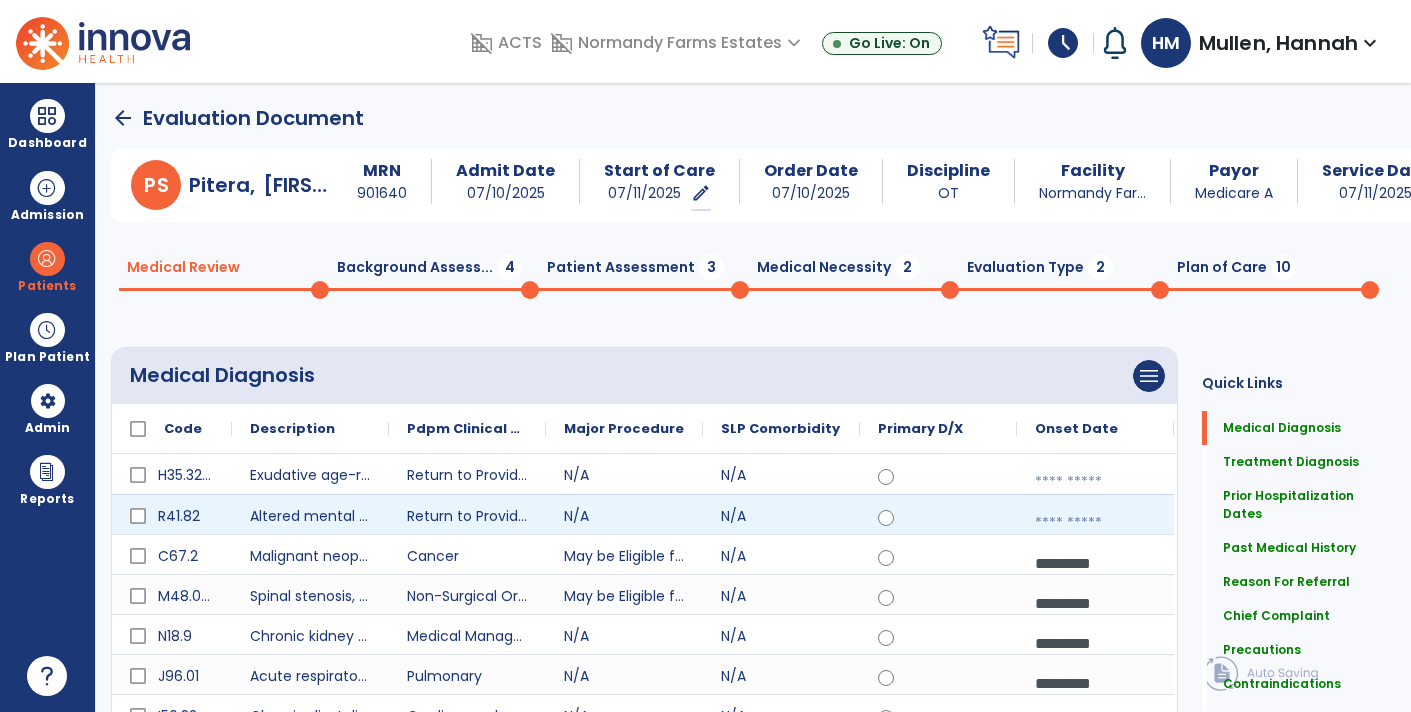 click on "Background Assess...  4" 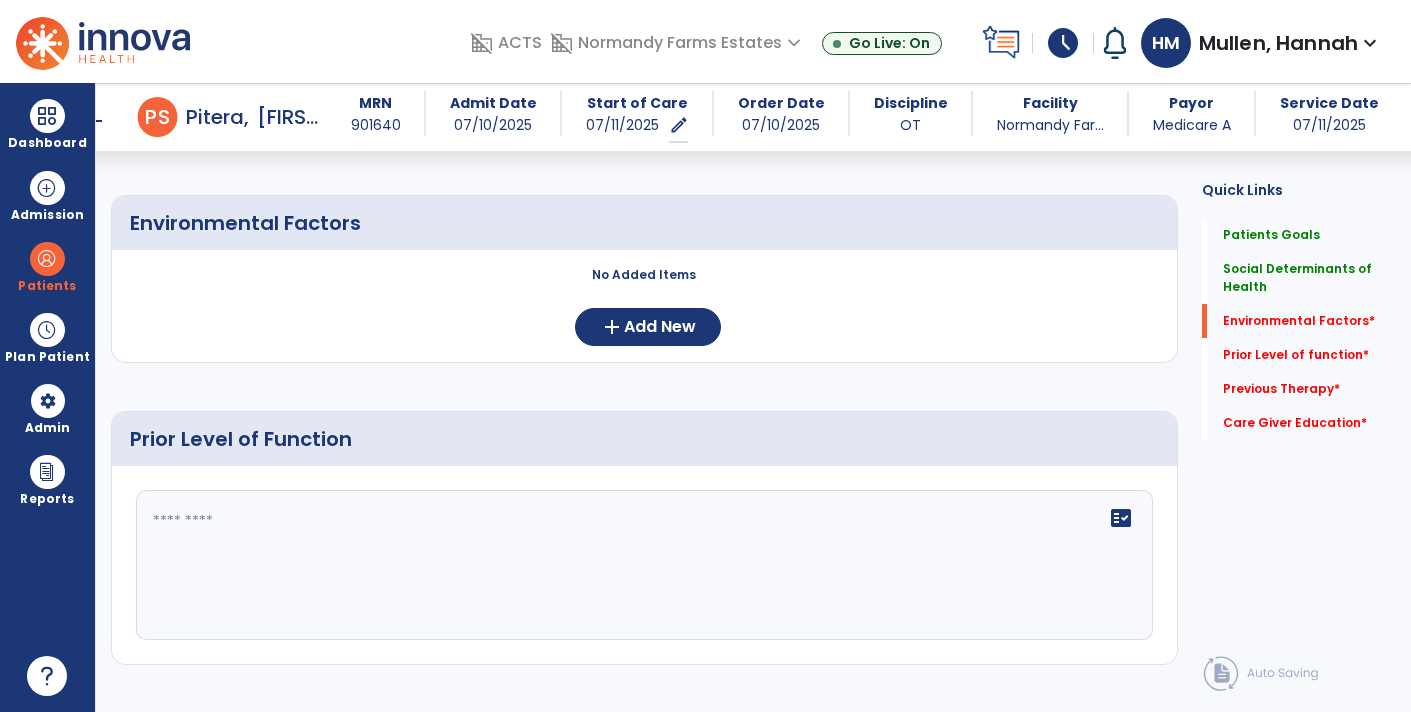 scroll, scrollTop: 557, scrollLeft: 0, axis: vertical 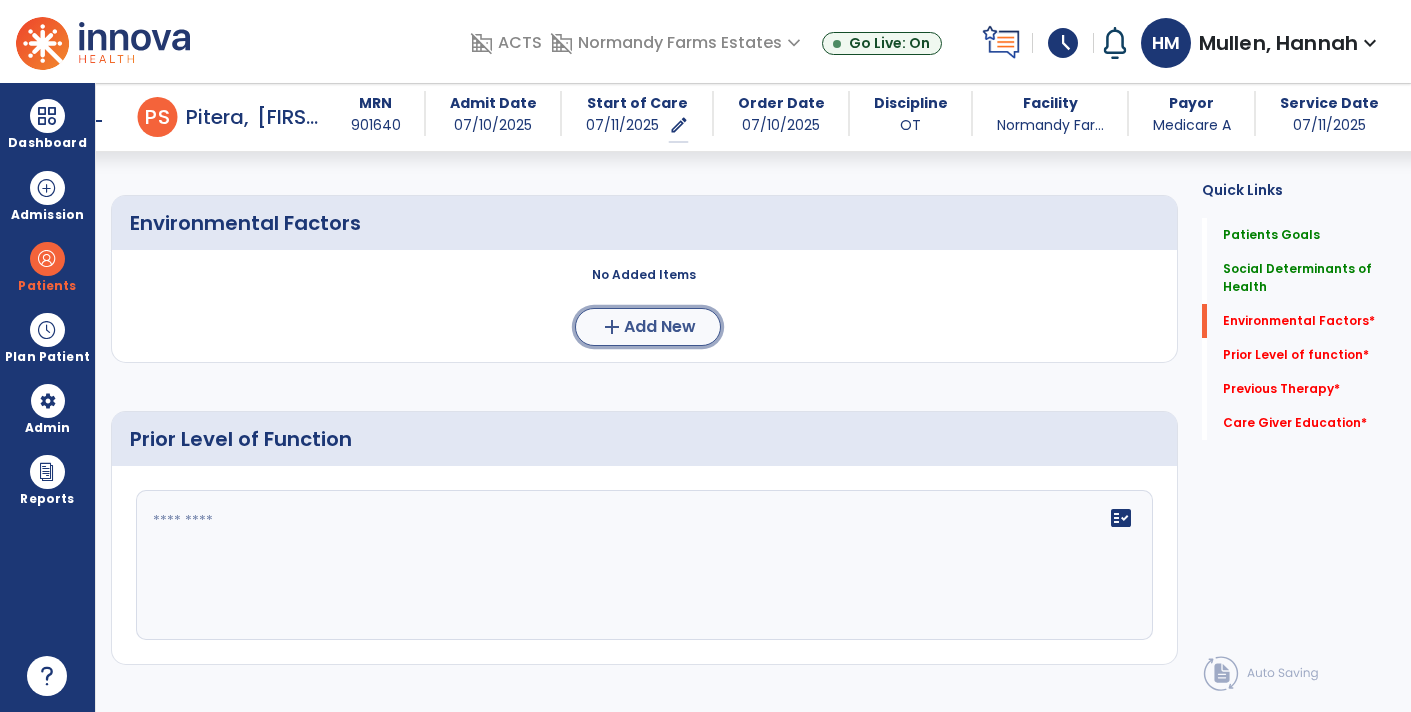 click on "Add New" 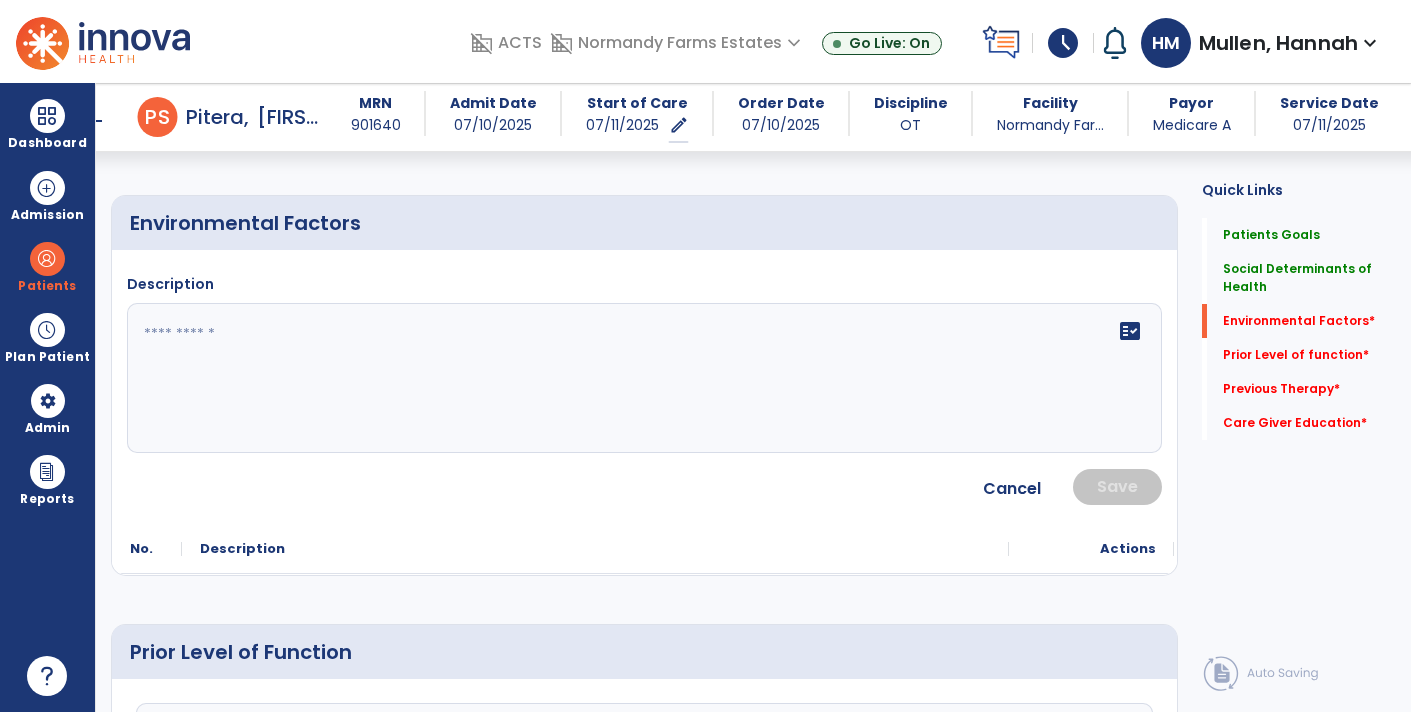 click 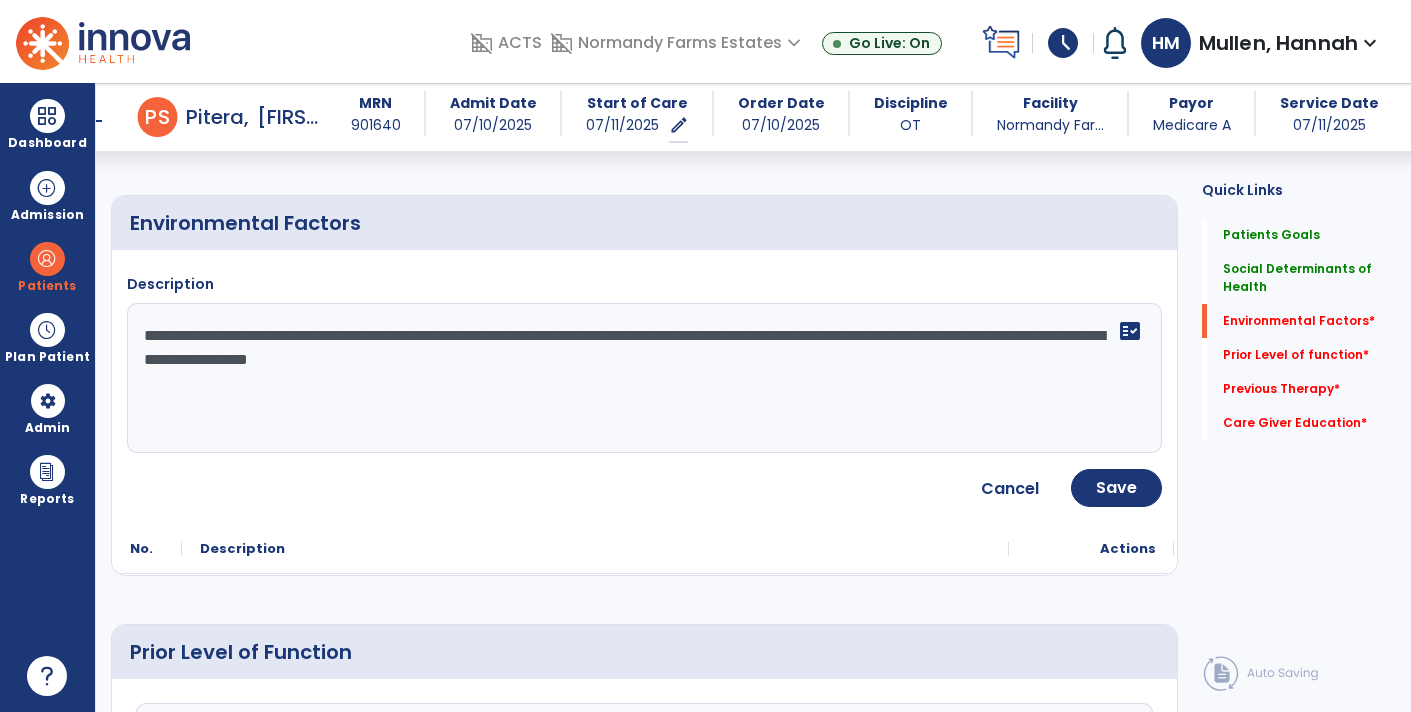 type on "**********" 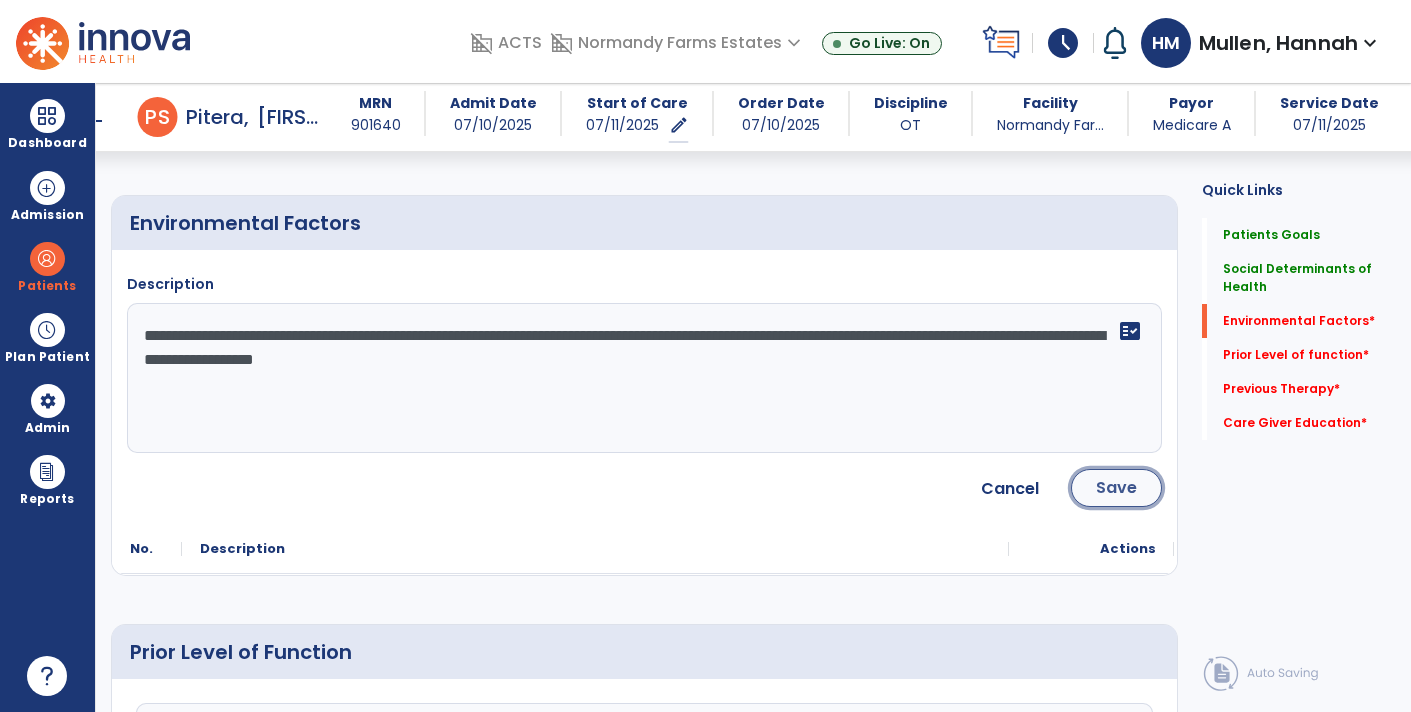 click on "Save" 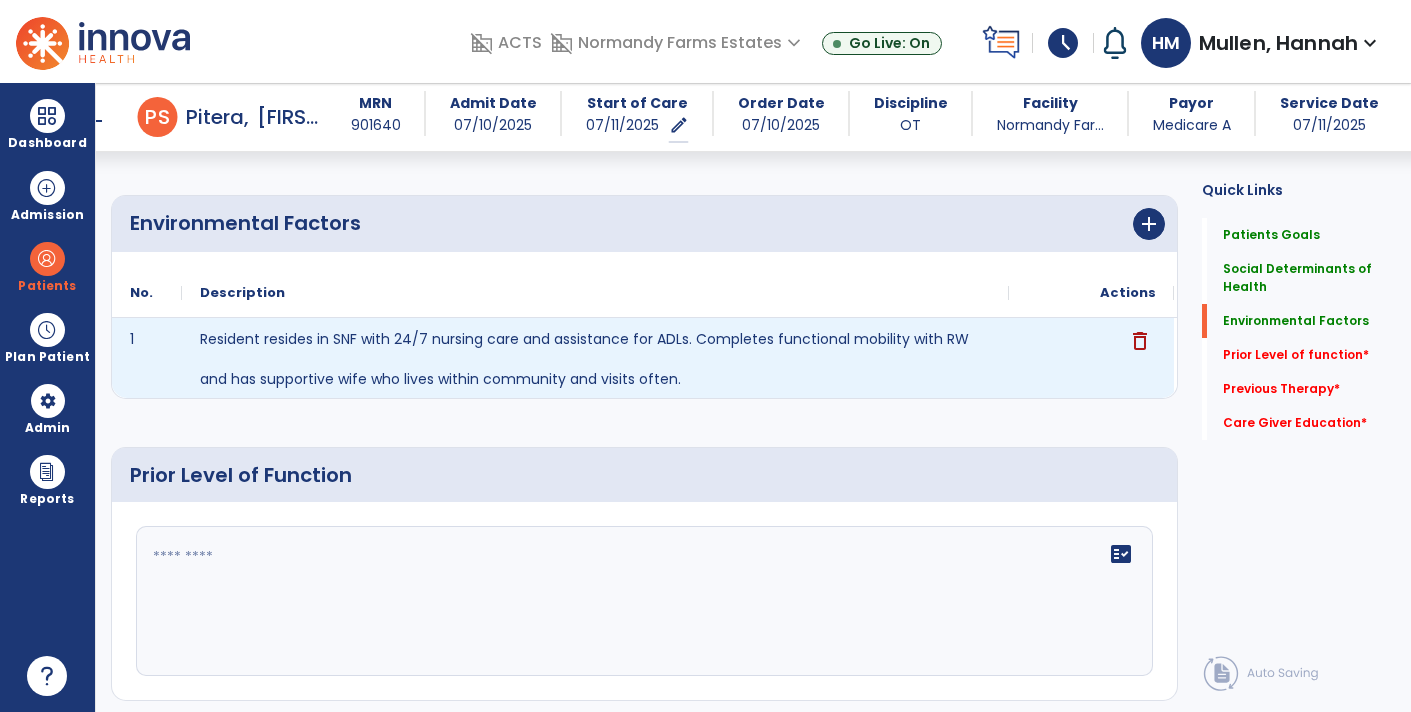 scroll, scrollTop: 775, scrollLeft: 0, axis: vertical 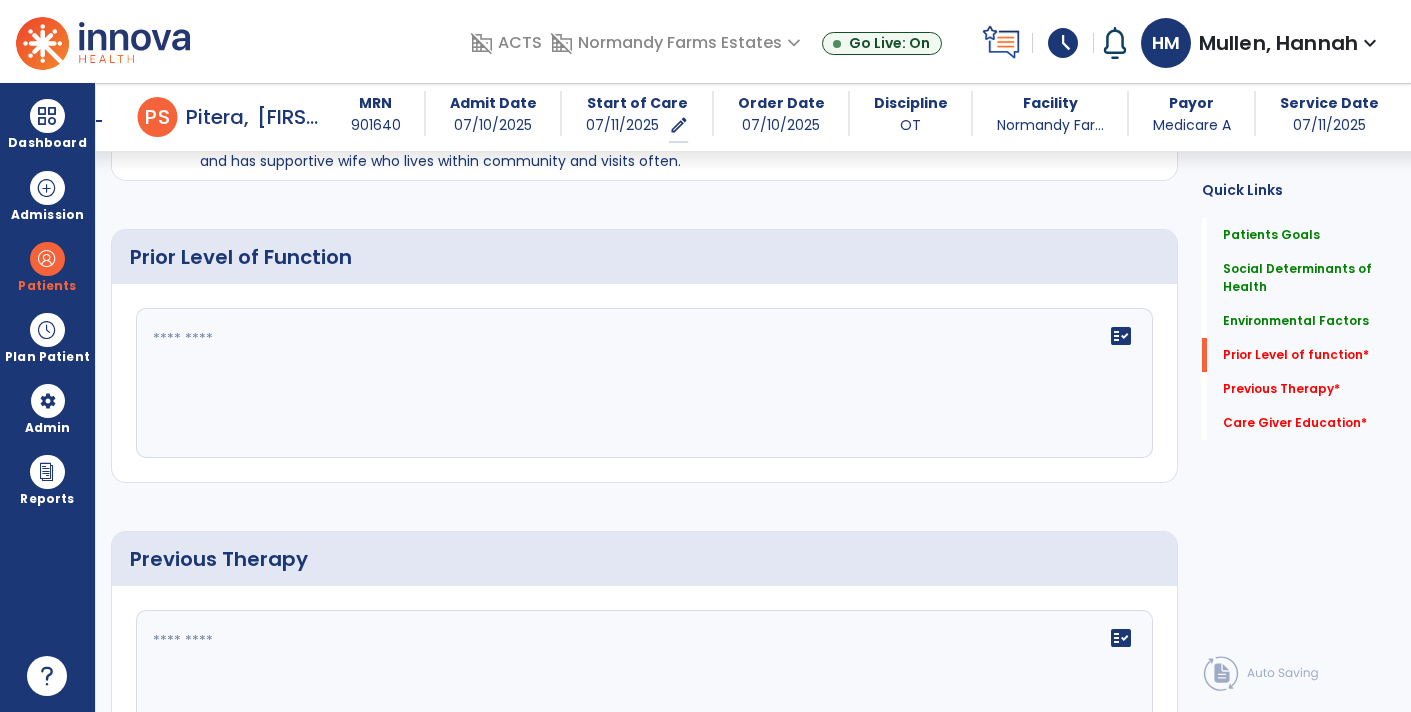 click on "fact_check" 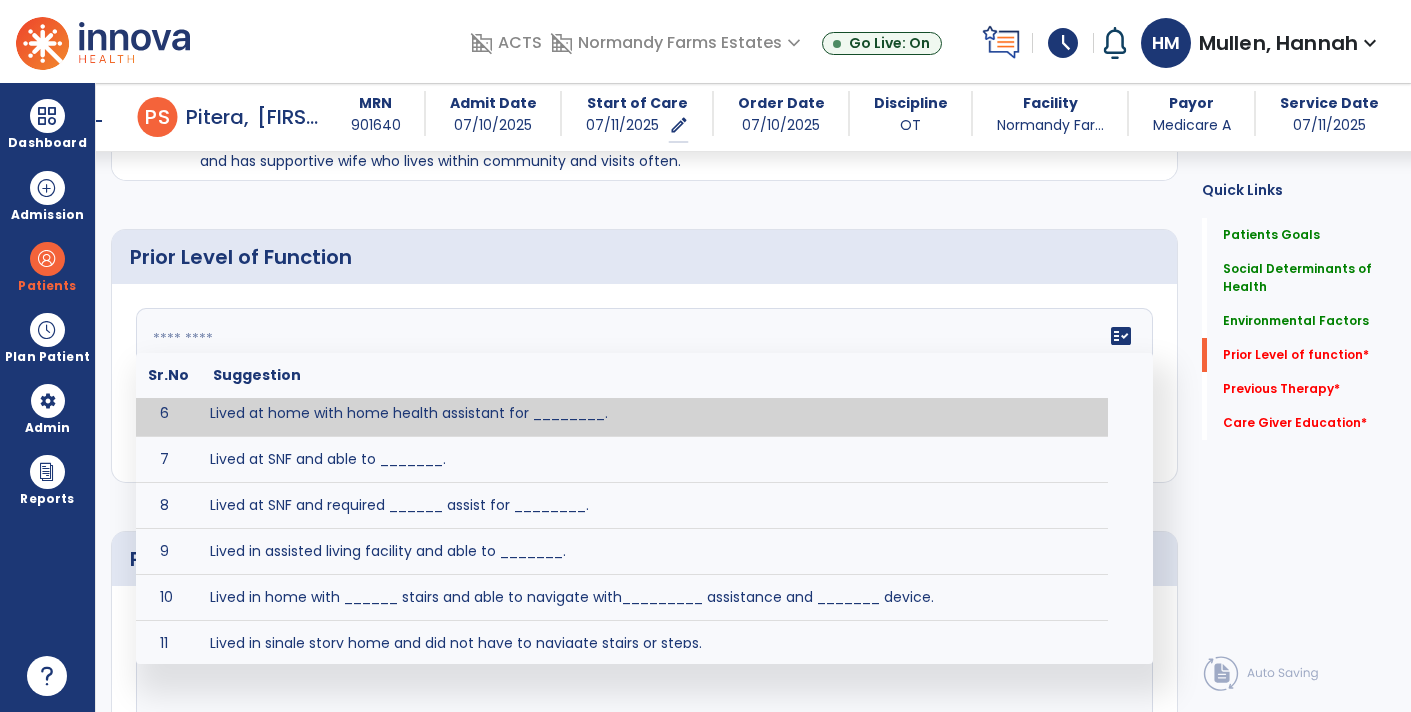 scroll, scrollTop: 252, scrollLeft: 0, axis: vertical 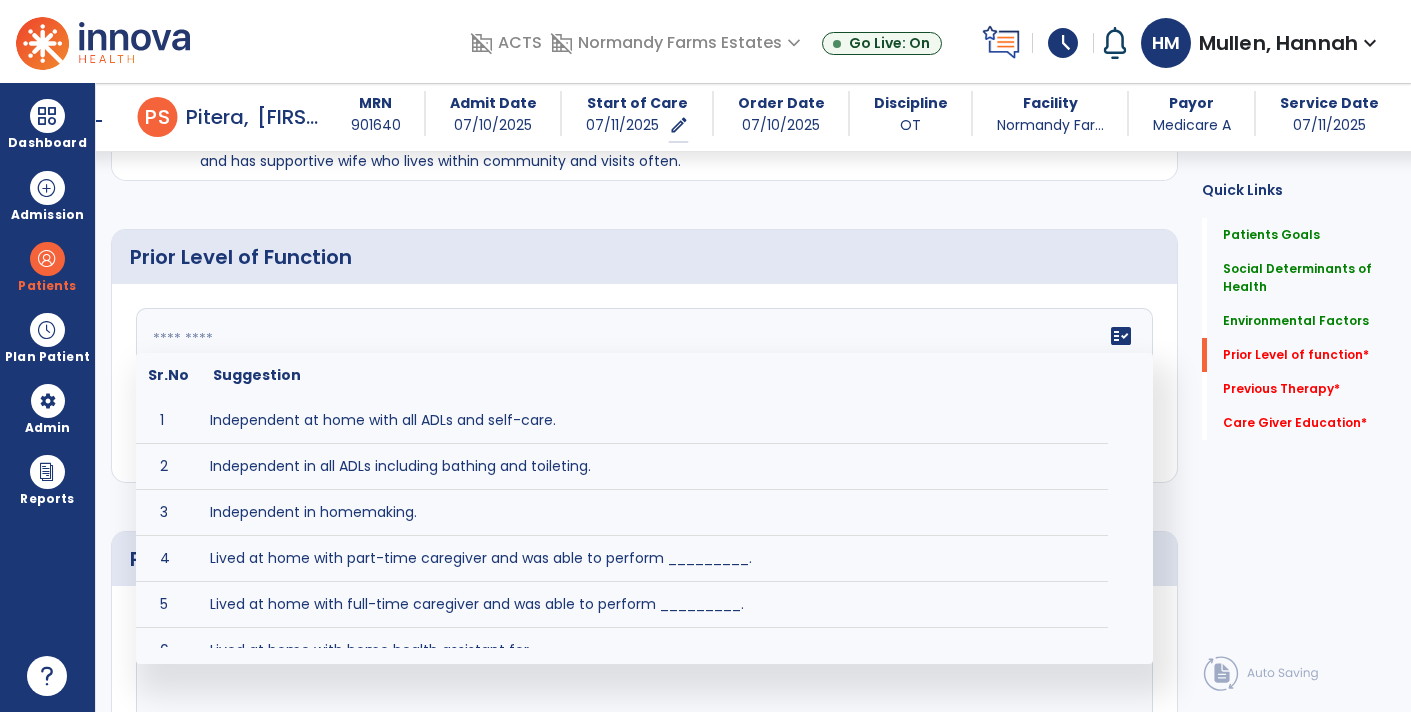 click 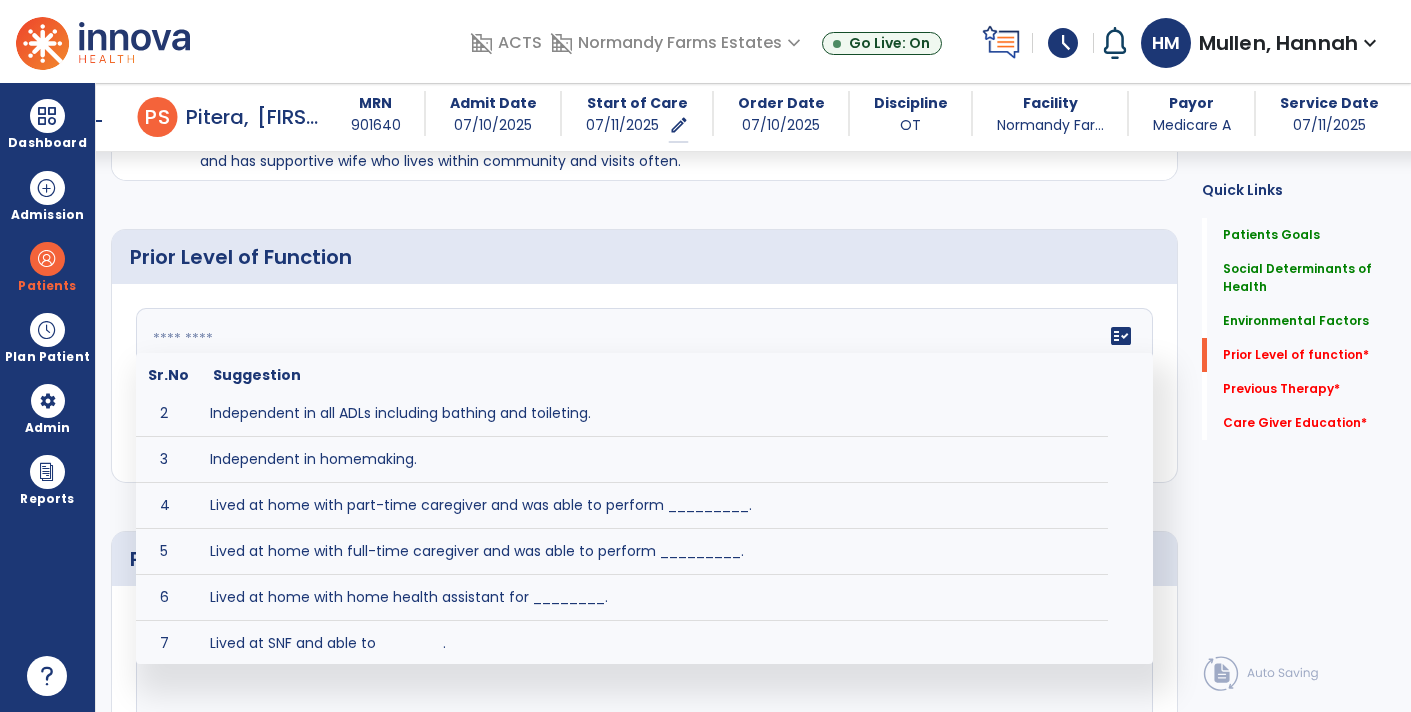 paste on "**********" 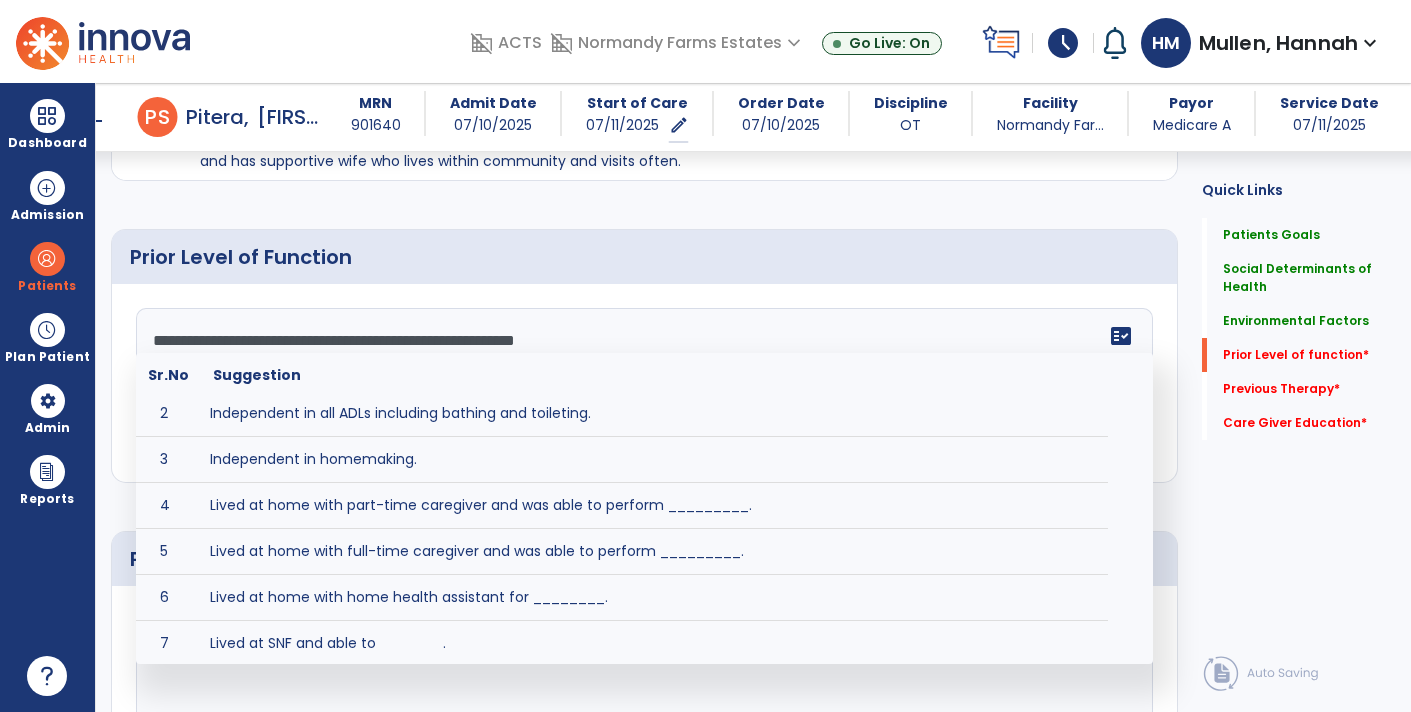 scroll, scrollTop: 115, scrollLeft: 0, axis: vertical 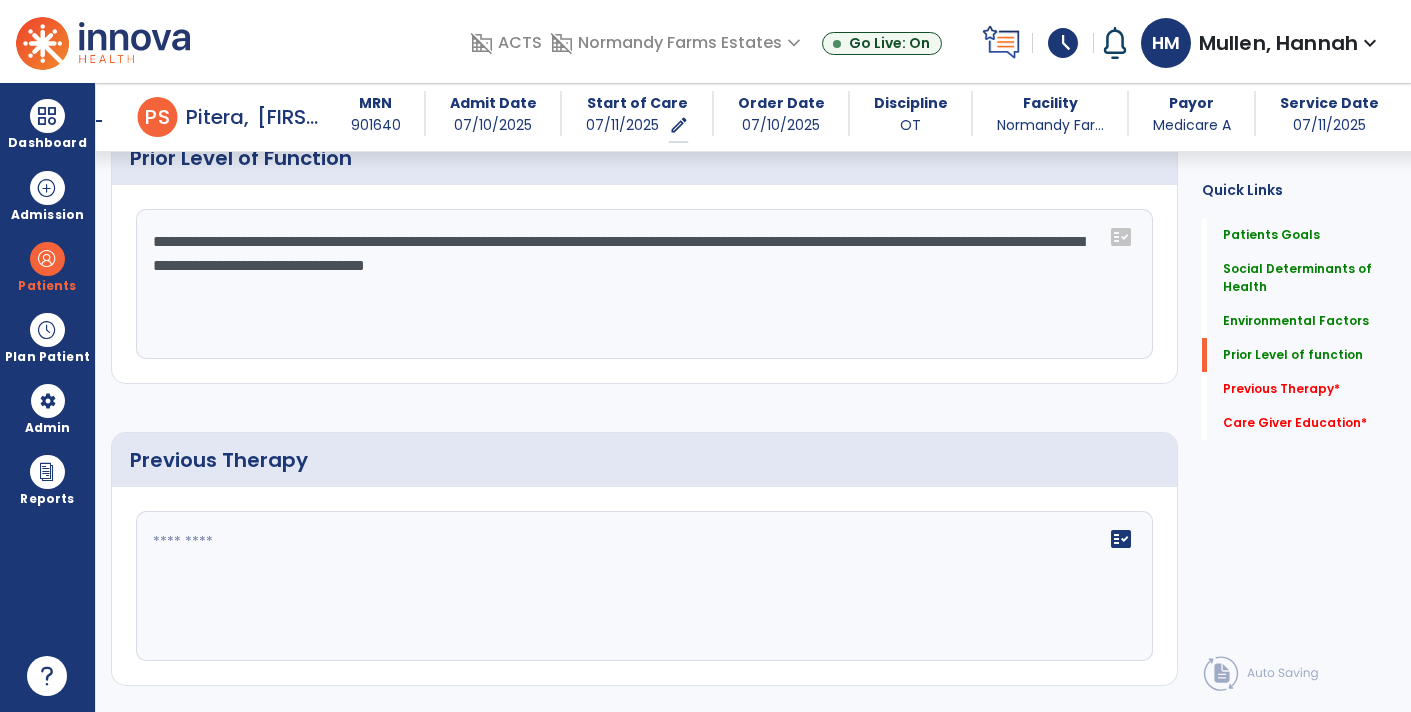 click on "fact_check" 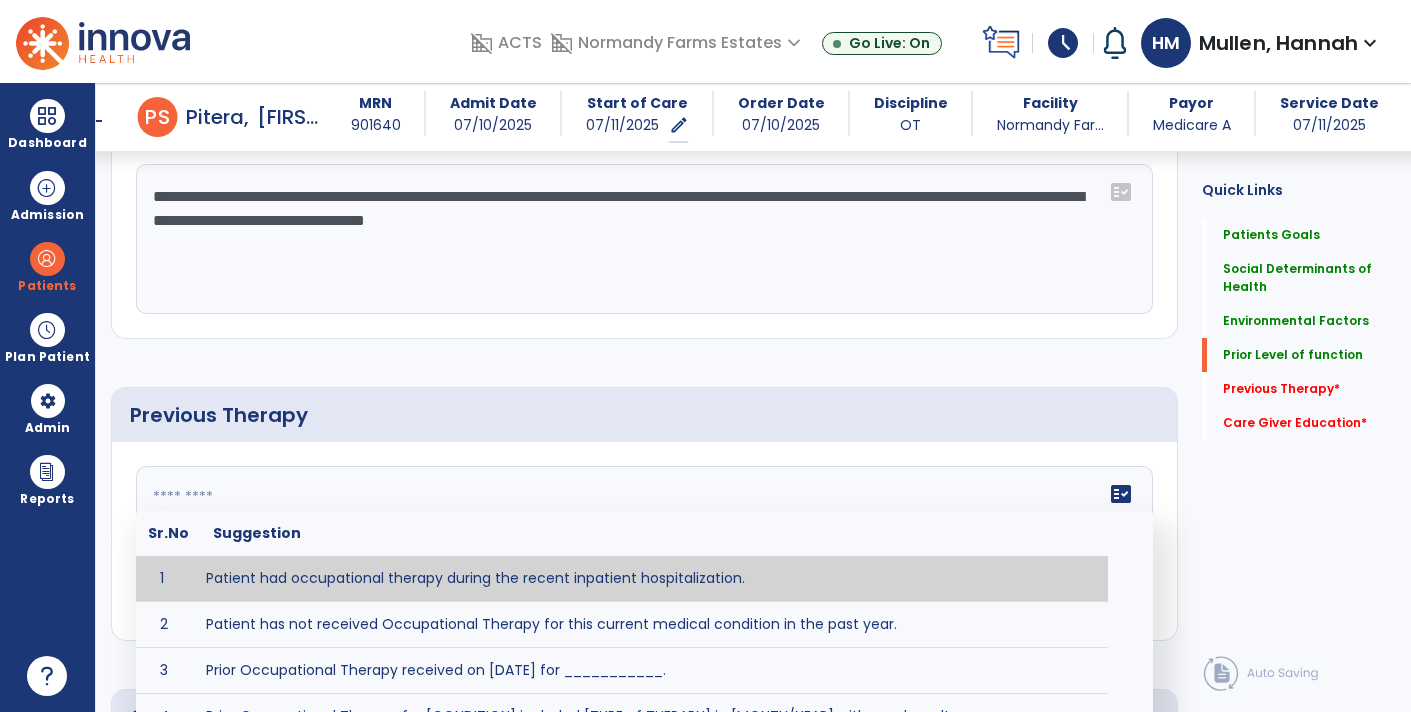 scroll, scrollTop: 815, scrollLeft: 0, axis: vertical 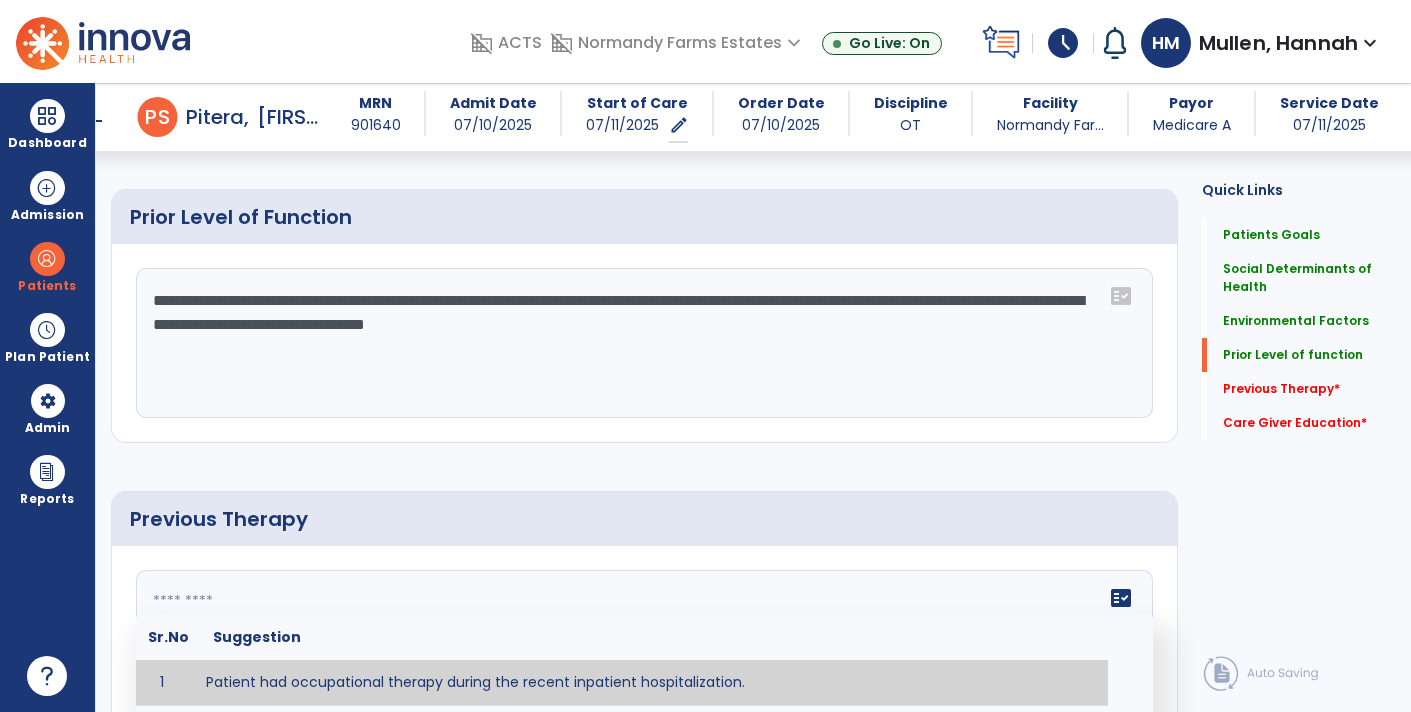 click on "**********" 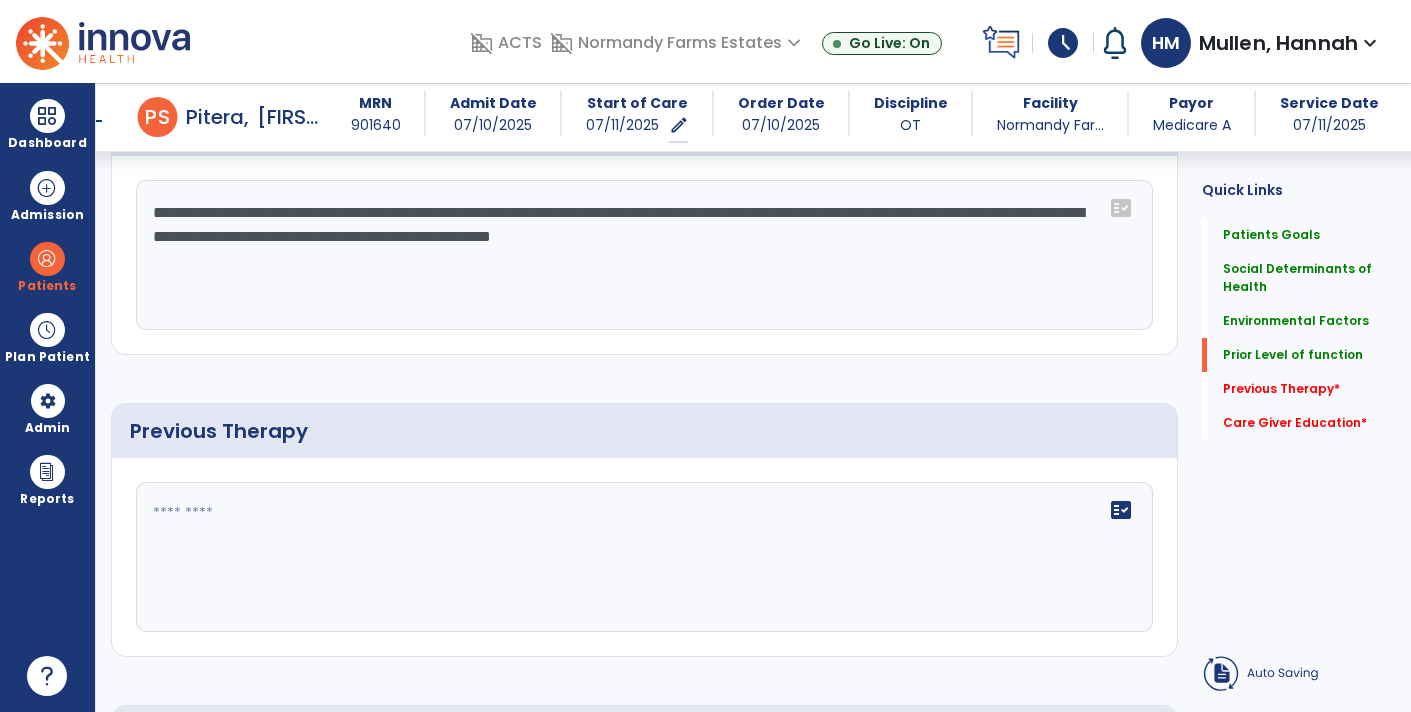 click 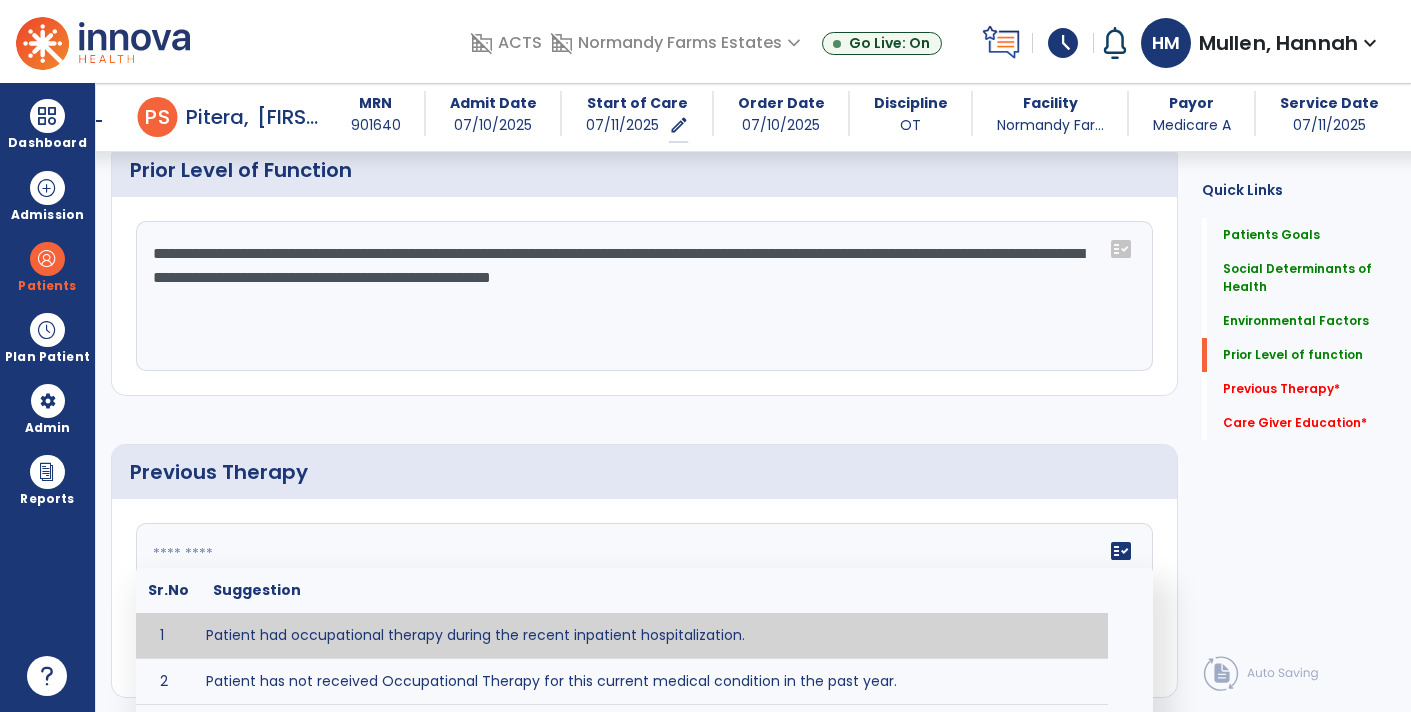 scroll, scrollTop: 903, scrollLeft: 0, axis: vertical 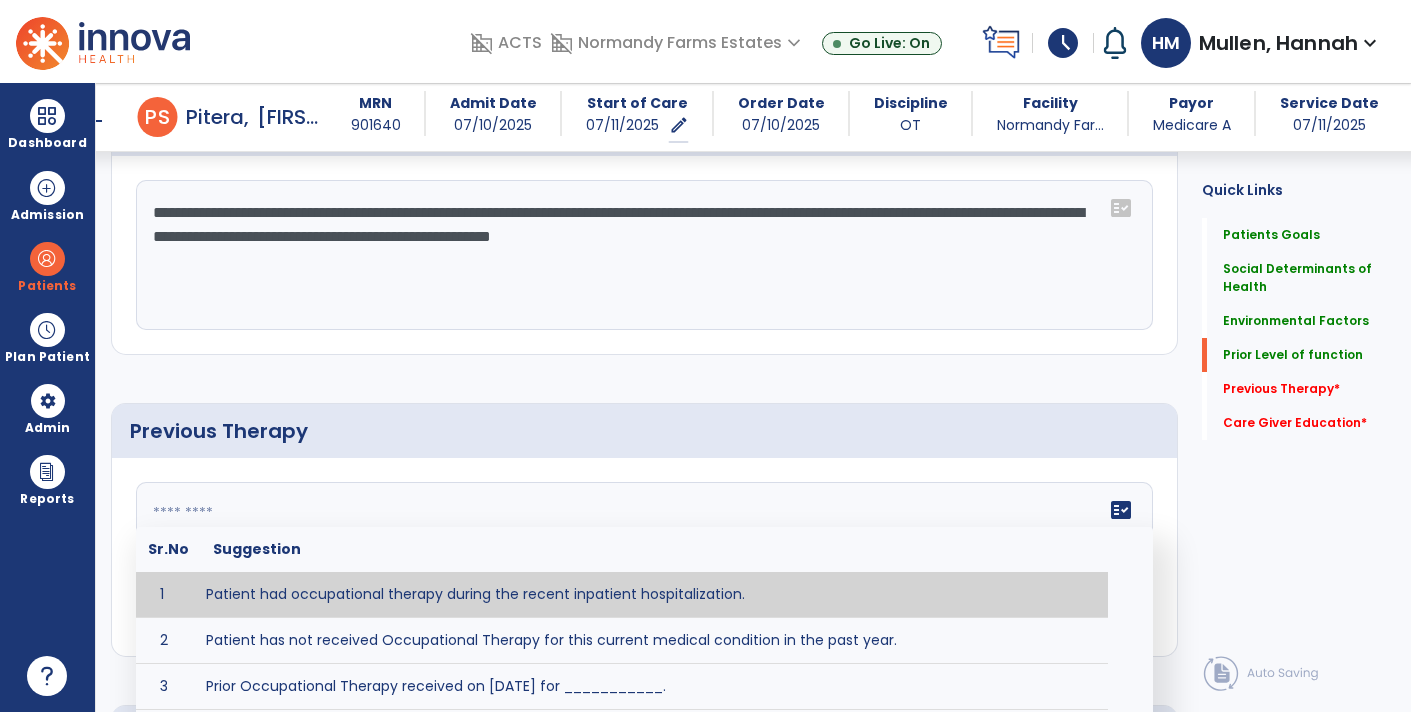 click on "**********" 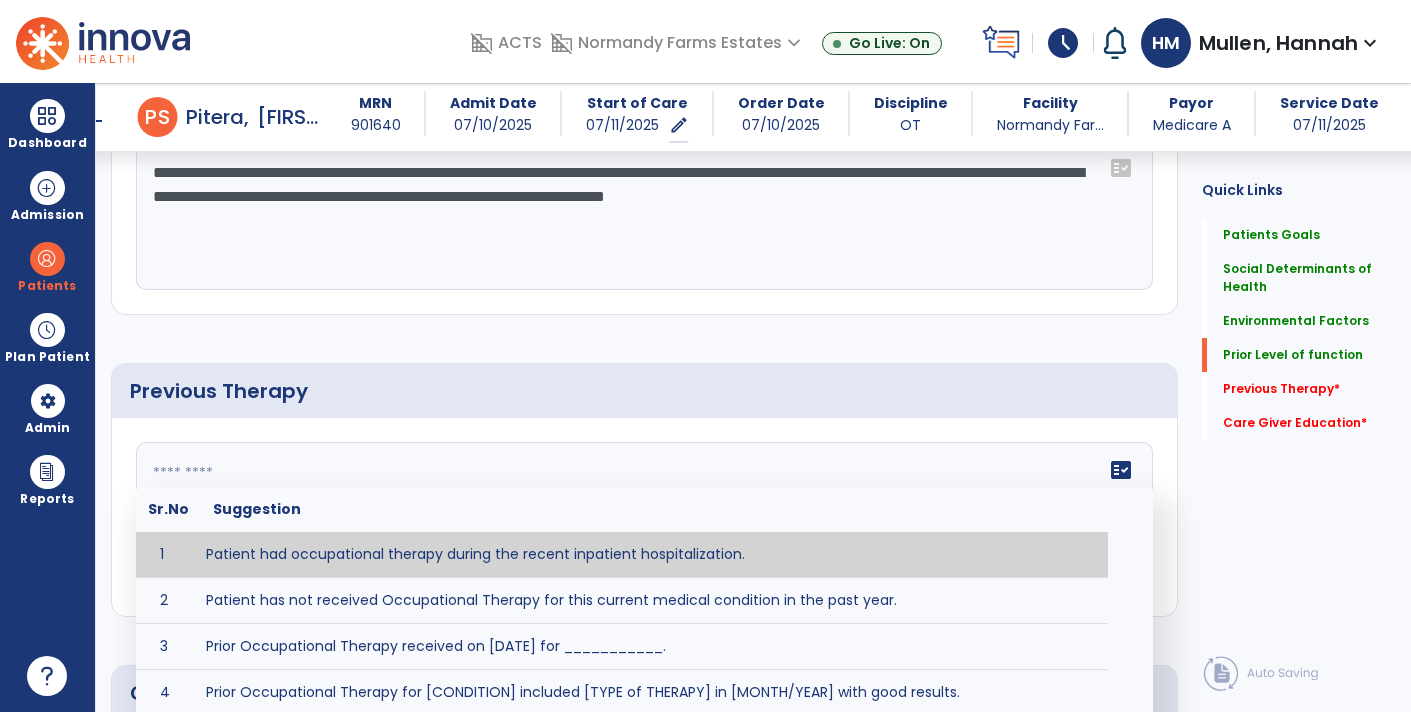 scroll, scrollTop: 903, scrollLeft: 0, axis: vertical 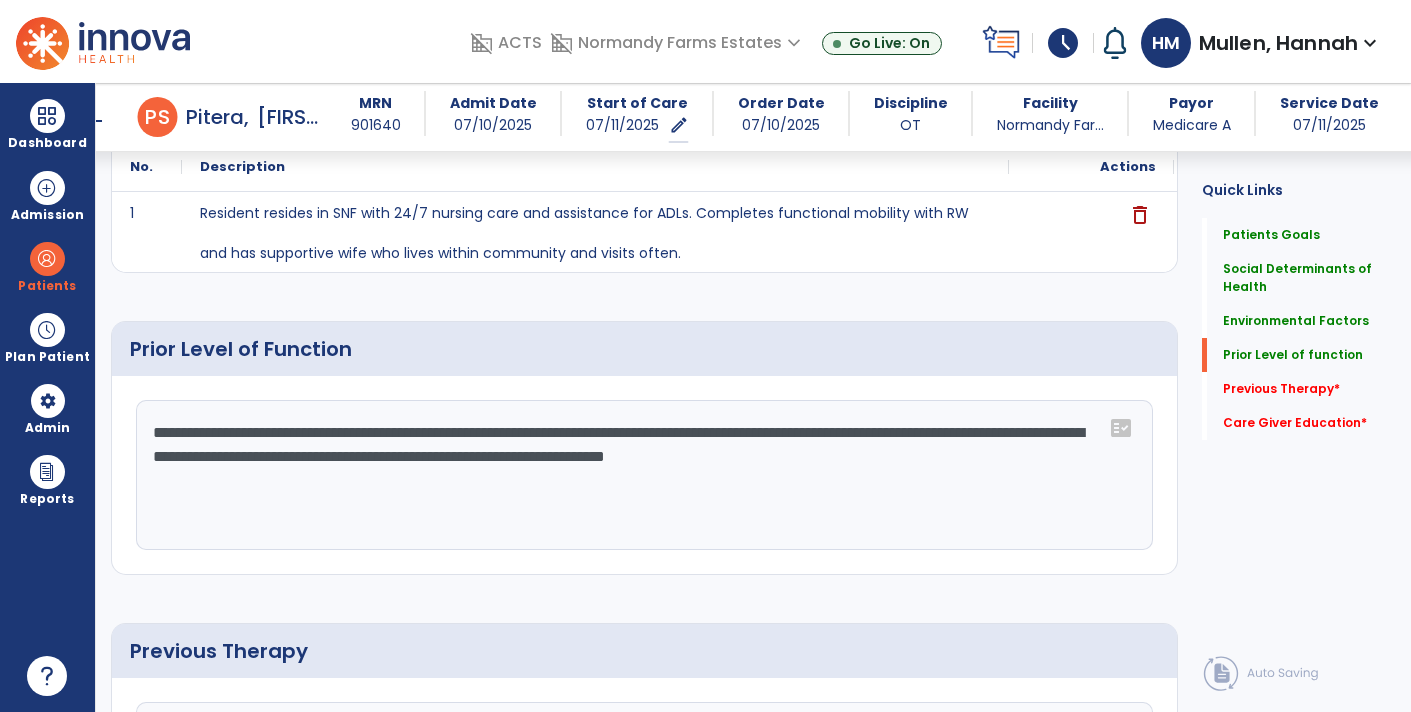 click on "**********" 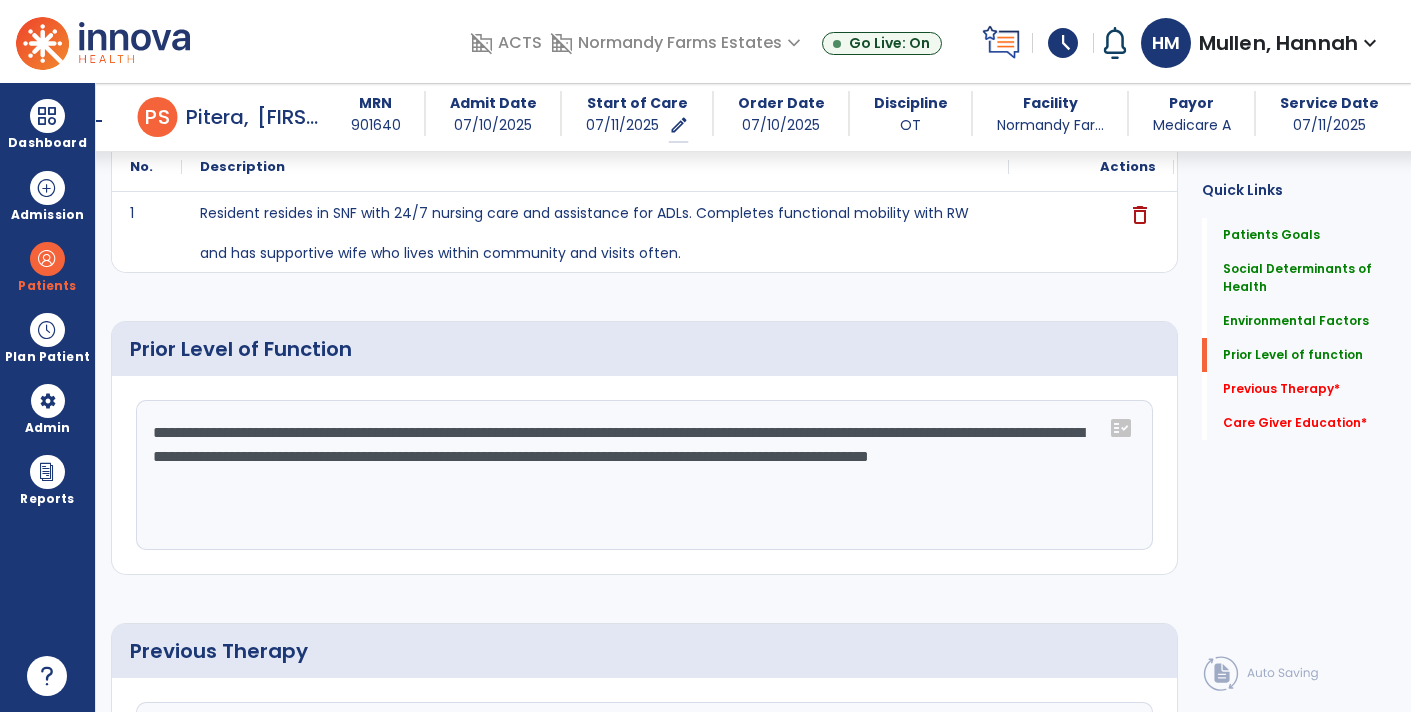 type on "**********" 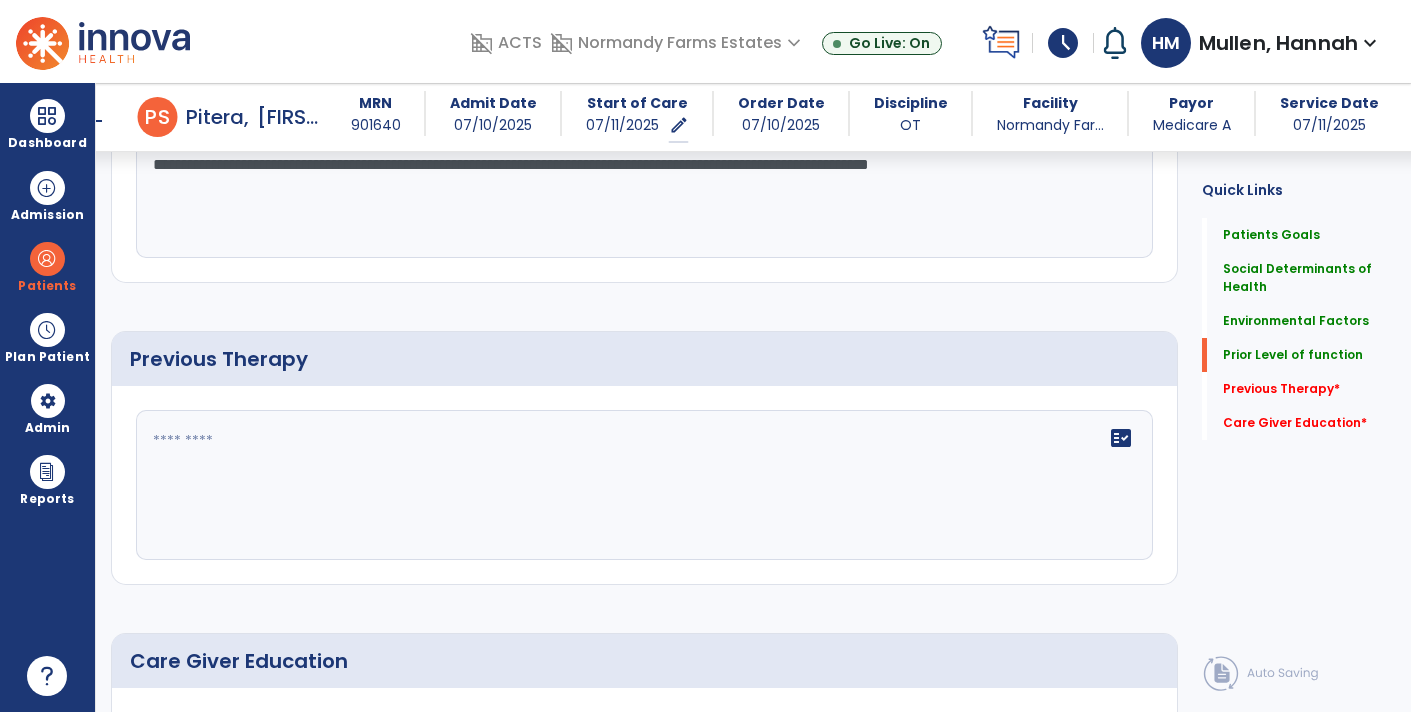scroll, scrollTop: 975, scrollLeft: 0, axis: vertical 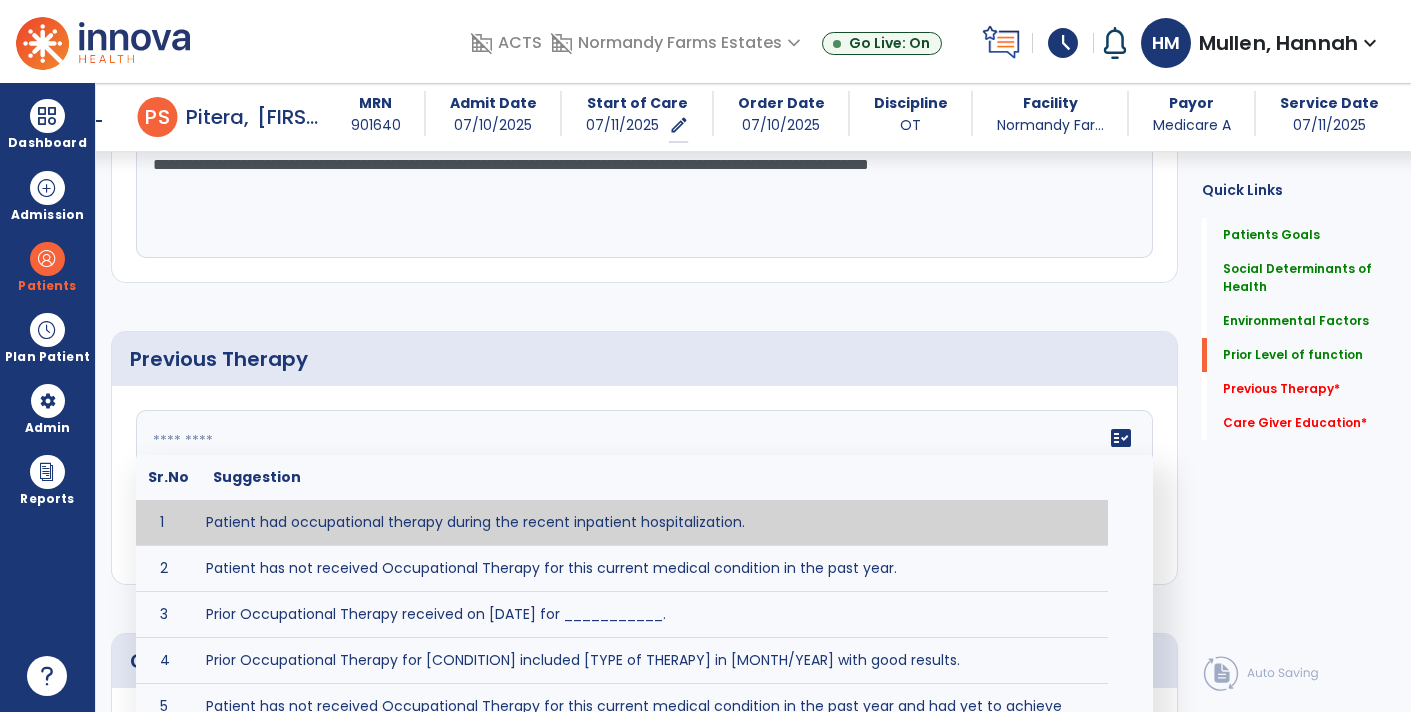 paste on "**********" 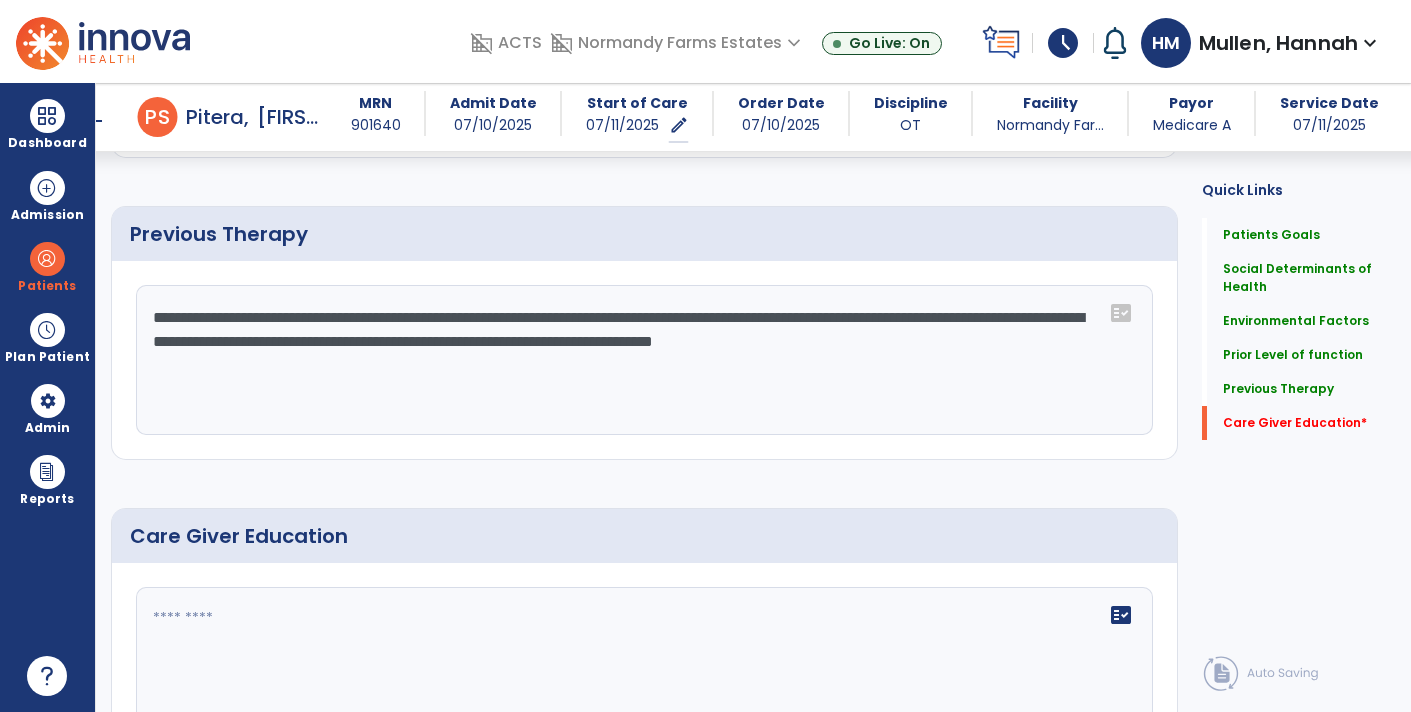 scroll, scrollTop: 1214, scrollLeft: 0, axis: vertical 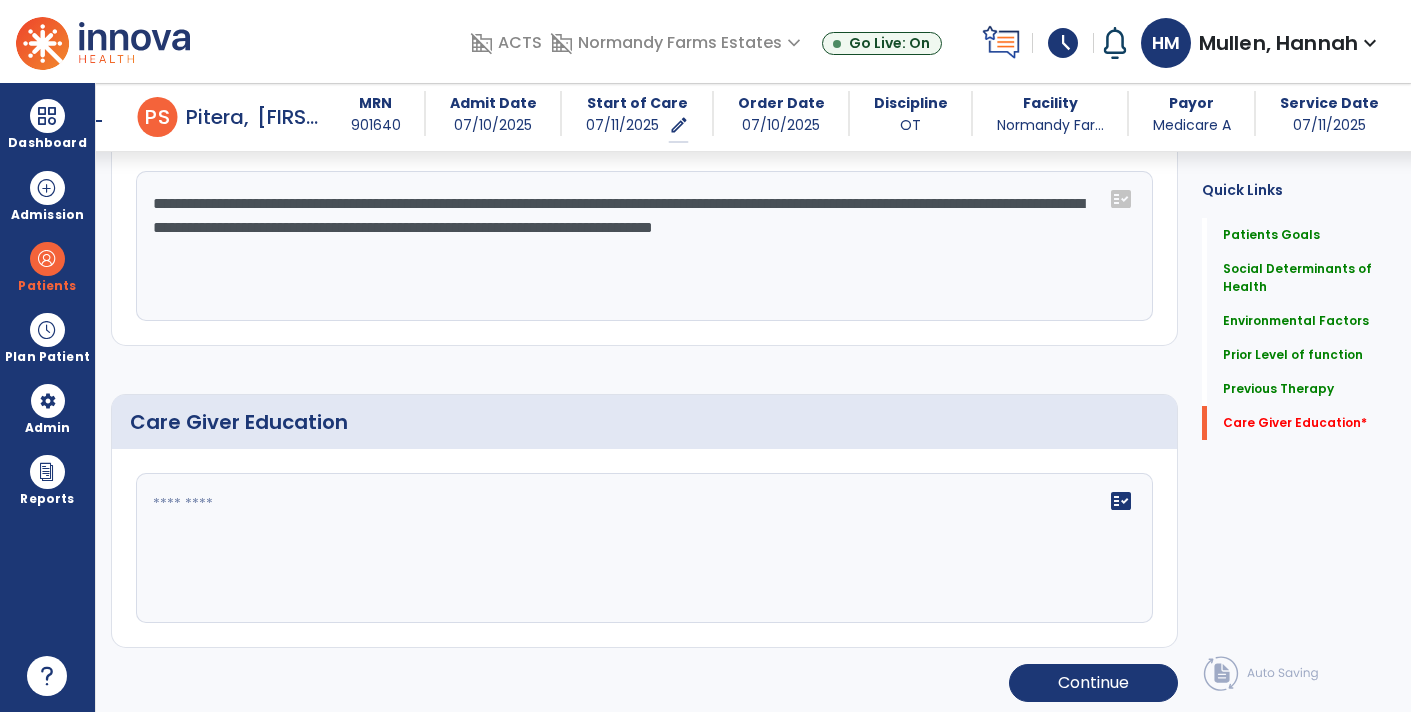 type on "**********" 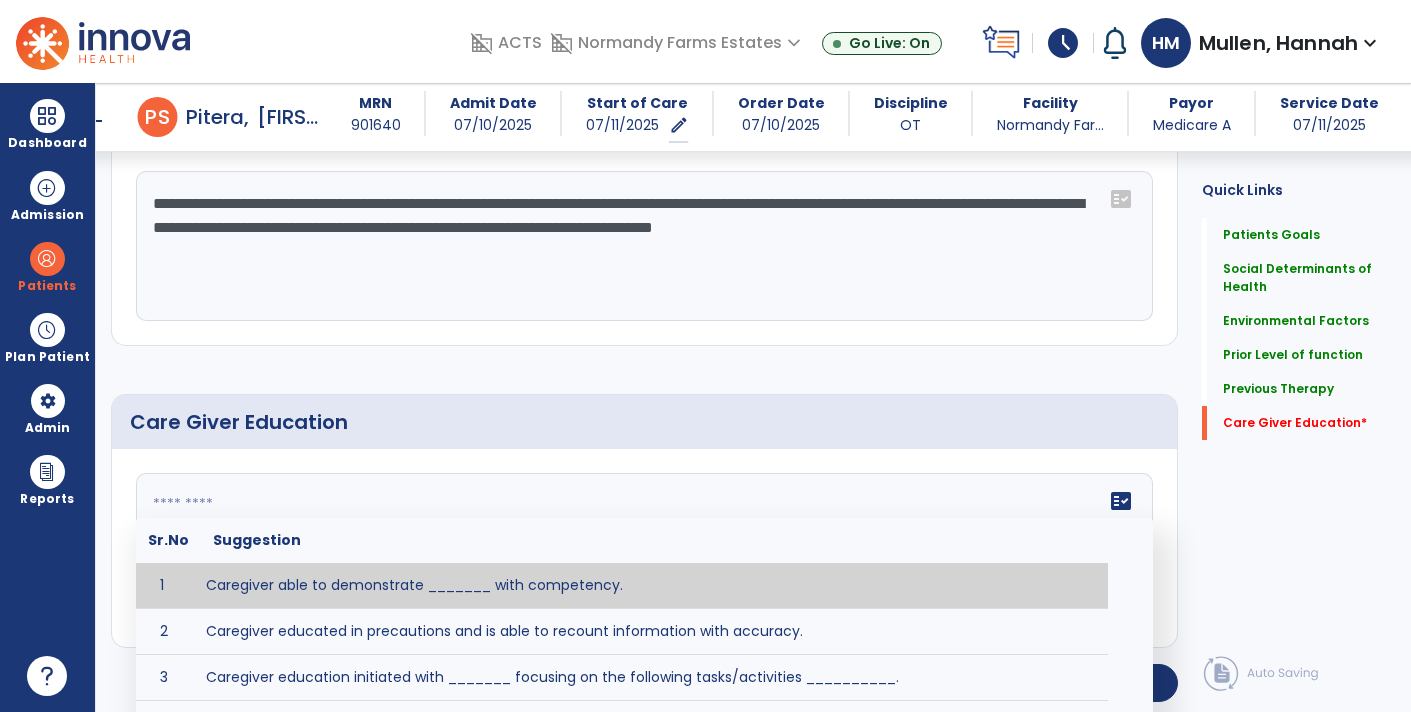 scroll, scrollTop: 1305, scrollLeft: 0, axis: vertical 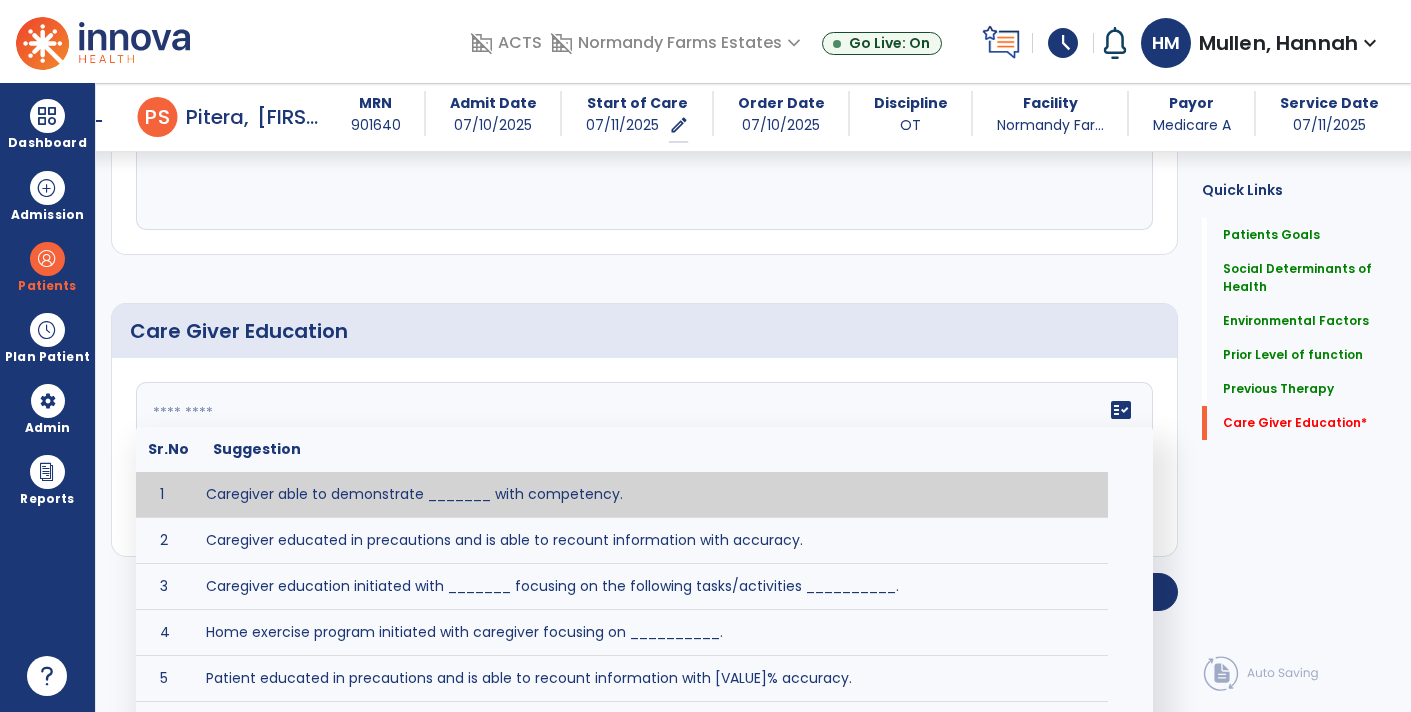 click 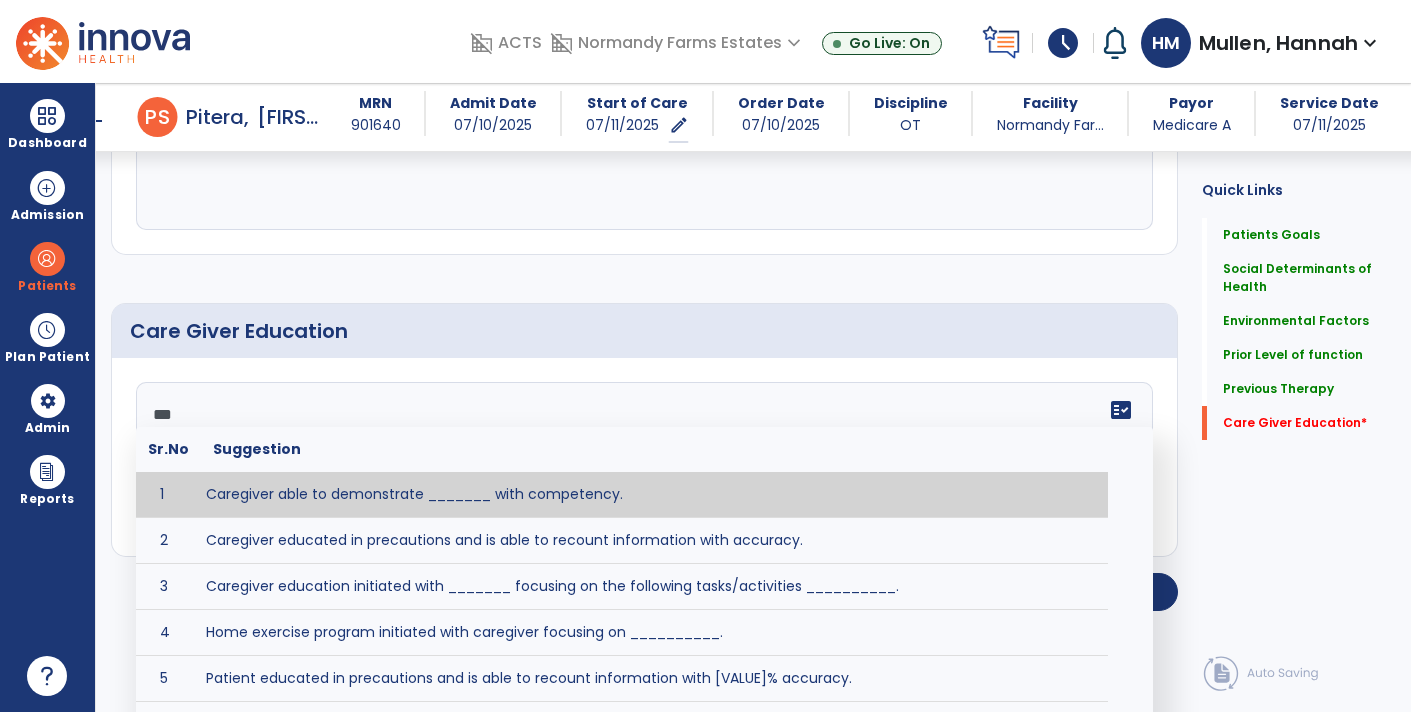 scroll, scrollTop: 1214, scrollLeft: 0, axis: vertical 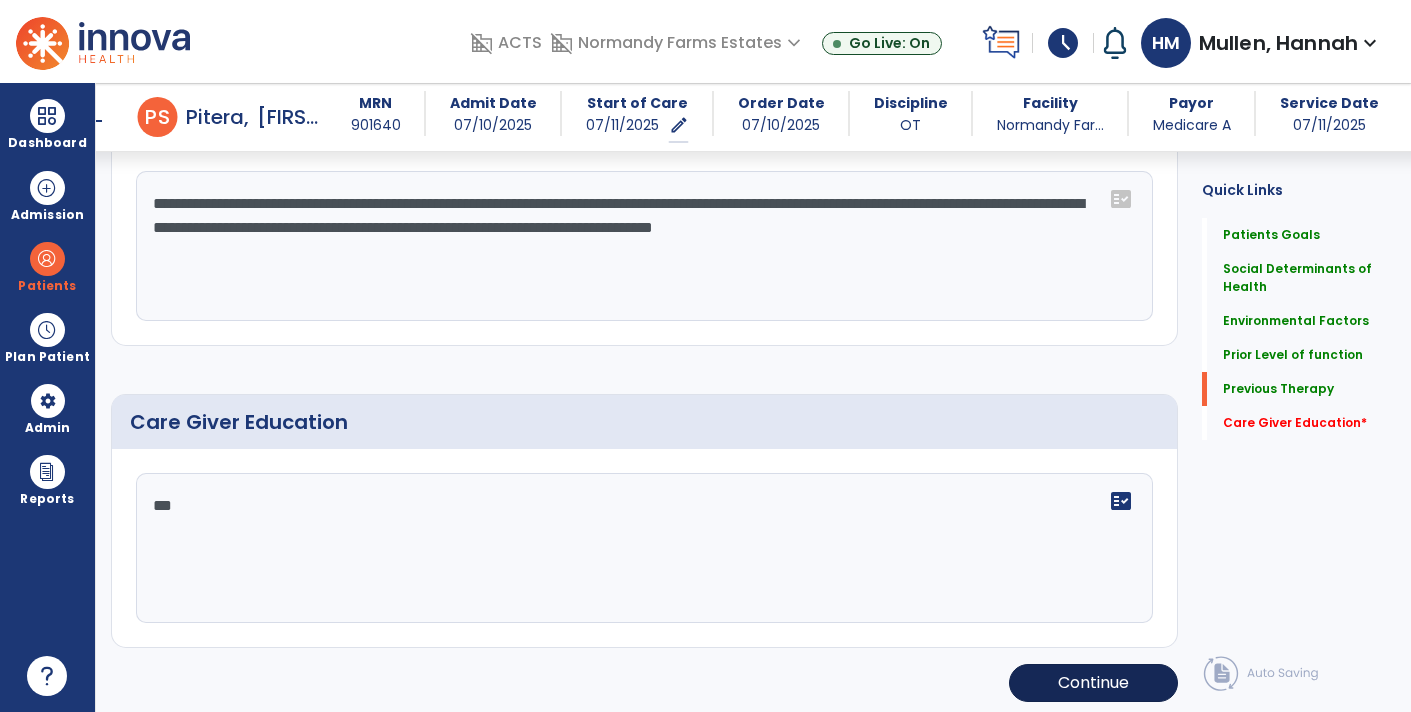 type on "***" 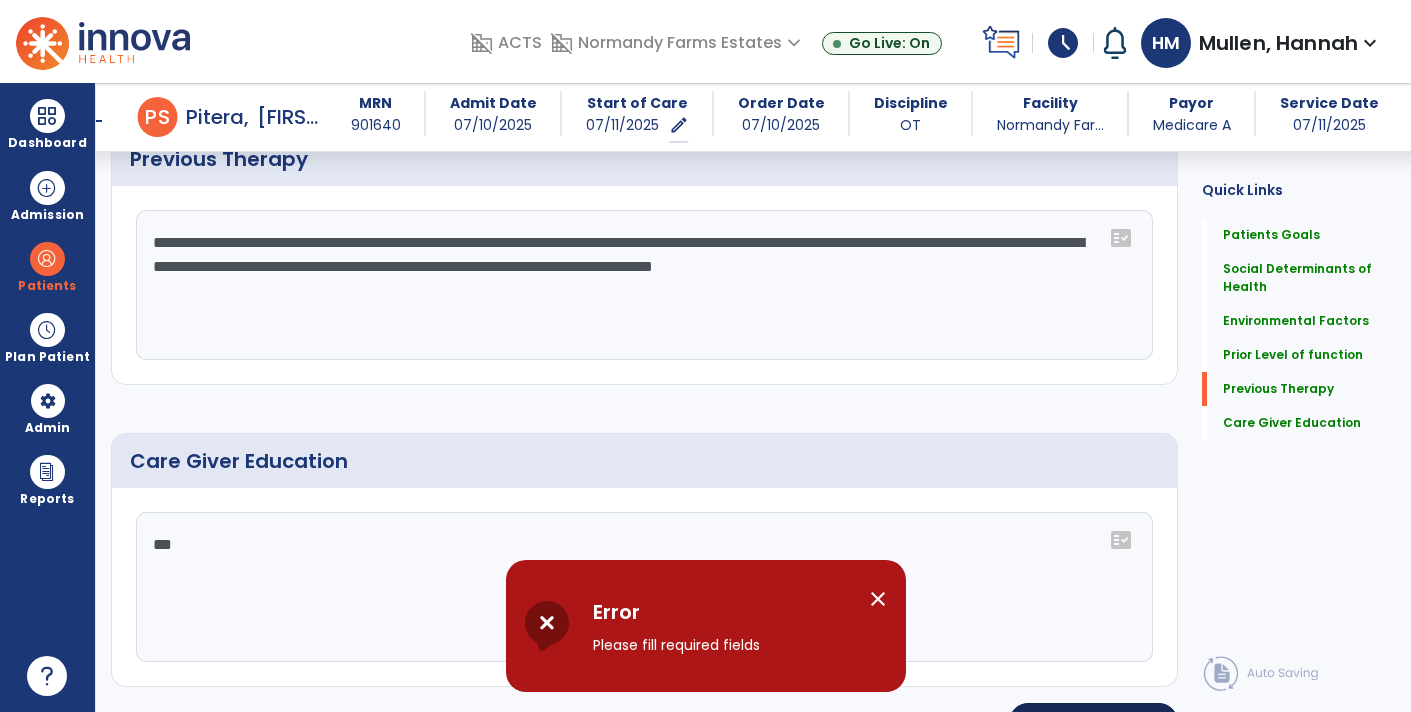 scroll, scrollTop: 1214, scrollLeft: 0, axis: vertical 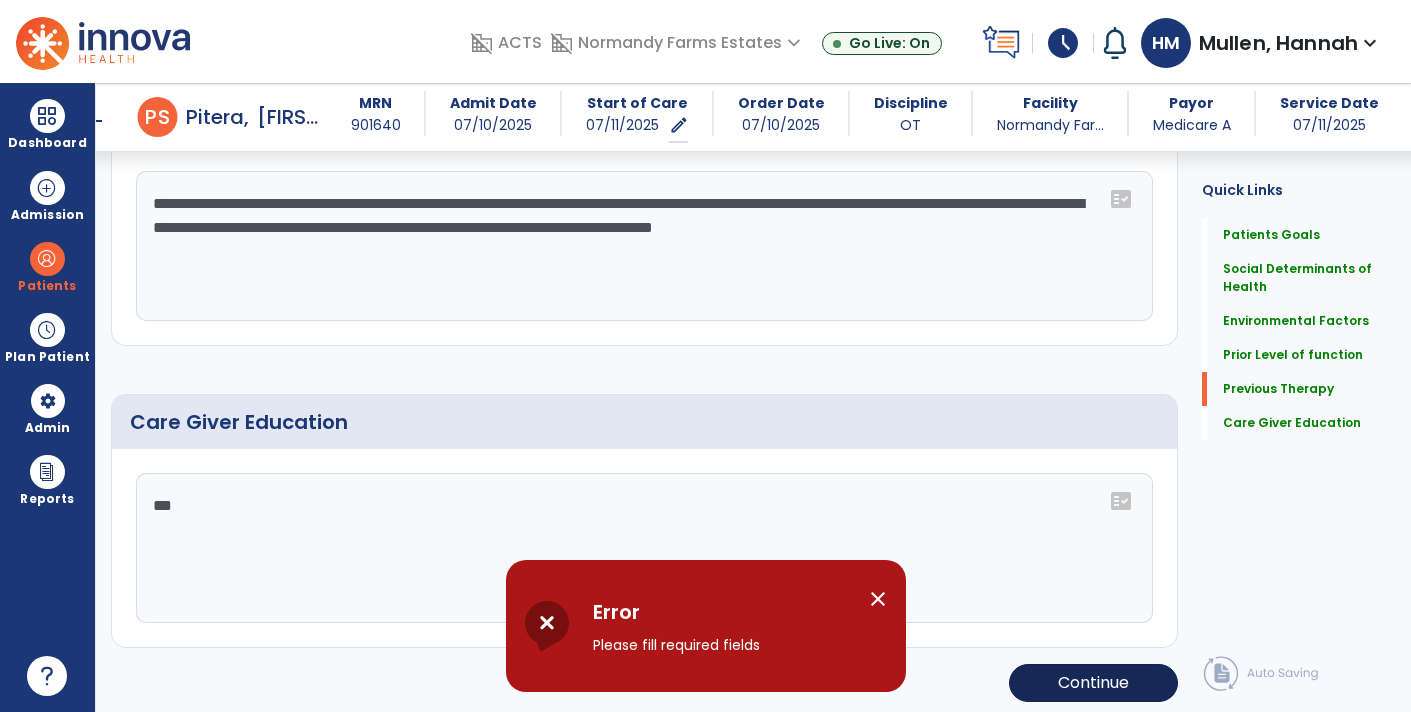 click on "Continue" 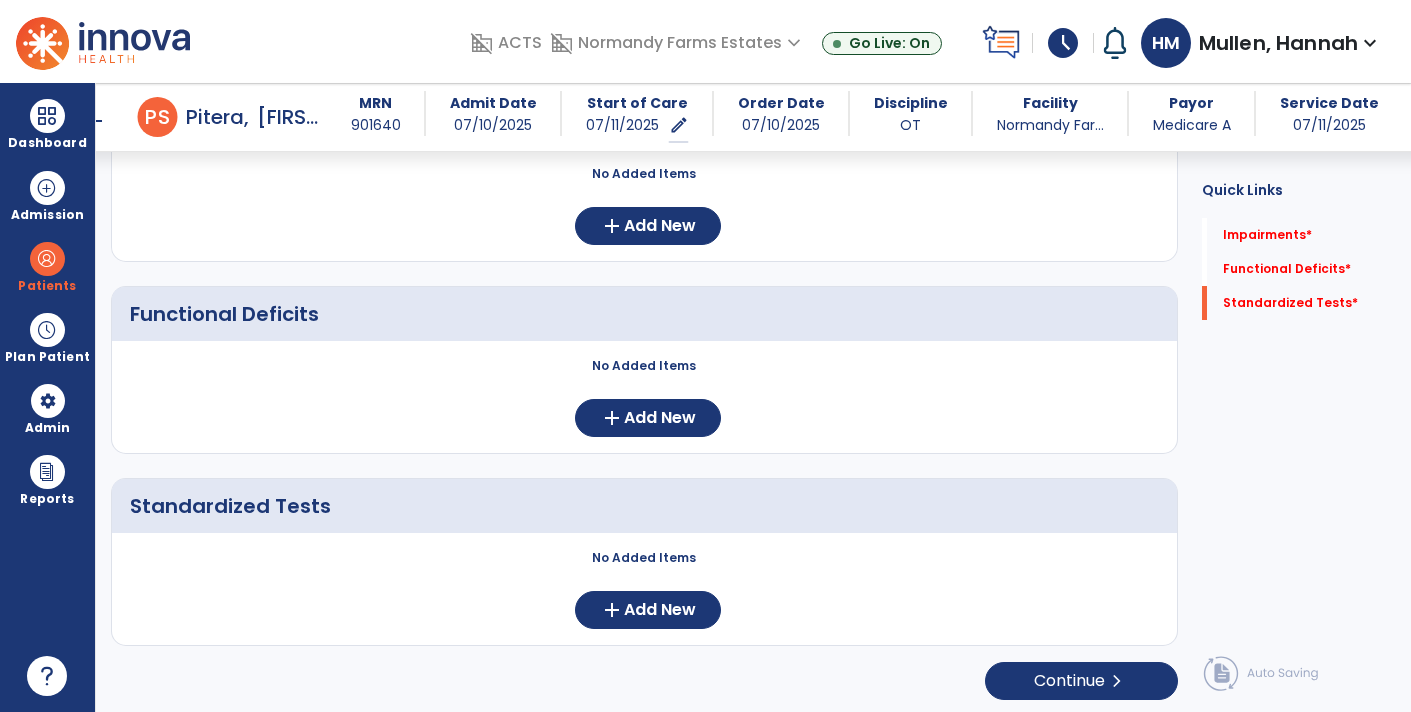 scroll, scrollTop: 0, scrollLeft: 0, axis: both 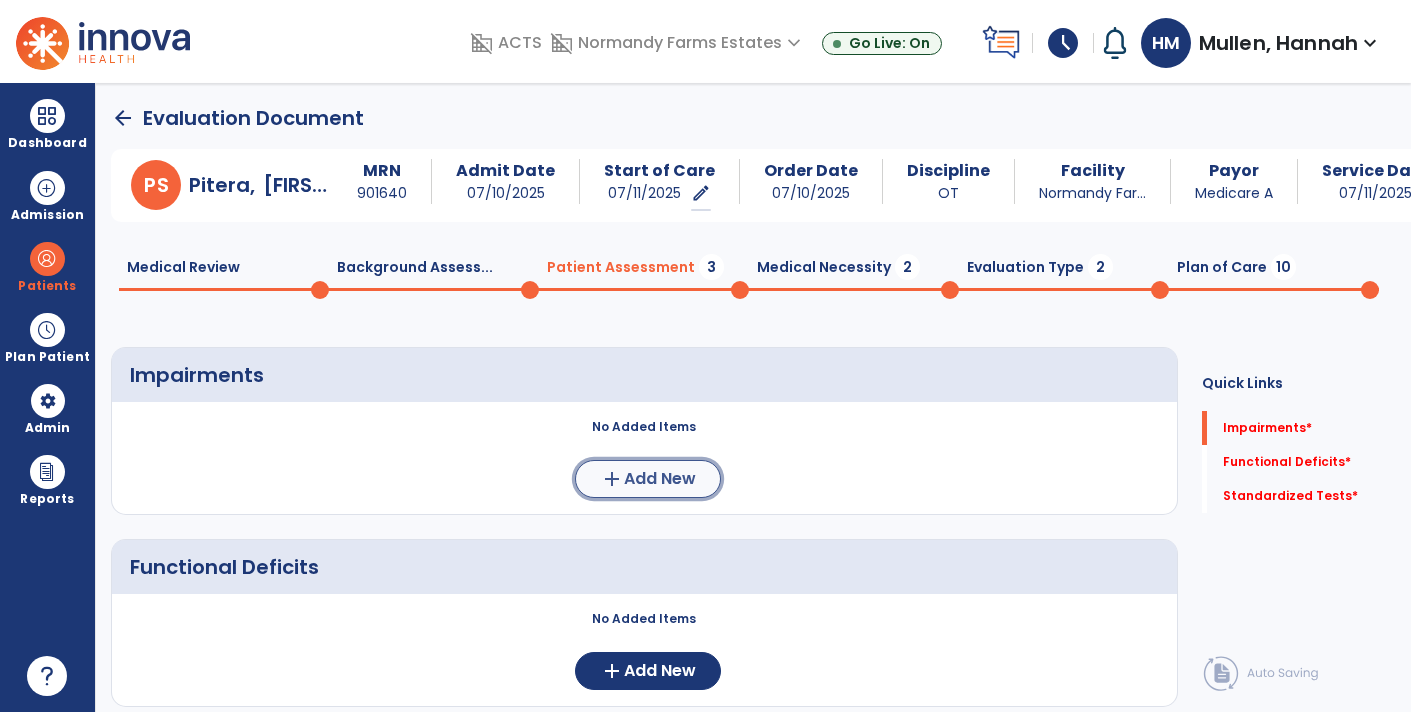 click on "add  Add New" 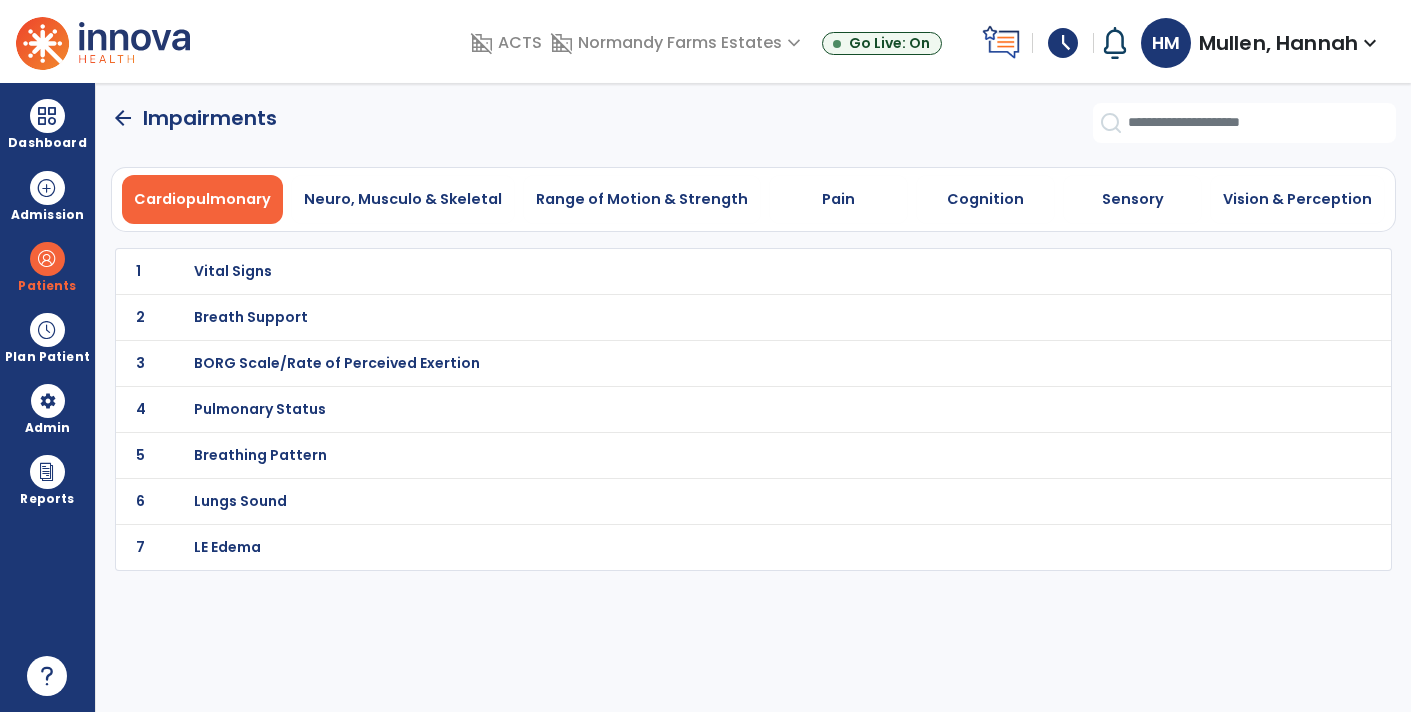 click on "Vital Signs" at bounding box center [710, 271] 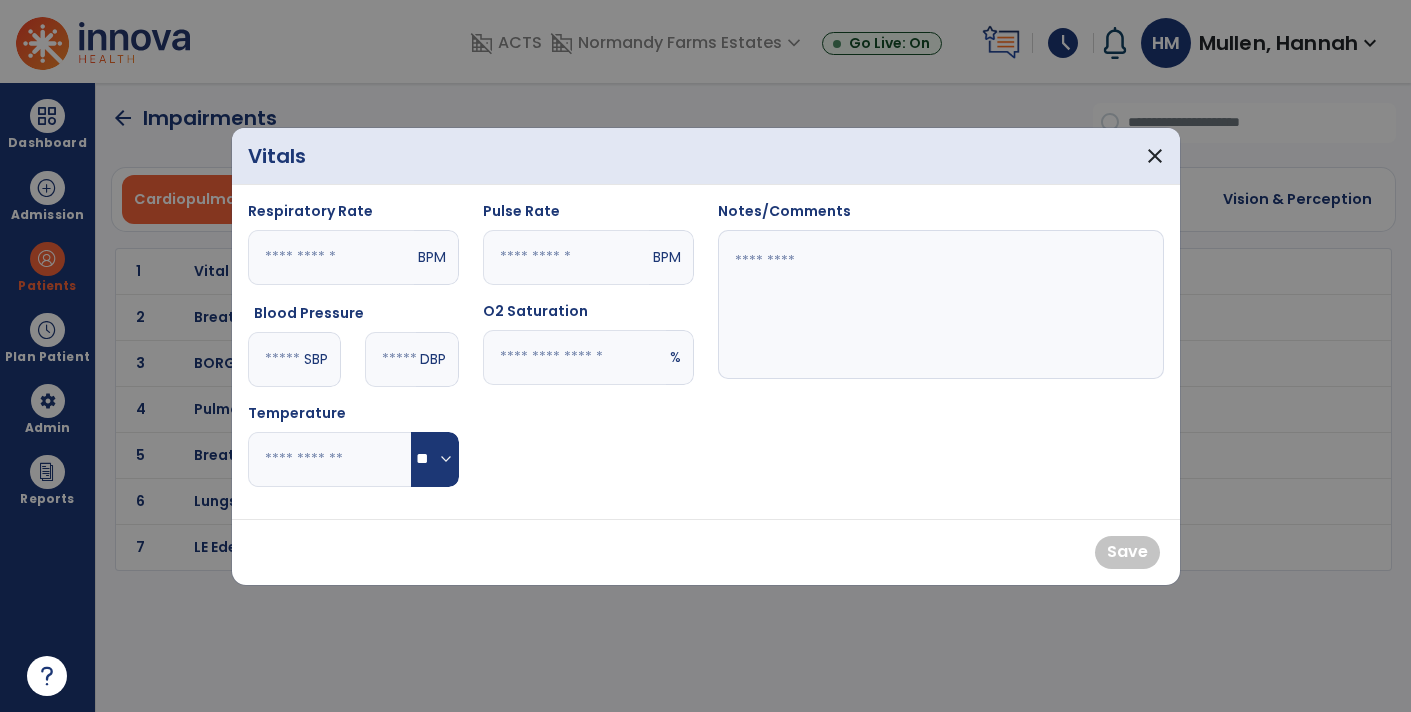 click at bounding box center (274, 359) 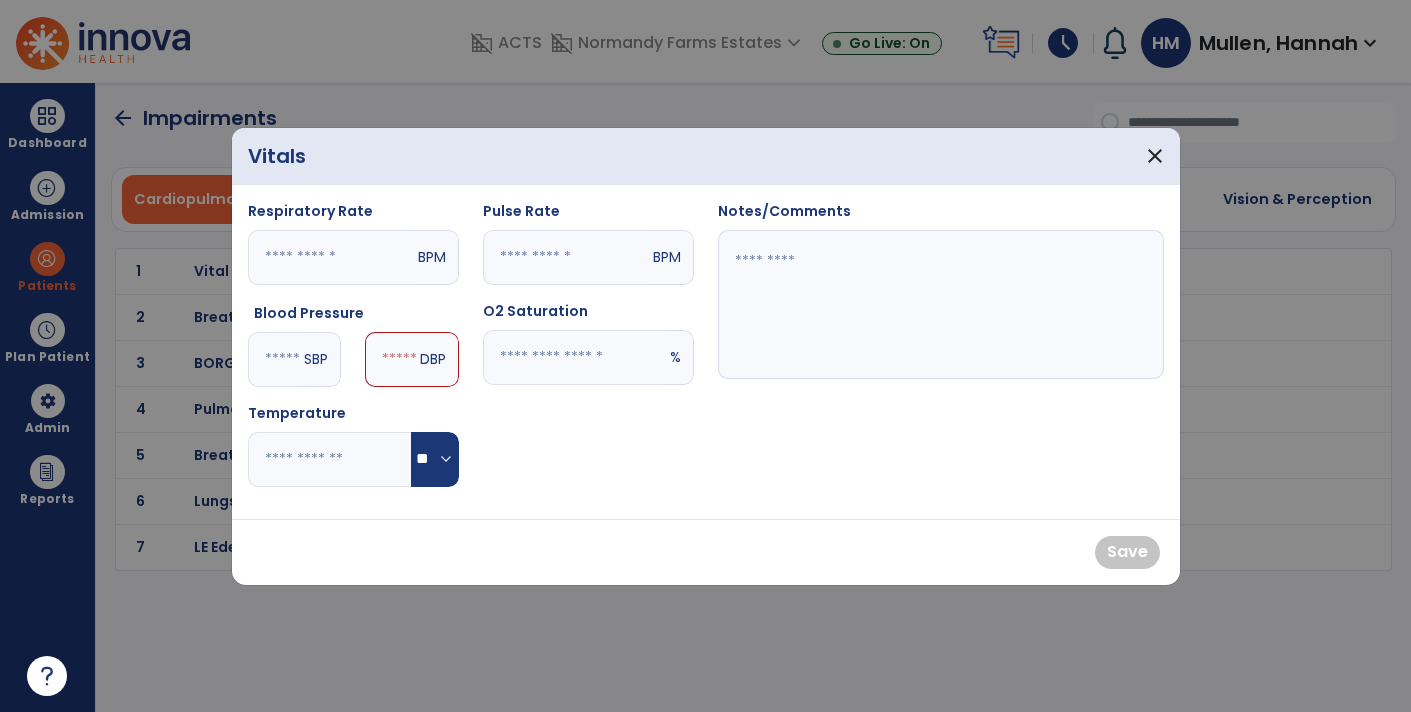 type on "***" 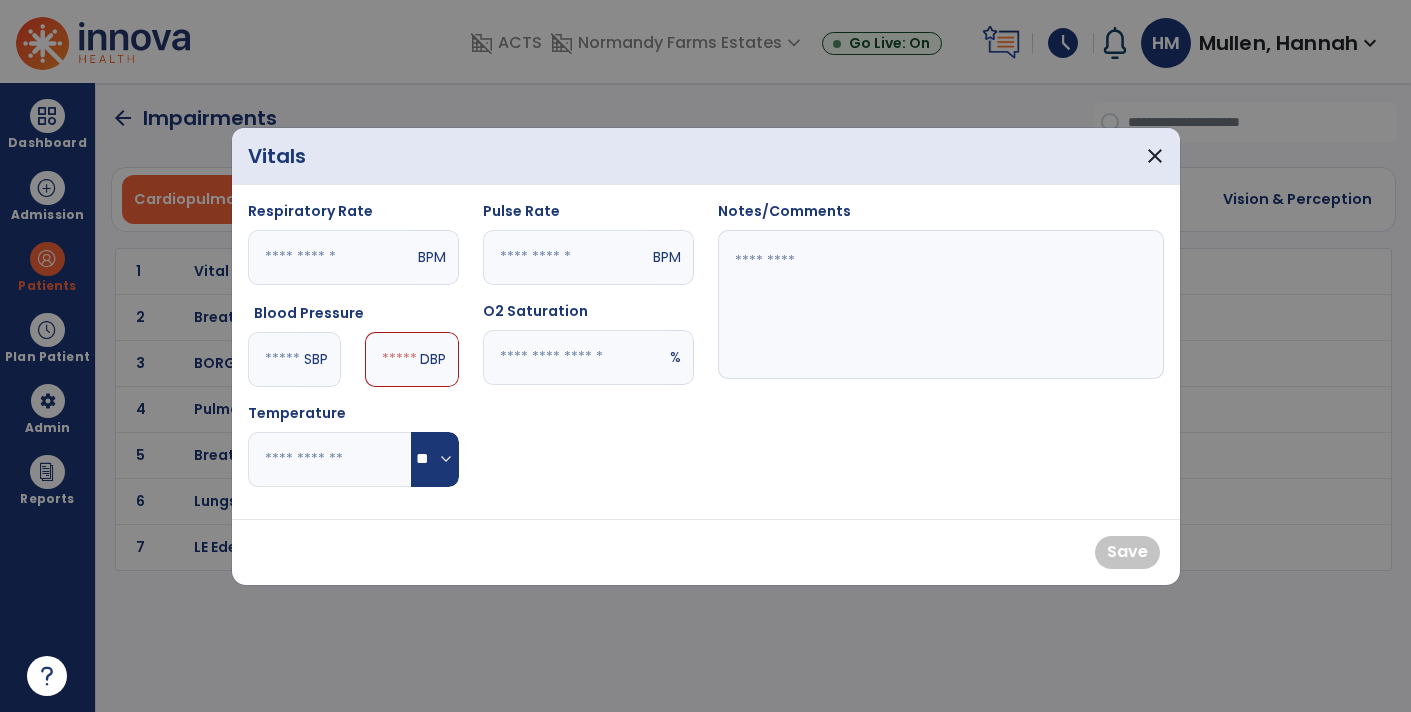click at bounding box center [390, 359] 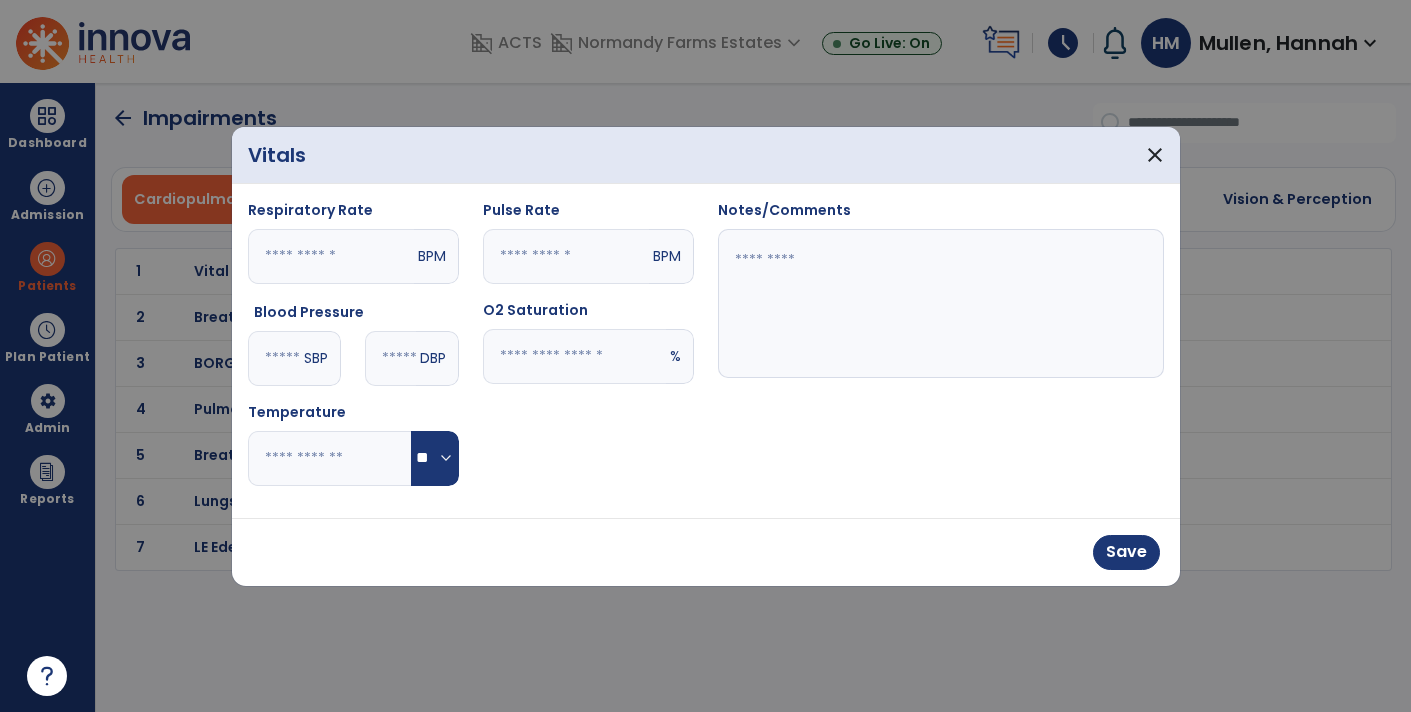 type on "**" 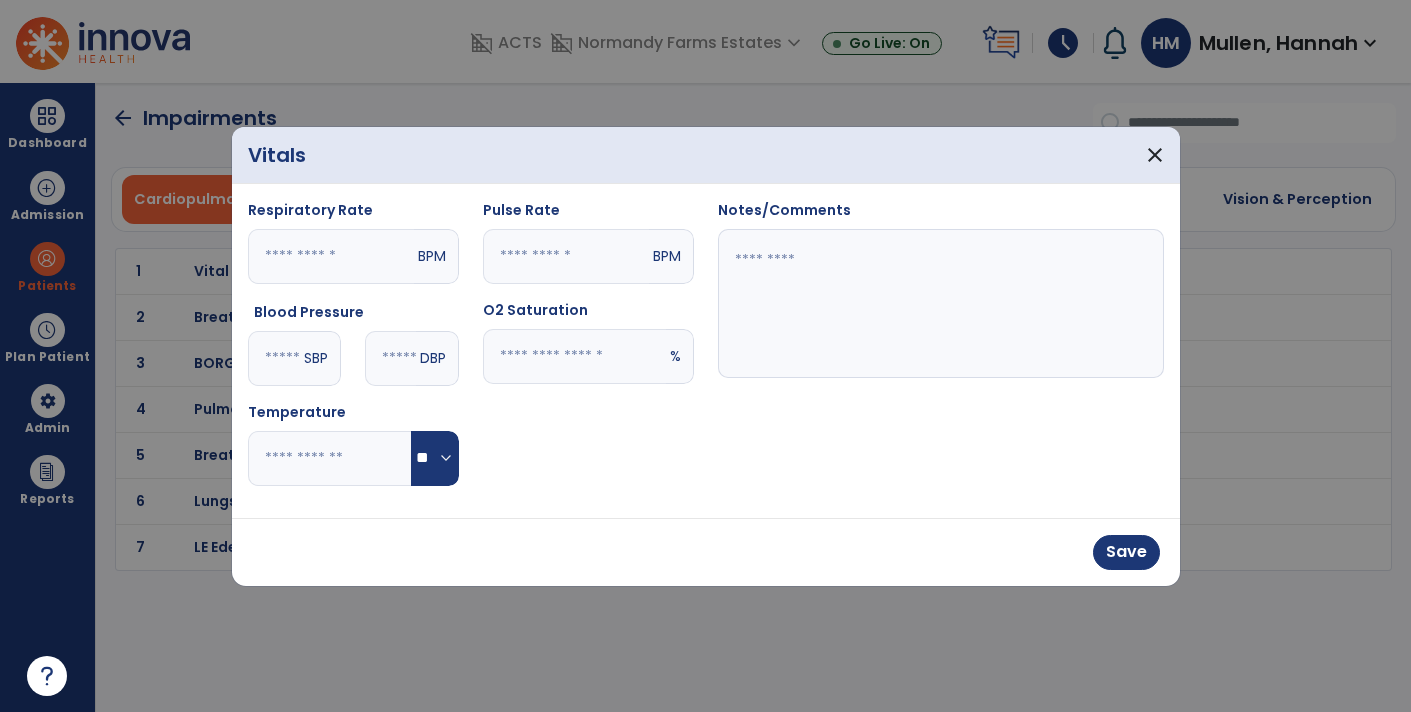 click at bounding box center (574, 356) 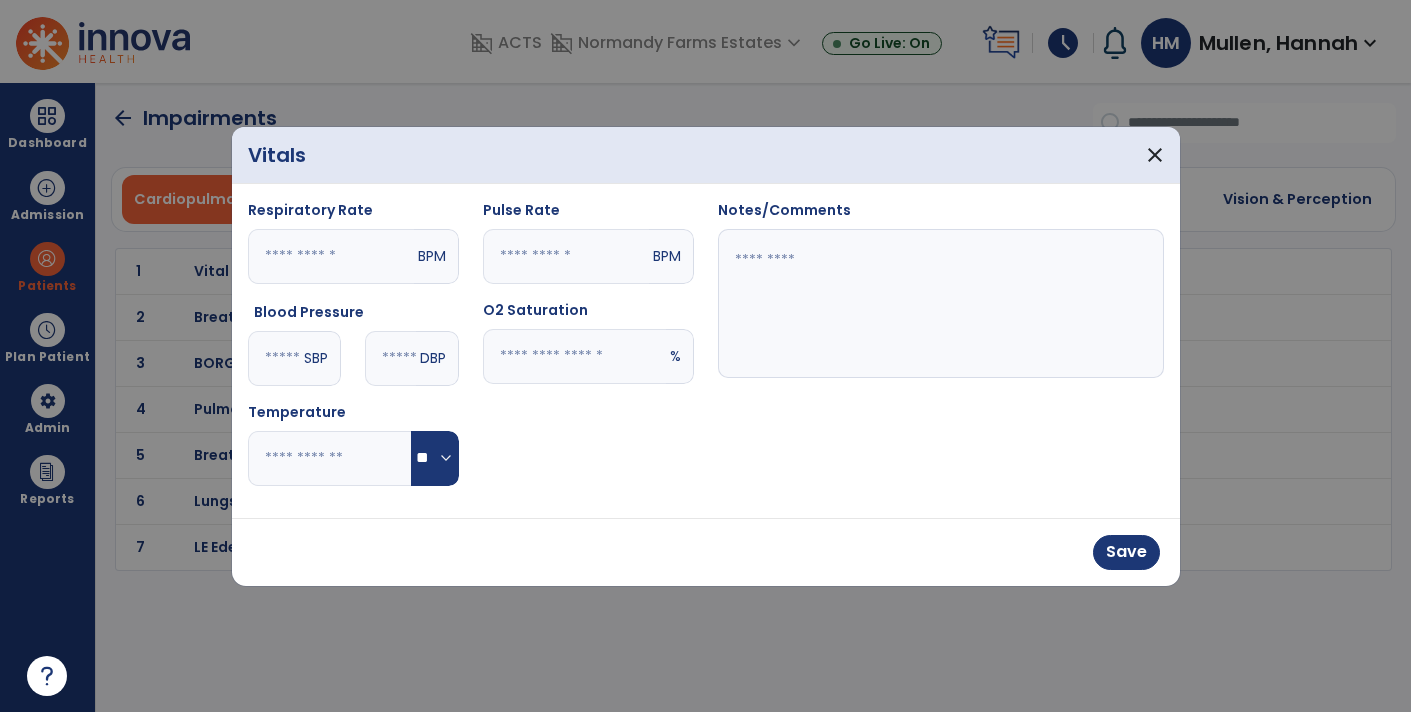 type on "**" 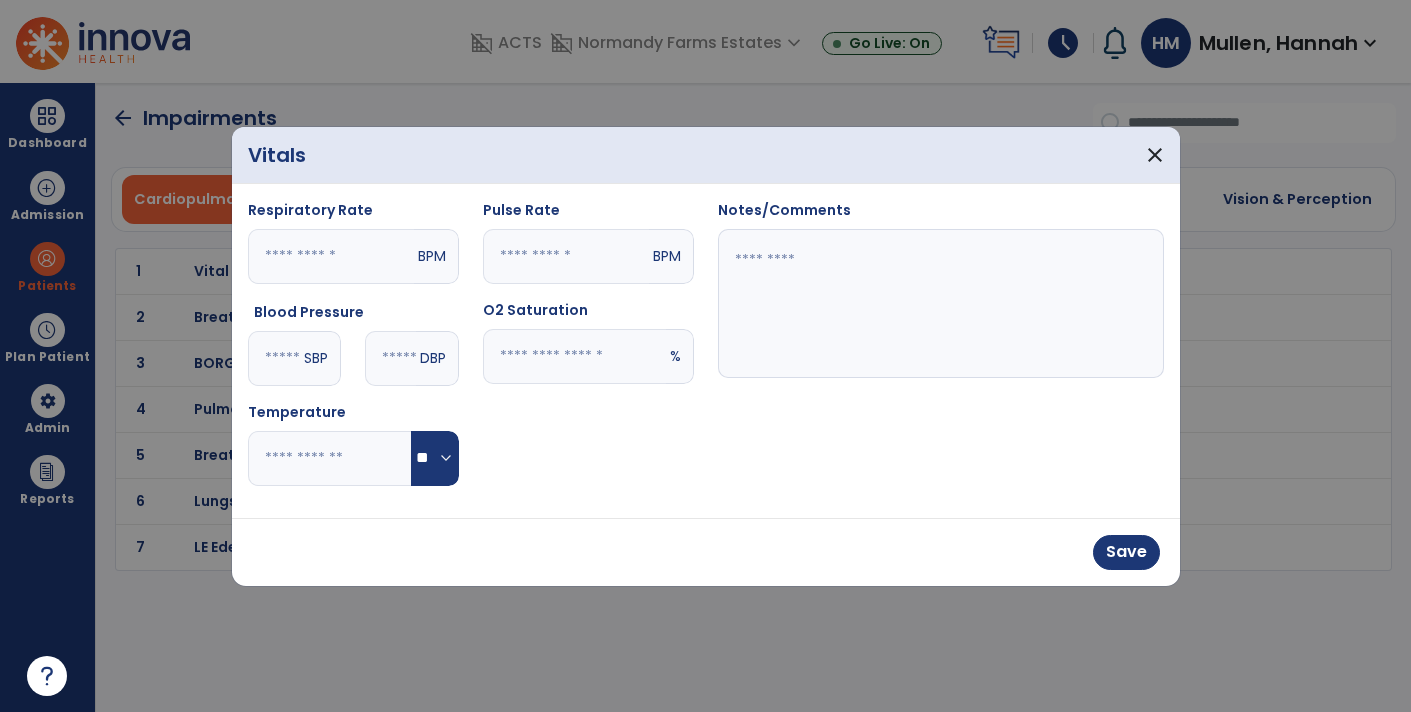 click at bounding box center (566, 256) 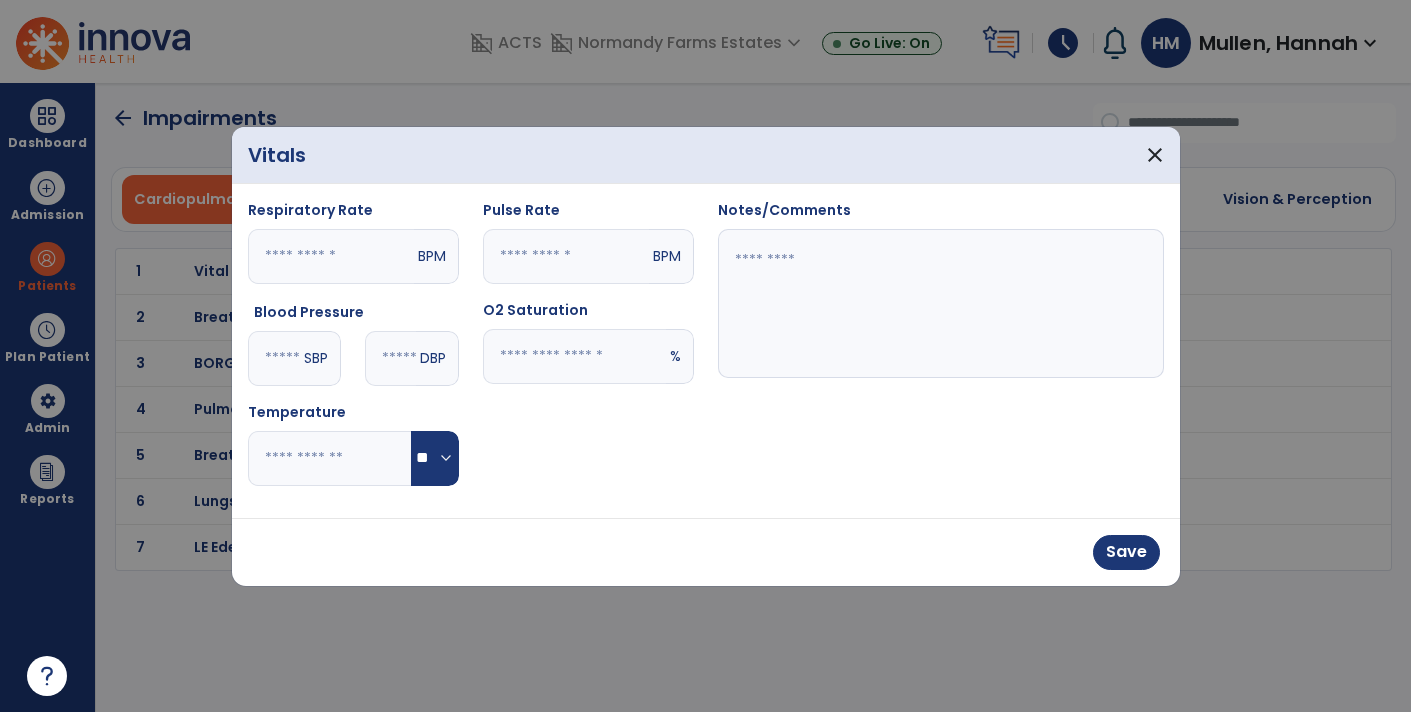 type on "**" 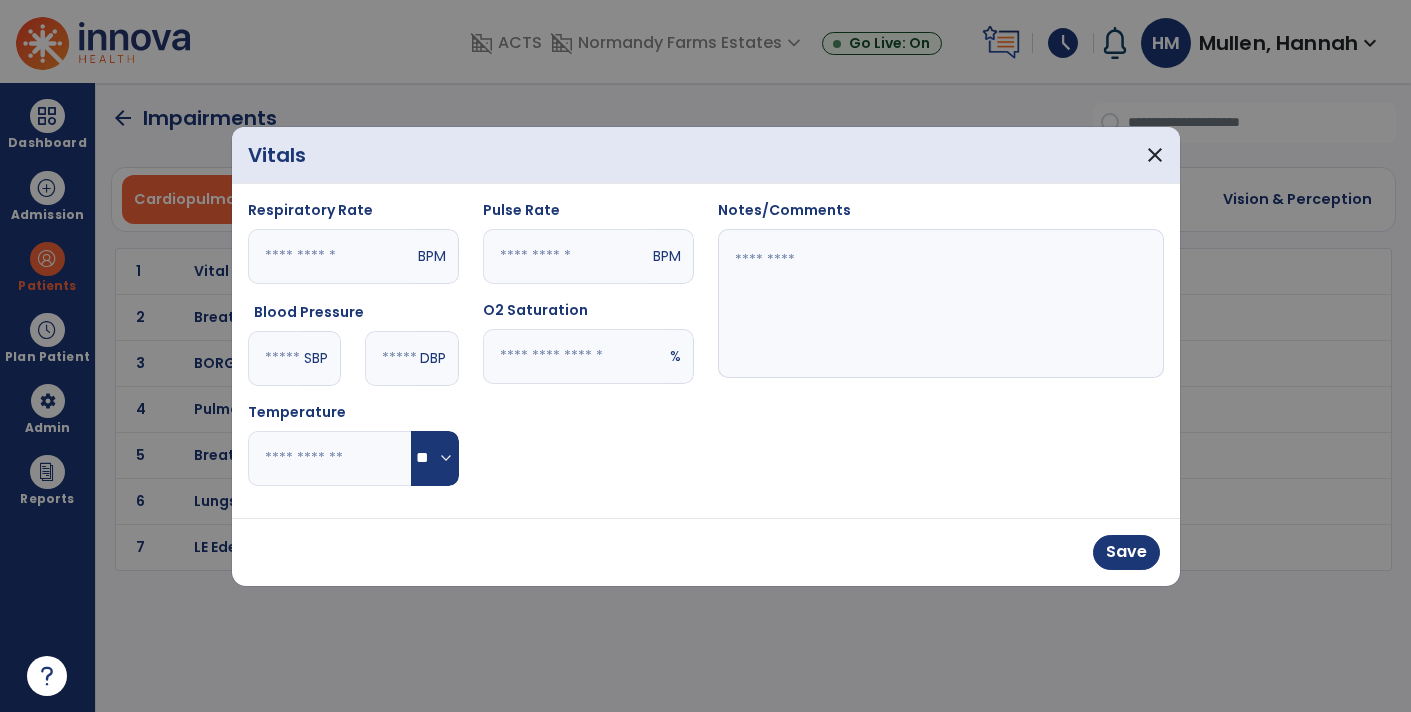 click at bounding box center [941, 304] 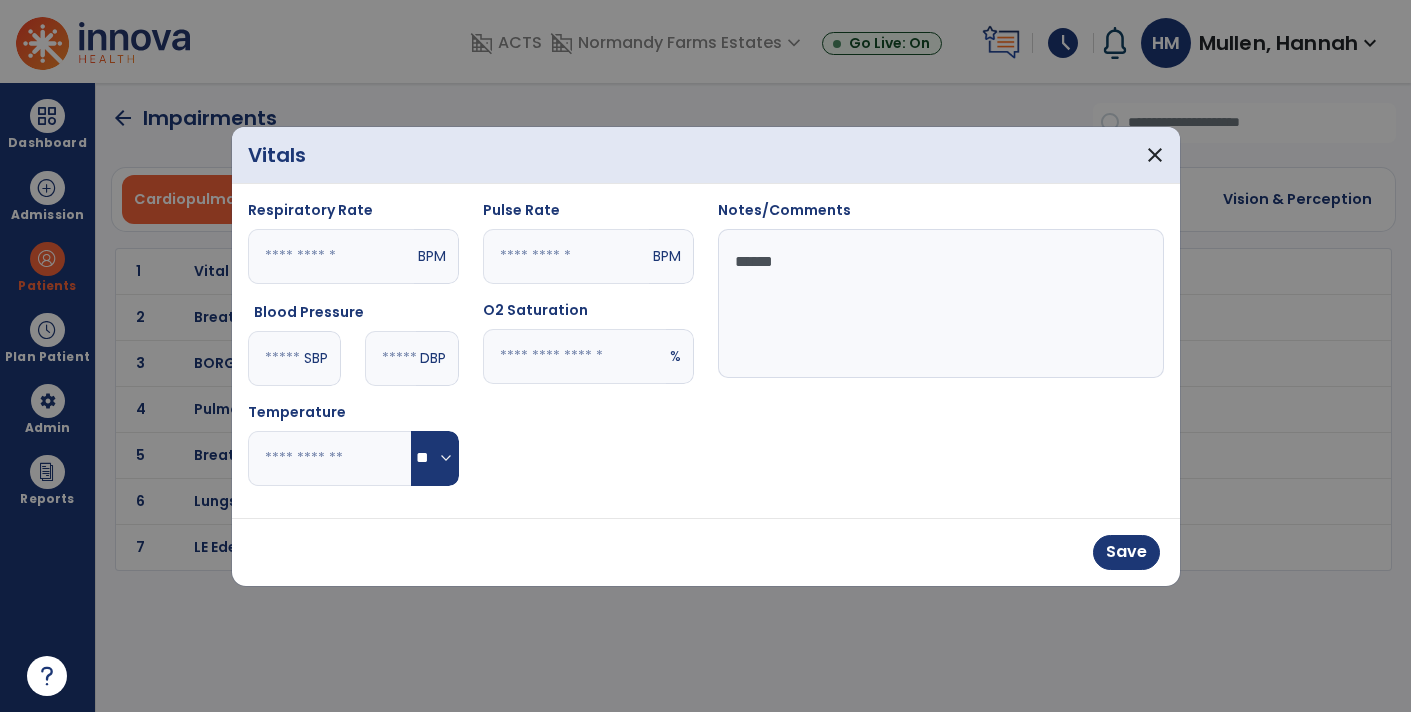 type on "******" 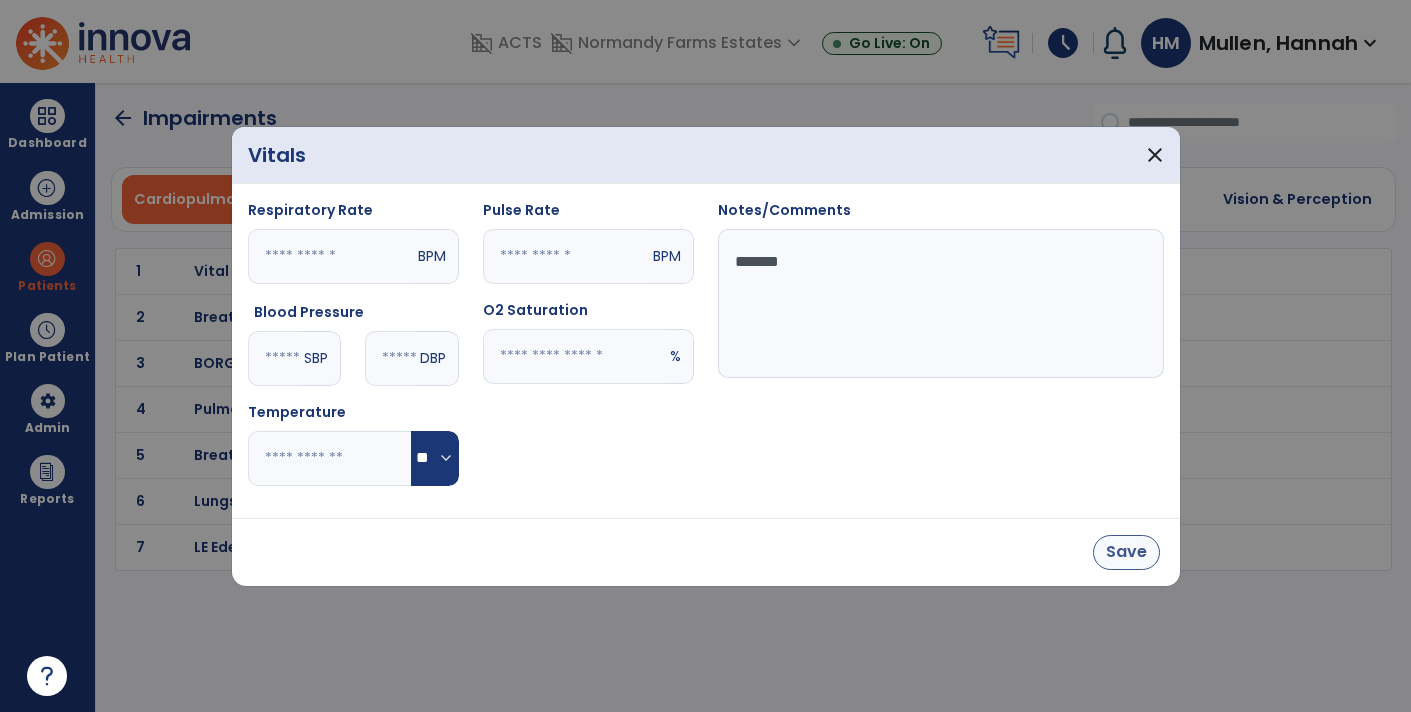 click on "Save" at bounding box center [1126, 552] 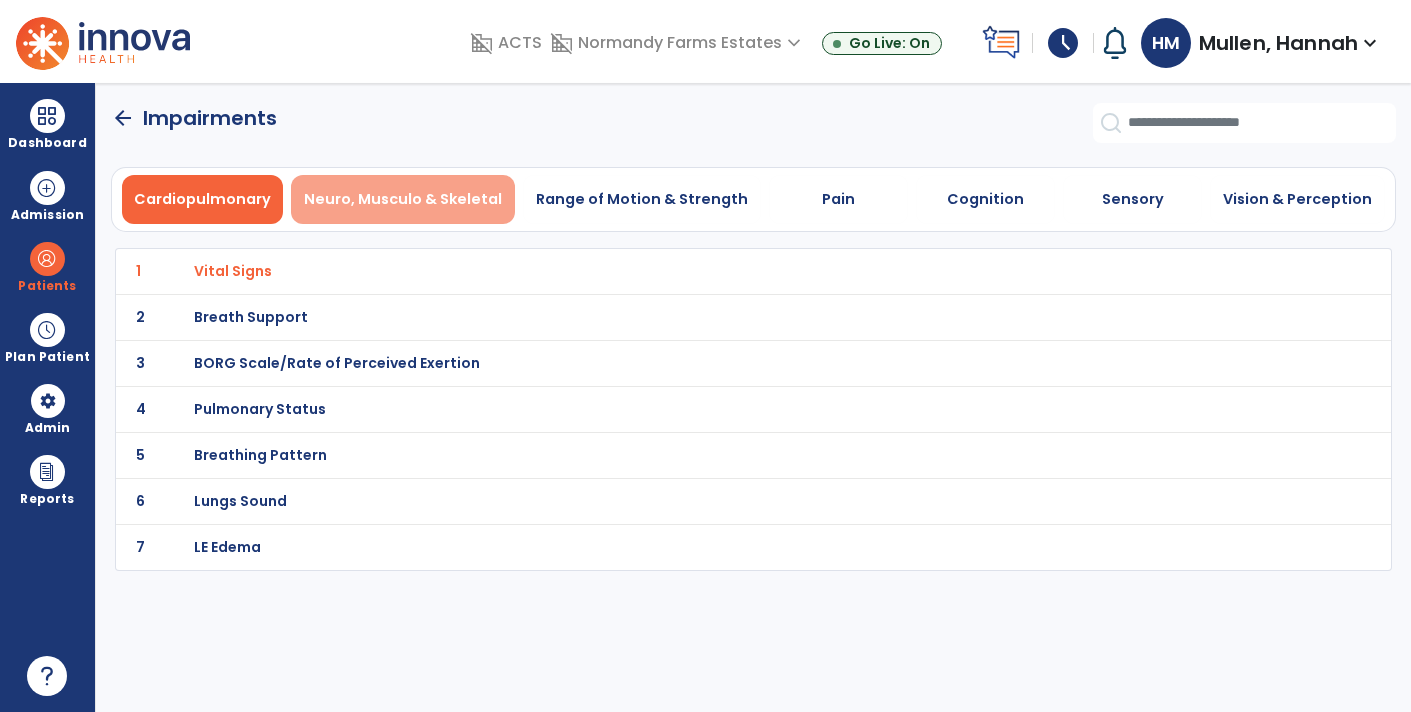 click on "Neuro, Musculo & Skeletal" at bounding box center (403, 199) 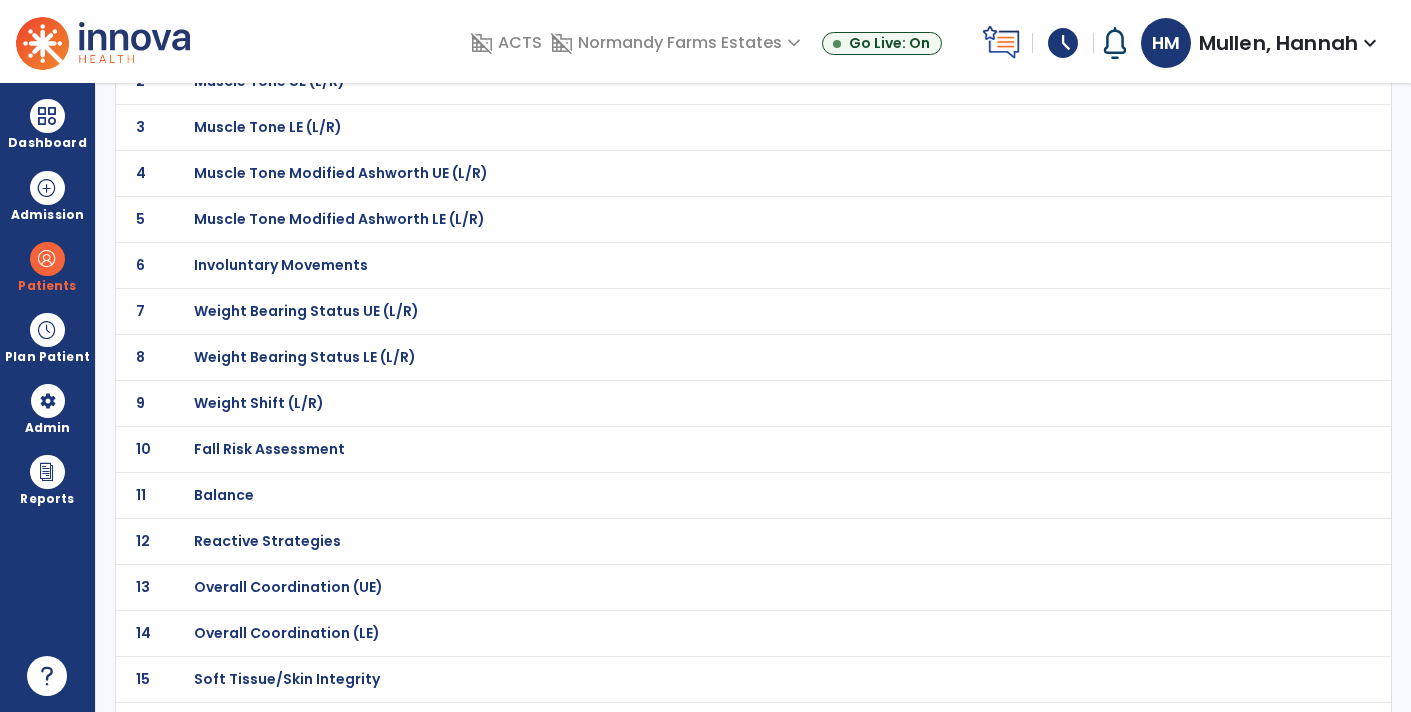 scroll, scrollTop: 236, scrollLeft: 0, axis: vertical 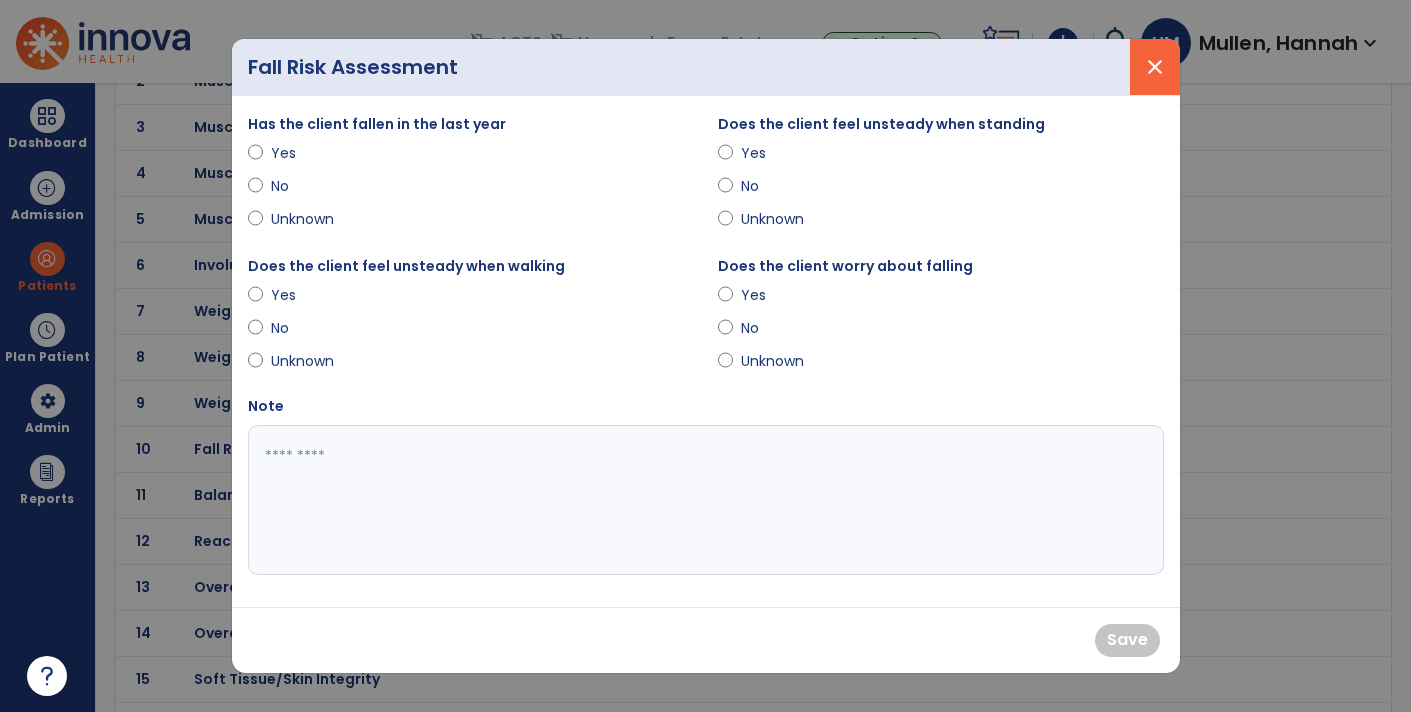 click on "close" at bounding box center [1155, 67] 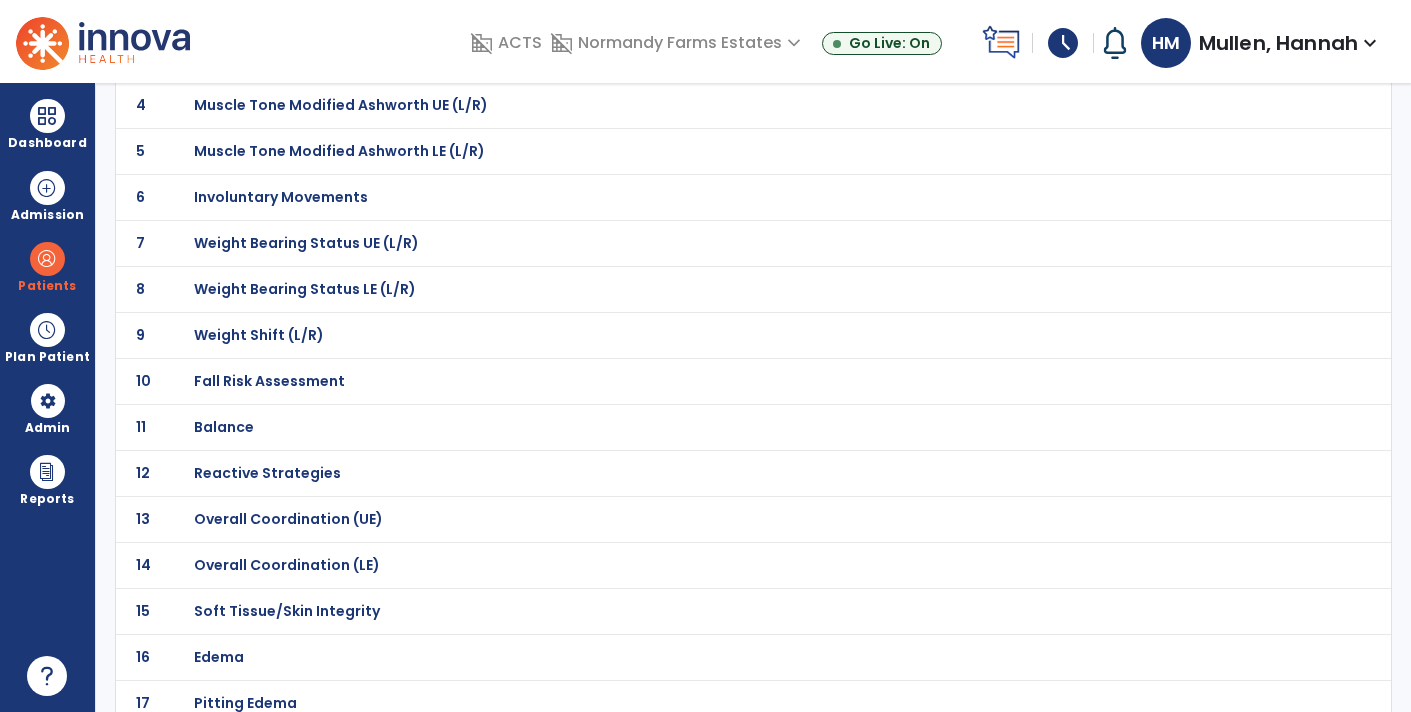 scroll, scrollTop: 299, scrollLeft: 0, axis: vertical 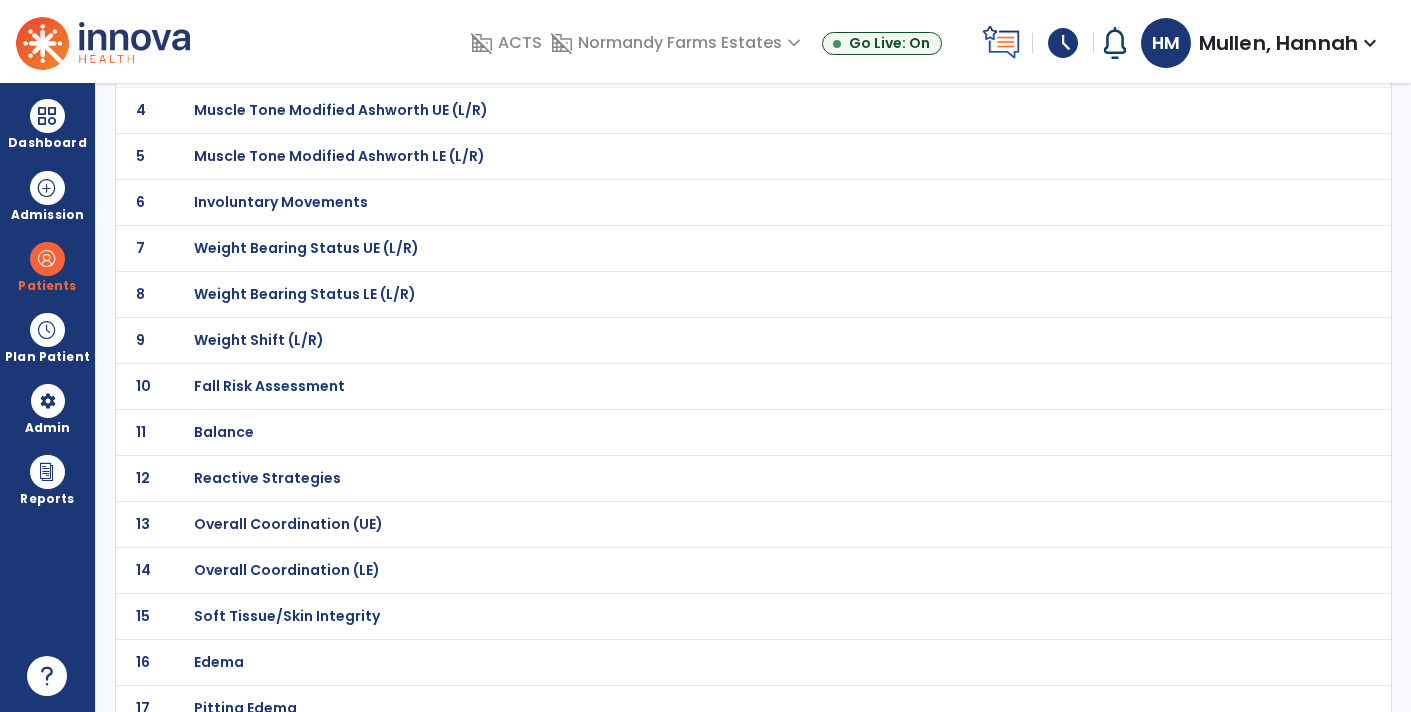 click on "10 Fall Risk Assessment" 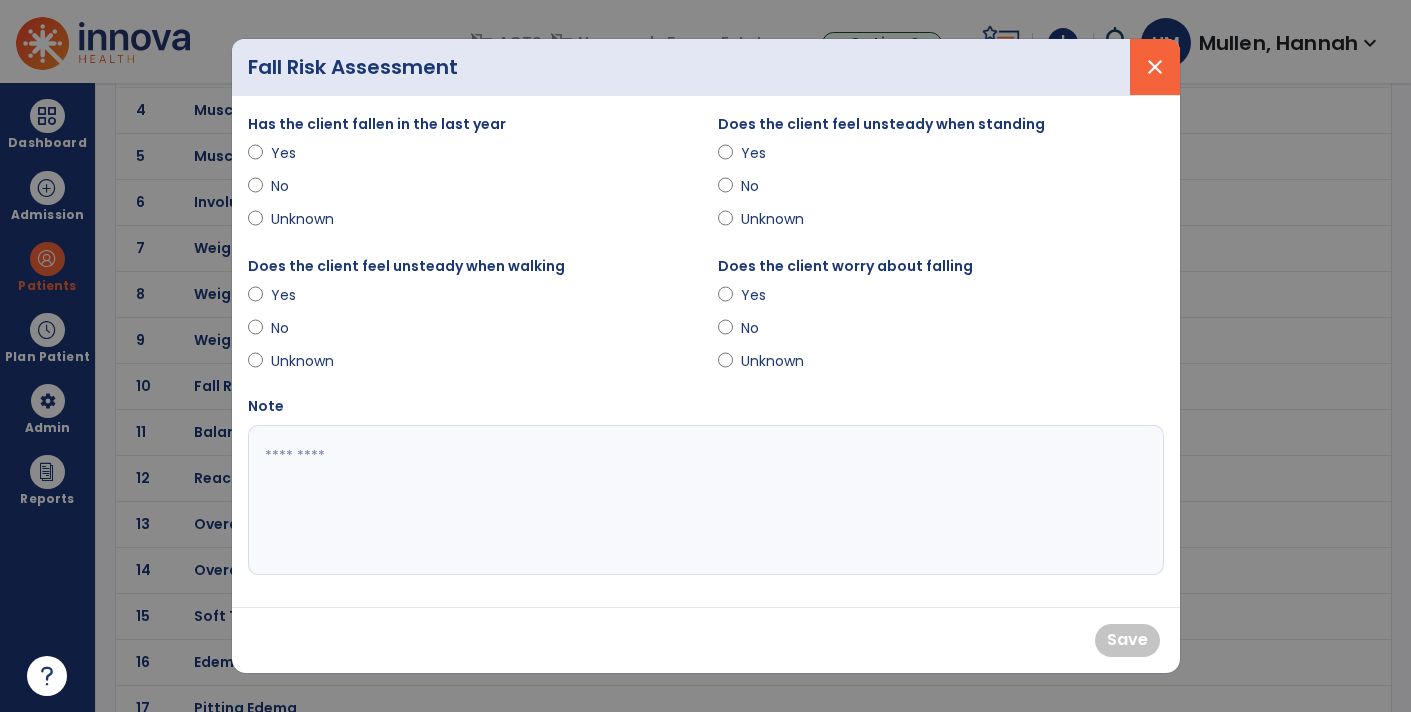 click on "close" at bounding box center (1155, 67) 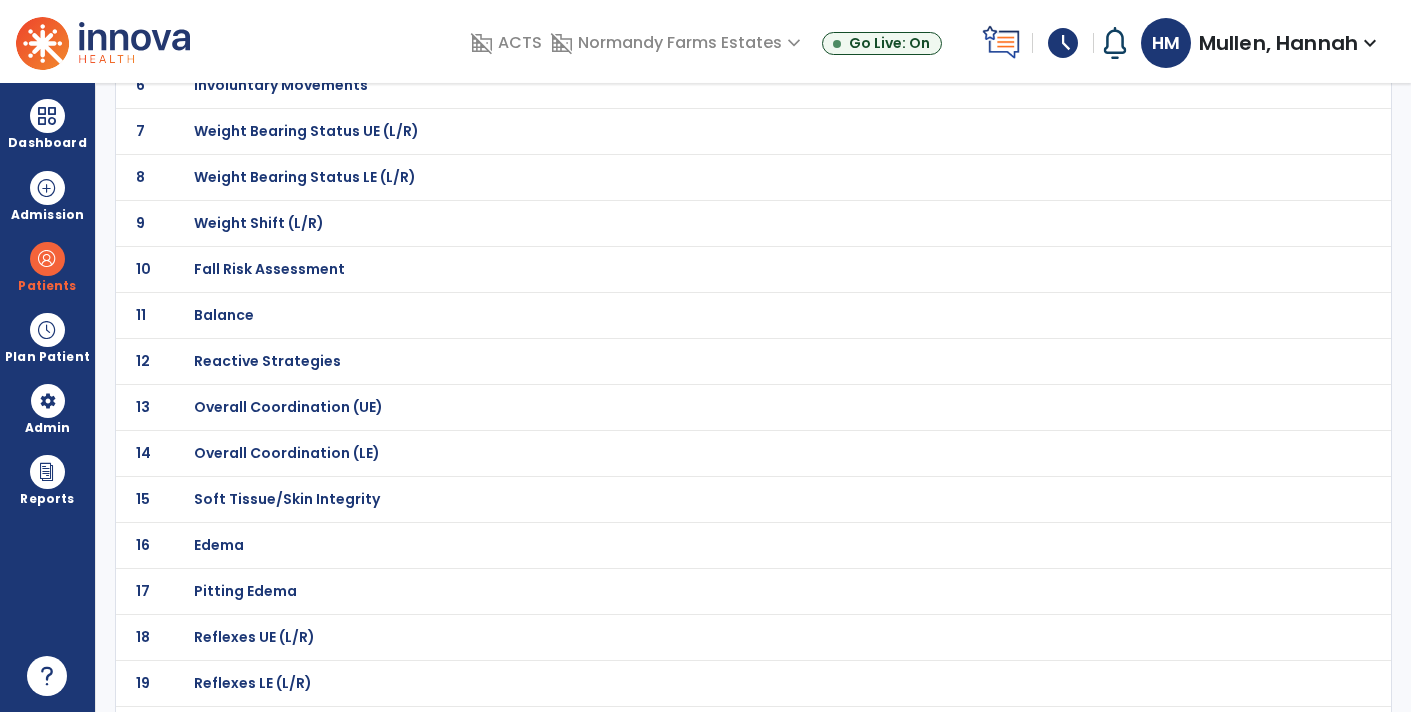scroll, scrollTop: 422, scrollLeft: 0, axis: vertical 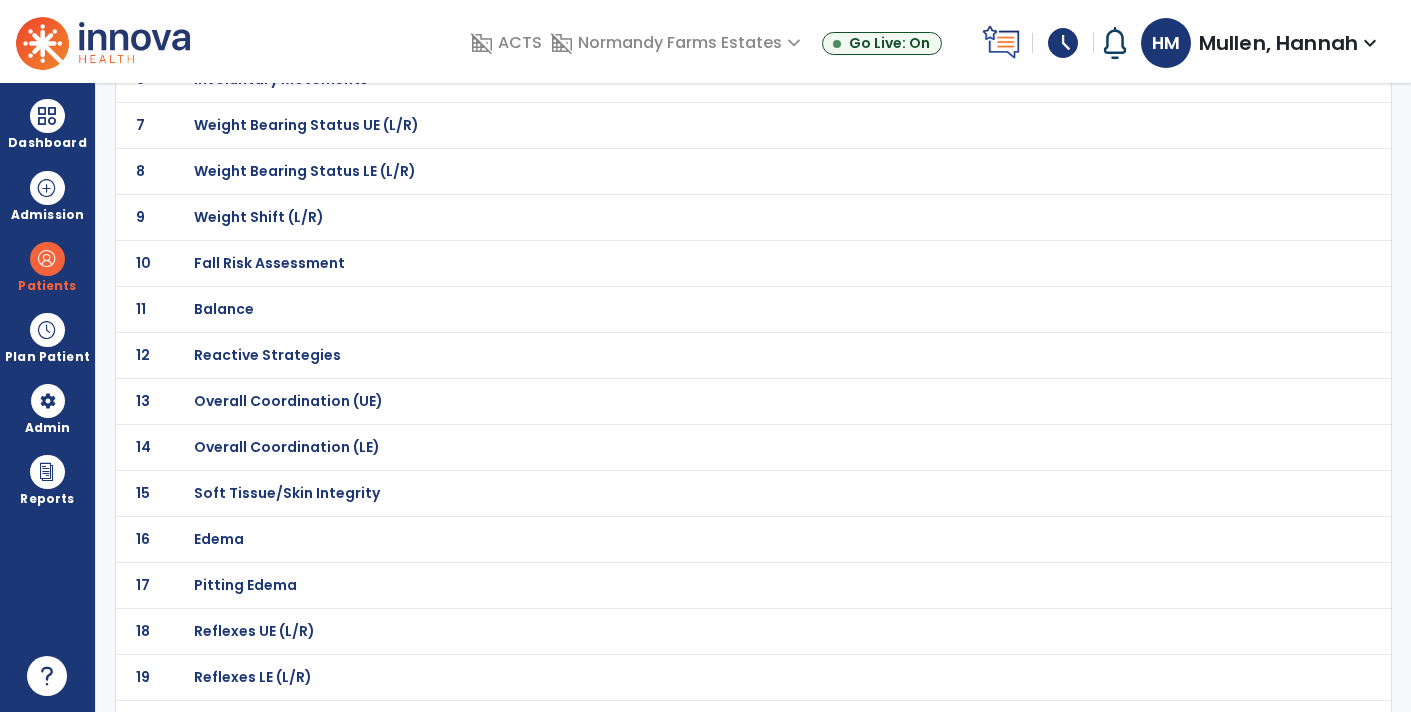 click on "Balance" at bounding box center (710, -151) 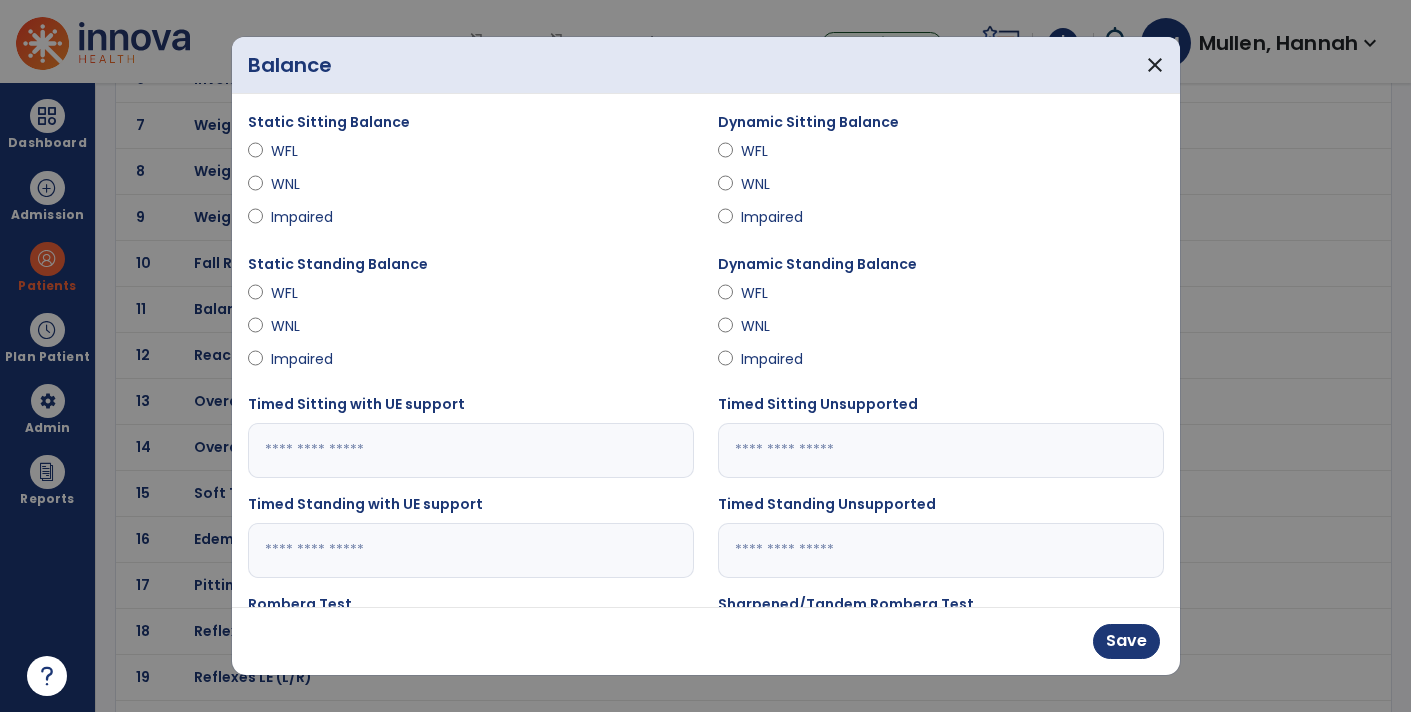 click on "Static Standing Balance WFL WNL Impaired" at bounding box center (471, 323) 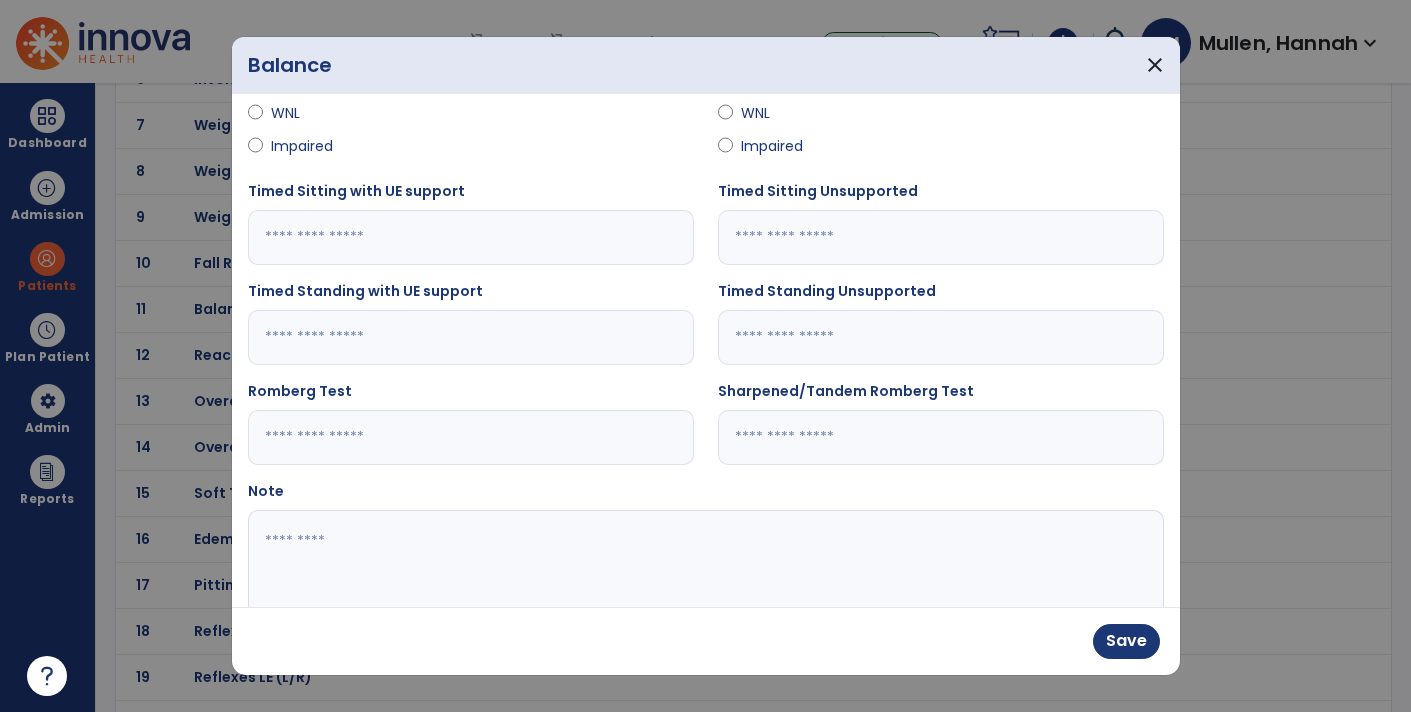 scroll, scrollTop: 225, scrollLeft: 0, axis: vertical 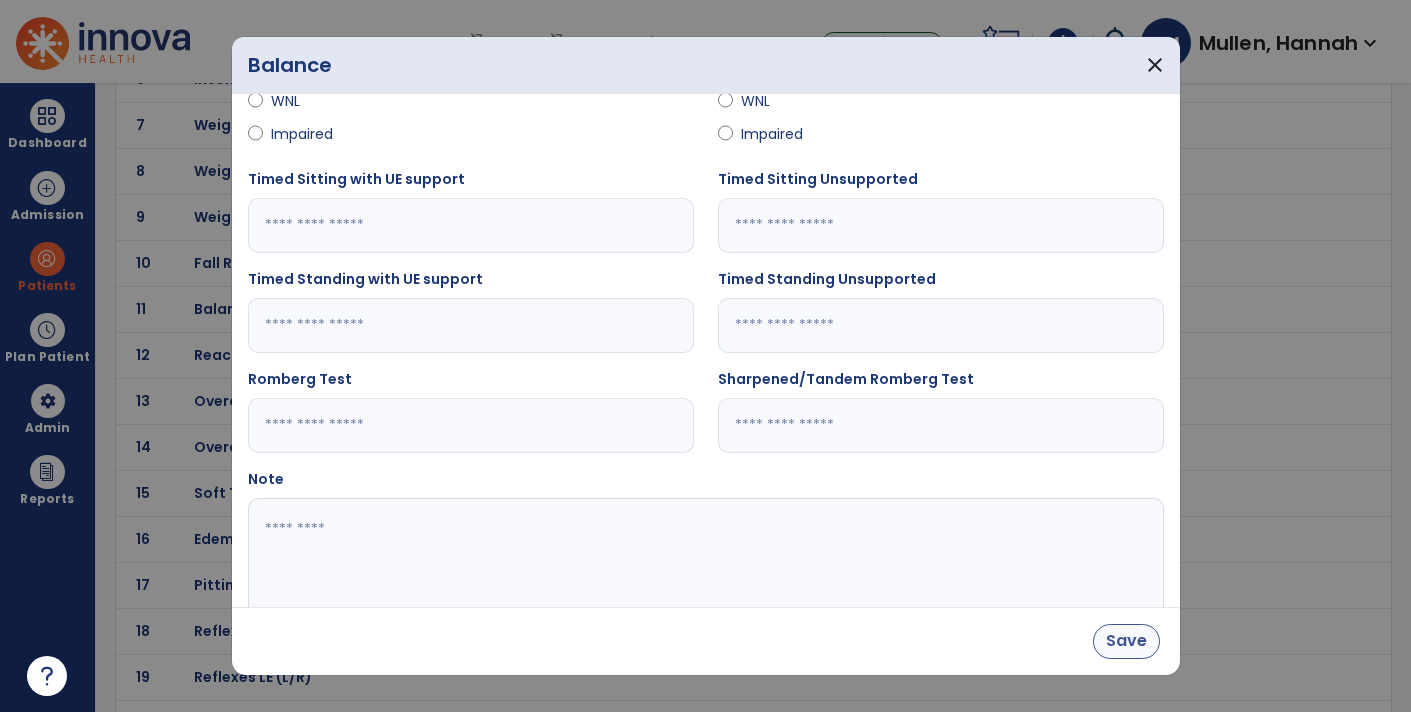 click on "Save" at bounding box center [1126, 641] 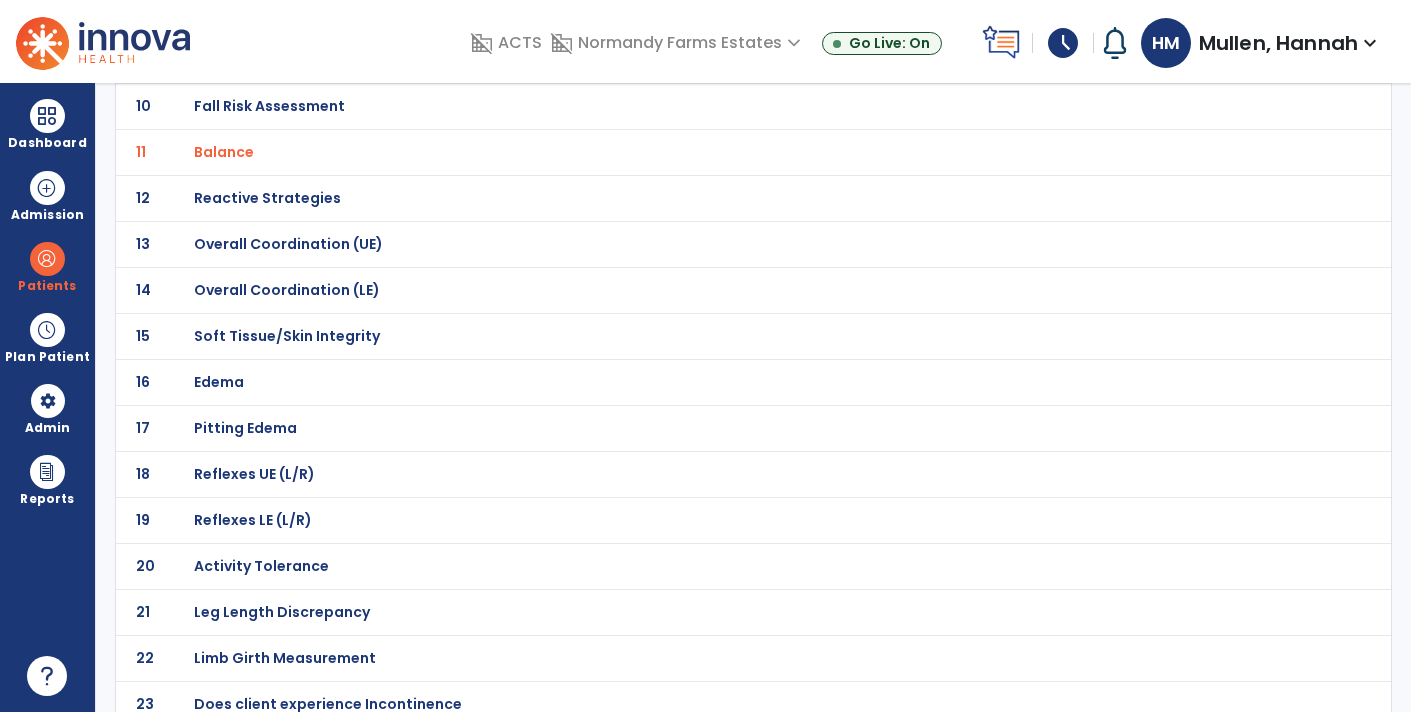 scroll, scrollTop: 588, scrollLeft: 0, axis: vertical 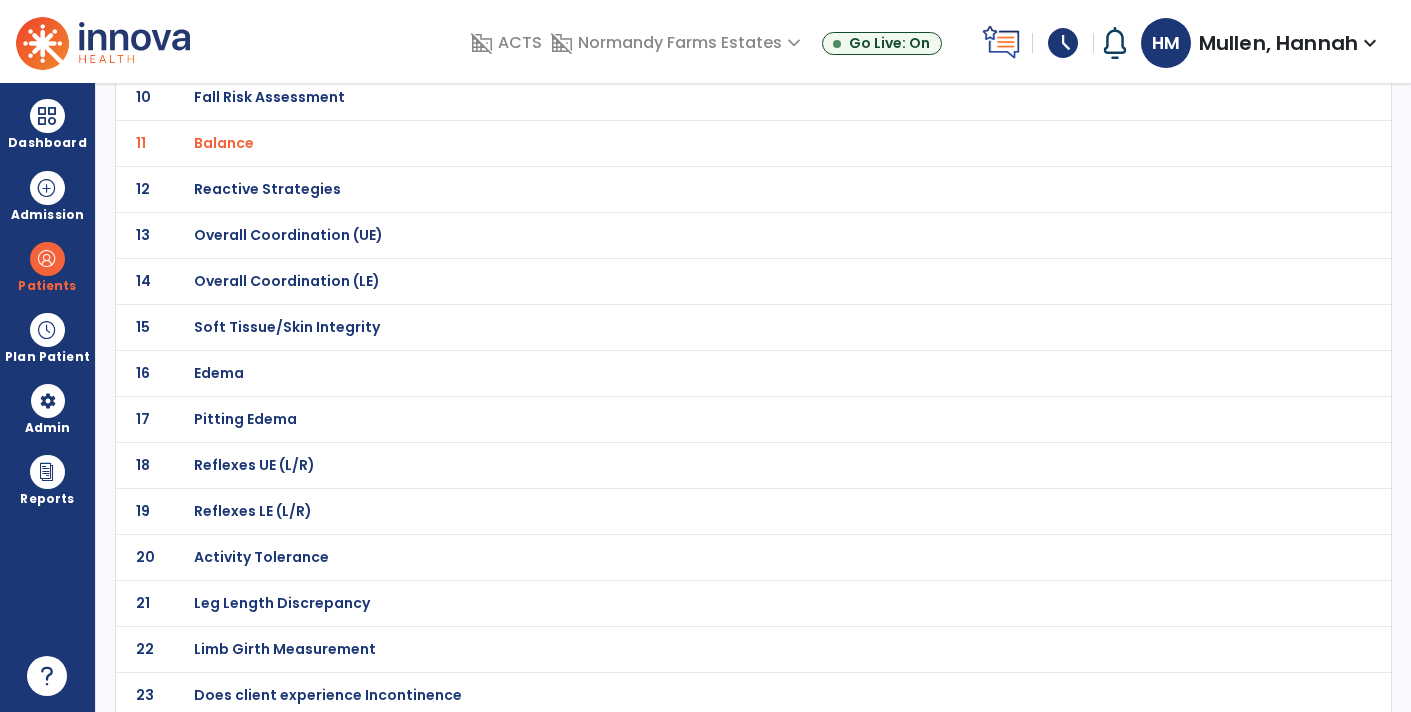 click on "Overall Coordination (UE)" at bounding box center [265, -317] 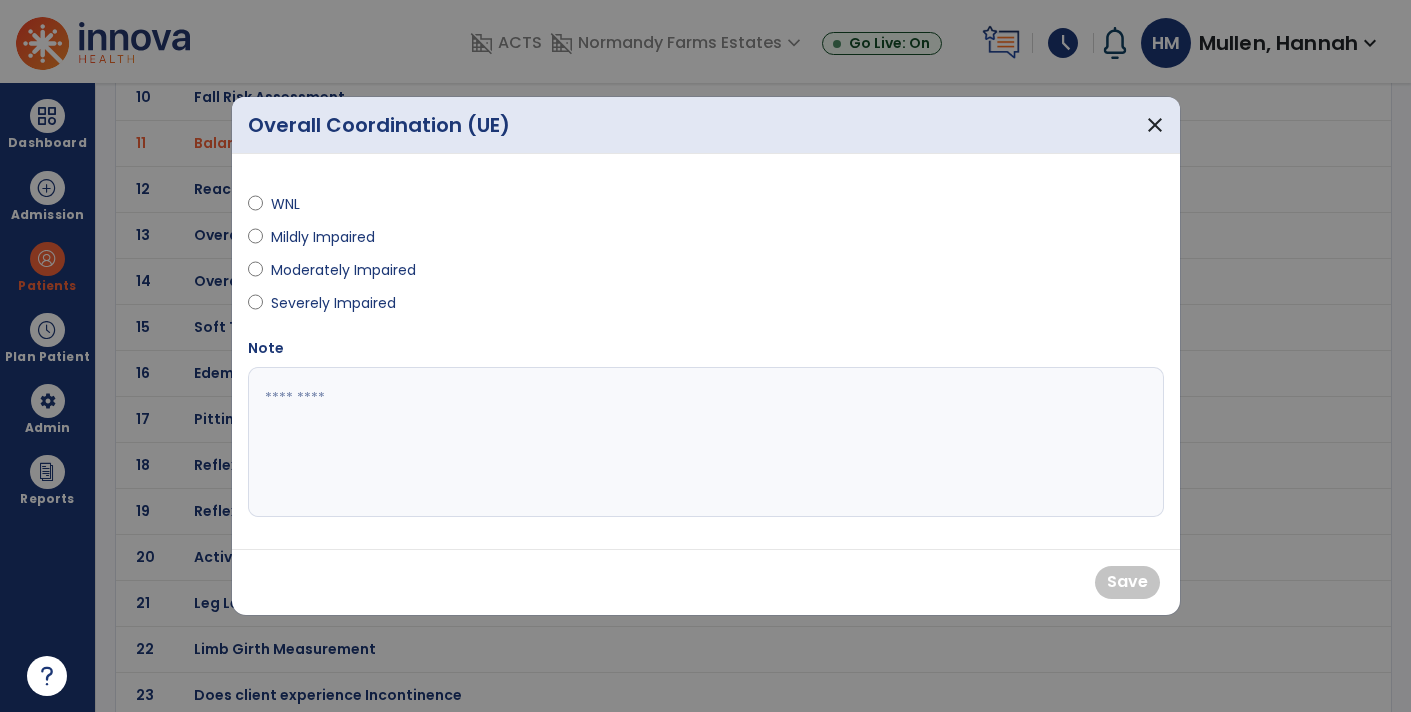 click on "Moderately Impaired" at bounding box center [343, 270] 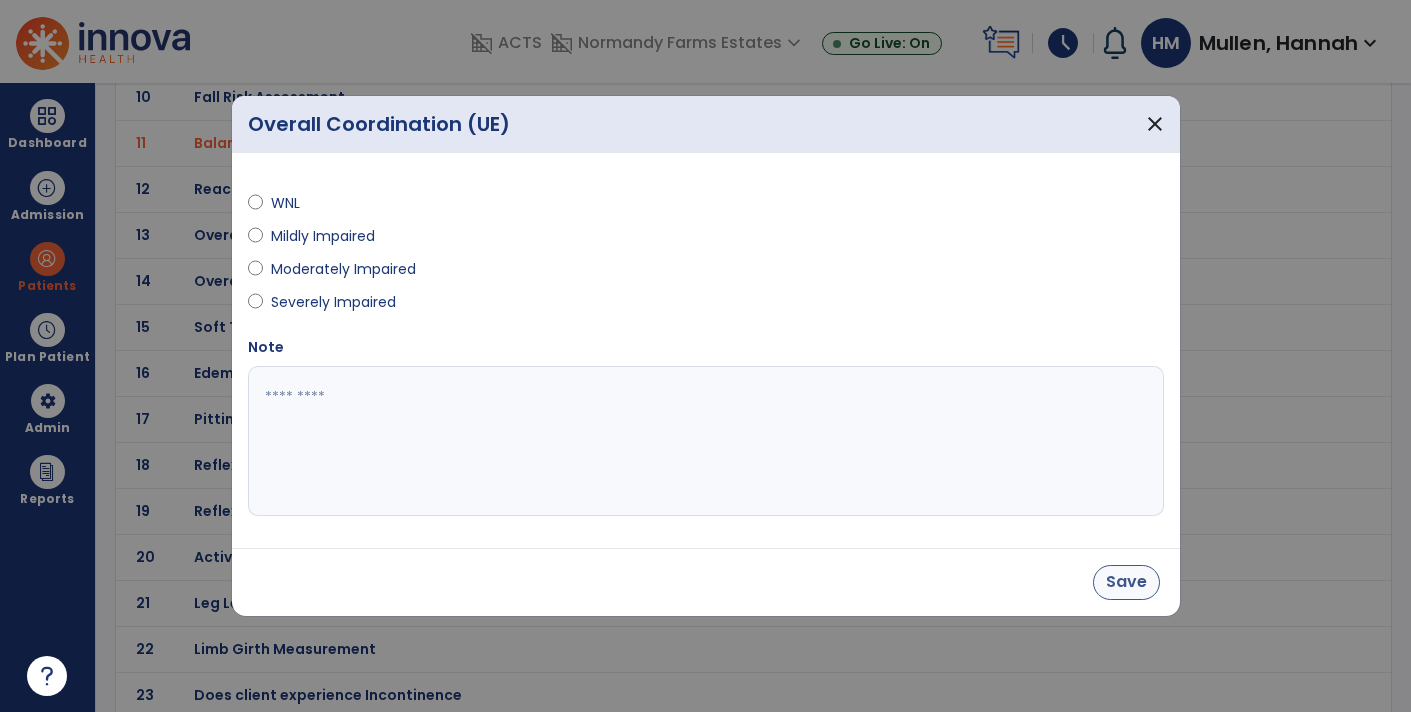click on "Save" at bounding box center (1126, 582) 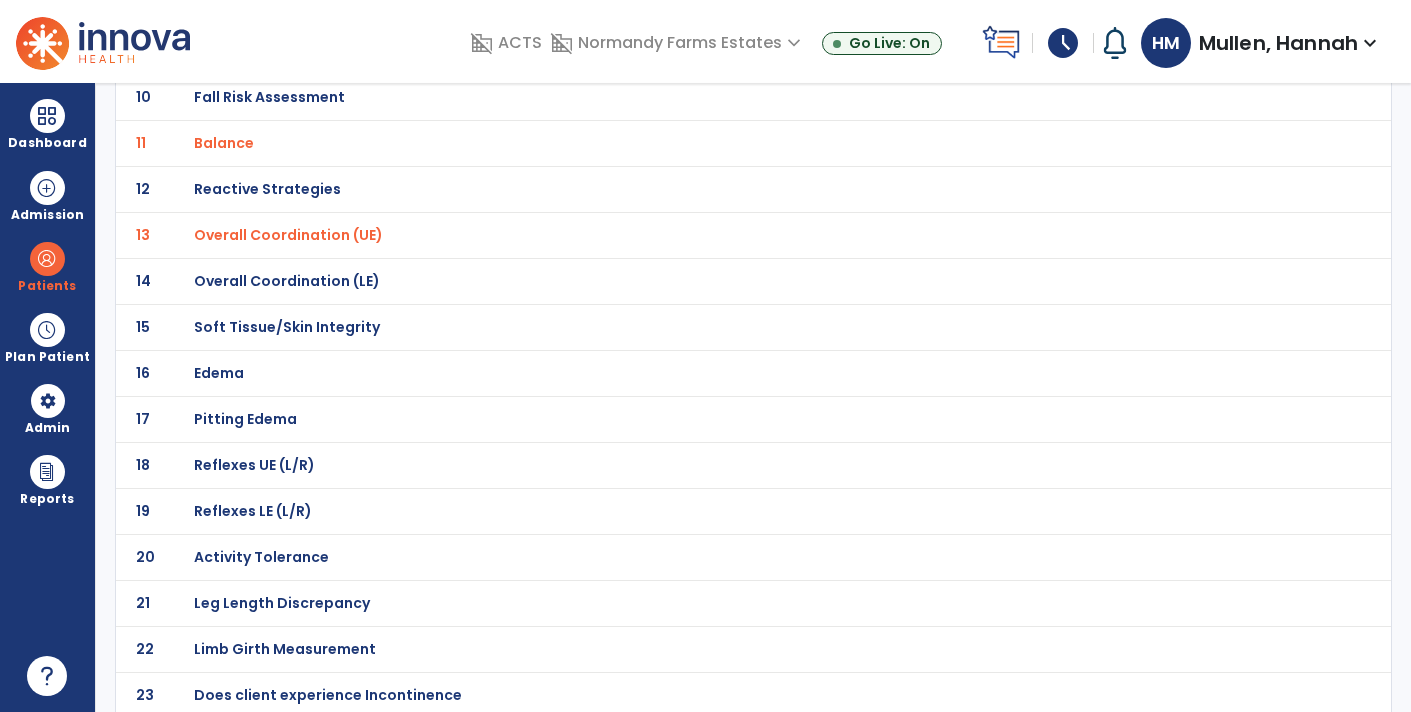 click on "20 Activity Tolerance" 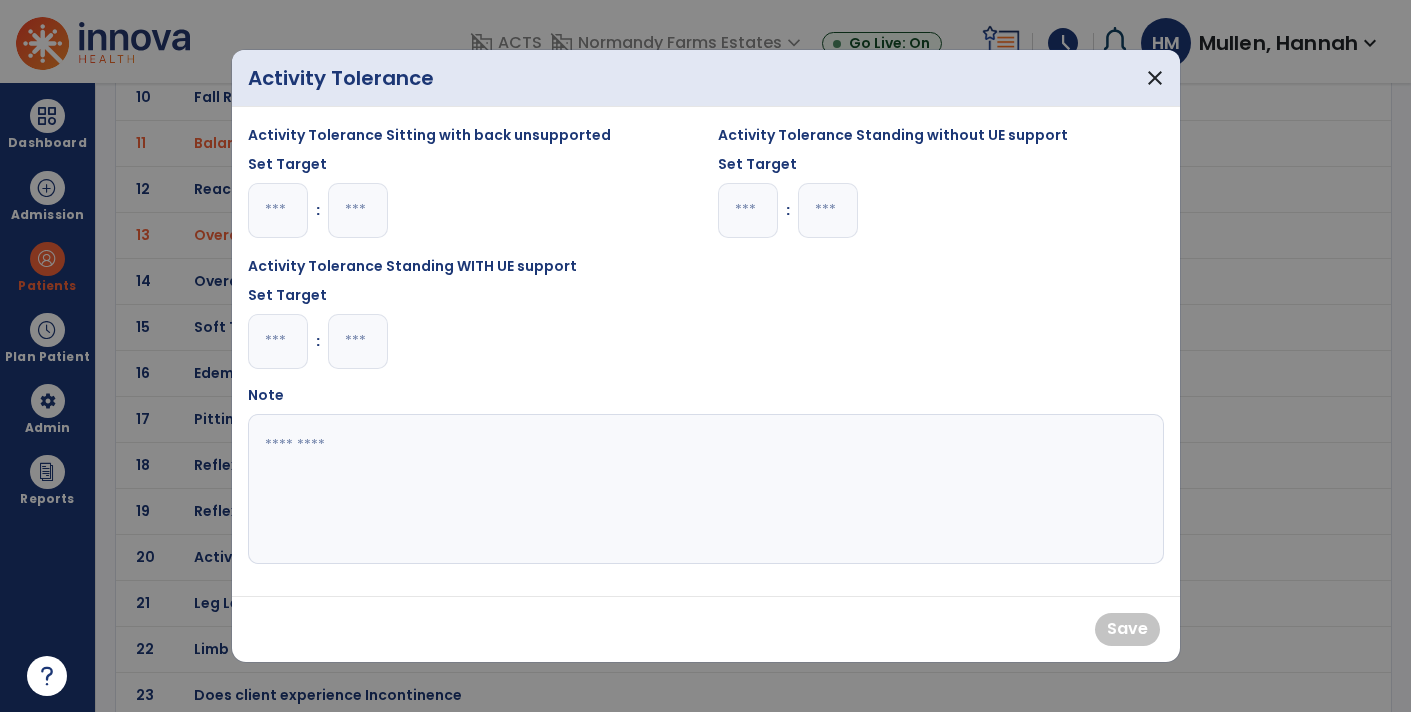 click at bounding box center (358, 341) 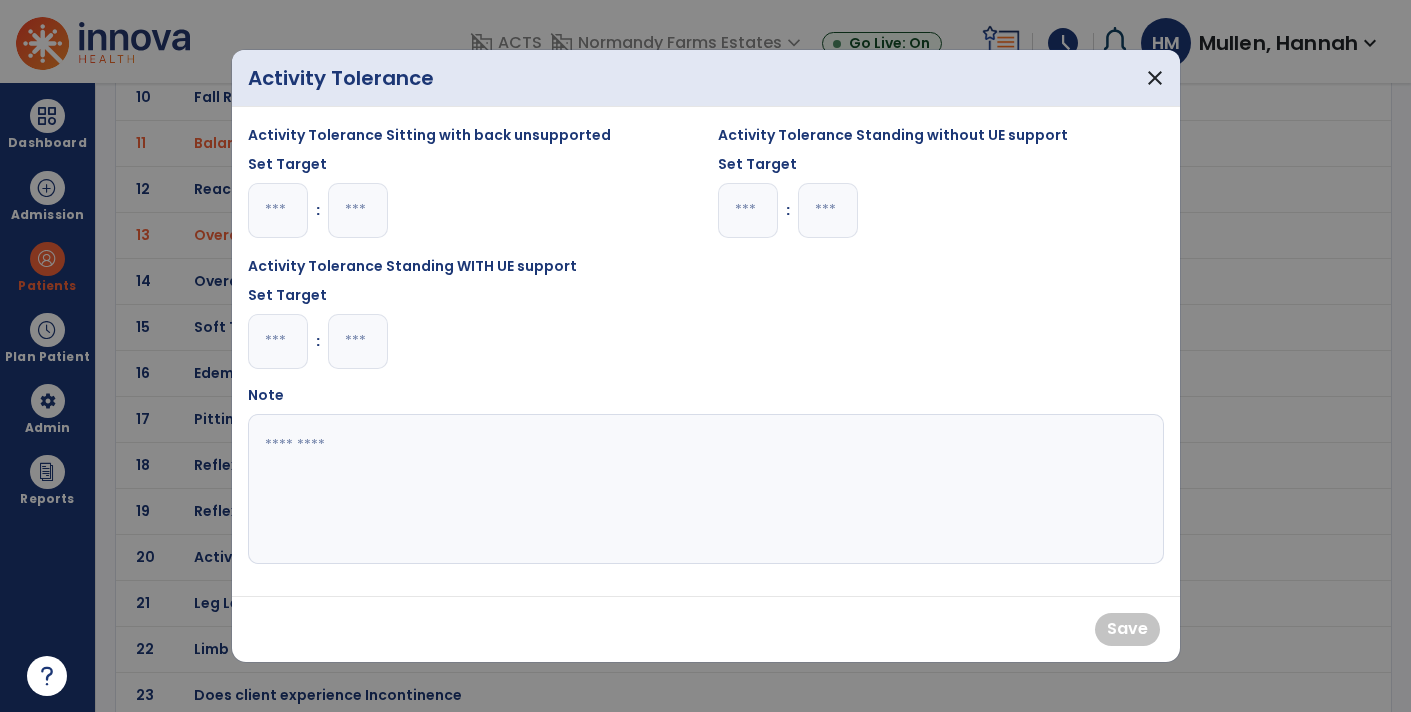 click on "Set Target" at bounding box center (287, 295) 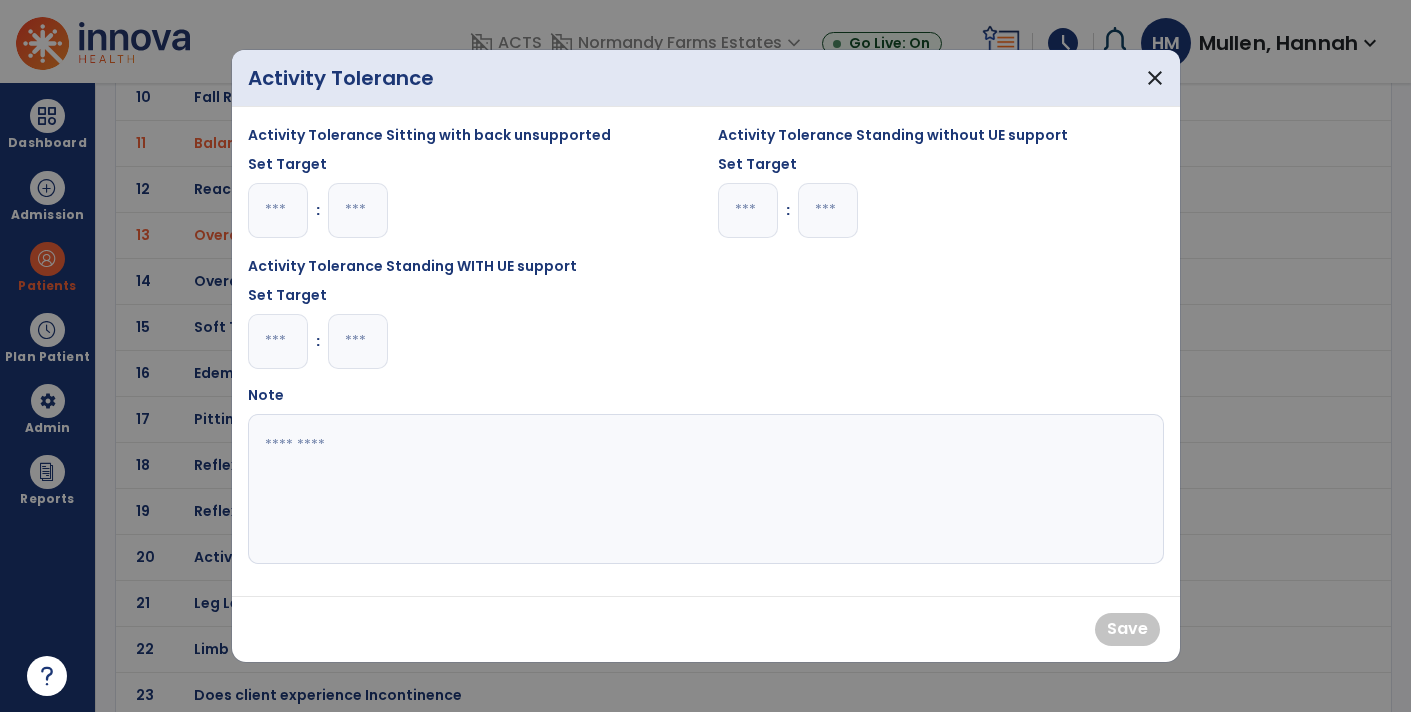 click at bounding box center [706, 489] 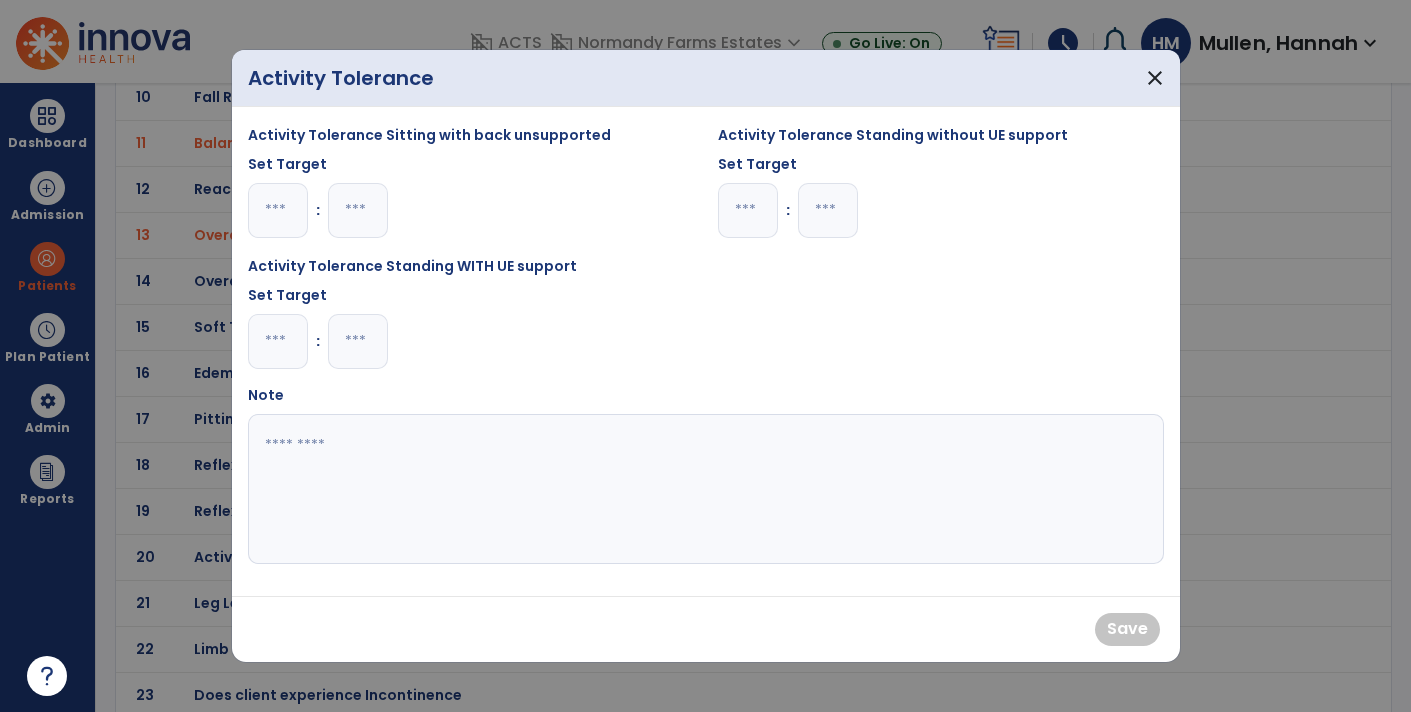 type on "*" 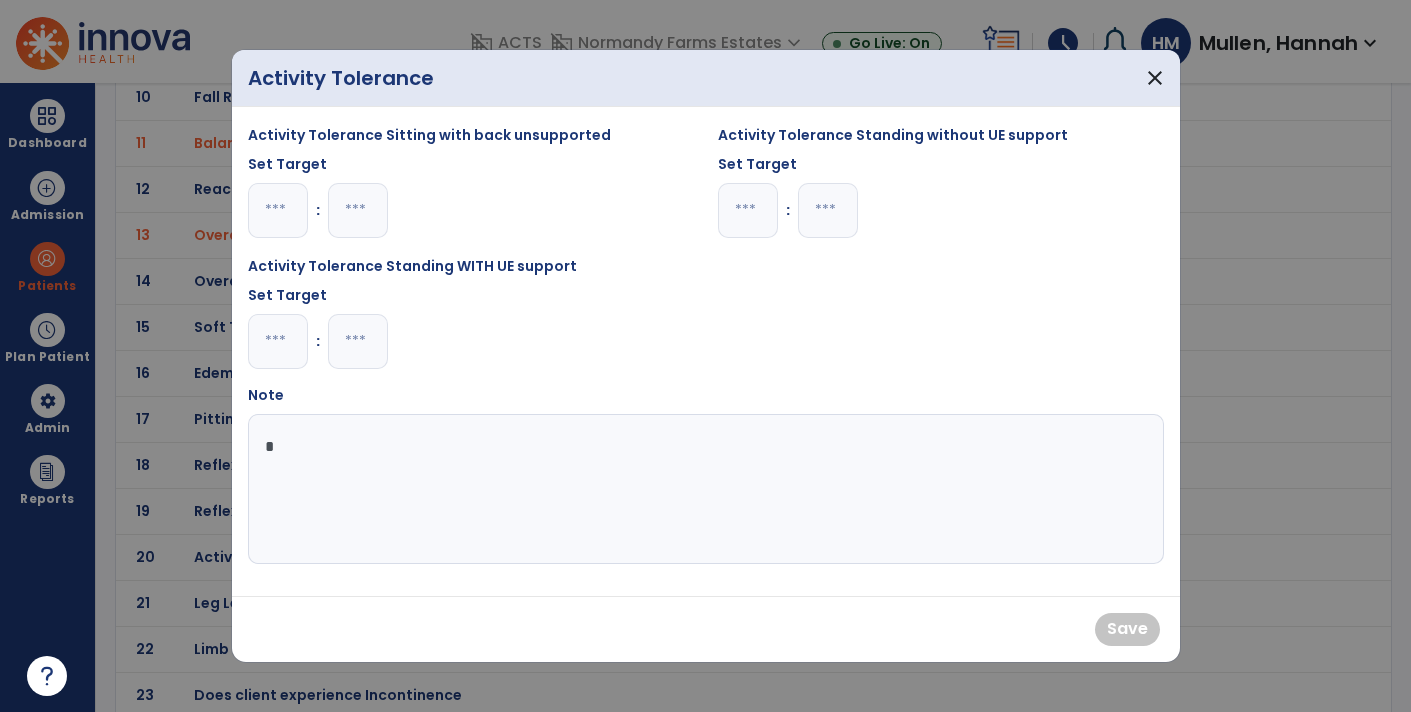 type 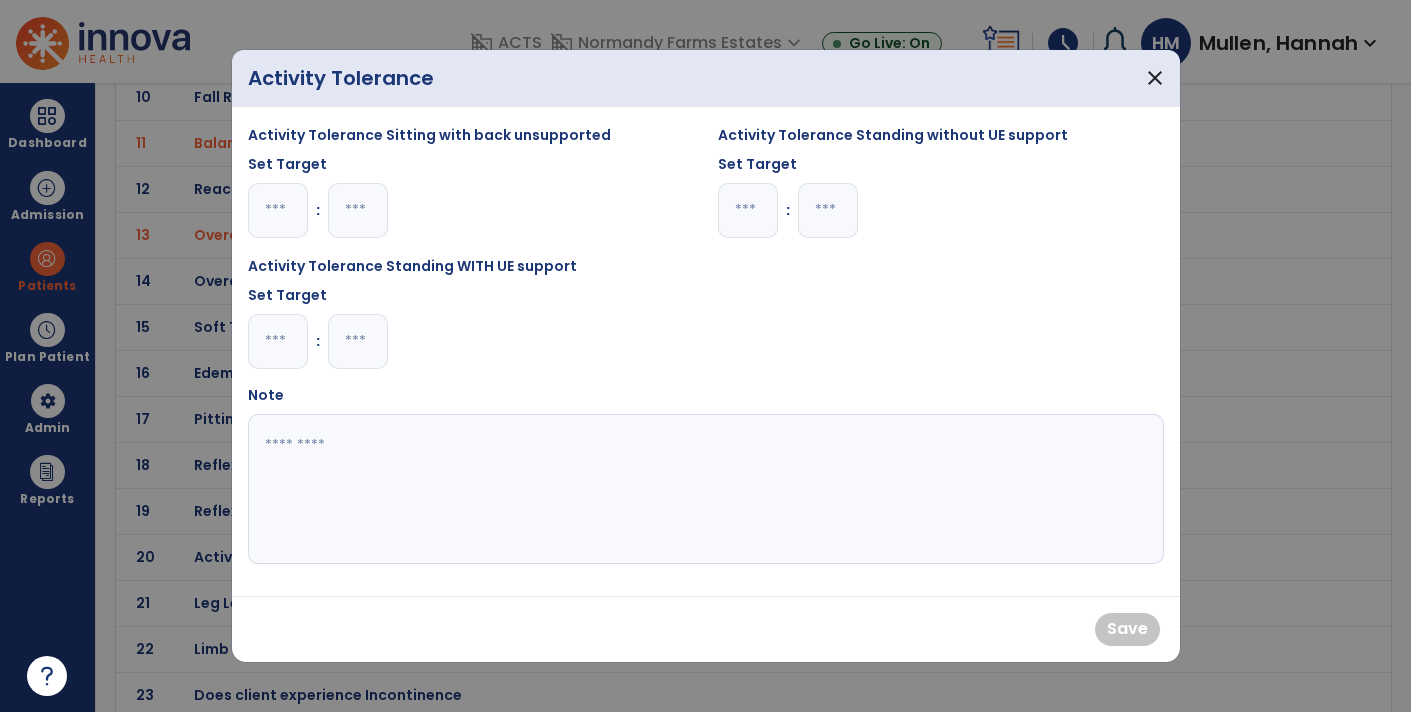 click at bounding box center (358, 341) 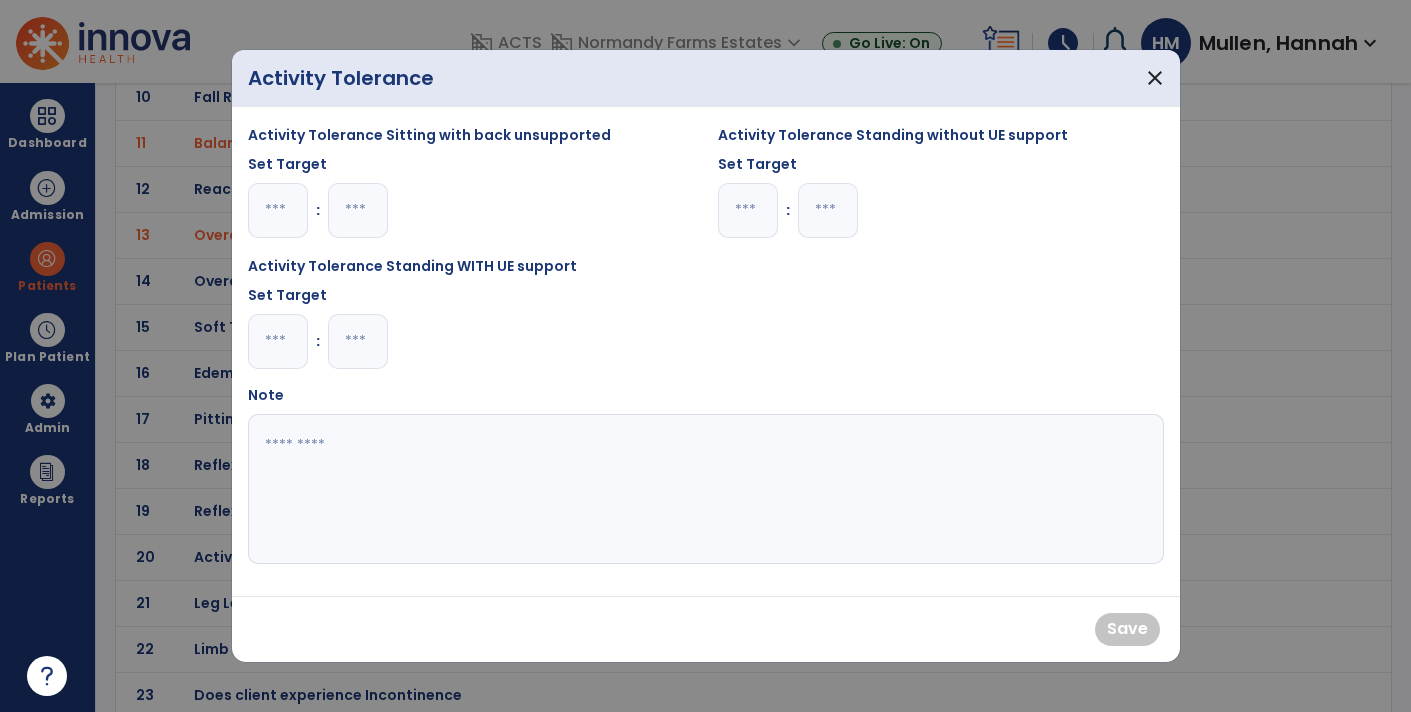 type on "*" 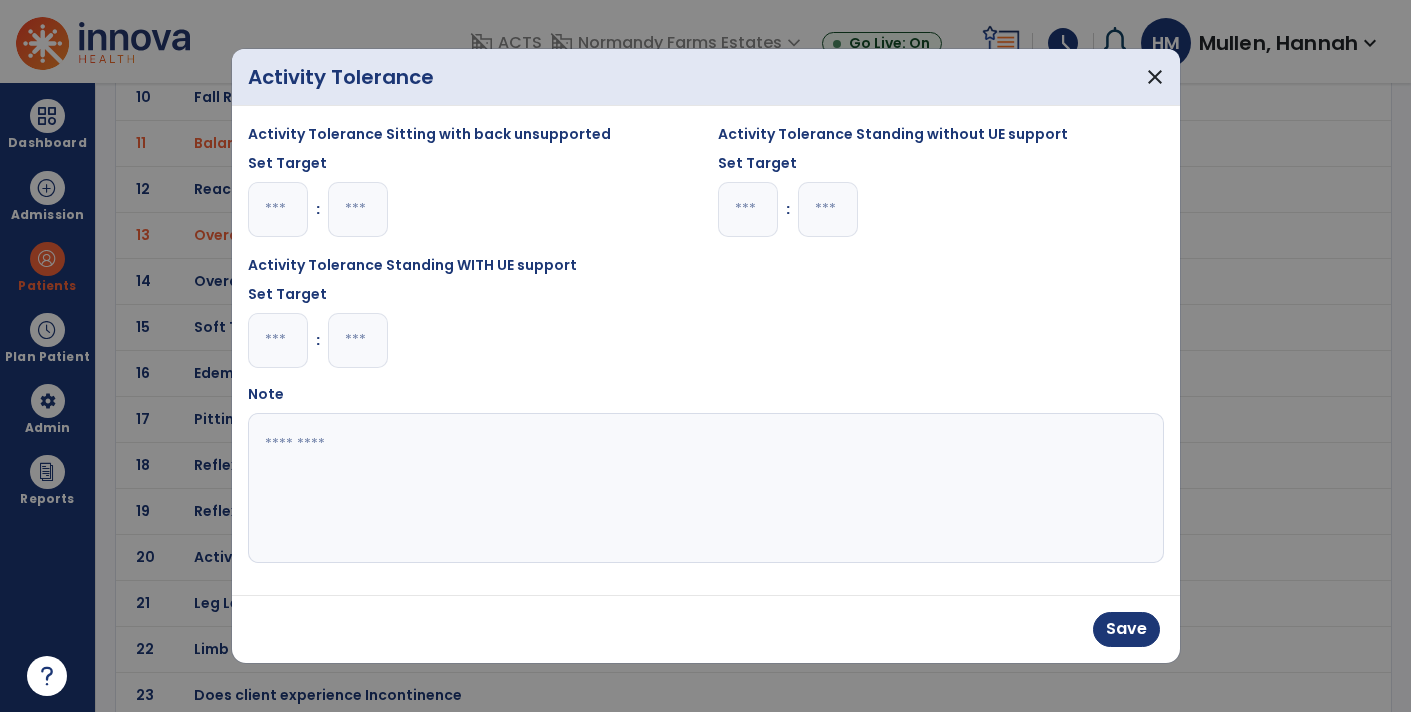 type on "**" 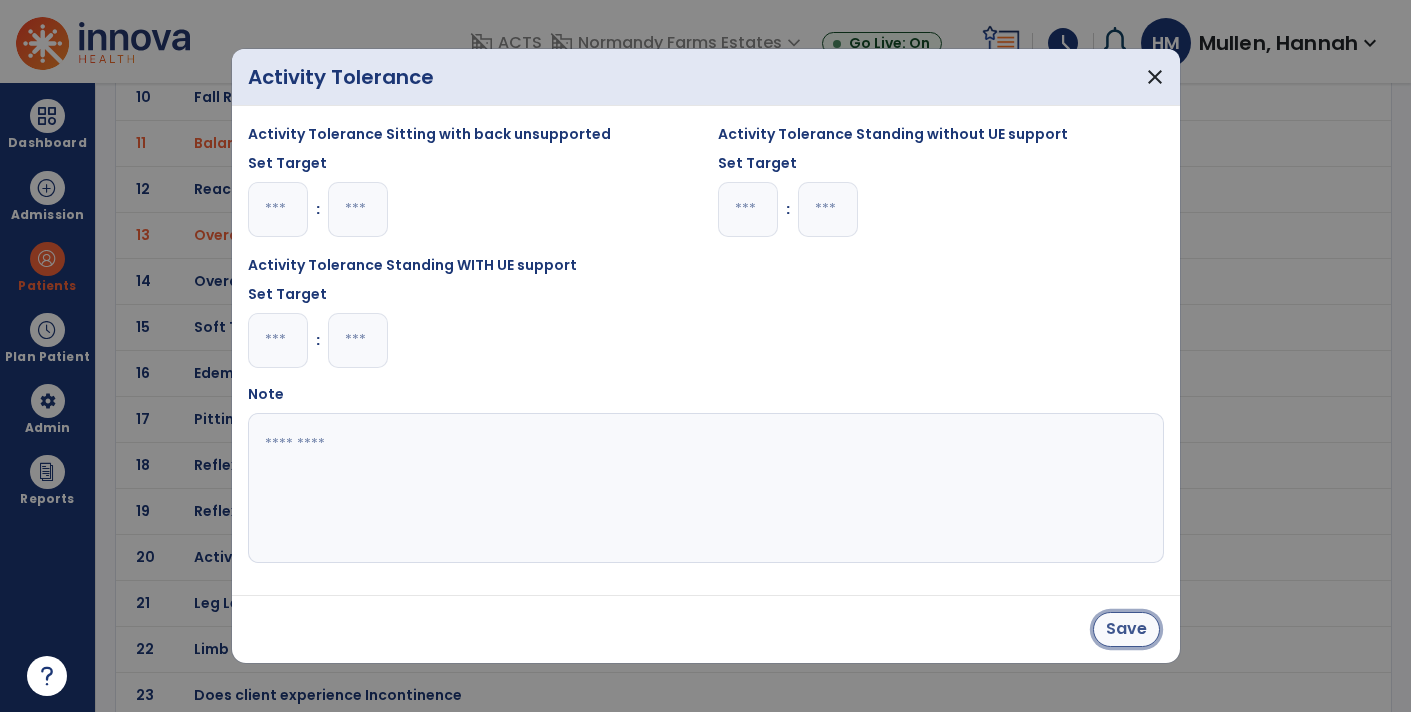 click on "Save" at bounding box center (1126, 629) 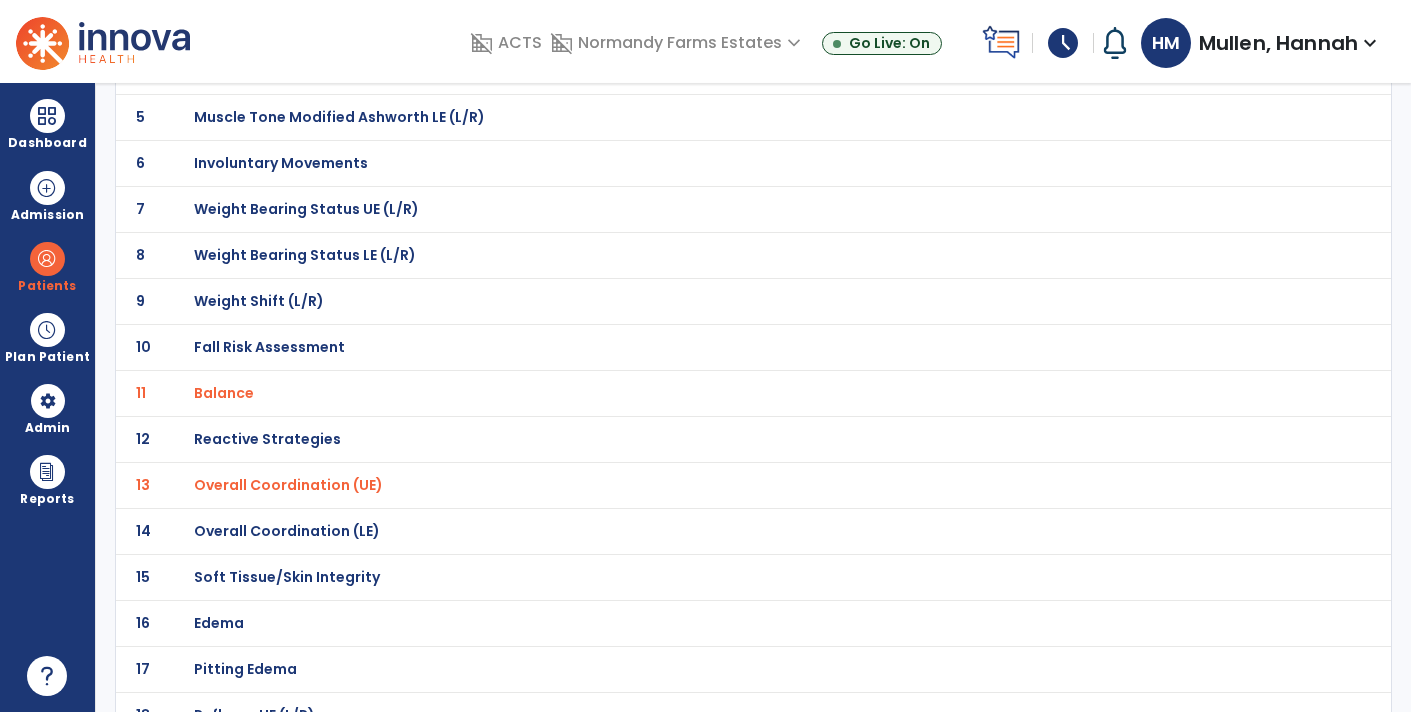 scroll, scrollTop: 0, scrollLeft: 0, axis: both 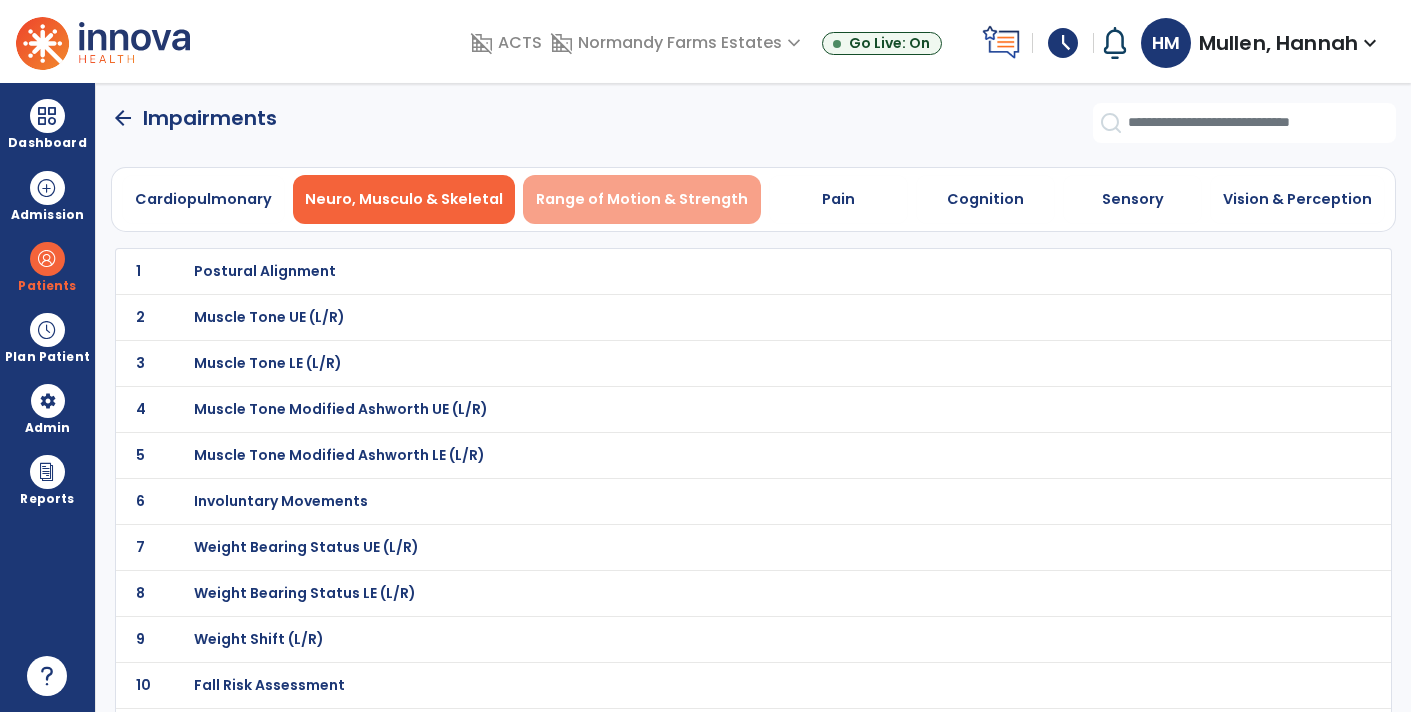click on "Range of Motion & Strength" at bounding box center (642, 199) 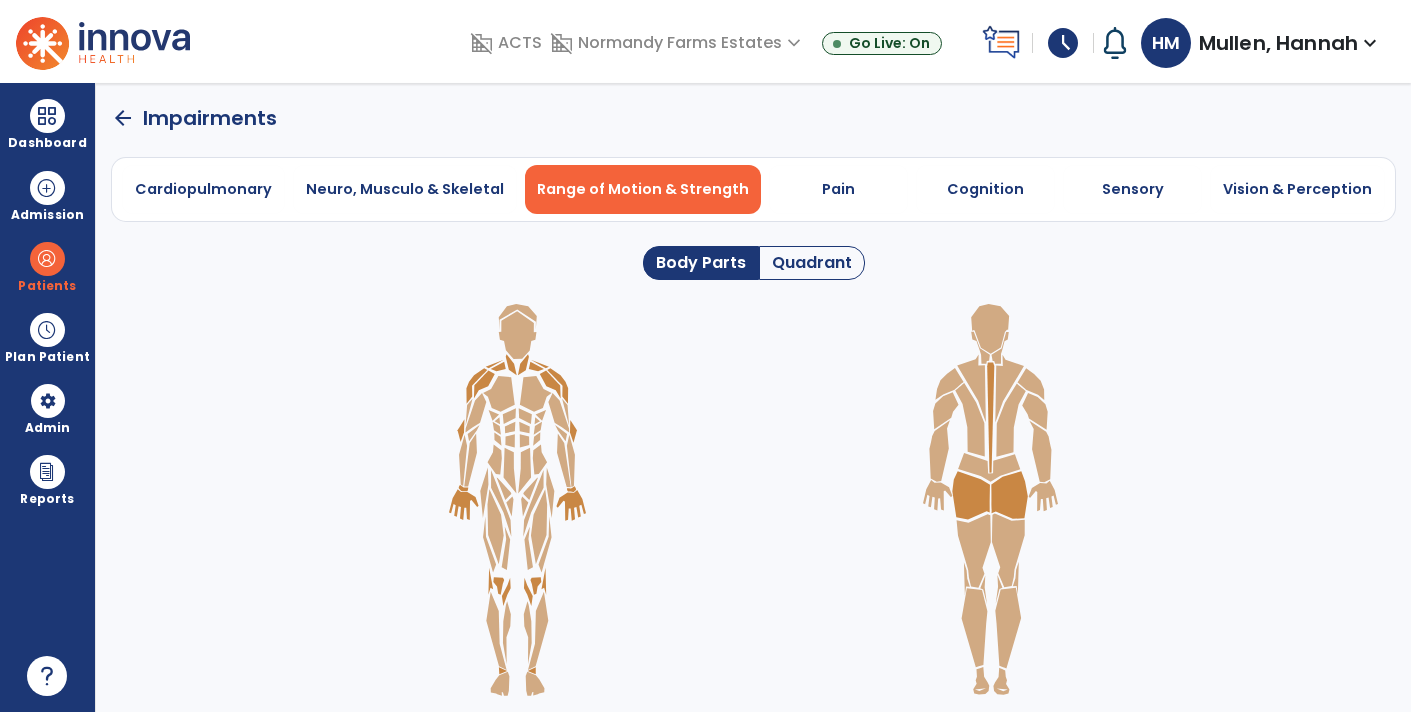 click on "Quadrant" 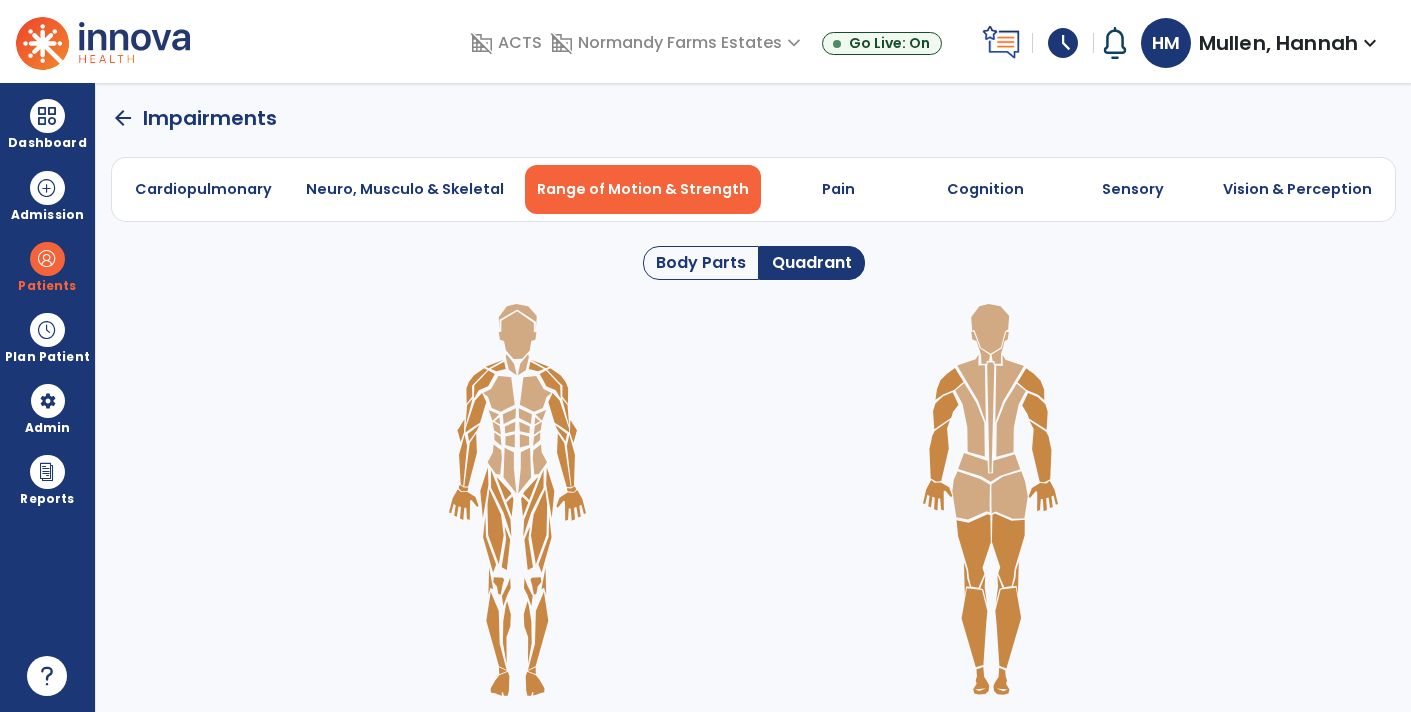 click on "Body Parts" 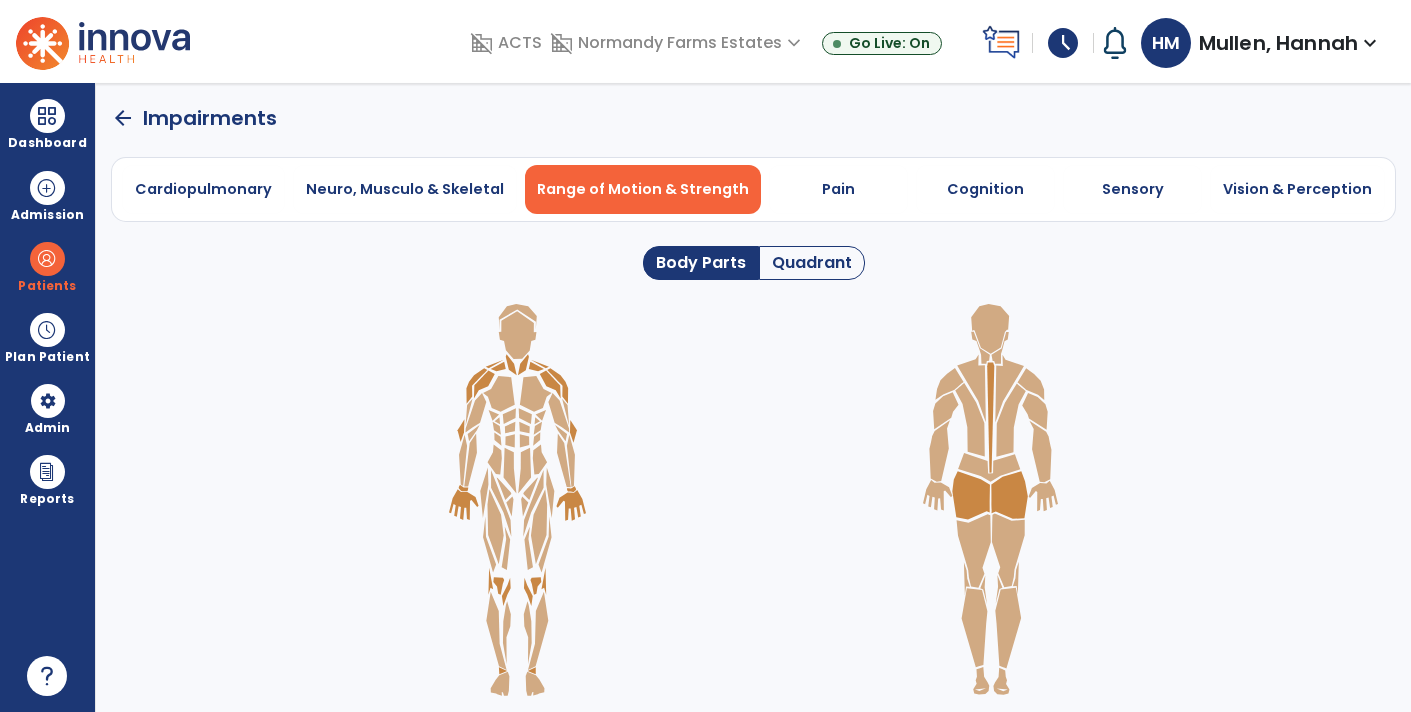 click on "Quadrant" 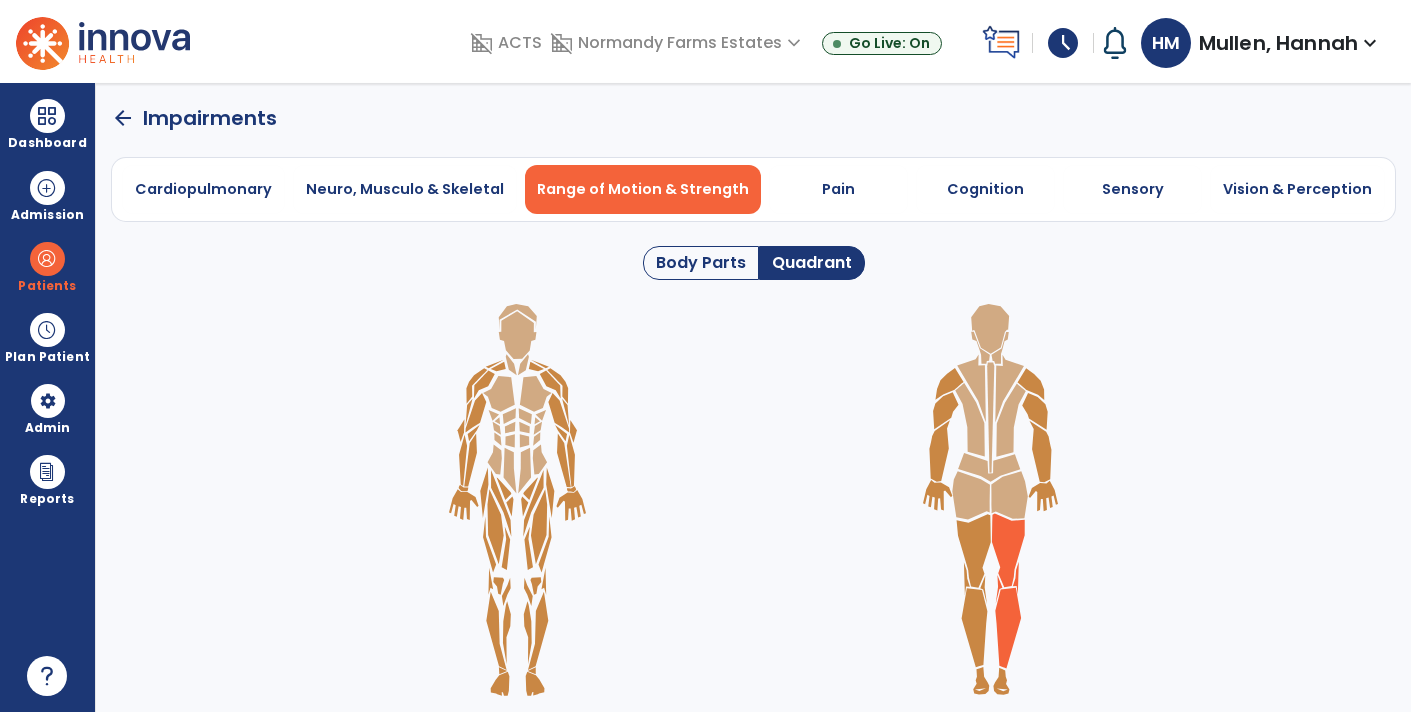 click 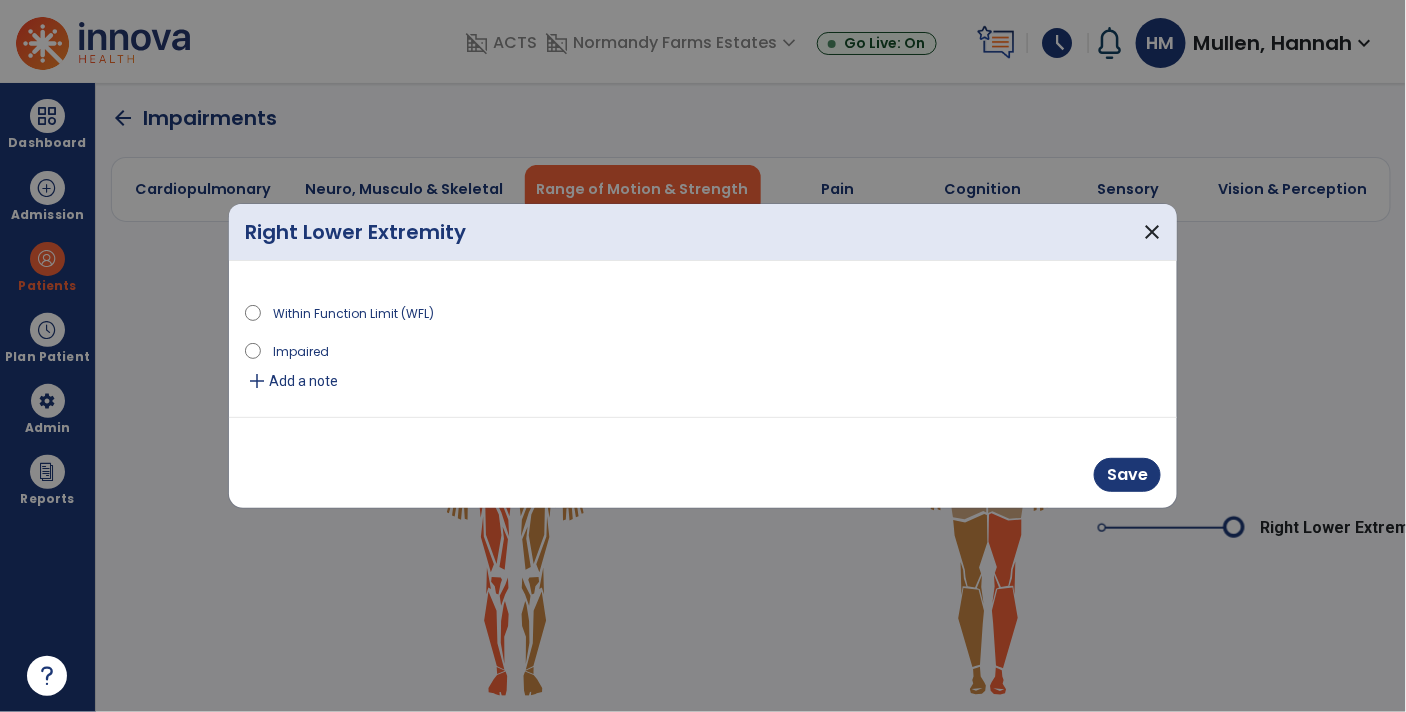 click on "Impaired" at bounding box center [301, 350] 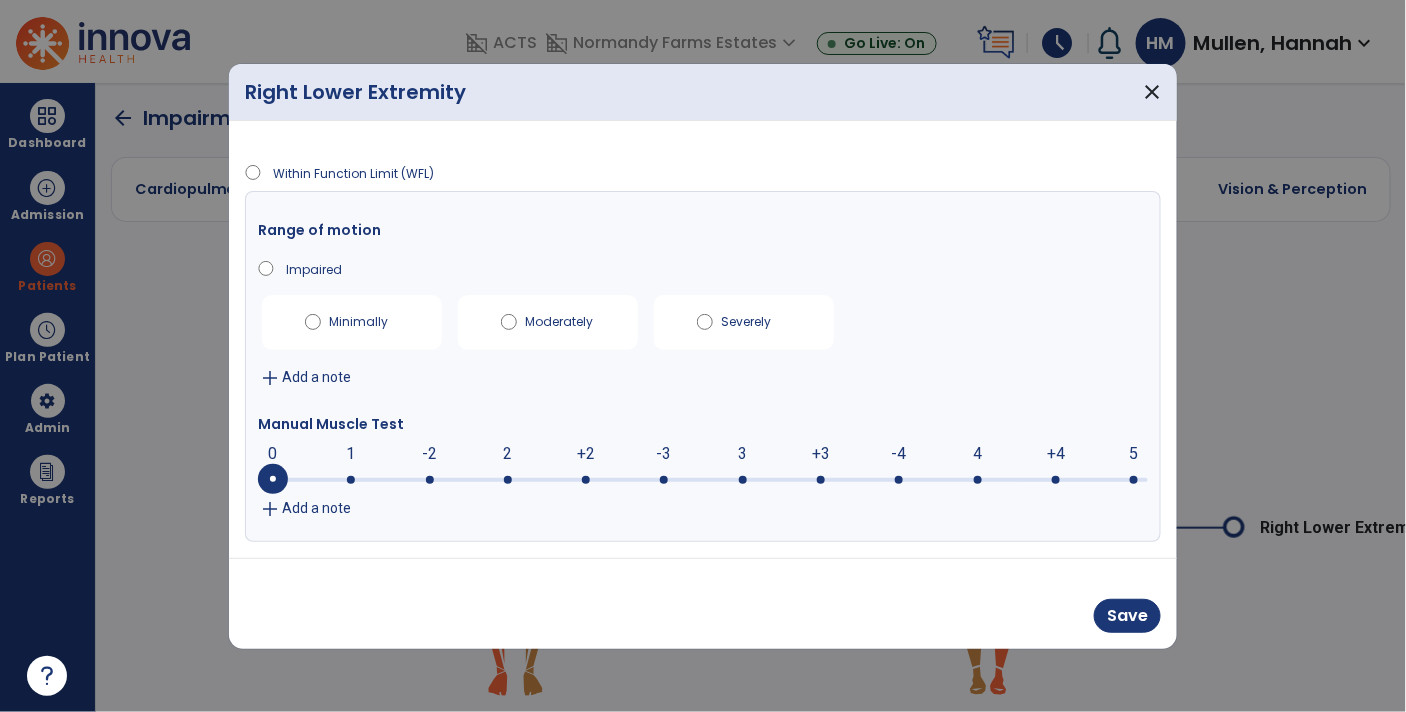 click at bounding box center (664, 480) 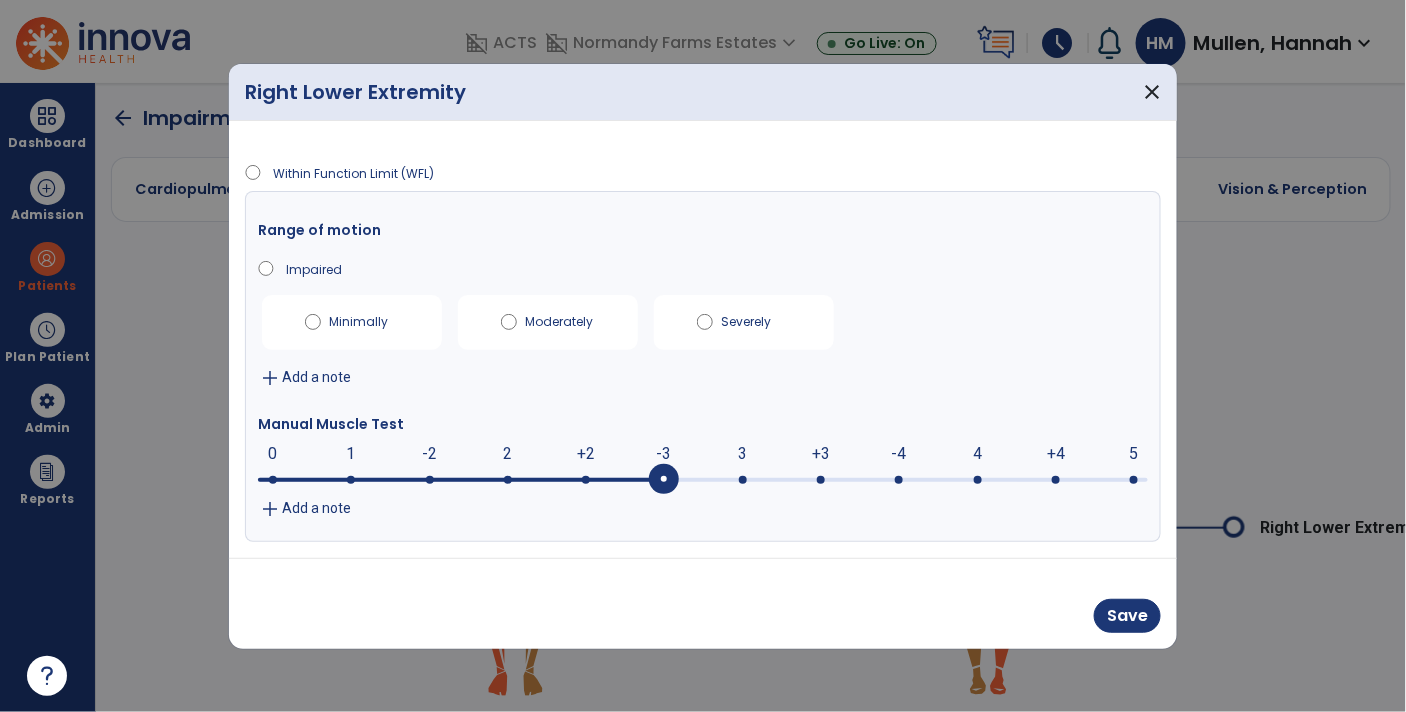 click at bounding box center [703, 480] 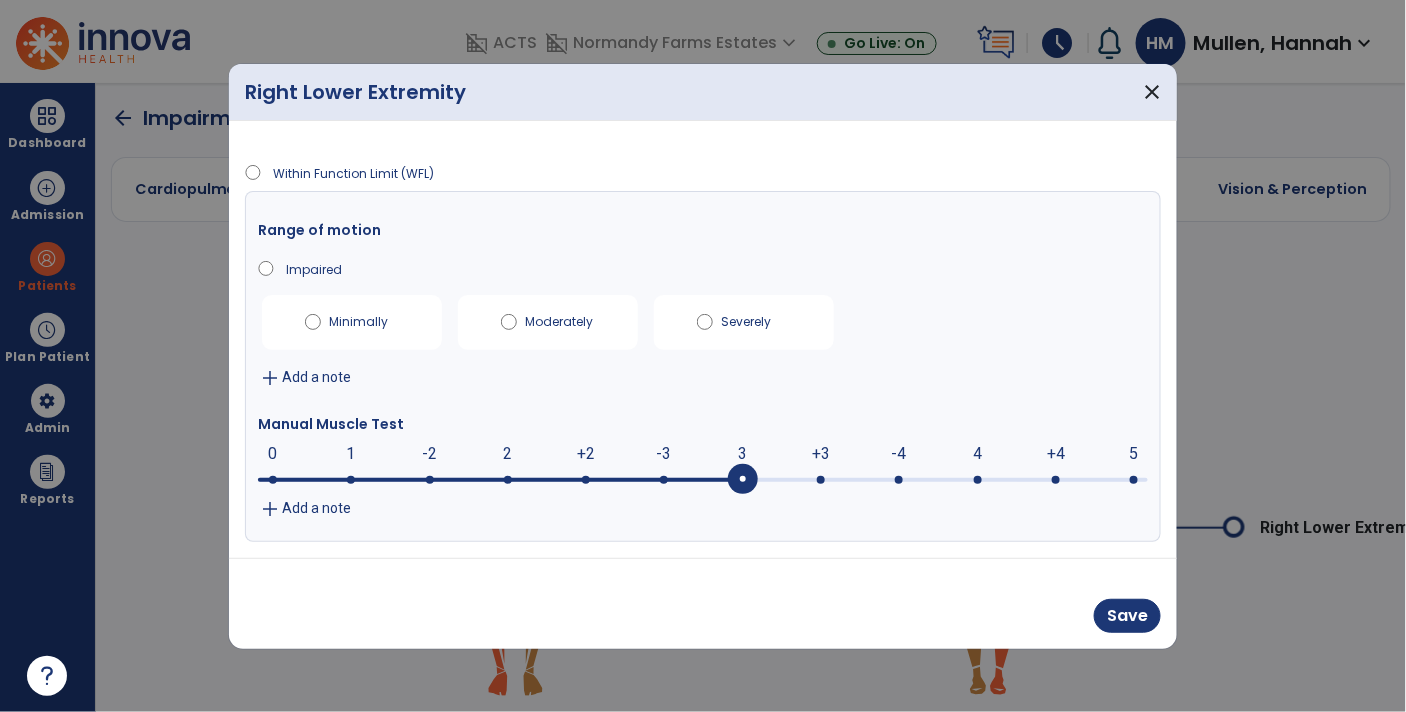 click on "Add a note" at bounding box center (316, 508) 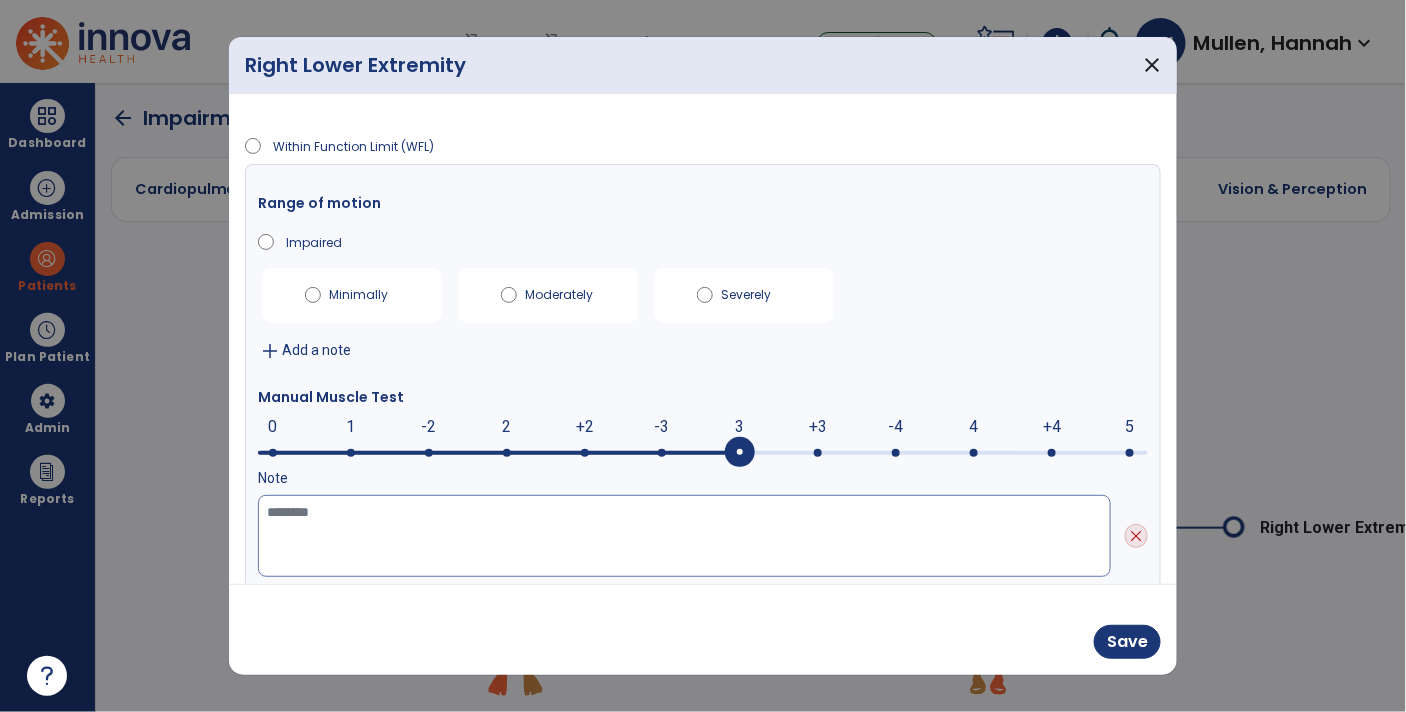 click at bounding box center (684, 536) 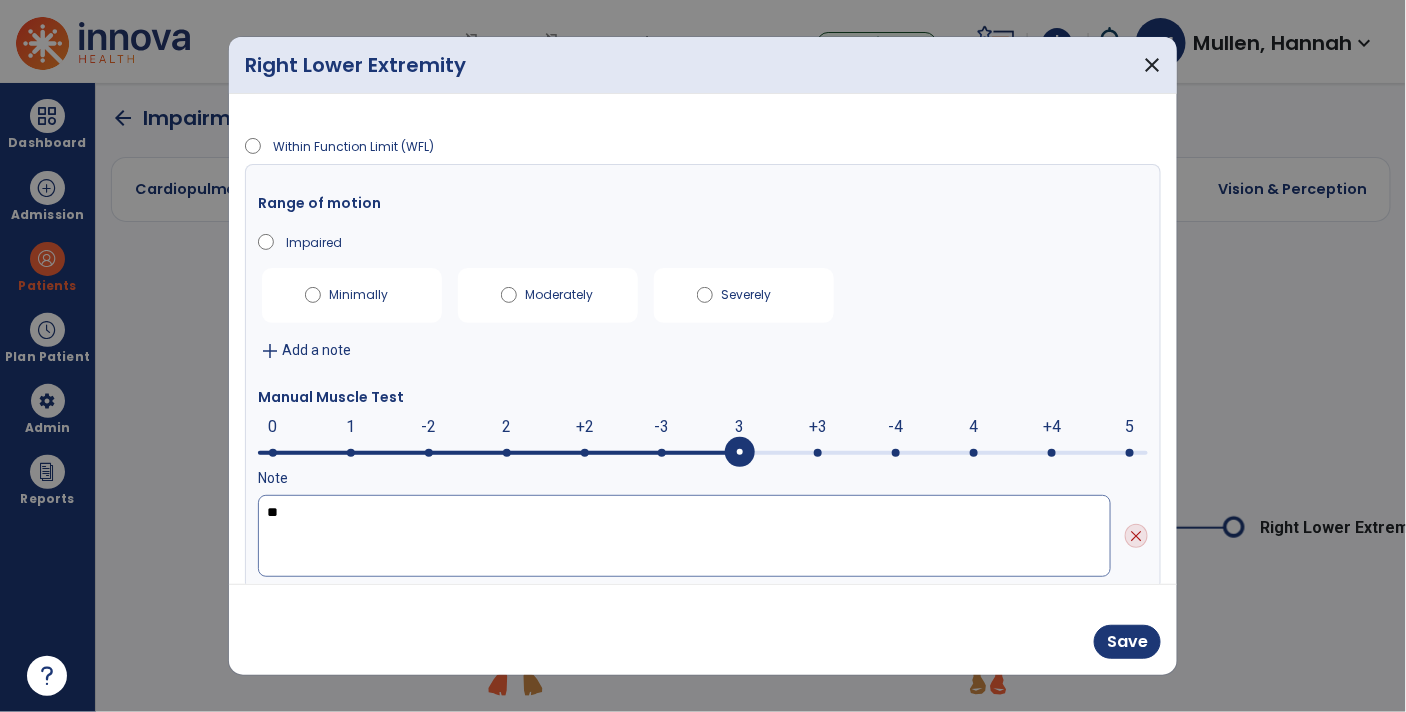 type on "*" 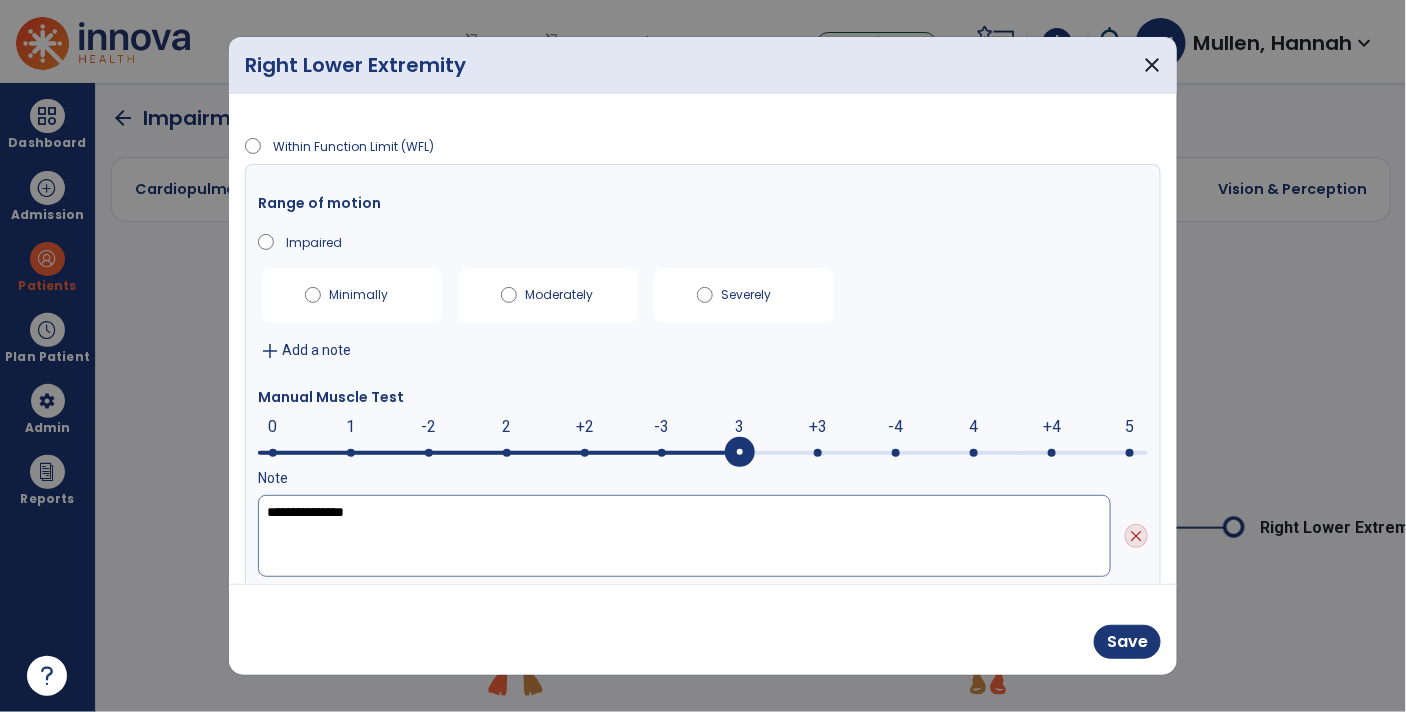 type on "**********" 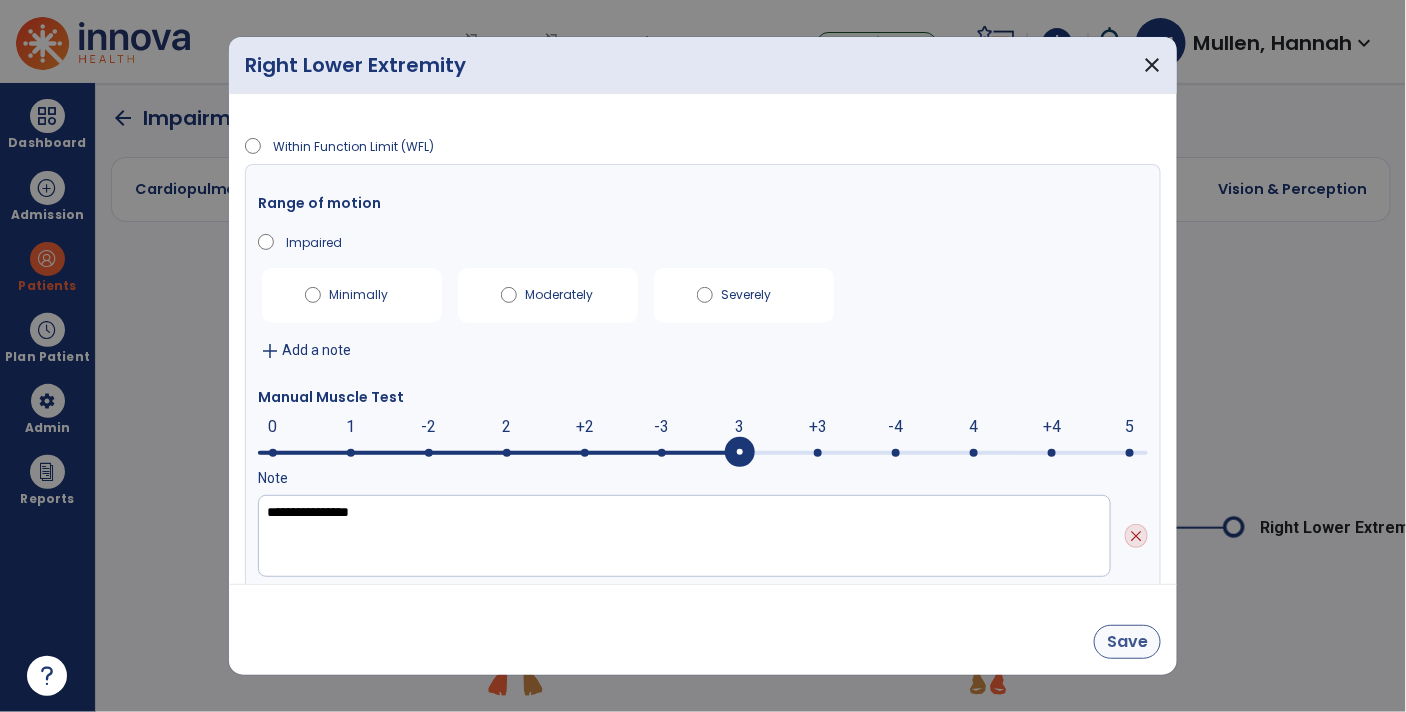 click on "Save" at bounding box center [1127, 642] 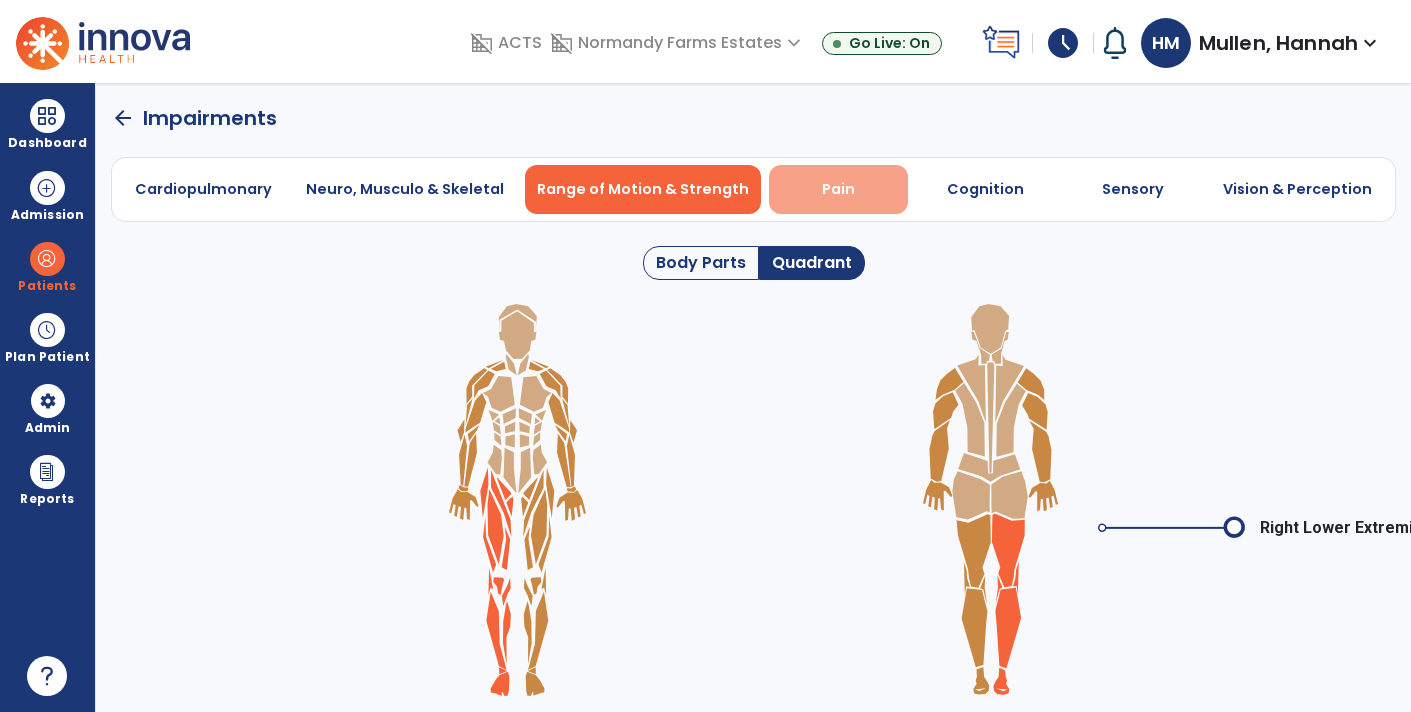 click on "Pain" at bounding box center [838, 189] 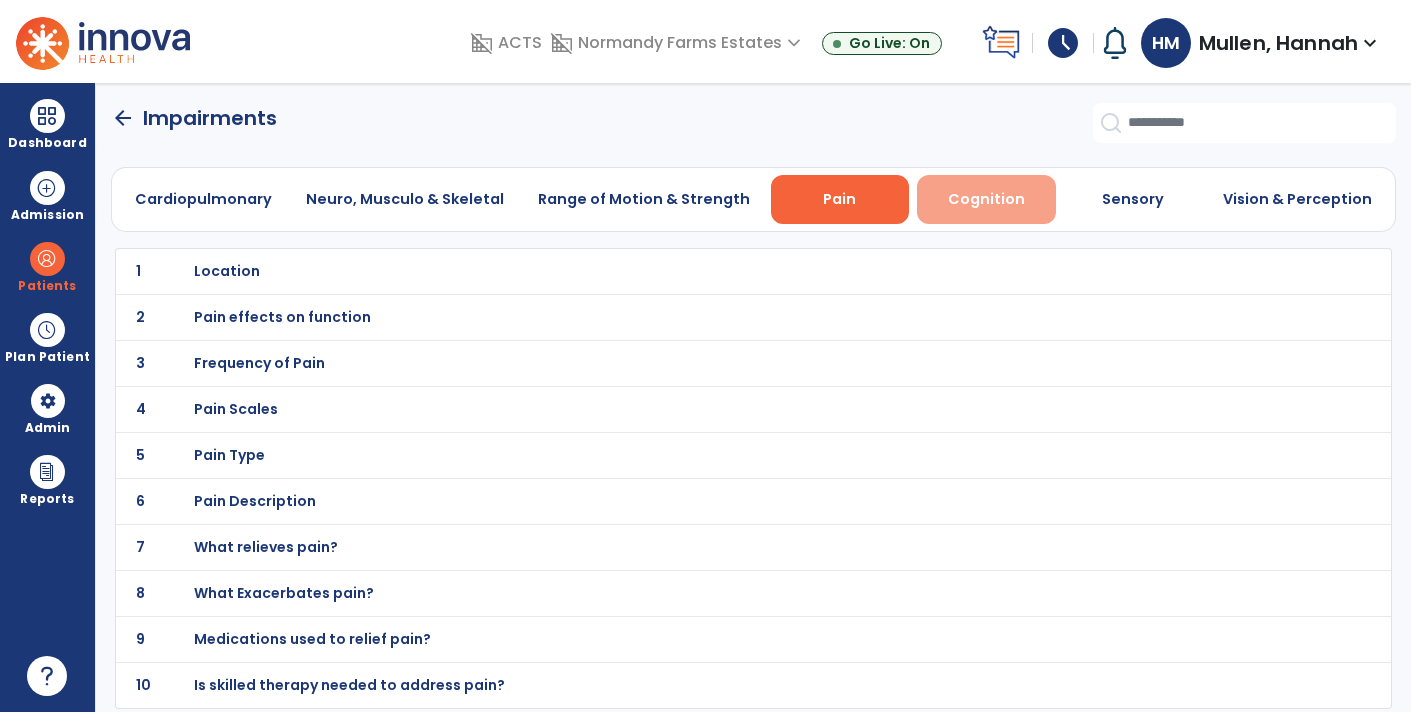 click on "Cognition" at bounding box center [986, 199] 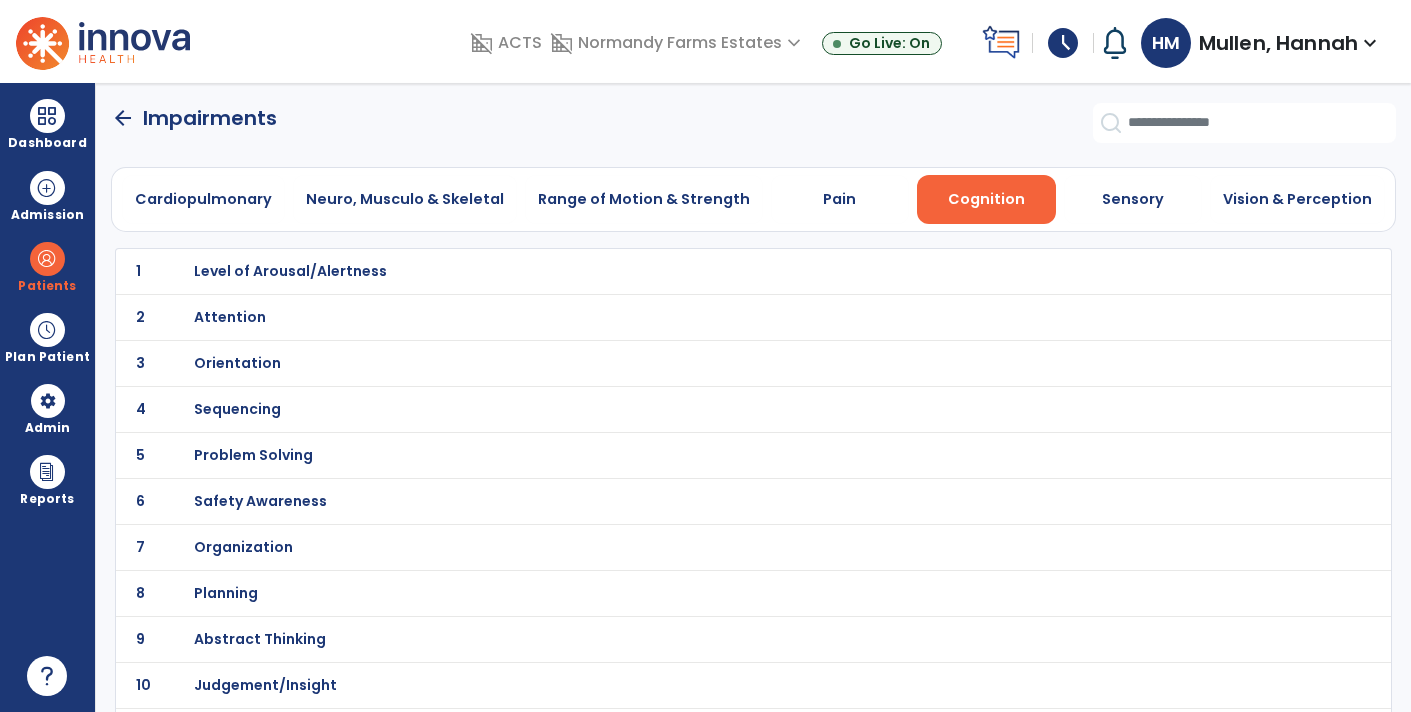 click on "Orientation" at bounding box center [290, 271] 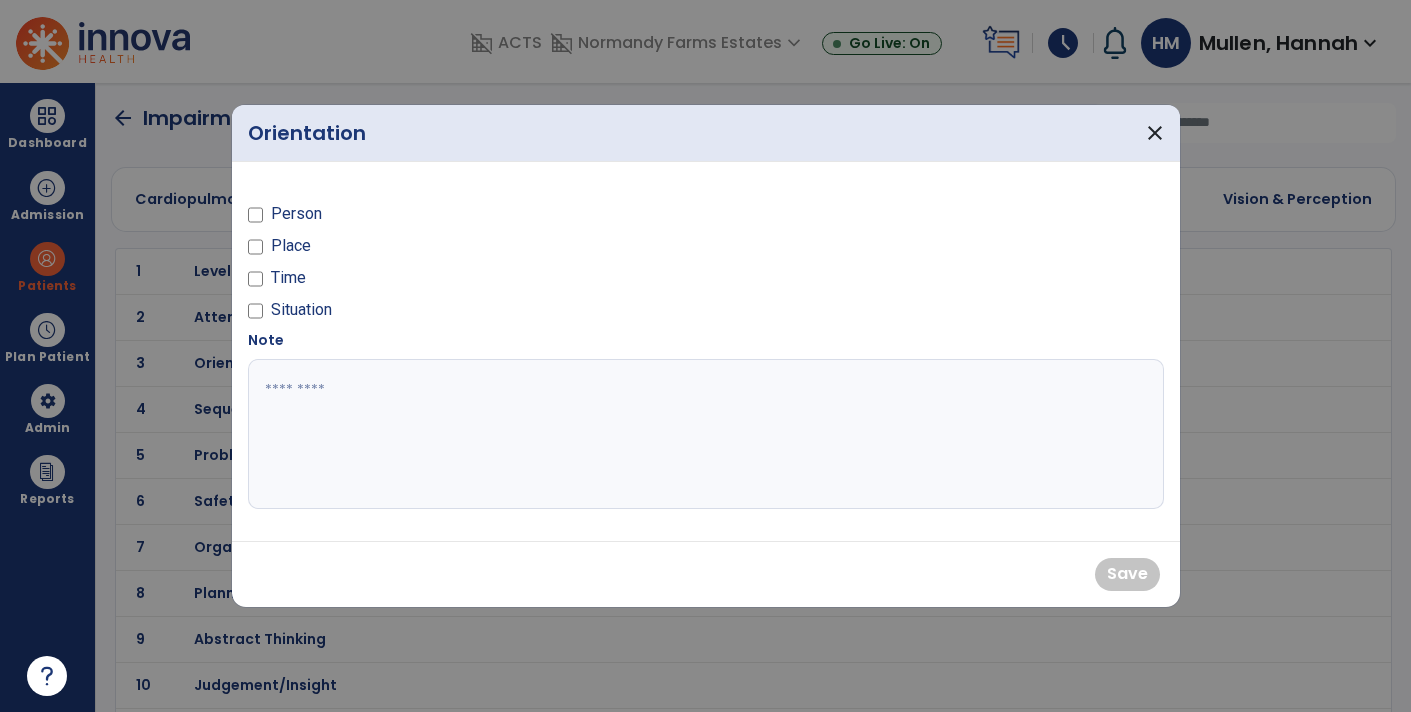 click on "Person" at bounding box center (471, 218) 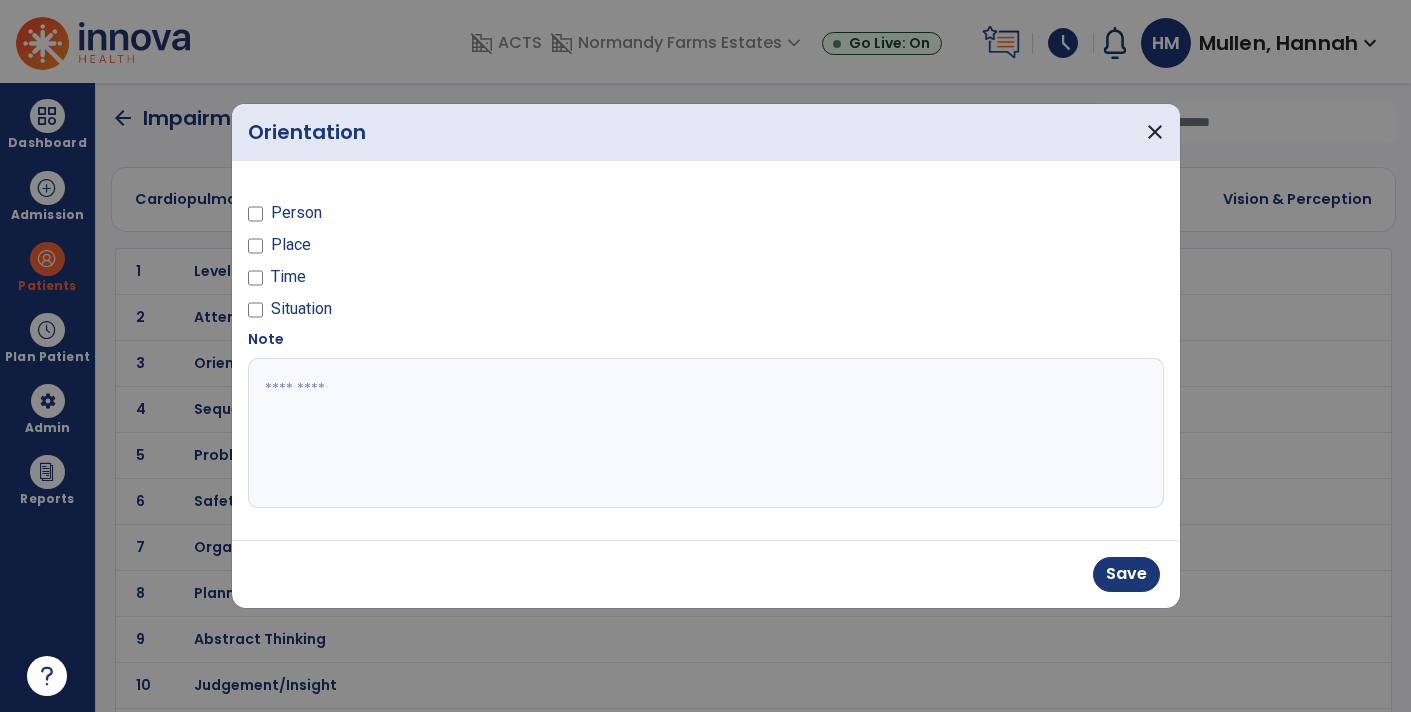 click at bounding box center [706, 433] 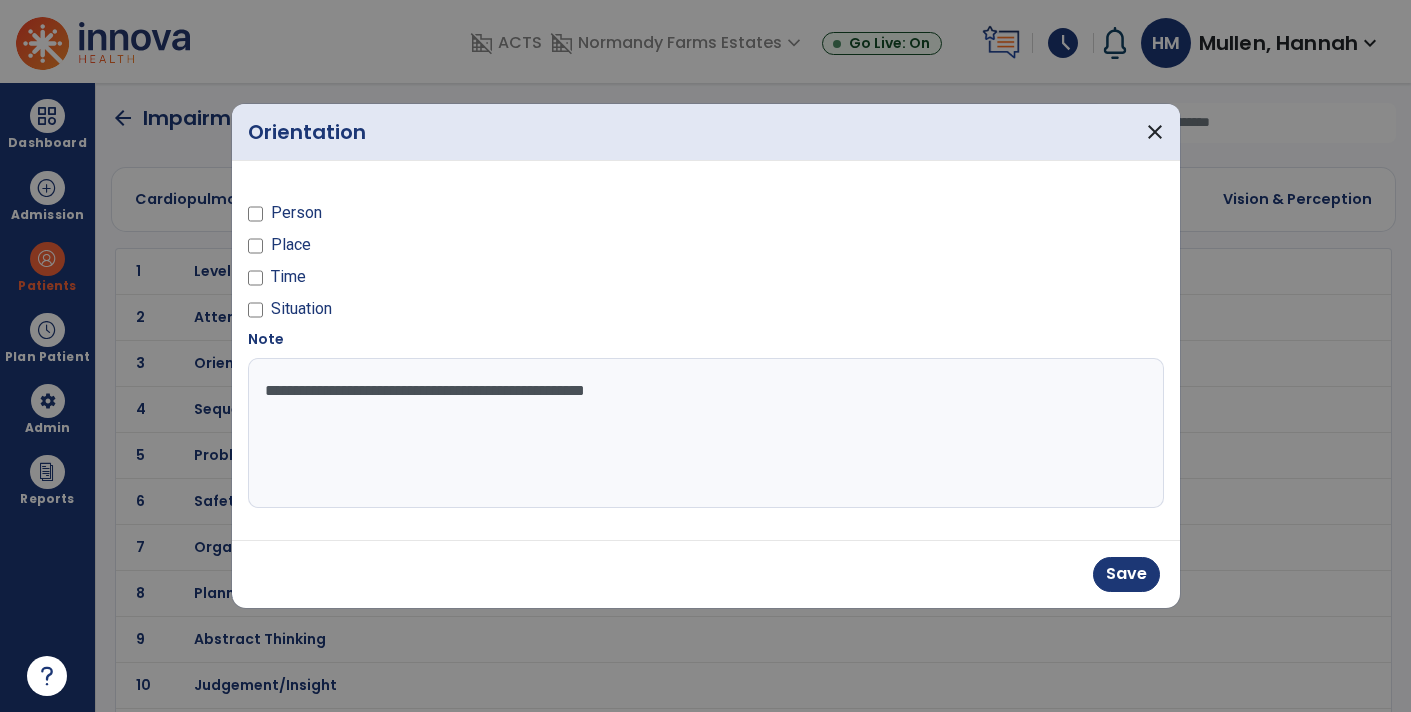 type on "**********" 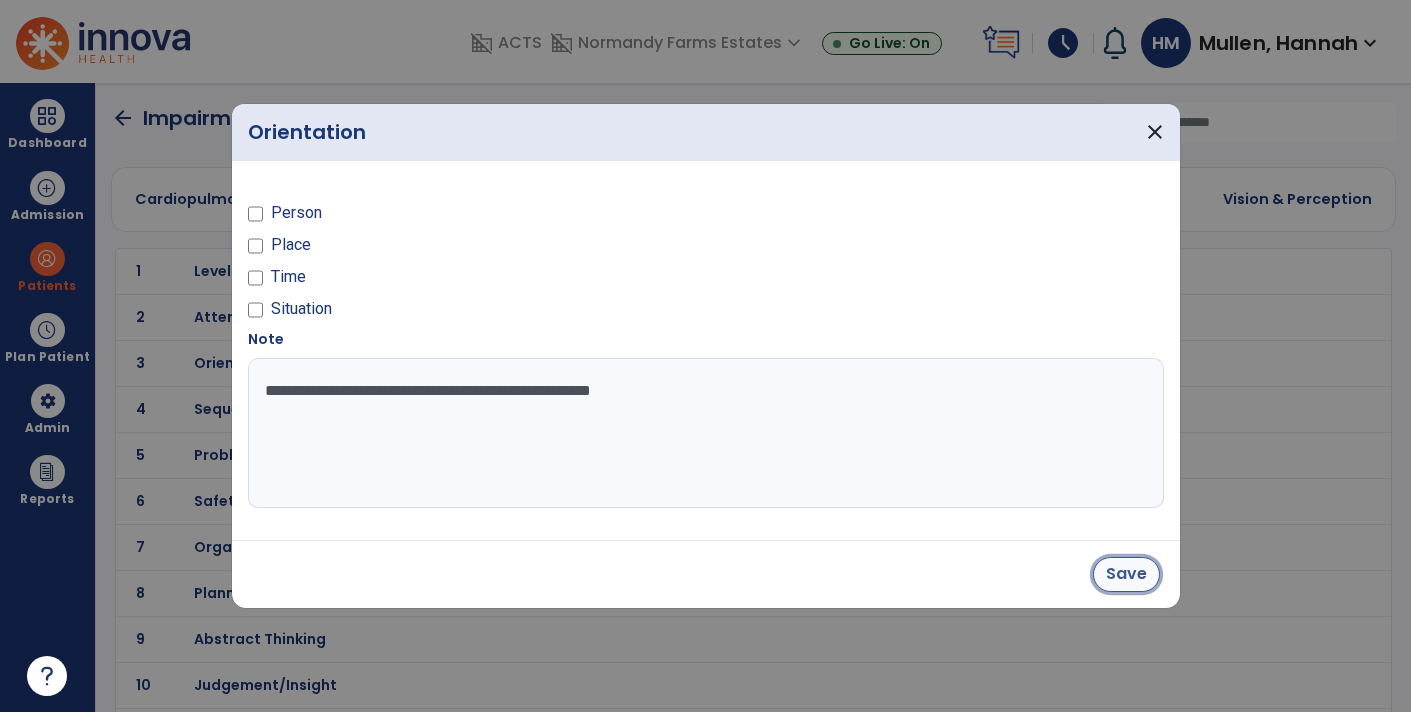 click on "Save" at bounding box center (1126, 574) 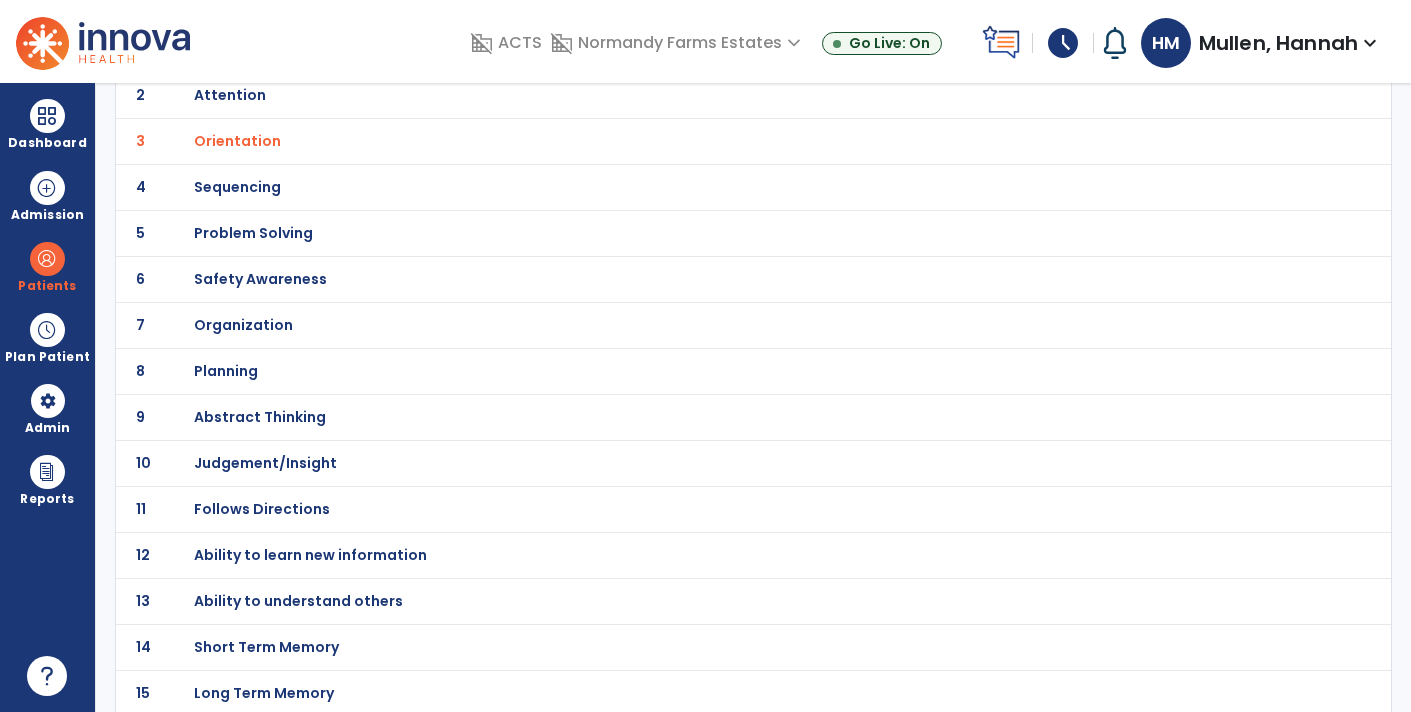 scroll, scrollTop: 221, scrollLeft: 0, axis: vertical 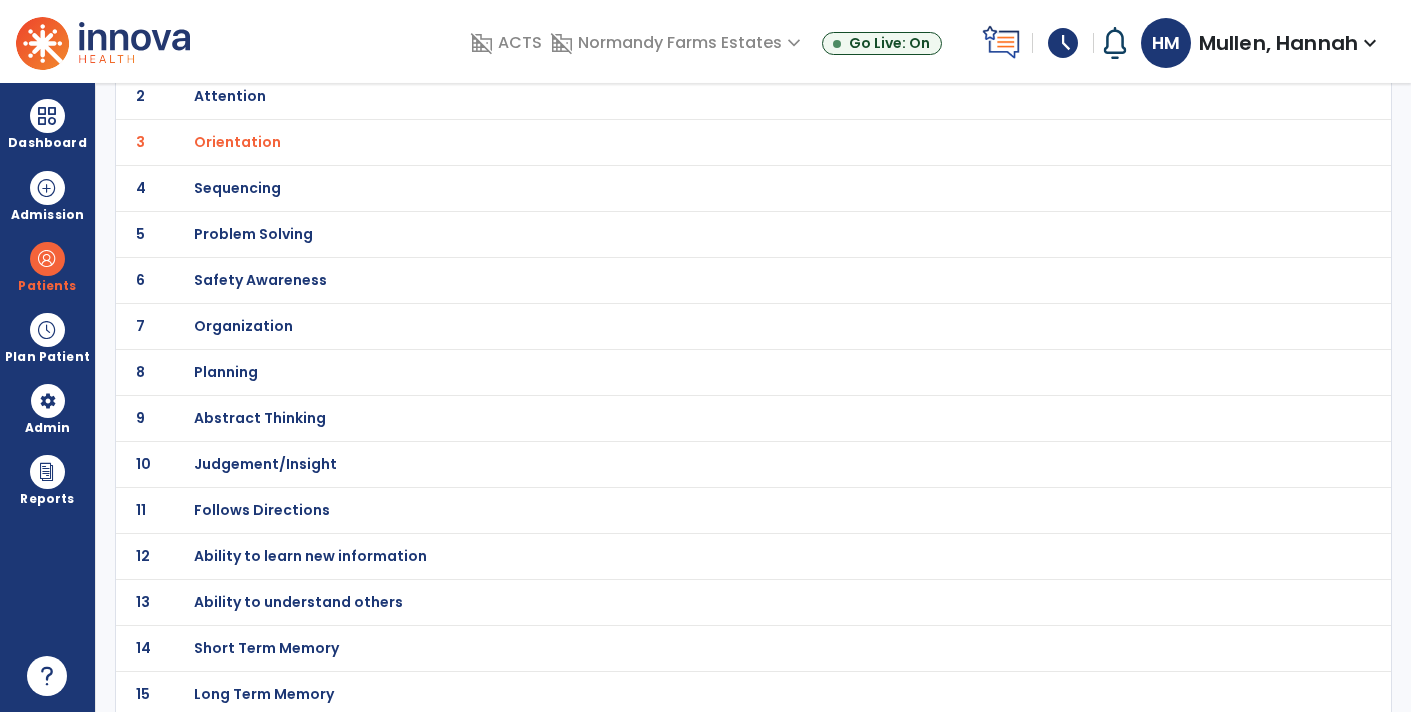 click on "Ability to learn new information" at bounding box center [290, 50] 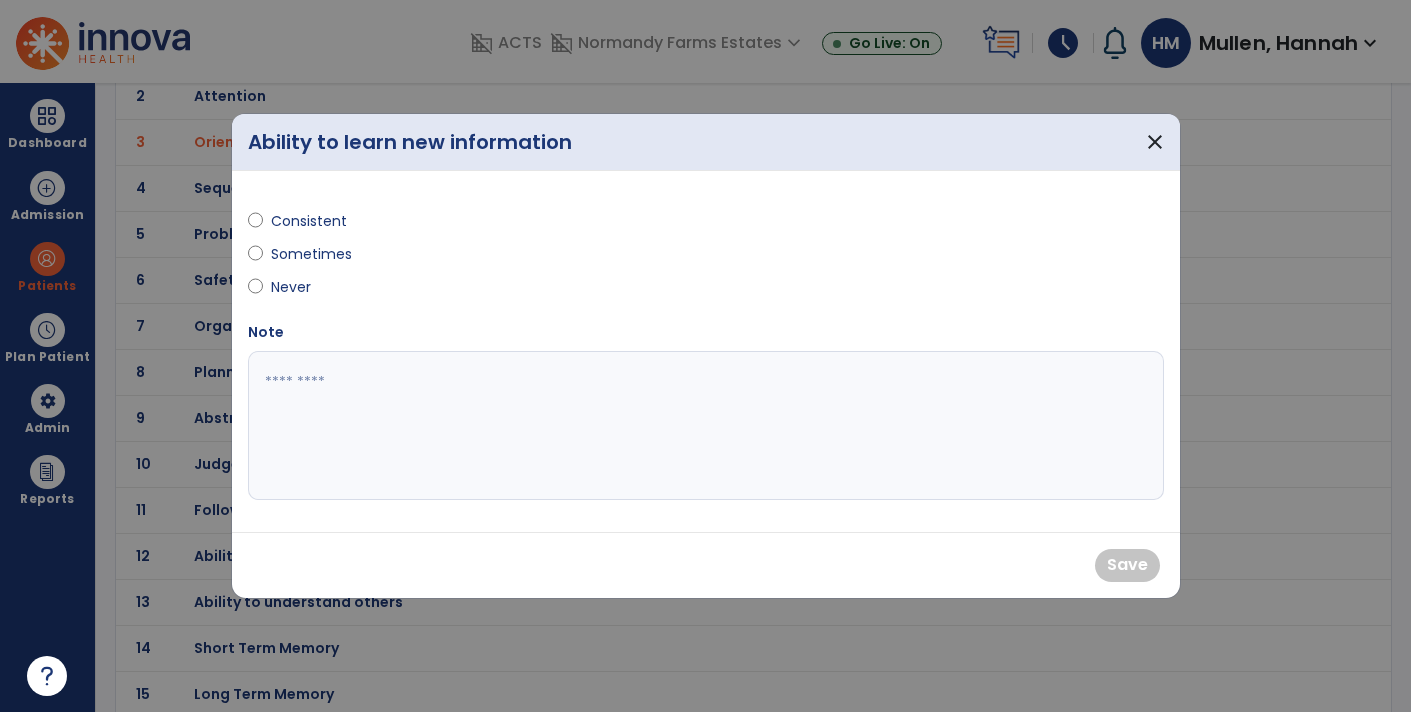 click on "Never" at bounding box center [306, 287] 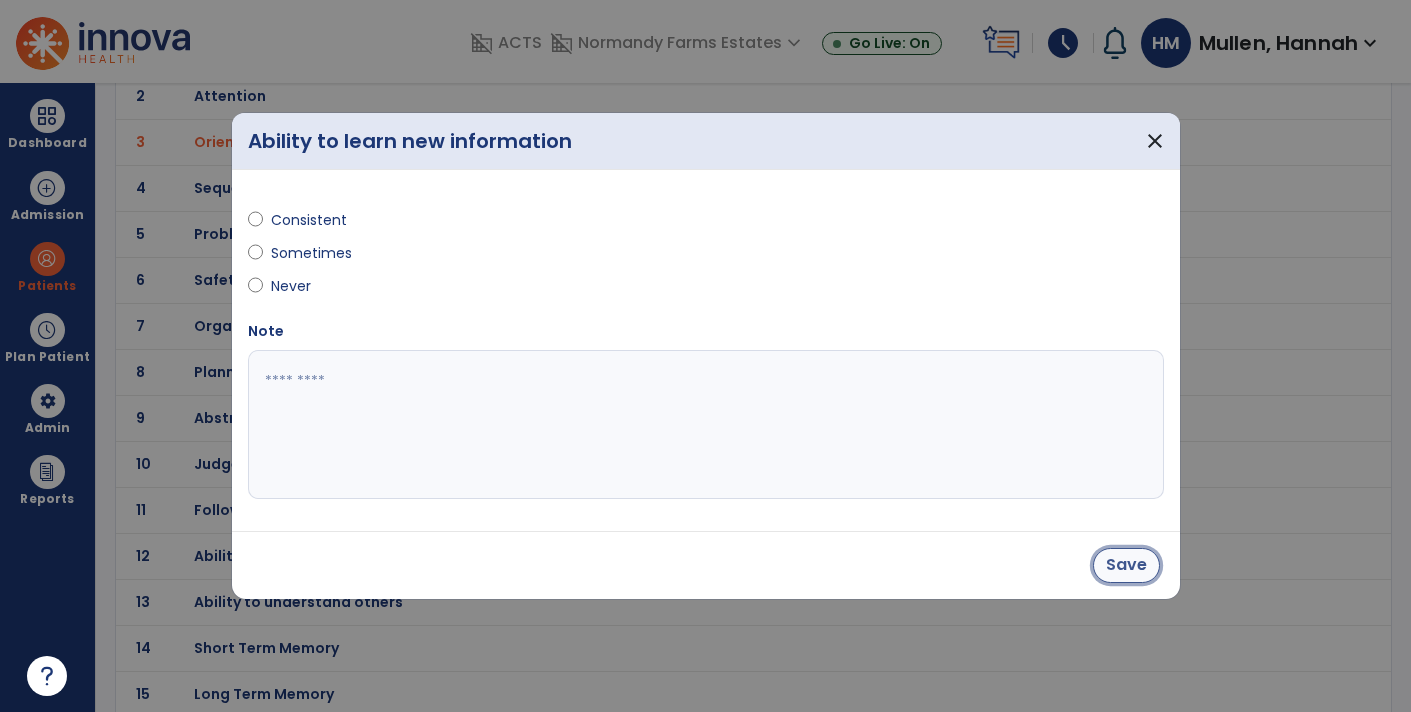 click on "Save" at bounding box center [1126, 565] 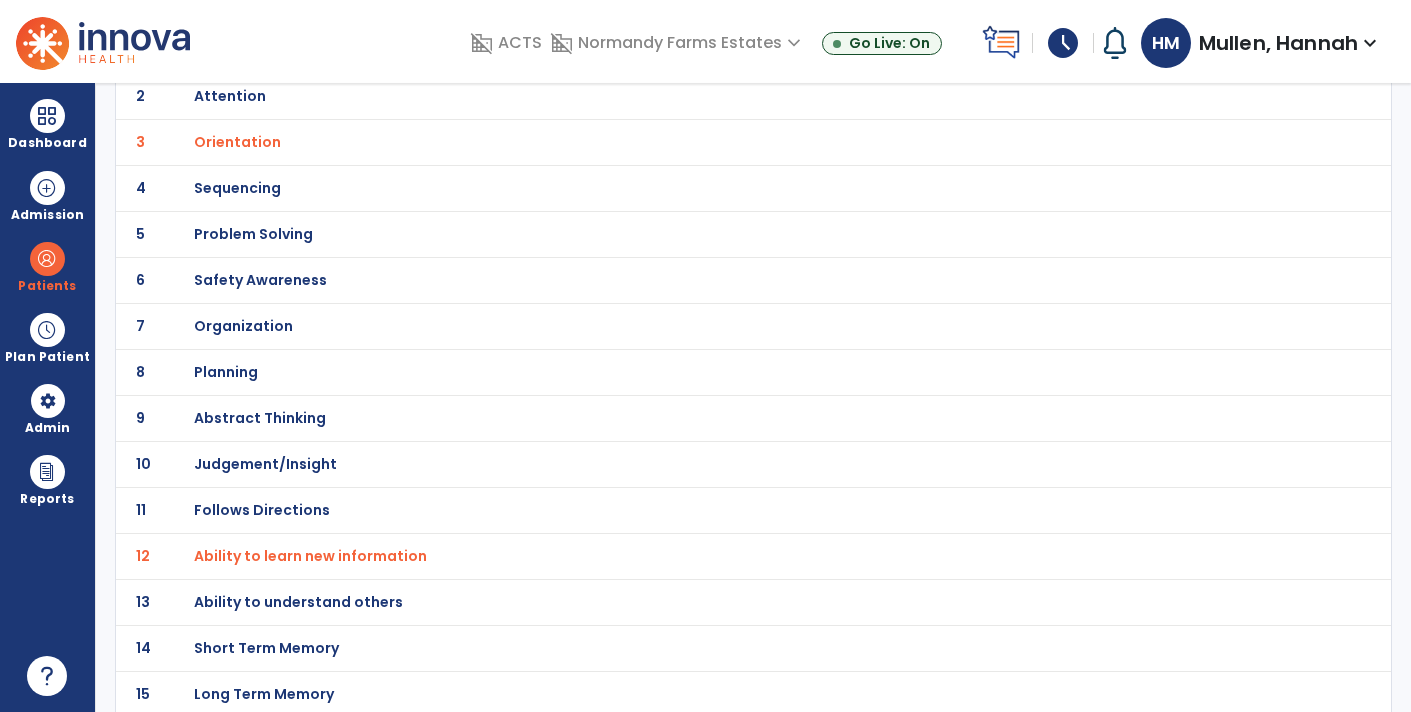 click on "11 Follows Directions" 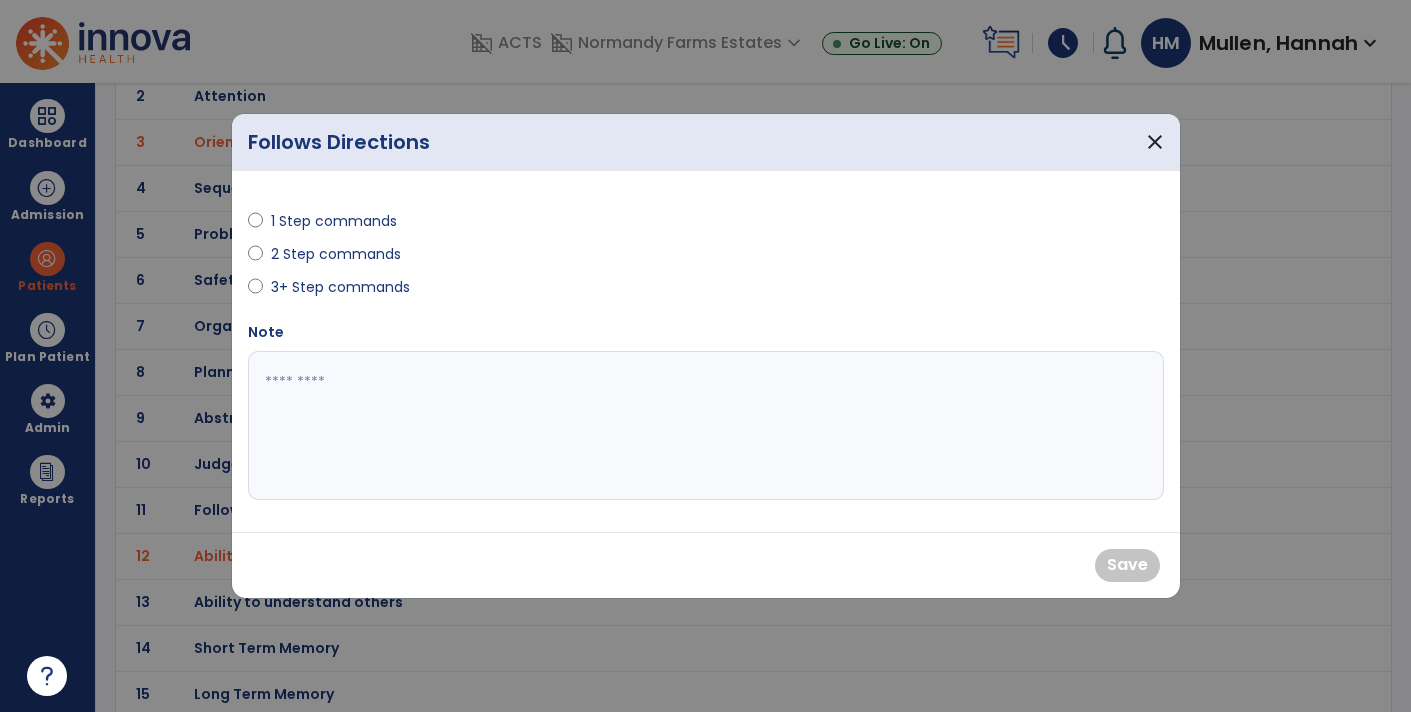 click on "1 Step commands" at bounding box center [334, 221] 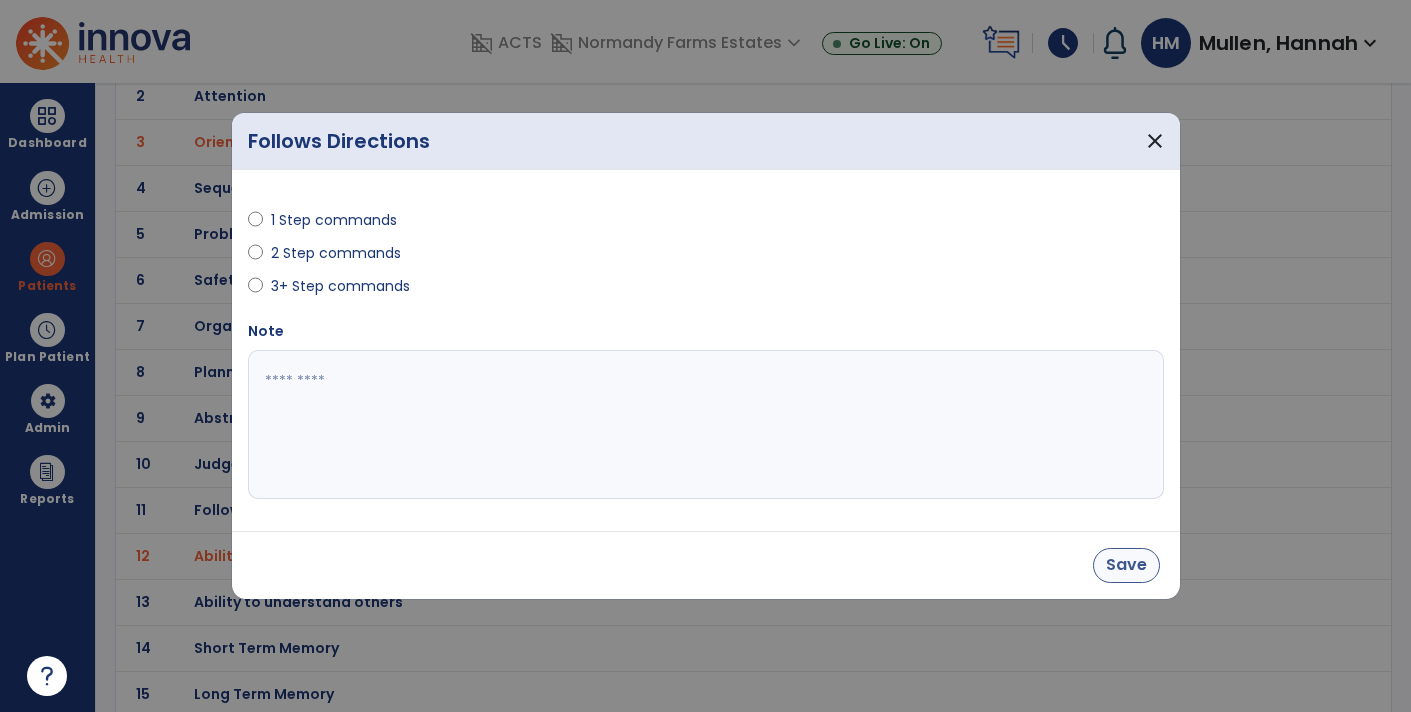 click on "Save" at bounding box center (1126, 565) 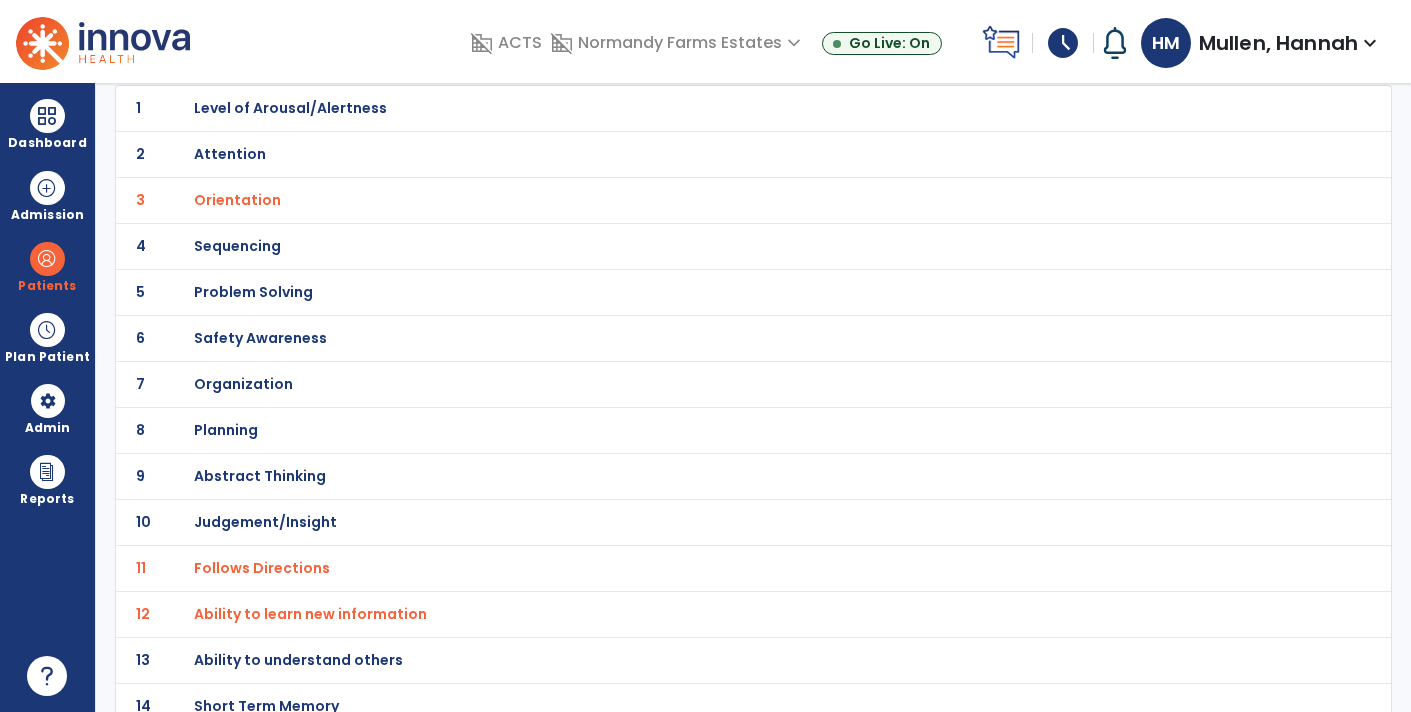 scroll, scrollTop: 148, scrollLeft: 0, axis: vertical 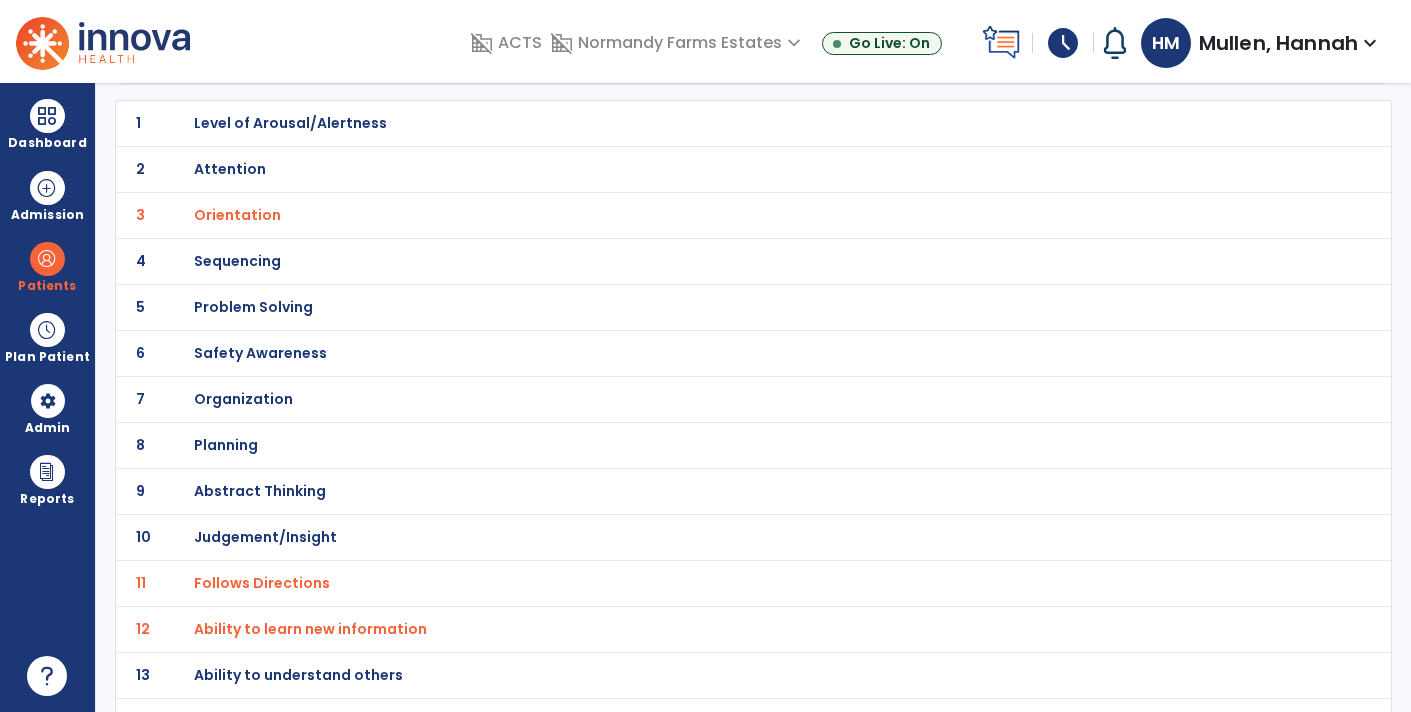 click on "6 Safety Awareness" 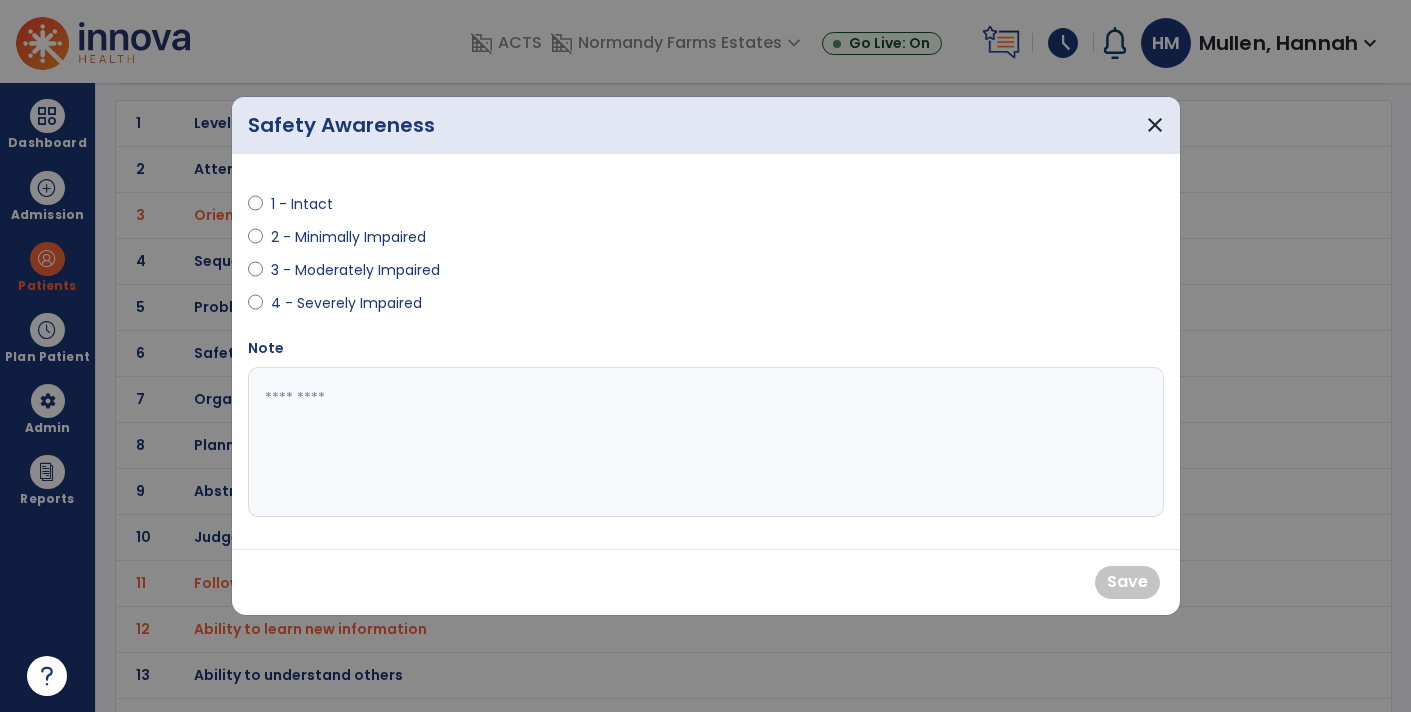click on "3 - Moderately Impaired" at bounding box center [355, 270] 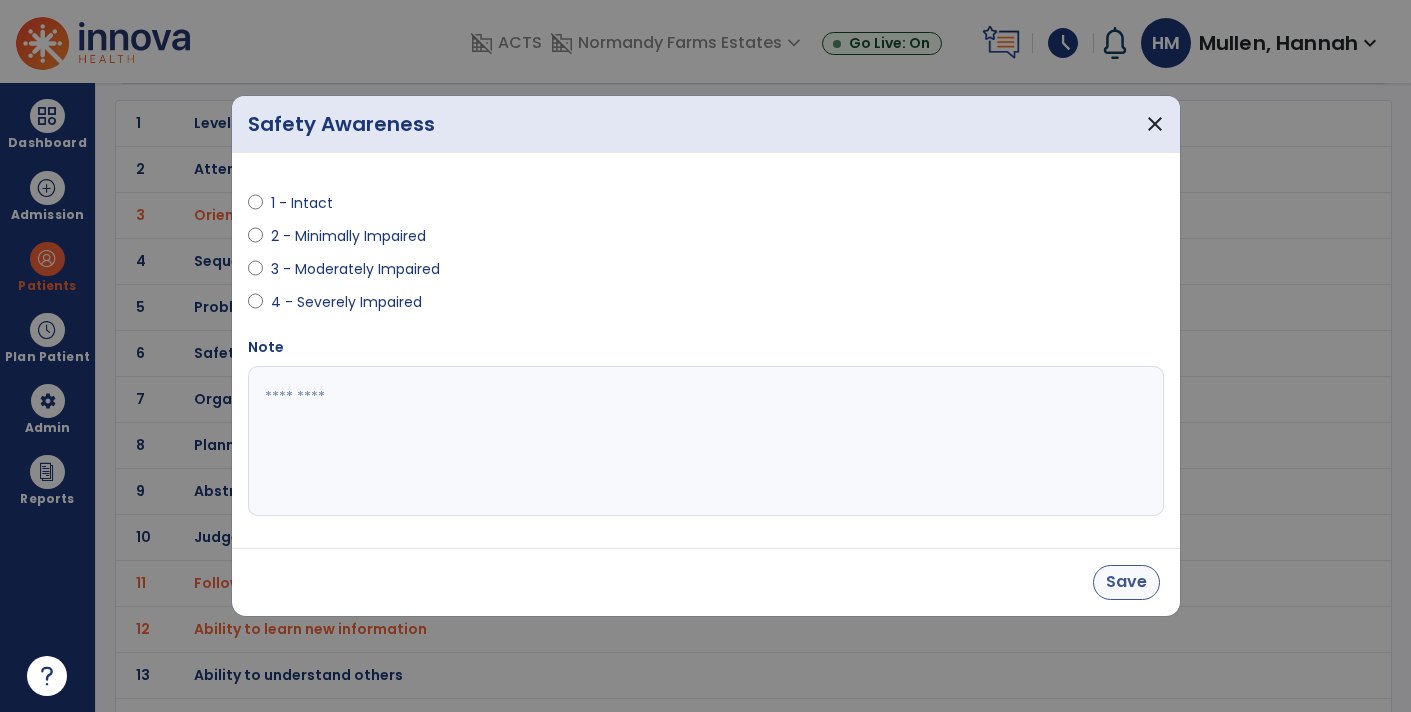 click on "Save" at bounding box center [1126, 582] 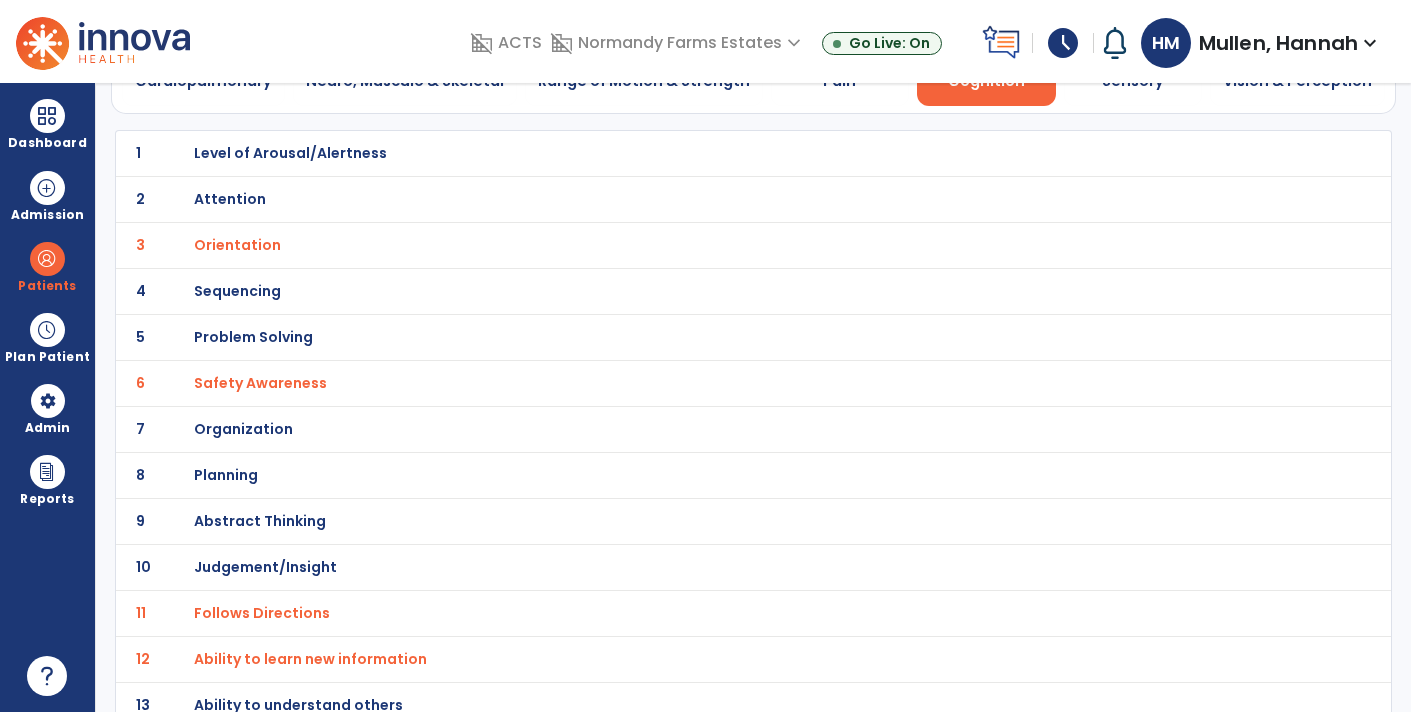 scroll, scrollTop: 116, scrollLeft: 0, axis: vertical 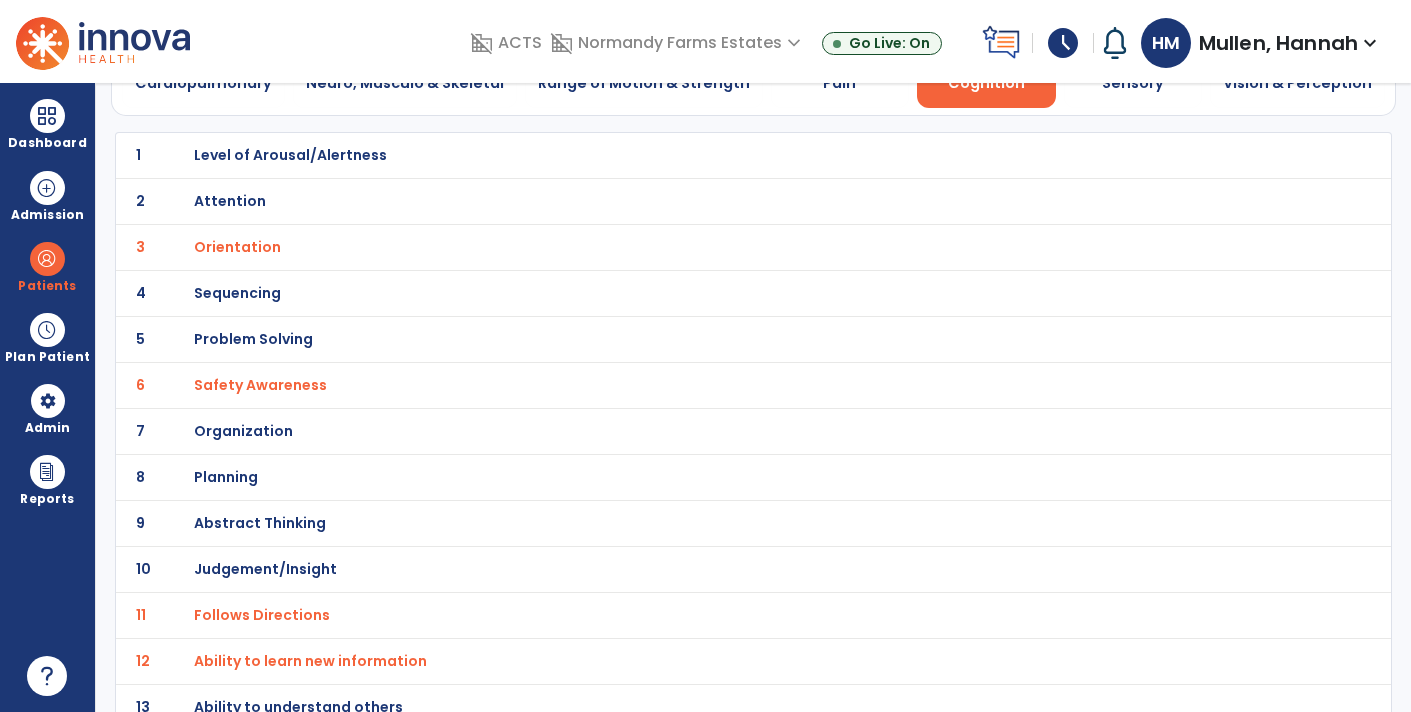 click on "4 Sequencing" 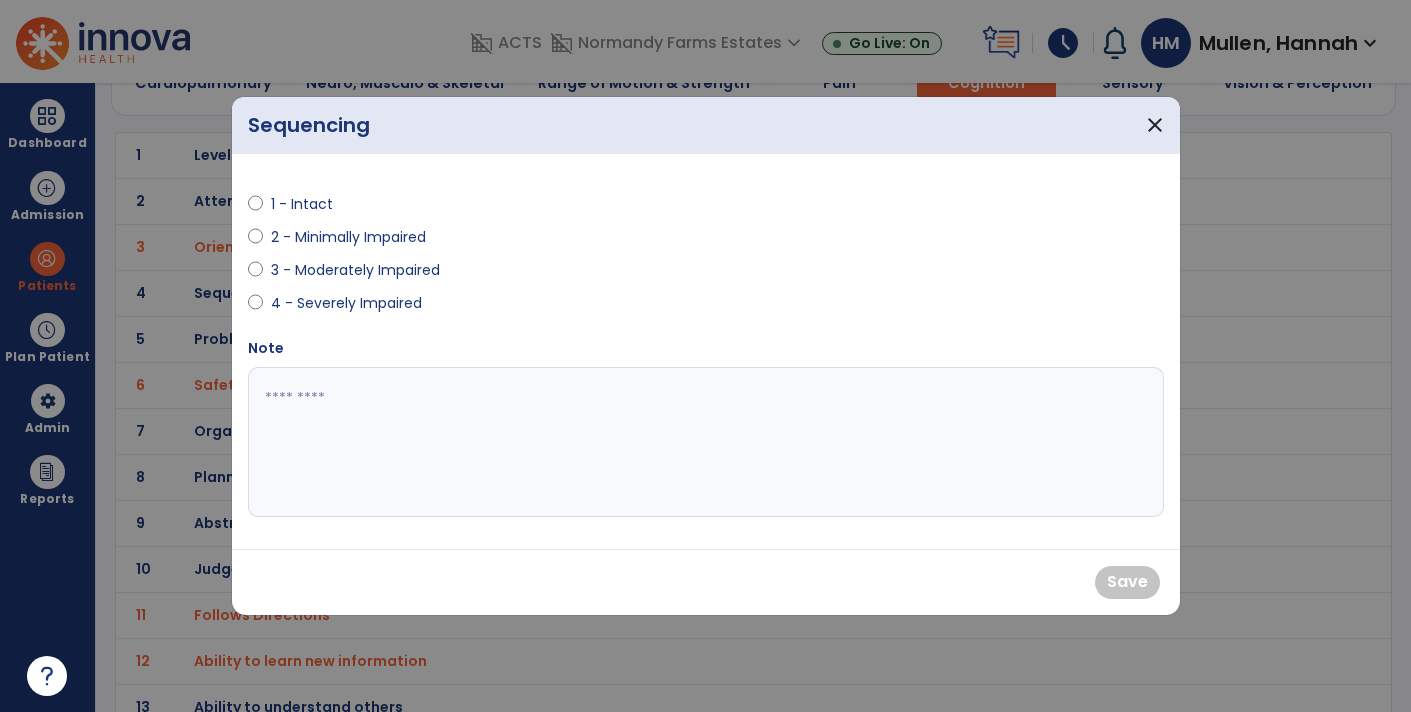 click on "3 - Moderately Impaired" at bounding box center [355, 270] 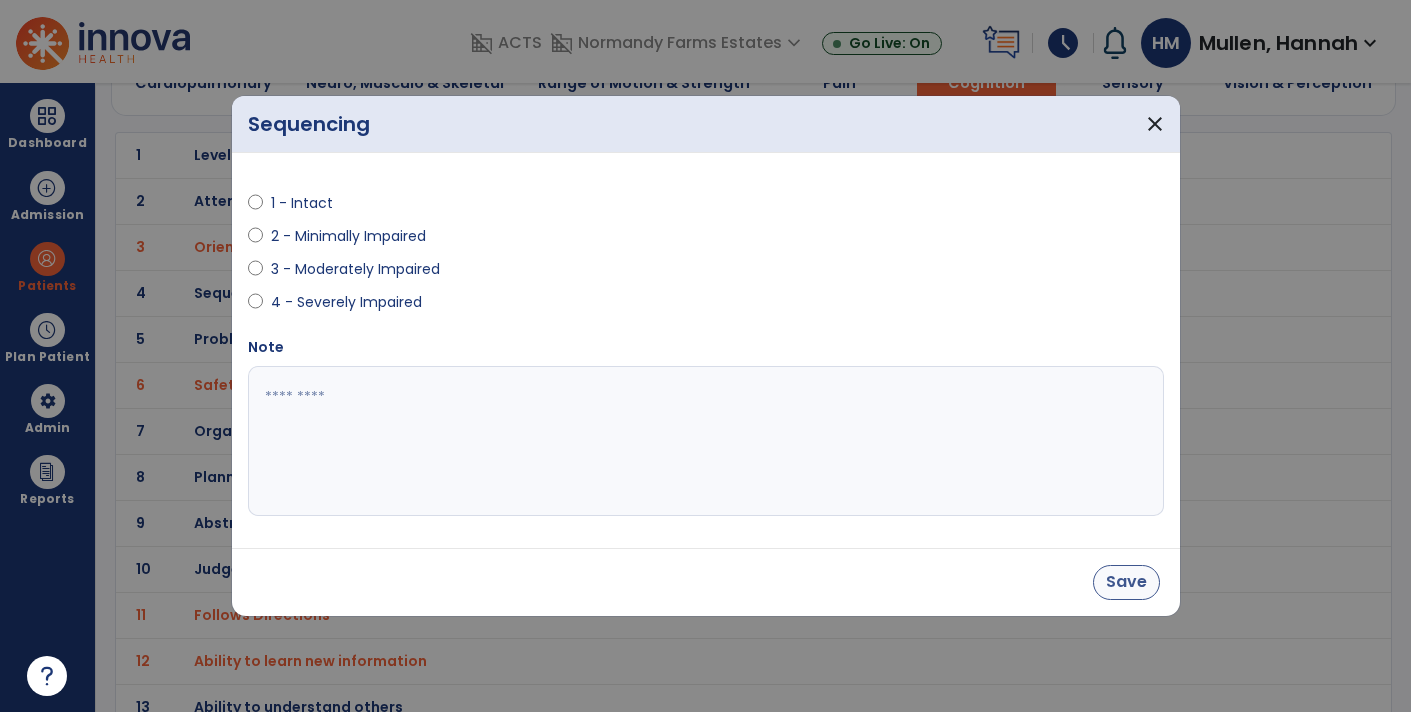 click on "Save" at bounding box center [1126, 582] 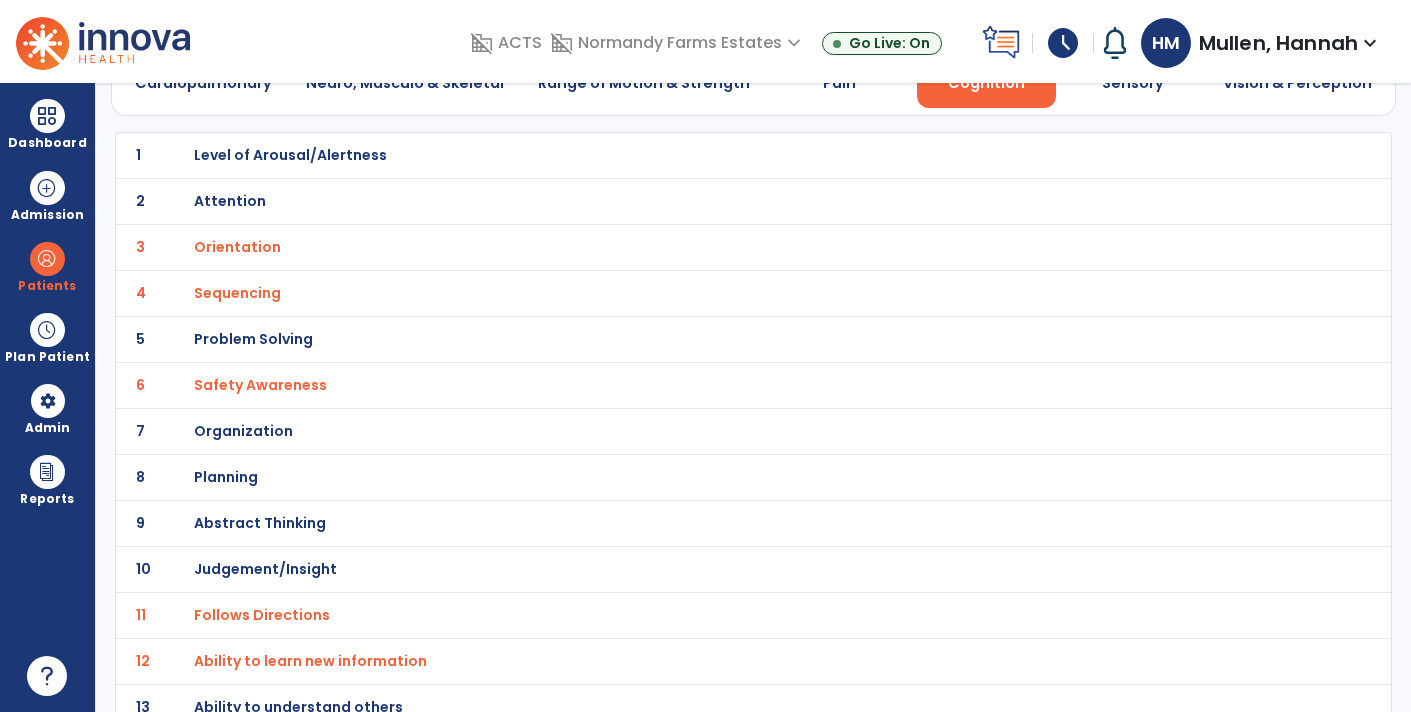 click on "Problem Solving" at bounding box center [290, 155] 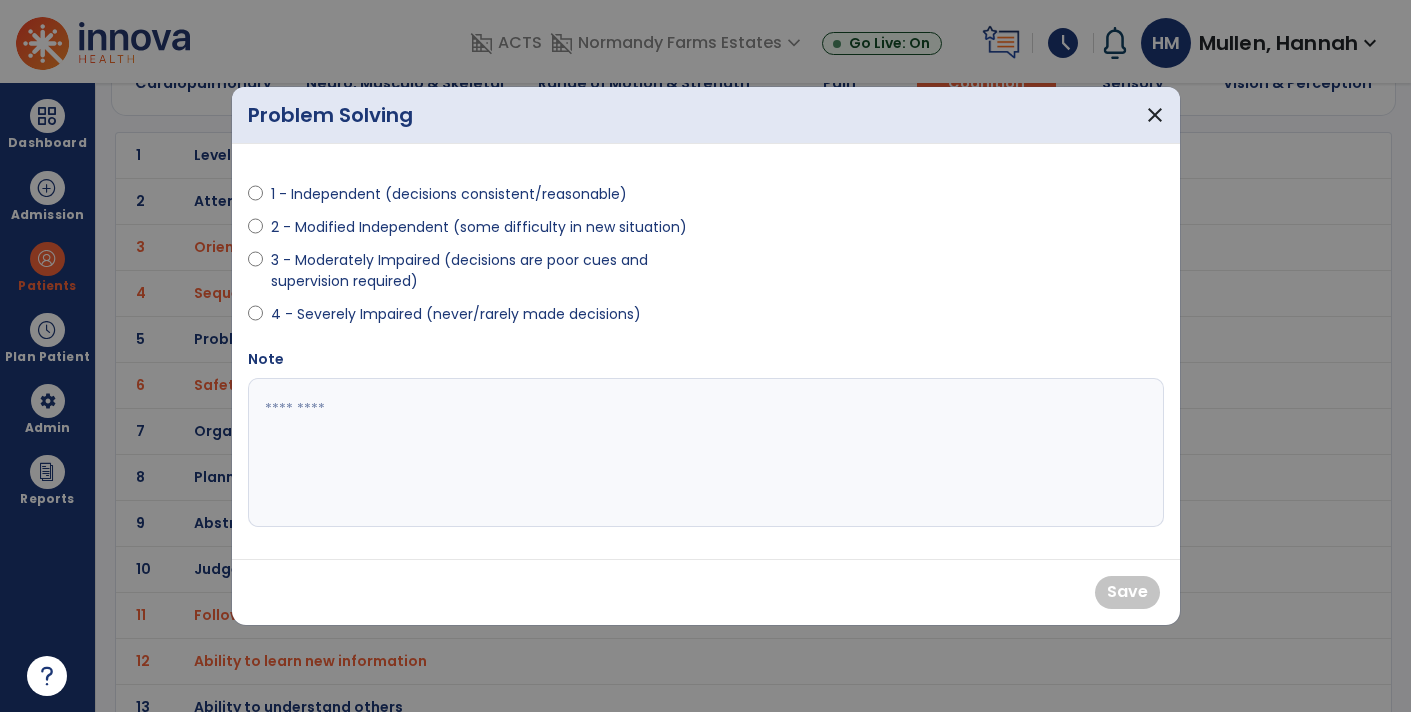click on "3 - Moderately Impaired (decisions are poor cues and supervision required)" at bounding box center (482, 271) 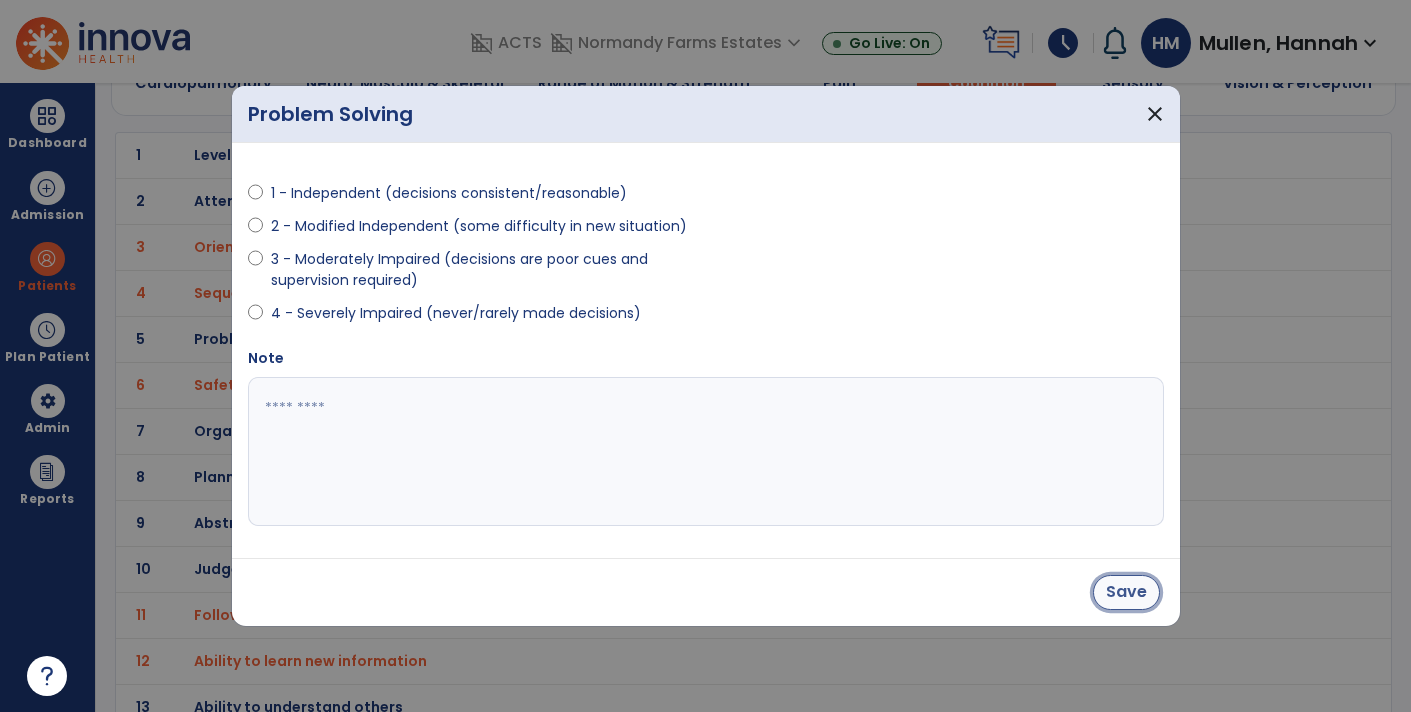 click on "Save" at bounding box center [1126, 592] 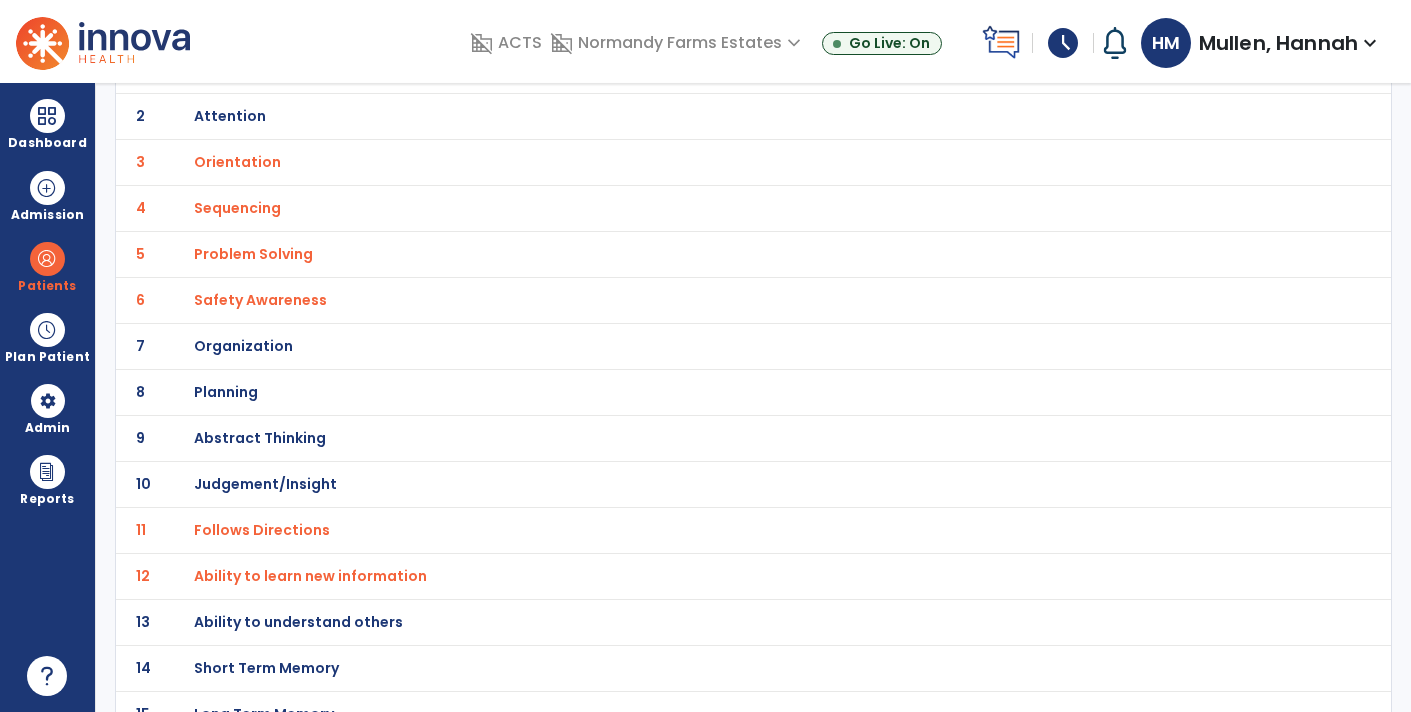 scroll, scrollTop: 222, scrollLeft: 0, axis: vertical 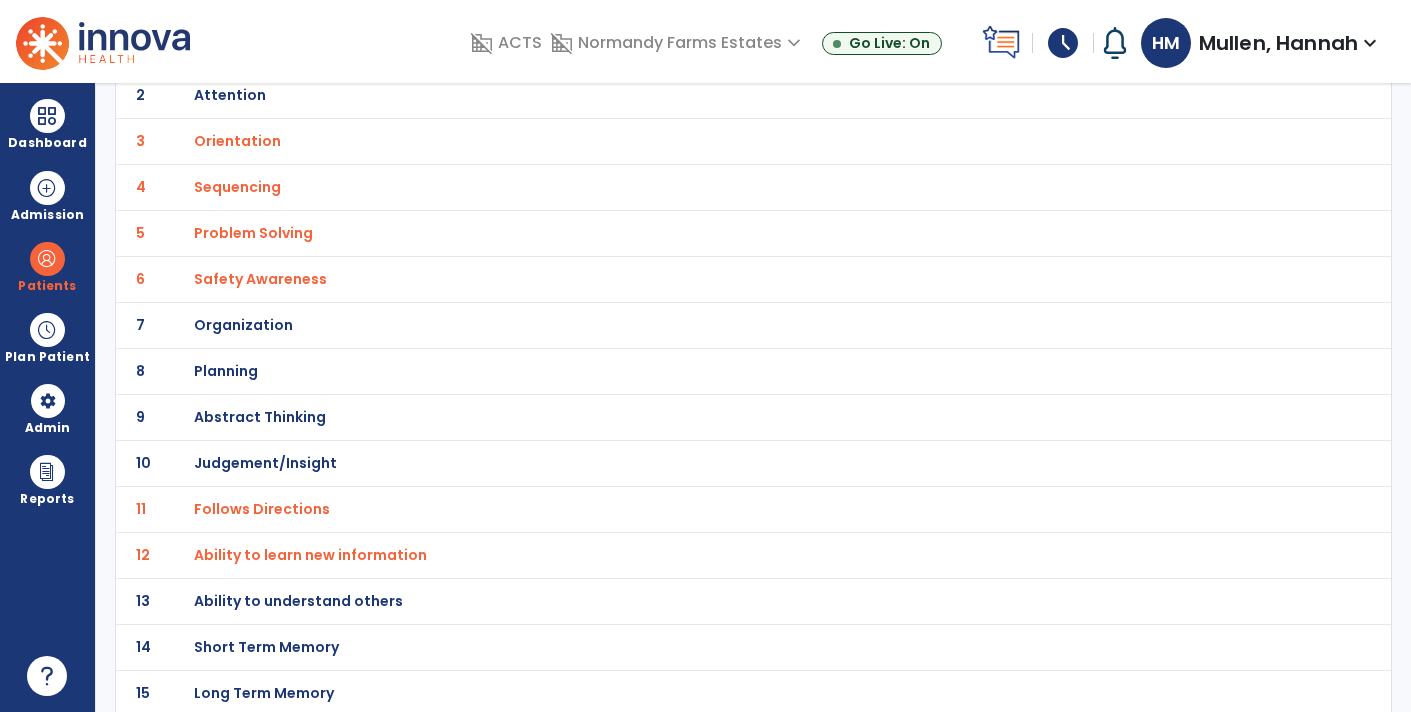 click on "Follows Directions" at bounding box center (710, 49) 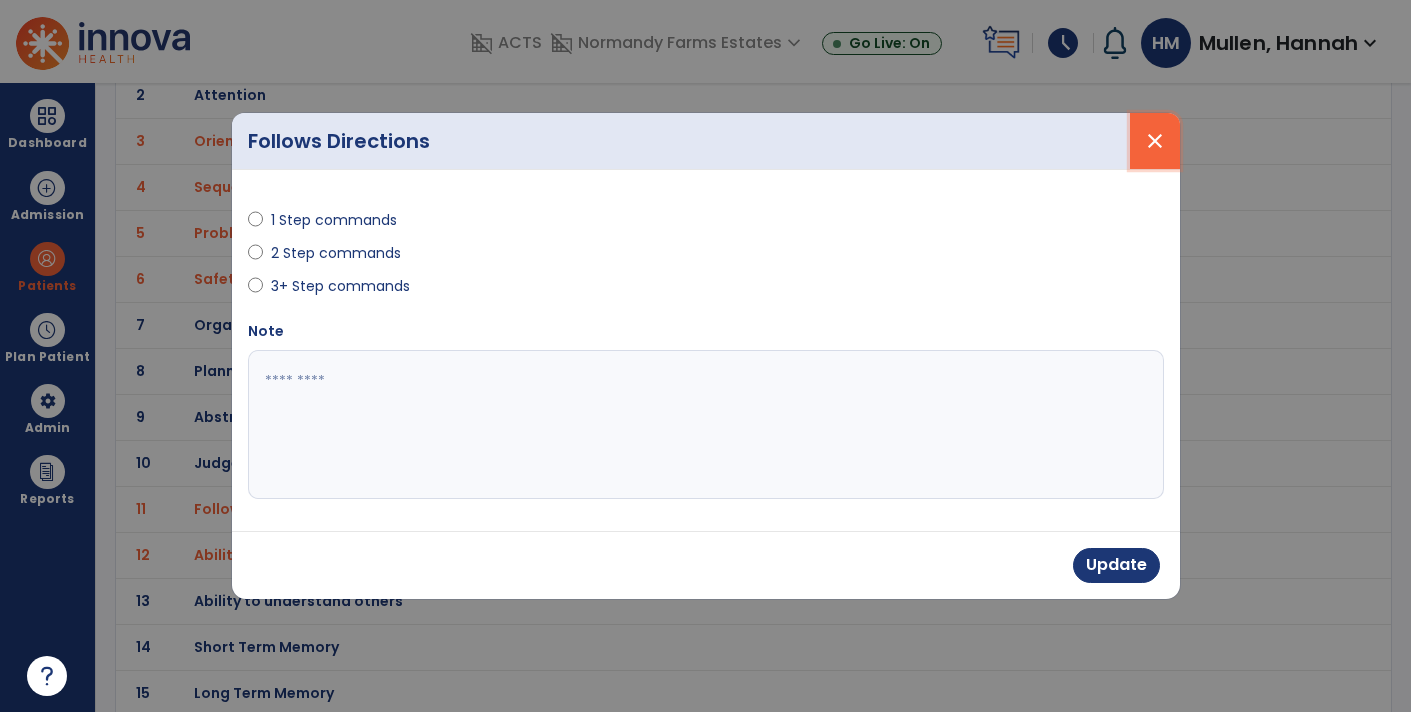 click on "close" at bounding box center (1155, 141) 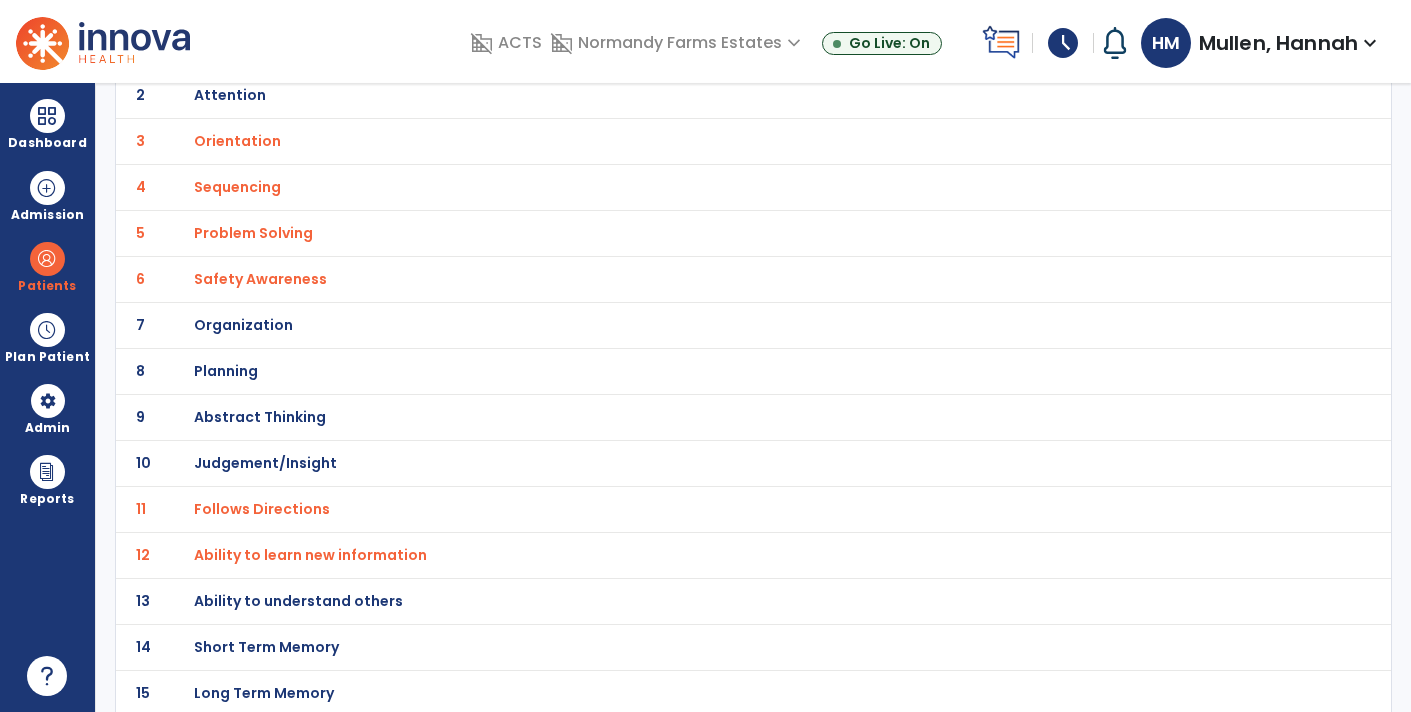 click on "Ability to learn new information" at bounding box center [710, 49] 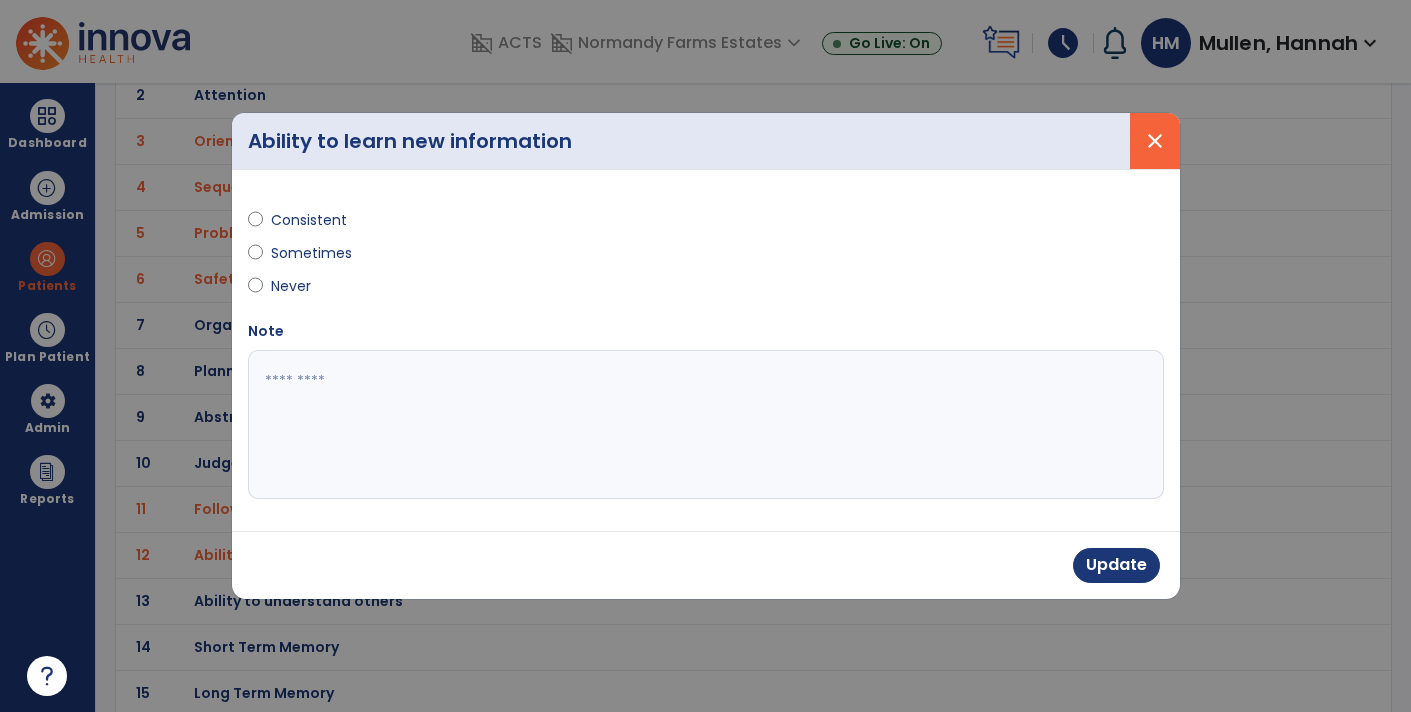 click on "close" at bounding box center [1155, 141] 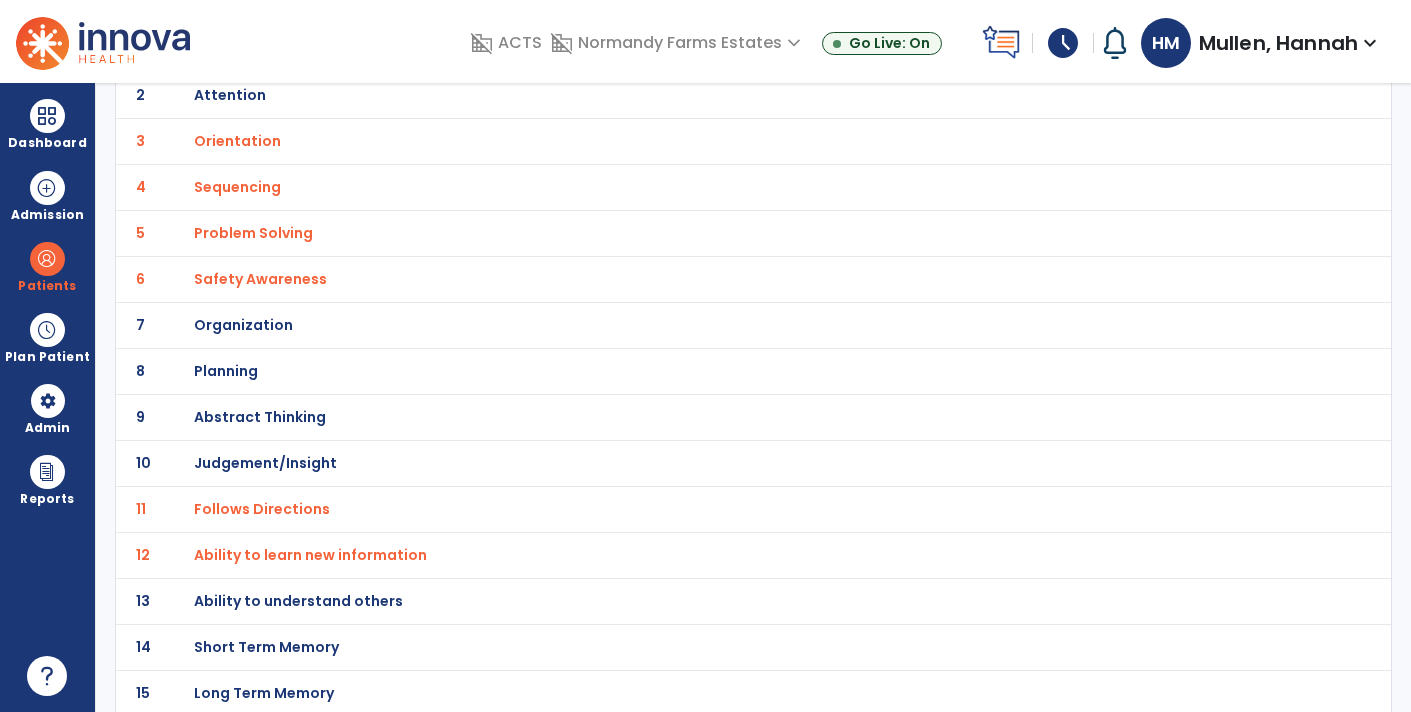 scroll, scrollTop: 0, scrollLeft: 0, axis: both 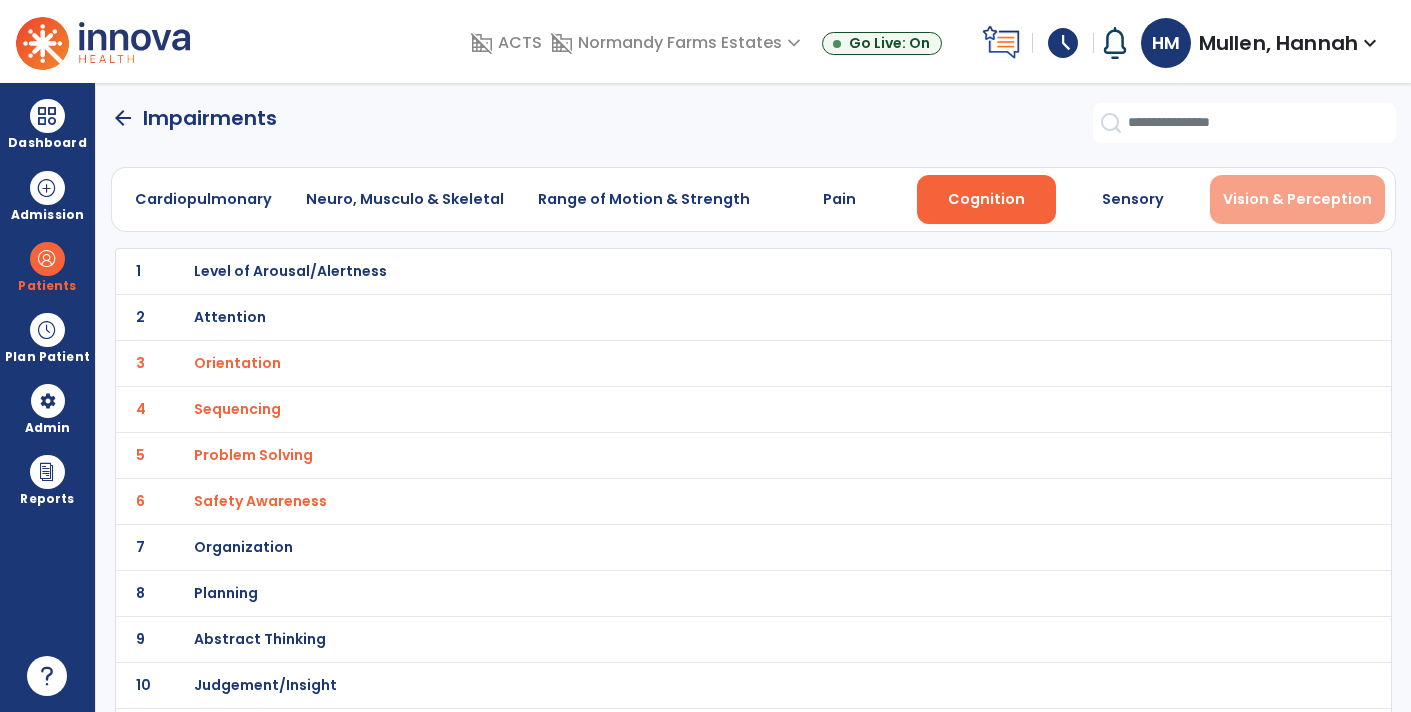 click on "Vision & Perception" at bounding box center (1297, 199) 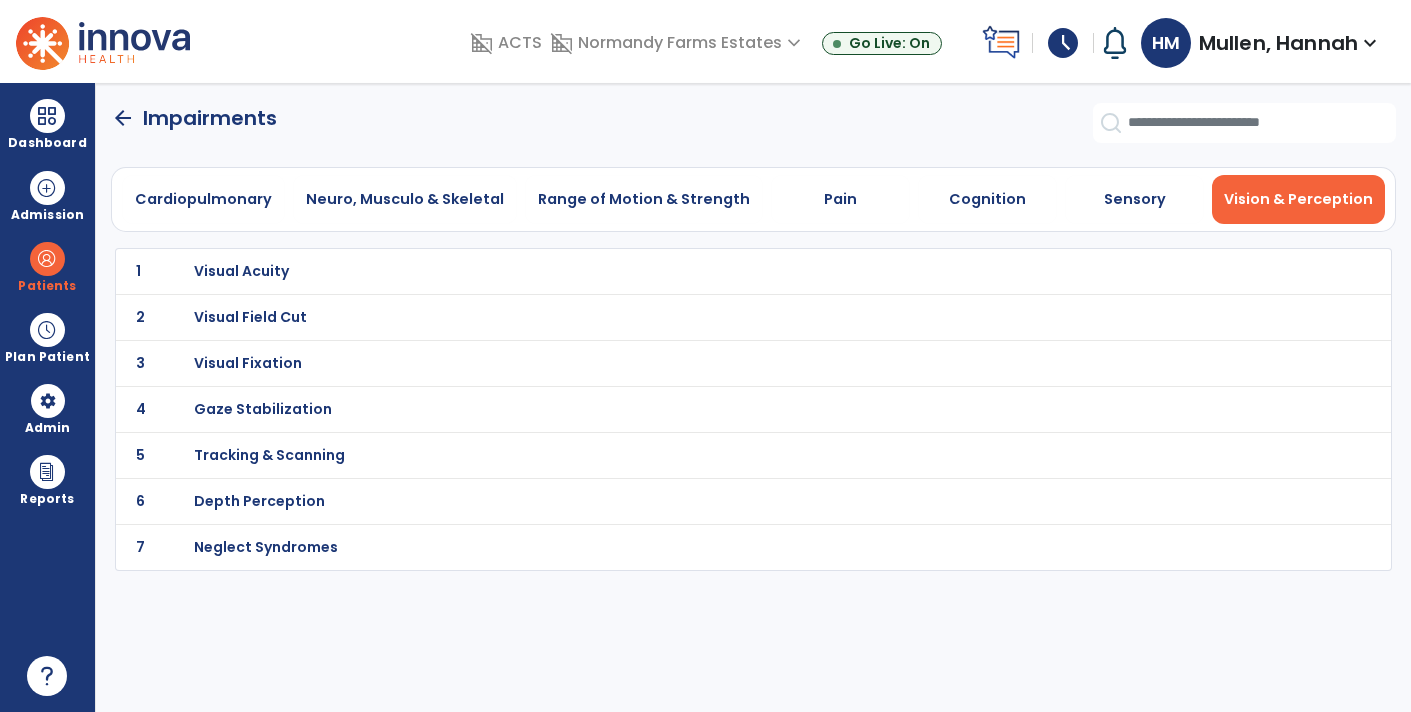 click on "Visual Acuity" at bounding box center (710, 271) 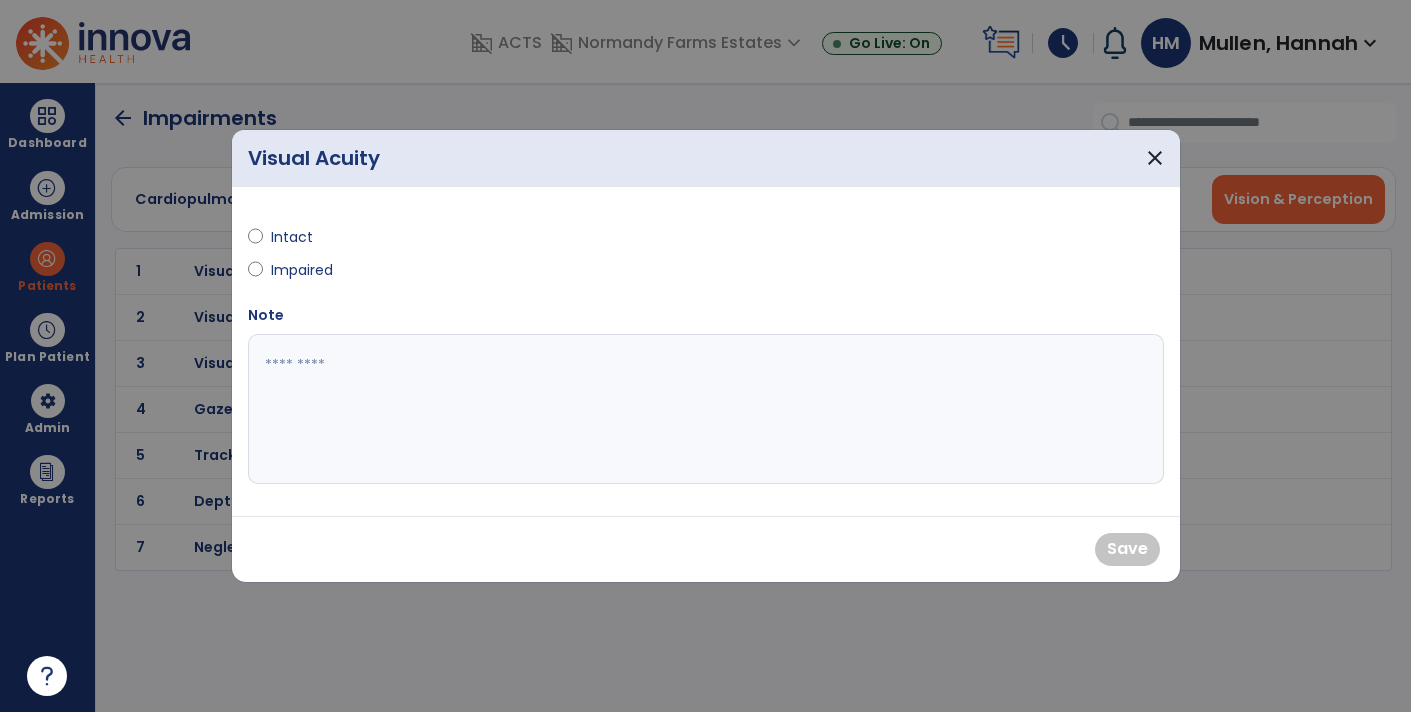 click on "Impaired" at bounding box center [306, 270] 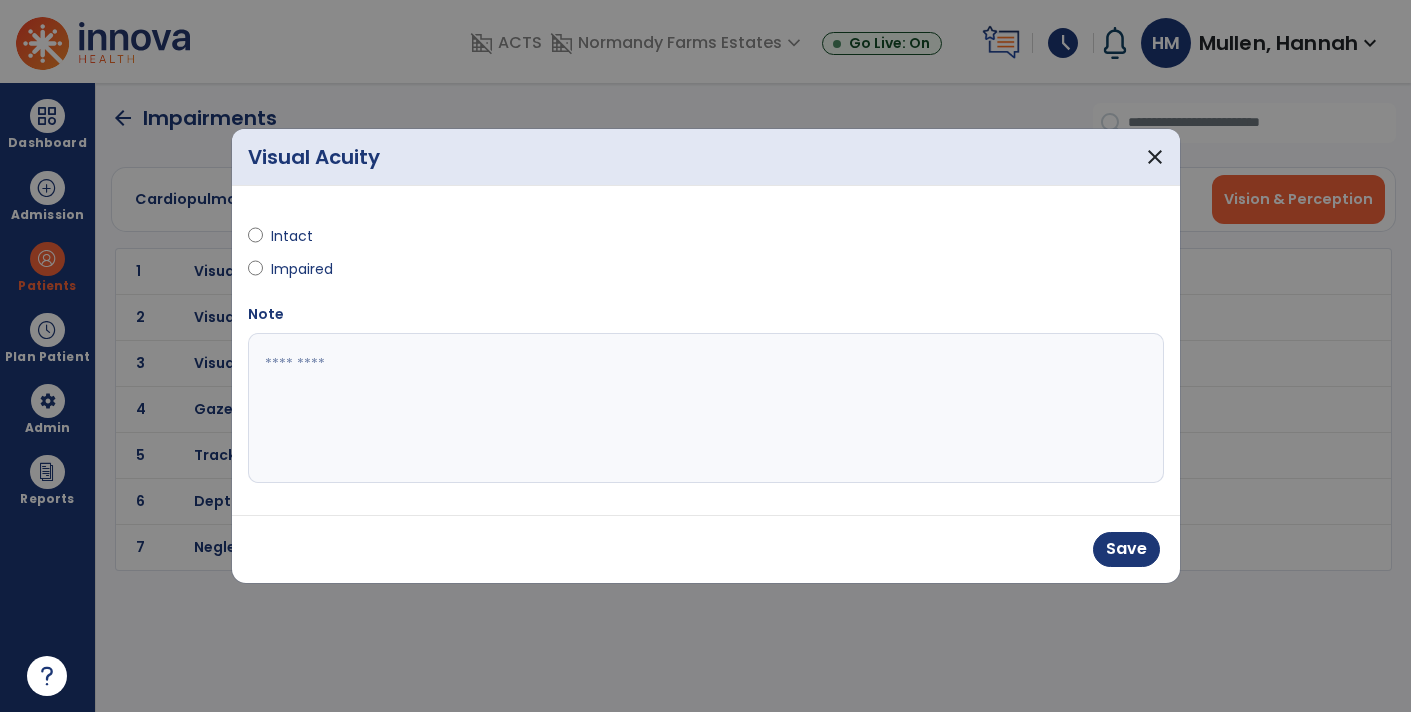 click at bounding box center [706, 408] 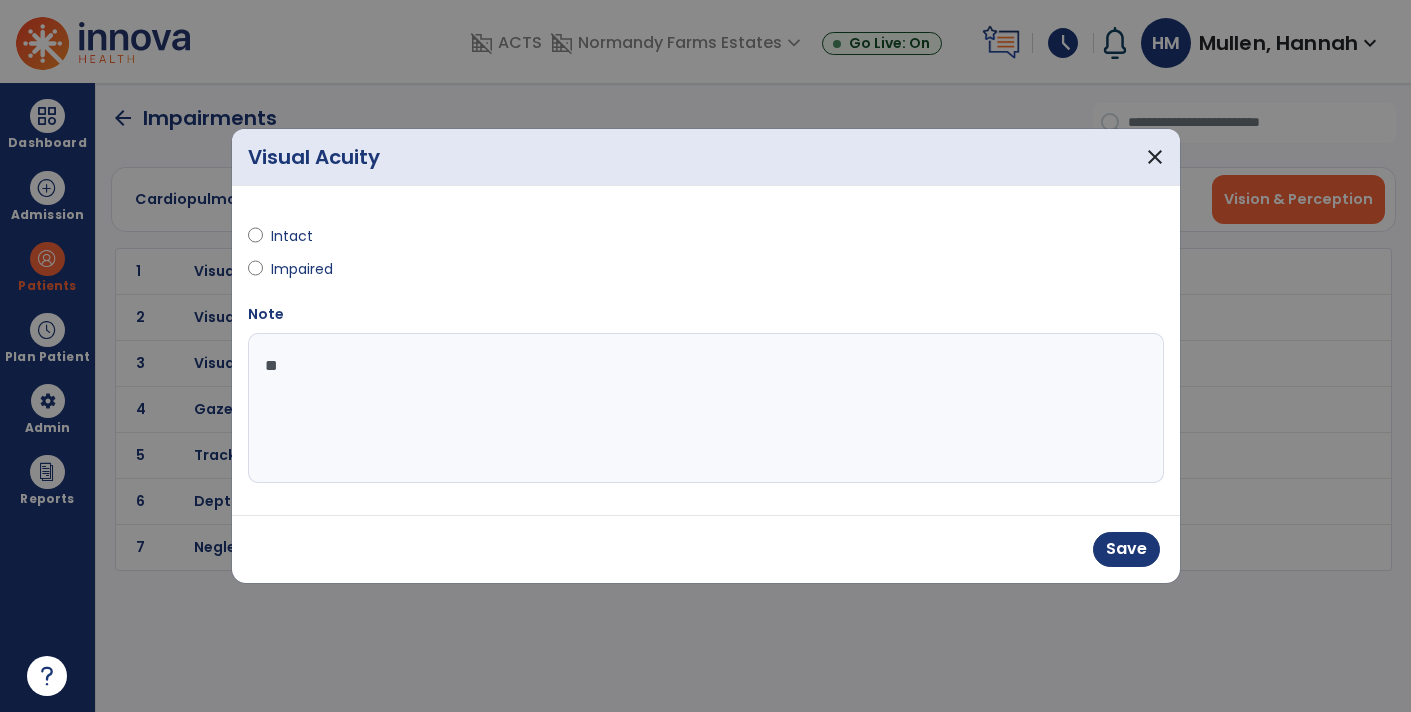 type on "*" 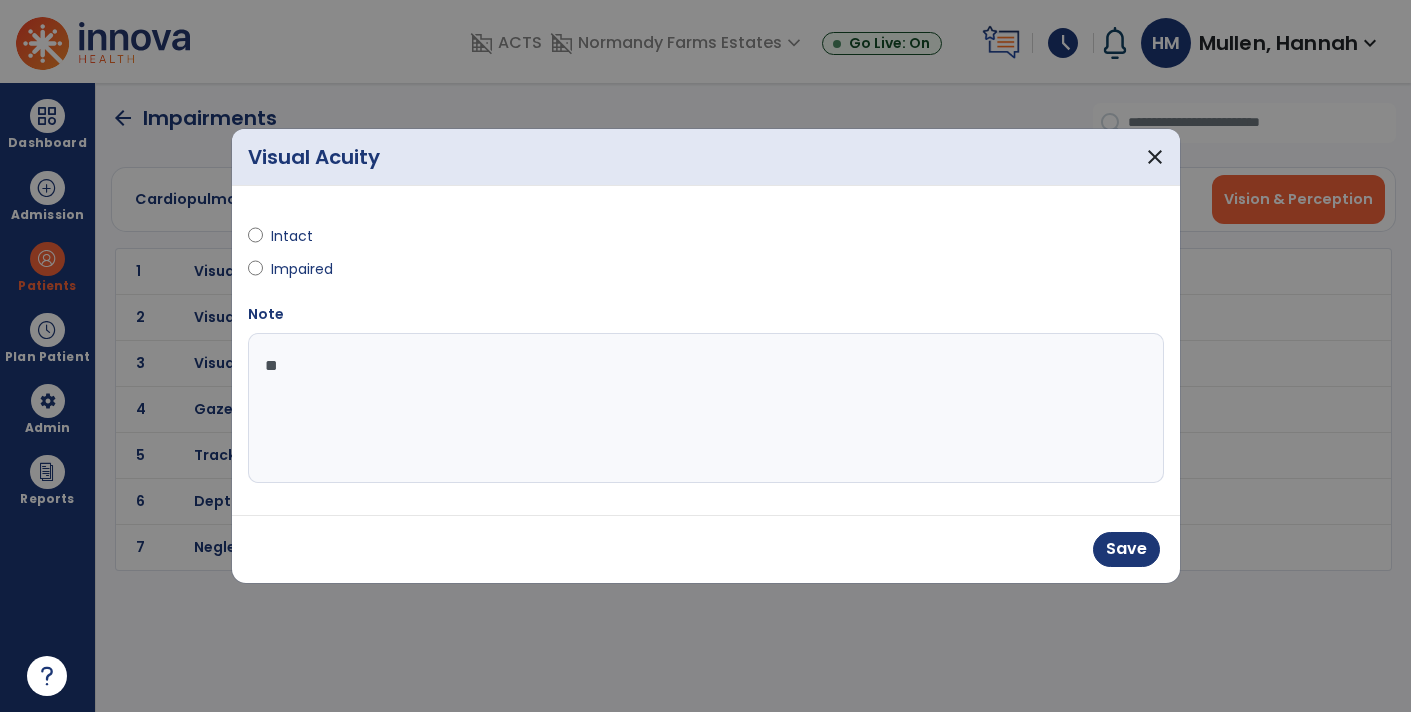 type on "***" 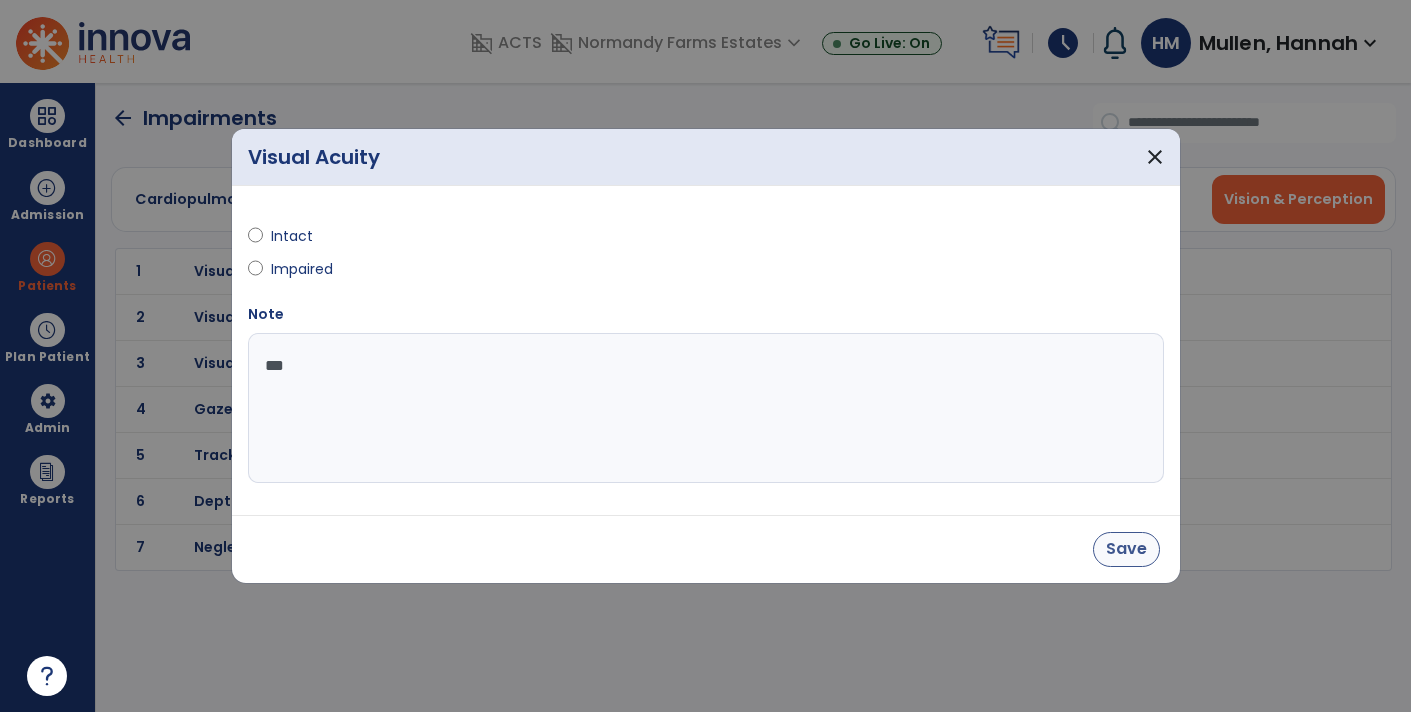 click on "Save" at bounding box center [1126, 549] 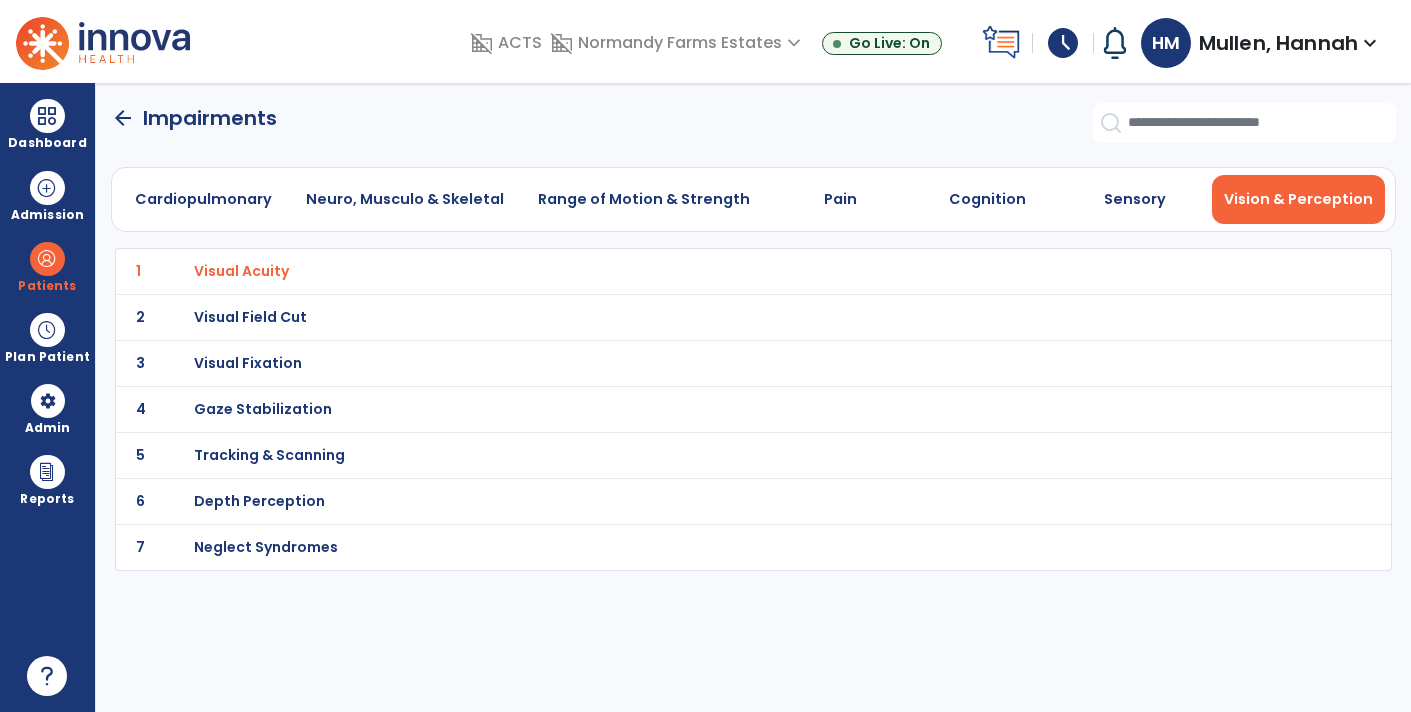 click on "arrow_back" 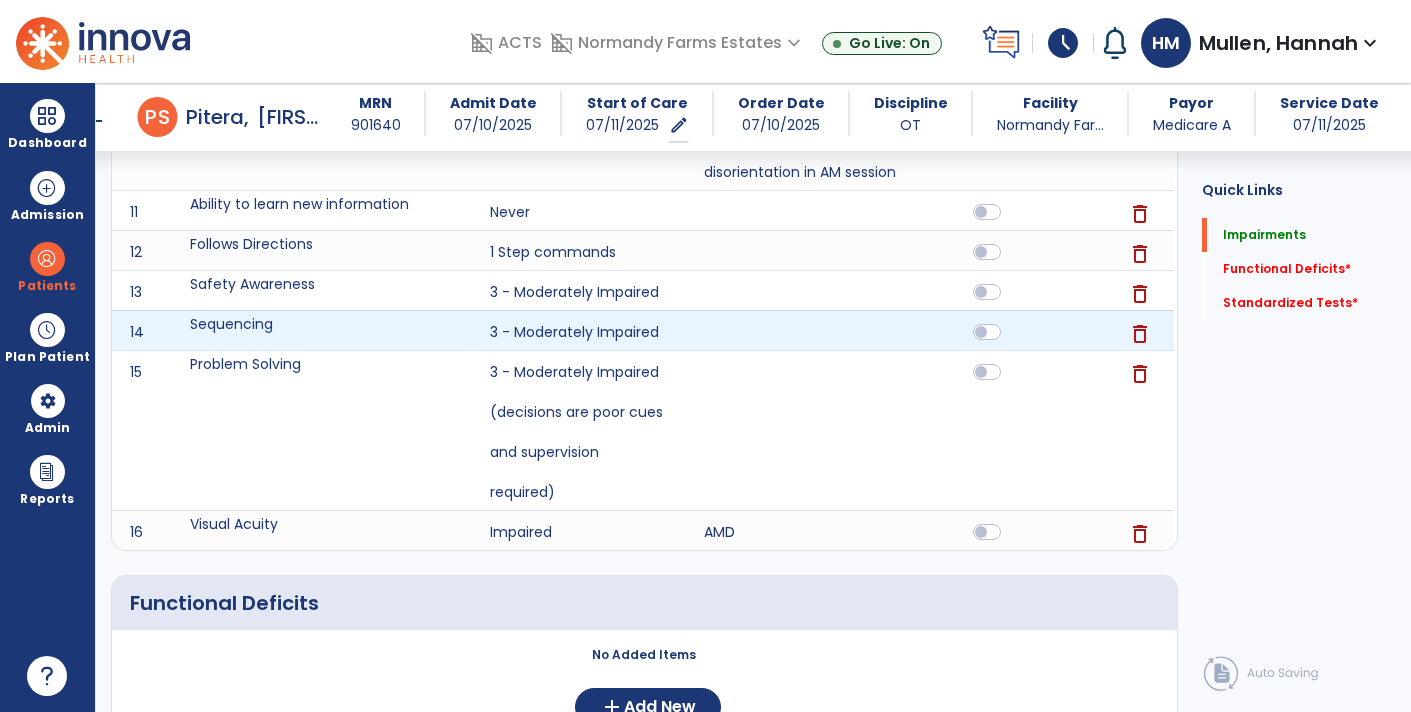 scroll, scrollTop: 990, scrollLeft: 0, axis: vertical 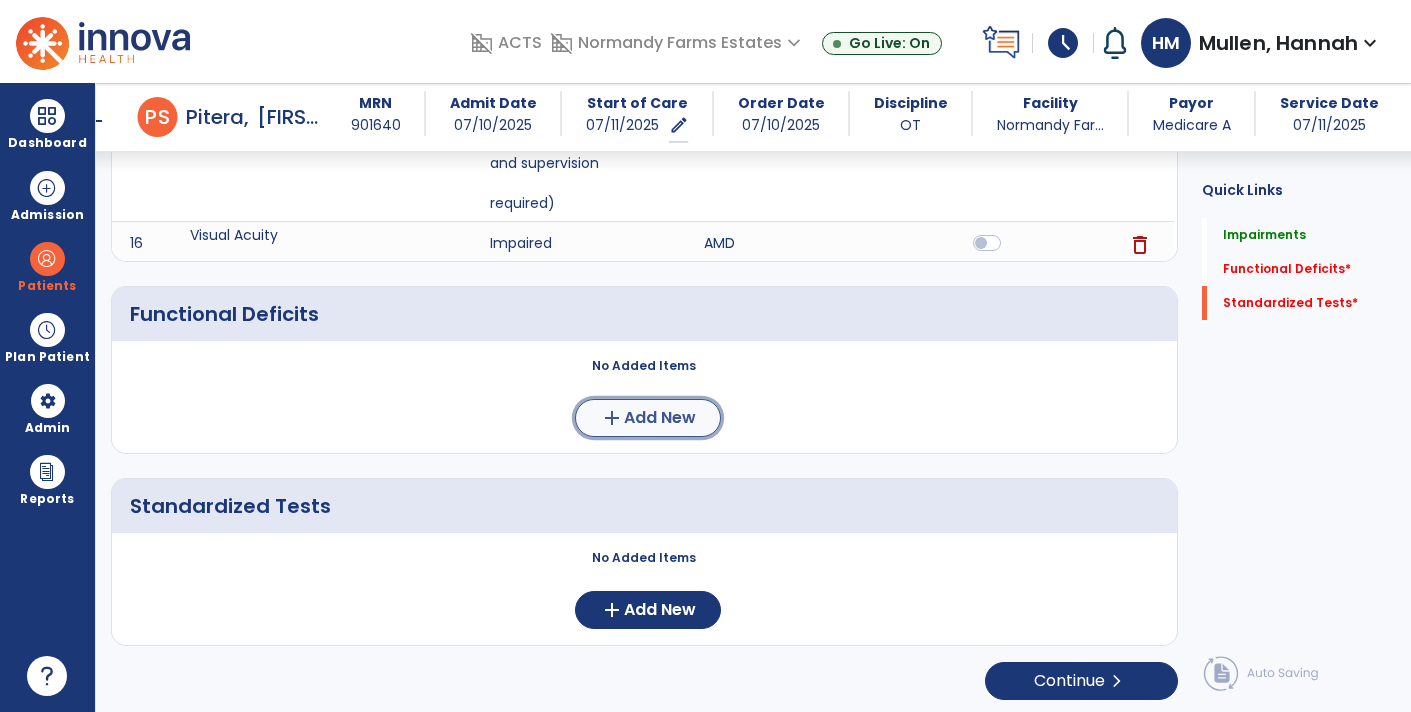 click on "add  Add New" 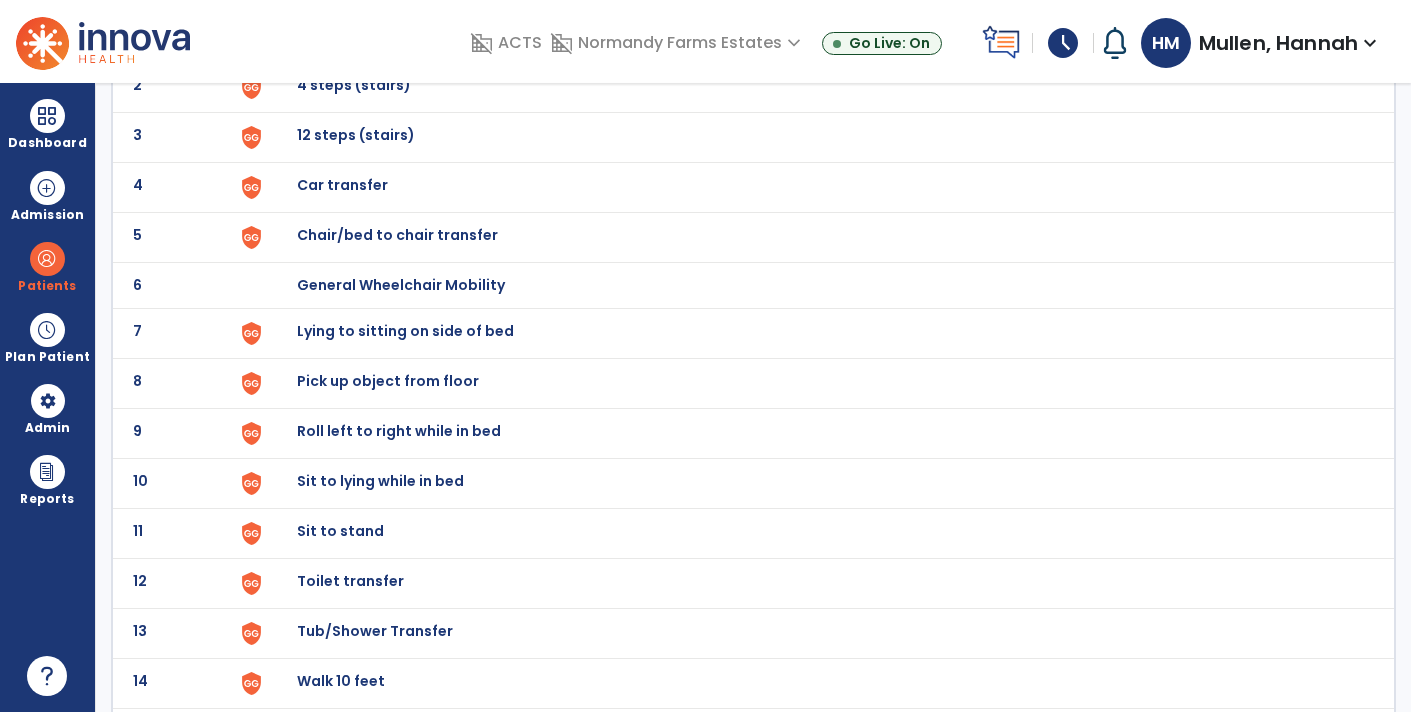 scroll, scrollTop: 232, scrollLeft: 0, axis: vertical 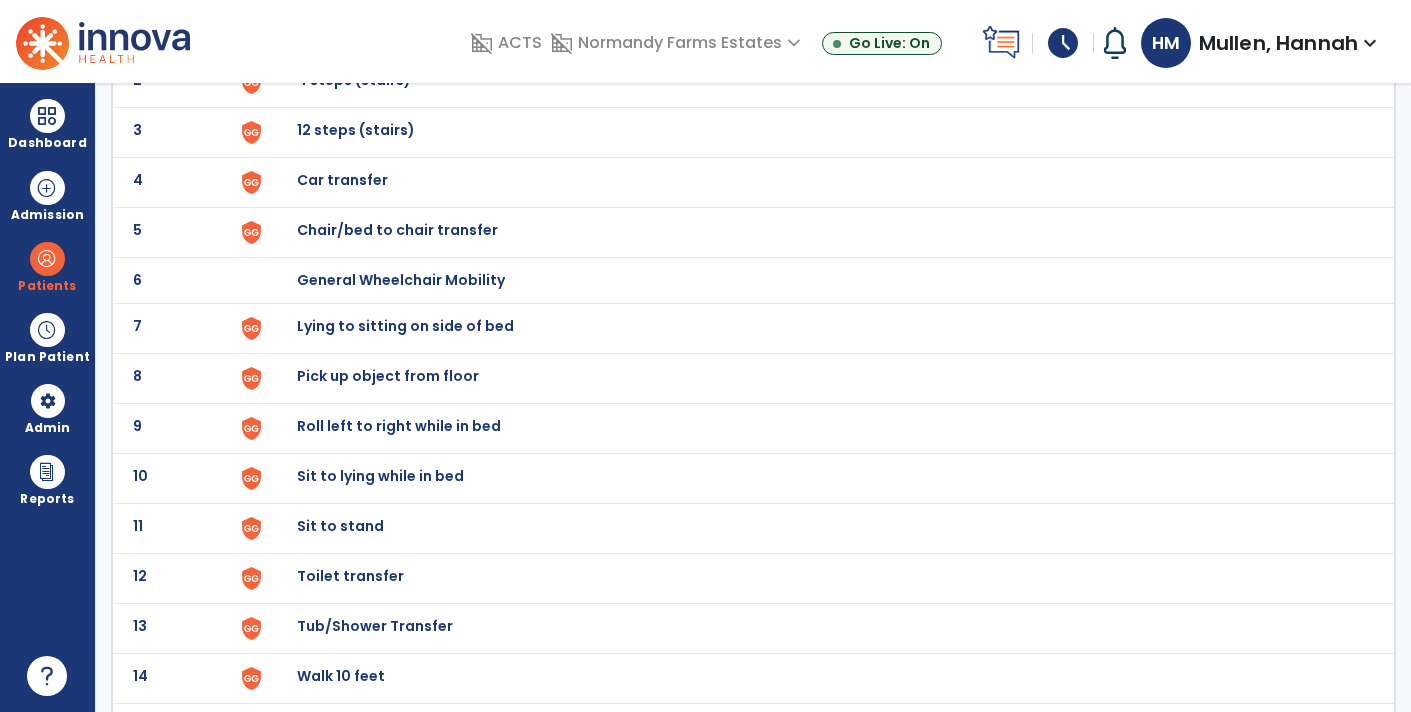 click on "Toilet transfer" at bounding box center (343, 30) 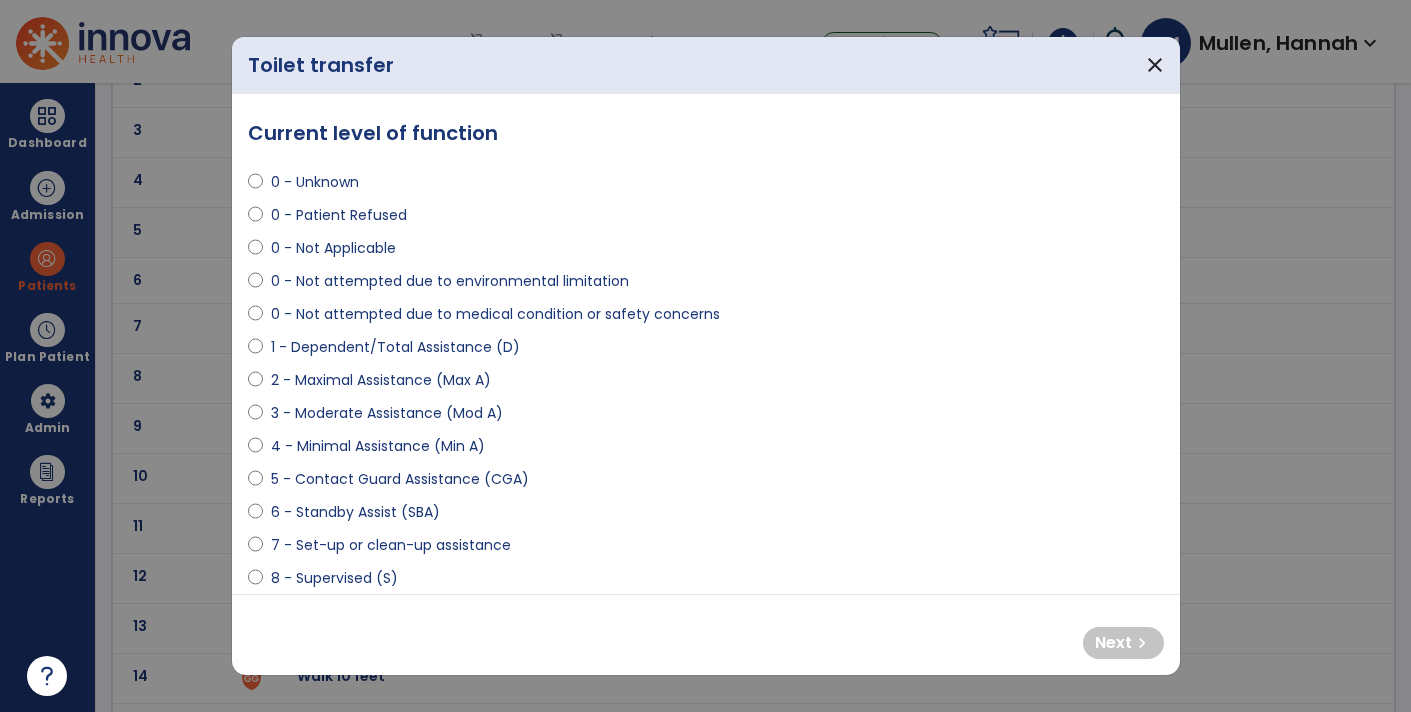 select on "**********" 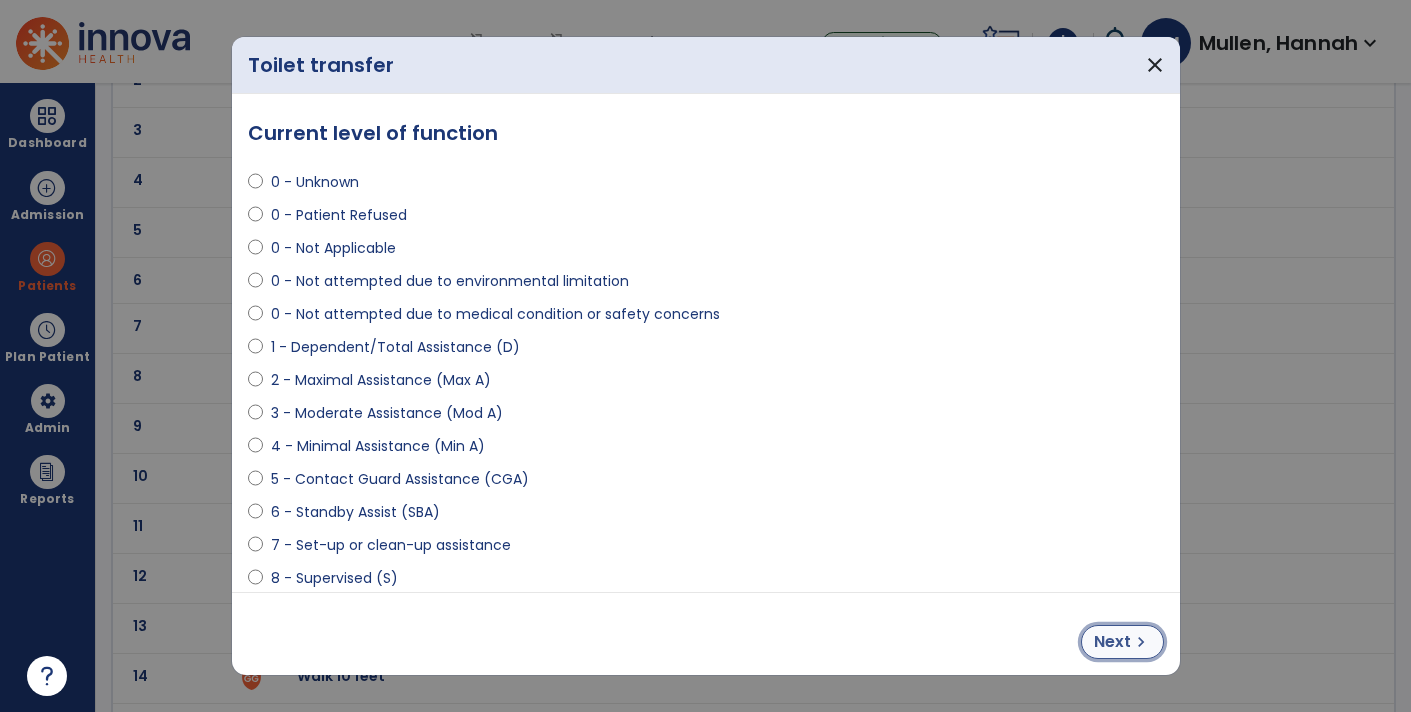 click on "Next" at bounding box center (1112, 642) 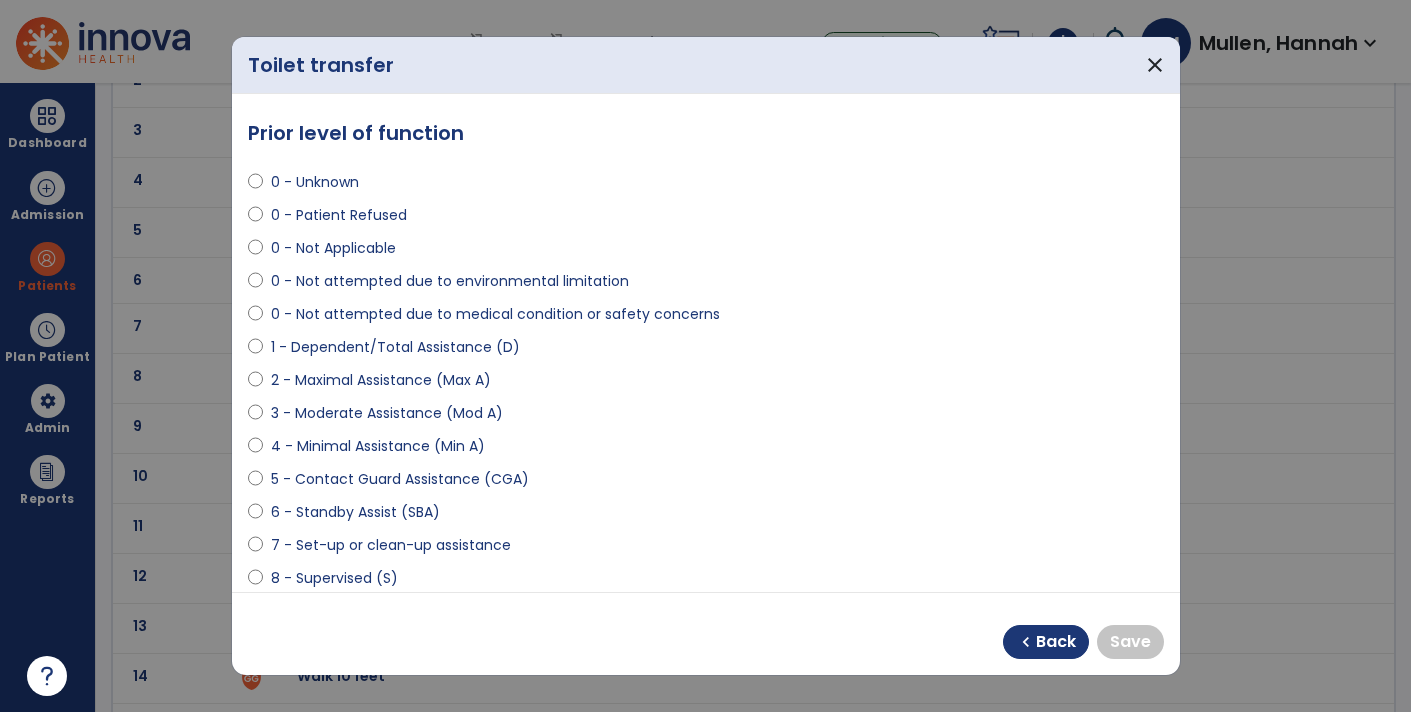 select on "**********" 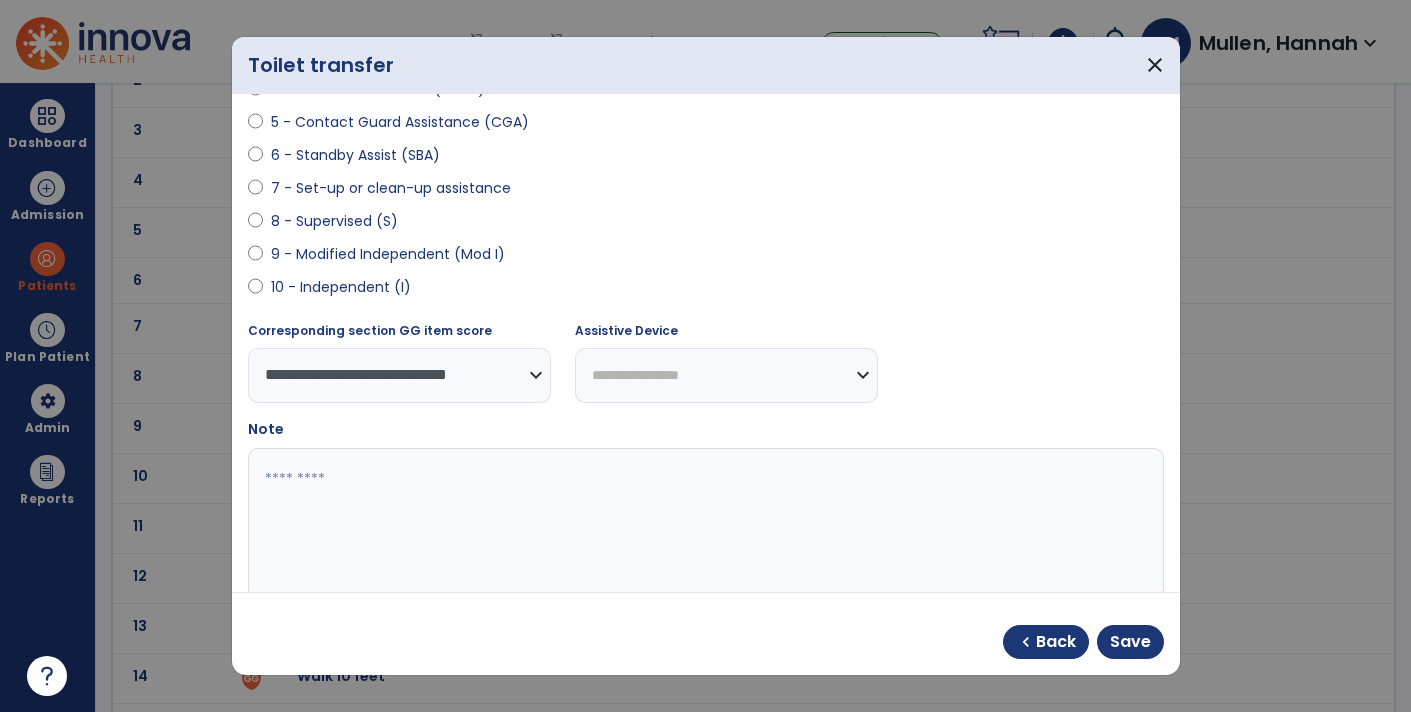 scroll, scrollTop: 392, scrollLeft: 0, axis: vertical 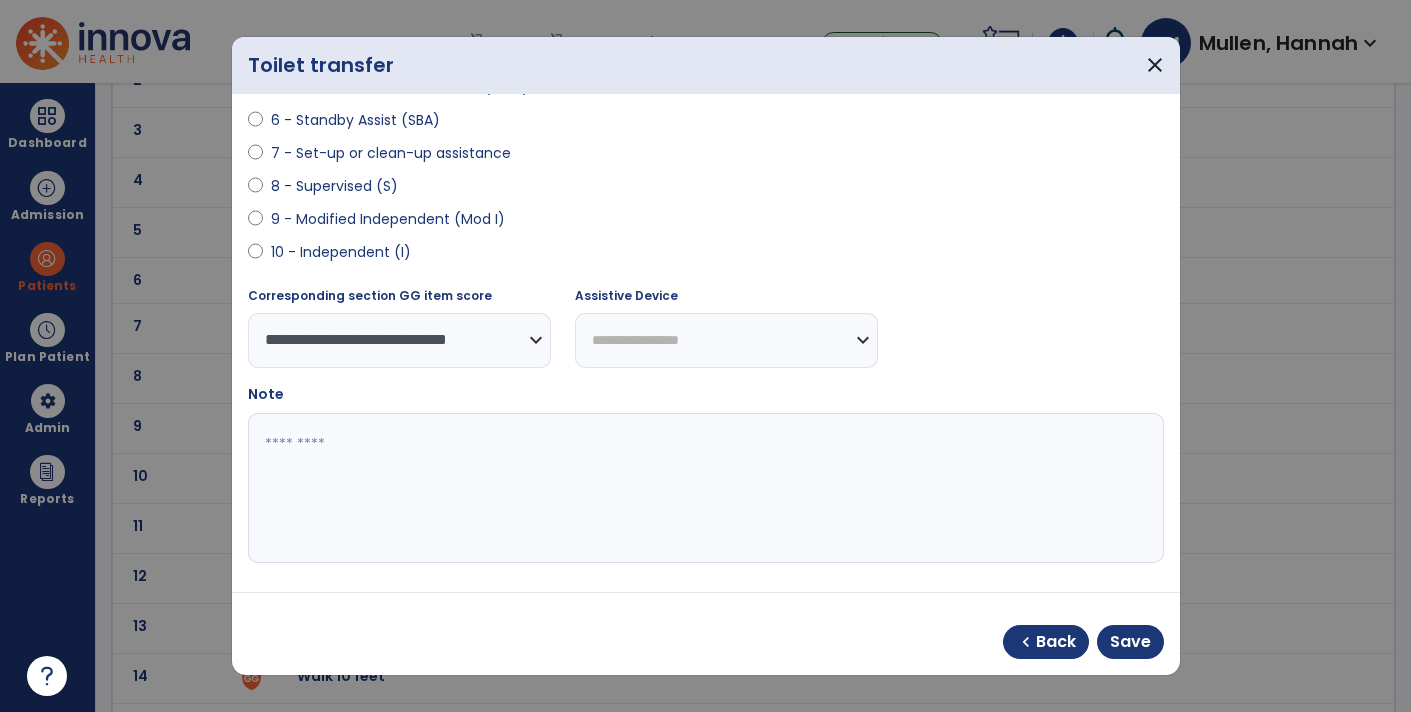 click on "**********" at bounding box center [726, 340] 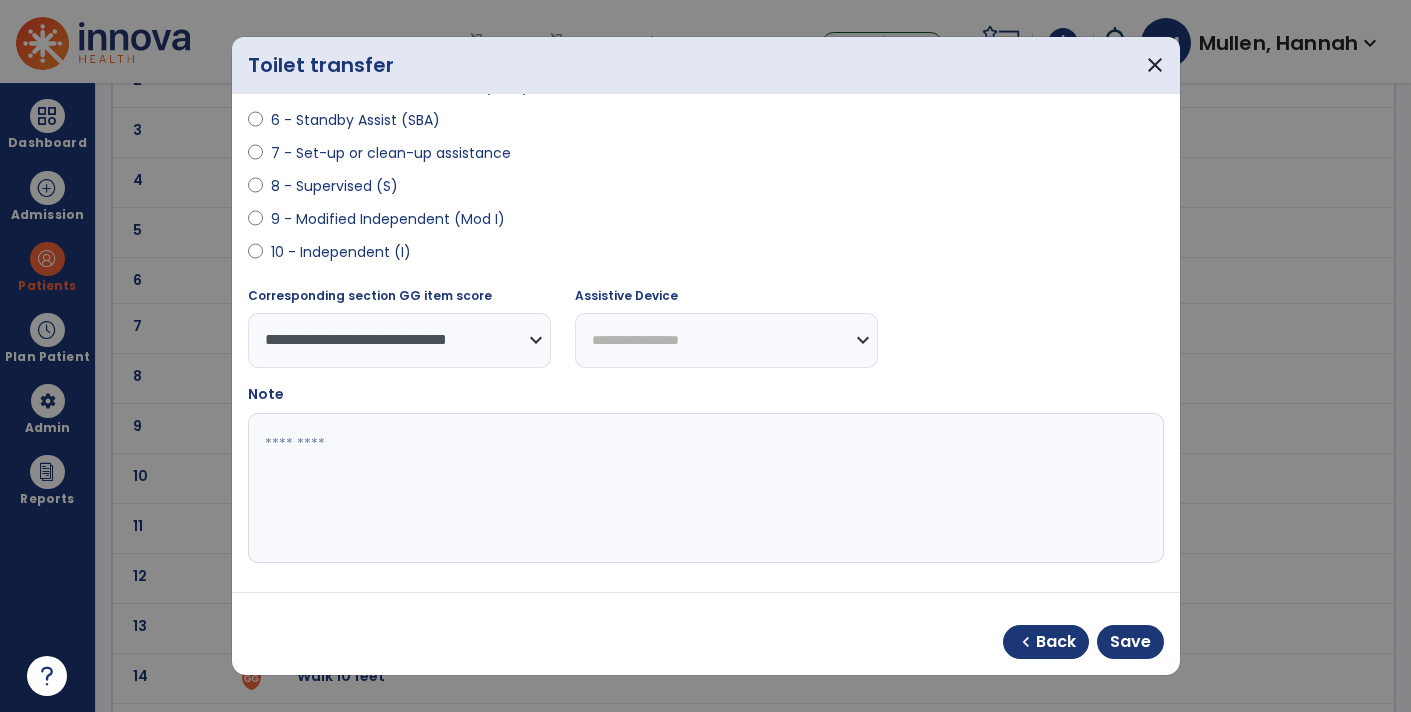 select on "**********" 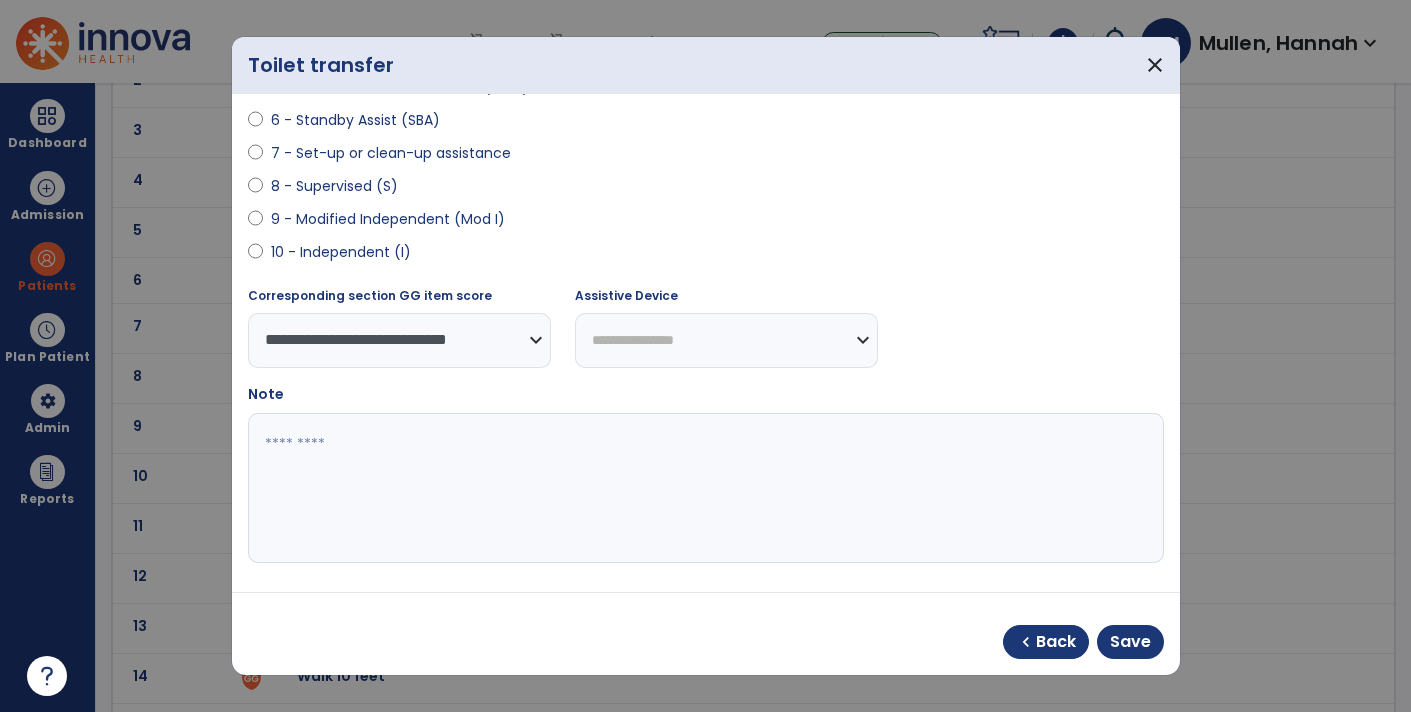 click on "**********" at bounding box center (726, 340) 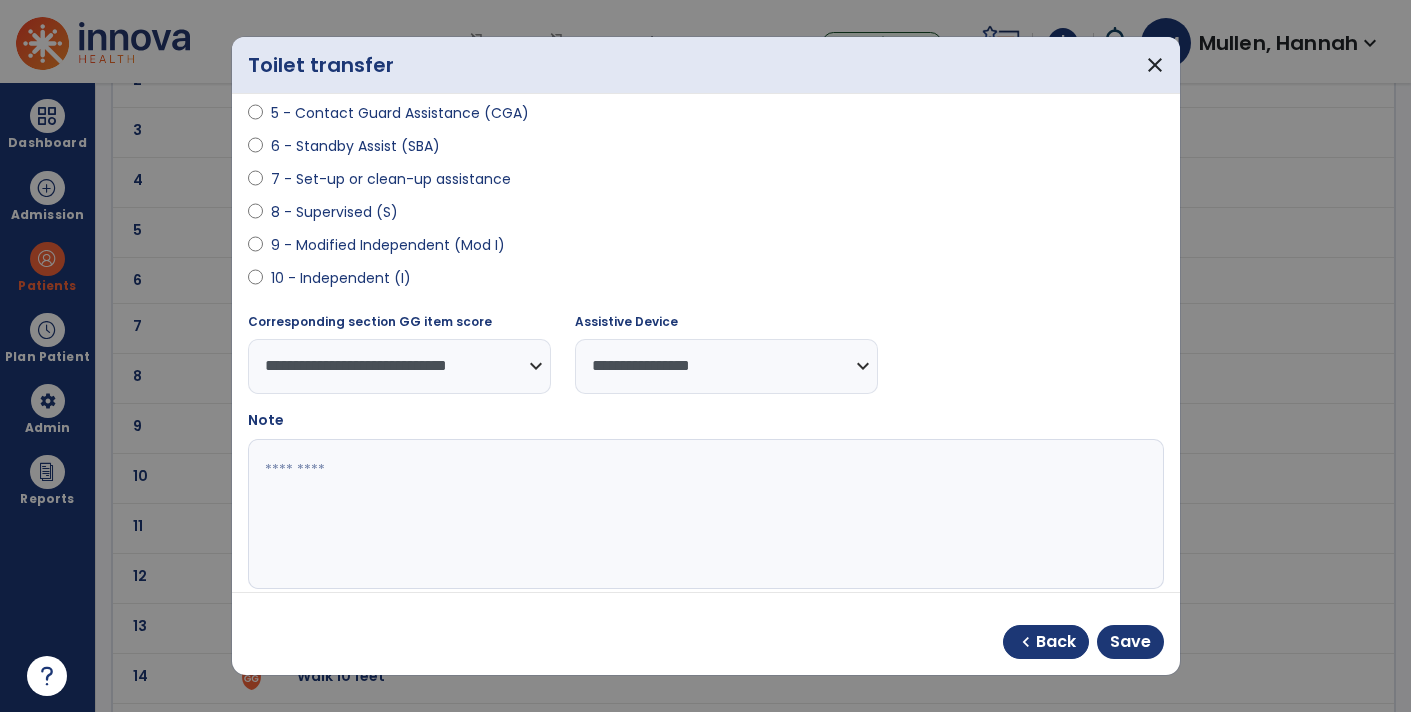 scroll, scrollTop: 0, scrollLeft: 0, axis: both 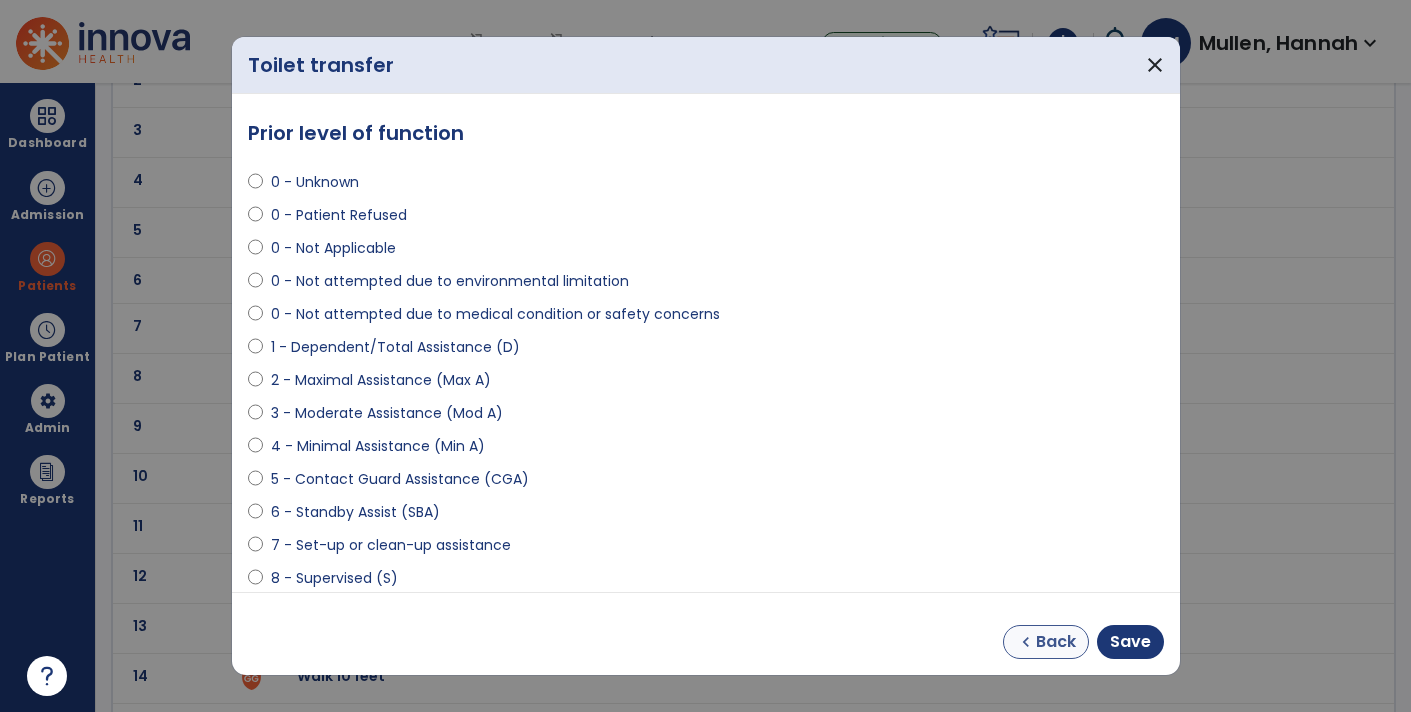 click on "Back" at bounding box center [1056, 642] 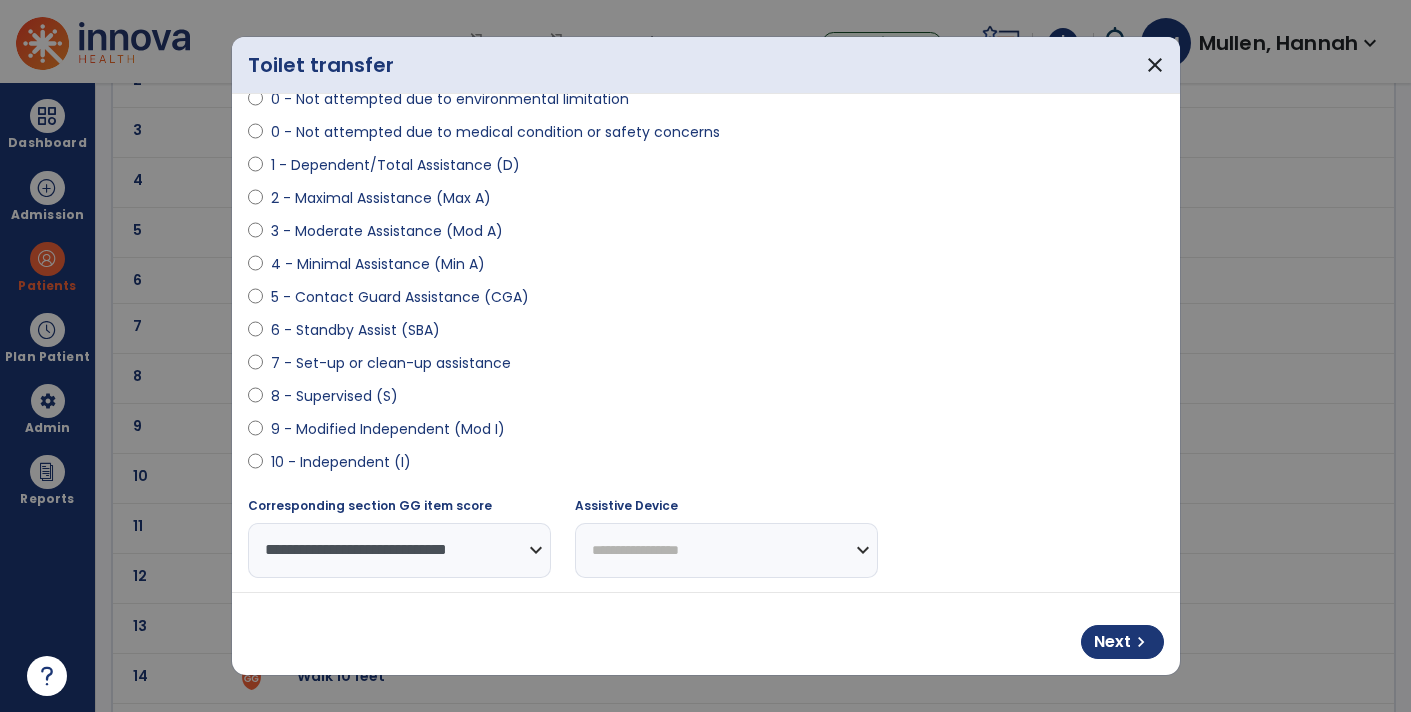 scroll, scrollTop: 392, scrollLeft: 0, axis: vertical 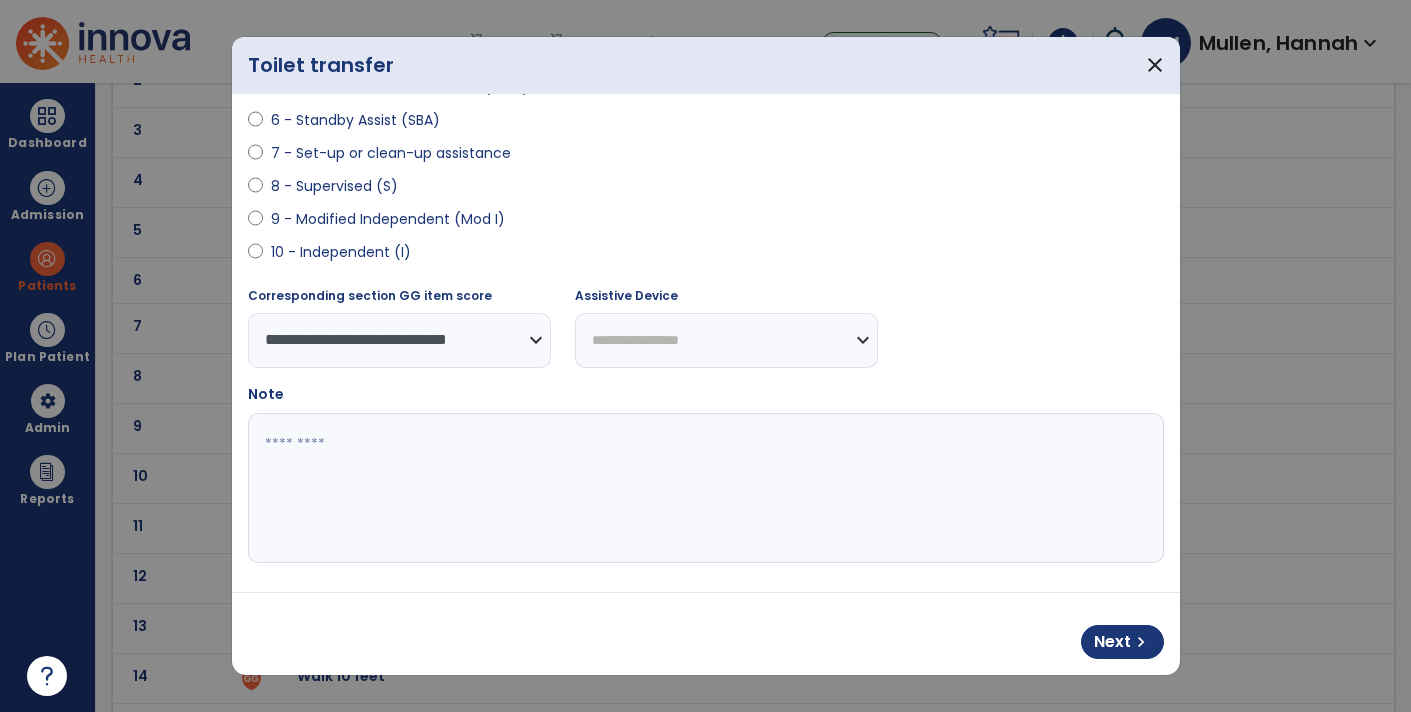click on "**********" at bounding box center (726, 340) 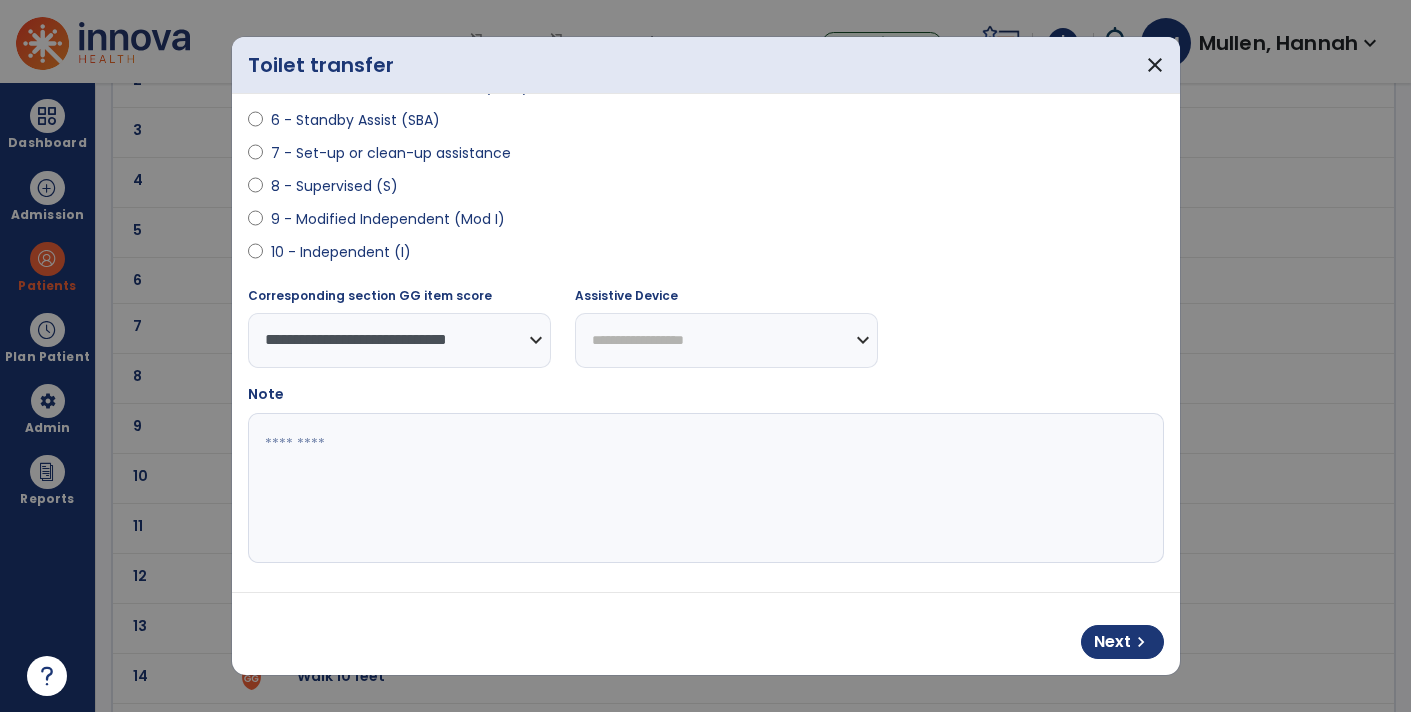 click on "**********" at bounding box center [726, 340] 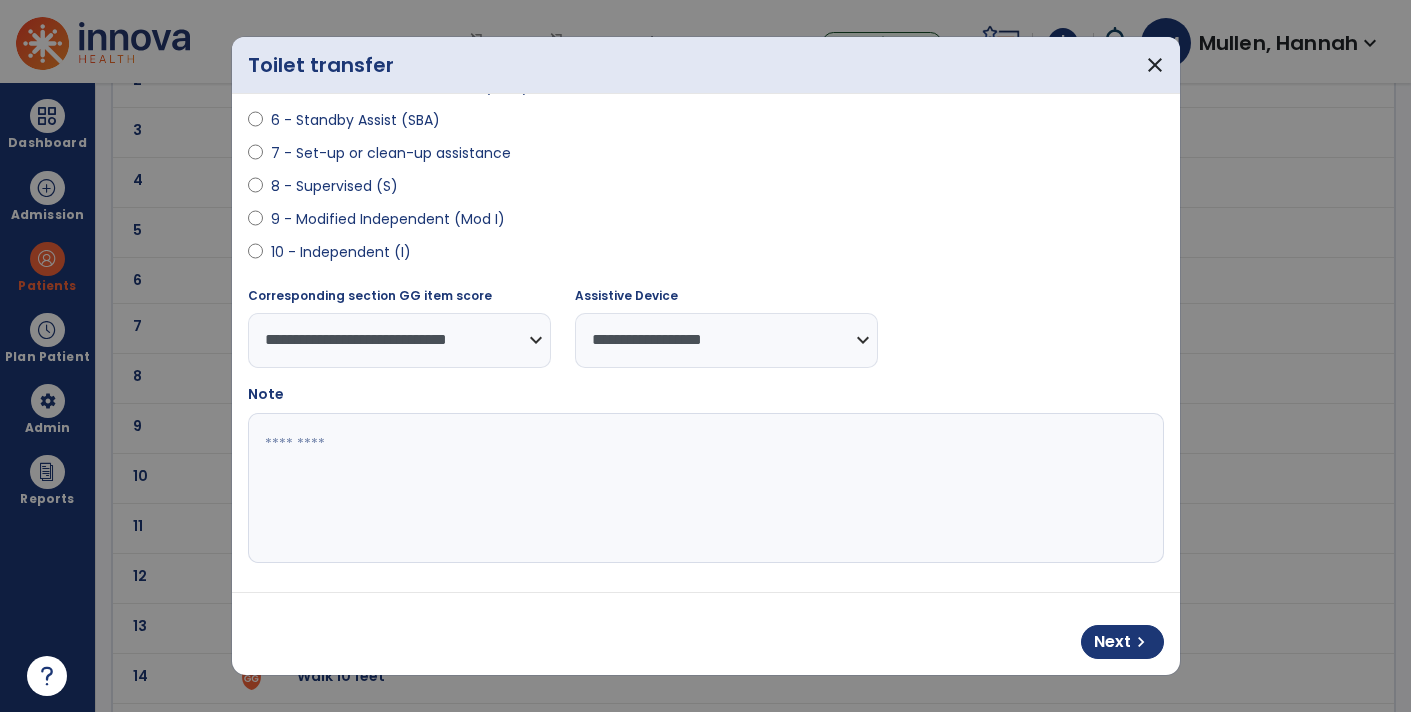 click on "**********" at bounding box center [726, 340] 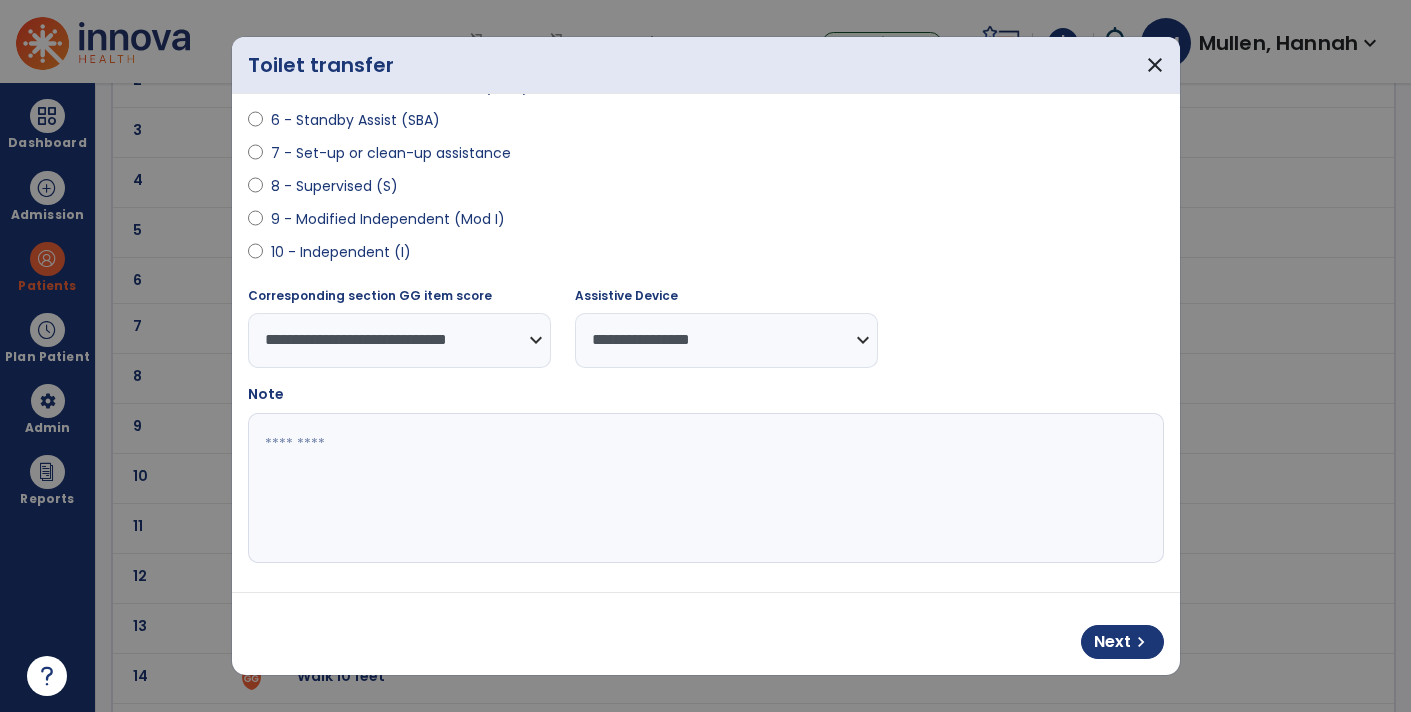 click on "**********" at bounding box center [726, 340] 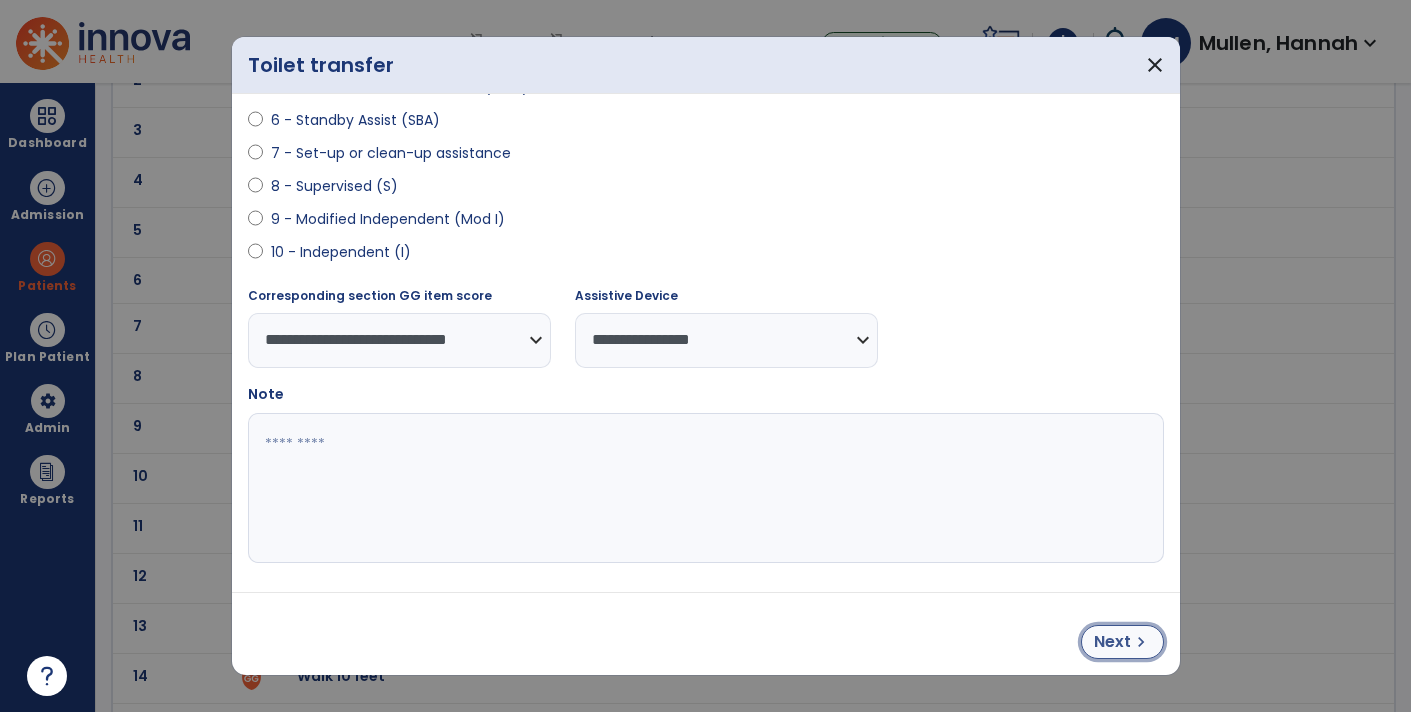 click on "chevron_right" at bounding box center (1141, 642) 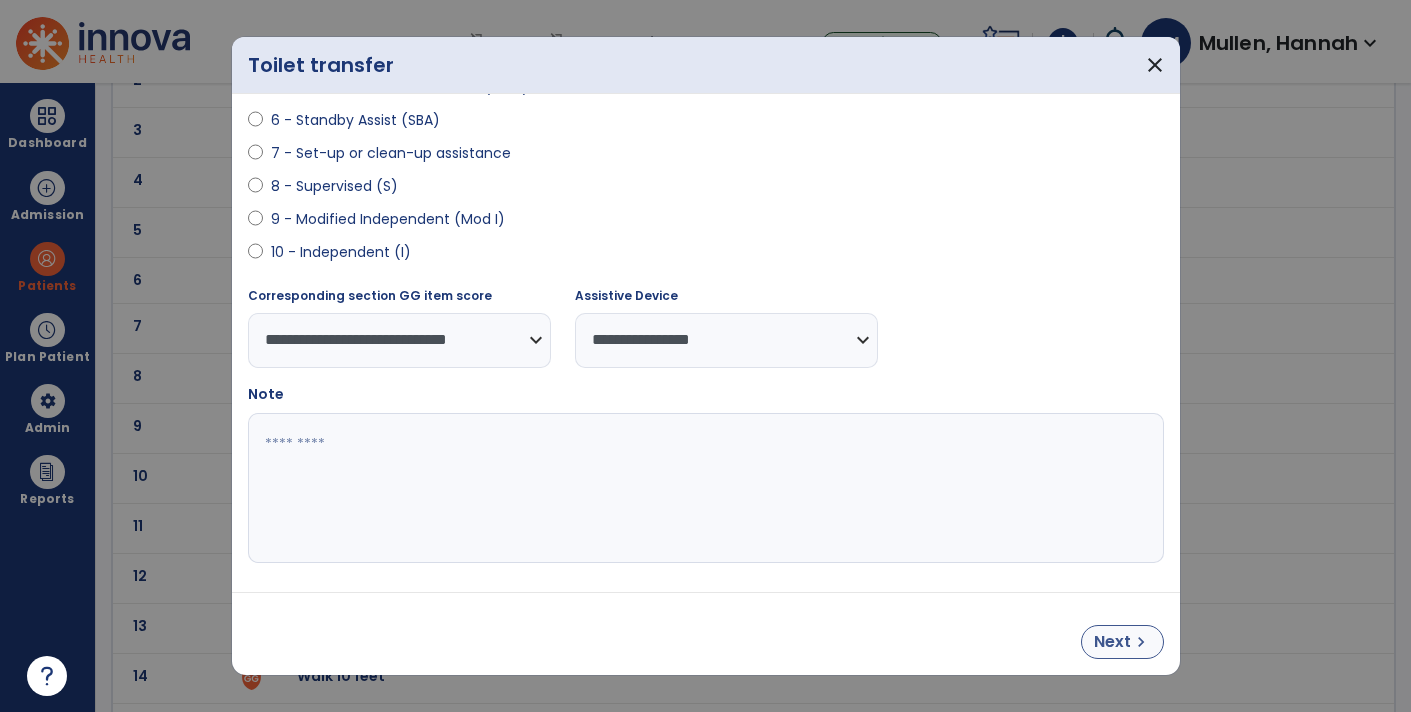 select on "**********" 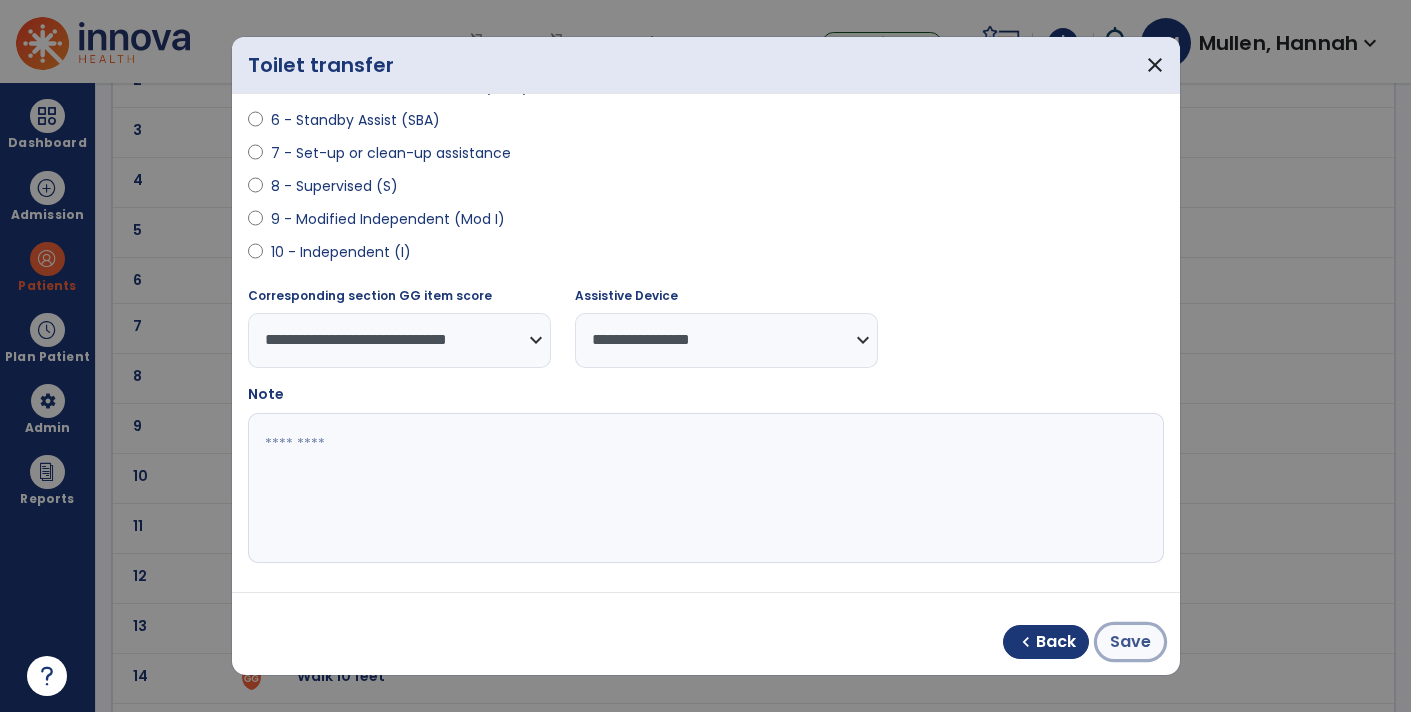 click on "Save" at bounding box center [1130, 642] 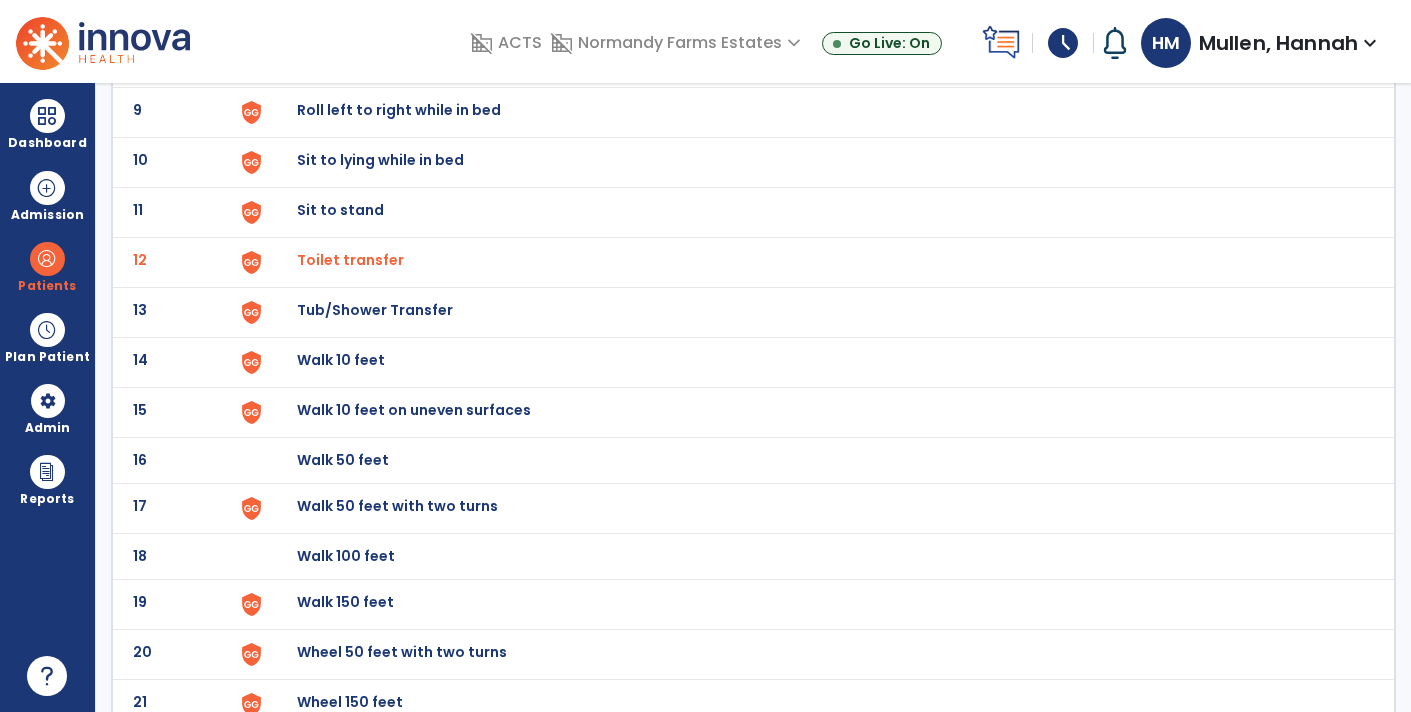 scroll, scrollTop: 548, scrollLeft: 0, axis: vertical 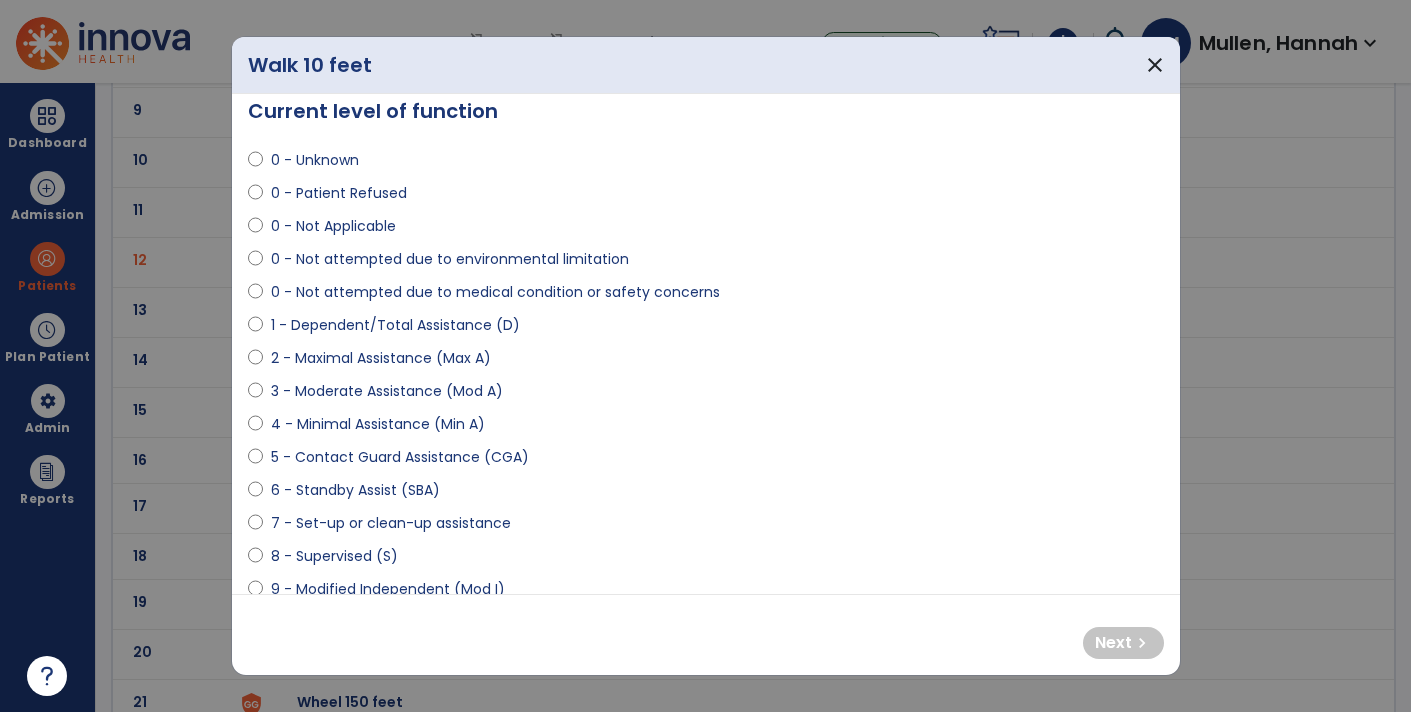 select on "**********" 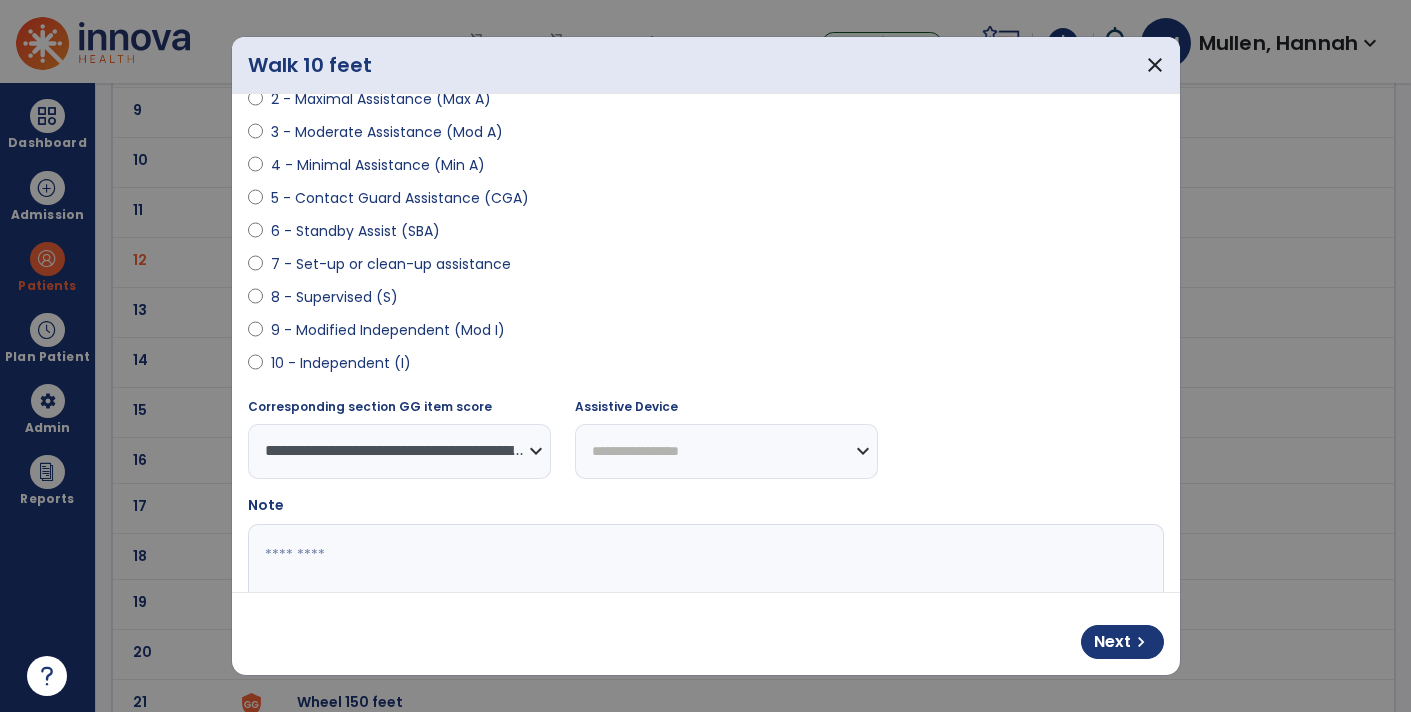scroll, scrollTop: 392, scrollLeft: 0, axis: vertical 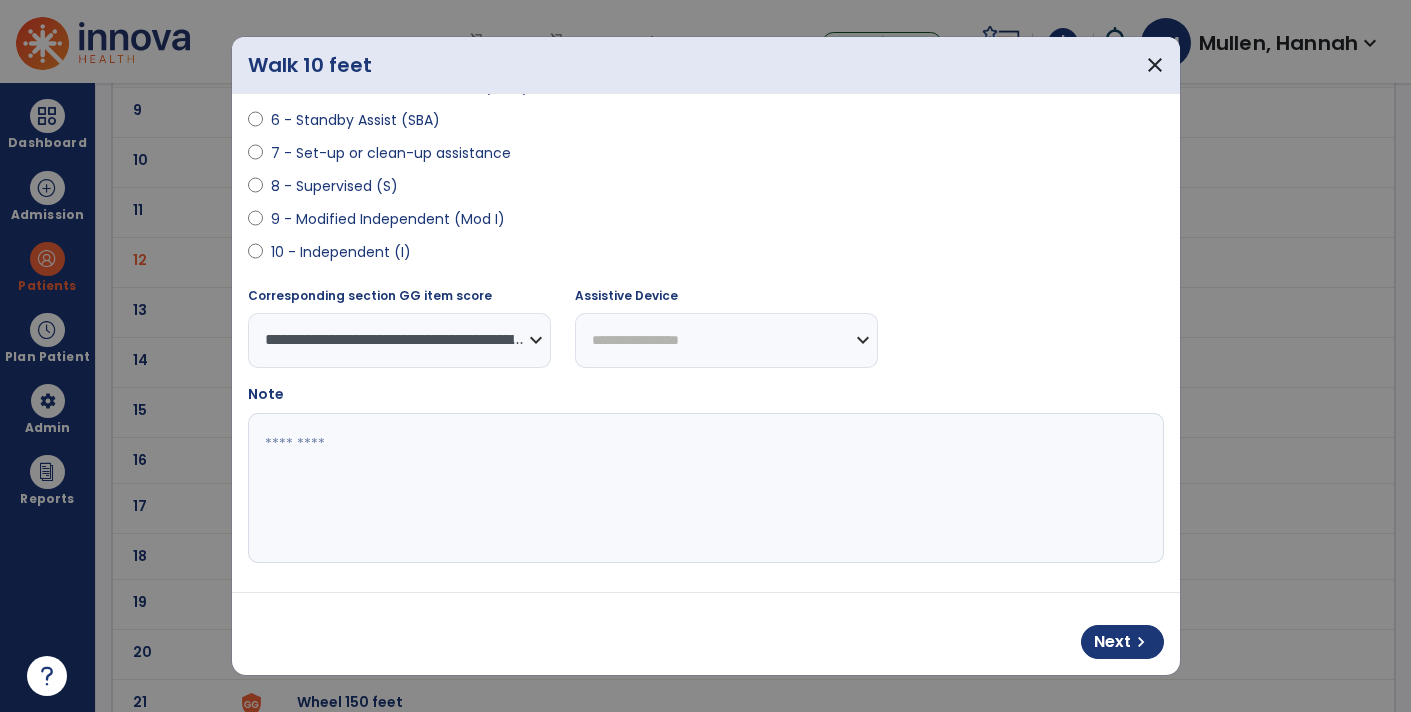click on "**********" at bounding box center [726, 340] 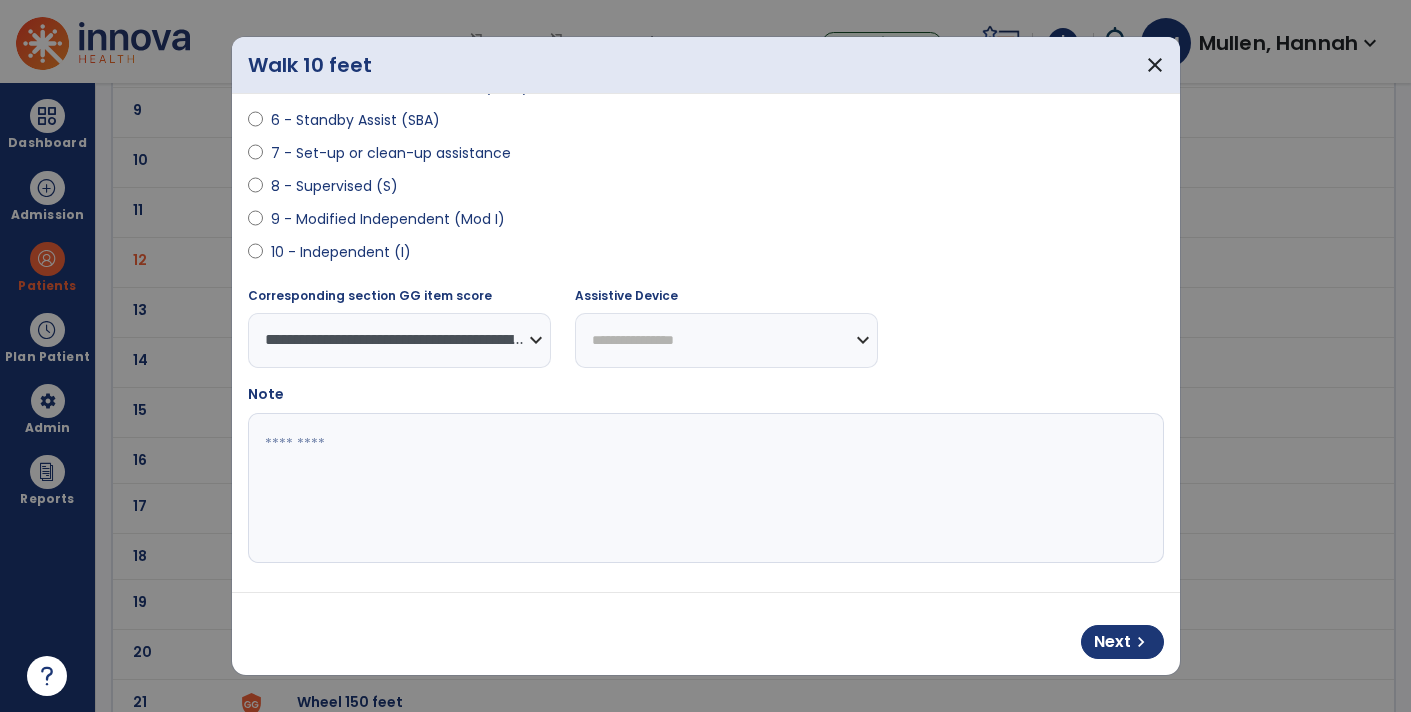 click on "**********" at bounding box center (726, 340) 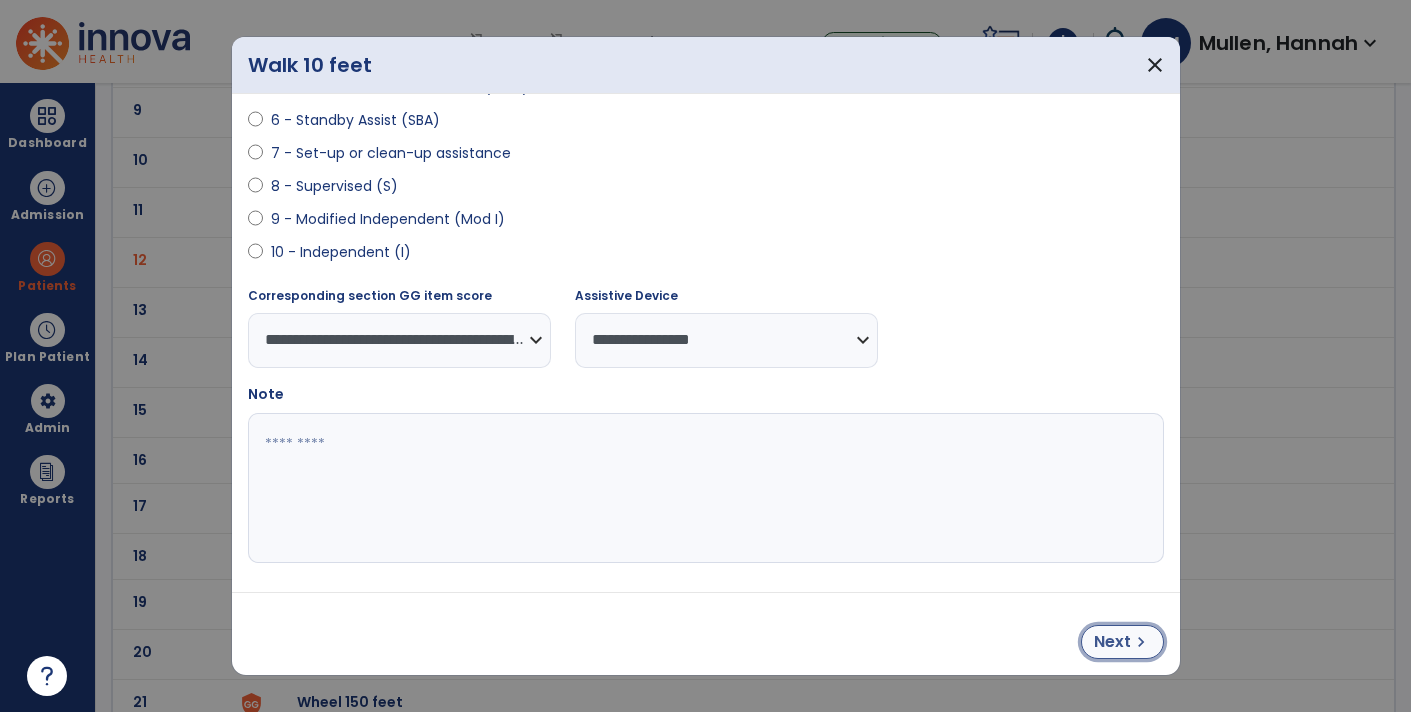 click on "Next" at bounding box center (1112, 642) 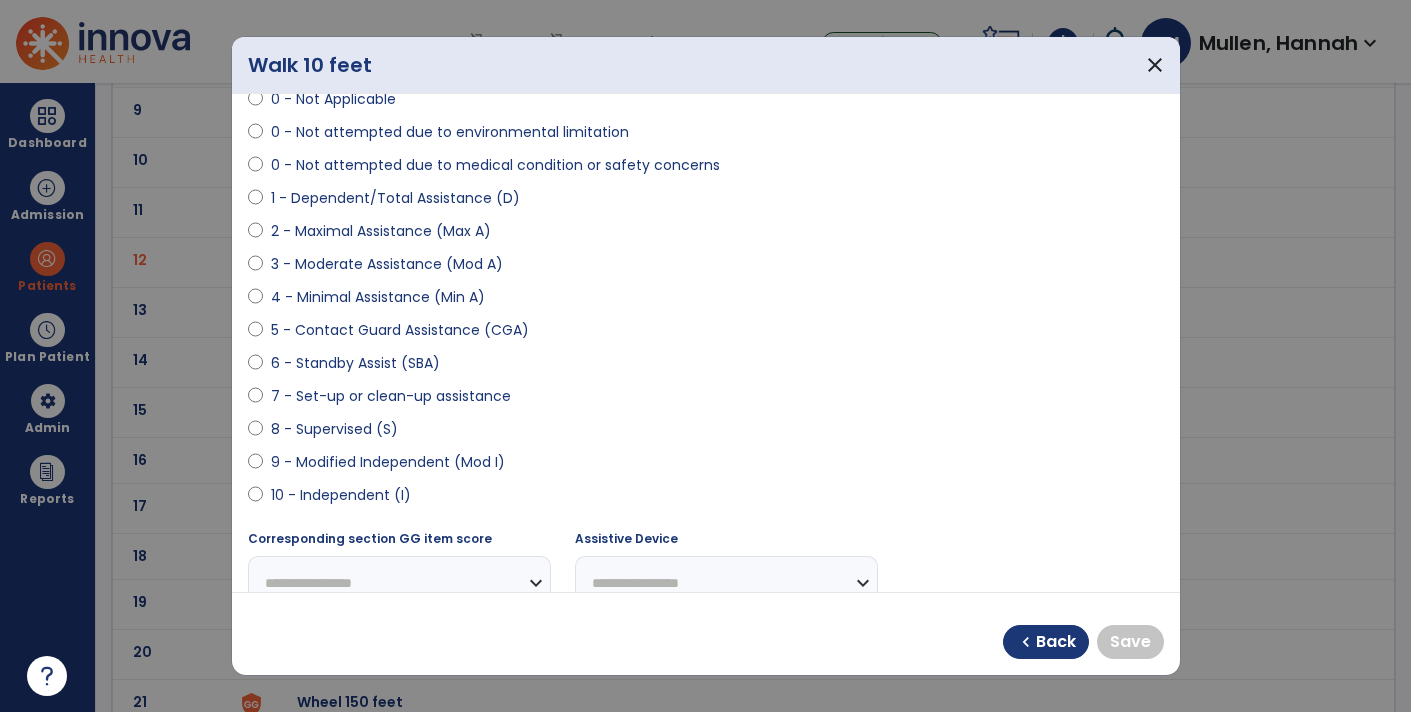 scroll, scrollTop: 146, scrollLeft: 0, axis: vertical 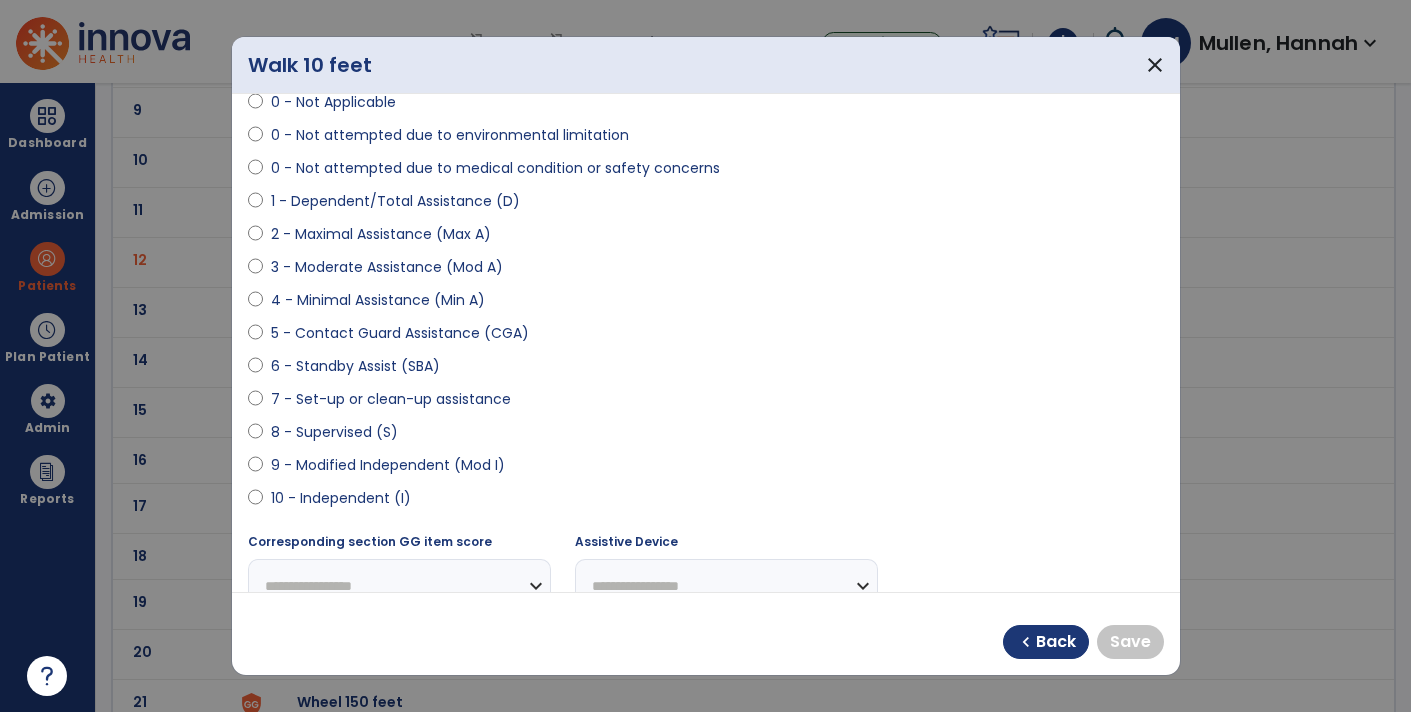 select on "**********" 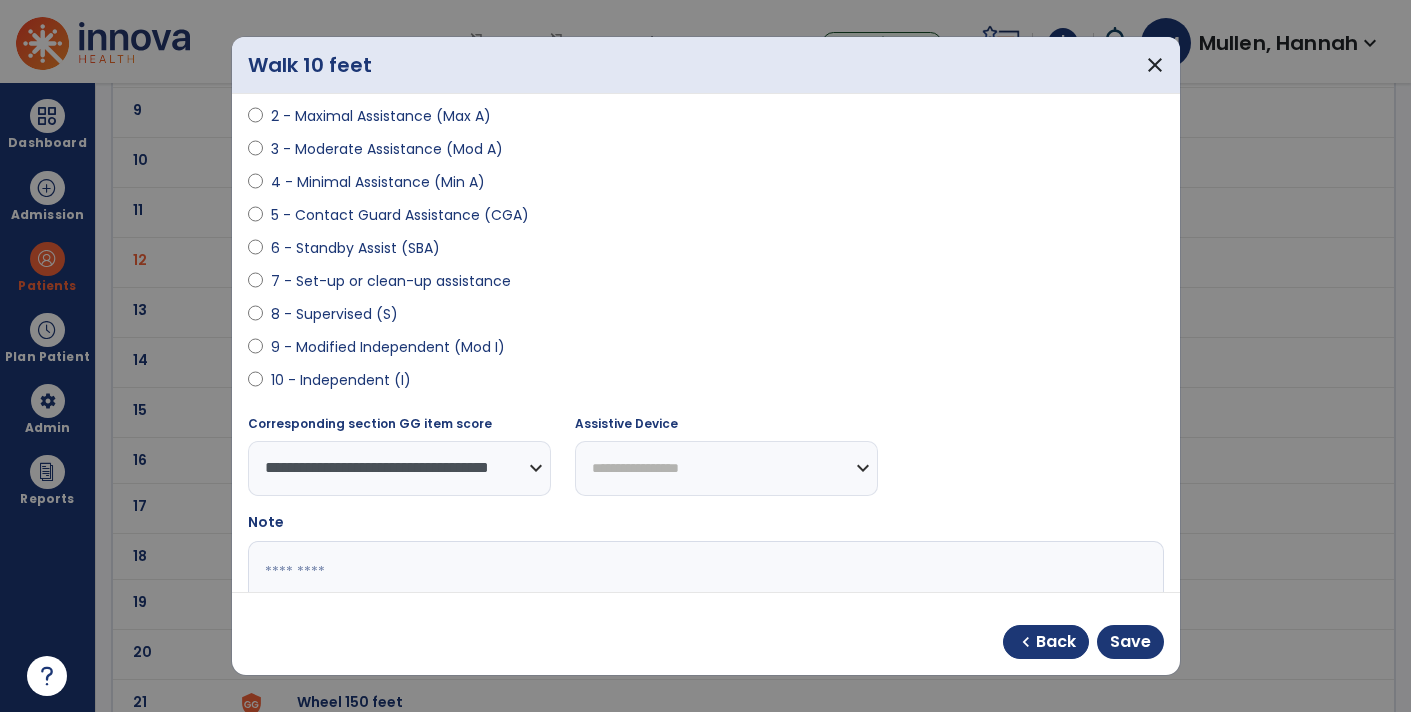 scroll, scrollTop: 268, scrollLeft: 0, axis: vertical 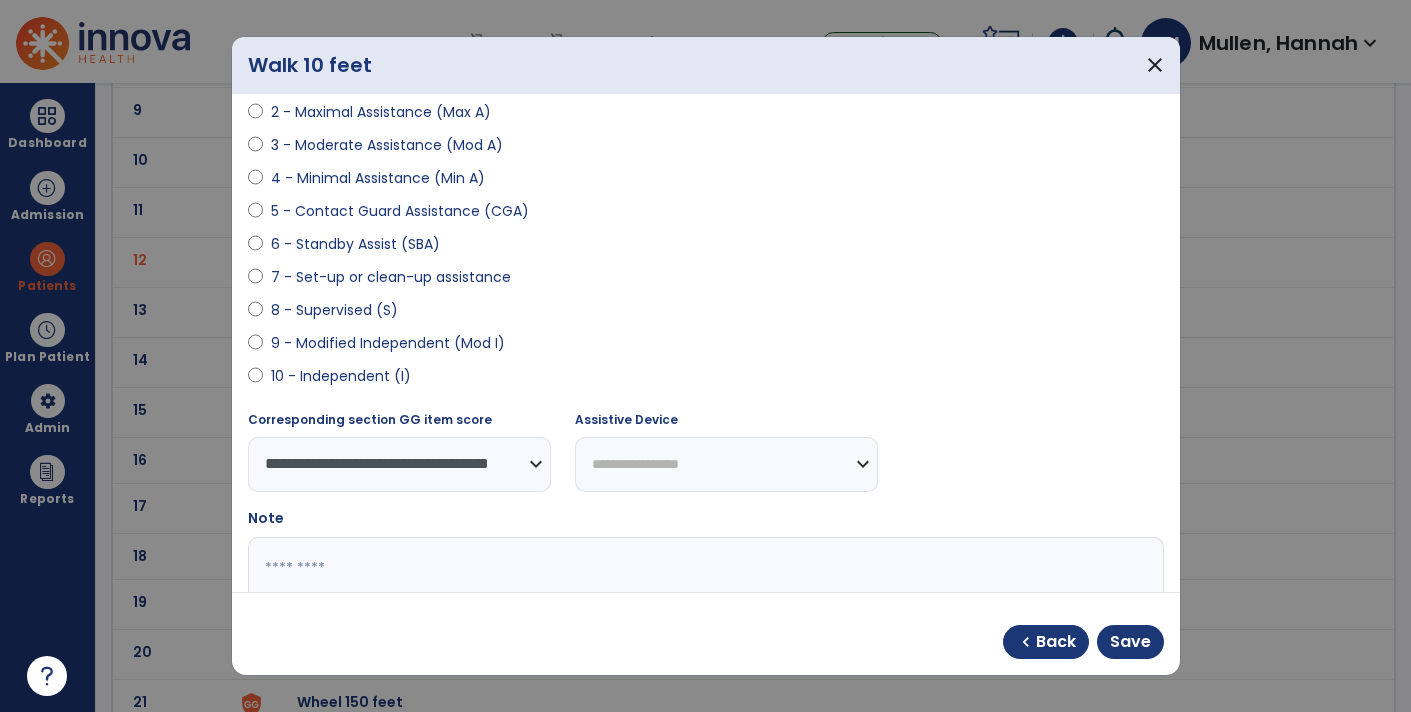click on "**********" at bounding box center (726, 464) 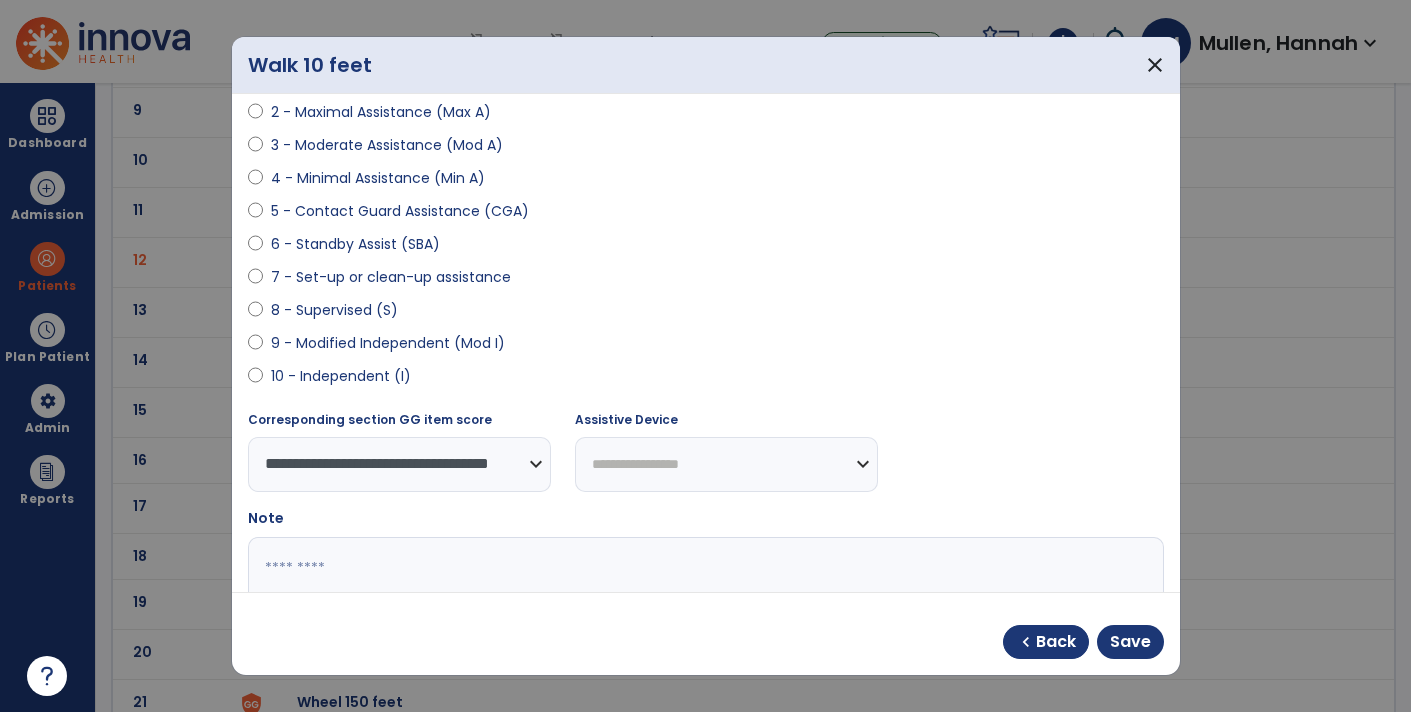 select on "**********" 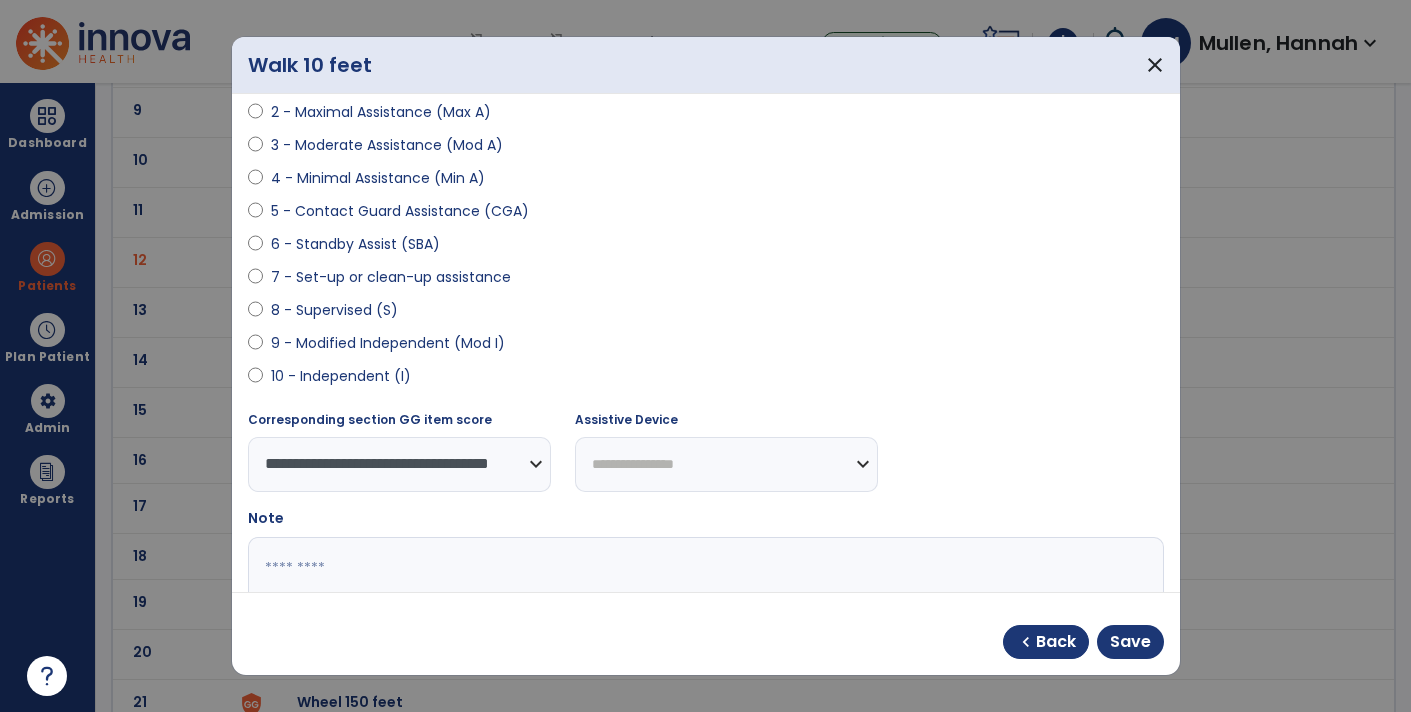 click on "**********" at bounding box center [726, 464] 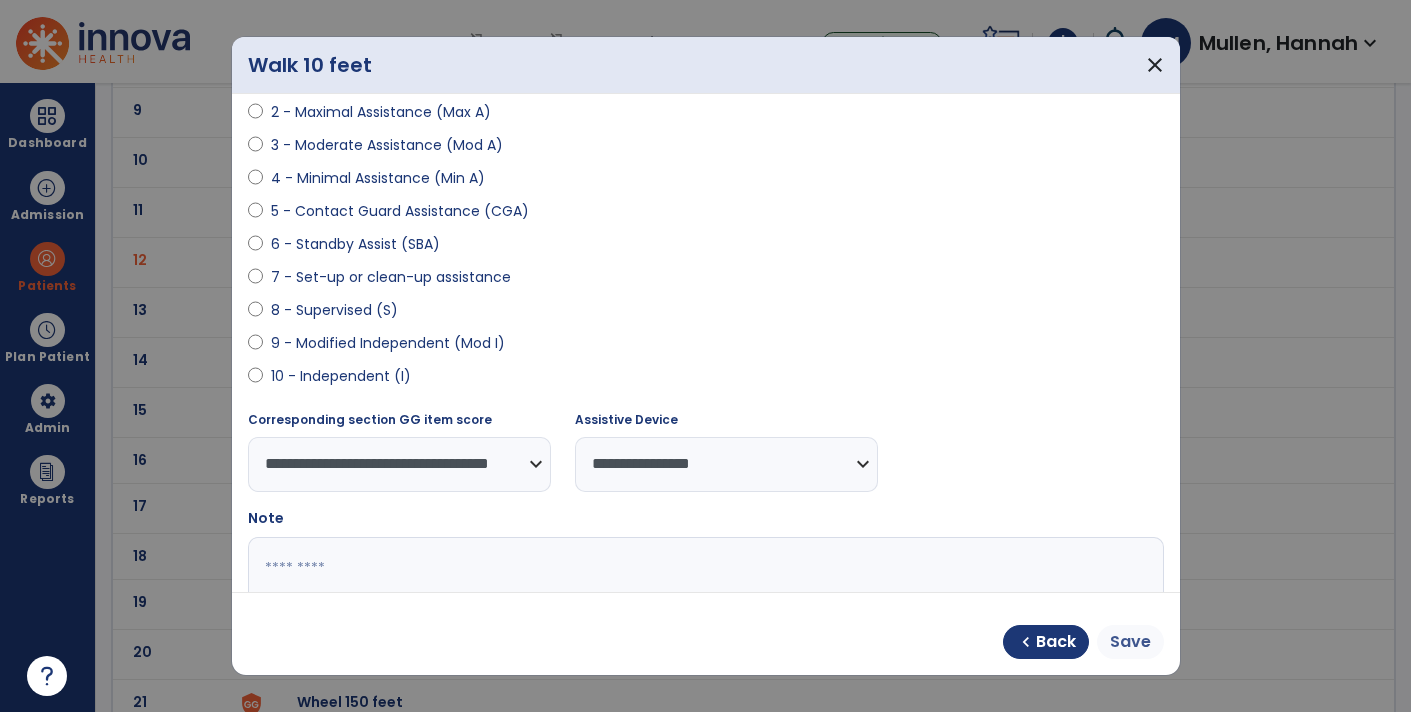 click on "Save" at bounding box center (1130, 642) 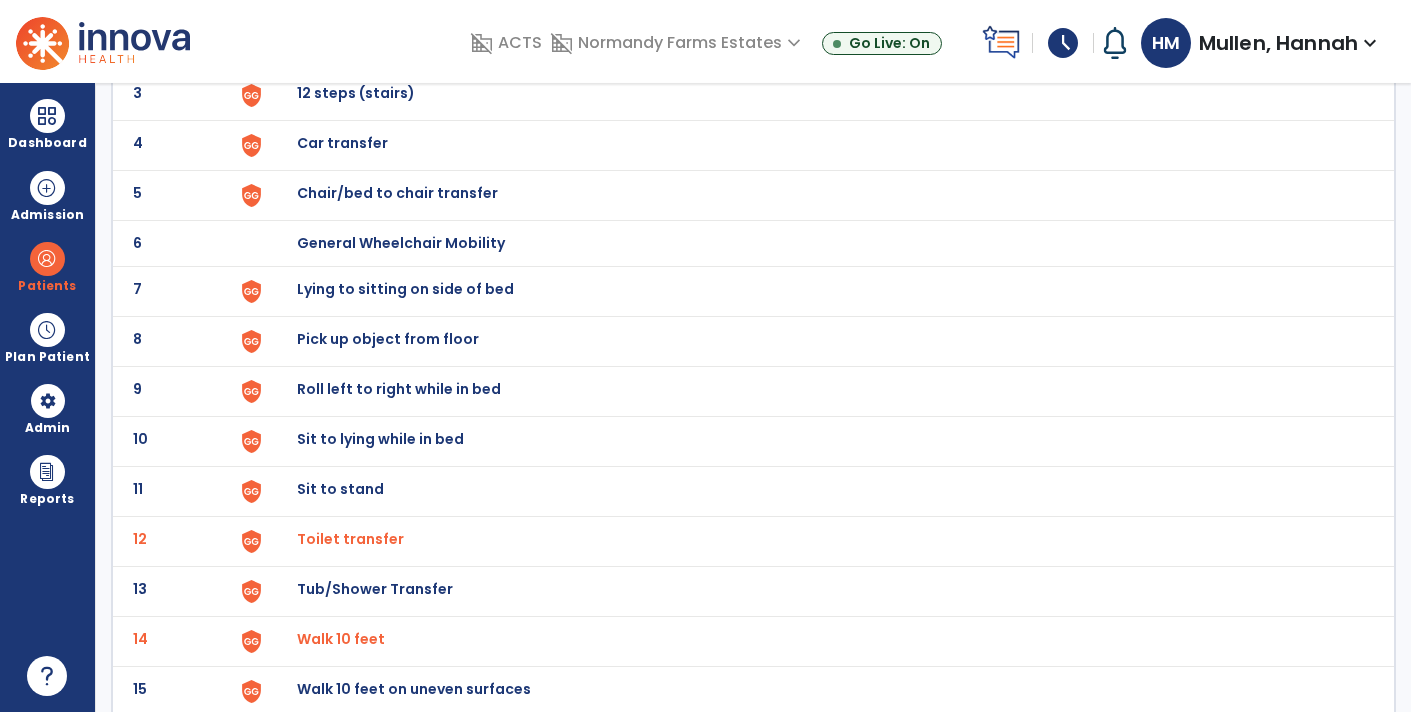scroll, scrollTop: 262, scrollLeft: 0, axis: vertical 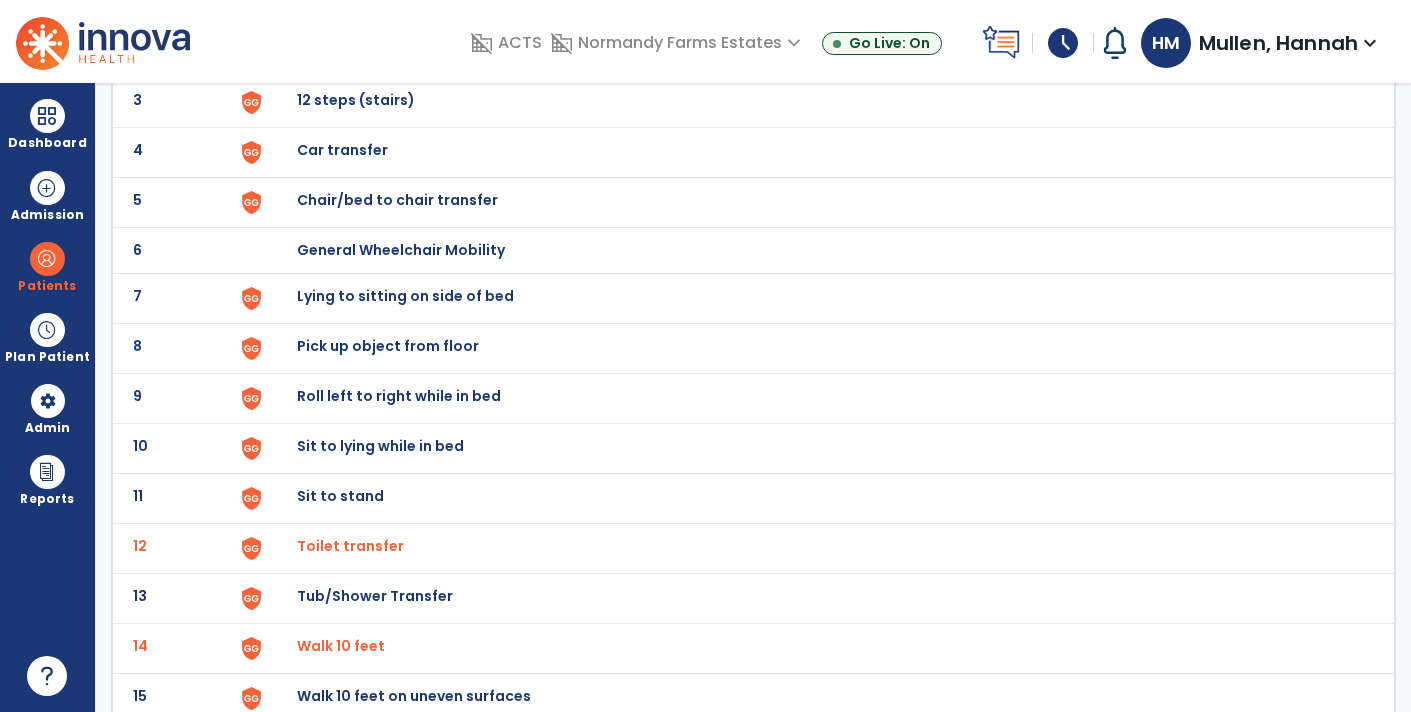 click on "10 Sit to lying while in bed" 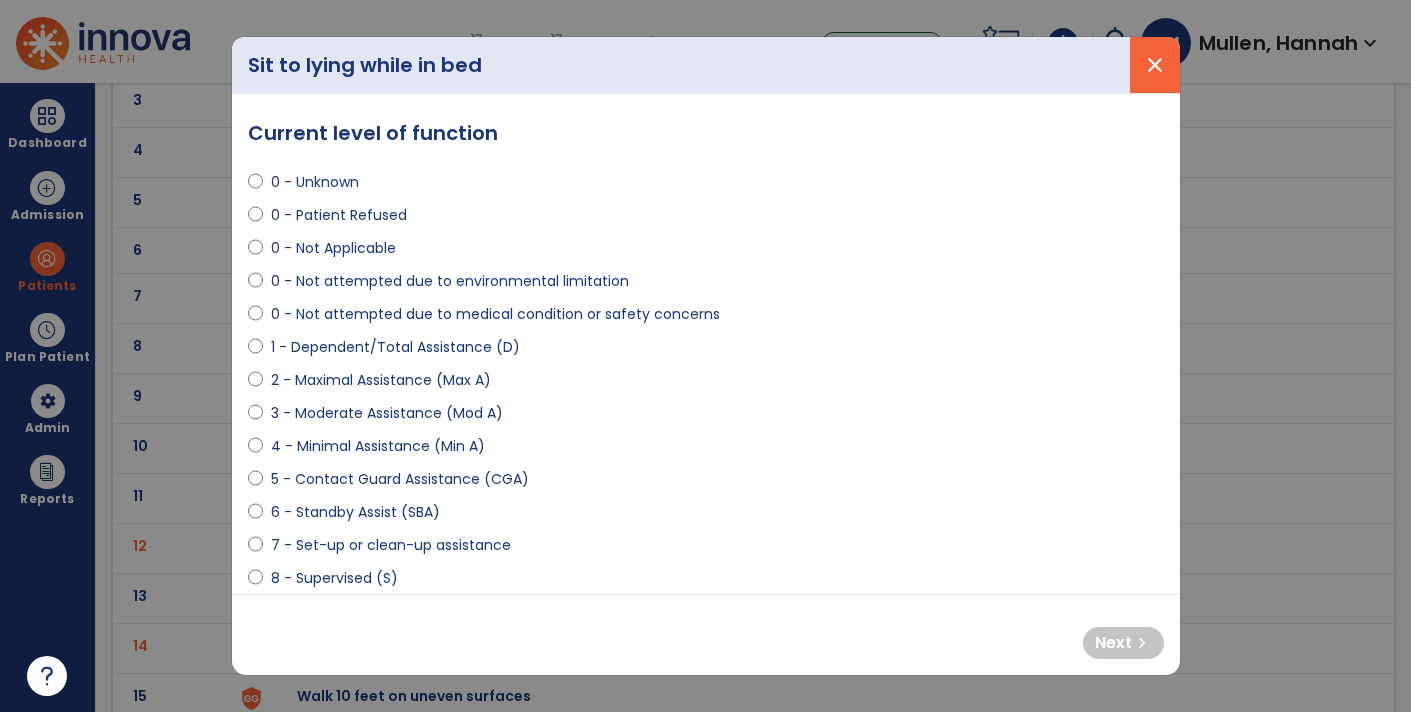 click on "close" at bounding box center [1155, 65] 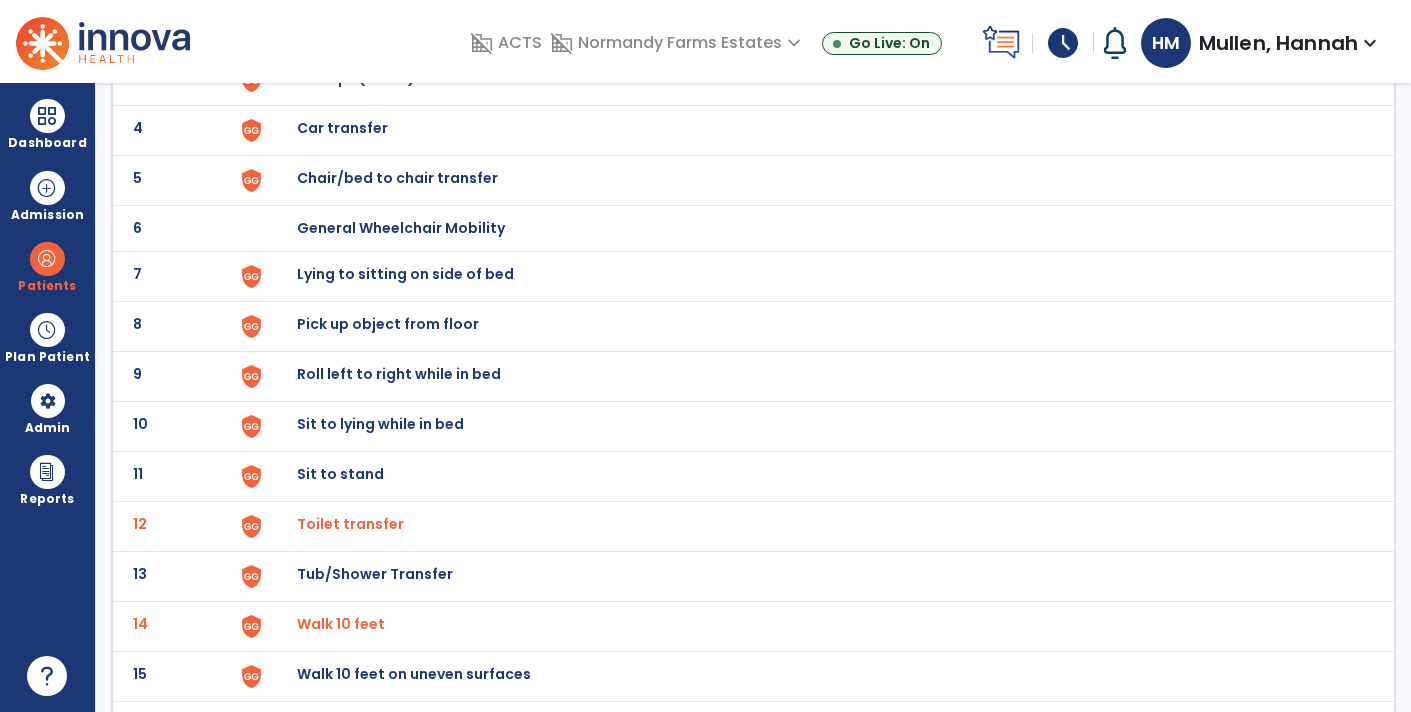 scroll, scrollTop: 285, scrollLeft: 0, axis: vertical 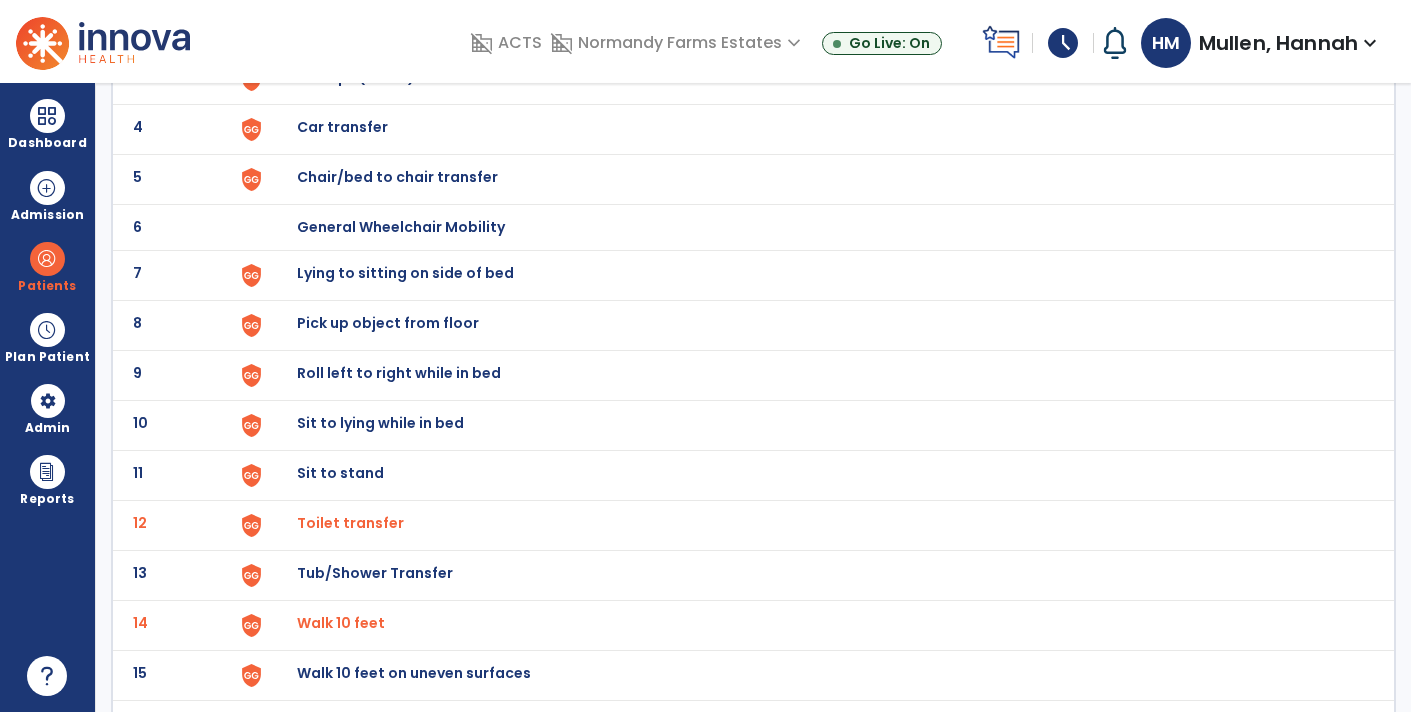 click on "Lying to sitting on side of bed" at bounding box center [343, -23] 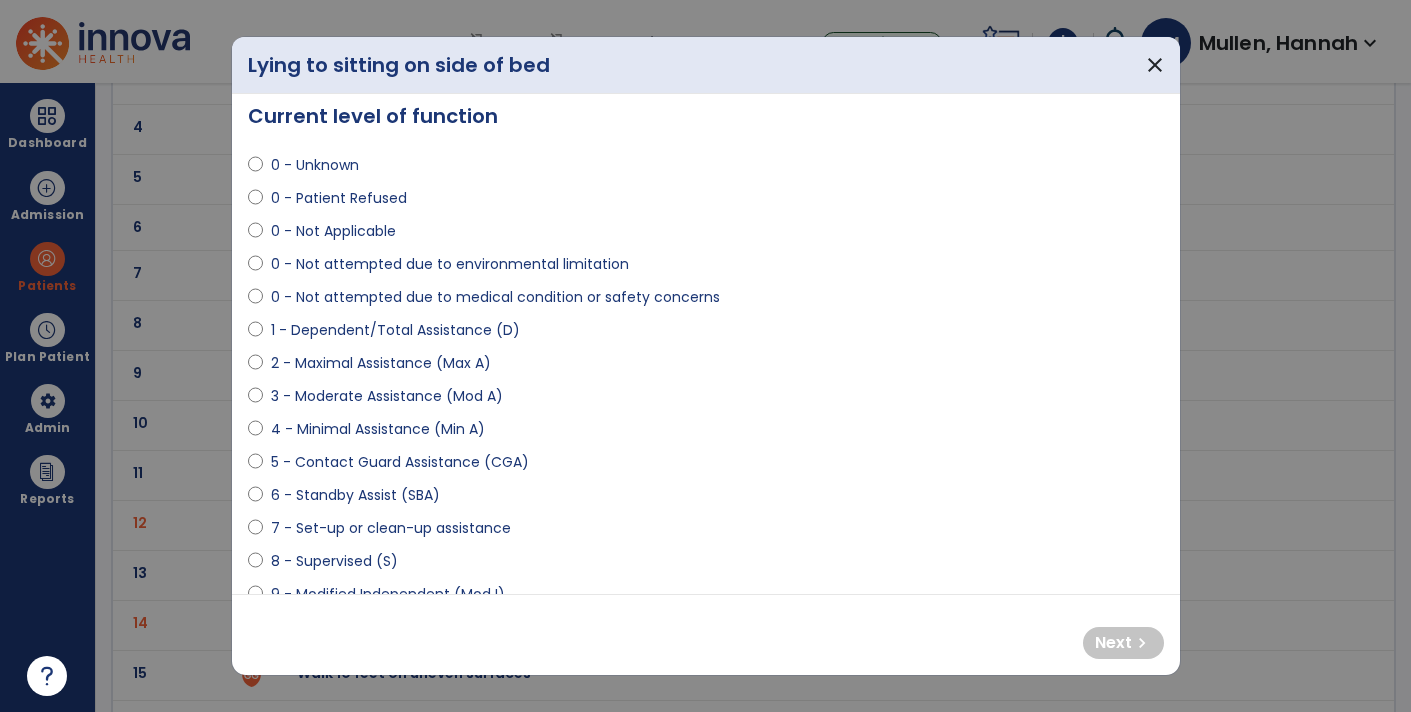 scroll, scrollTop: 16, scrollLeft: 0, axis: vertical 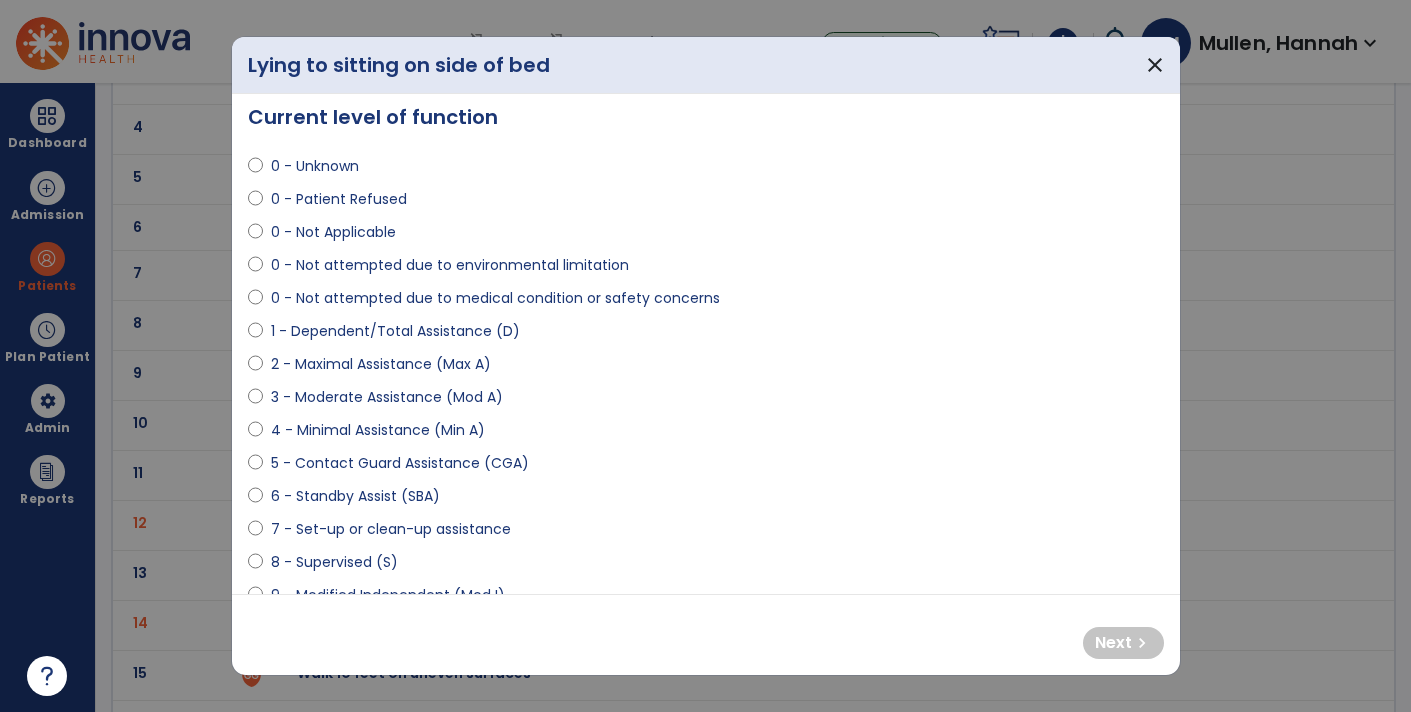 click on "3 - Moderate Assistance (Mod A)" at bounding box center [387, 397] 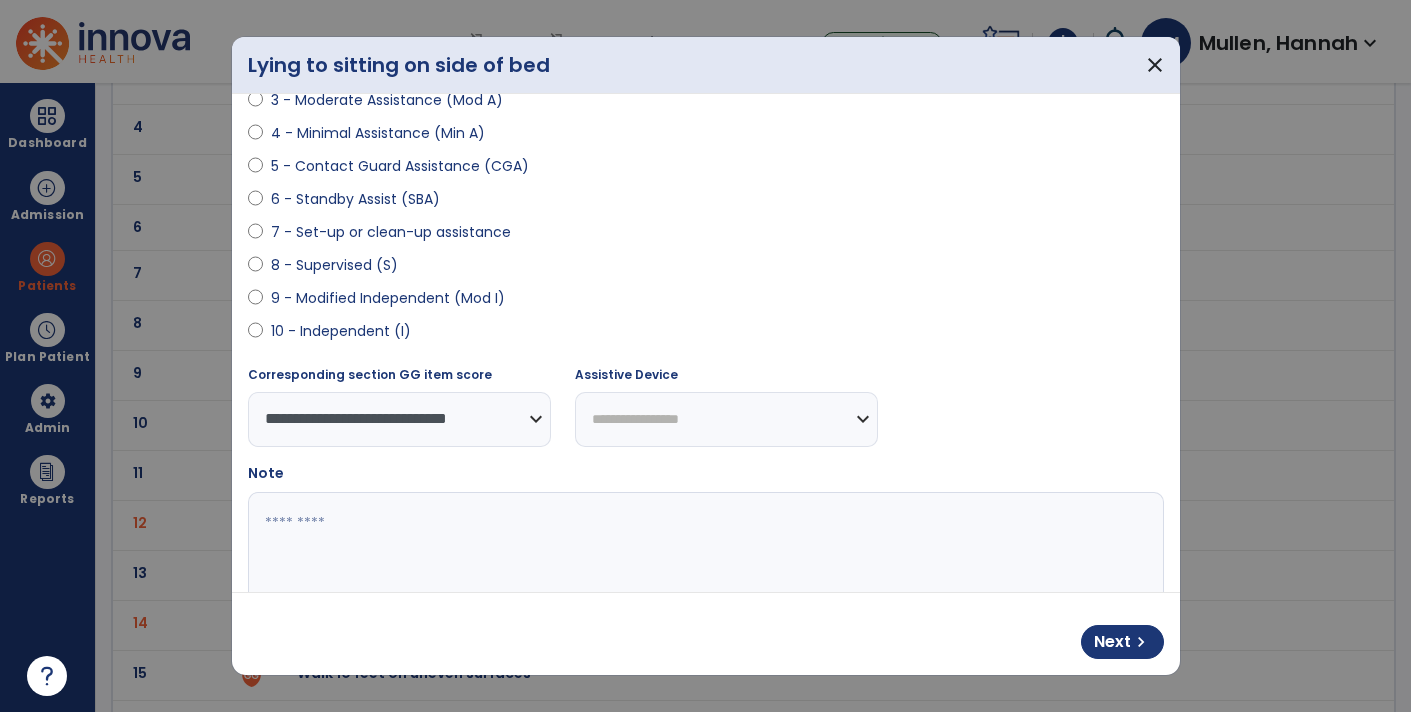 scroll, scrollTop: 312, scrollLeft: 0, axis: vertical 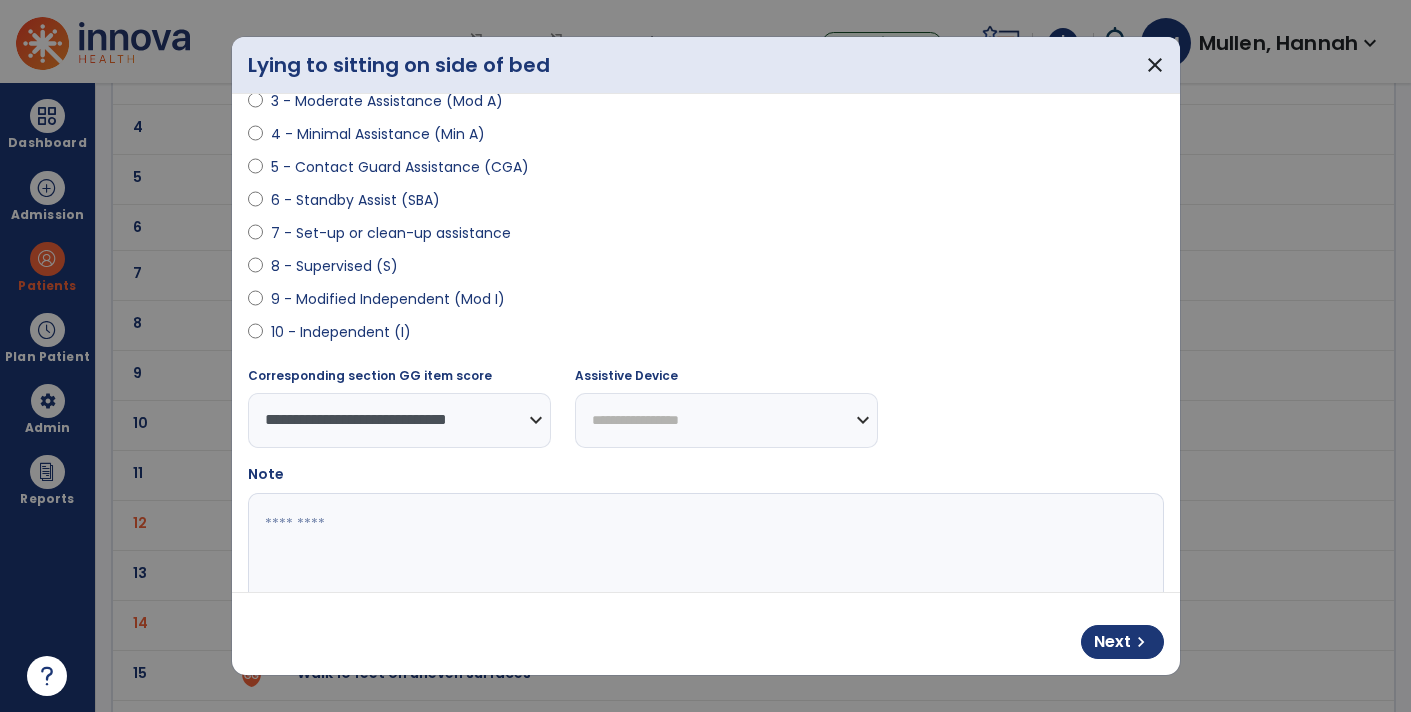 click on "**********" at bounding box center [726, 420] 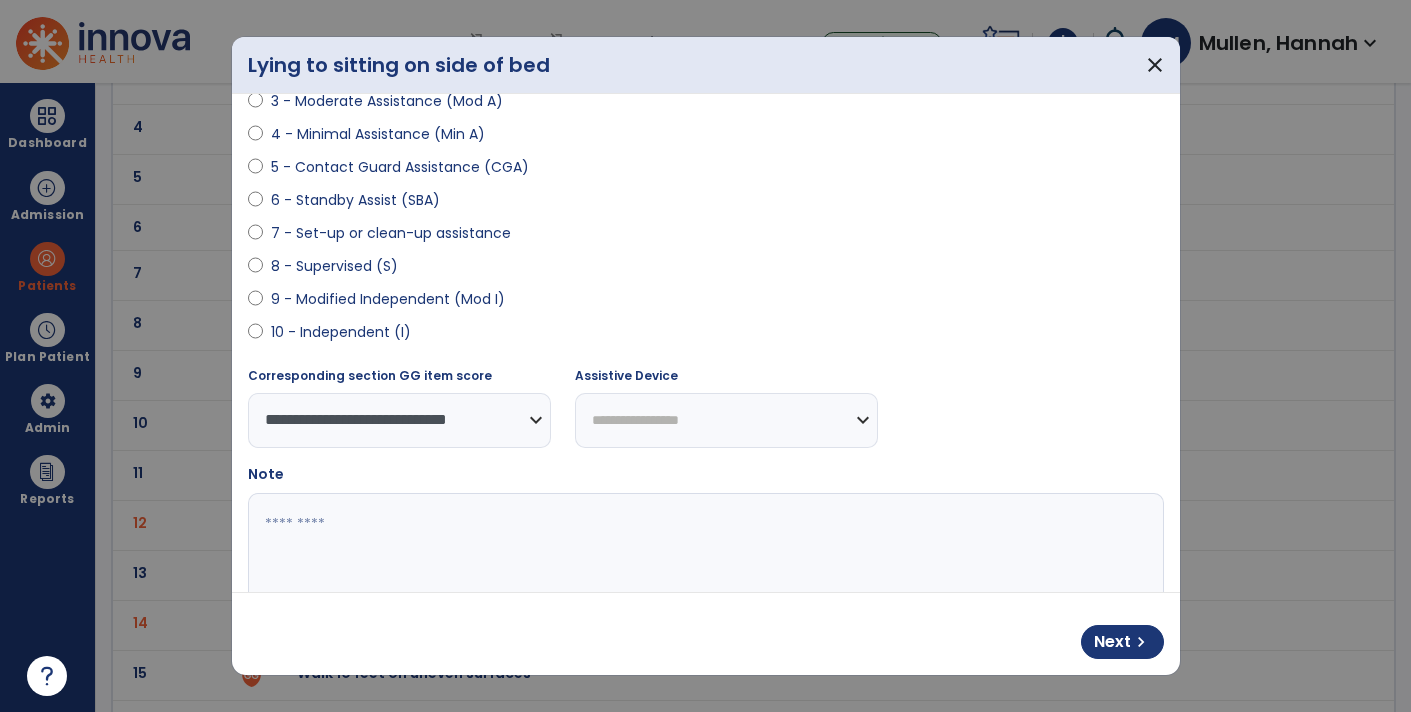 select on "*********" 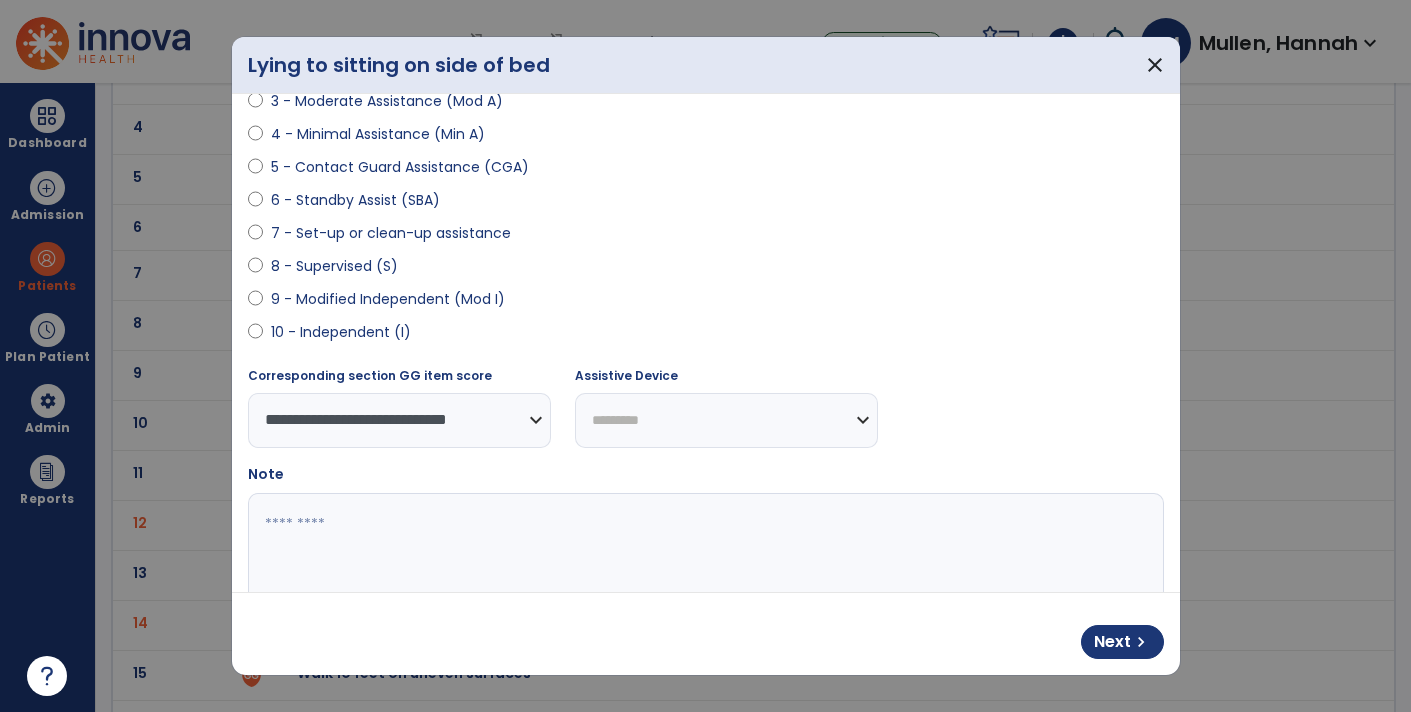click on "**********" at bounding box center [726, 420] 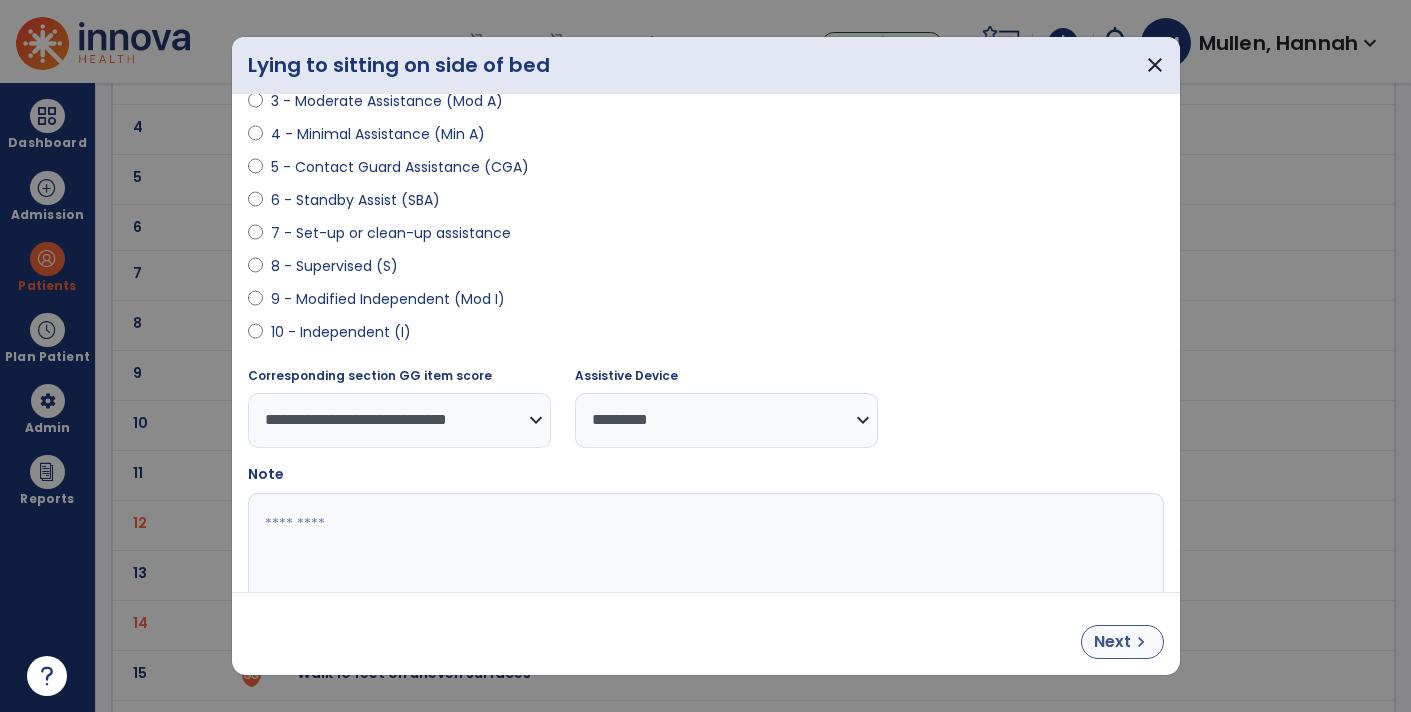 click on "Next" at bounding box center (1112, 642) 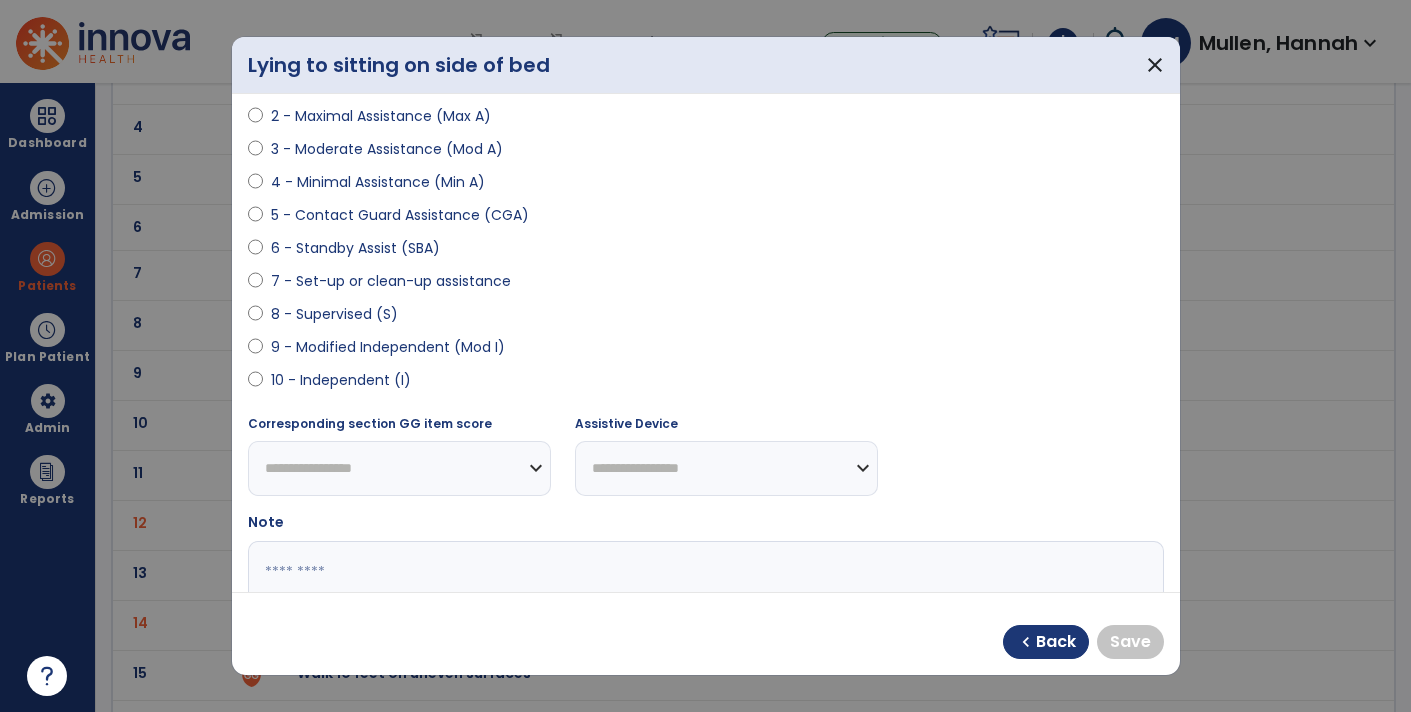 scroll, scrollTop: 262, scrollLeft: 0, axis: vertical 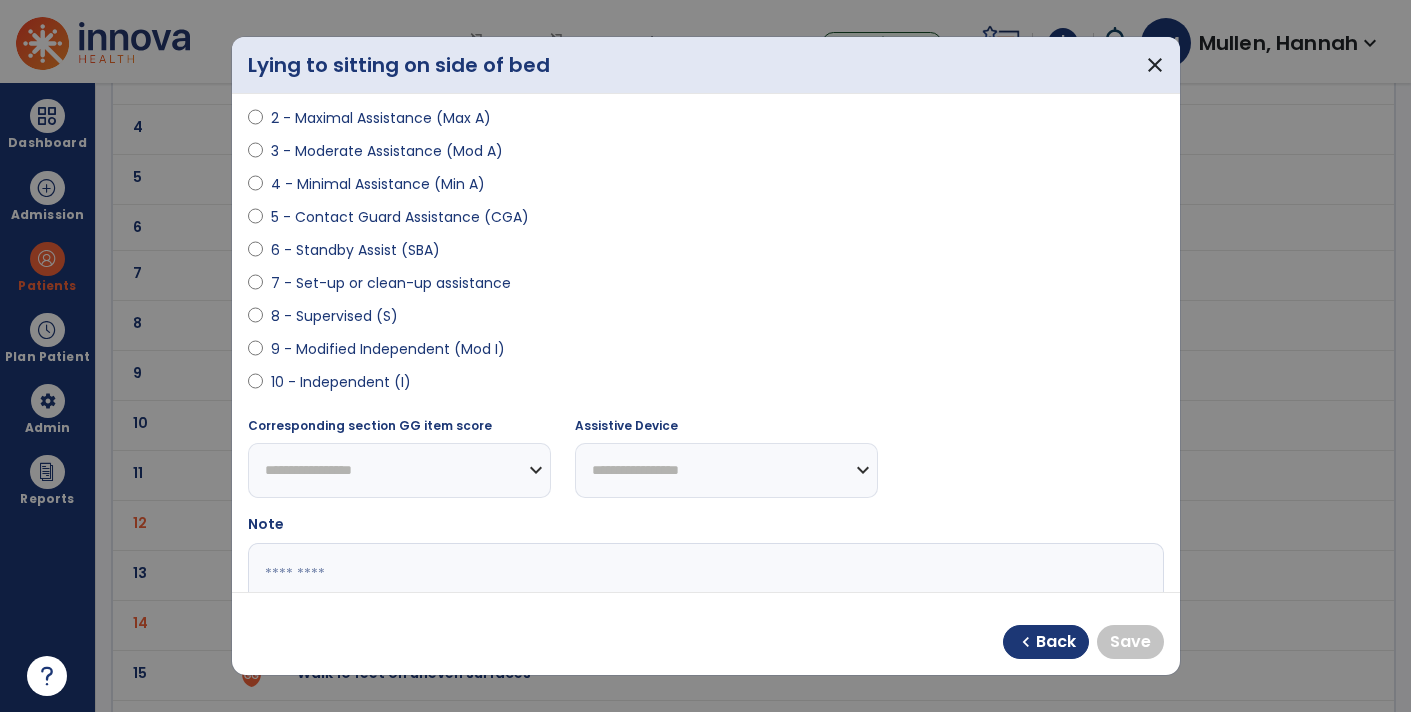 click on "4 - Minimal Assistance (Min A)" at bounding box center [378, 184] 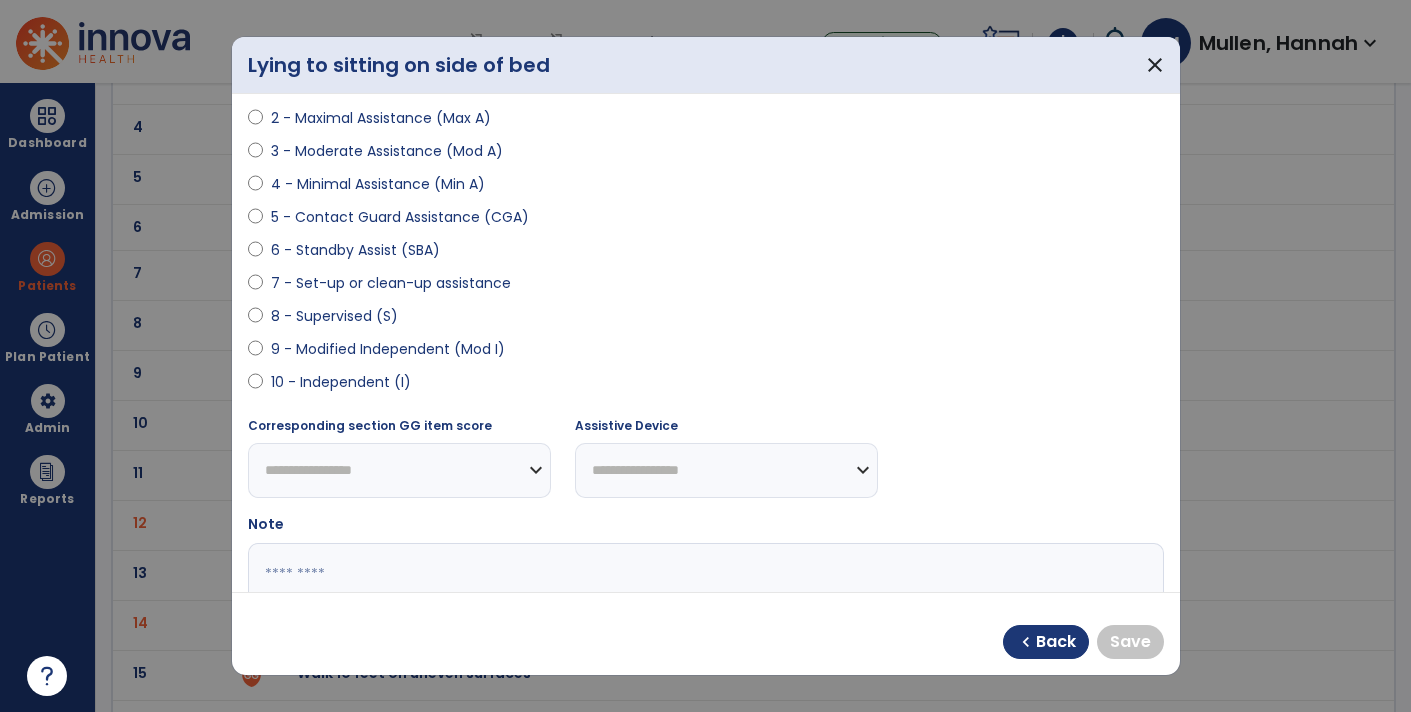 select on "**********" 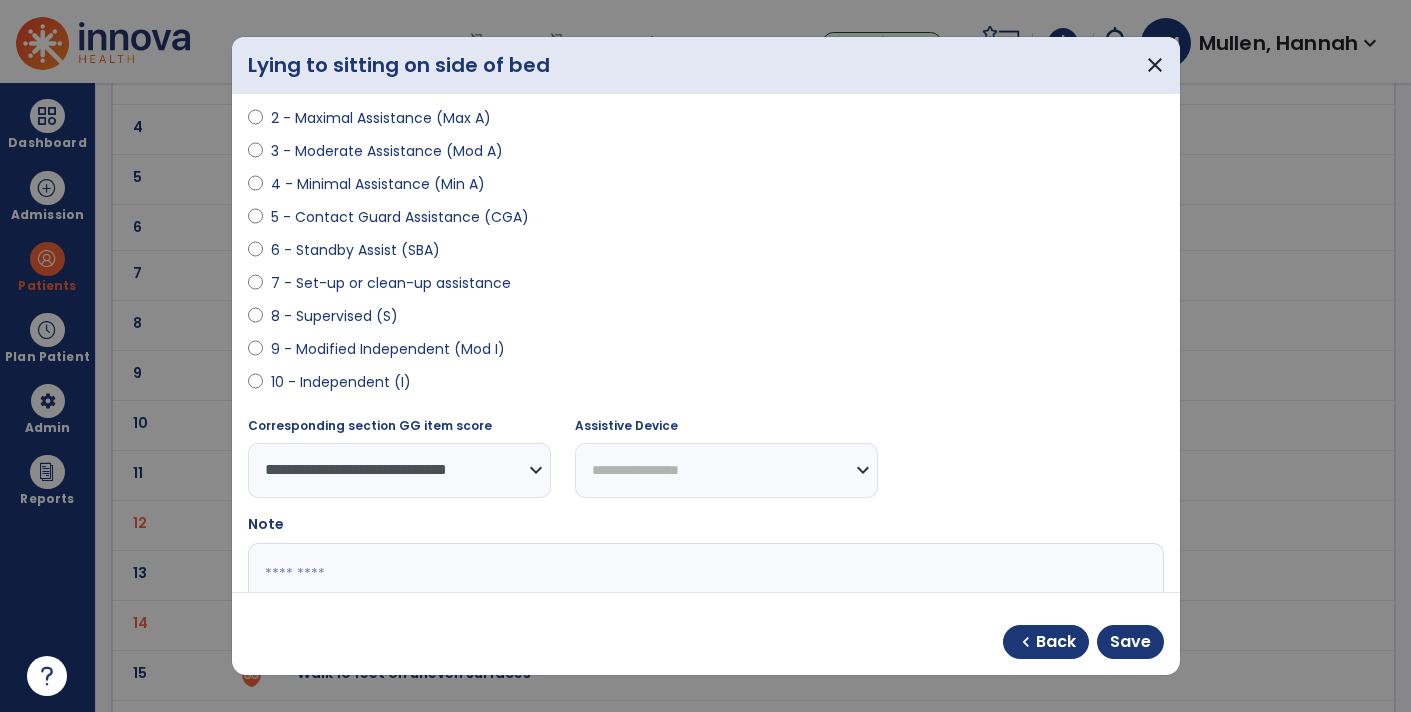 click on "**********" at bounding box center (726, 470) 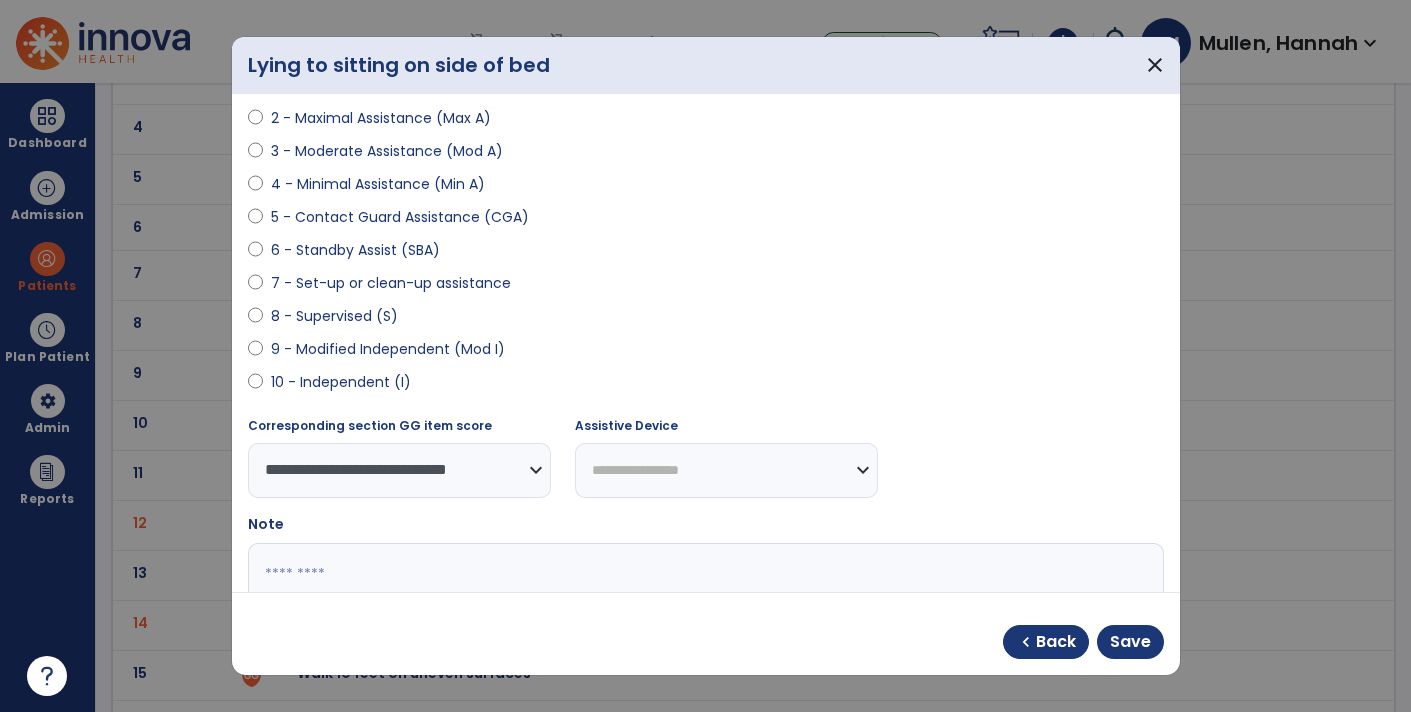 select on "*********" 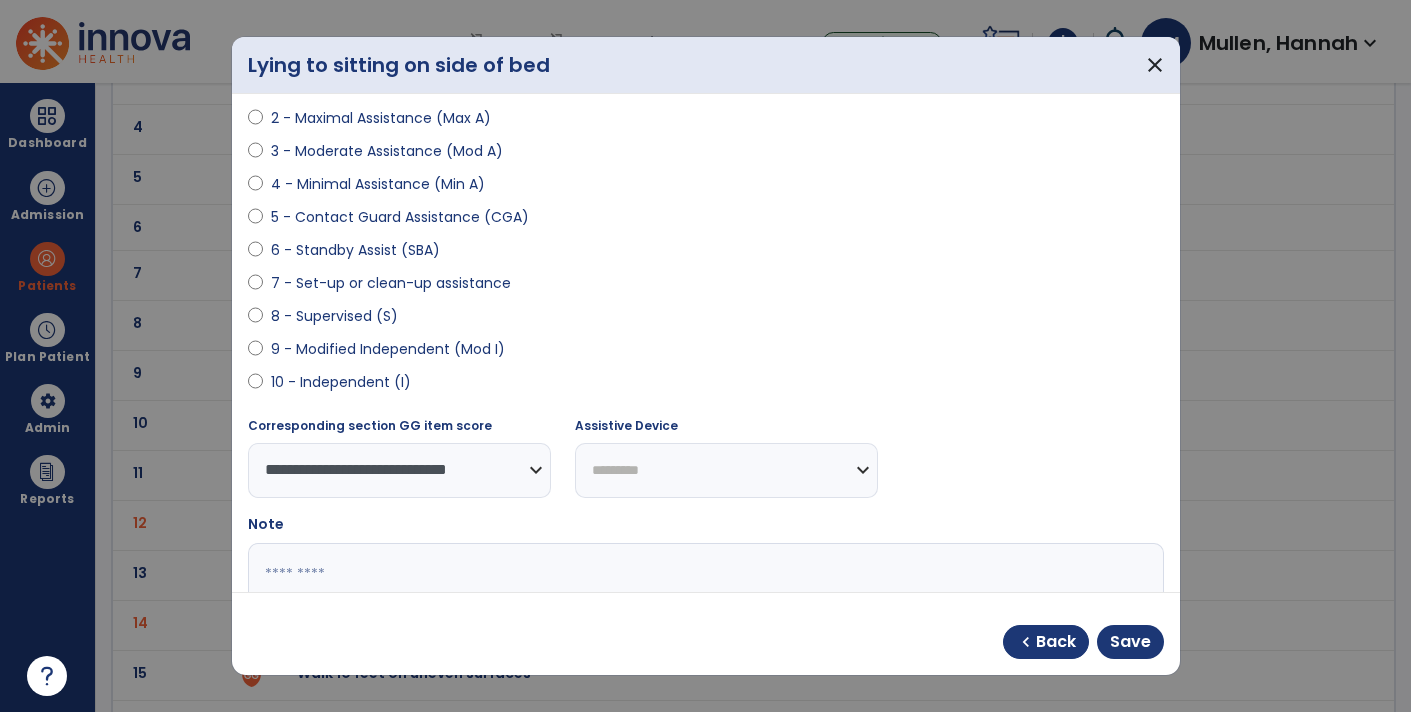 click on "**********" at bounding box center (726, 470) 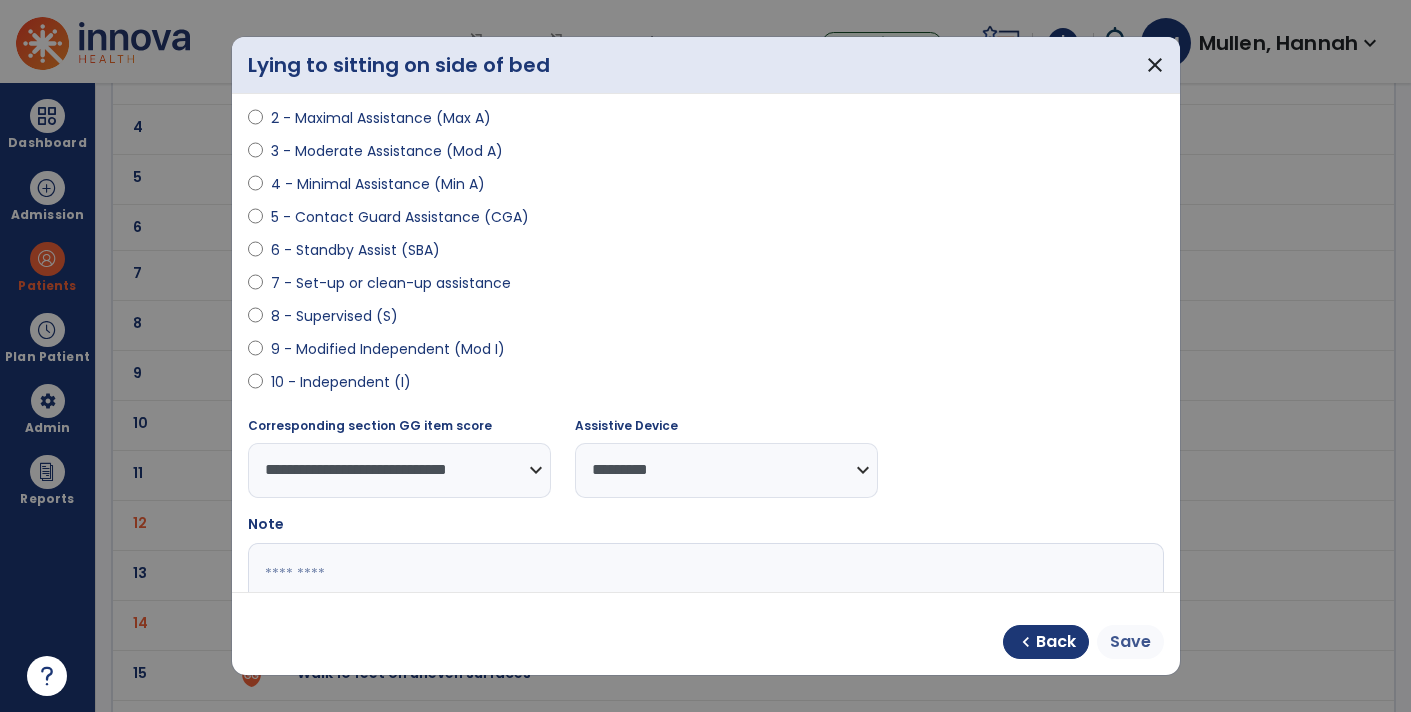 click on "Save" at bounding box center (1130, 642) 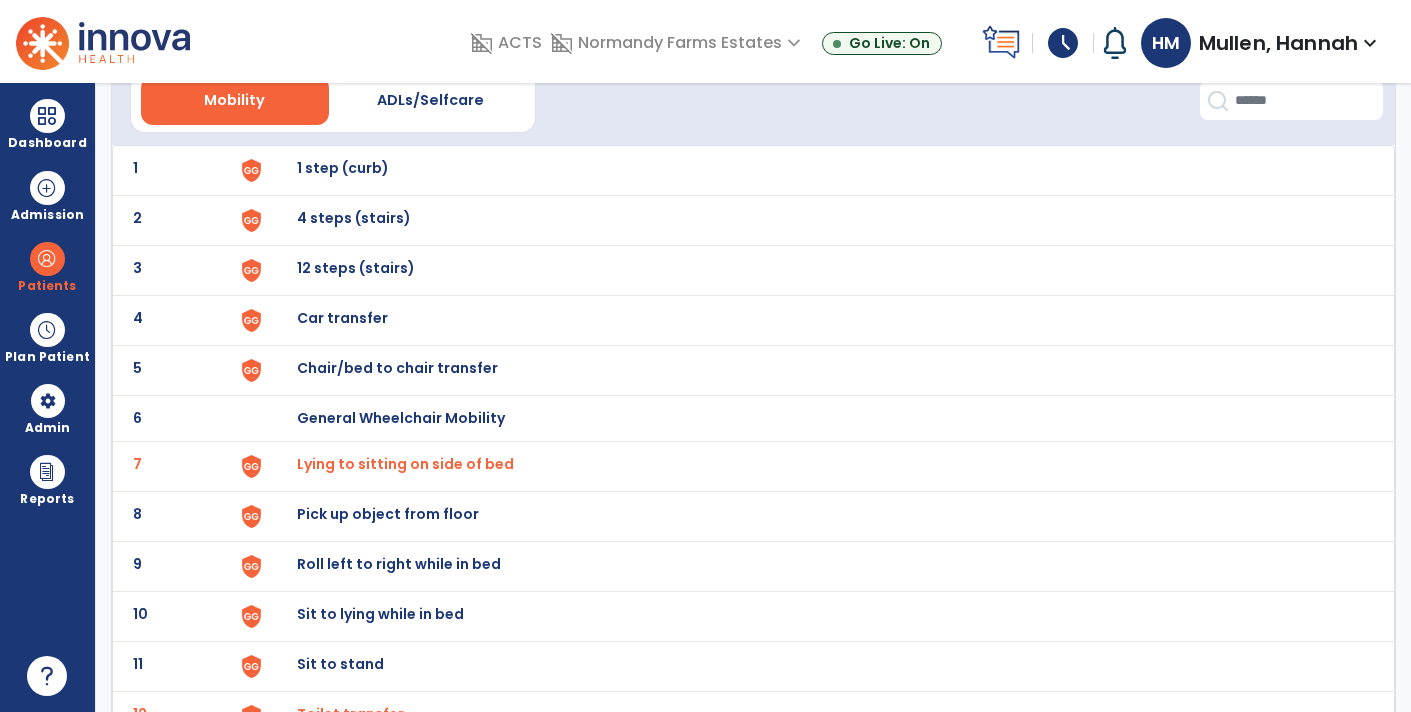 scroll, scrollTop: 0, scrollLeft: 0, axis: both 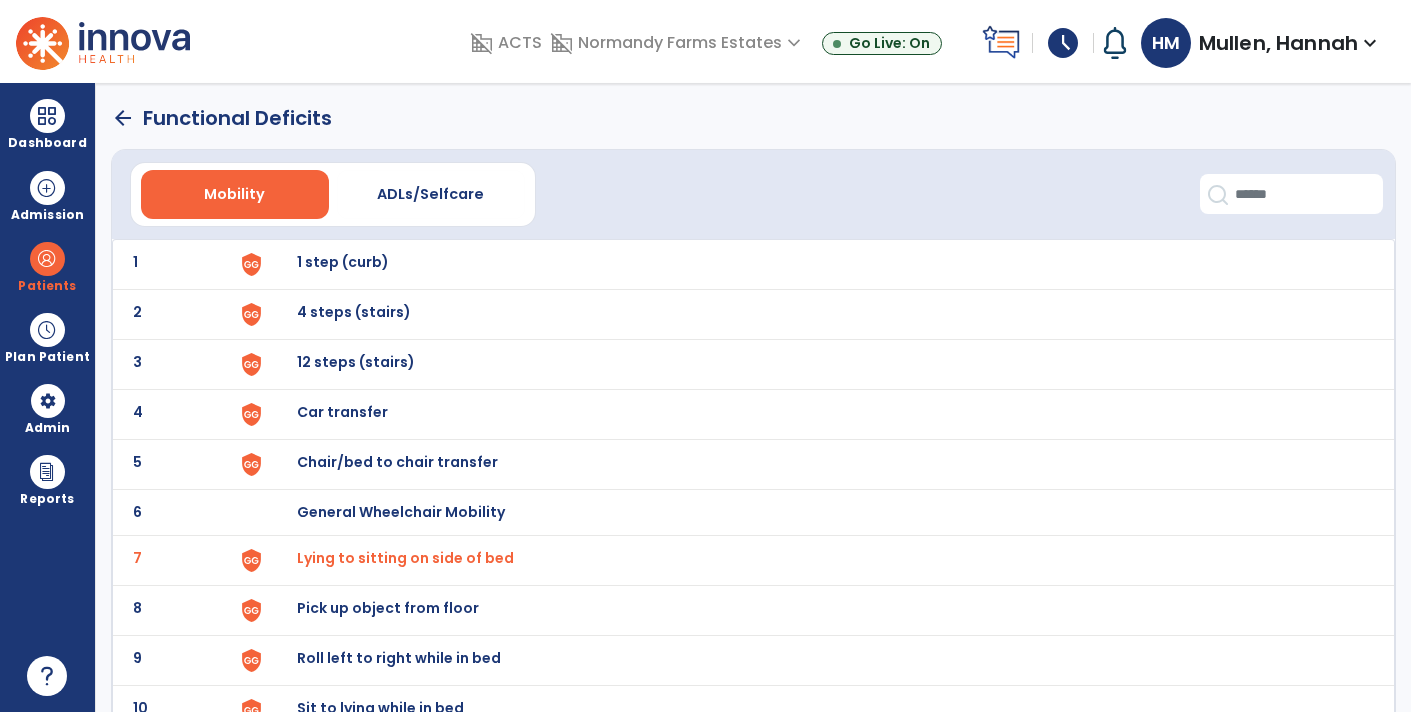 click on "Chair/bed to chair transfer" at bounding box center [815, 264] 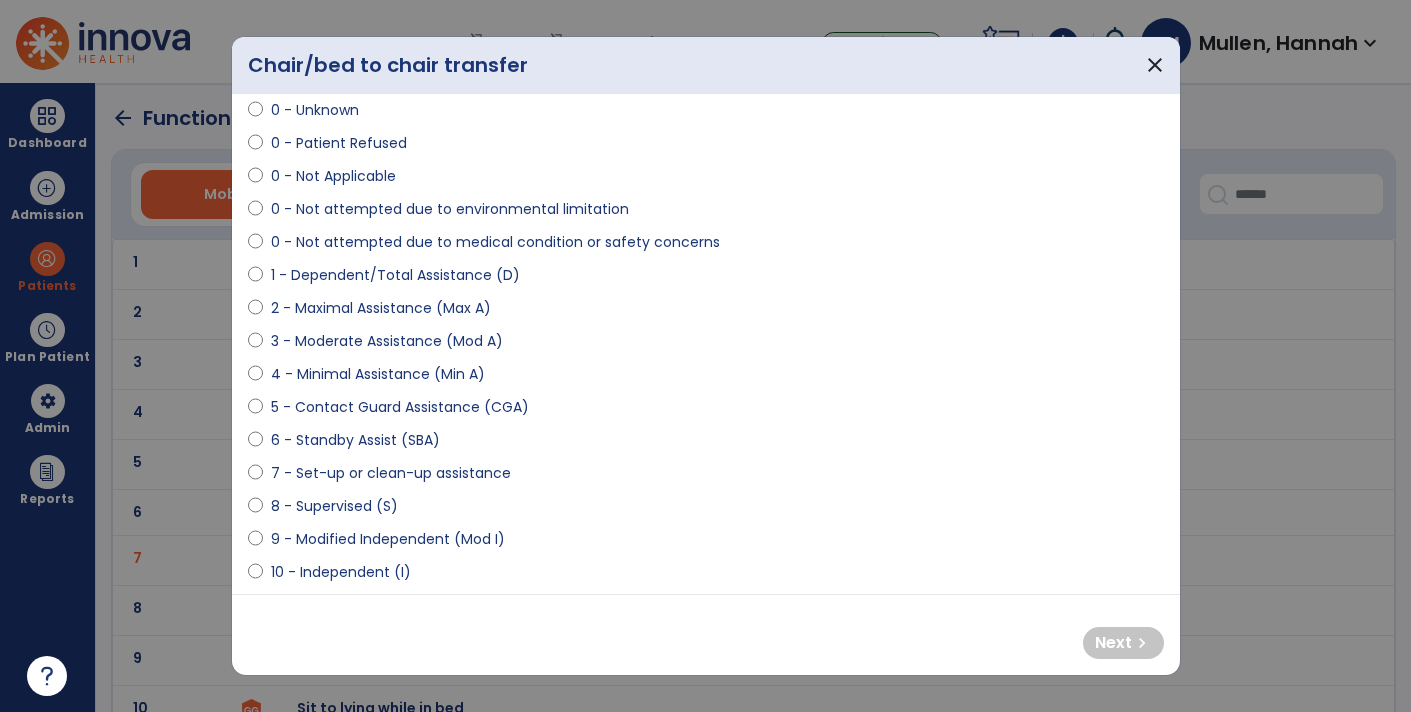 scroll, scrollTop: 81, scrollLeft: 0, axis: vertical 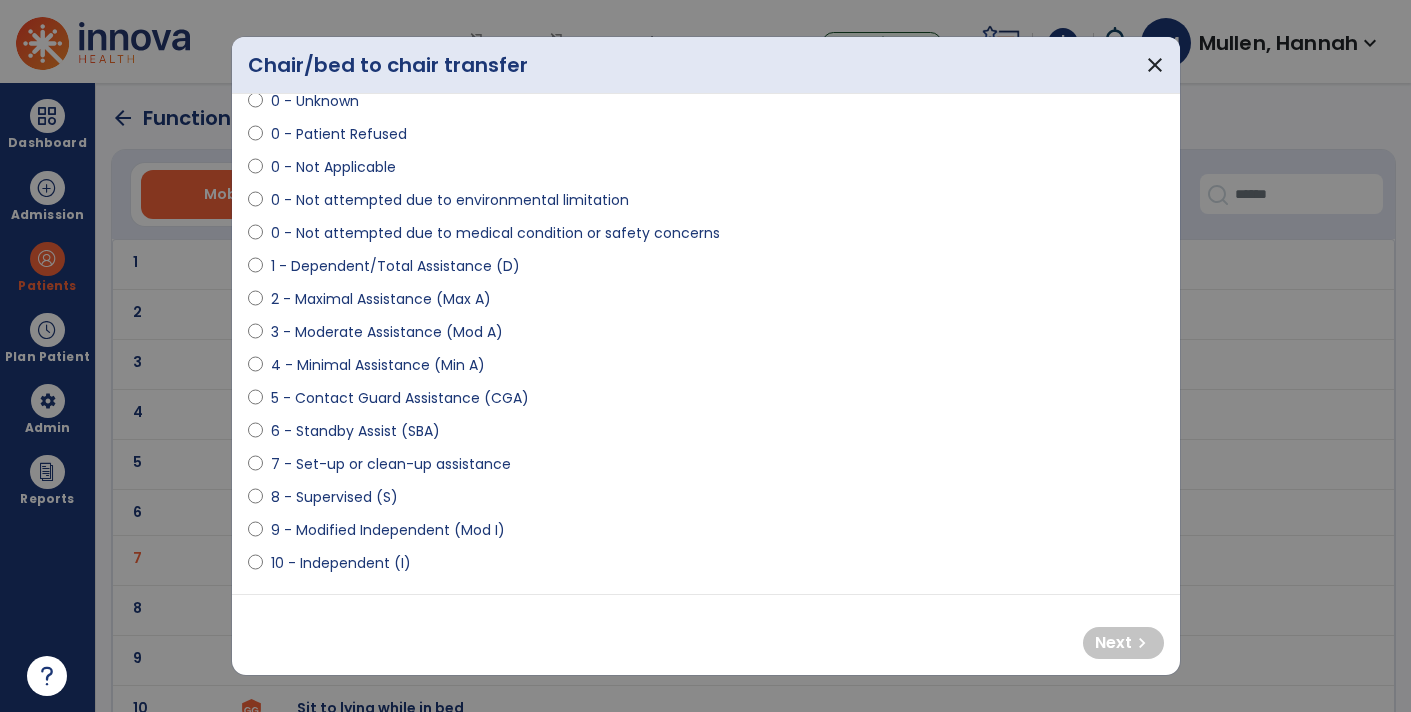 click on "3 - Moderate Assistance (Mod A)" at bounding box center [387, 332] 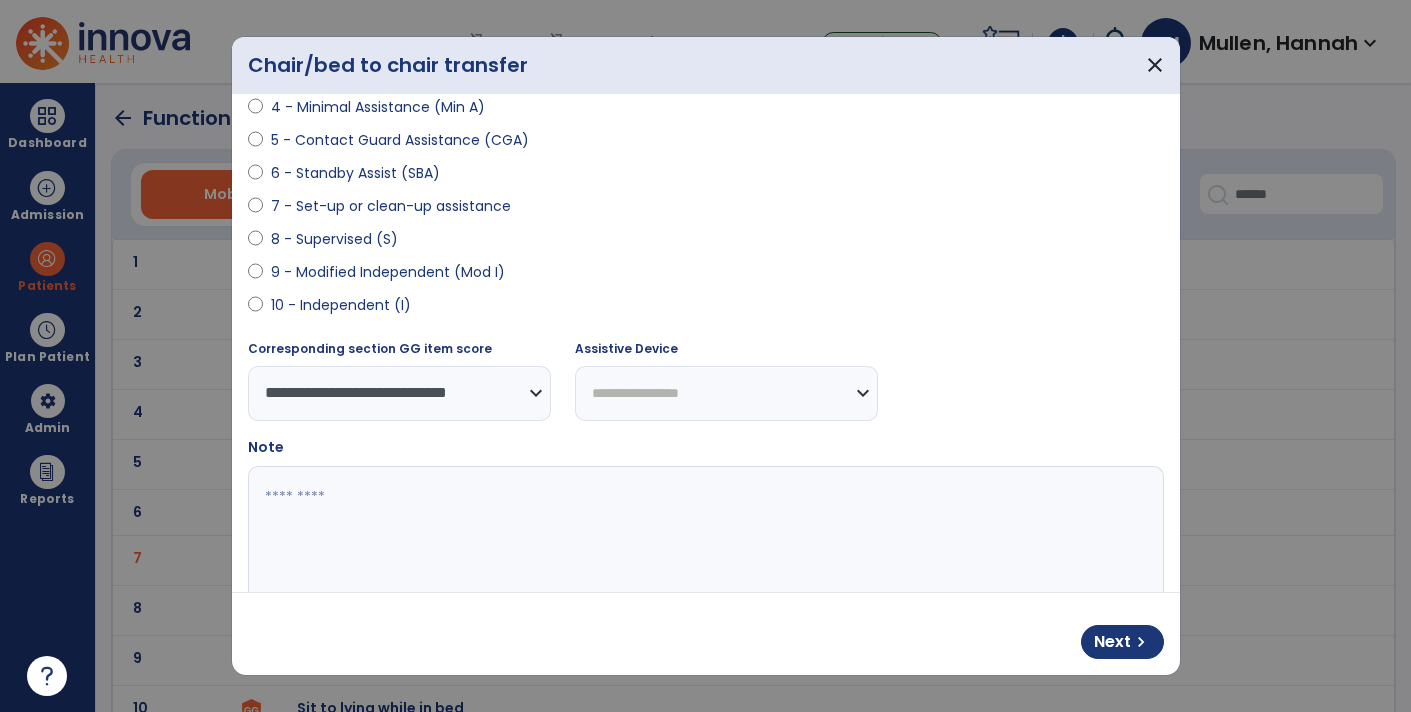 scroll, scrollTop: 335, scrollLeft: 0, axis: vertical 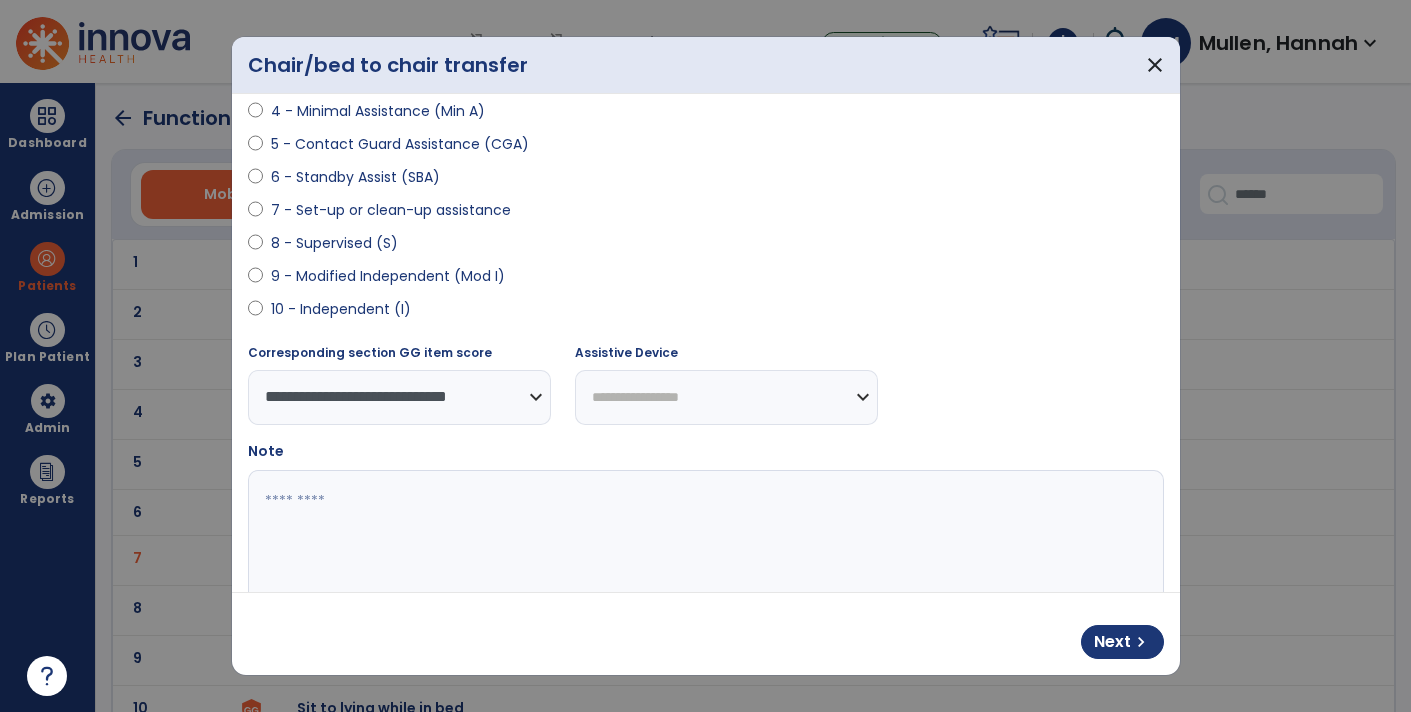 click on "**********" at bounding box center [726, 397] 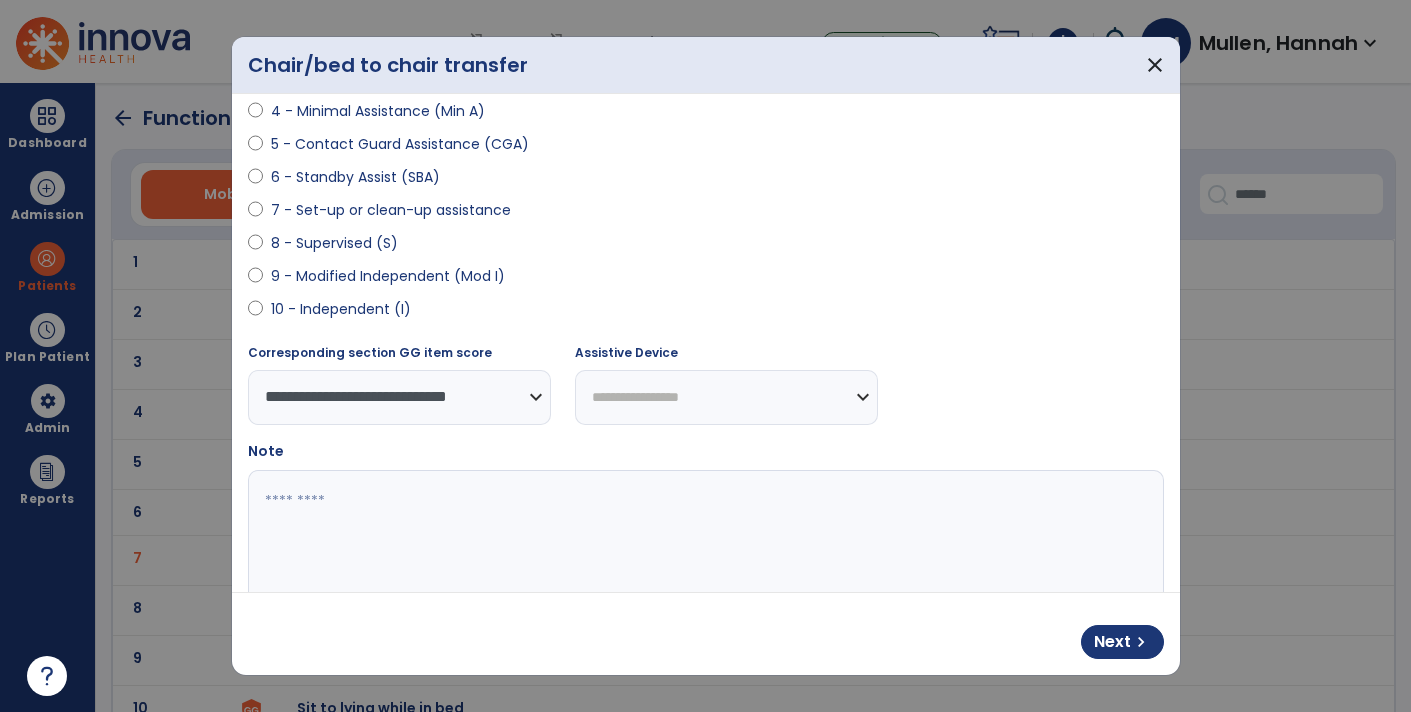 select on "**********" 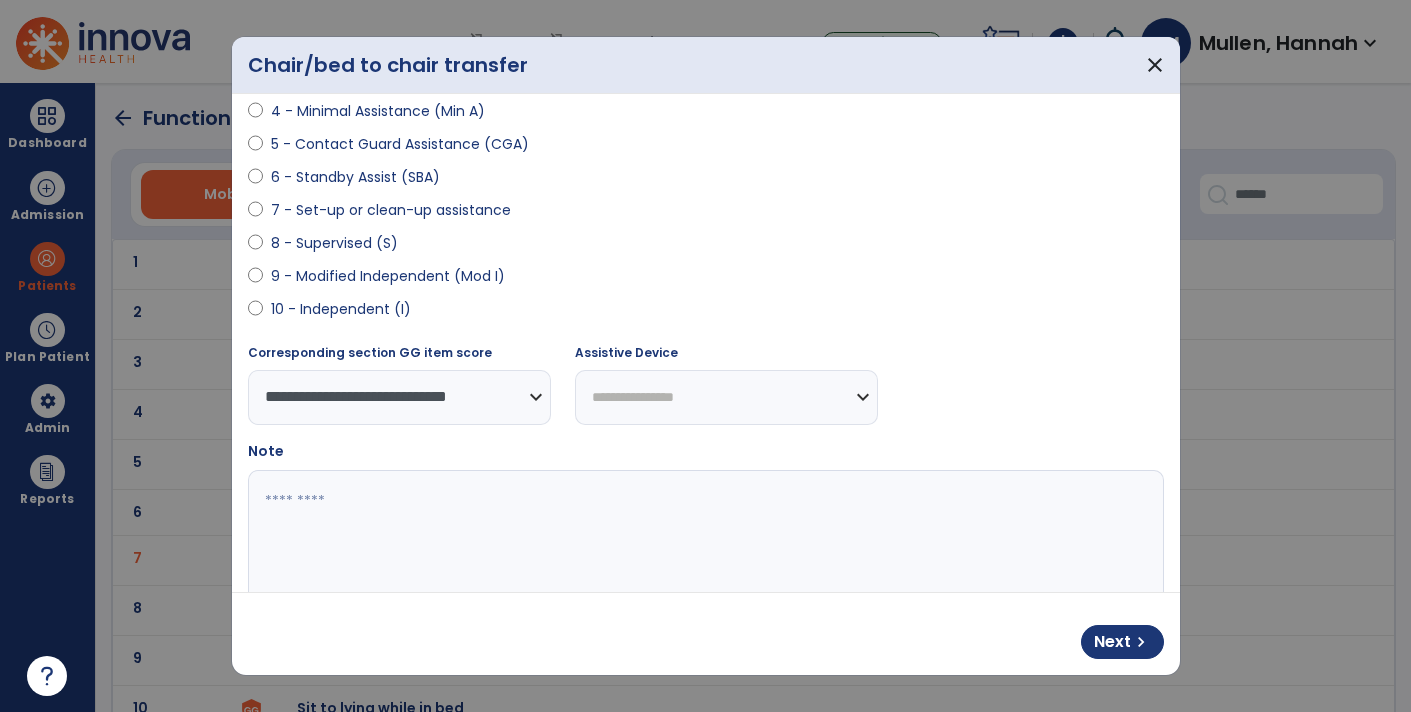 click on "**********" at bounding box center (726, 397) 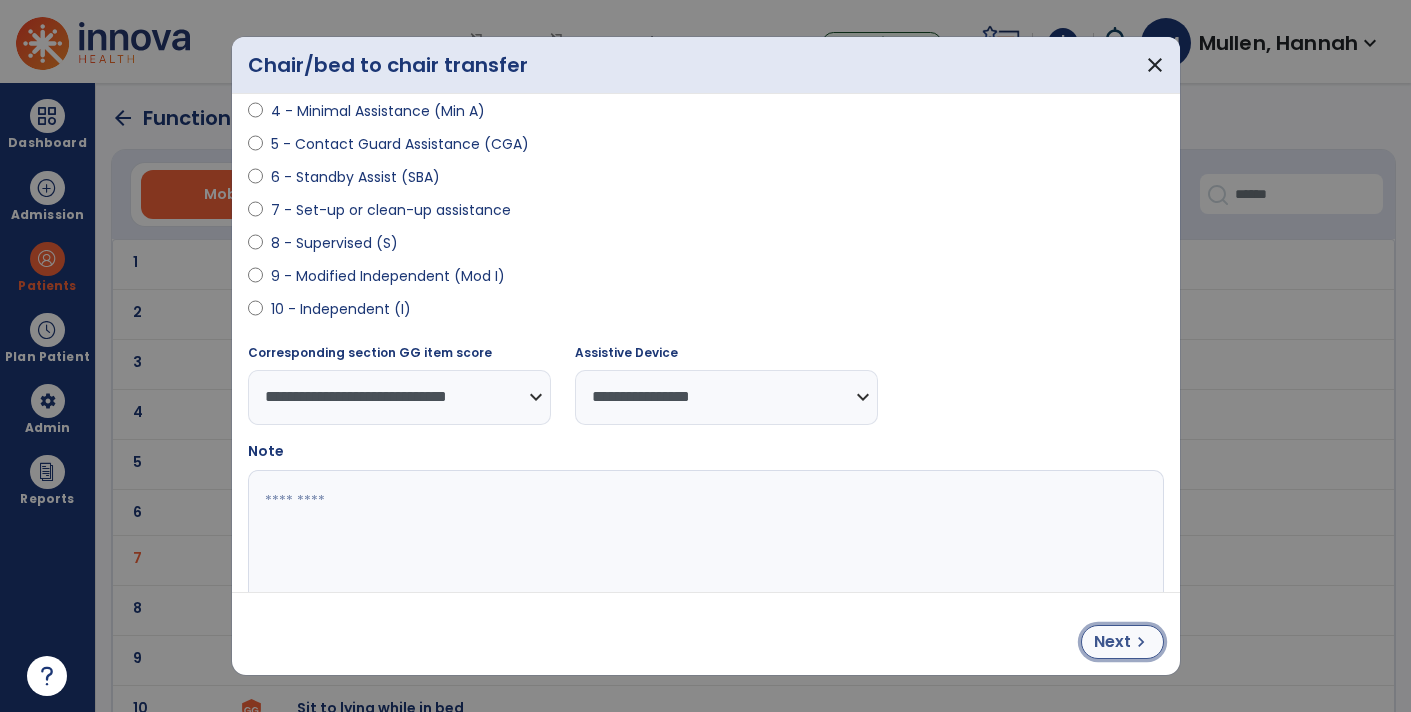 click on "chevron_right" at bounding box center [1141, 642] 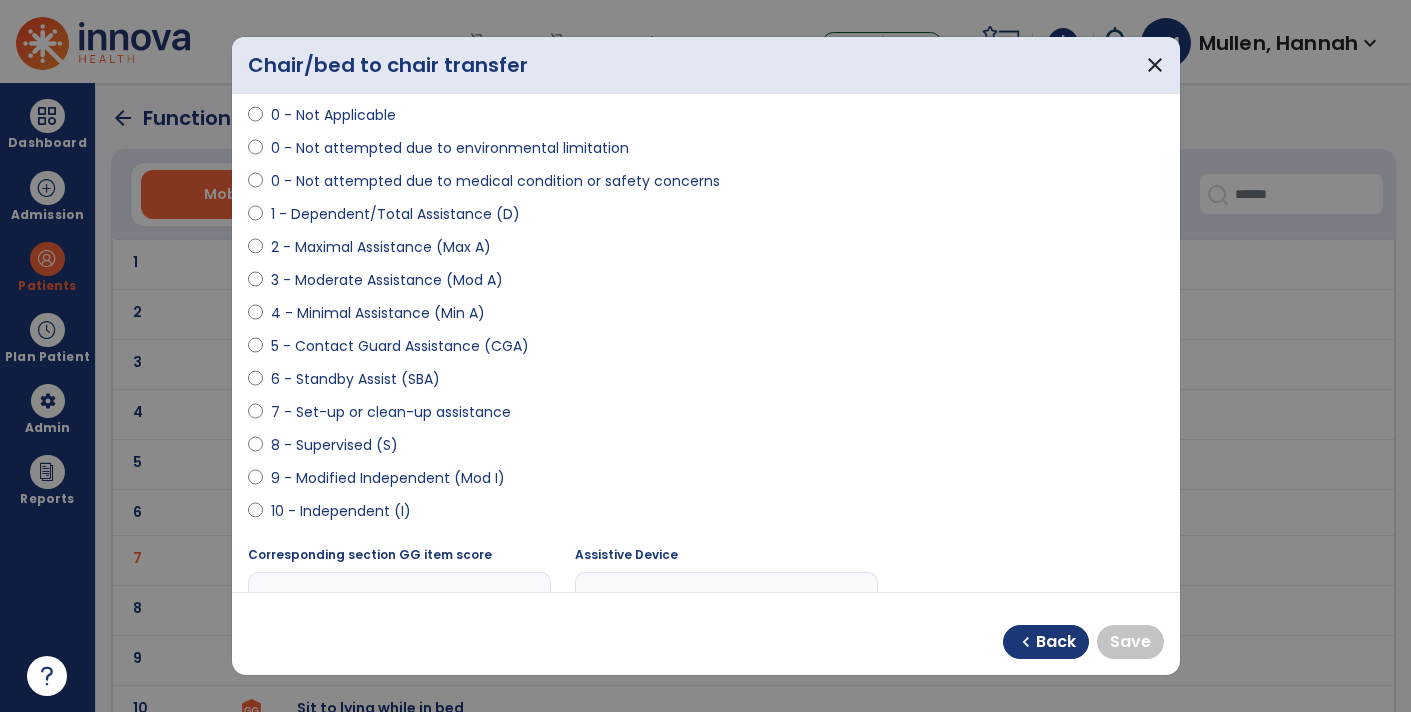 scroll, scrollTop: 137, scrollLeft: 0, axis: vertical 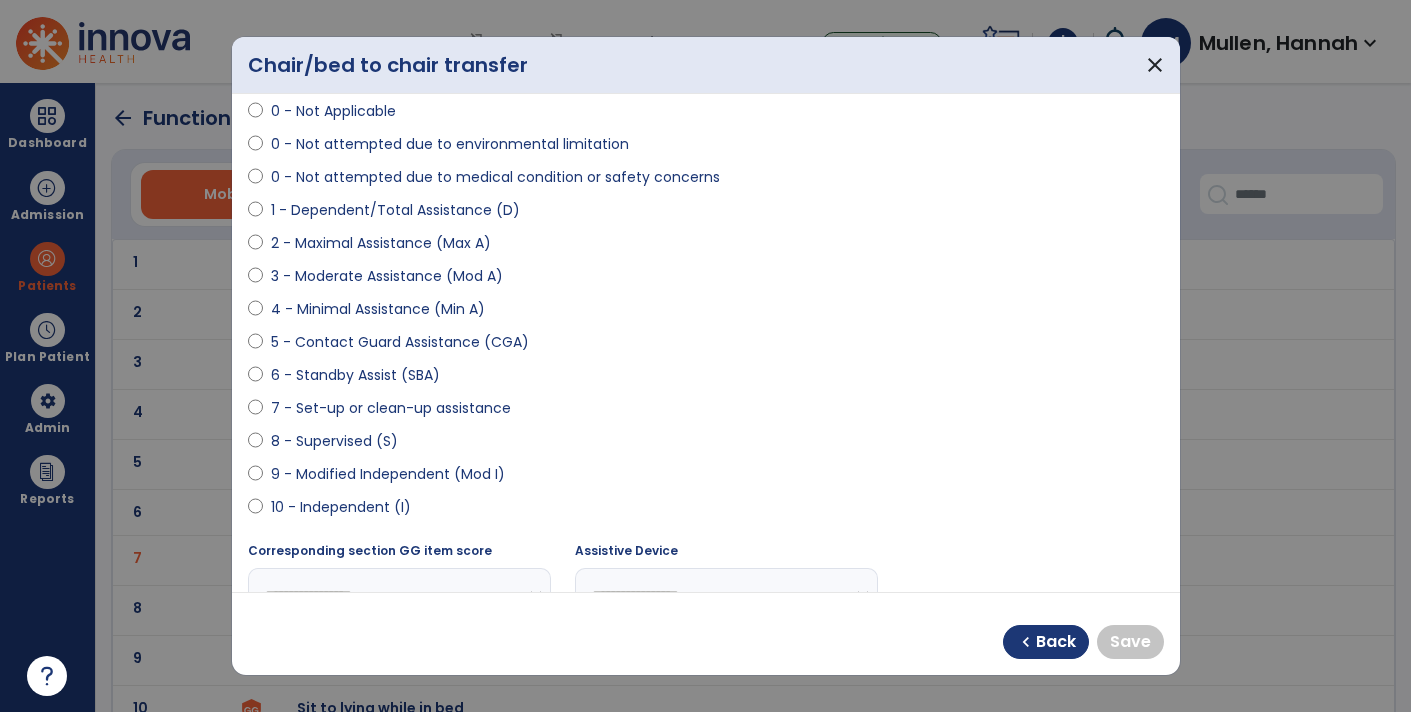 click on "4 - Minimal Assistance (Min A)" at bounding box center (378, 309) 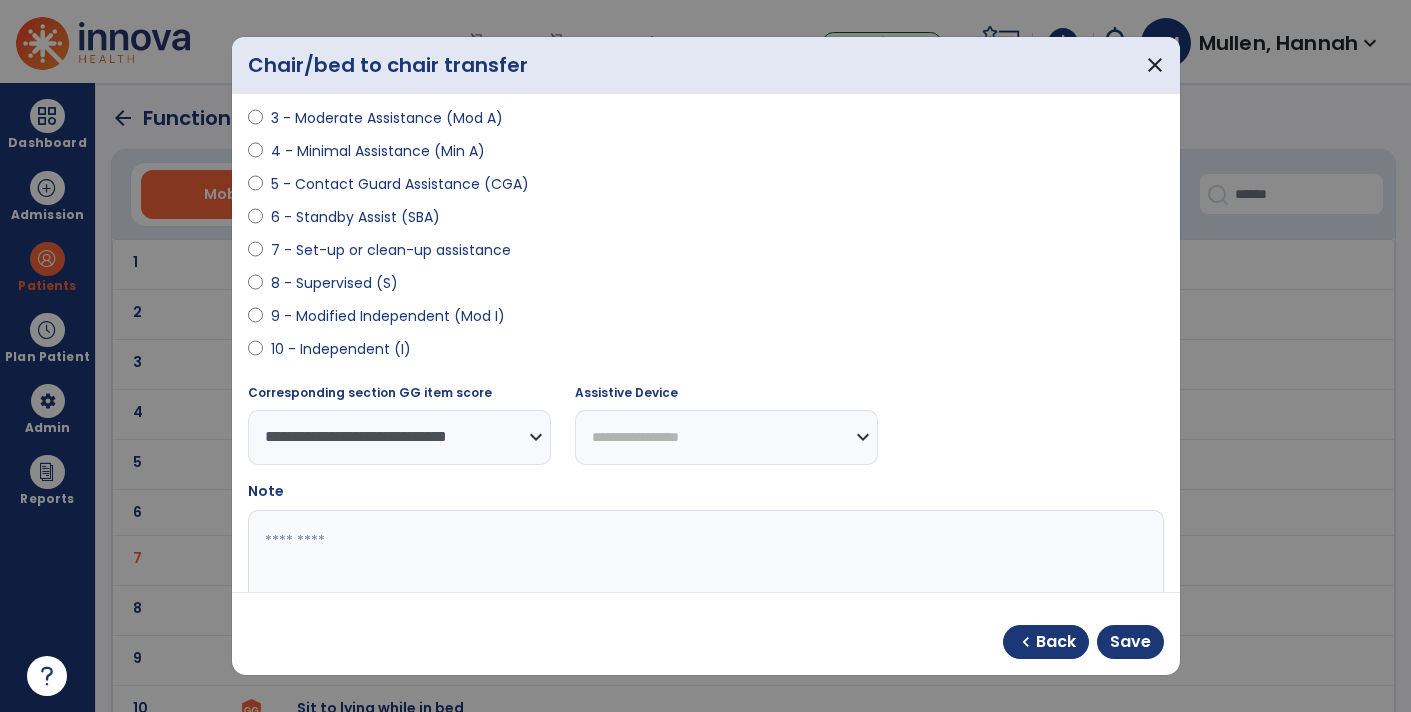 scroll, scrollTop: 292, scrollLeft: 0, axis: vertical 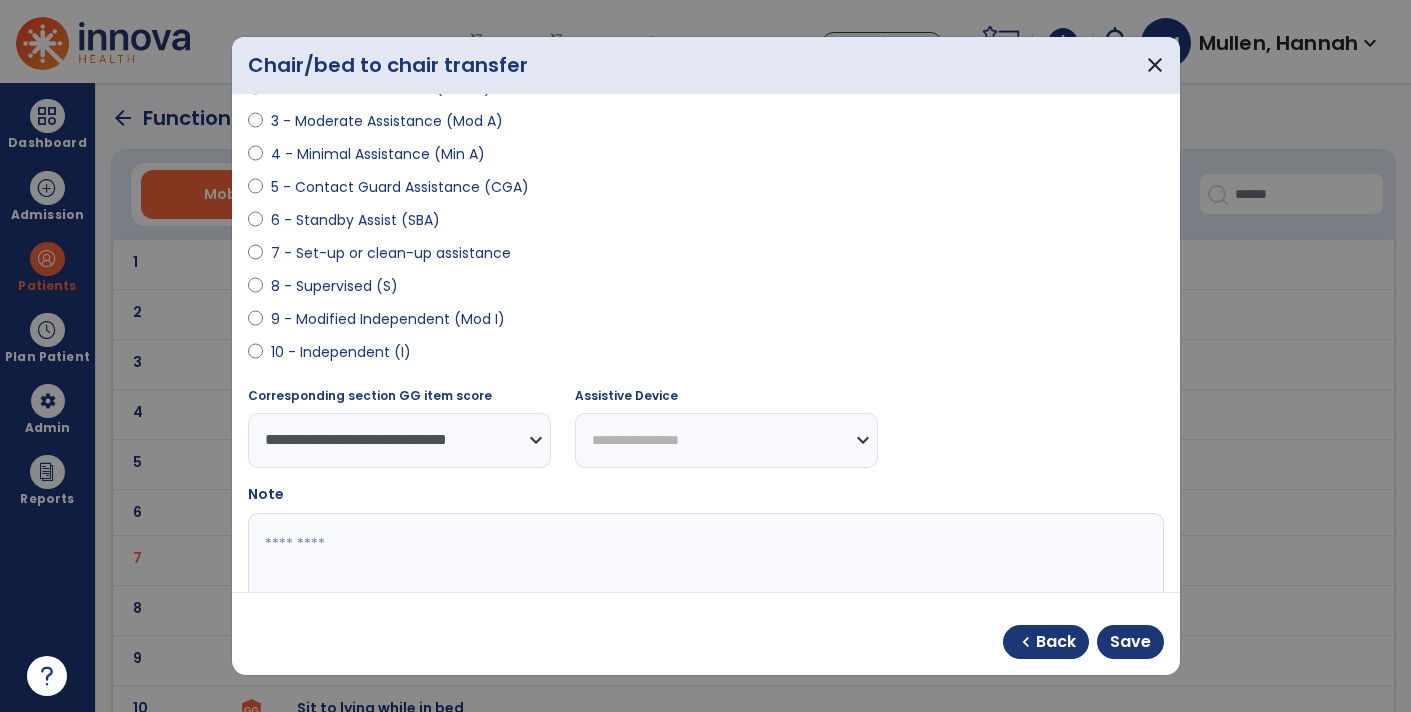 select on "**********" 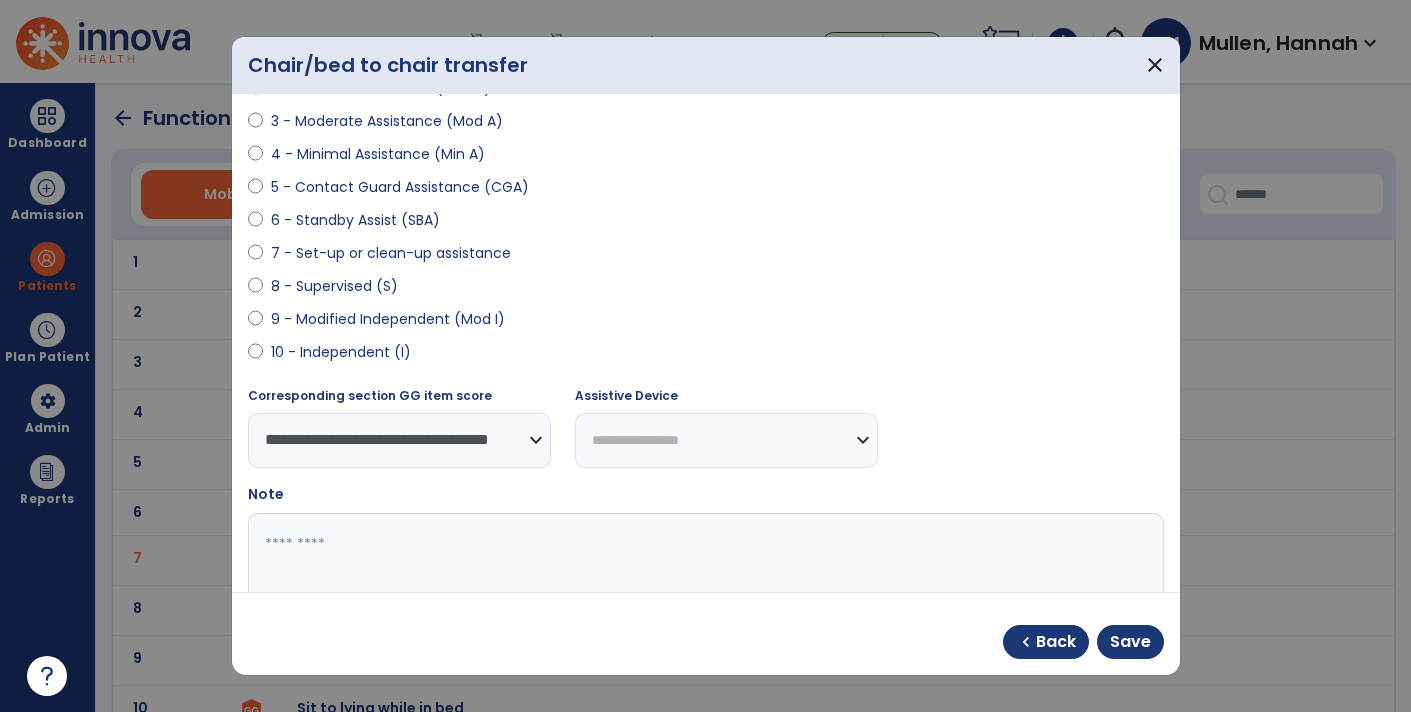 click on "**********" at bounding box center [726, 440] 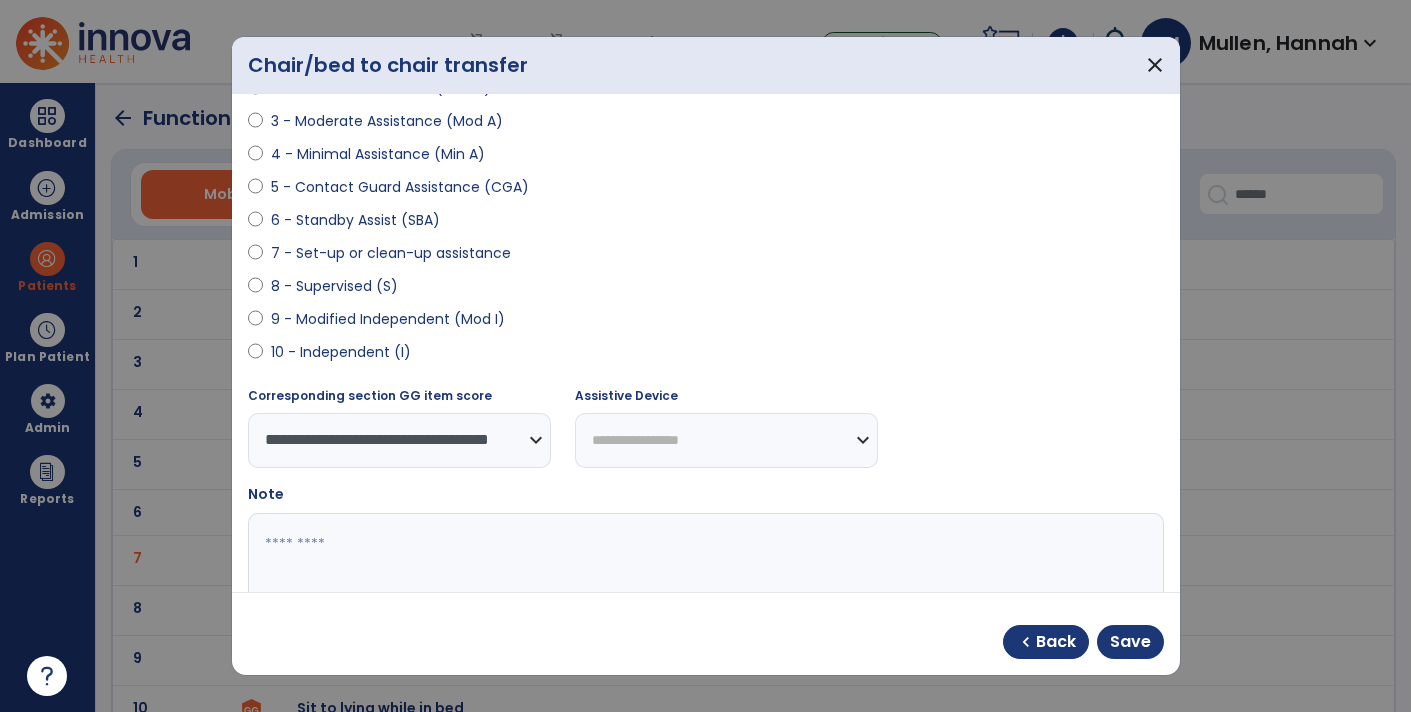 select on "**********" 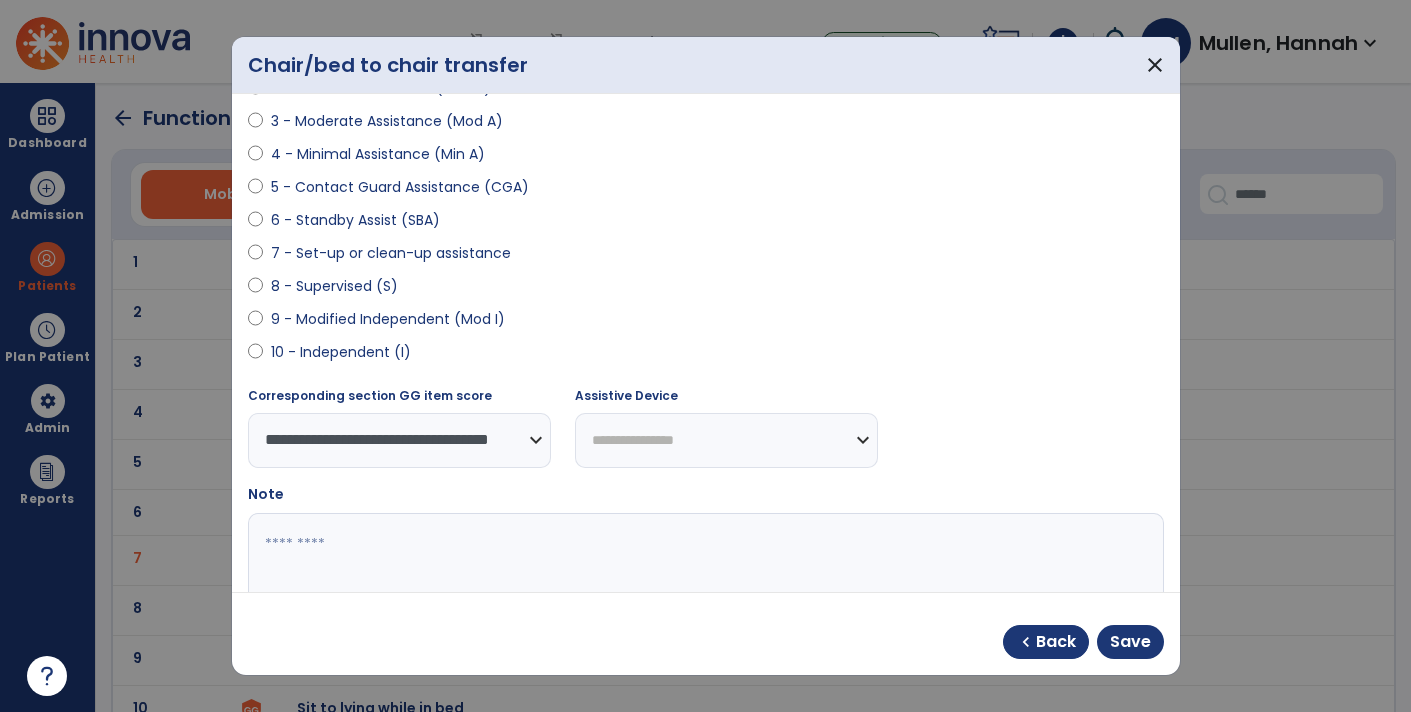 click on "**********" at bounding box center (726, 440) 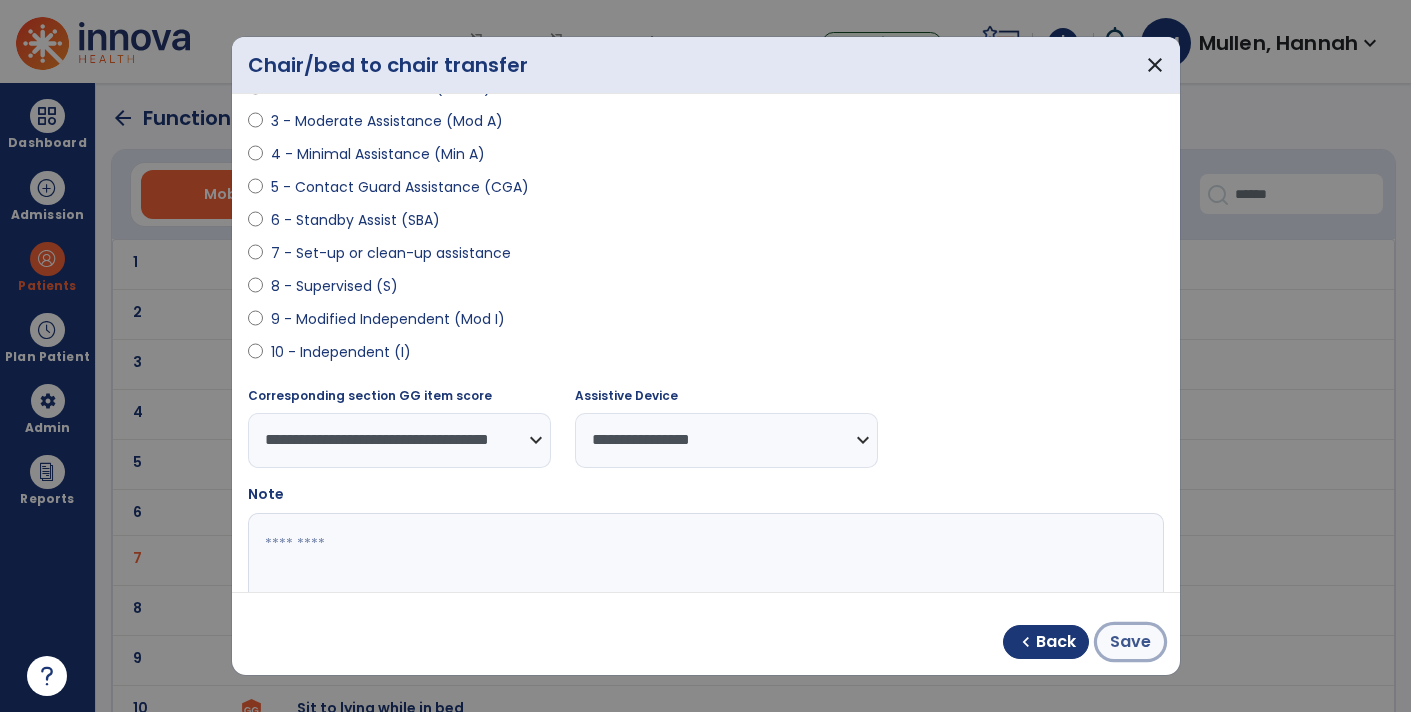 click on "Save" at bounding box center [1130, 642] 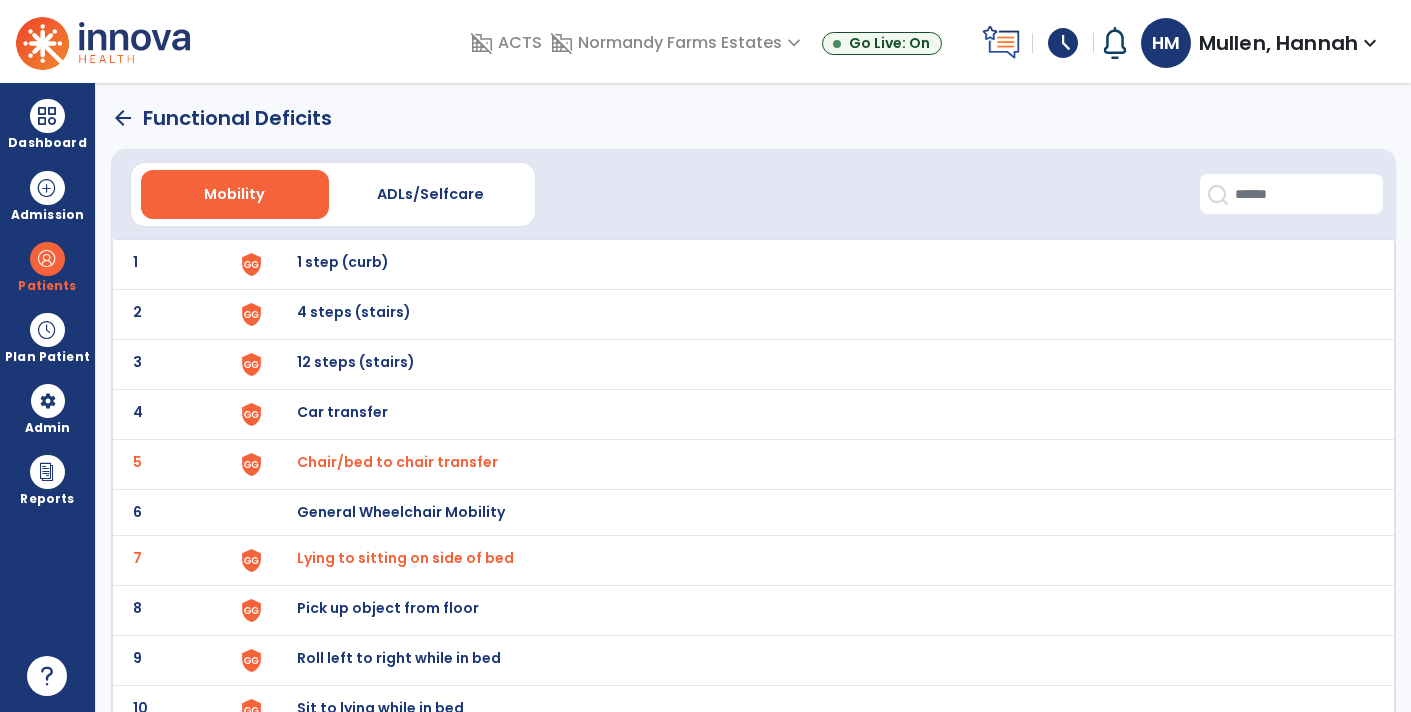 click on "Lying to sitting on side of bed" at bounding box center (815, 264) 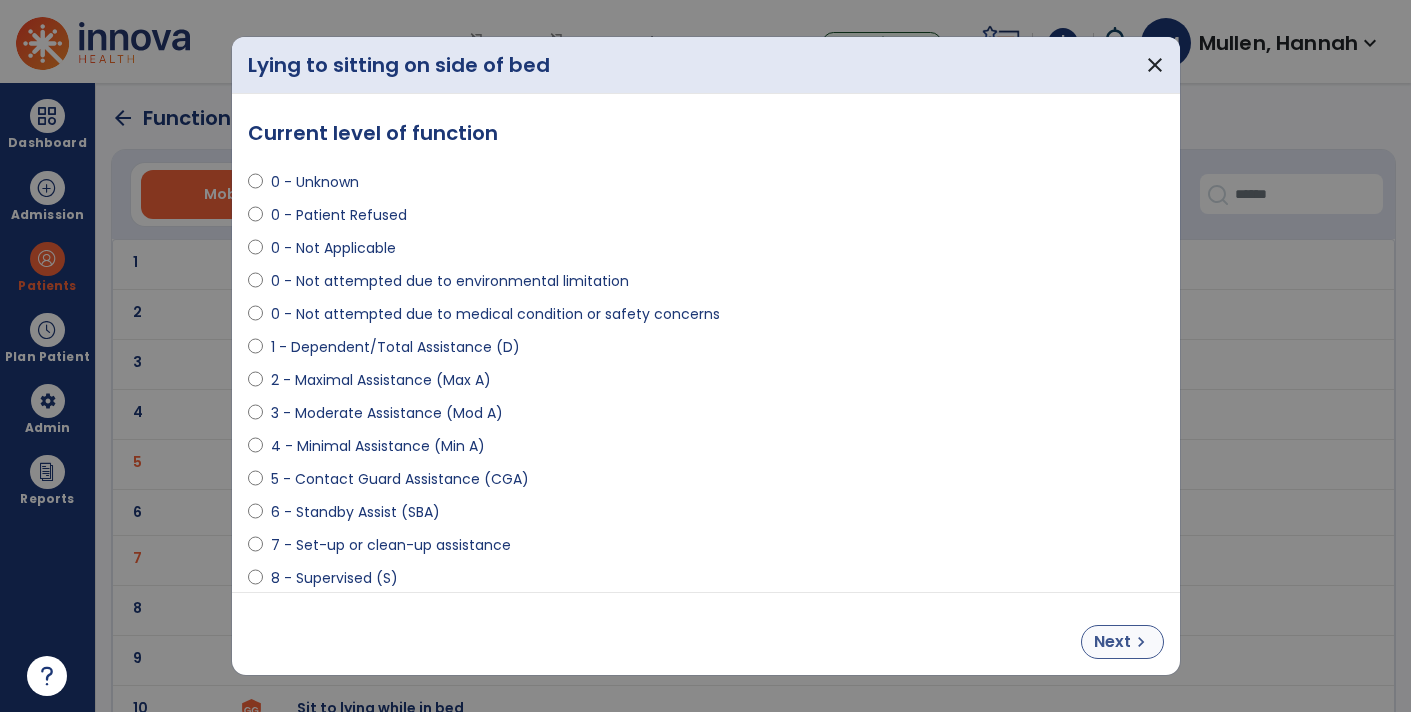 click on "Next" at bounding box center [1112, 642] 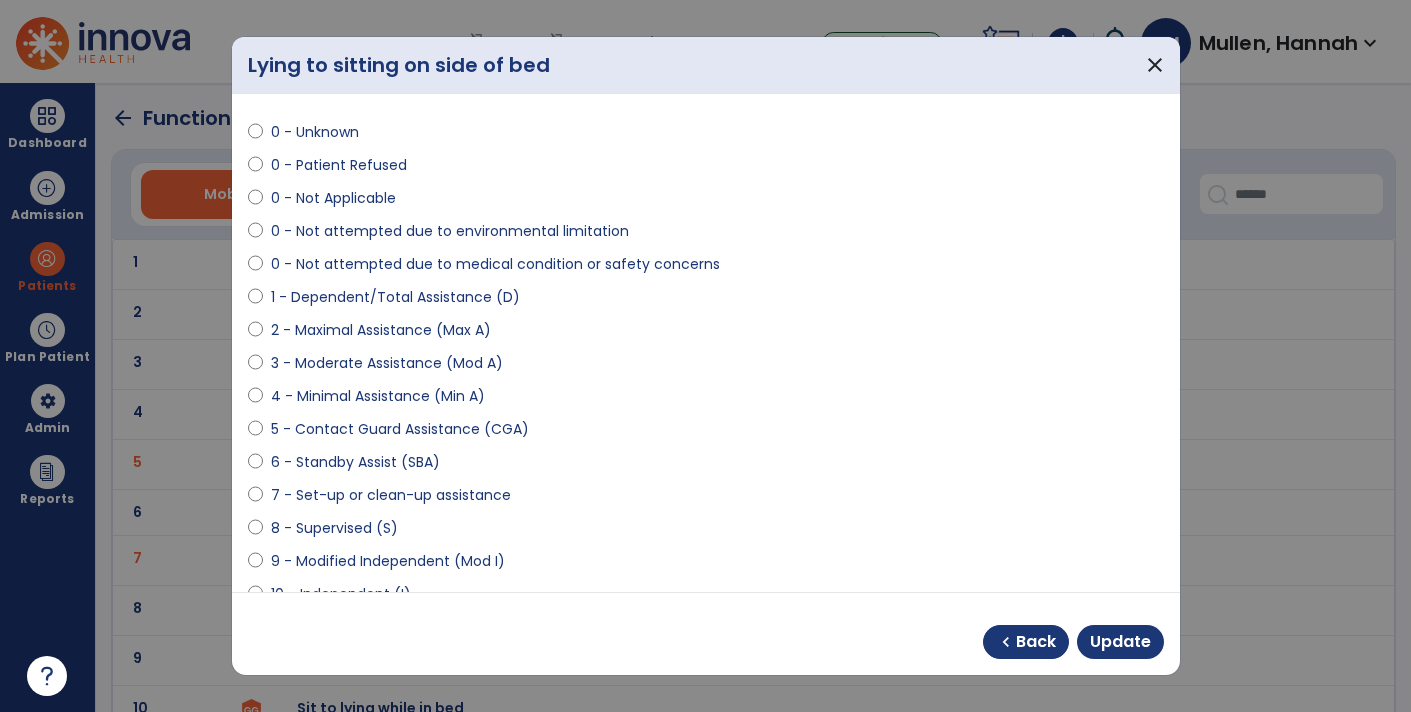 click on "8 - Supervised (S)" at bounding box center [334, 528] 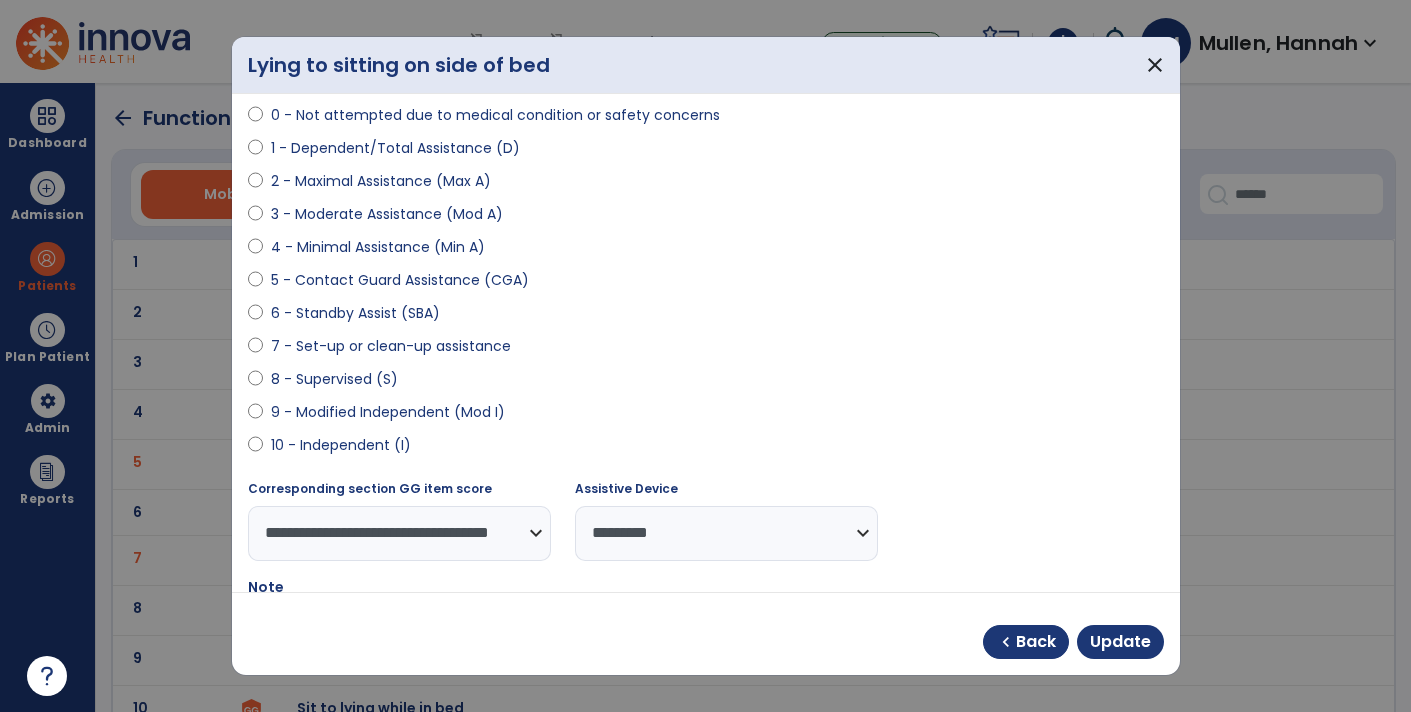 scroll, scrollTop: 318, scrollLeft: 0, axis: vertical 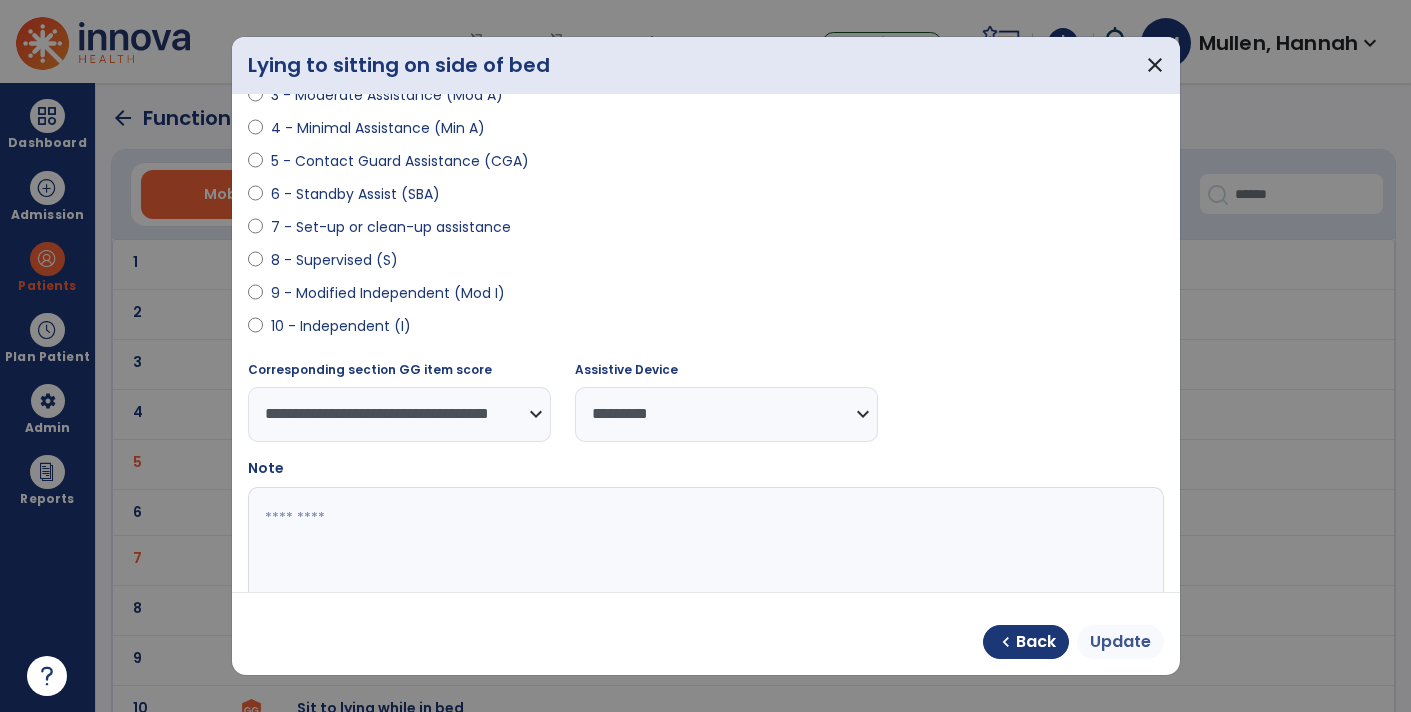 click on "Update" at bounding box center [1120, 642] 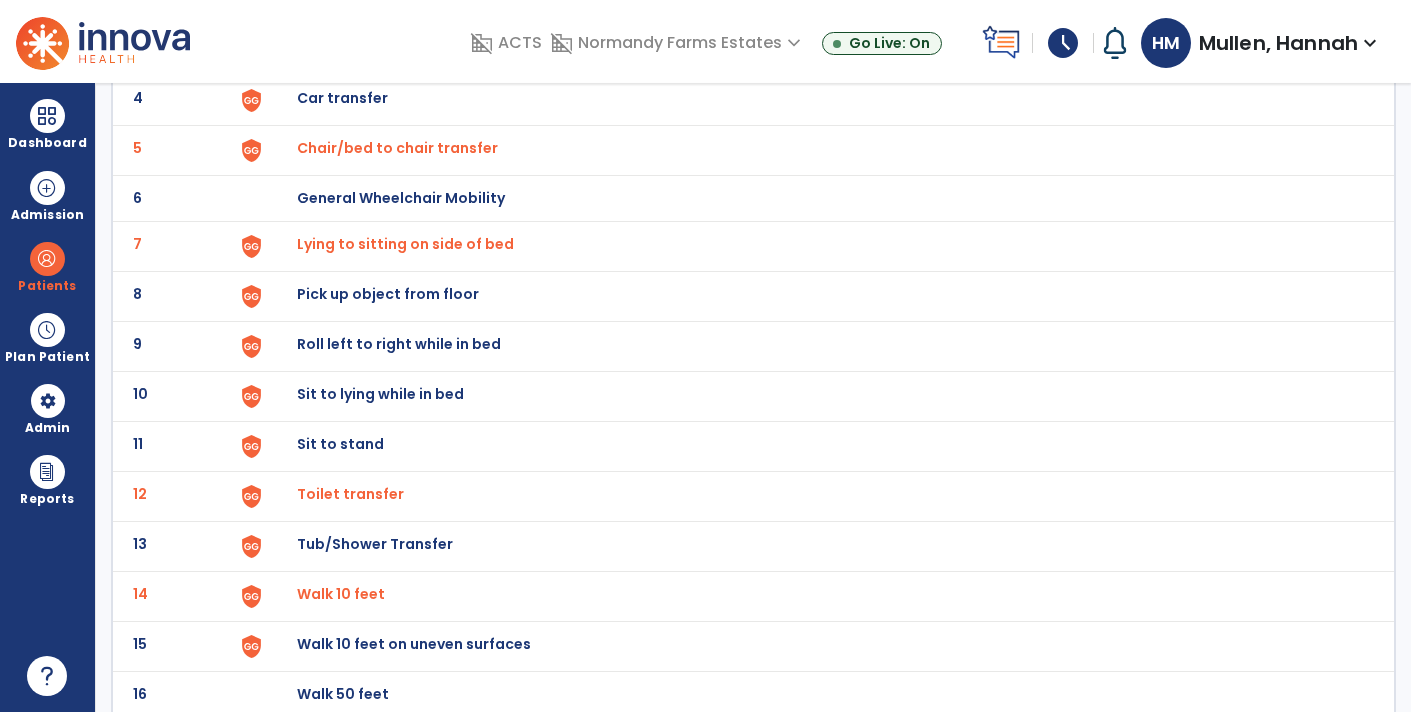 scroll, scrollTop: 307, scrollLeft: 0, axis: vertical 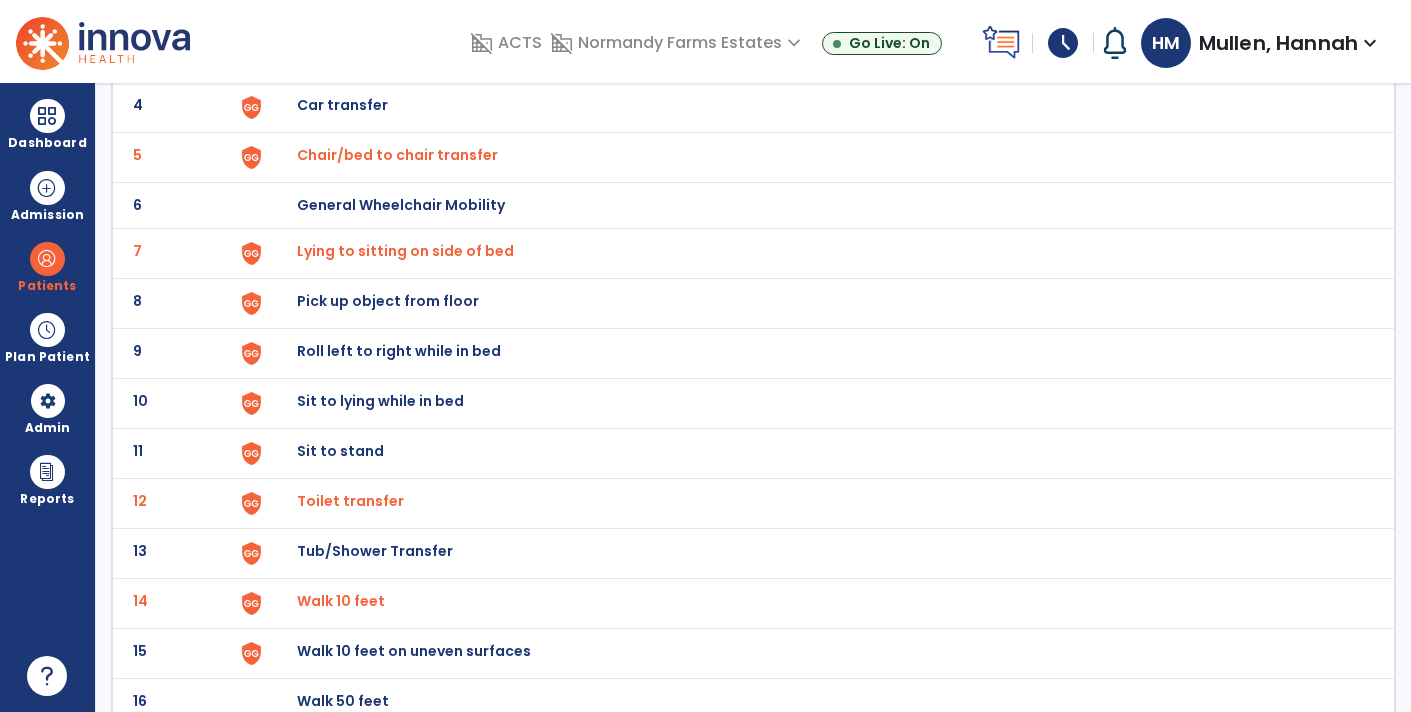 click on "Toilet transfer" at bounding box center (815, -43) 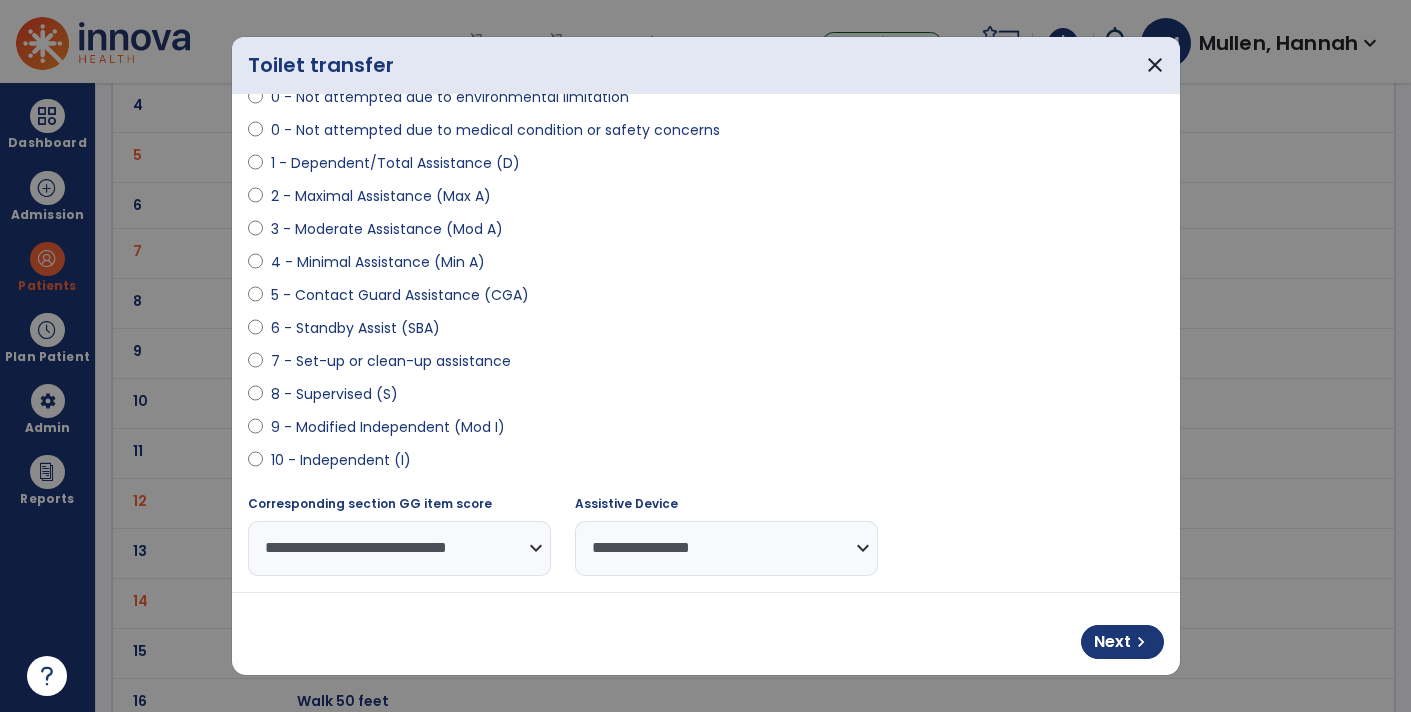 scroll, scrollTop: 180, scrollLeft: 0, axis: vertical 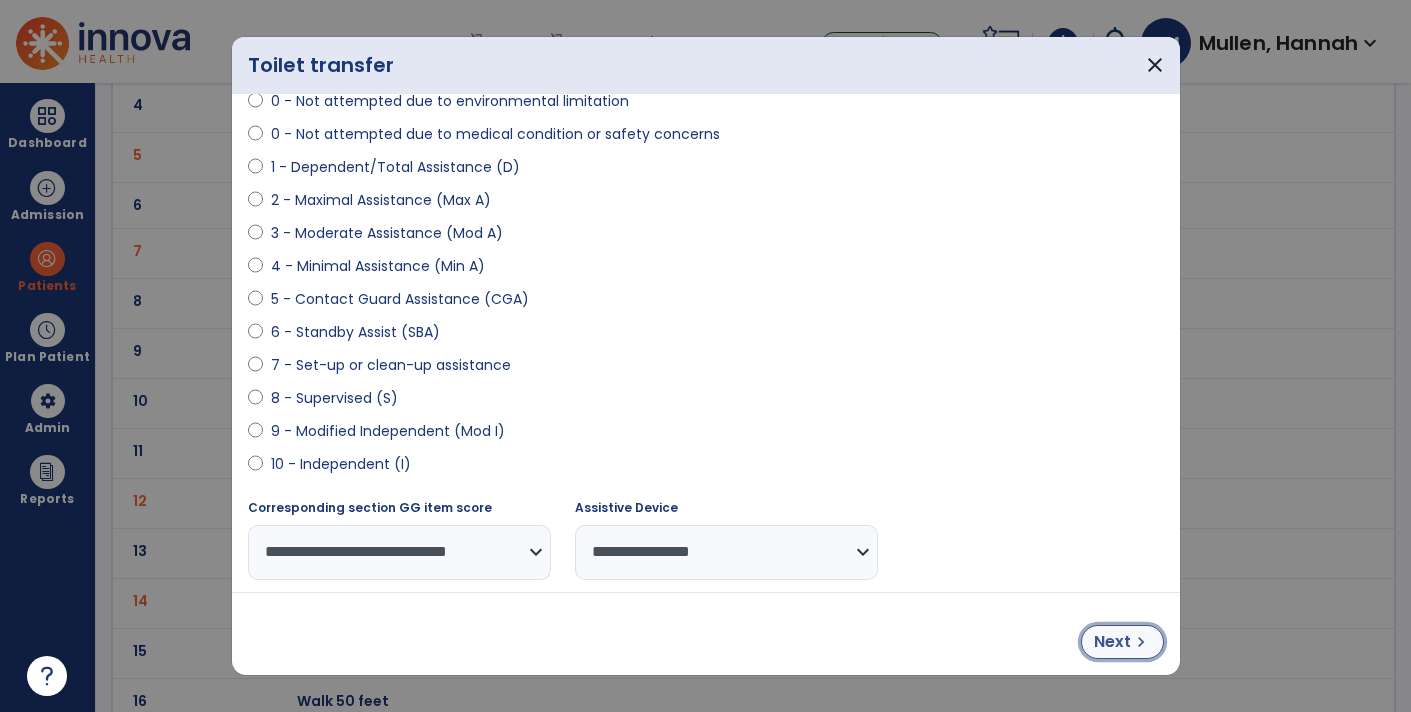 click on "chevron_right" at bounding box center [1141, 642] 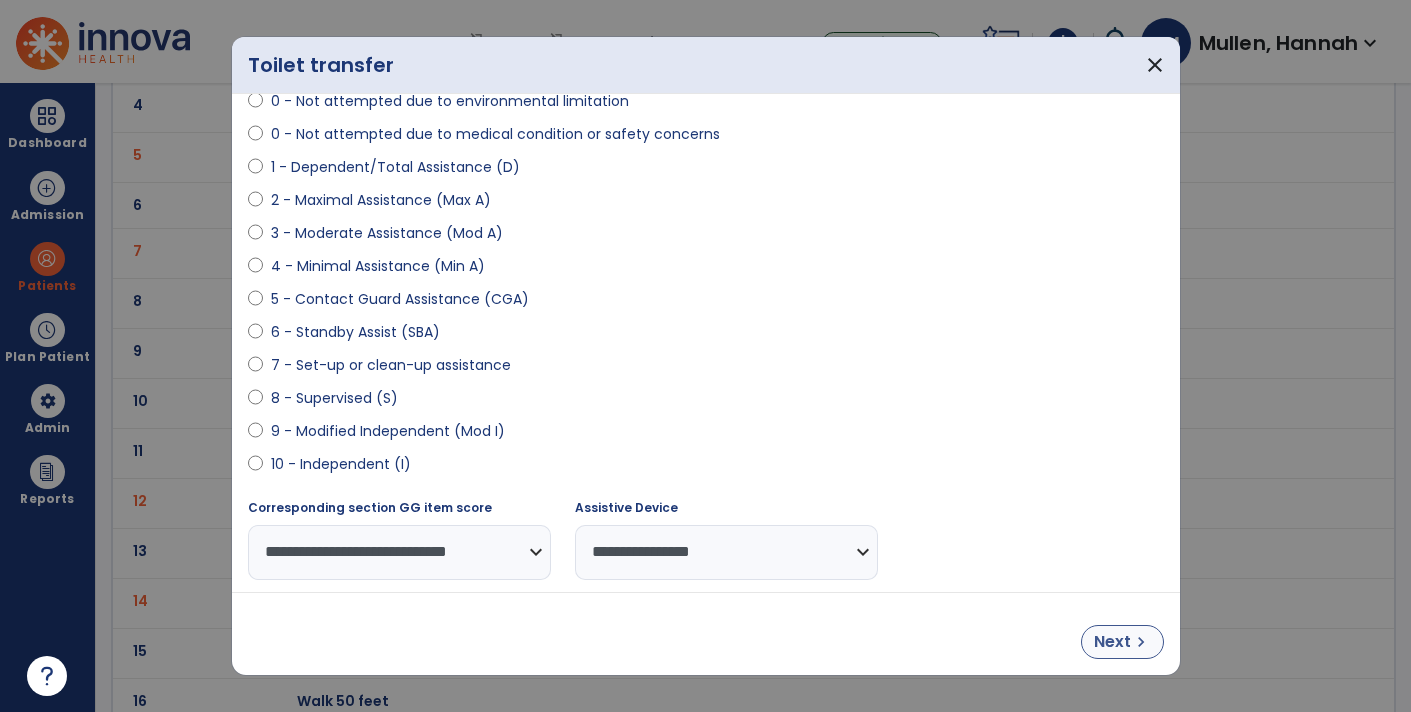 select on "**********" 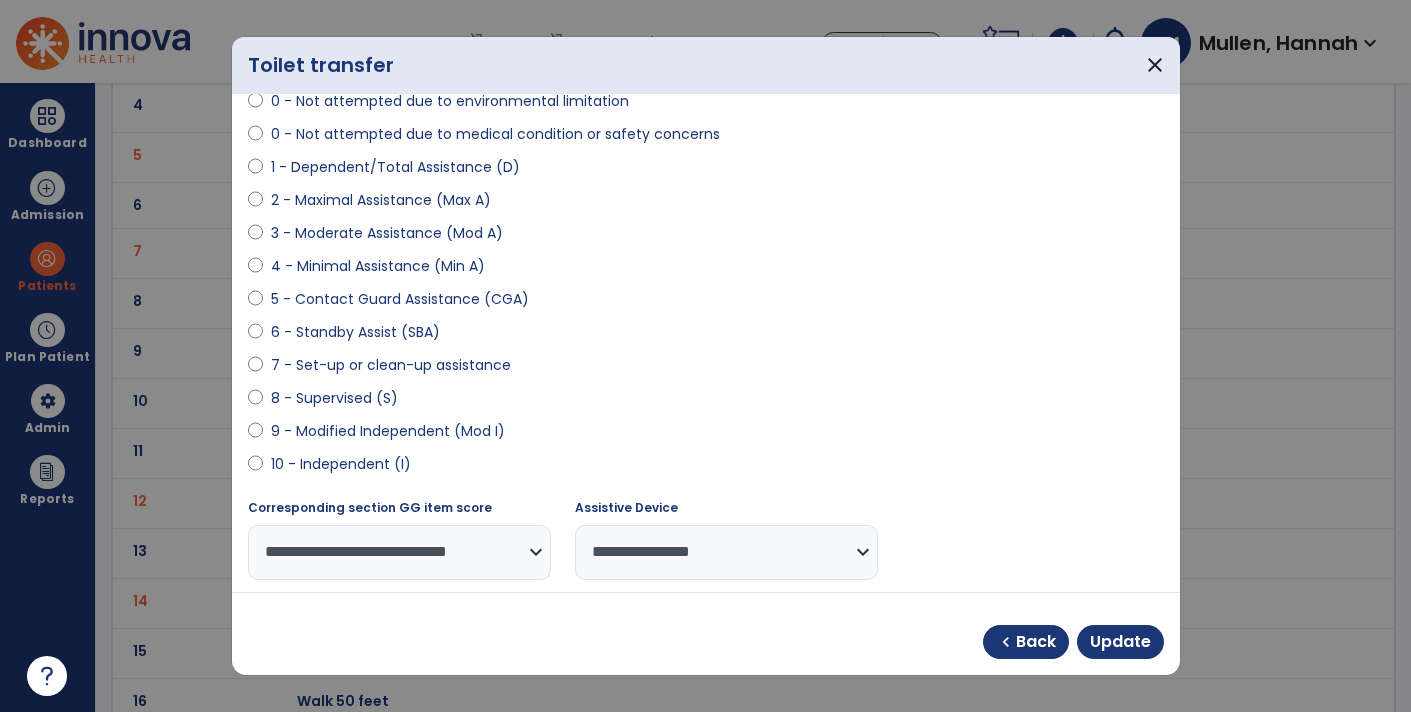 click on "8 - Supervised (S)" at bounding box center [334, 398] 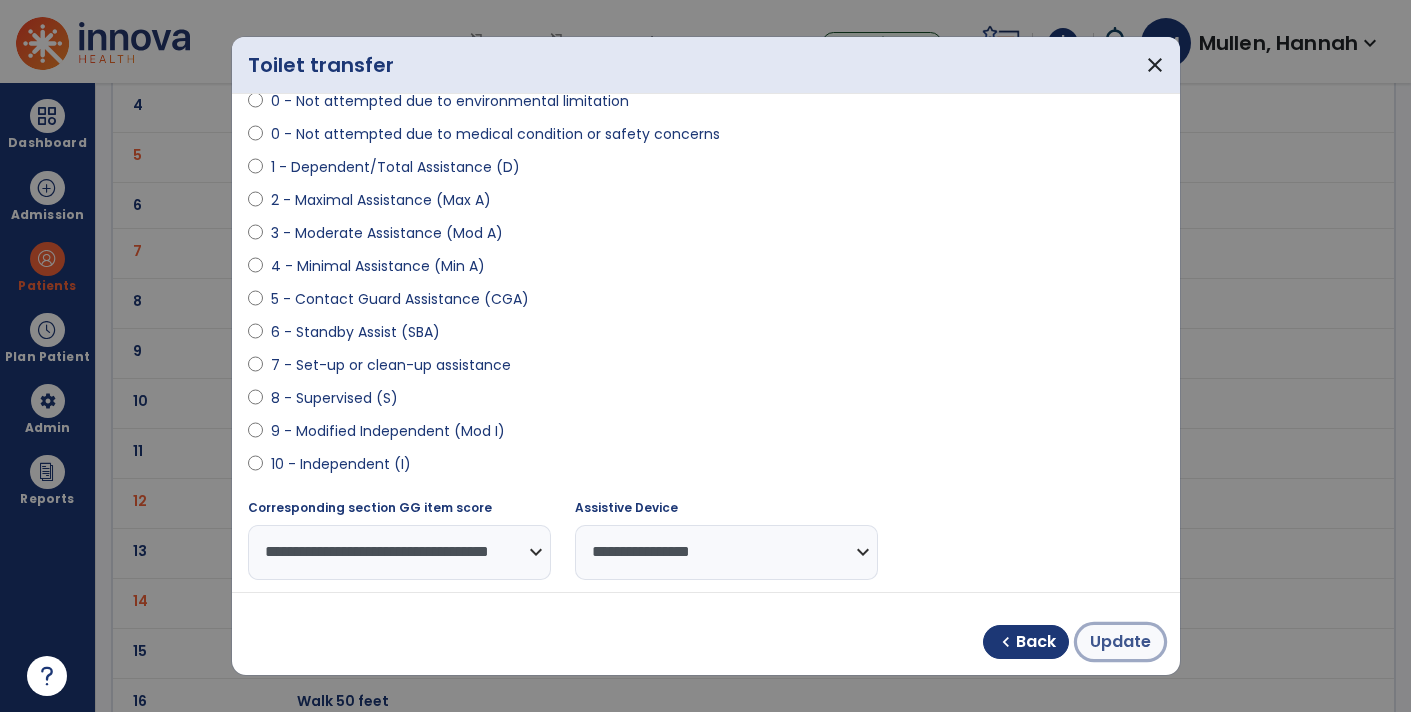 click on "Update" at bounding box center (1120, 642) 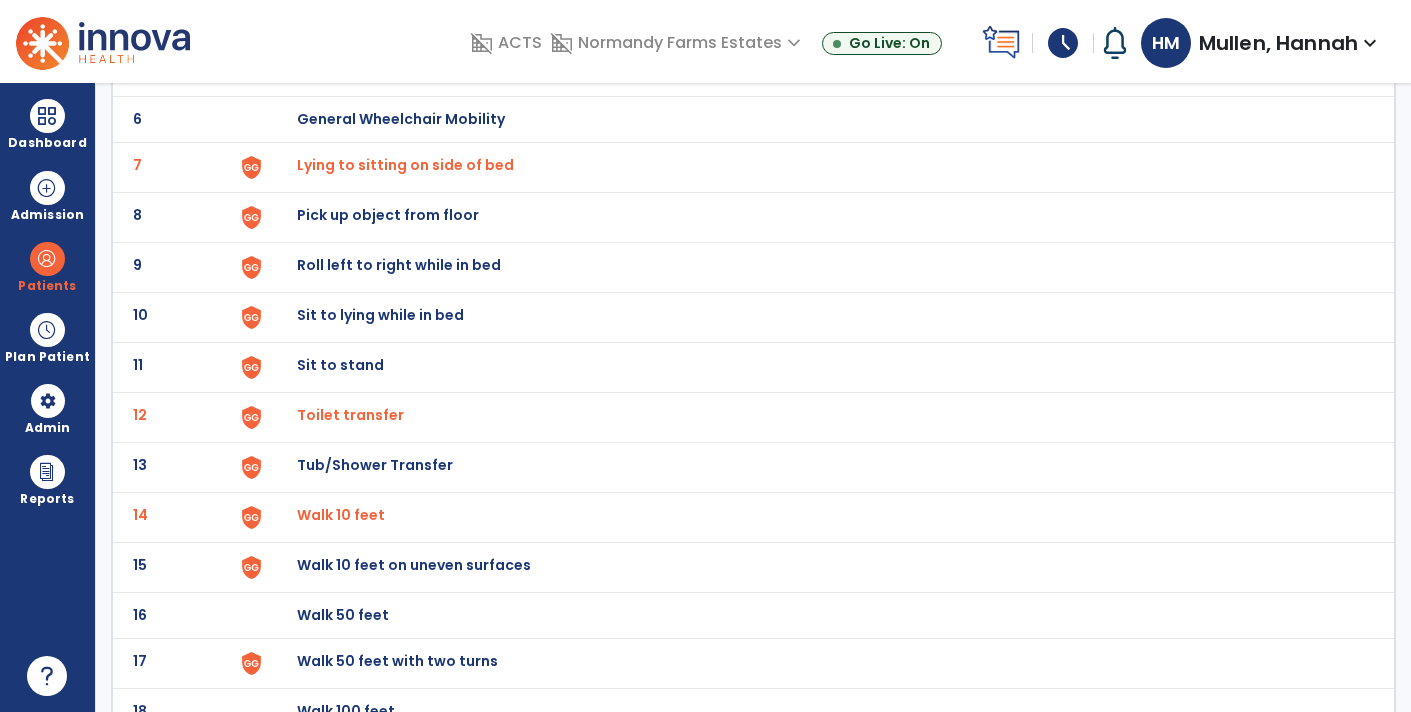 scroll, scrollTop: 421, scrollLeft: 0, axis: vertical 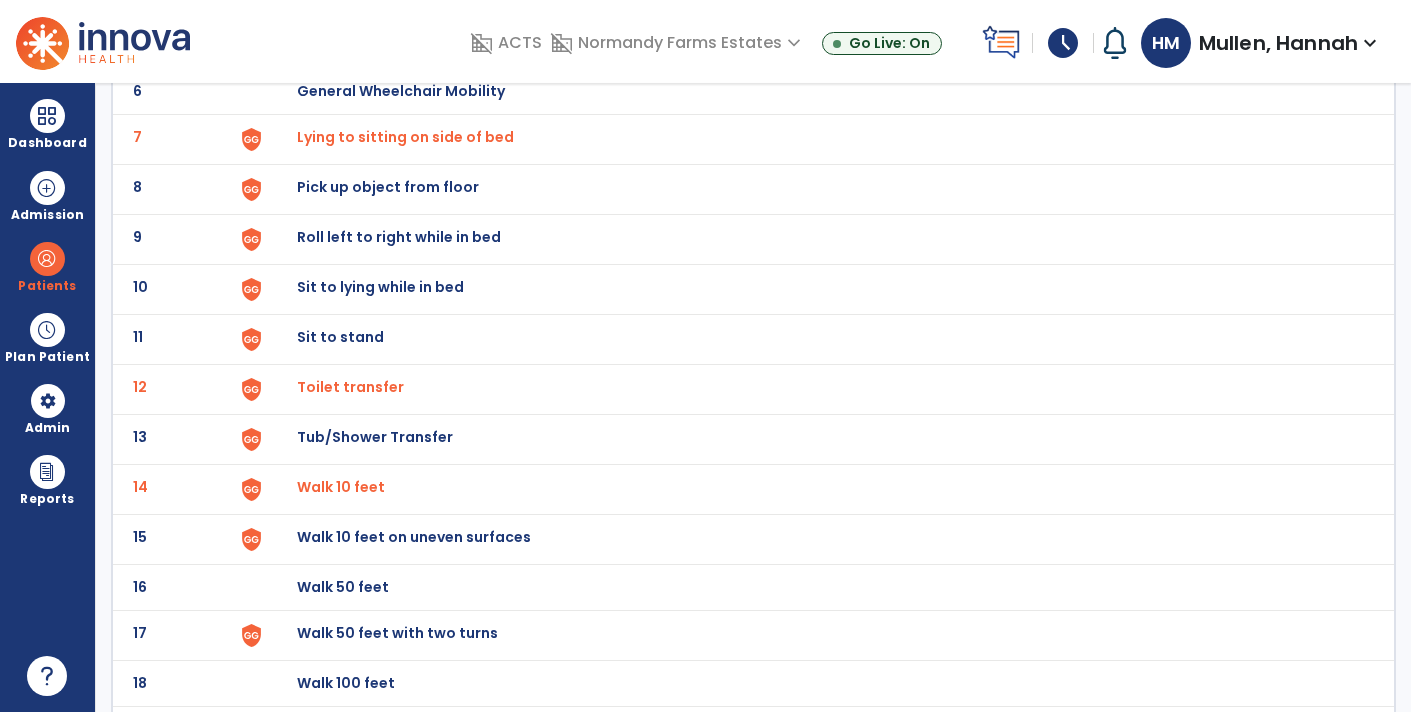 click on "14 Walk 10 feet" 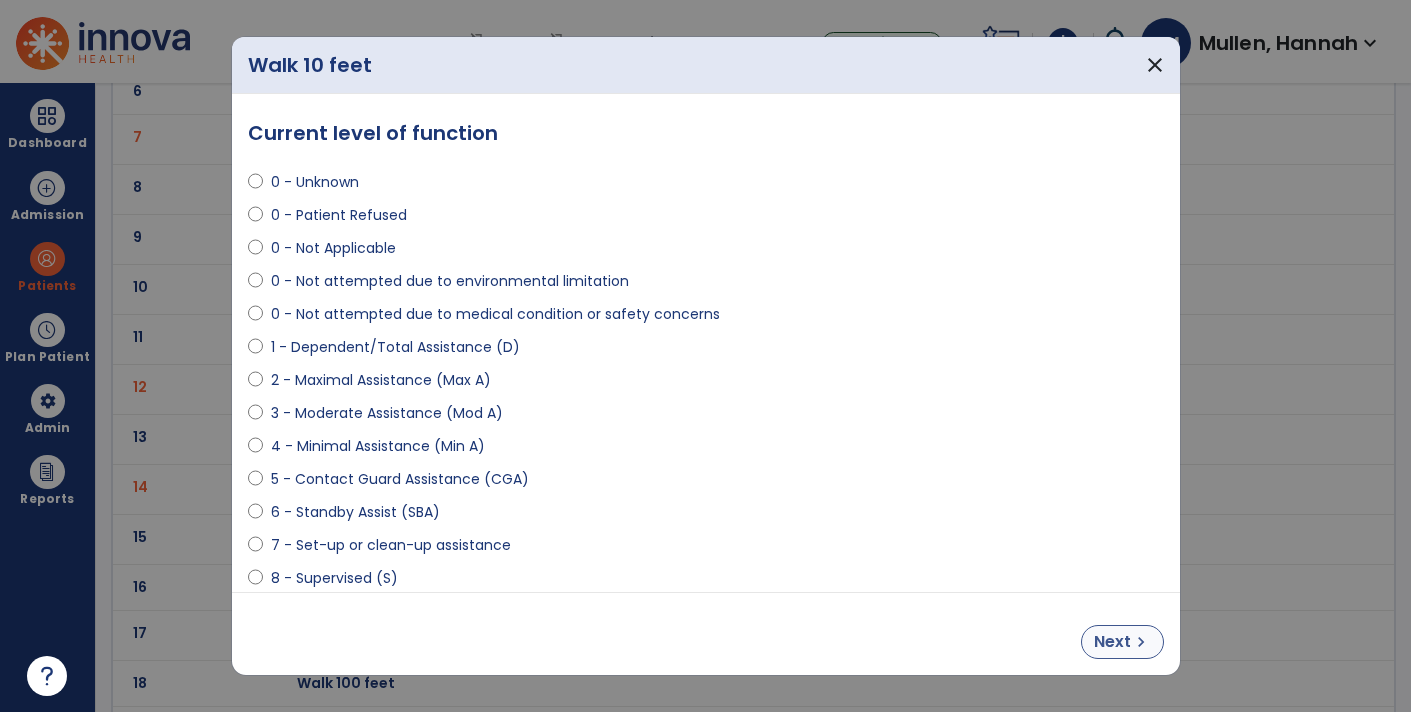 click on "Next" at bounding box center [1112, 642] 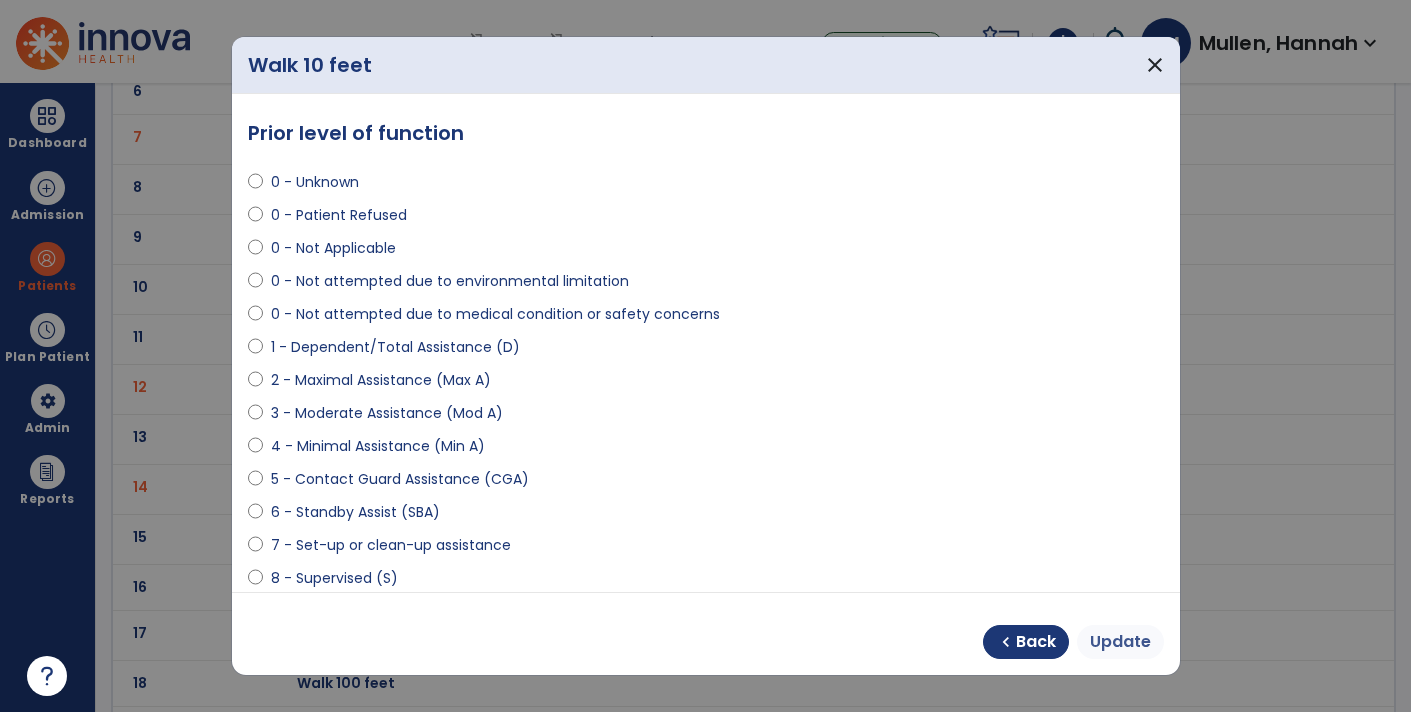 click on "Update" at bounding box center [1120, 642] 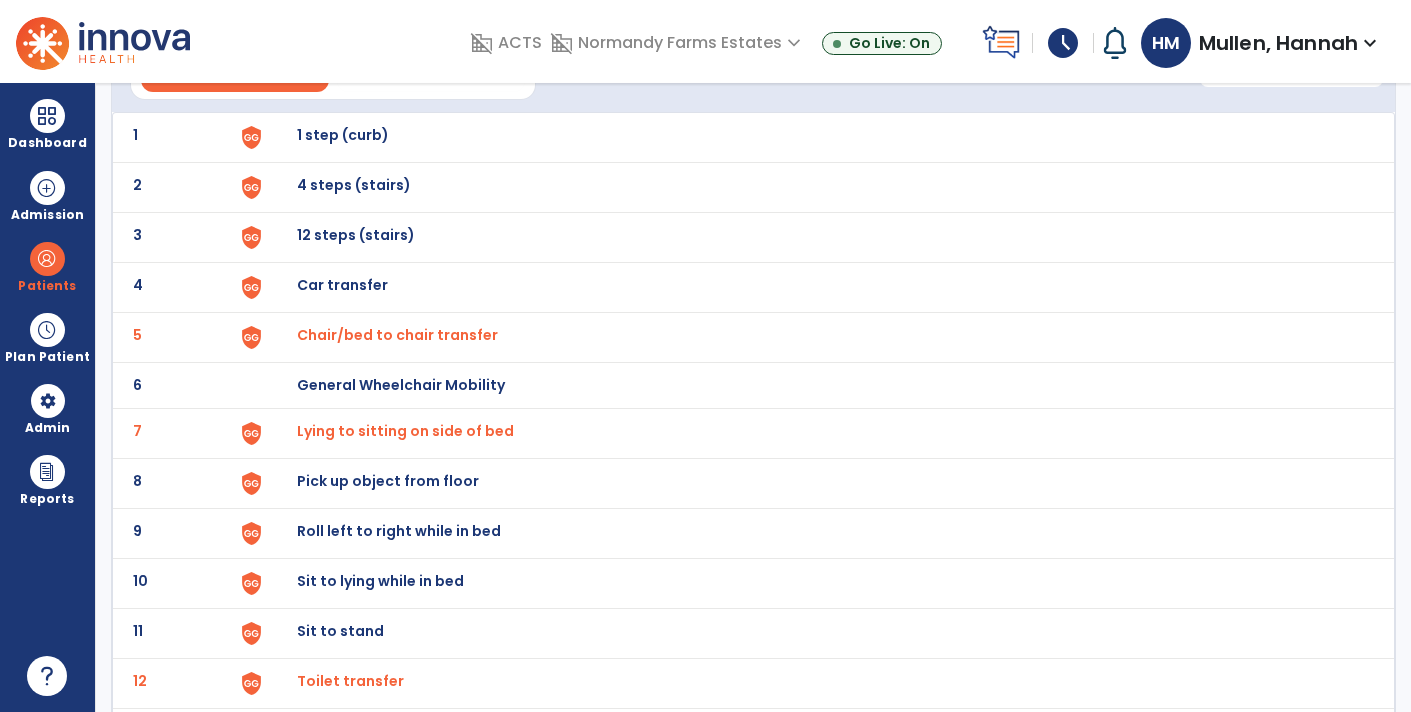 scroll, scrollTop: 0, scrollLeft: 0, axis: both 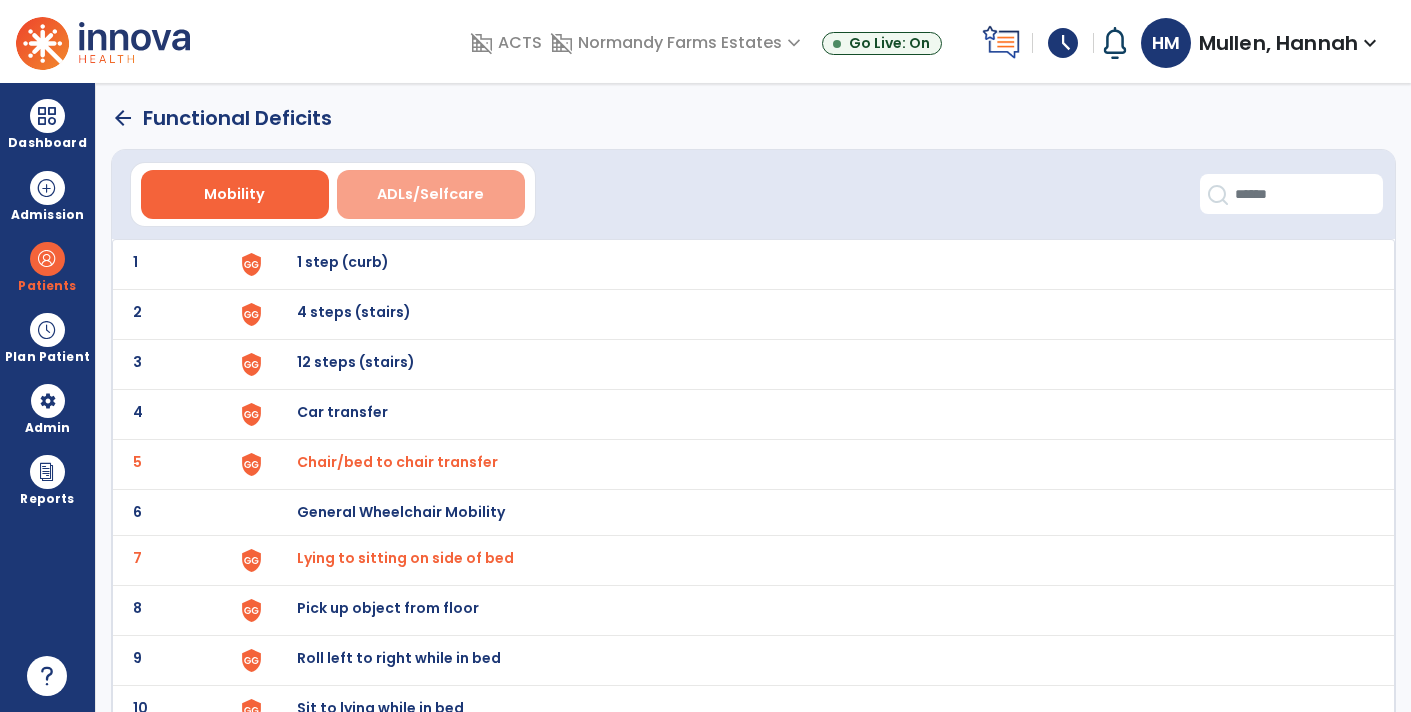click on "ADLs/Selfcare" at bounding box center [430, 194] 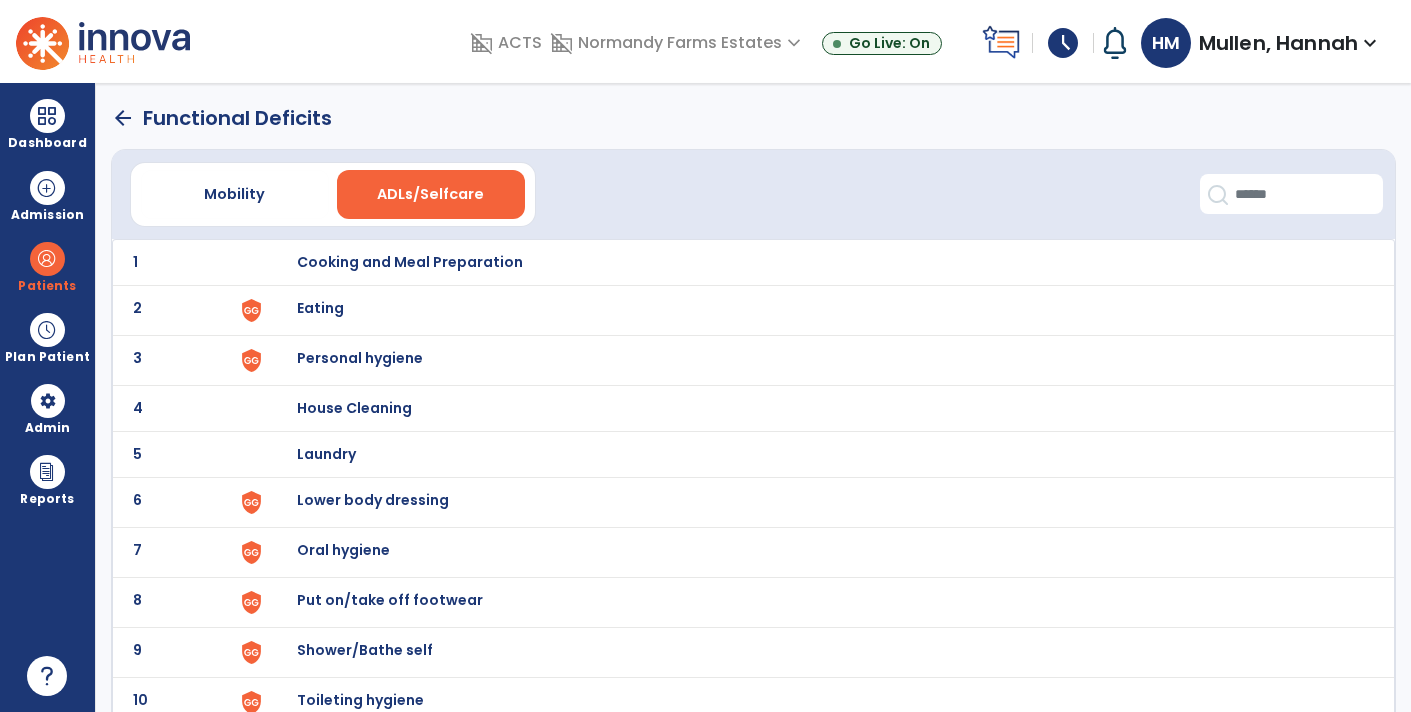 click on "Lower body dressing" at bounding box center (815, 262) 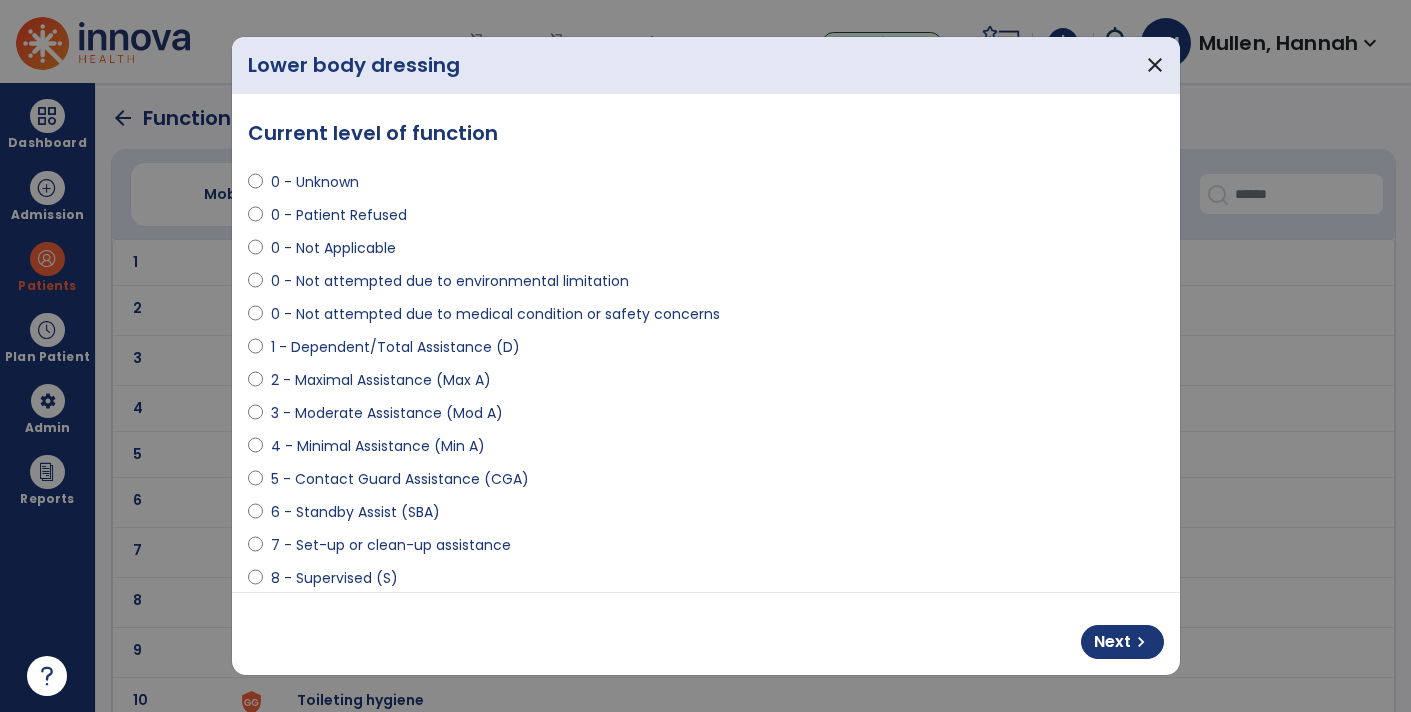 select on "**********" 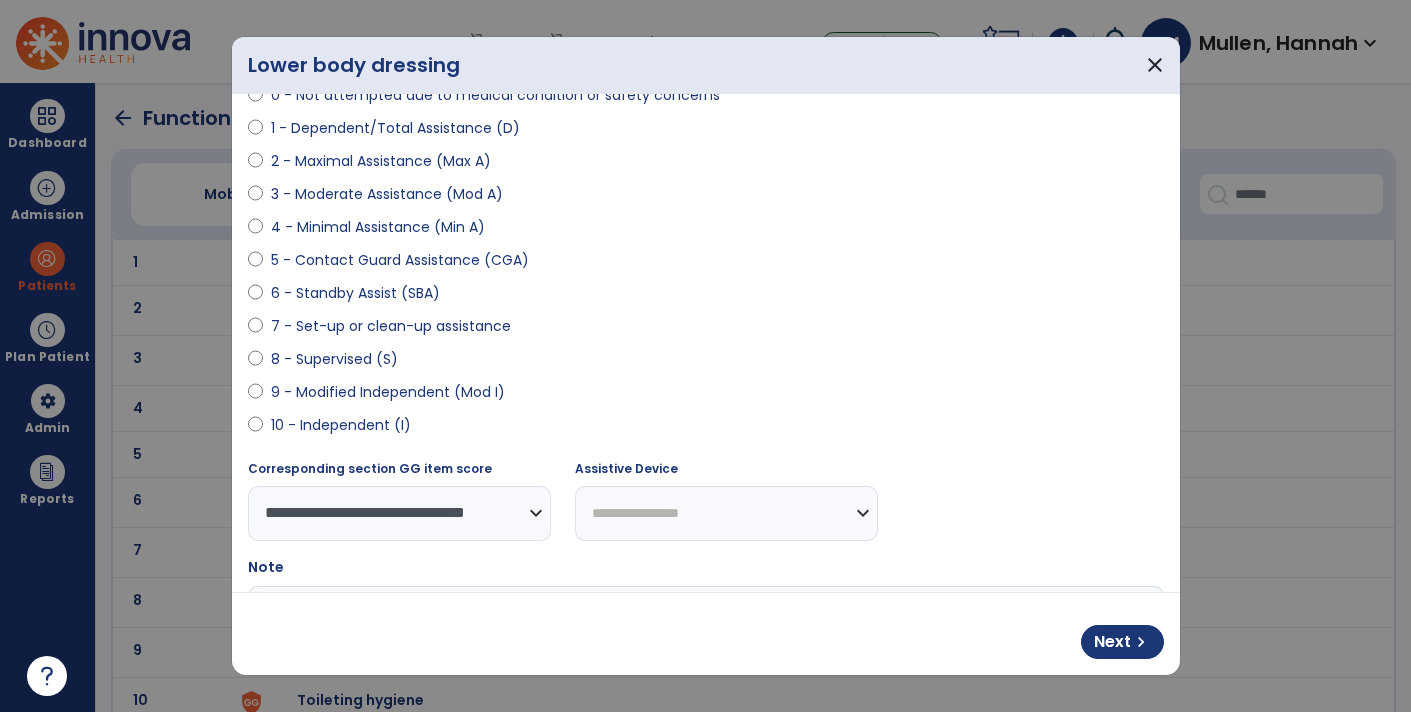 scroll, scrollTop: 215, scrollLeft: 0, axis: vertical 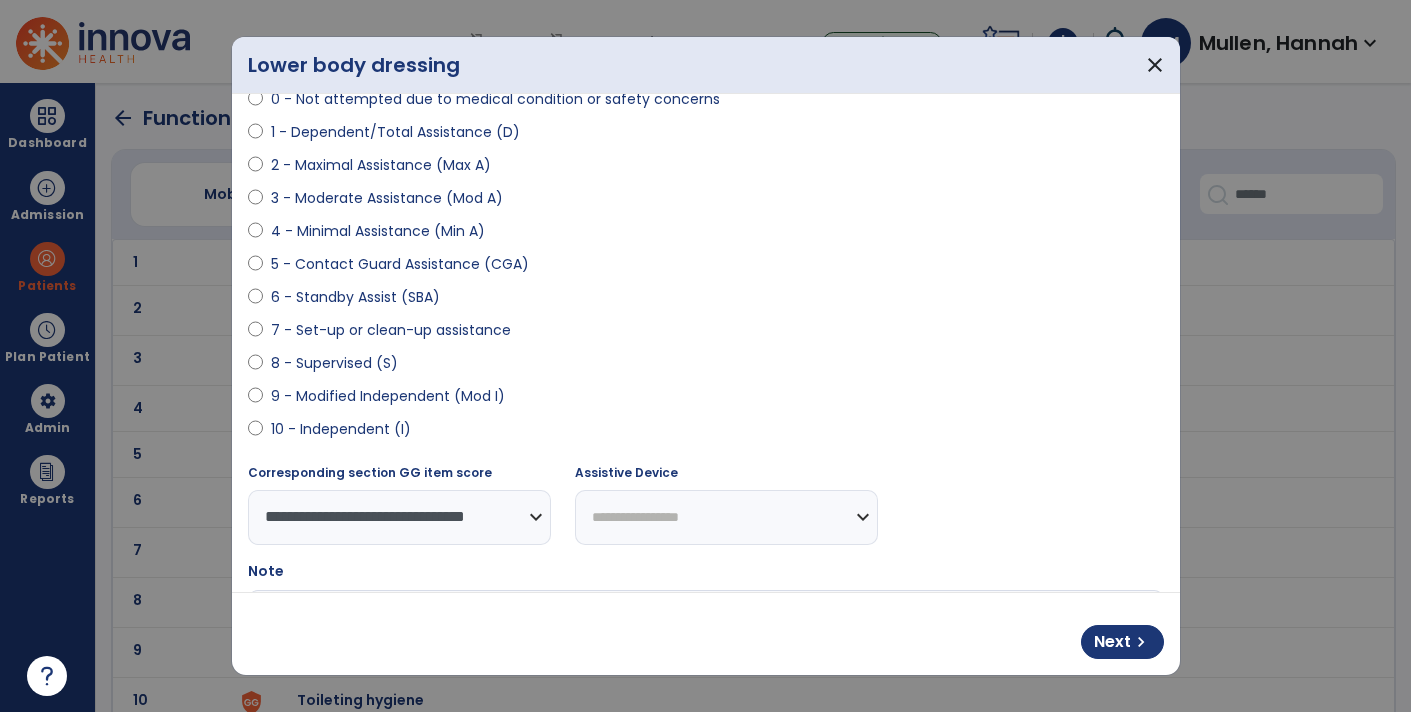 click on "**********" at bounding box center [726, 517] 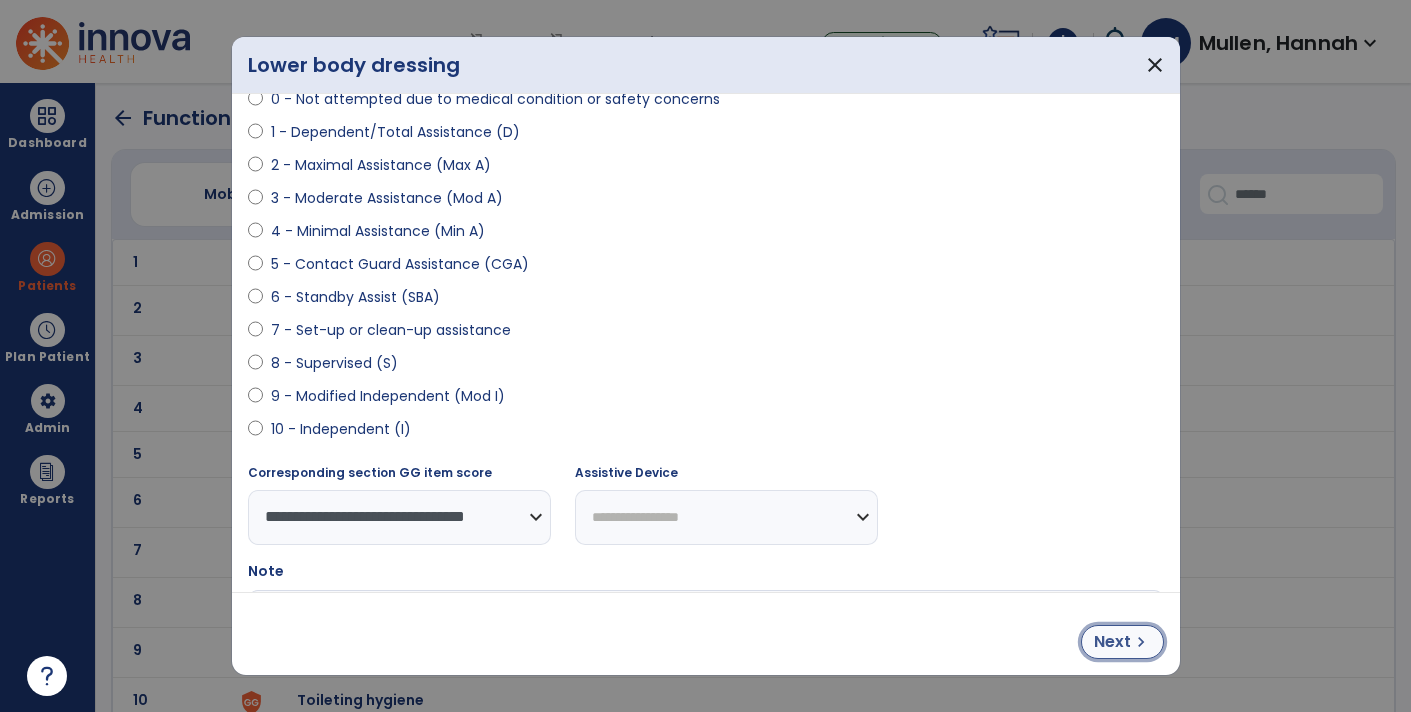 click on "Next" at bounding box center [1112, 642] 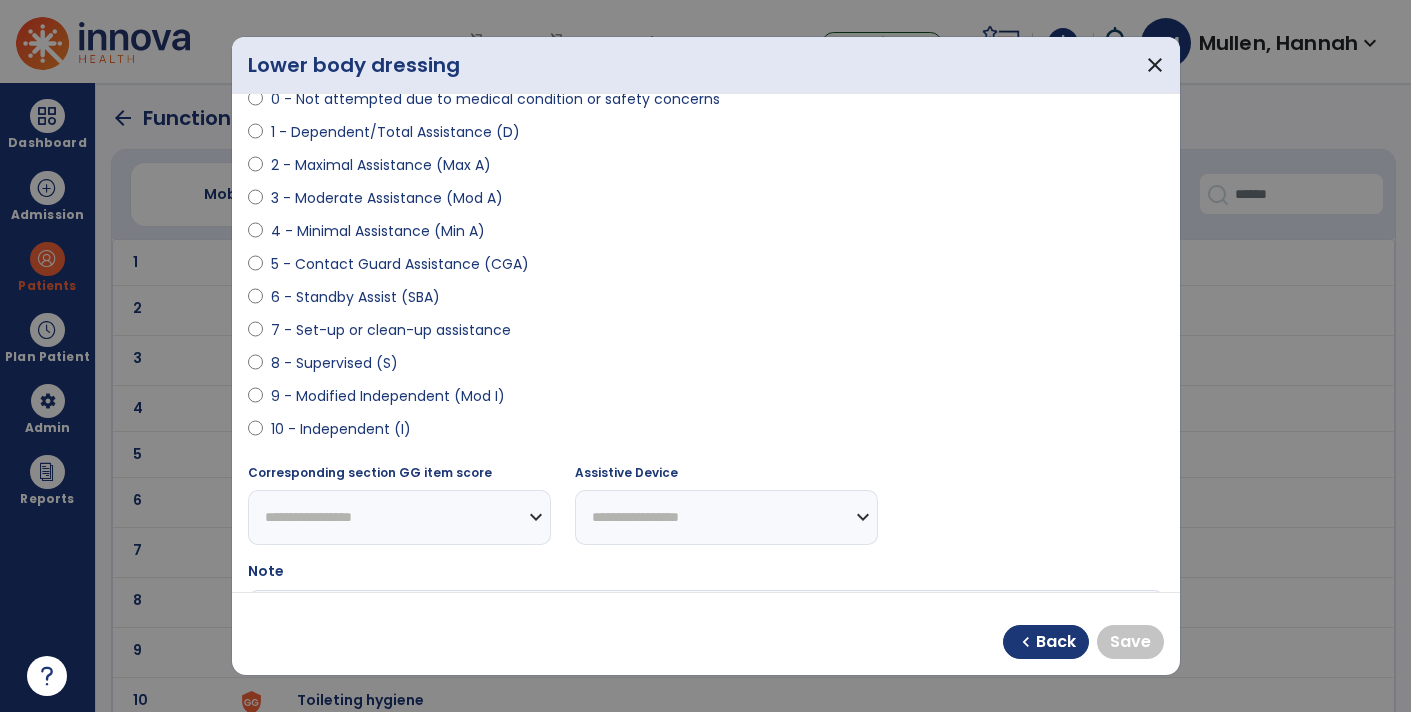 select on "**********" 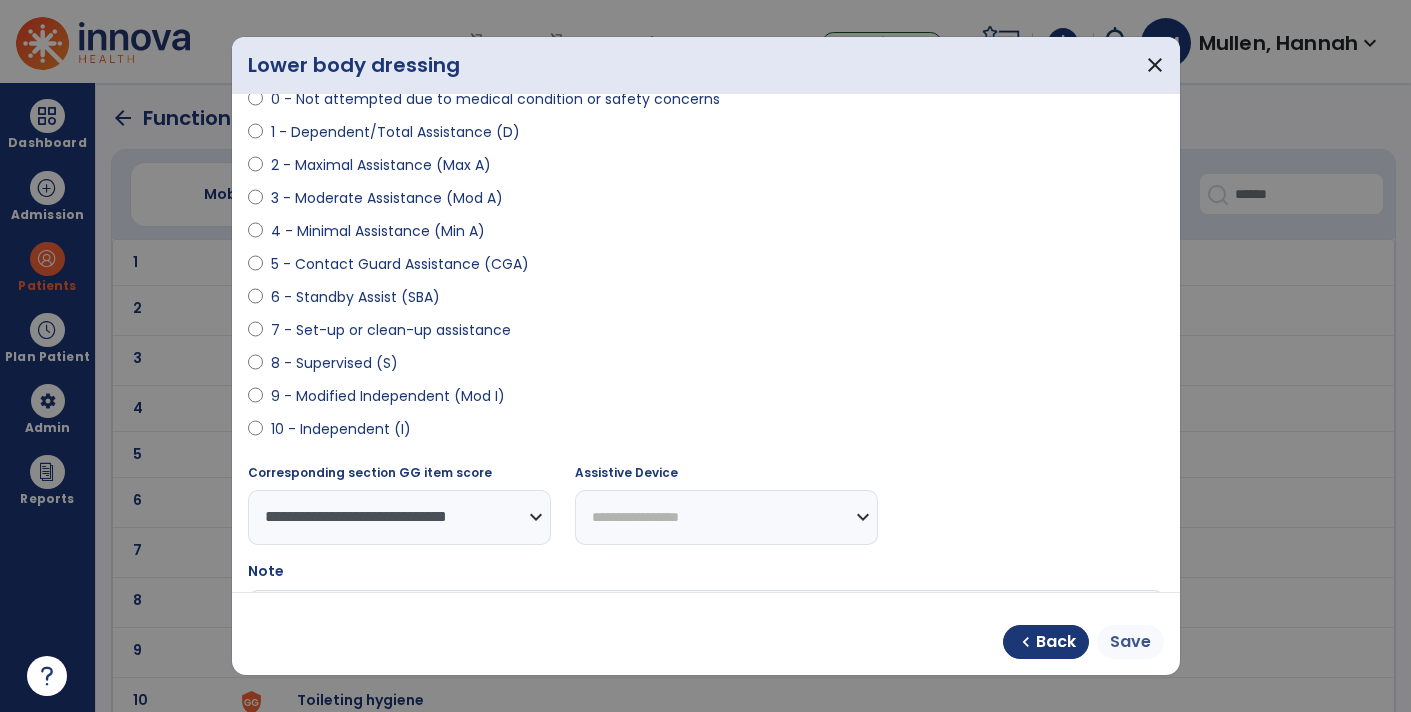 click on "Save" at bounding box center (1130, 642) 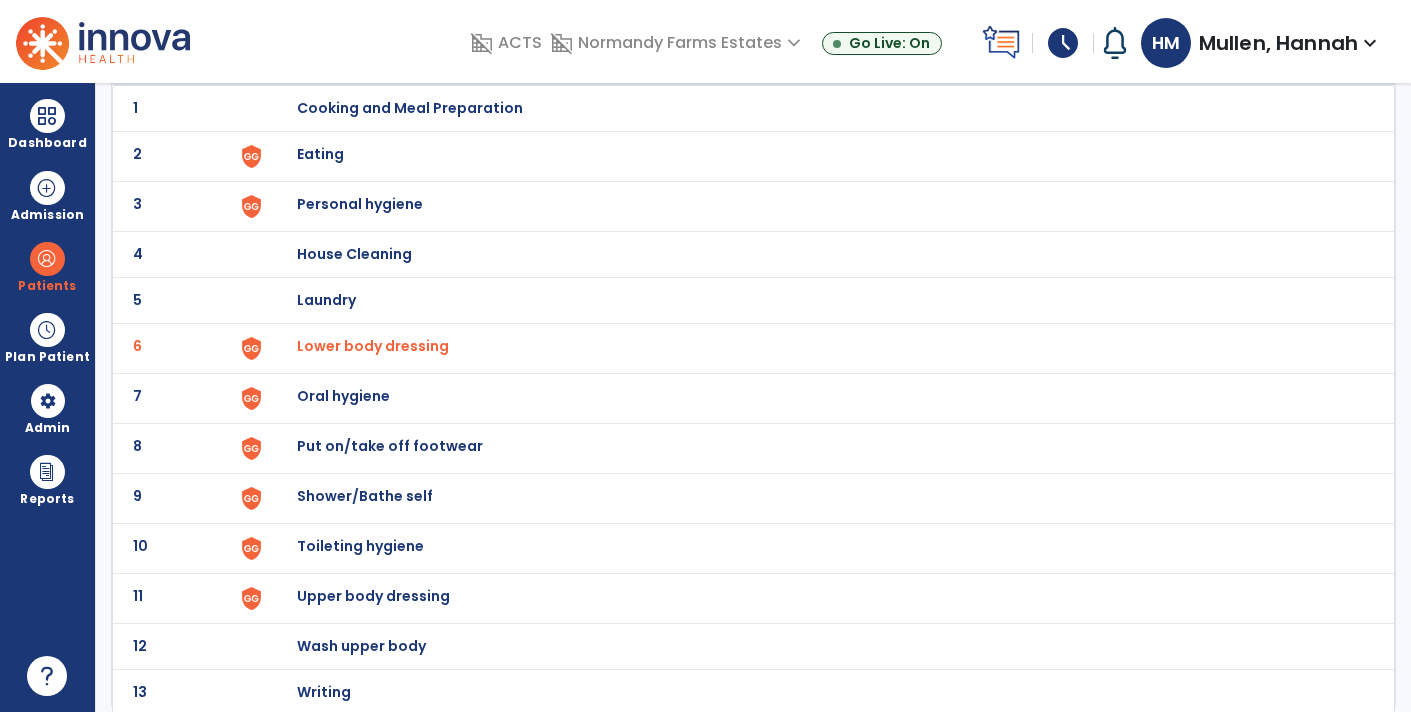 scroll, scrollTop: 153, scrollLeft: 0, axis: vertical 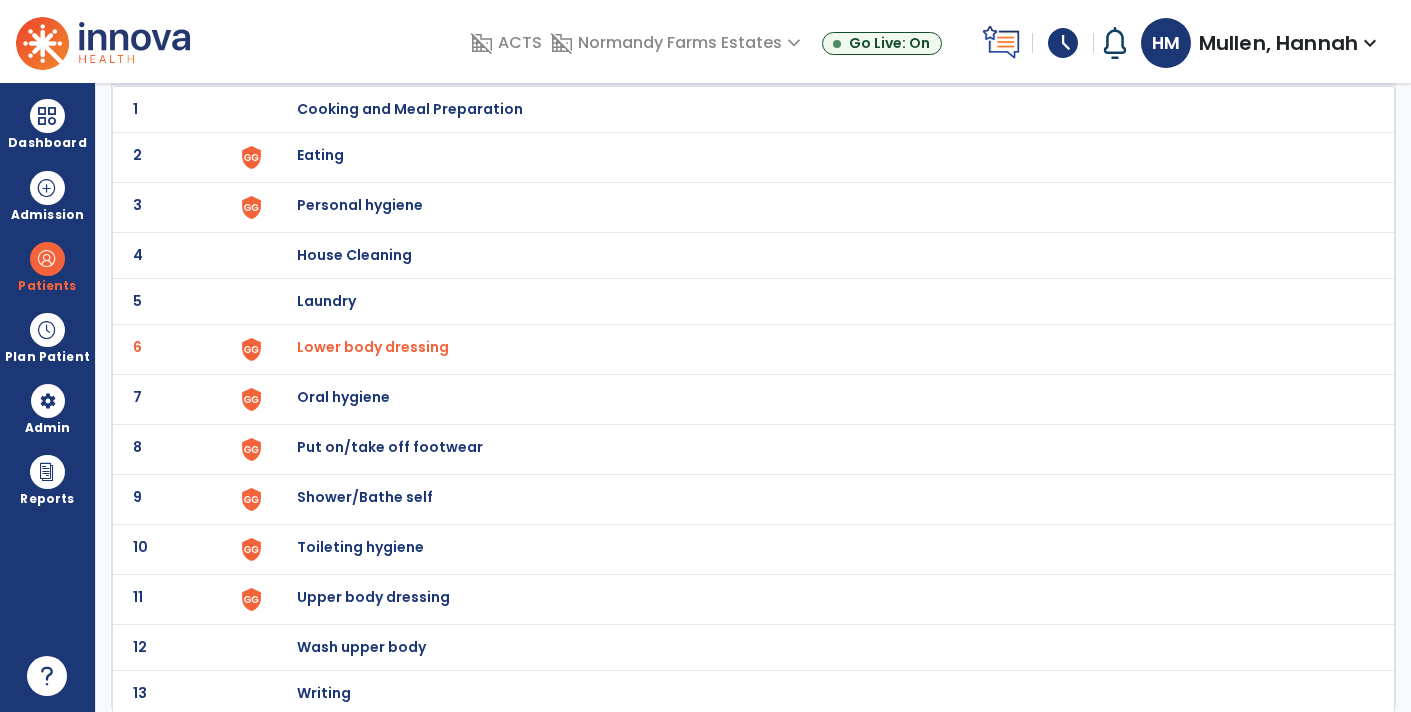 click on "Shower/Bathe self" at bounding box center (410, 109) 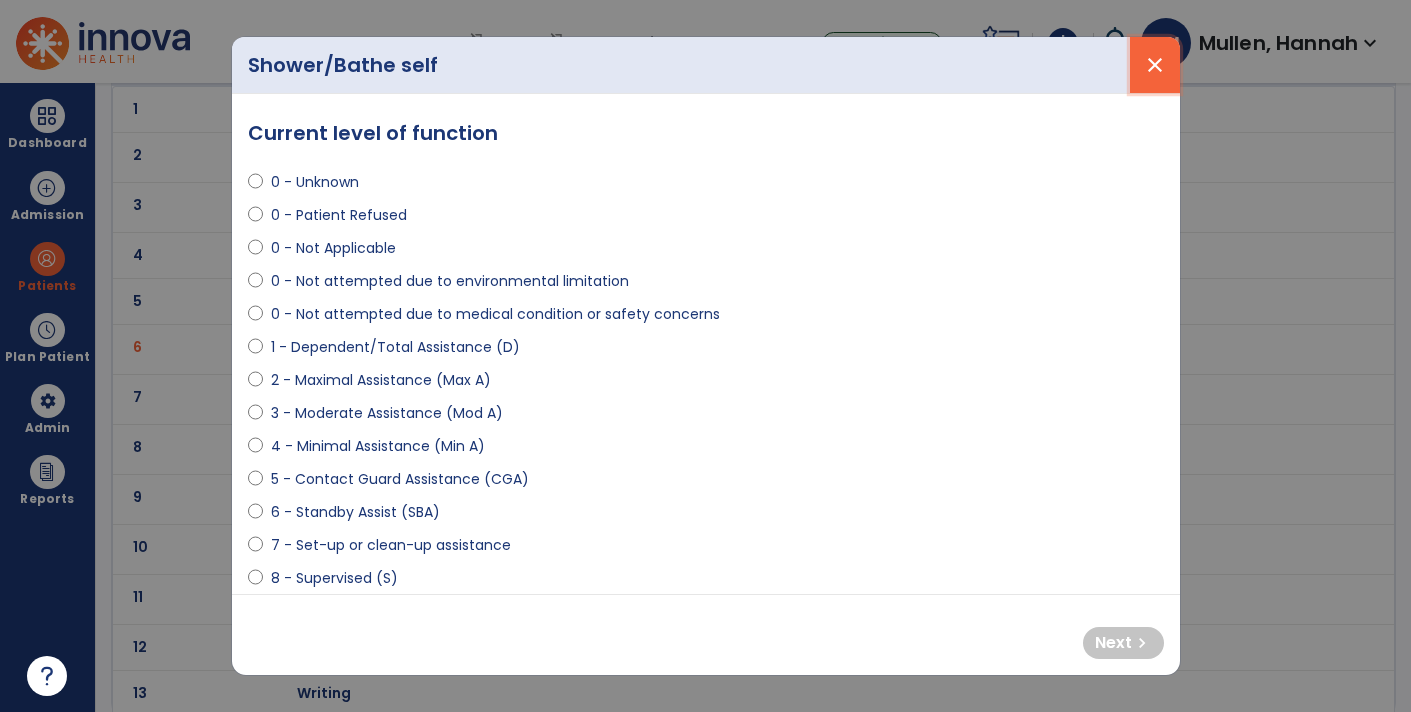 click on "close" at bounding box center [1155, 65] 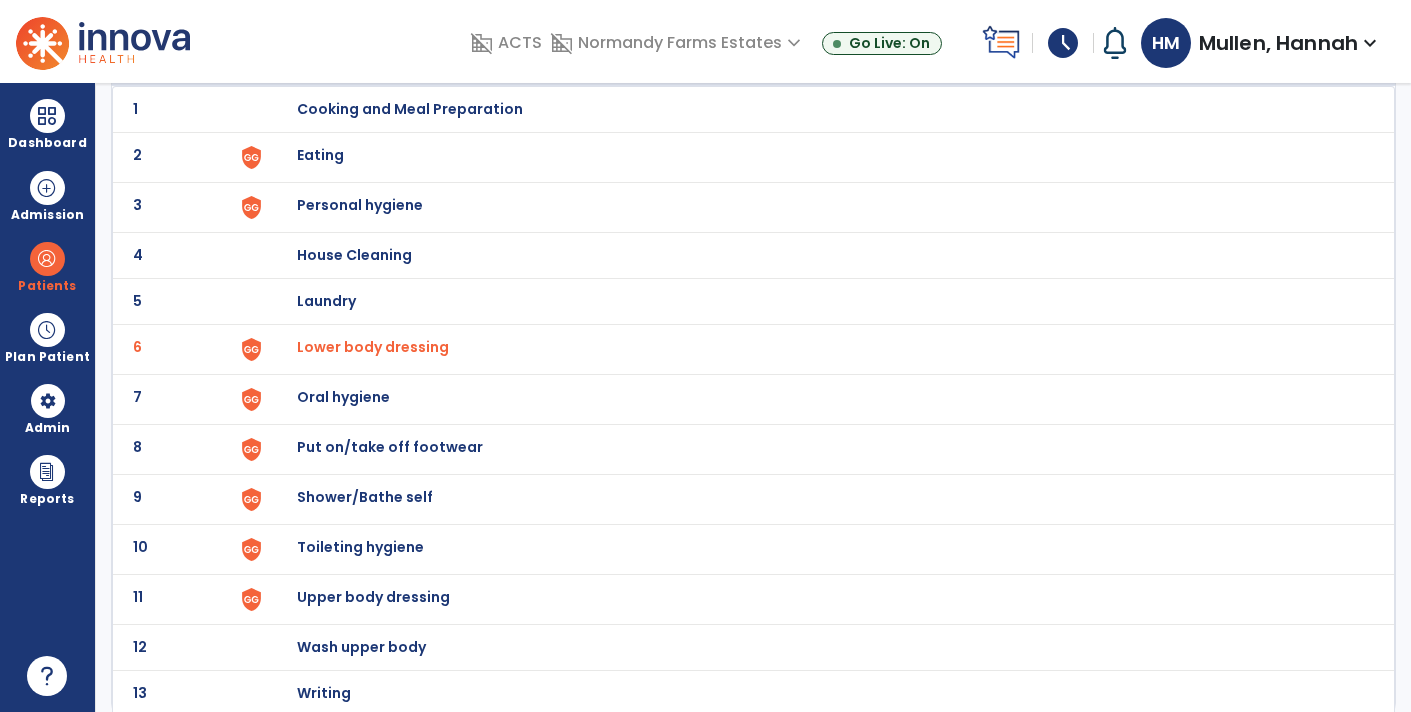 click on "Toileting hygiene" at bounding box center [815, 109] 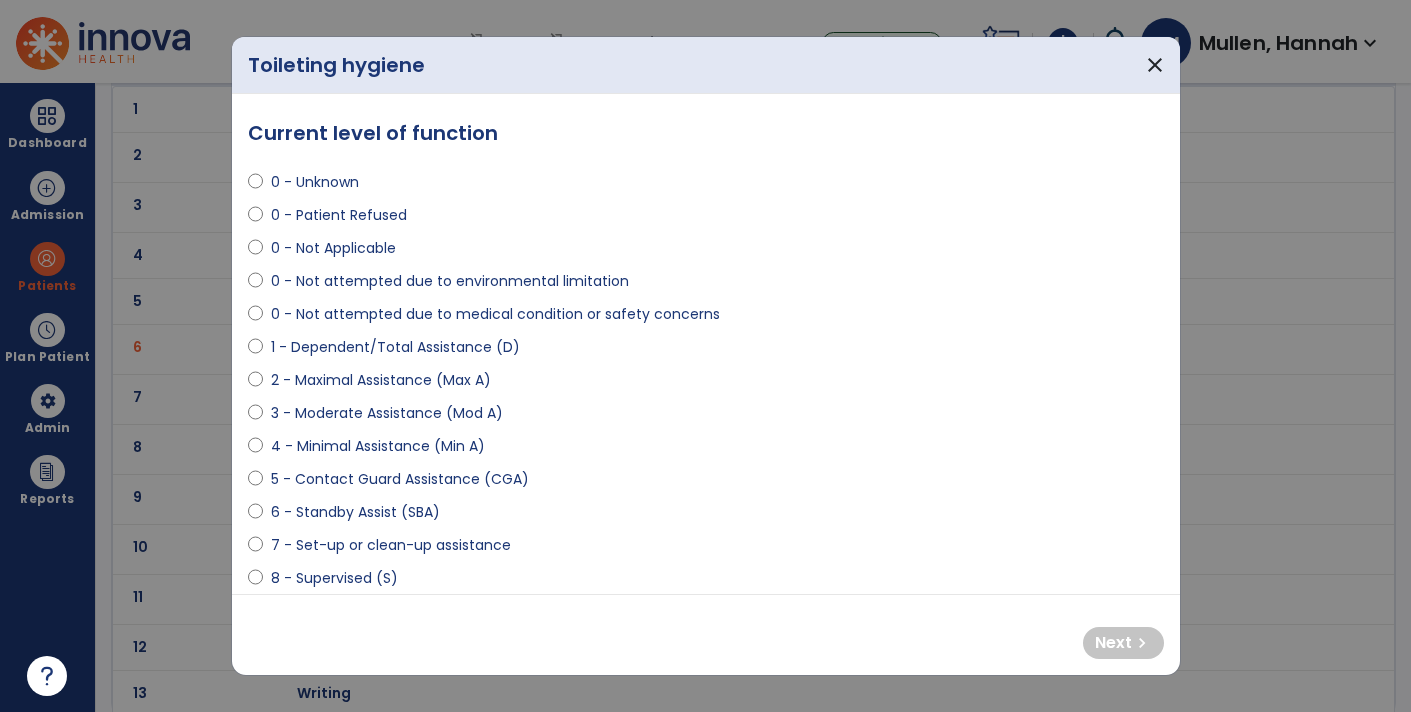 click on "**********" at bounding box center [706, 344] 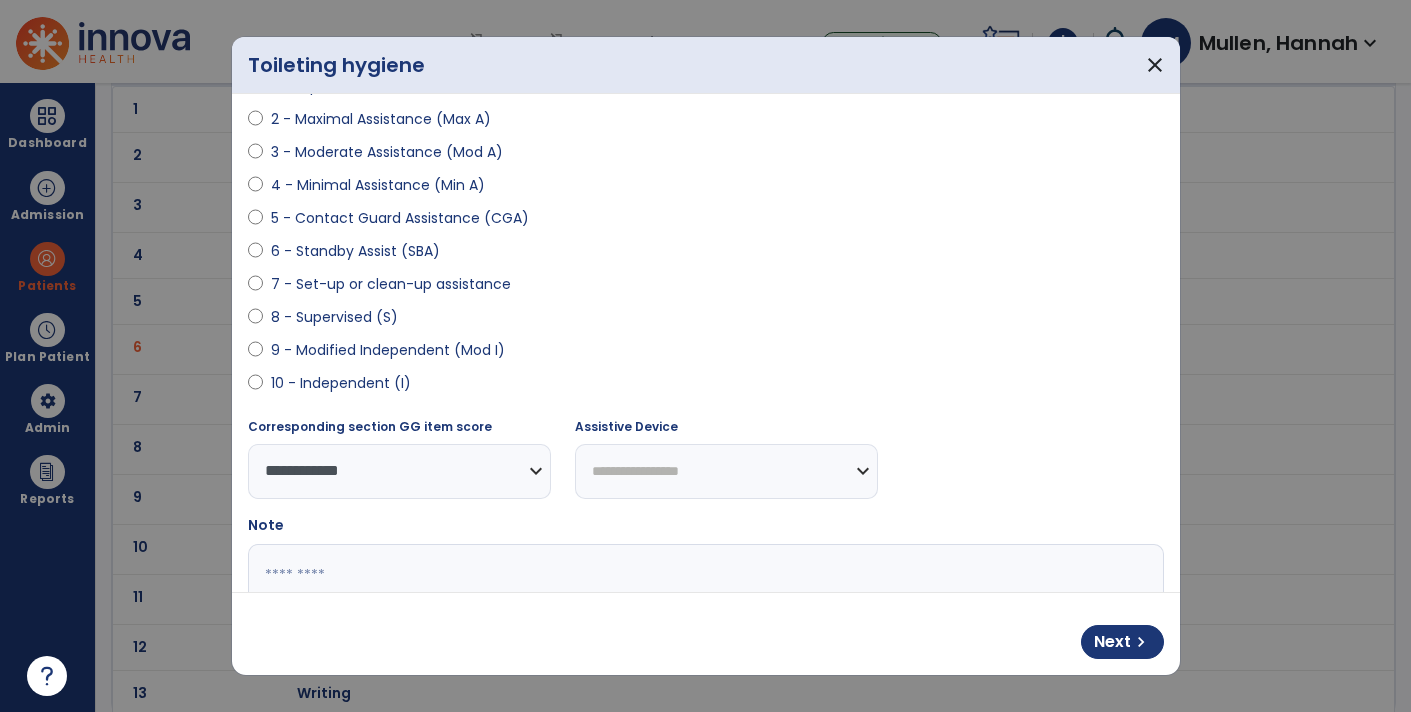 scroll, scrollTop: 249, scrollLeft: 0, axis: vertical 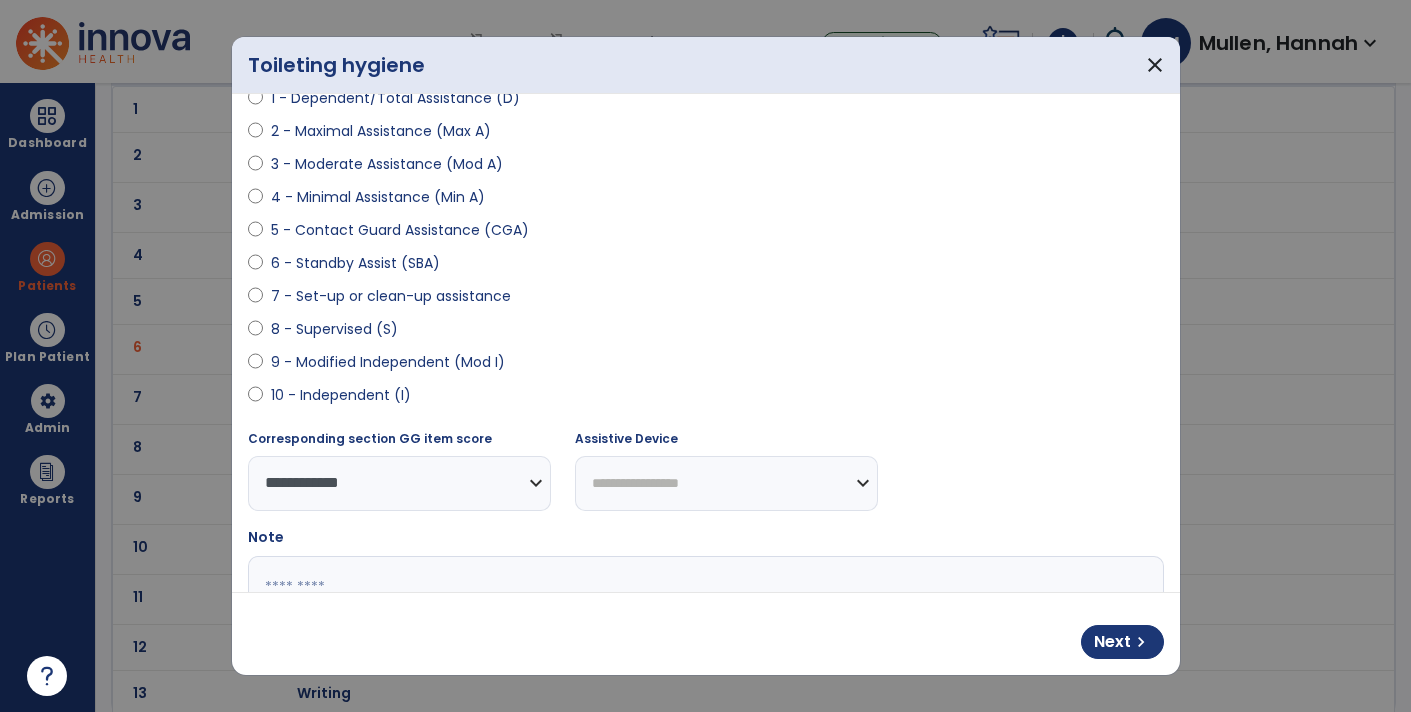 click on "**********" at bounding box center [726, 483] 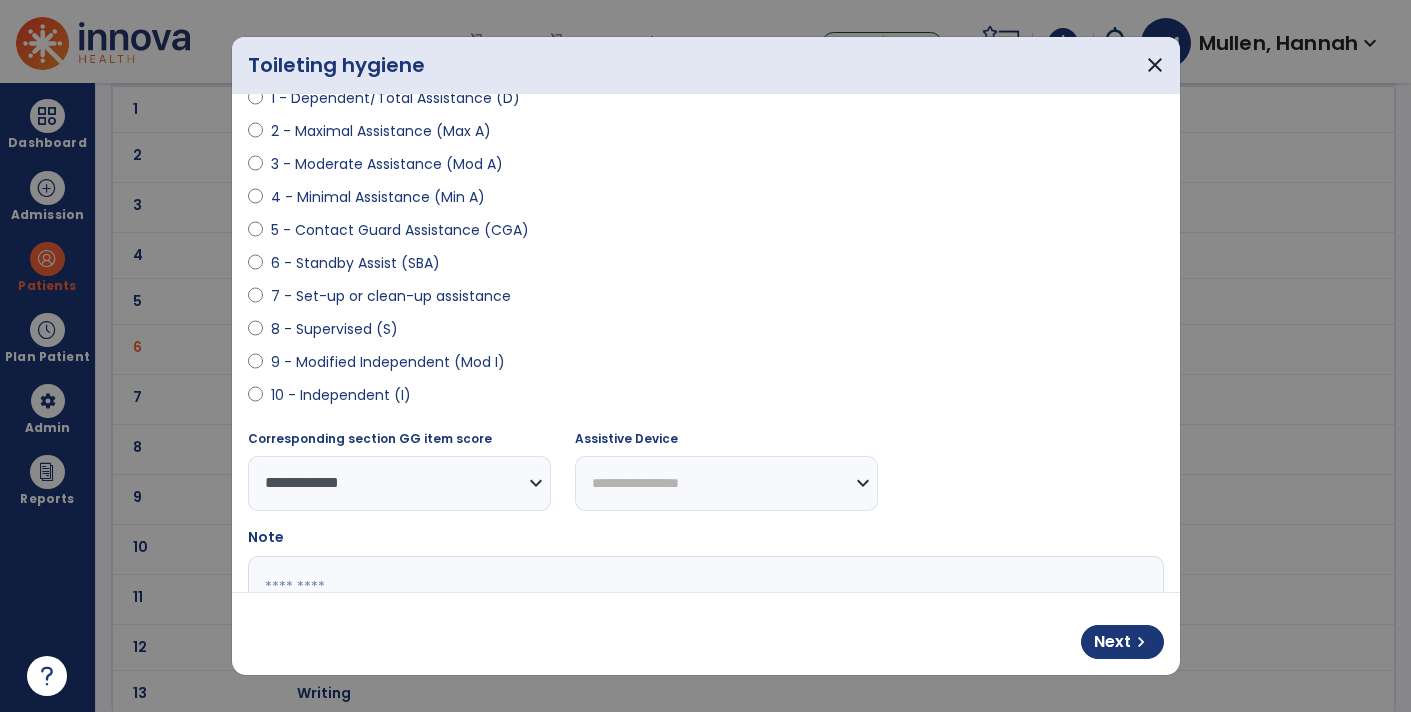 click on "8 - Supervised (S)" at bounding box center (706, 333) 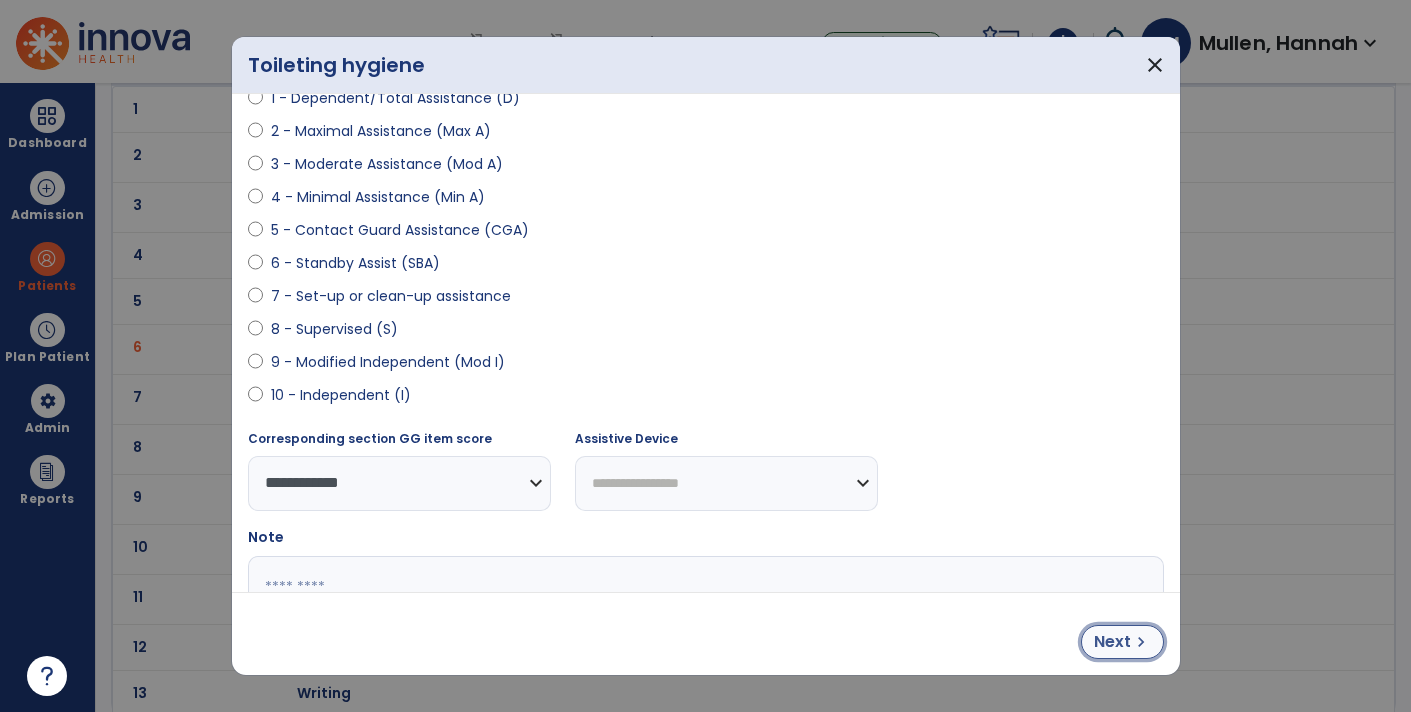 click on "Next" at bounding box center (1112, 642) 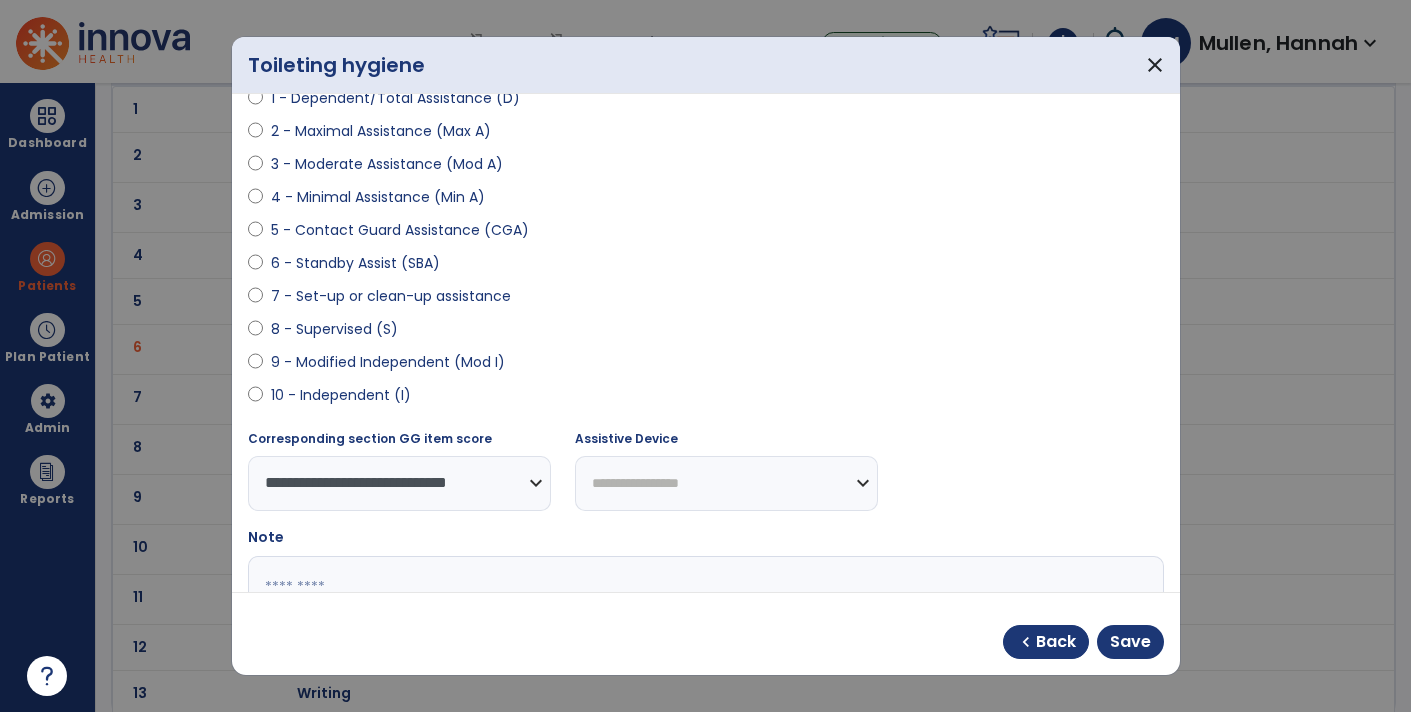 select on "**********" 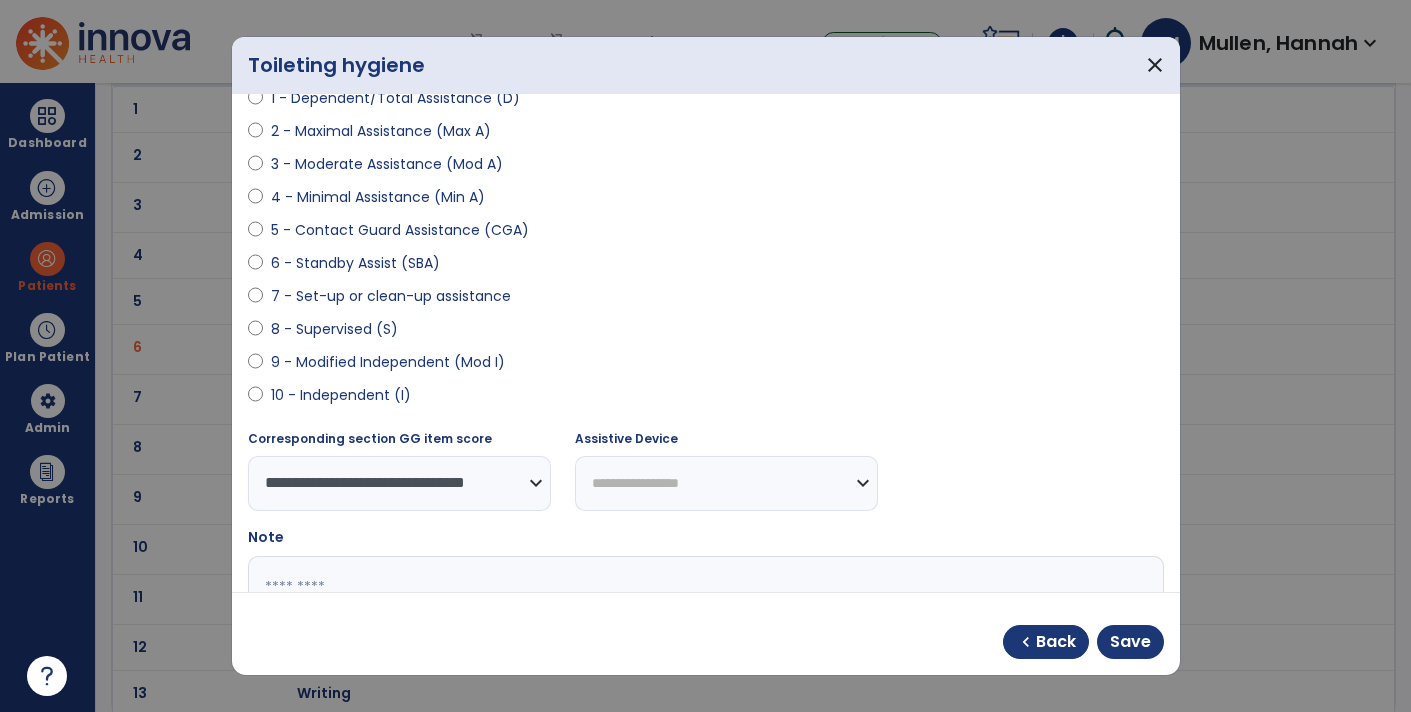 click on "**********" at bounding box center [726, 483] 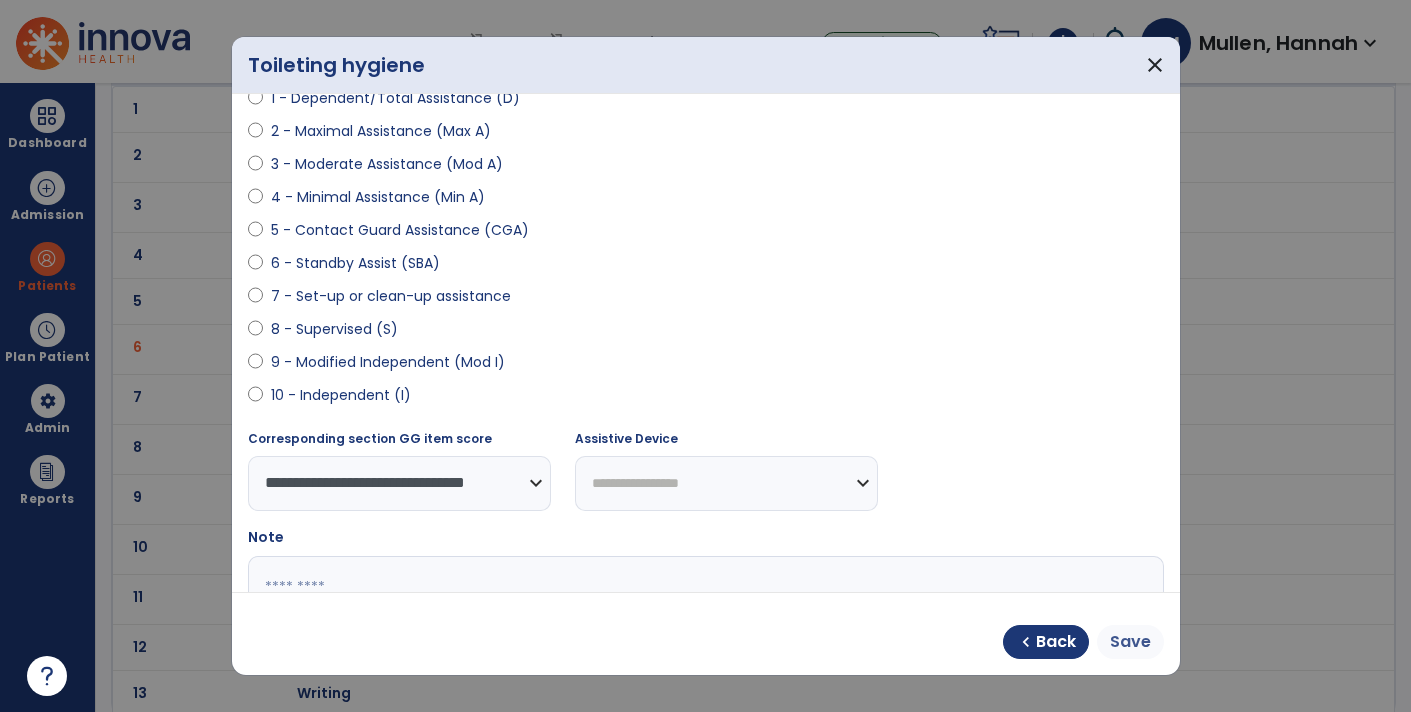 click on "Save" at bounding box center (1130, 642) 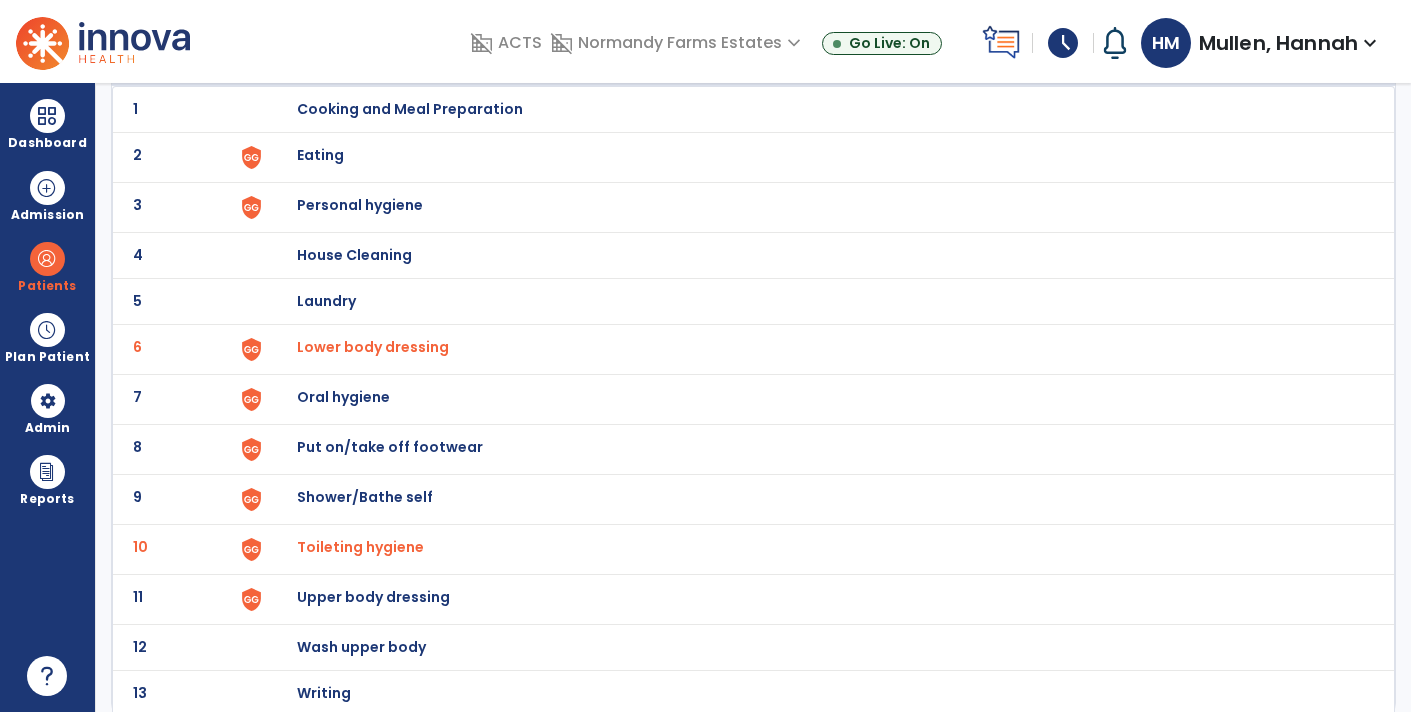 scroll, scrollTop: 154, scrollLeft: 0, axis: vertical 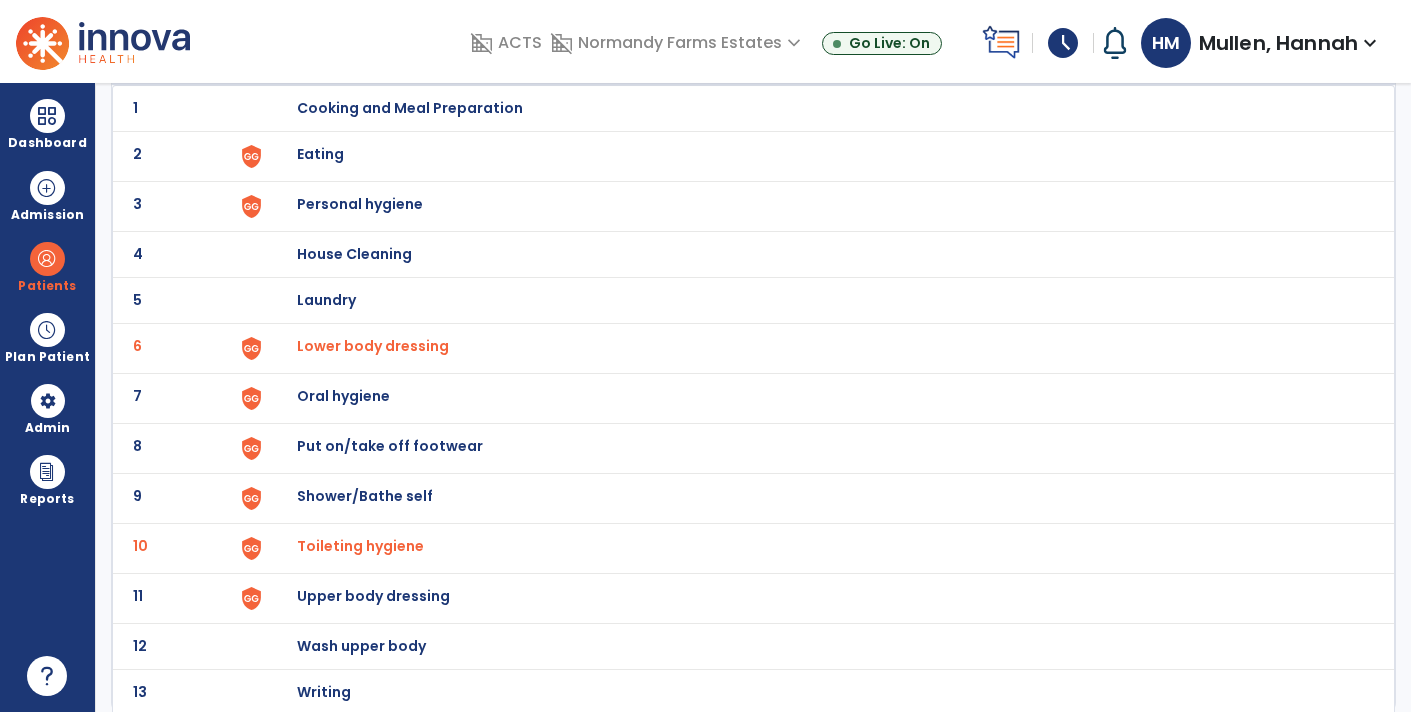 click on "Upper body dressing" at bounding box center (410, 108) 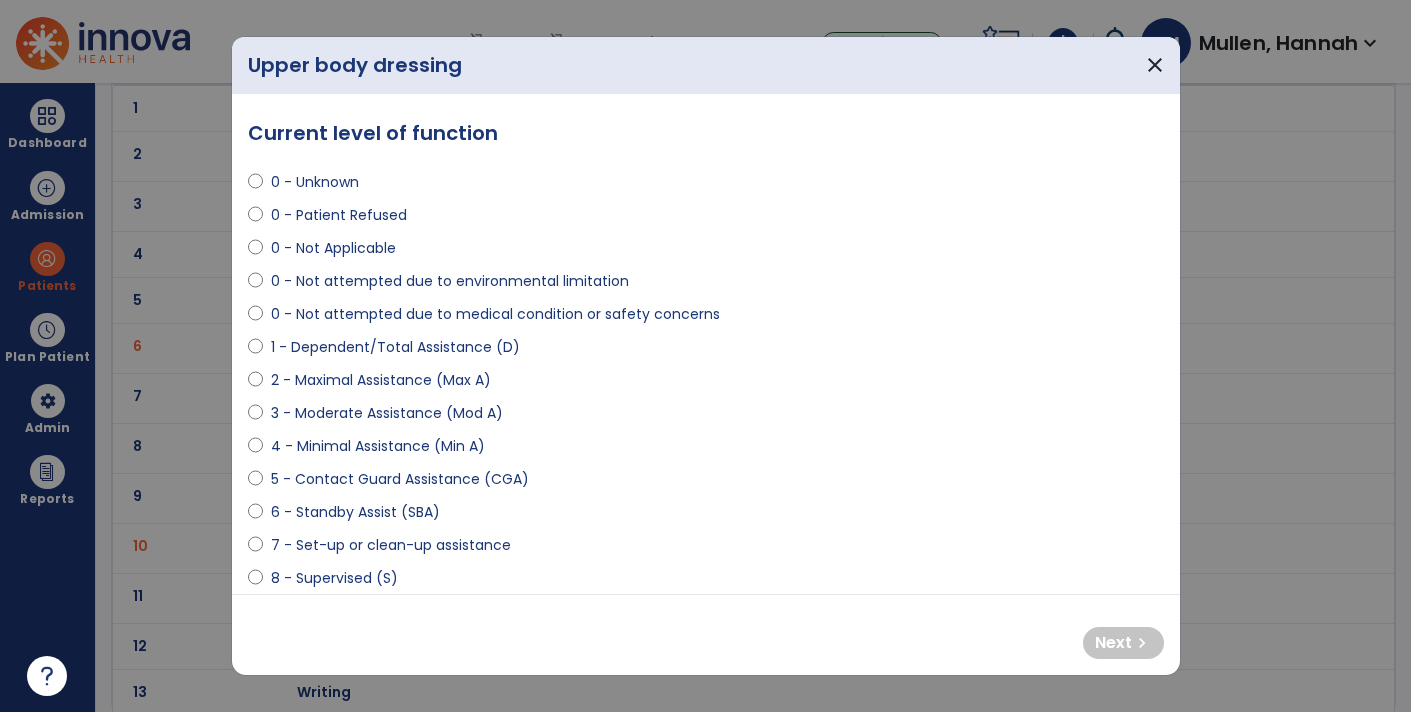 select on "**********" 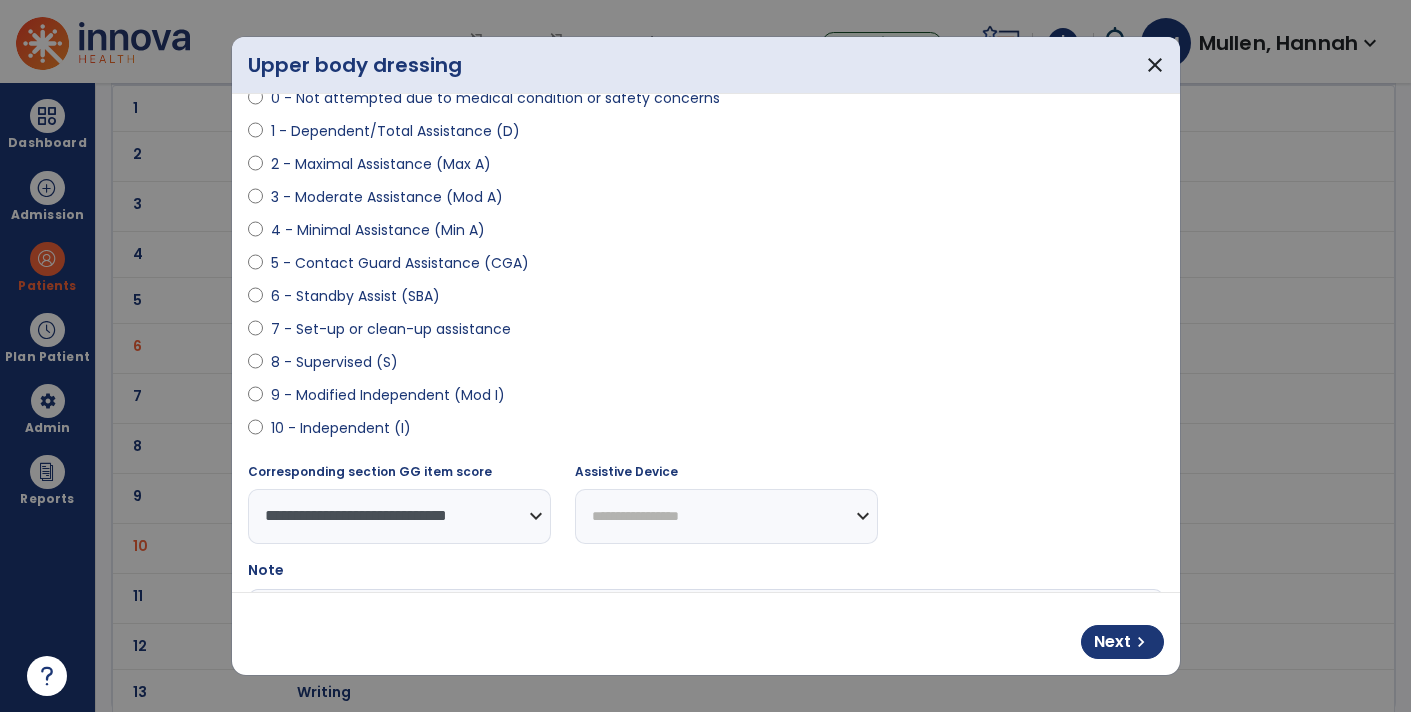 scroll, scrollTop: 230, scrollLeft: 0, axis: vertical 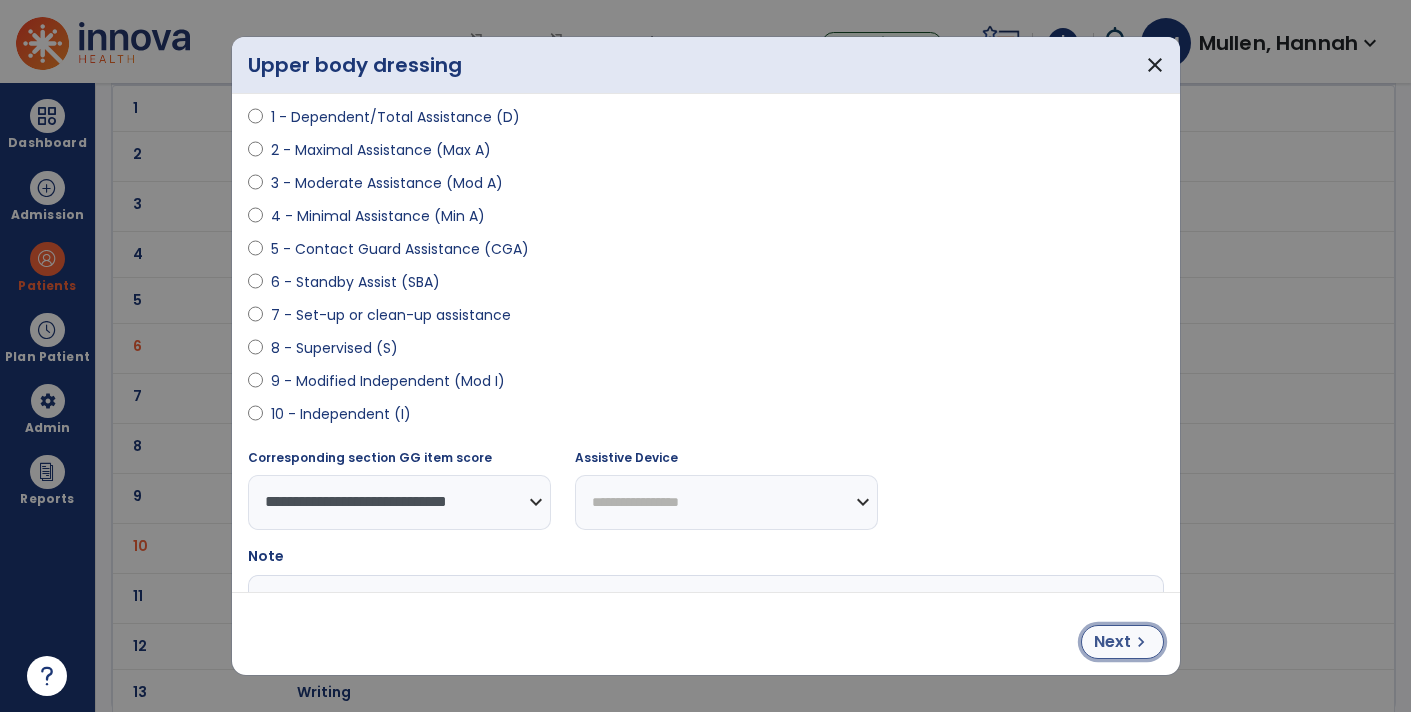 click on "Next" at bounding box center (1112, 642) 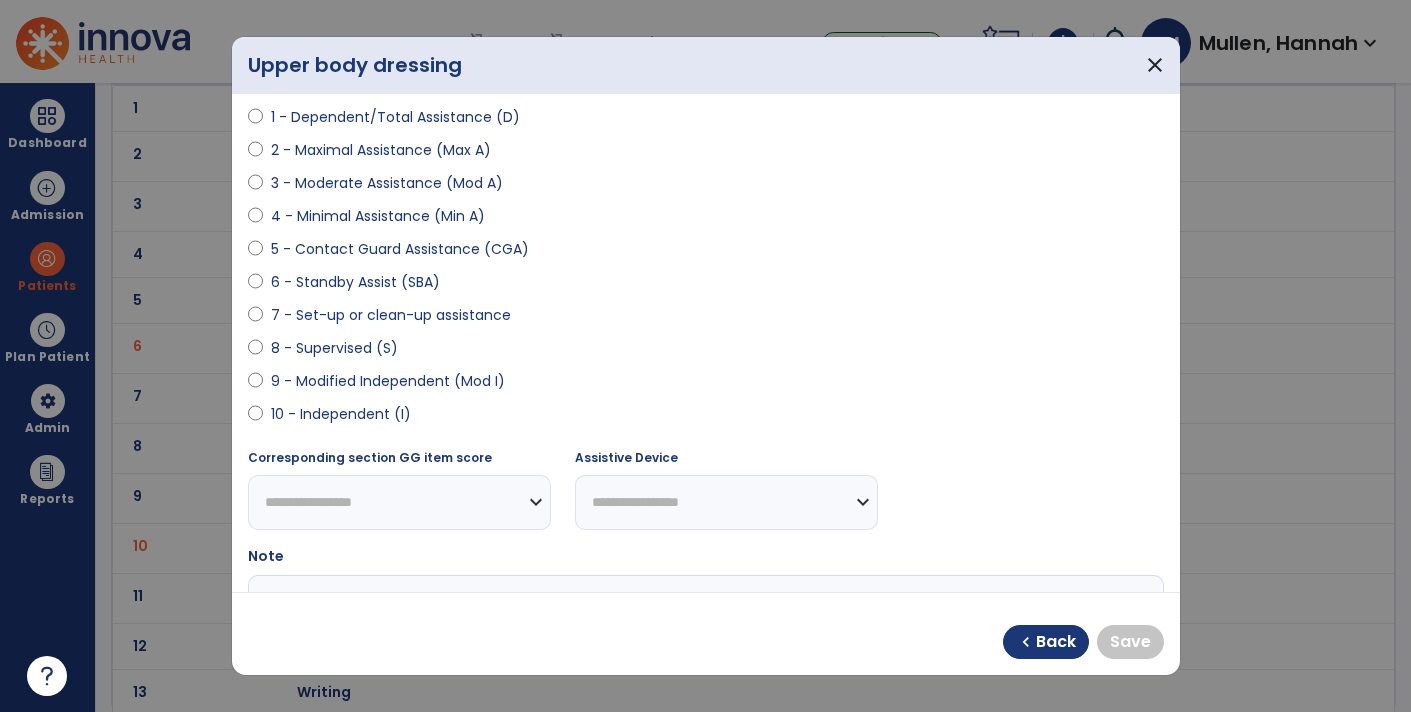 click on "**********" at bounding box center [399, 502] 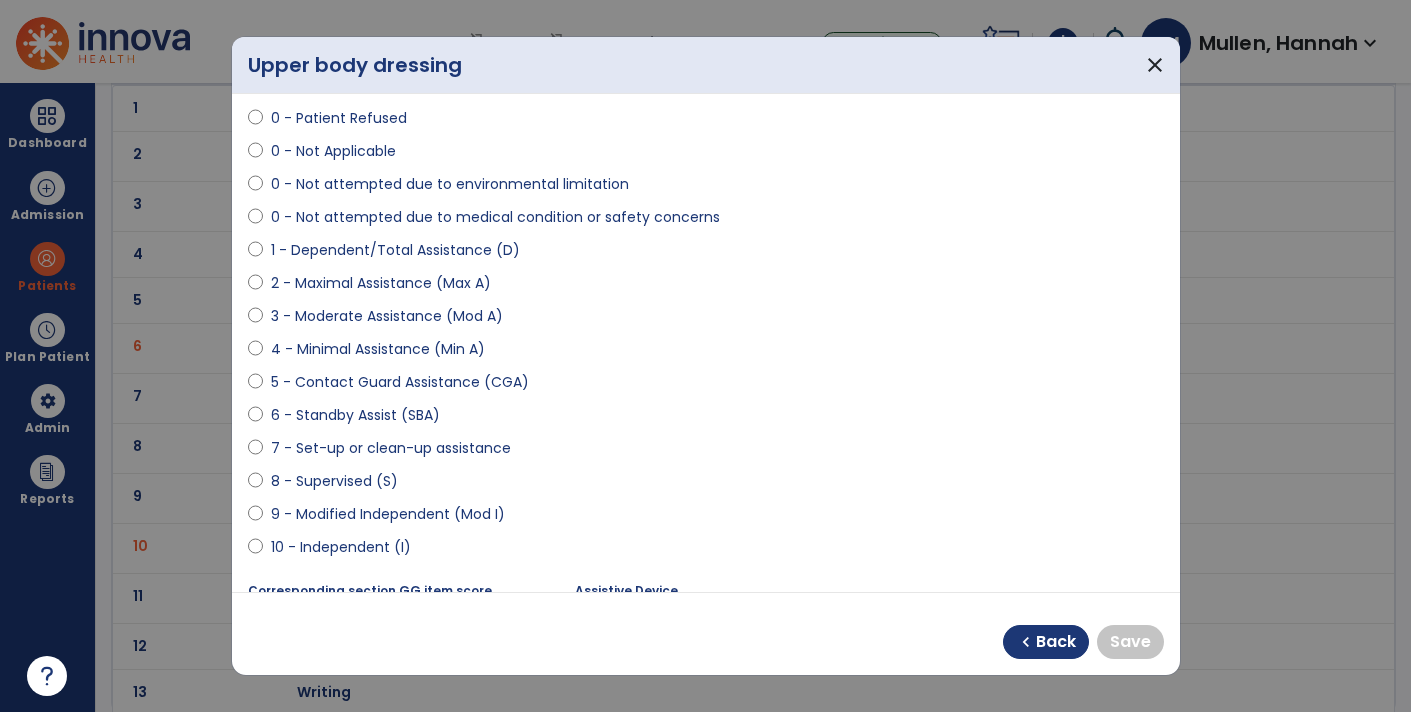scroll, scrollTop: 97, scrollLeft: 0, axis: vertical 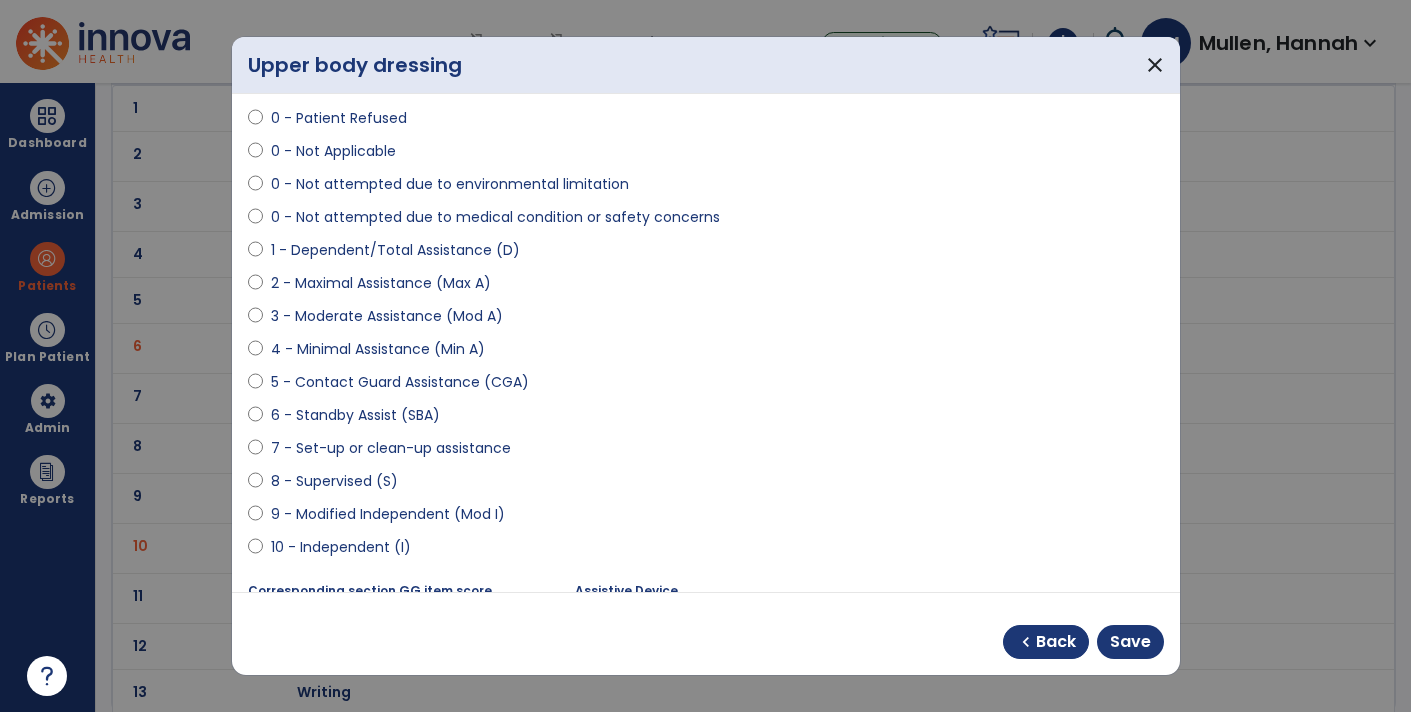 select on "**********" 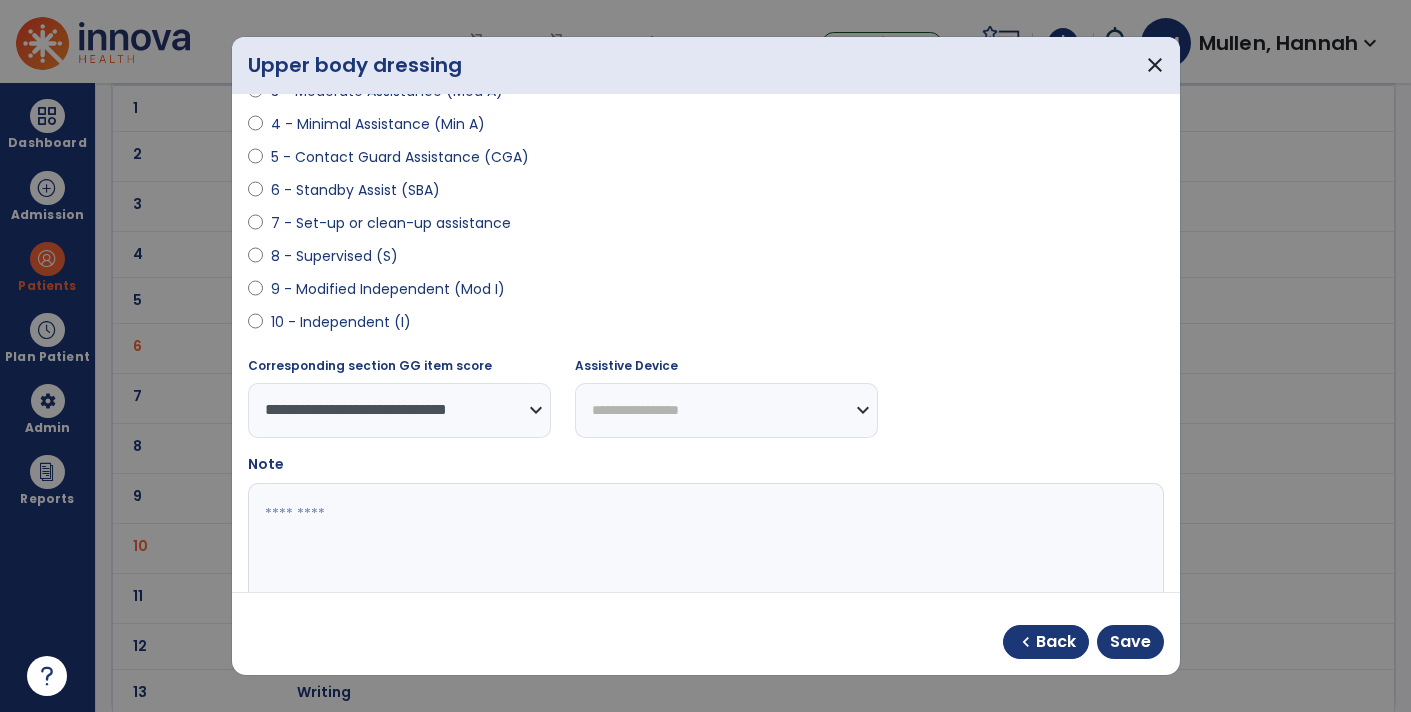 scroll, scrollTop: 320, scrollLeft: 0, axis: vertical 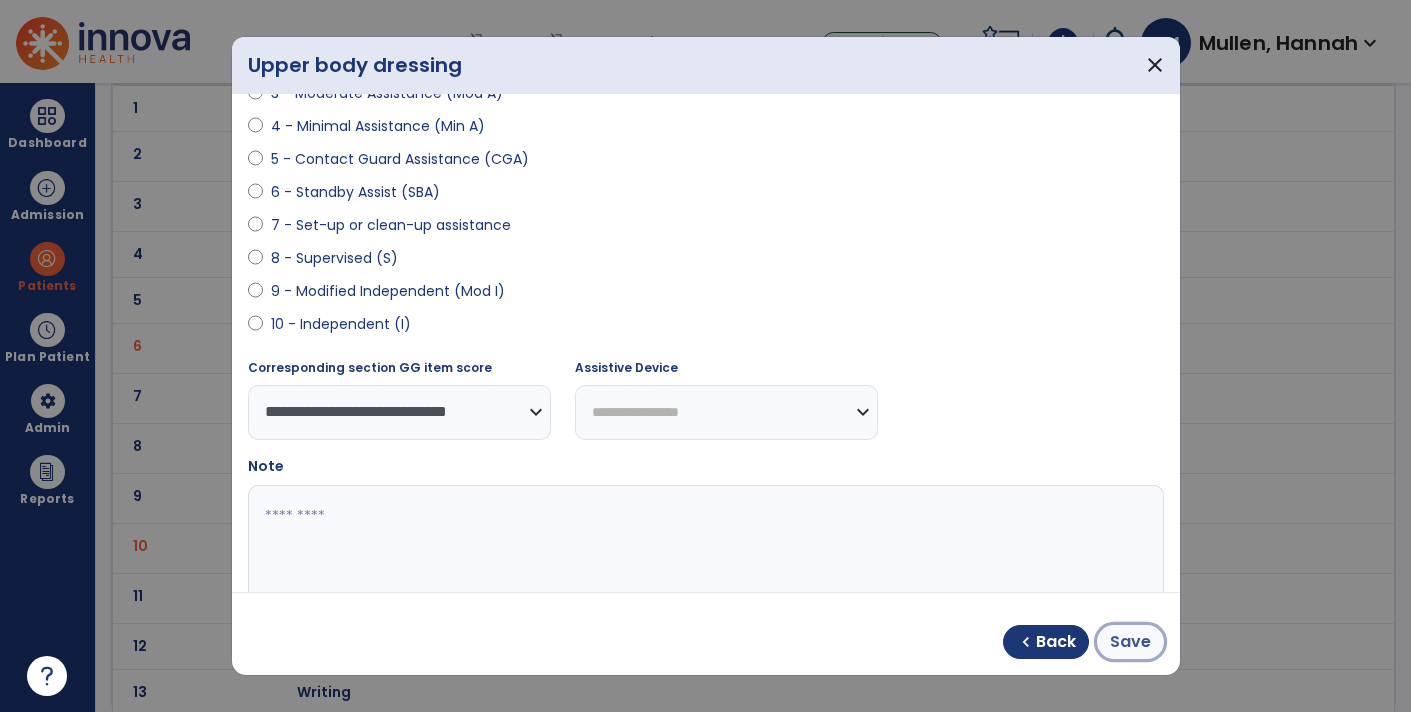 click on "Save" at bounding box center (1130, 642) 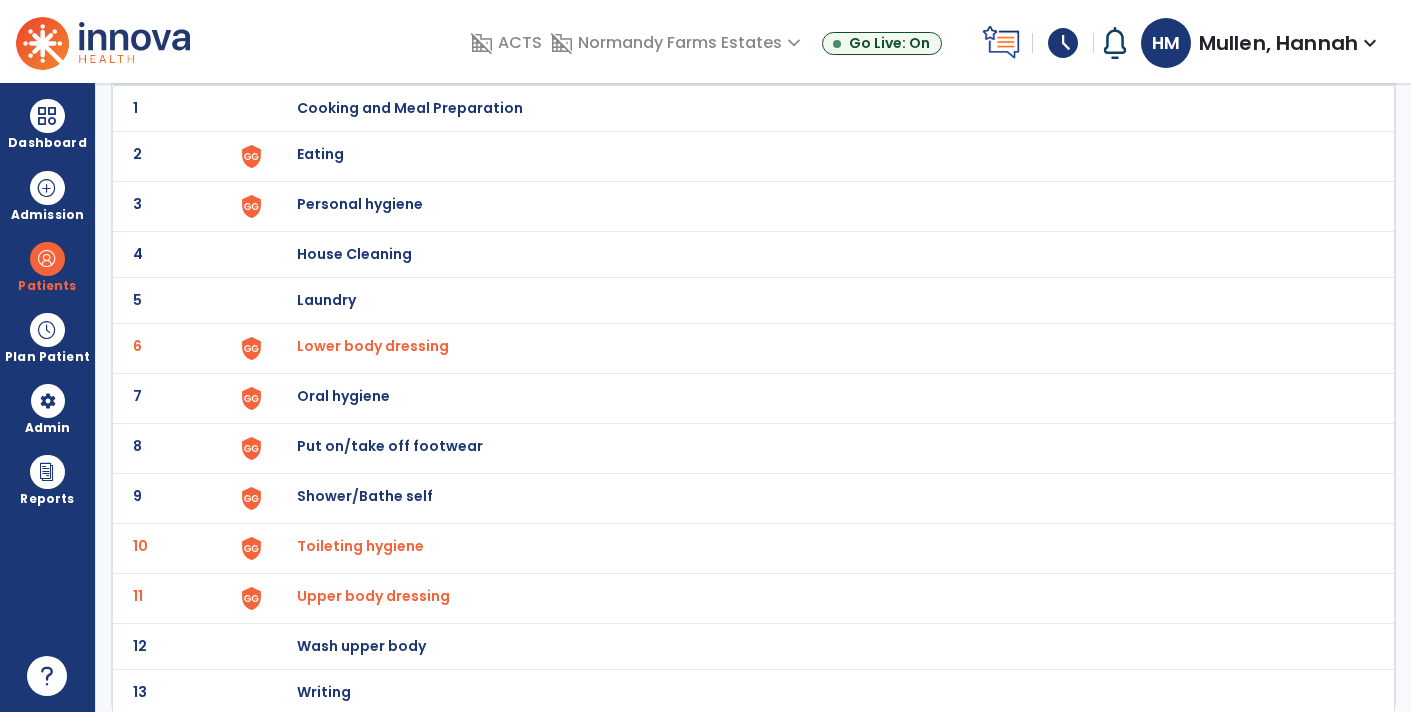 click on "Put on/take off footwear" at bounding box center [815, 108] 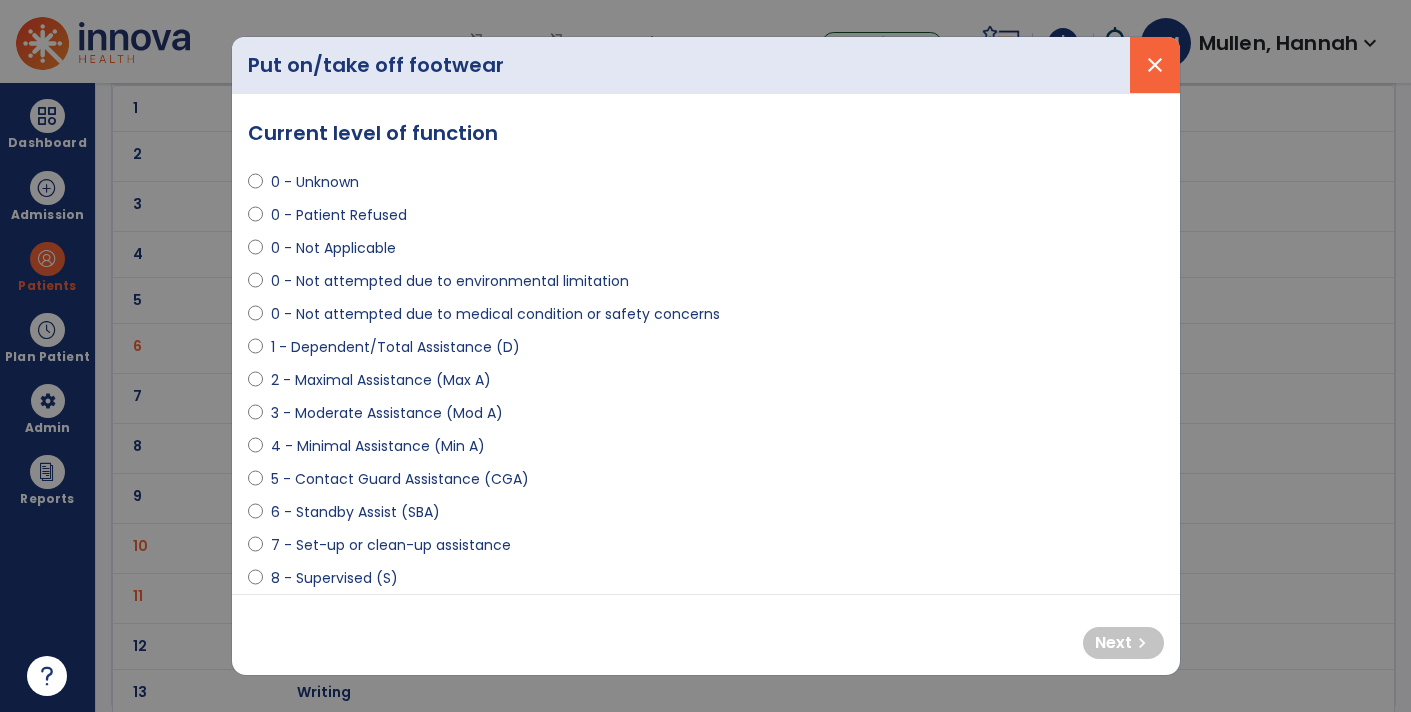 click on "close" at bounding box center [1155, 65] 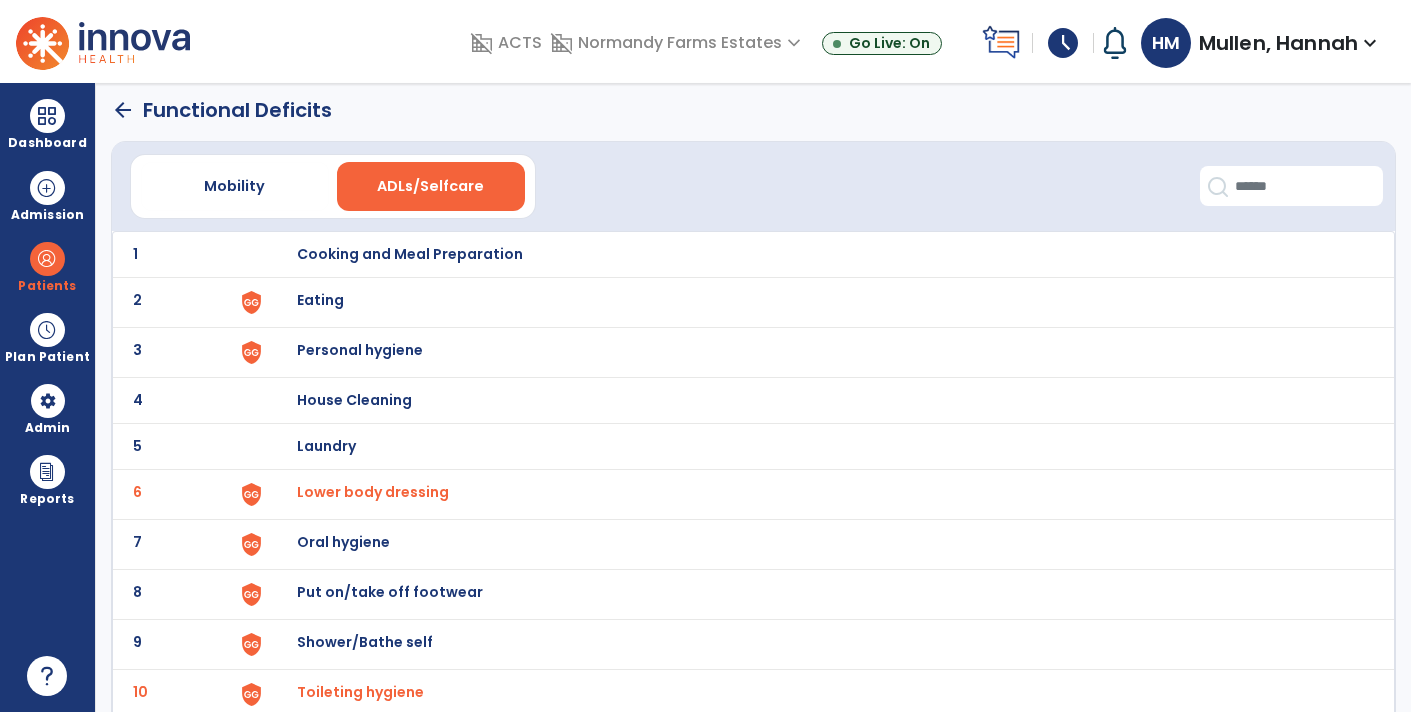 scroll, scrollTop: 0, scrollLeft: 0, axis: both 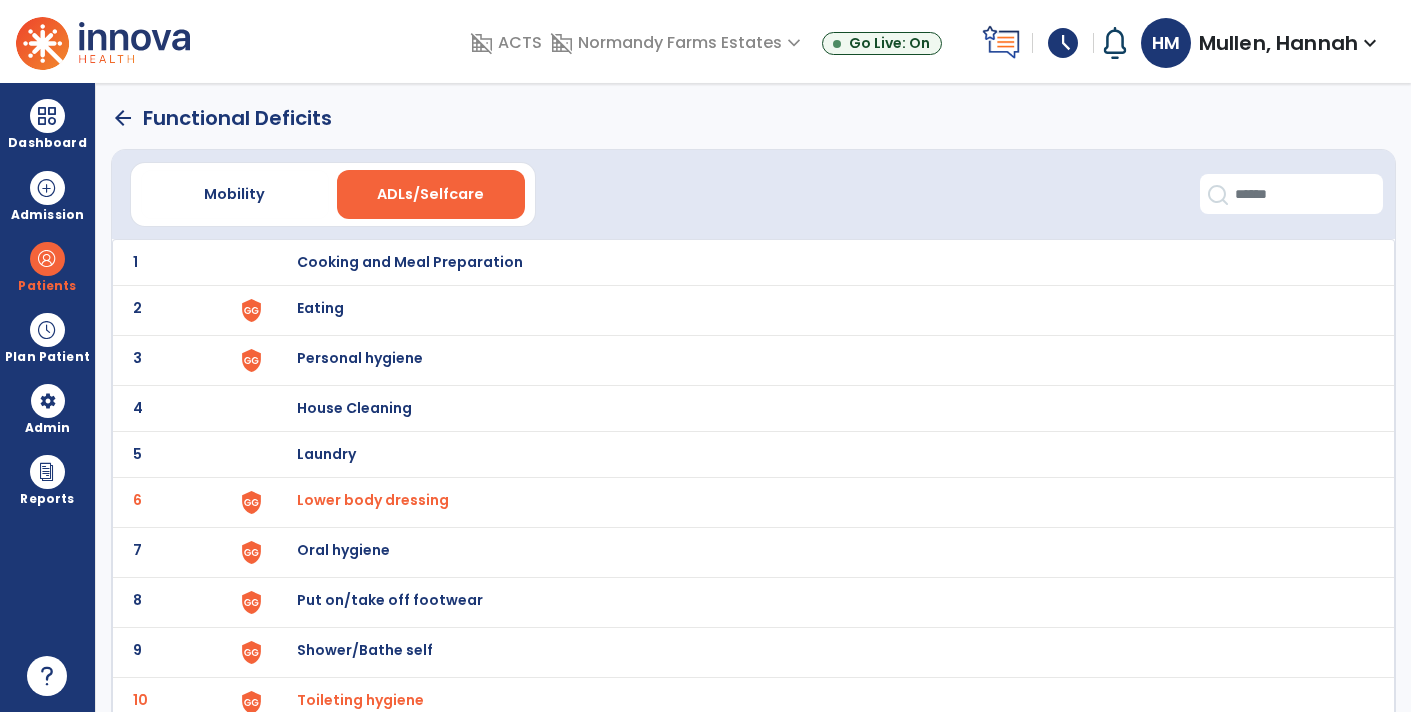 click on "arrow_back" 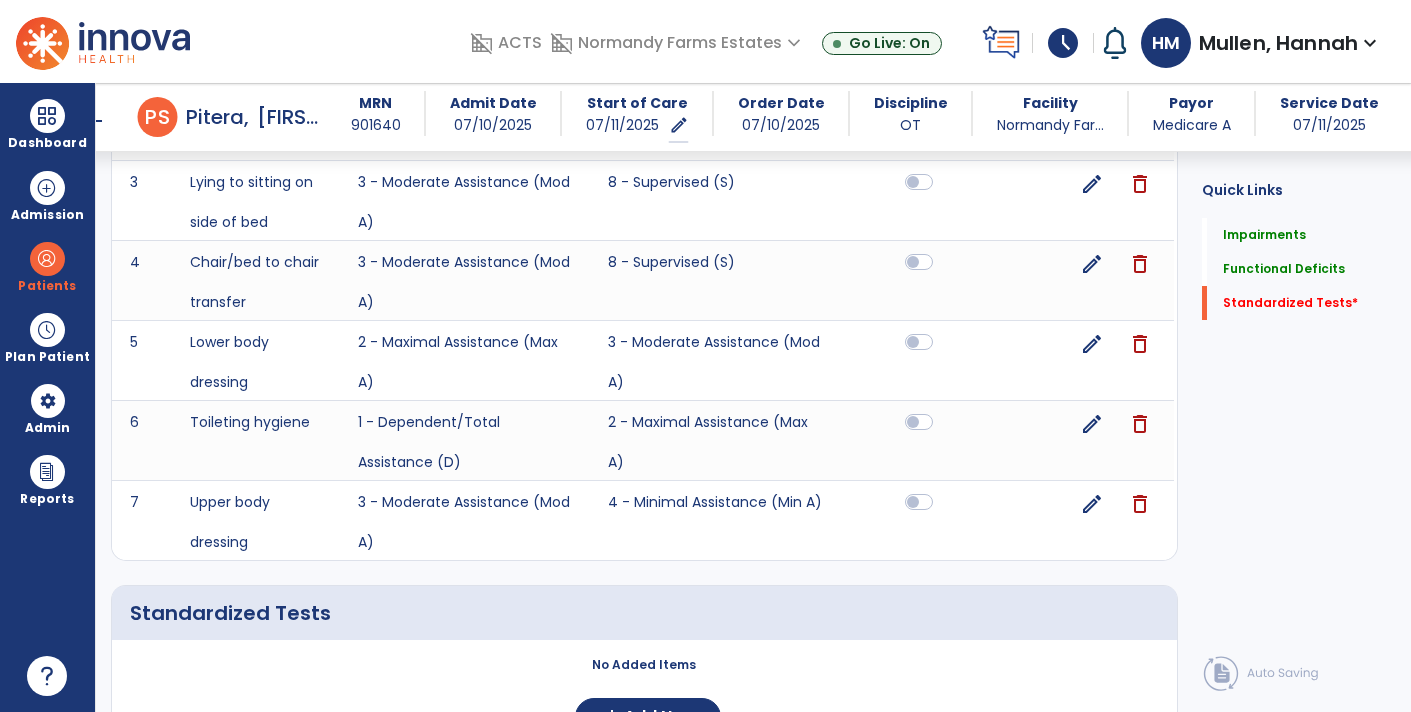 scroll, scrollTop: 1539, scrollLeft: 0, axis: vertical 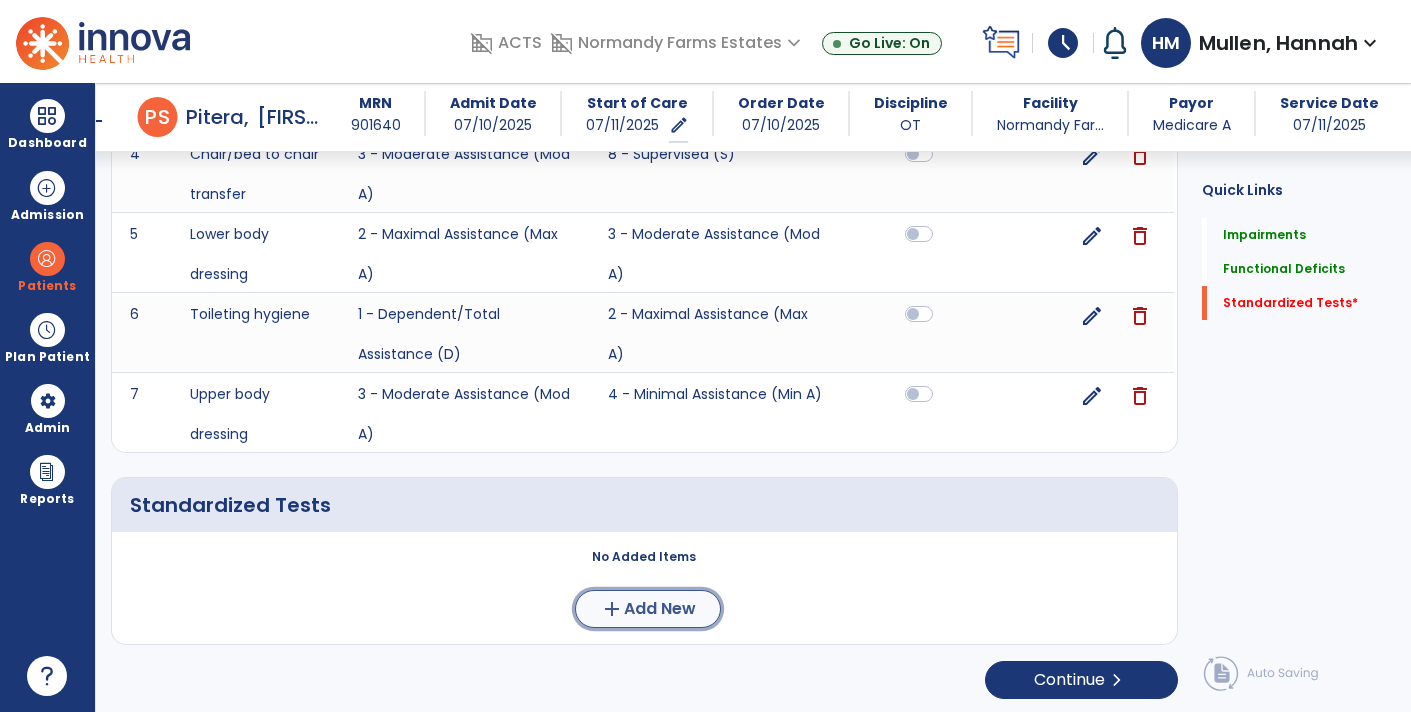click on "Add New" 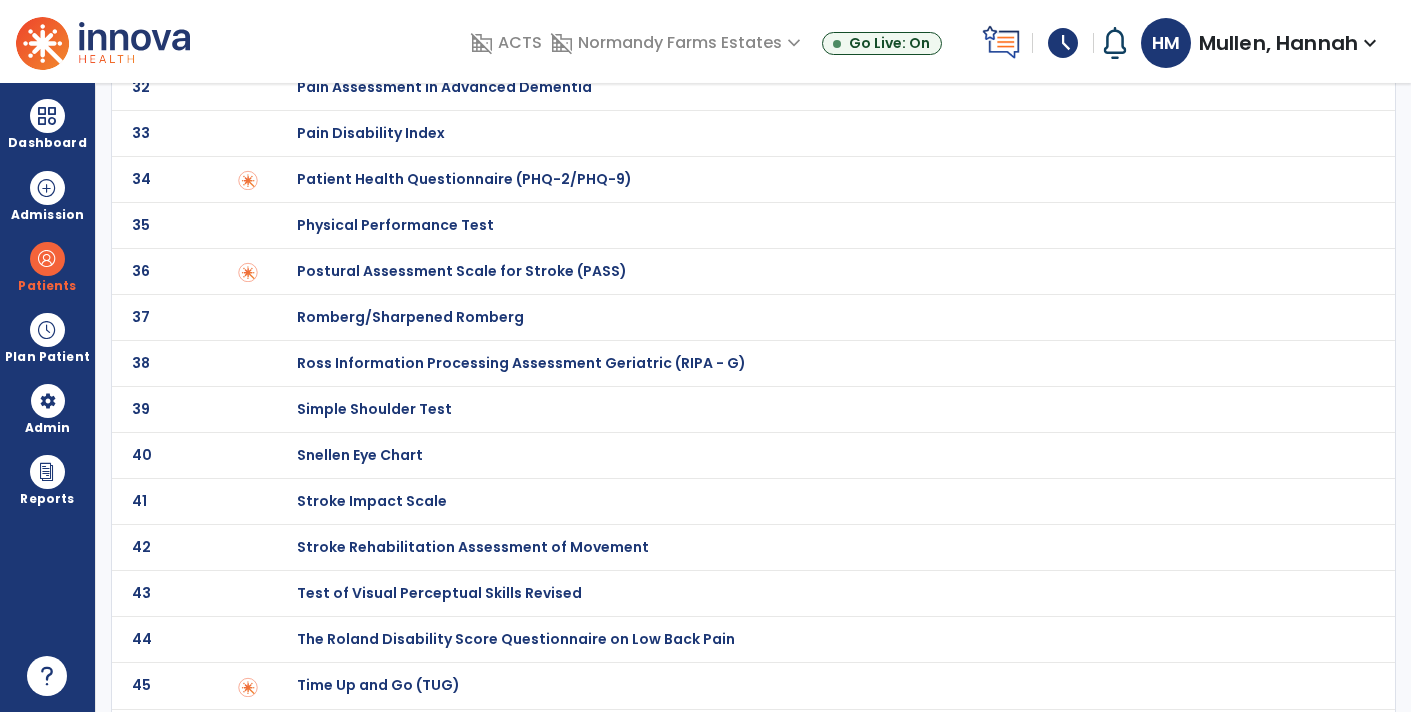 scroll, scrollTop: 0, scrollLeft: 0, axis: both 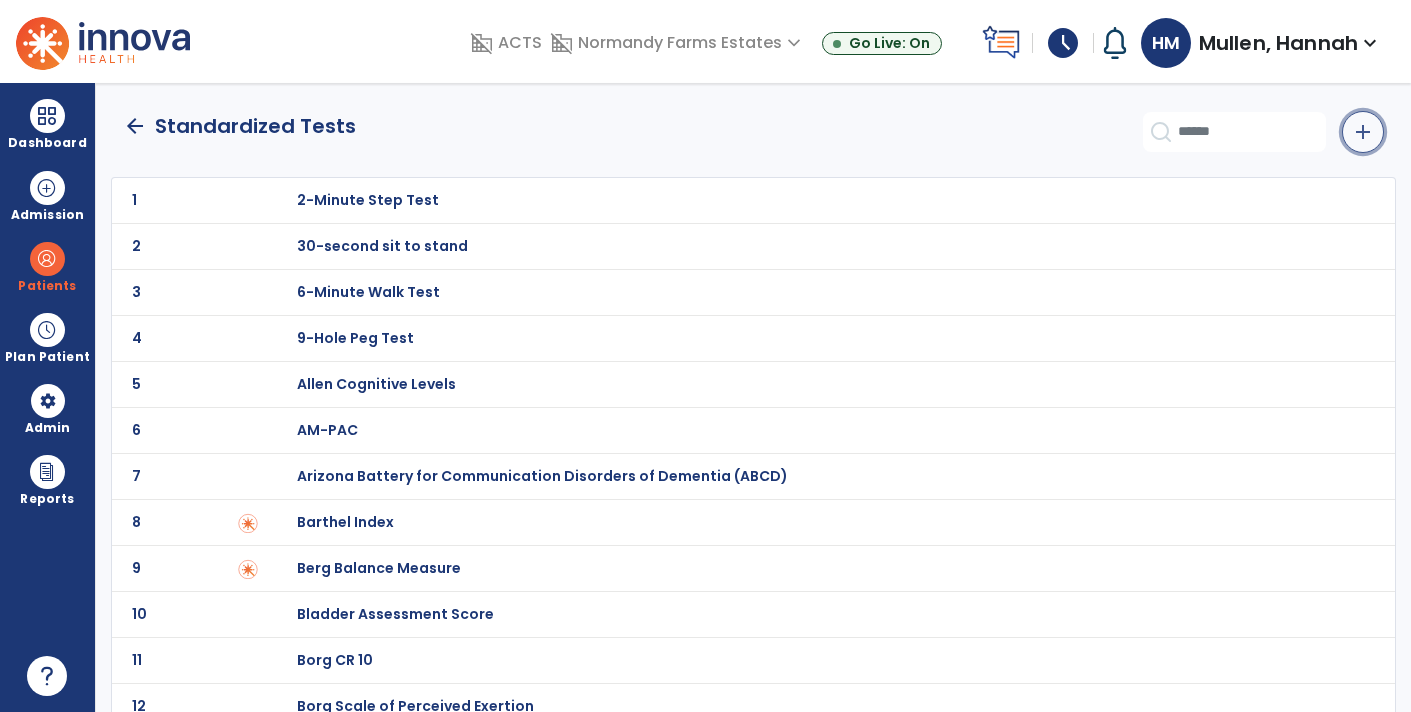 click on "add" 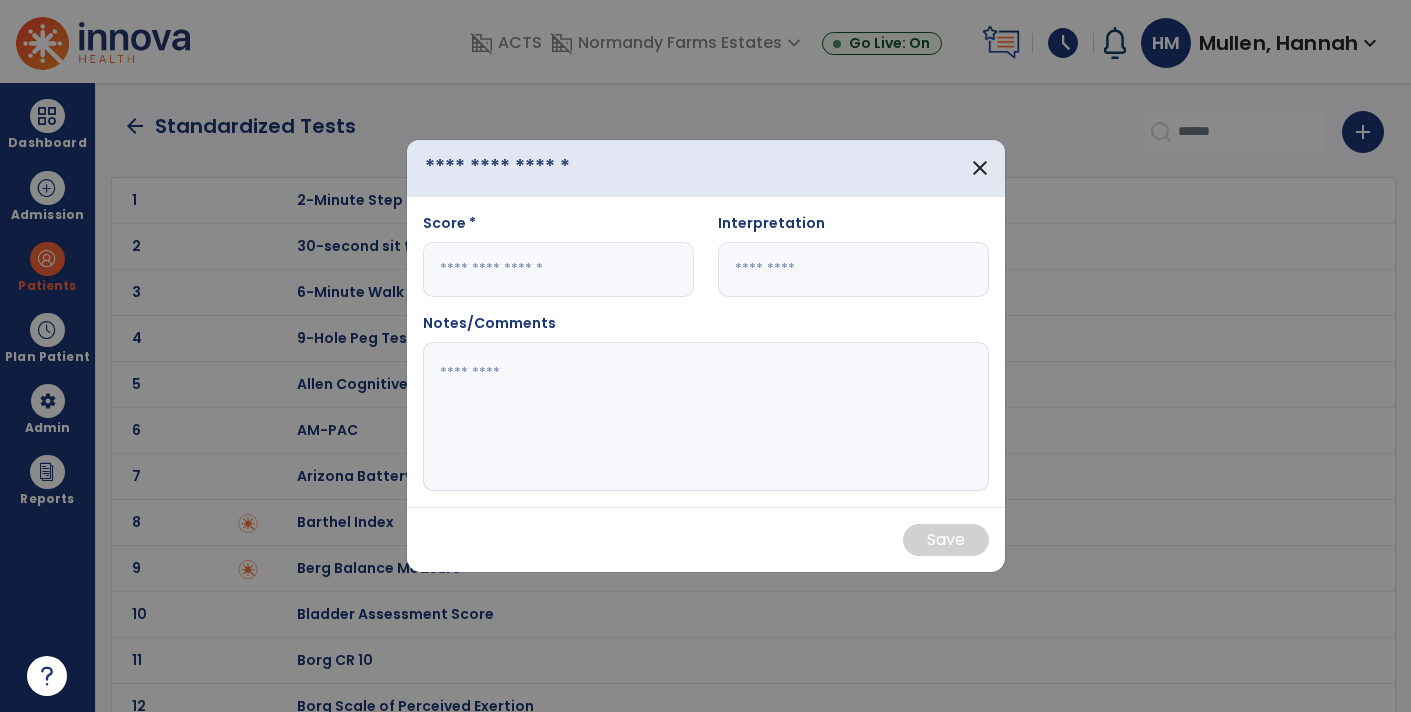 click at bounding box center [529, 168] 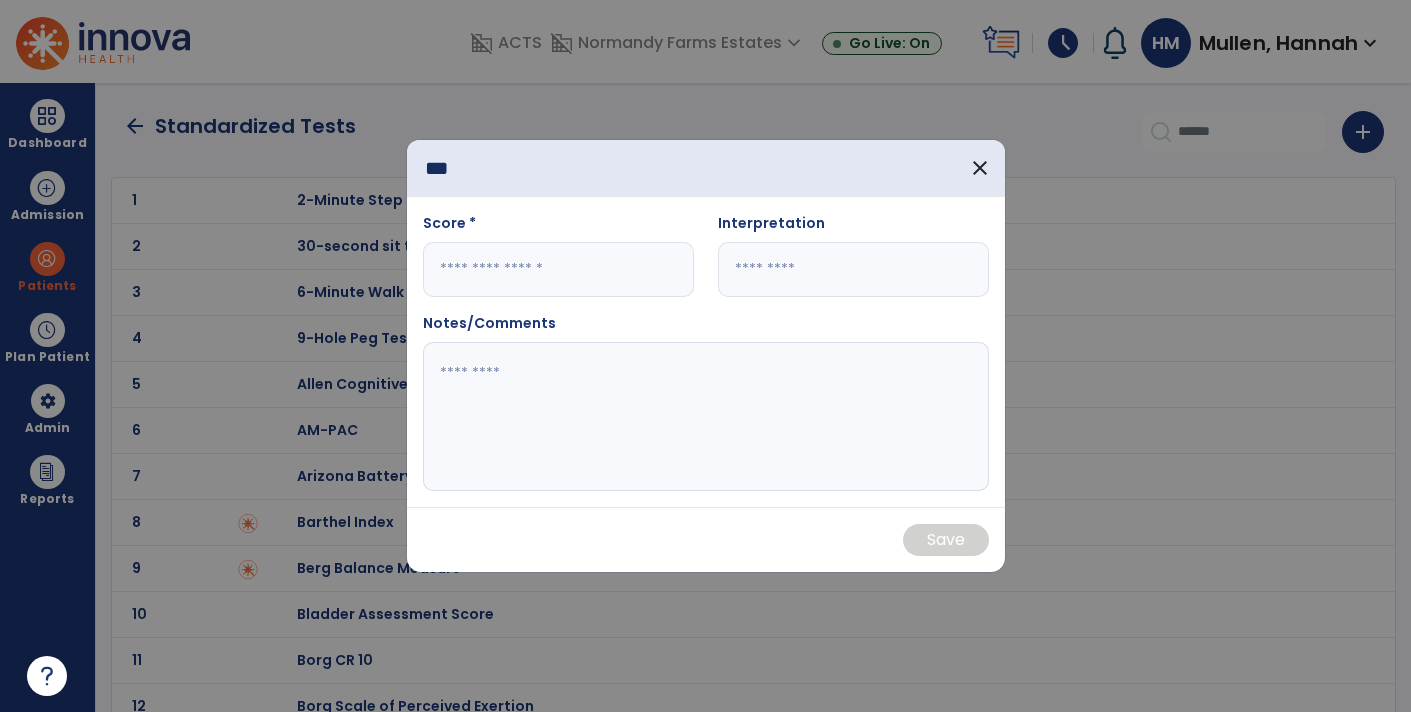 type on "***" 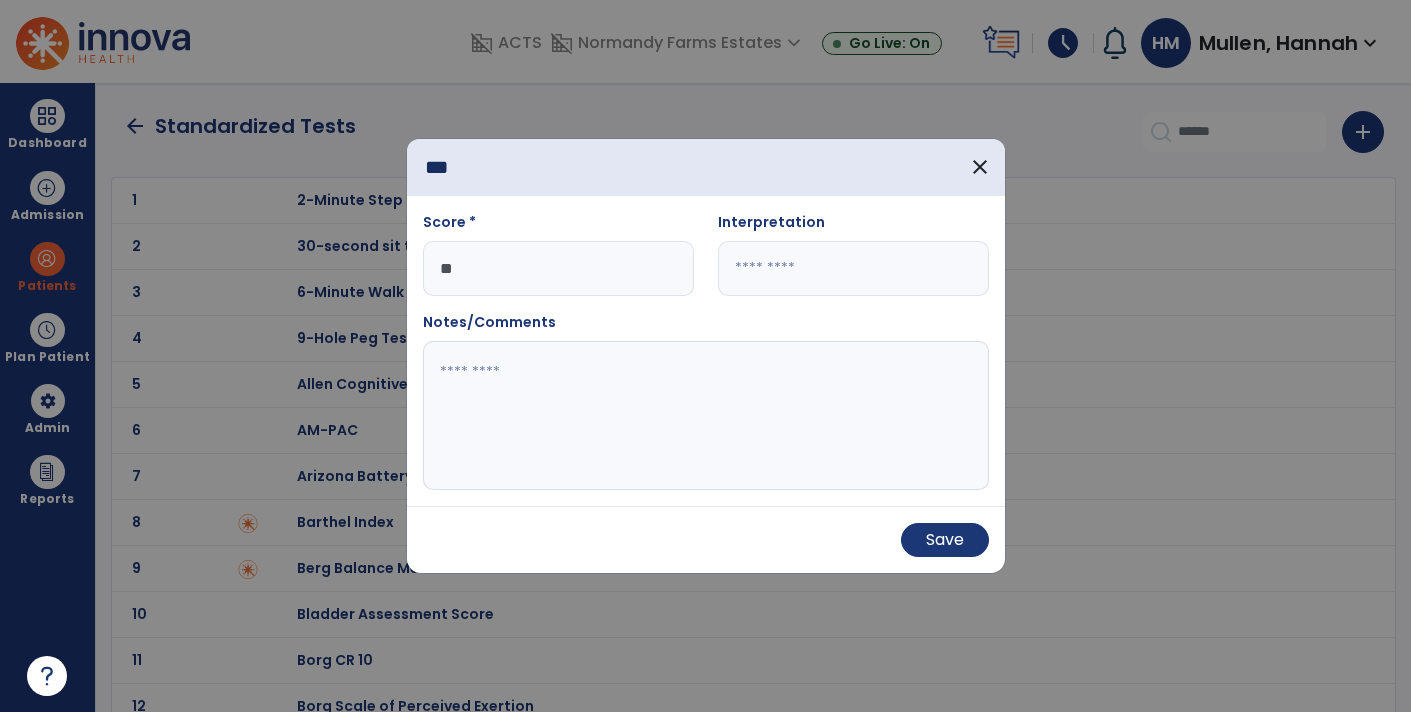type on "***" 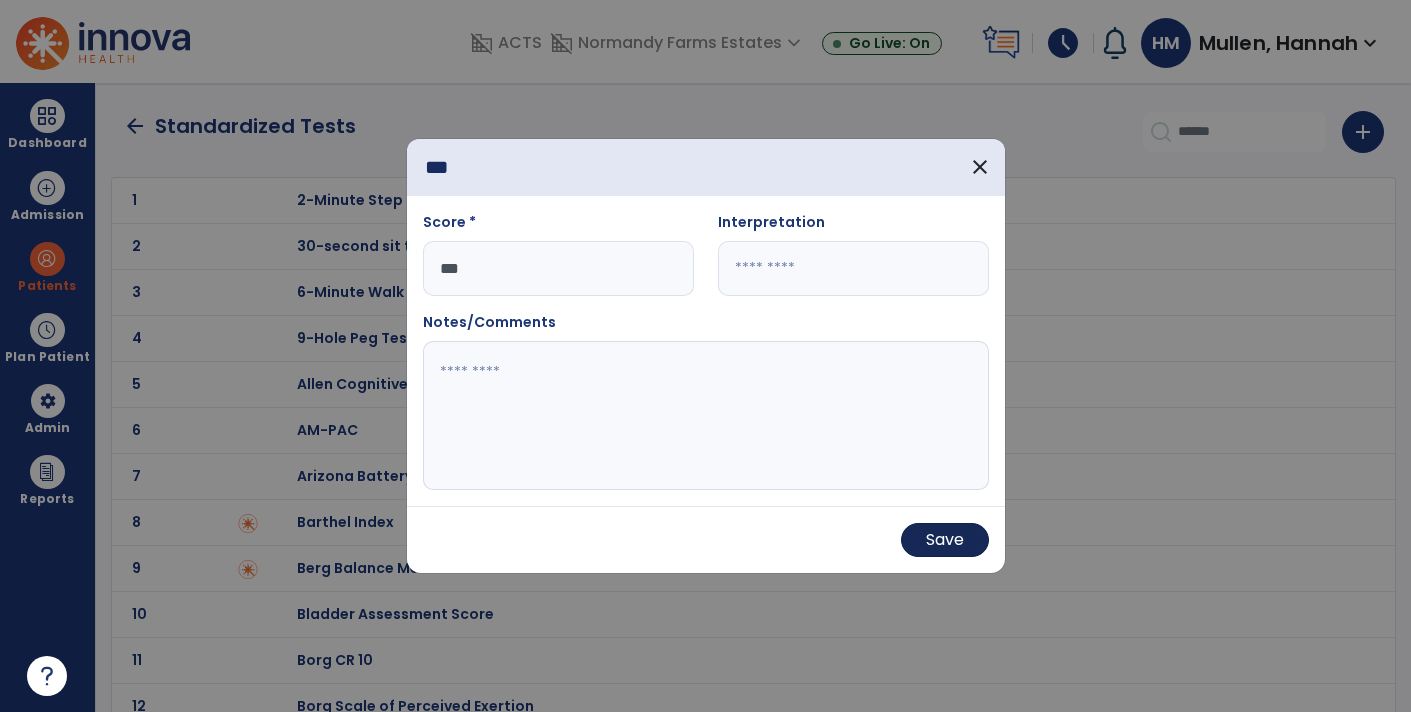 click on "Save" at bounding box center (945, 540) 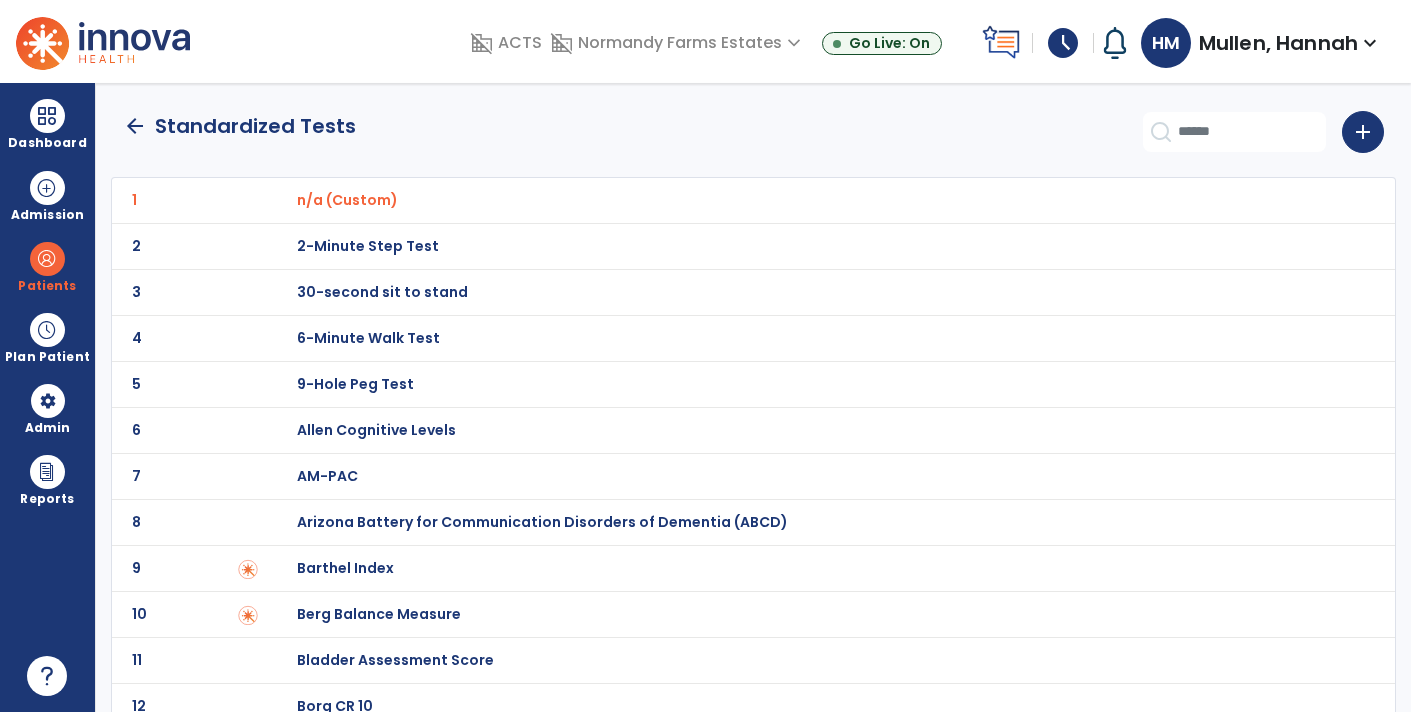 click on "arrow_back" 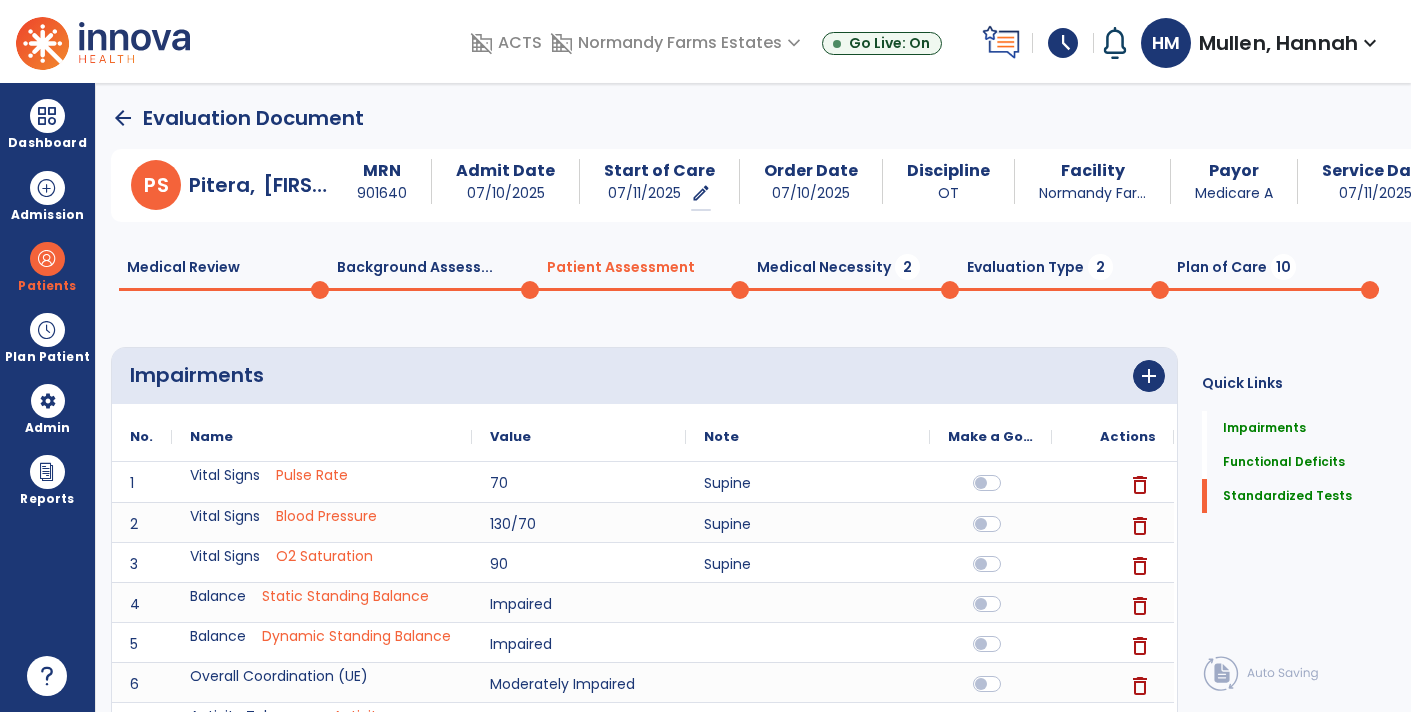 scroll, scrollTop: 19, scrollLeft: 0, axis: vertical 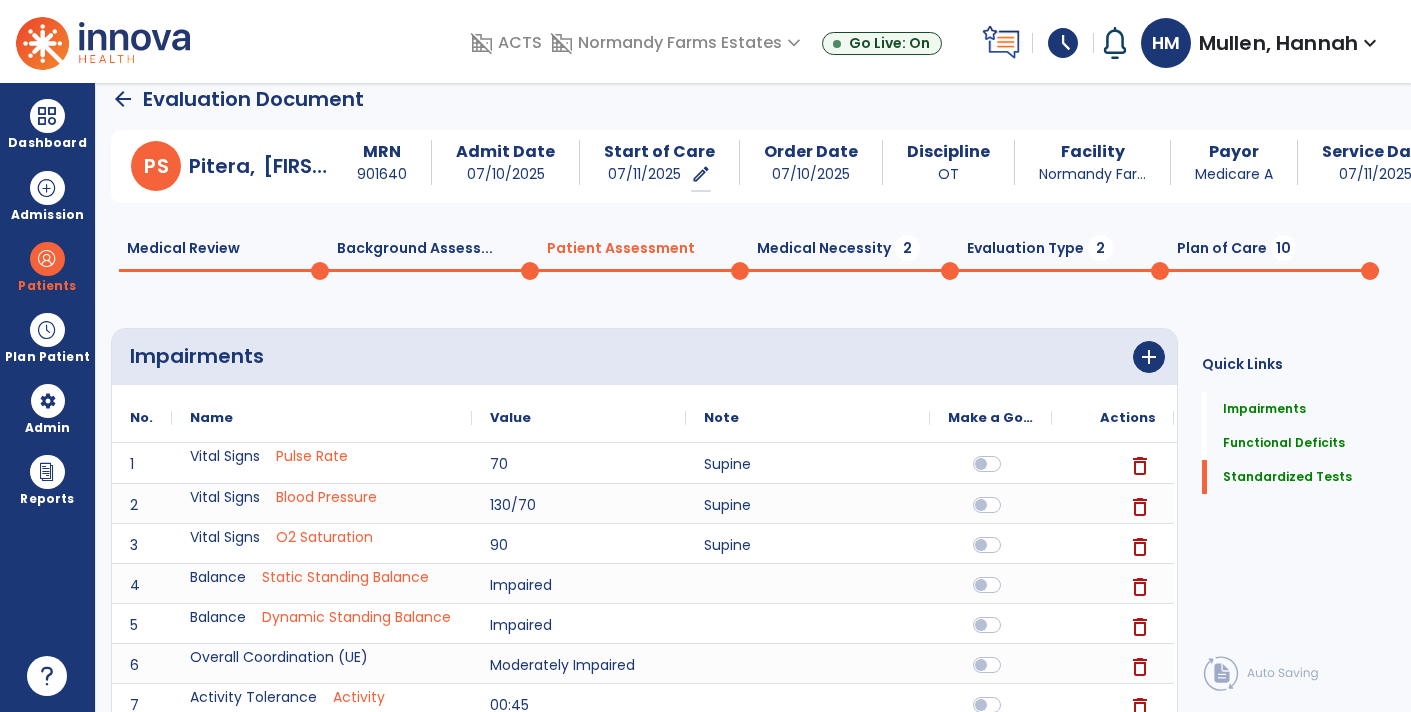 click on "Medical Necessity  2" 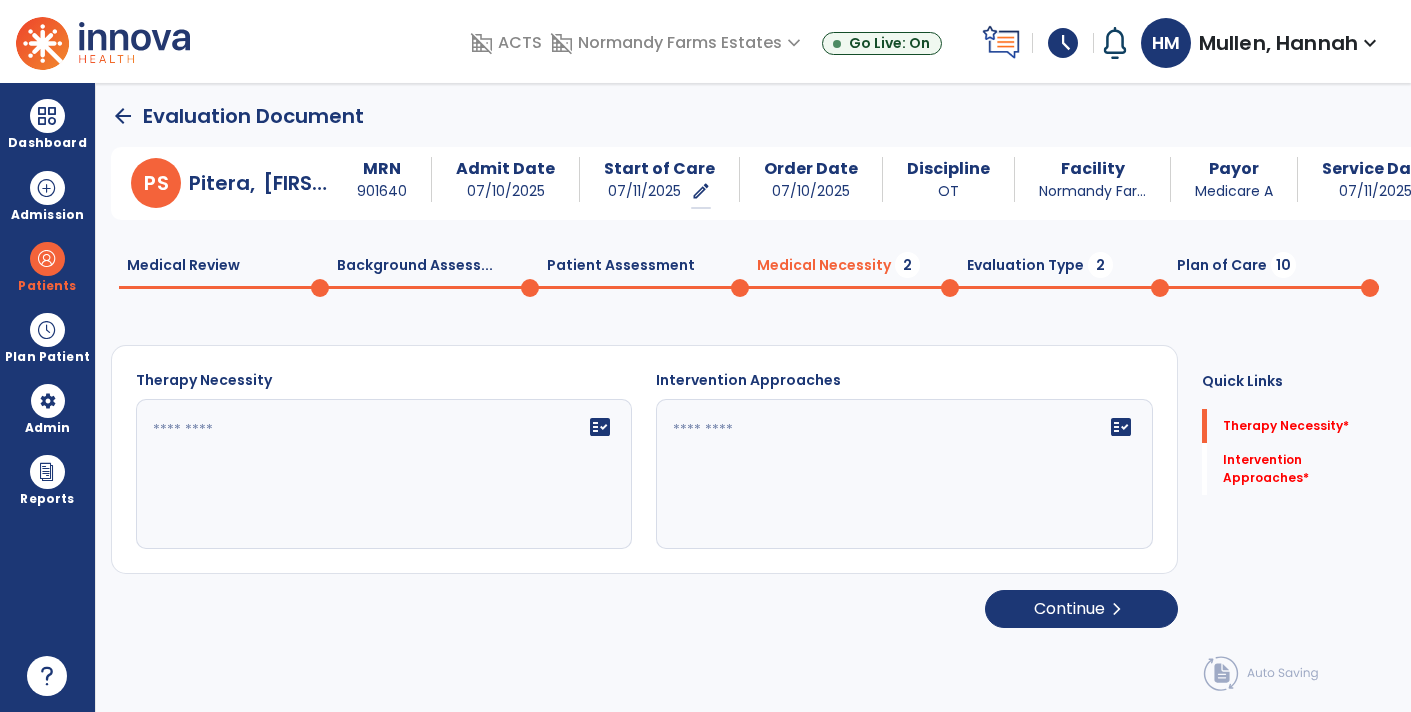 scroll, scrollTop: 1, scrollLeft: 0, axis: vertical 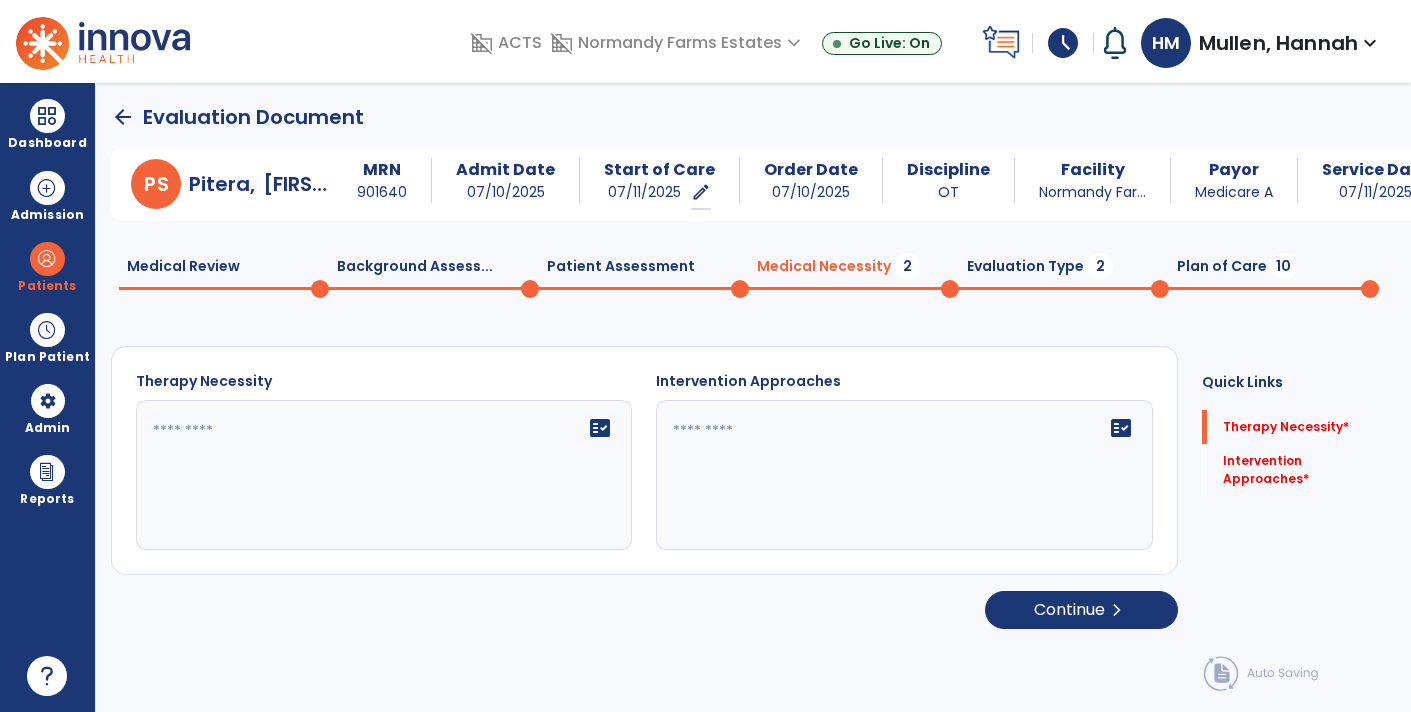 click 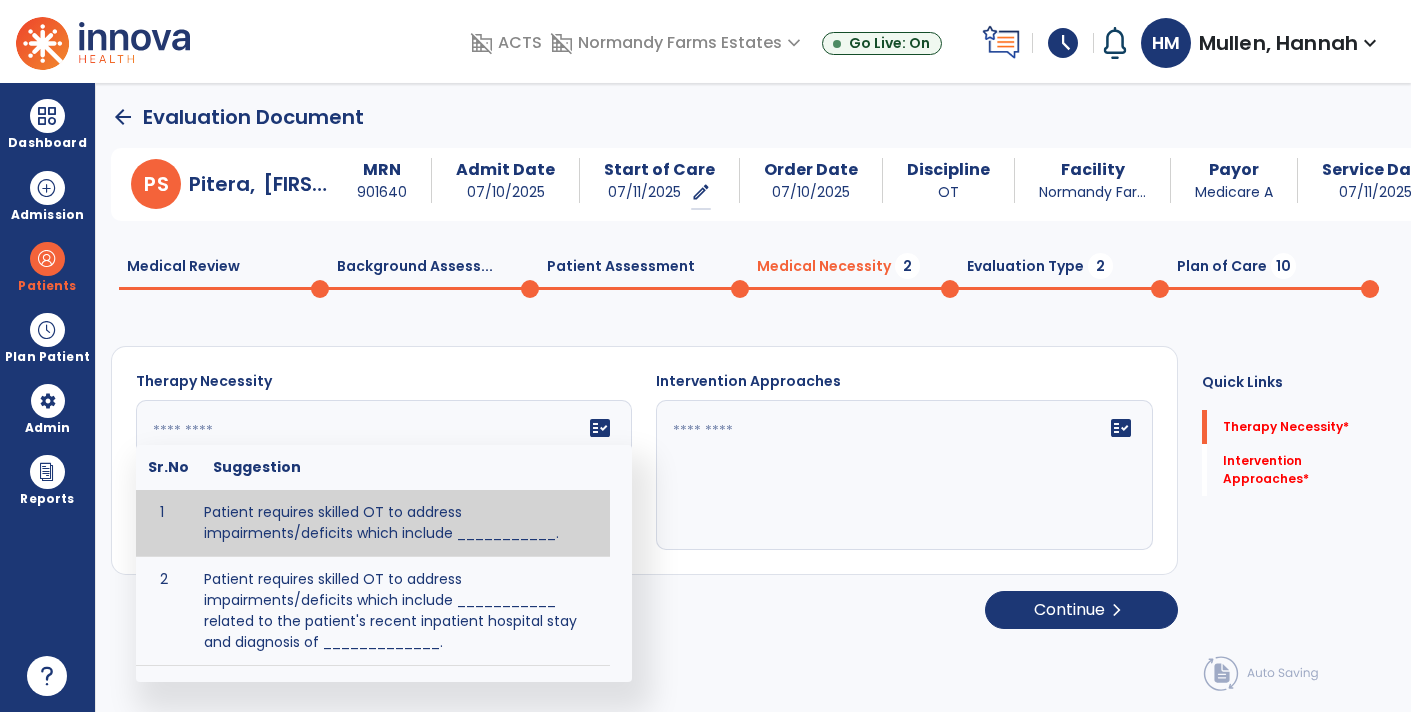 paste on "**********" 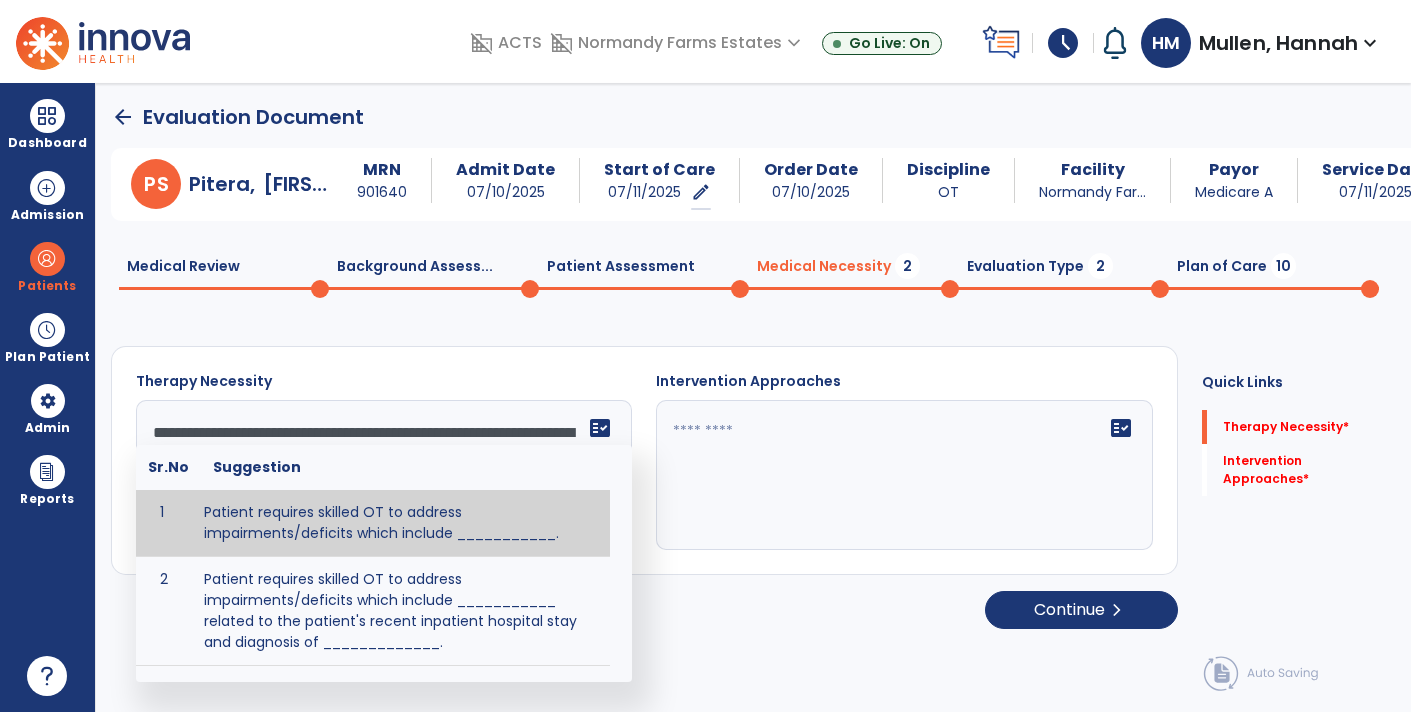 scroll, scrollTop: 63, scrollLeft: 0, axis: vertical 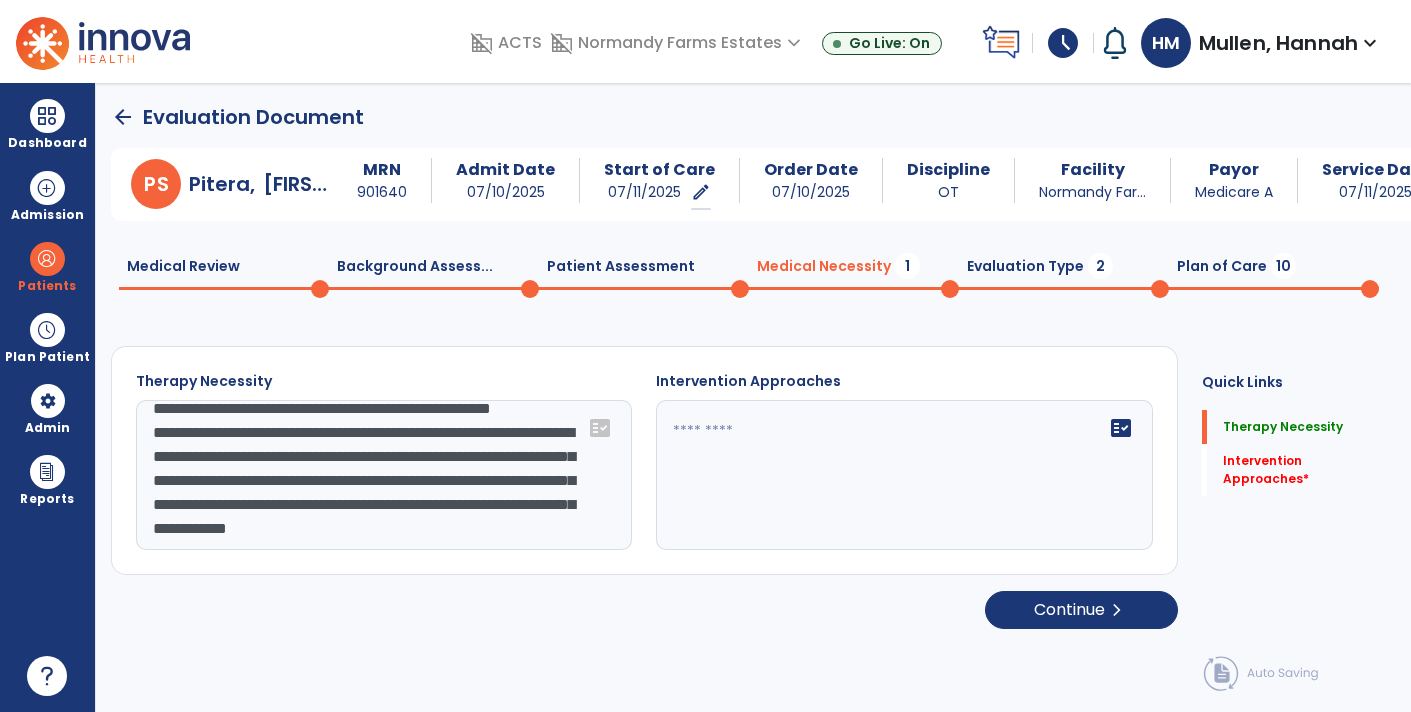 type on "**********" 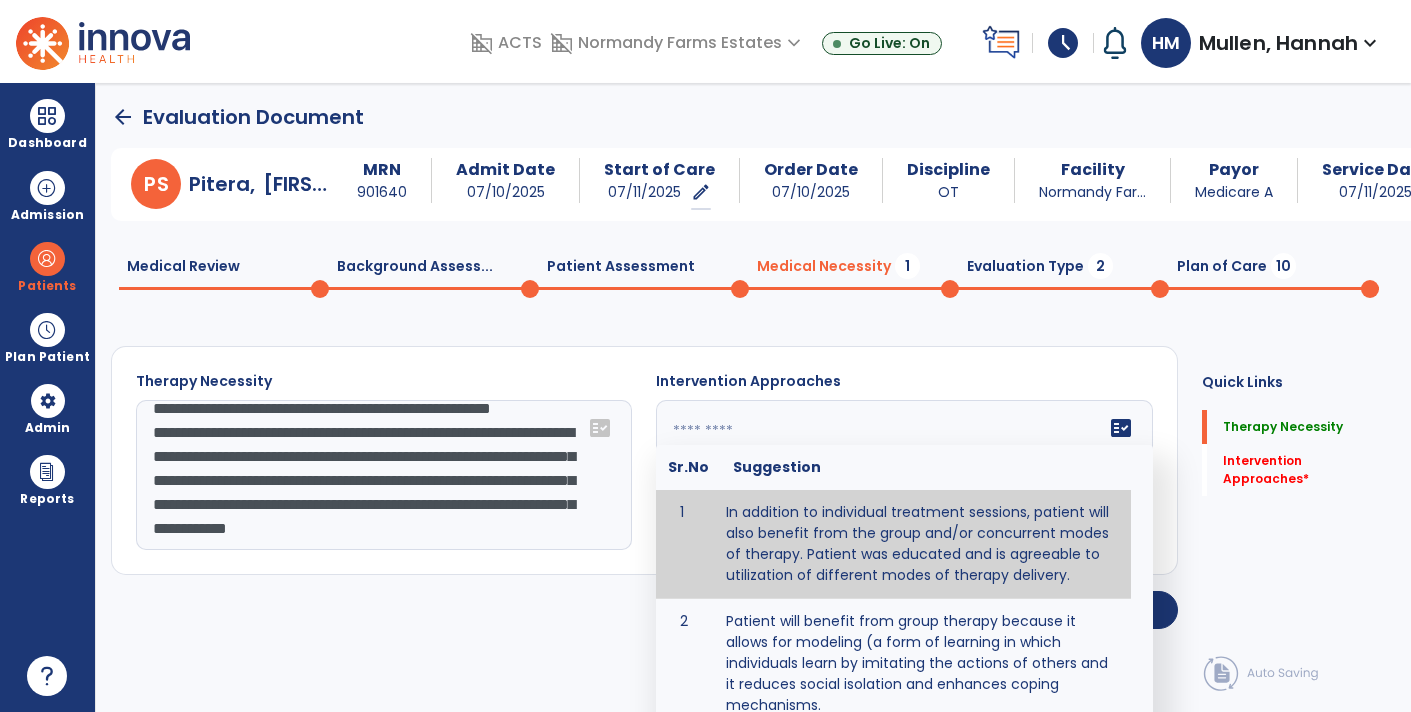 paste on "**********" 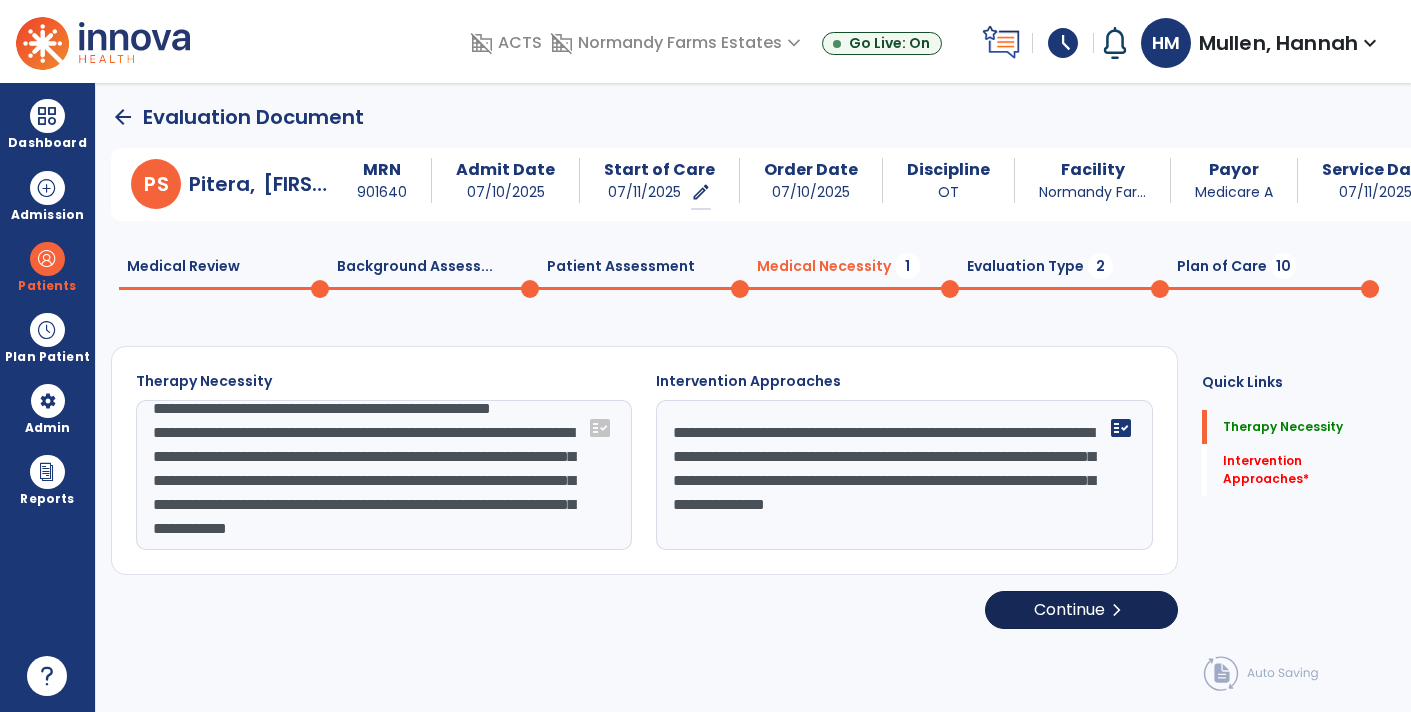 type on "**********" 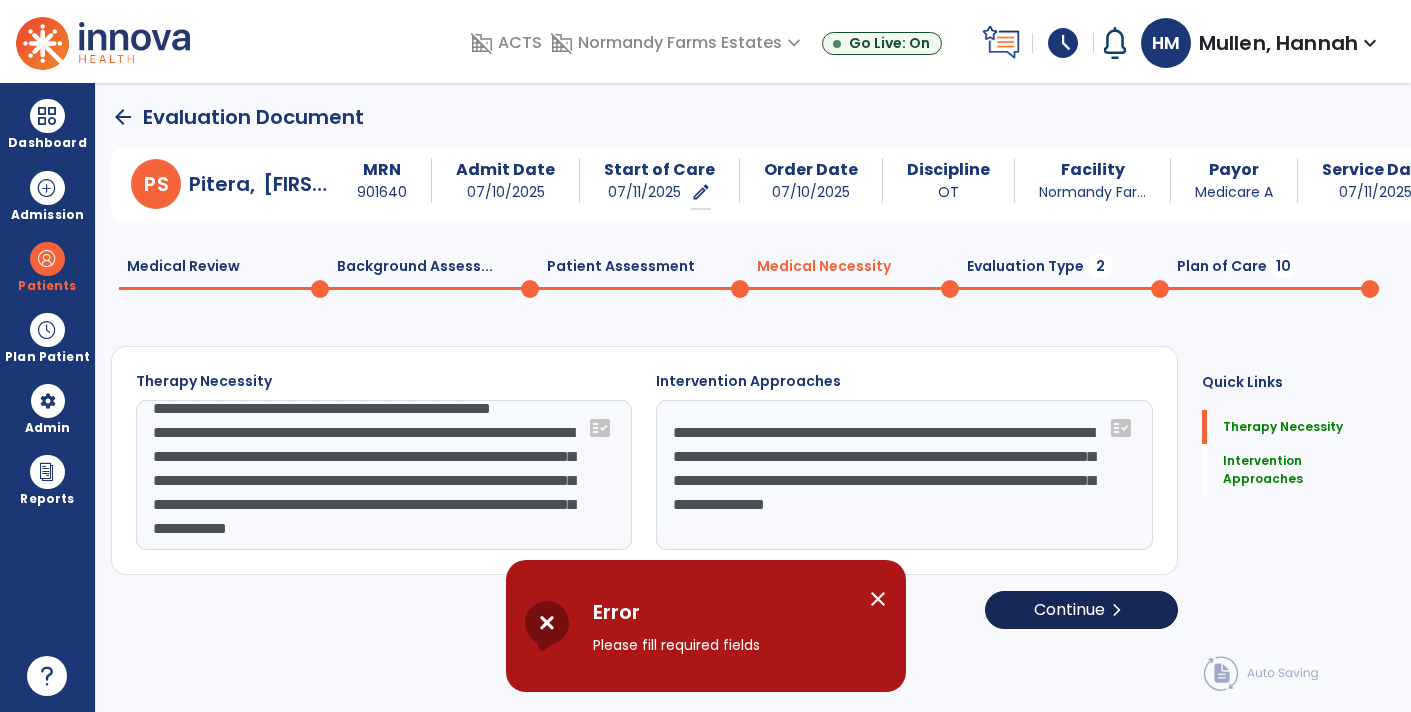 click on "chevron_right" 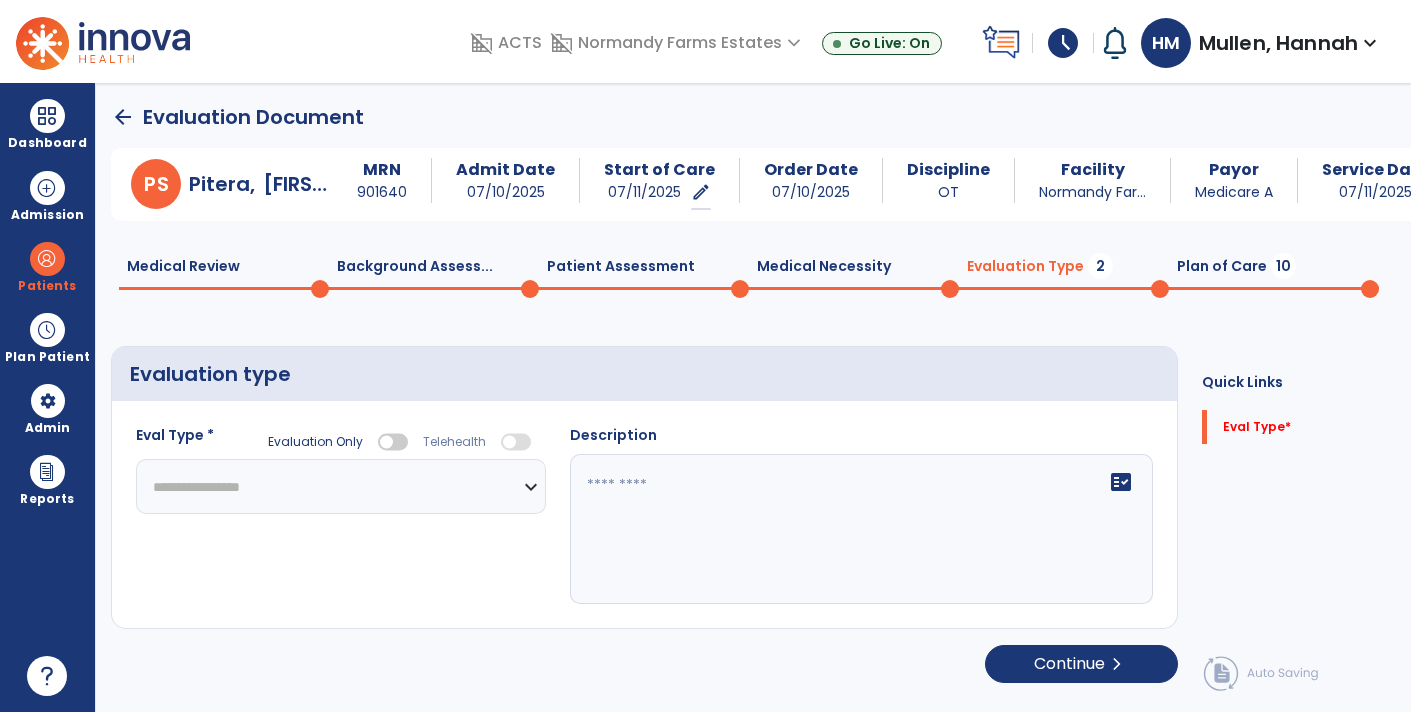 click on "**********" 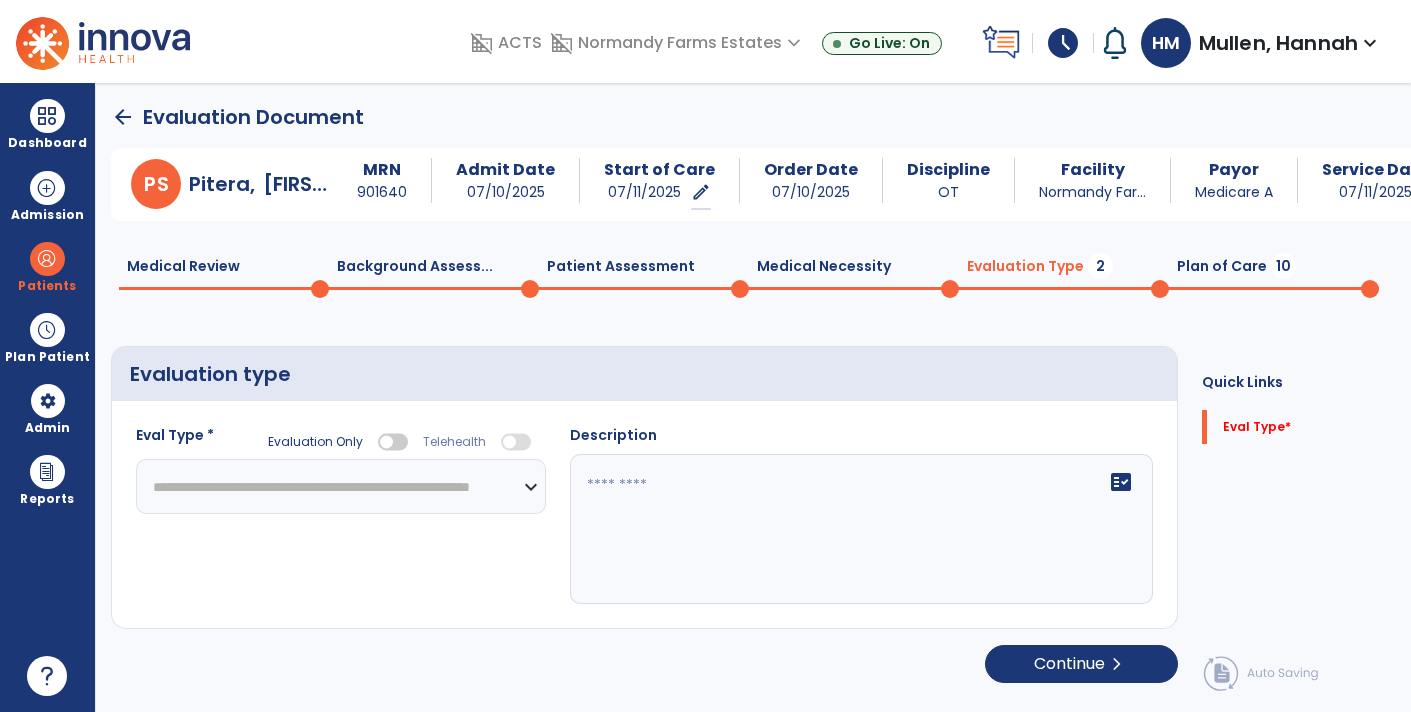 click on "**********" 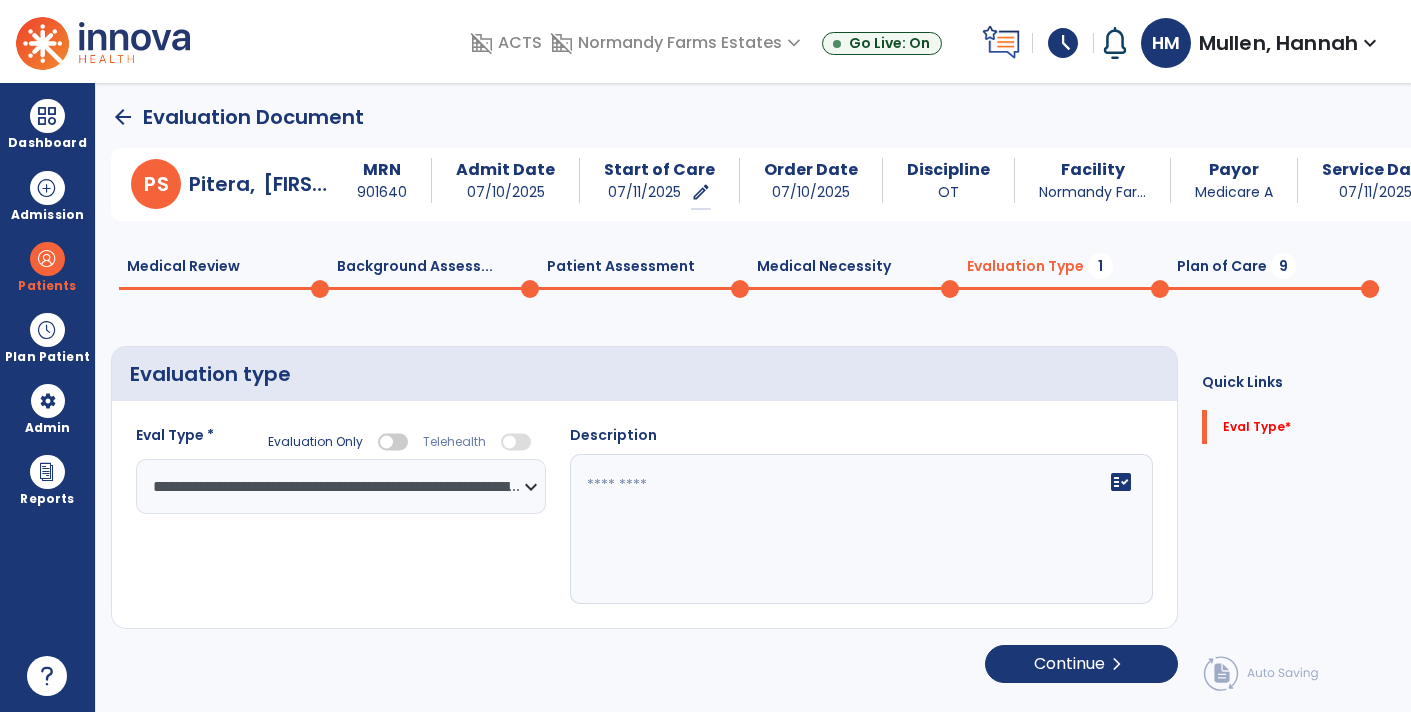 click 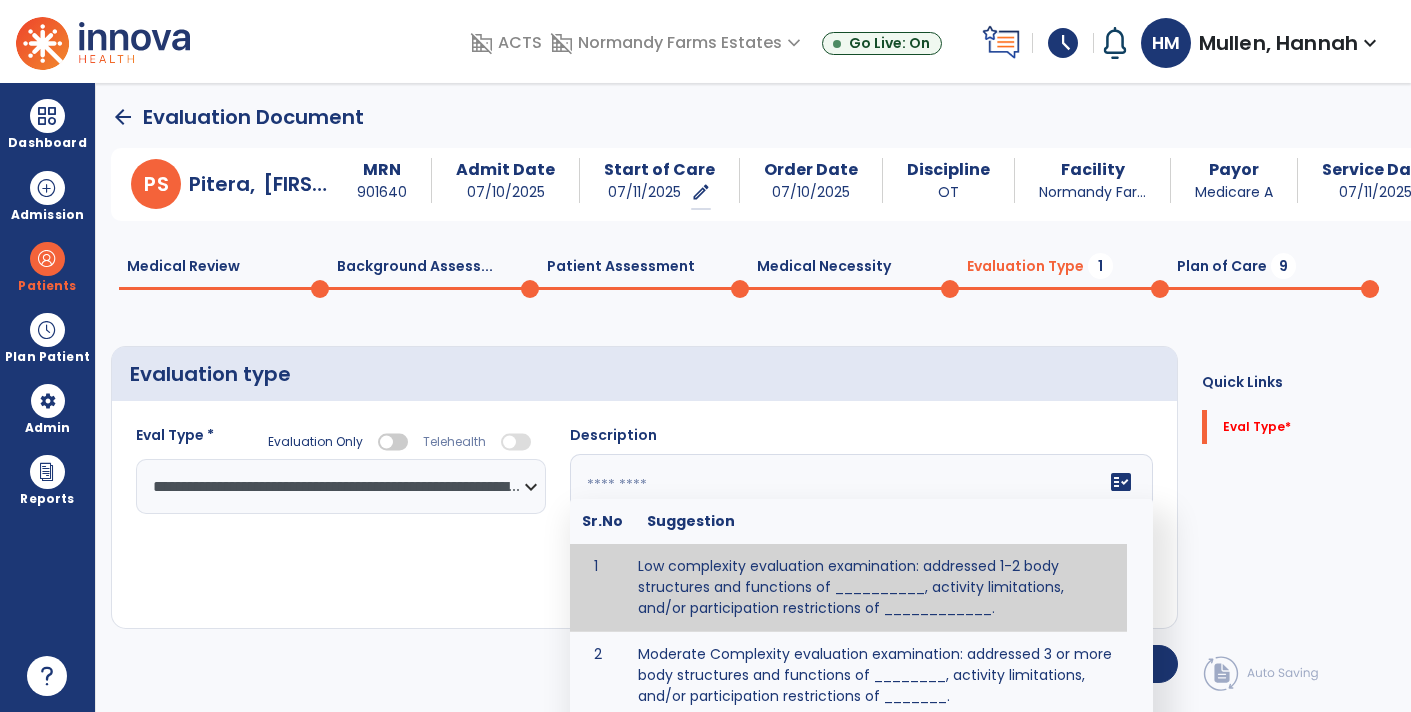 paste on "**********" 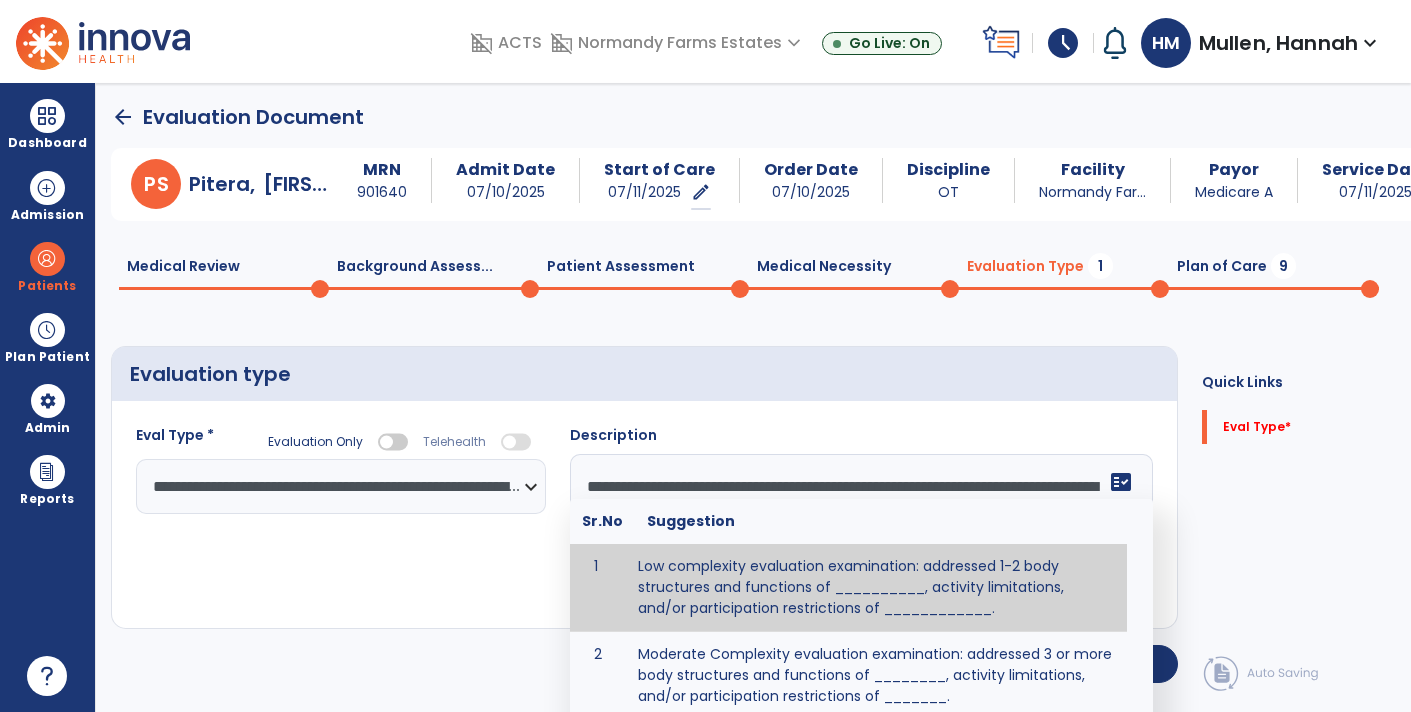 scroll, scrollTop: 111, scrollLeft: 0, axis: vertical 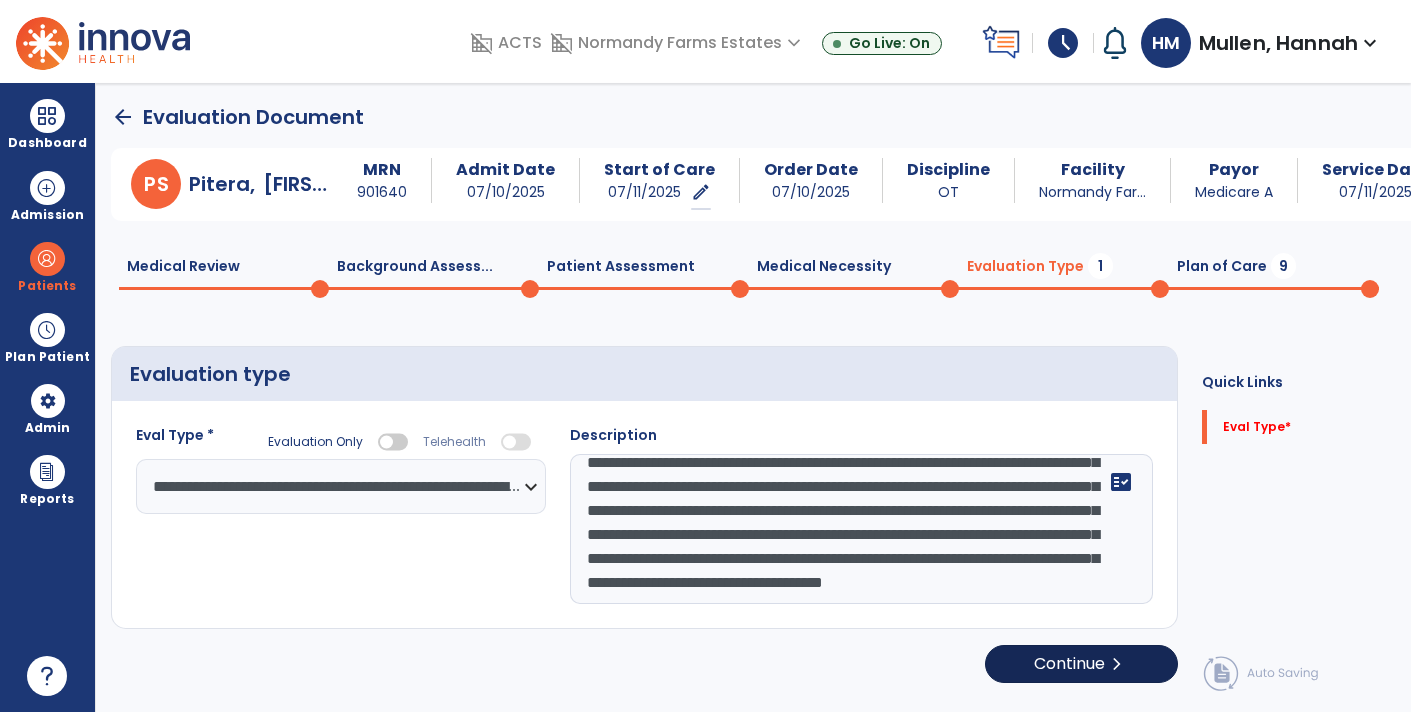 type on "**********" 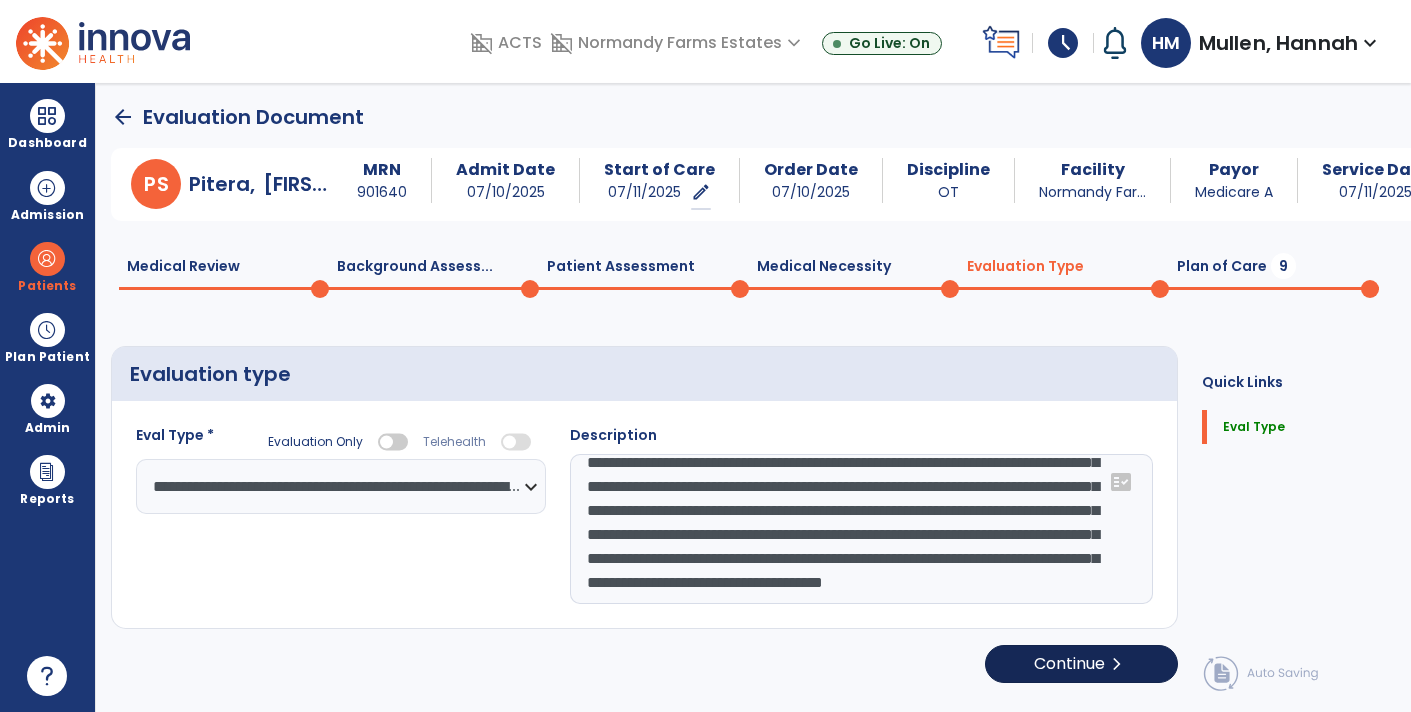 click on "chevron_right" 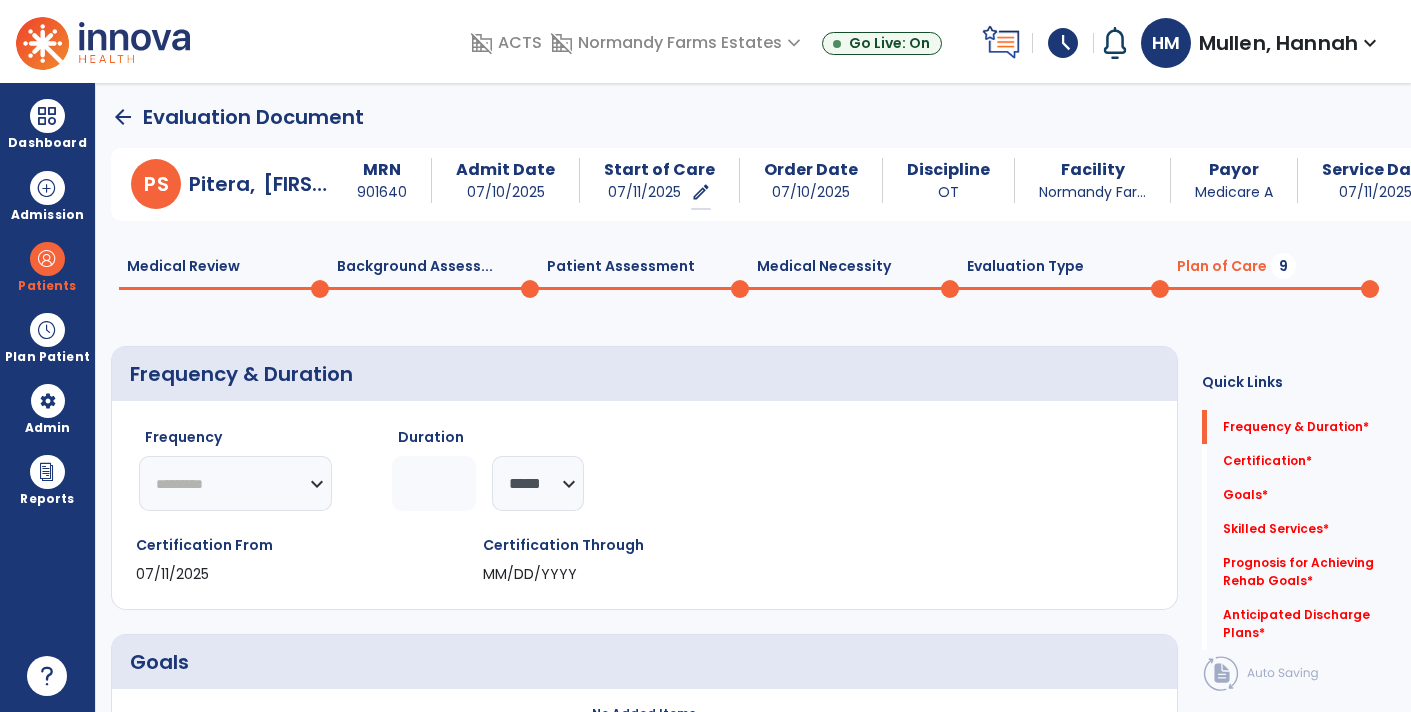 click on "********* ** ** ** ** ** ** **" 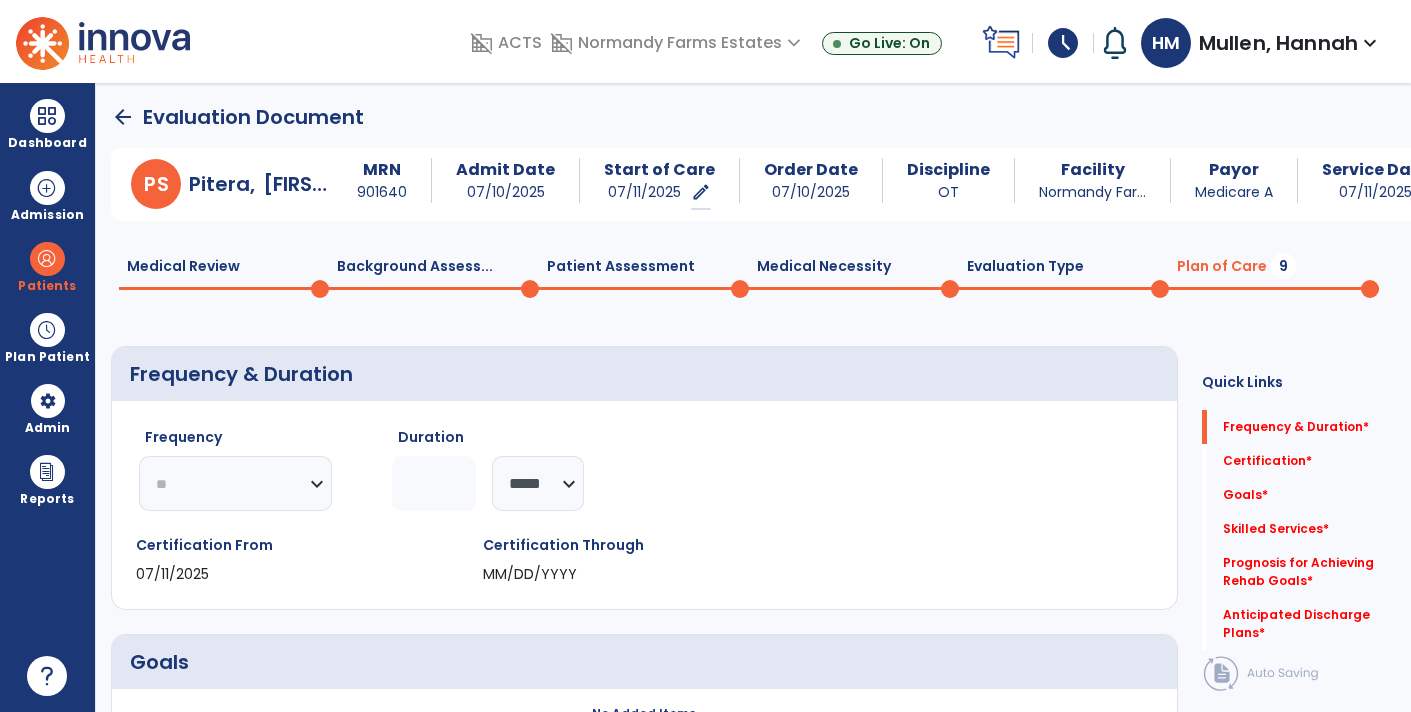 click on "********* ** ** ** ** ** ** **" 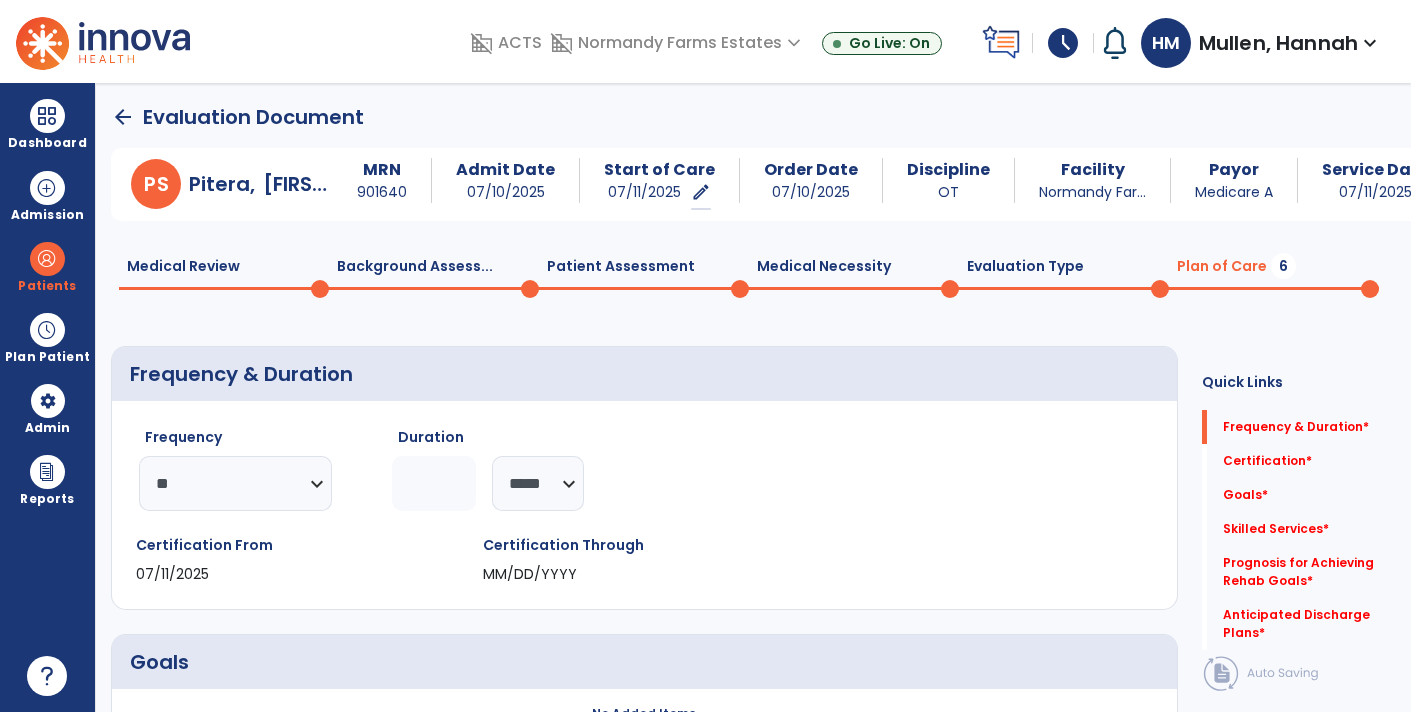 select on "**" 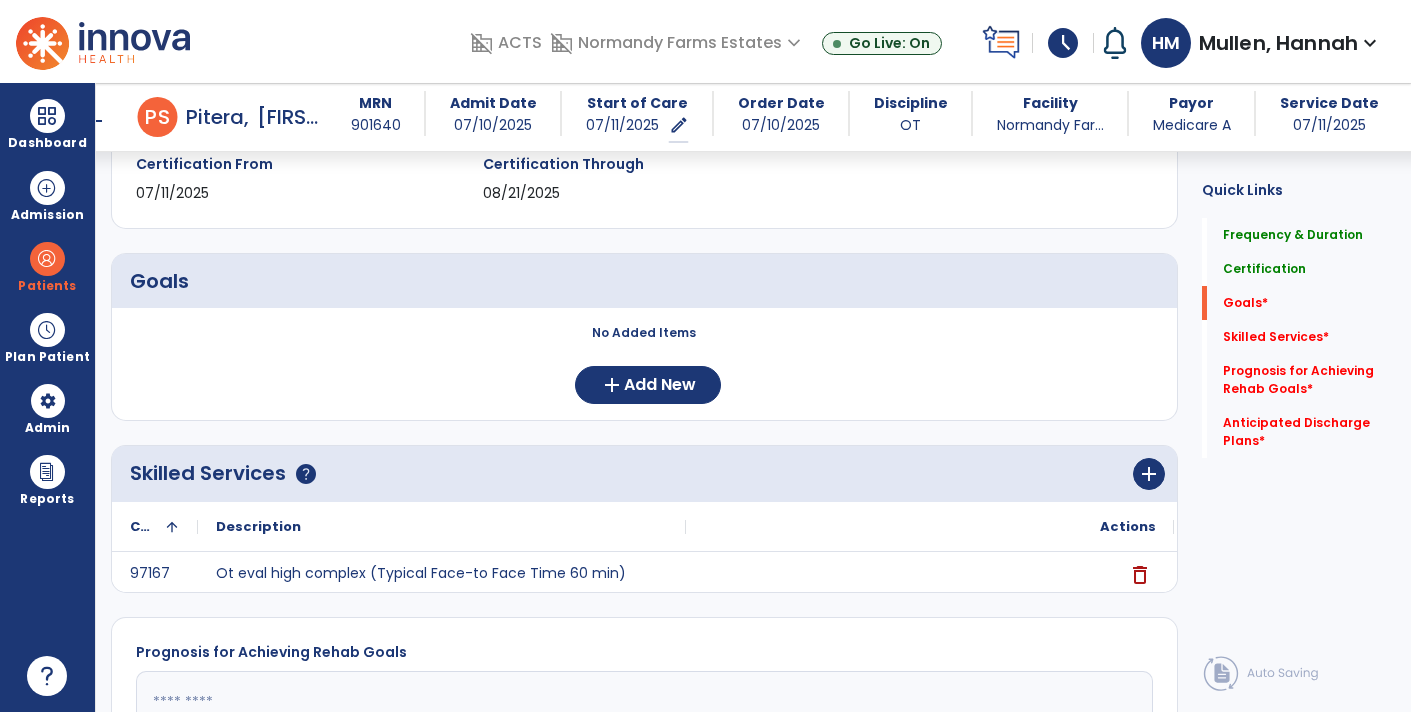 scroll, scrollTop: 362, scrollLeft: 0, axis: vertical 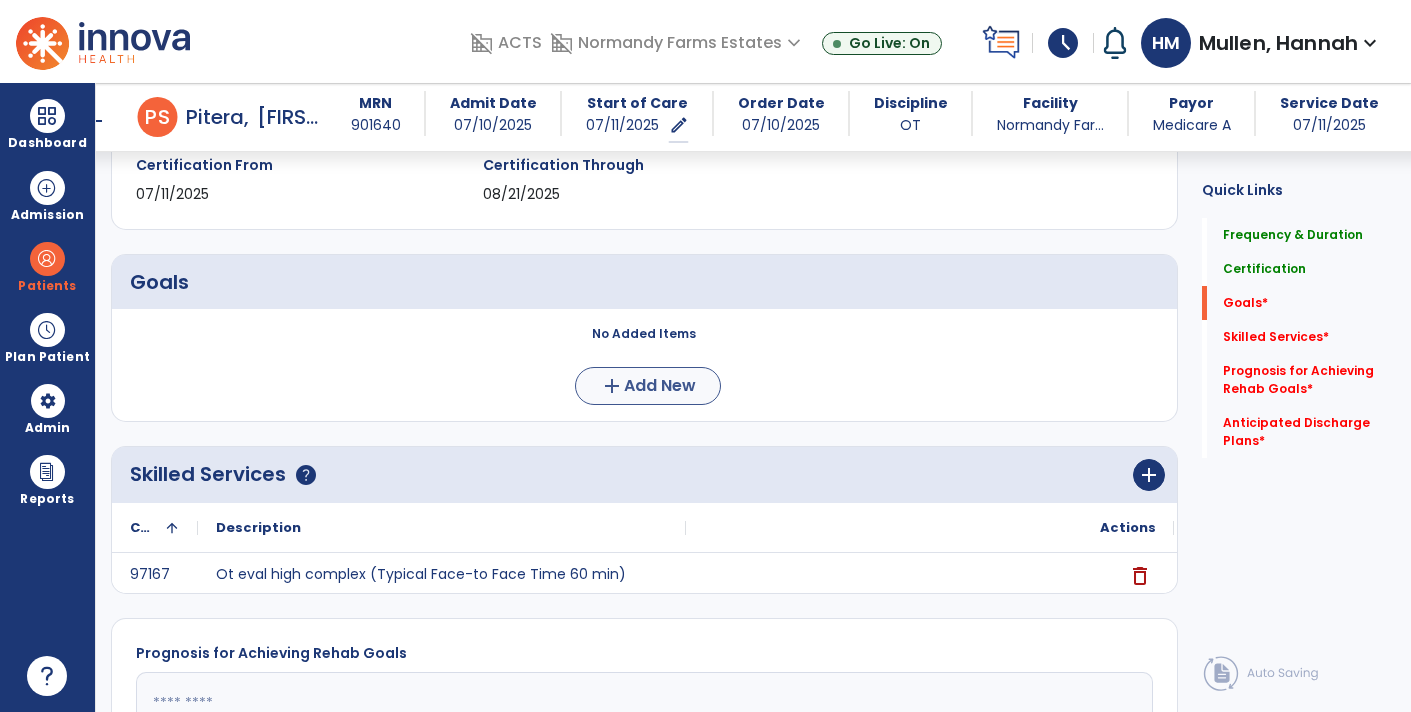 type on "*" 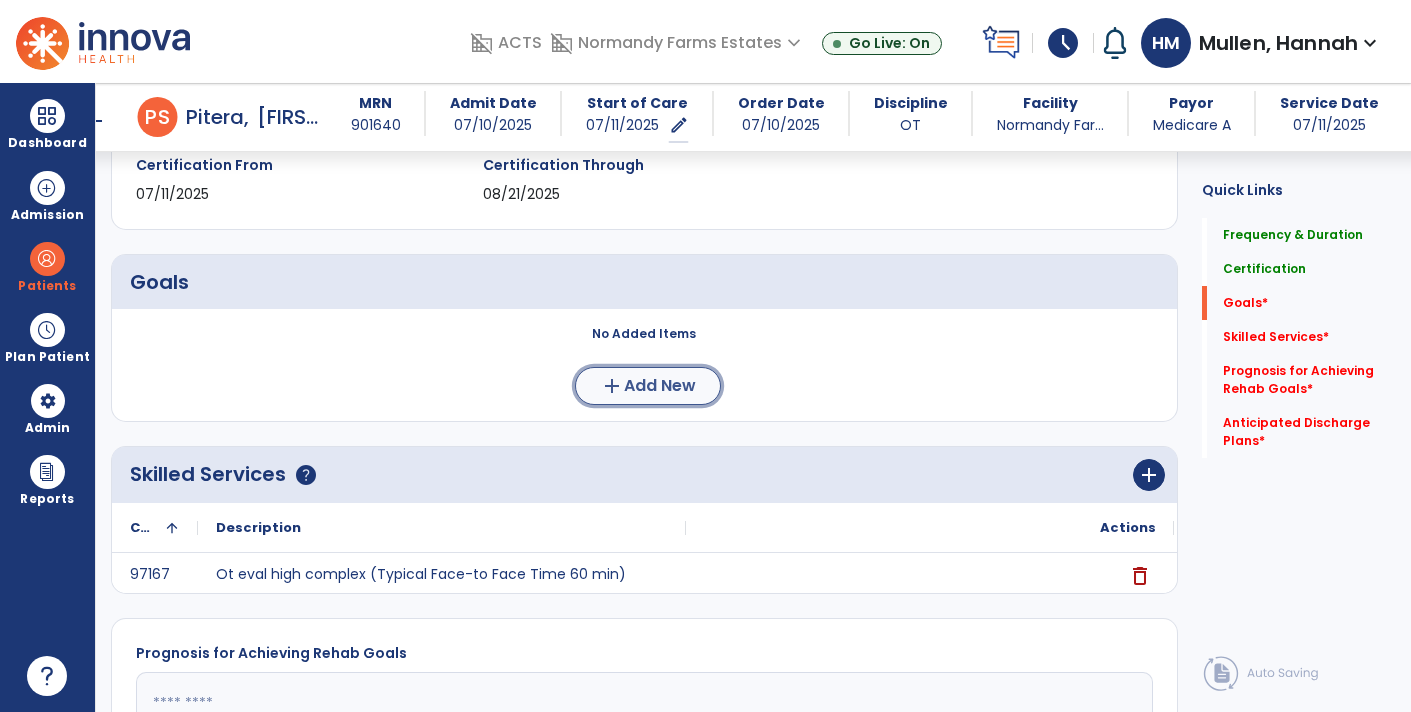 click on "add  Add New" at bounding box center (648, 386) 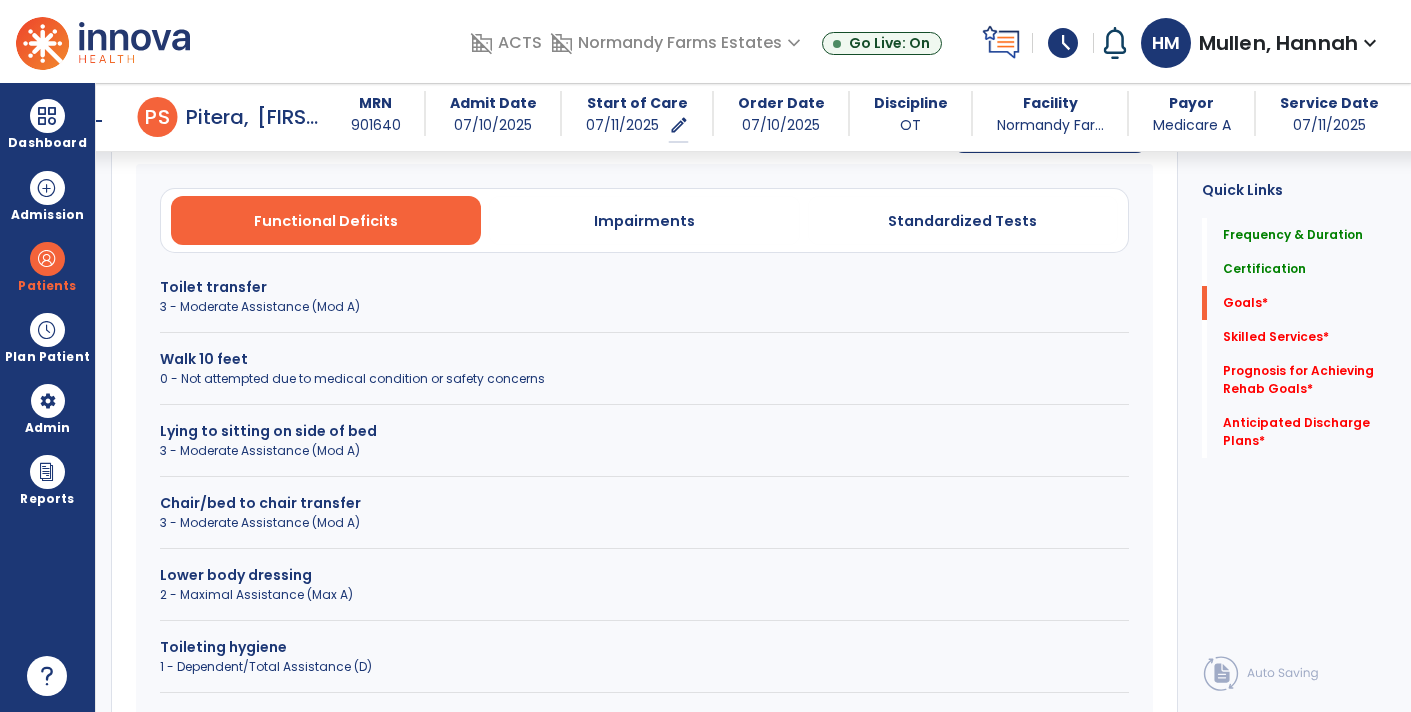scroll, scrollTop: 556, scrollLeft: 0, axis: vertical 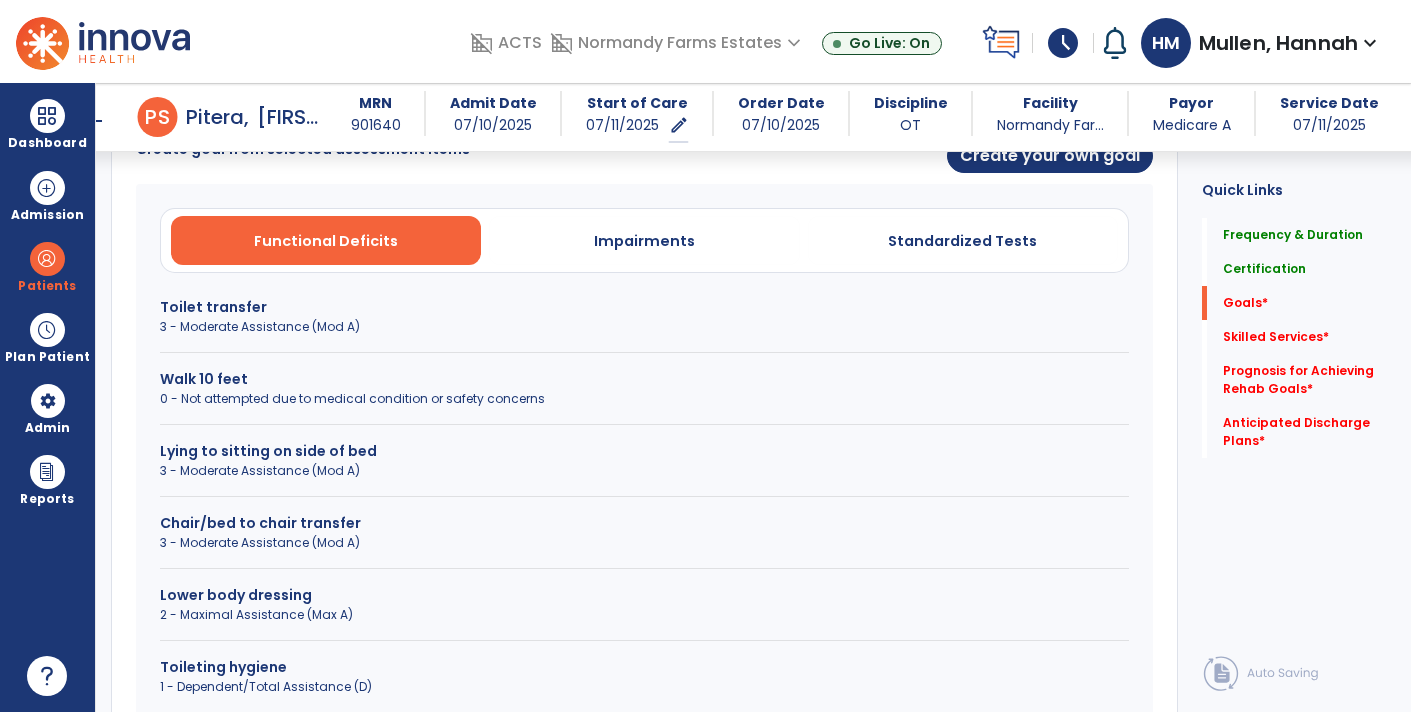 click on "3 - Moderate Assistance (Mod A)" at bounding box center [644, 327] 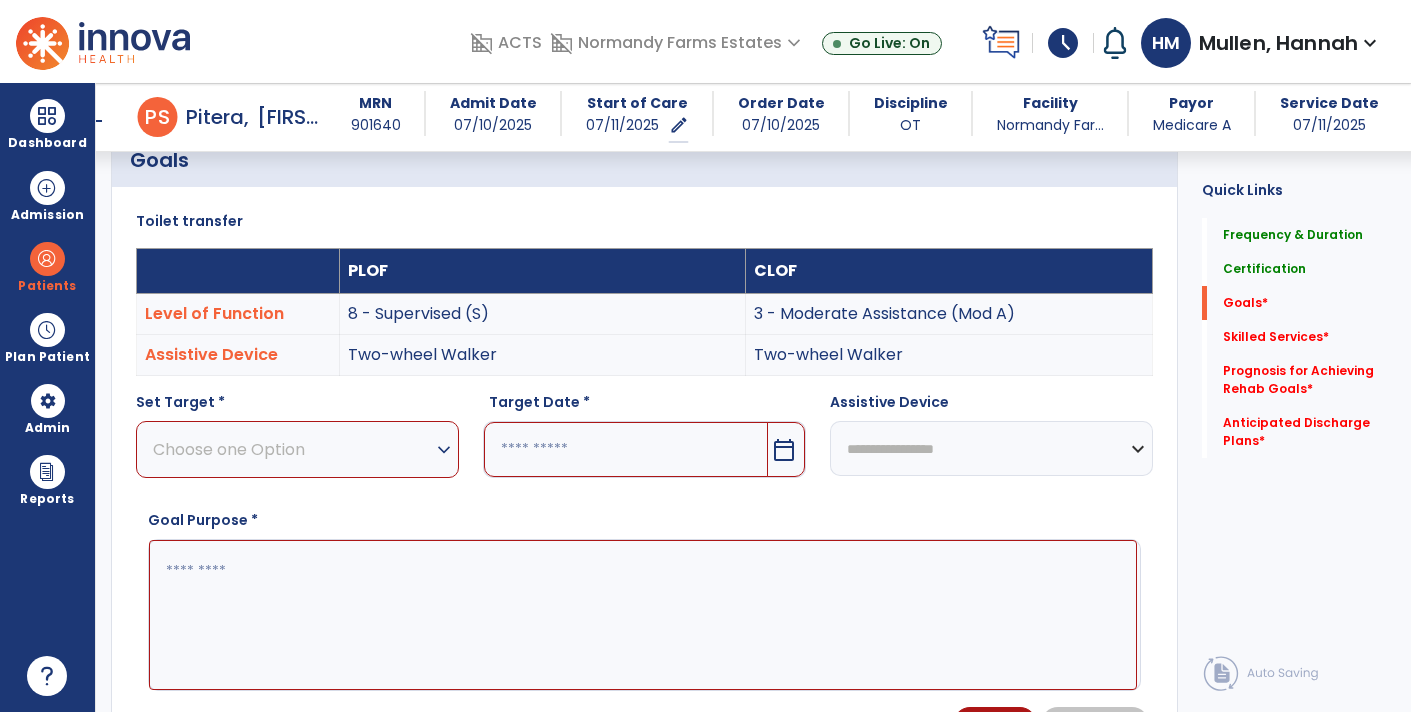 scroll, scrollTop: 481, scrollLeft: 0, axis: vertical 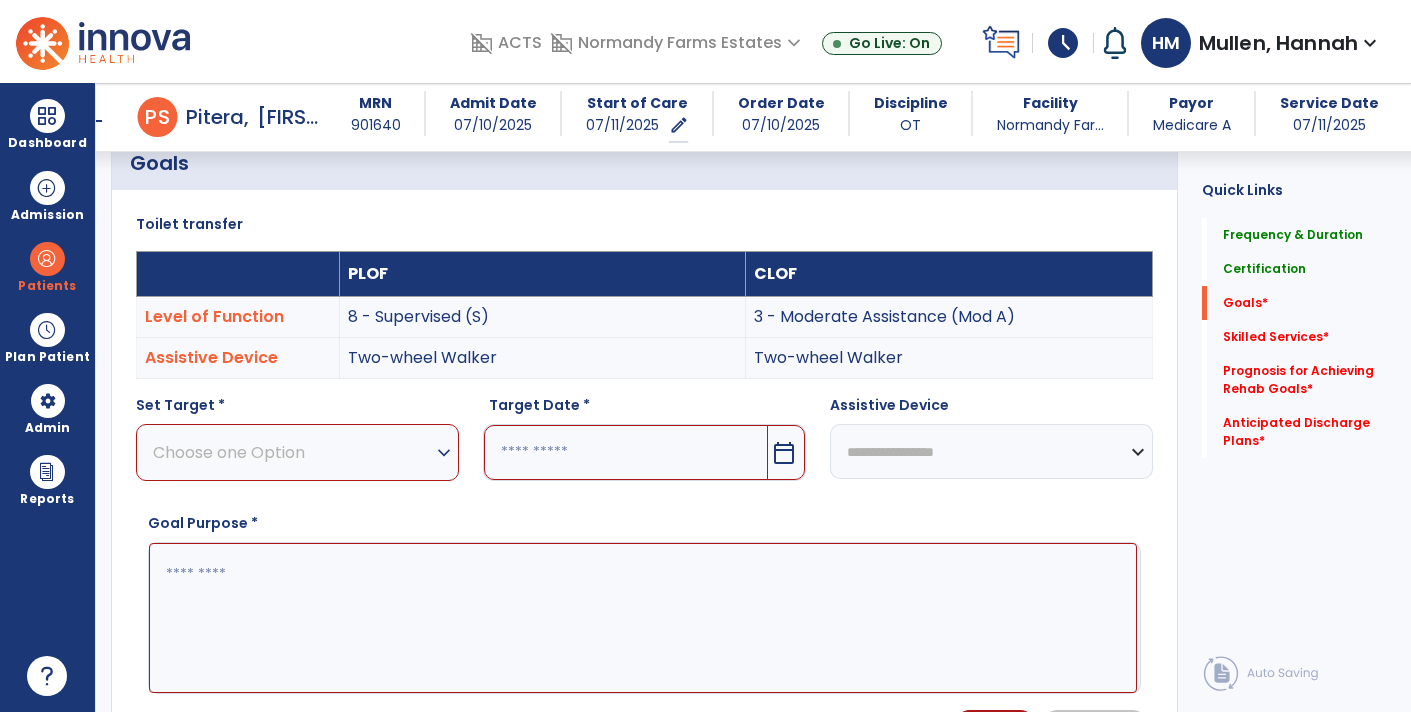 click on "Choose one Option" at bounding box center [292, 452] 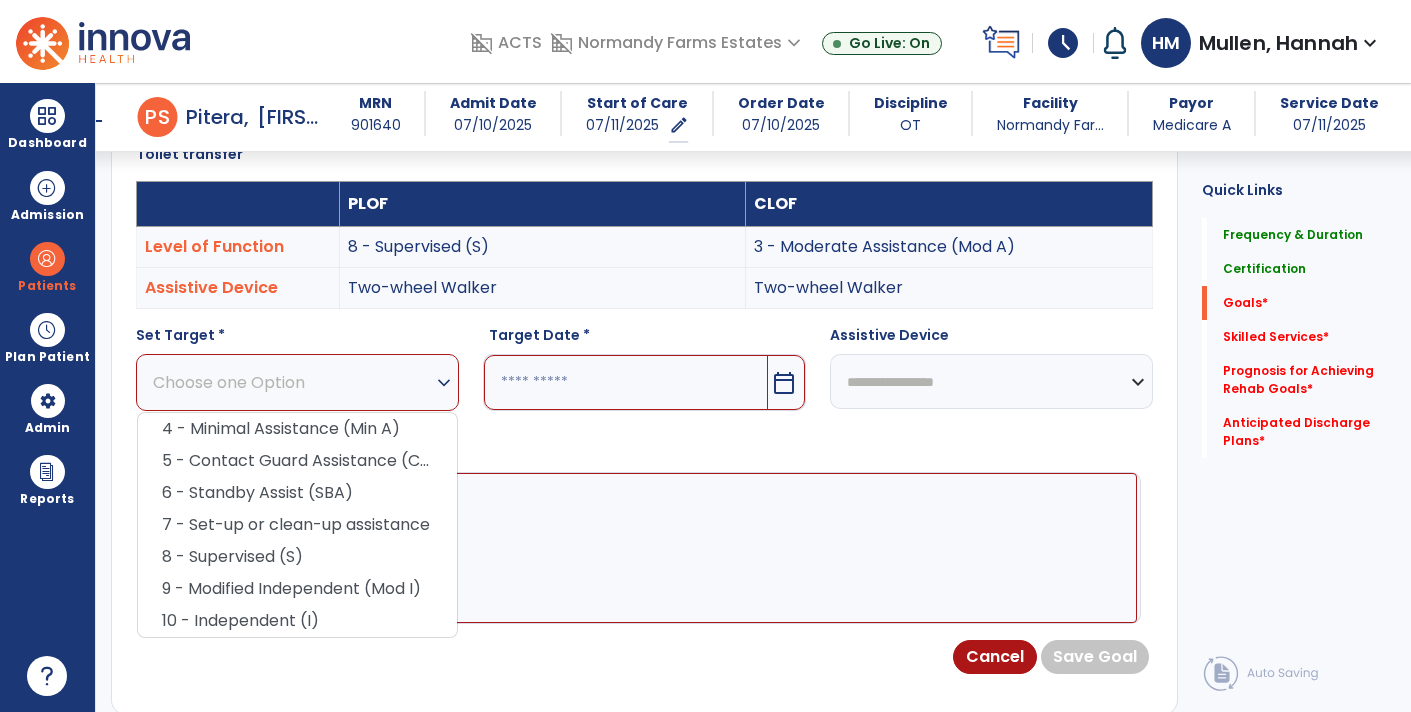 scroll, scrollTop: 555, scrollLeft: 0, axis: vertical 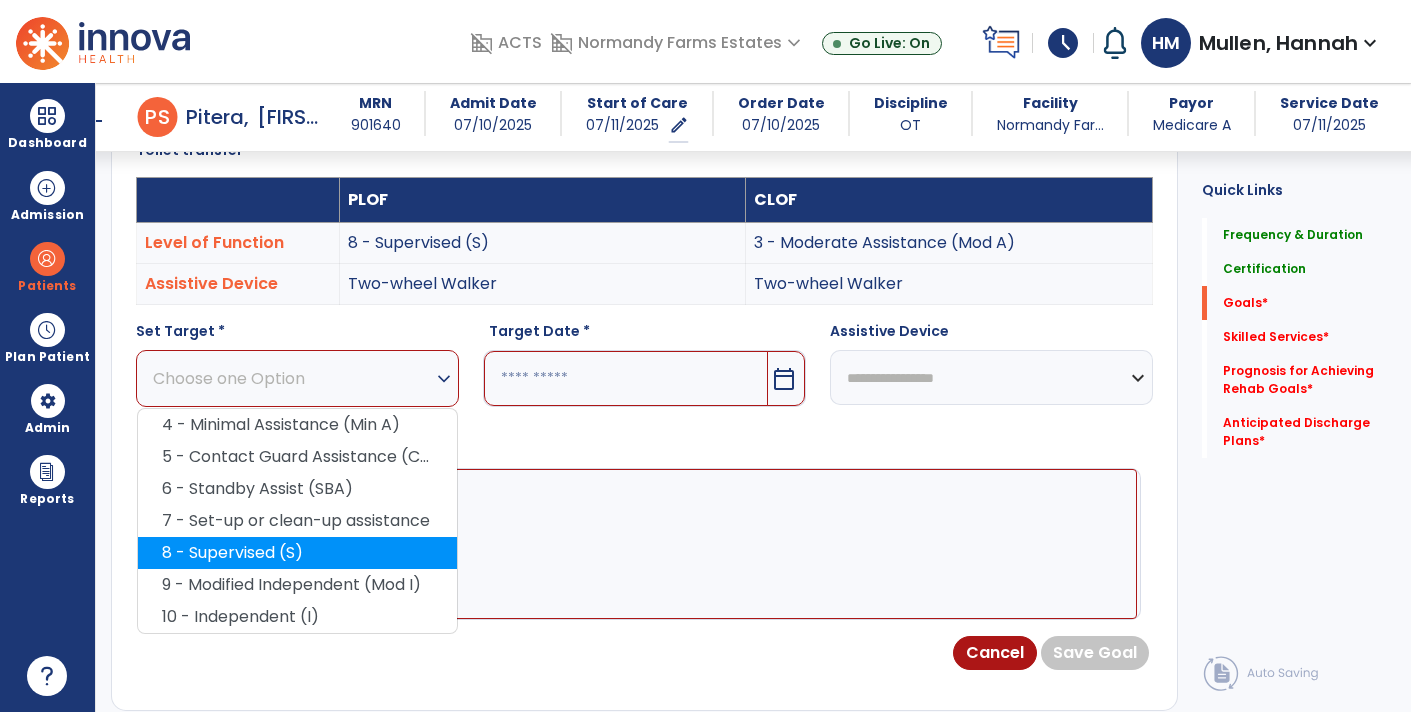 click on "8 - Supervised (S)" at bounding box center [297, 553] 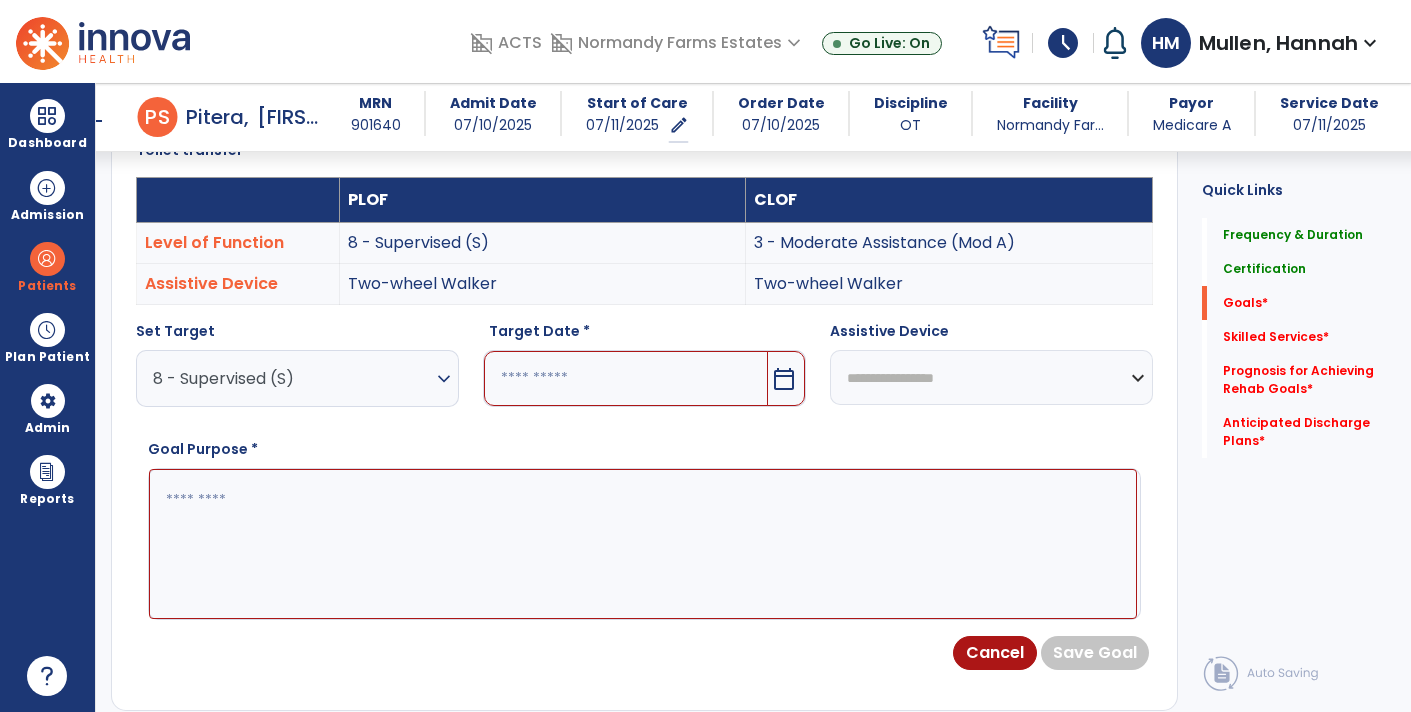 click at bounding box center (643, 543) 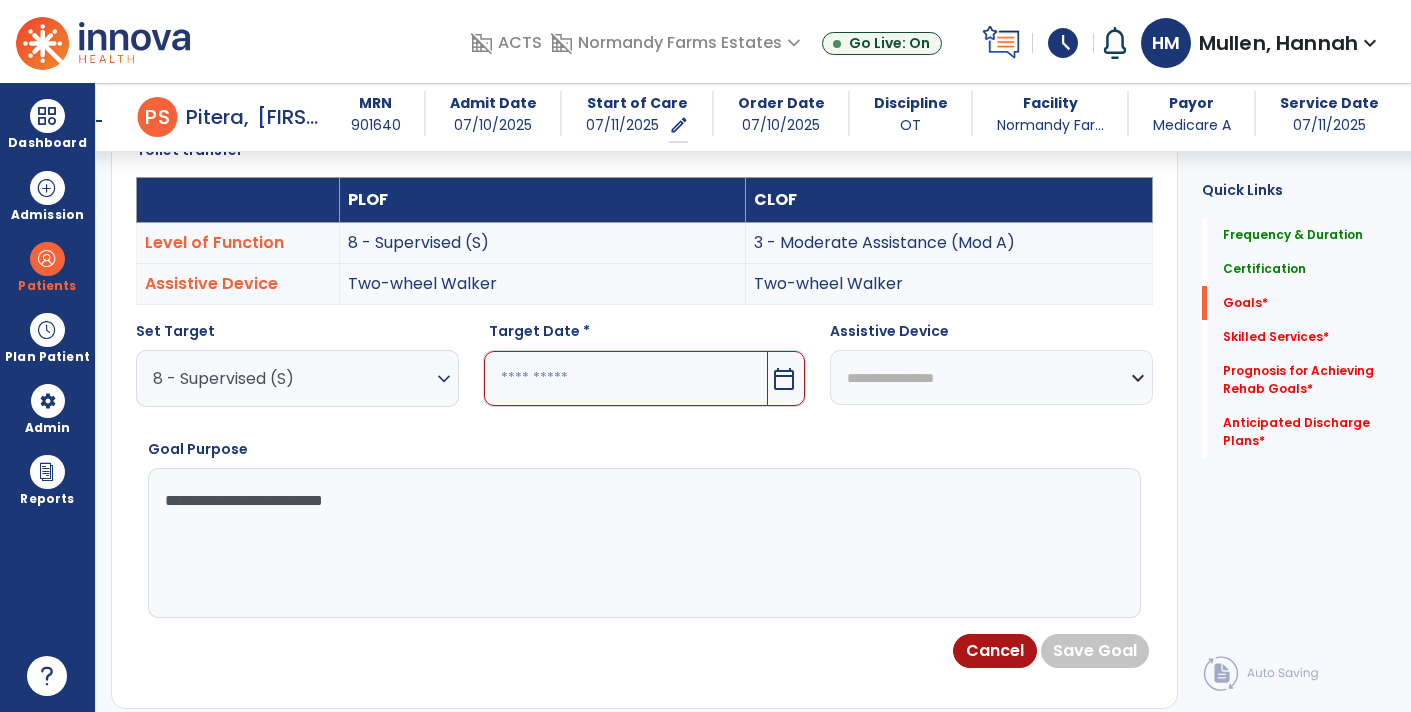 type on "**********" 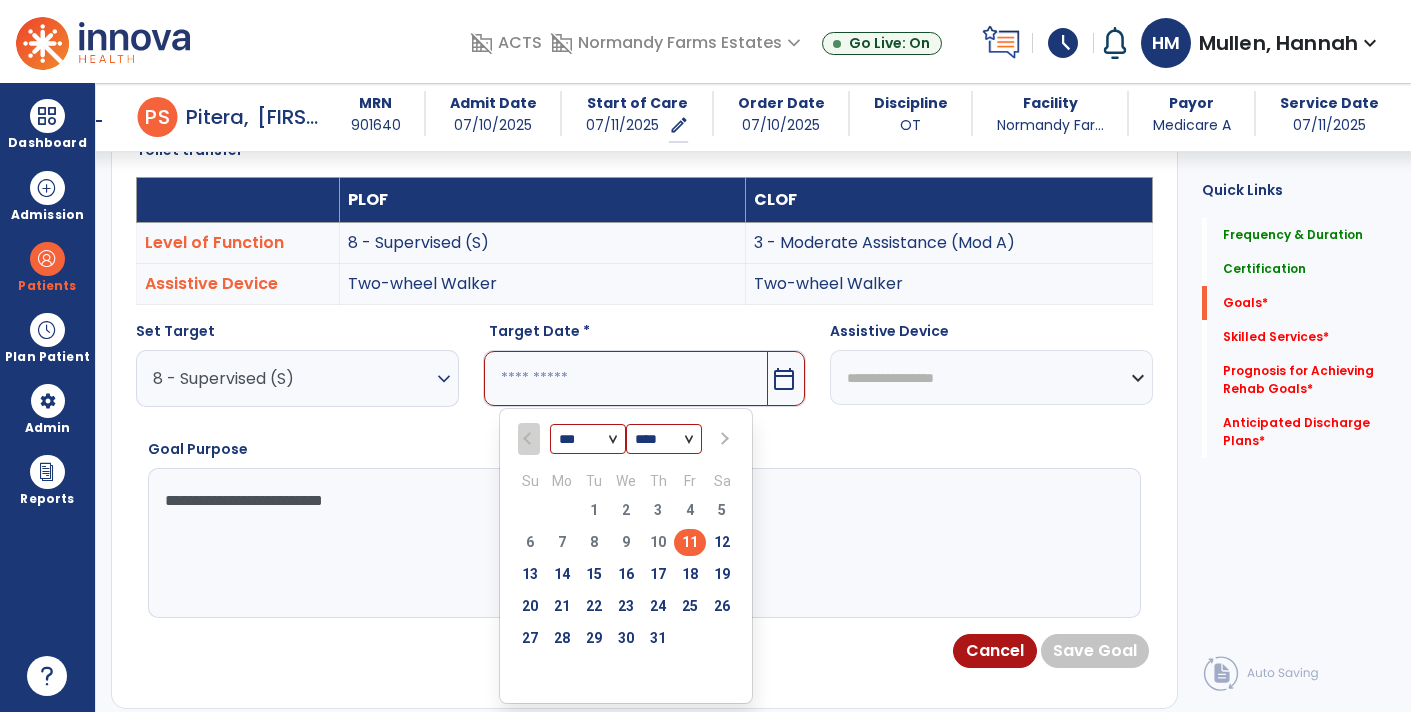 click at bounding box center (722, 439) 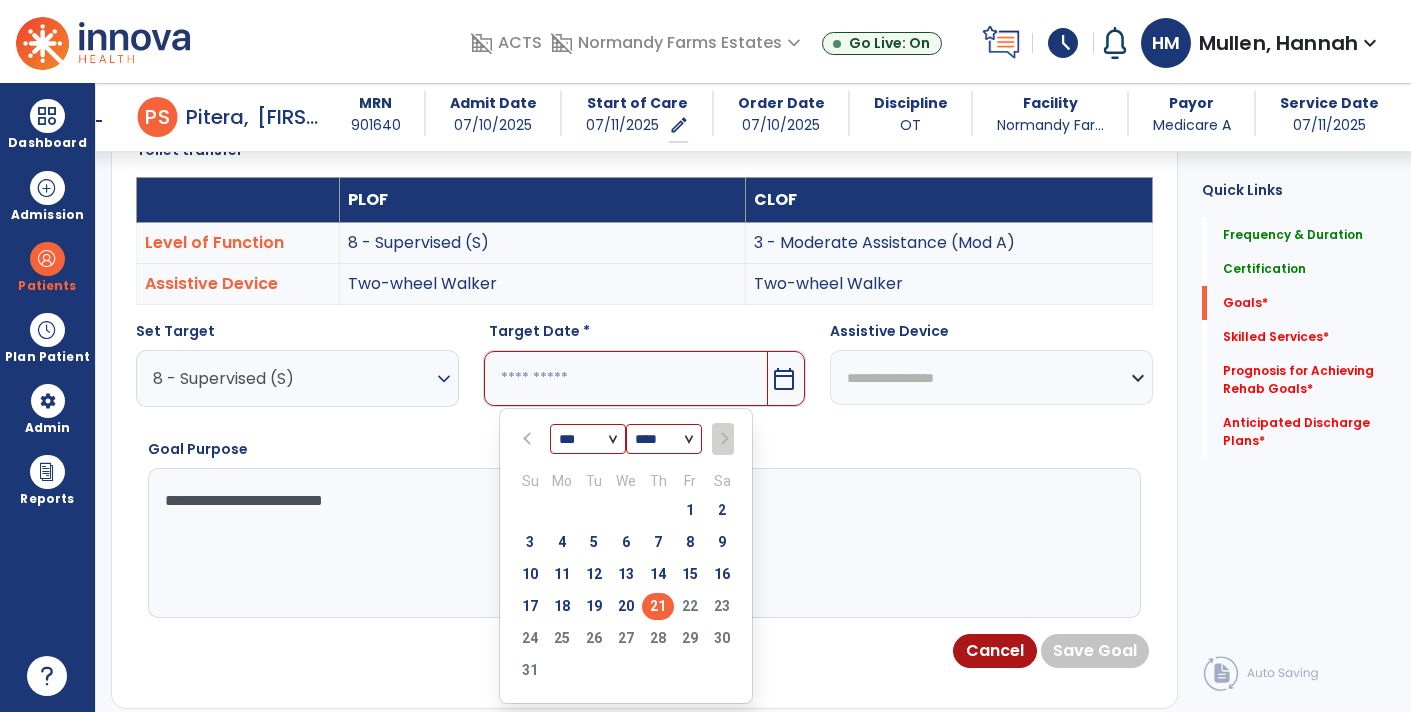 click on "21" at bounding box center (658, 606) 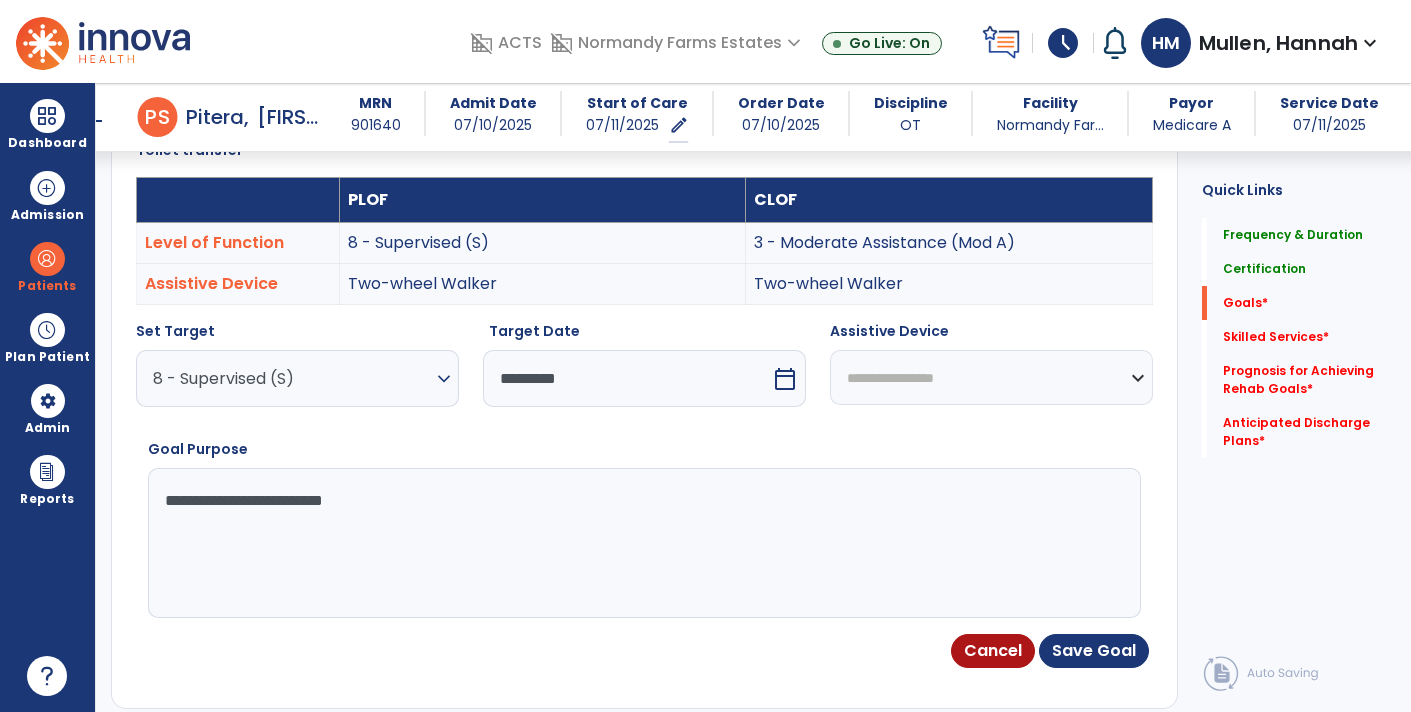 click on "**********" at bounding box center [991, 377] 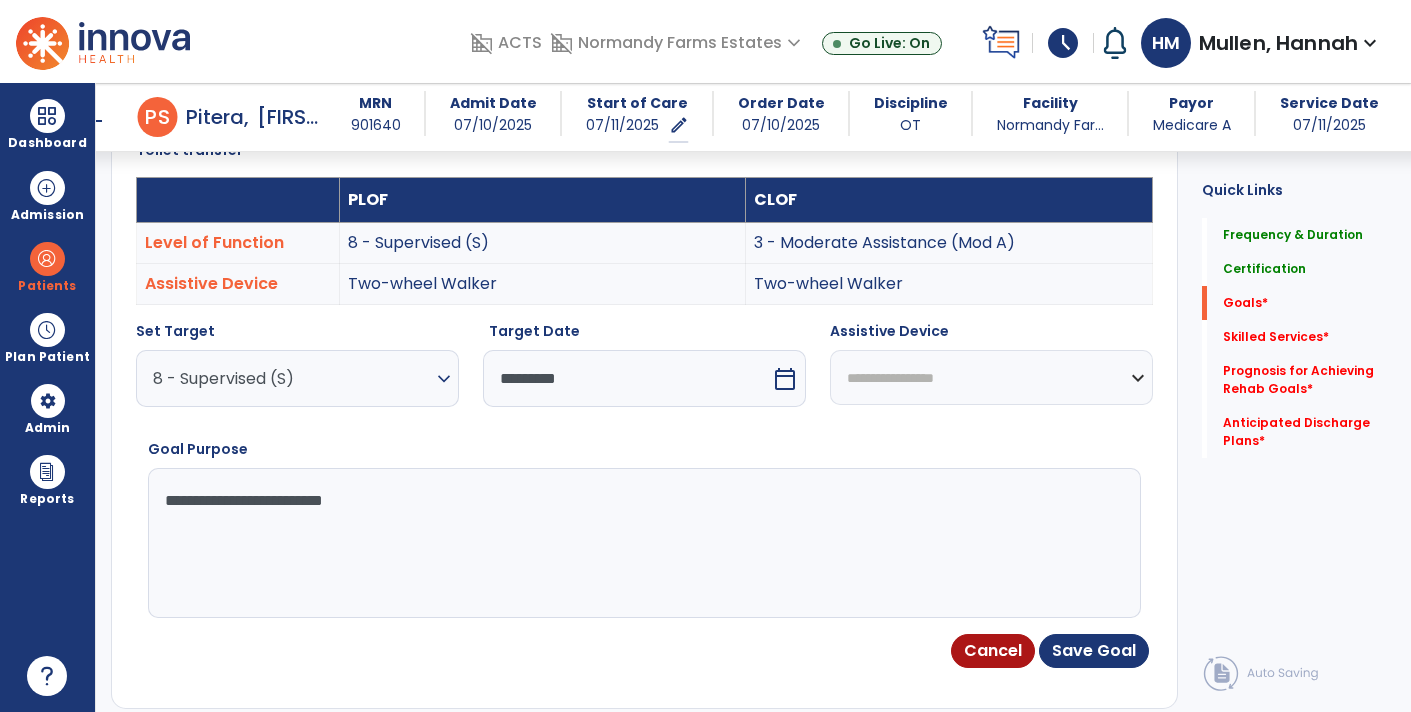 click on "**********" at bounding box center [644, 469] 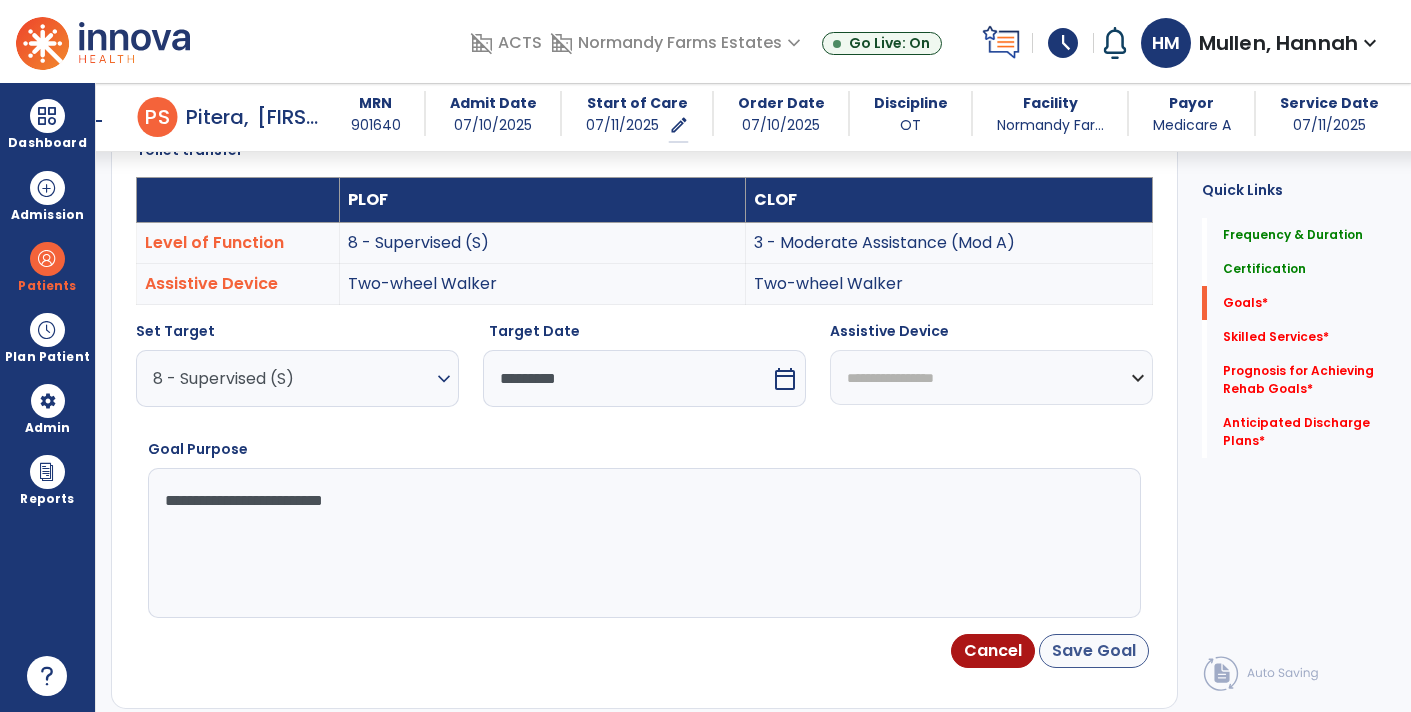 click on "Save Goal" at bounding box center [1094, 651] 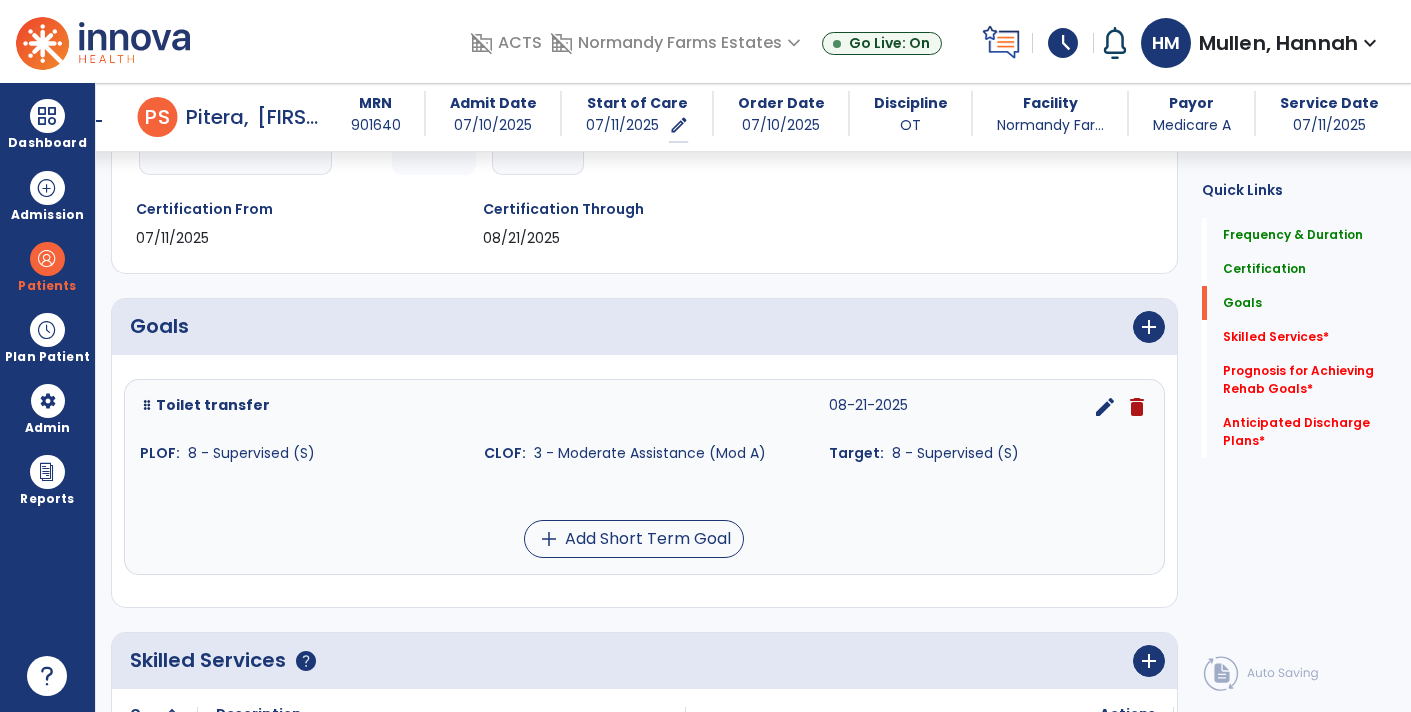 scroll, scrollTop: 318, scrollLeft: 0, axis: vertical 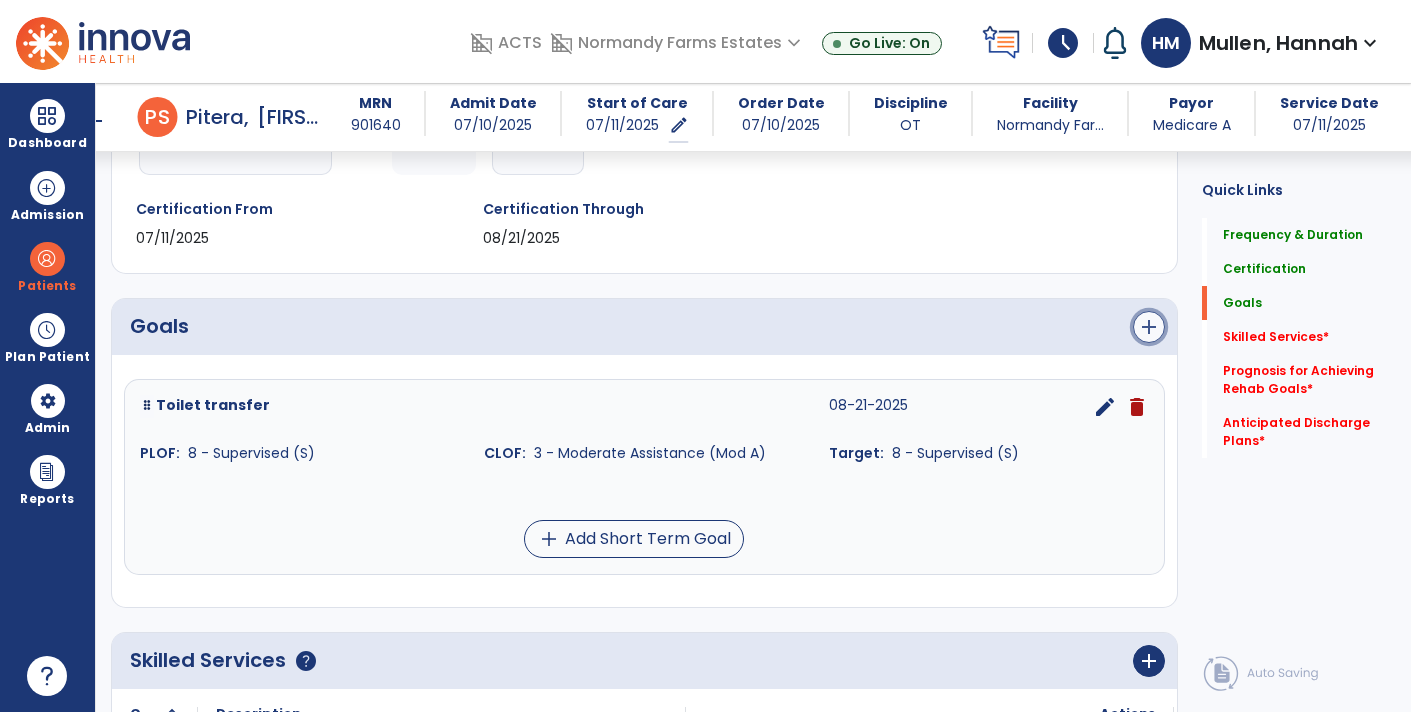 click on "add" at bounding box center (1149, 327) 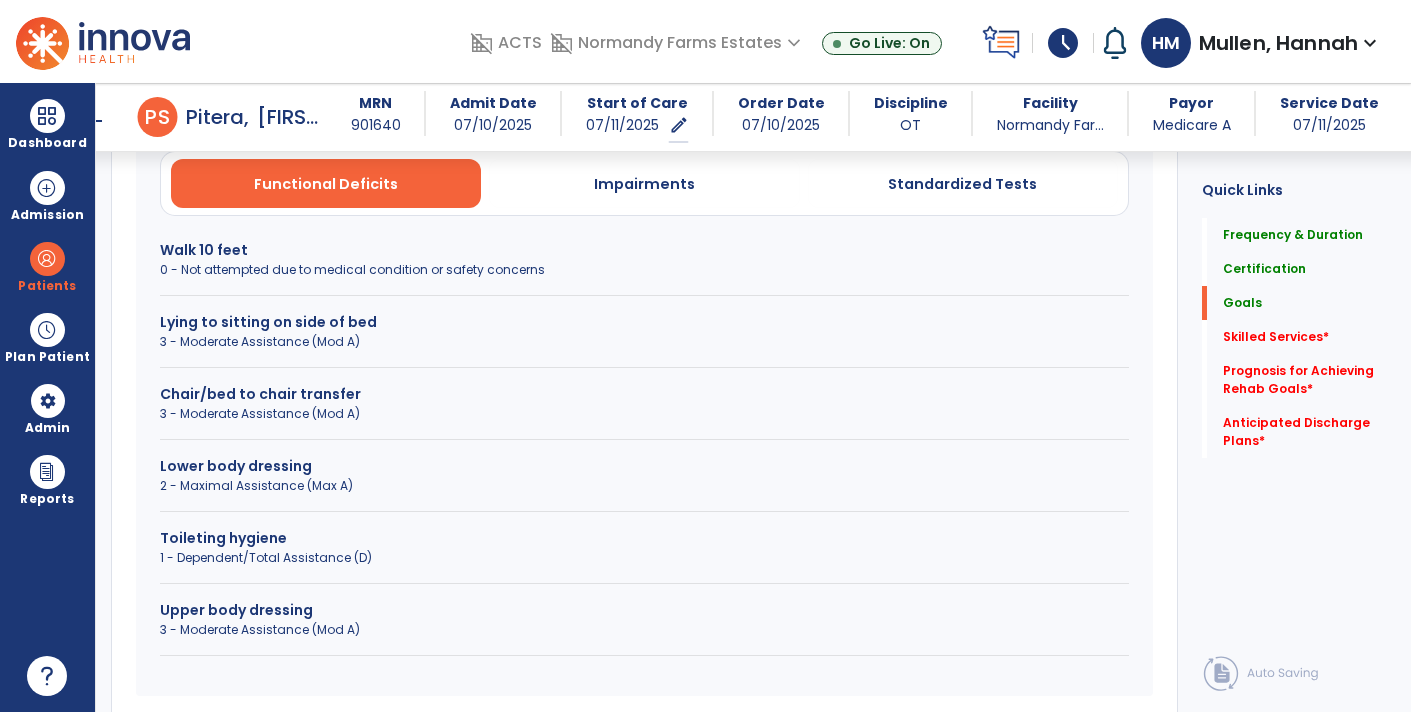 scroll, scrollTop: 616, scrollLeft: 0, axis: vertical 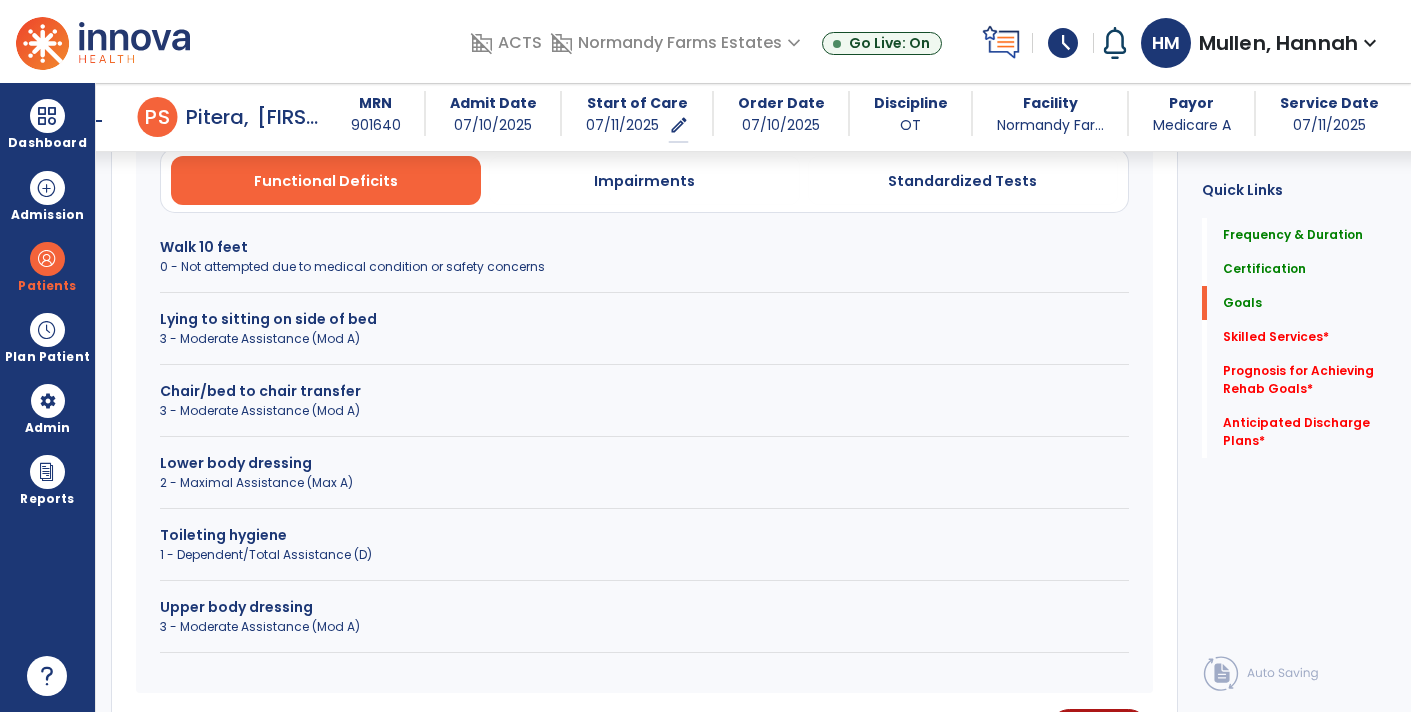click on "Chair/bed to chair transfer" at bounding box center (644, 391) 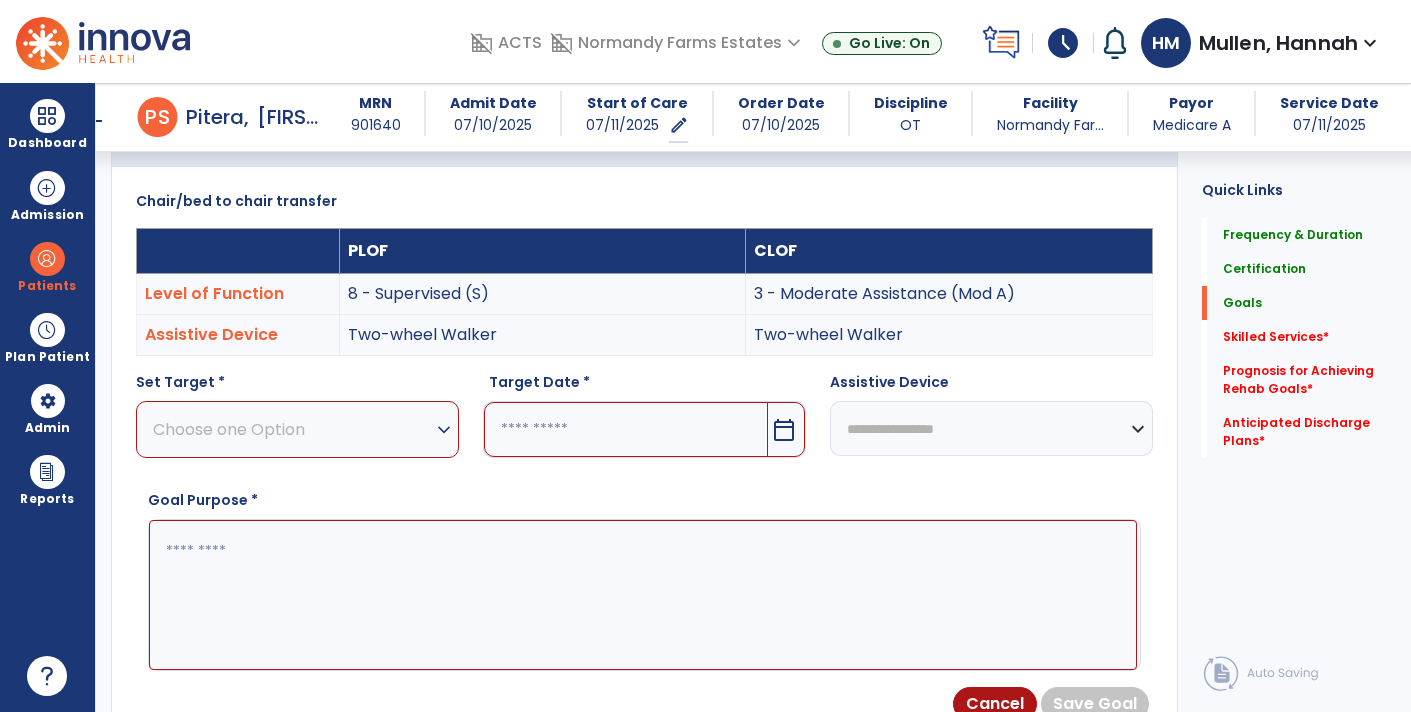 scroll, scrollTop: 494, scrollLeft: 0, axis: vertical 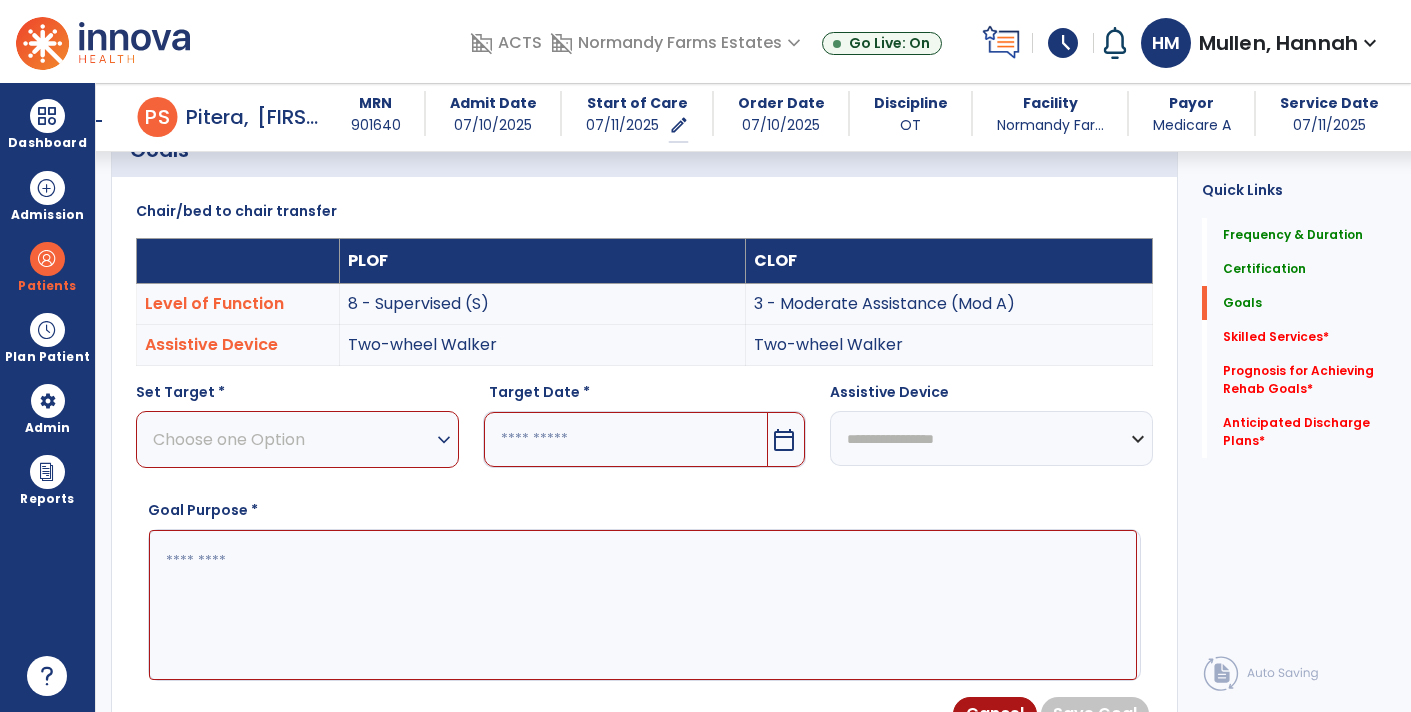 click on "Choose one Option" at bounding box center [292, 439] 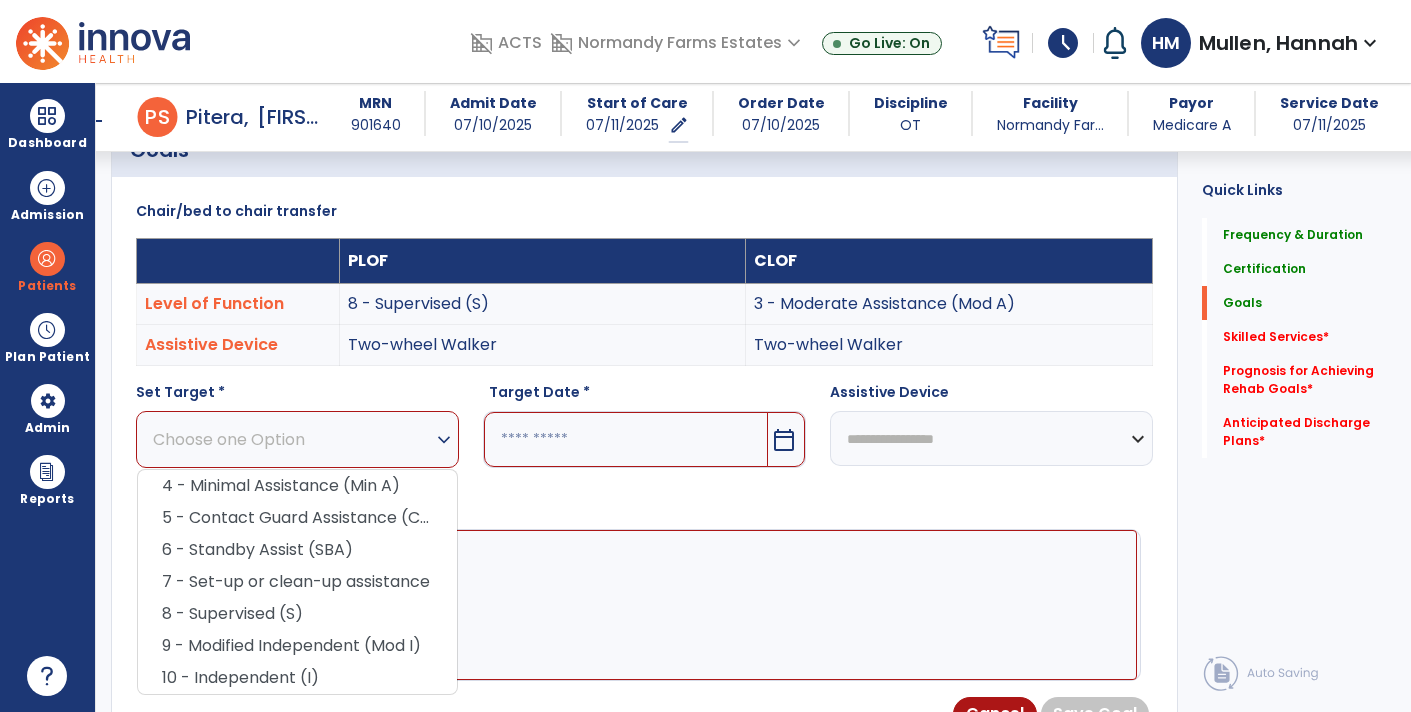 click on "Goal Purpose *" at bounding box center (644, 590) 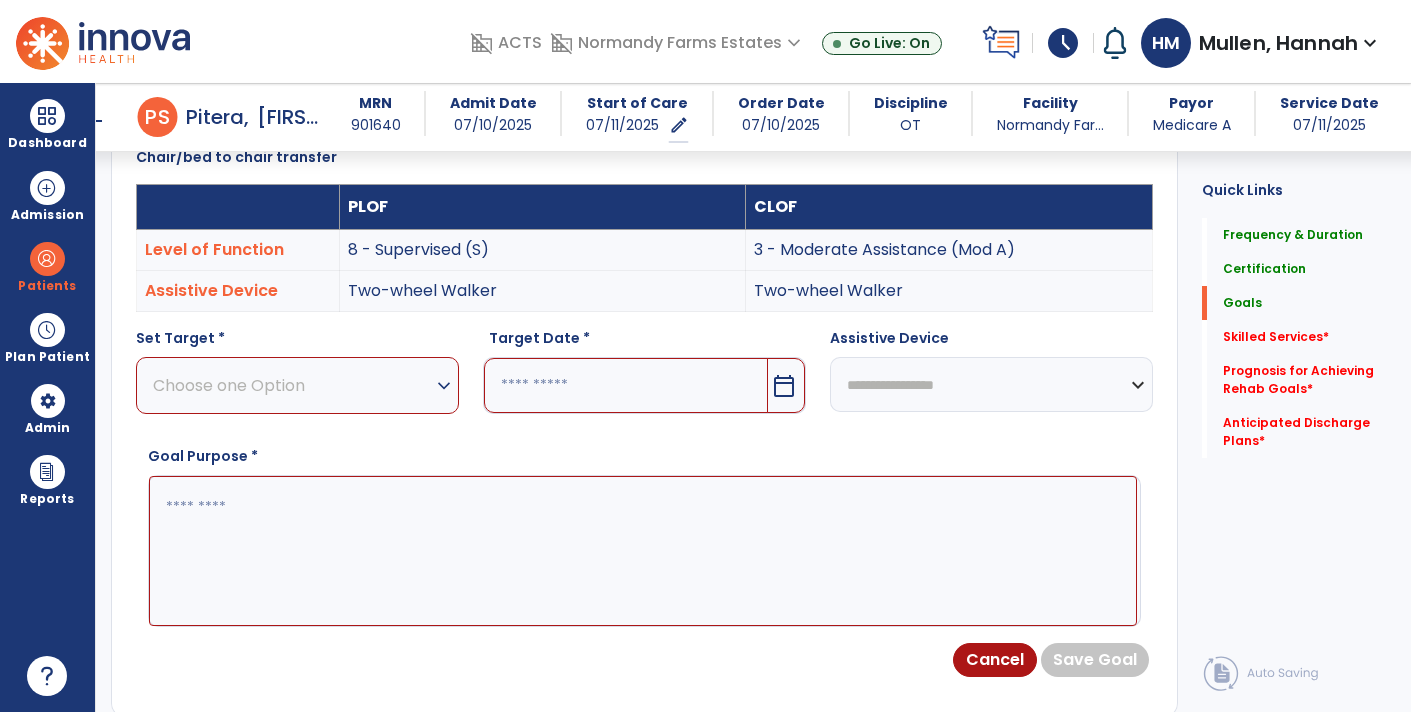 scroll, scrollTop: 543, scrollLeft: 0, axis: vertical 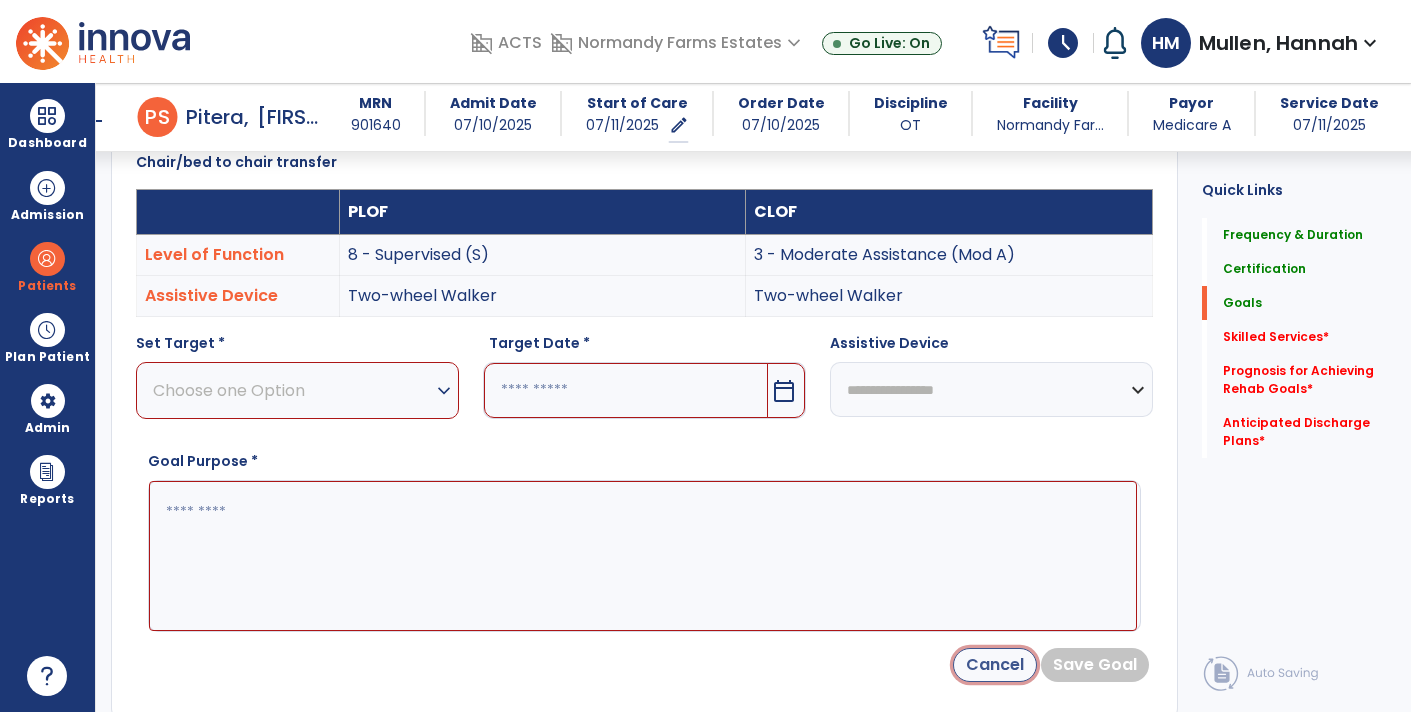 click on "Cancel" at bounding box center [995, 665] 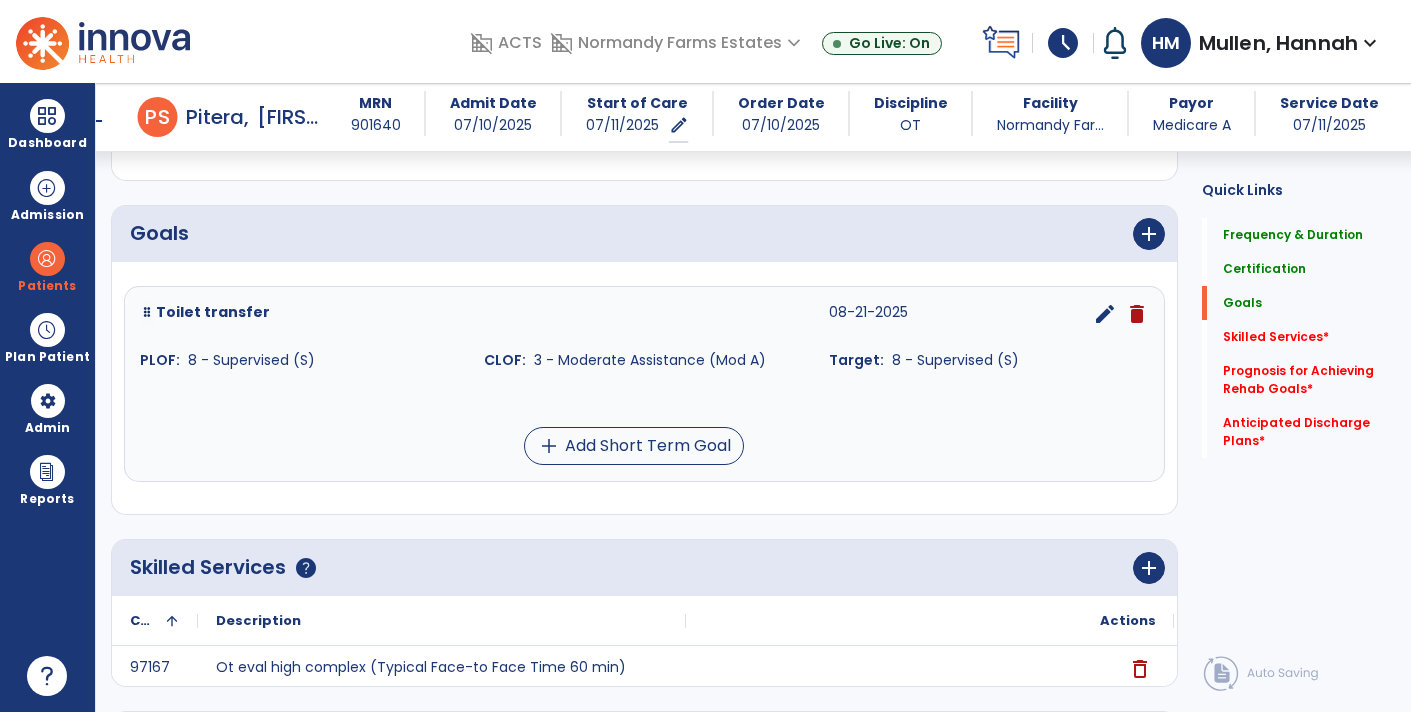 scroll, scrollTop: 407, scrollLeft: 0, axis: vertical 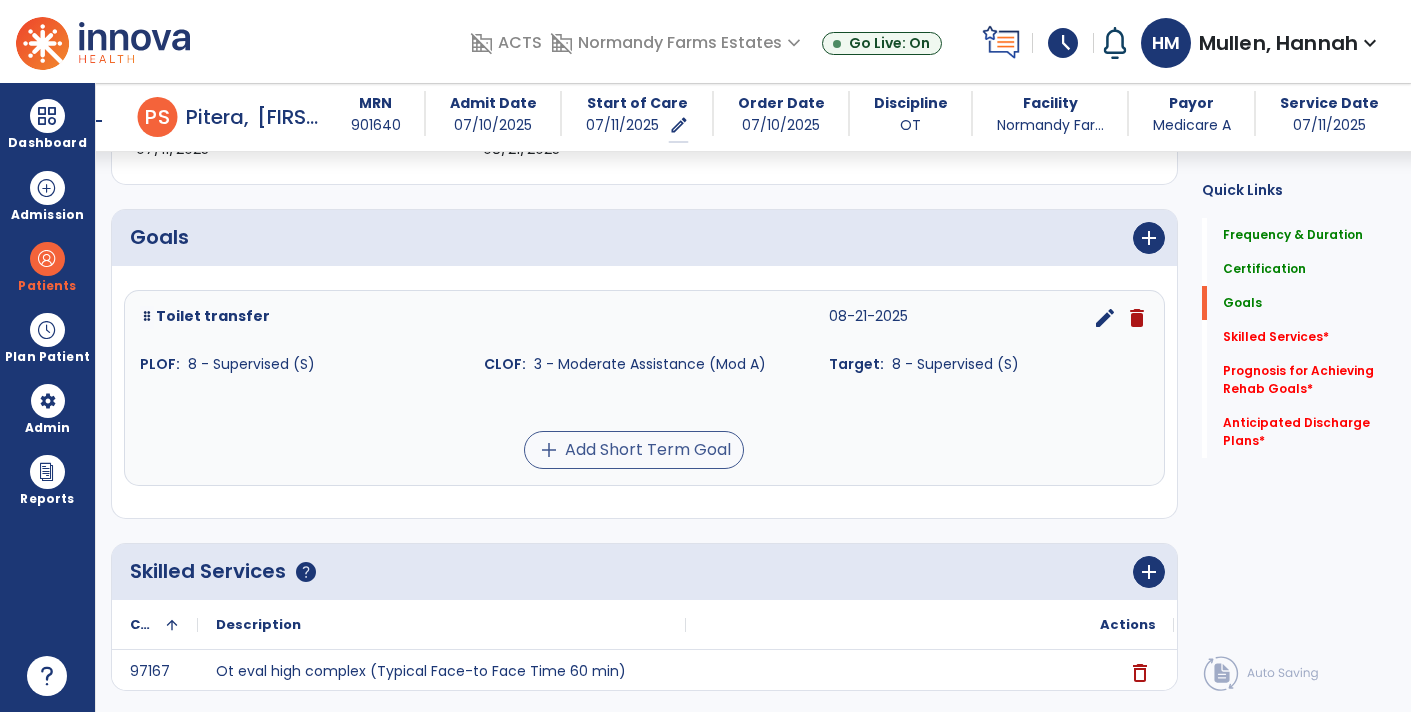 click on "add  Add Short Term Goal" at bounding box center [634, 450] 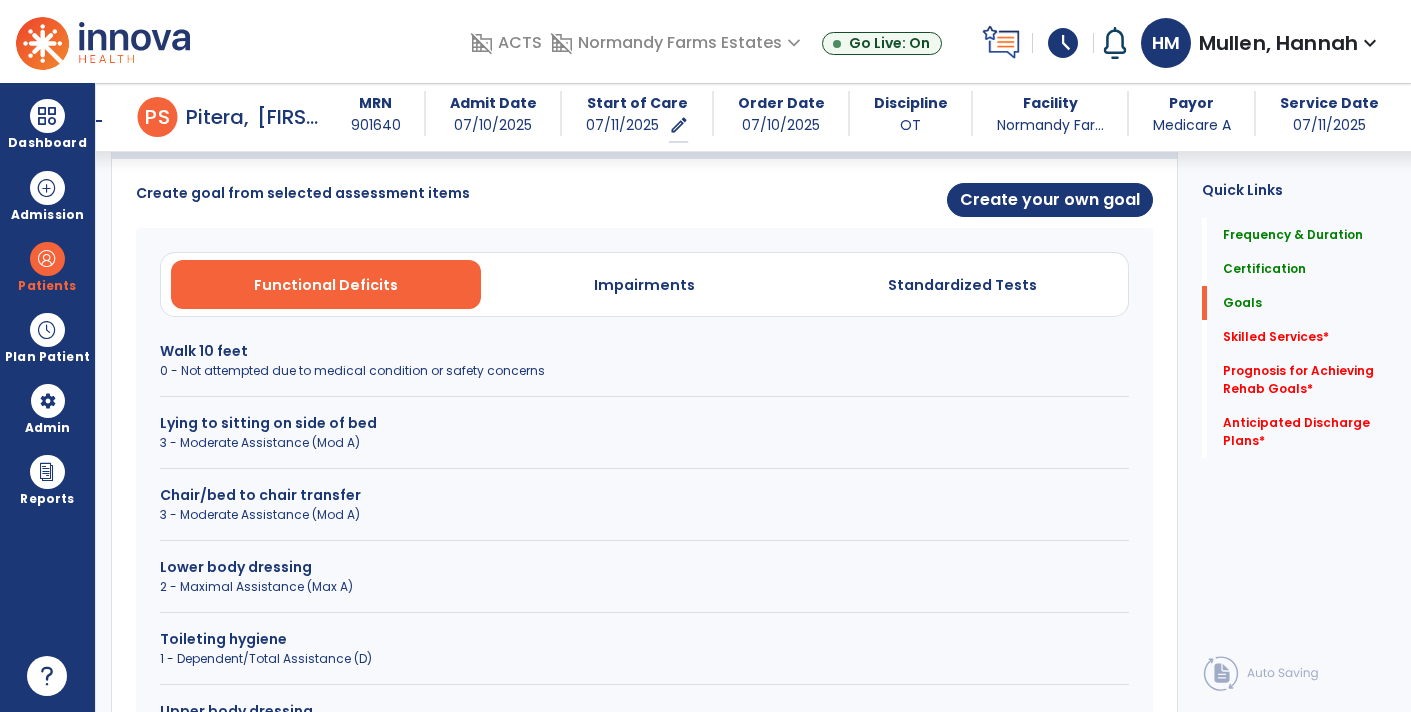 scroll, scrollTop: 510, scrollLeft: 0, axis: vertical 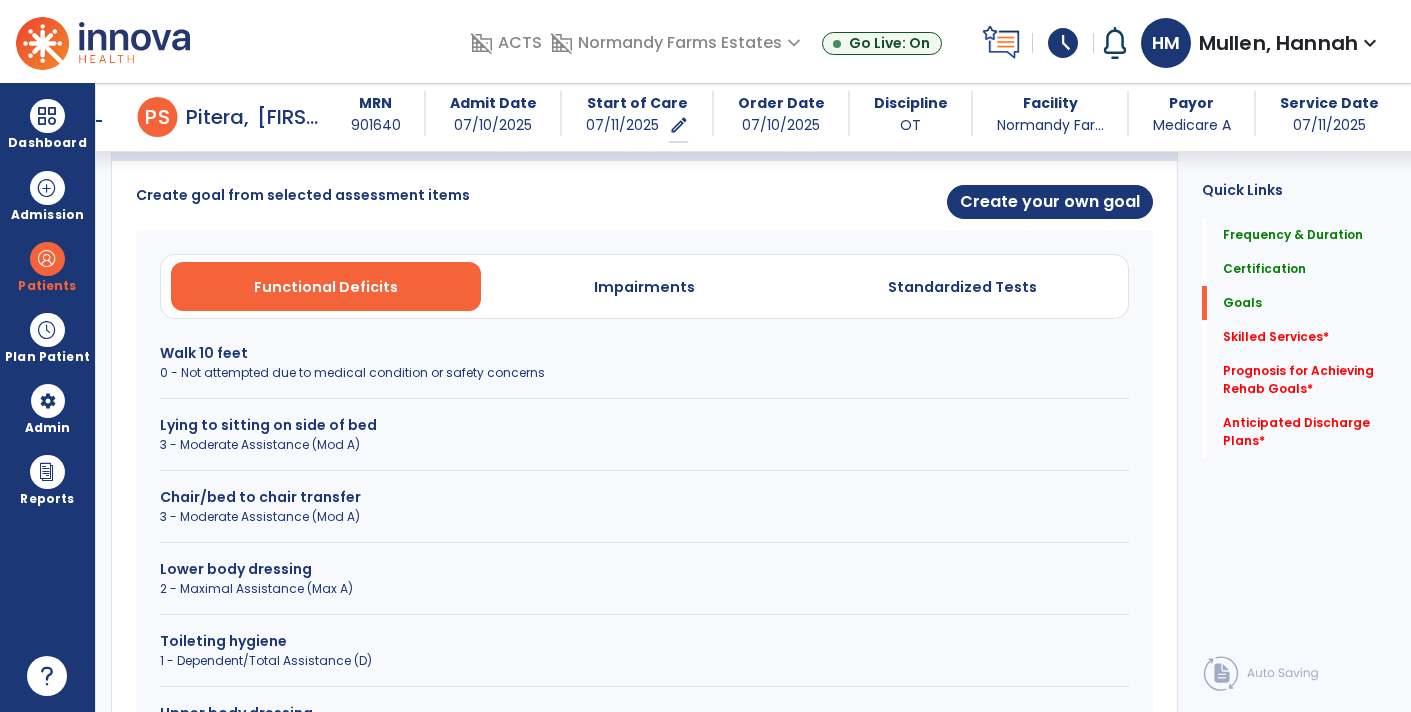 click on "Chair/bed to chair transfer" at bounding box center (644, 497) 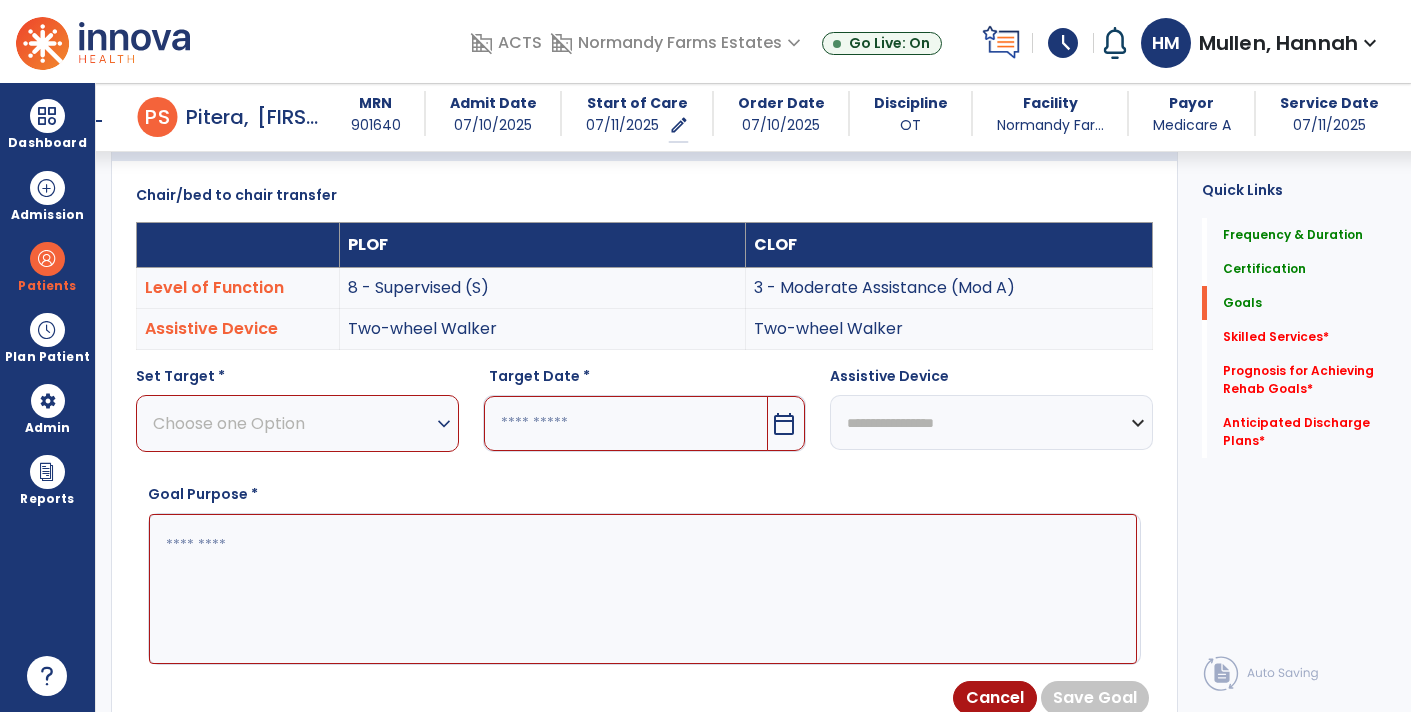 click on "Choose one Option" at bounding box center (292, 423) 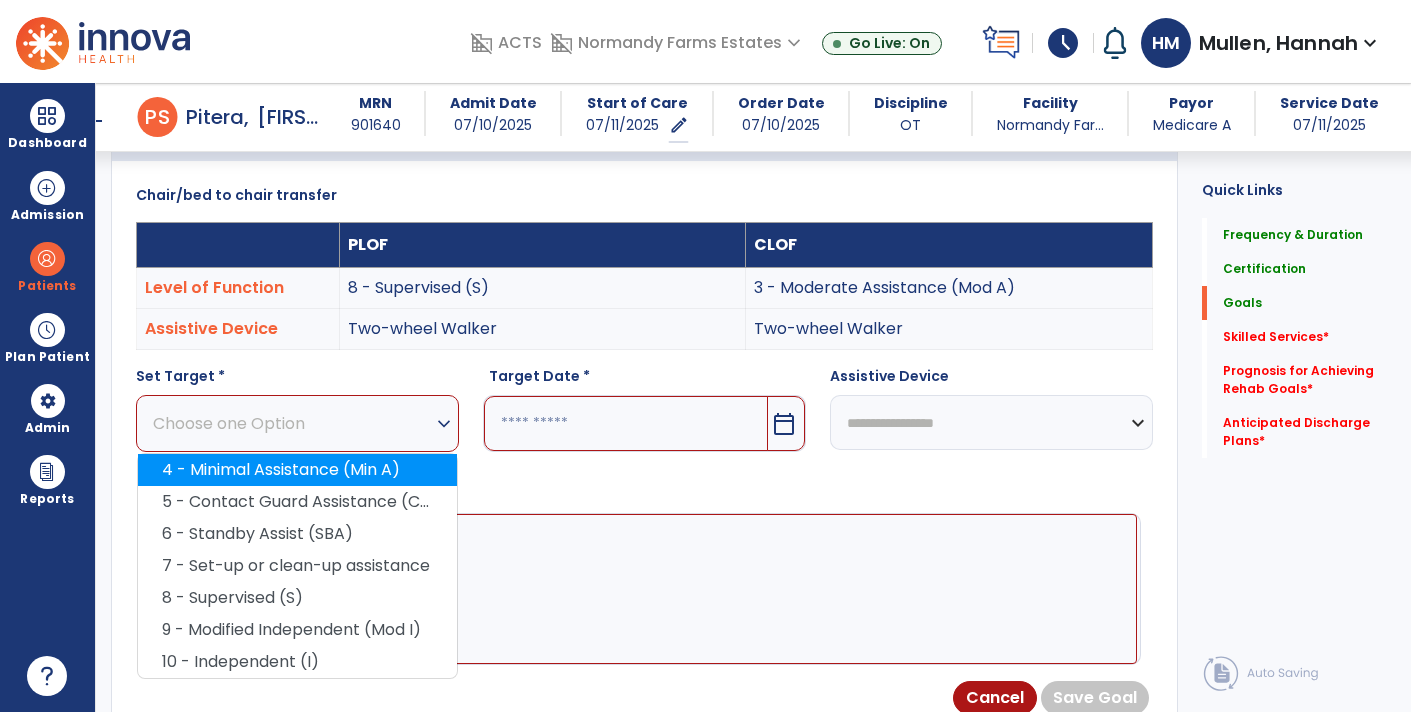 click on "4 - Minimal Assistance (Min A)" at bounding box center (297, 470) 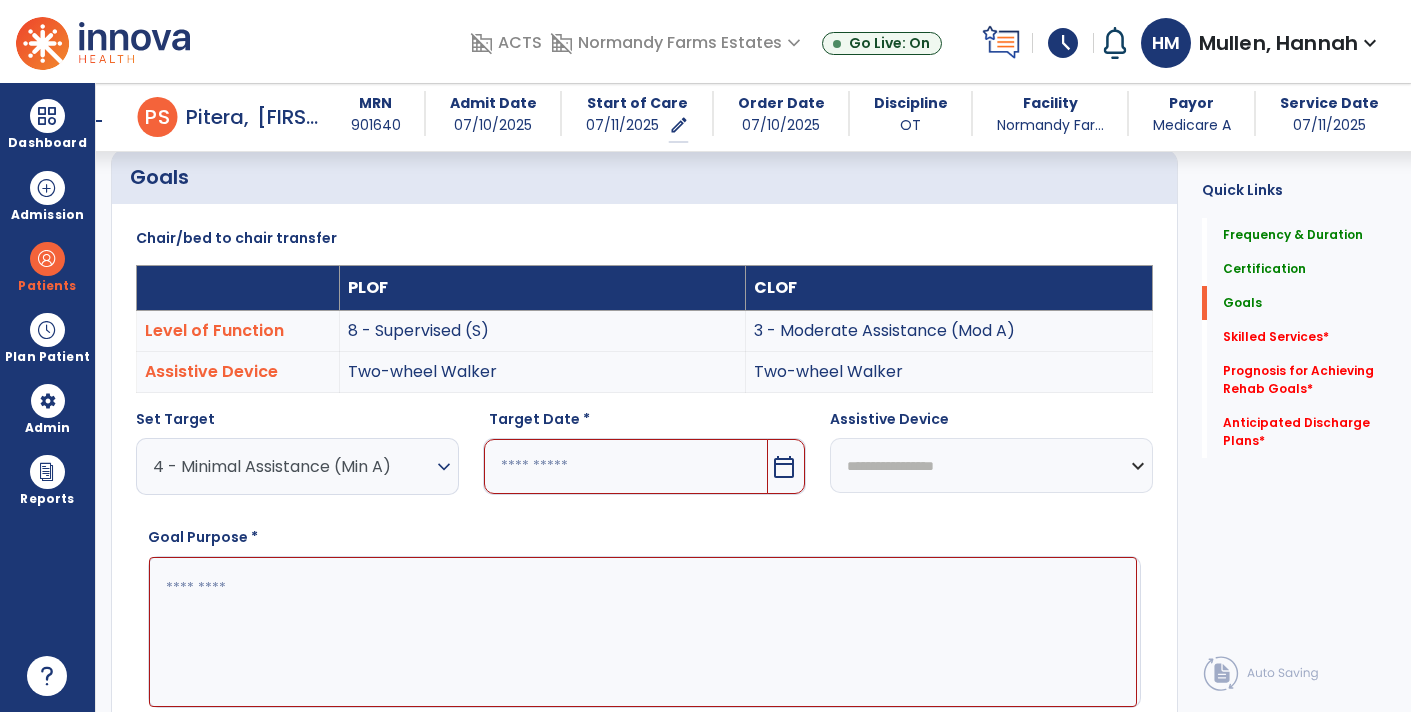 scroll, scrollTop: 468, scrollLeft: 0, axis: vertical 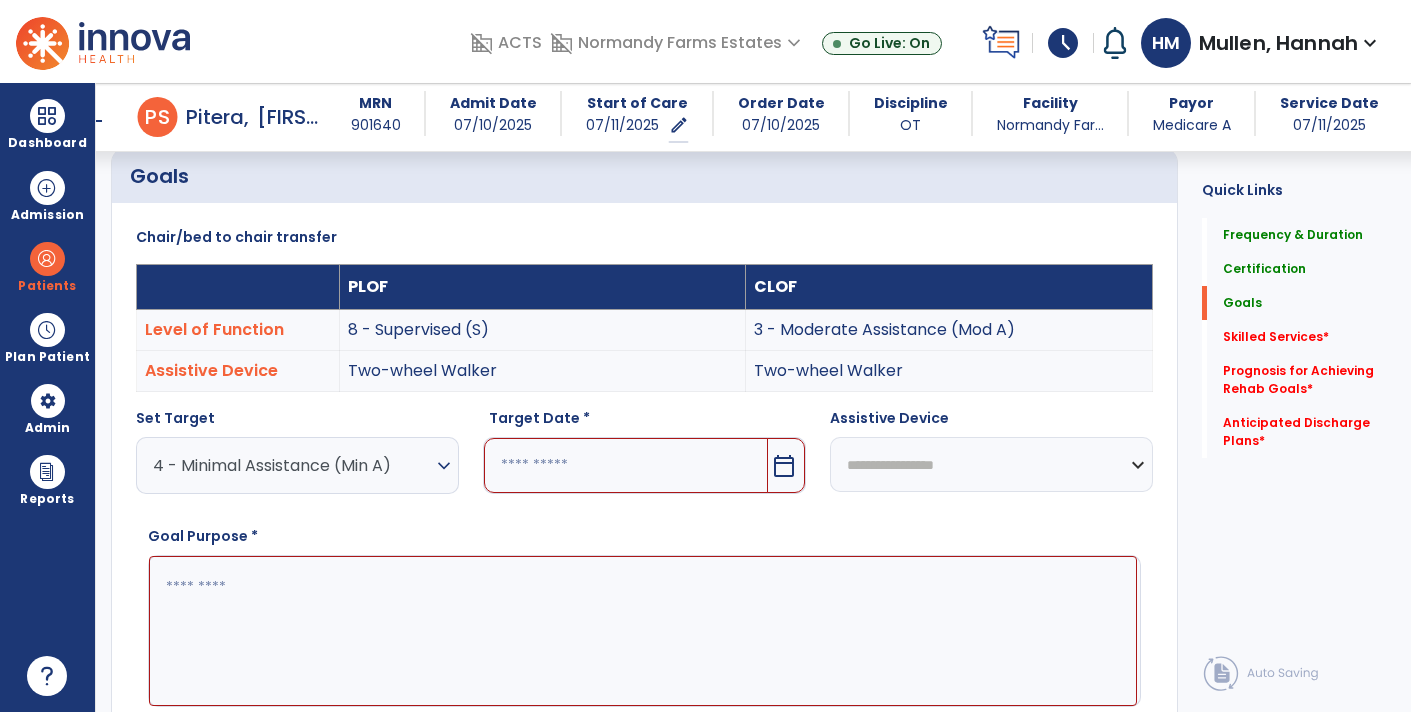 click on "4 - Minimal Assistance (Min A)" at bounding box center [292, 465] 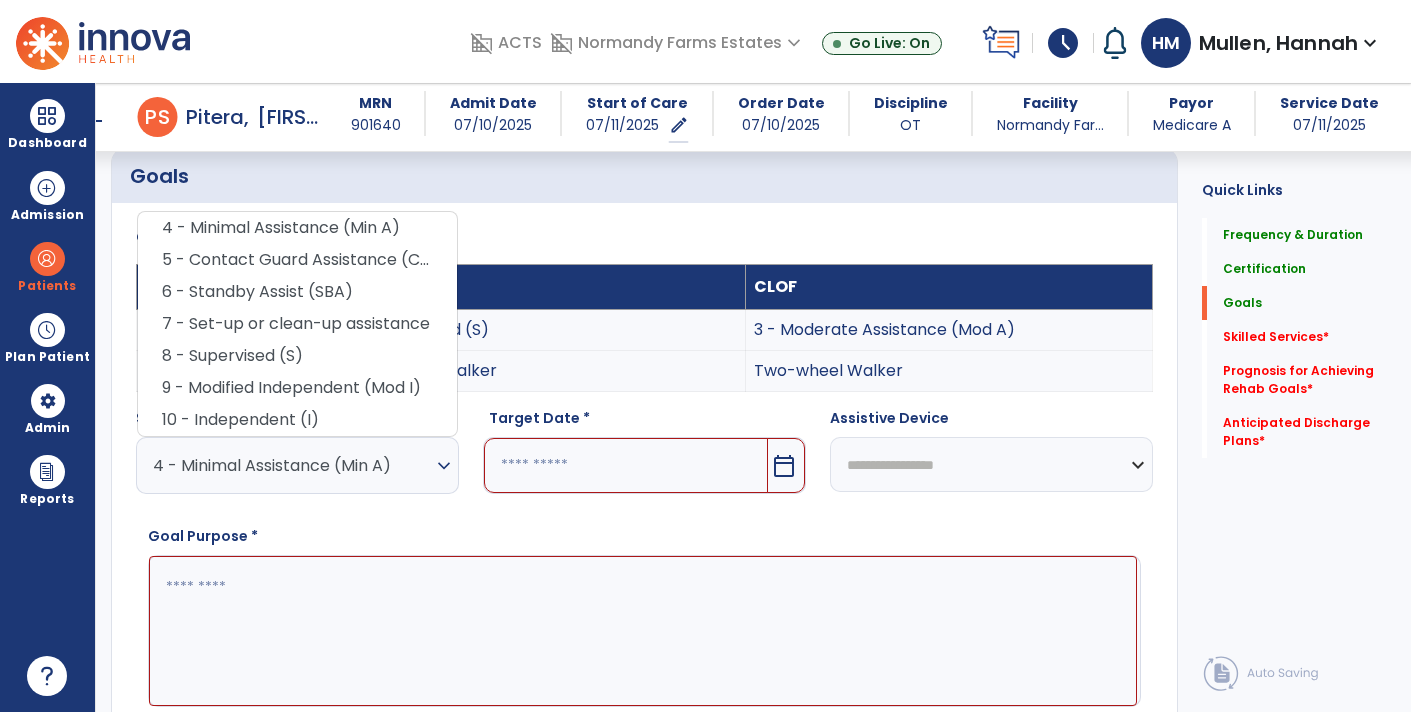 click on "Goal Purpose *" at bounding box center (644, 612) 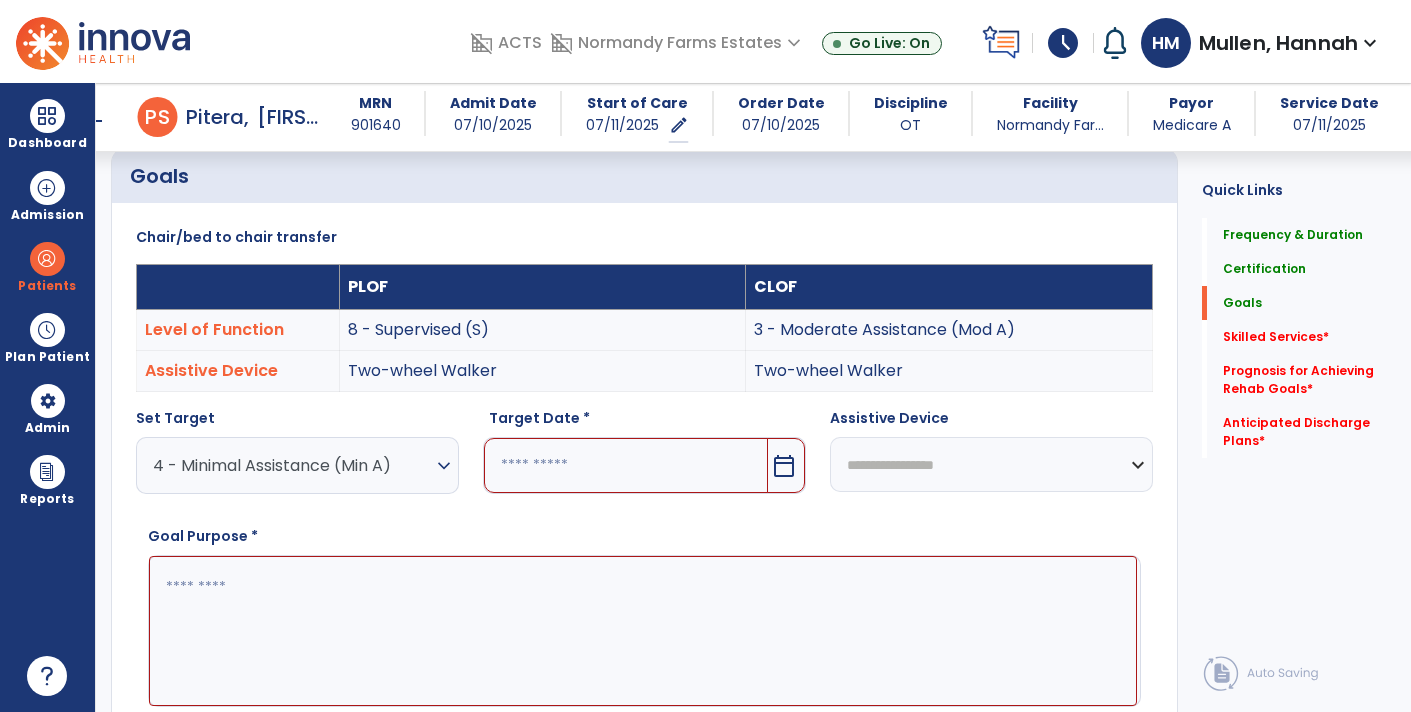 click on "calendar_today" at bounding box center [784, 466] 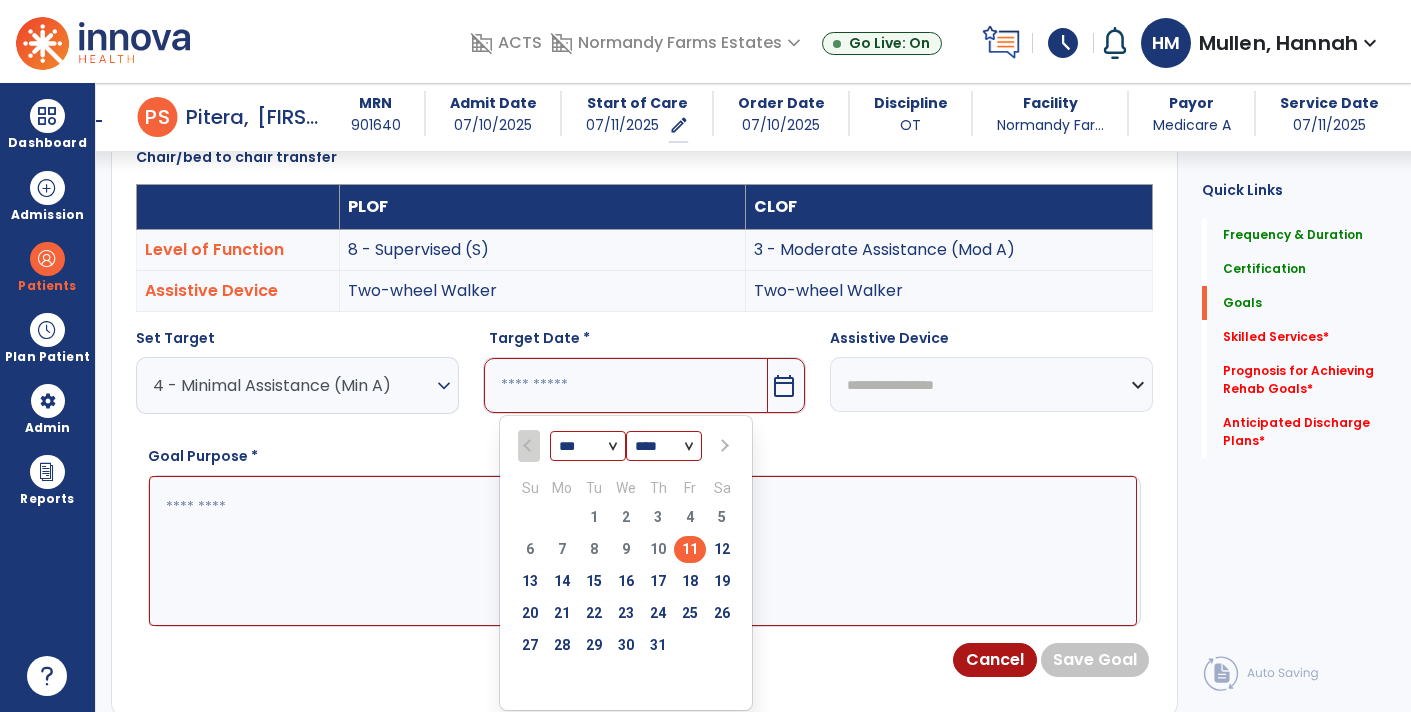 scroll, scrollTop: 576, scrollLeft: 0, axis: vertical 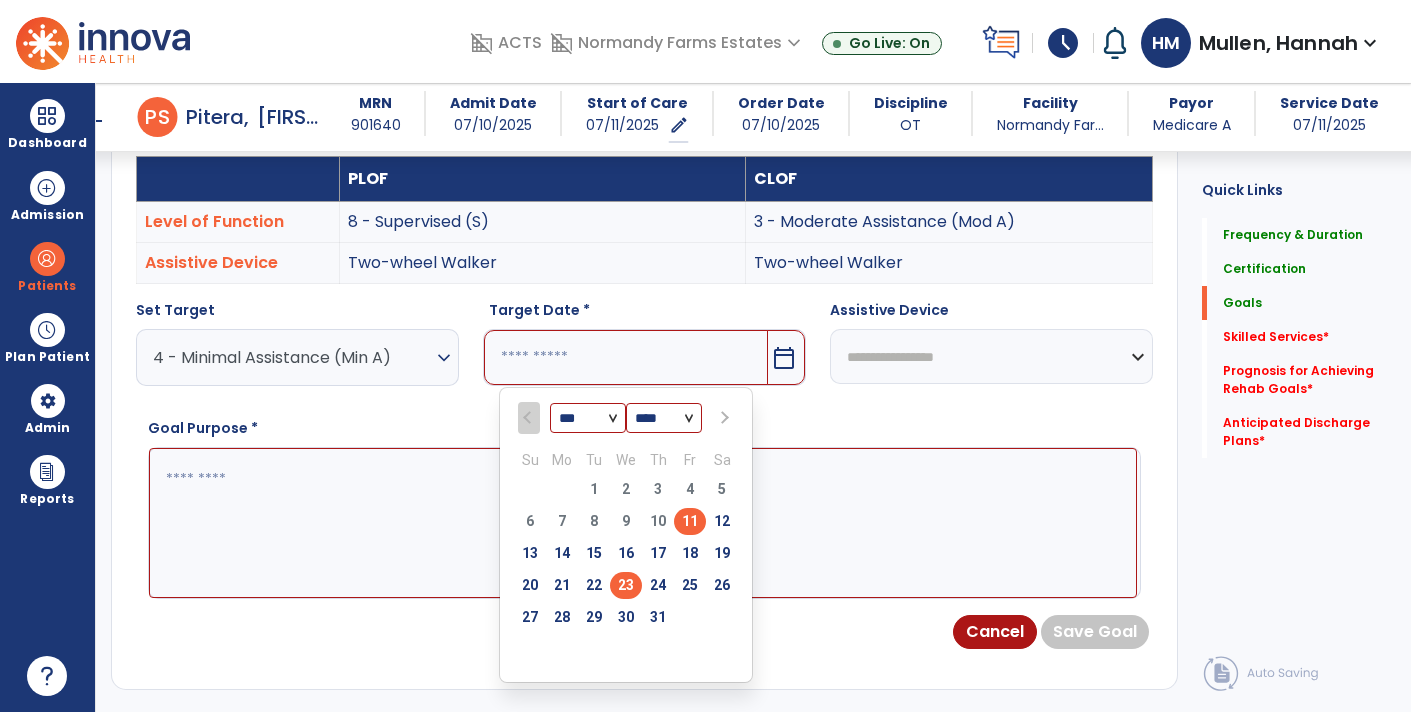 click on "23" at bounding box center (626, 585) 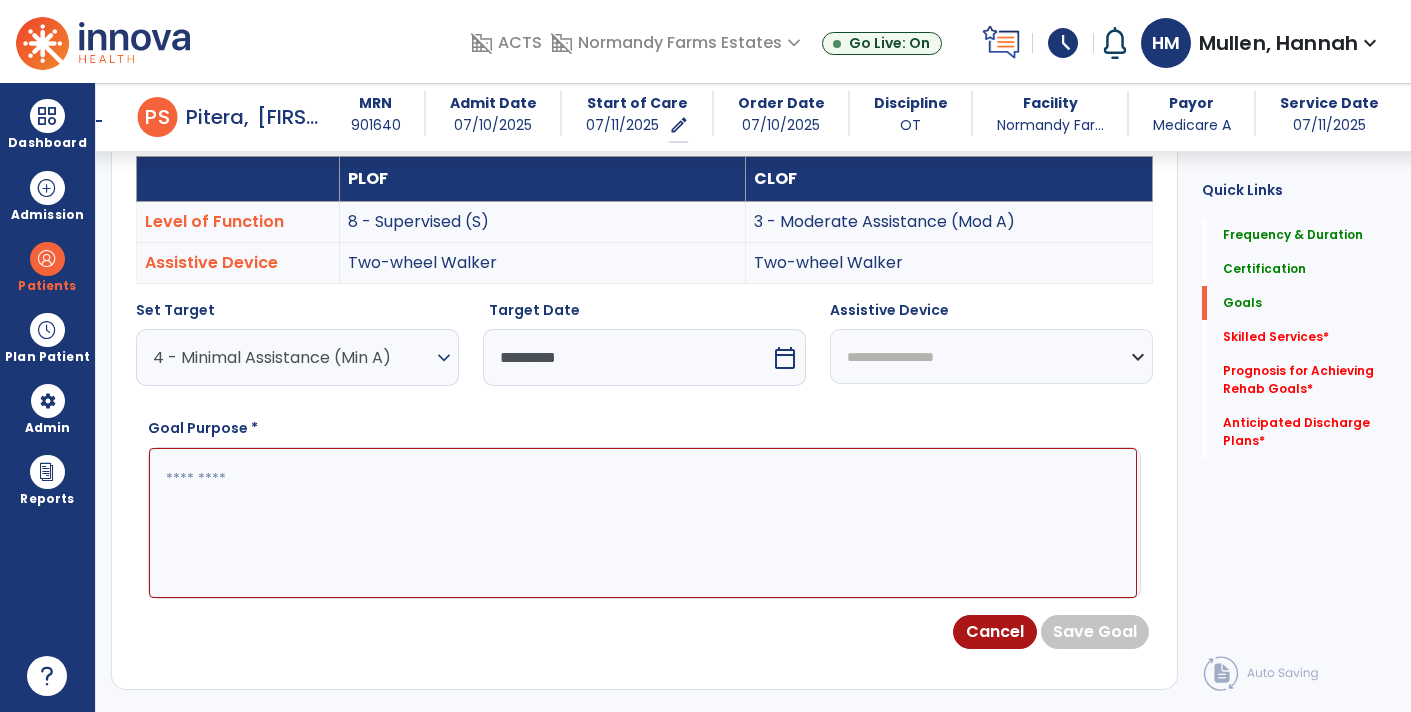 click at bounding box center (643, 522) 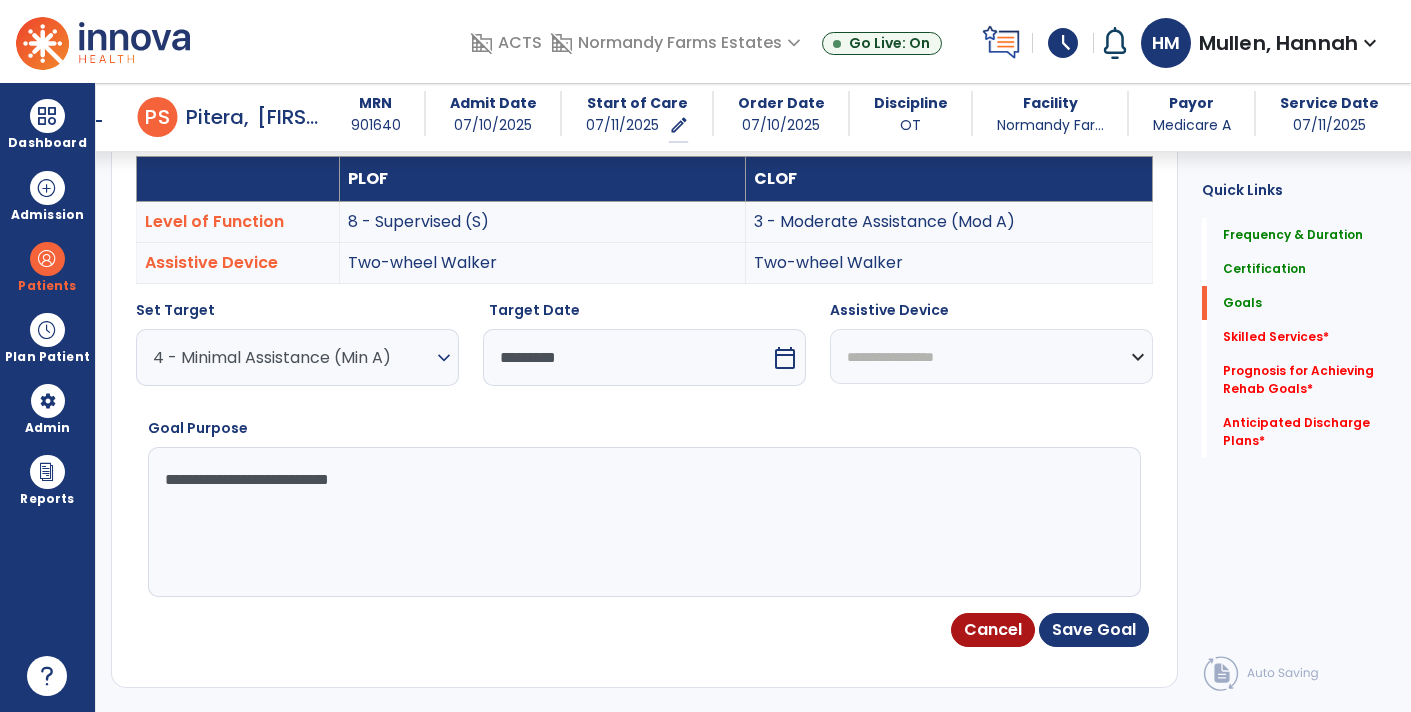 type on "**********" 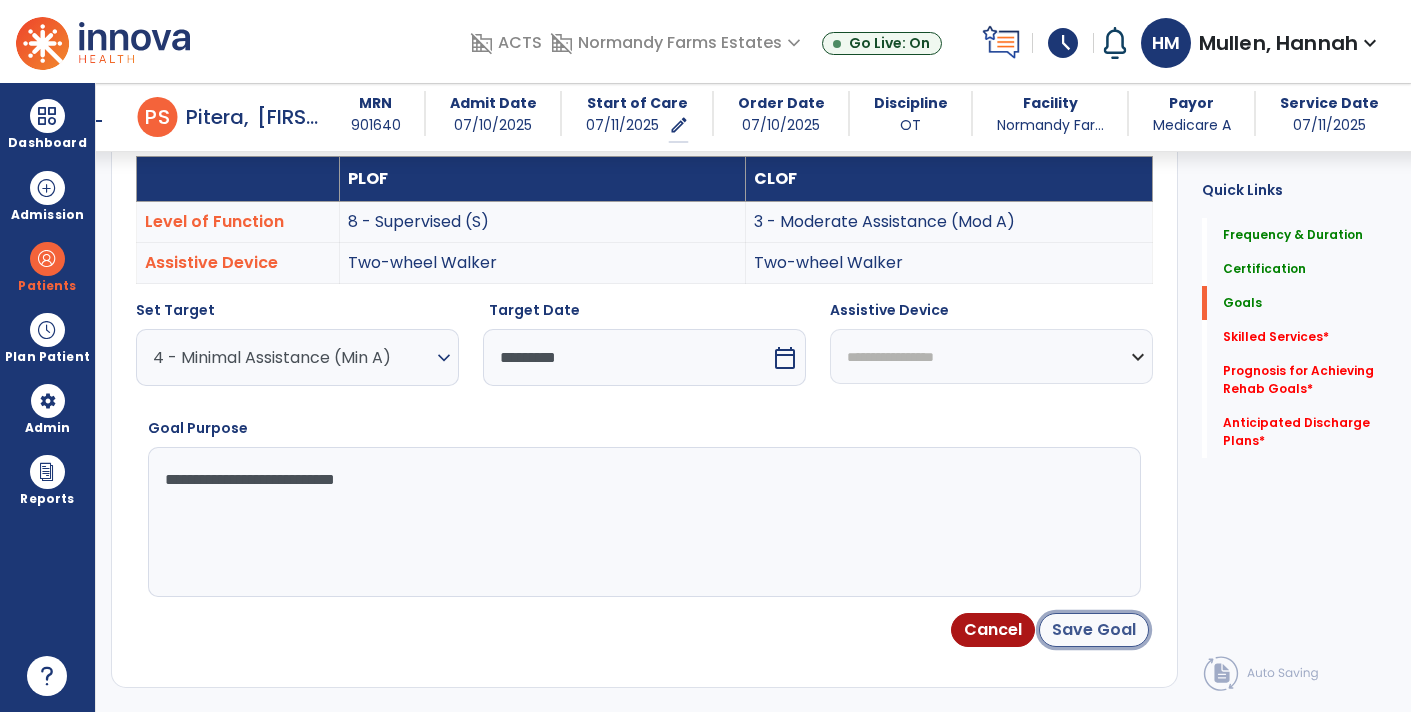 click on "Save Goal" at bounding box center [1094, 630] 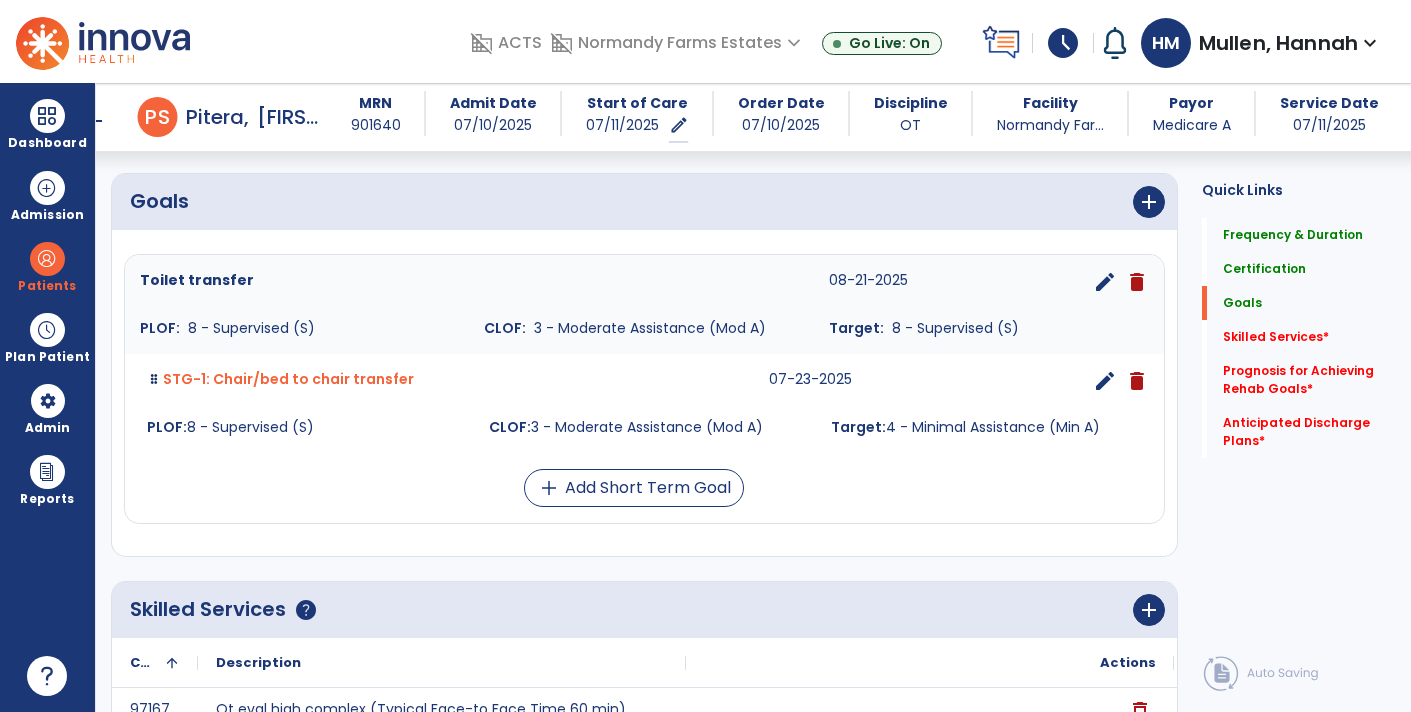 scroll, scrollTop: 435, scrollLeft: 0, axis: vertical 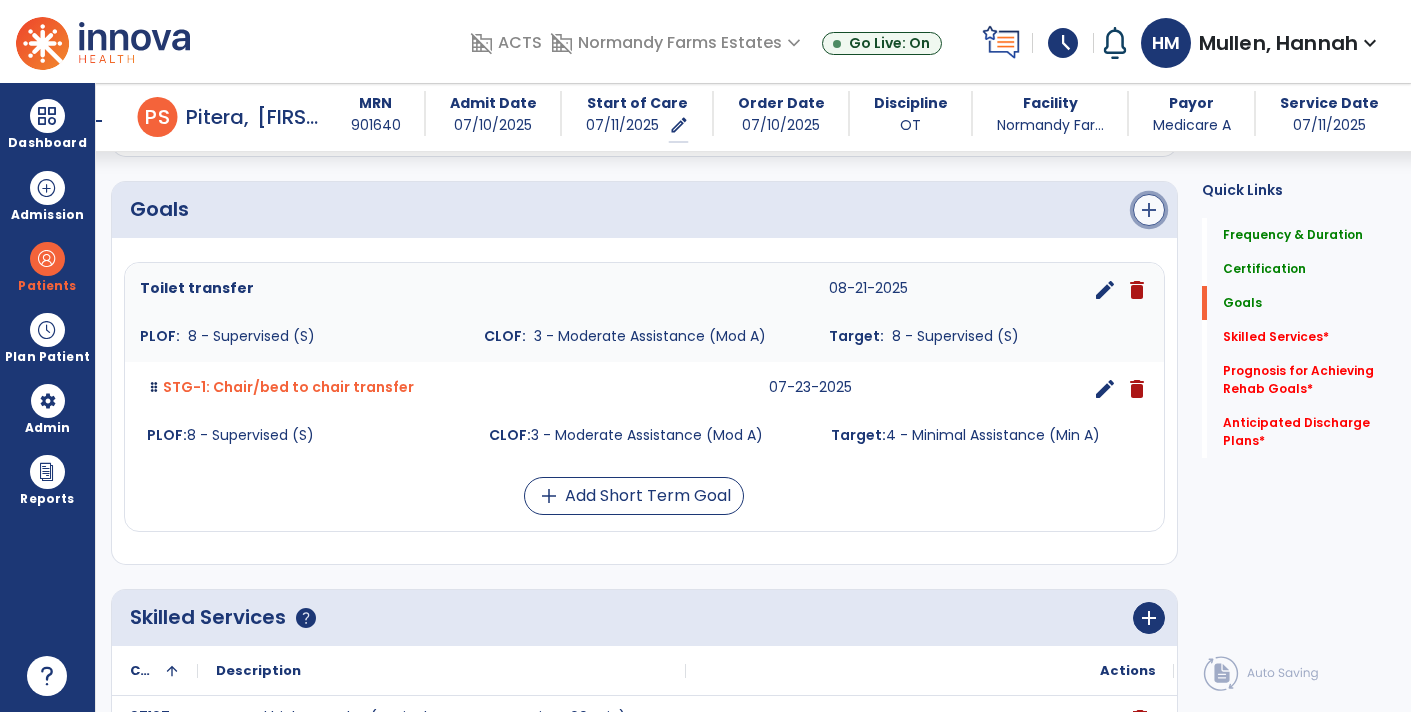 click on "add" at bounding box center (1149, 210) 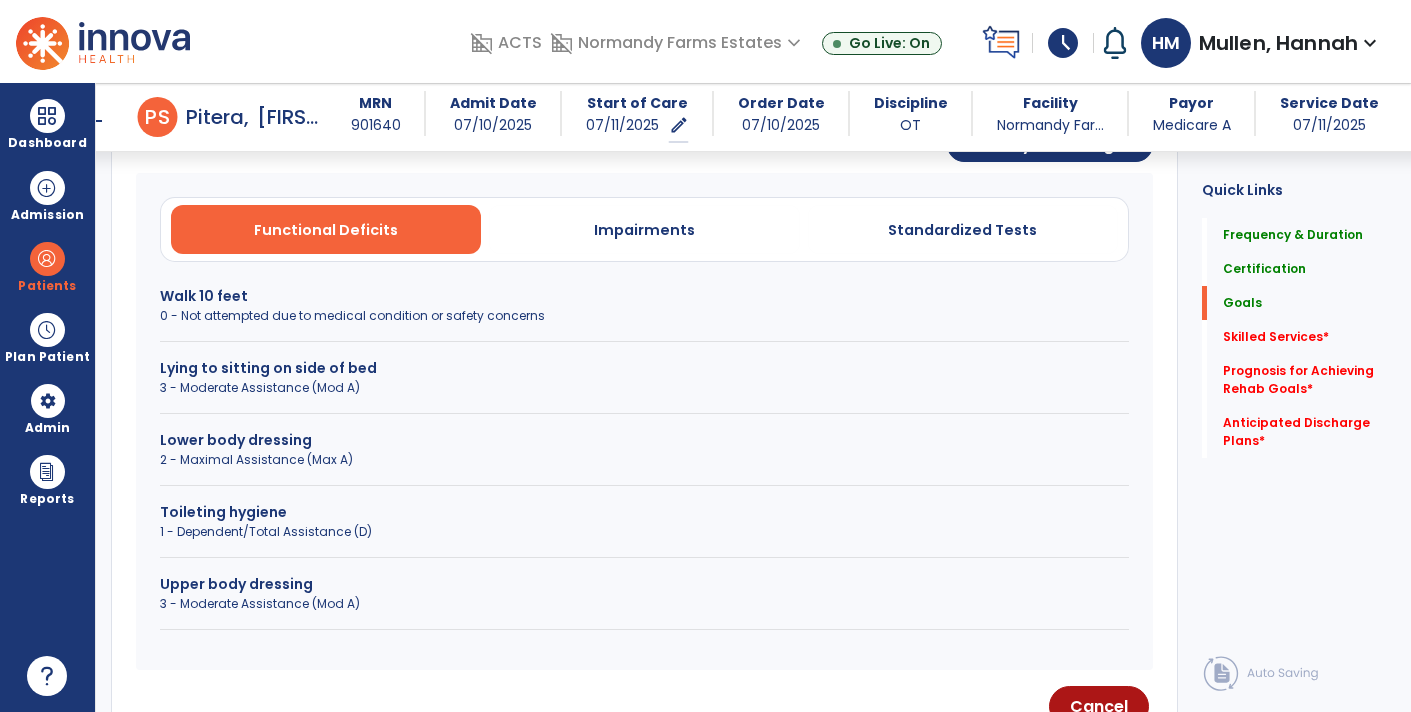 scroll, scrollTop: 568, scrollLeft: 0, axis: vertical 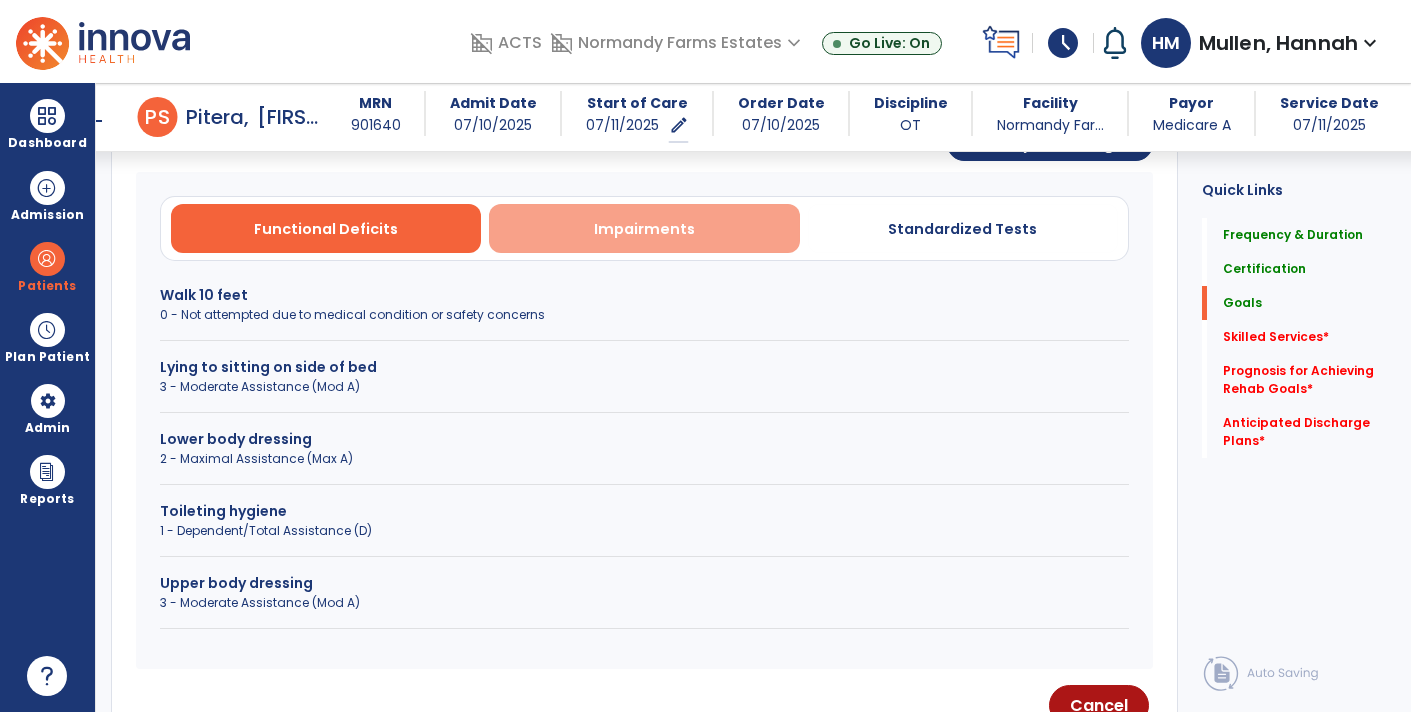 click on "Impairments" at bounding box center [644, 229] 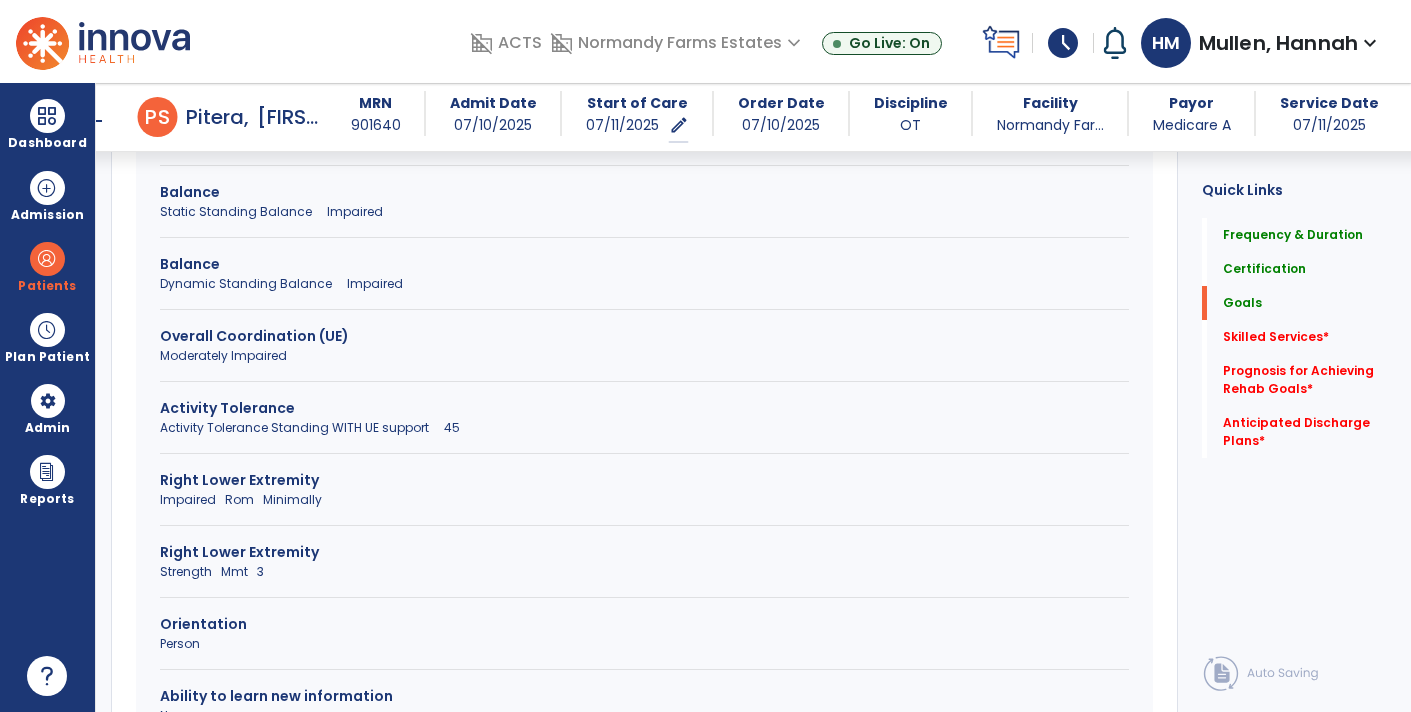 scroll, scrollTop: 886, scrollLeft: 0, axis: vertical 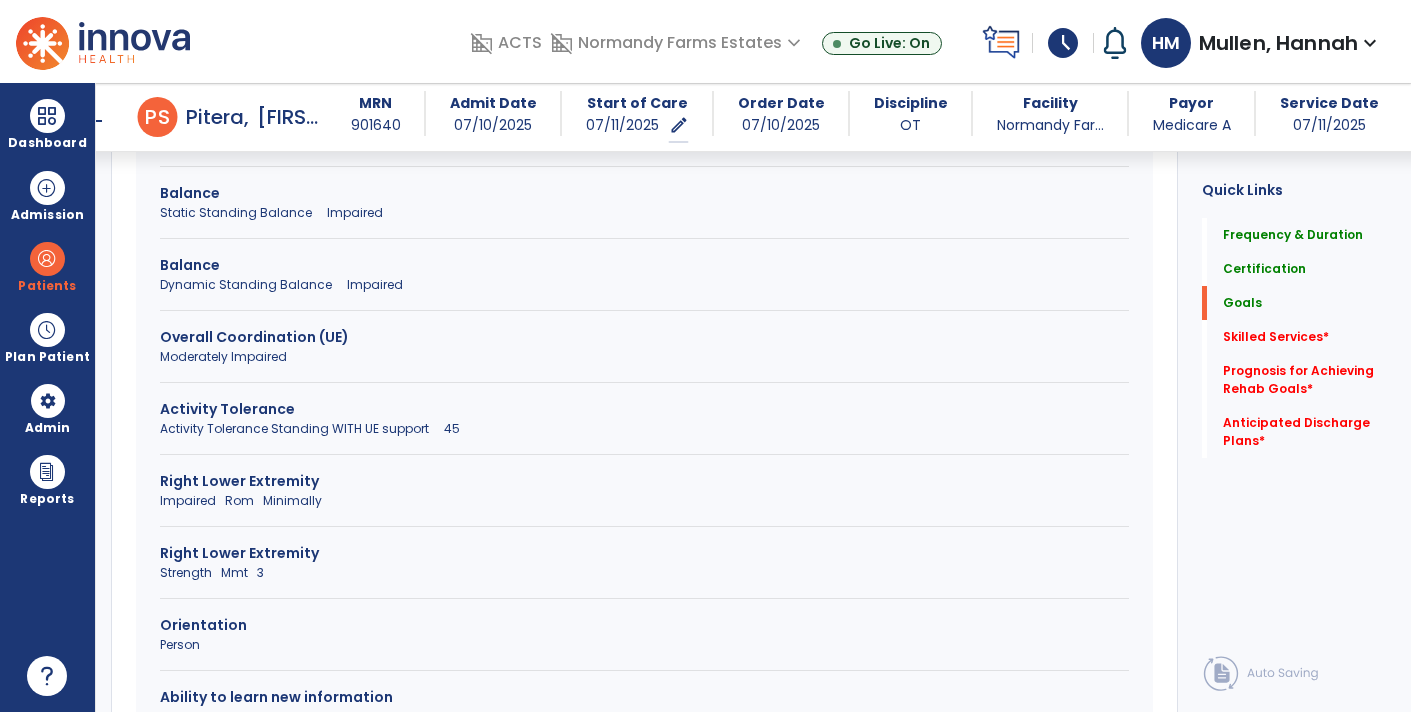 click on "Activity Tolerance Standing WITH UE support      45" at bounding box center (644, 429) 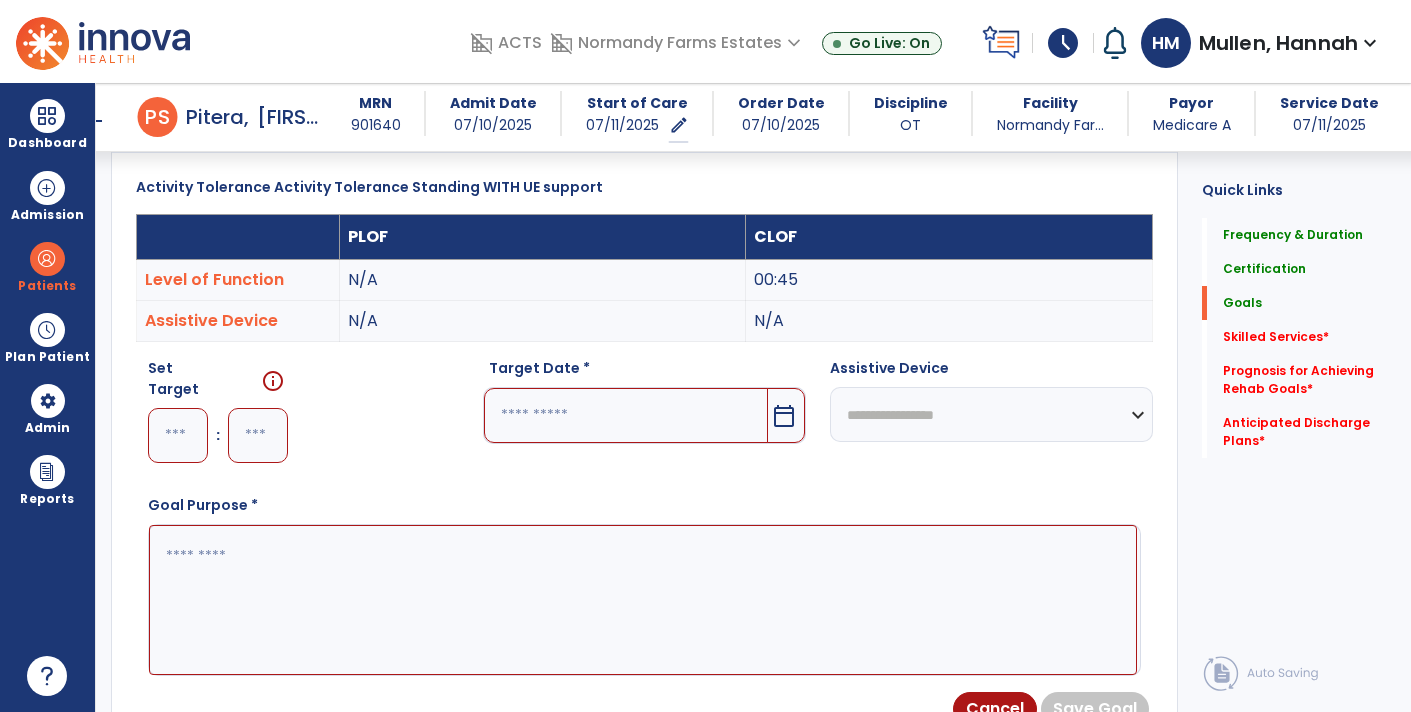 scroll, scrollTop: 518, scrollLeft: 0, axis: vertical 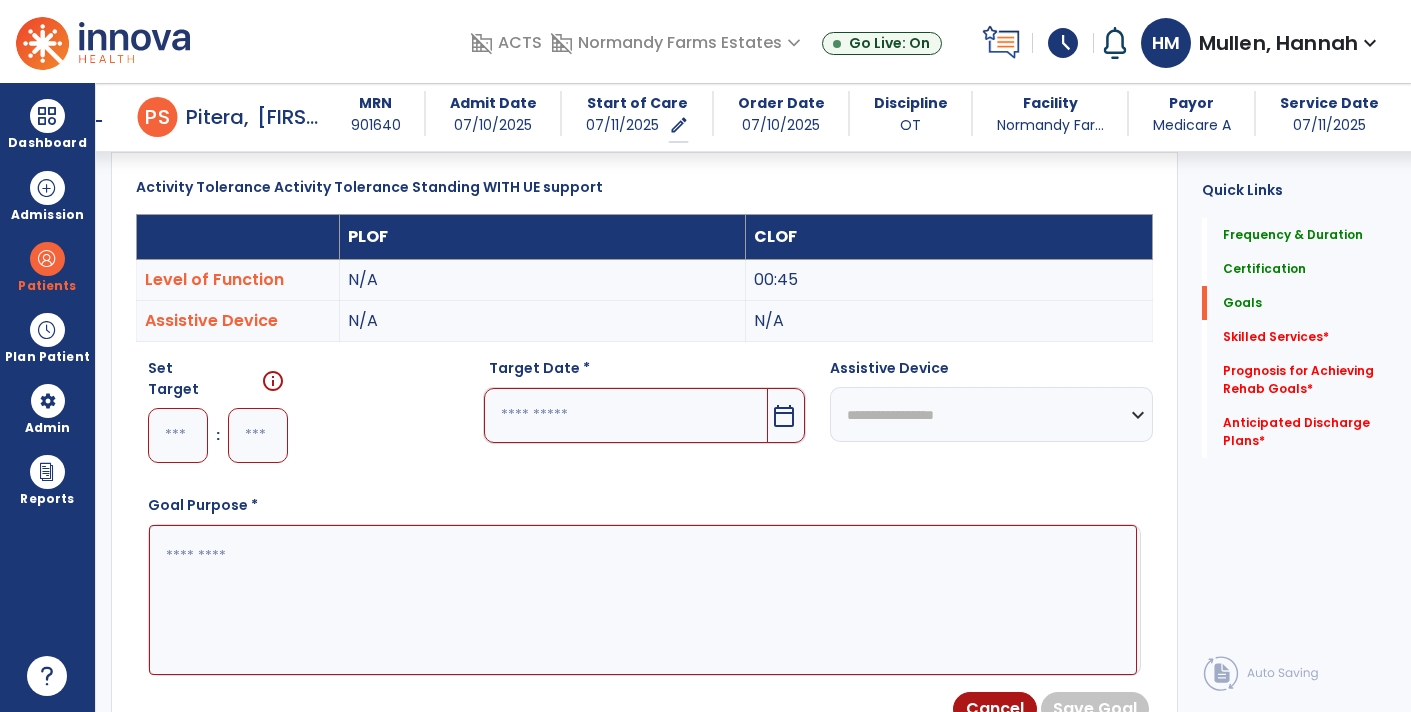 click at bounding box center [178, 435] 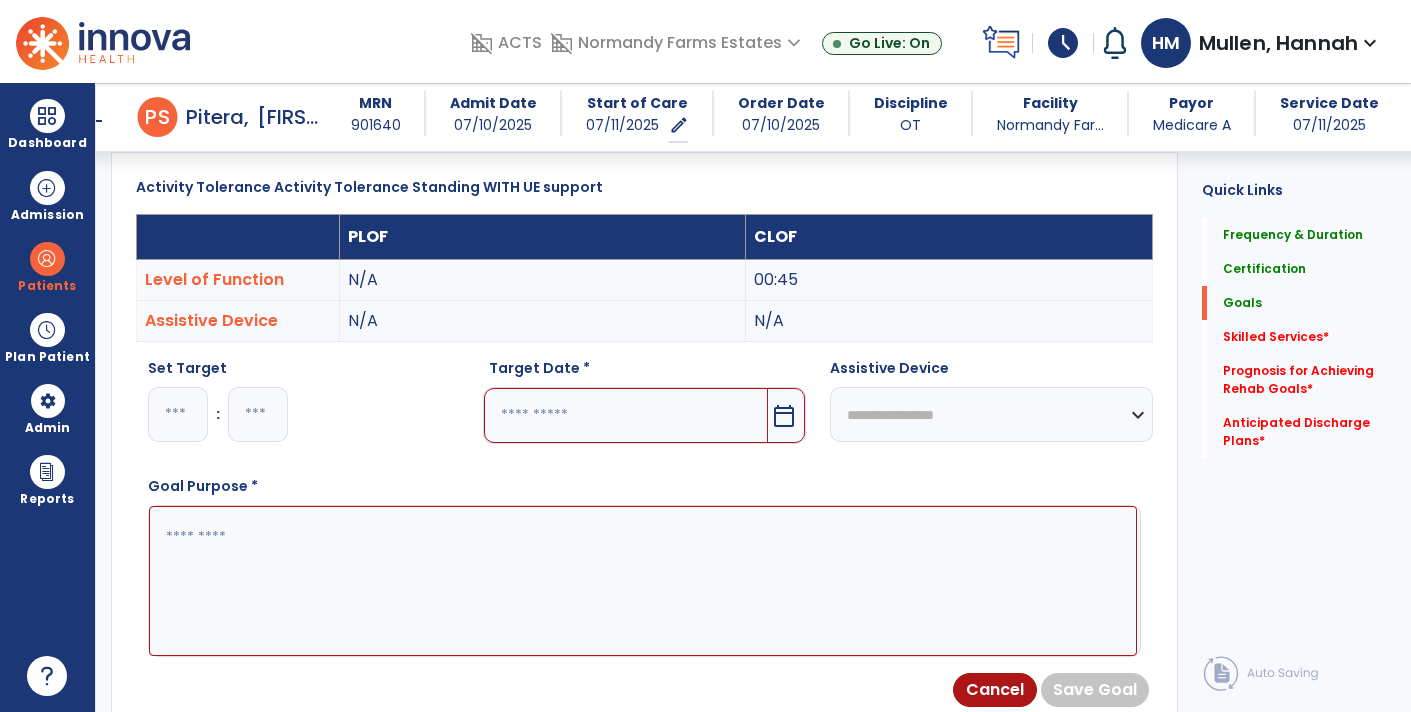 type on "*" 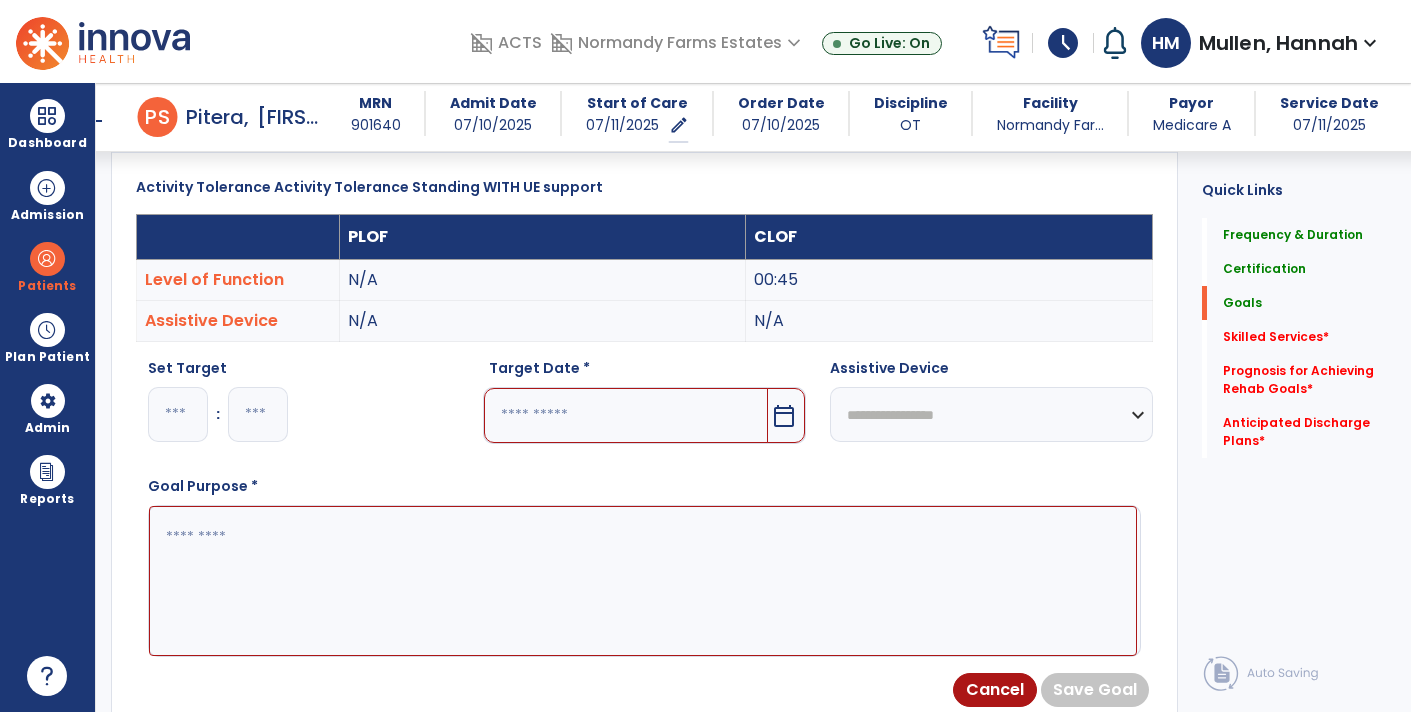 click on "calendar_today" at bounding box center (784, 416) 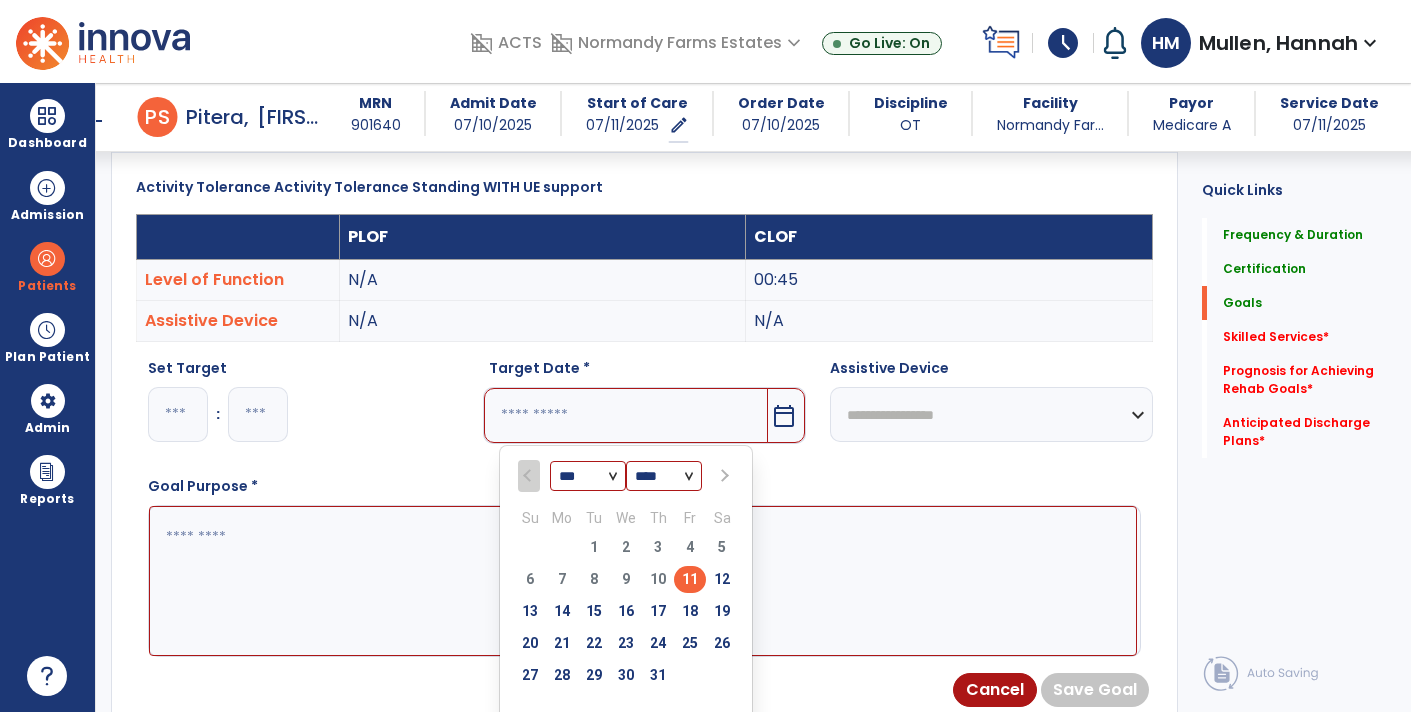 click at bounding box center [722, 476] 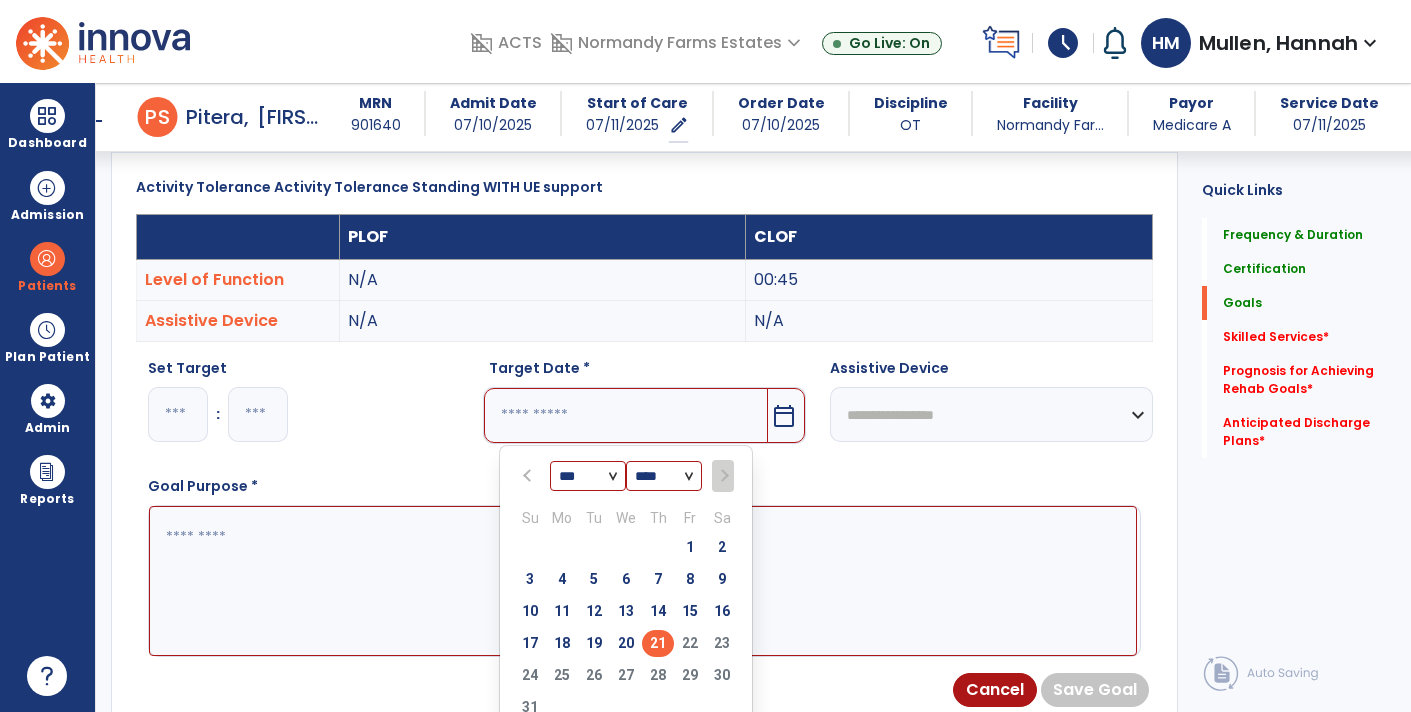 click on "21" at bounding box center (658, 643) 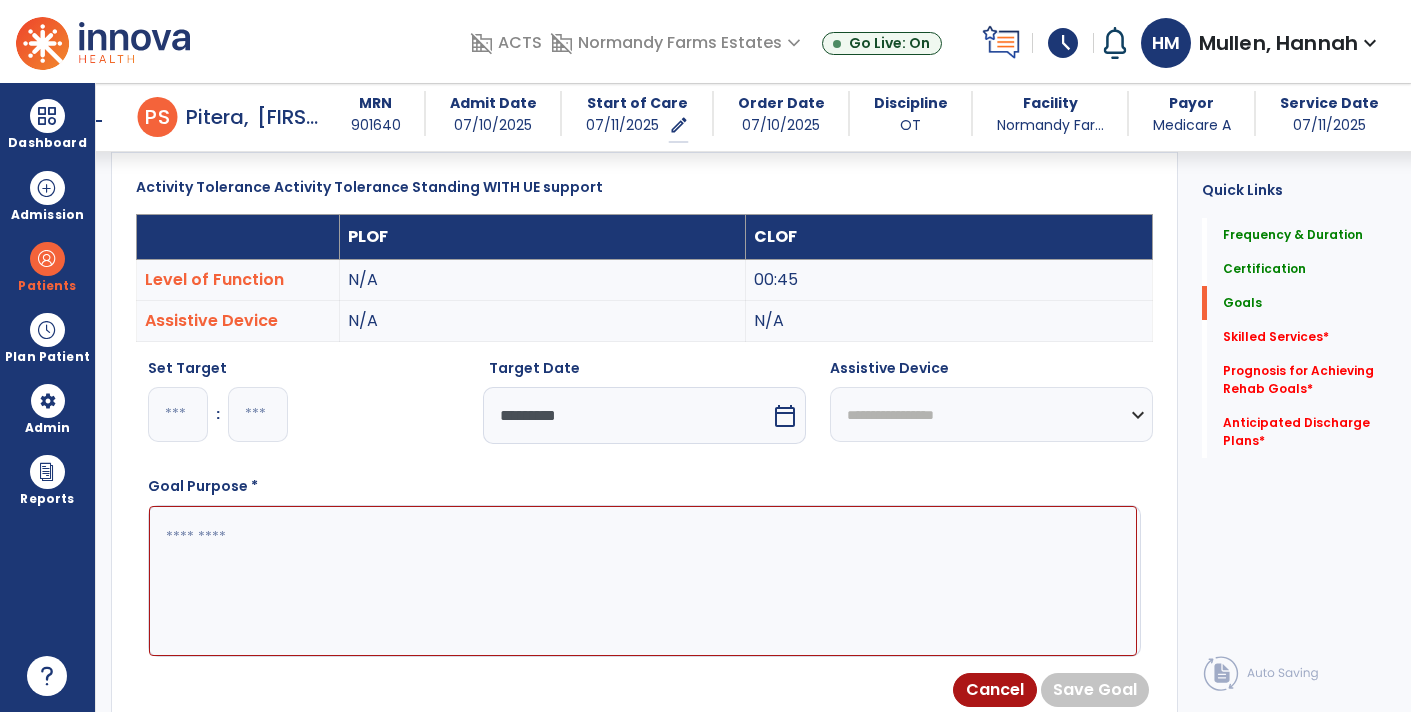 click on "**********" at bounding box center (991, 414) 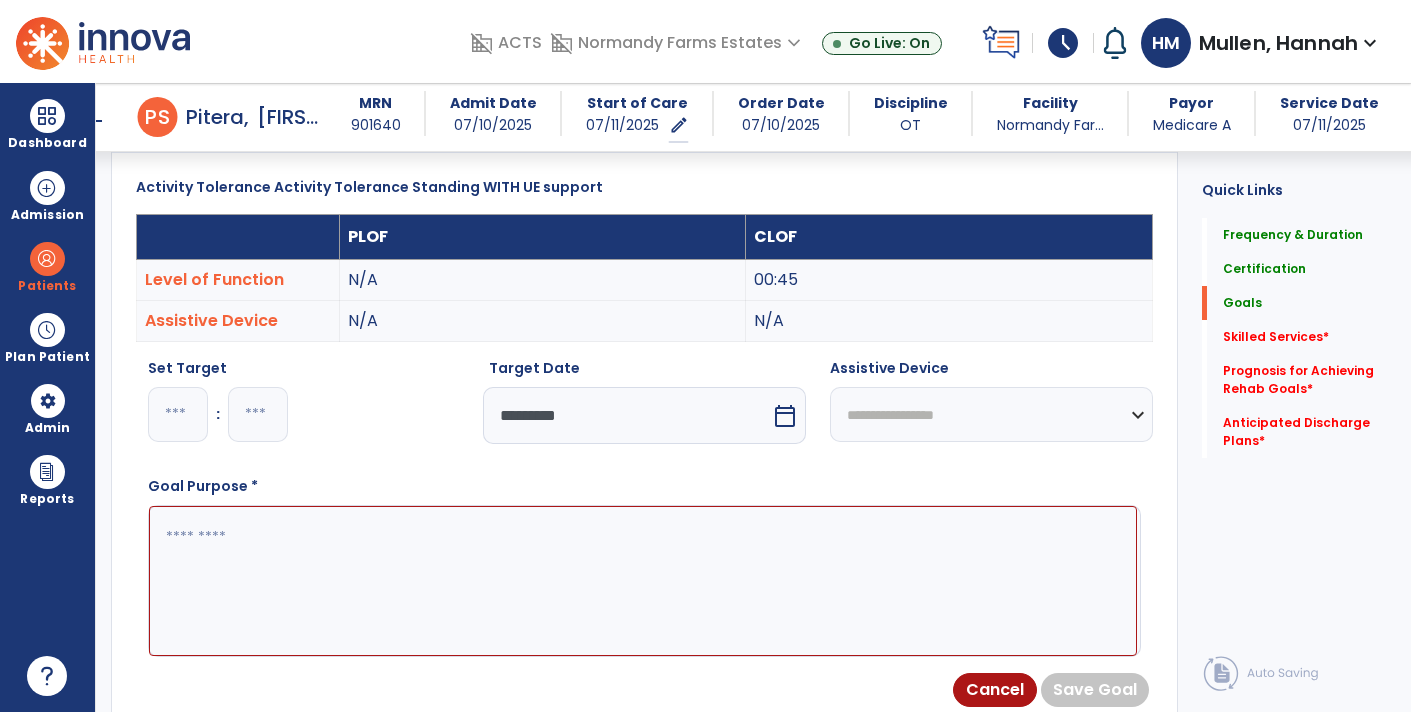 select on "**********" 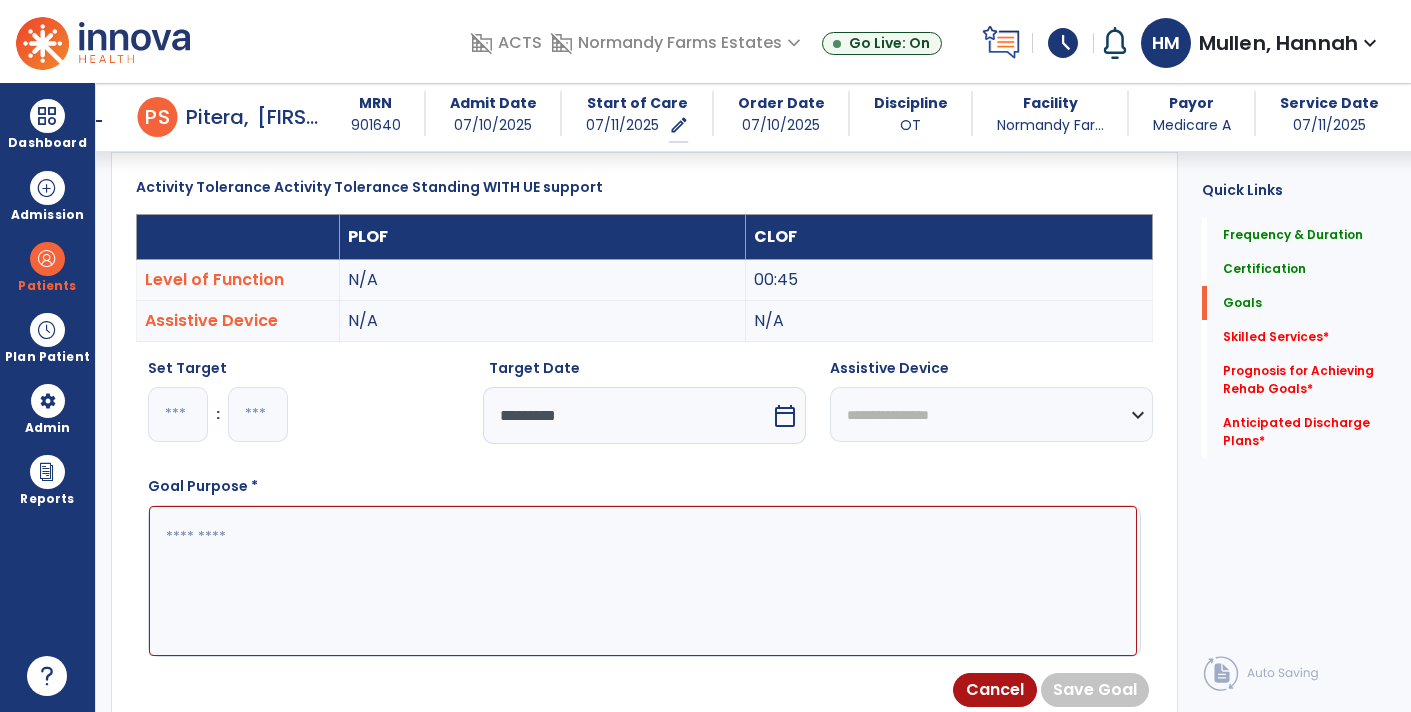 click on "**********" at bounding box center [991, 414] 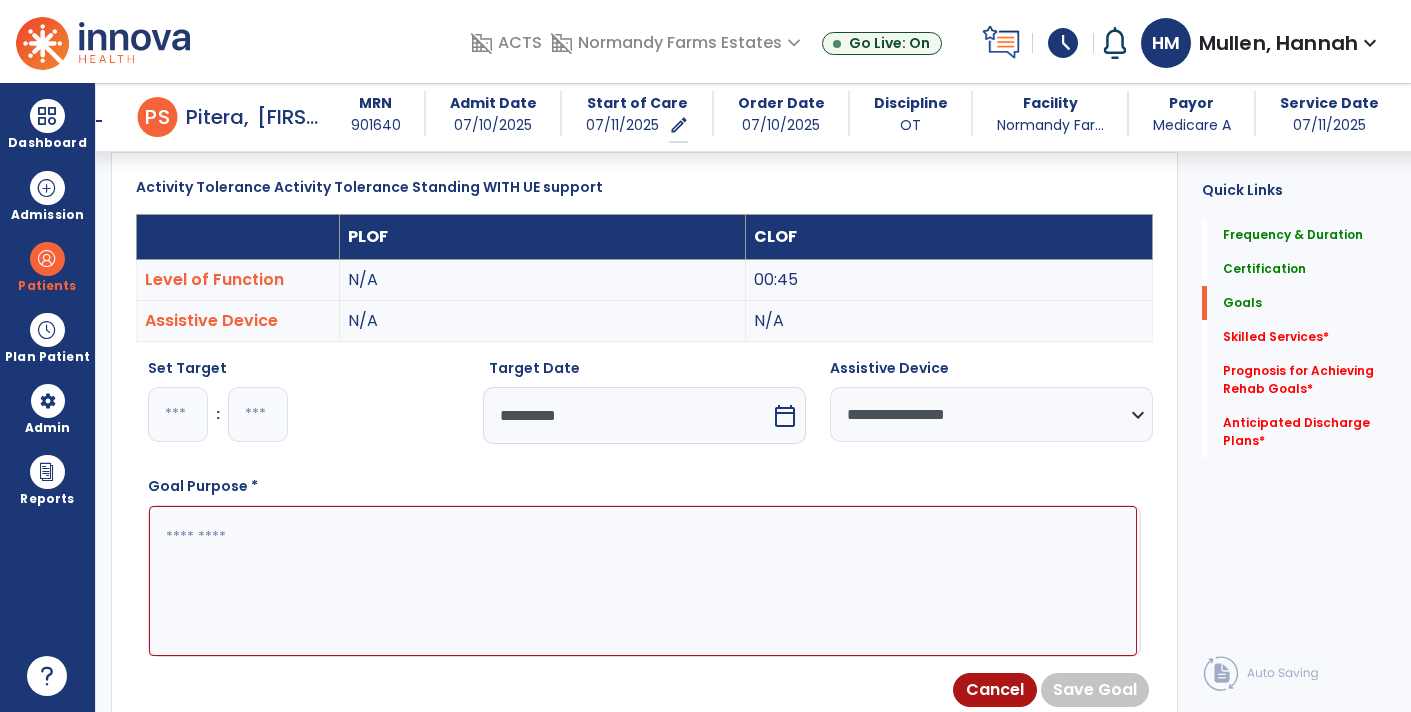 click at bounding box center (643, 580) 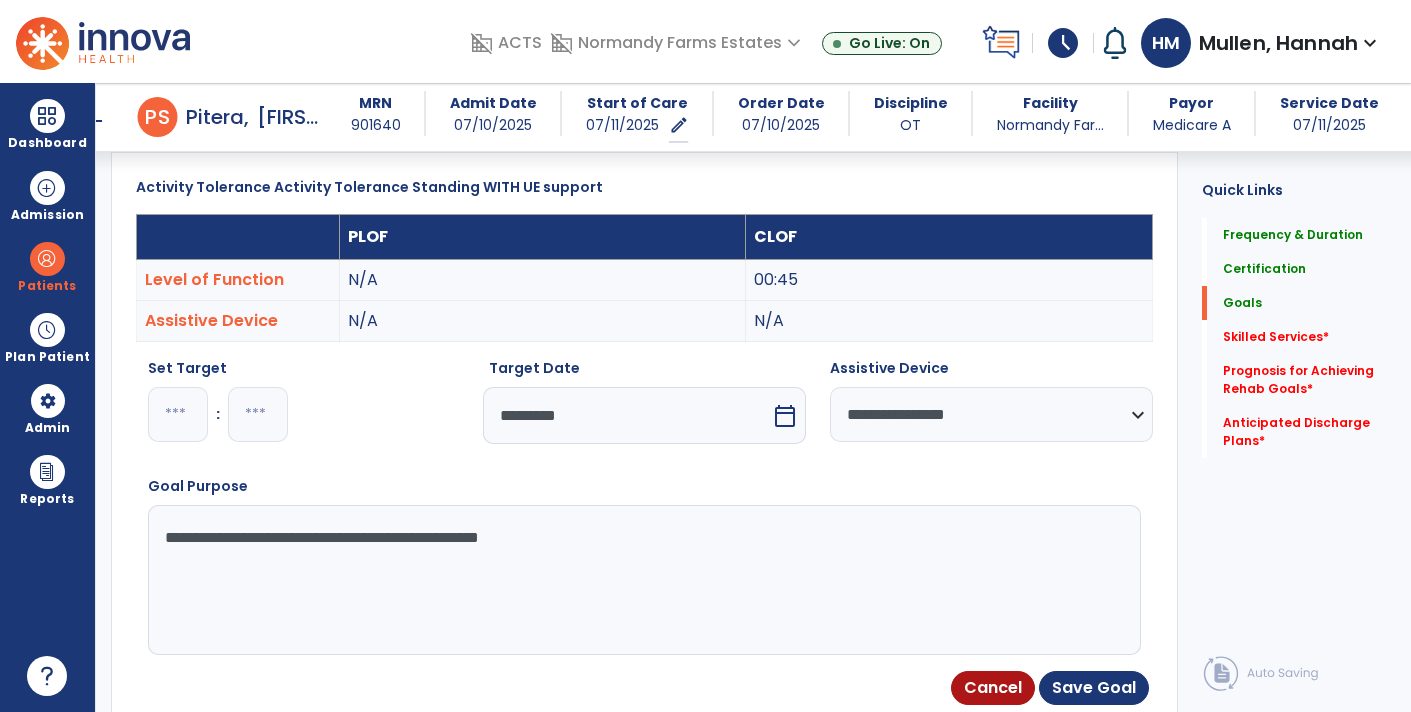 type on "**********" 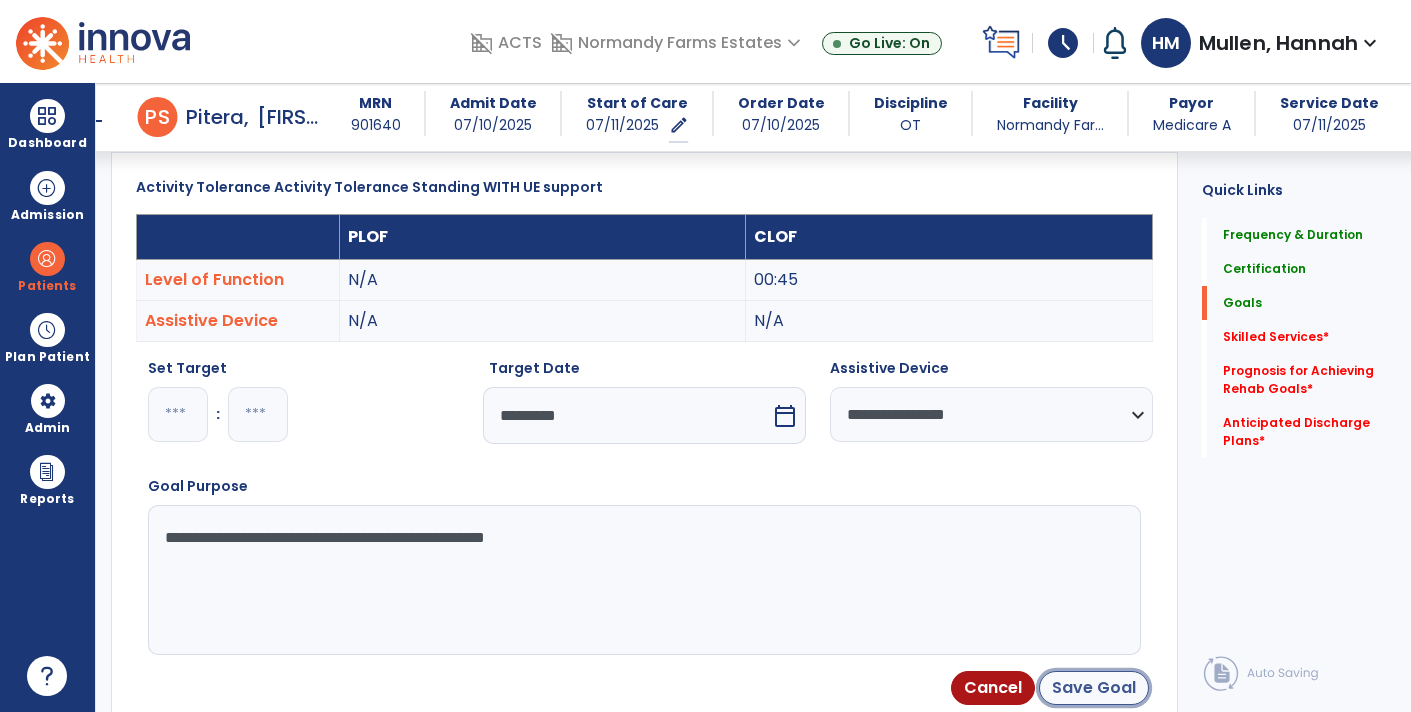 click on "Save Goal" at bounding box center (1094, 688) 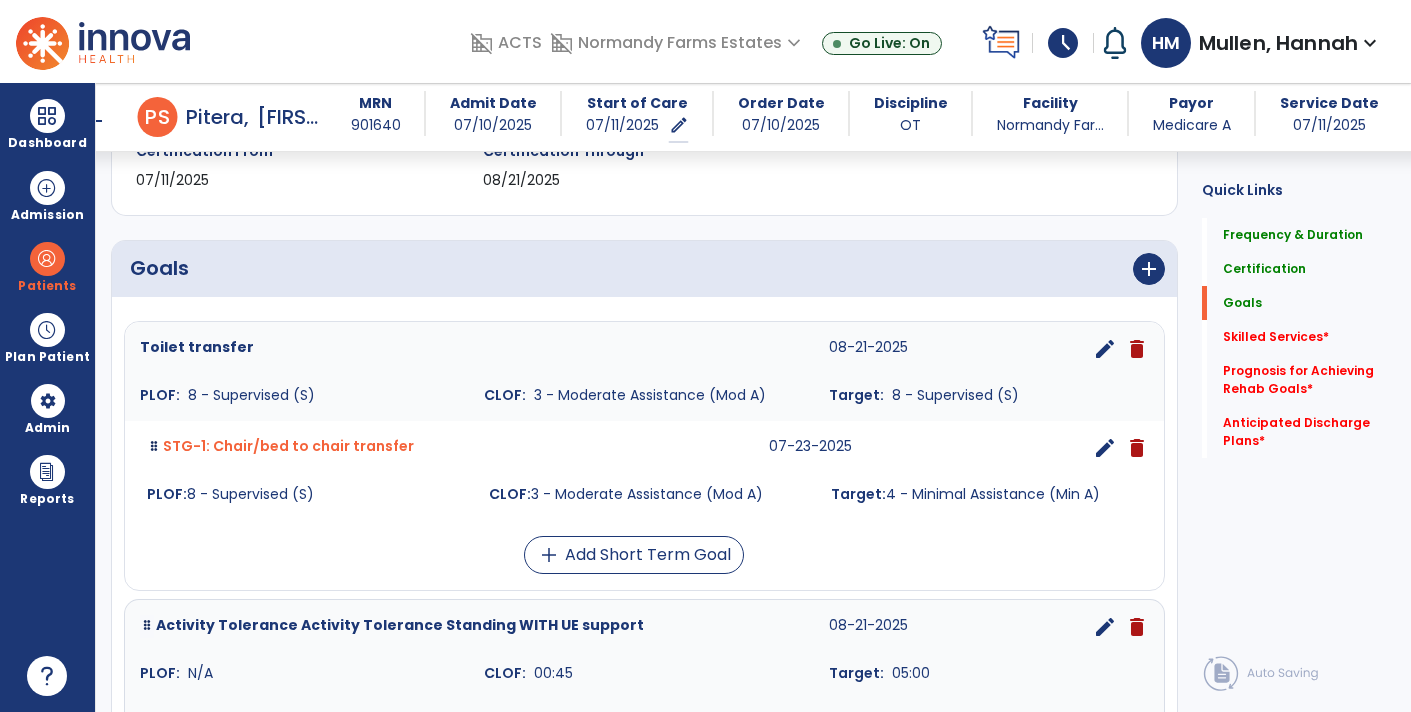 scroll, scrollTop: 371, scrollLeft: 0, axis: vertical 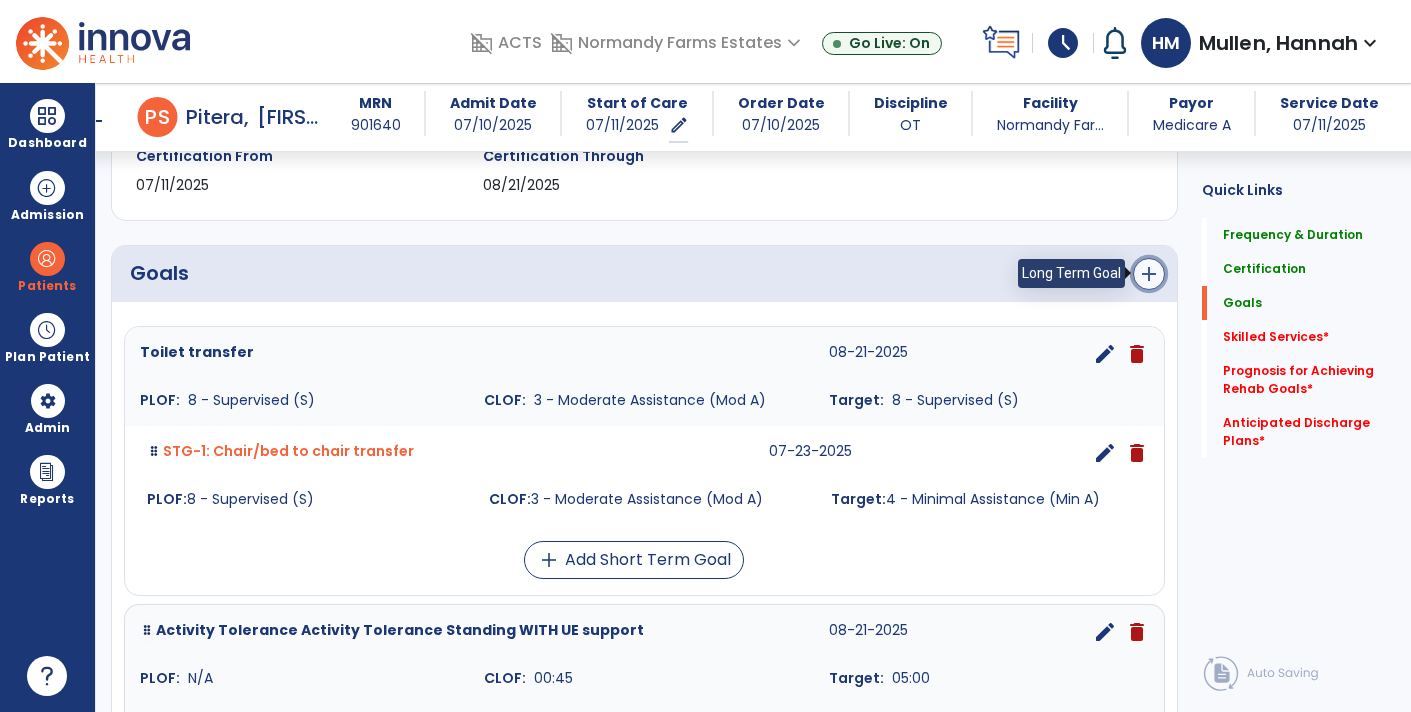 click on "add" at bounding box center [1149, 274] 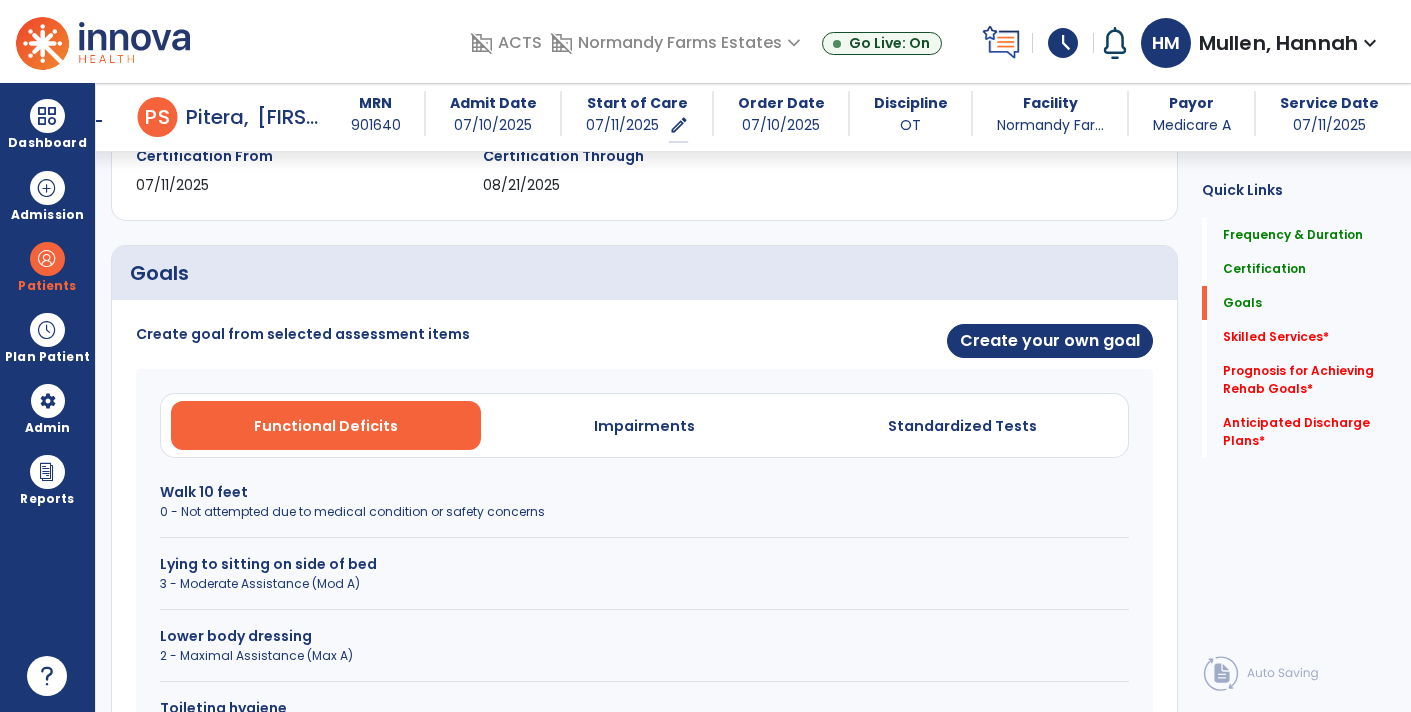 scroll, scrollTop: 474, scrollLeft: 0, axis: vertical 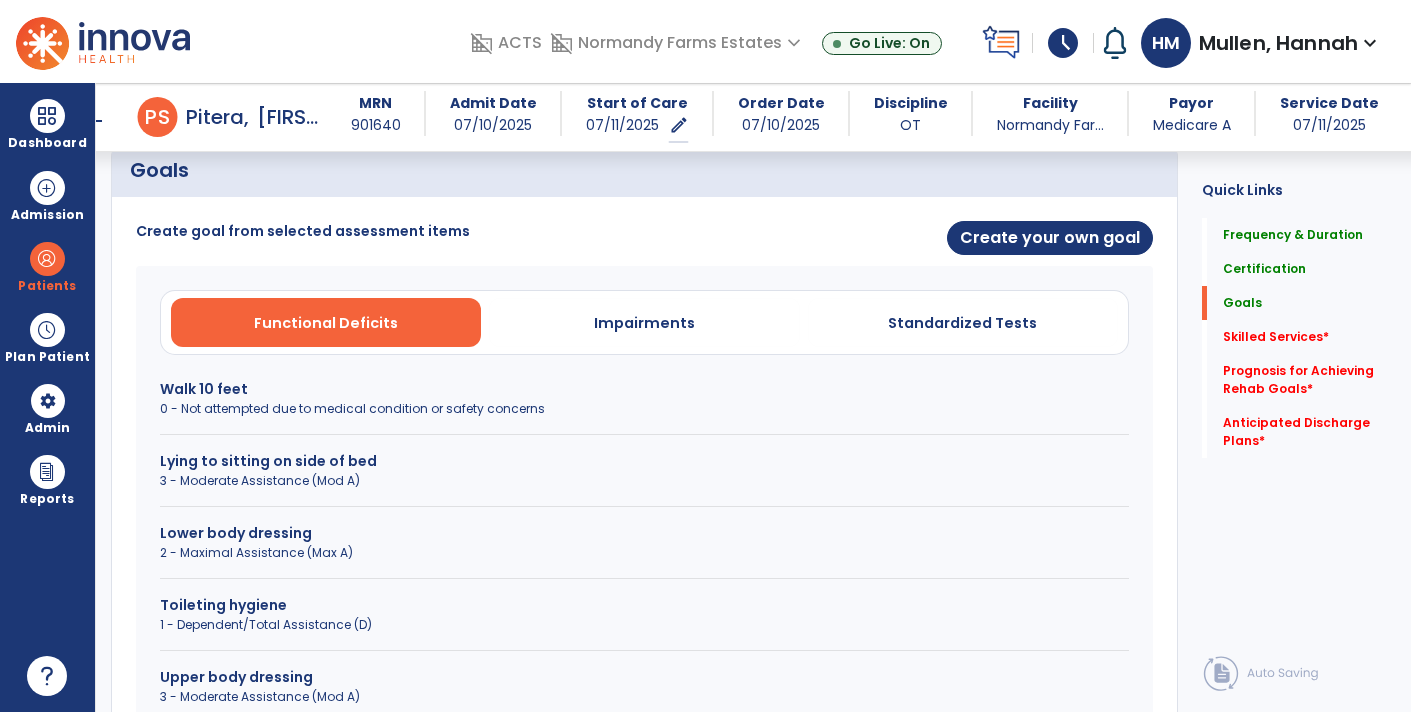click on "0 - Not attempted due to medical condition or safety concerns" at bounding box center [644, 409] 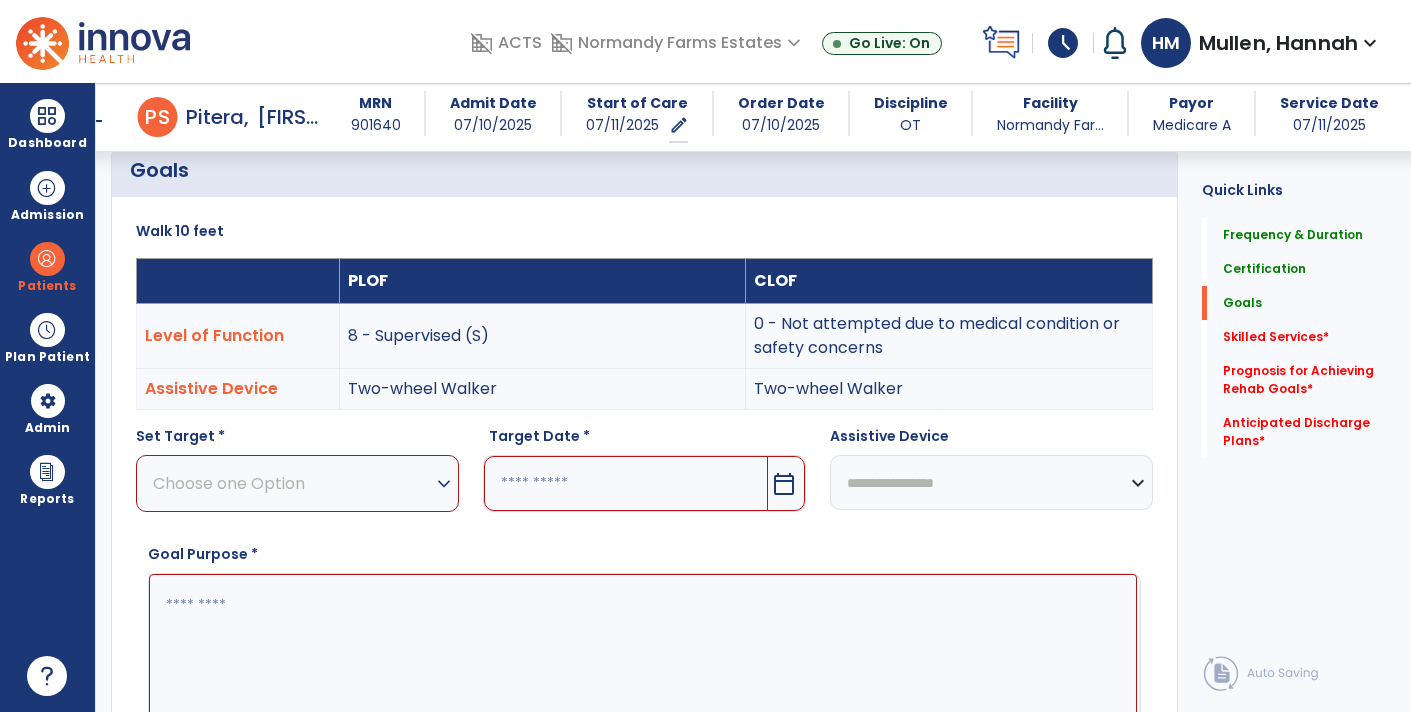 scroll, scrollTop: 756, scrollLeft: 0, axis: vertical 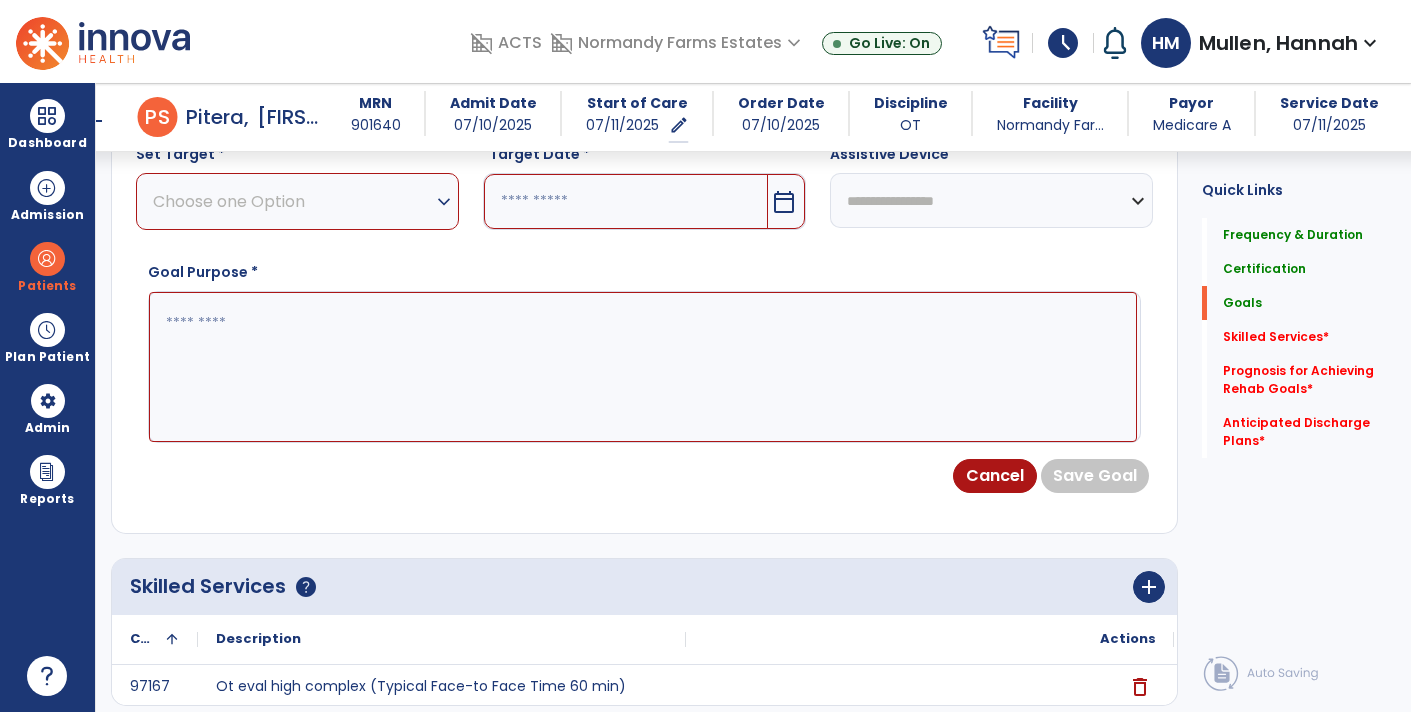 click on "Cancel   Save Goal" at bounding box center (644, 476) 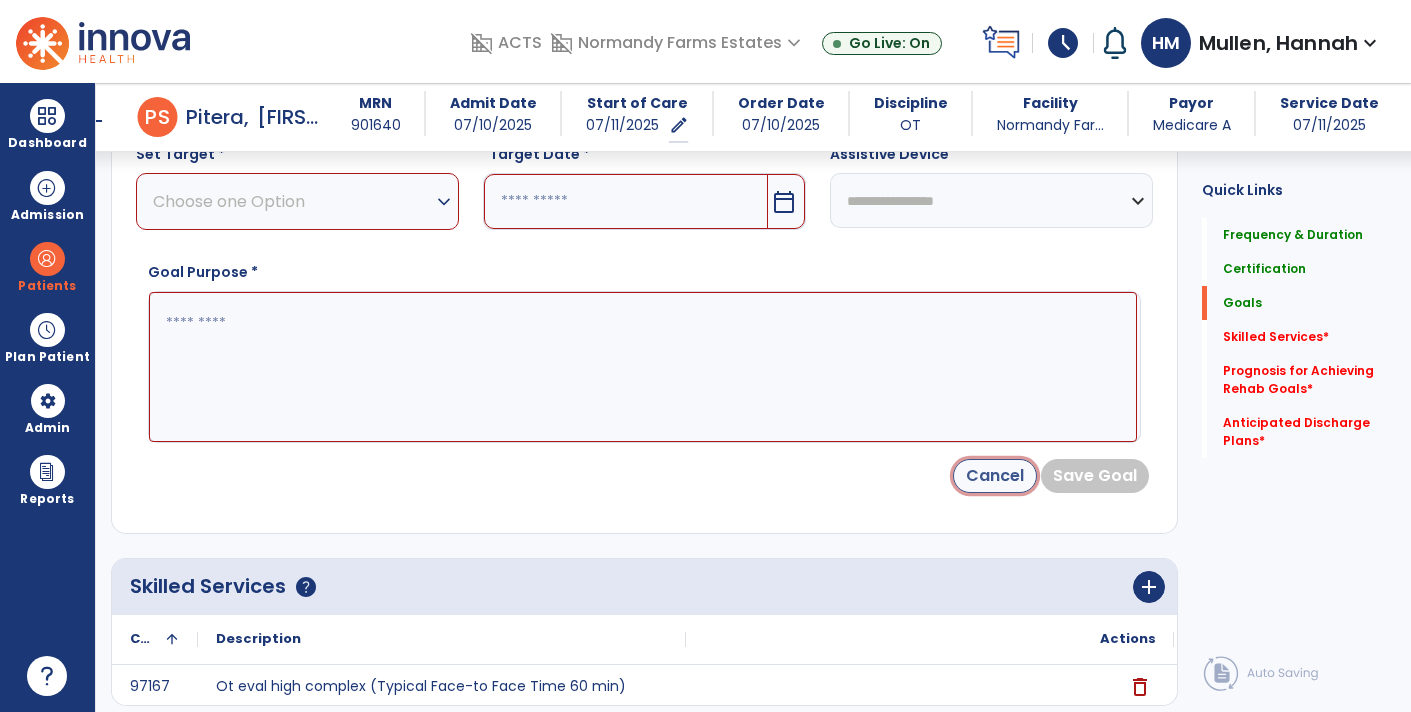 click on "Cancel" at bounding box center [995, 476] 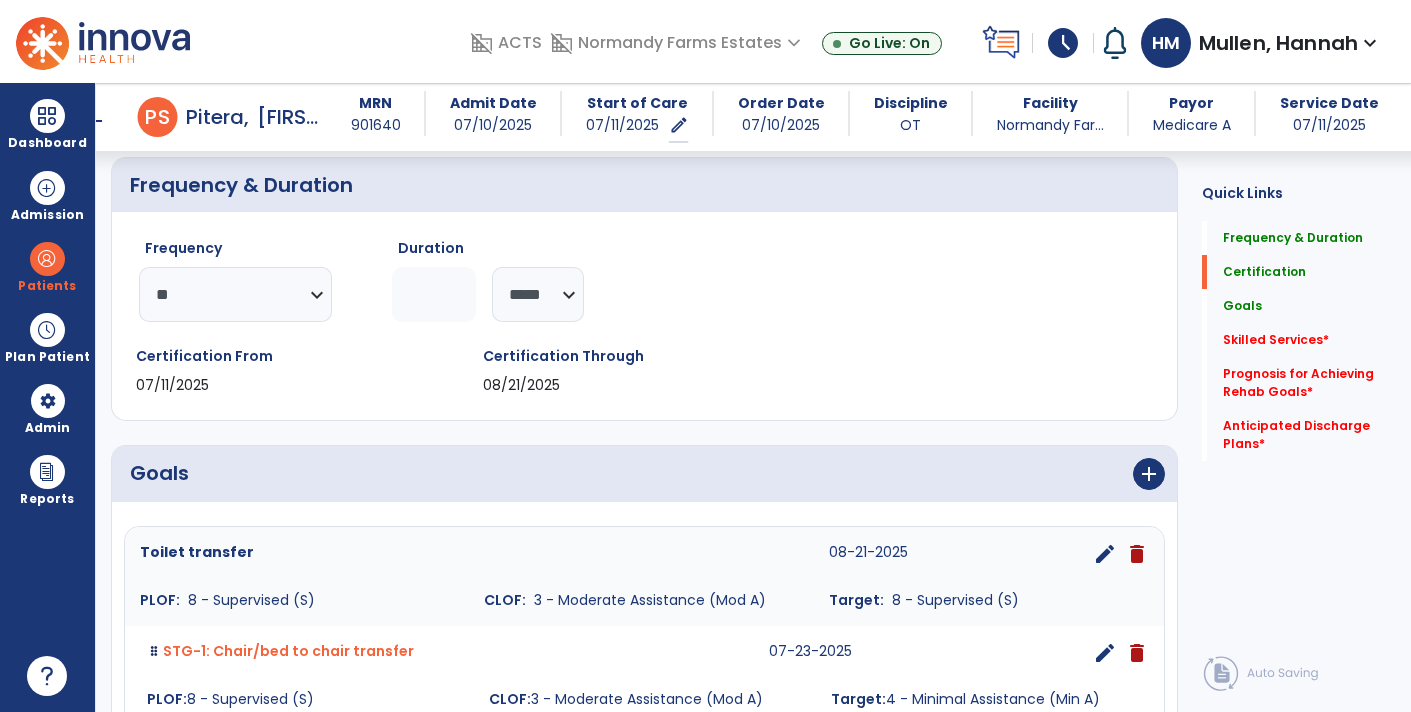 scroll, scrollTop: 214, scrollLeft: 0, axis: vertical 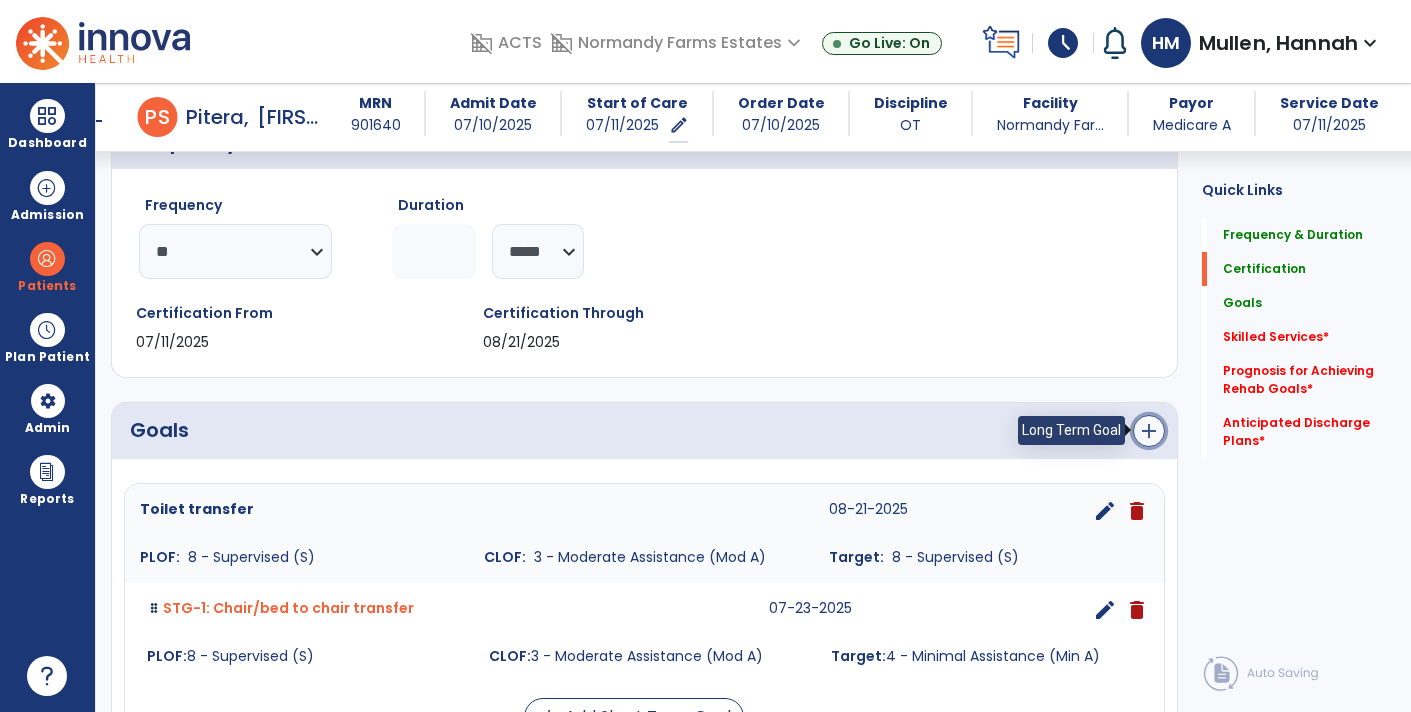 click on "add" at bounding box center [1149, 431] 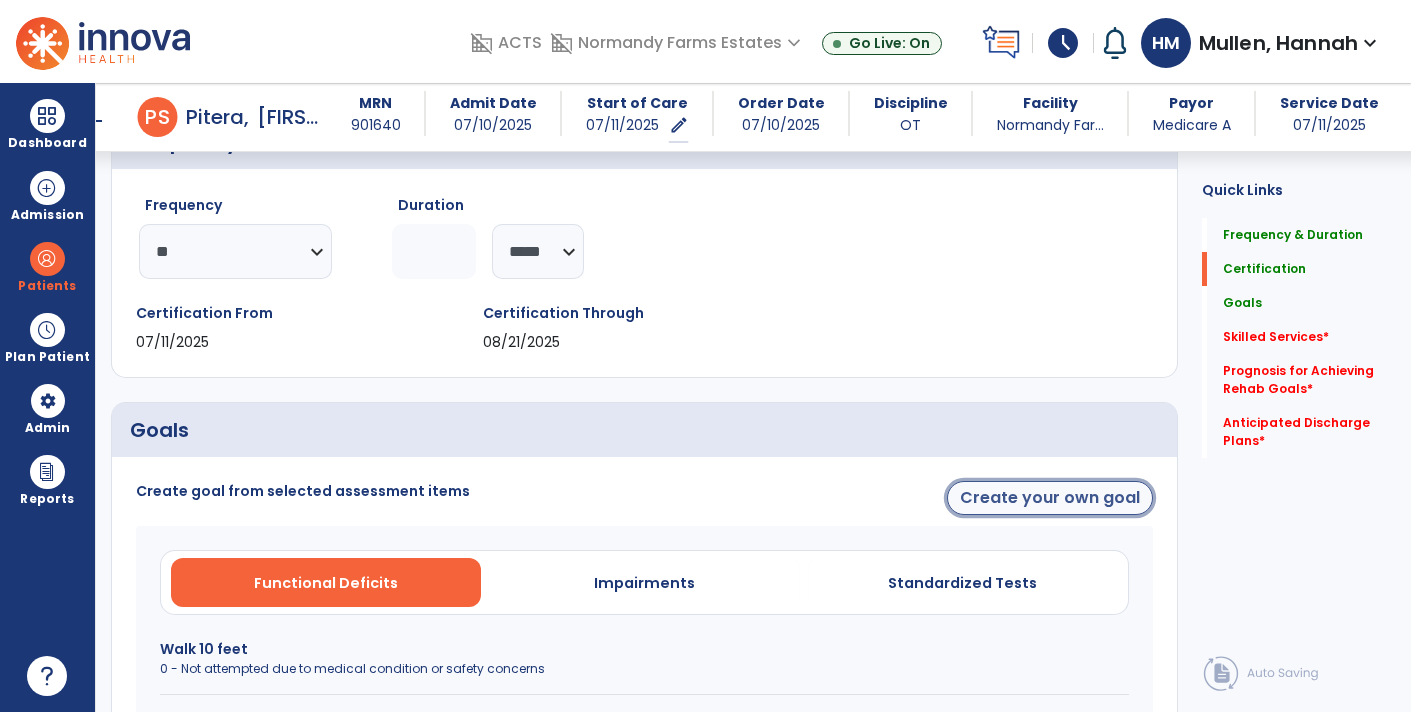 click on "Create your own goal" at bounding box center (1050, 498) 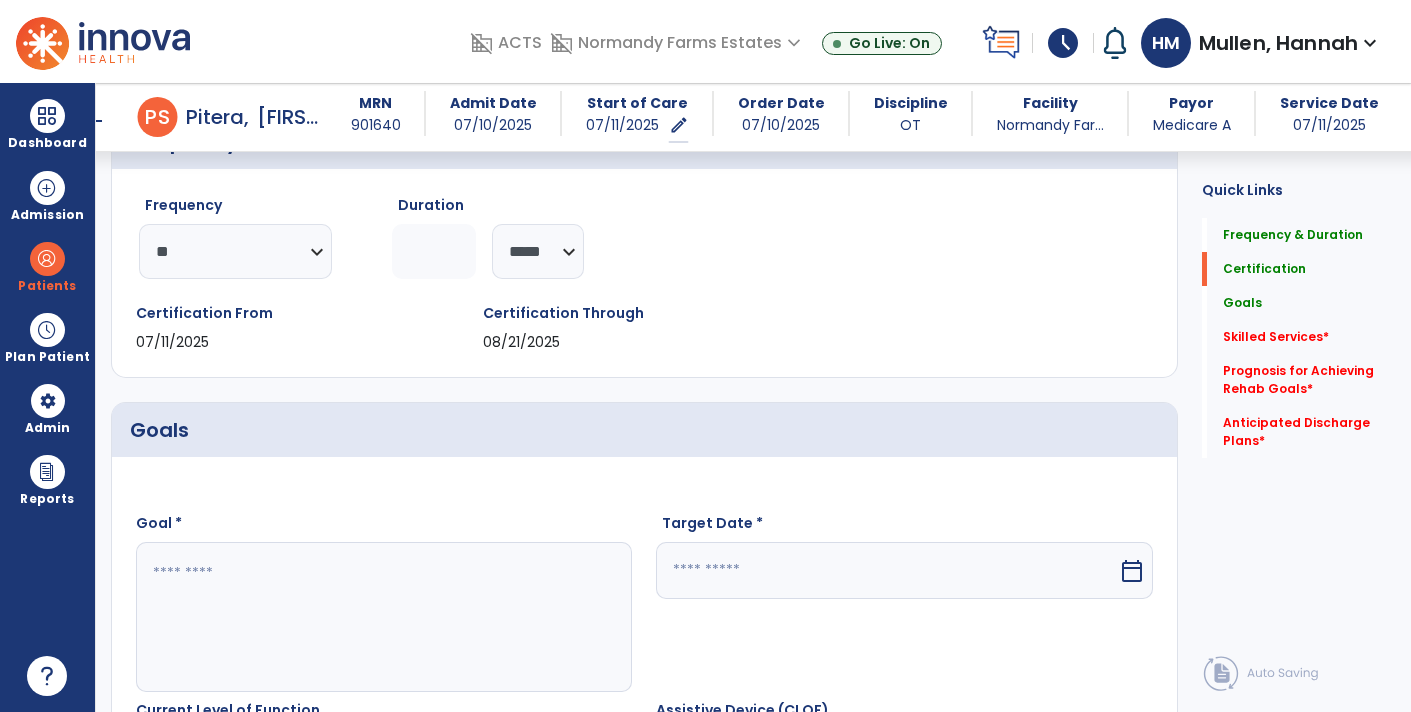 click at bounding box center (383, 617) 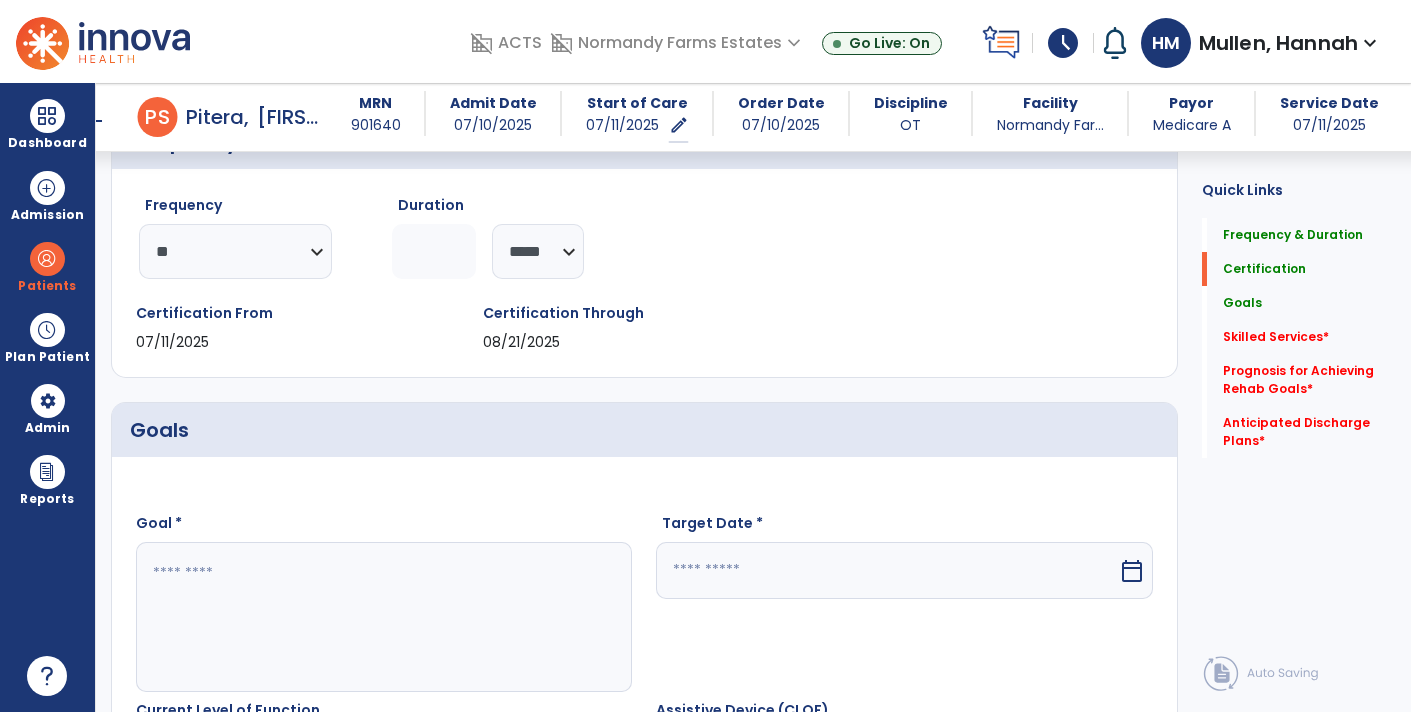 type on "*" 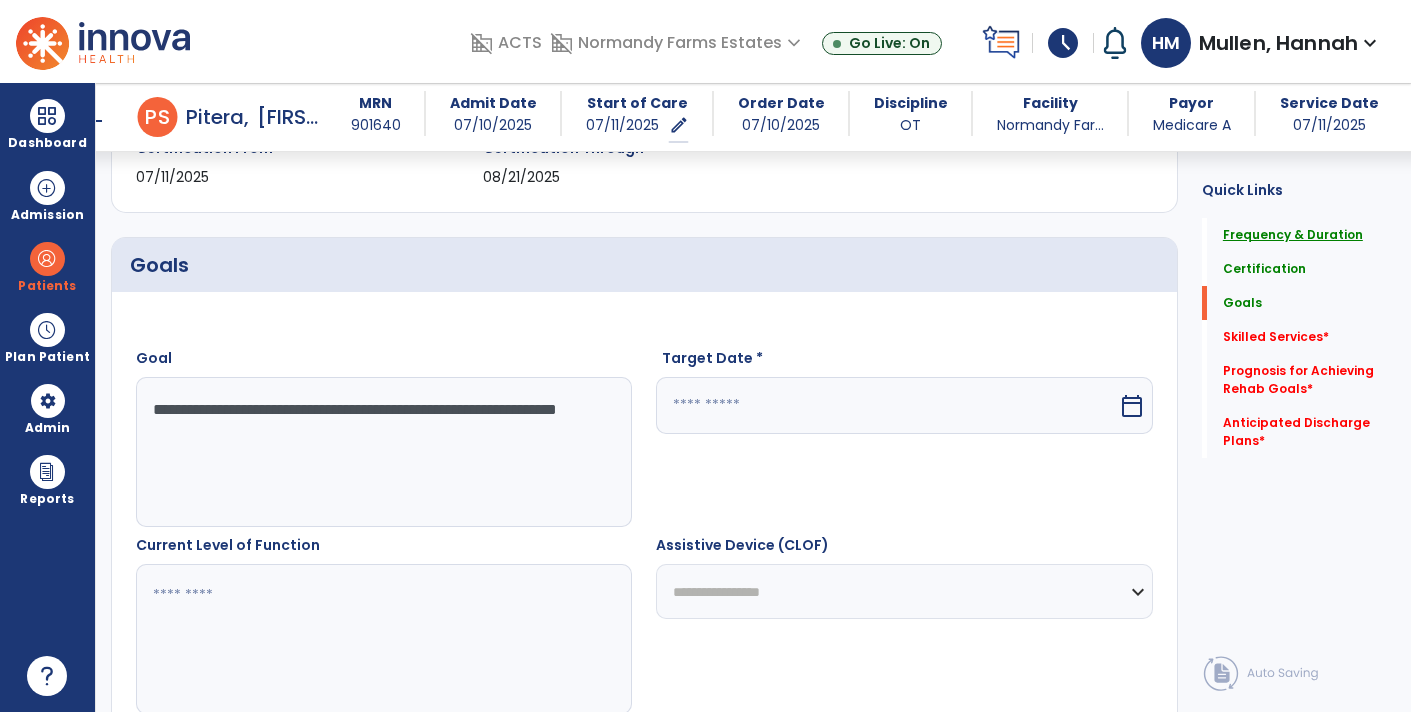 scroll, scrollTop: 441, scrollLeft: 0, axis: vertical 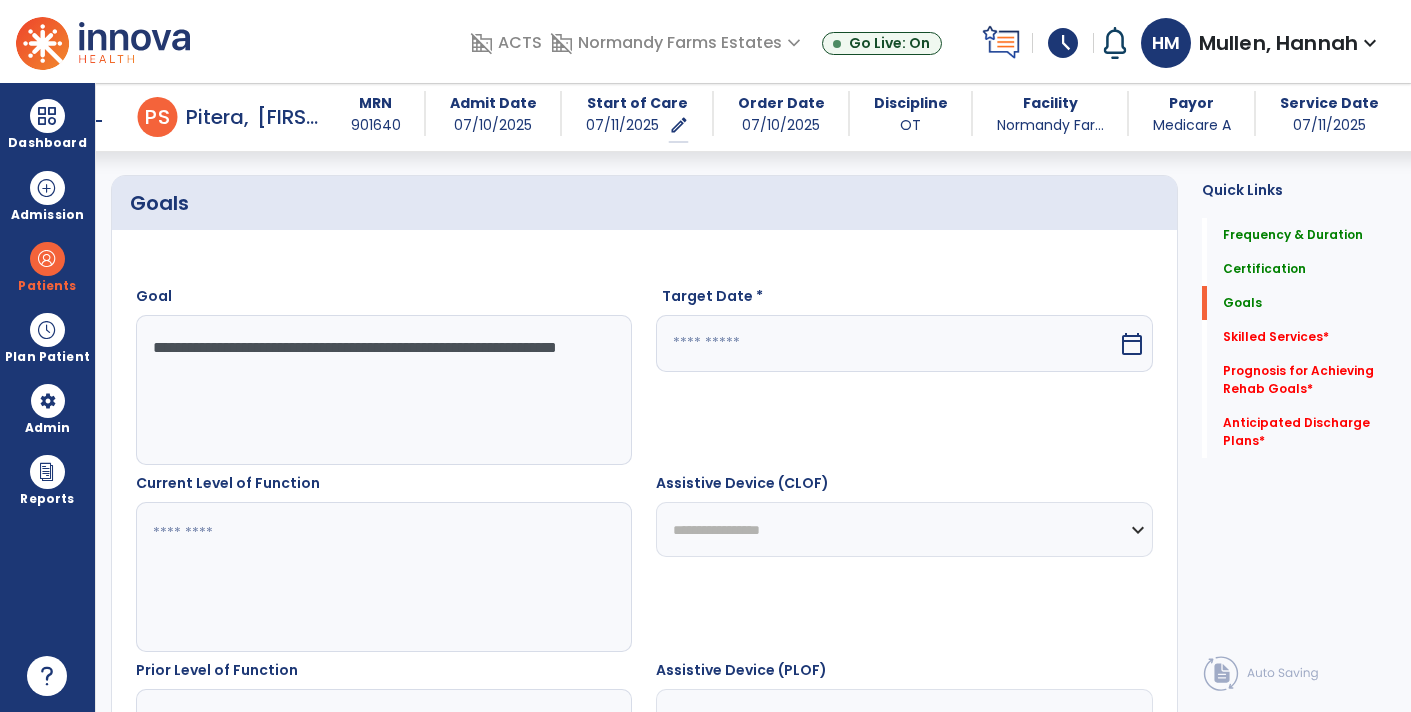 type on "**********" 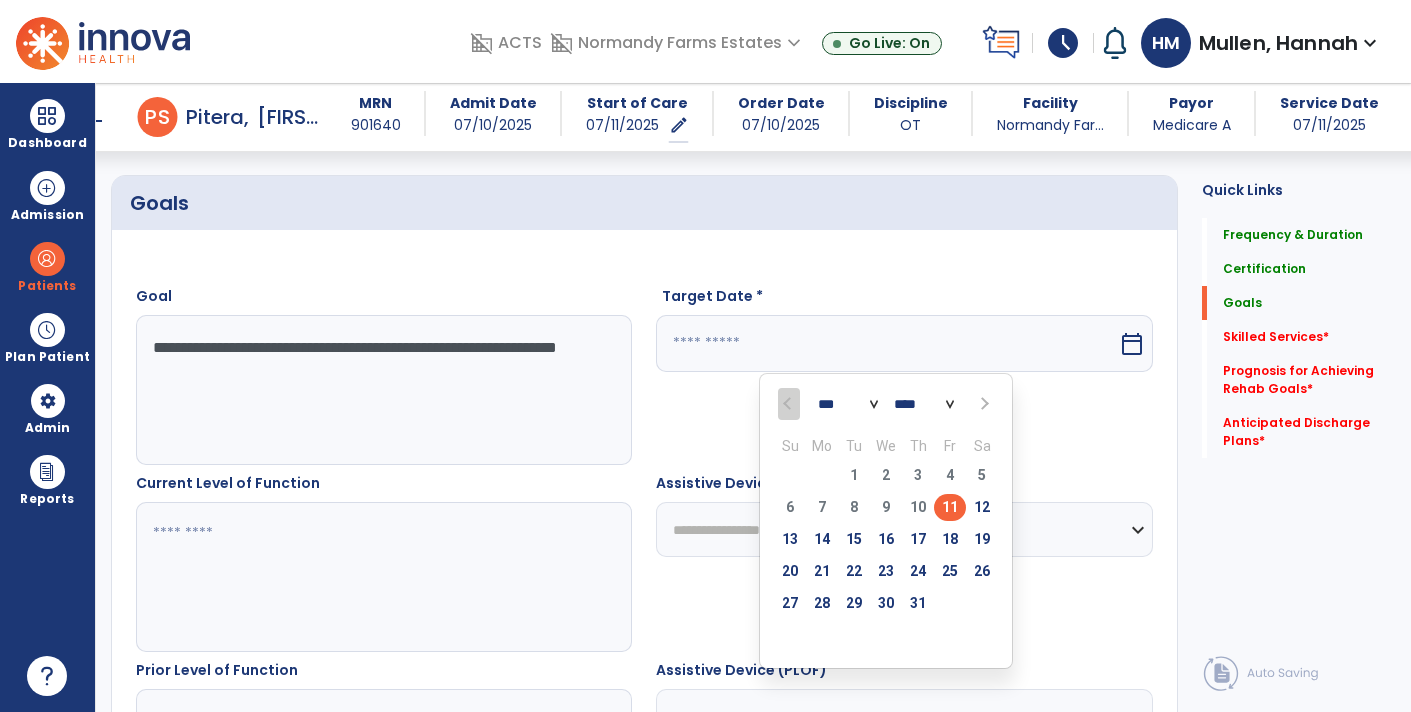 click at bounding box center [984, 404] 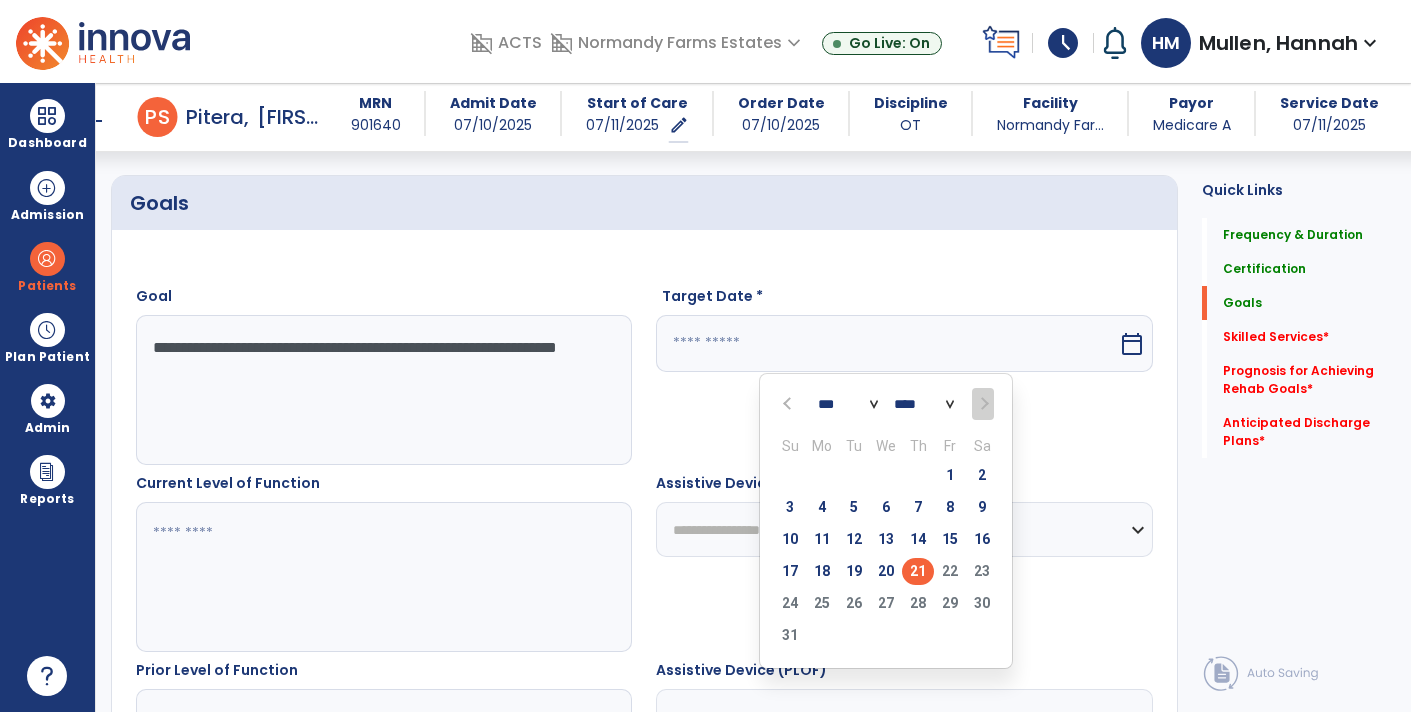 click on "21" at bounding box center (918, 571) 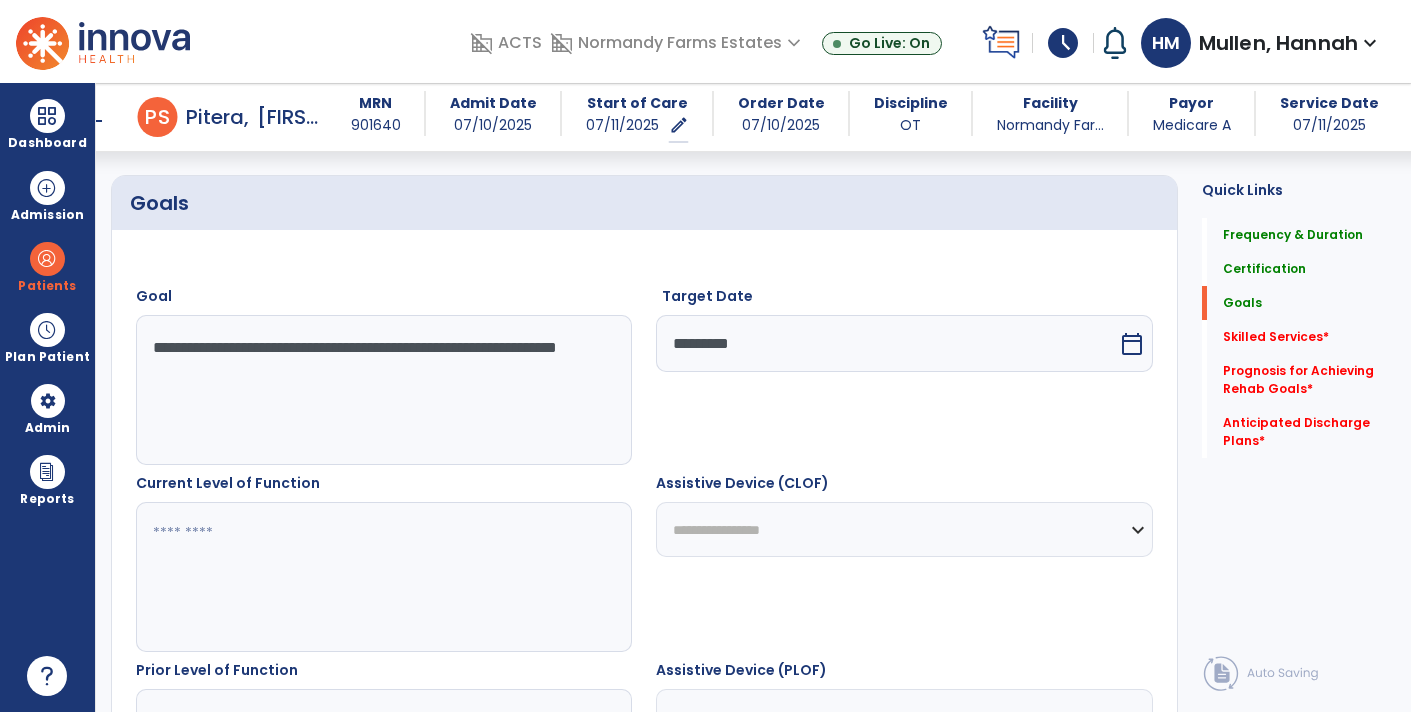 click at bounding box center [383, 577] 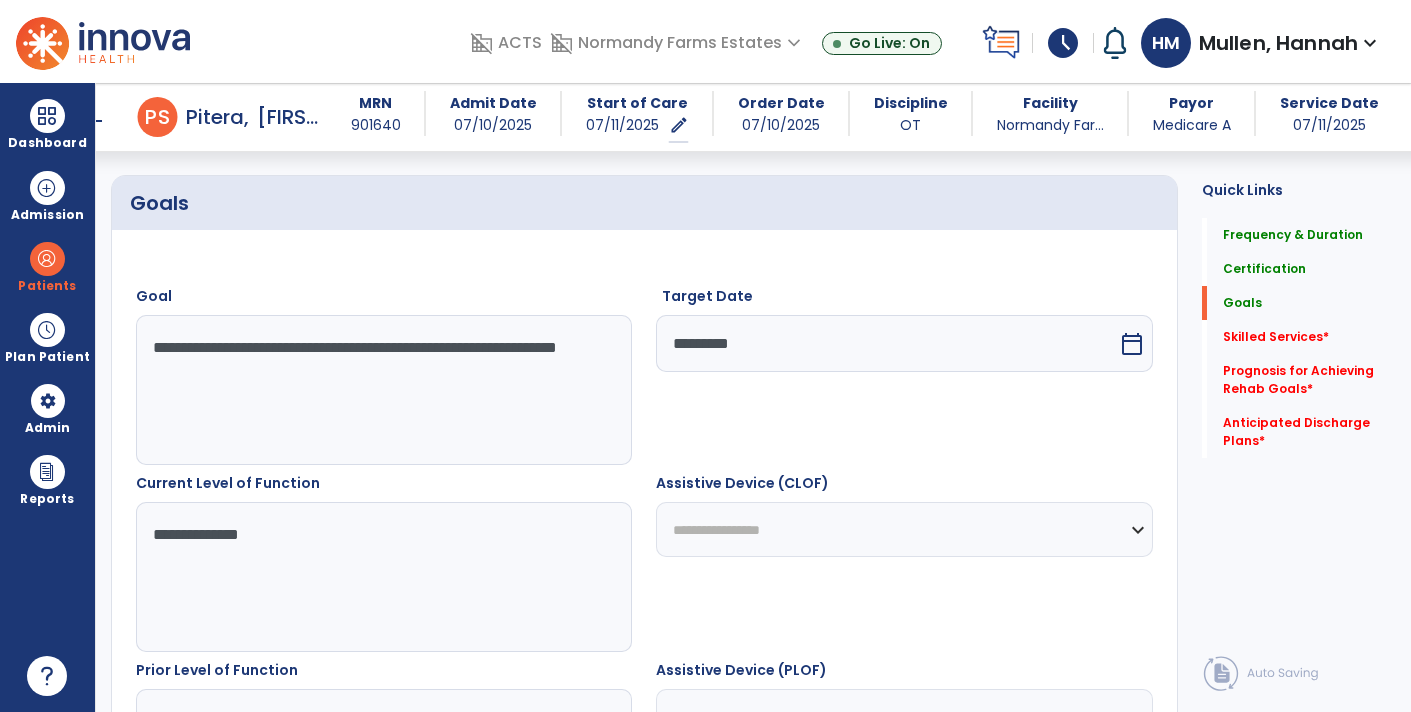 type on "**********" 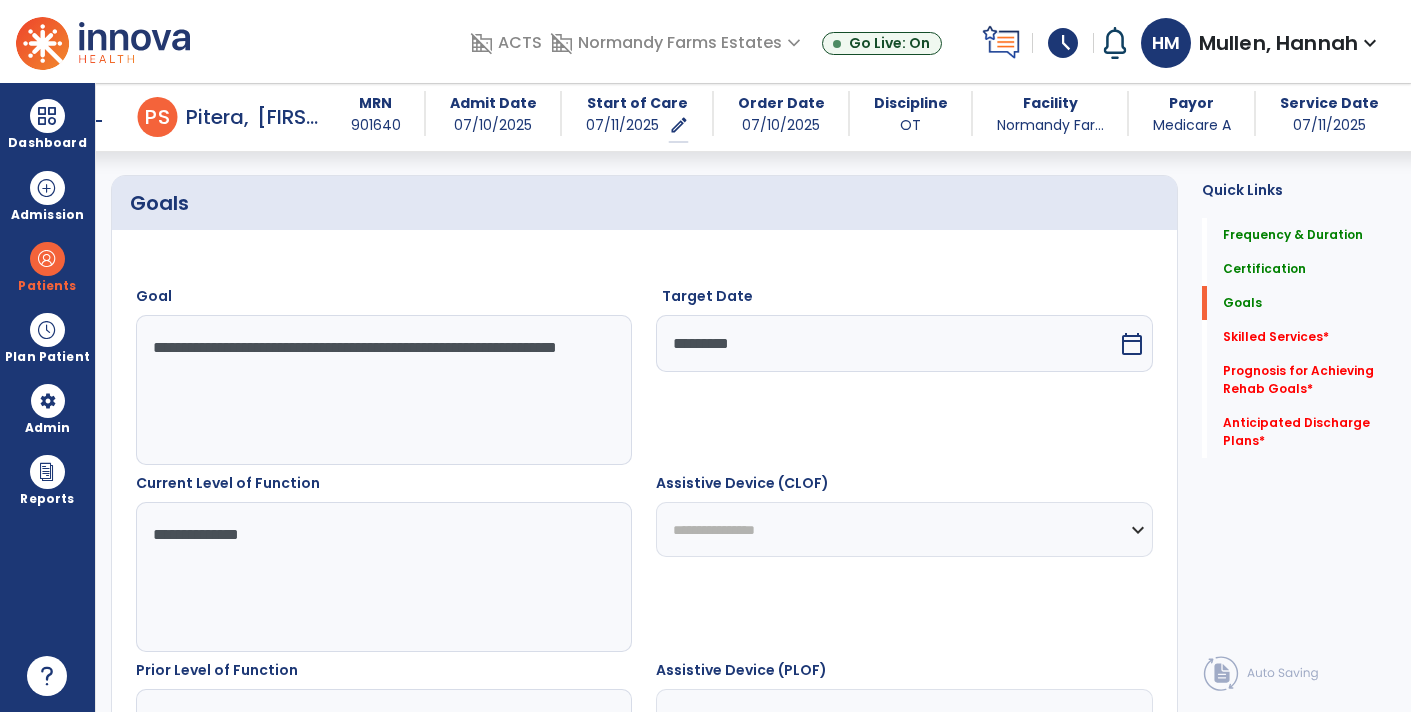click on "**********" at bounding box center [904, 529] 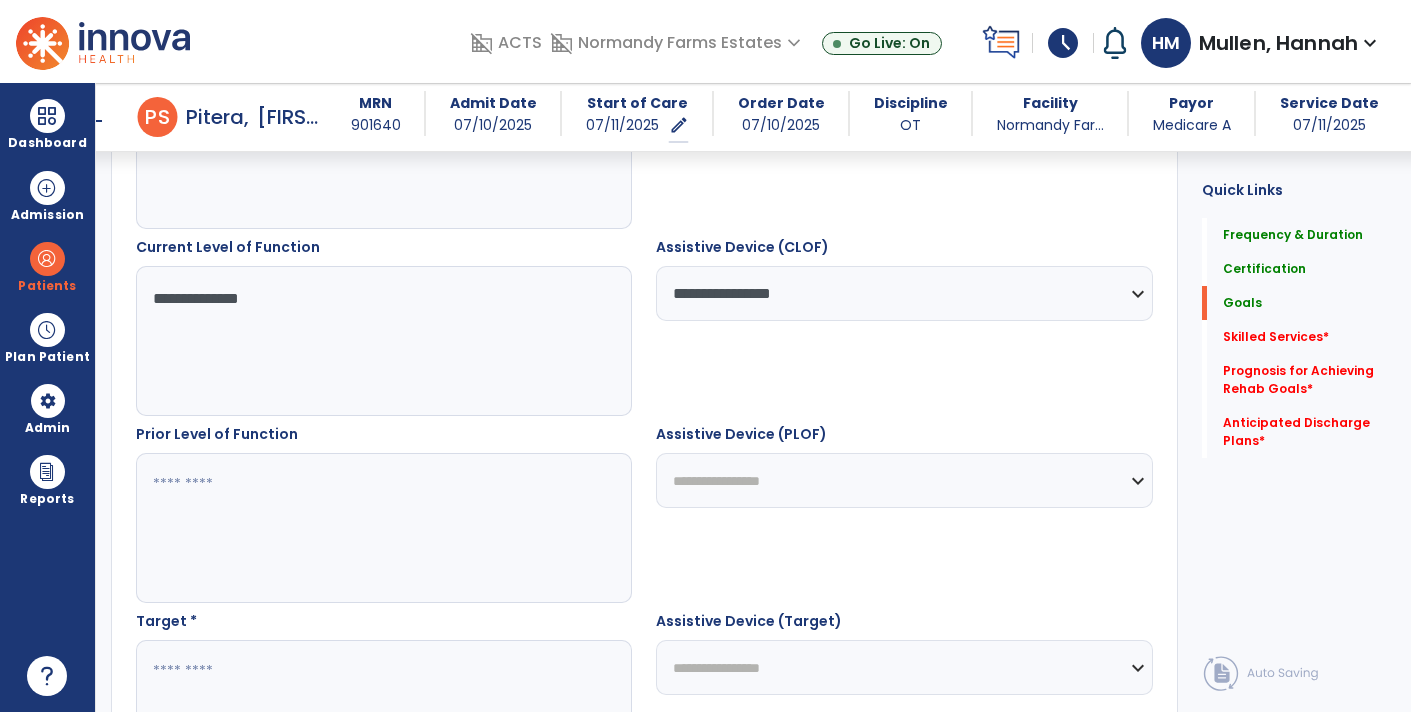 scroll, scrollTop: 676, scrollLeft: 0, axis: vertical 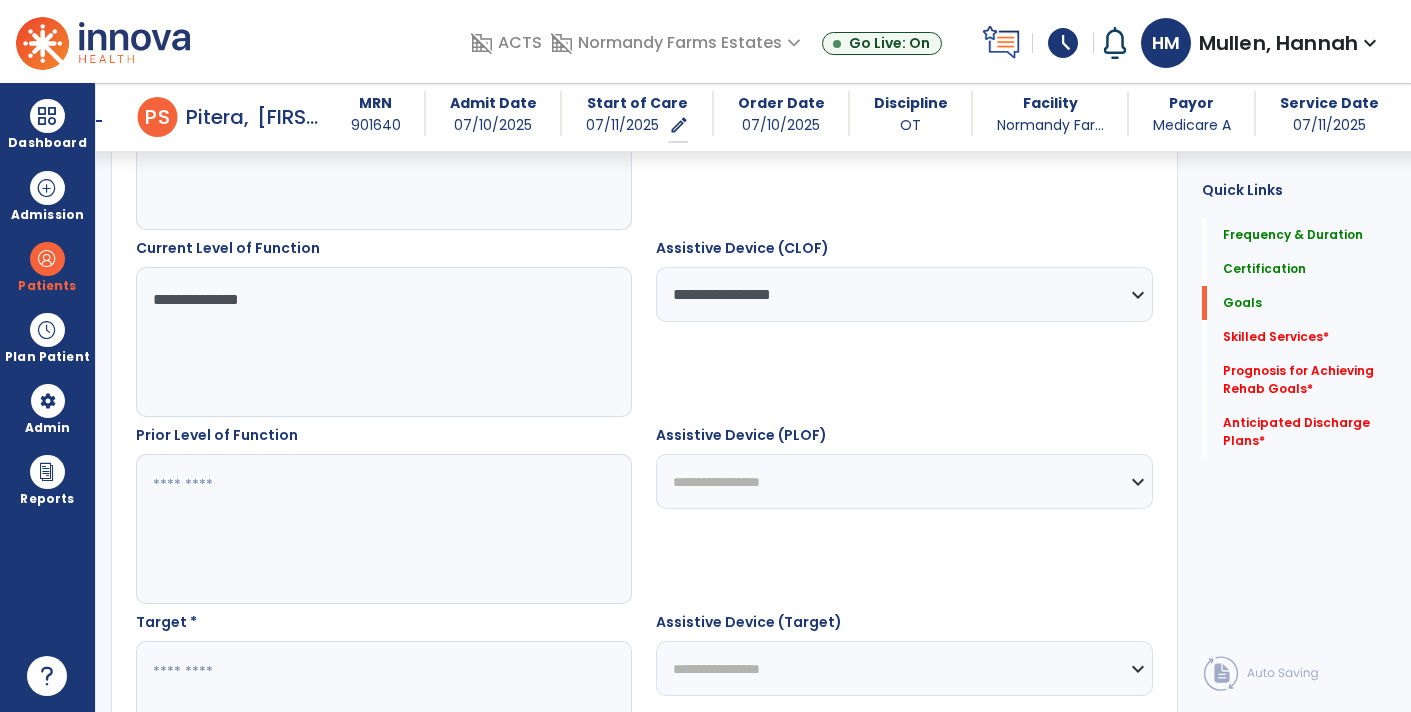click at bounding box center (383, 529) 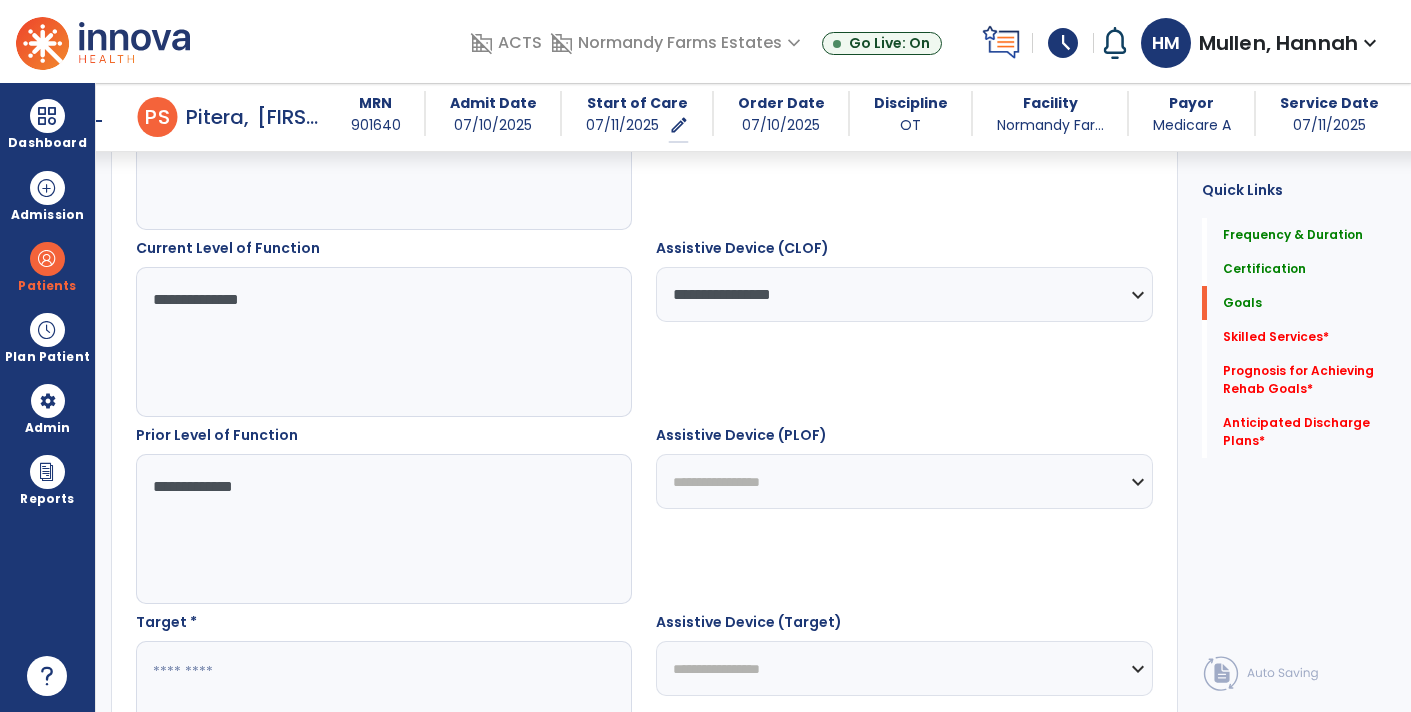 type on "**********" 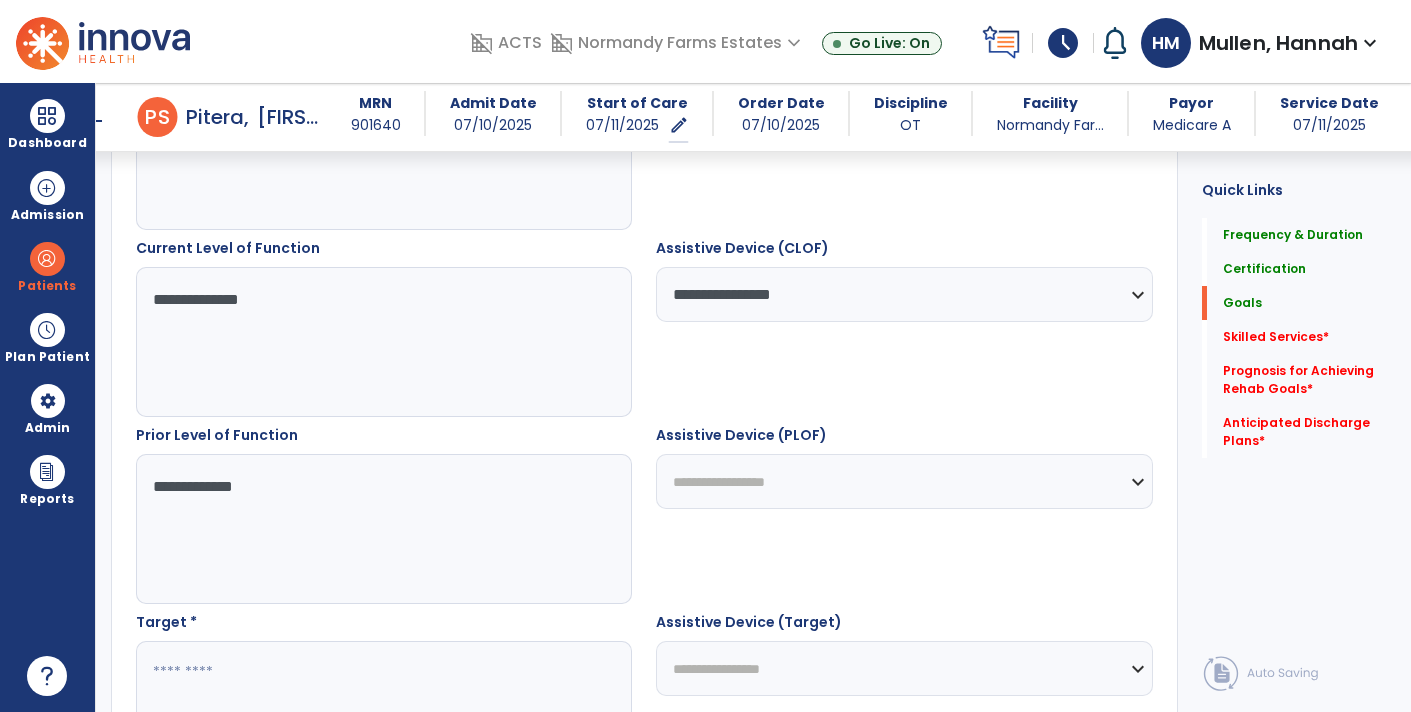 click on "**********" at bounding box center [904, 481] 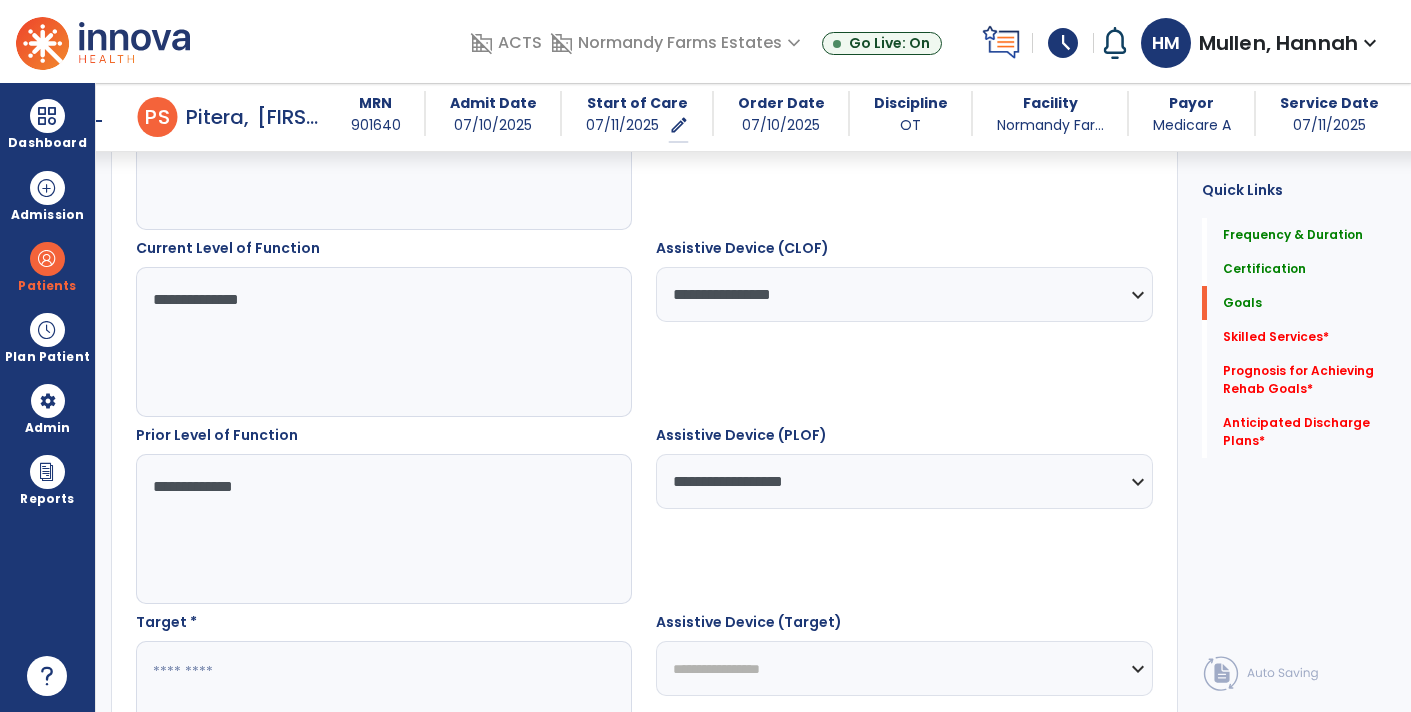click on "**********" at bounding box center [904, 481] 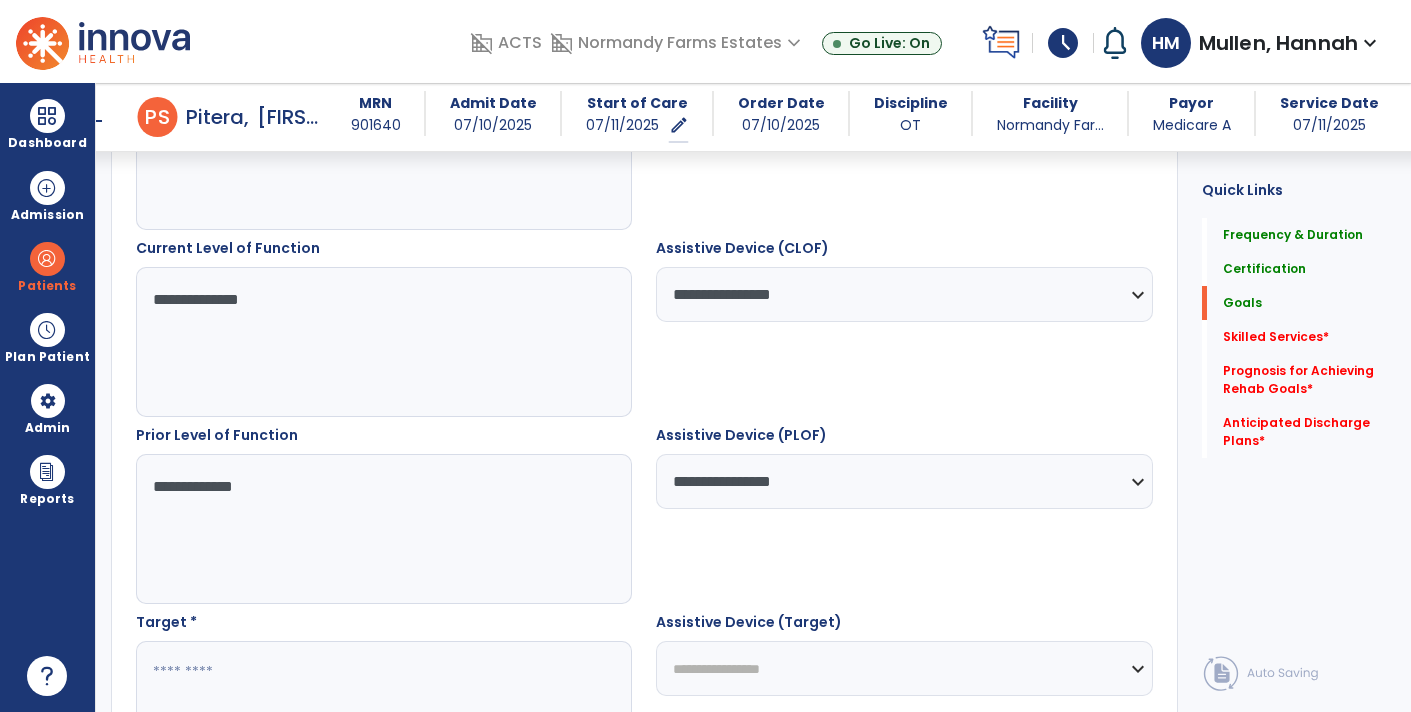 click on "**********" at bounding box center [904, 481] 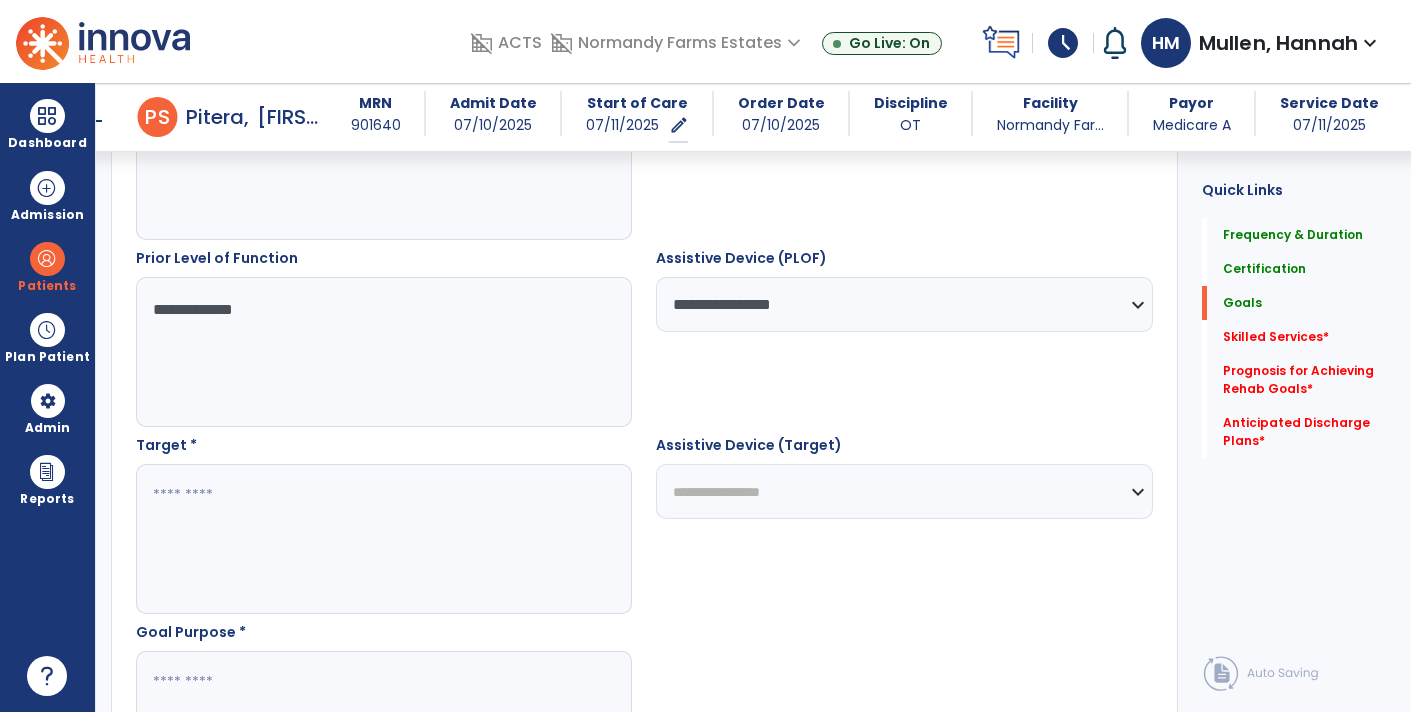 scroll, scrollTop: 906, scrollLeft: 0, axis: vertical 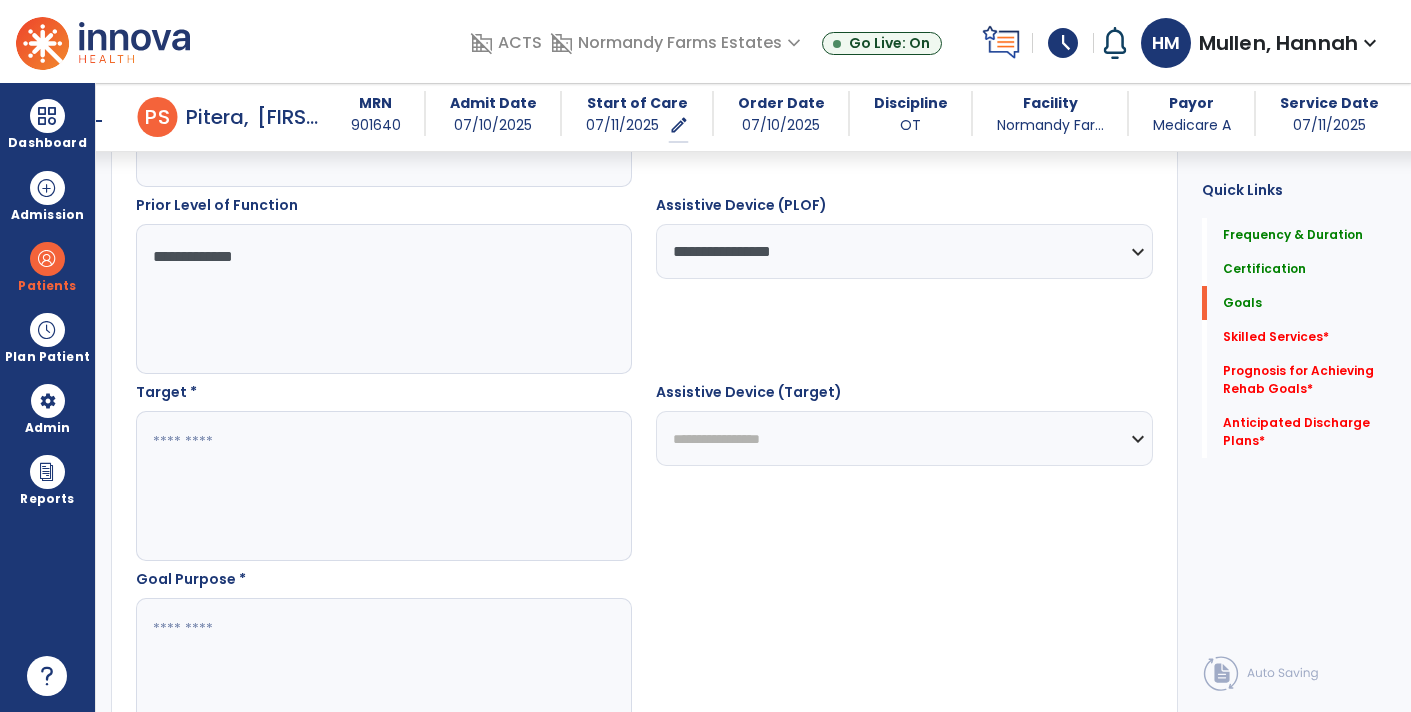 click at bounding box center (383, 486) 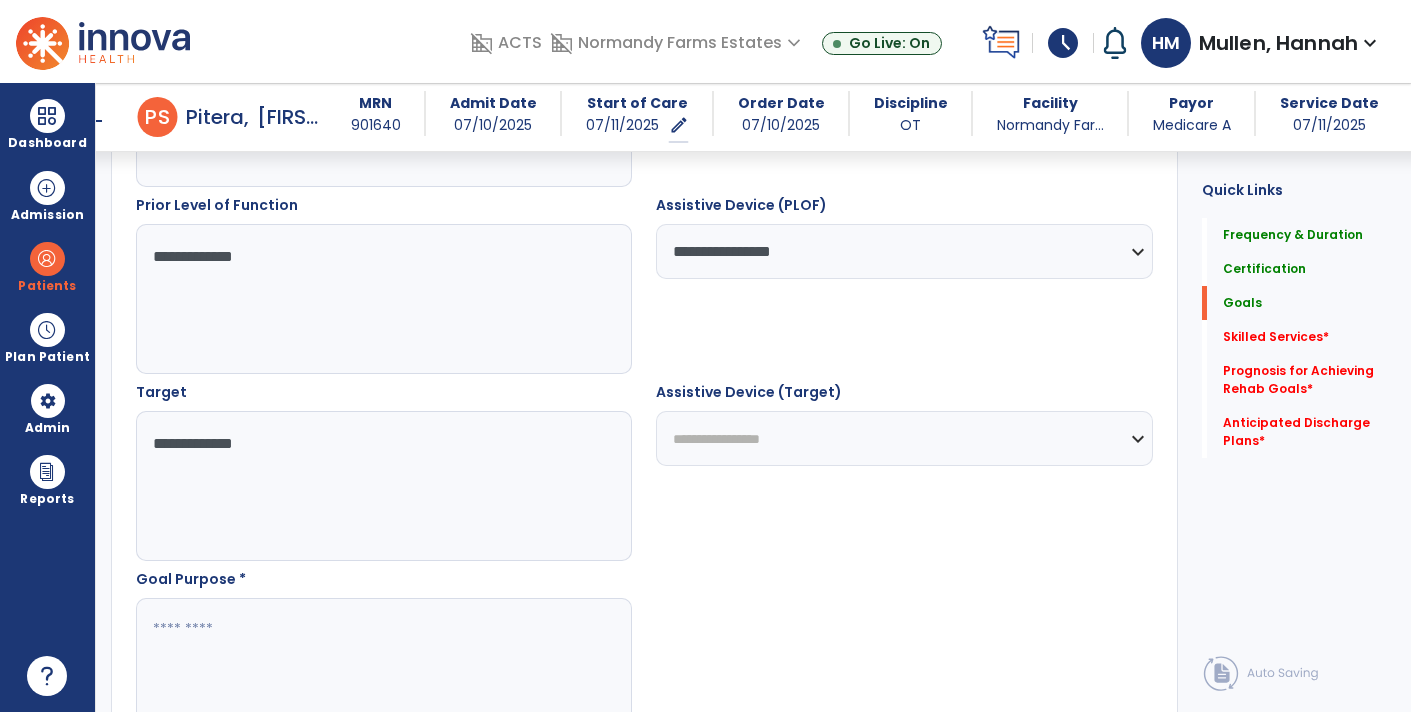 type on "**********" 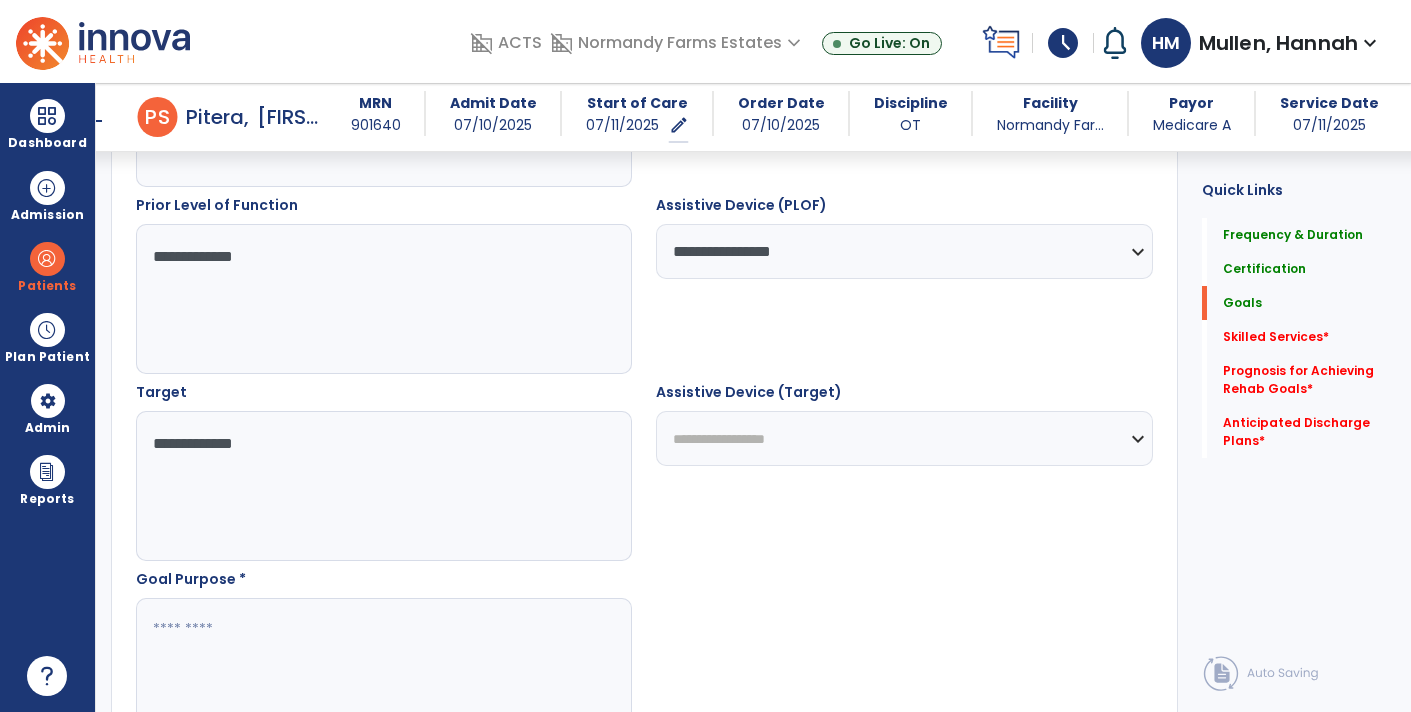 click on "**********" at bounding box center (904, 438) 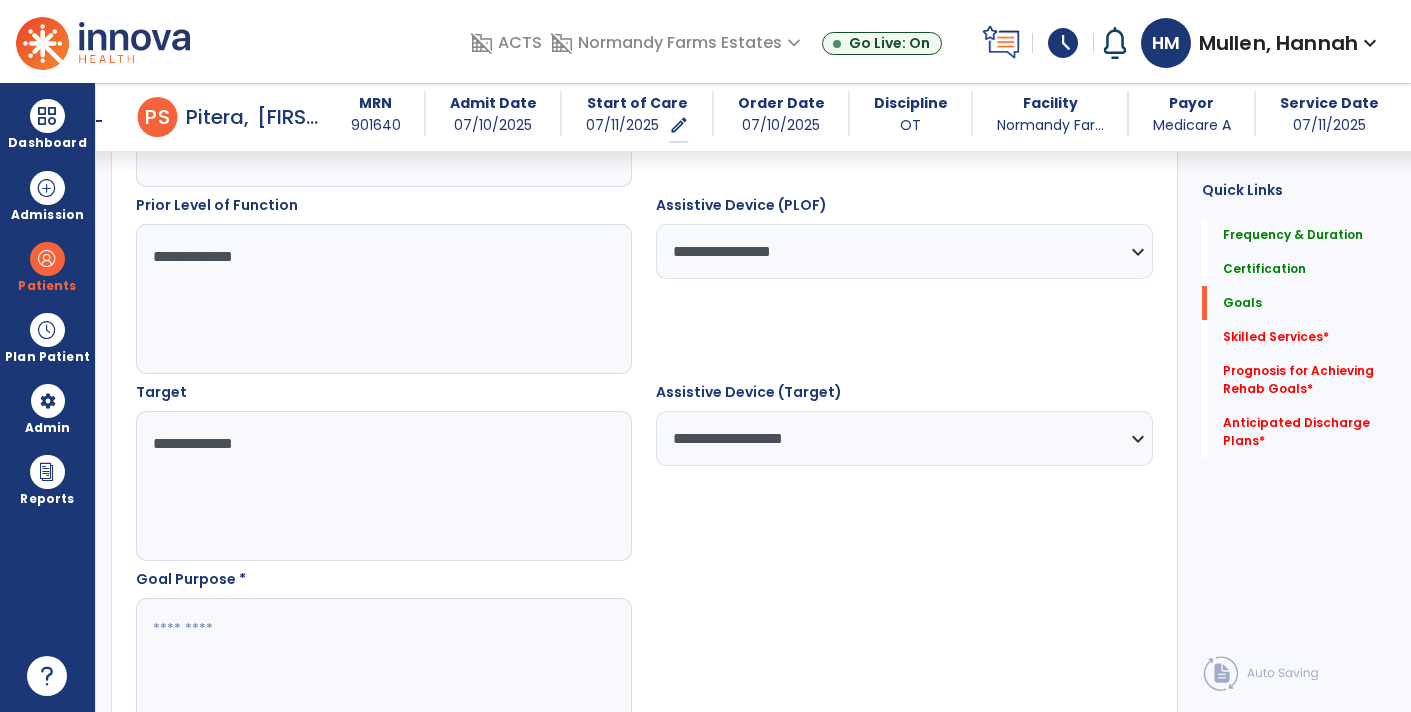 click at bounding box center [383, 673] 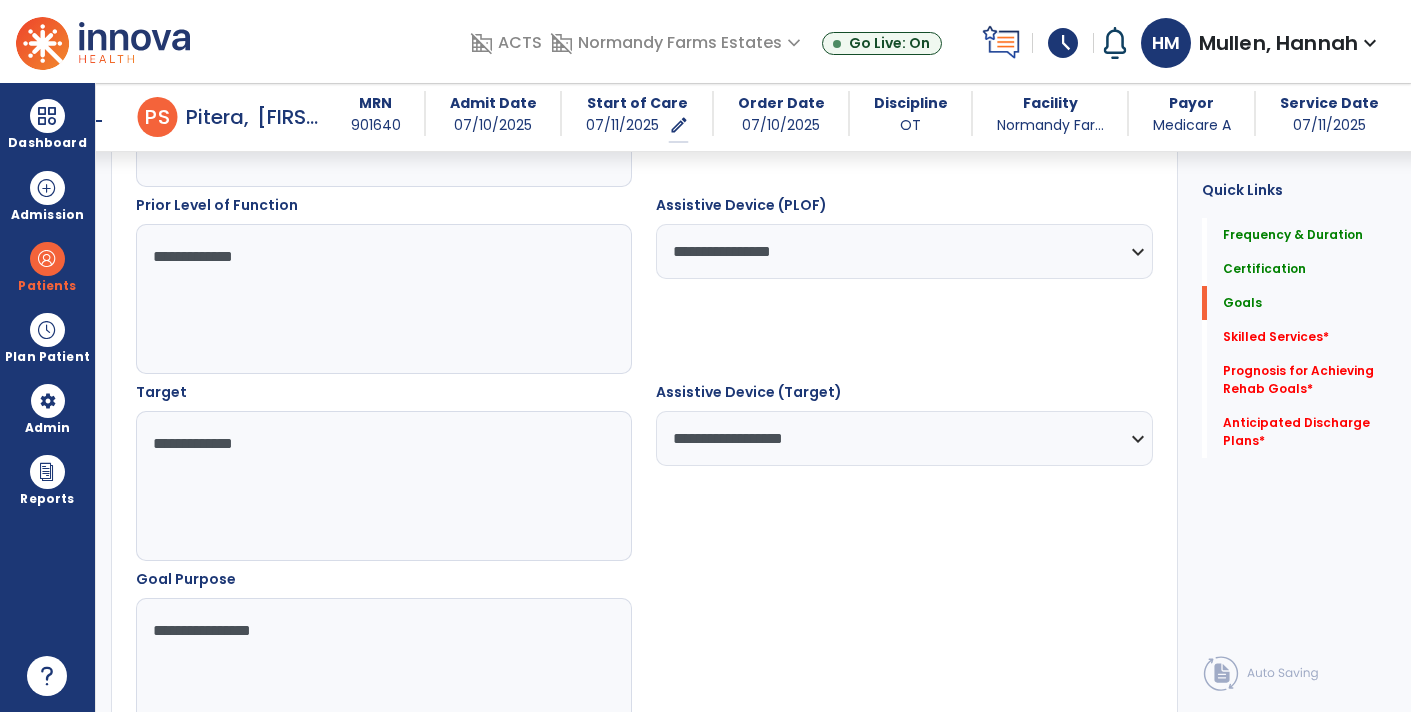 type on "**********" 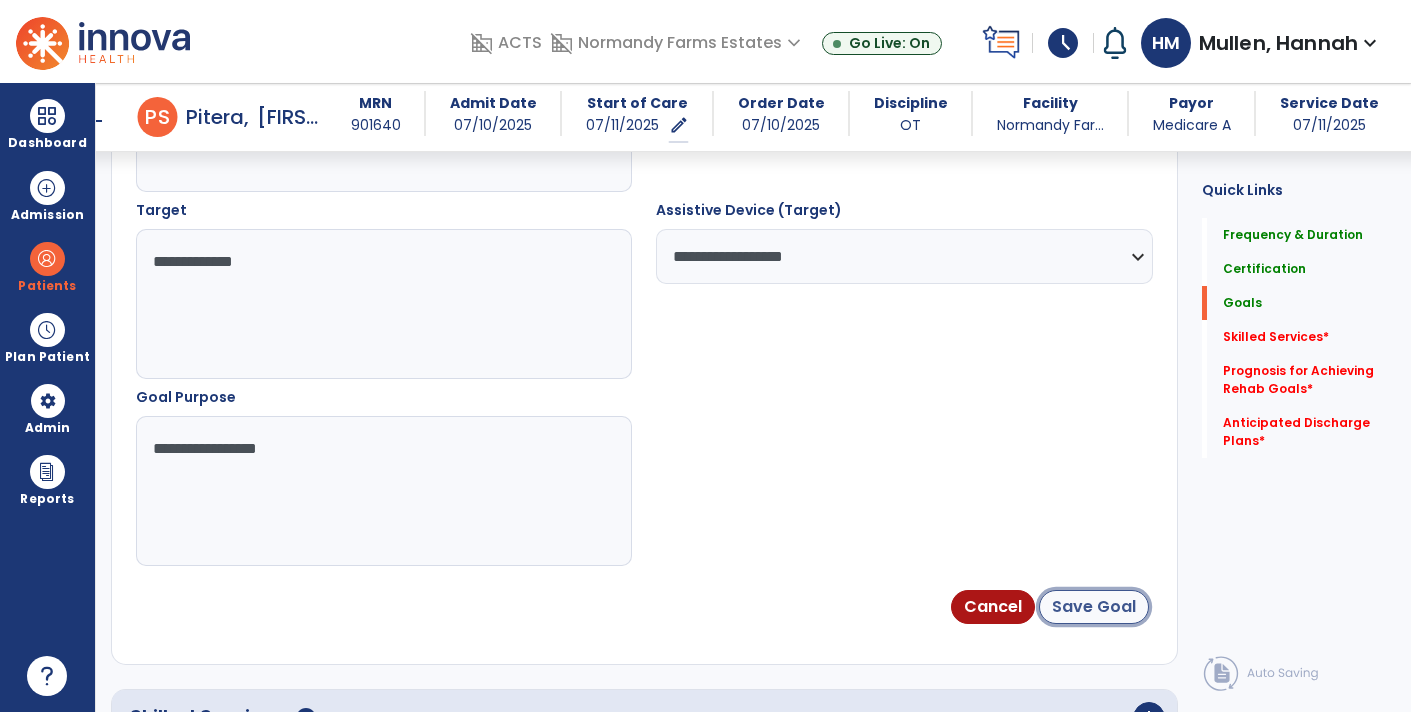 click on "Save Goal" at bounding box center (1094, 607) 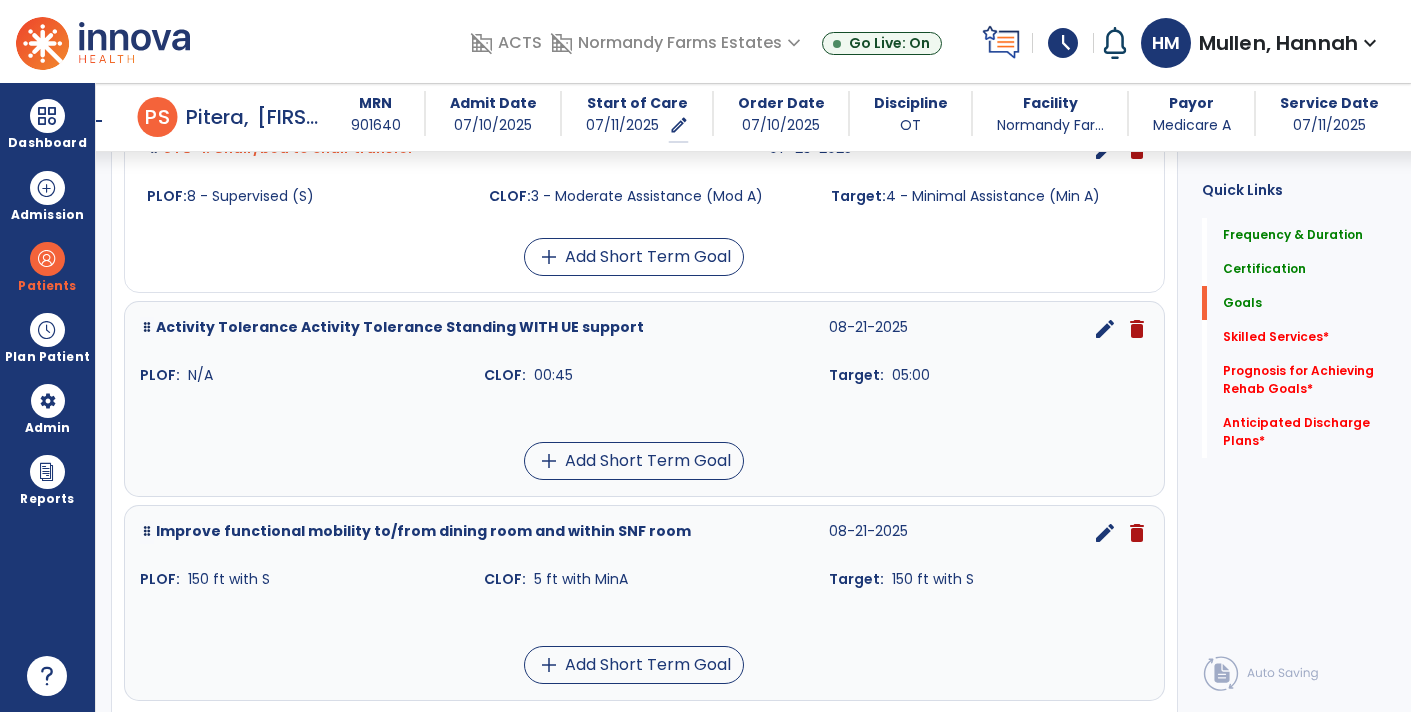scroll, scrollTop: 733, scrollLeft: 0, axis: vertical 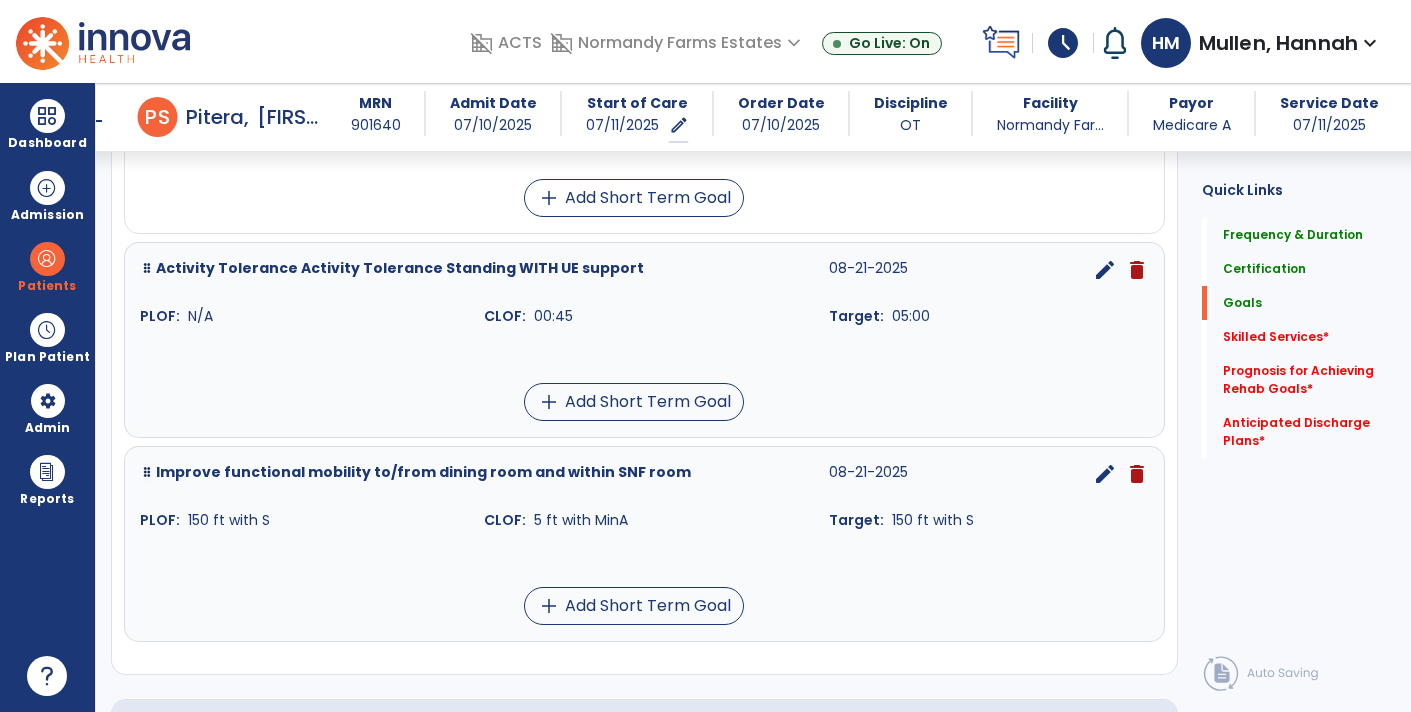 click on "edit" at bounding box center [1105, 474] 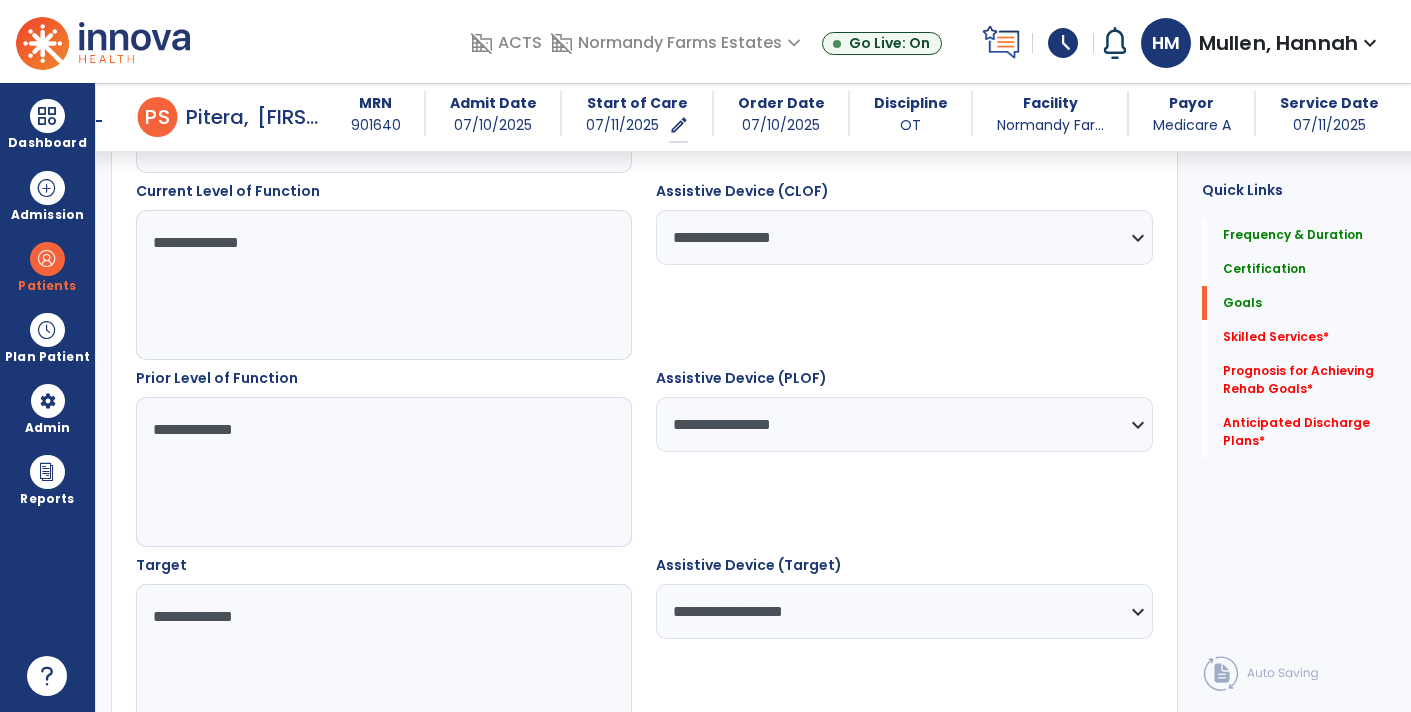 scroll, scrollTop: 83, scrollLeft: 0, axis: vertical 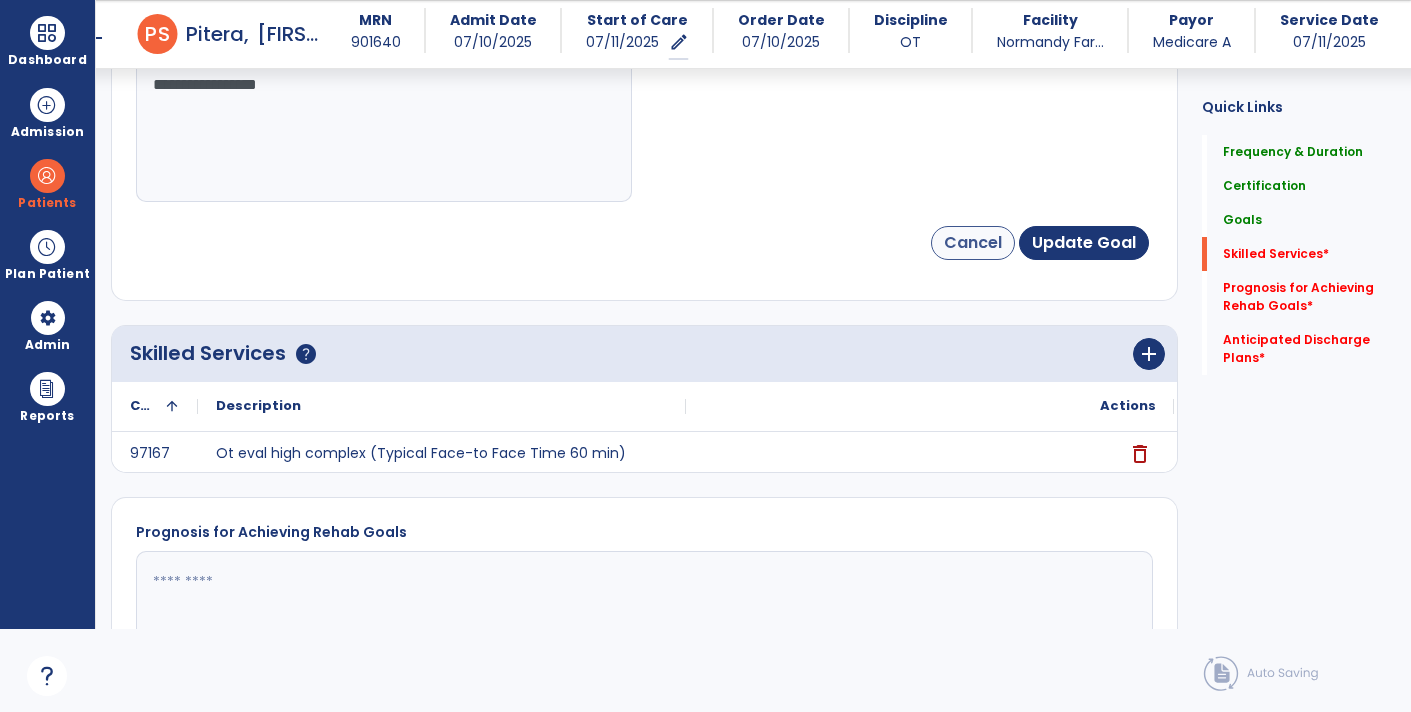 click on "Cancel" at bounding box center (973, 243) 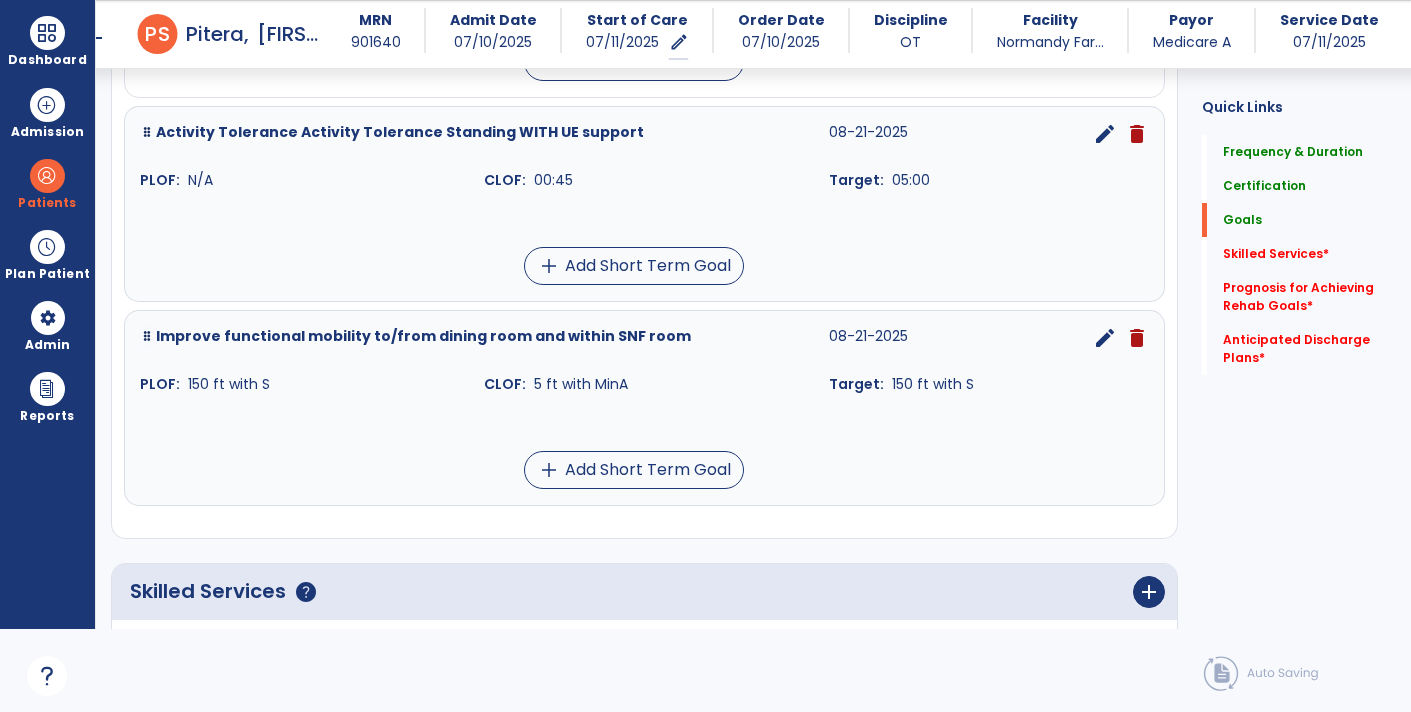 scroll, scrollTop: 784, scrollLeft: 0, axis: vertical 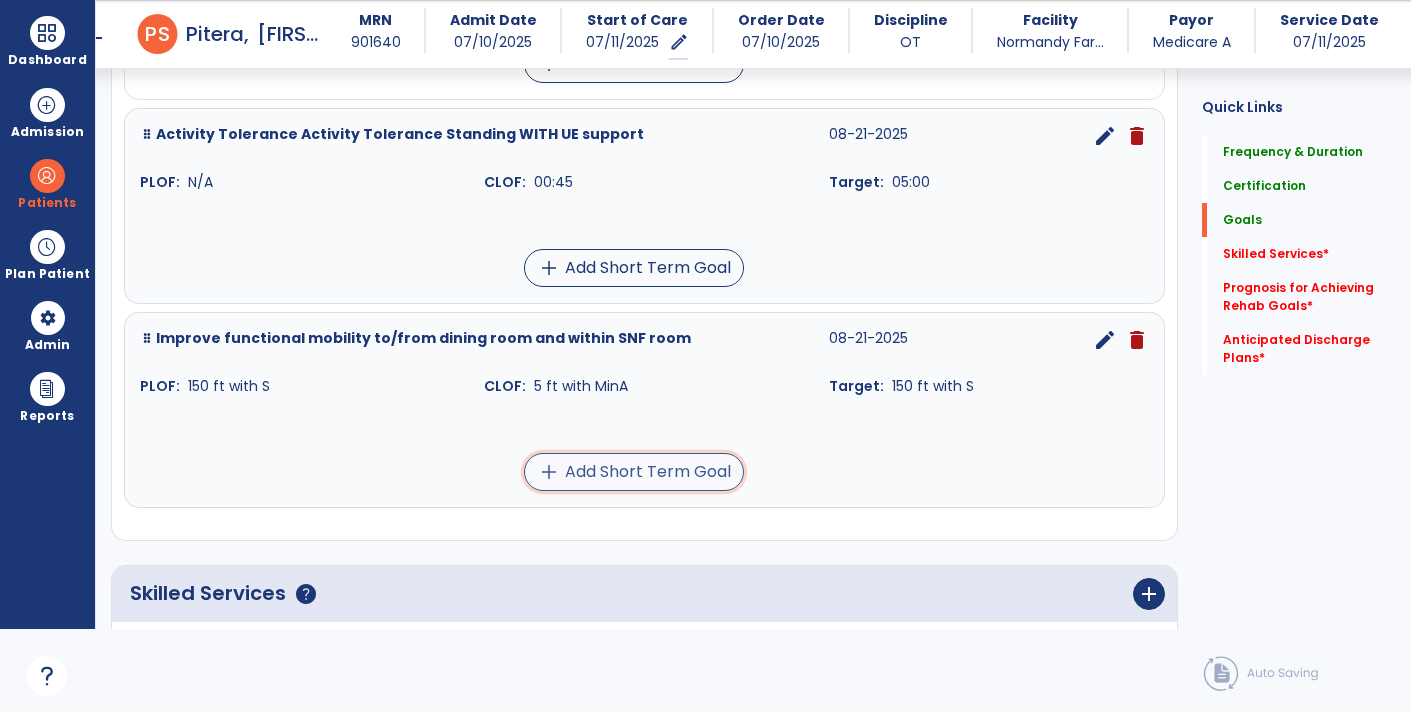 click on "add  Add Short Term Goal" at bounding box center [634, 472] 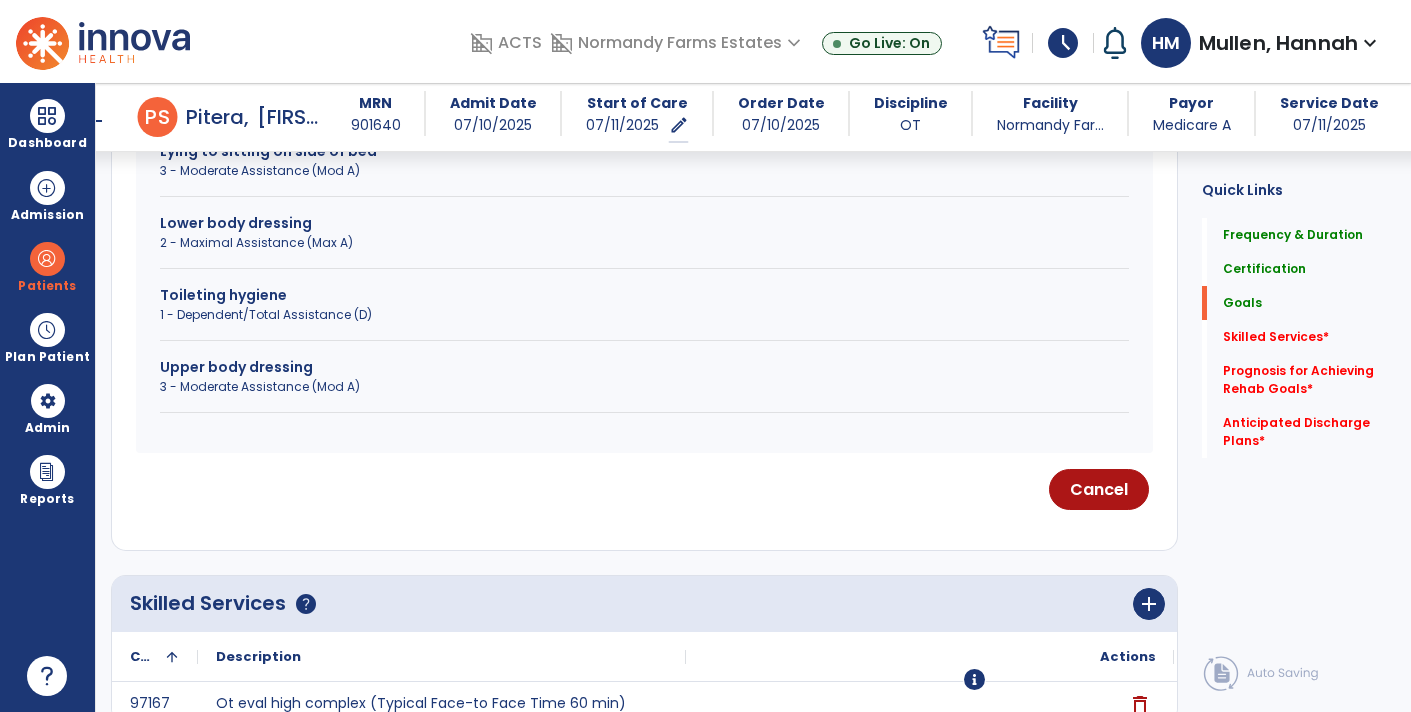 scroll, scrollTop: 0, scrollLeft: 0, axis: both 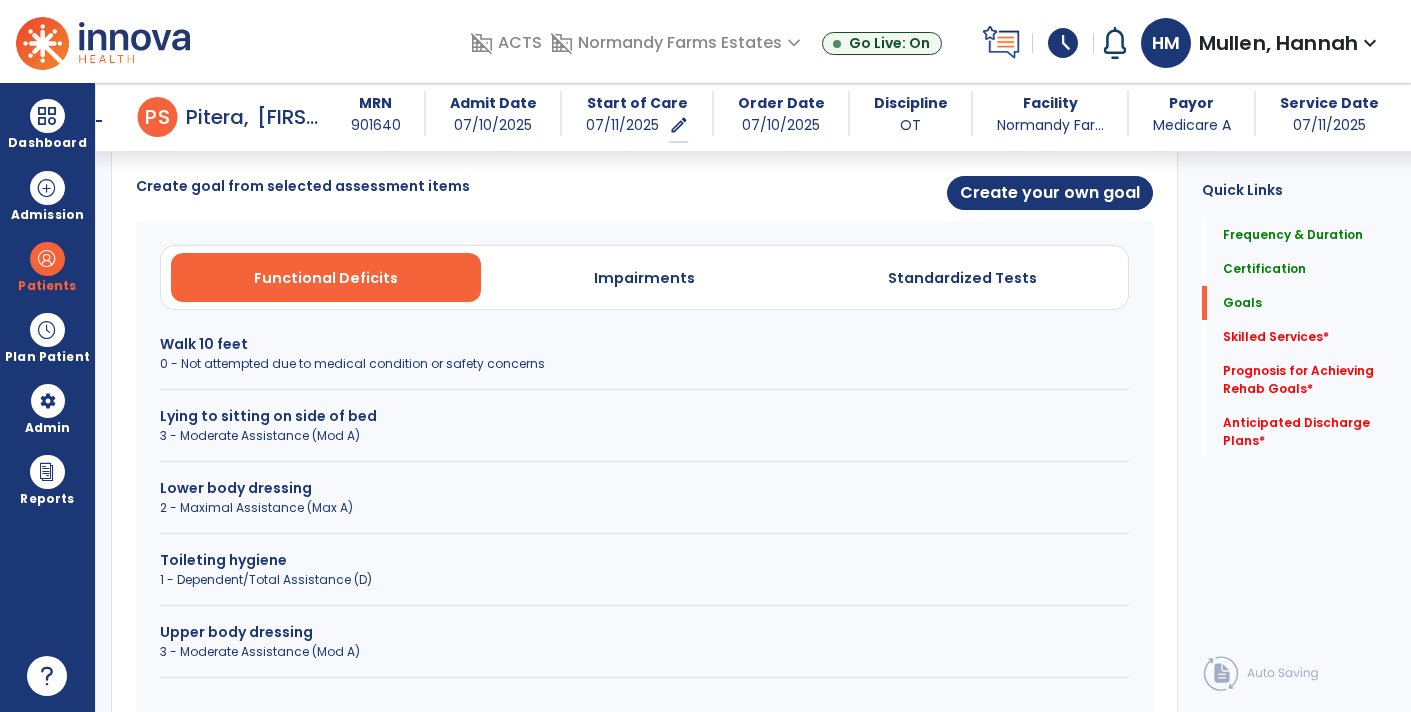 click on "0 - Not attempted due to medical condition or safety concerns" at bounding box center (644, 364) 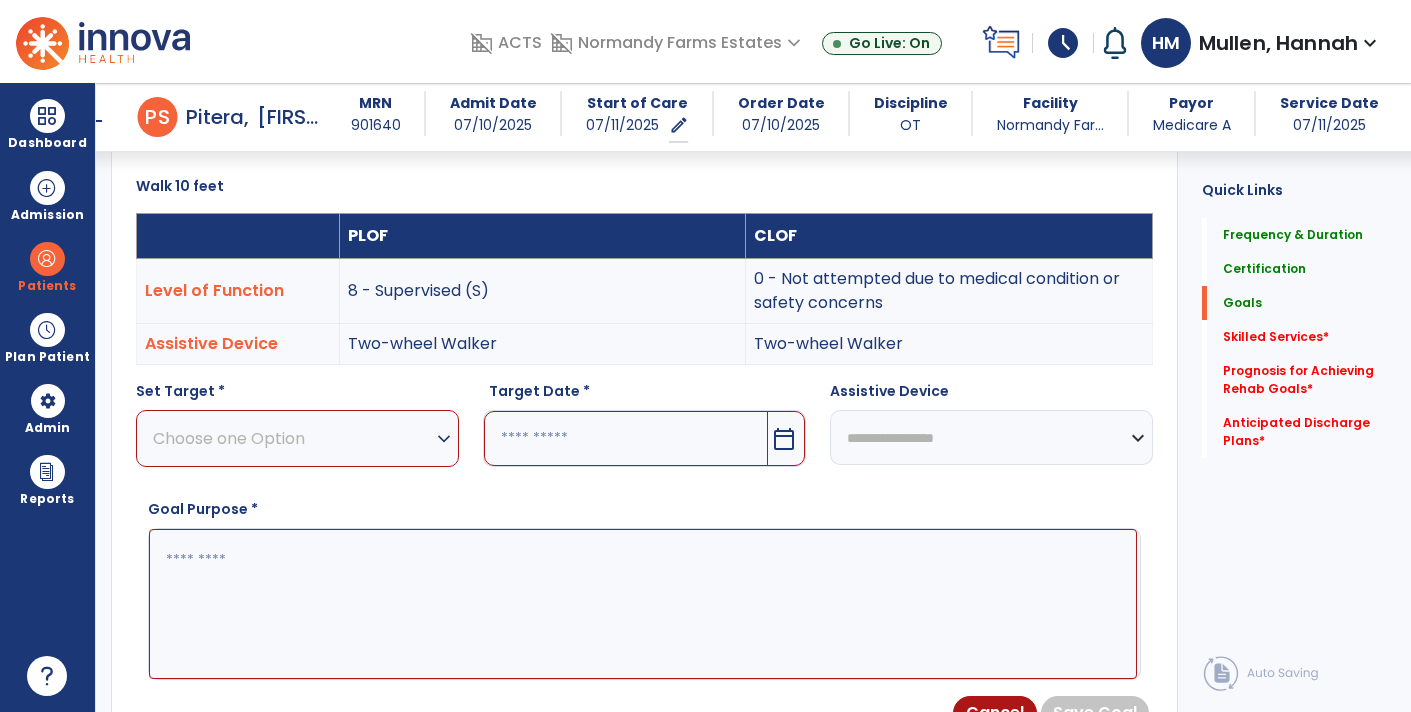 click on "Choose one Option" at bounding box center (292, 438) 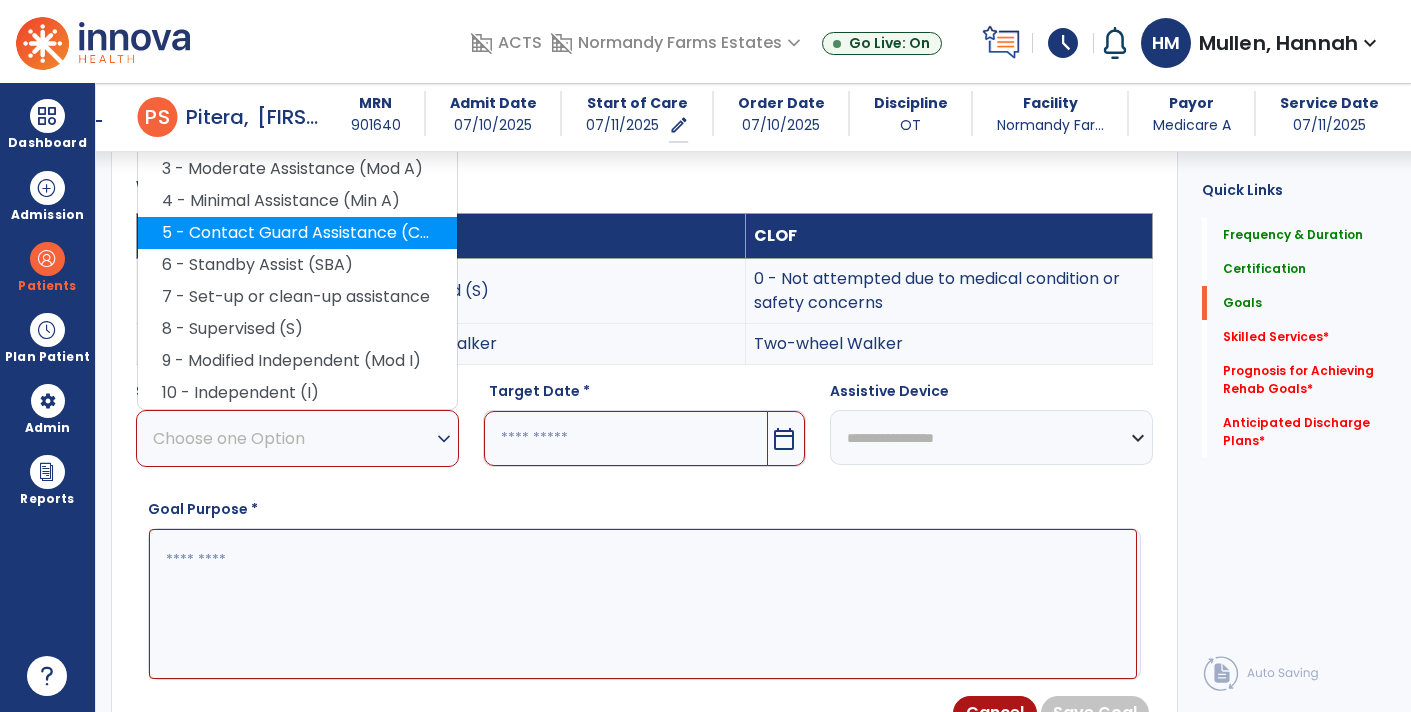 click on "5 - Contact Guard Assistance (CGA)" at bounding box center (297, 233) 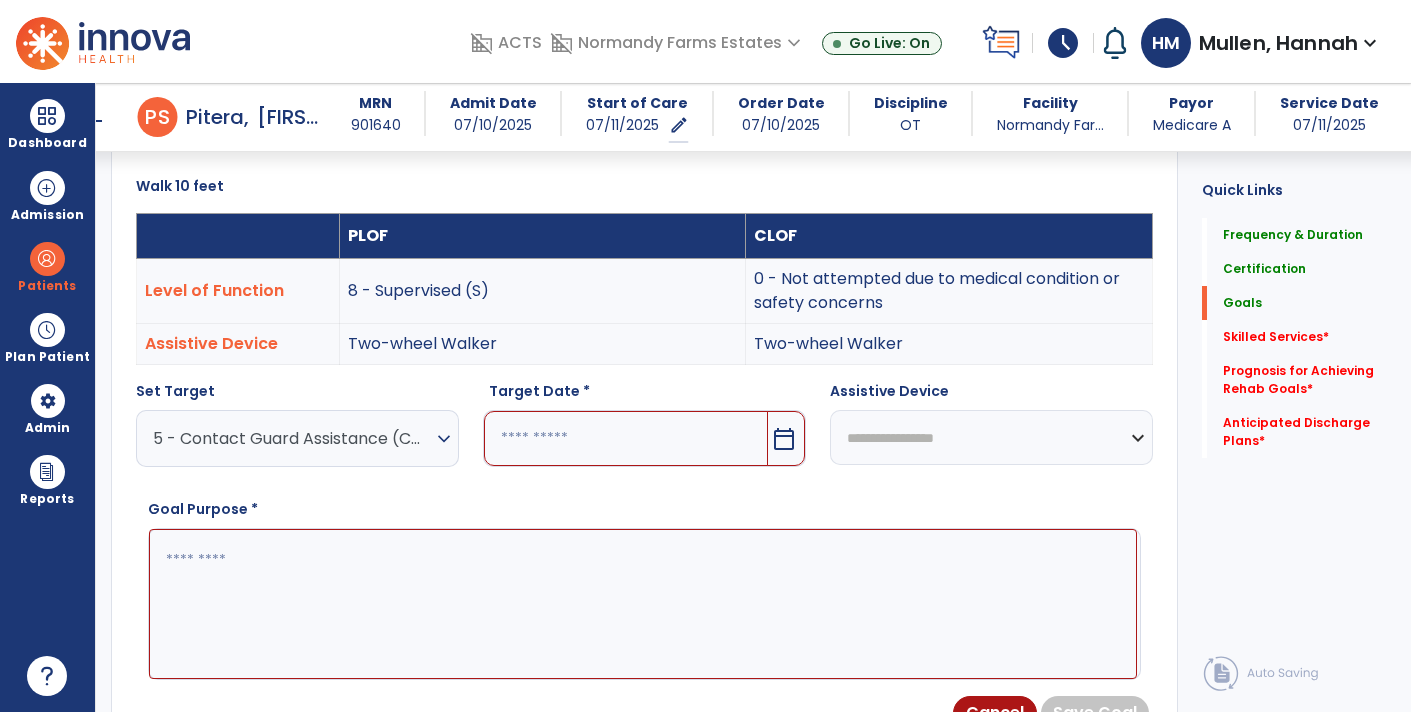 click on "calendar_today" at bounding box center (786, 438) 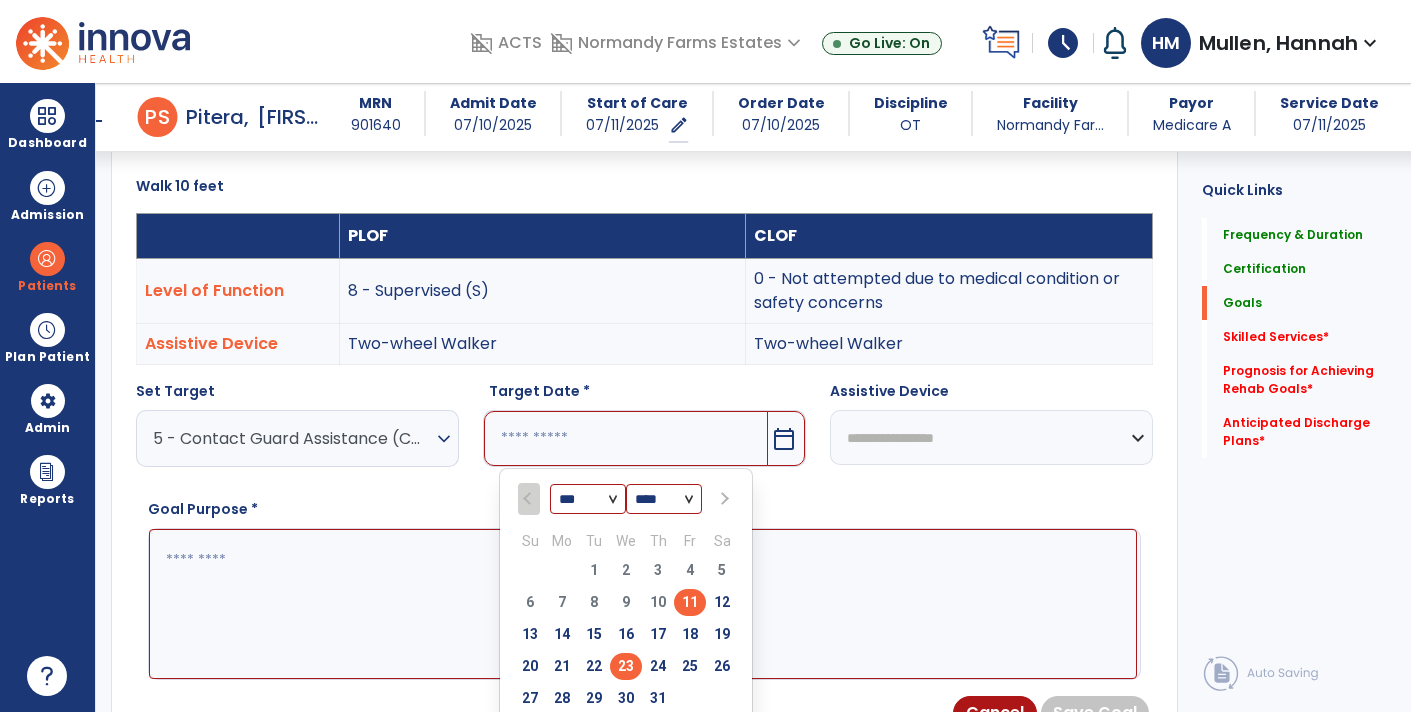 click on "23" at bounding box center (626, 666) 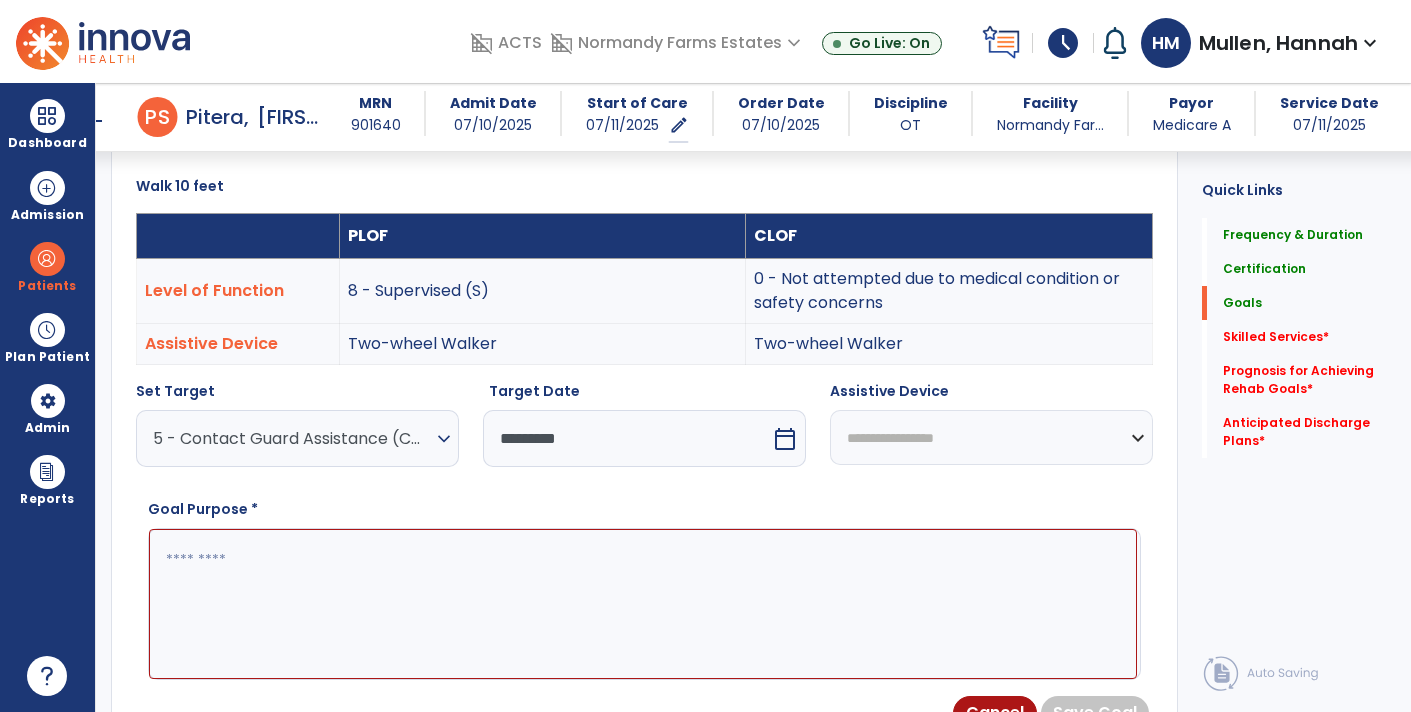 click on "**********" at bounding box center [991, 437] 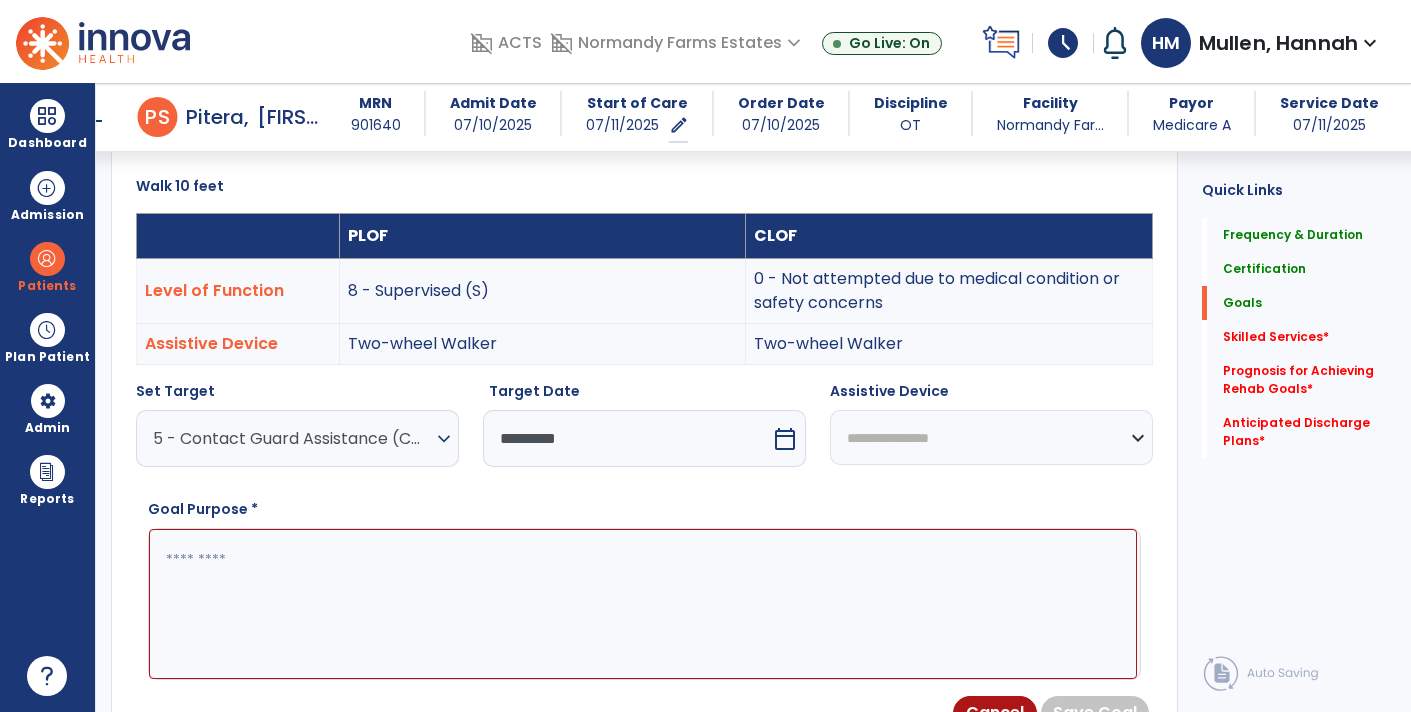 click on "**********" at bounding box center [991, 437] 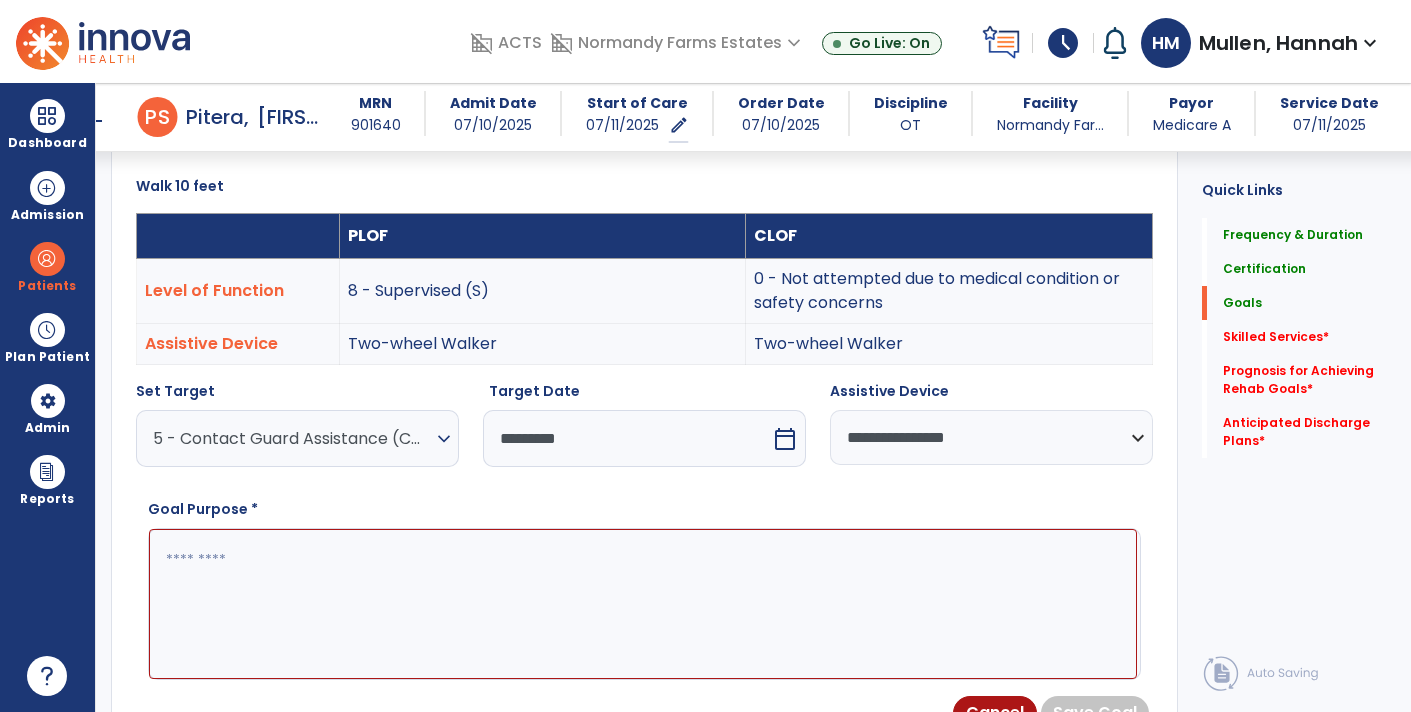 click at bounding box center [643, 603] 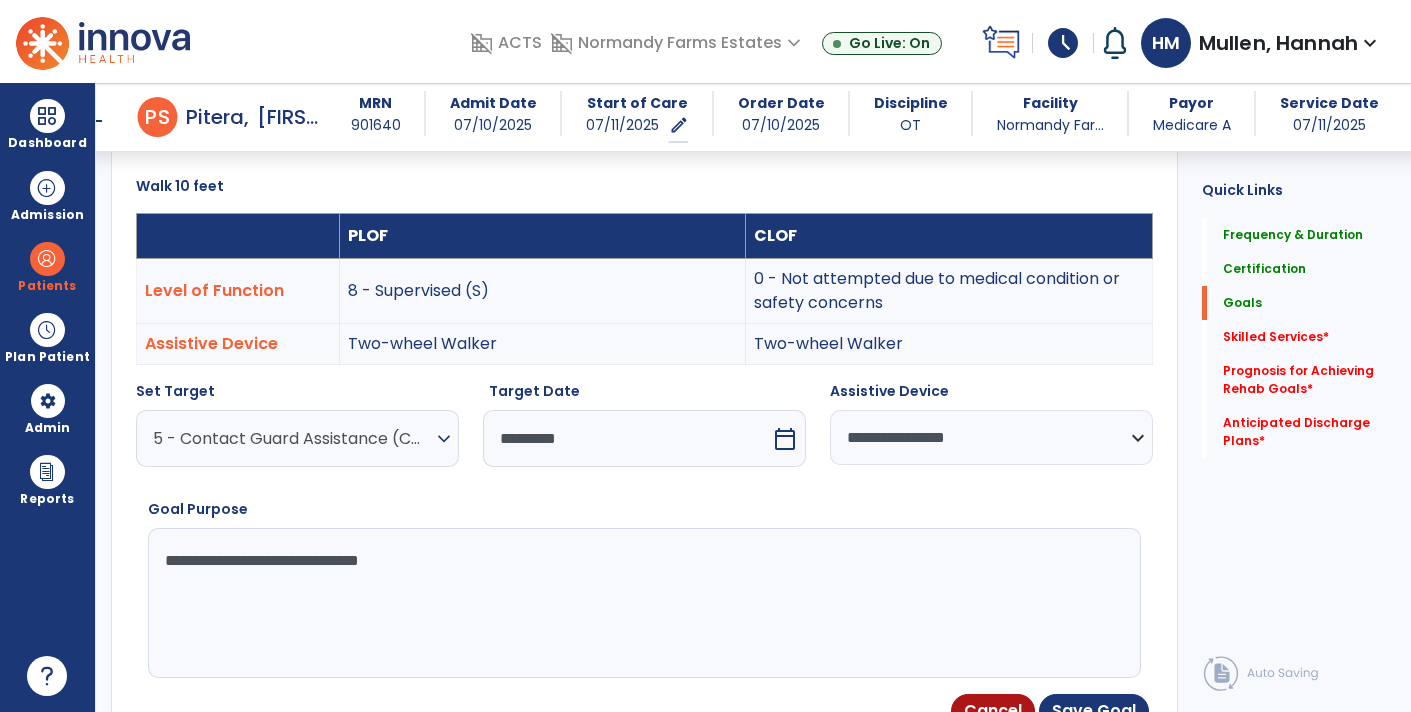 type on "**********" 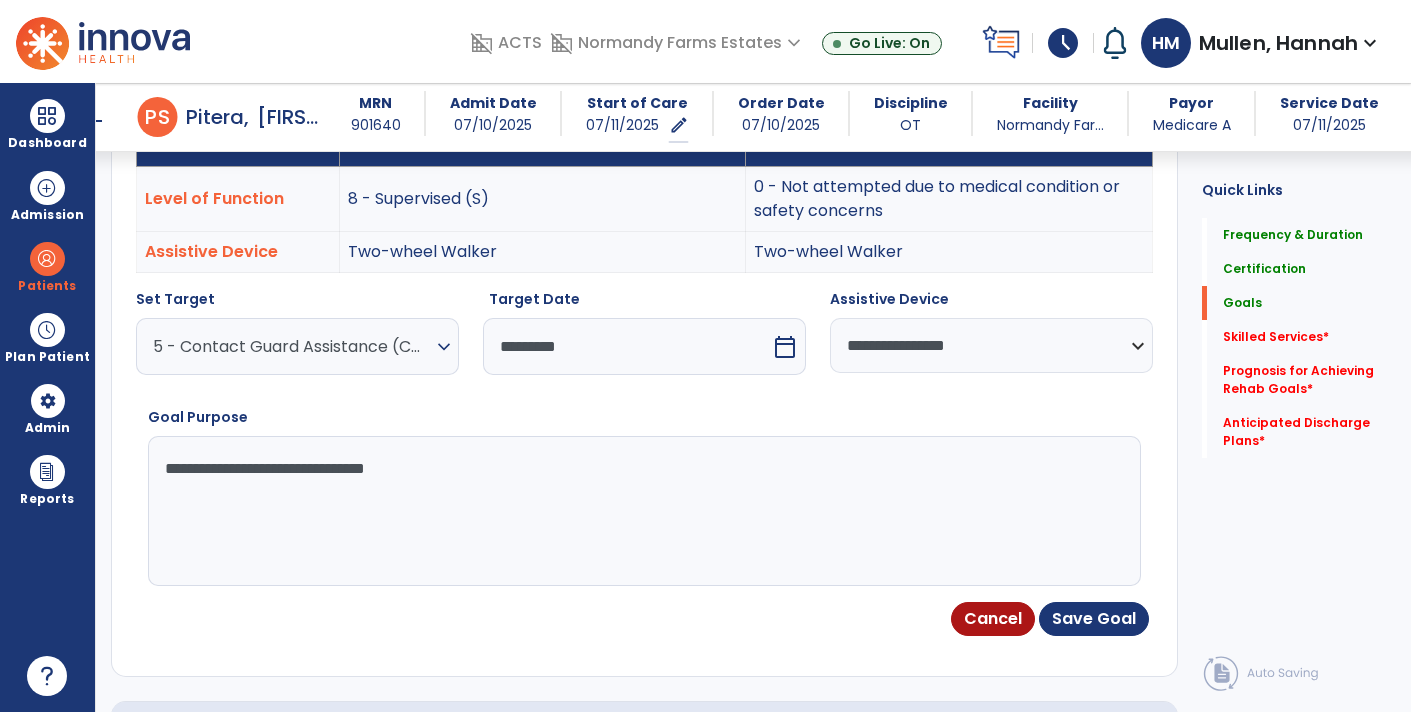 scroll, scrollTop: 610, scrollLeft: 0, axis: vertical 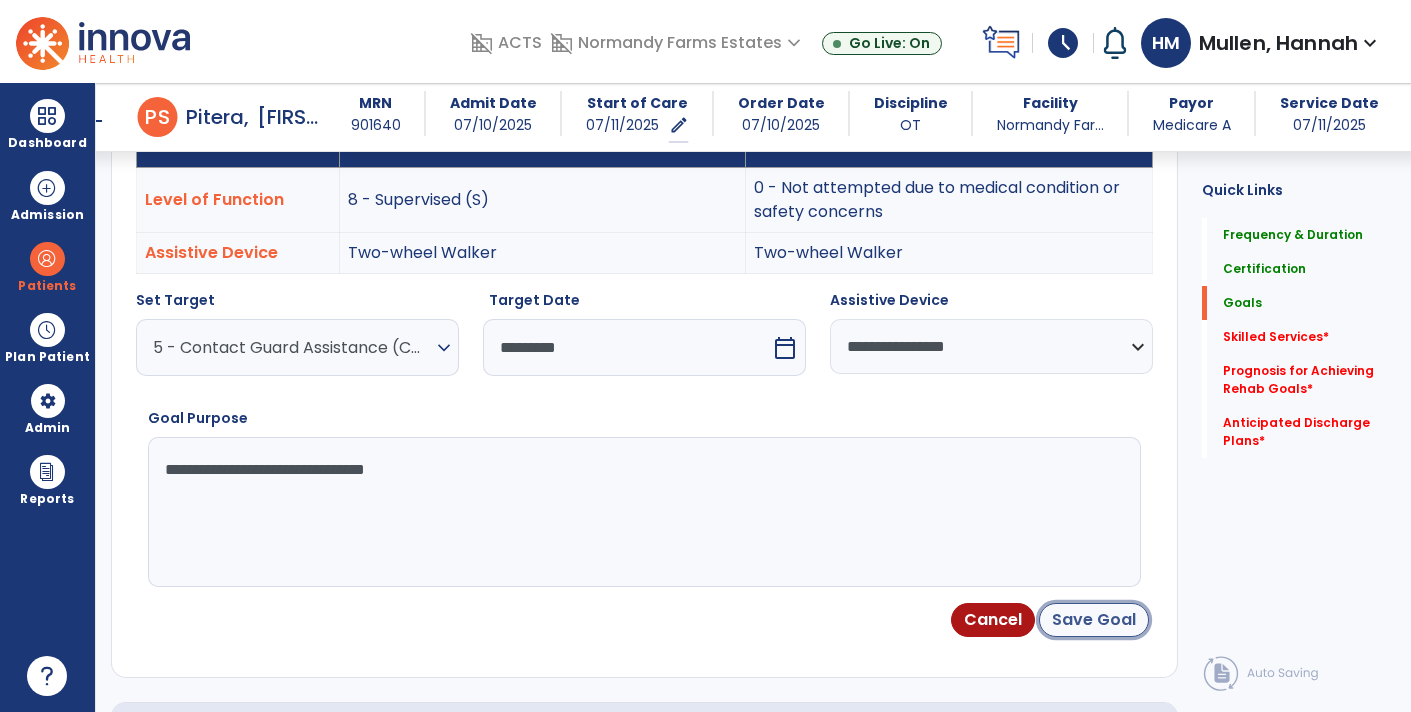 click on "Save Goal" at bounding box center (1094, 620) 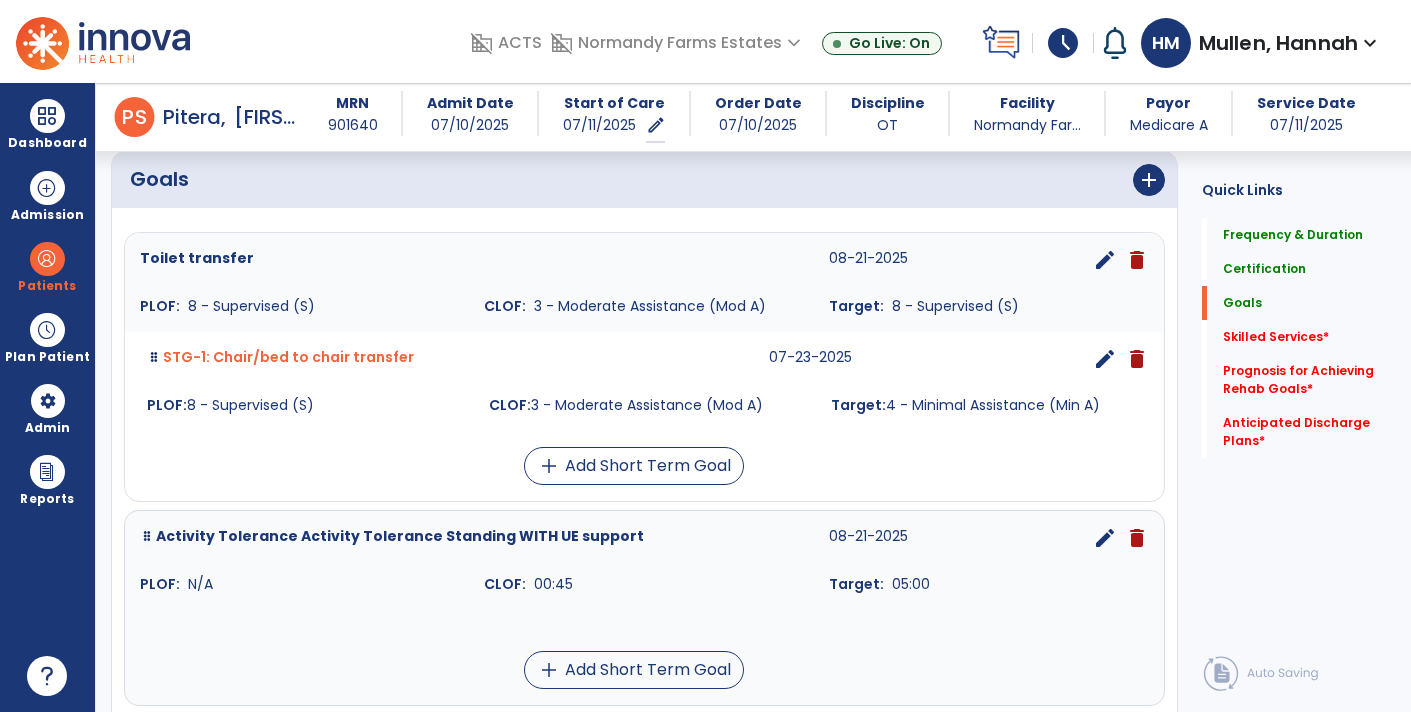 scroll, scrollTop: 462, scrollLeft: 0, axis: vertical 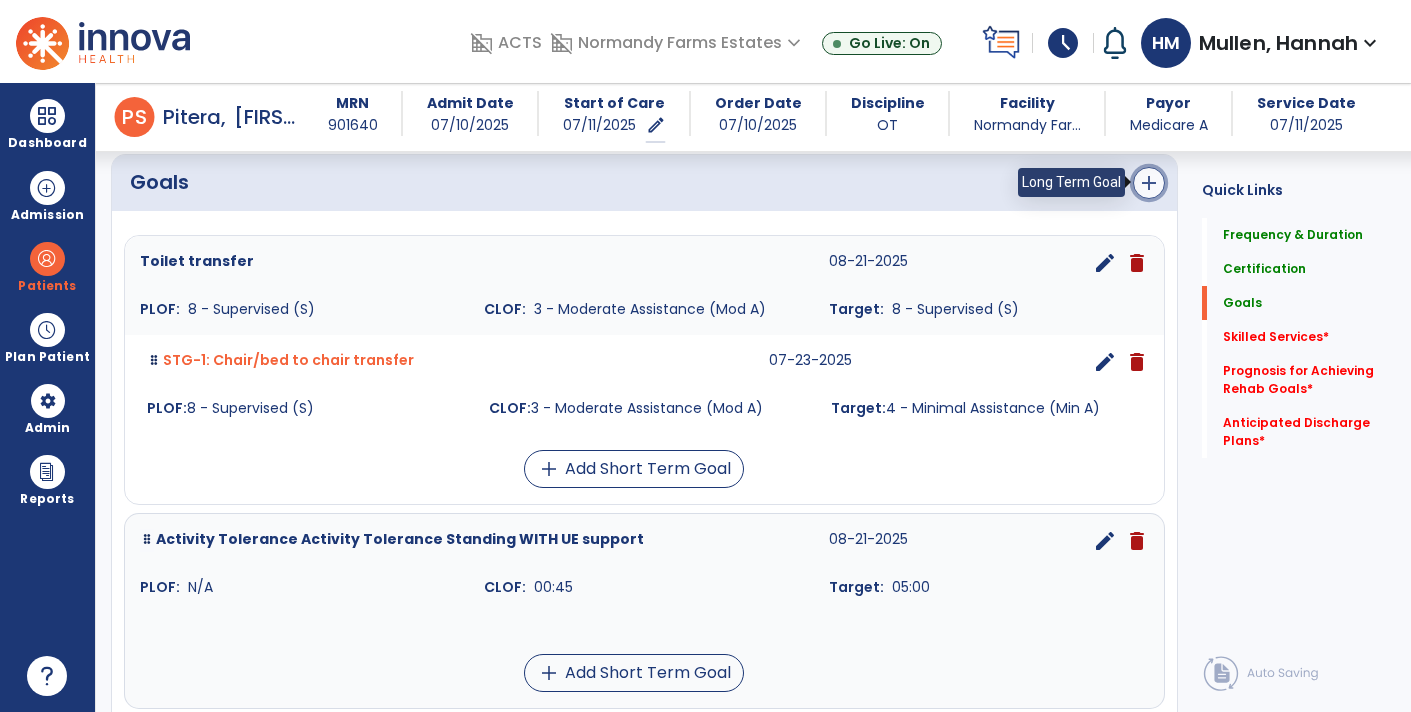 click on "add" at bounding box center [1149, 183] 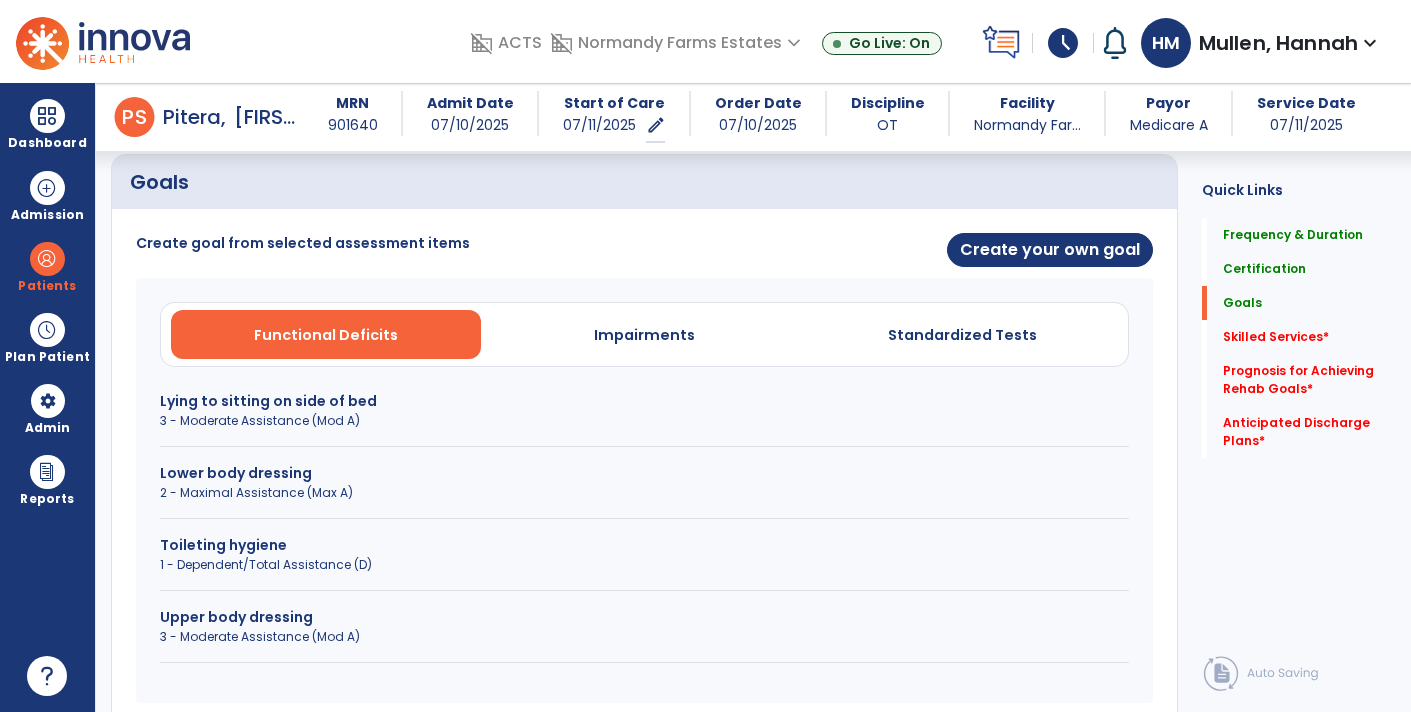 click on "Lower body dressing 2 - Maximal Assistance (Max A)" at bounding box center [644, 491] 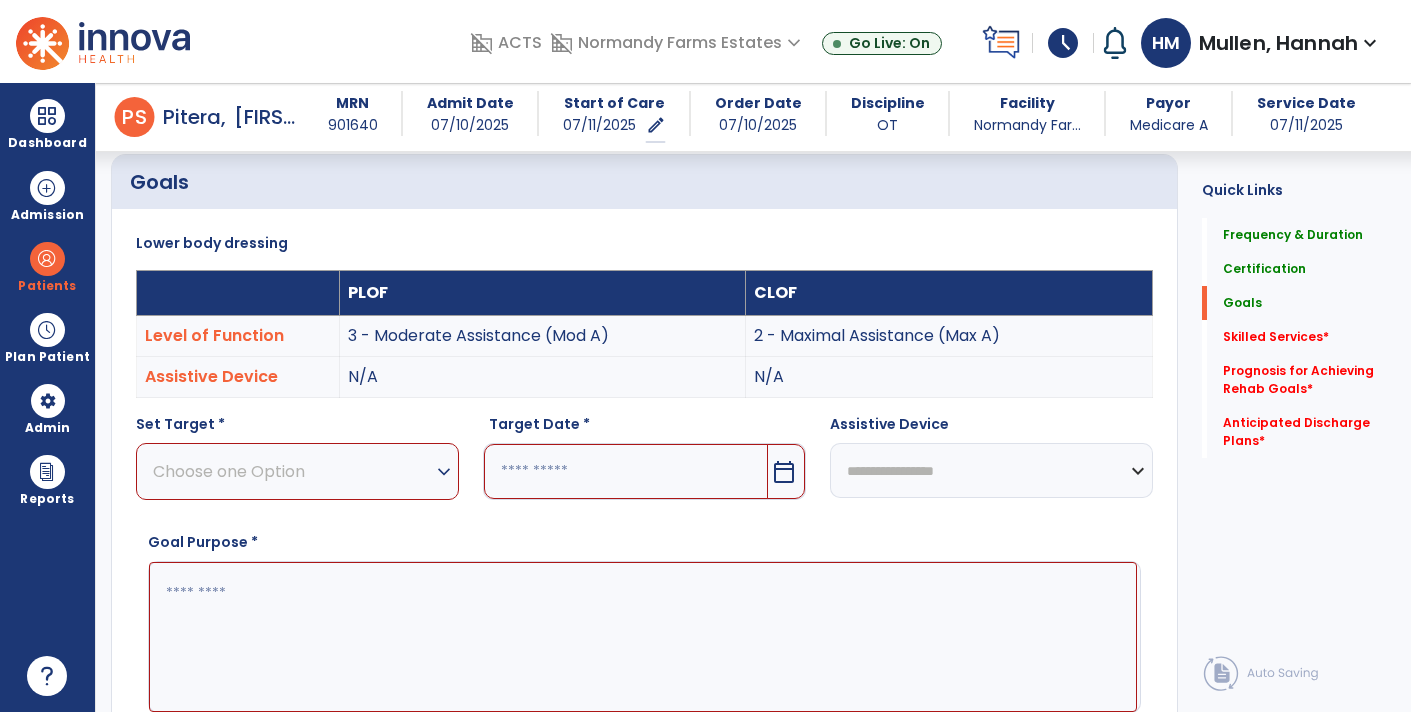 click on "Choose one Option" at bounding box center [292, 471] 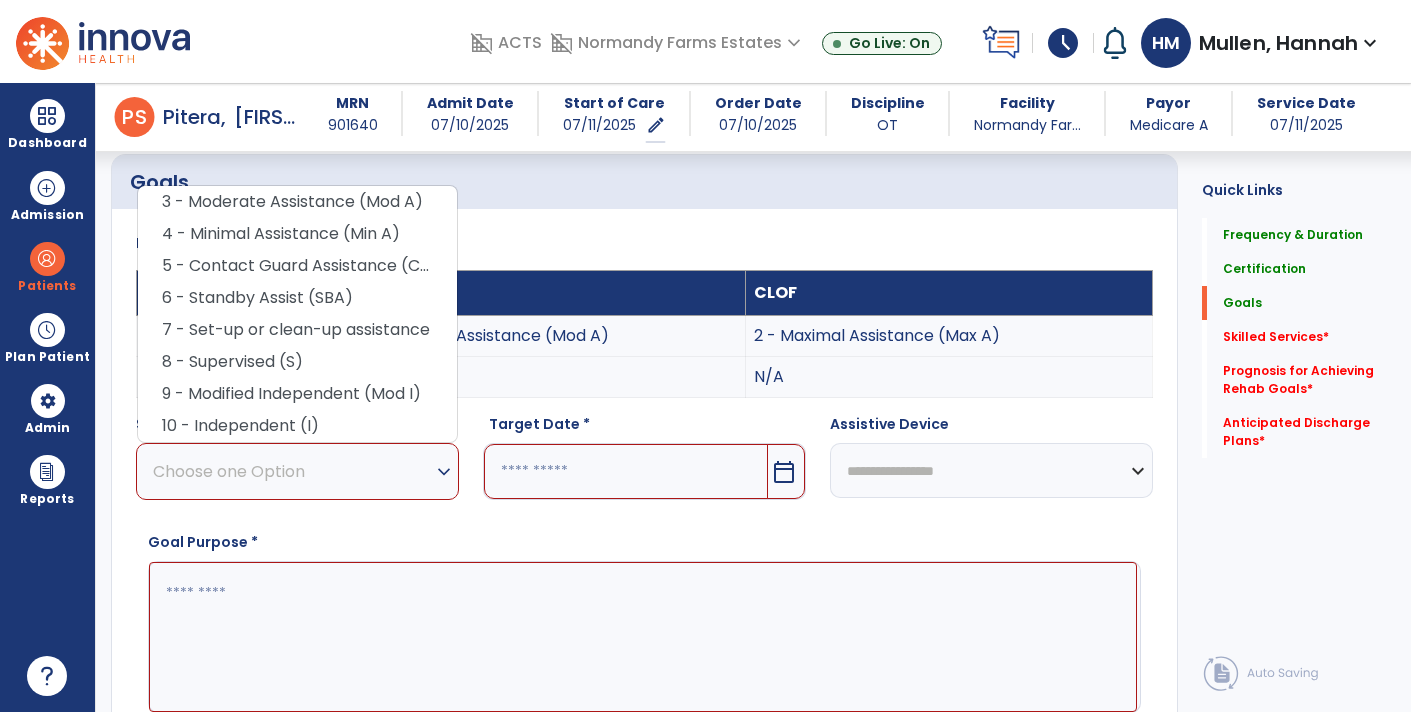 click on "Goal Purpose *" at bounding box center [644, 622] 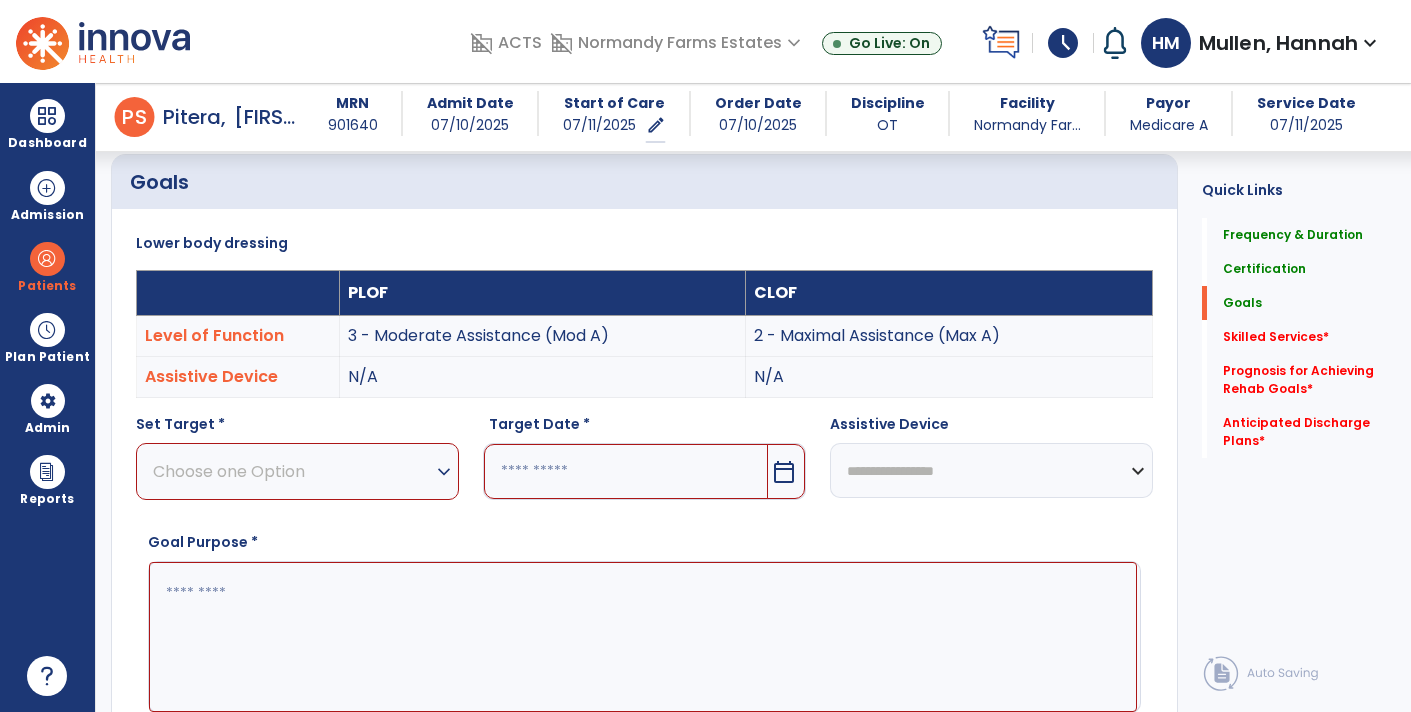 click on "Choose one Option" at bounding box center (292, 471) 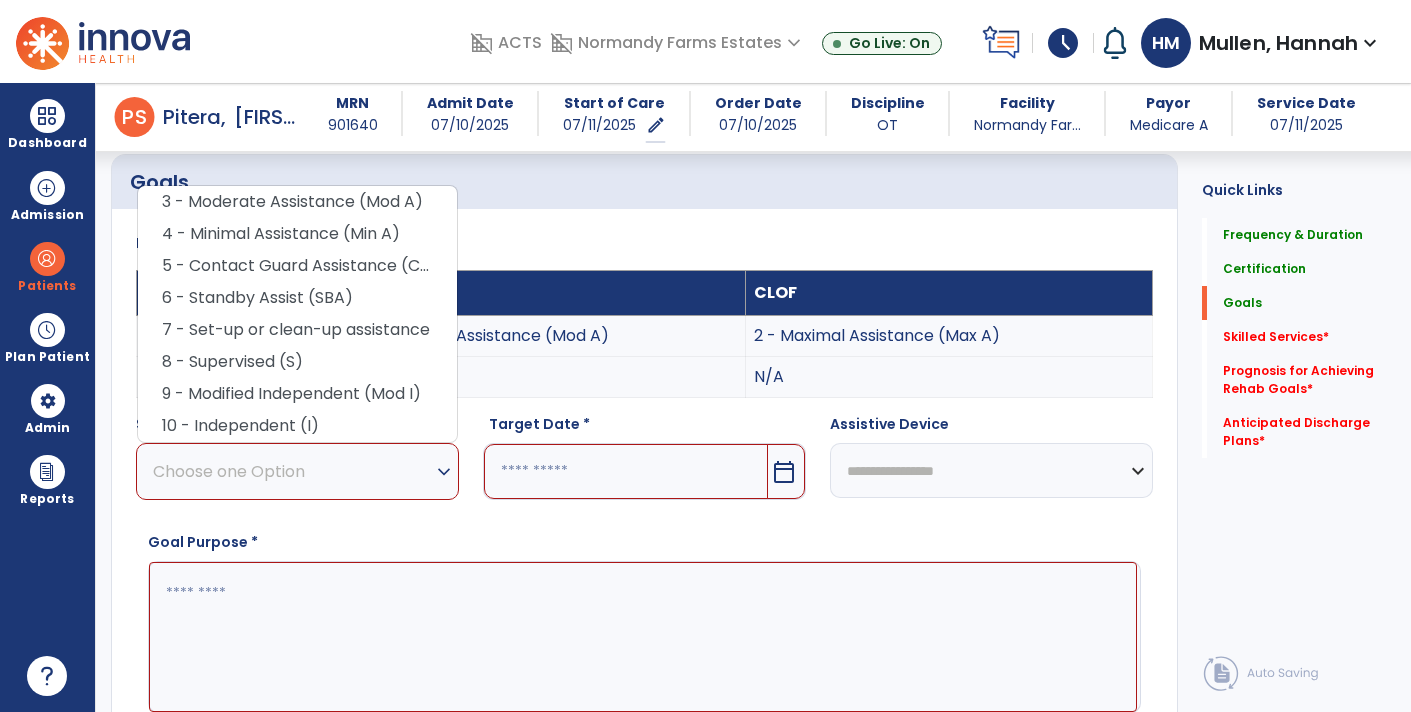 click on "Goal Purpose *" at bounding box center (644, 622) 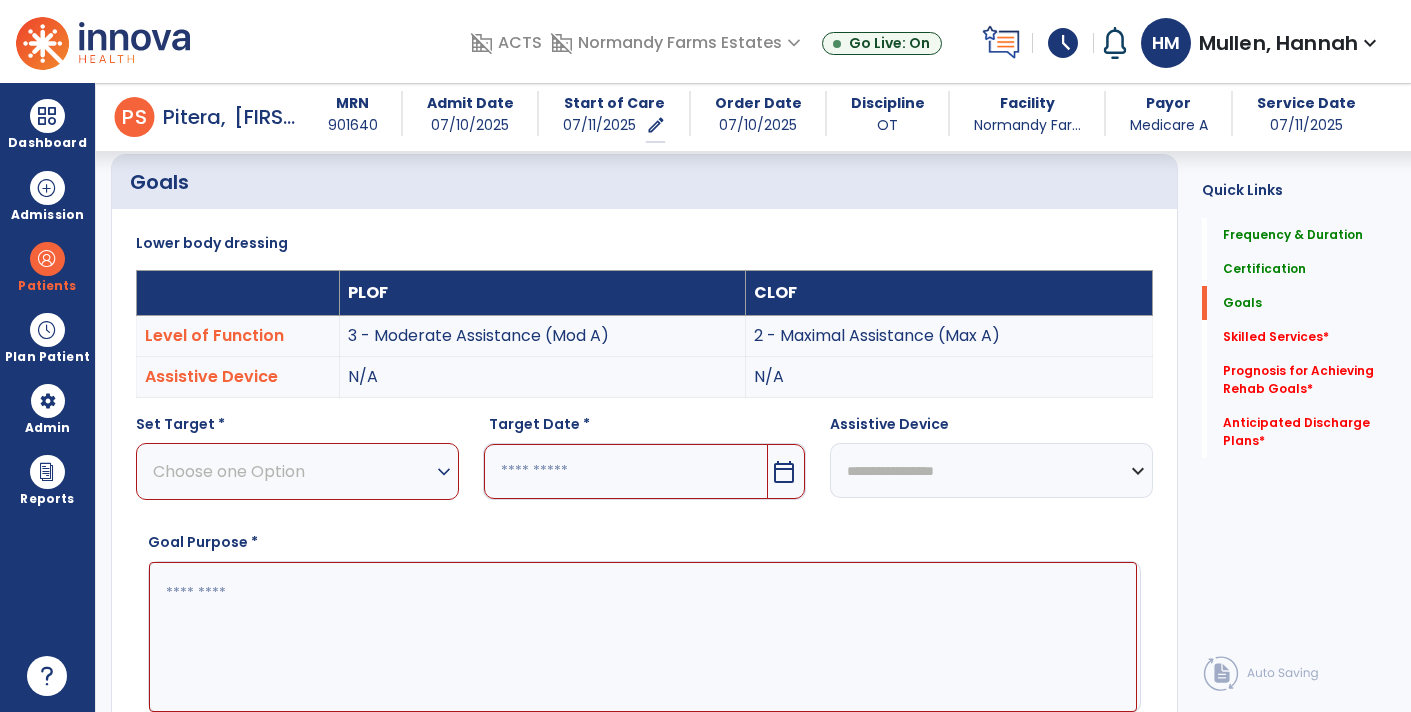 click on "Choose one Option" at bounding box center (292, 471) 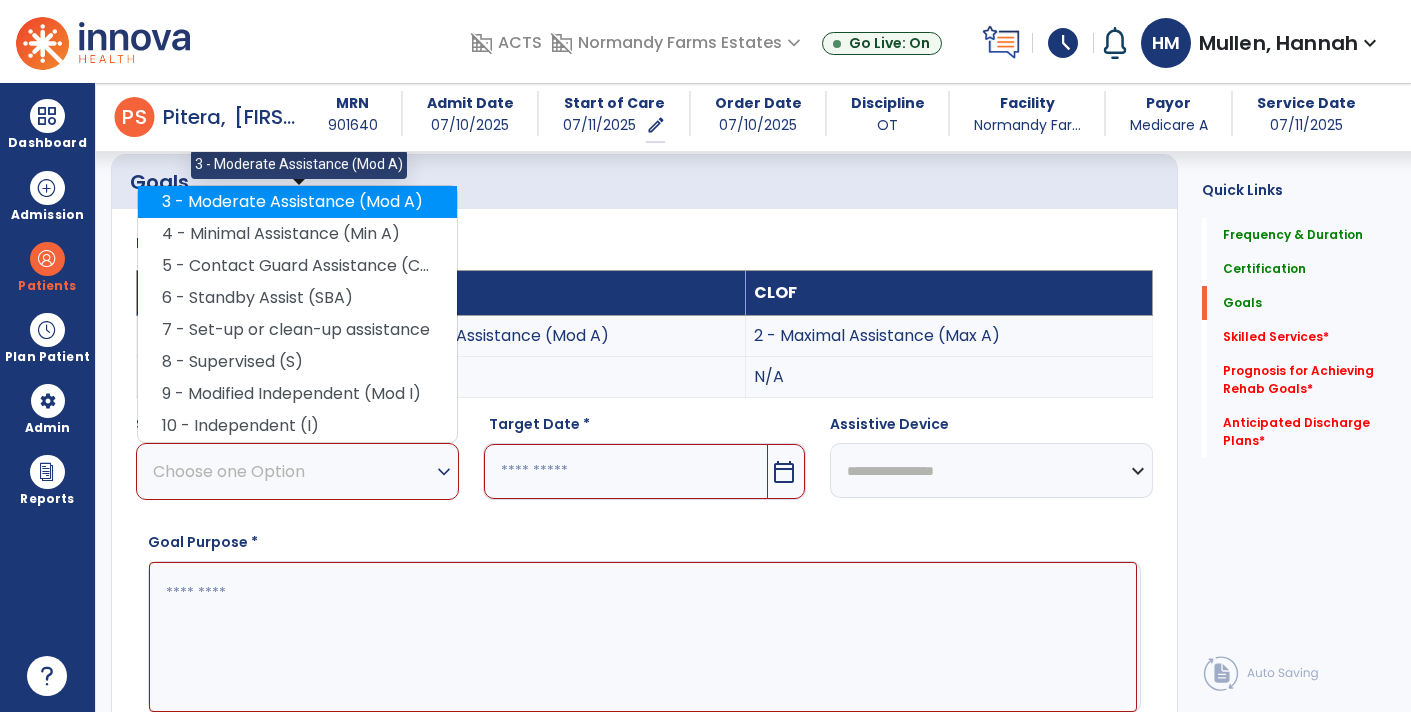 click on "3 - Moderate Assistance (Mod A)" at bounding box center [297, 202] 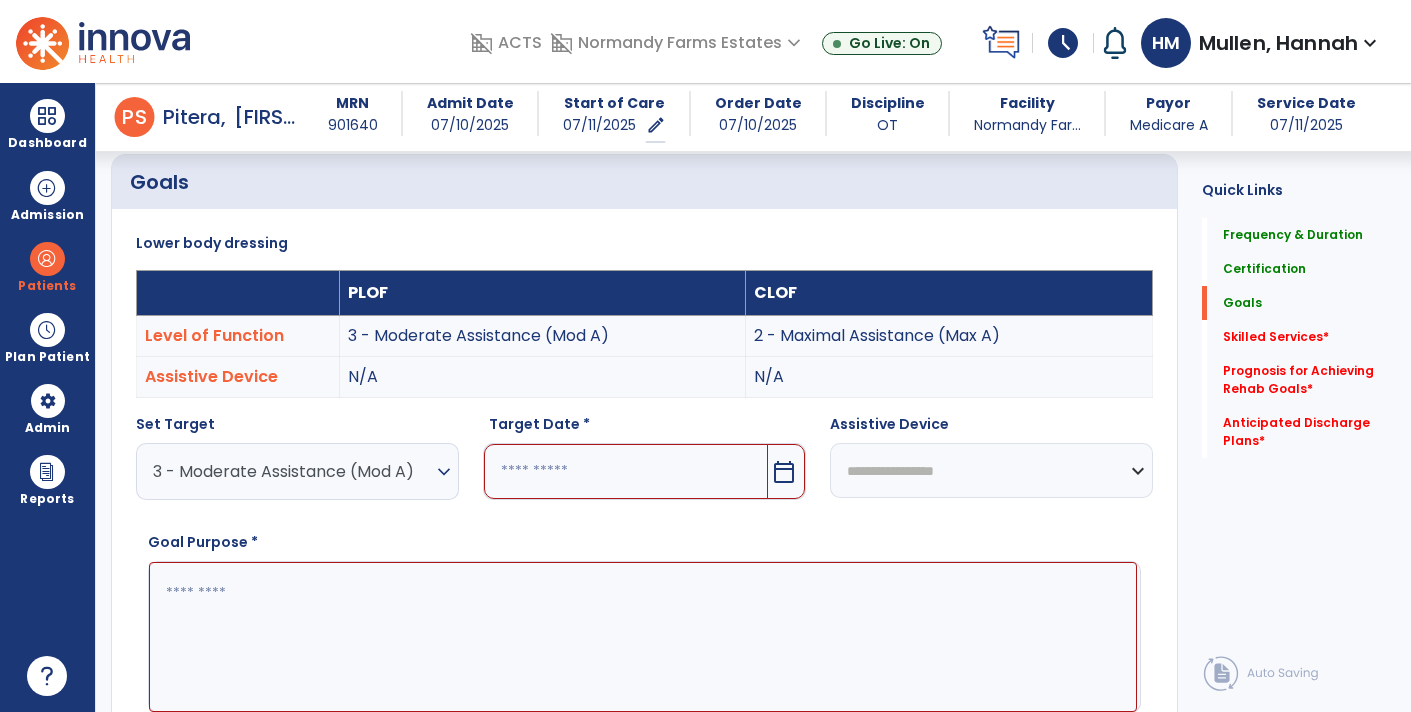 click on "calendar_today" at bounding box center [786, 471] 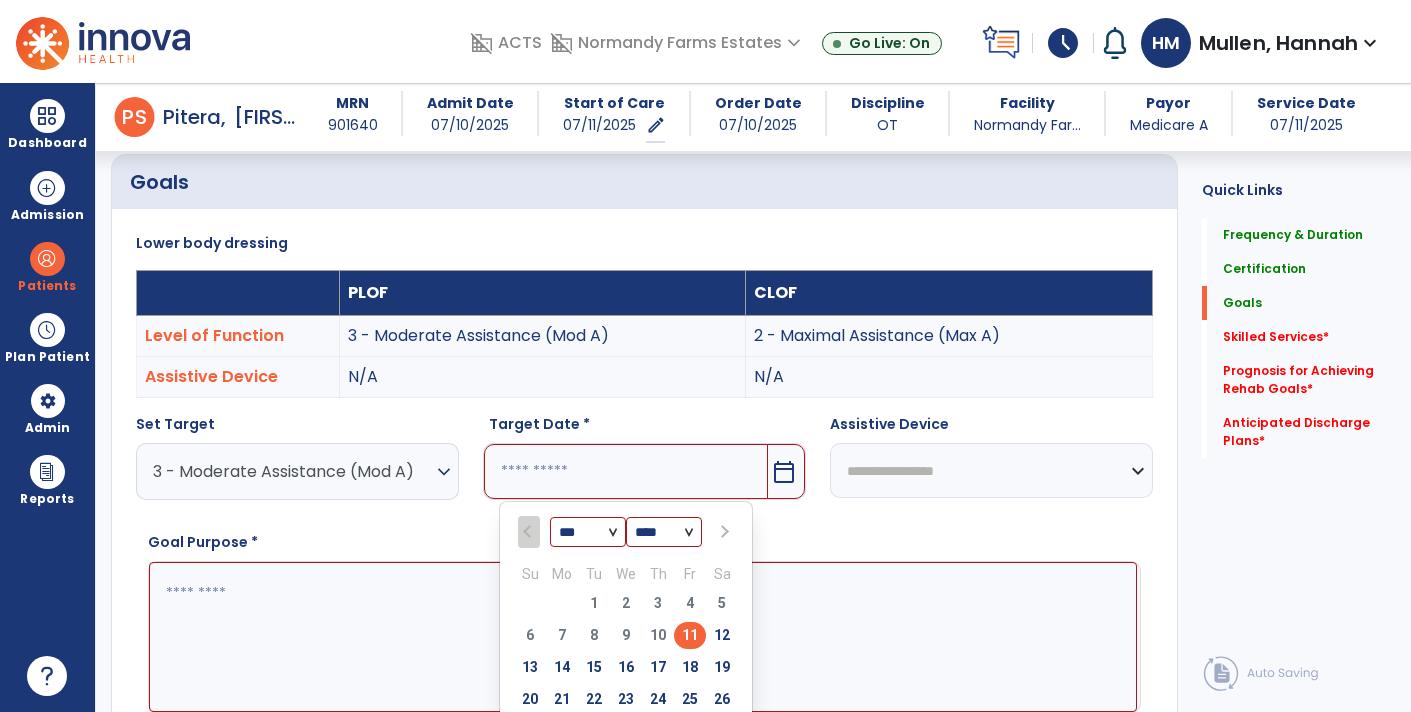 scroll, scrollTop: 469, scrollLeft: 0, axis: vertical 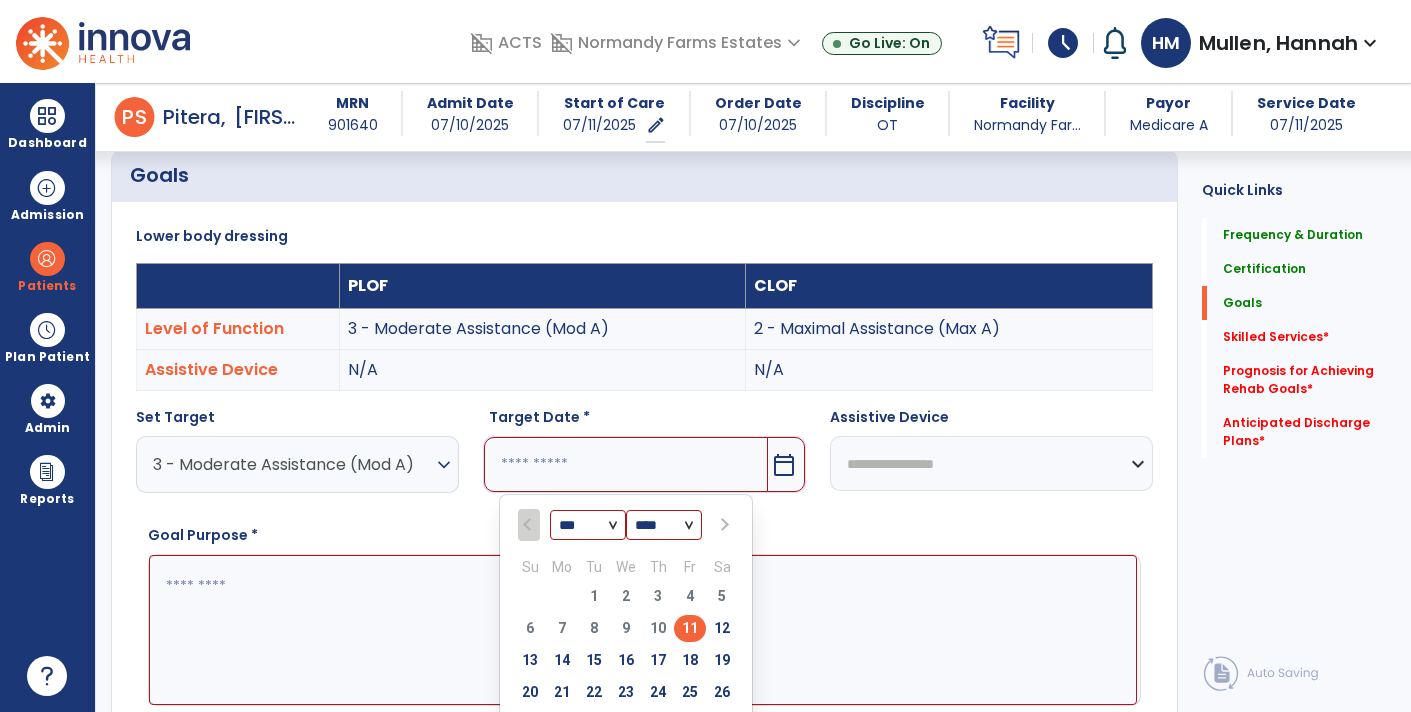 click at bounding box center (723, 525) 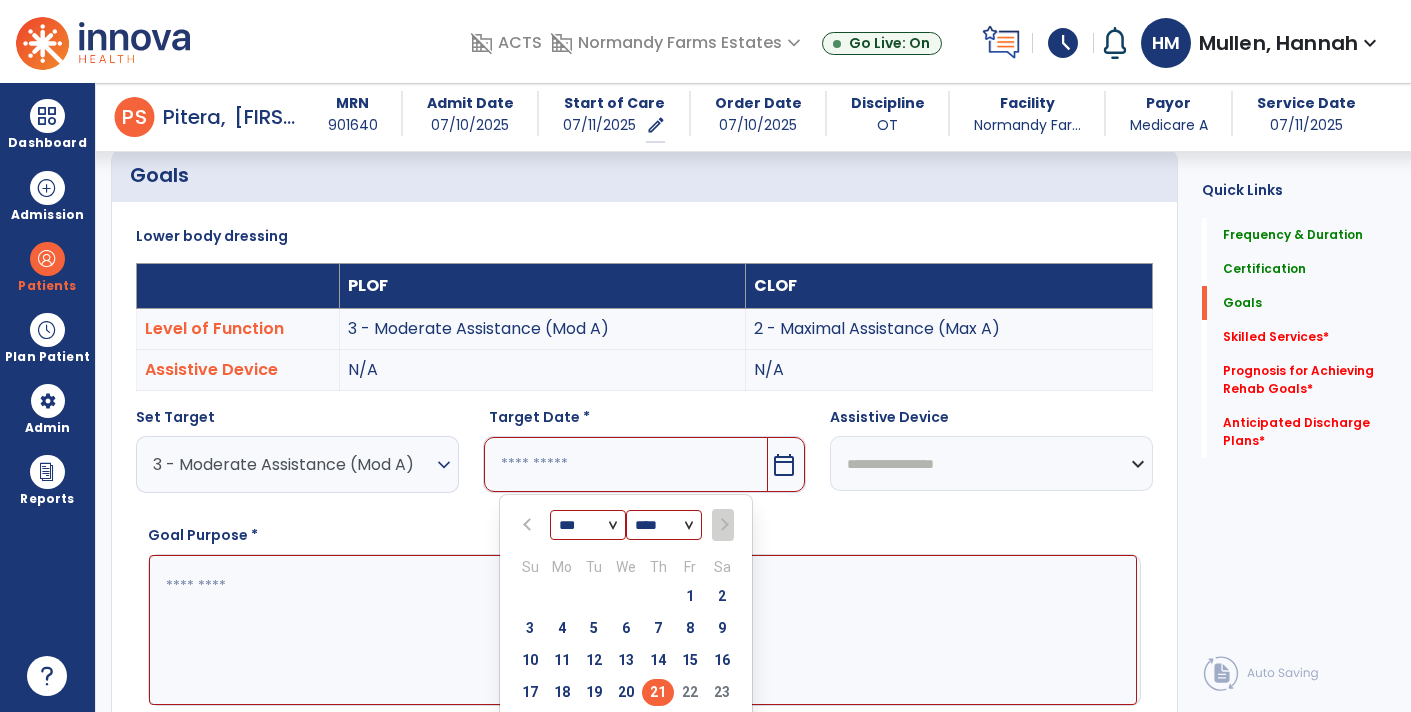 click on "21" at bounding box center [658, 692] 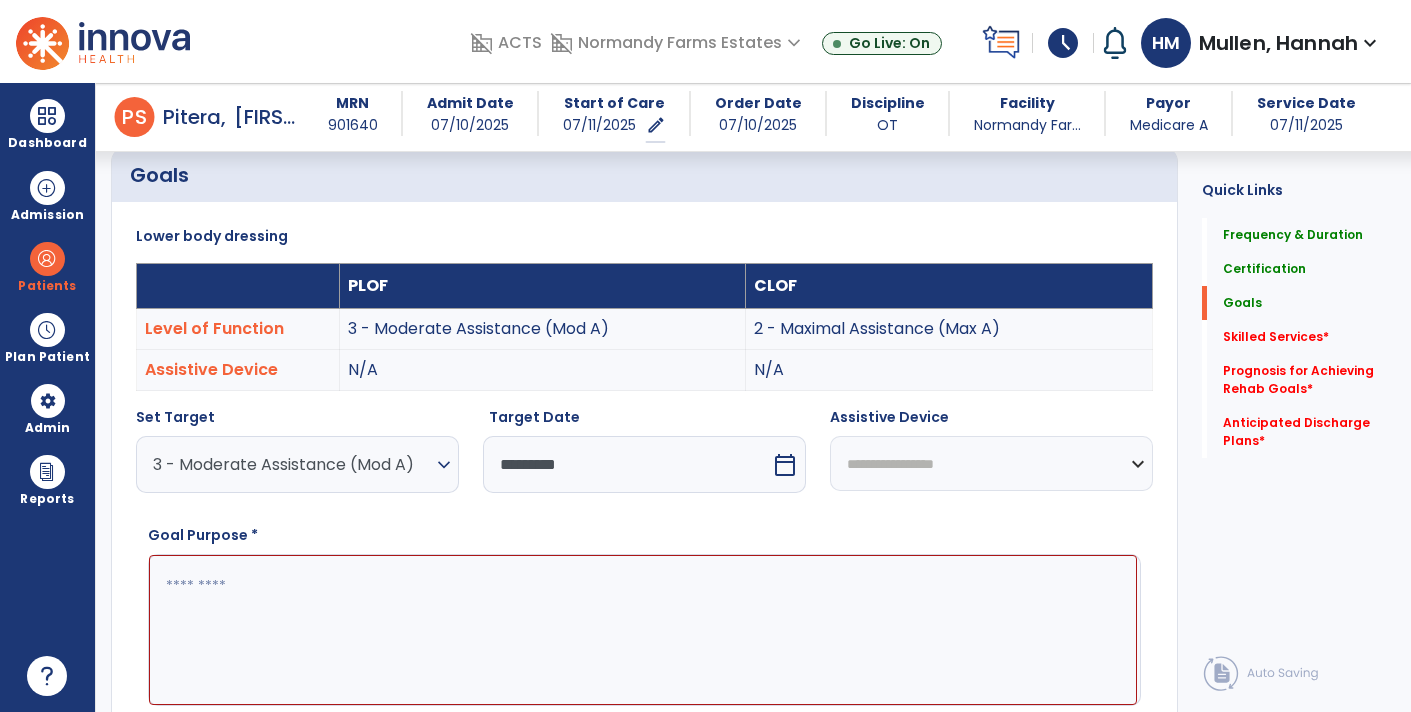 click at bounding box center [643, 629] 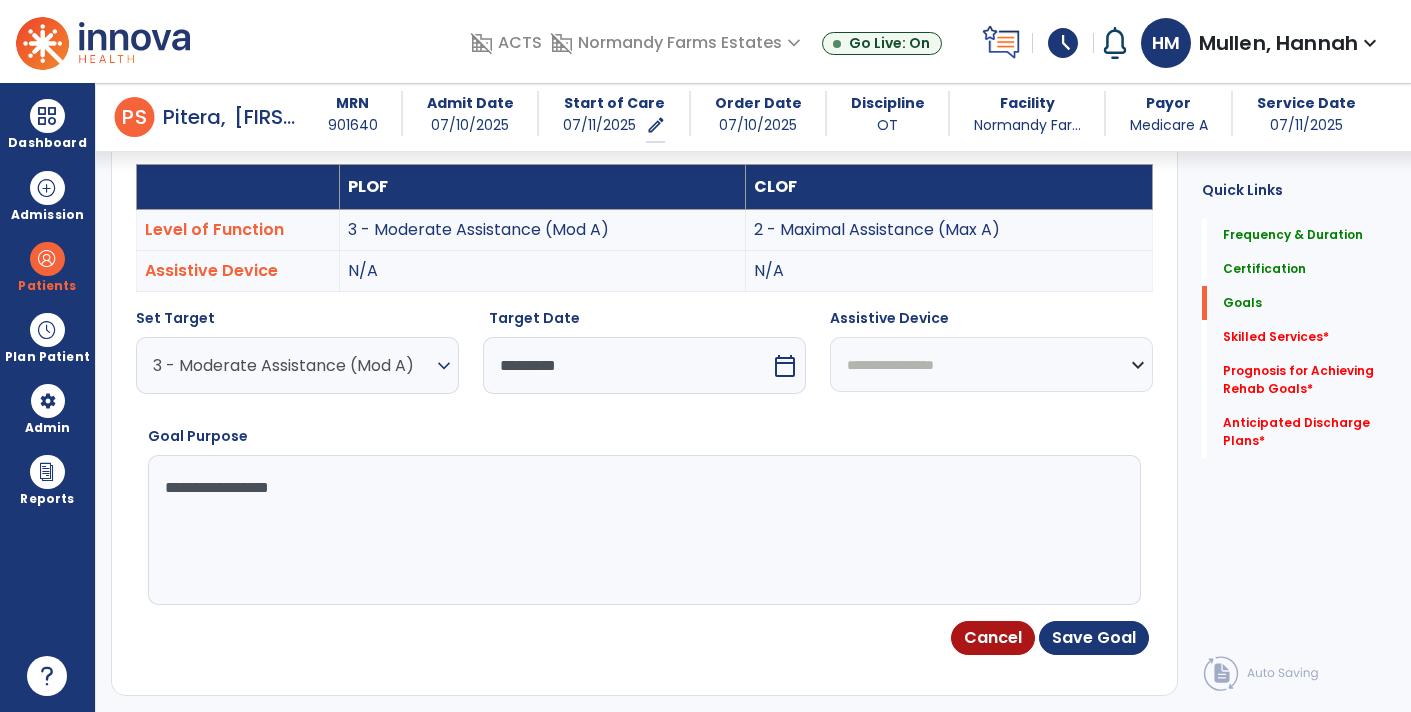 scroll, scrollTop: 570, scrollLeft: 0, axis: vertical 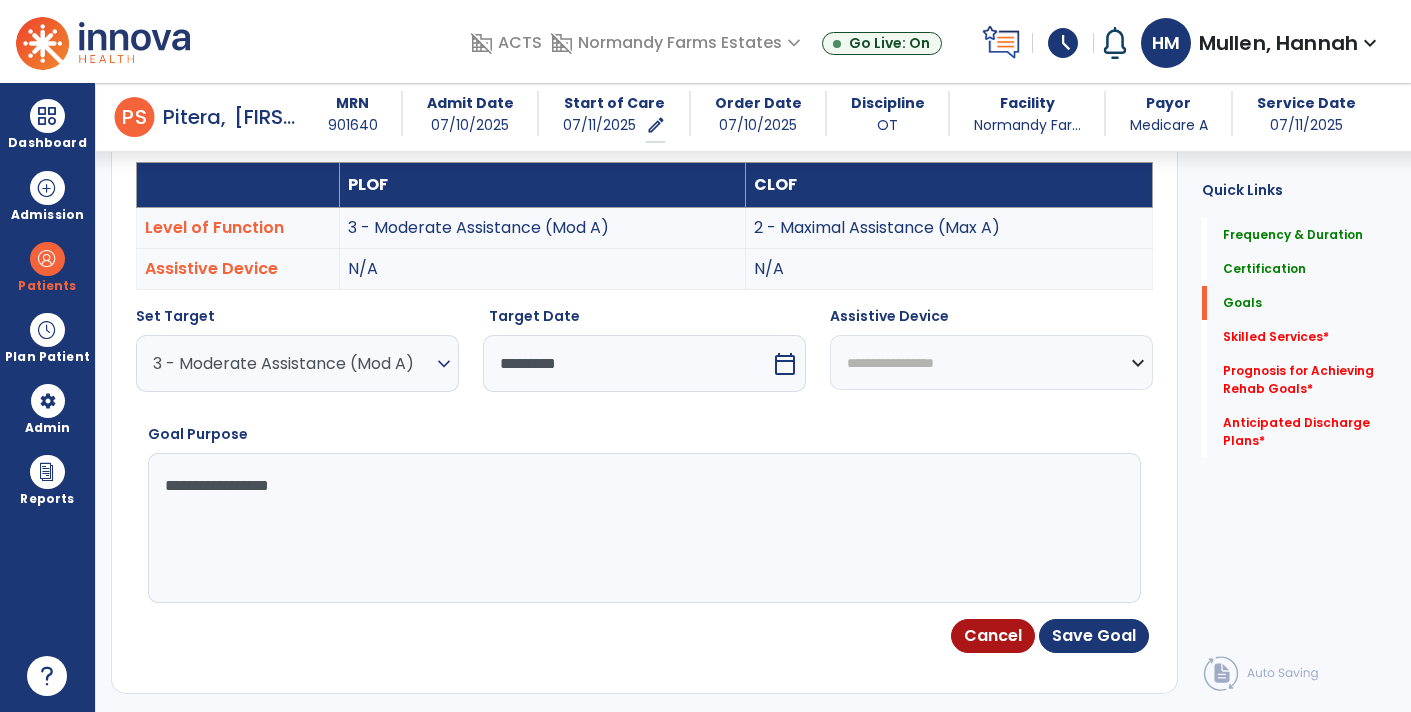 type on "**********" 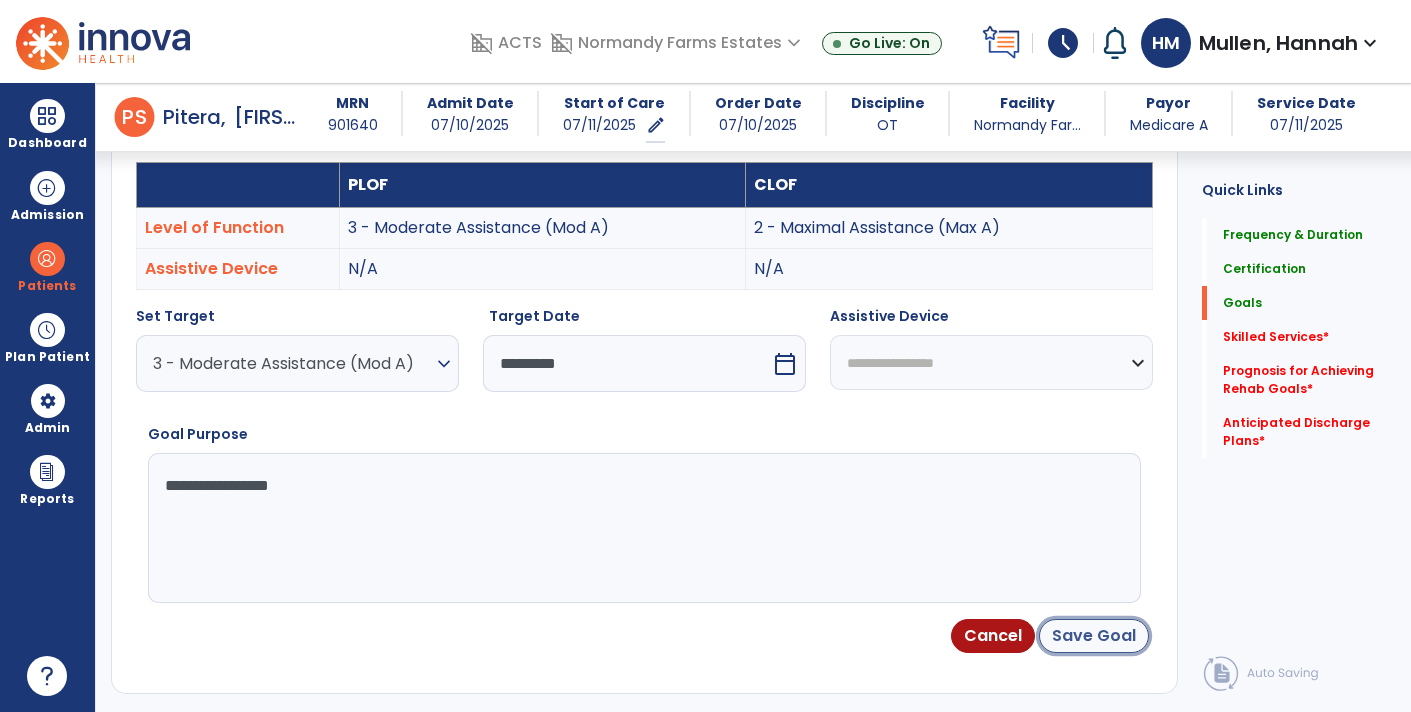 click on "Save Goal" at bounding box center (1094, 636) 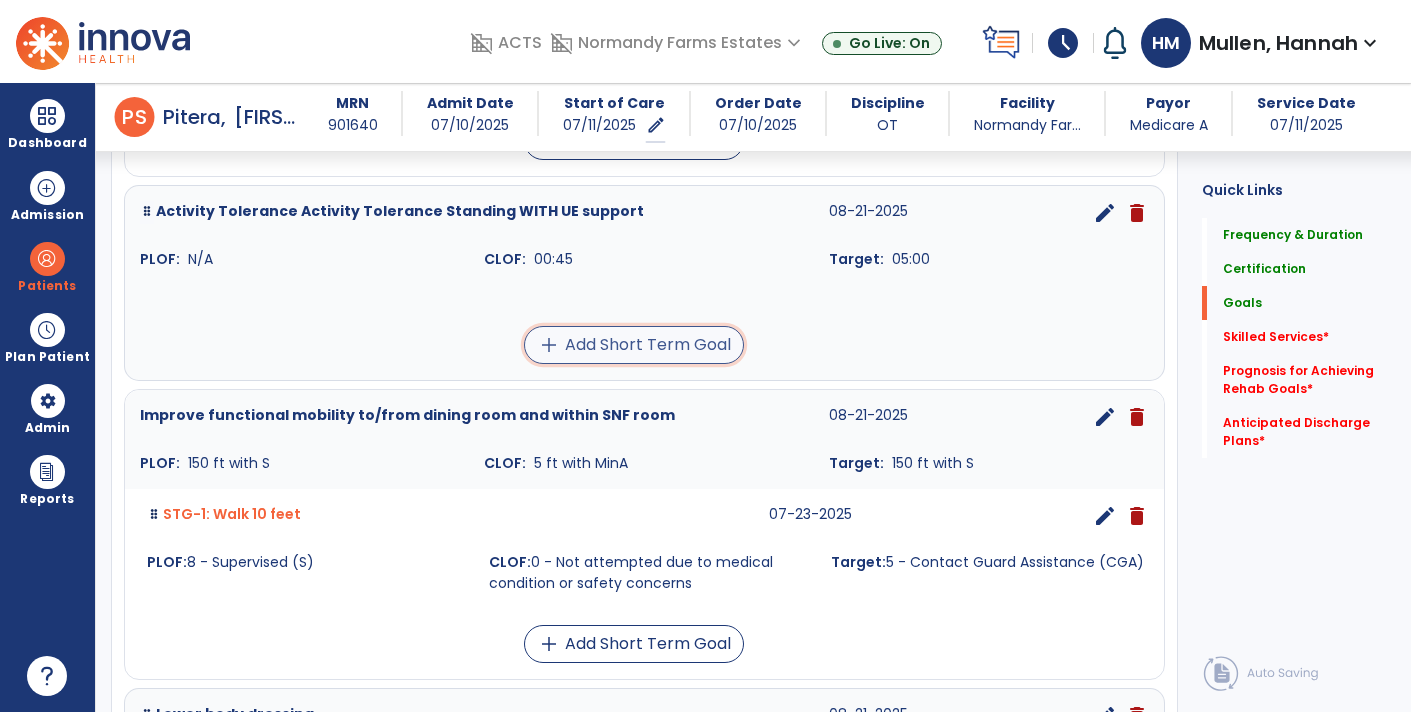click on "add  Add Short Term Goal" at bounding box center (634, 345) 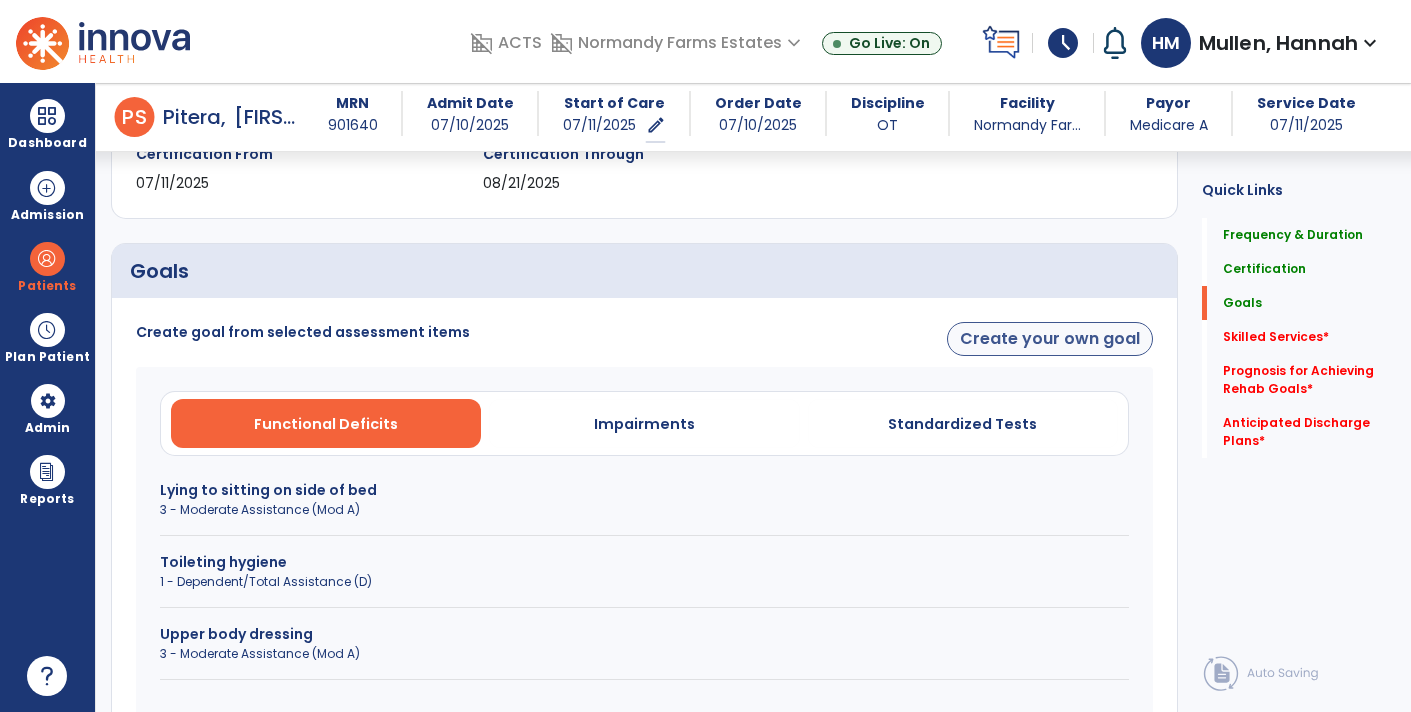 scroll, scrollTop: 895, scrollLeft: 0, axis: vertical 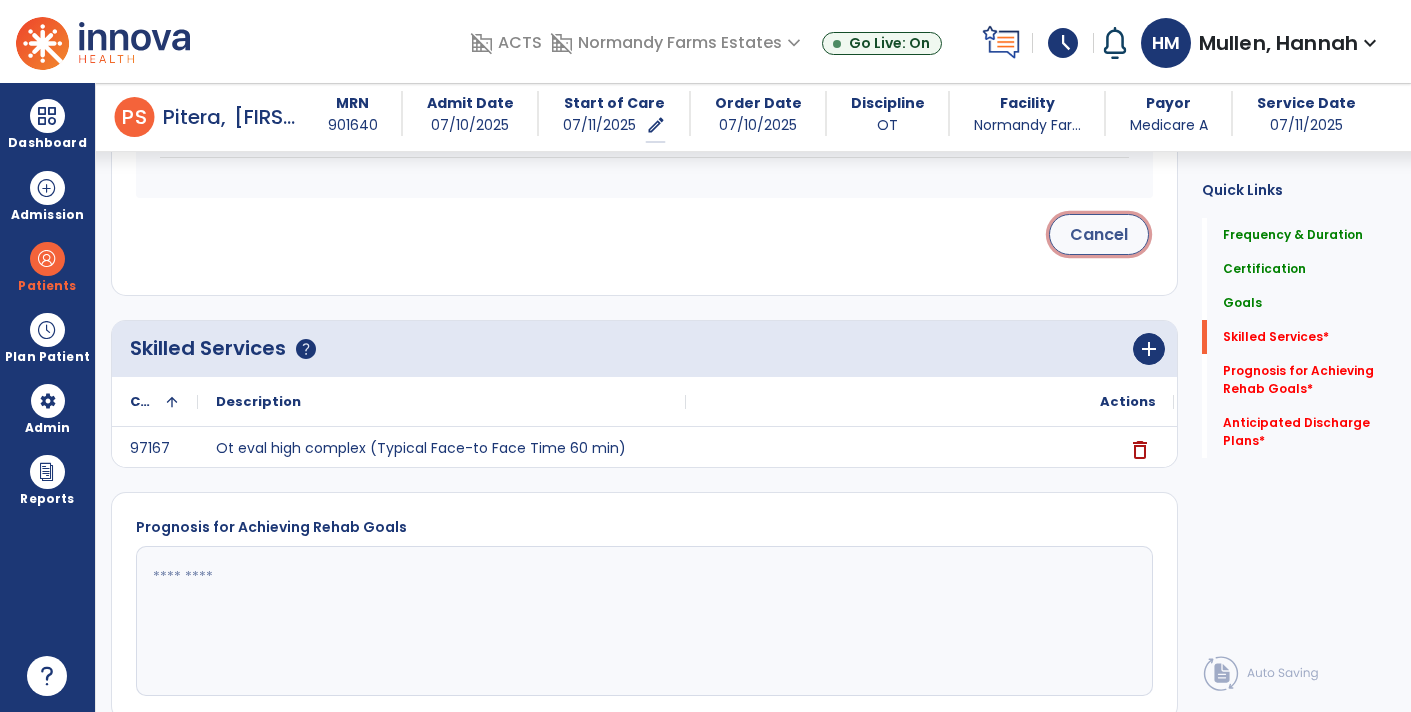click on "Cancel" at bounding box center (1099, 234) 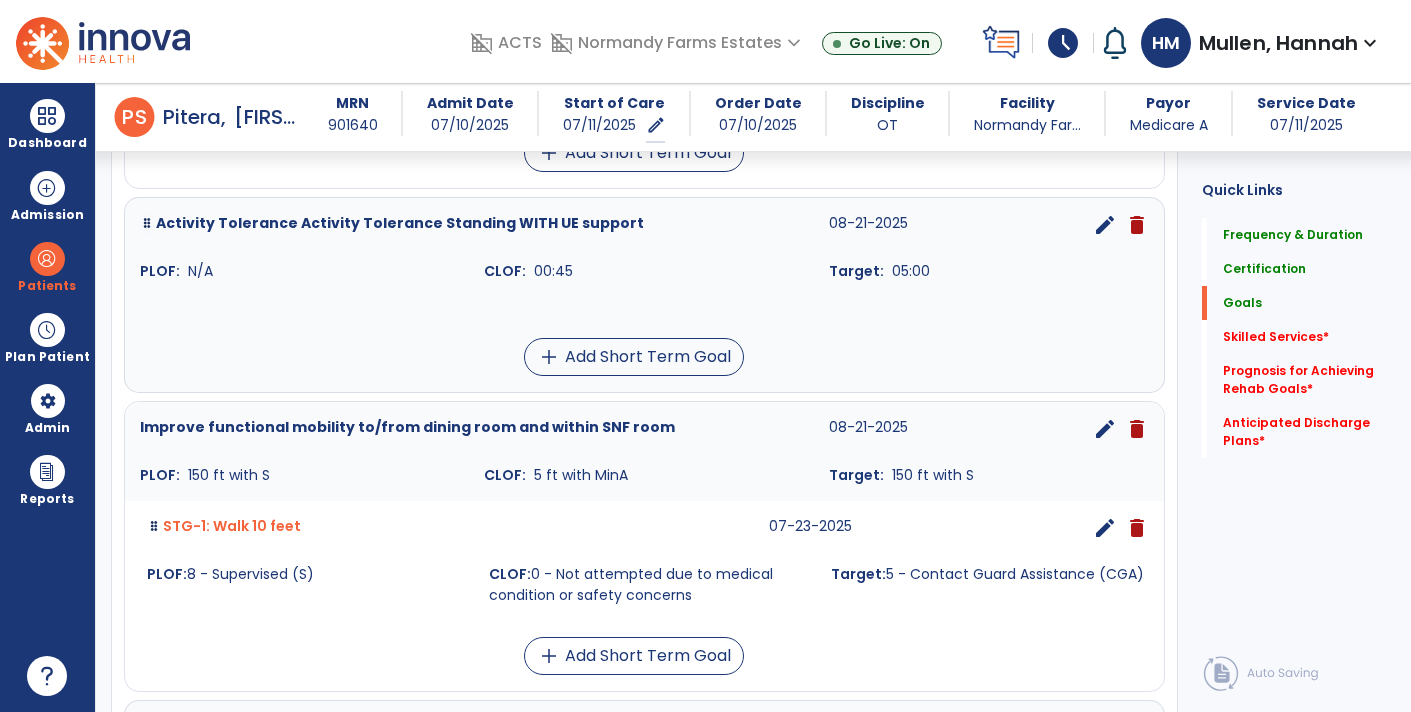 scroll, scrollTop: 780, scrollLeft: 0, axis: vertical 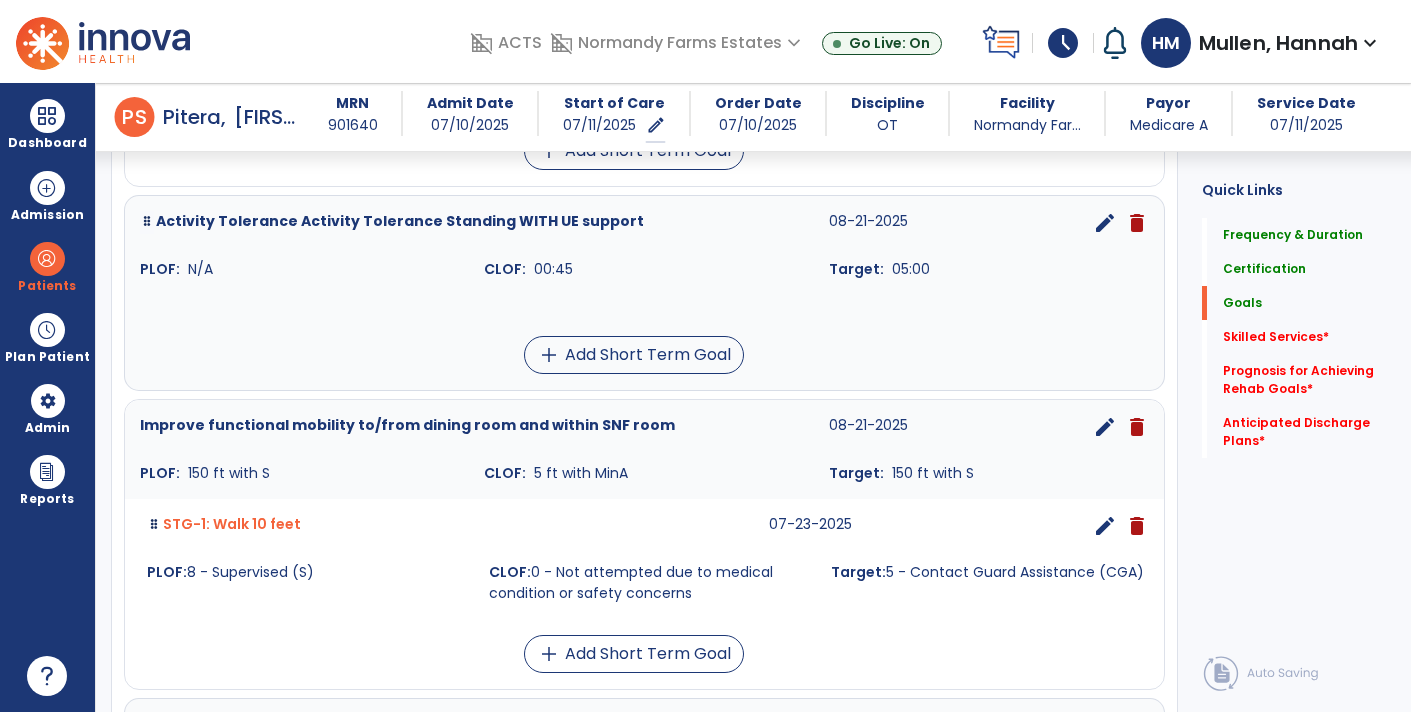 click on "edit" at bounding box center [1105, 223] 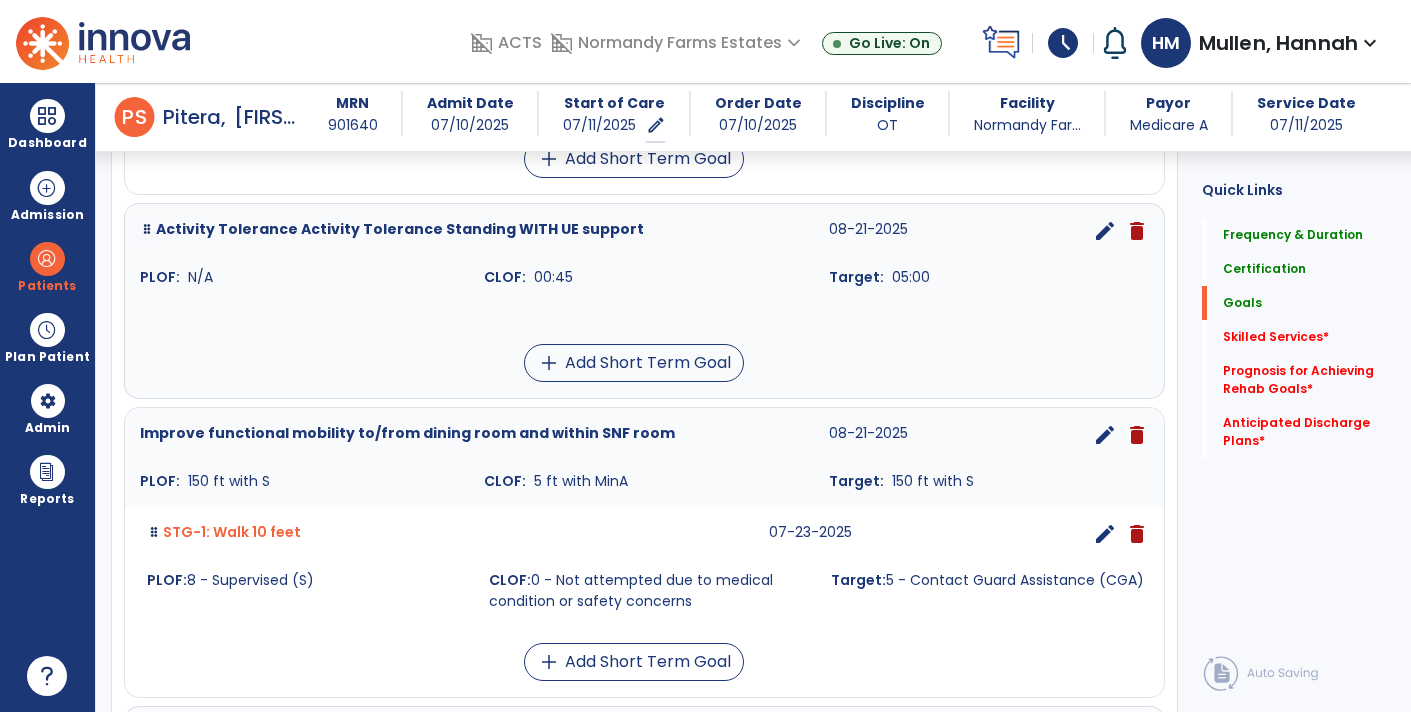 select on "**********" 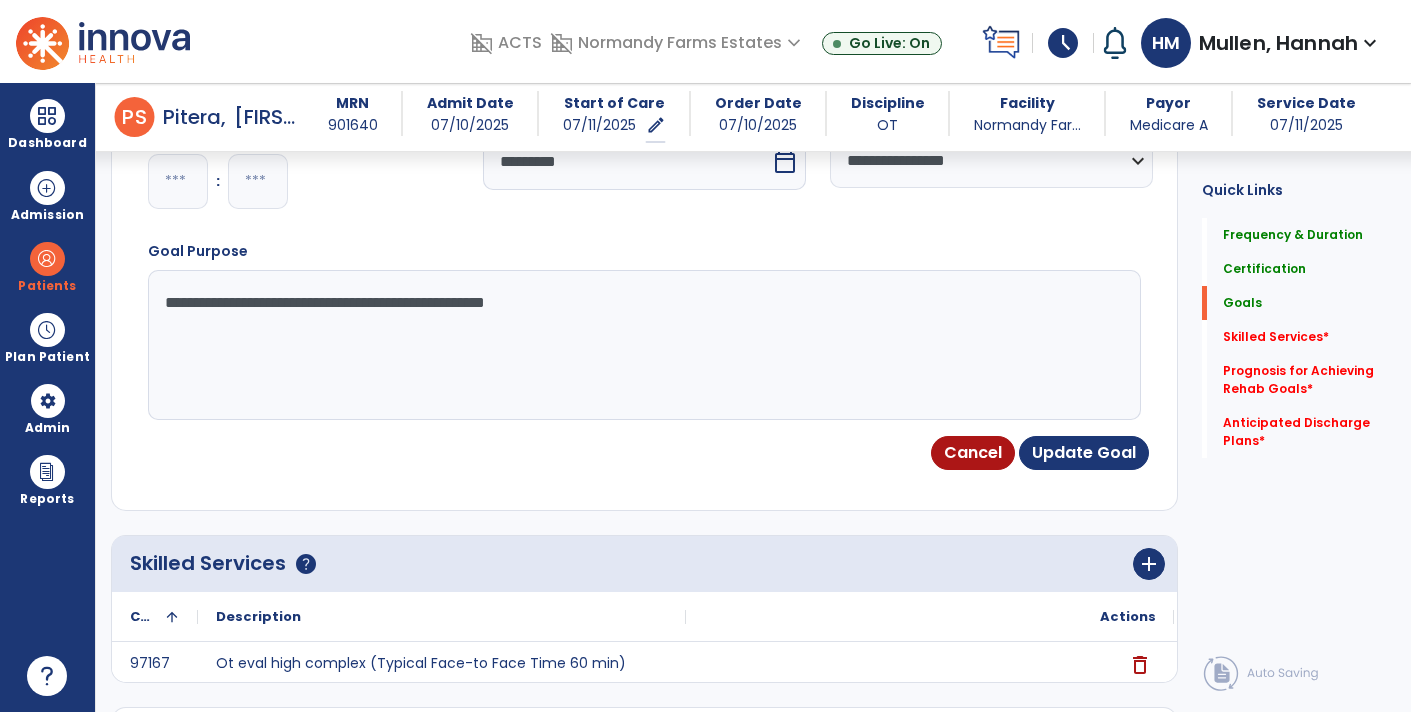 scroll, scrollTop: 72, scrollLeft: 0, axis: vertical 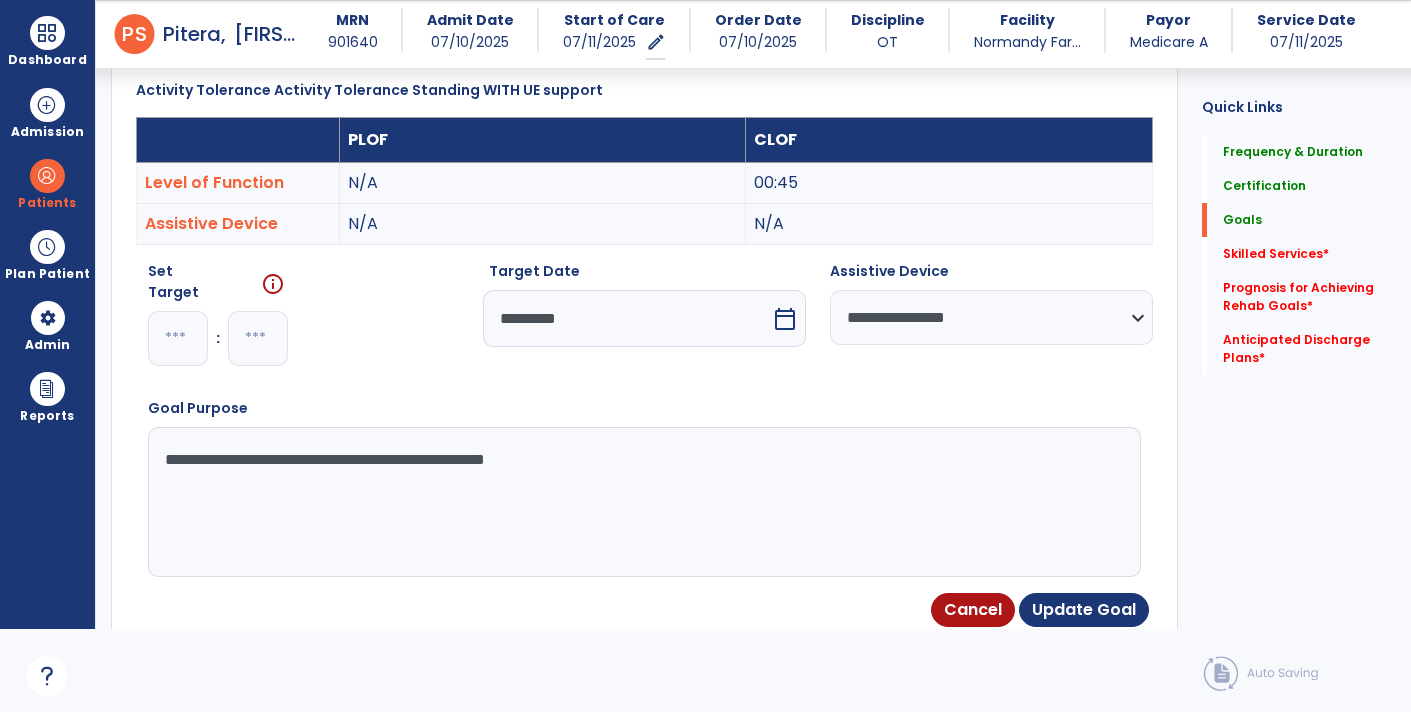 click on "**********" at bounding box center (991, 321) 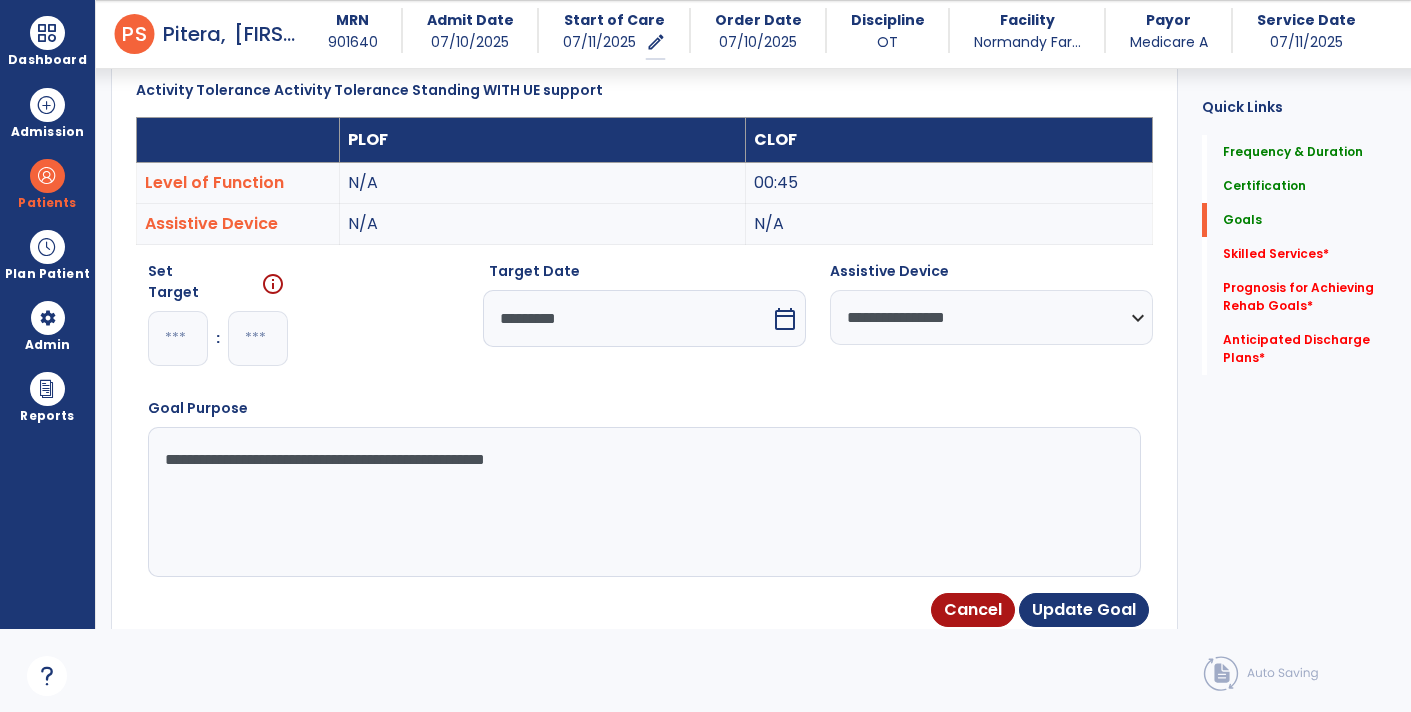 click on "*" at bounding box center (178, 338) 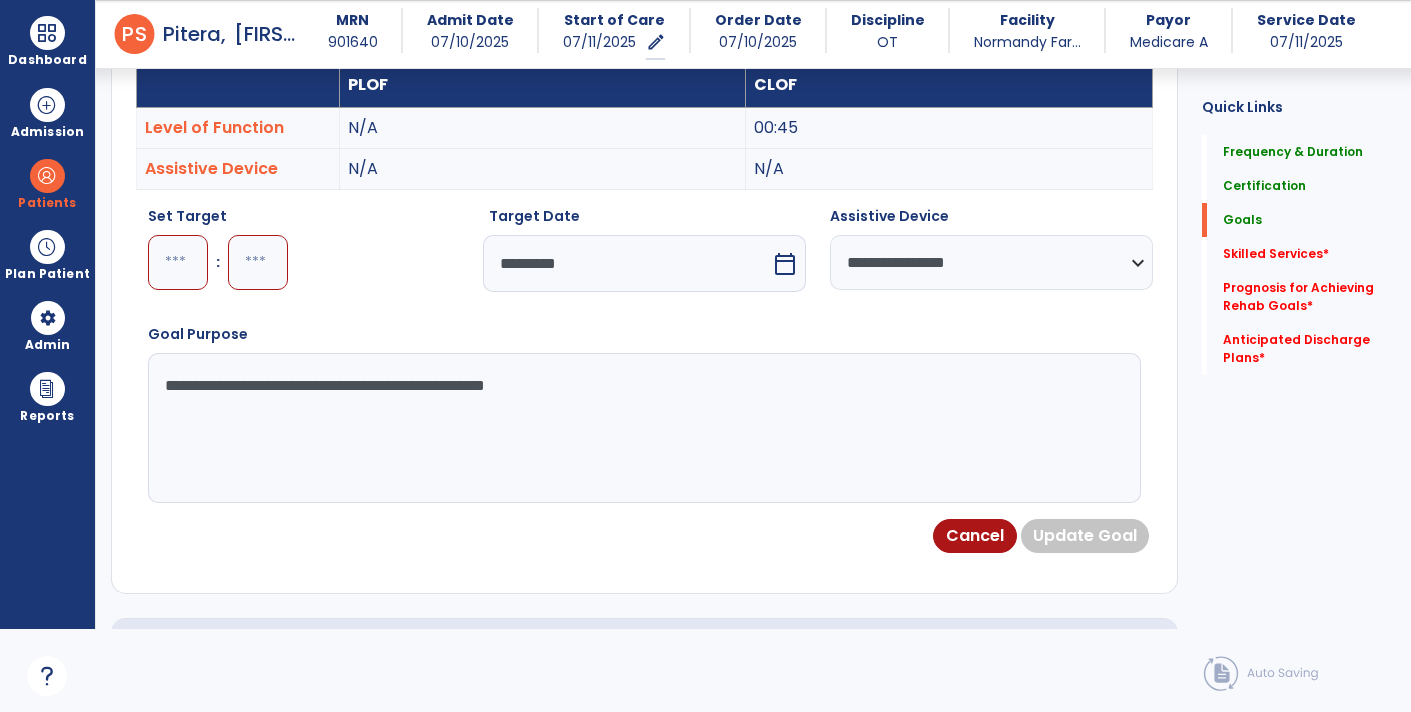 scroll, scrollTop: 592, scrollLeft: 0, axis: vertical 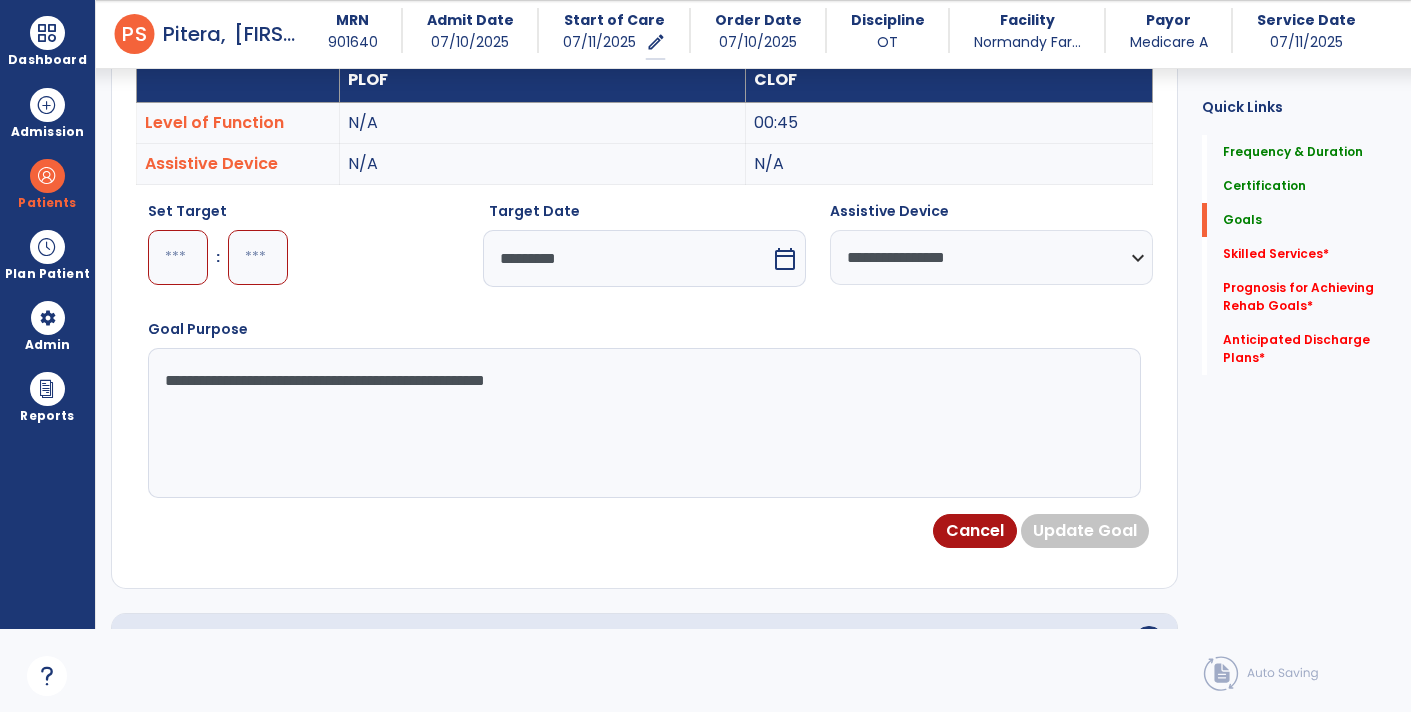 type on "**" 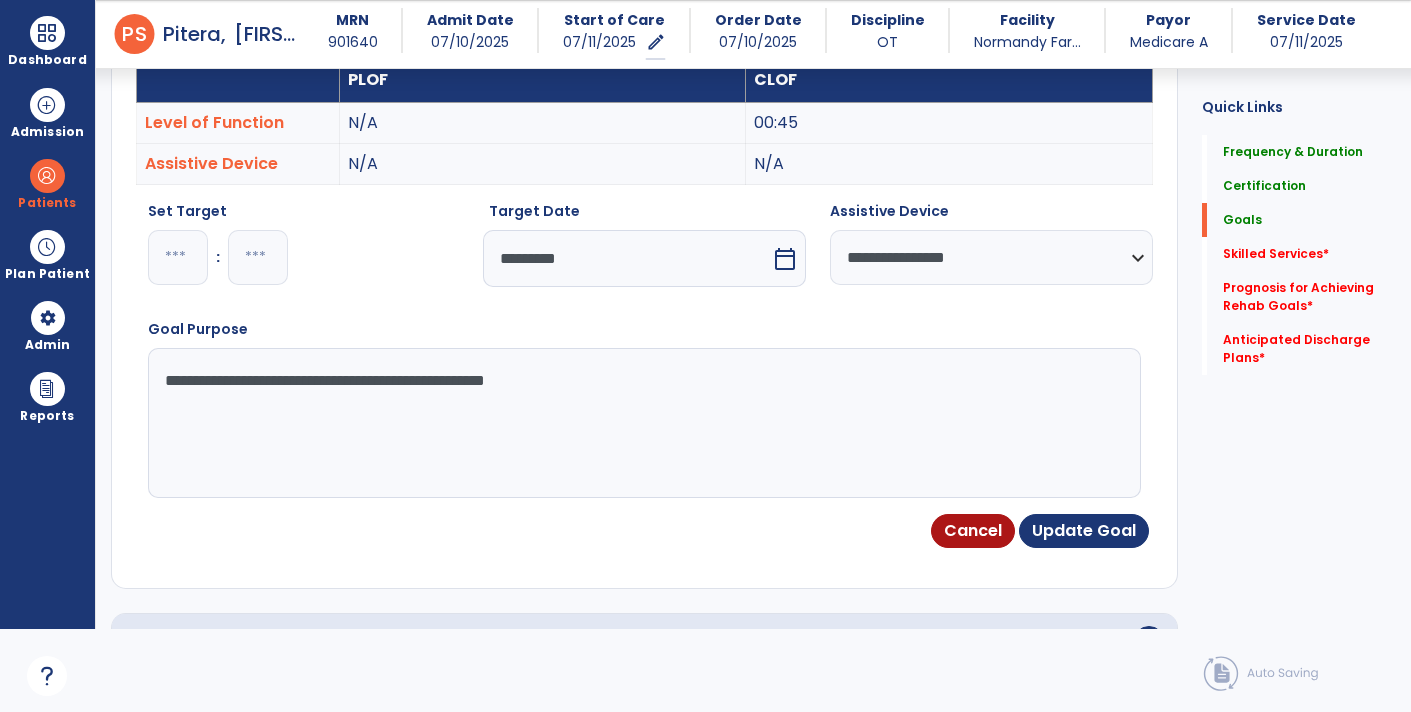 type on "**" 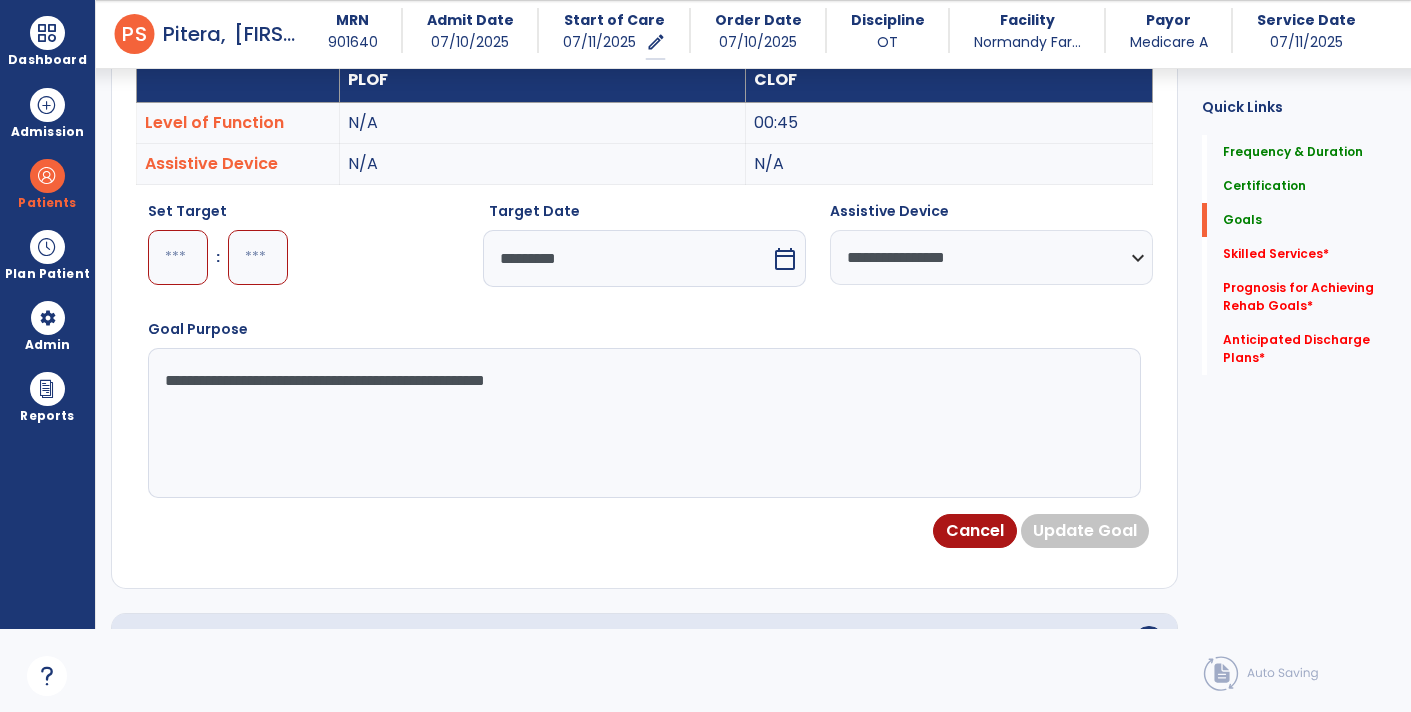 click on "**" at bounding box center [258, 257] 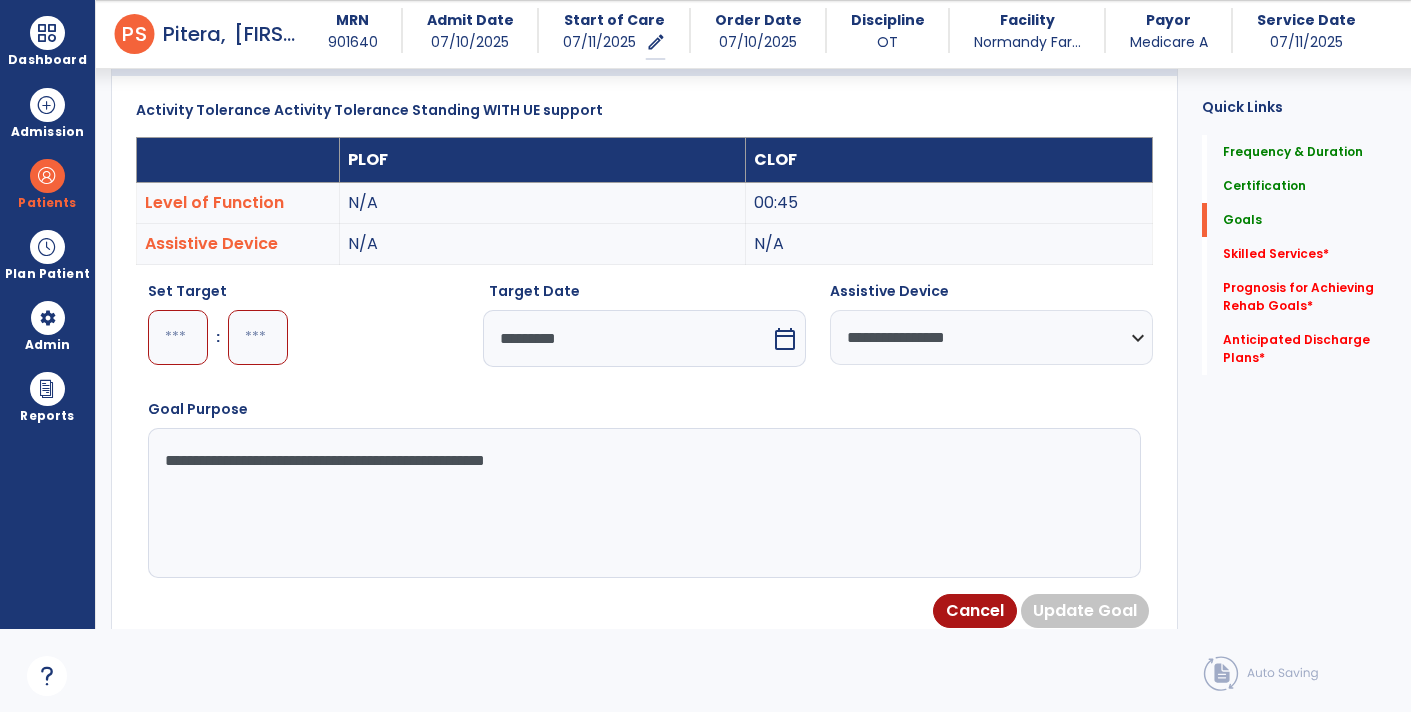 scroll, scrollTop: 510, scrollLeft: 0, axis: vertical 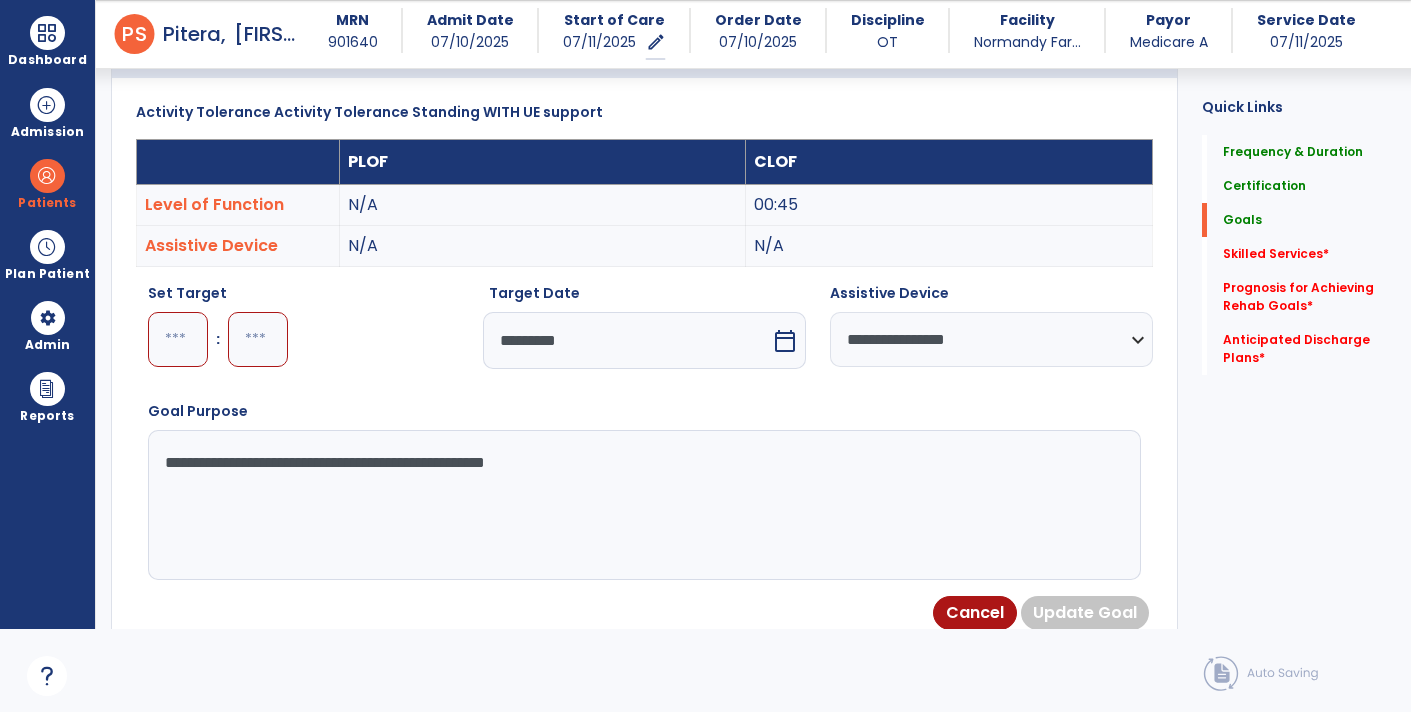 click on "**" at bounding box center [178, 339] 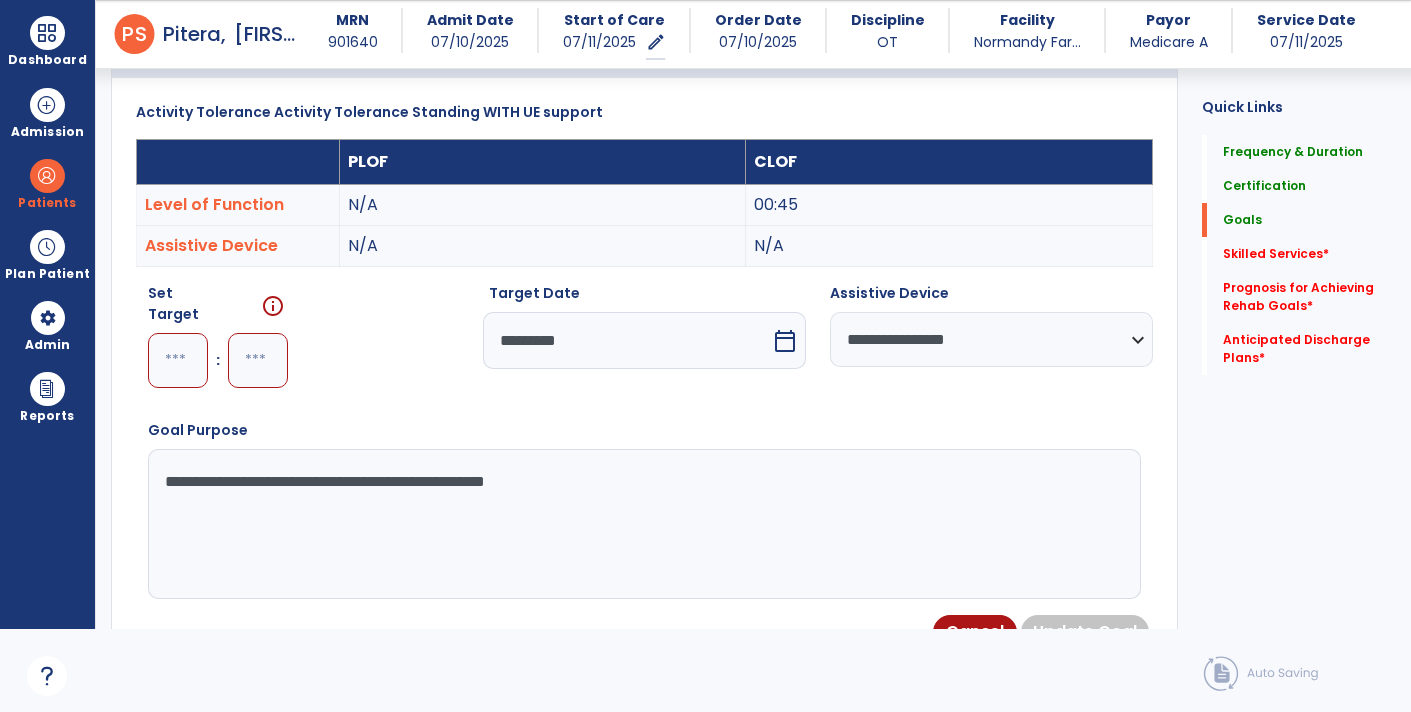 type on "*" 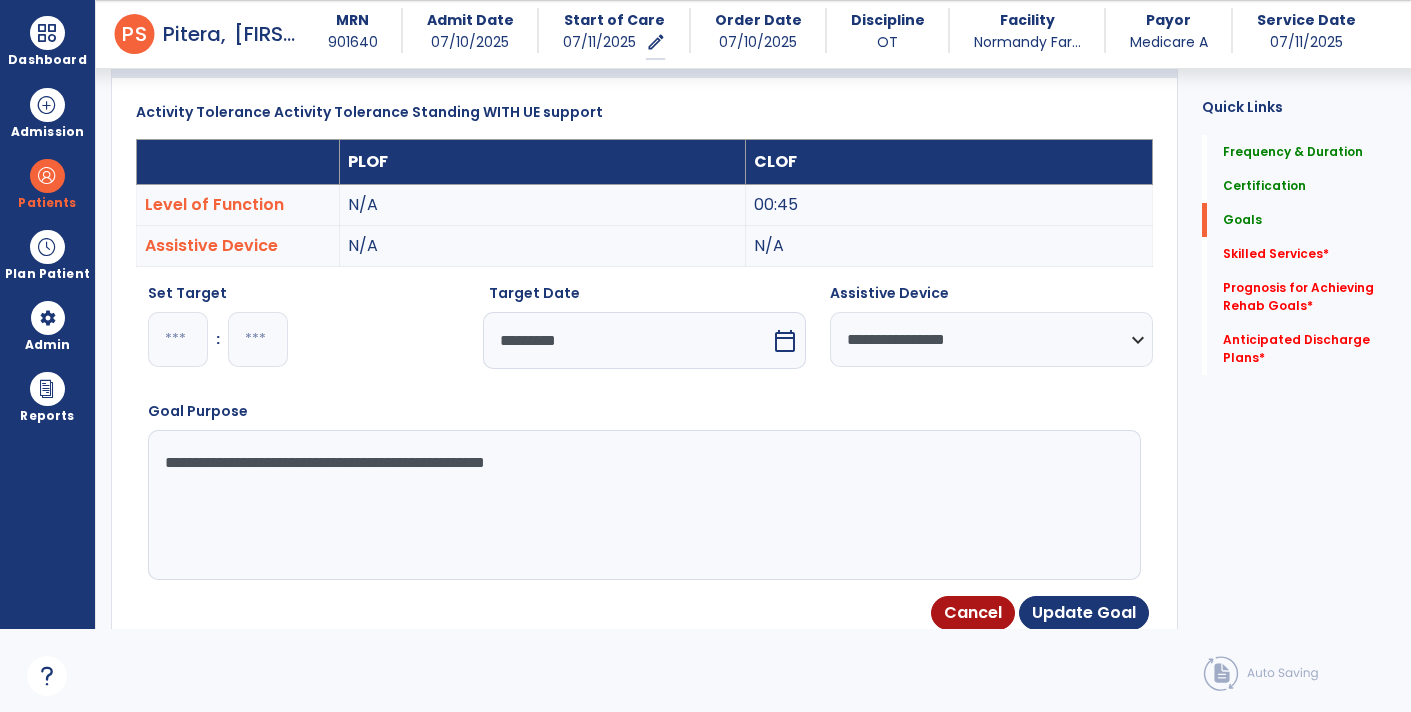 type on "*" 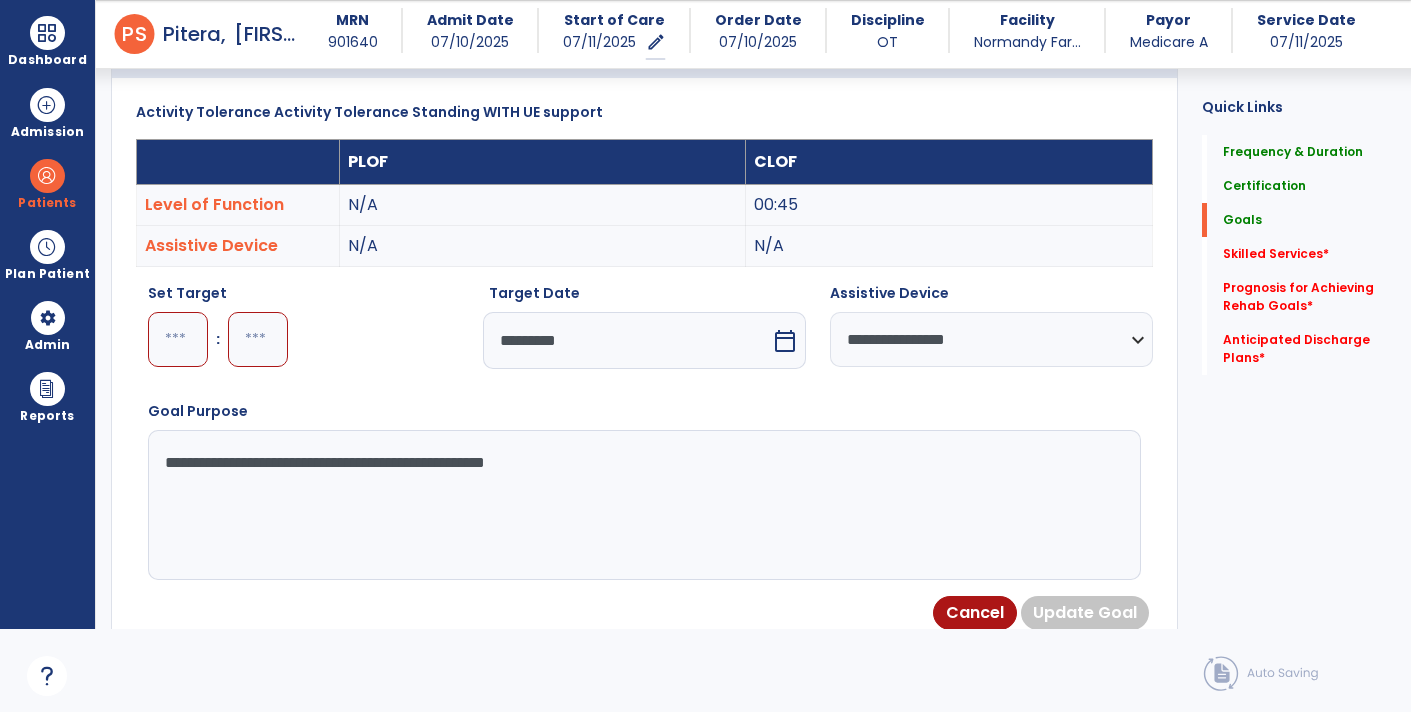 type on "*" 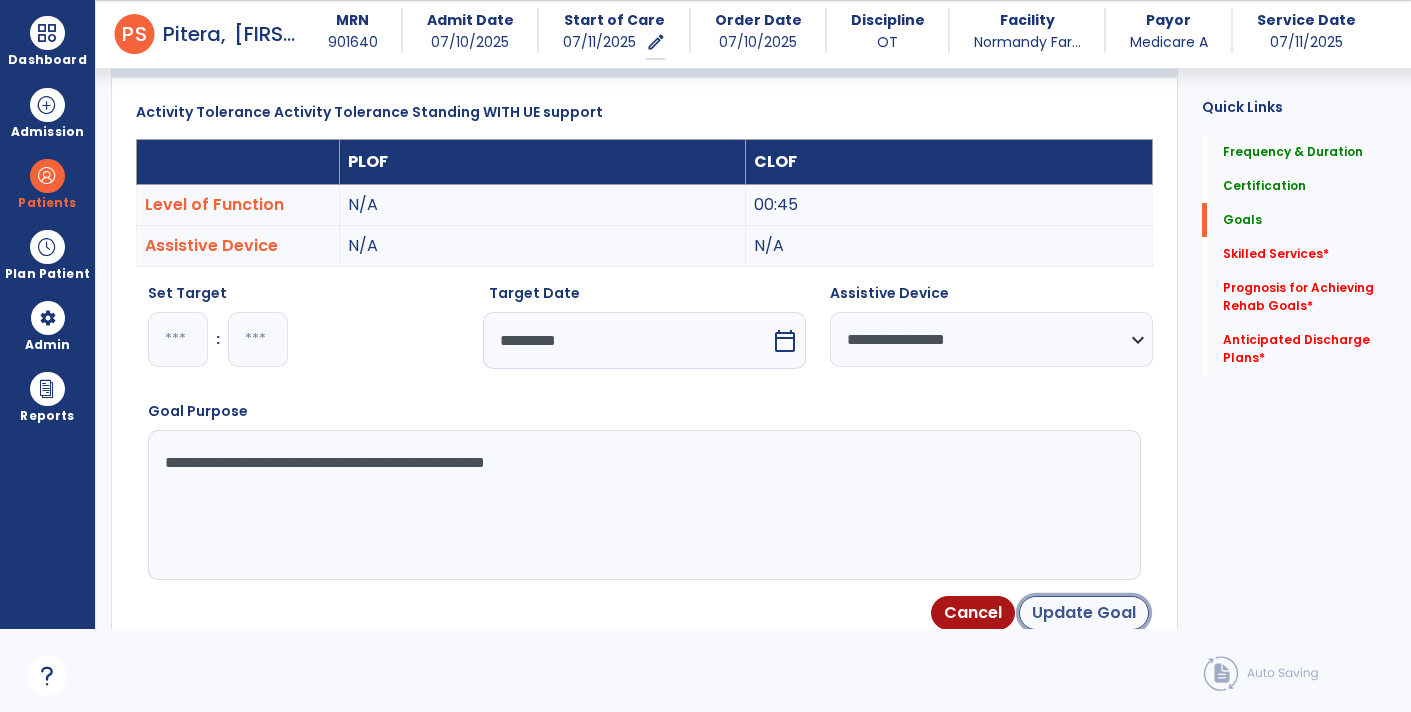 click on "Update Goal" at bounding box center (1084, 613) 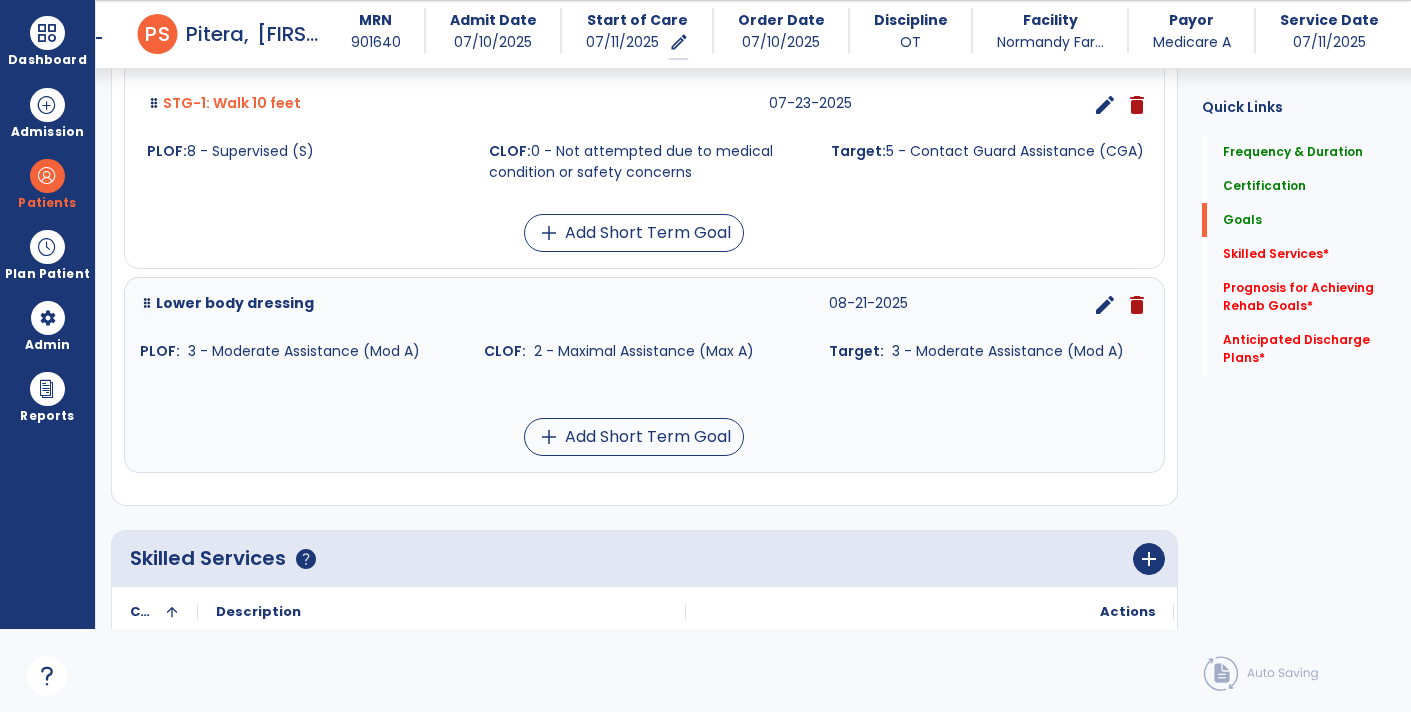 scroll, scrollTop: 1607, scrollLeft: 0, axis: vertical 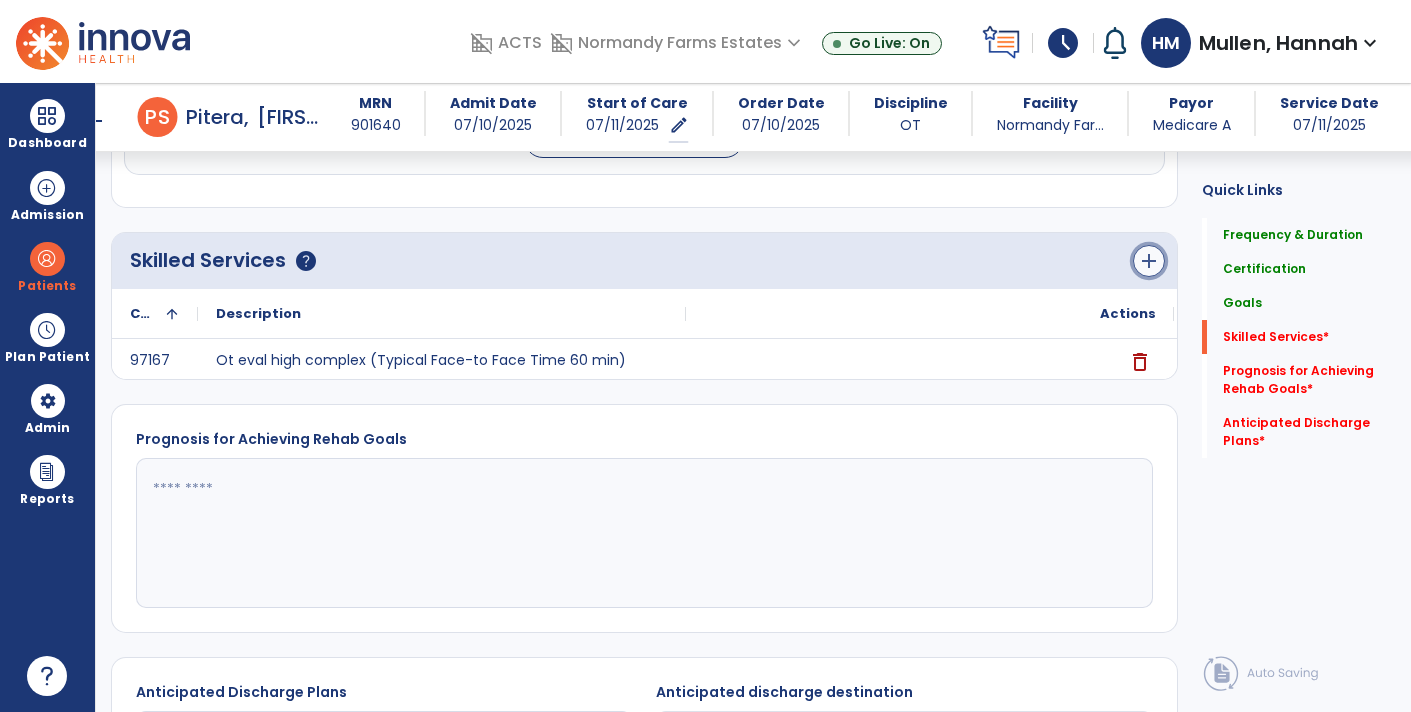 click on "add" 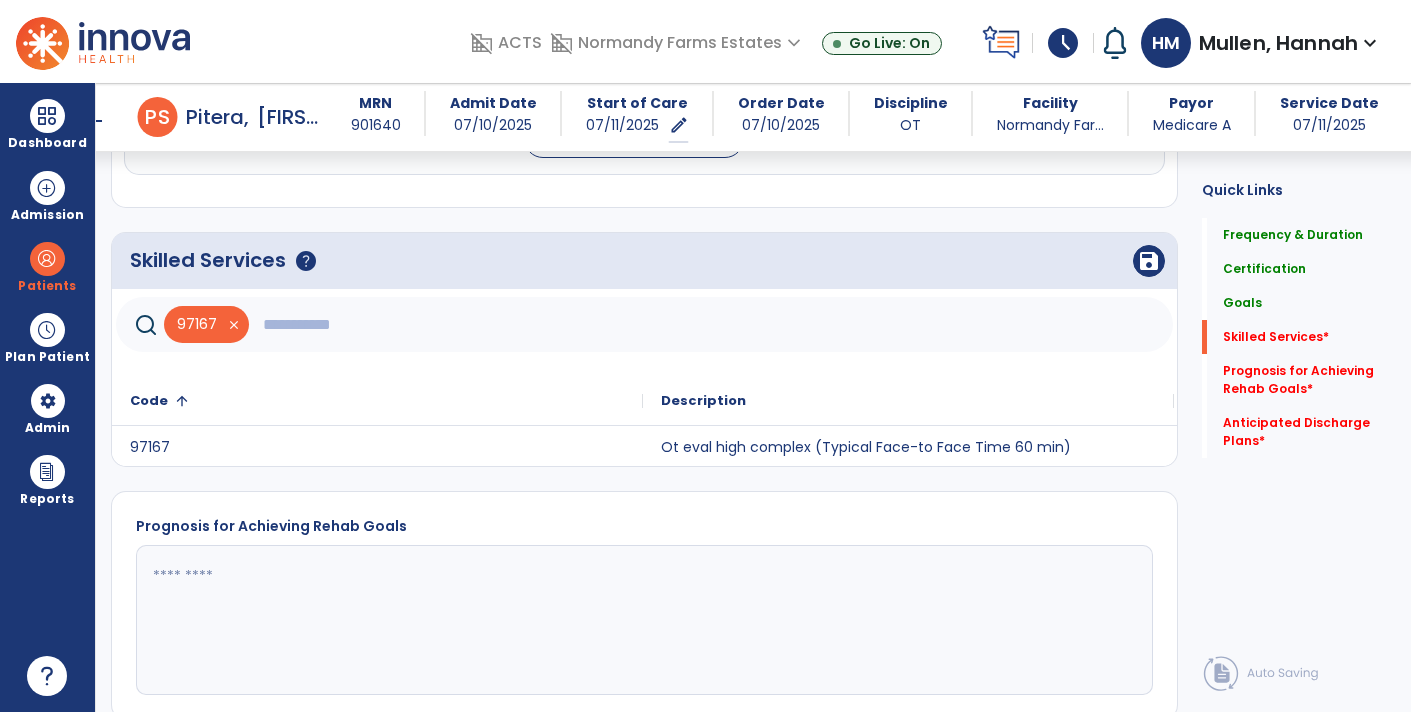 click 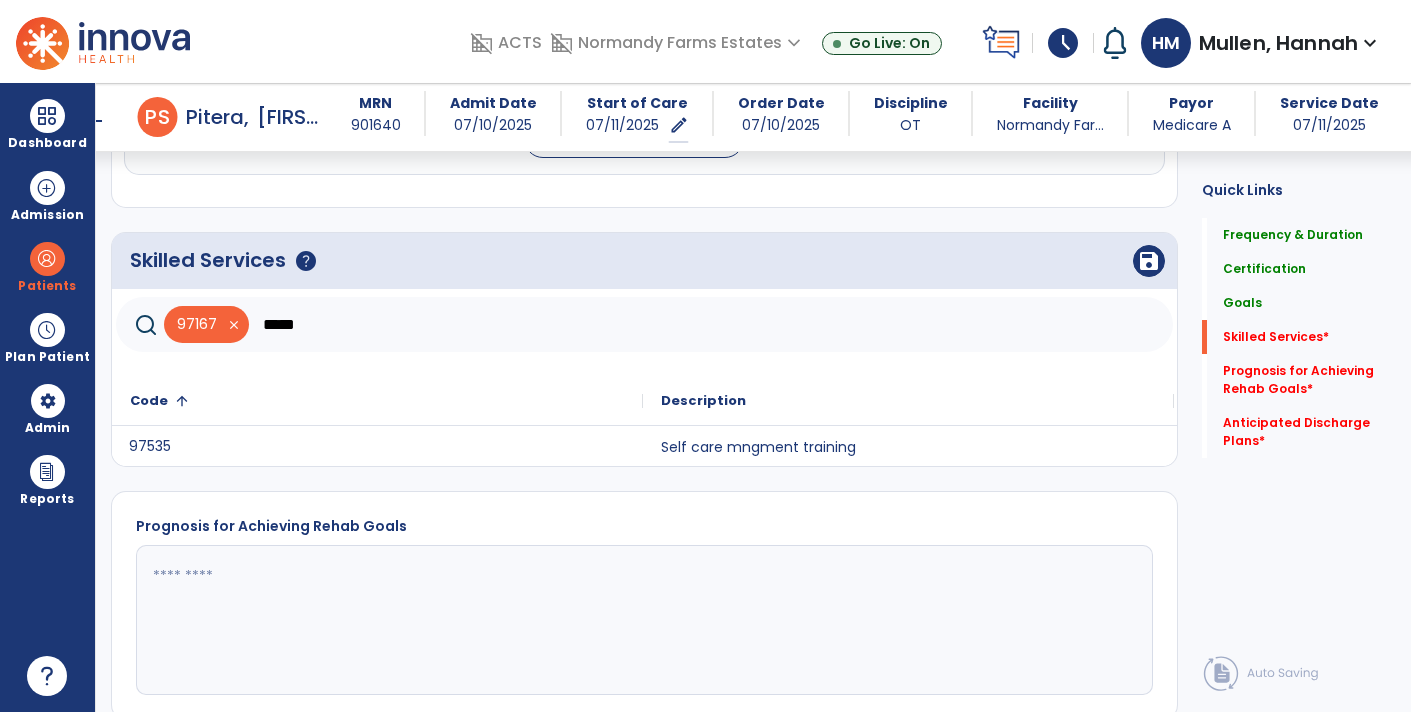 click on "97535" 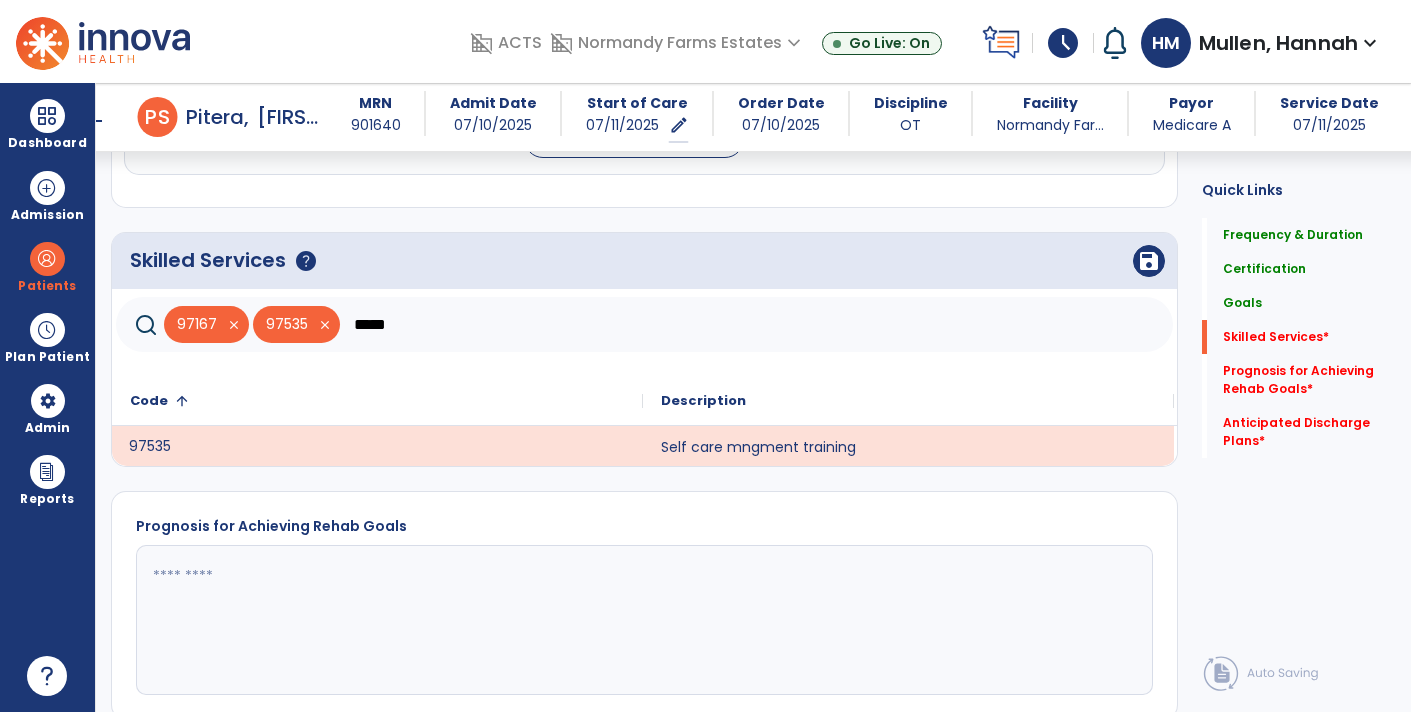 click on "*****" 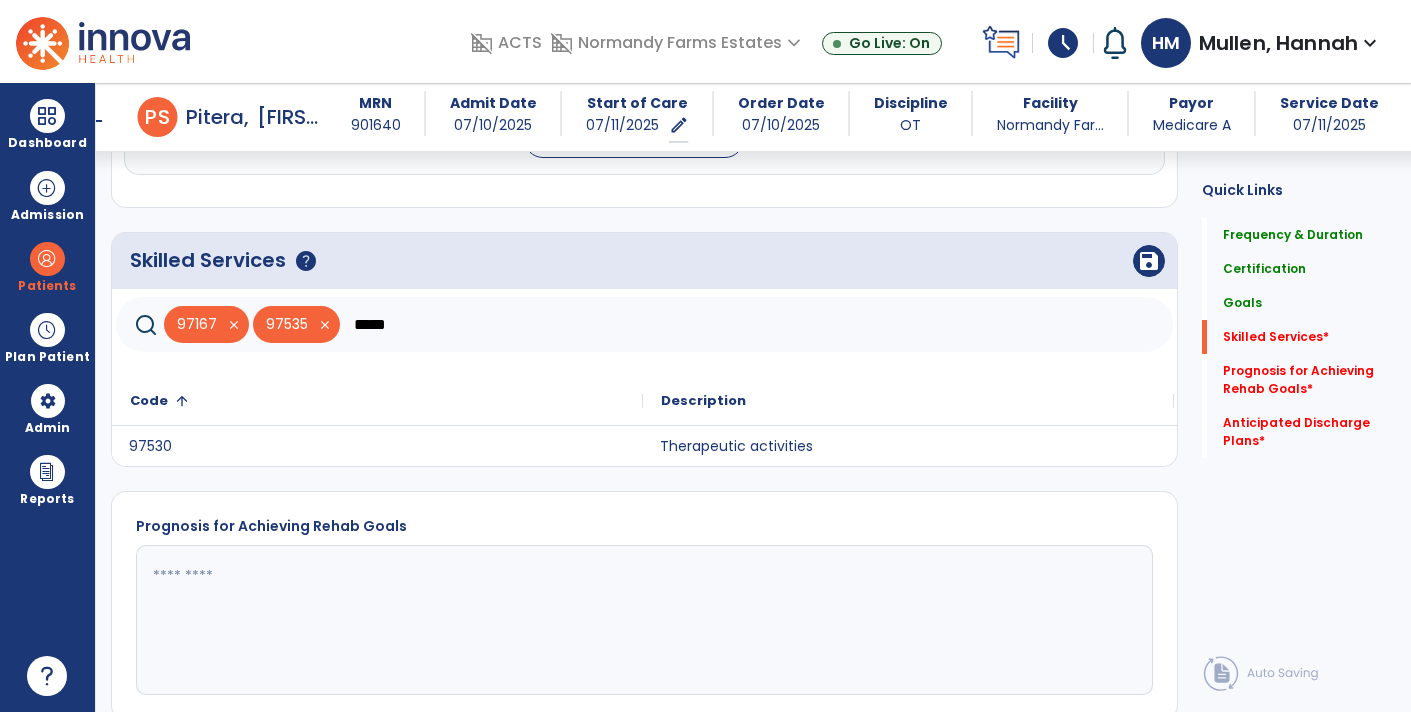 click on "Therapeutic activities" 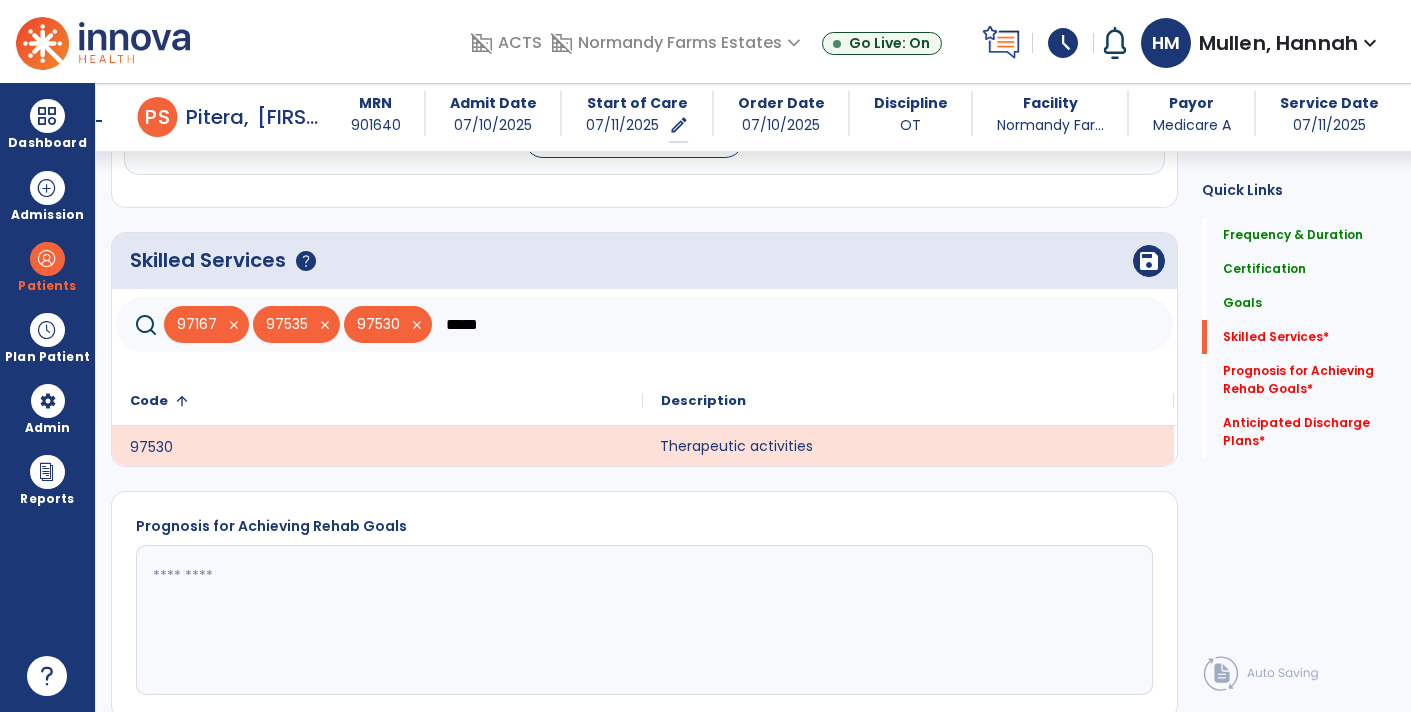 click on "*****" 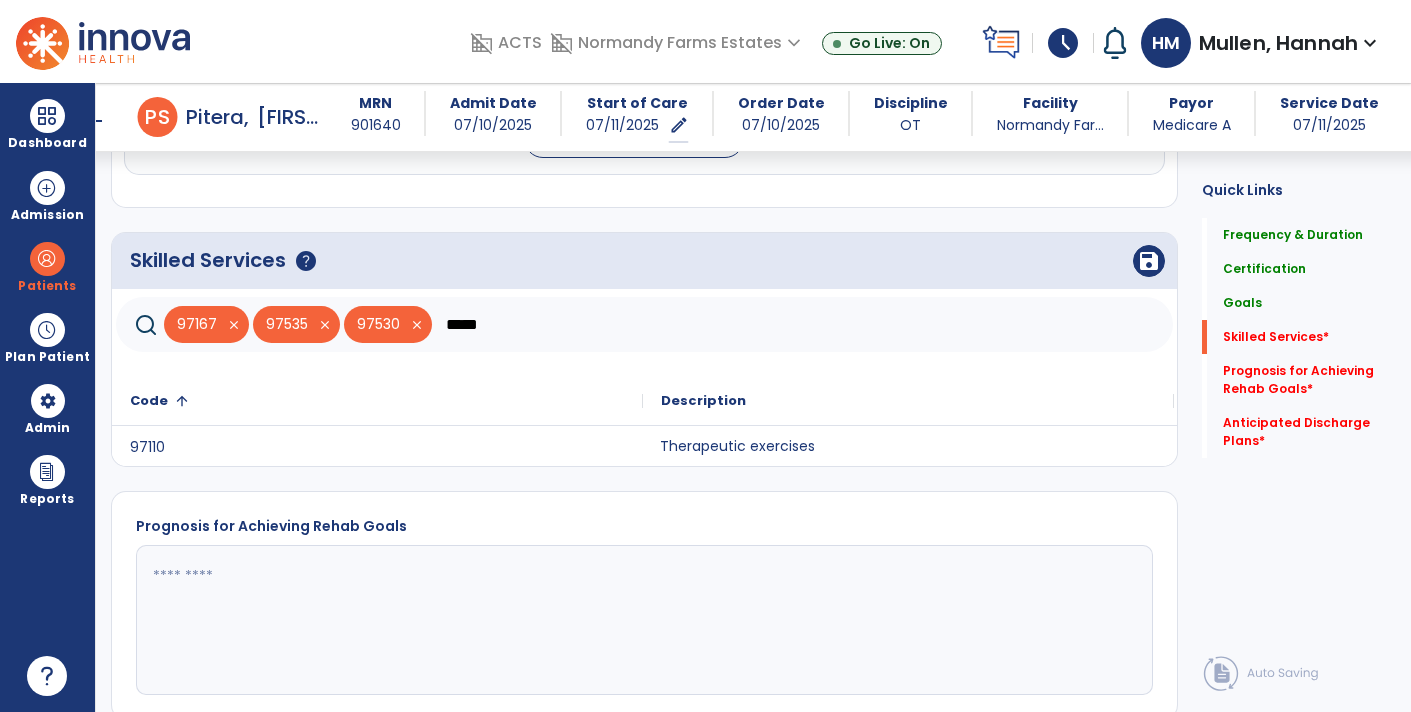 click on "Therapeutic exercises" 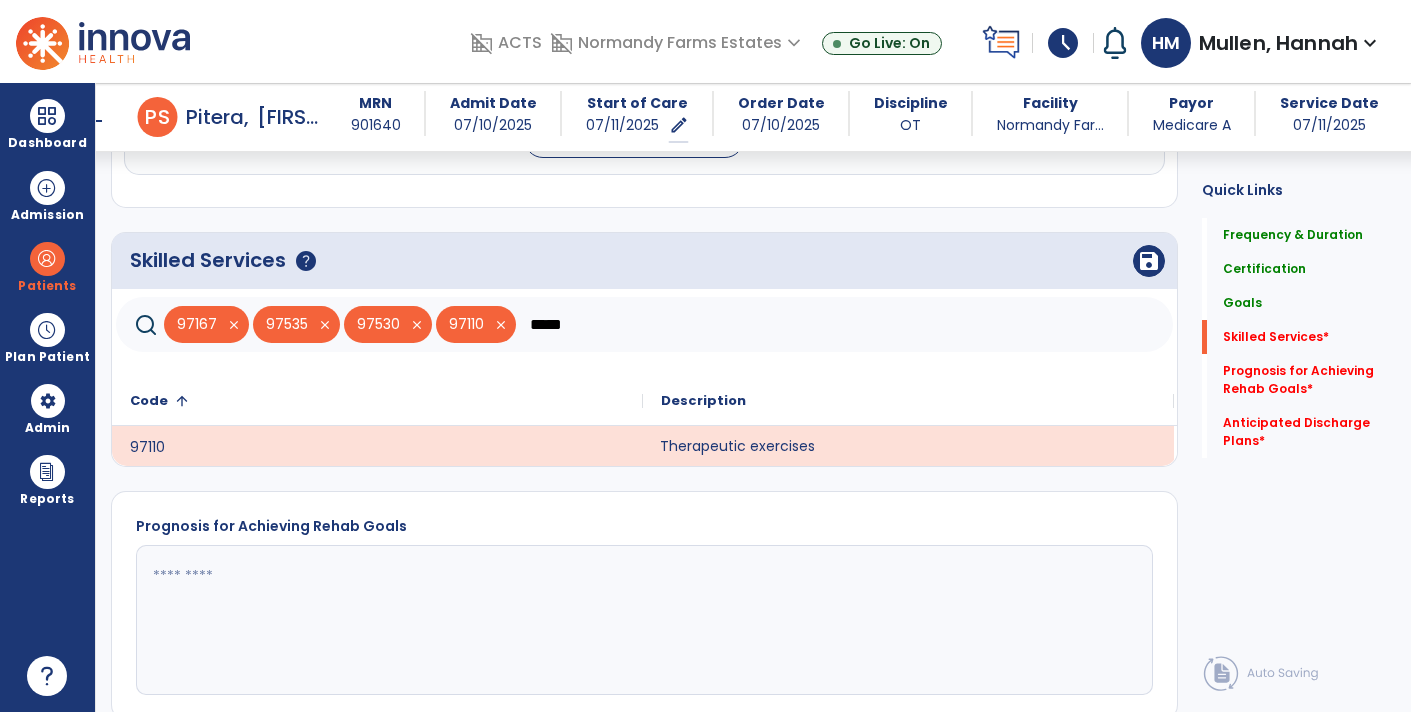 click on "*****" 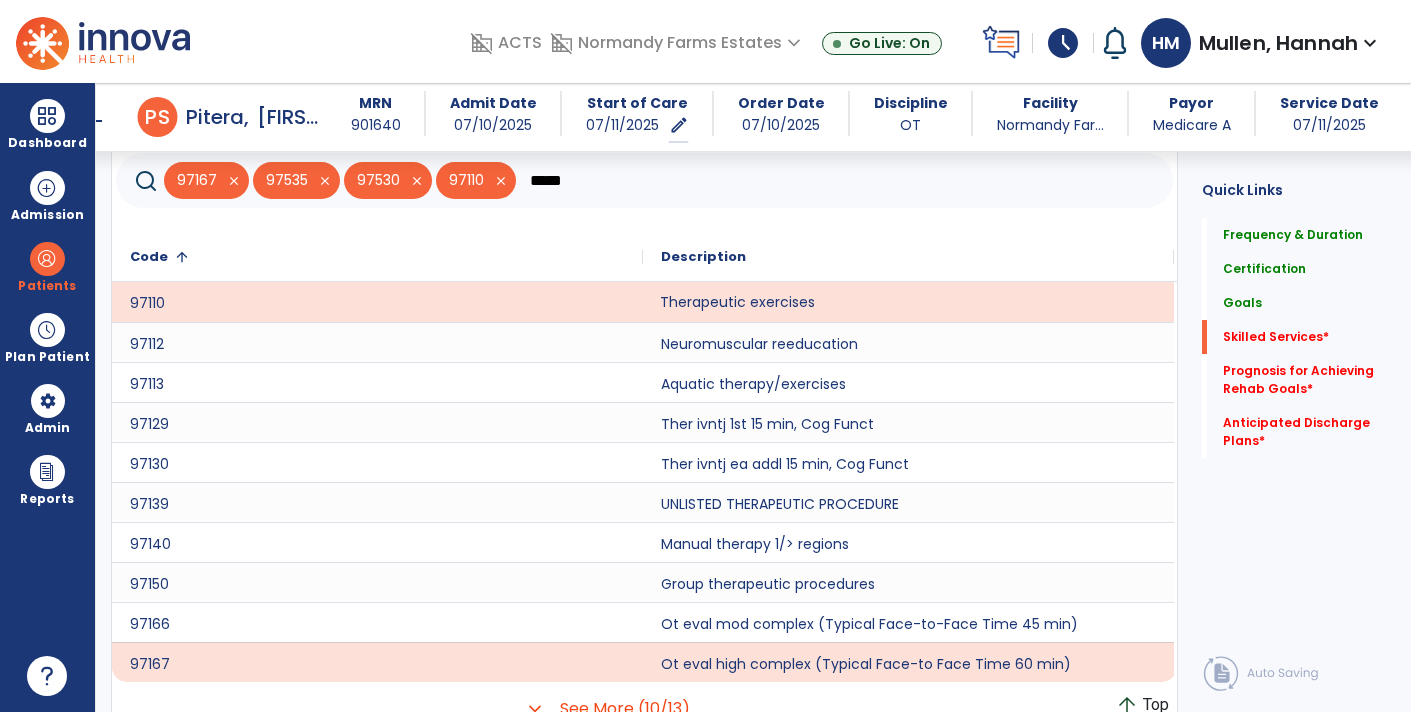 scroll, scrollTop: 1652, scrollLeft: 0, axis: vertical 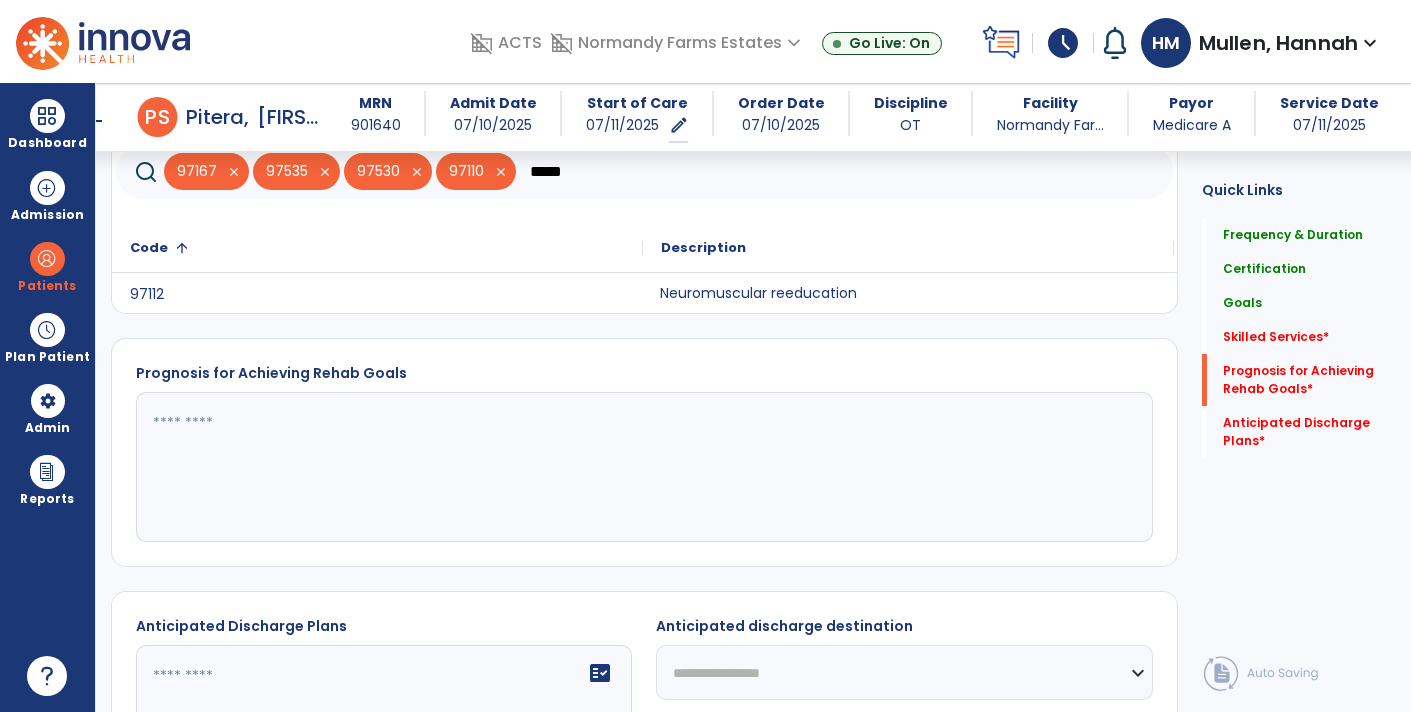 type on "*****" 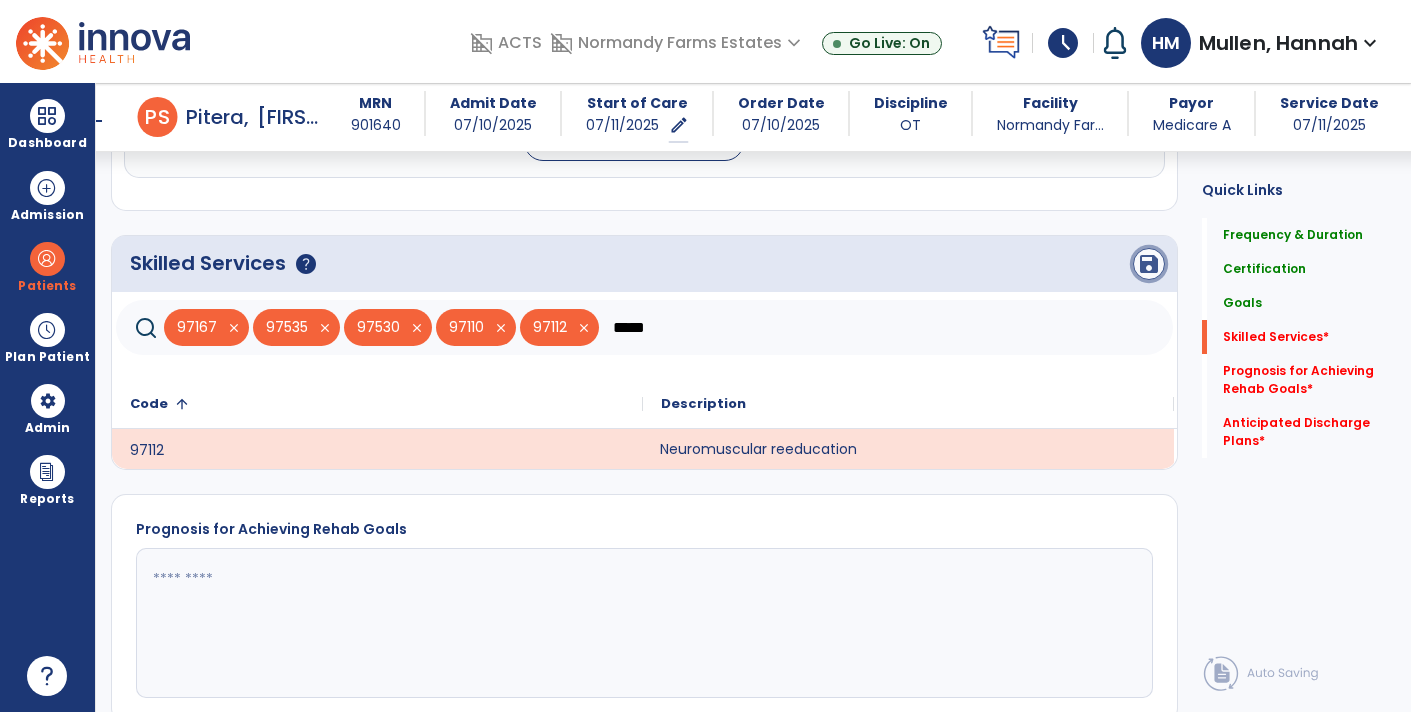 click on "save" 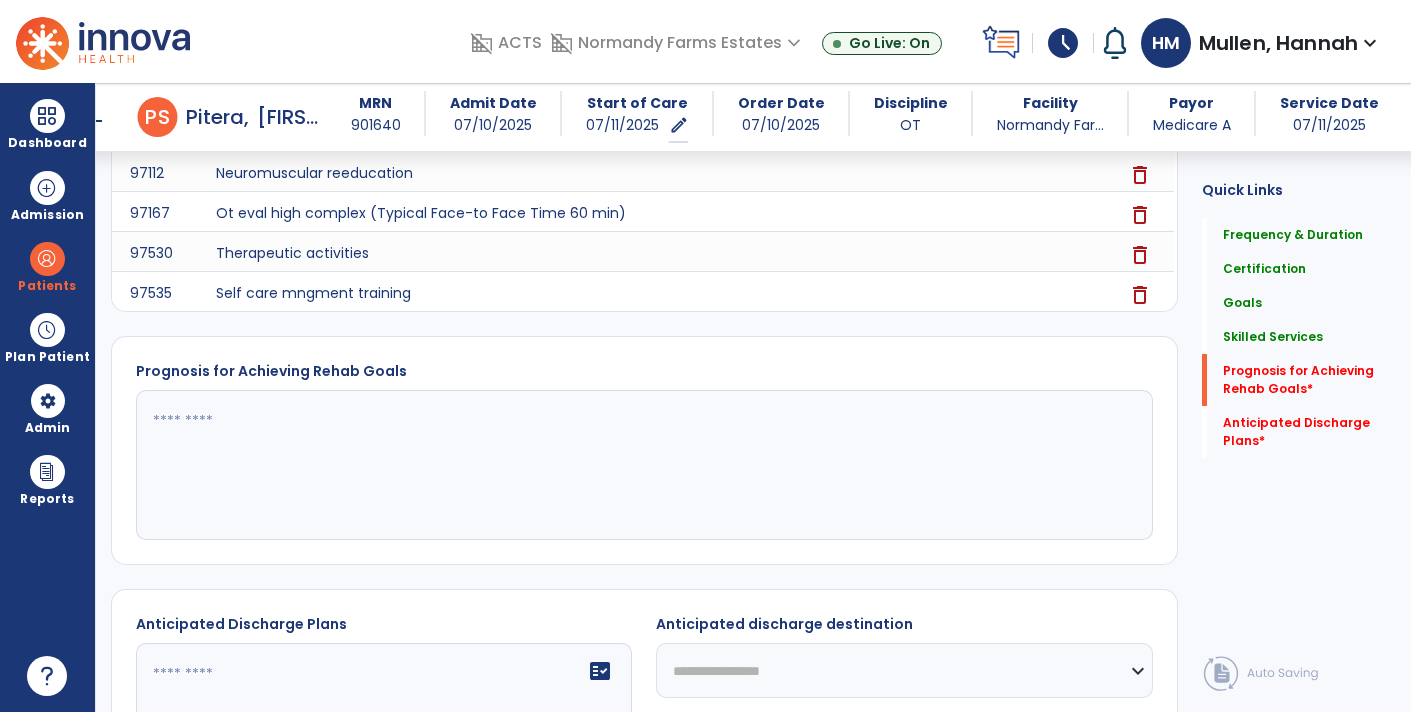 scroll, scrollTop: 1727, scrollLeft: 0, axis: vertical 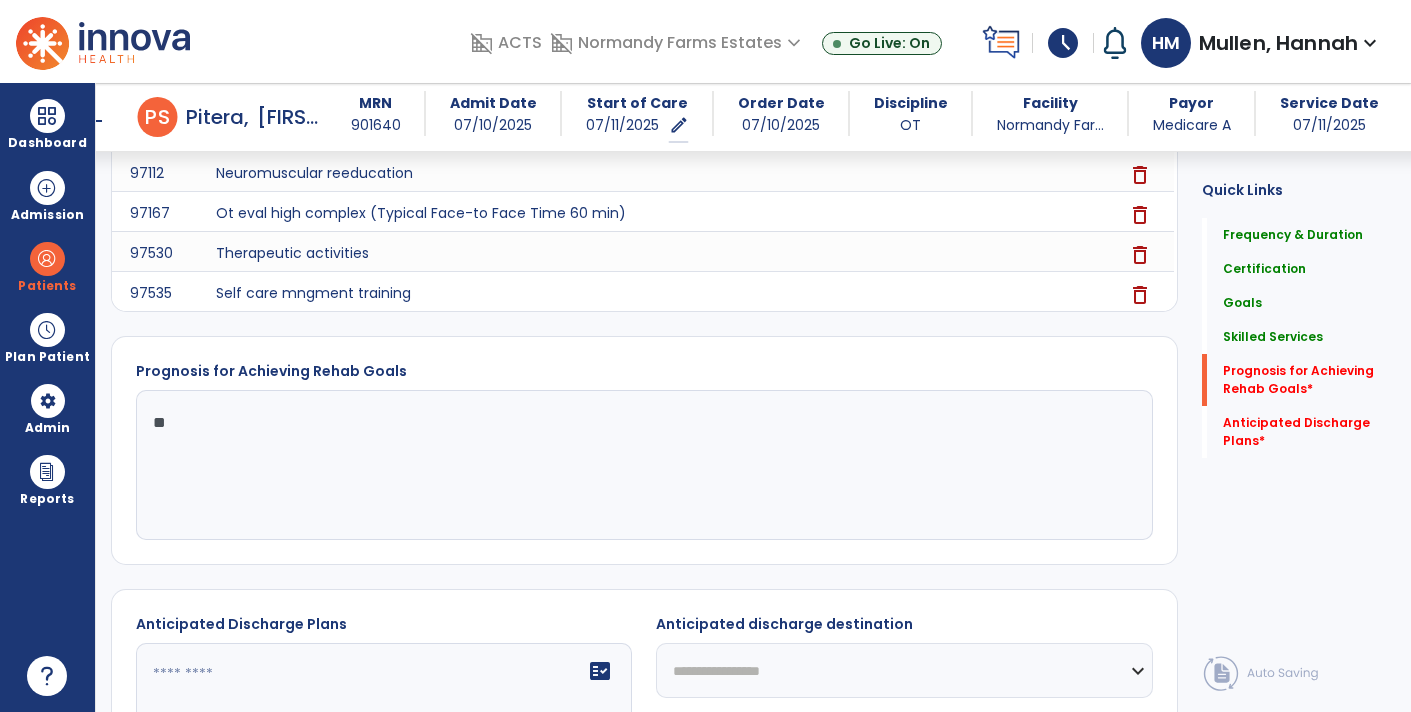 type on "*" 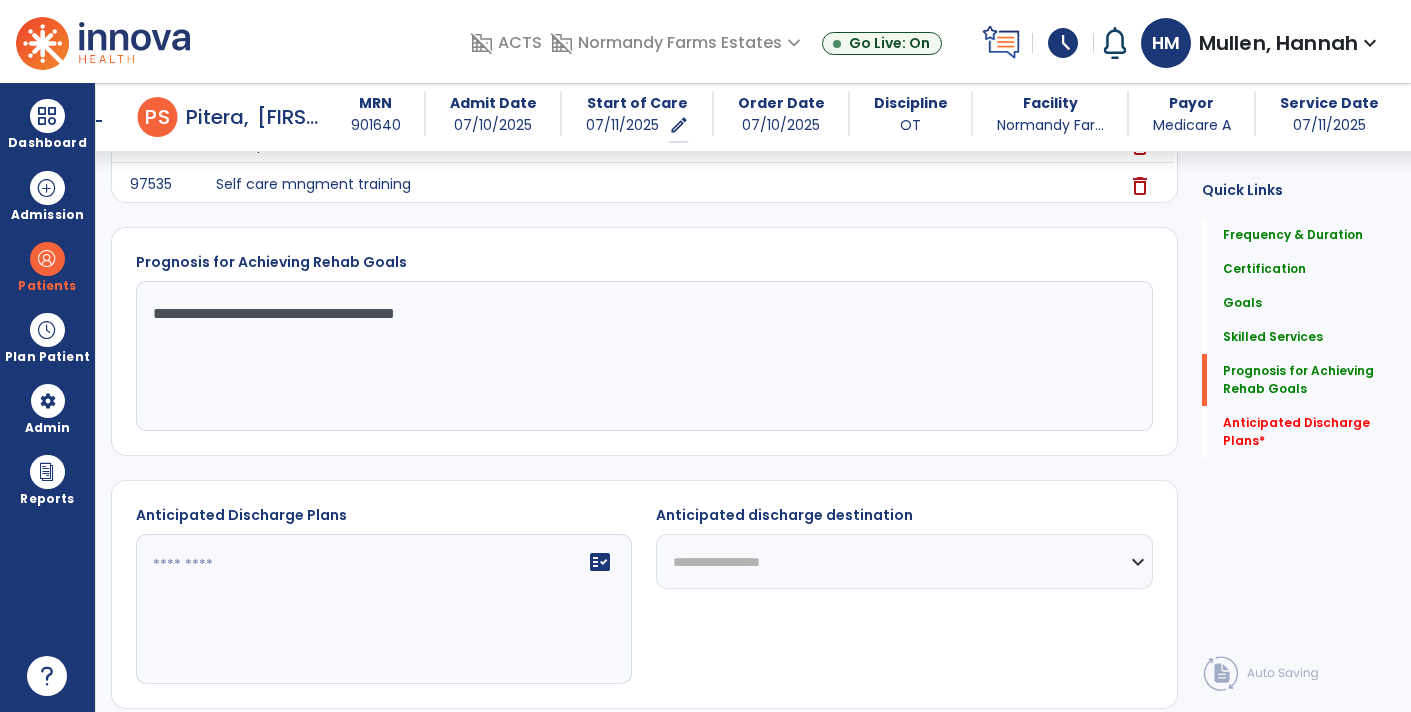 scroll, scrollTop: 1846, scrollLeft: 0, axis: vertical 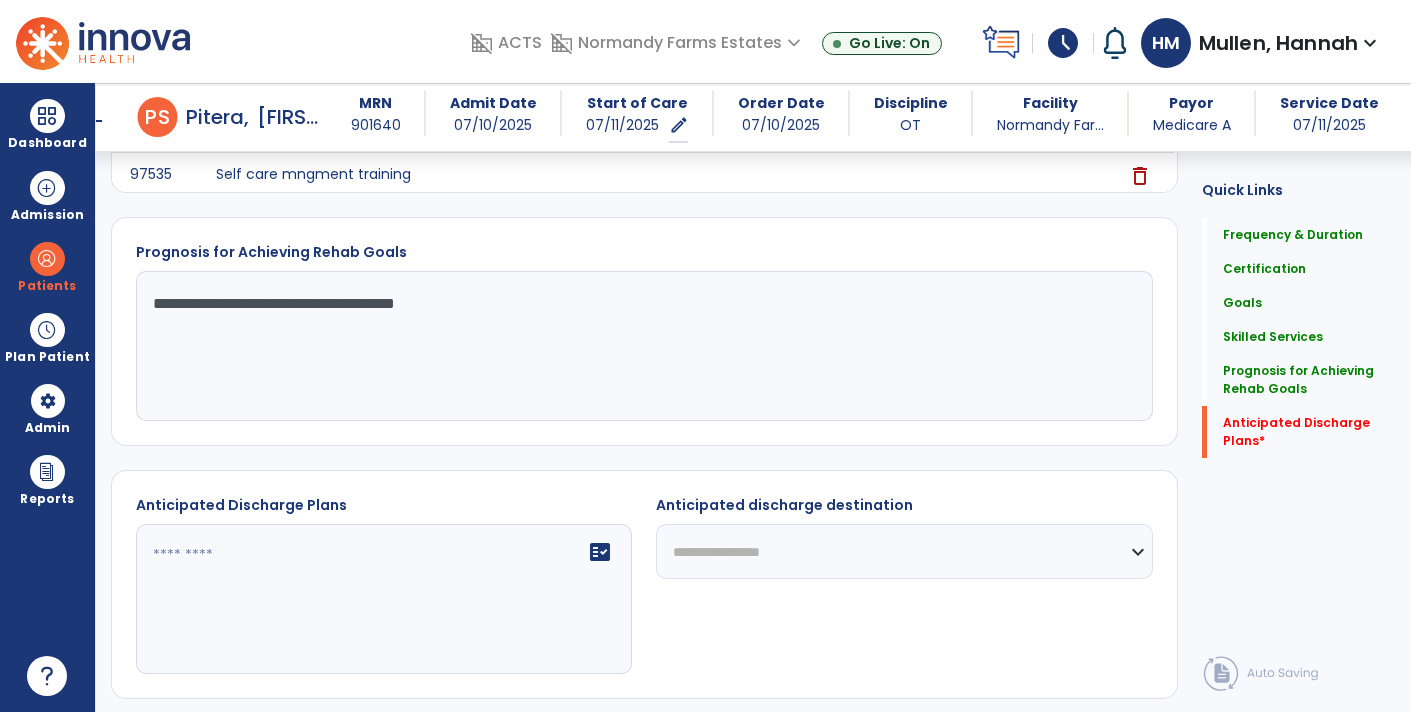 click on "fact_check" 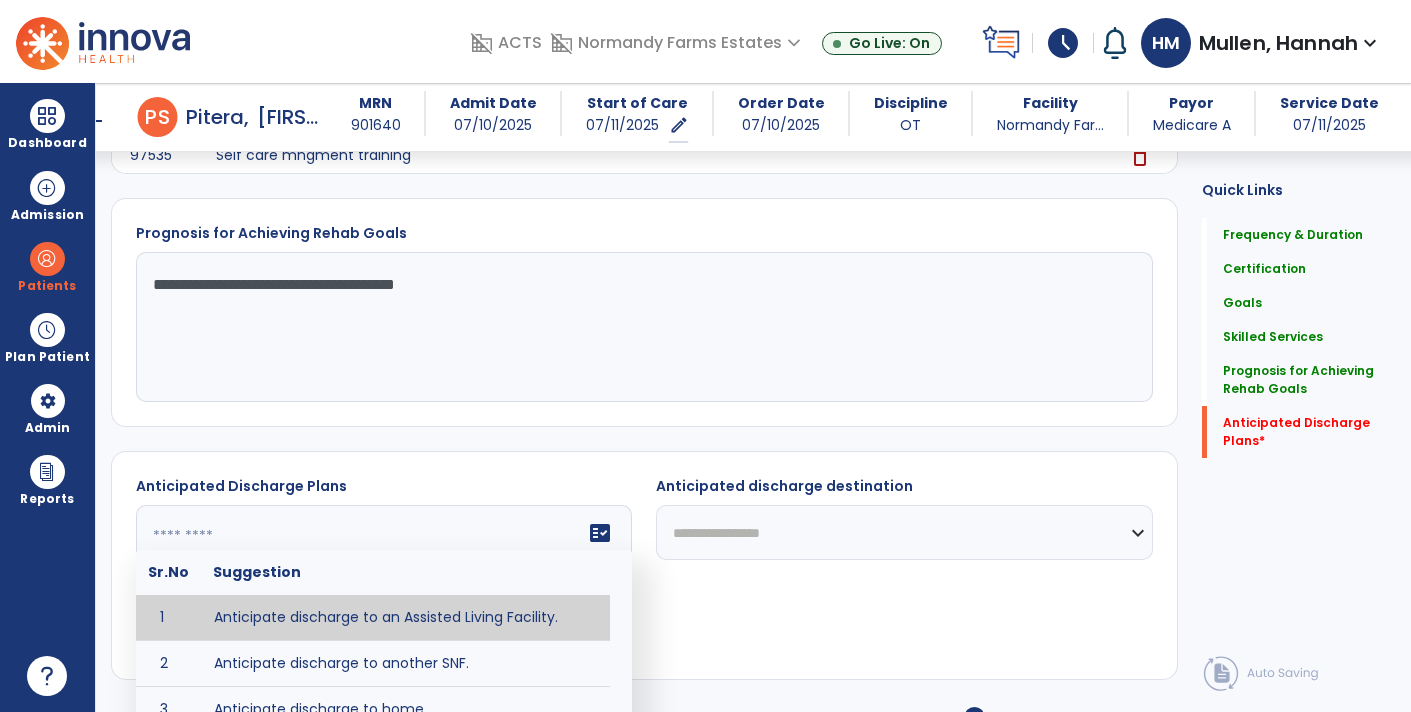 scroll, scrollTop: 1938, scrollLeft: 0, axis: vertical 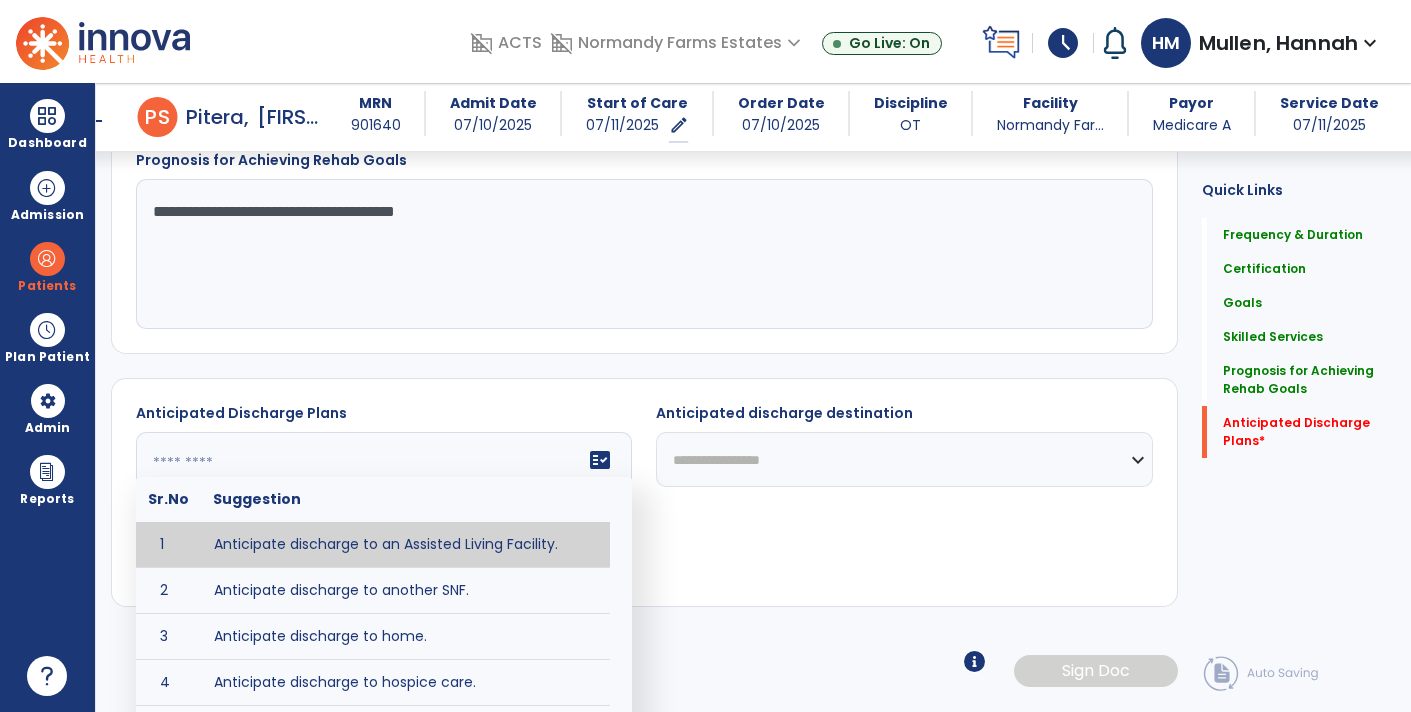 click on "**********" 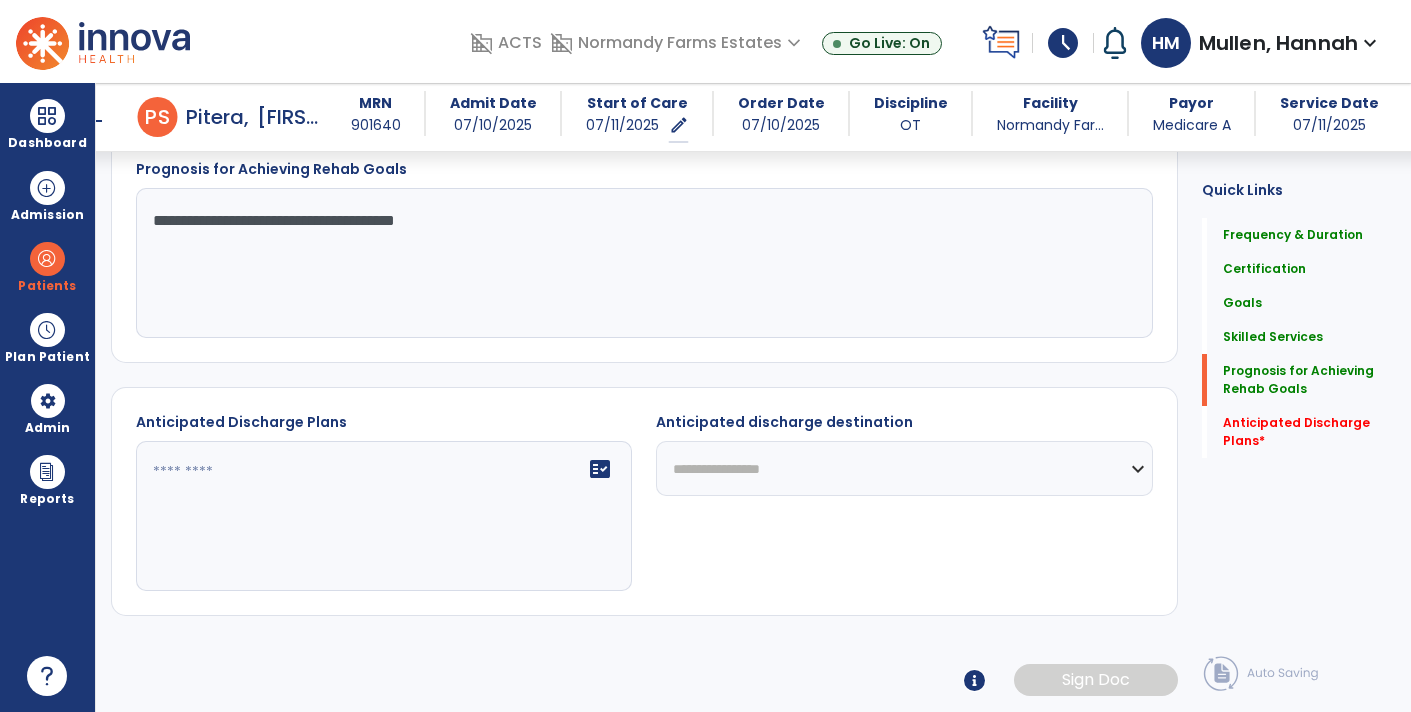 scroll, scrollTop: 1920, scrollLeft: 0, axis: vertical 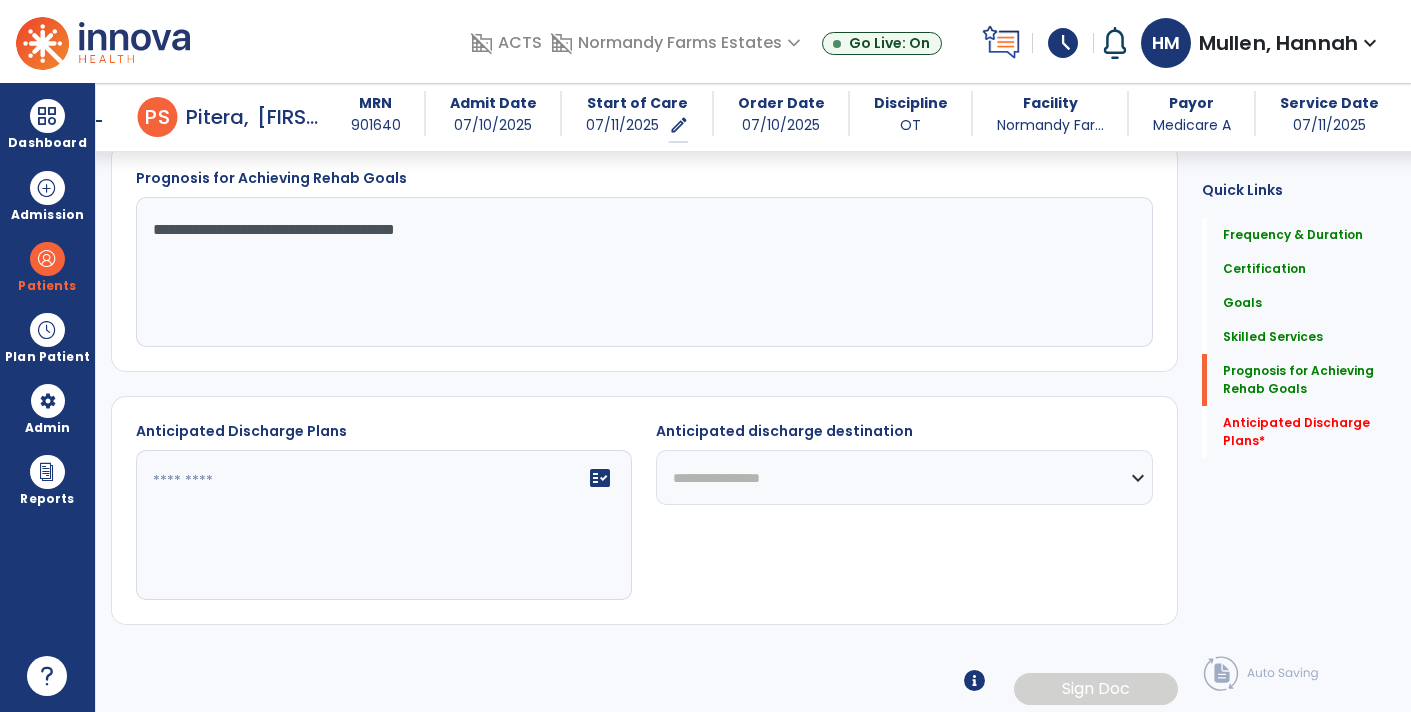 drag, startPoint x: 528, startPoint y: 225, endPoint x: 259, endPoint y: 213, distance: 269.26752 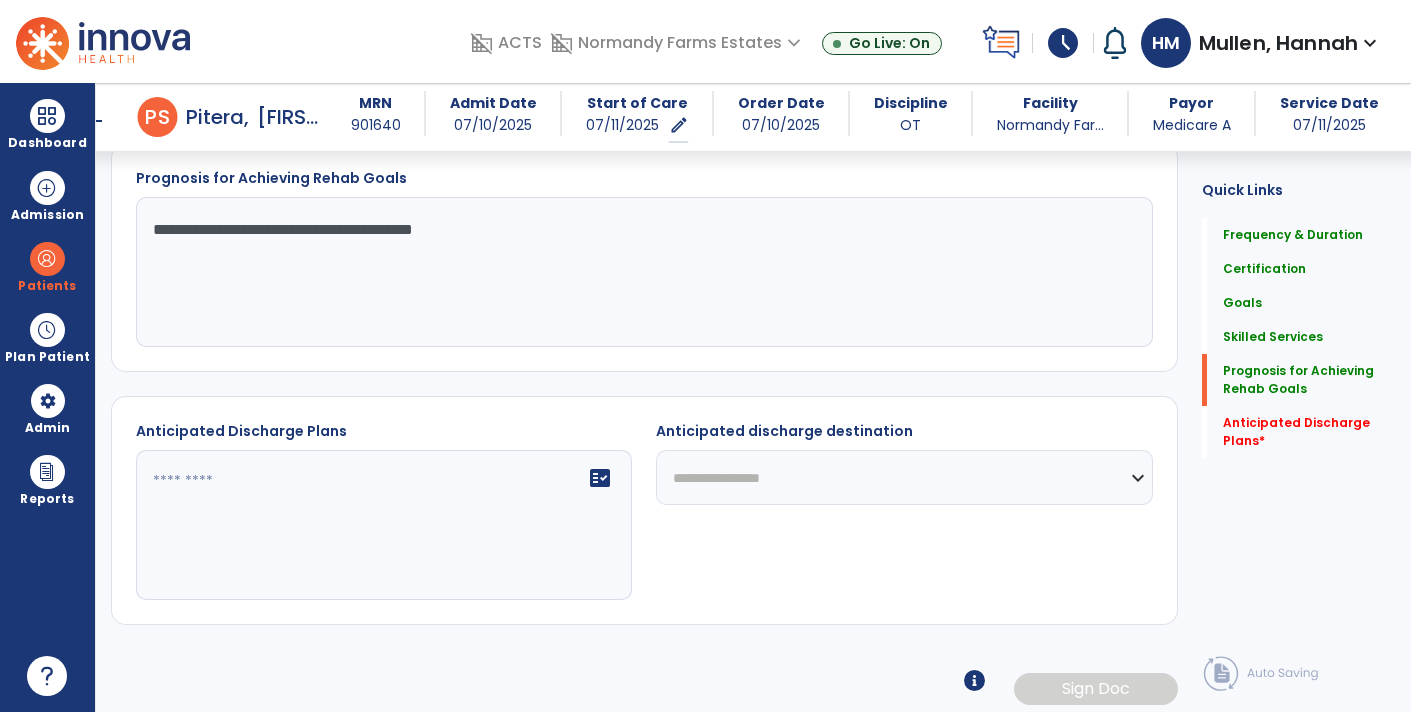 scroll, scrollTop: 1919, scrollLeft: 0, axis: vertical 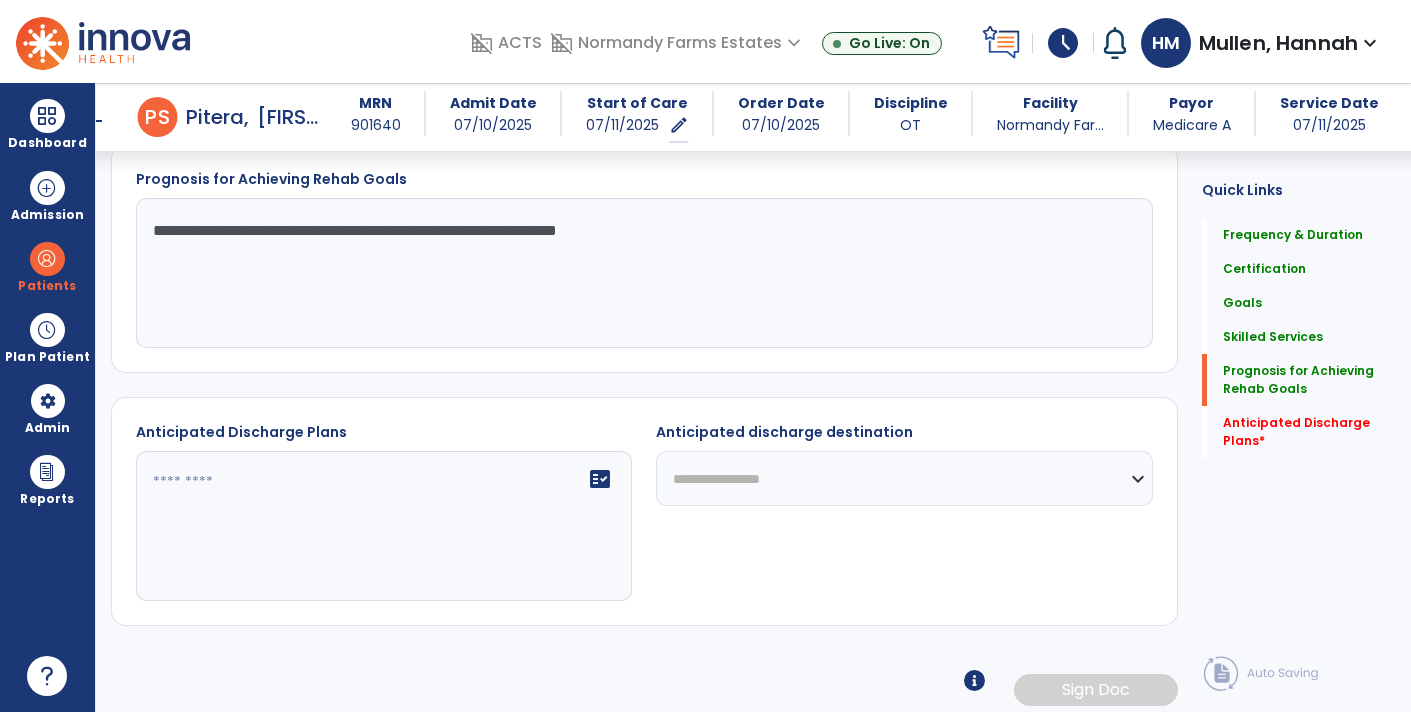 type on "**********" 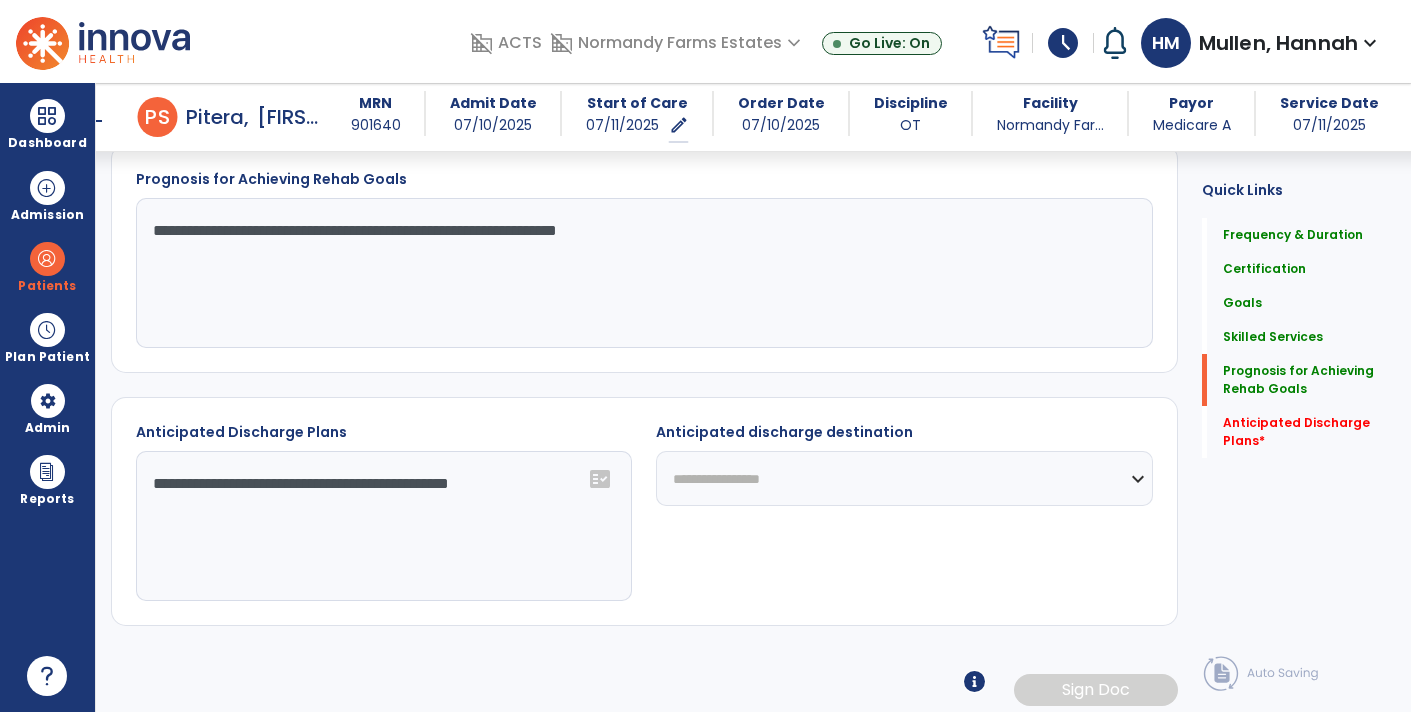 scroll, scrollTop: 1918, scrollLeft: 0, axis: vertical 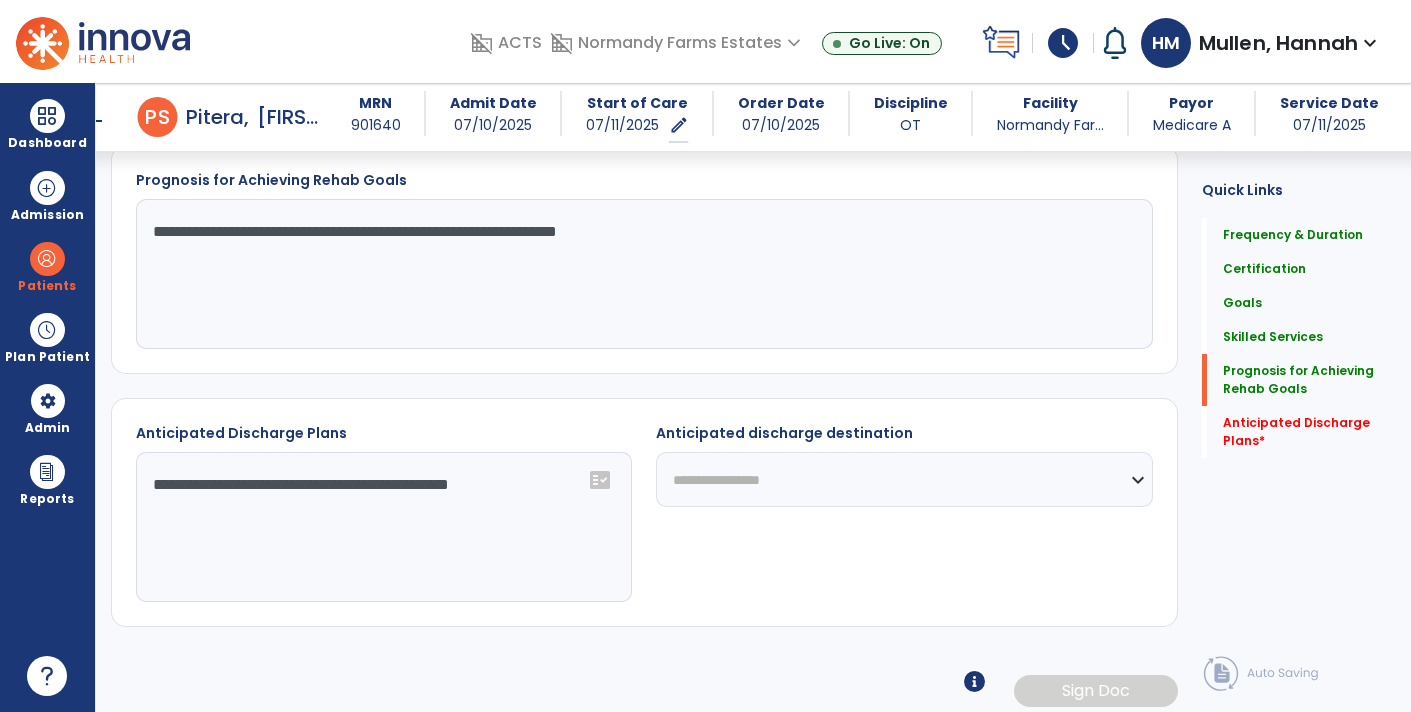 type on "**********" 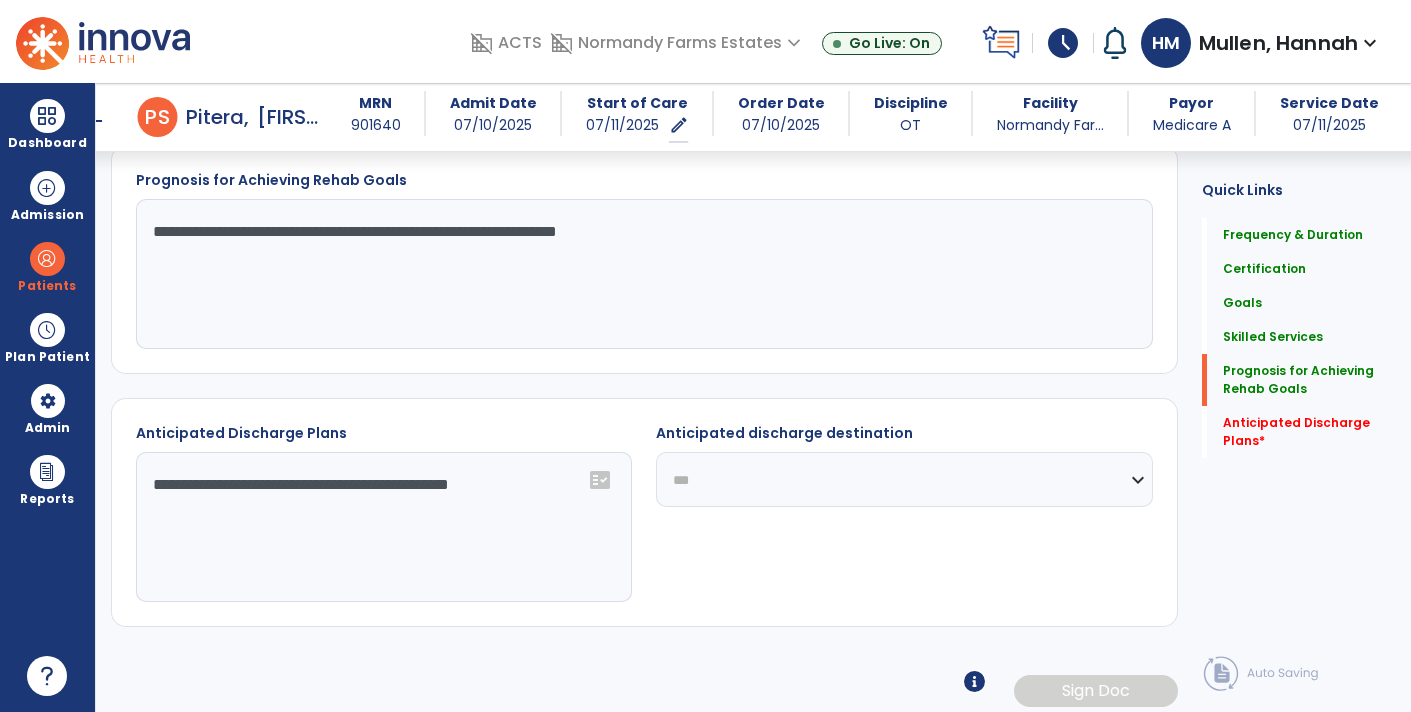click on "**********" 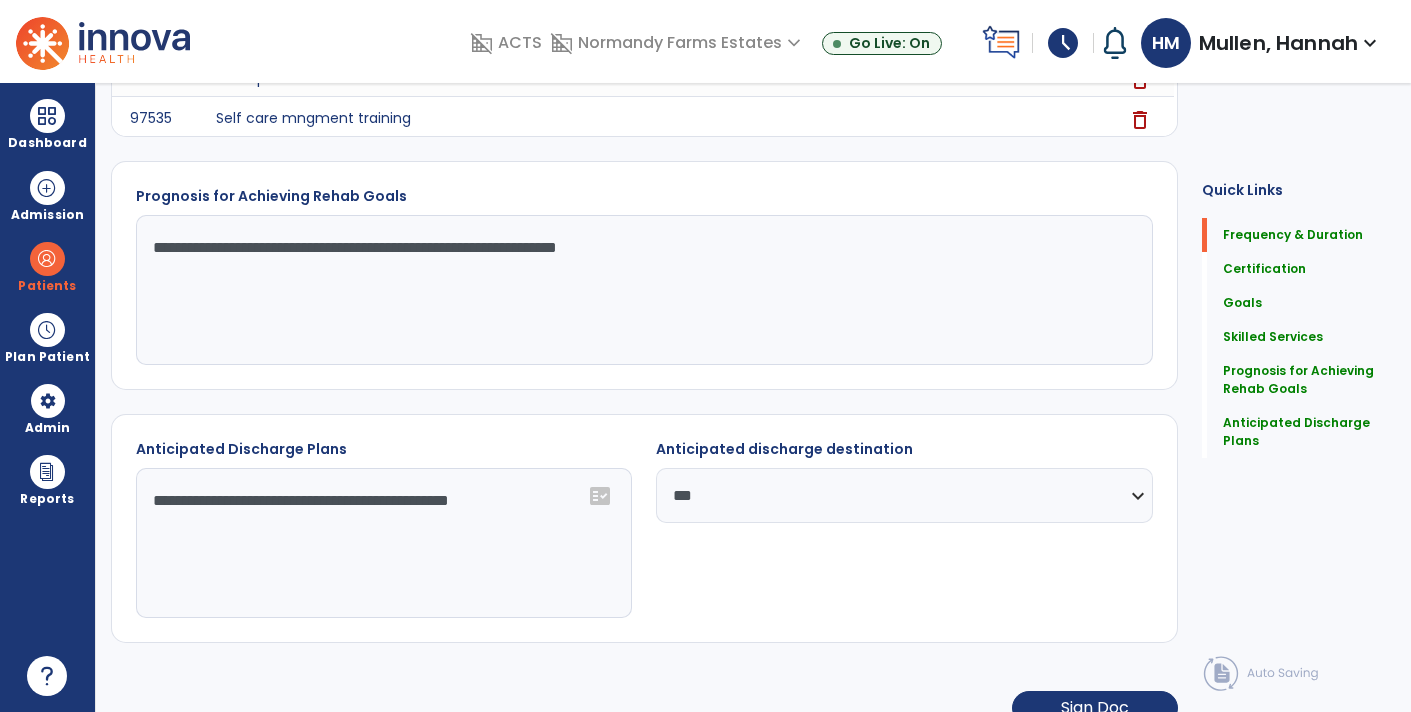 scroll, scrollTop: 0, scrollLeft: 0, axis: both 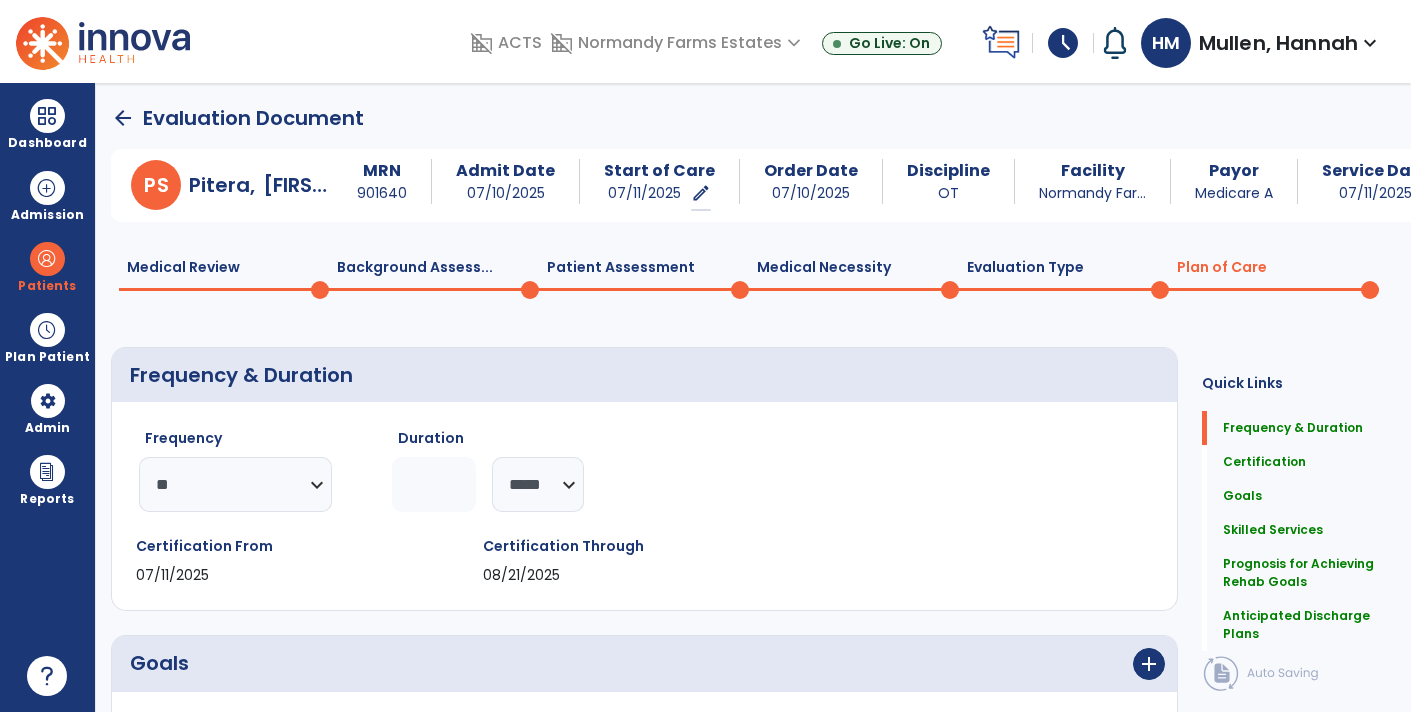 click on "Background Assess...  0" 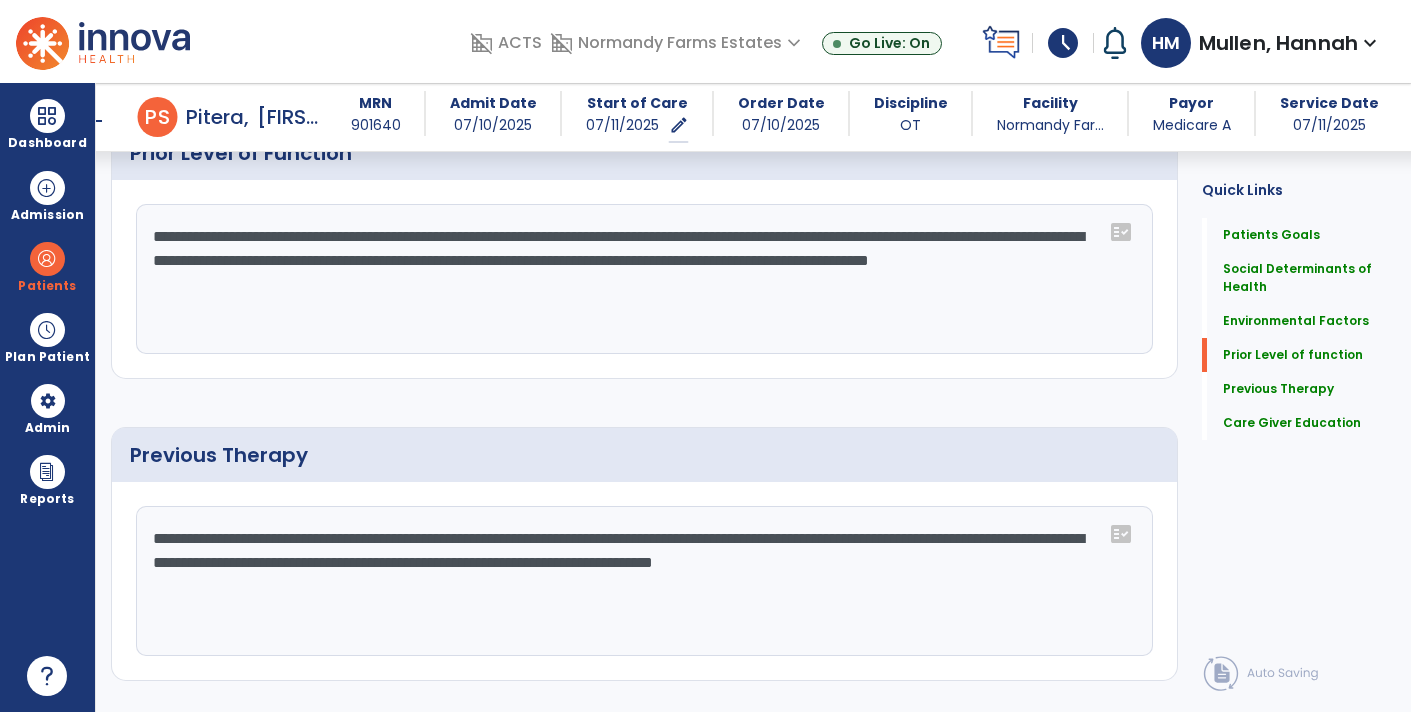 scroll, scrollTop: 877, scrollLeft: 0, axis: vertical 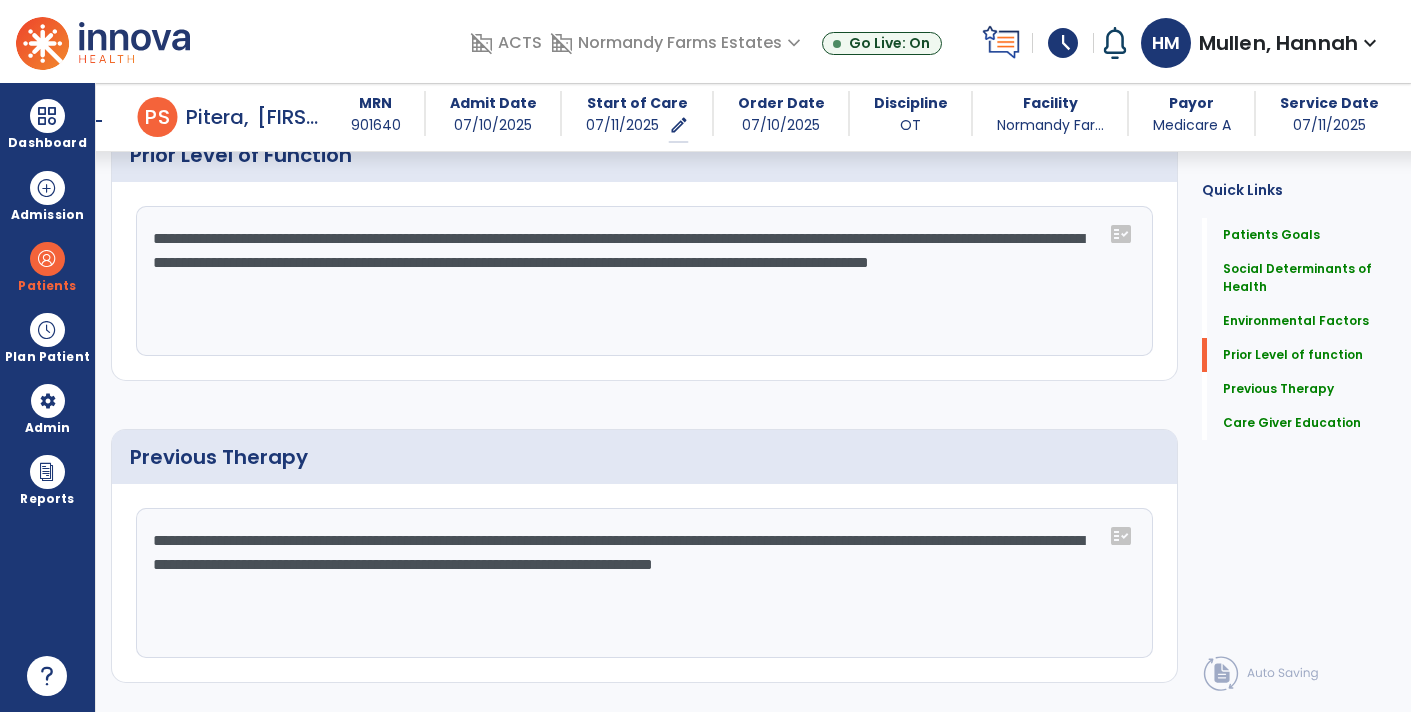 click on "**********" 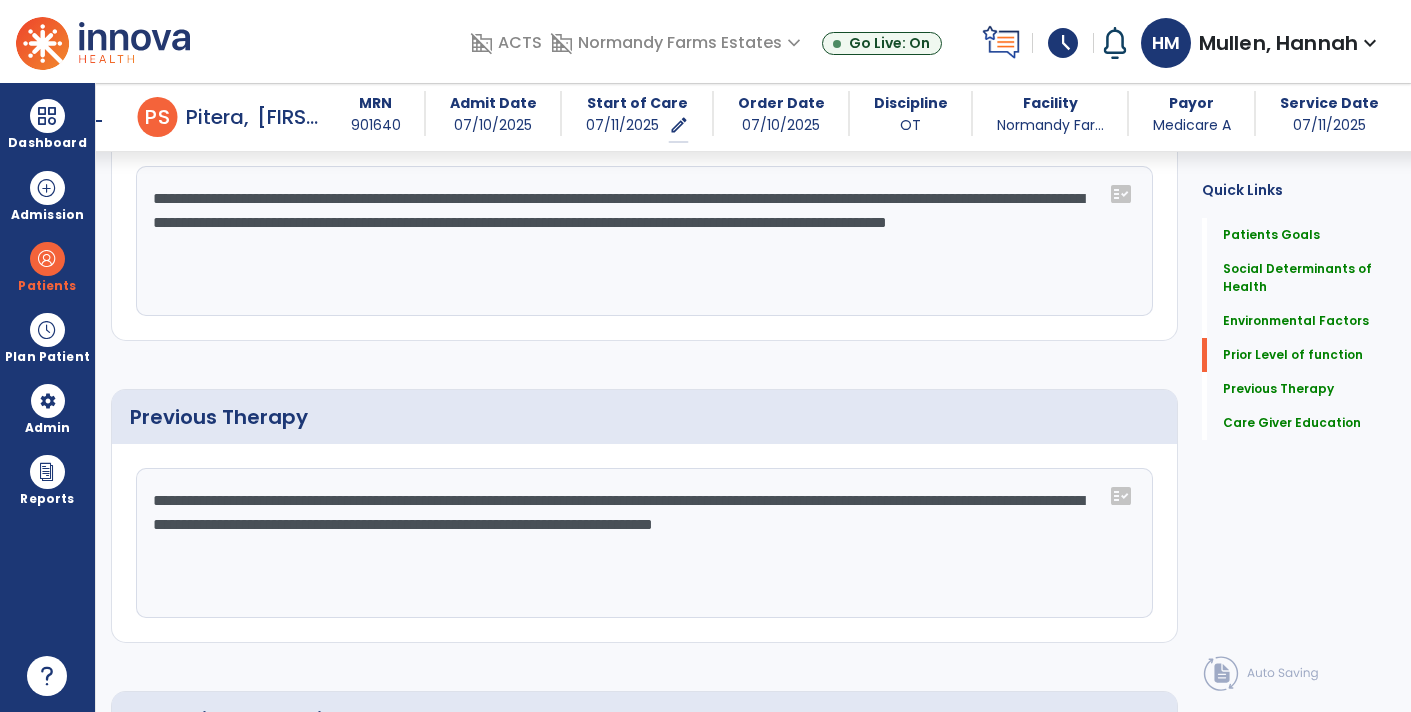 scroll, scrollTop: 877, scrollLeft: 0, axis: vertical 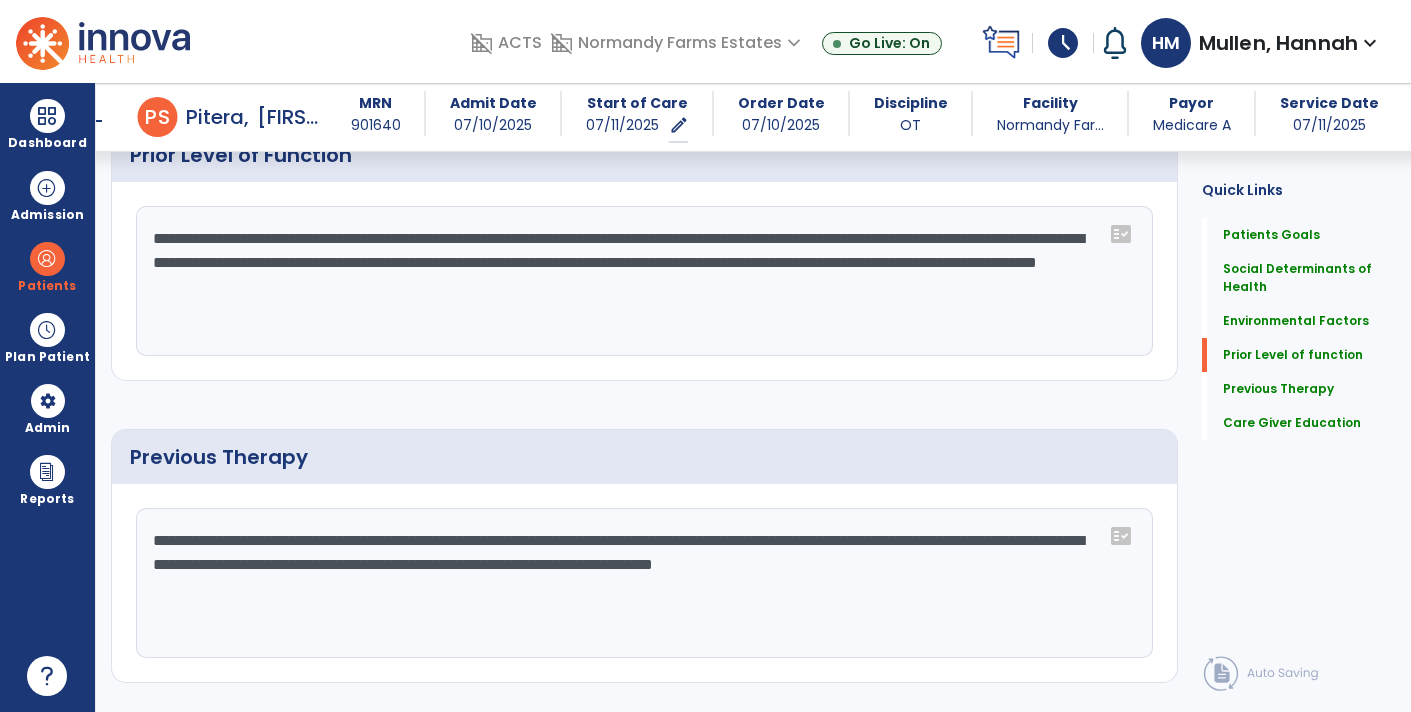 type on "**********" 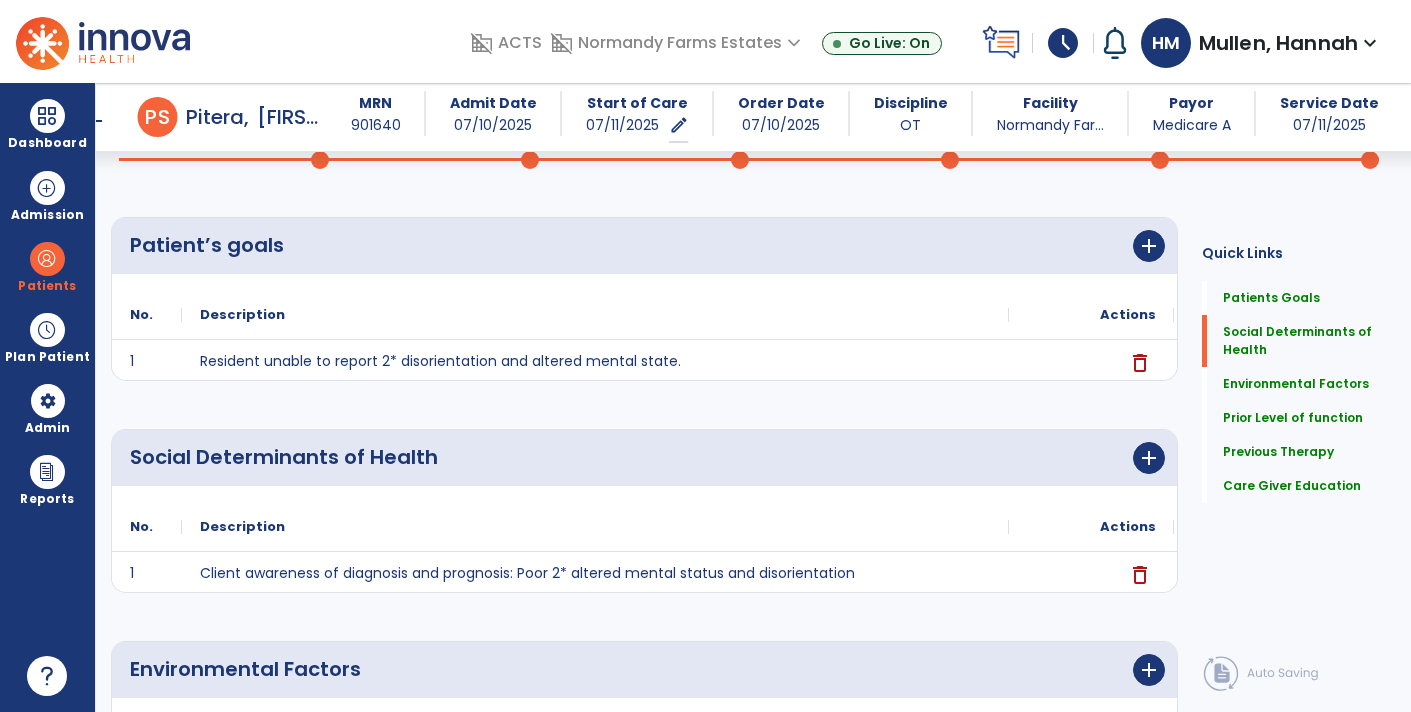 scroll, scrollTop: 0, scrollLeft: 0, axis: both 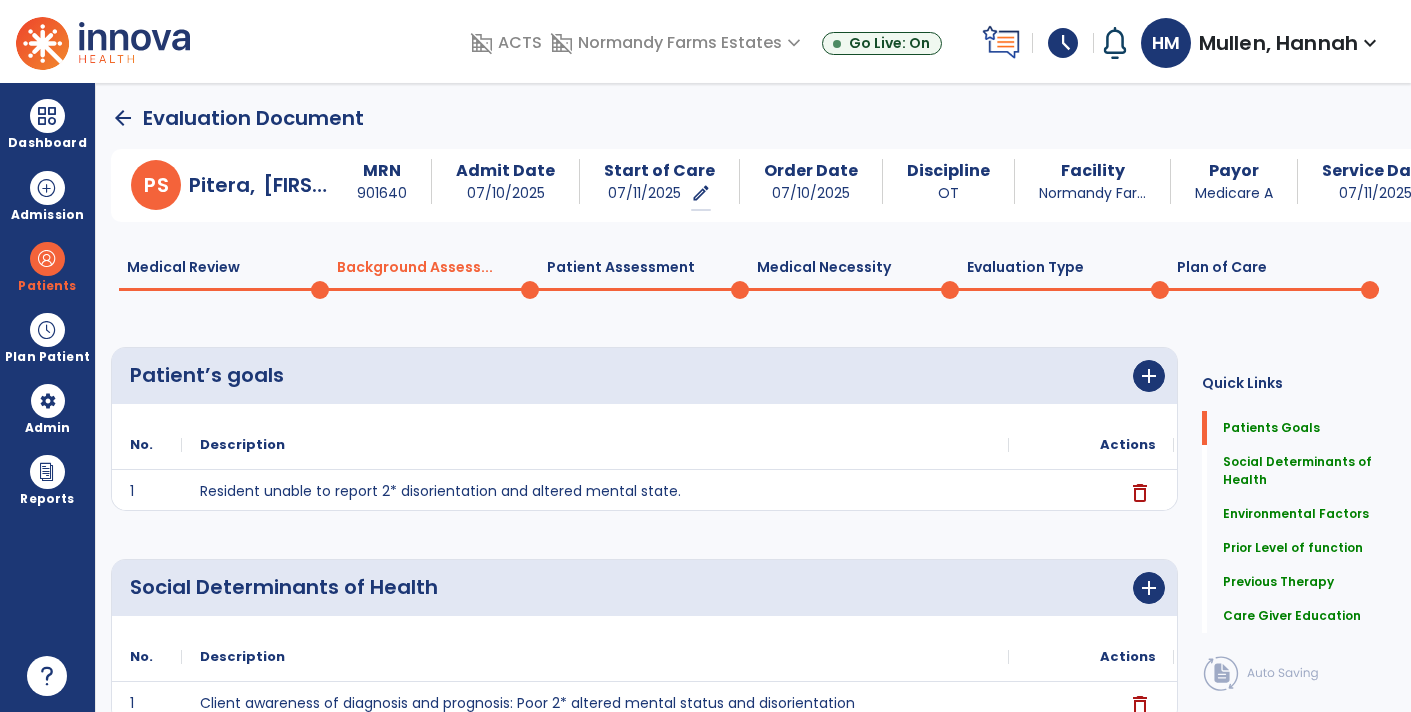 click 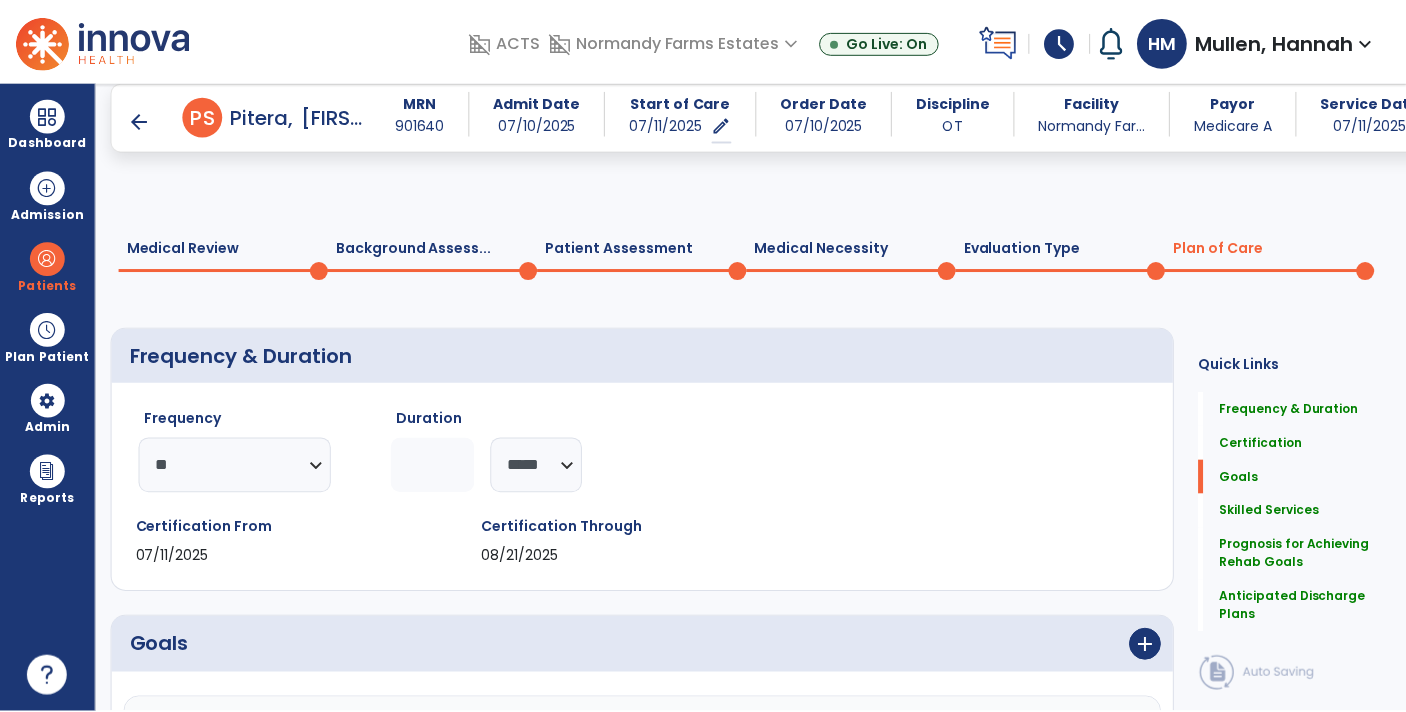 scroll, scrollTop: 1921, scrollLeft: 0, axis: vertical 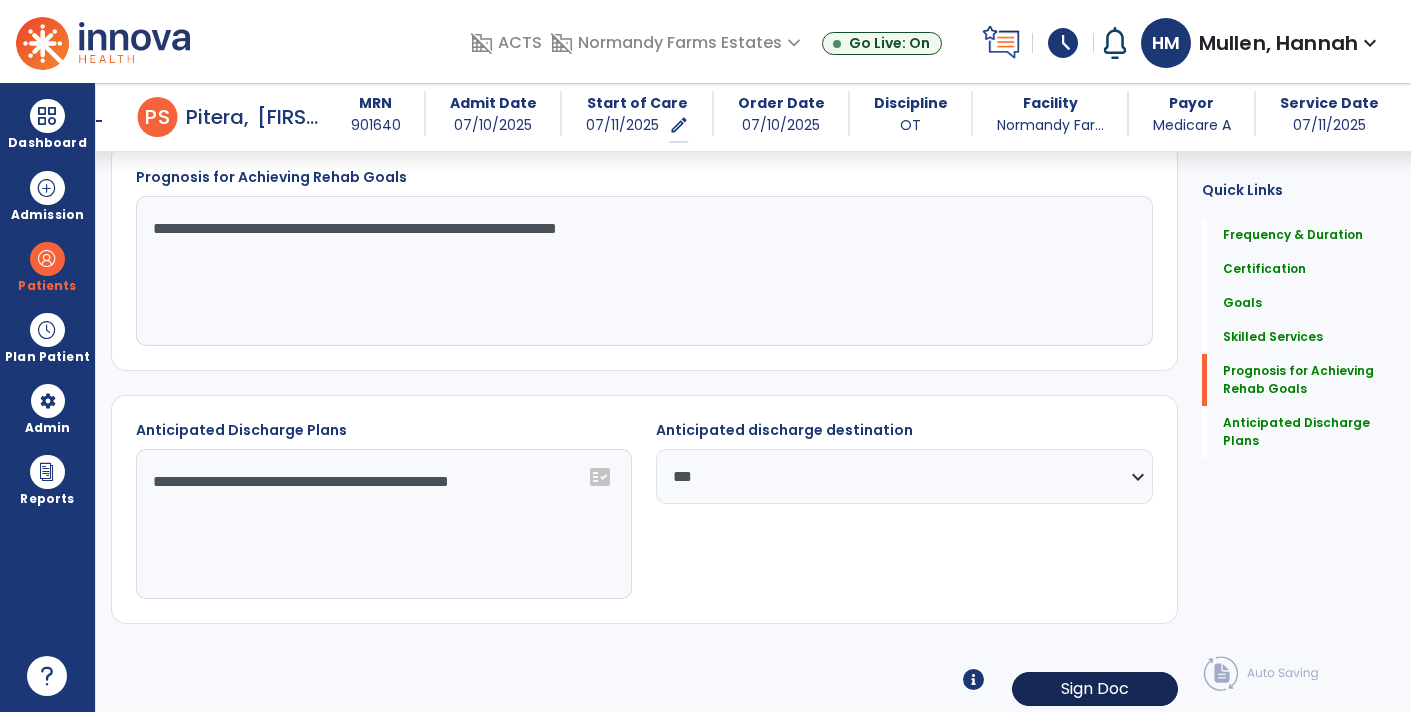 click on "Sign Doc" 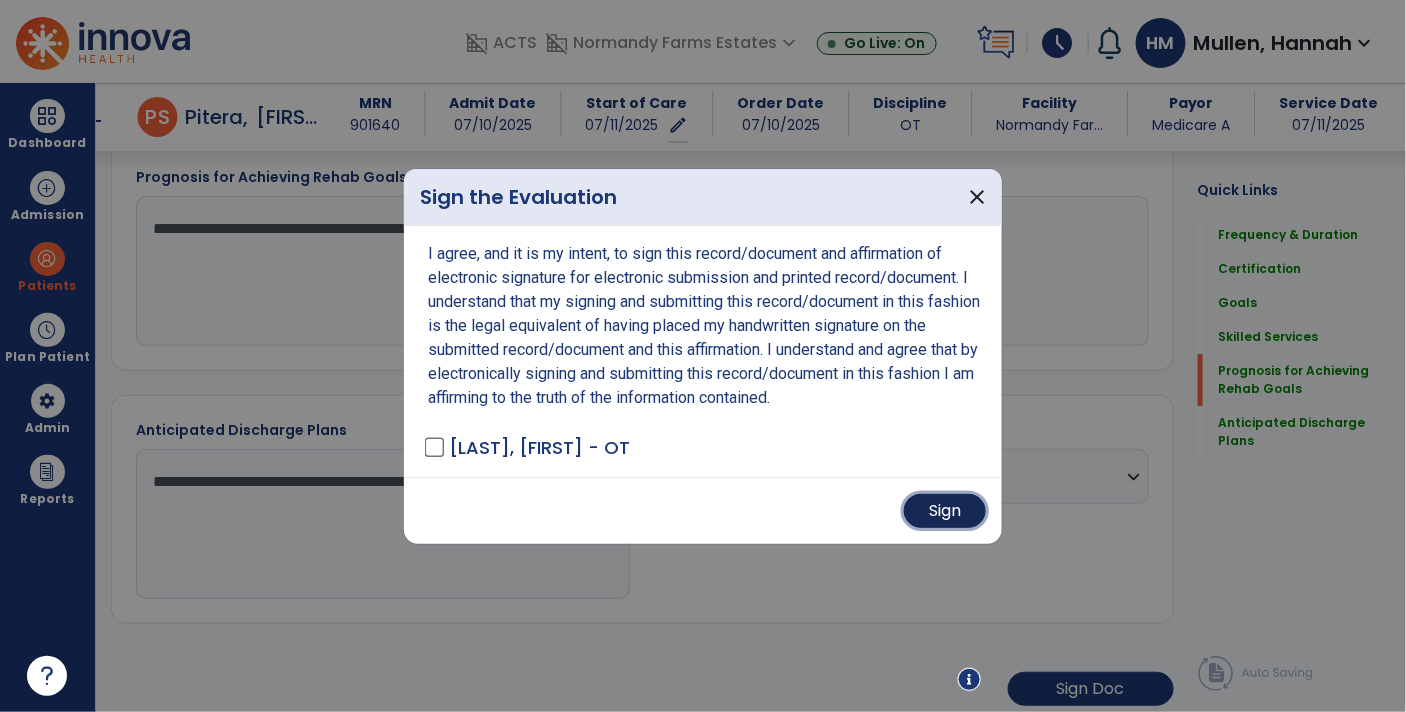 click on "Sign" at bounding box center [945, 511] 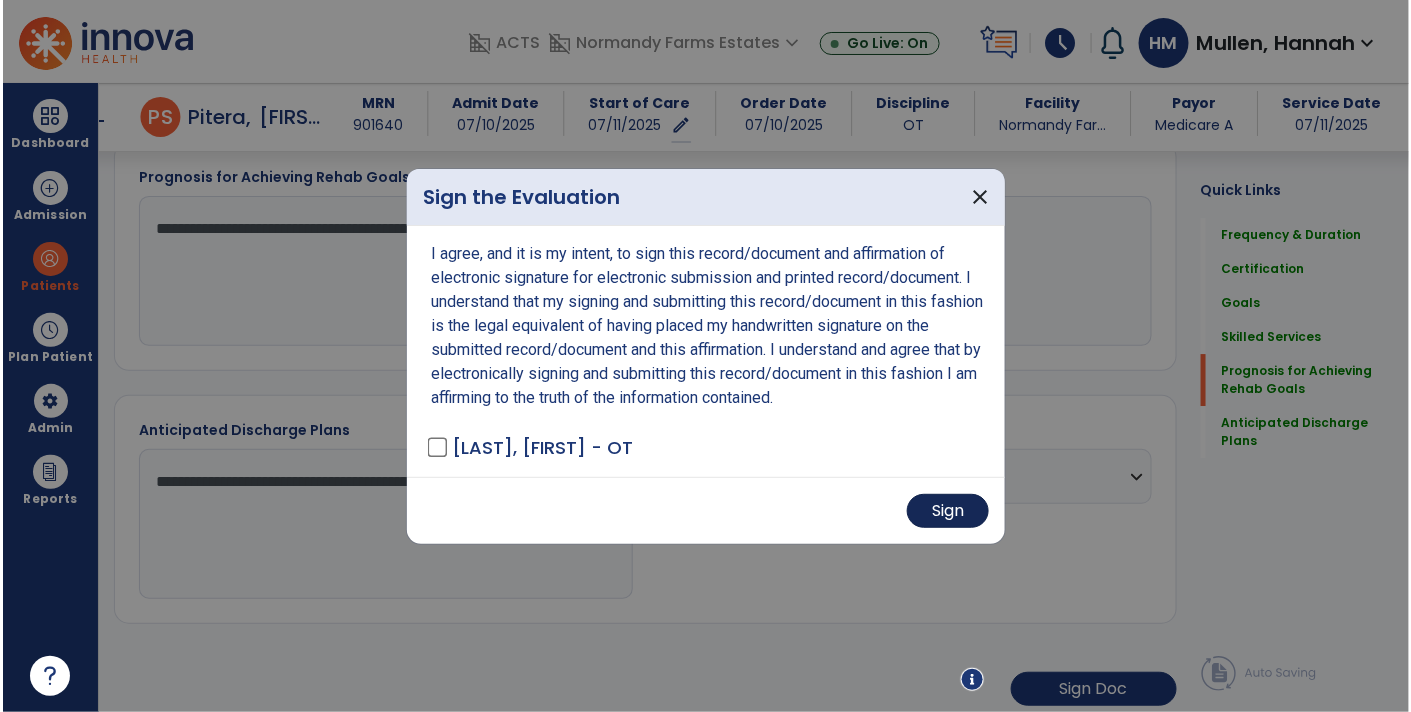 scroll, scrollTop: 1920, scrollLeft: 0, axis: vertical 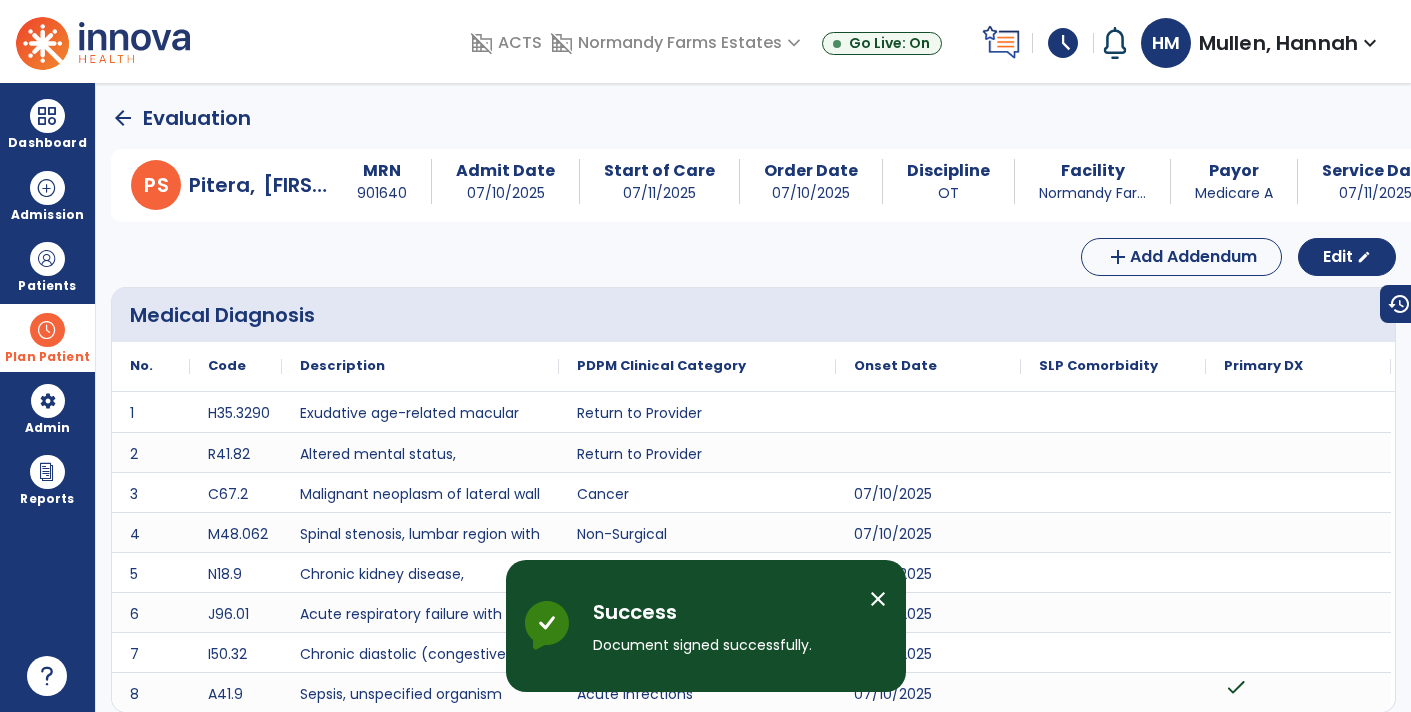 click at bounding box center [47, 330] 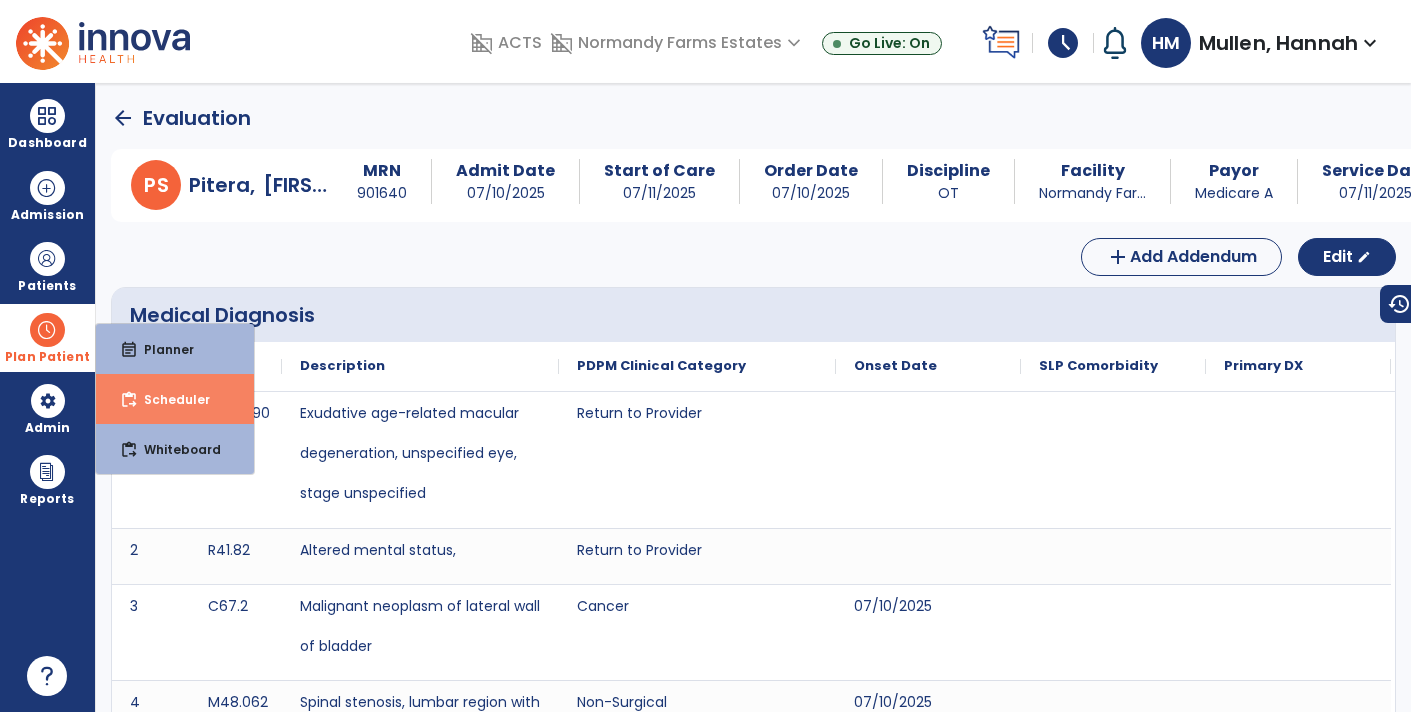 click on "content_paste_go" at bounding box center (129, 400) 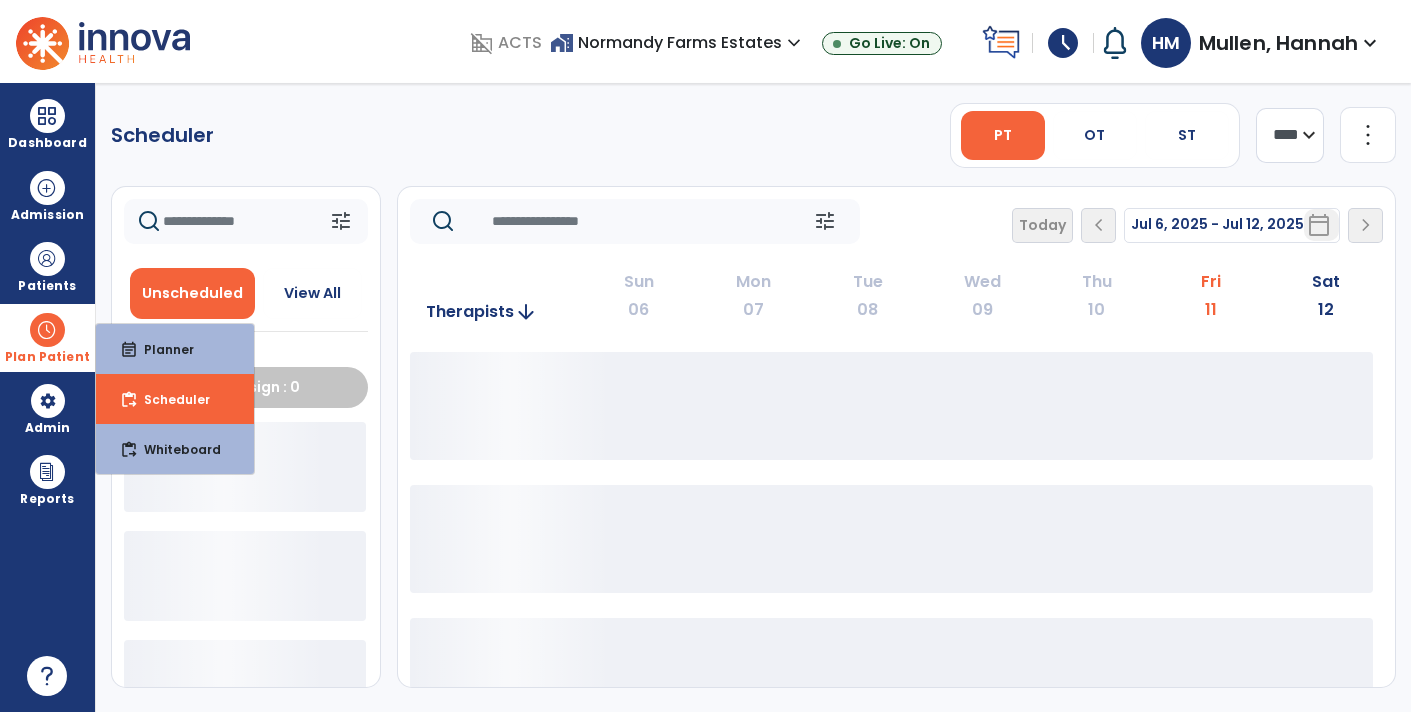 click at bounding box center [47, 330] 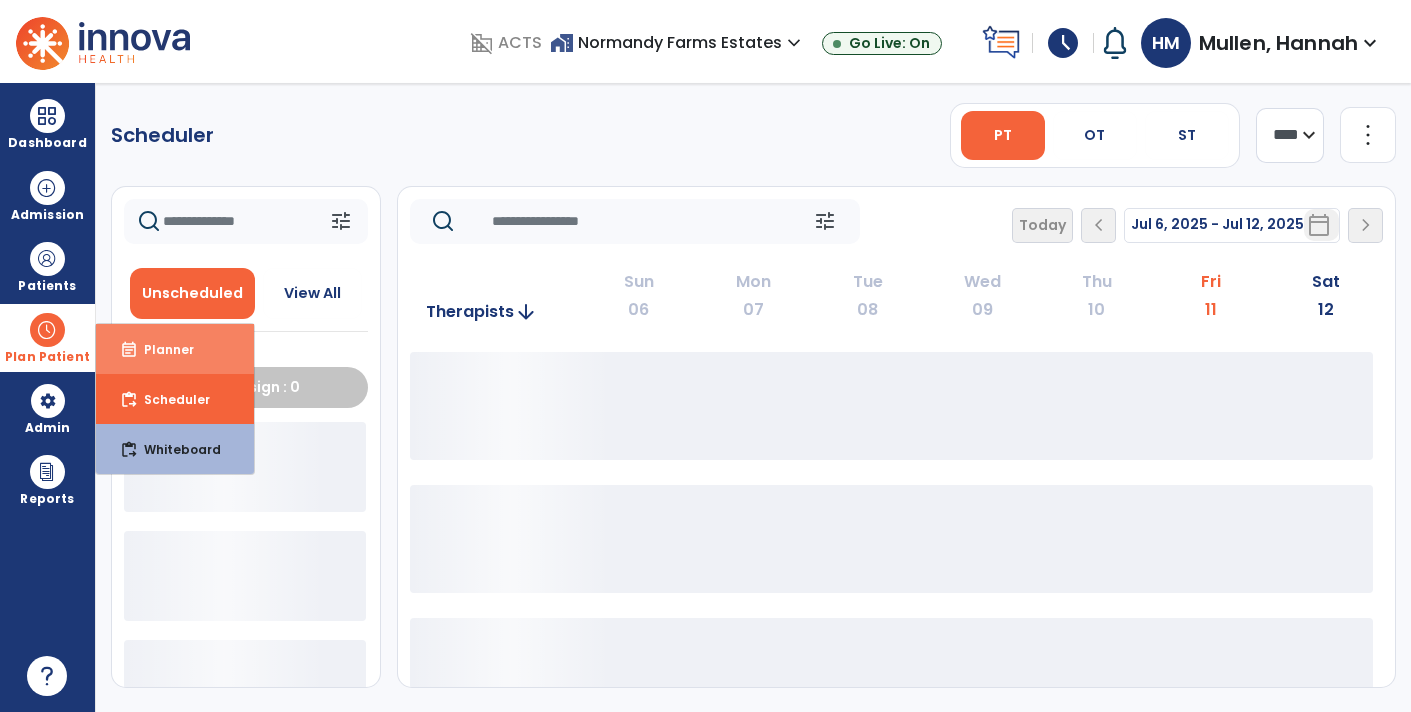 click on "event_note" at bounding box center [129, 350] 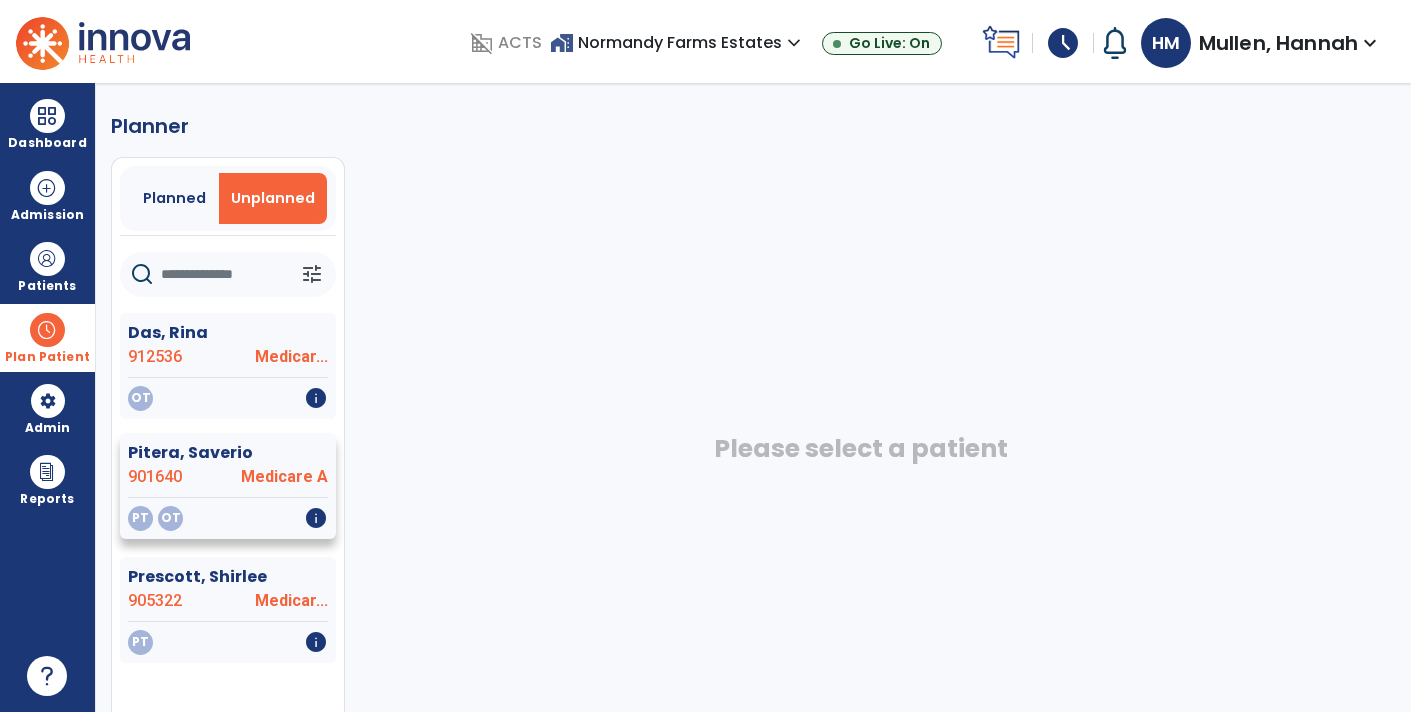 click on "Pitera, Saverio" 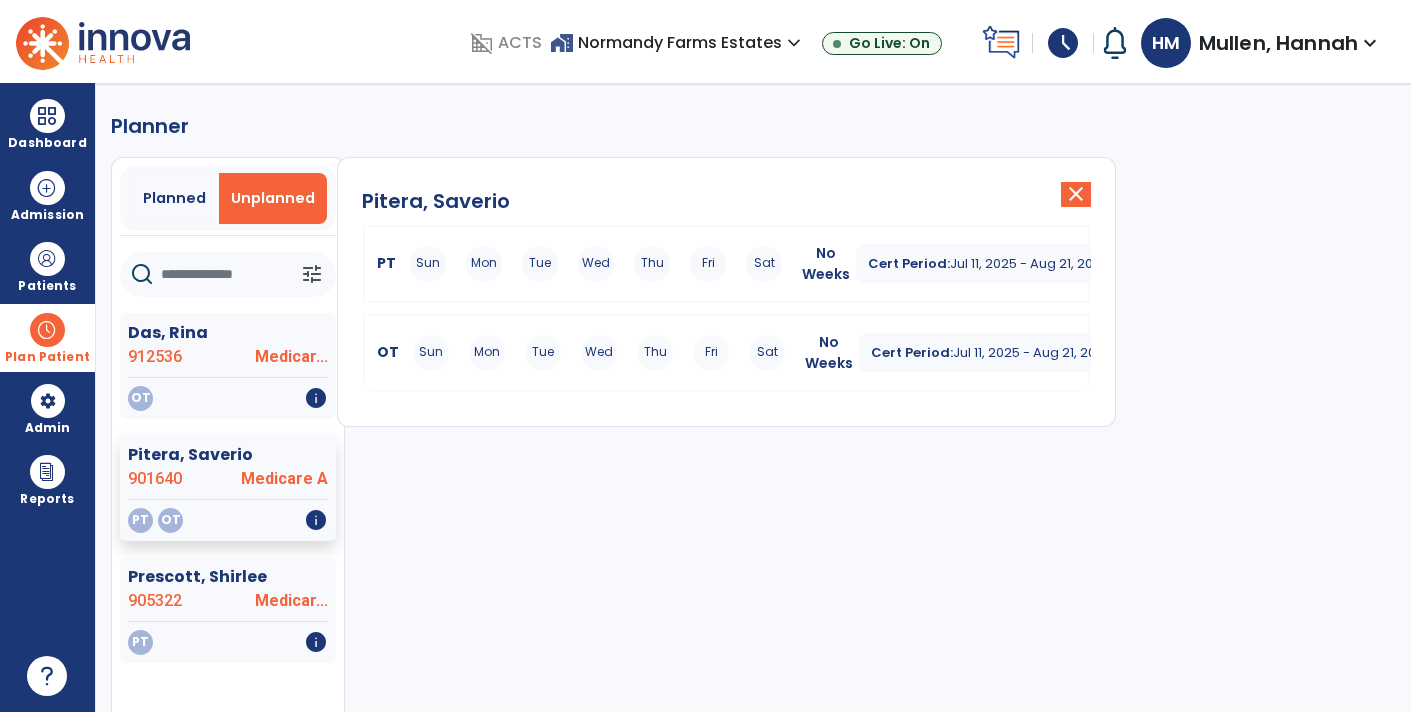 click on "Fri" at bounding box center [711, 353] 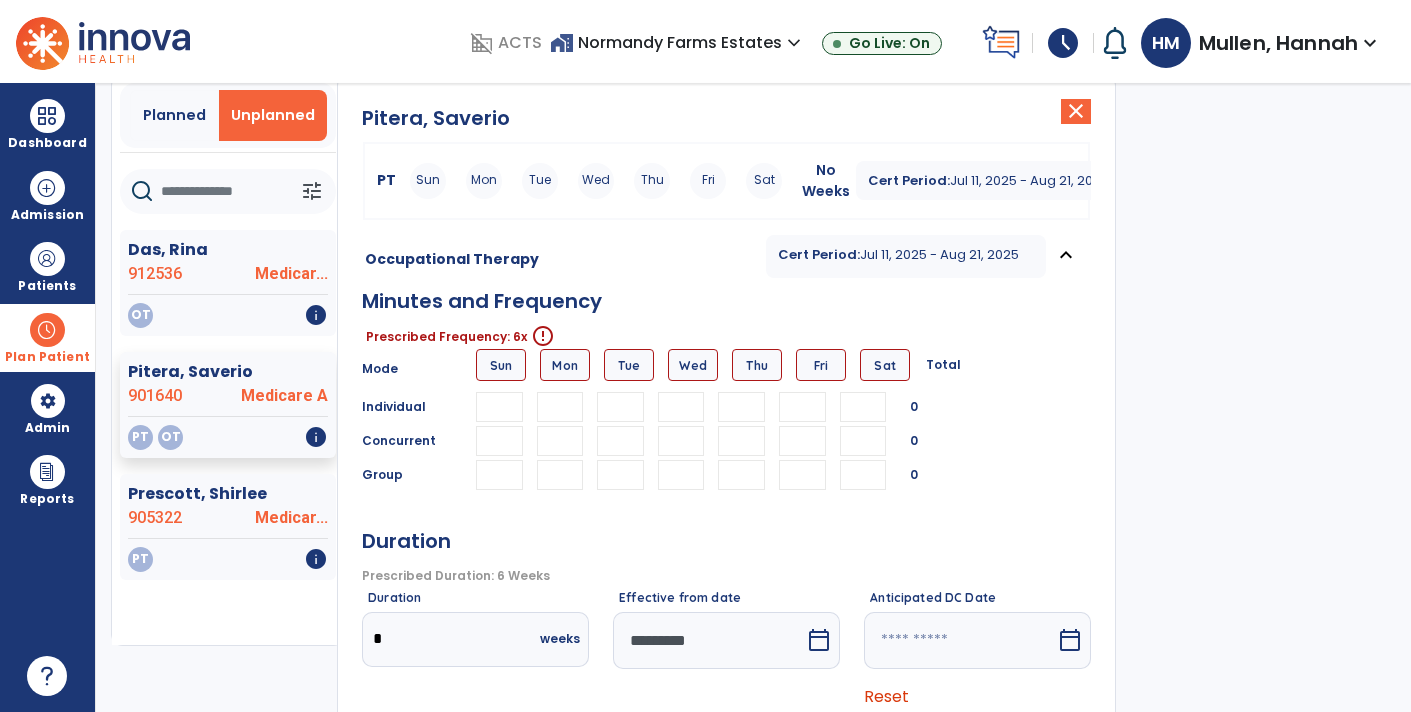 scroll, scrollTop: 86, scrollLeft: 0, axis: vertical 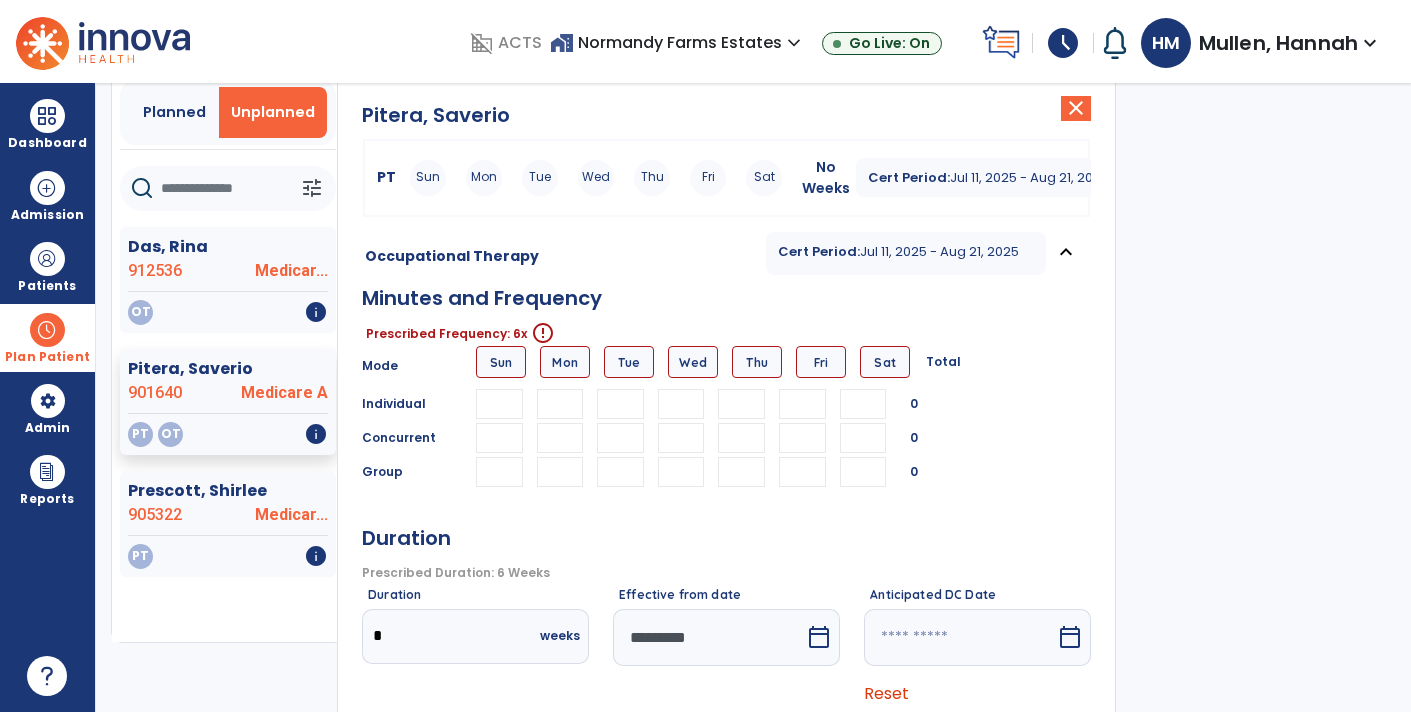 click at bounding box center (802, 404) 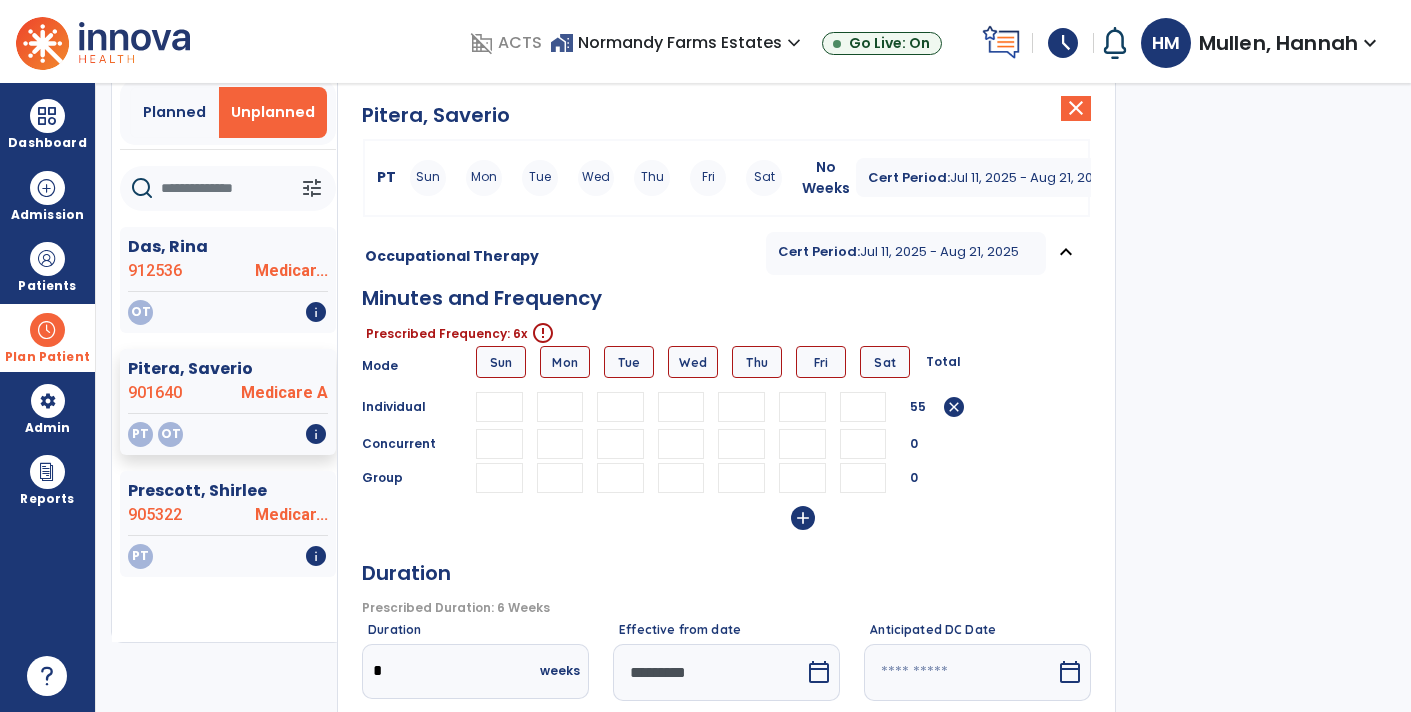 type on "**" 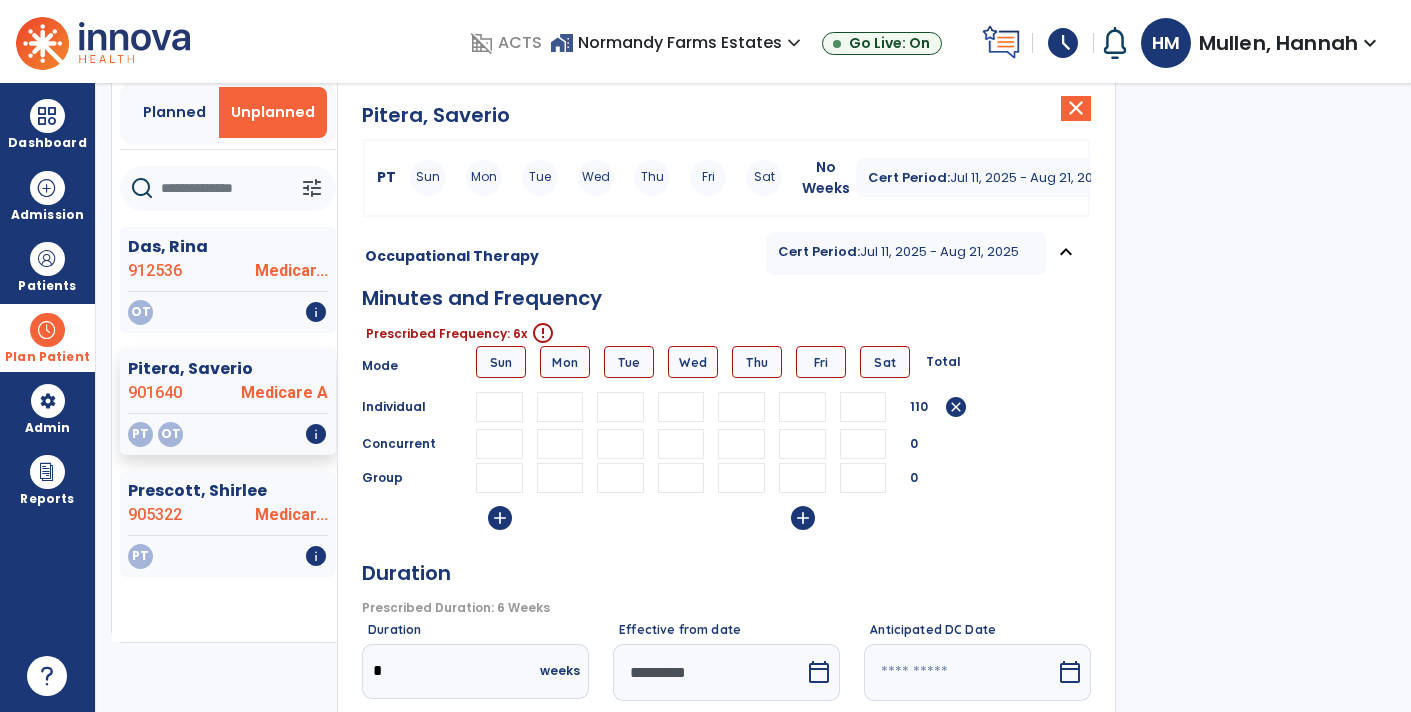 type on "**" 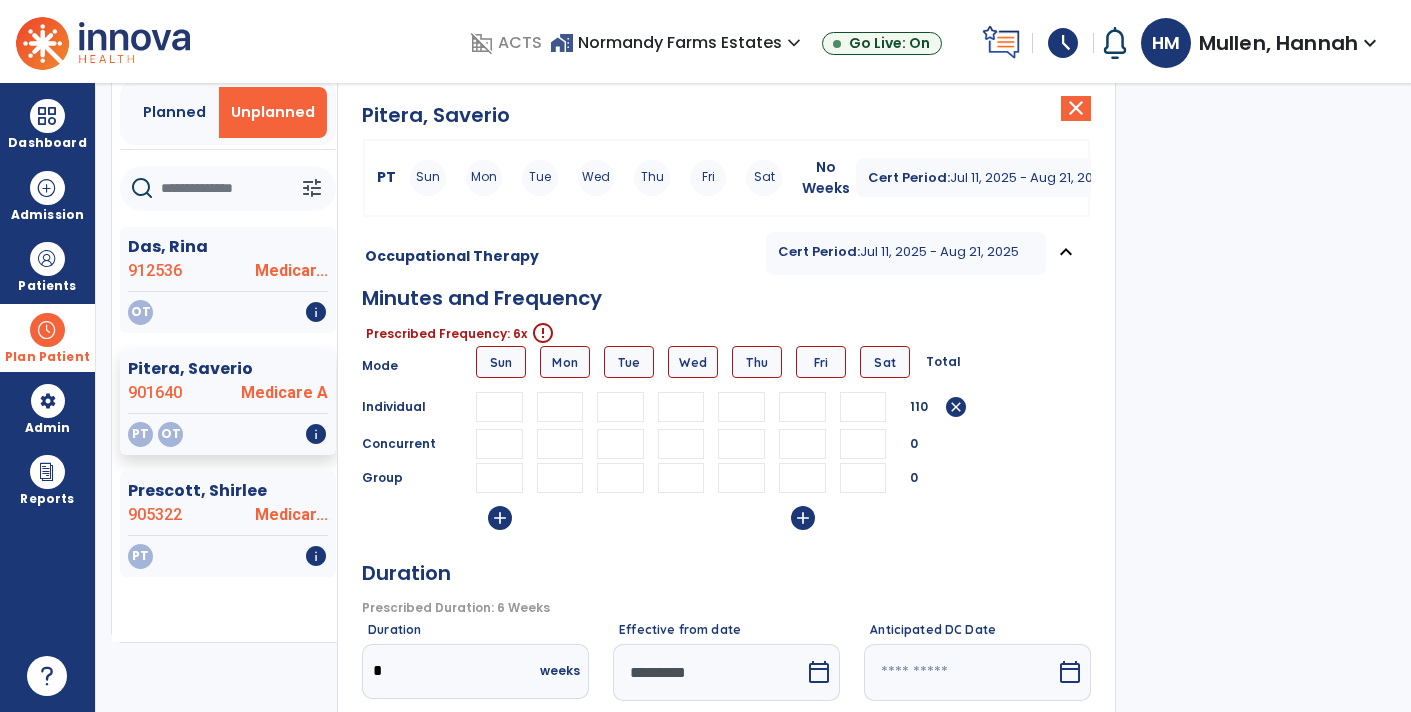 click at bounding box center (560, 407) 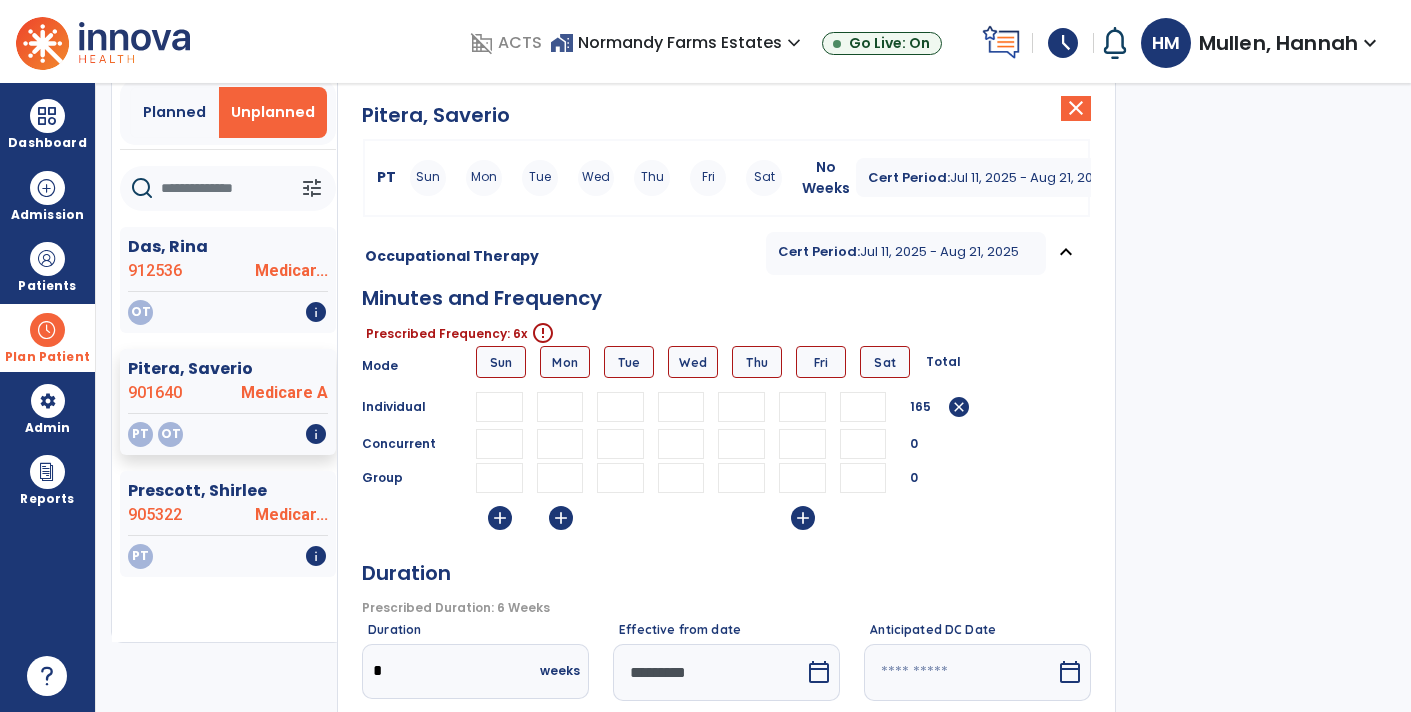 type on "**" 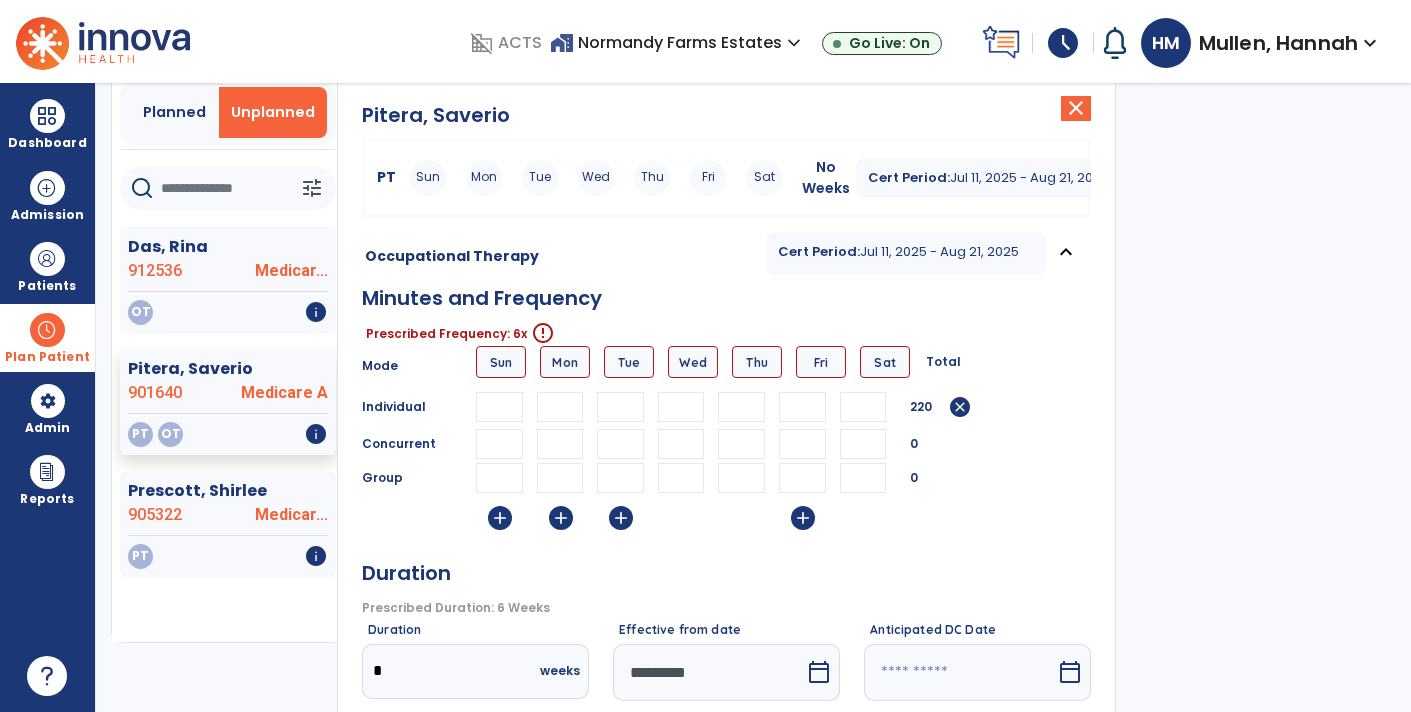 type on "**" 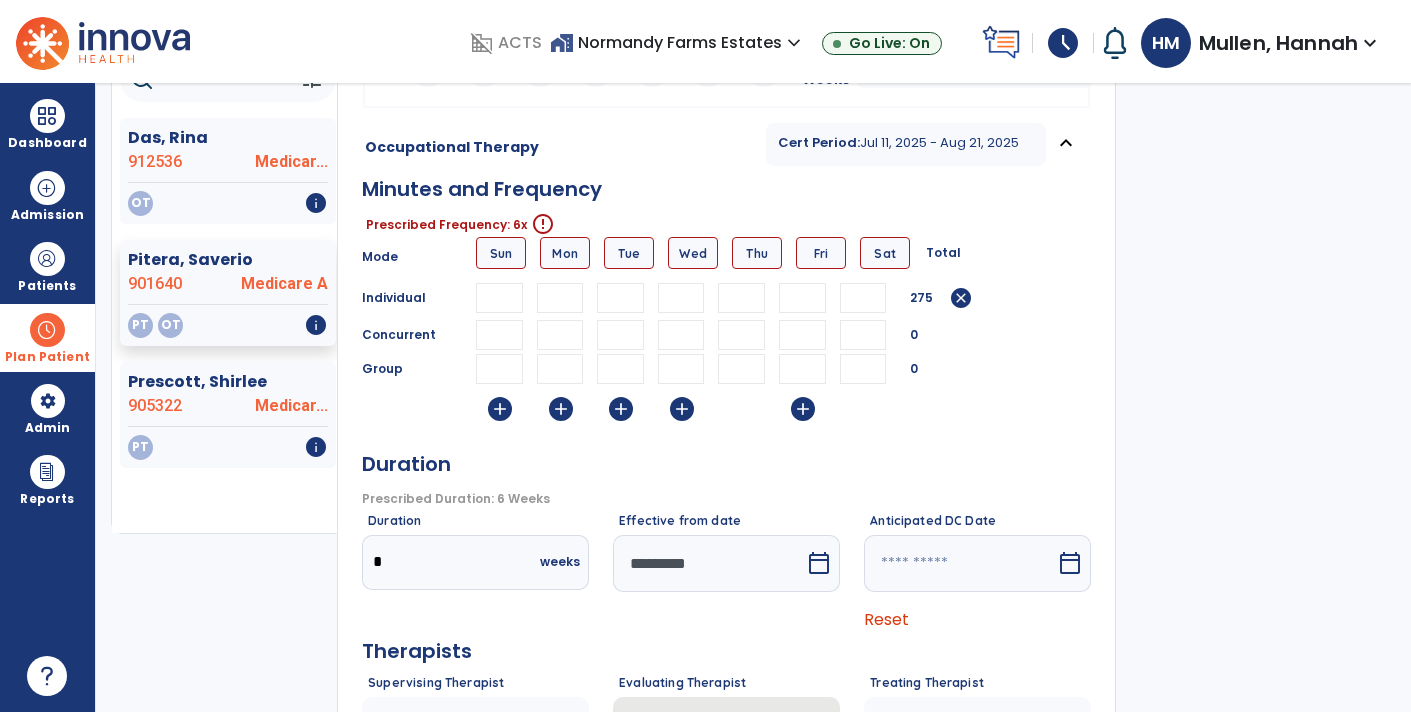scroll, scrollTop: 191, scrollLeft: 0, axis: vertical 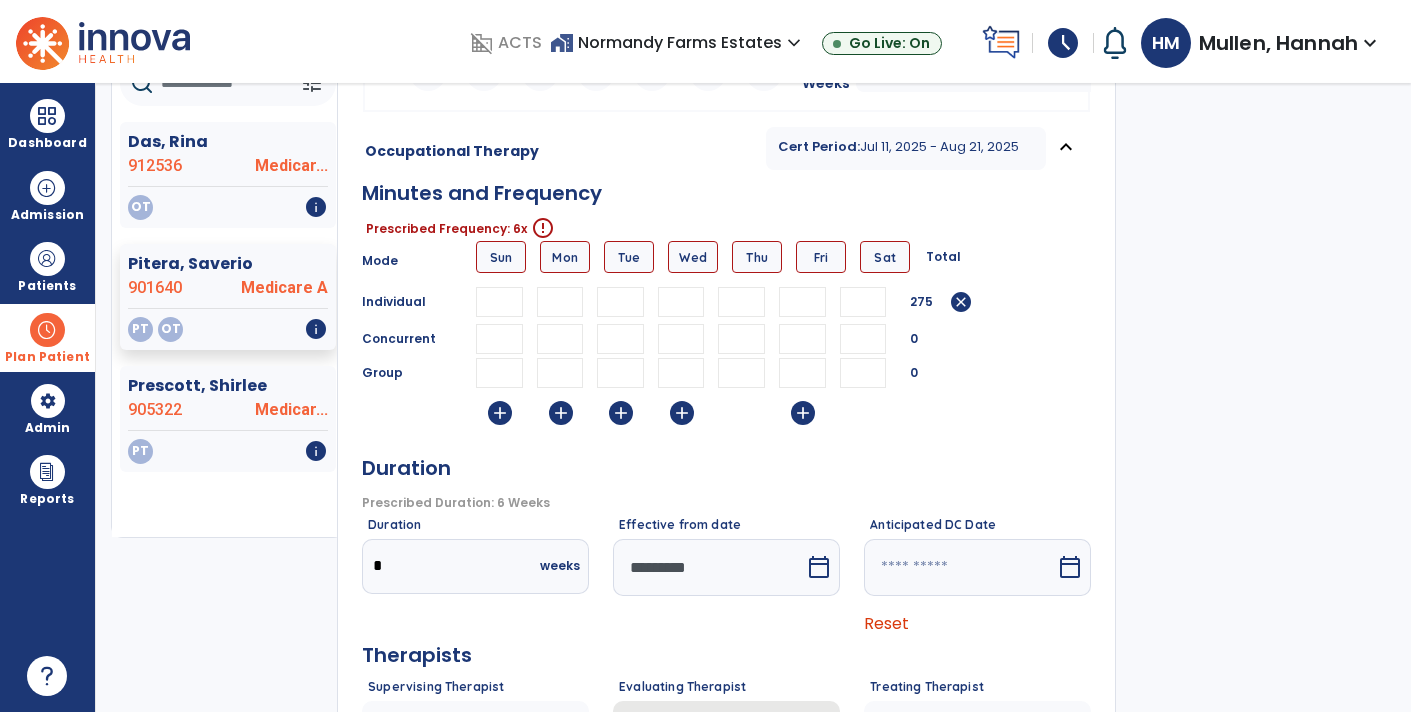 type on "**" 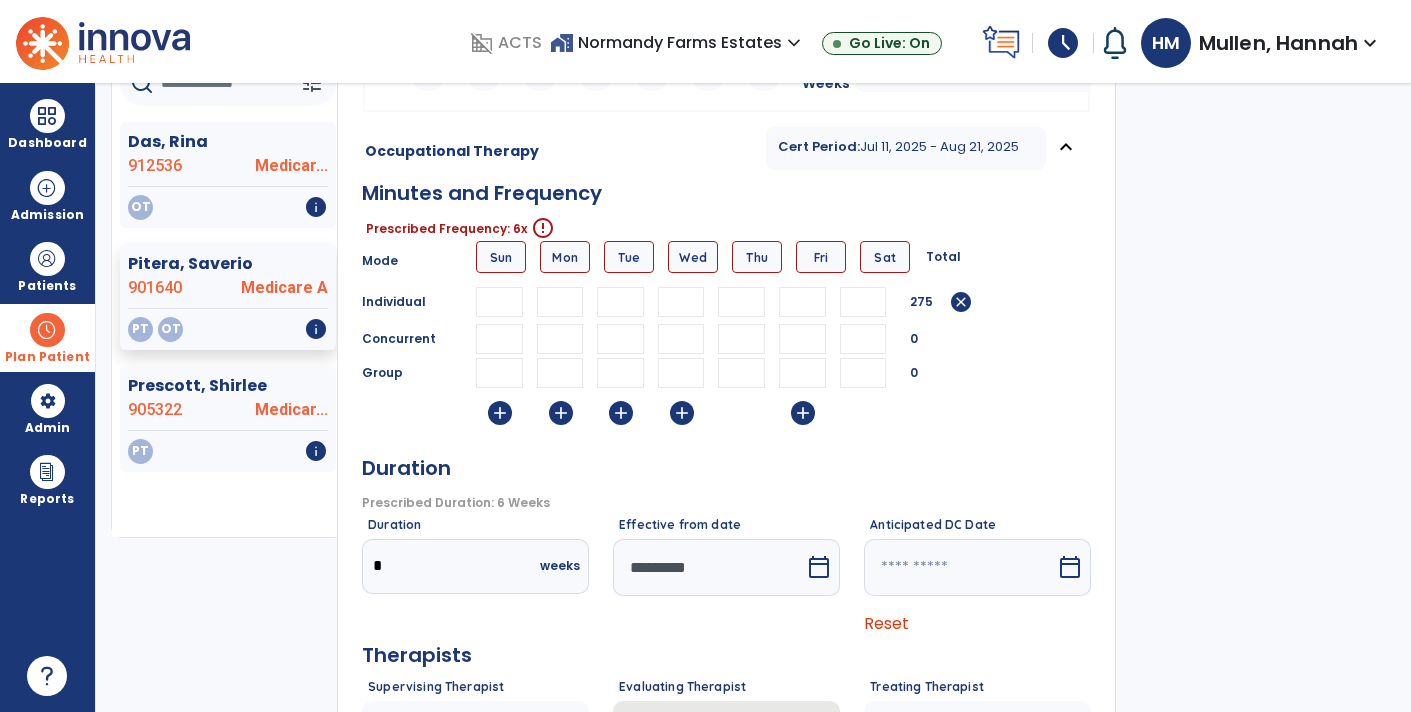 click on "add   add   add   add   add" at bounding box center [726, 415] 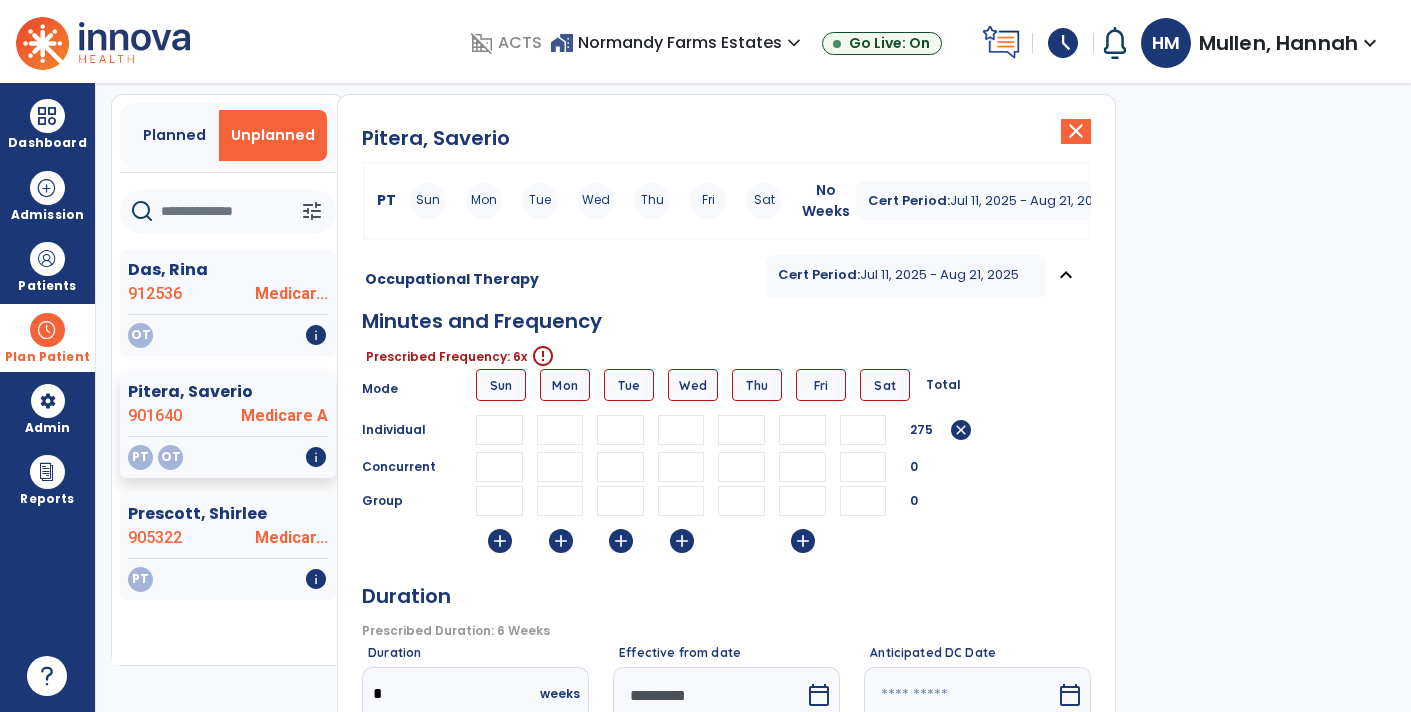 scroll, scrollTop: 0, scrollLeft: 0, axis: both 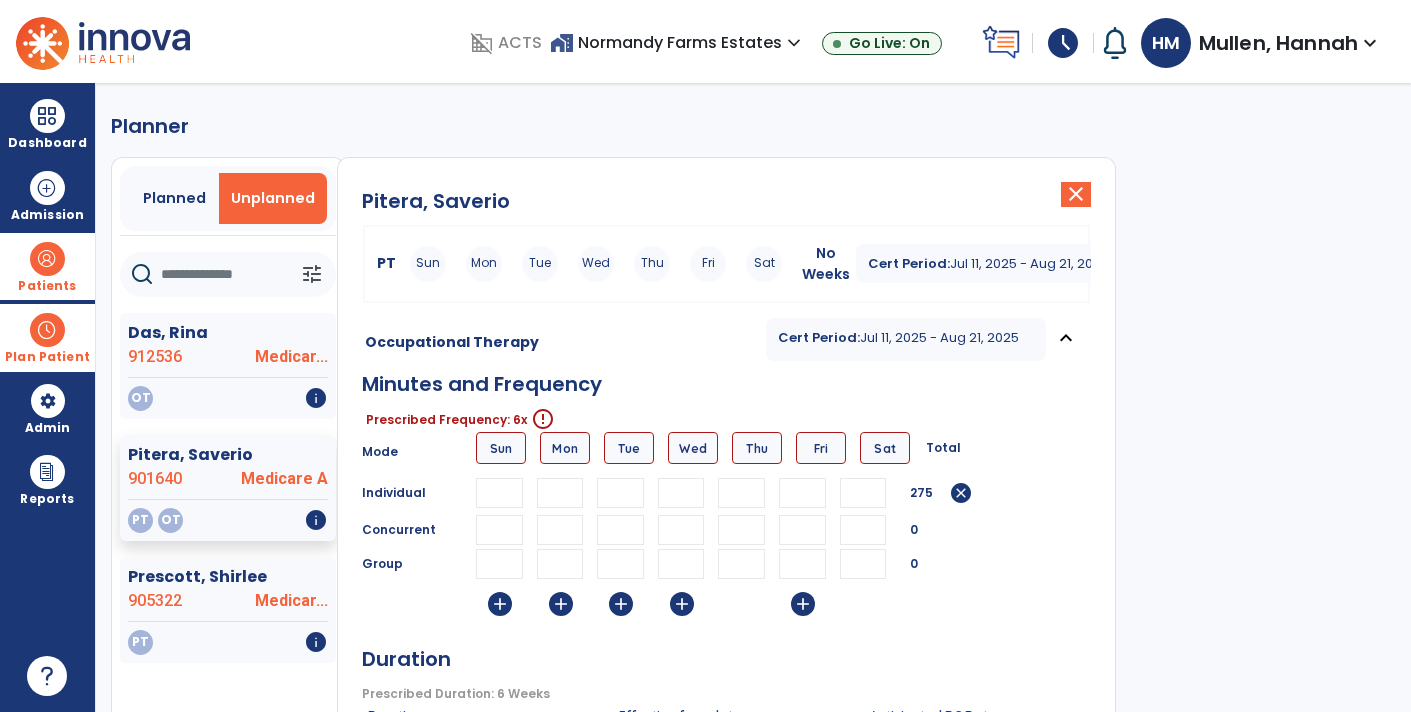 click on "Patients" at bounding box center [47, 286] 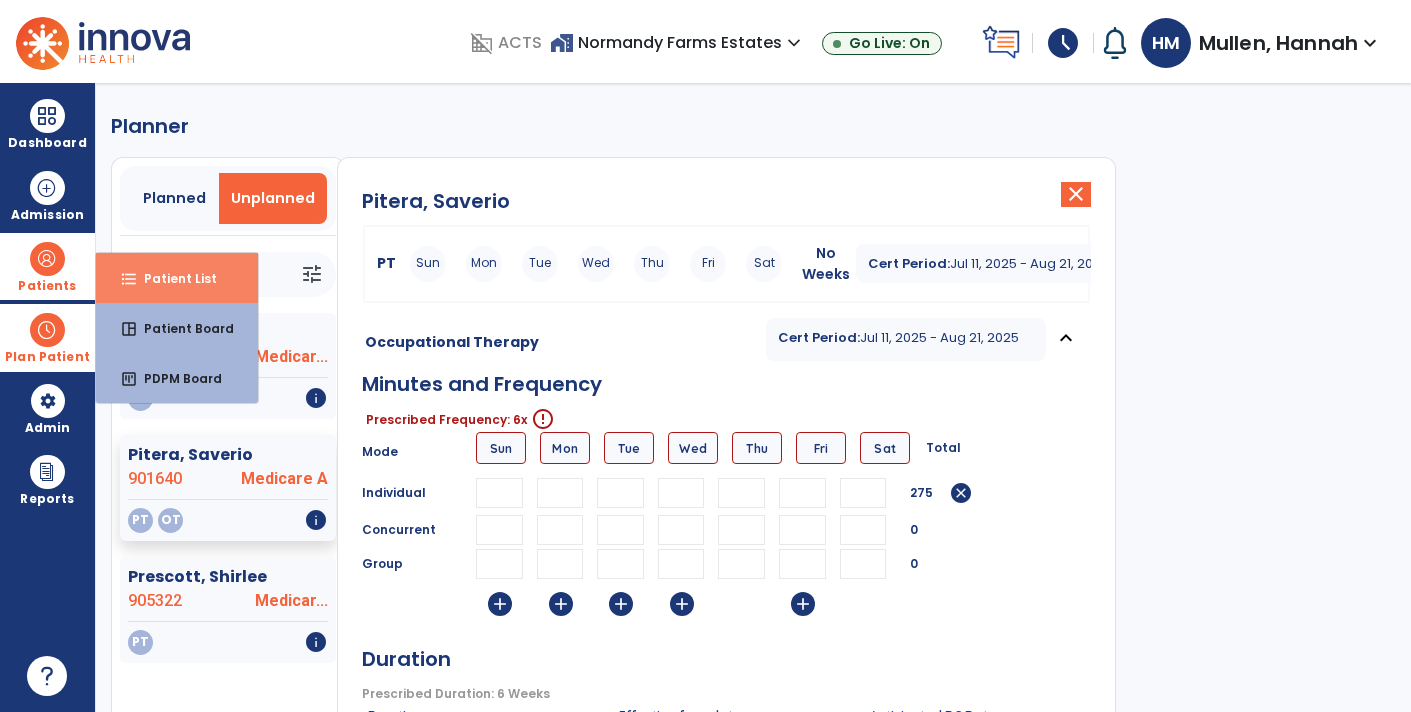click on "Patient List" at bounding box center [172, 278] 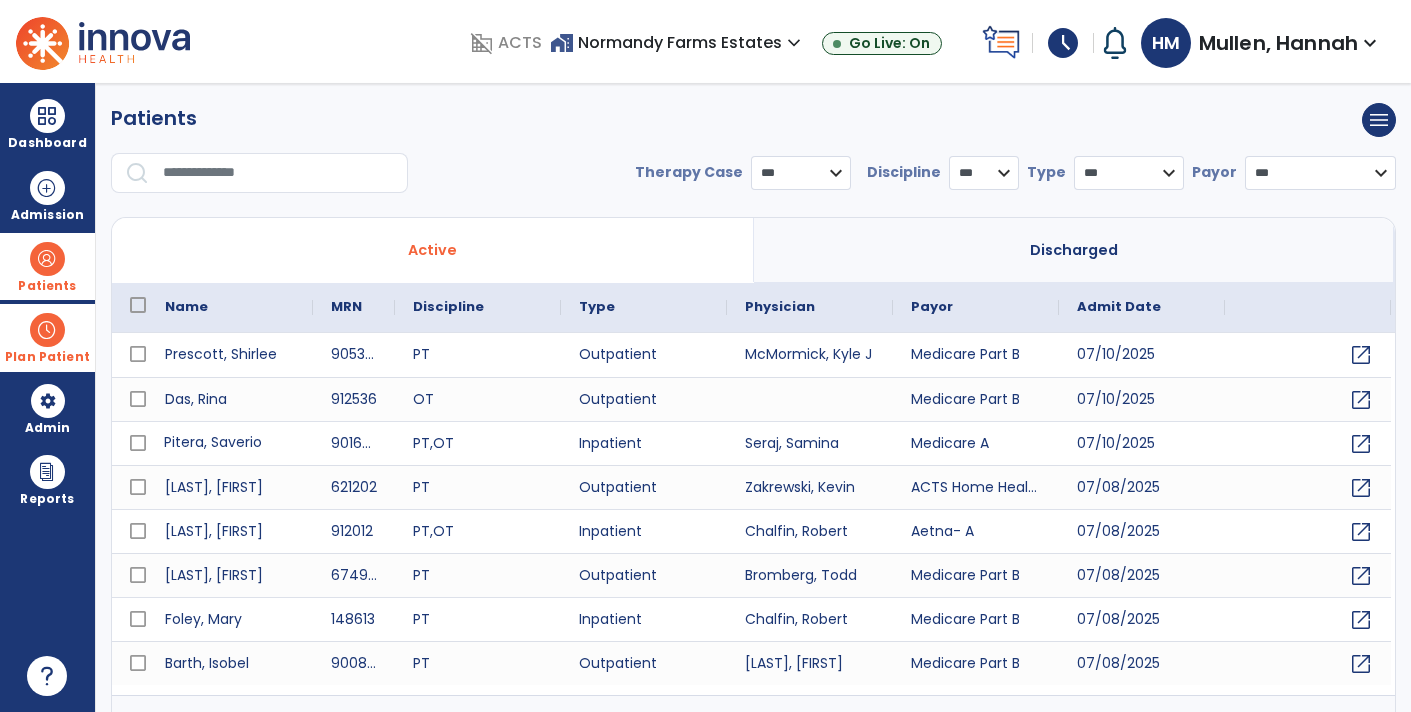 click on "Pitera, Saverio" at bounding box center [230, 443] 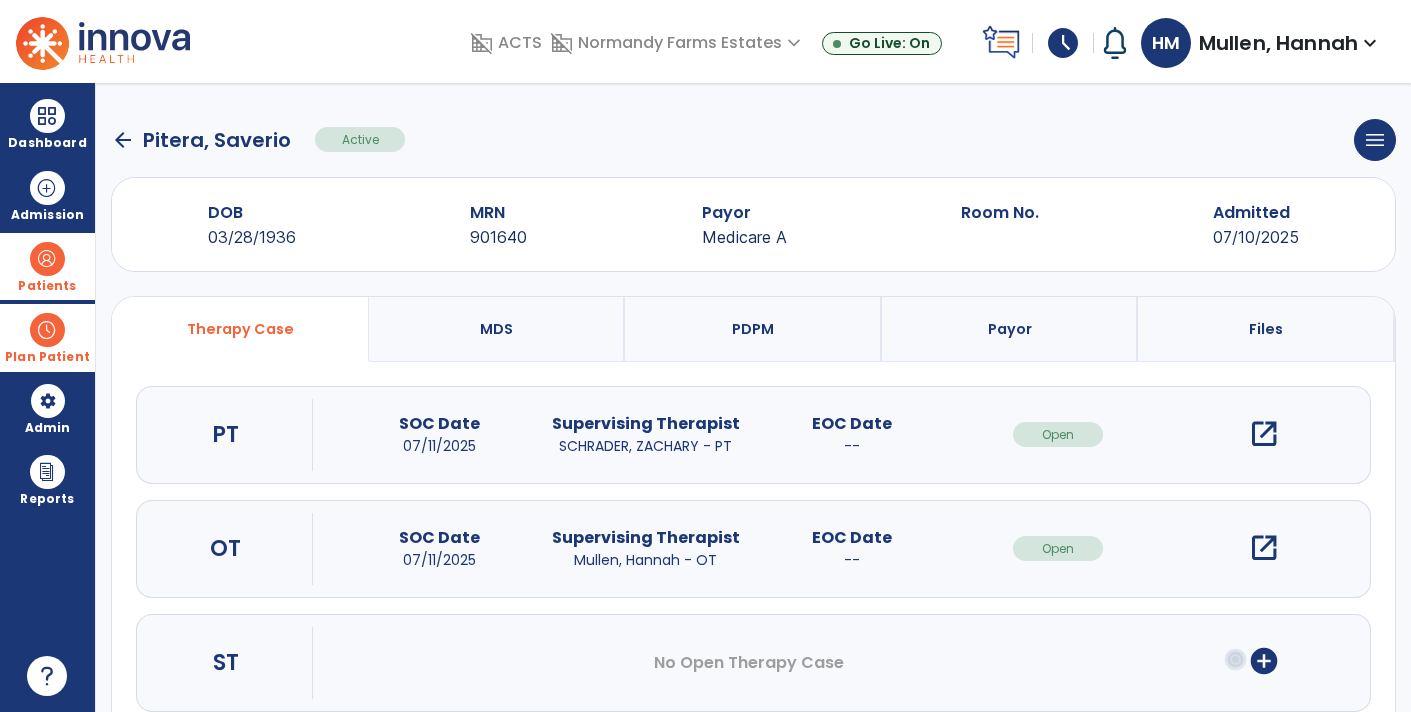 click on "open_in_new" at bounding box center (1264, 548) 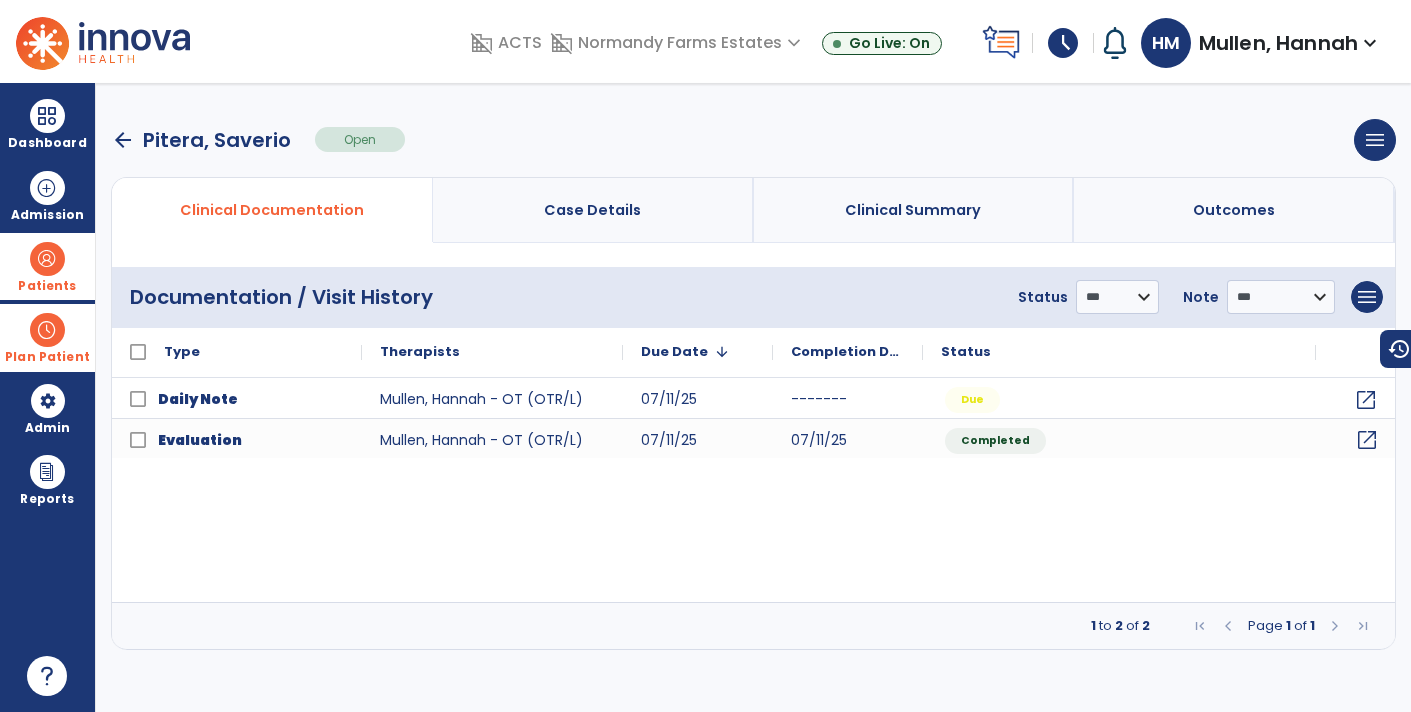 click on "open_in_new" 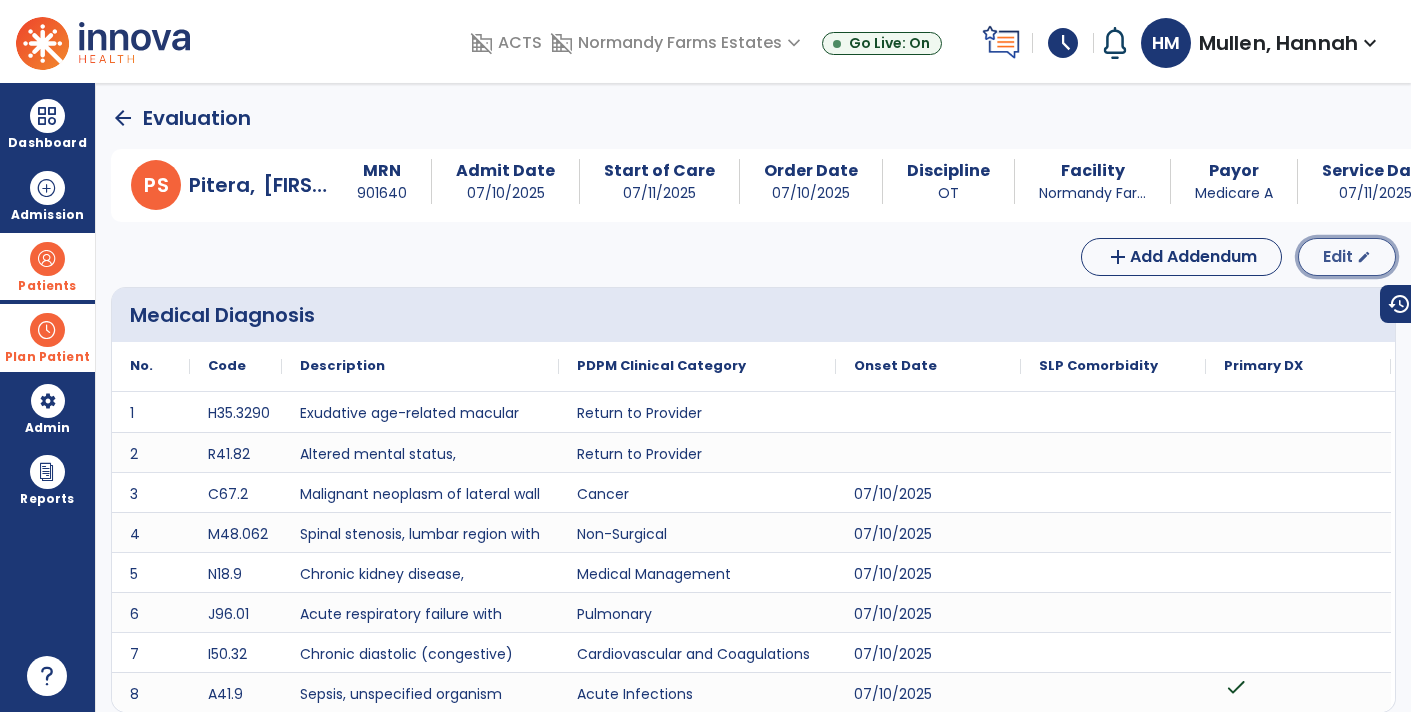 click on "Edit" 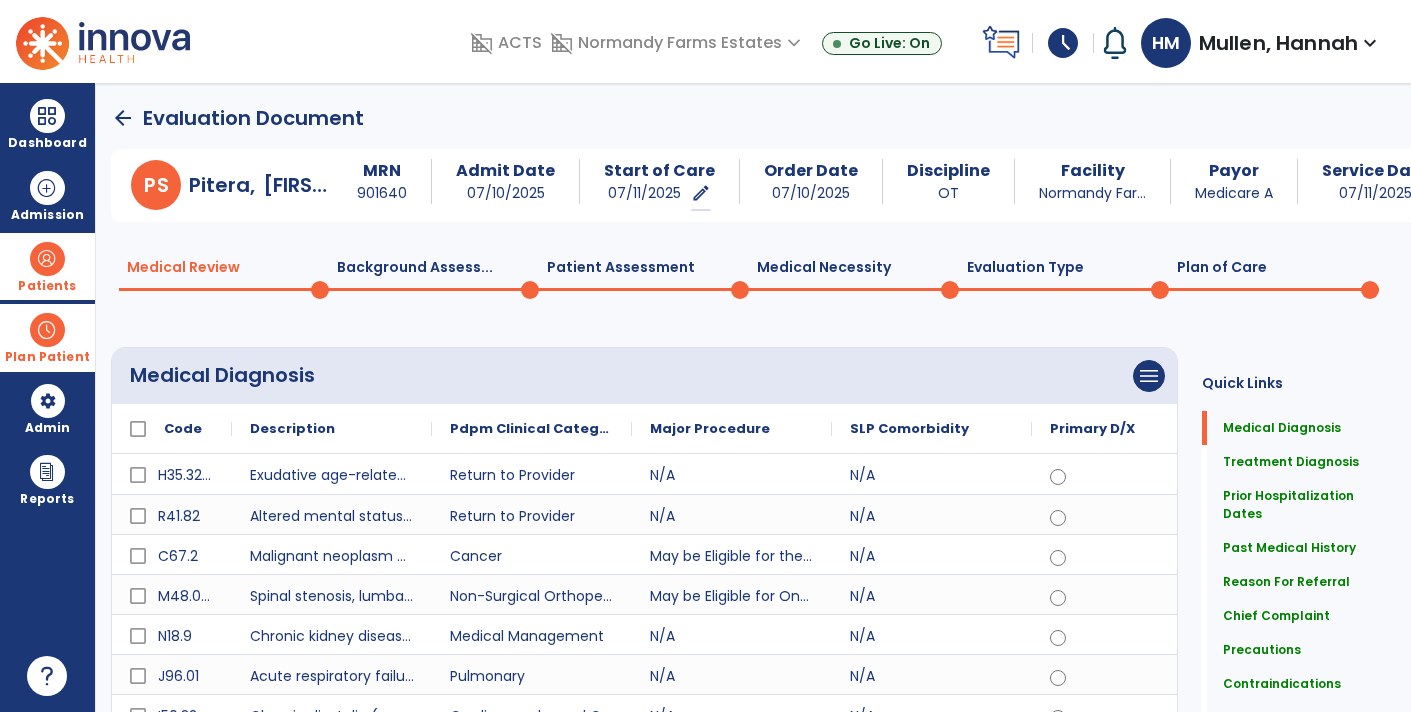 click on "Evaluation Type  0" 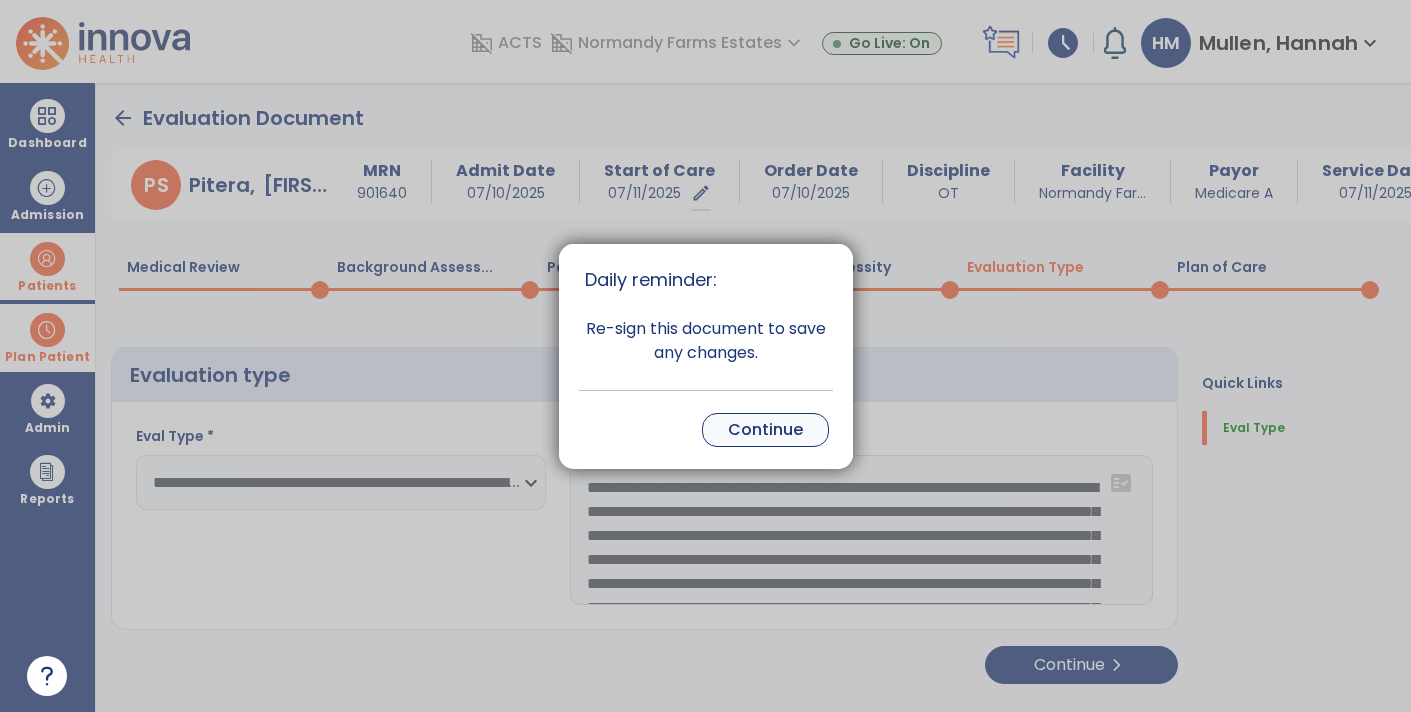 click on "Continue" at bounding box center (765, 430) 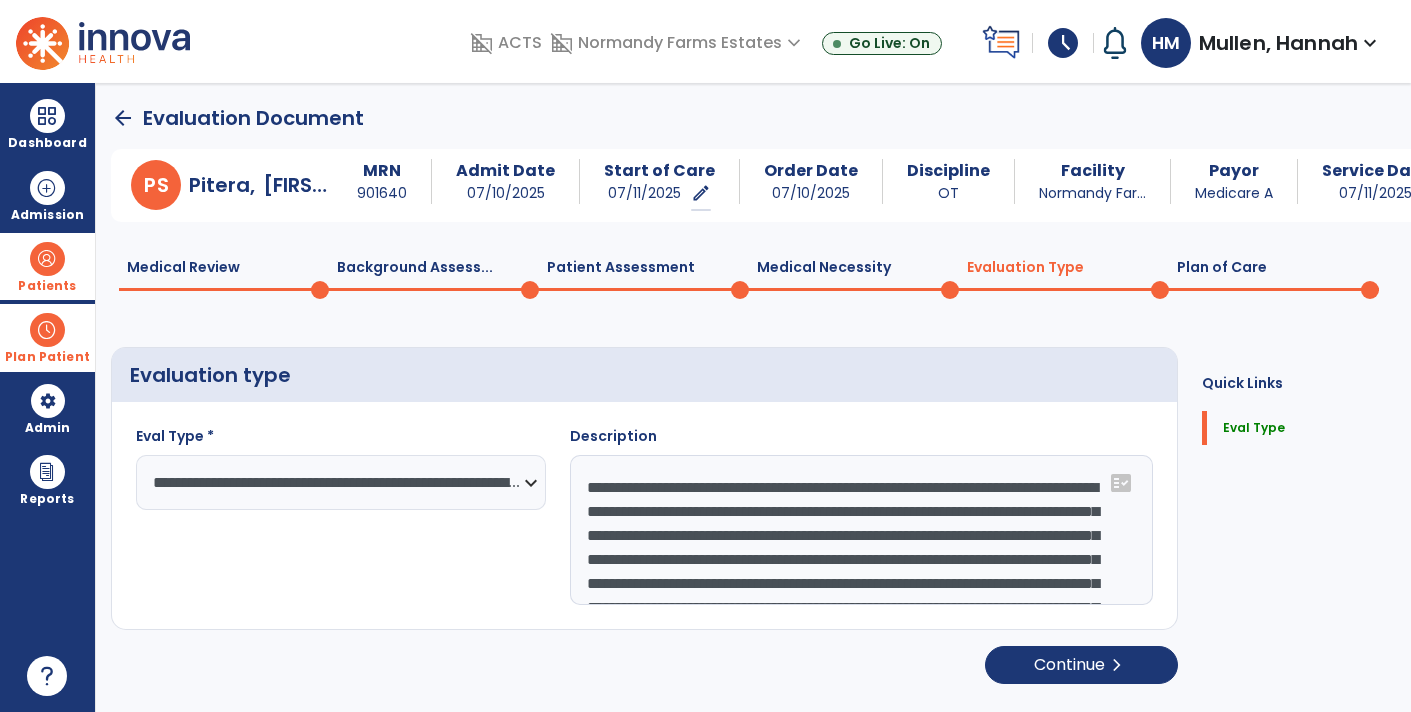 click on "Plan of Care  0" 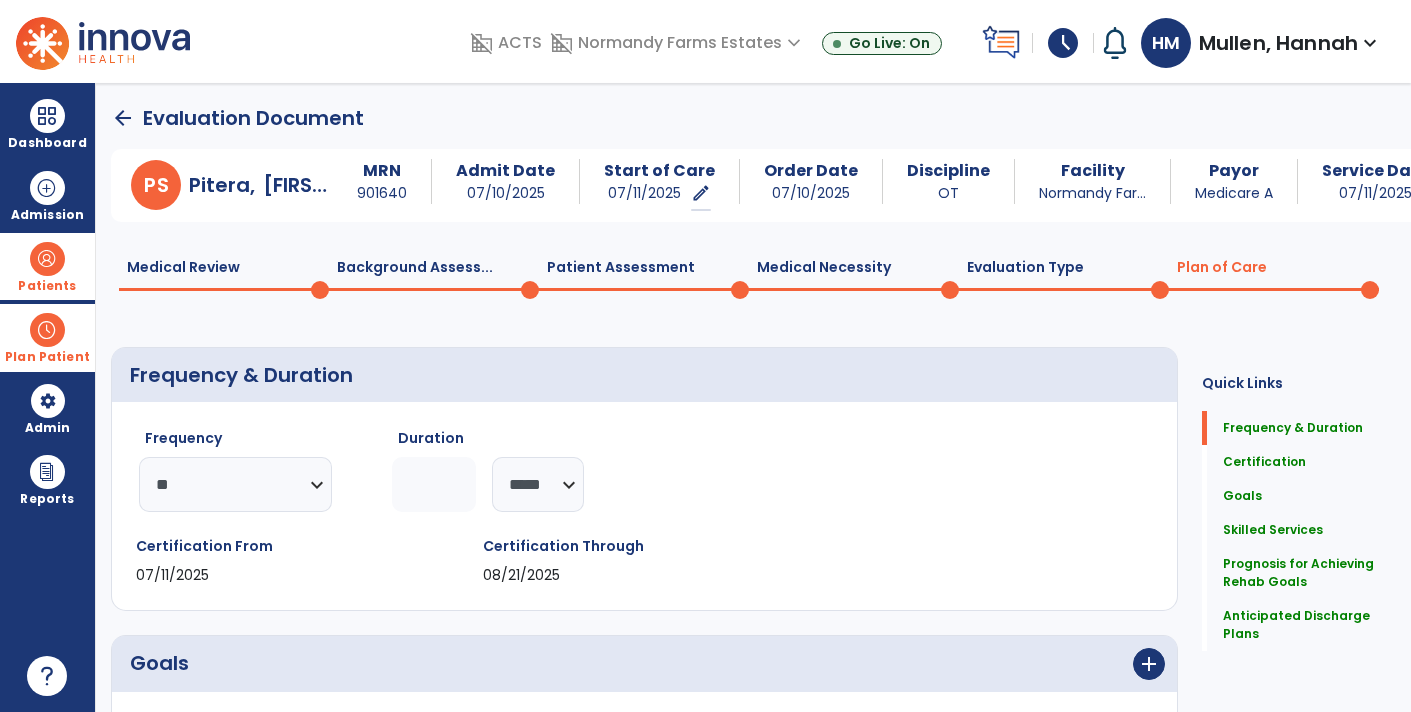 click on "********* ** ** ** ** ** ** **" 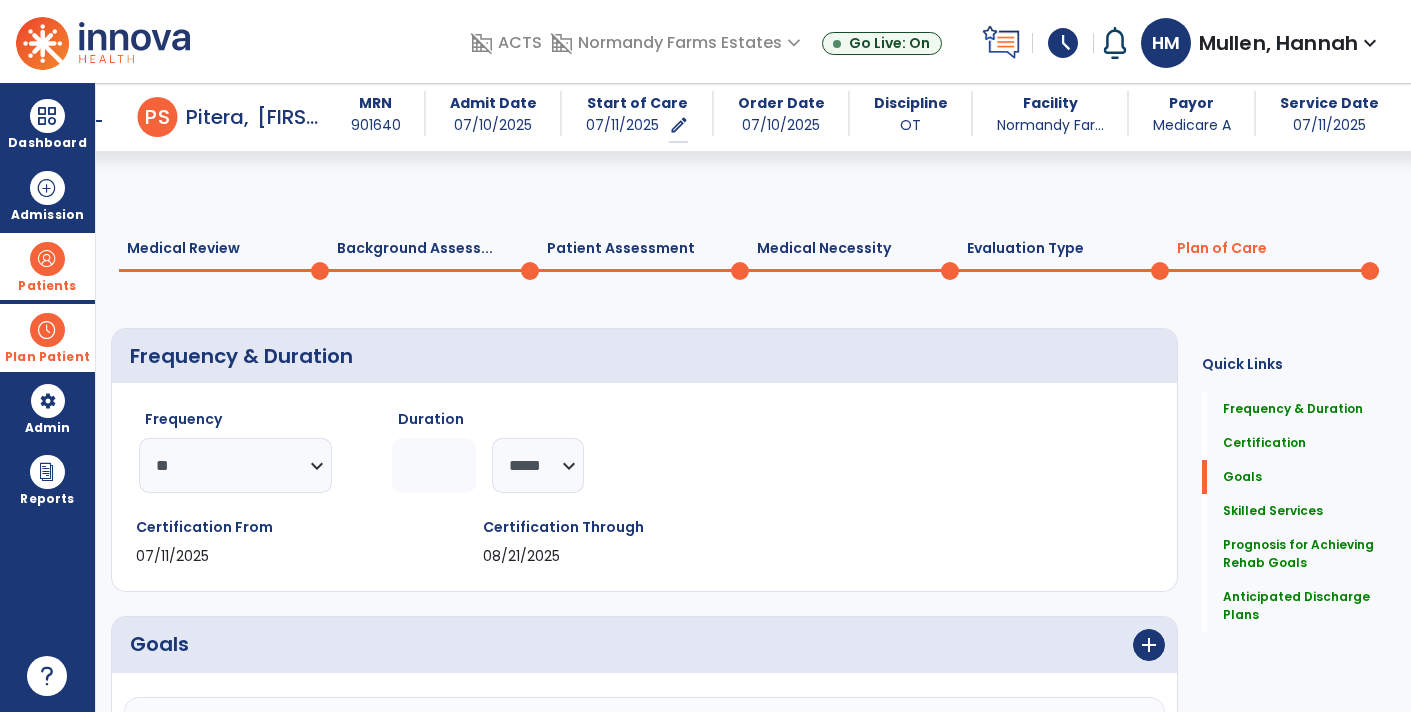 scroll, scrollTop: 1921, scrollLeft: 0, axis: vertical 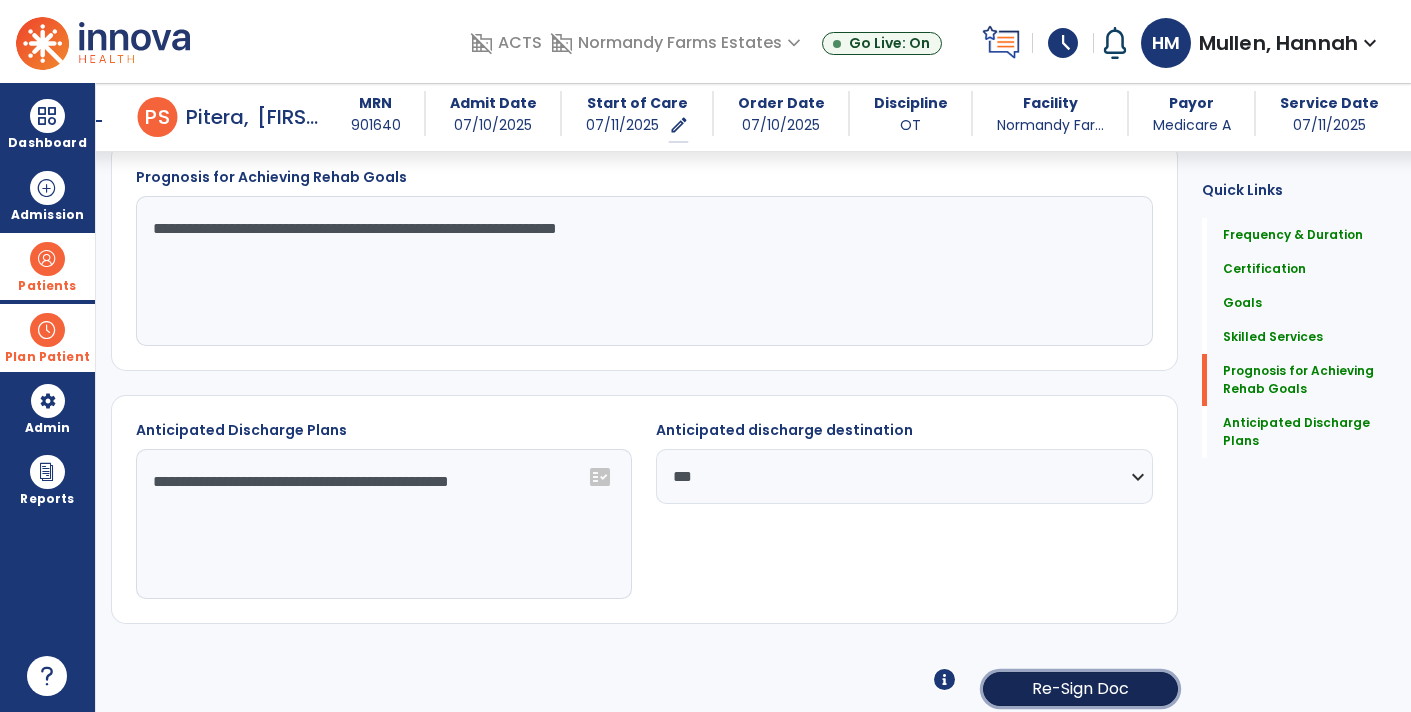 click on "Re-Sign Doc" 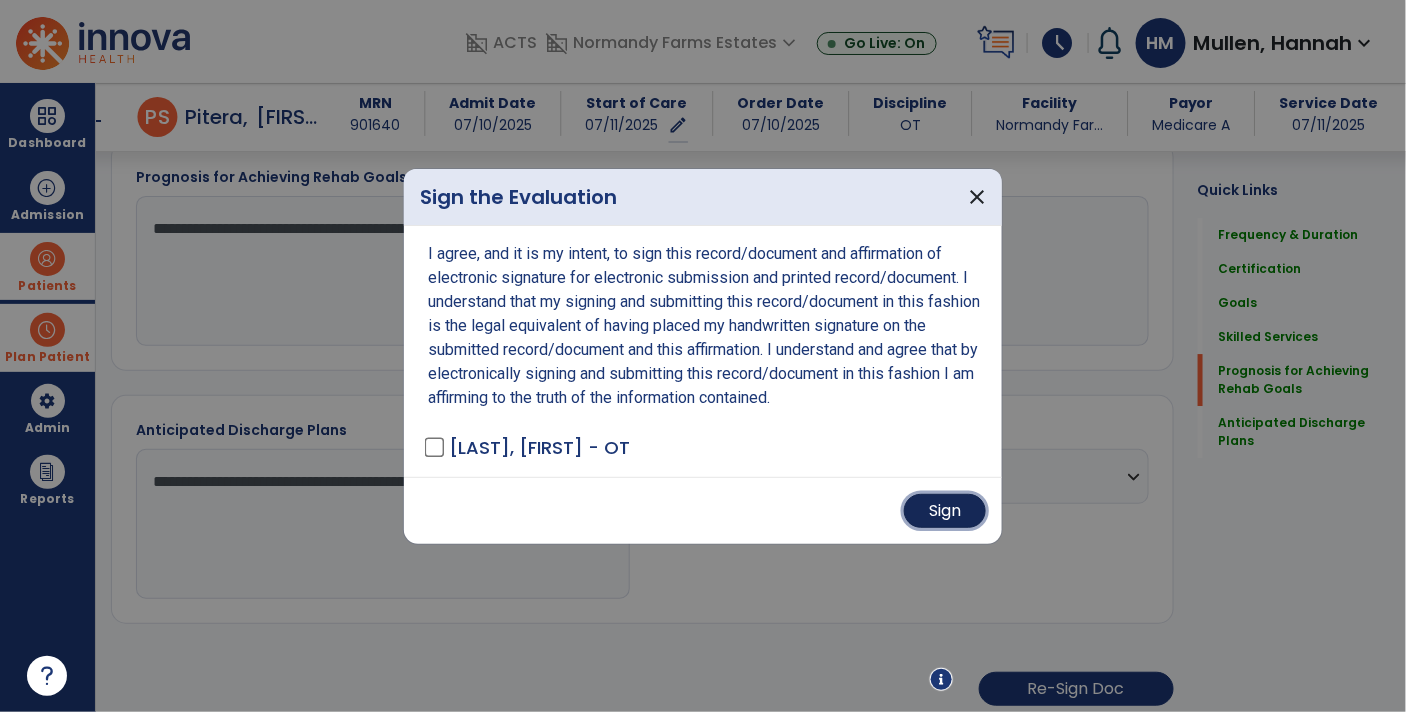 click on "Sign" at bounding box center (945, 511) 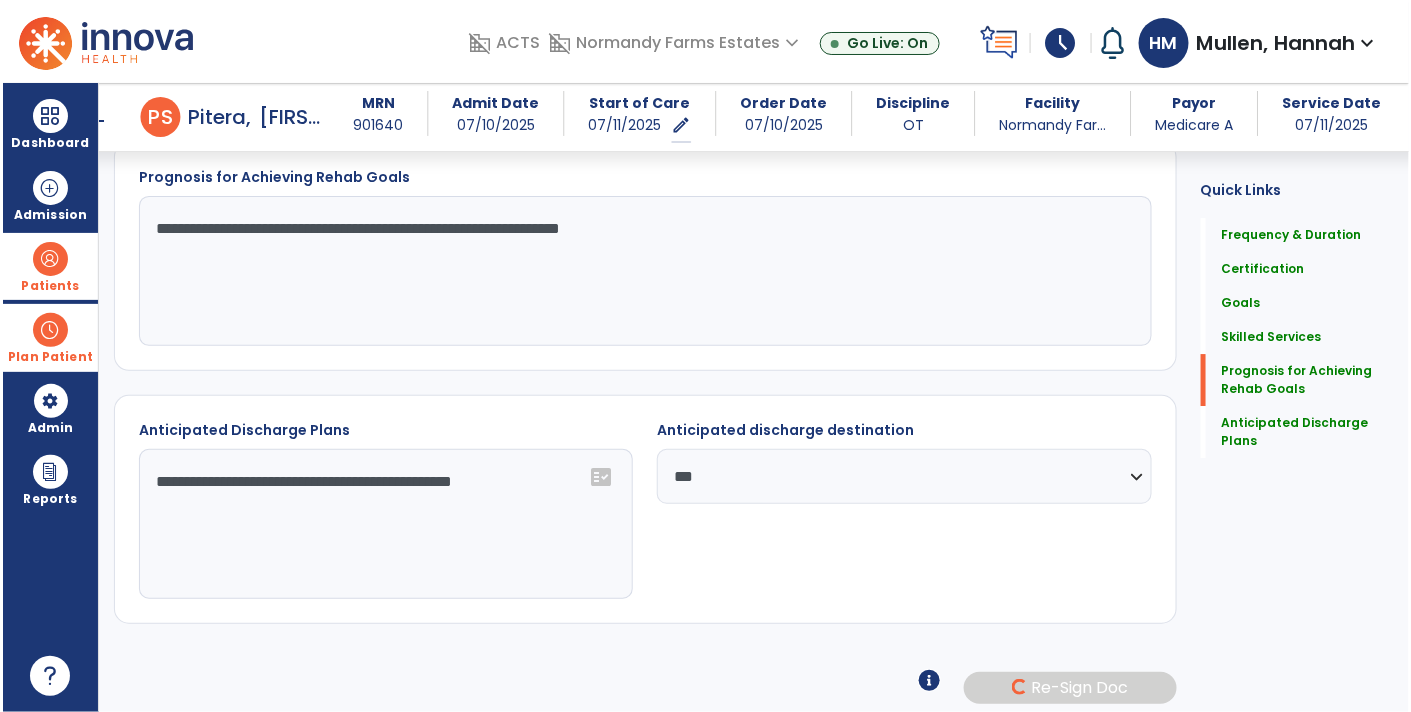 scroll, scrollTop: 1920, scrollLeft: 0, axis: vertical 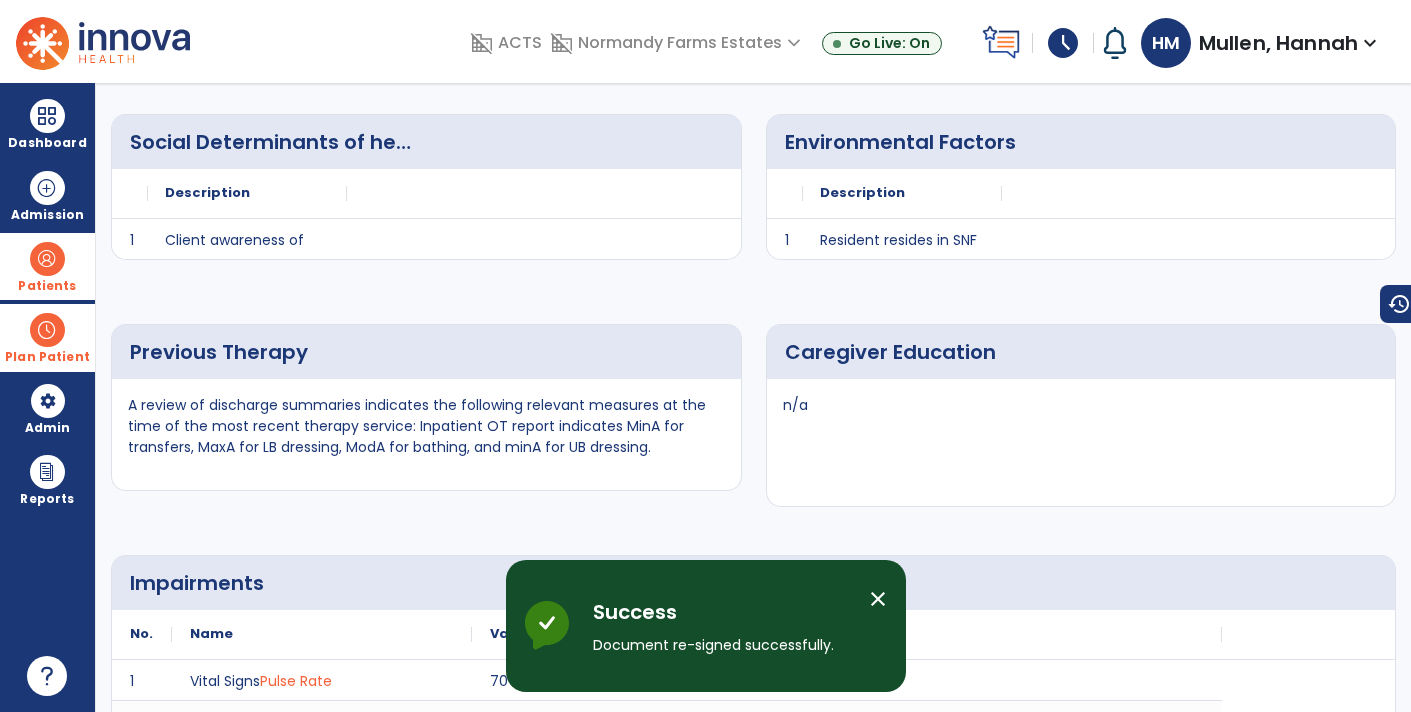 click at bounding box center (47, 330) 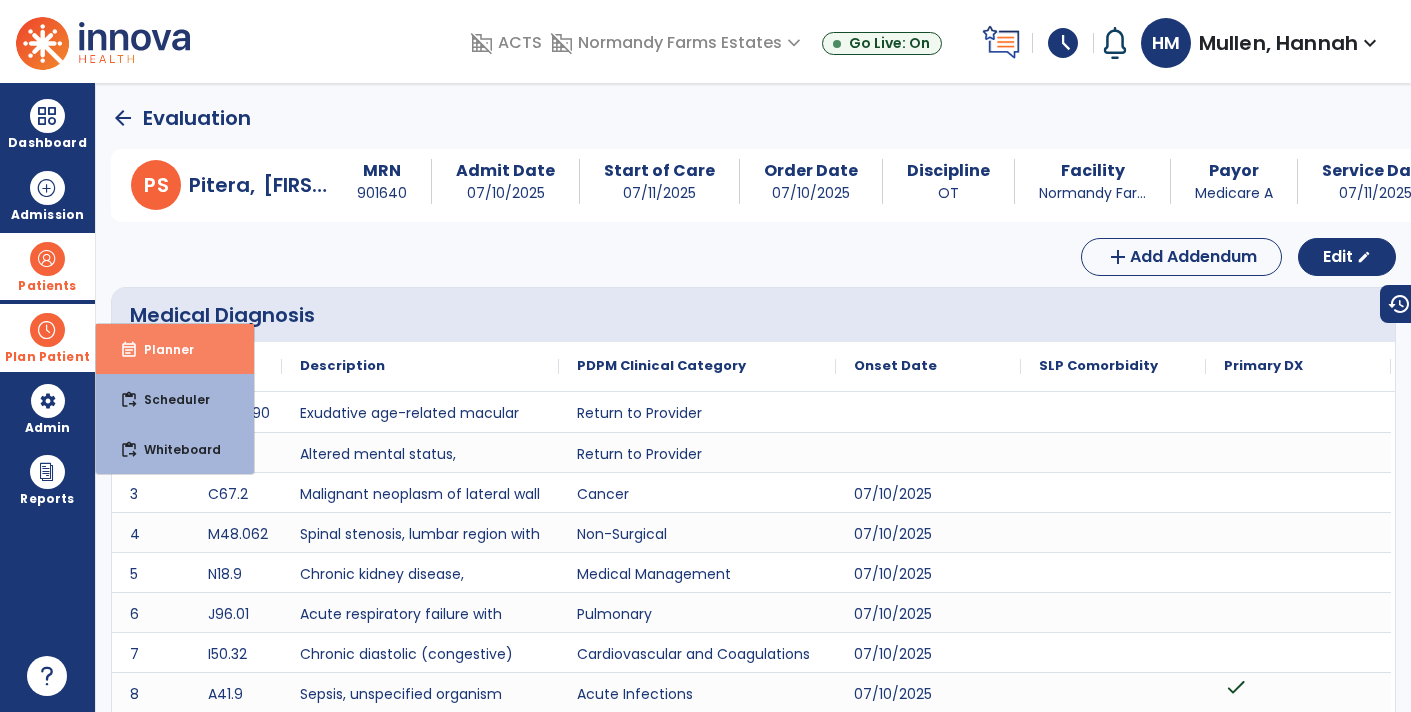 click on "event_note" at bounding box center [129, 350] 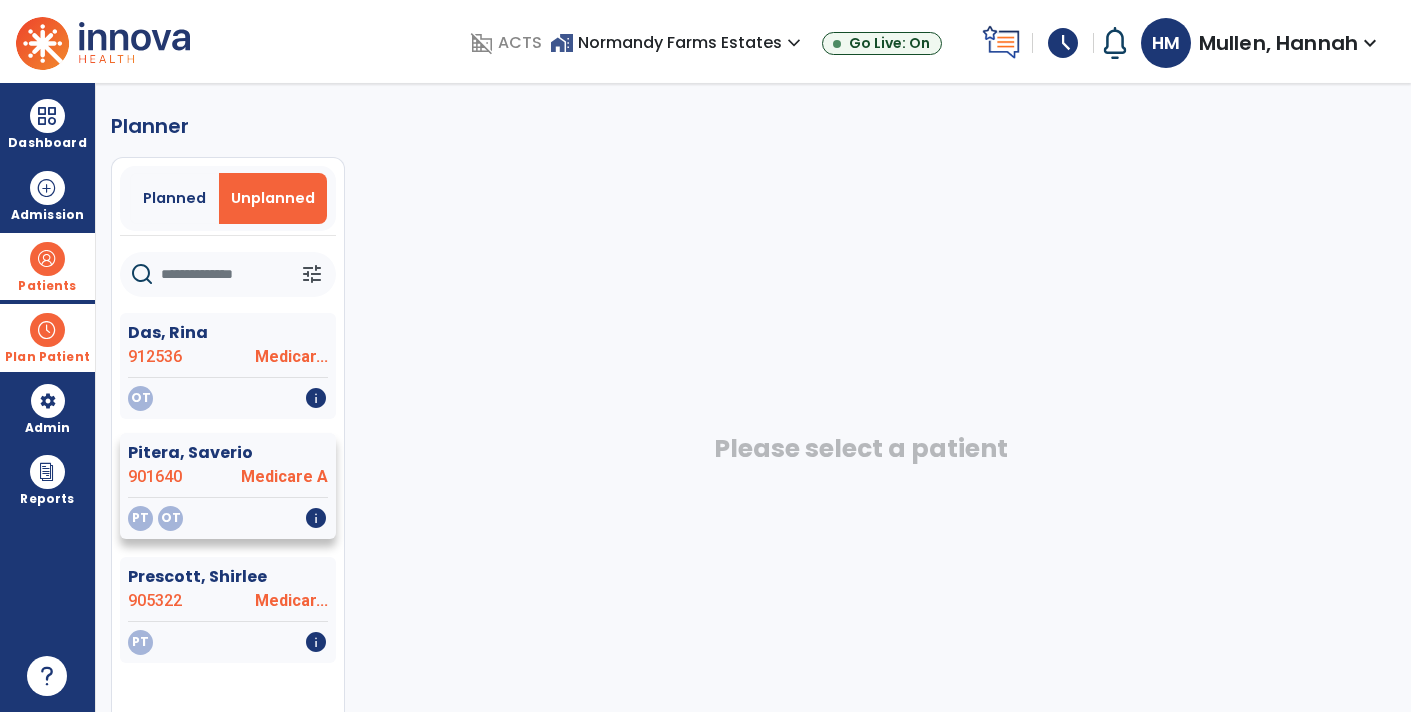 click on "Pitera, Saverio" 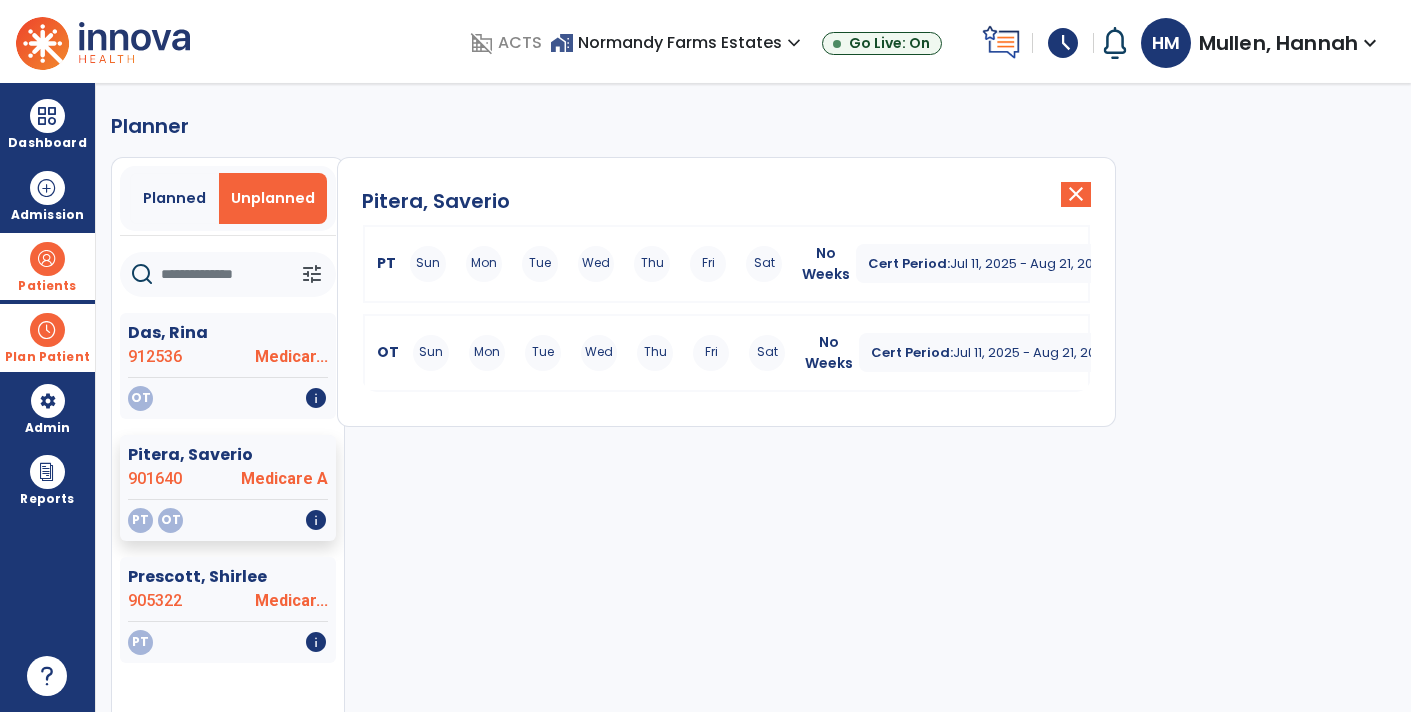 click on "Sat" at bounding box center (767, 353) 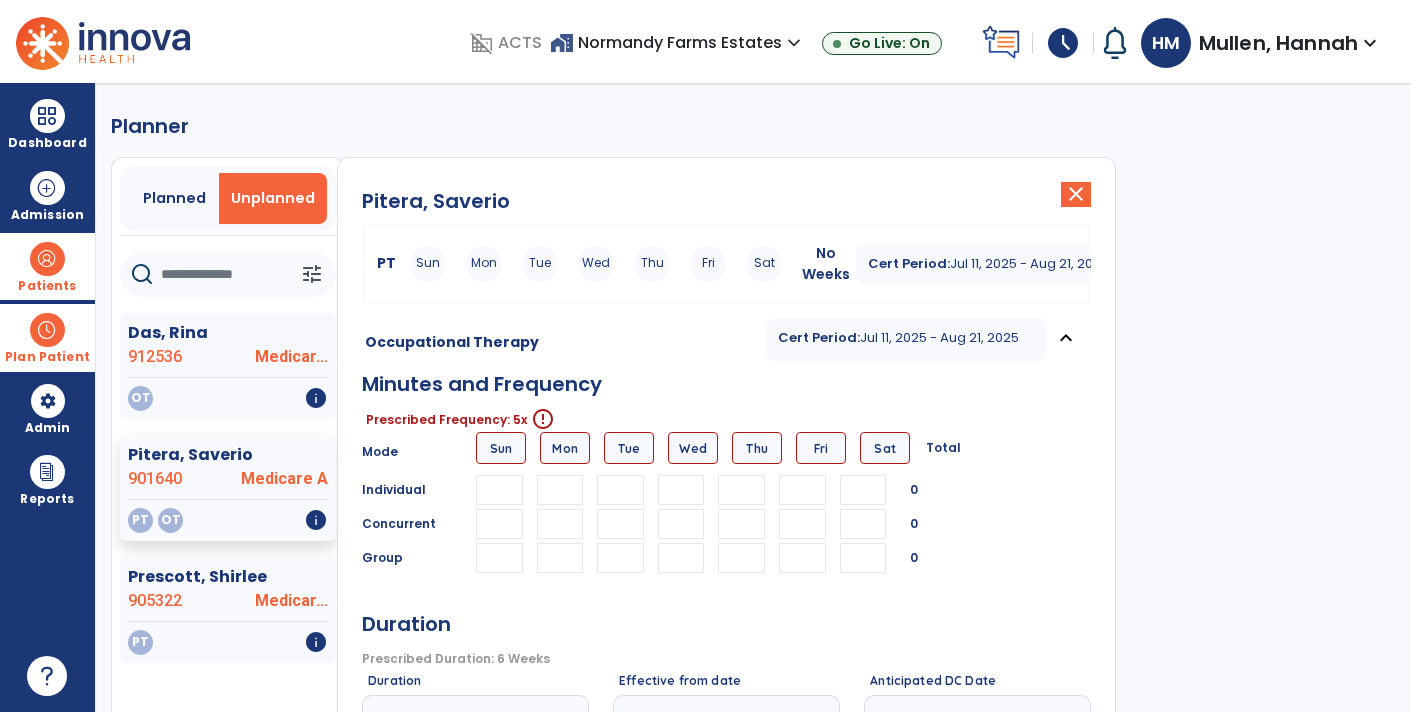click at bounding box center [802, 490] 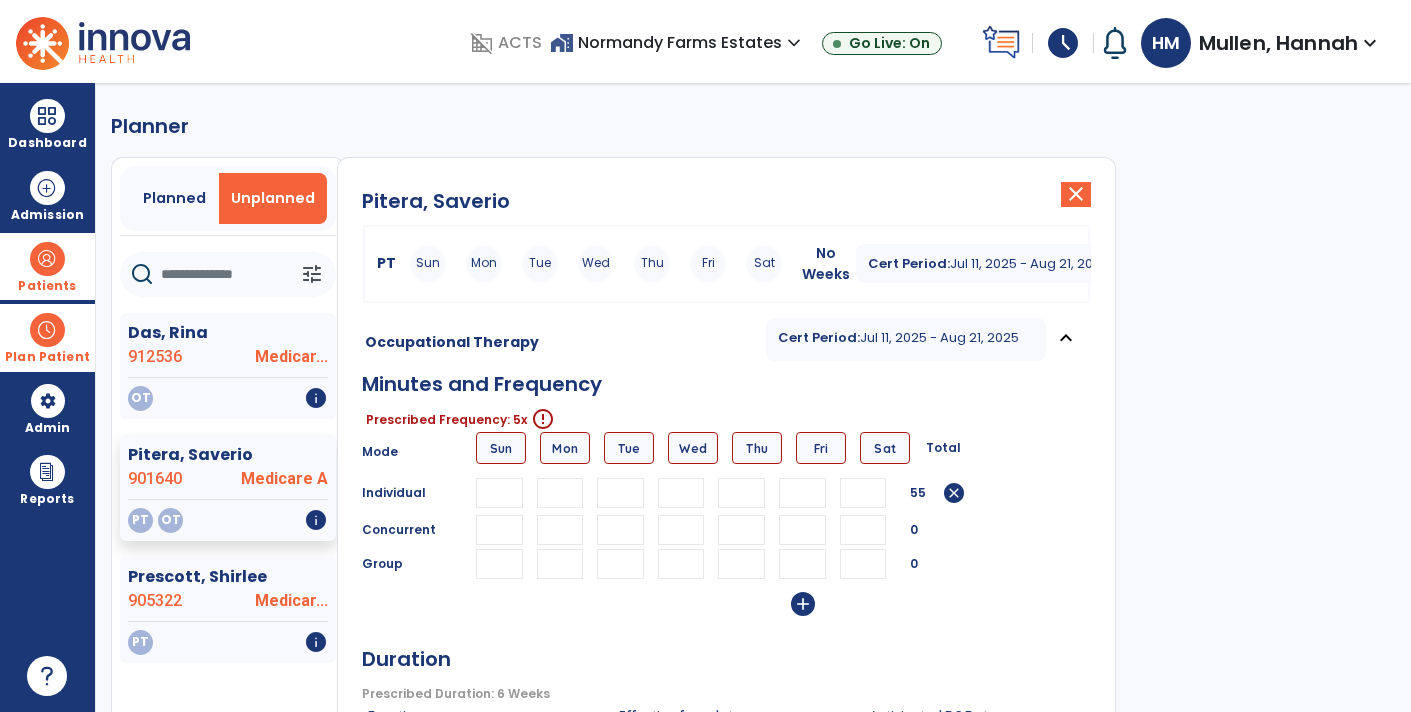 type on "**" 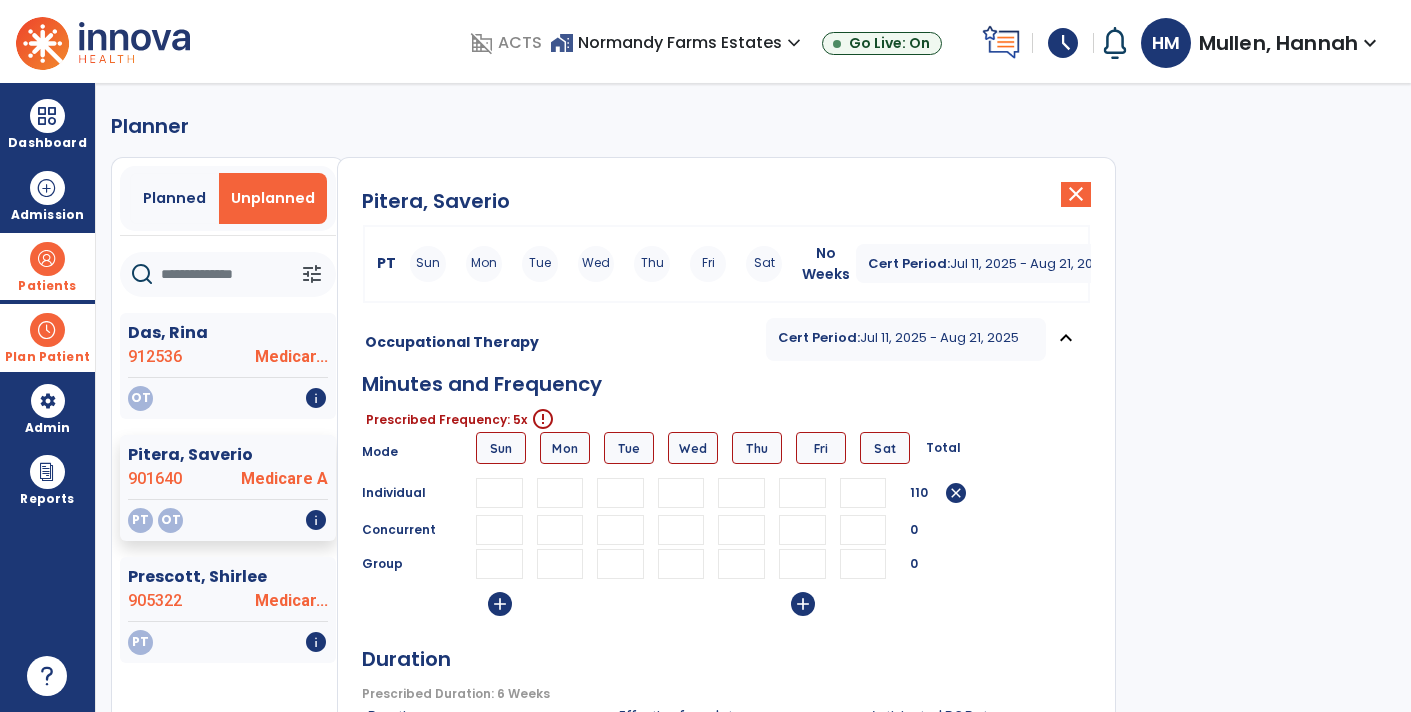type on "**" 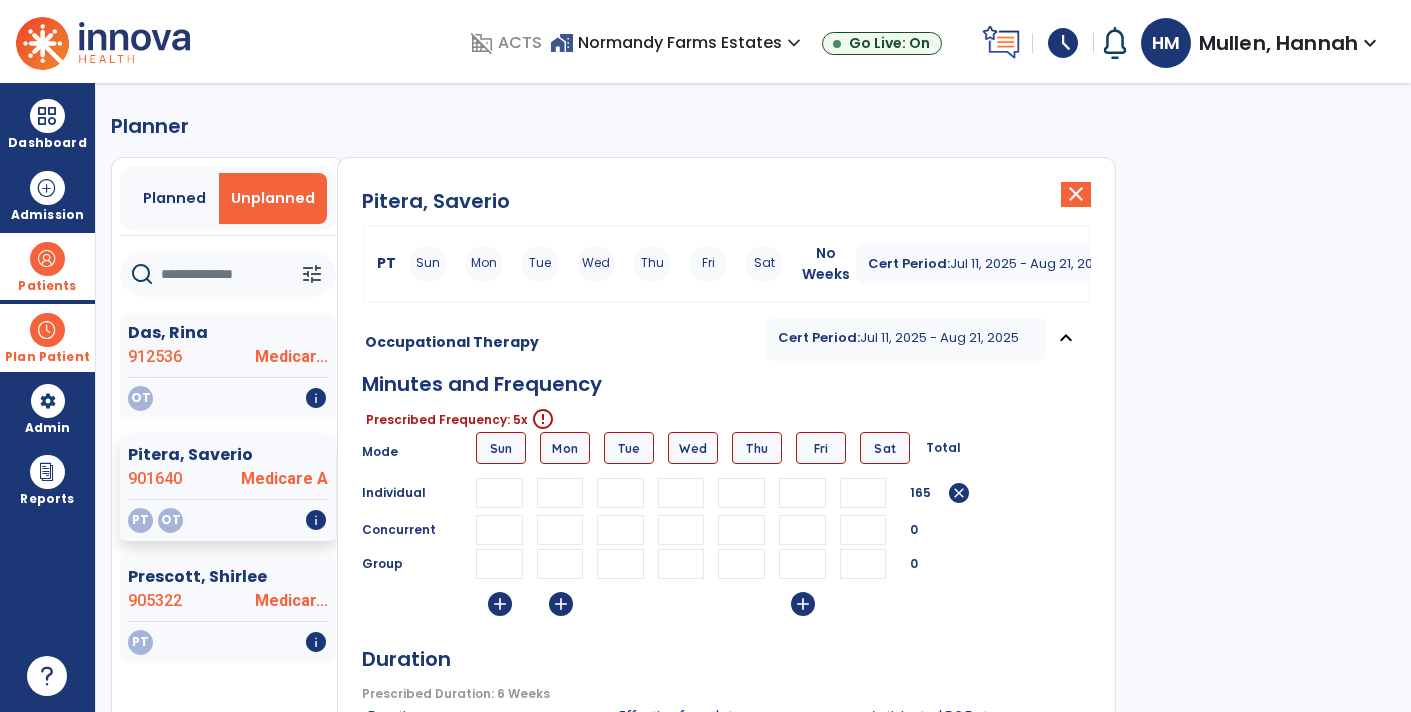 type on "**" 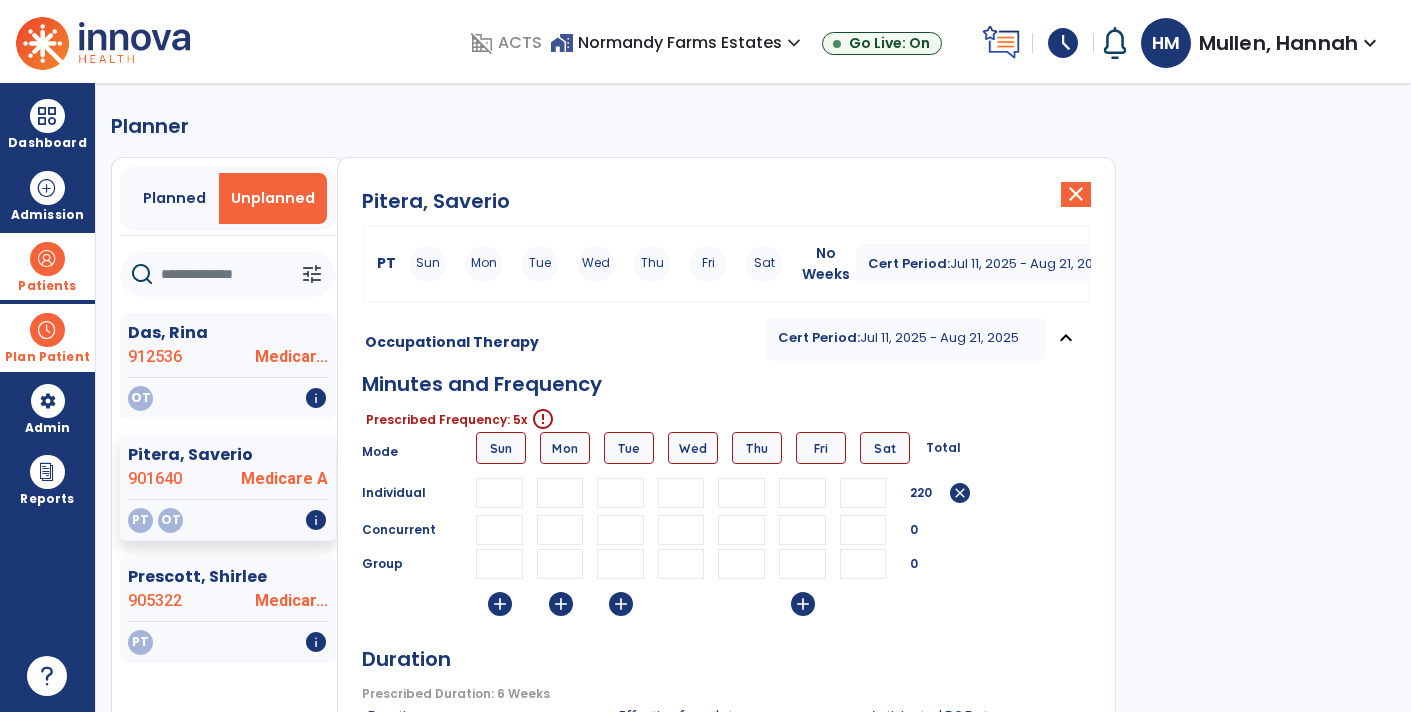 type on "**" 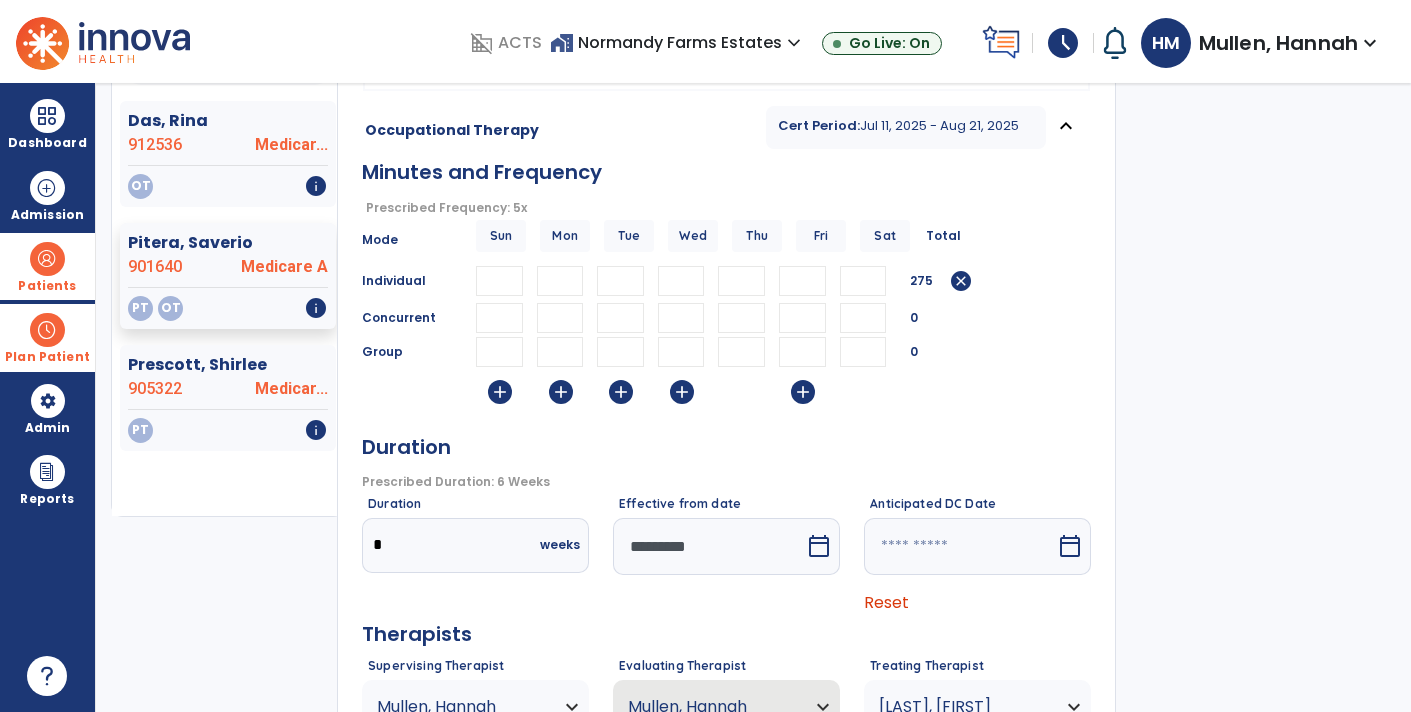 scroll, scrollTop: 381, scrollLeft: 0, axis: vertical 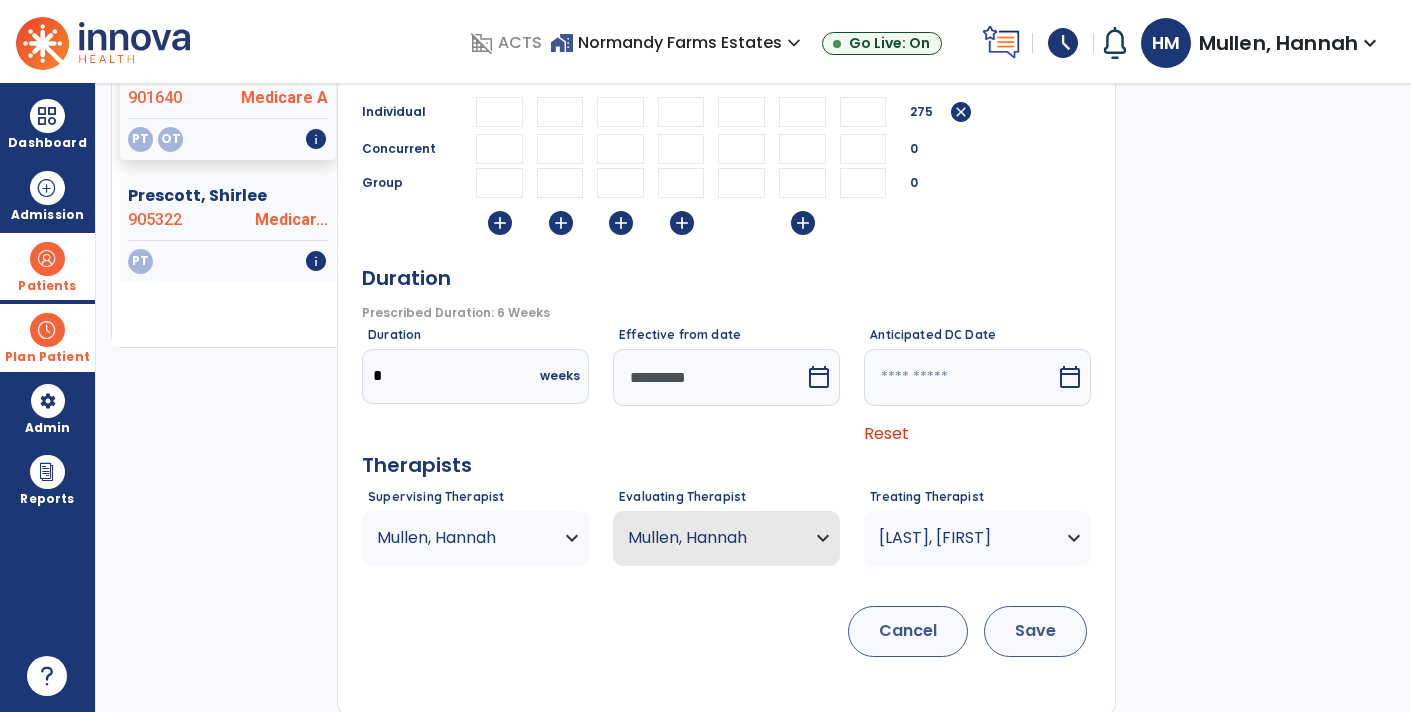type on "**" 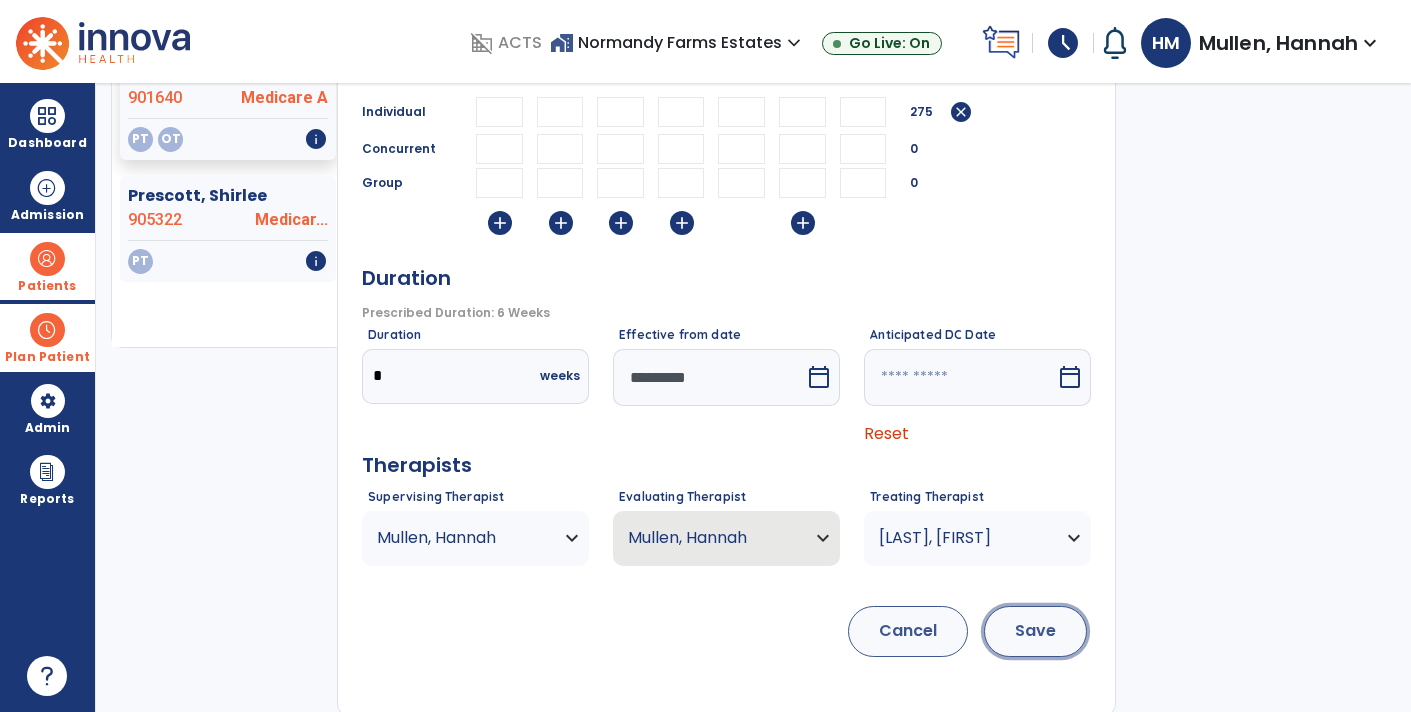 click on "Save" at bounding box center (1035, 631) 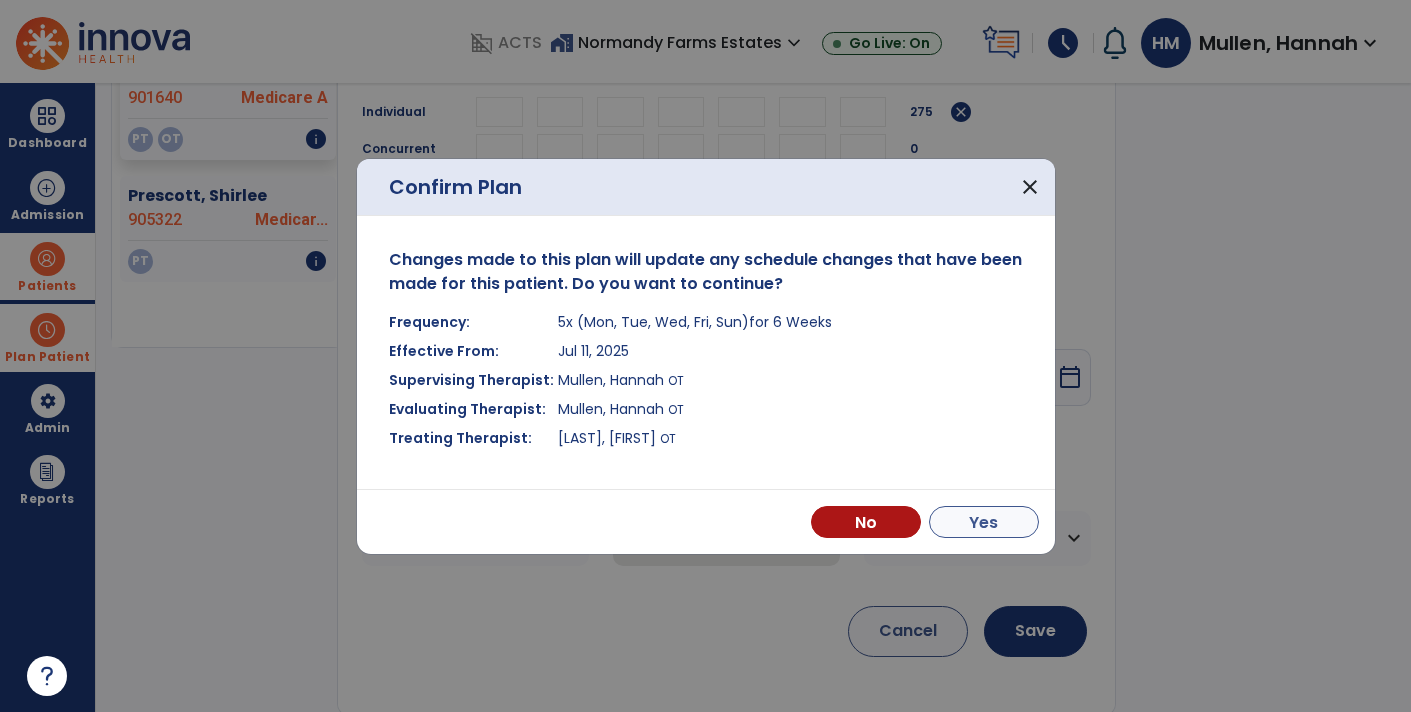click on "Yes" at bounding box center [984, 522] 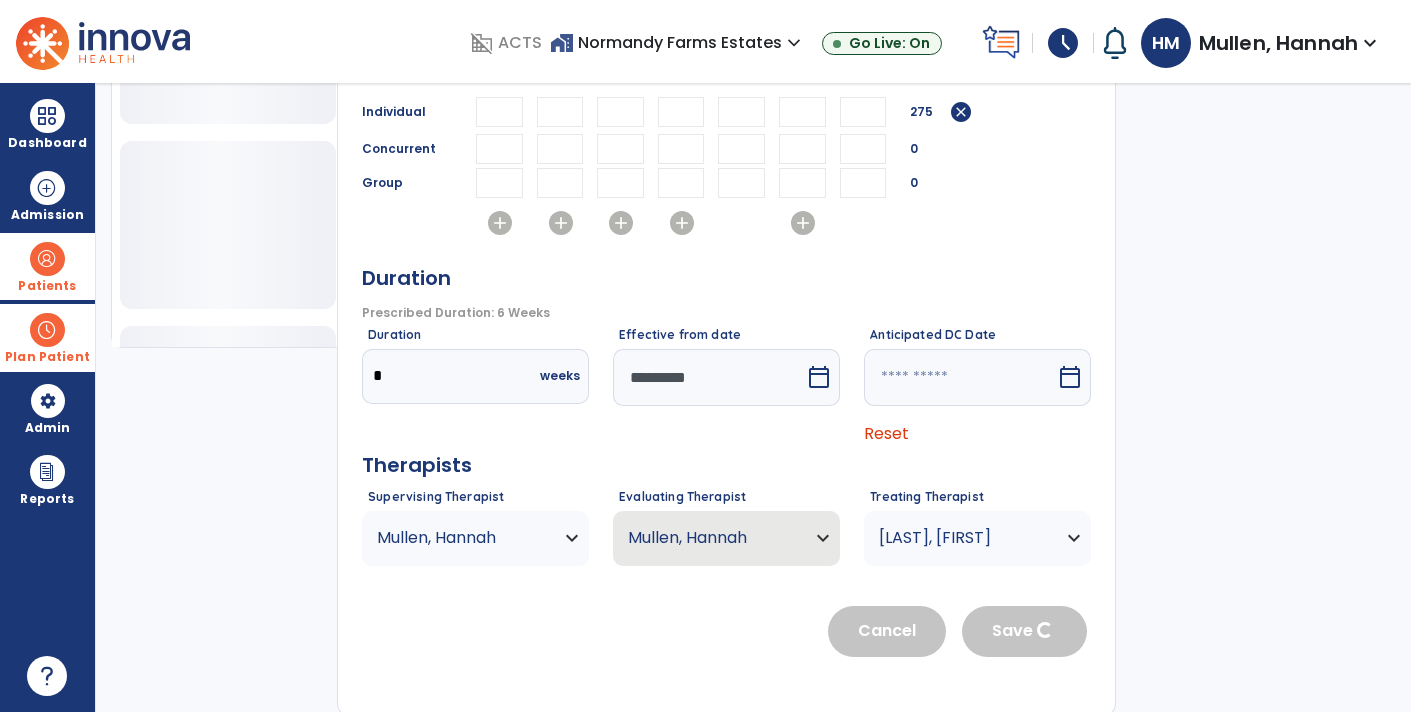 type 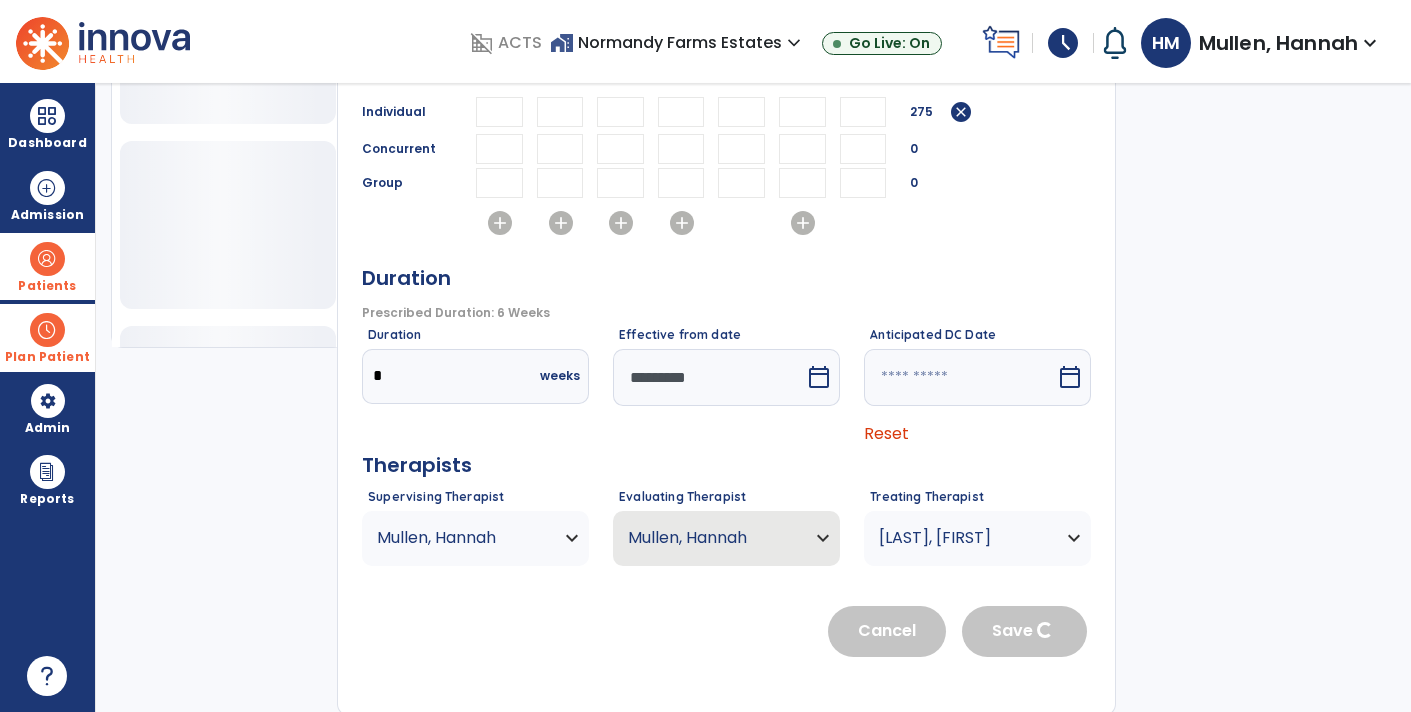 type 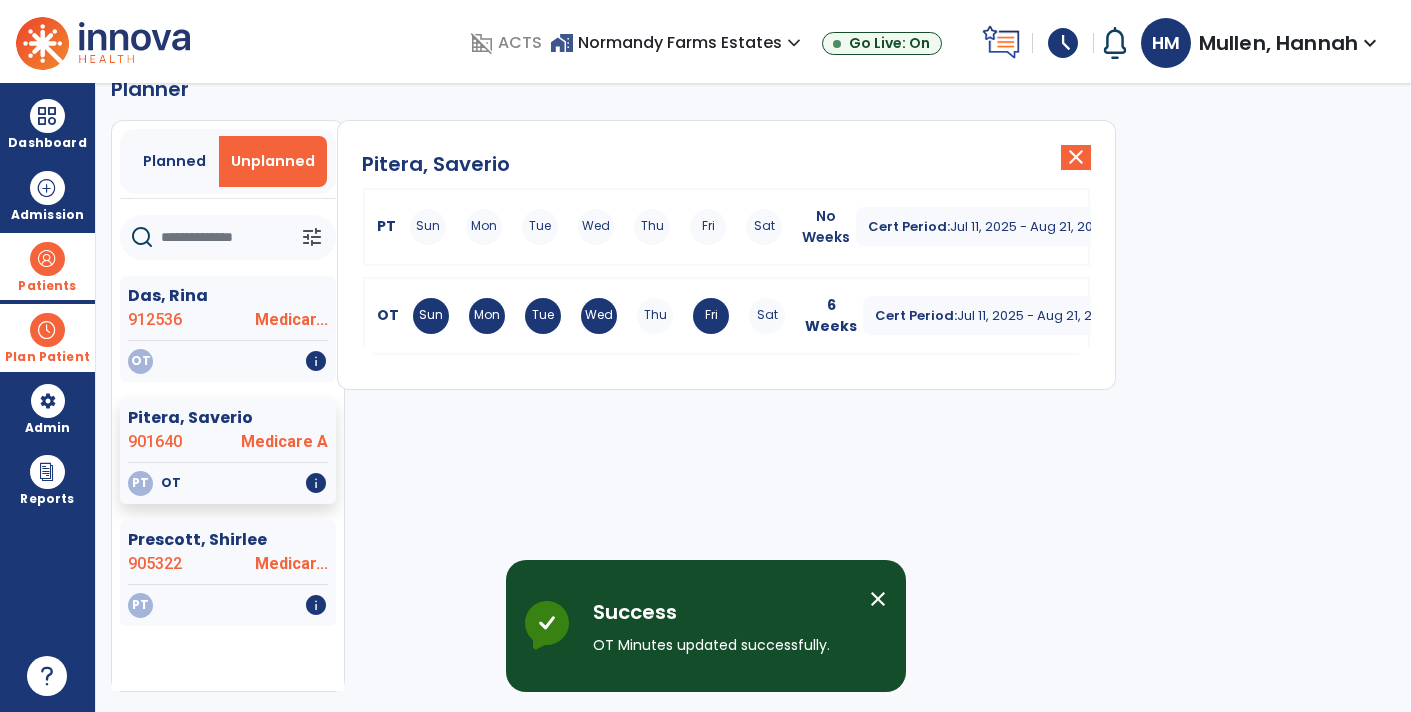 scroll, scrollTop: 36, scrollLeft: 0, axis: vertical 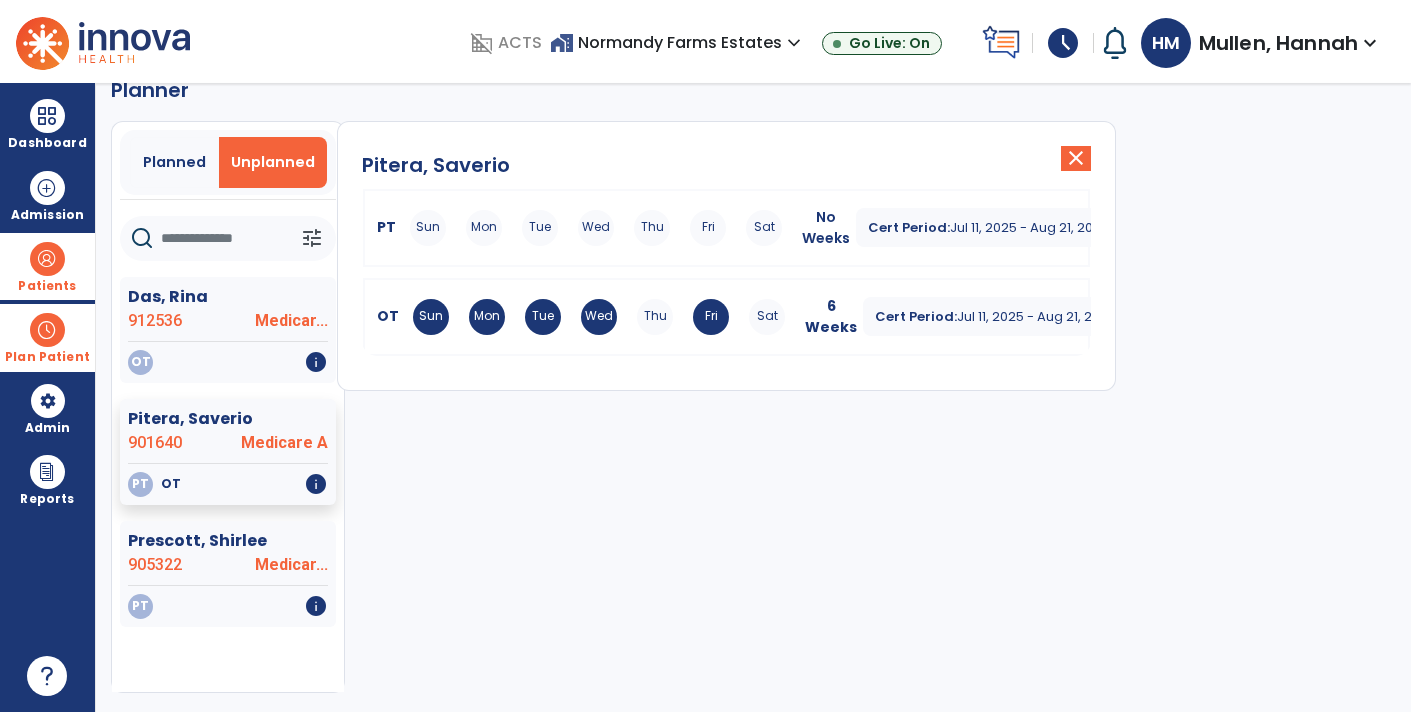 click at bounding box center [47, 330] 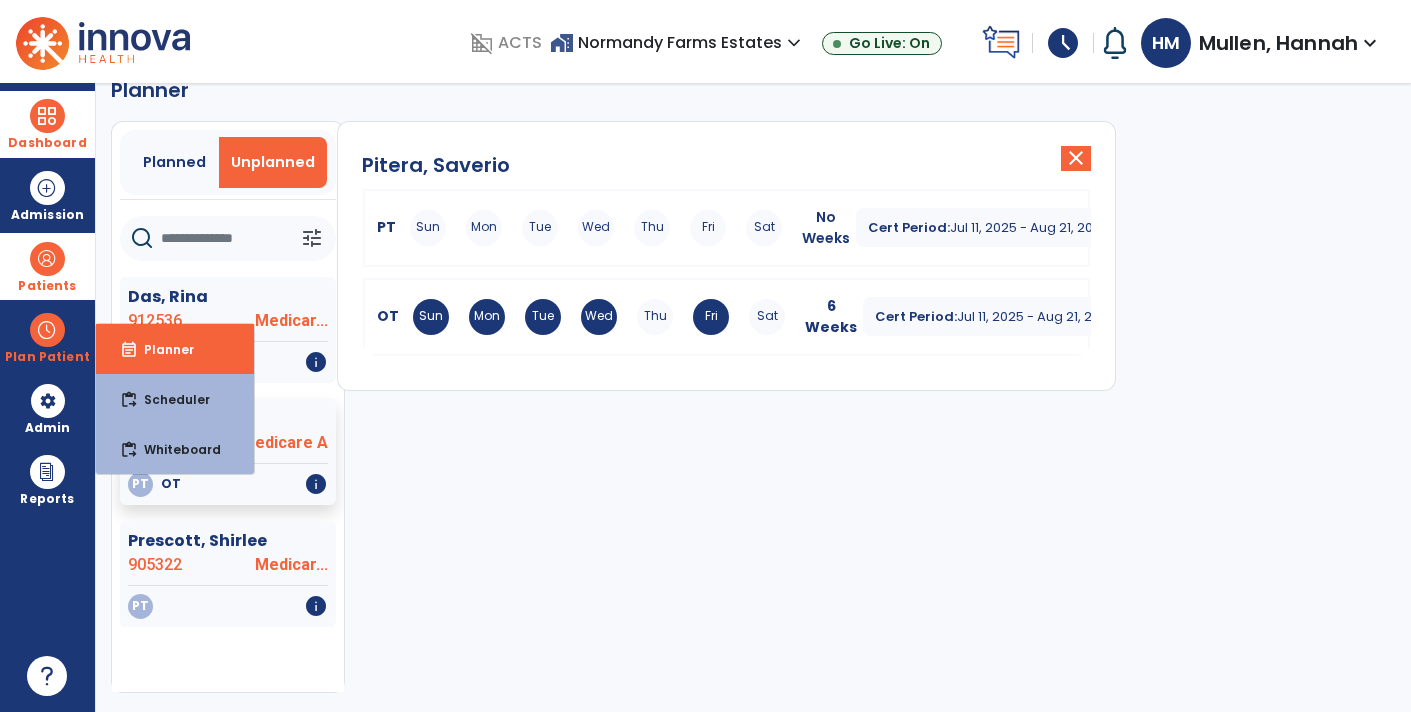 click at bounding box center [47, 116] 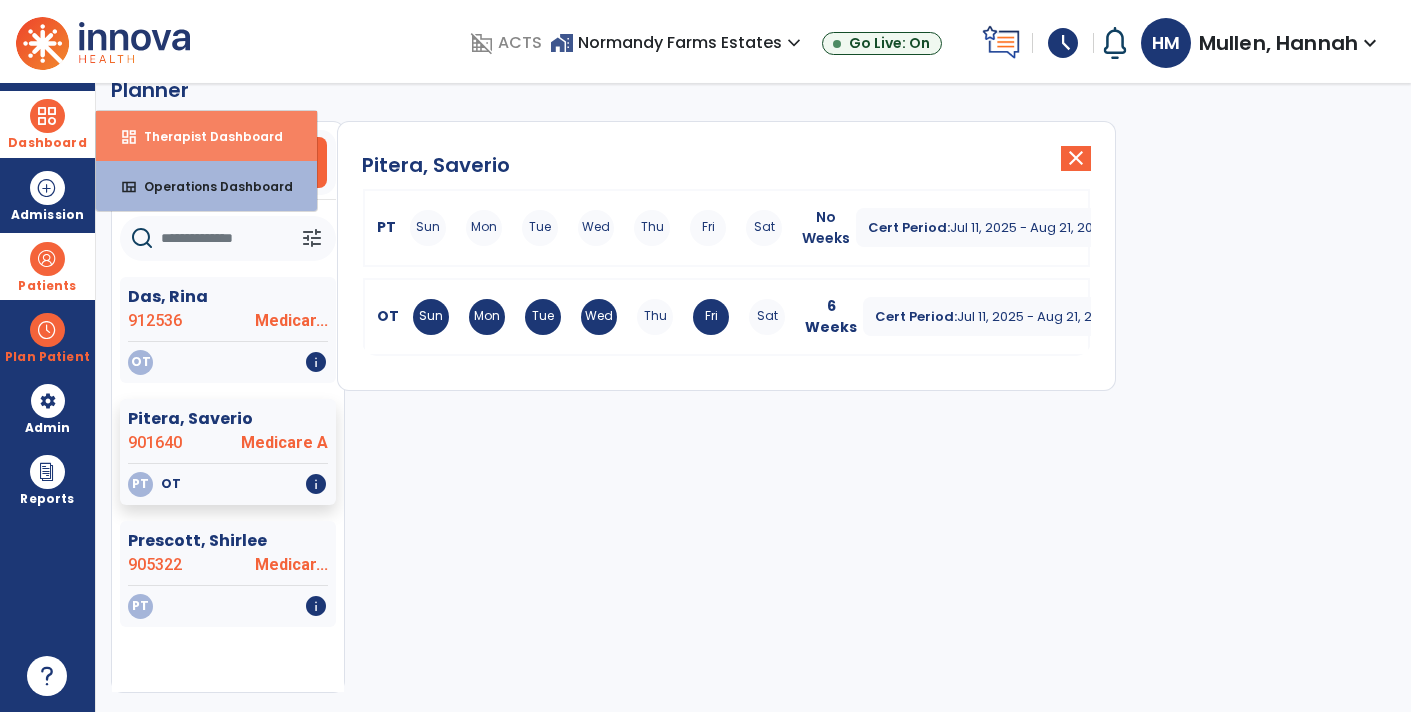 click on "dashboard" at bounding box center [129, 137] 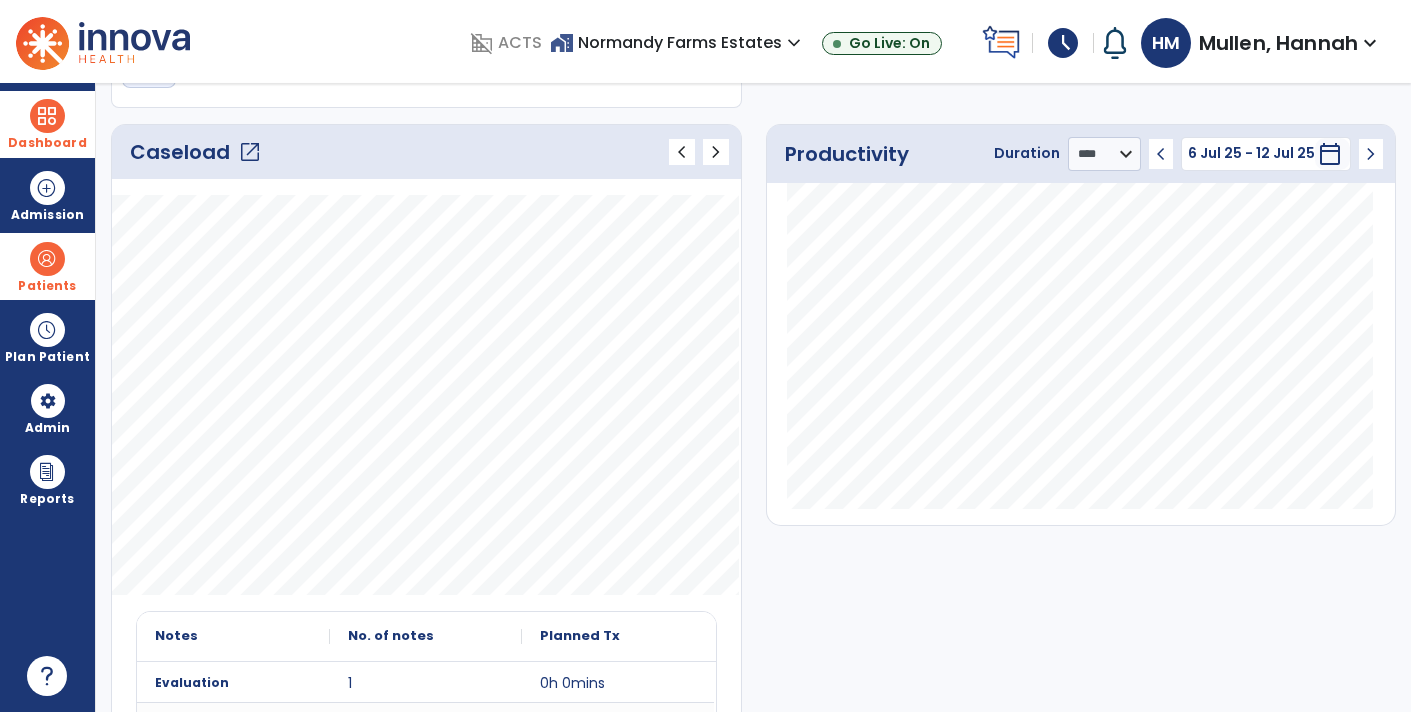 scroll, scrollTop: 0, scrollLeft: 0, axis: both 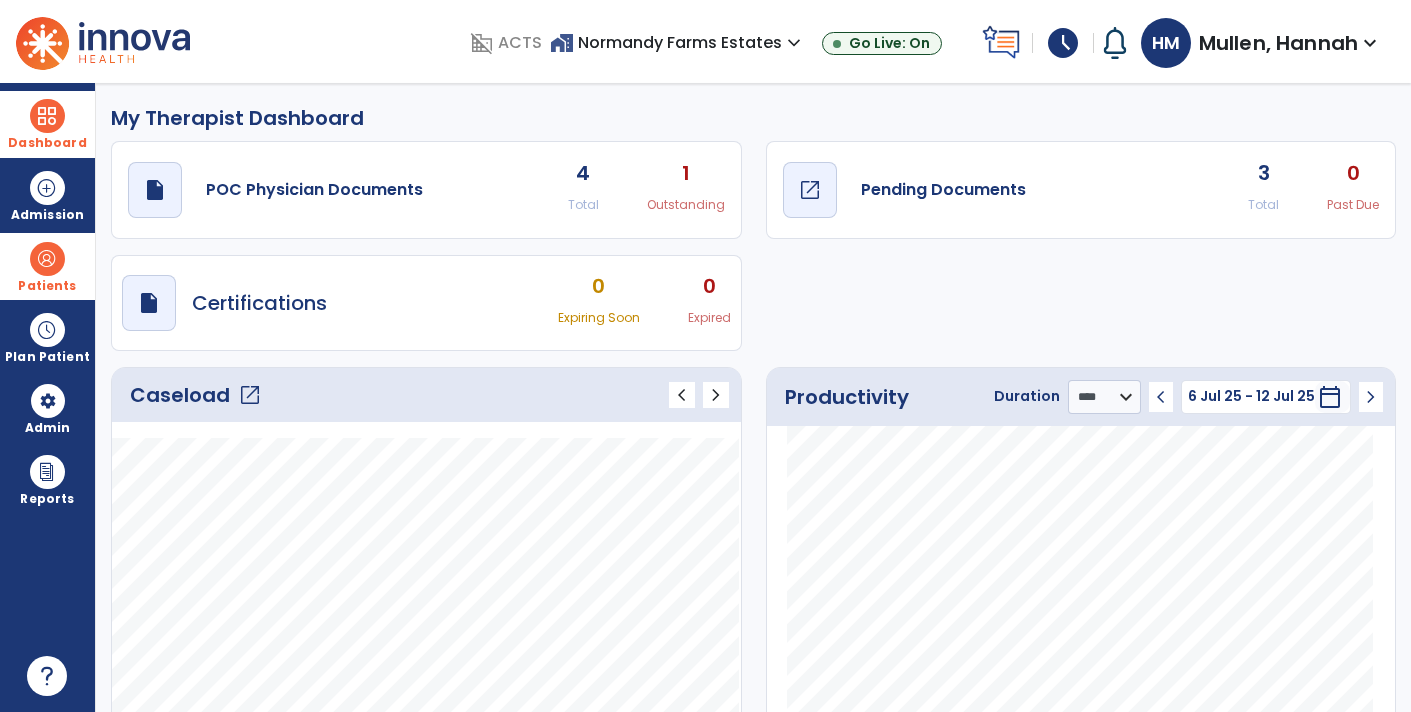 click on "draft   open_in_new" 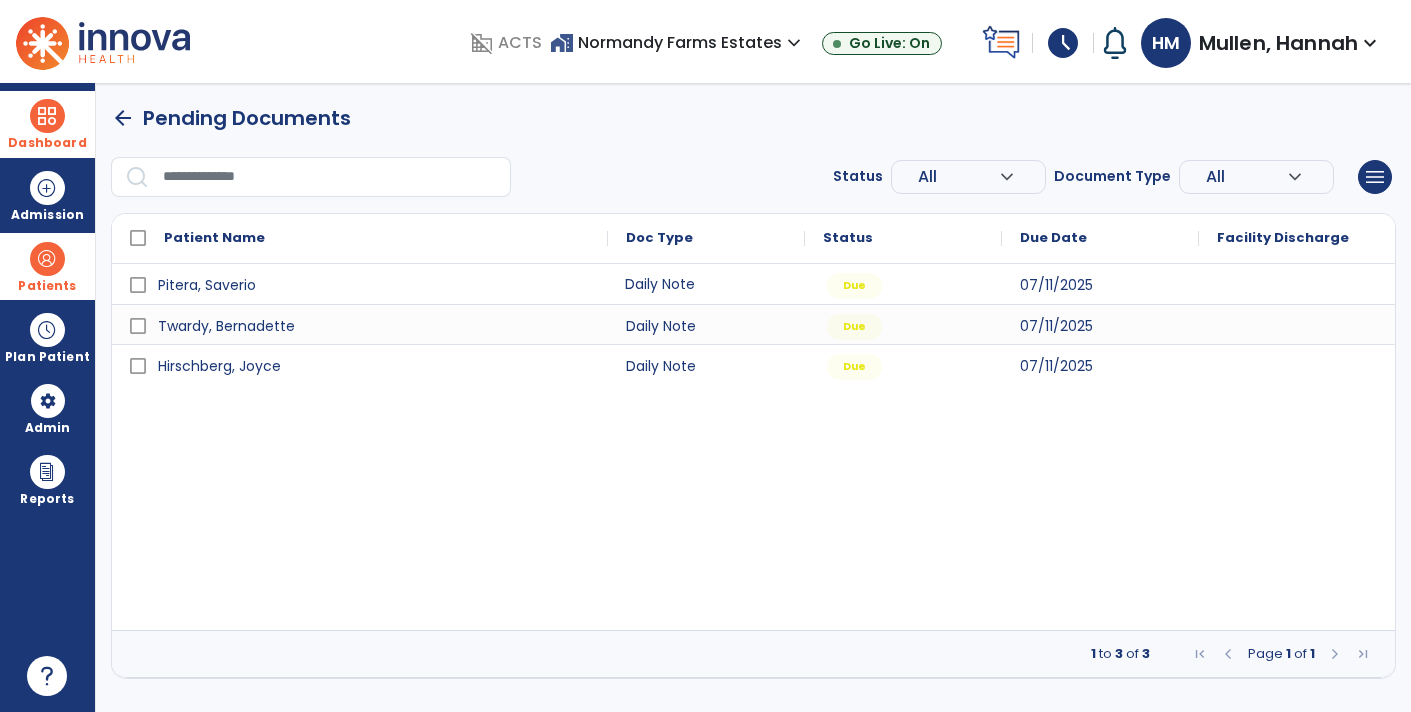 click on "Daily Note" at bounding box center [706, 284] 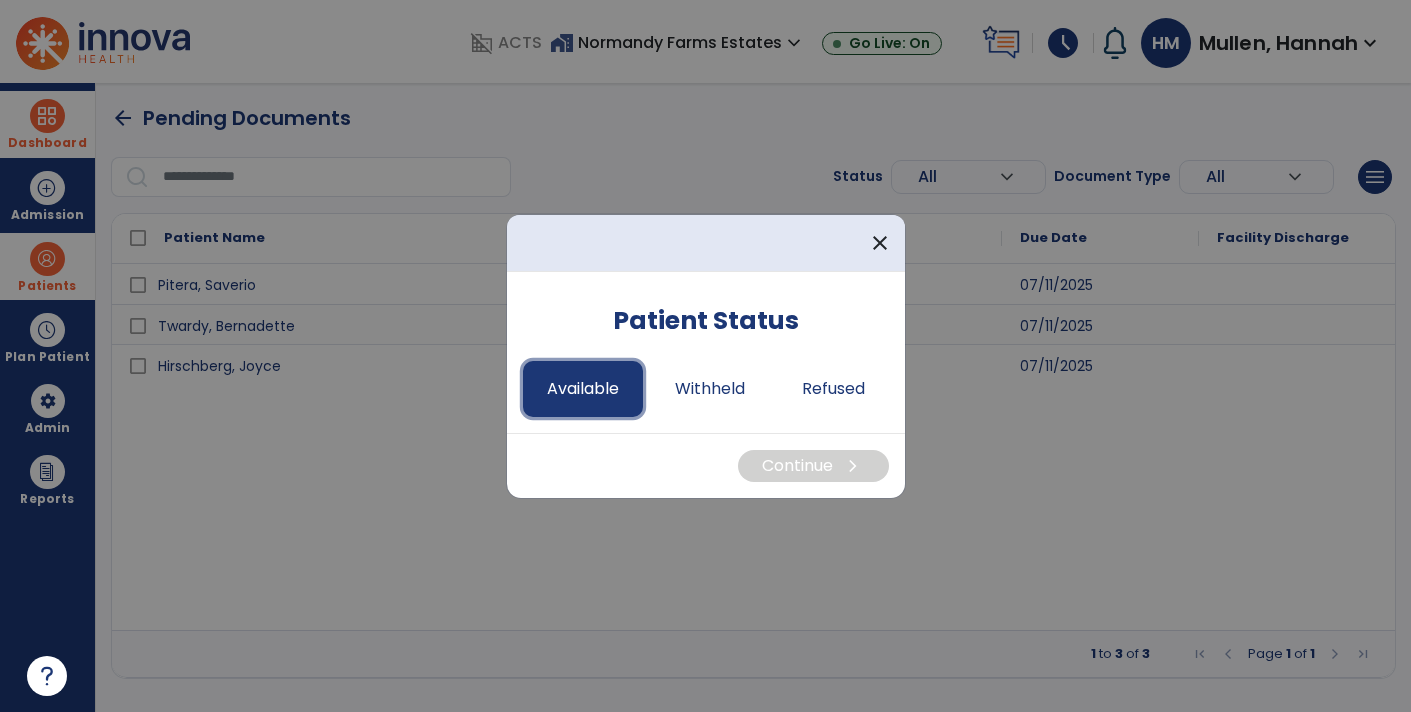 click on "Available" at bounding box center [583, 389] 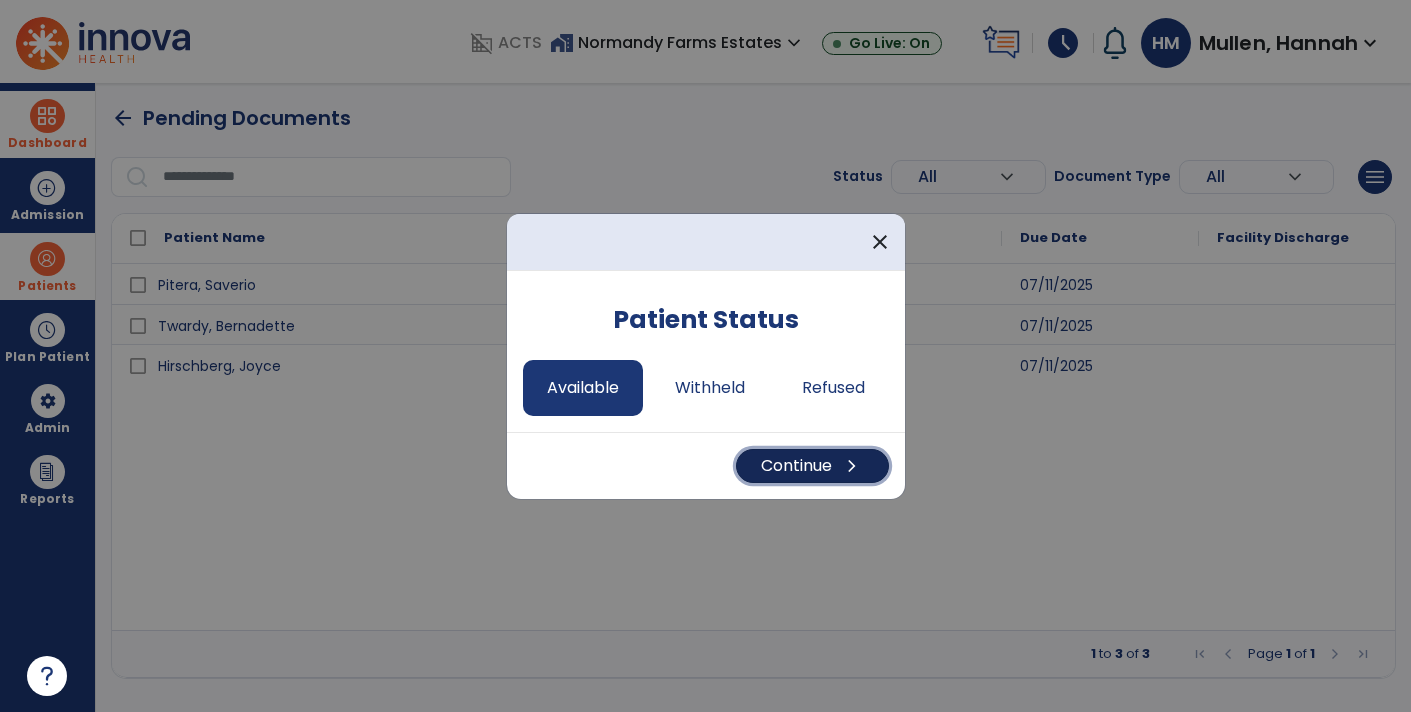 click on "Continue   chevron_right" at bounding box center [812, 466] 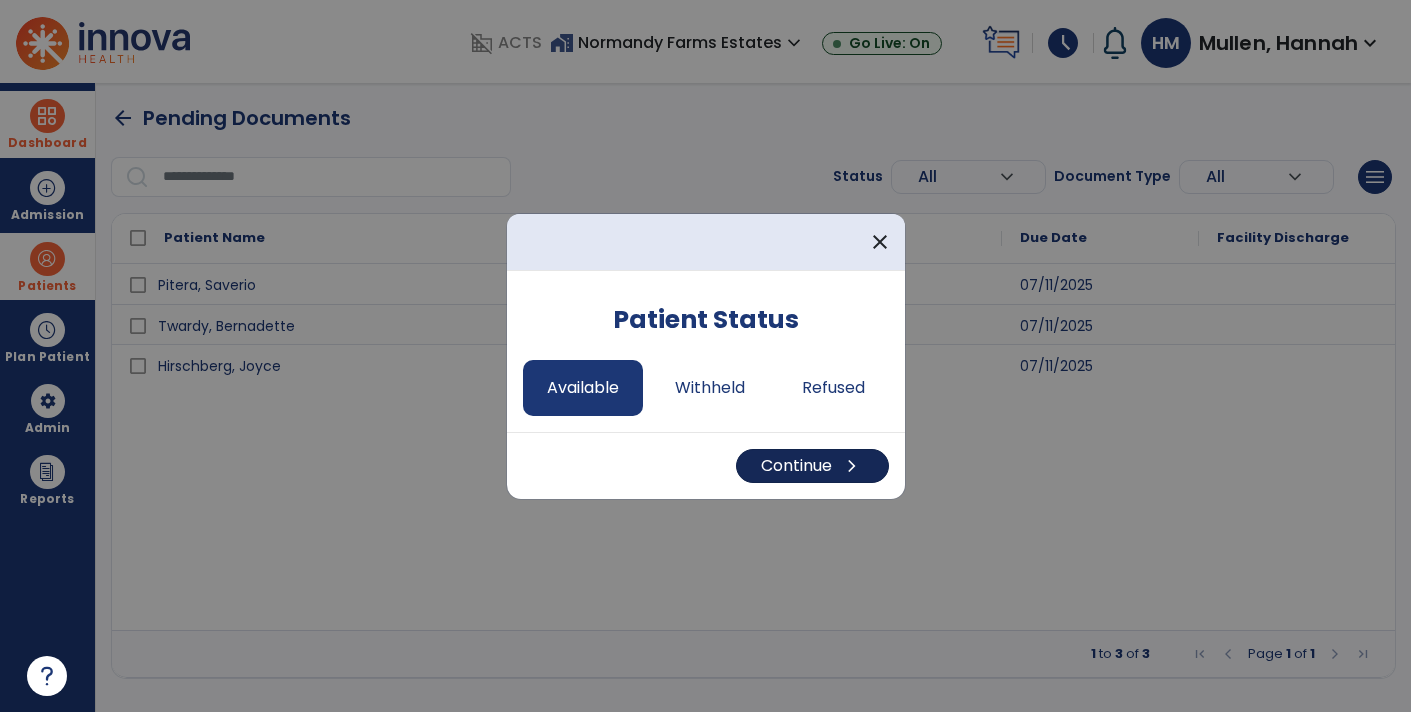 select on "*" 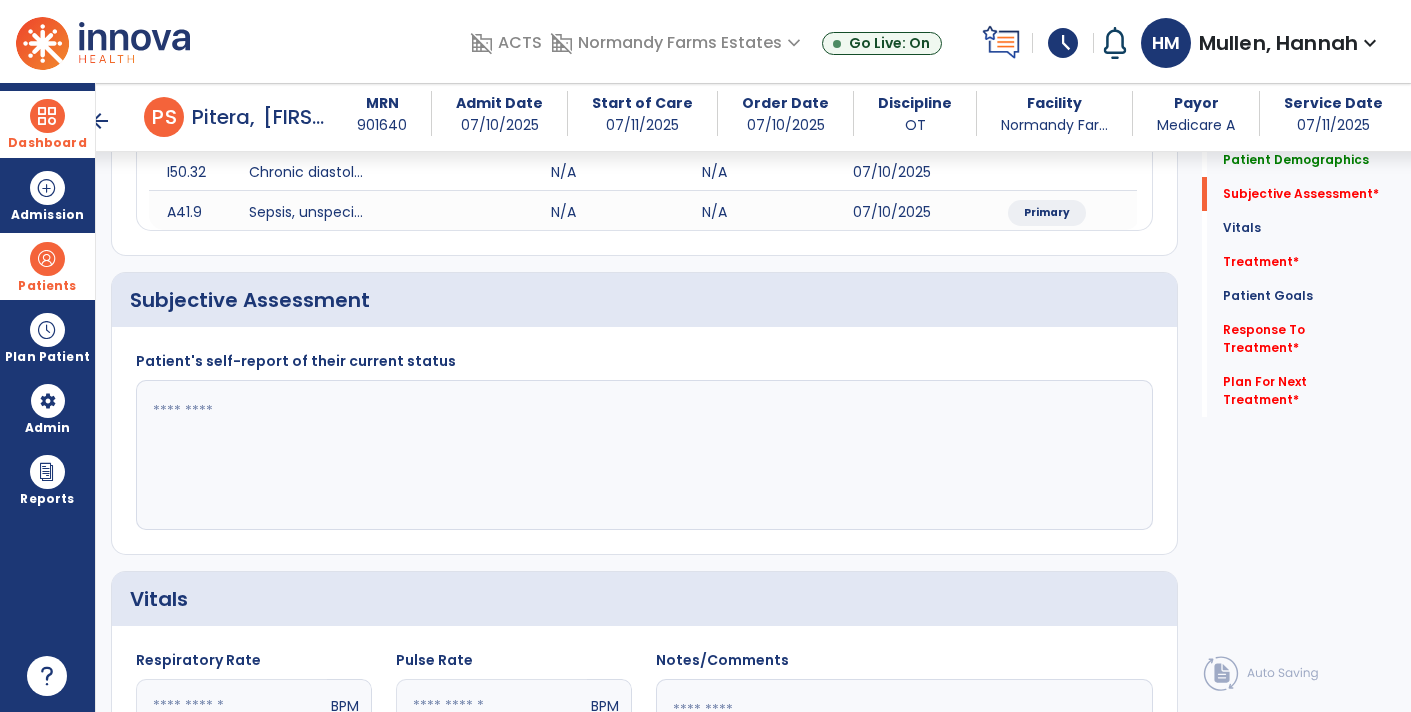 scroll, scrollTop: 528, scrollLeft: 0, axis: vertical 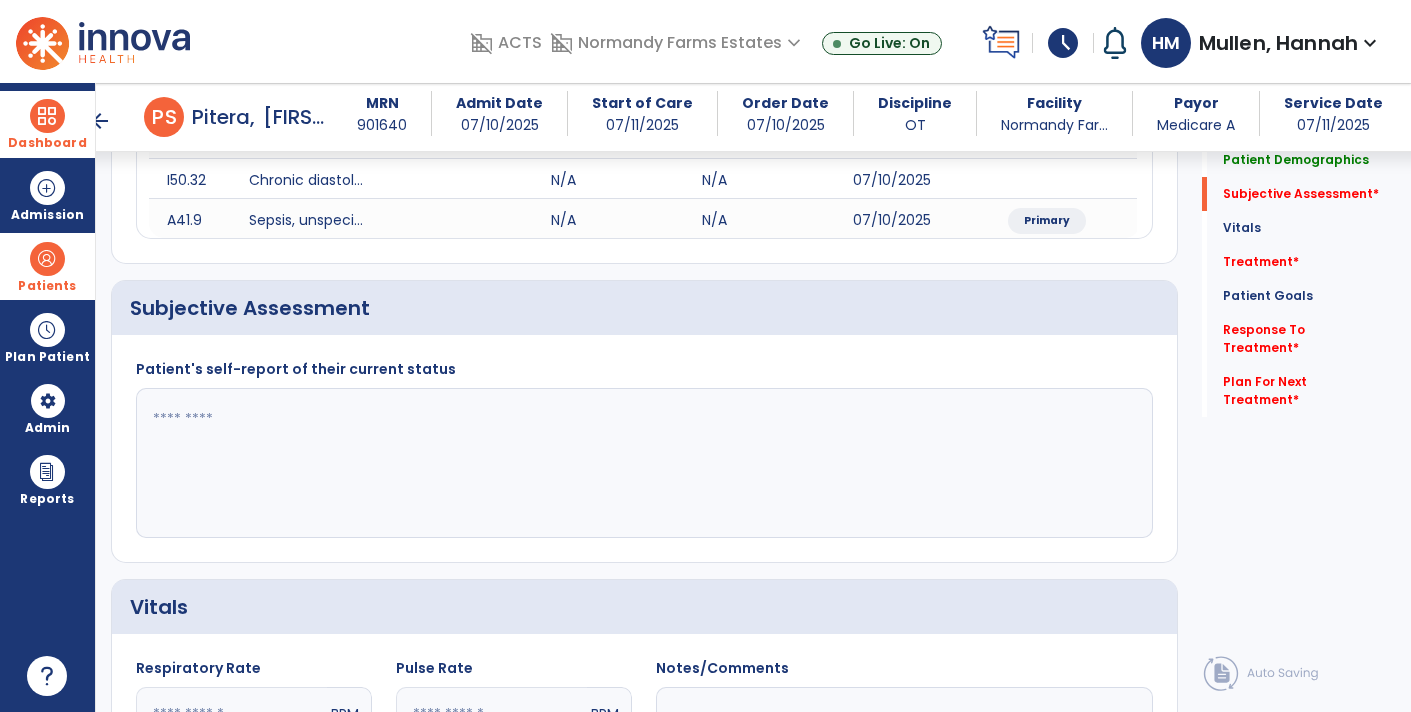 click 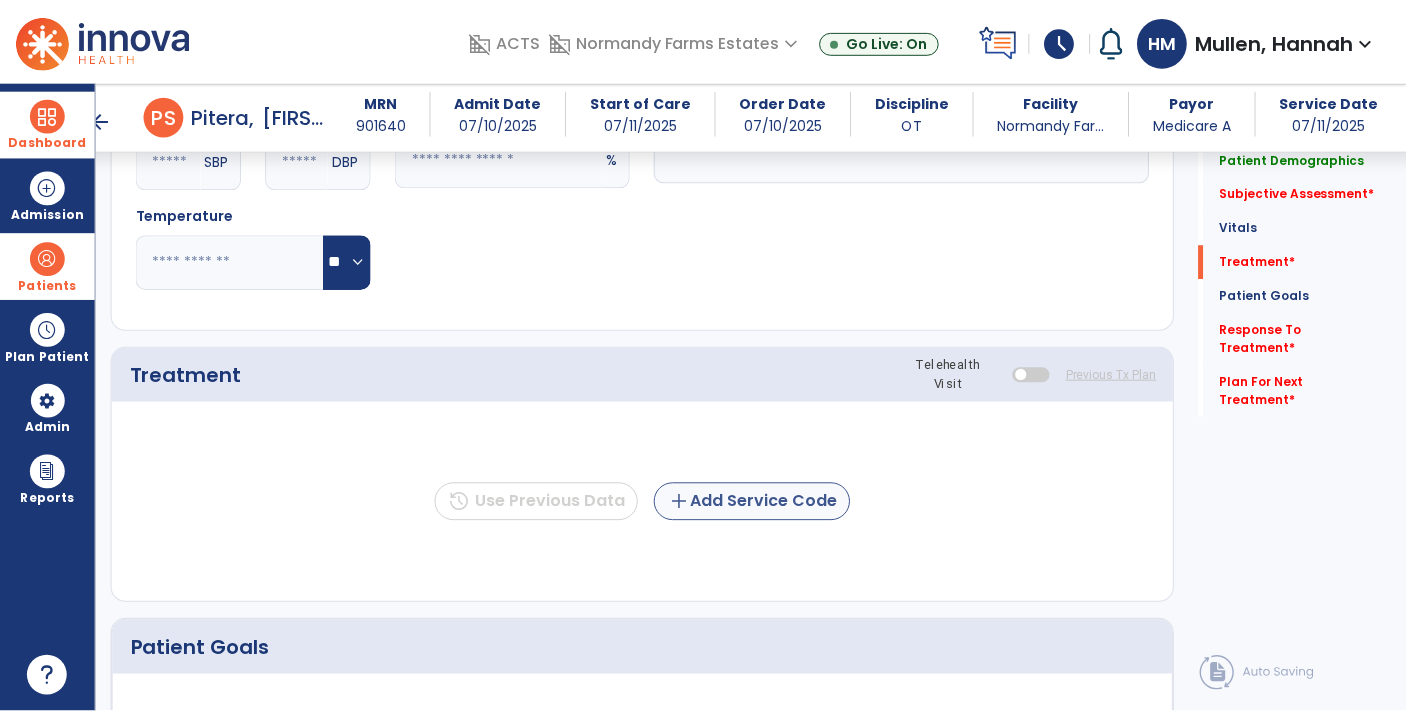 type 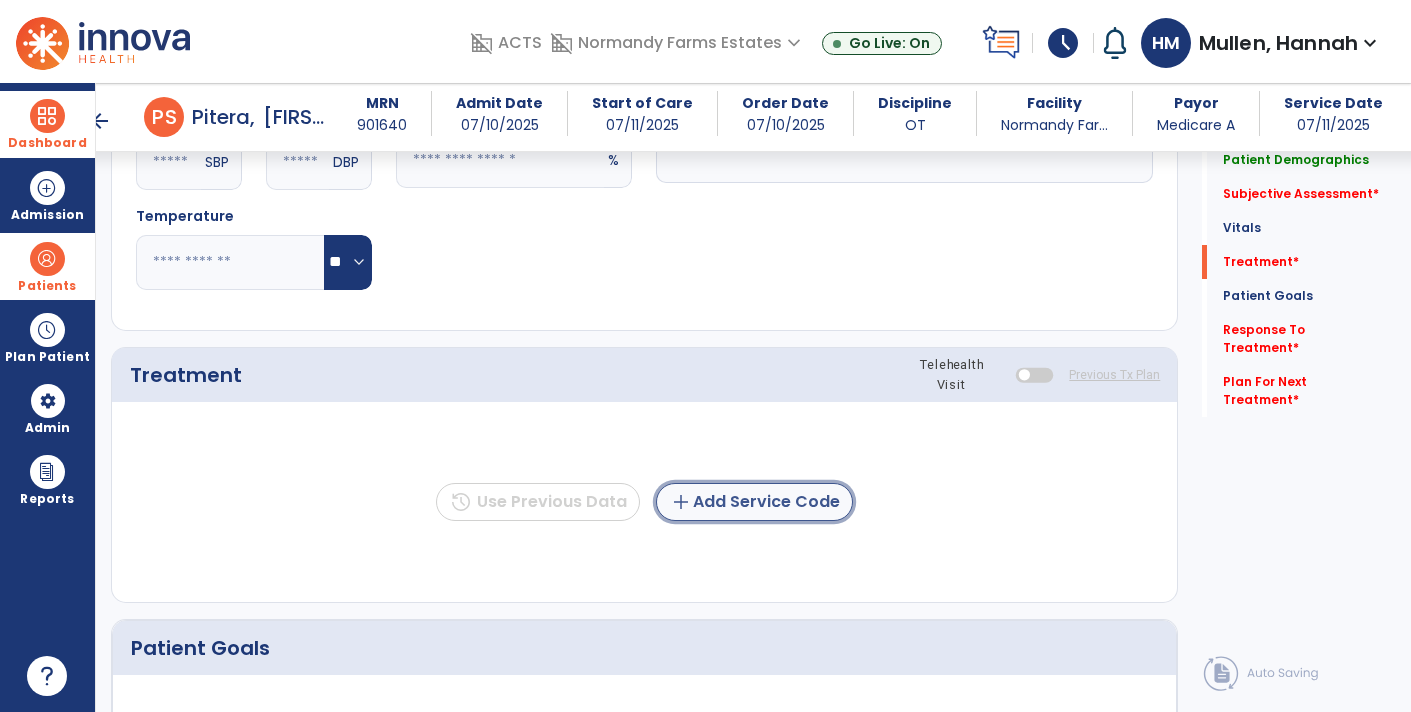 click on "add  Add Service Code" 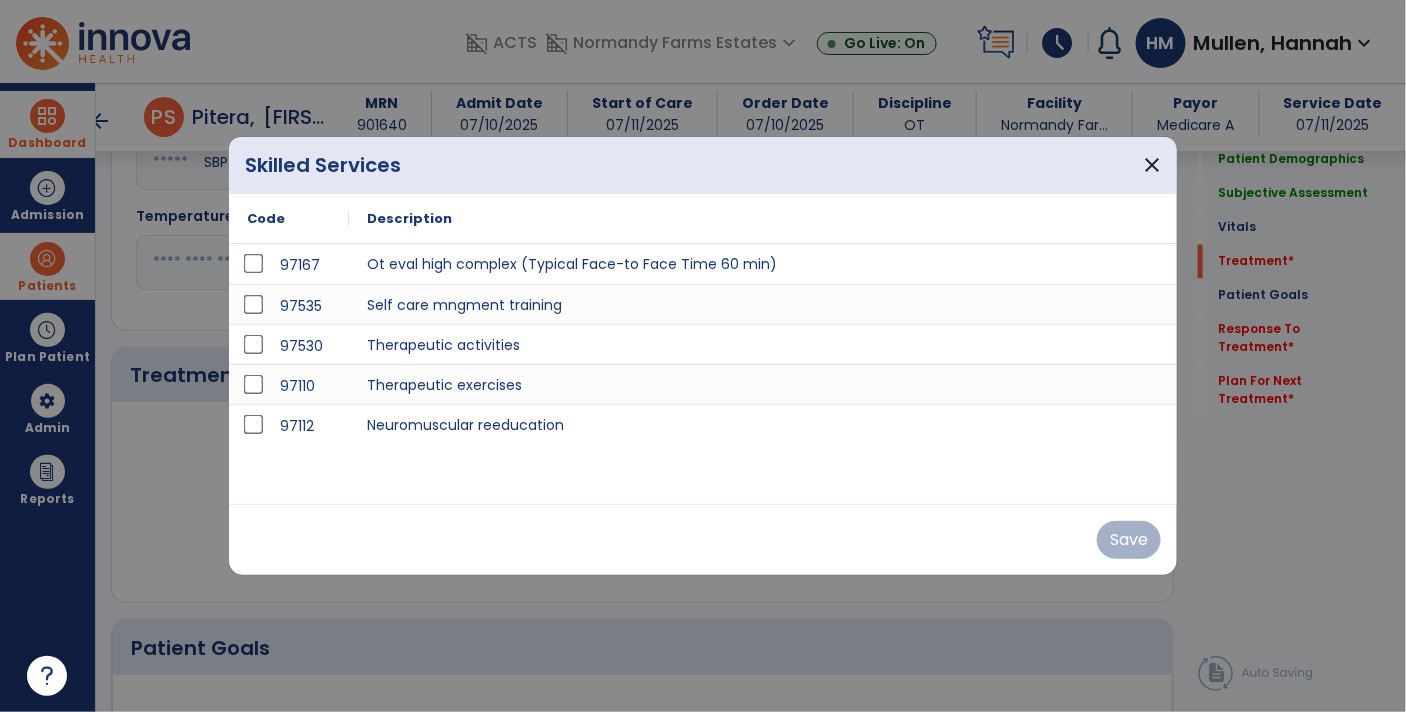 scroll, scrollTop: 1182, scrollLeft: 0, axis: vertical 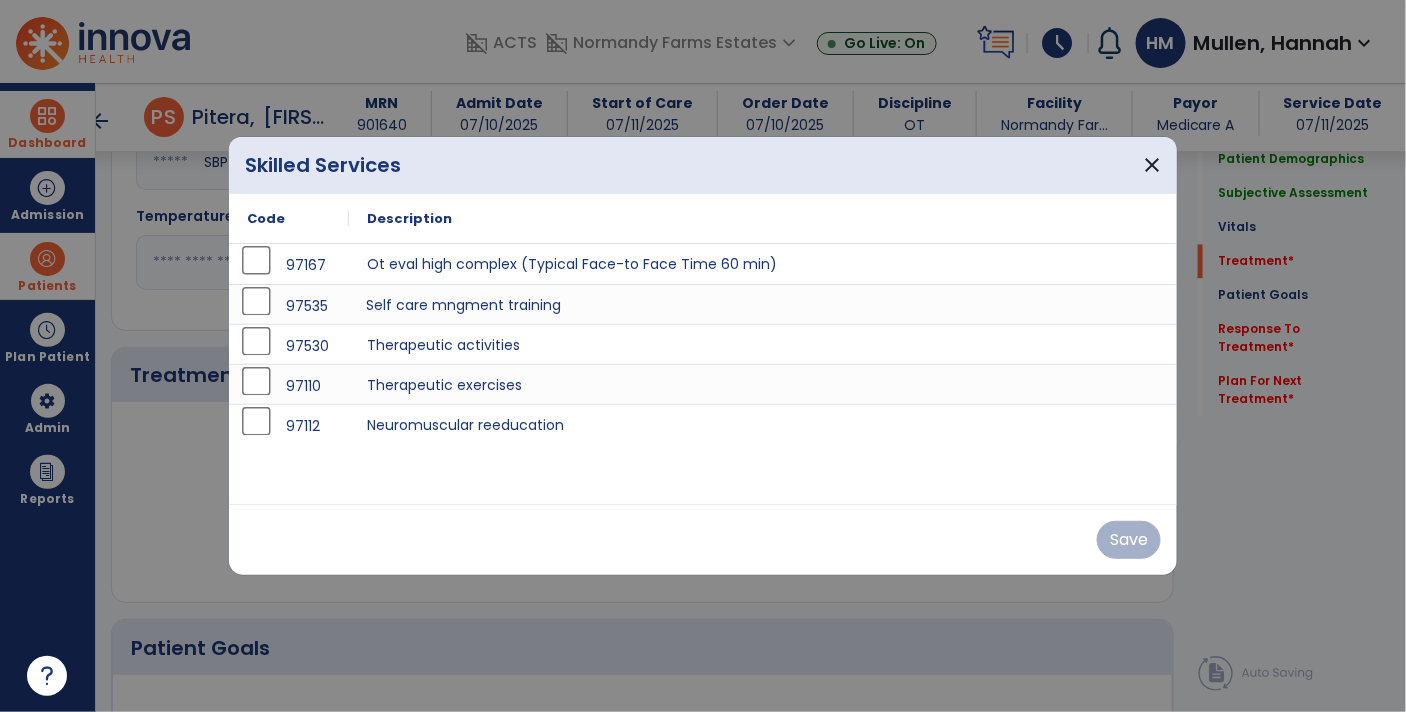 click on "Self care mngment training" at bounding box center (763, 304) 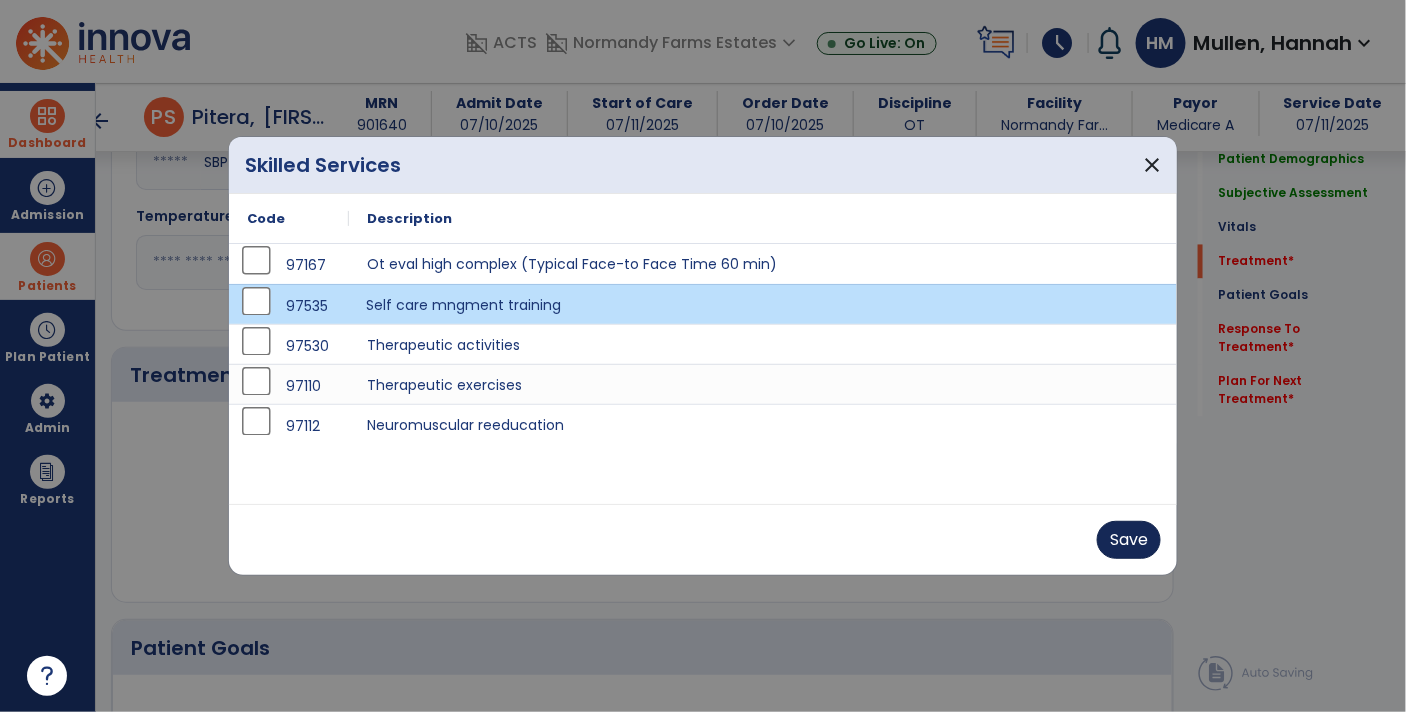 click on "Save" at bounding box center (1129, 540) 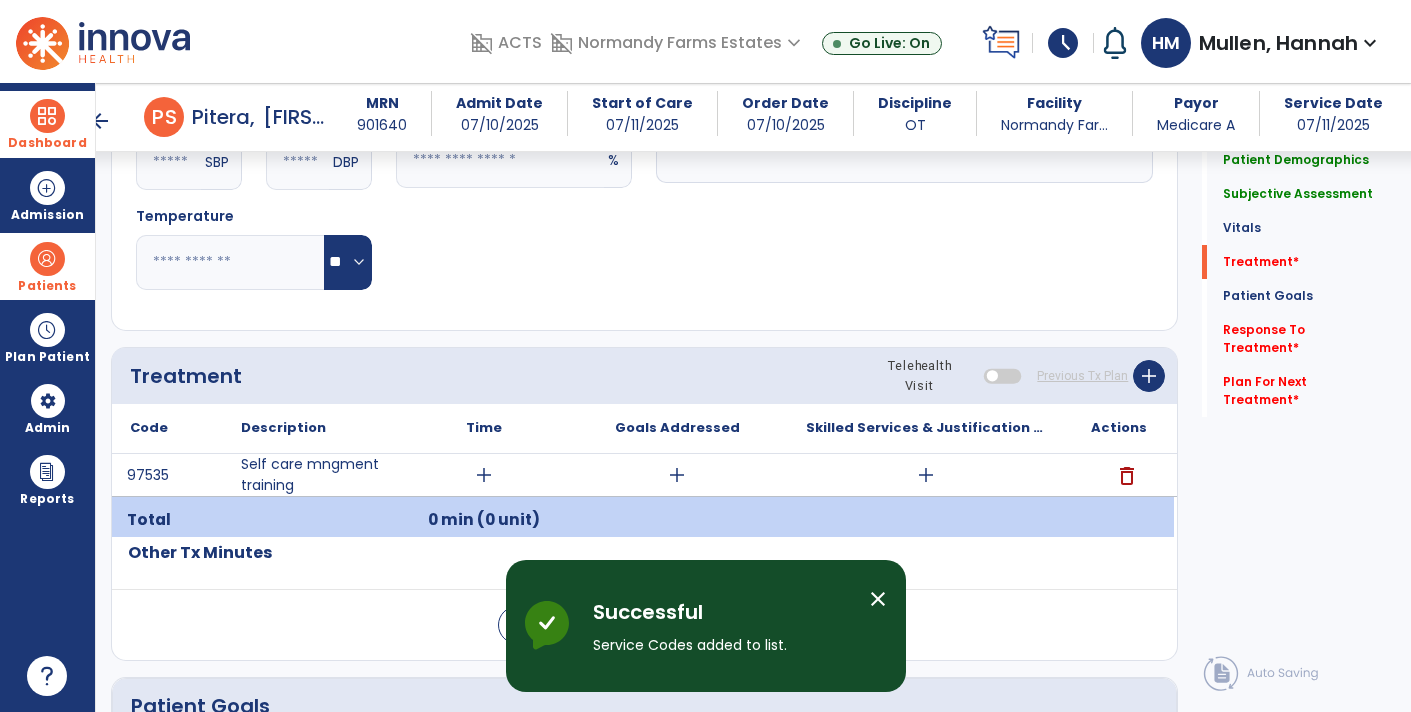 click on "add" at bounding box center (926, 475) 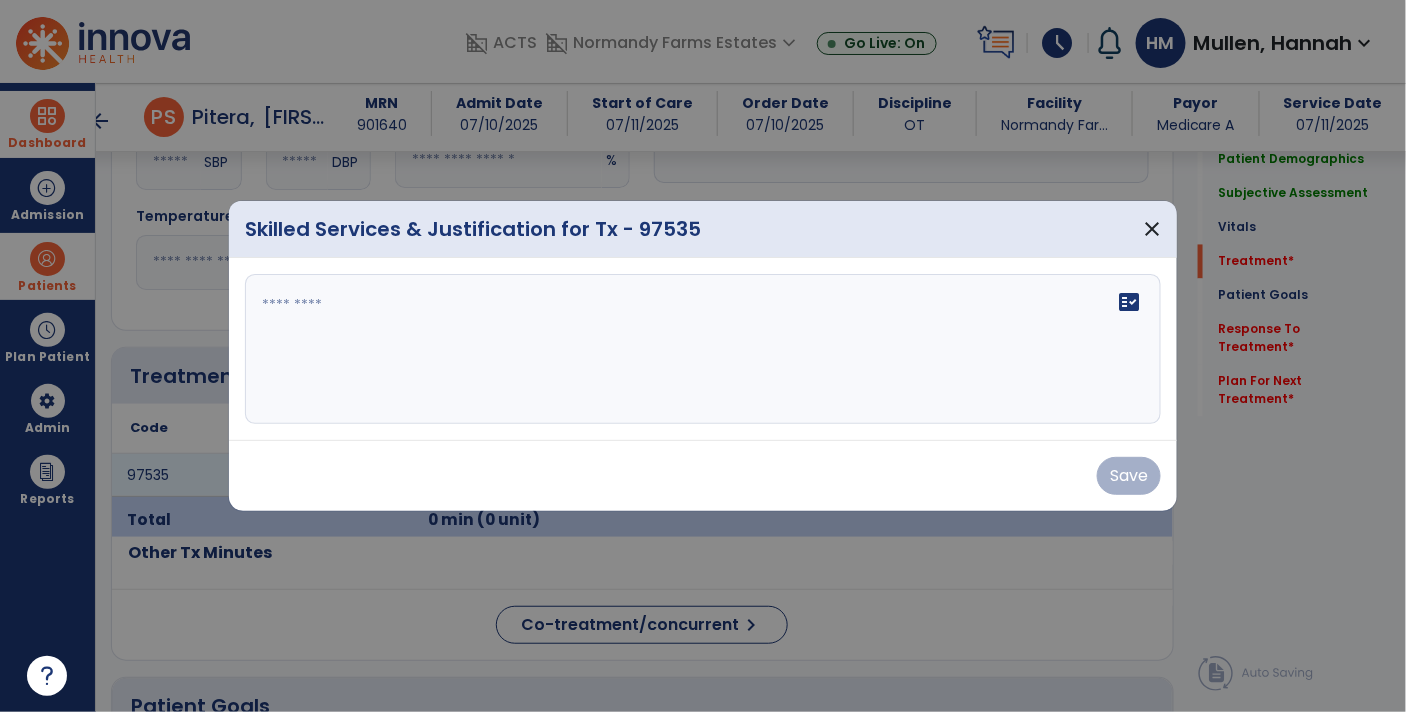 scroll, scrollTop: 1182, scrollLeft: 0, axis: vertical 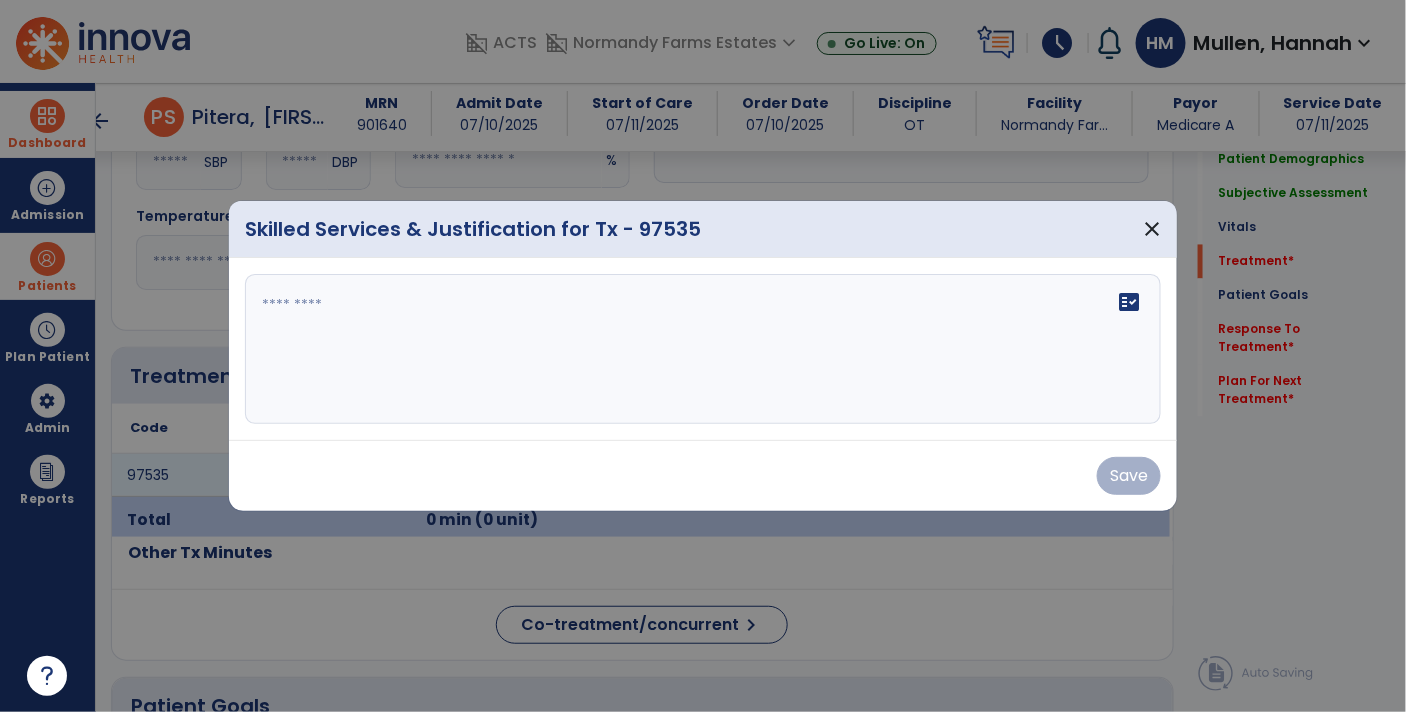 click on "fact_check" at bounding box center (703, 349) 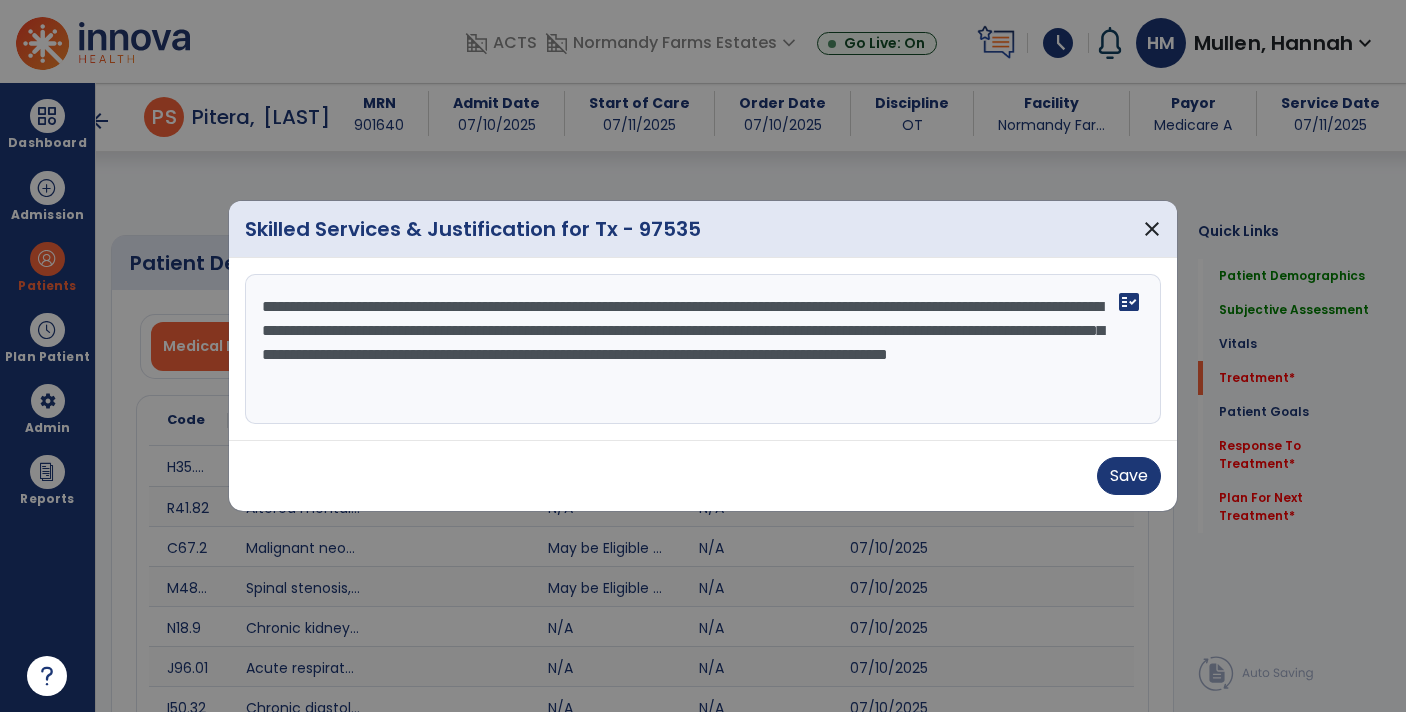 select on "*" 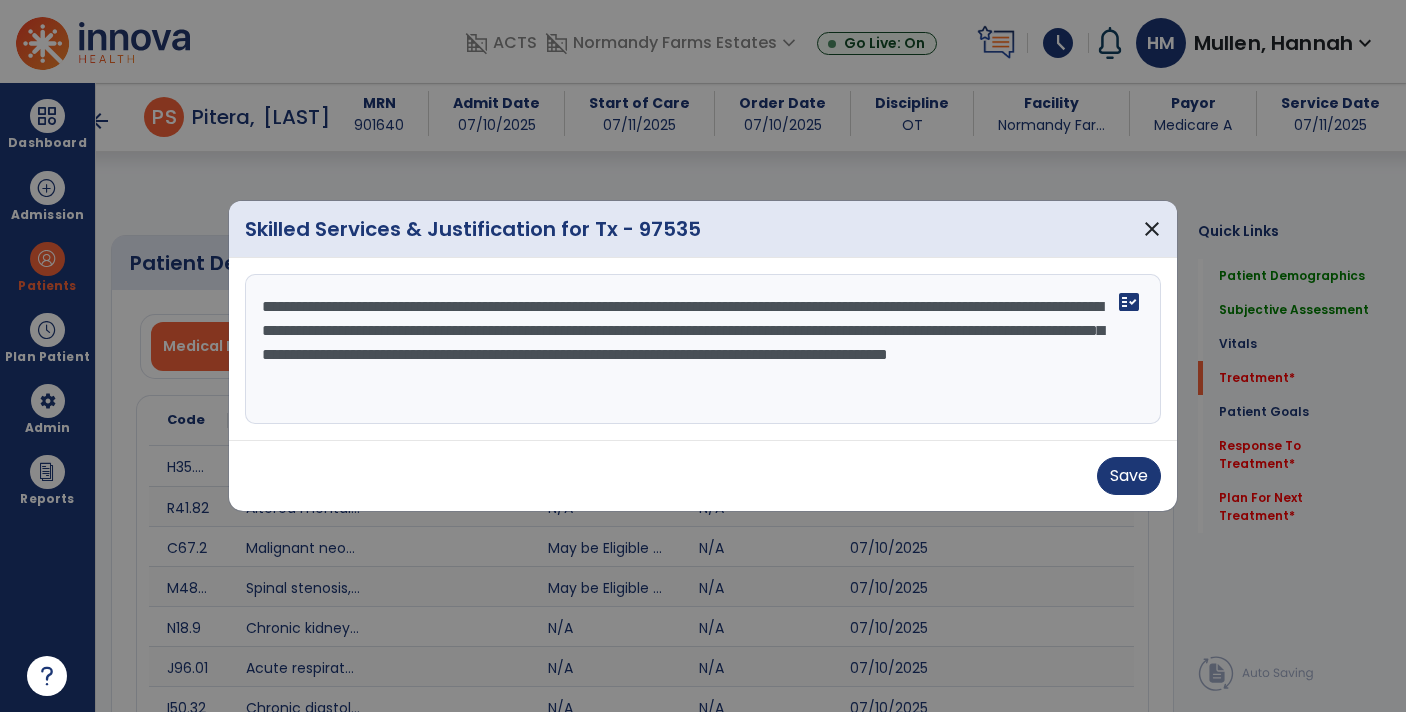 scroll, scrollTop: 0, scrollLeft: 0, axis: both 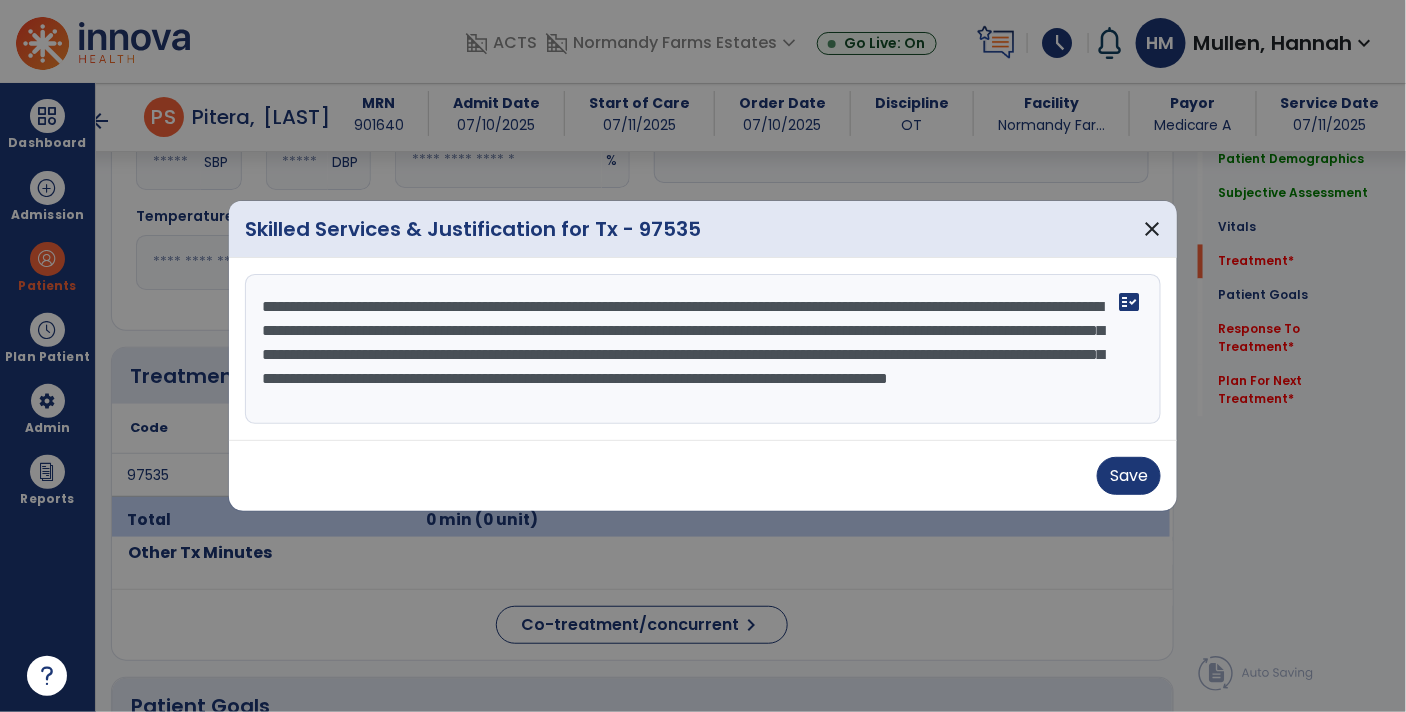 click on "**********" at bounding box center [703, 349] 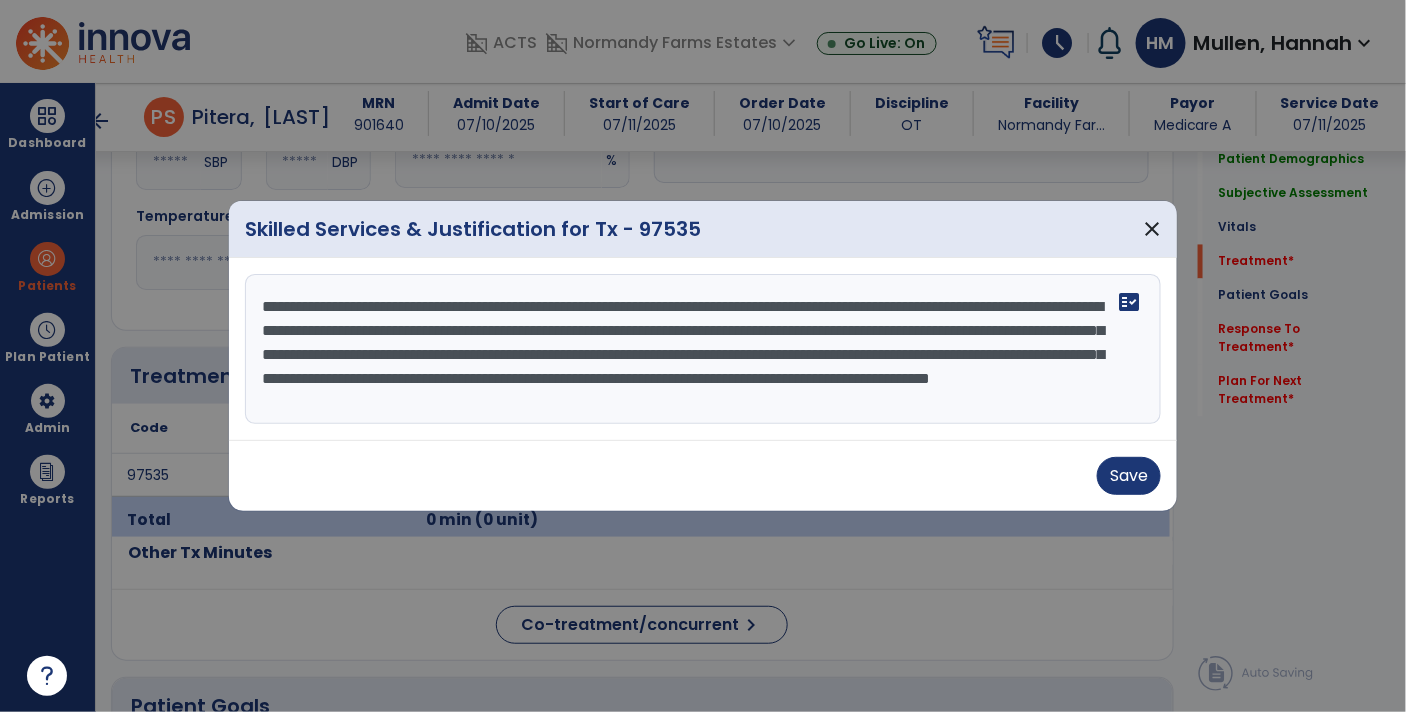 click on "**********" at bounding box center (703, 349) 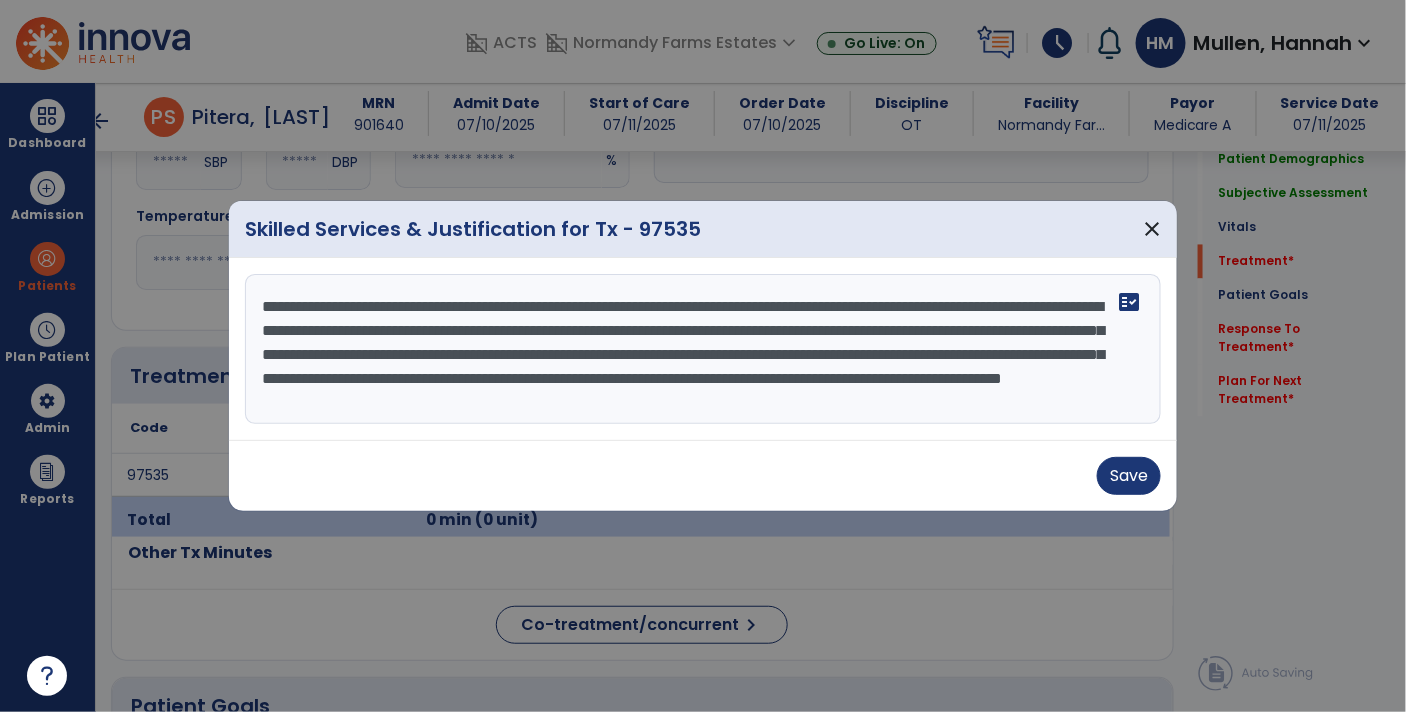 click on "**********" at bounding box center [703, 349] 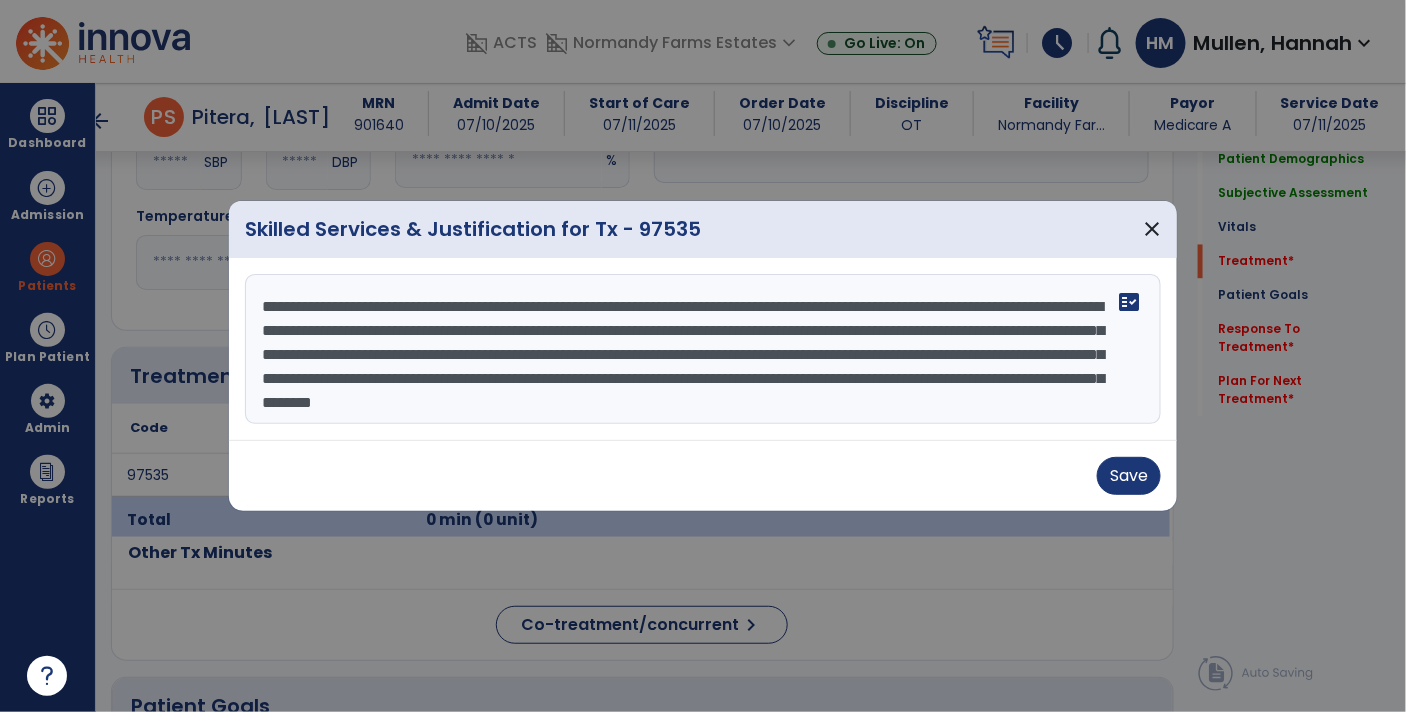 scroll, scrollTop: 24, scrollLeft: 0, axis: vertical 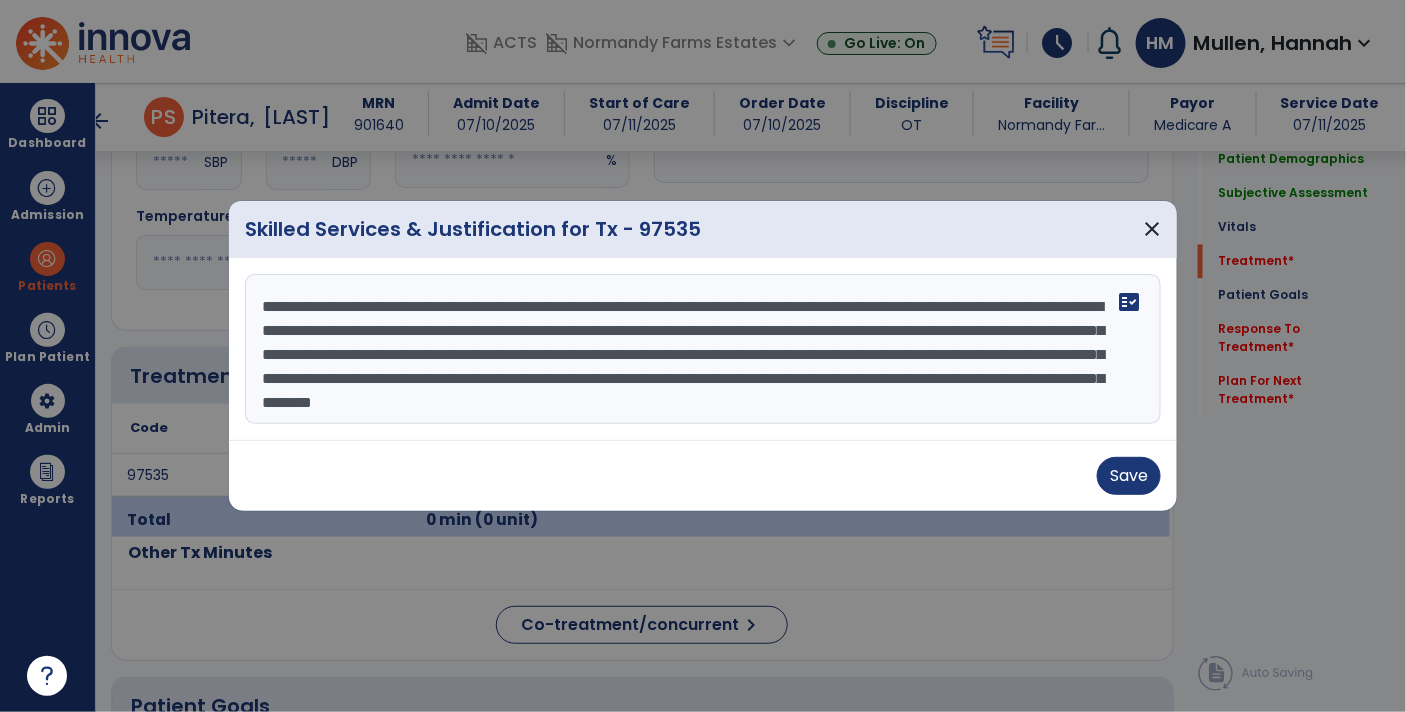 drag, startPoint x: 798, startPoint y: 416, endPoint x: 426, endPoint y: 419, distance: 372.0121 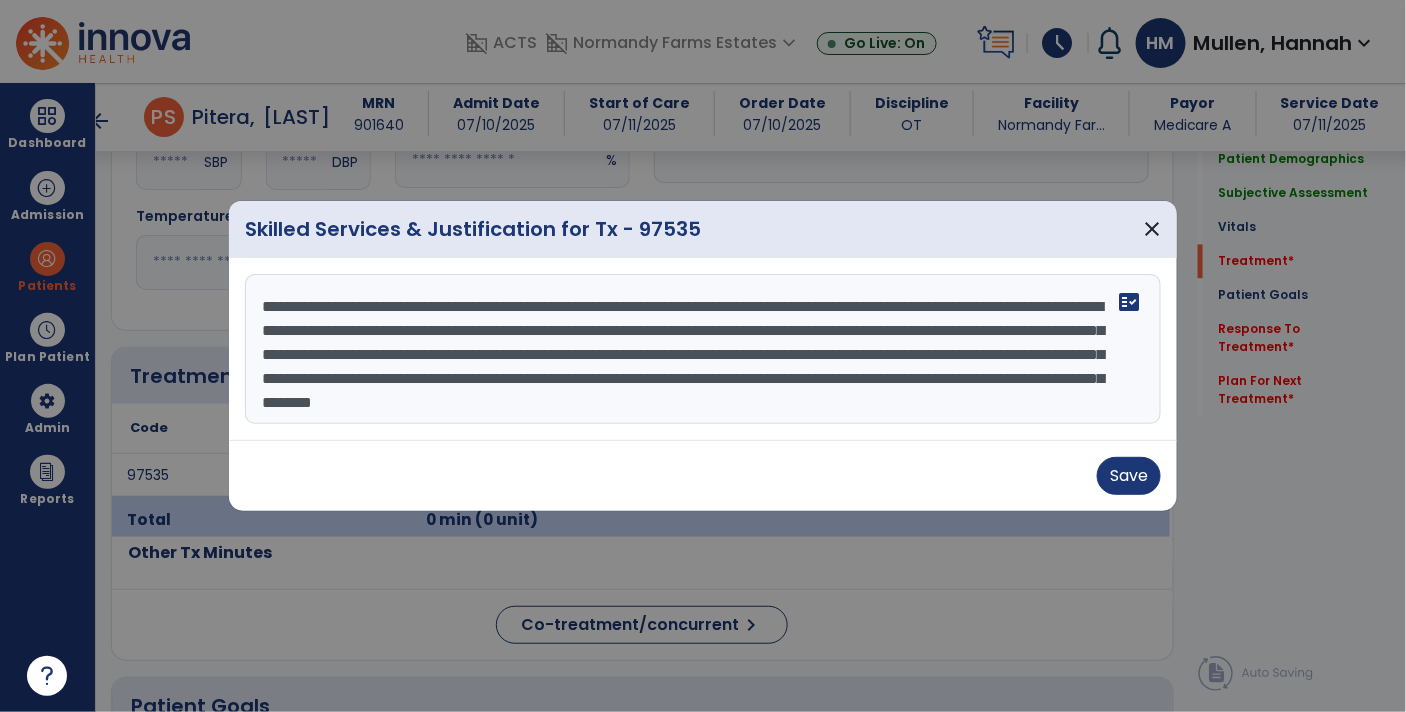 click on "**********" at bounding box center (703, 349) 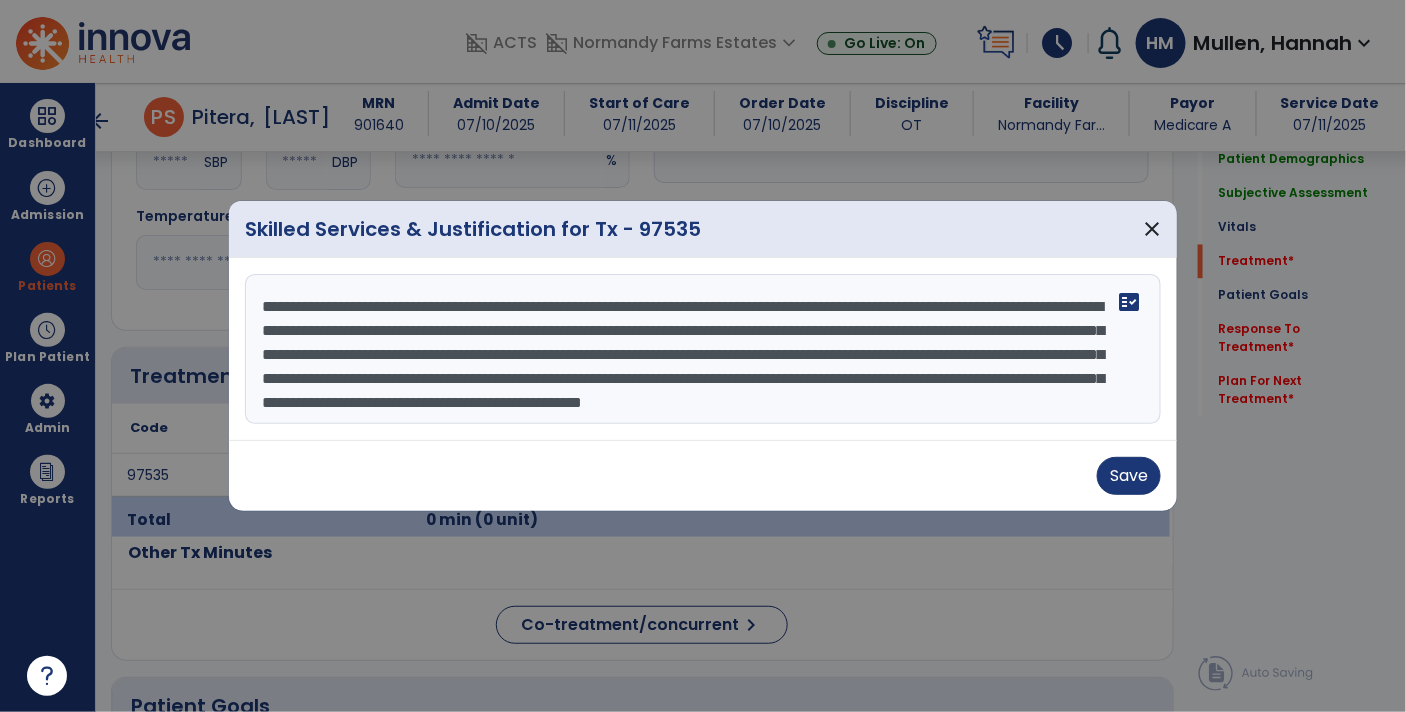 scroll, scrollTop: 38, scrollLeft: 0, axis: vertical 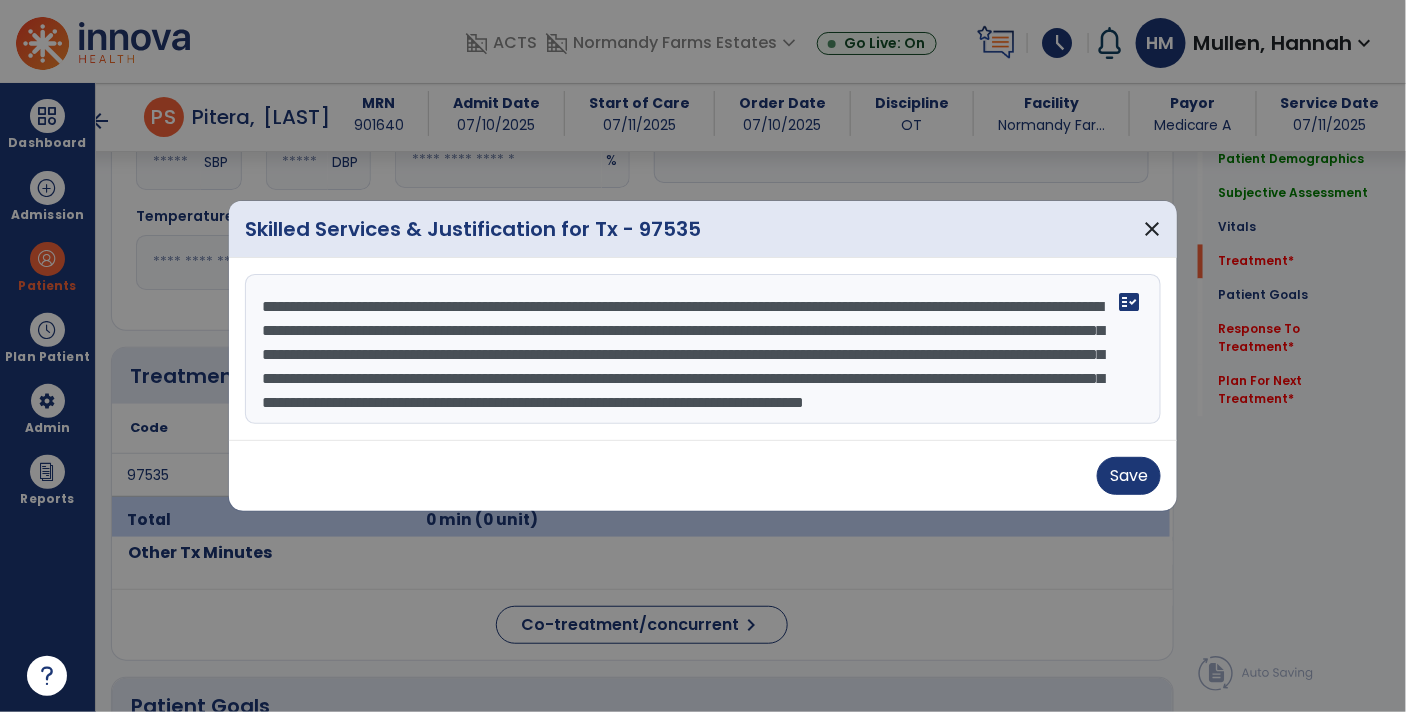 click on "**********" at bounding box center (703, 349) 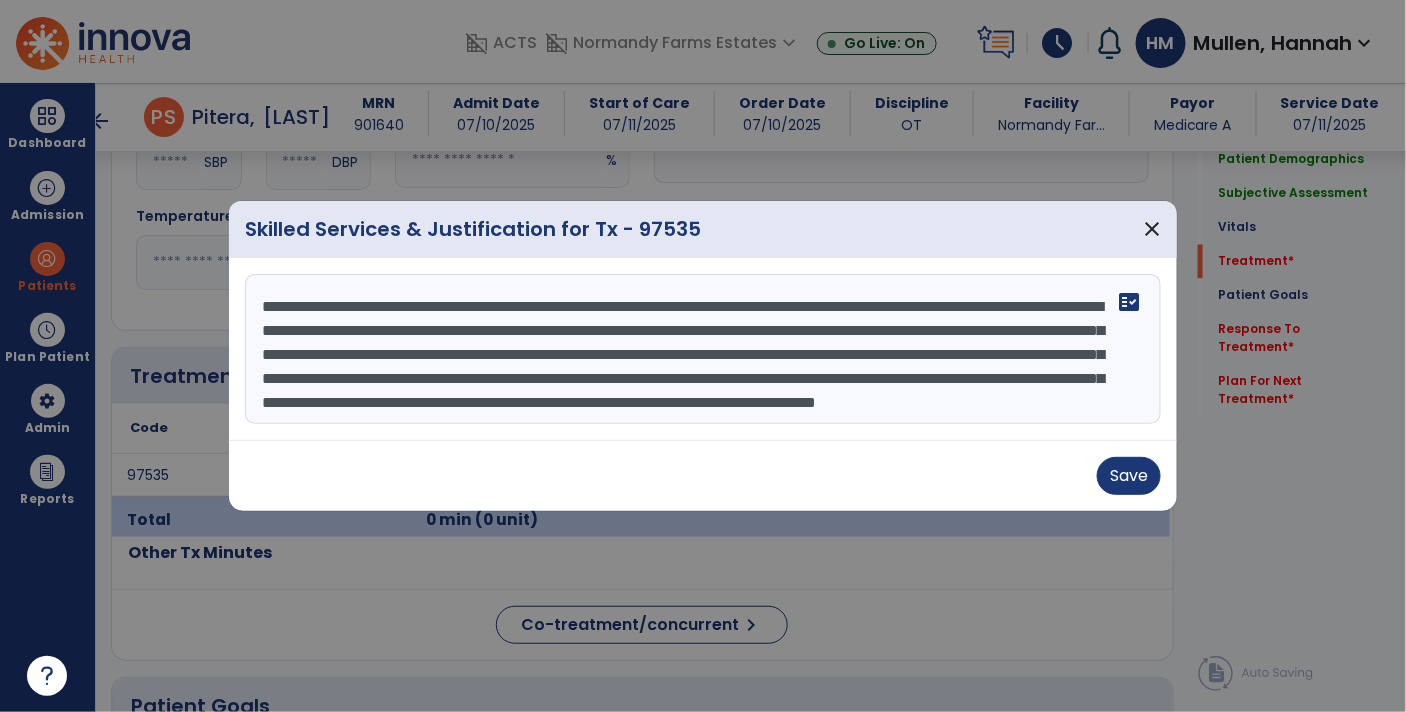 click on "**********" at bounding box center [703, 349] 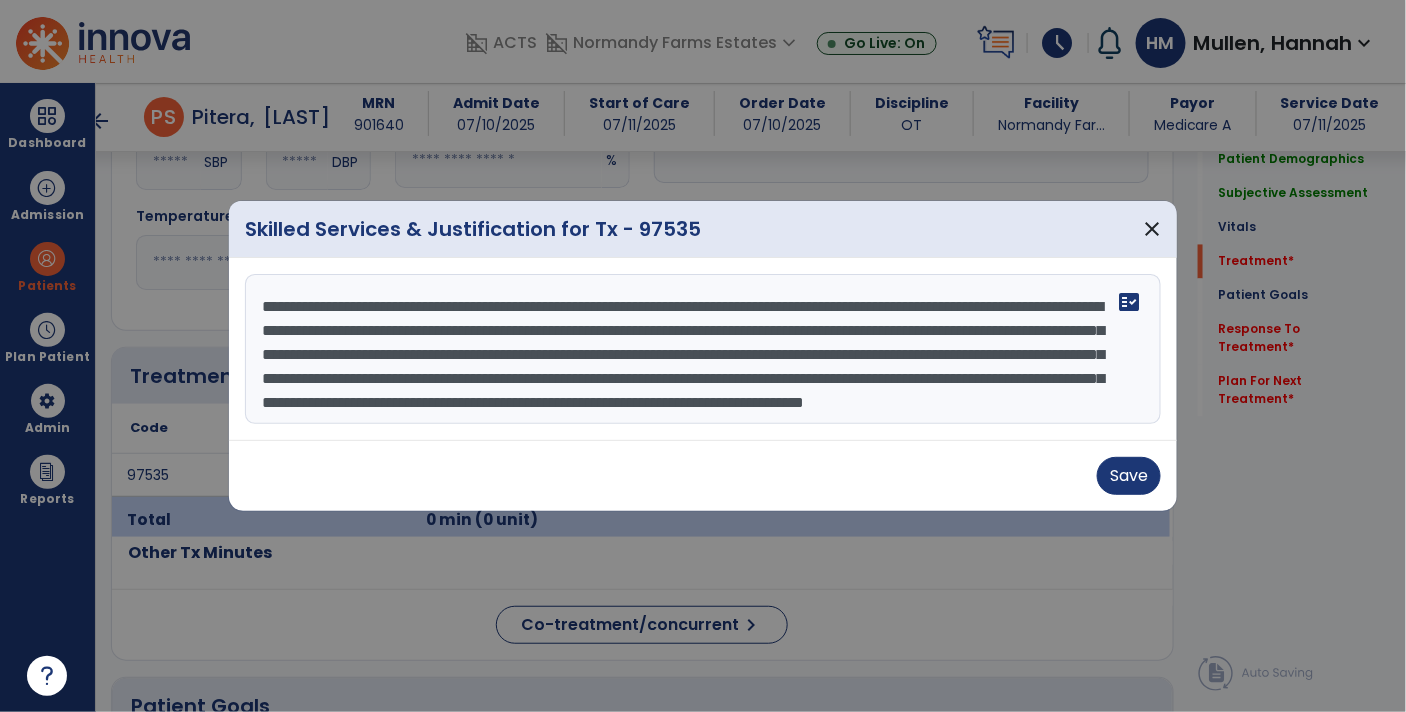 click on "**********" at bounding box center [703, 349] 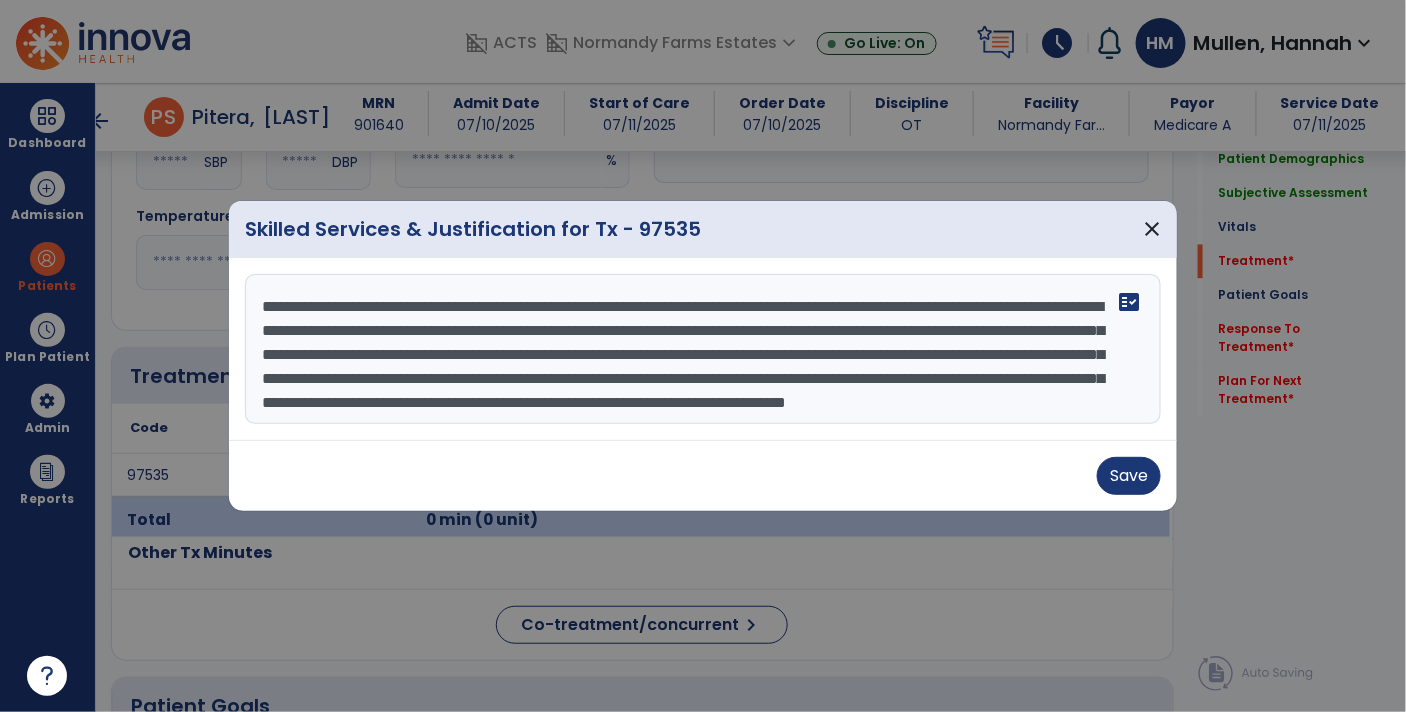 click on "Facilitated self care training to promote and assess safety and independence with AM ADL routine. Resident supine in bed at beginning of session with confusion and disorientation to [TIME] and [PLACE]. Educated resident on location and situation and purpose of OT. Facilitated bed mobility supine to sit, with BP assessed following at 110/76 indicating OH, however resident asymptomatic. Facilitated short distance mobility to/from bathroom (~5 ft) with RW, providing ModA with urine bag management and verbal cues for hand placement, and sequencing. Facilitated stand based oral hygiene and sponge bath, providing mod VCs for sequencingm thoroughness  fact_check" at bounding box center [703, 349] 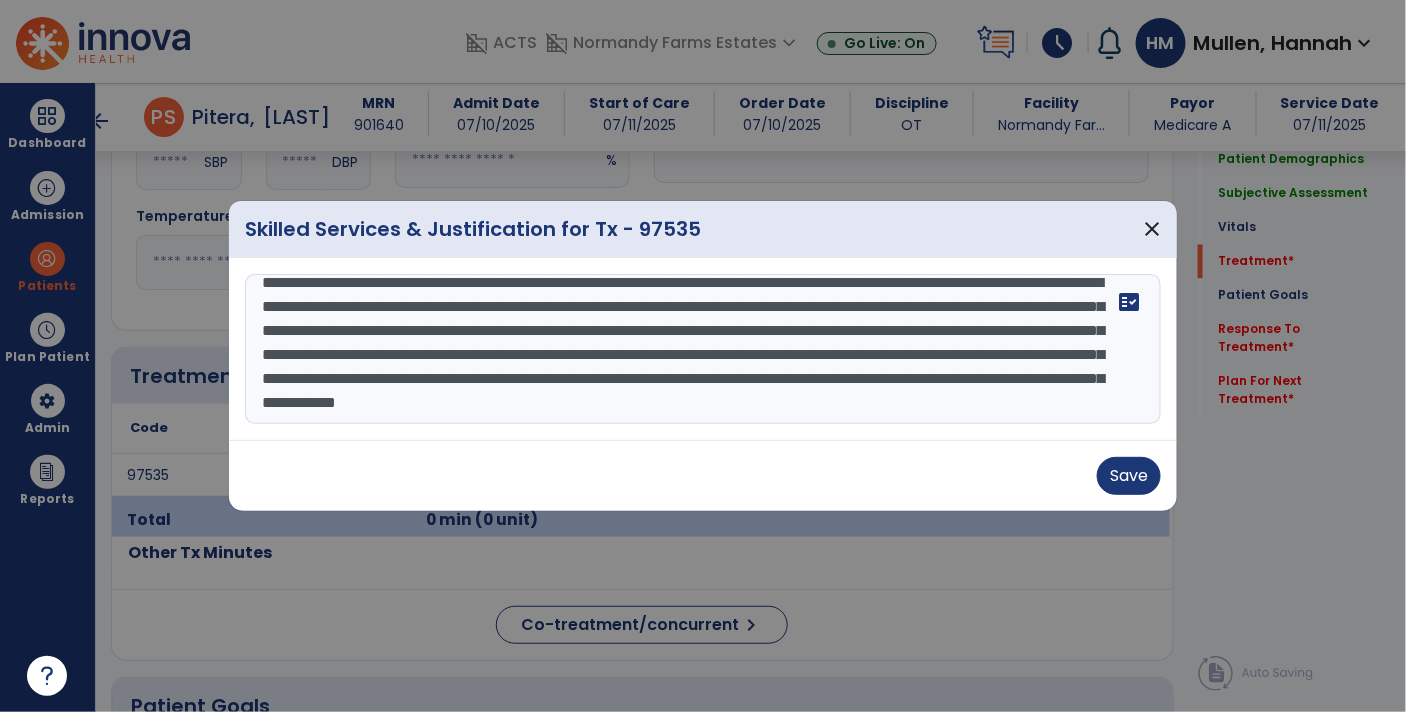 scroll, scrollTop: 63, scrollLeft: 0, axis: vertical 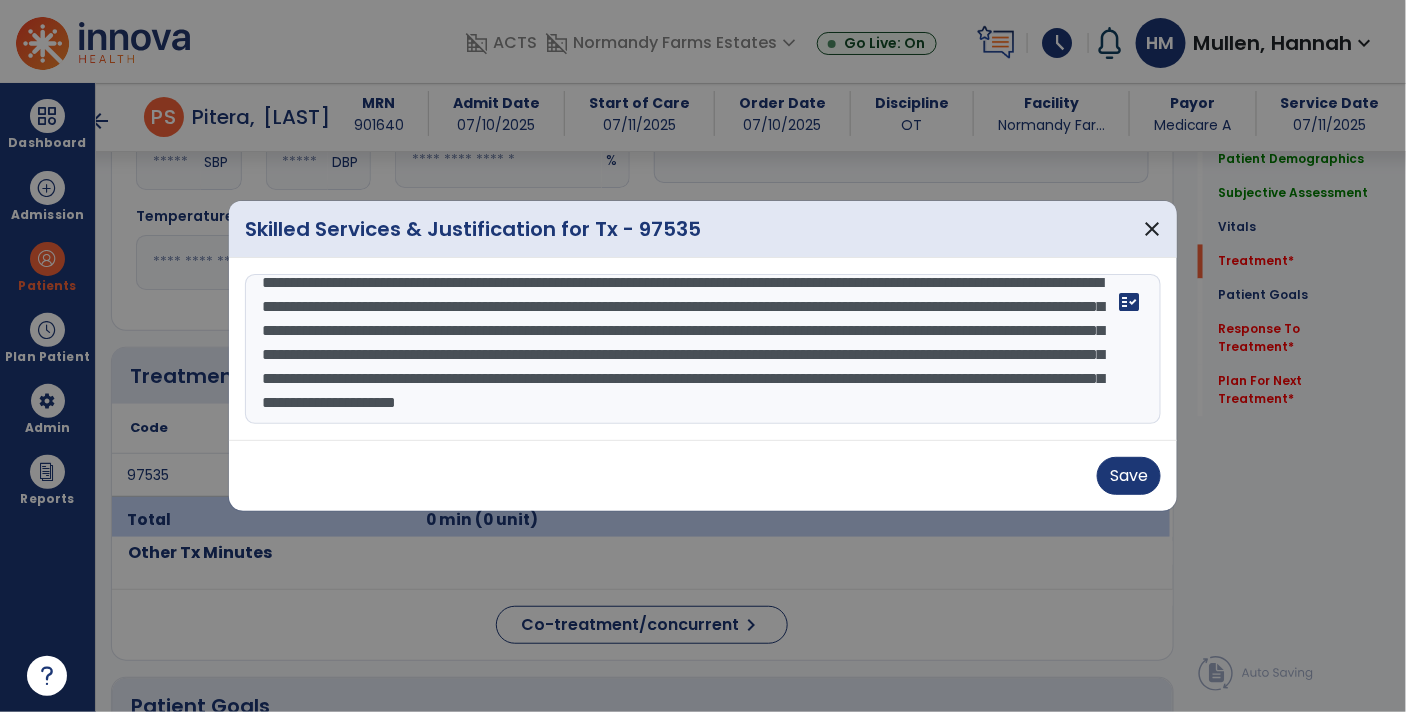 click on "**********" at bounding box center [703, 349] 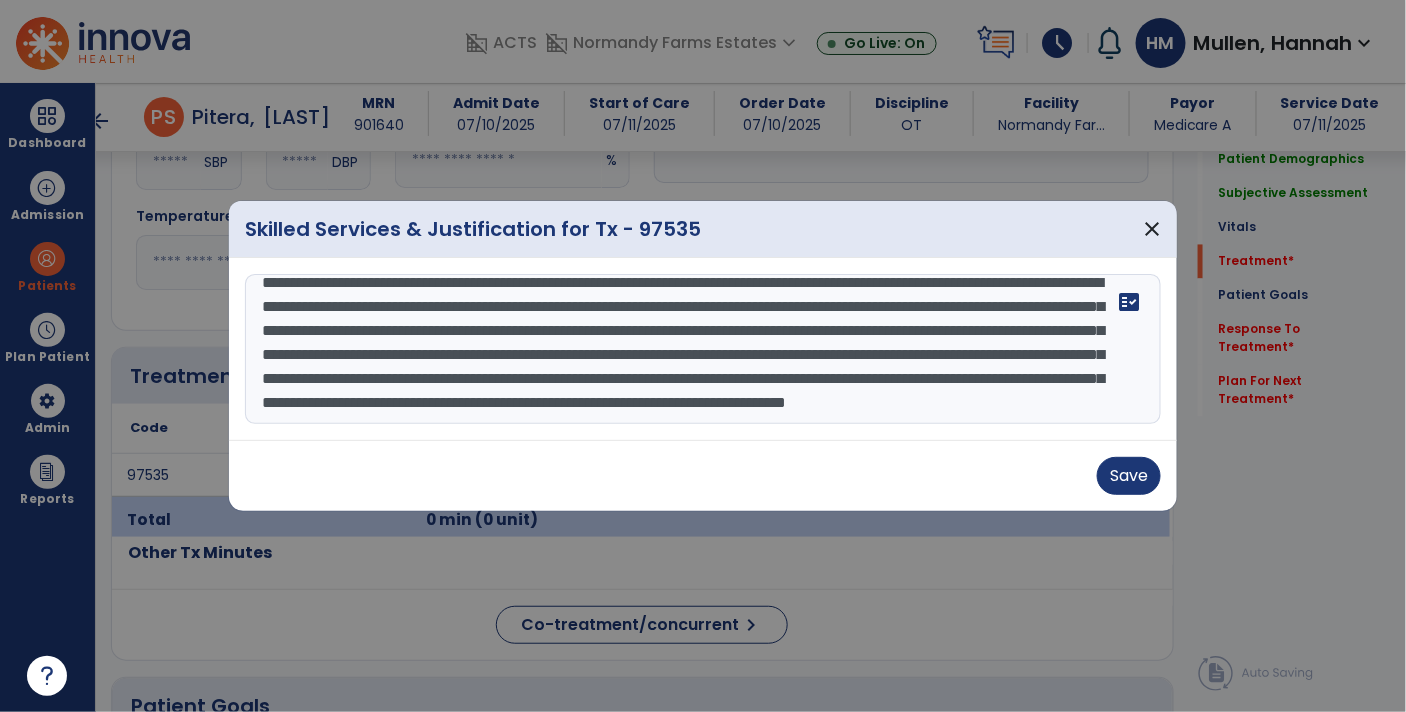 click on "**********" at bounding box center (703, 349) 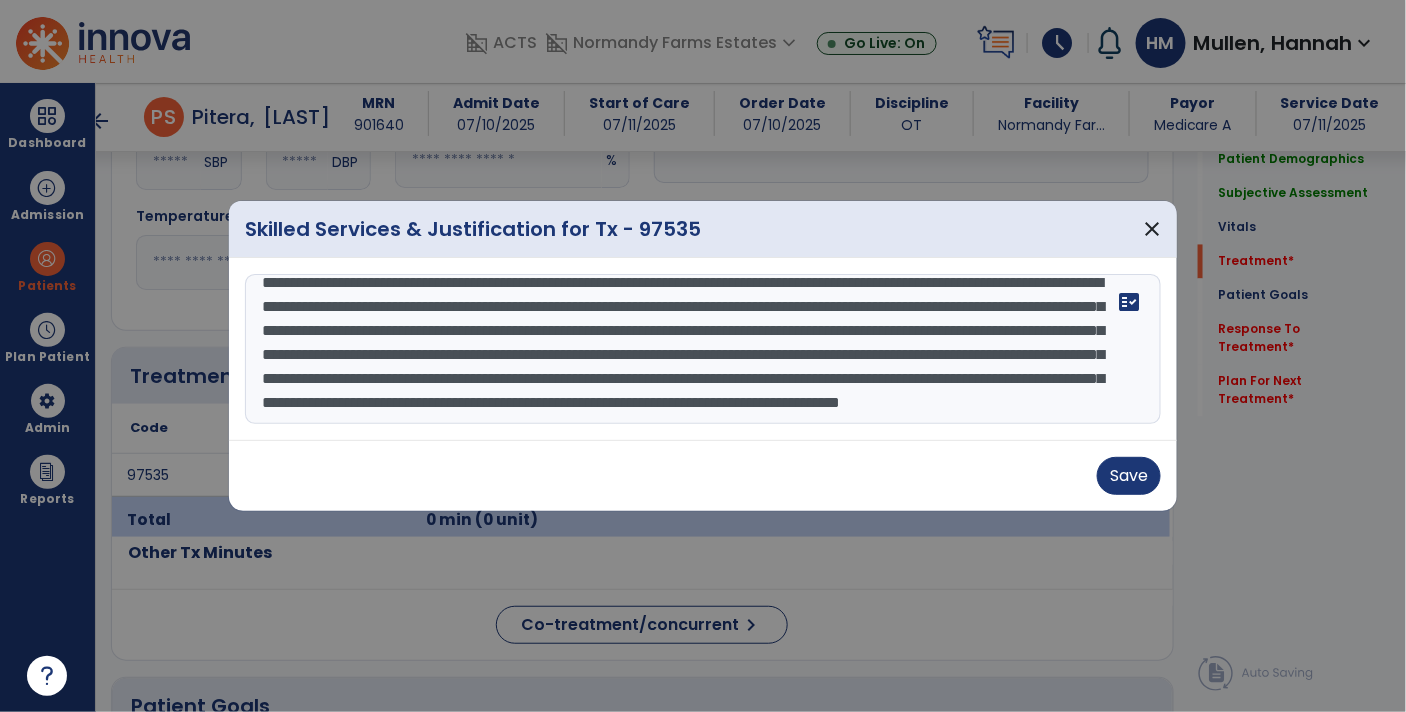 click on "**********" at bounding box center (703, 349) 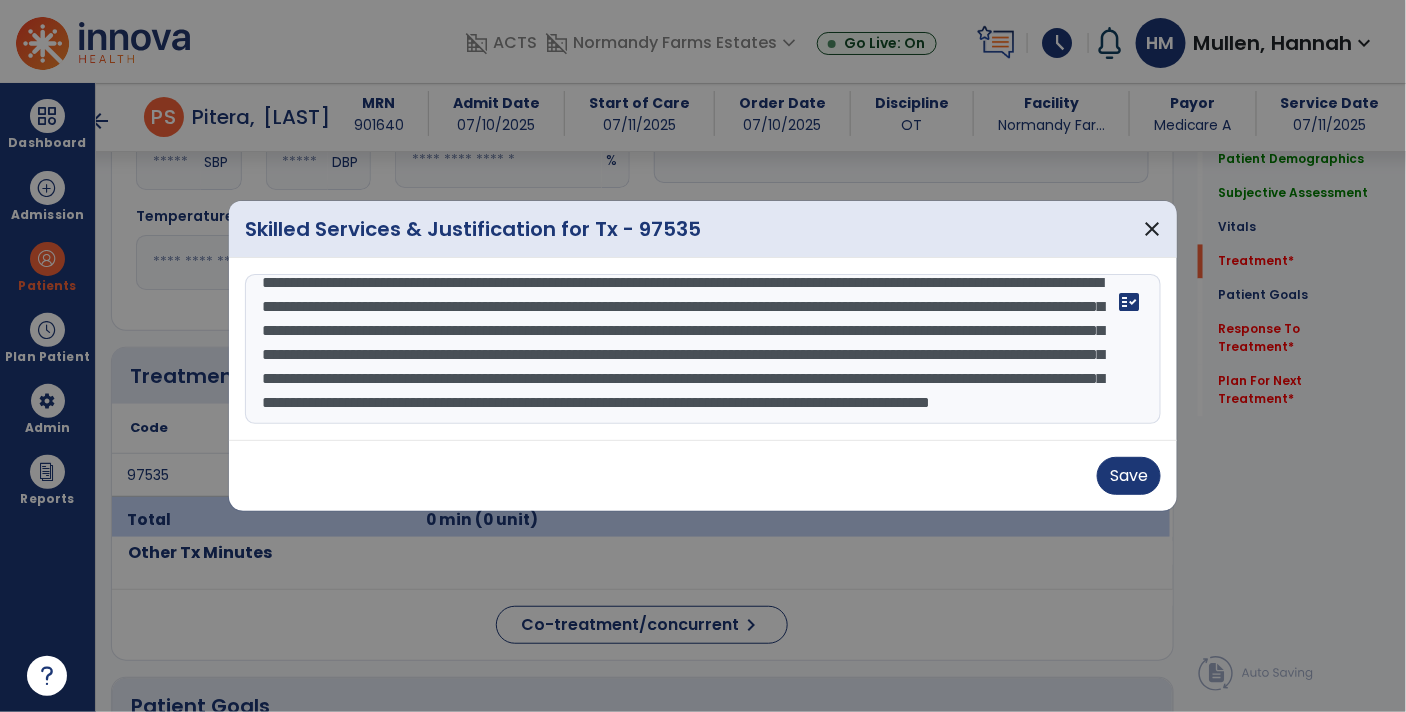scroll, scrollTop: 87, scrollLeft: 0, axis: vertical 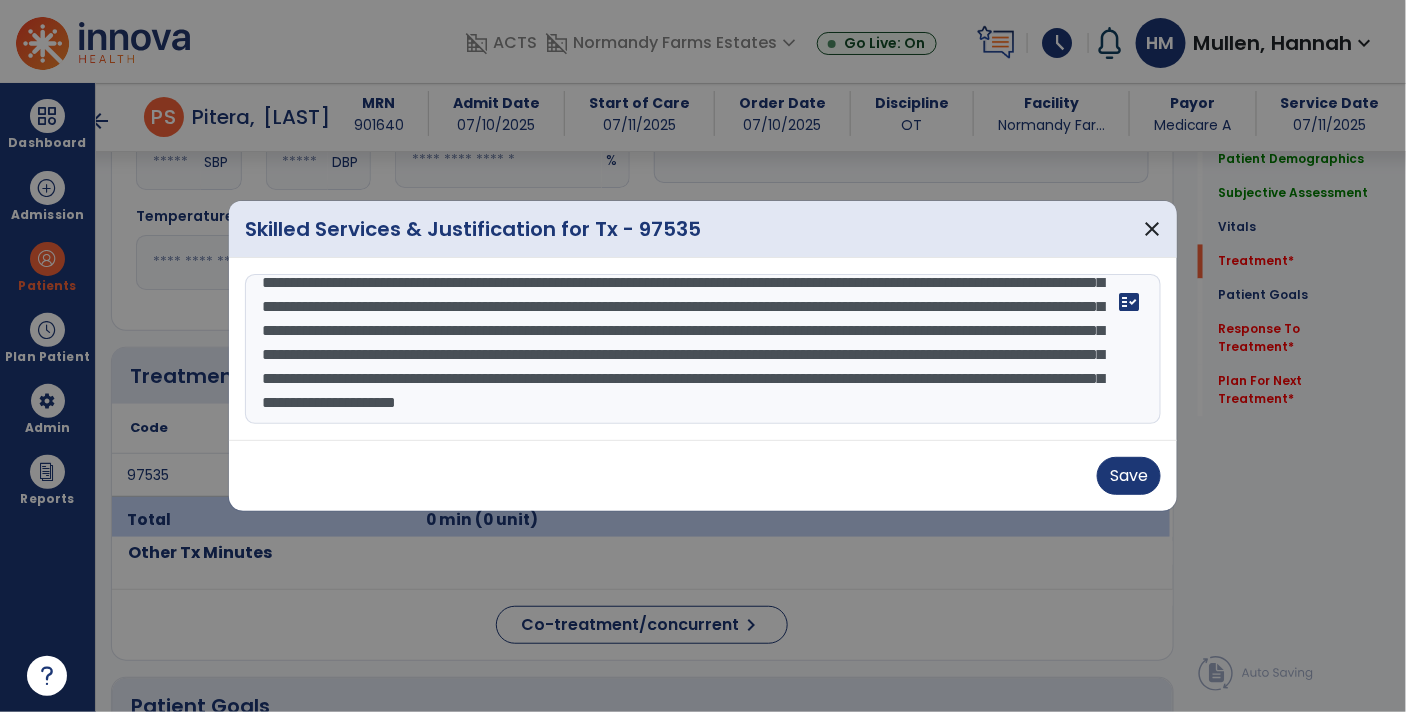 click on "**********" at bounding box center (703, 349) 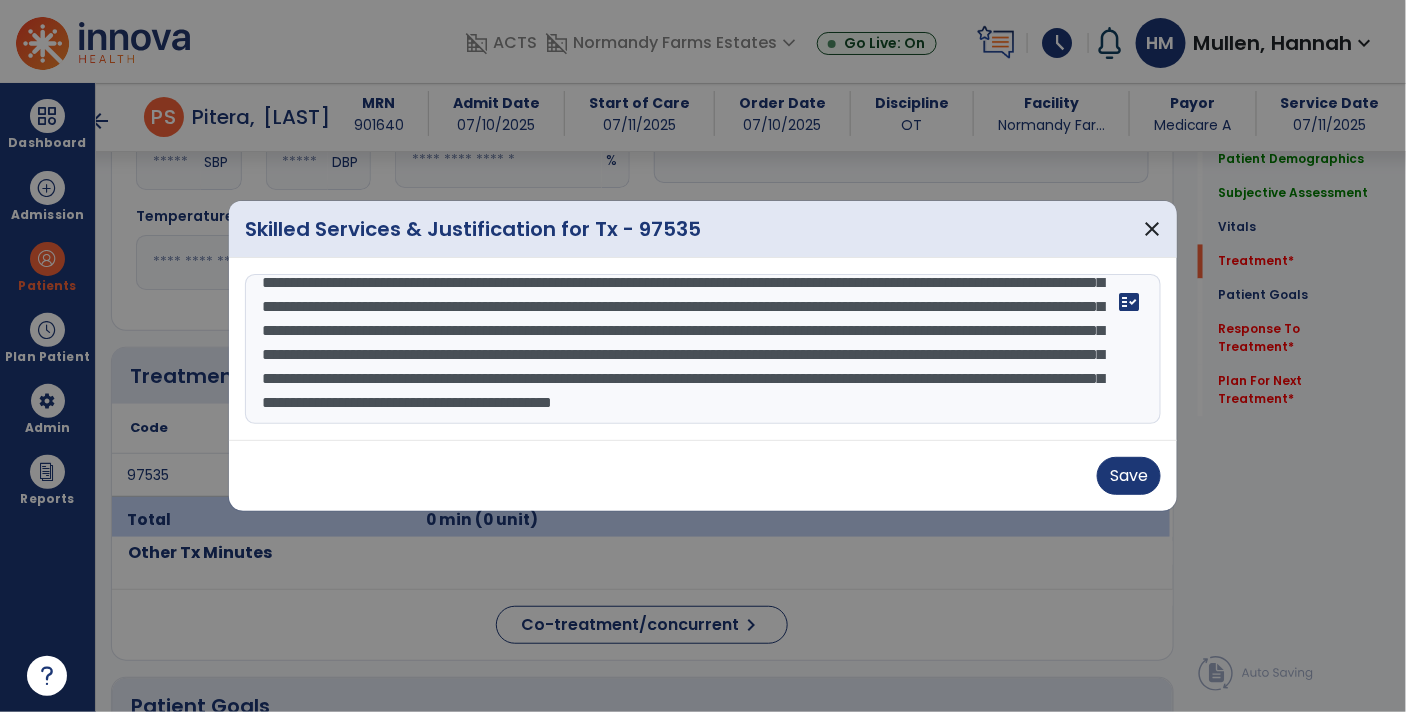 click on "**********" at bounding box center (703, 349) 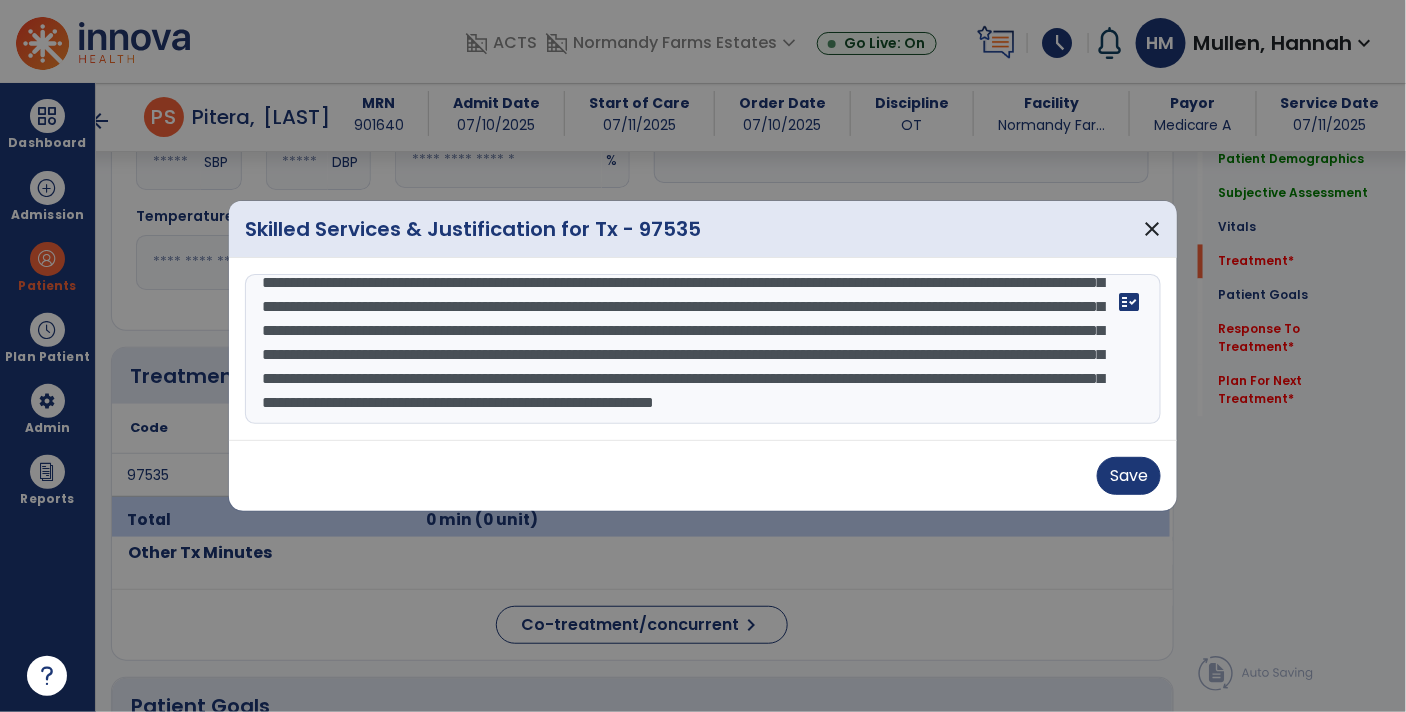 click on "**********" at bounding box center (703, 349) 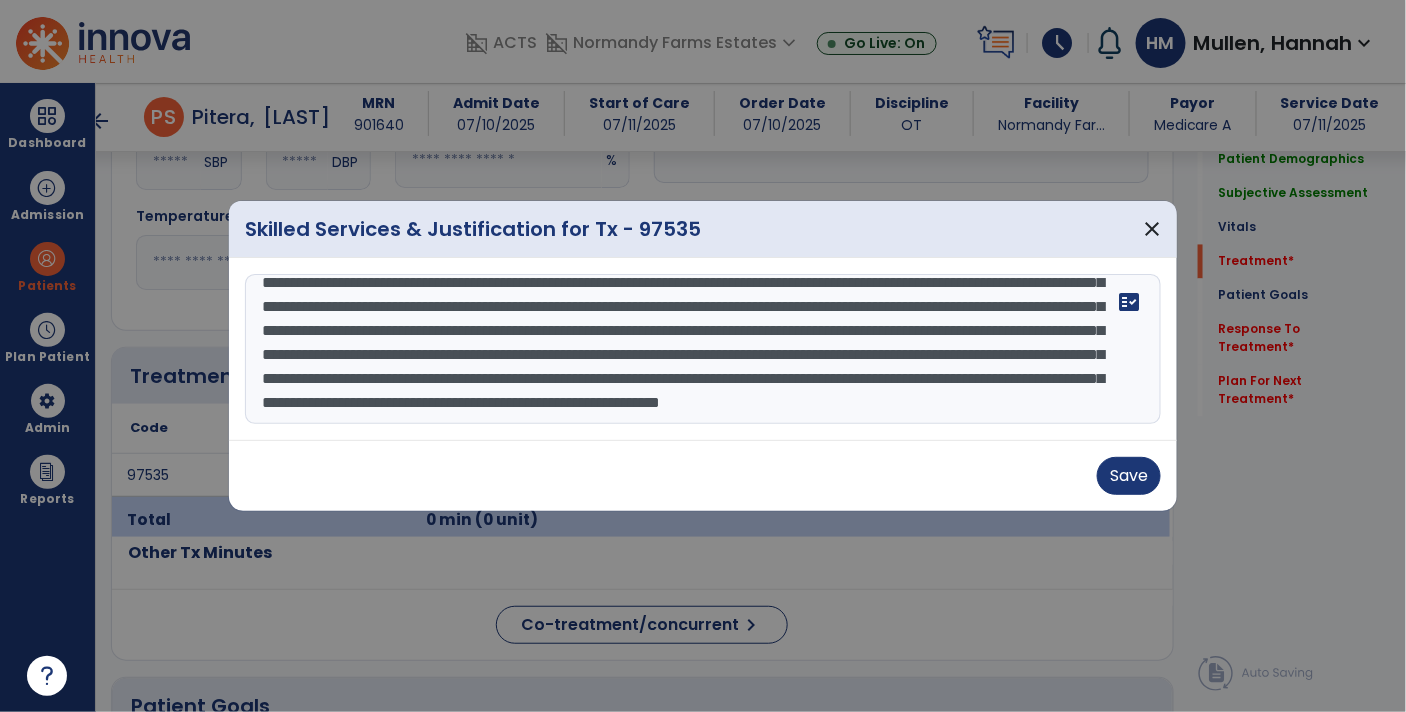 click on "**********" at bounding box center [703, 349] 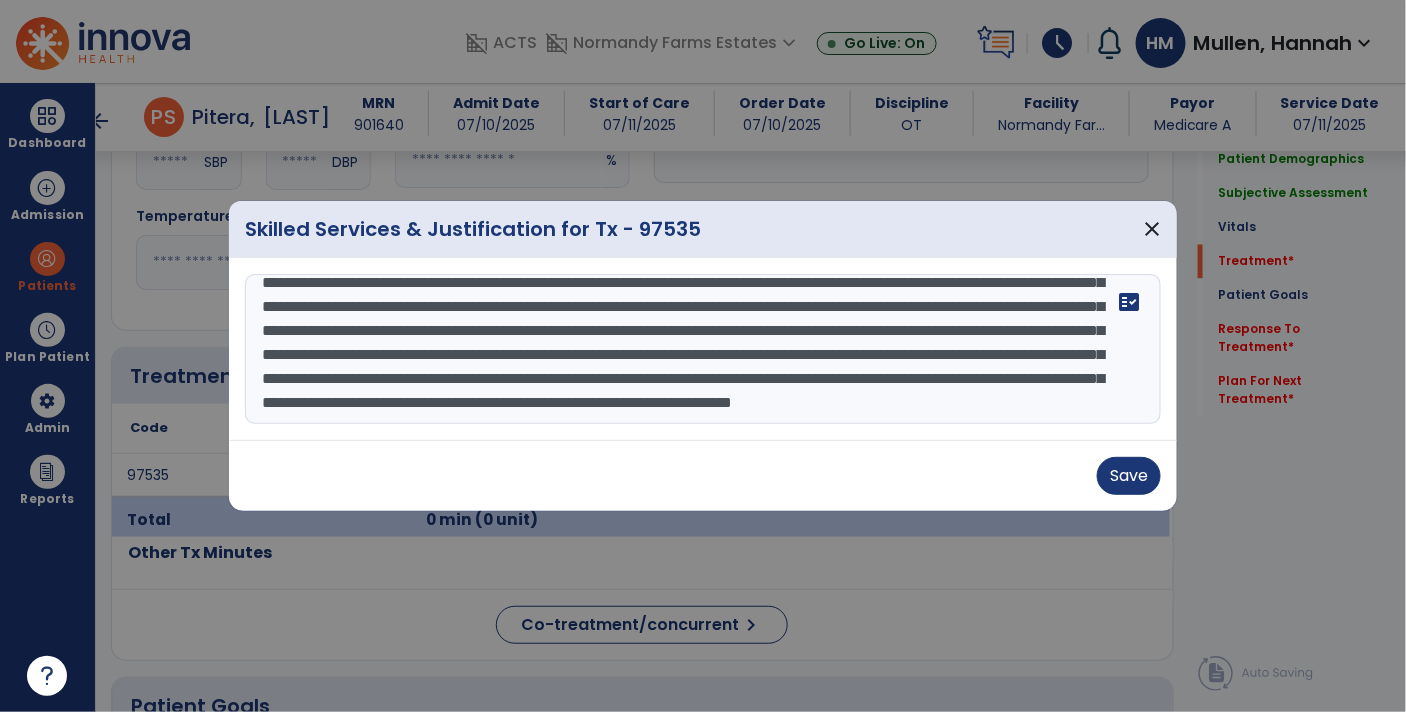 scroll, scrollTop: 110, scrollLeft: 0, axis: vertical 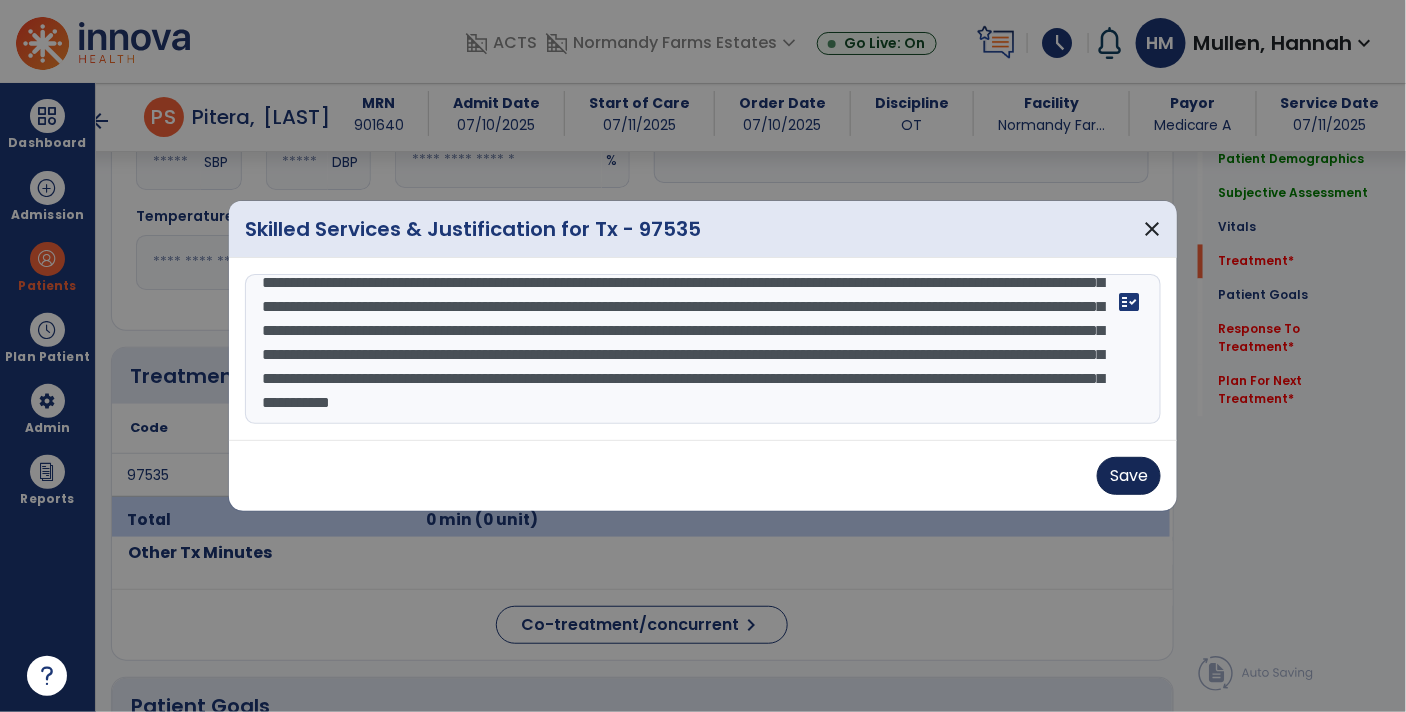 type on "**********" 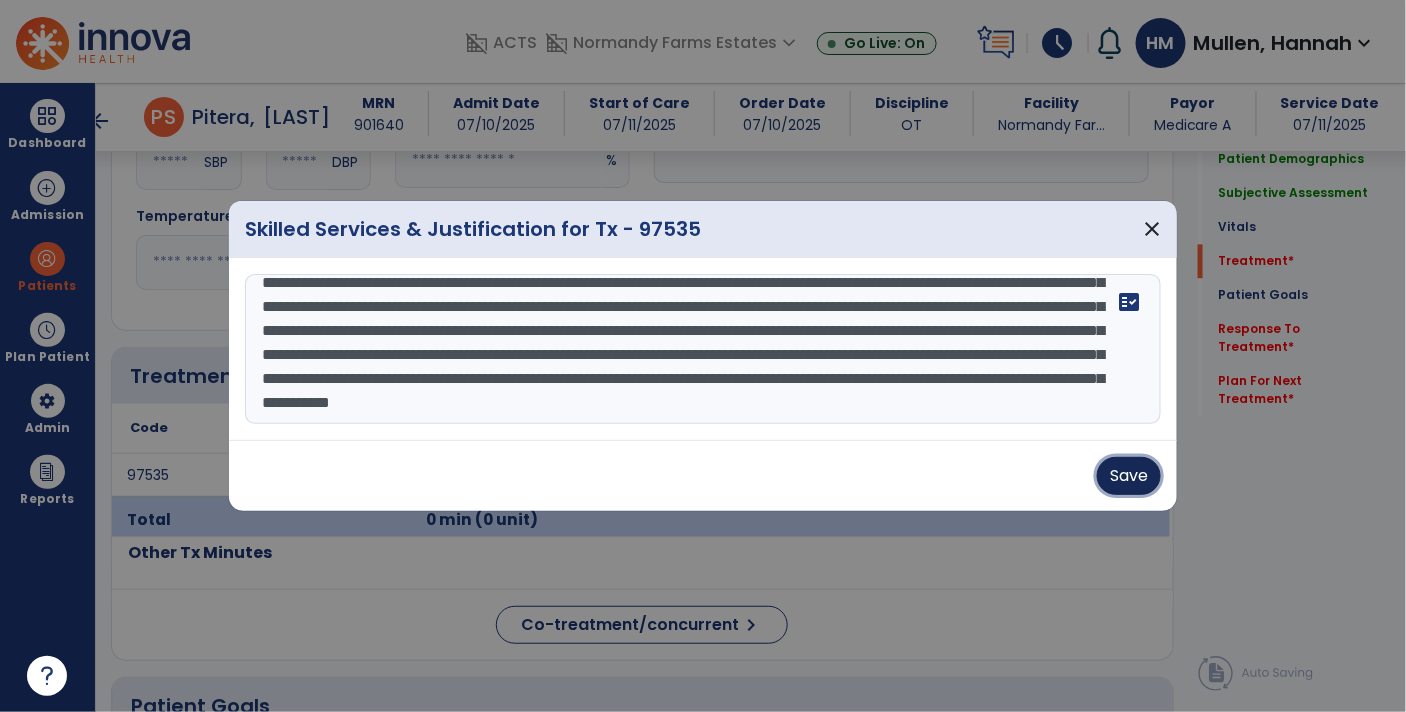 click on "Save" at bounding box center [1129, 476] 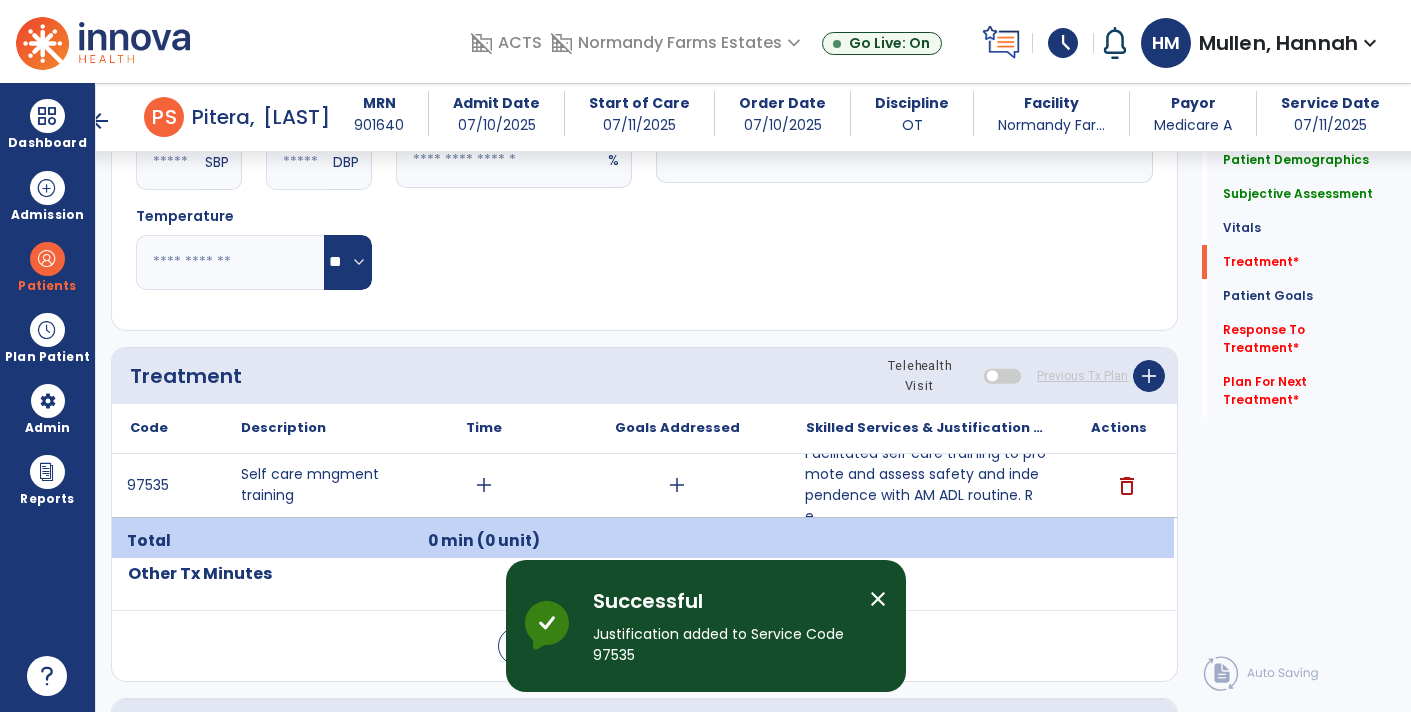 click on "add" at bounding box center [484, 485] 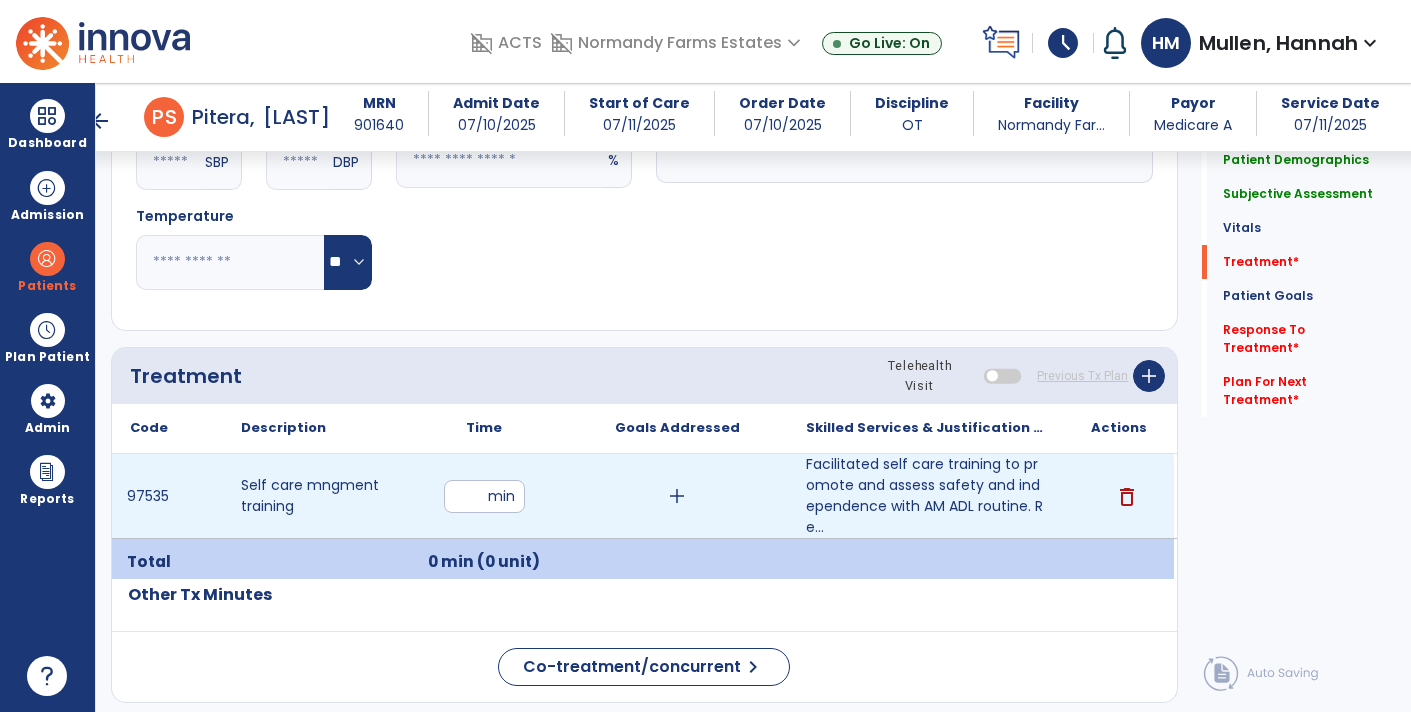 type on "**" 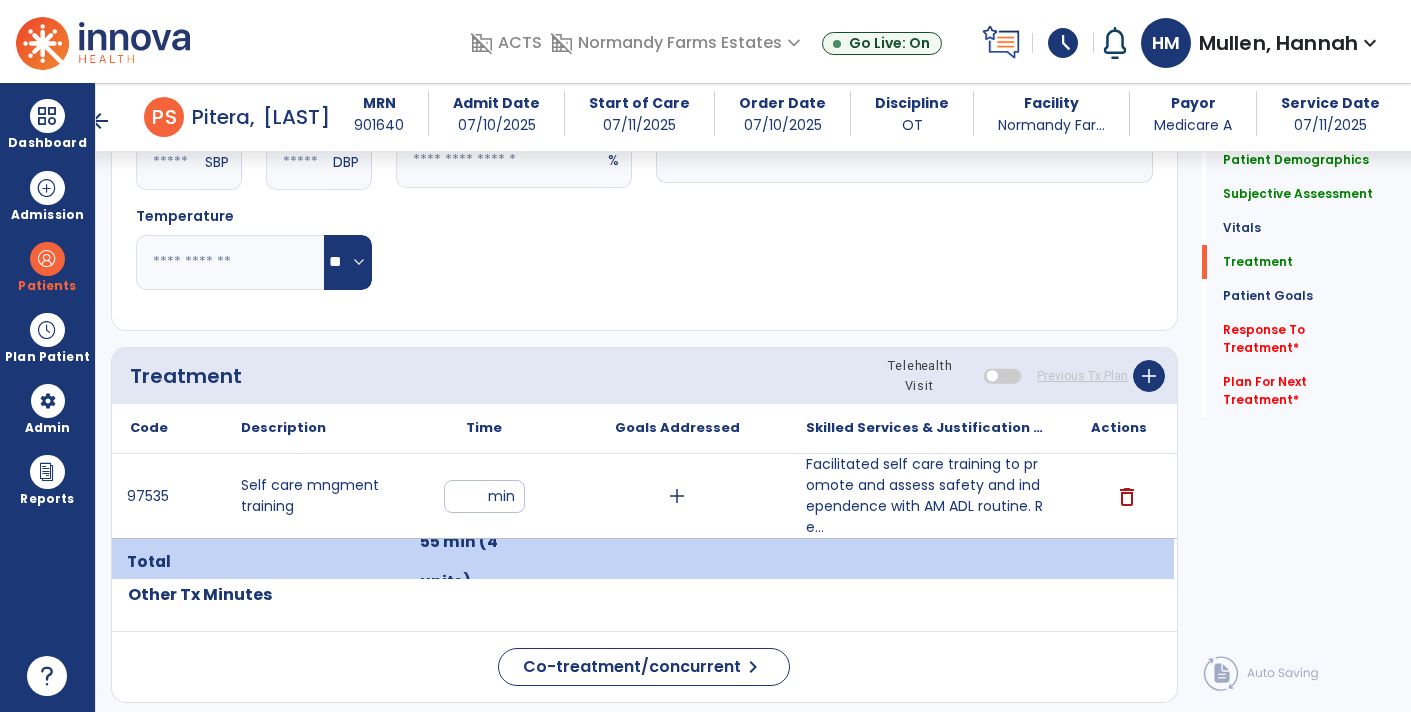 click on "add" at bounding box center (677, 496) 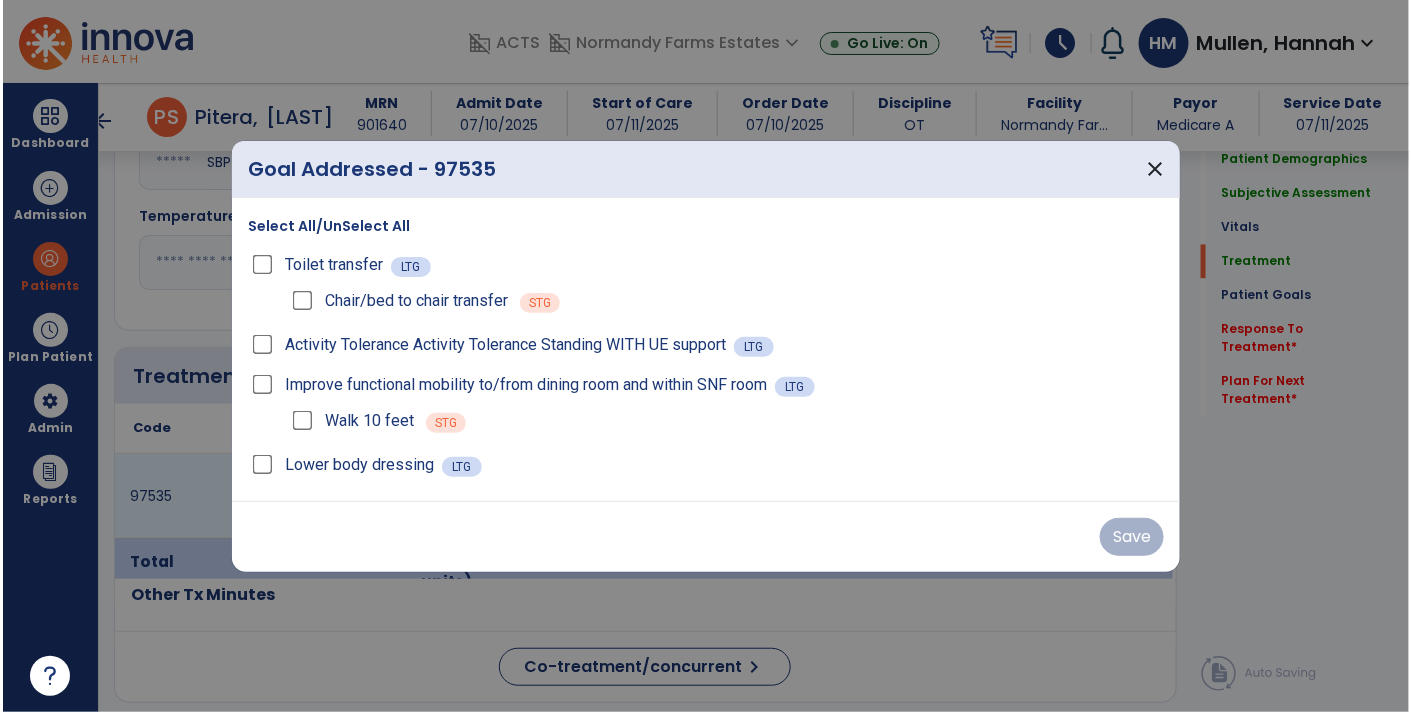 scroll, scrollTop: 1182, scrollLeft: 0, axis: vertical 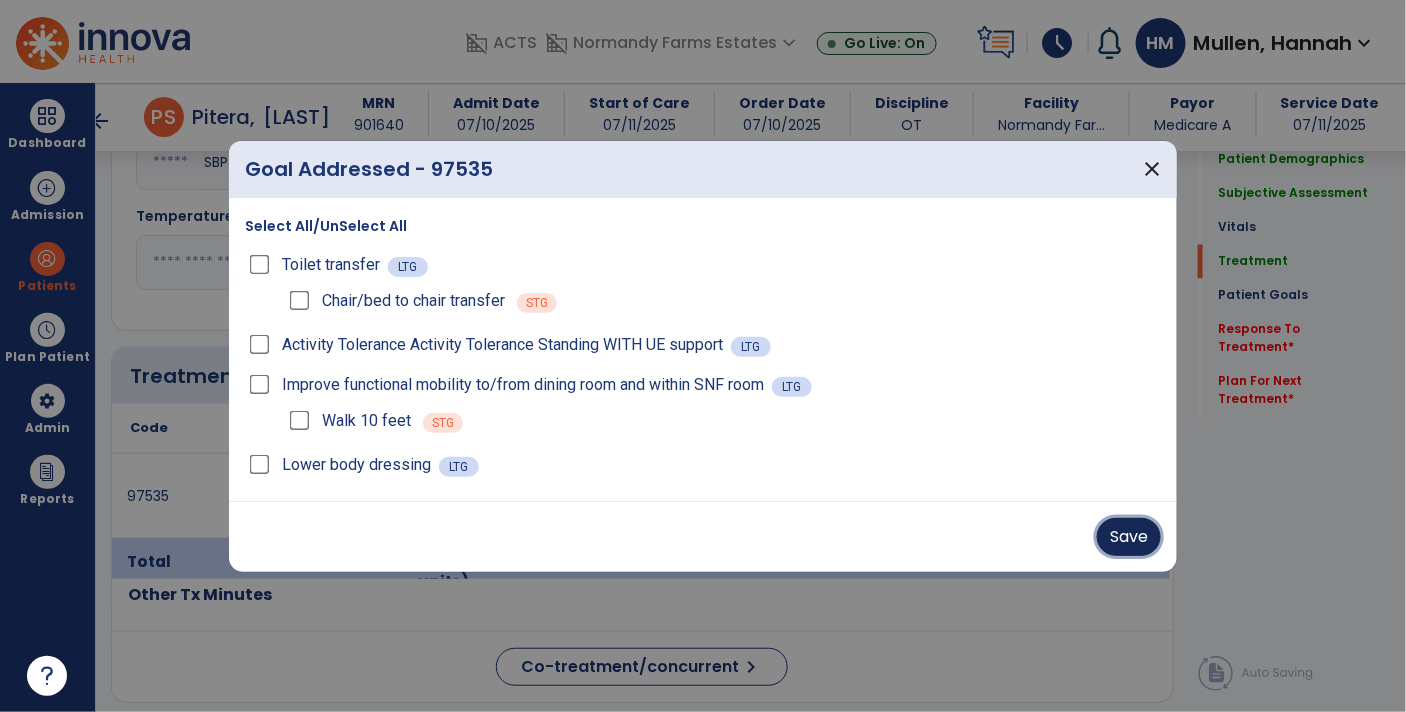click on "Save" at bounding box center [1129, 537] 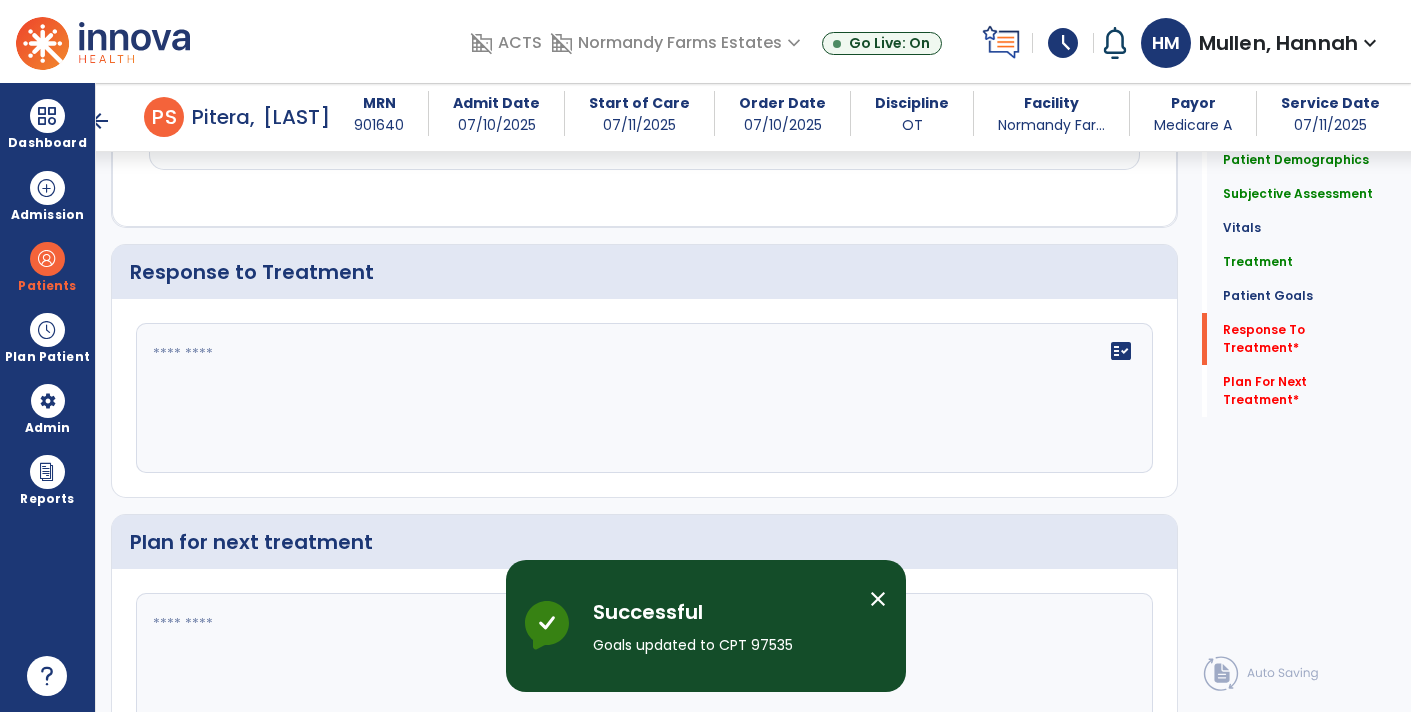scroll, scrollTop: 2796, scrollLeft: 0, axis: vertical 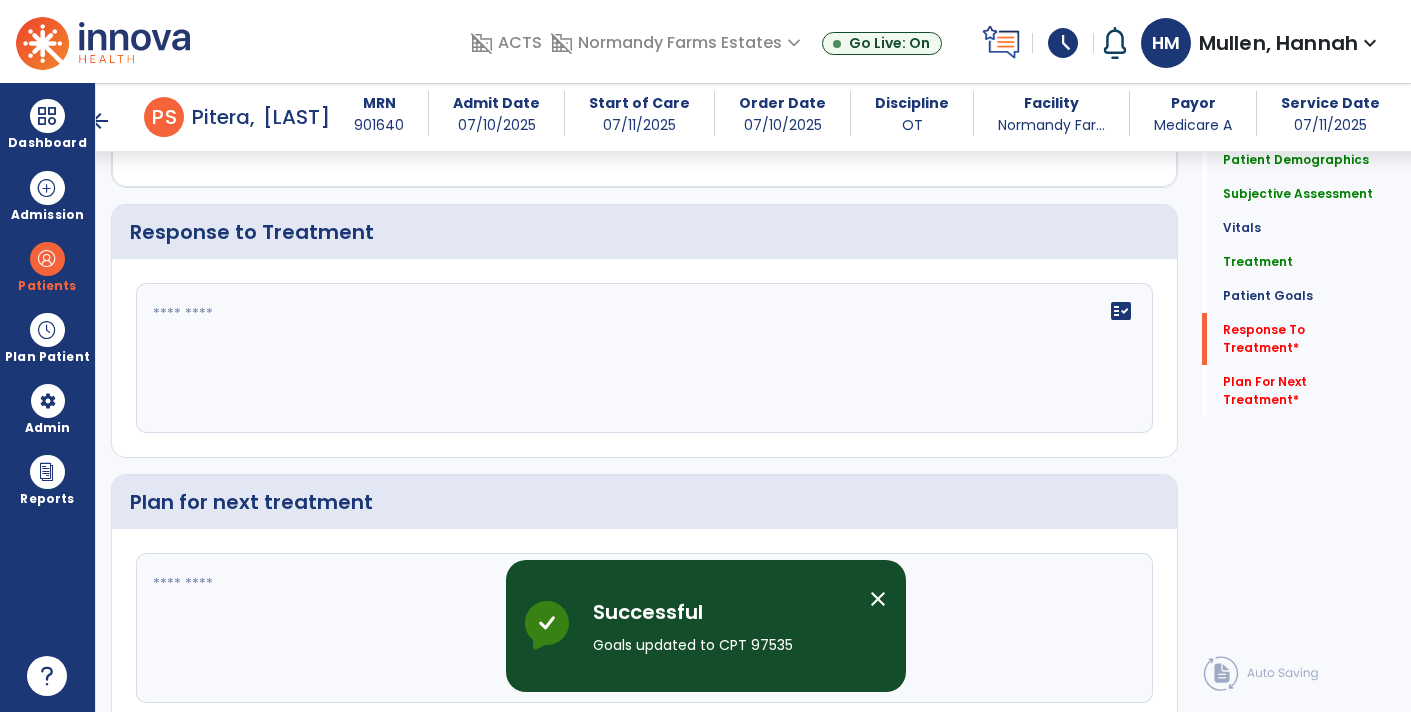 click on "fact_check" 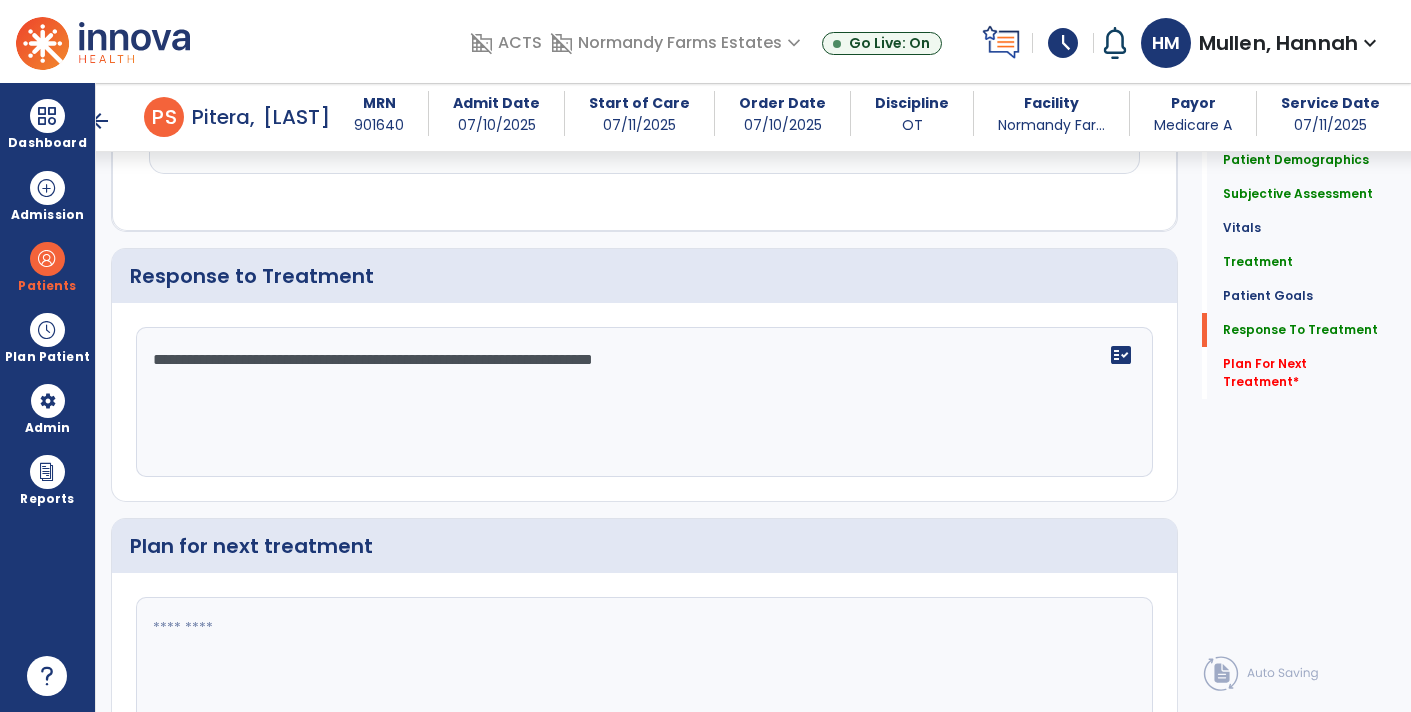 scroll, scrollTop: 2795, scrollLeft: 0, axis: vertical 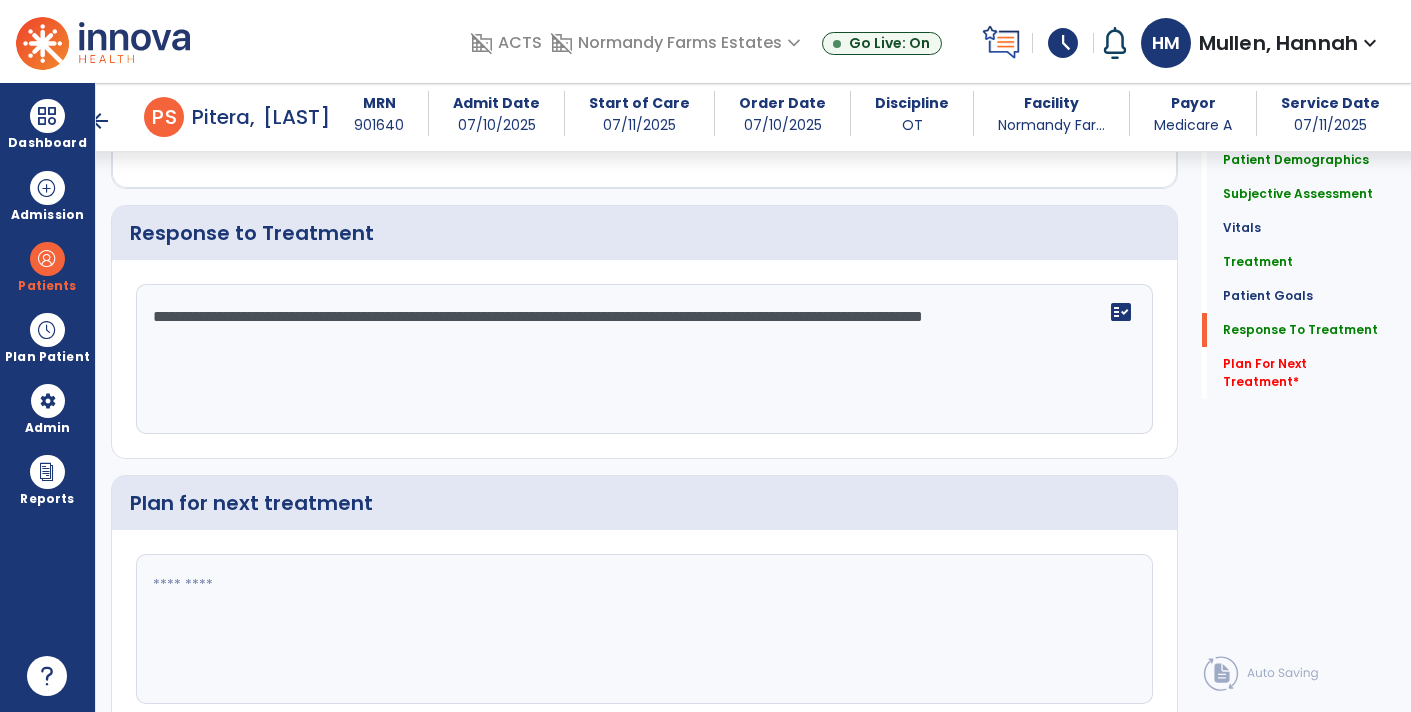 type on "**********" 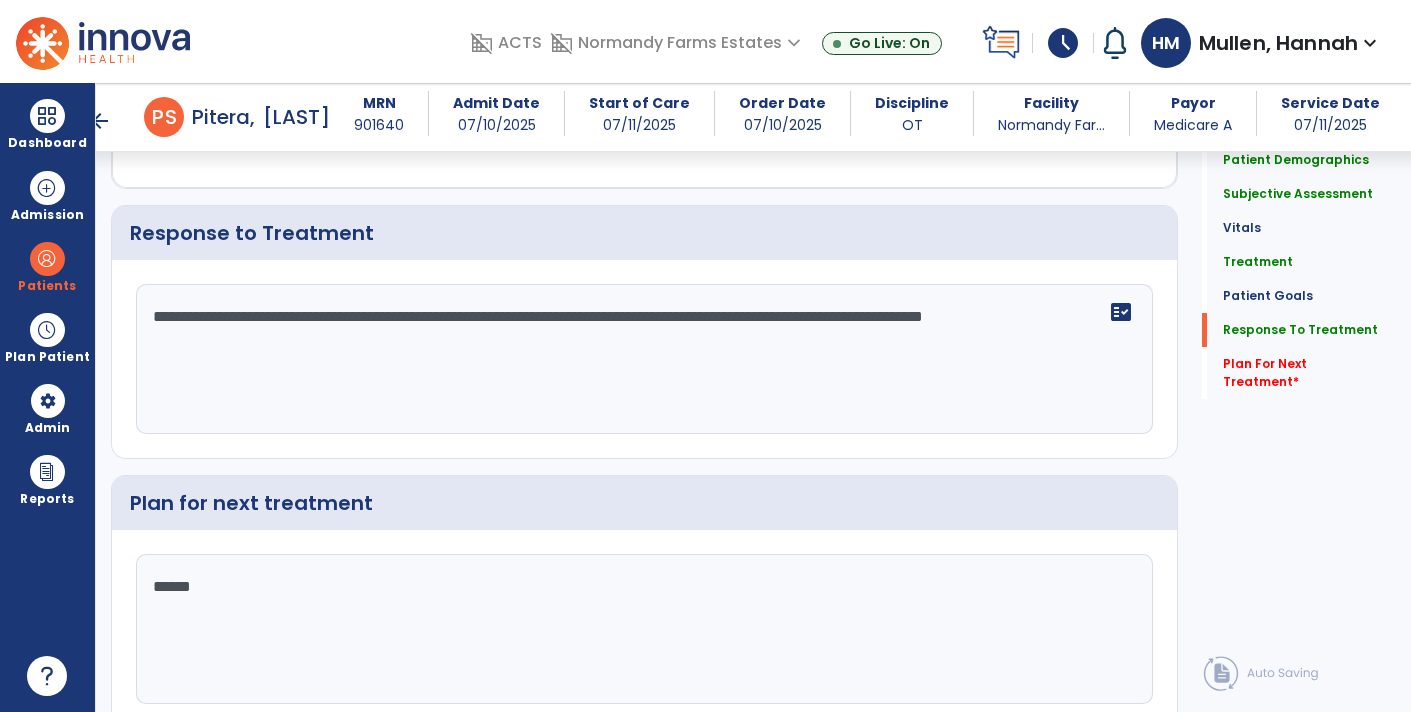type on "*******" 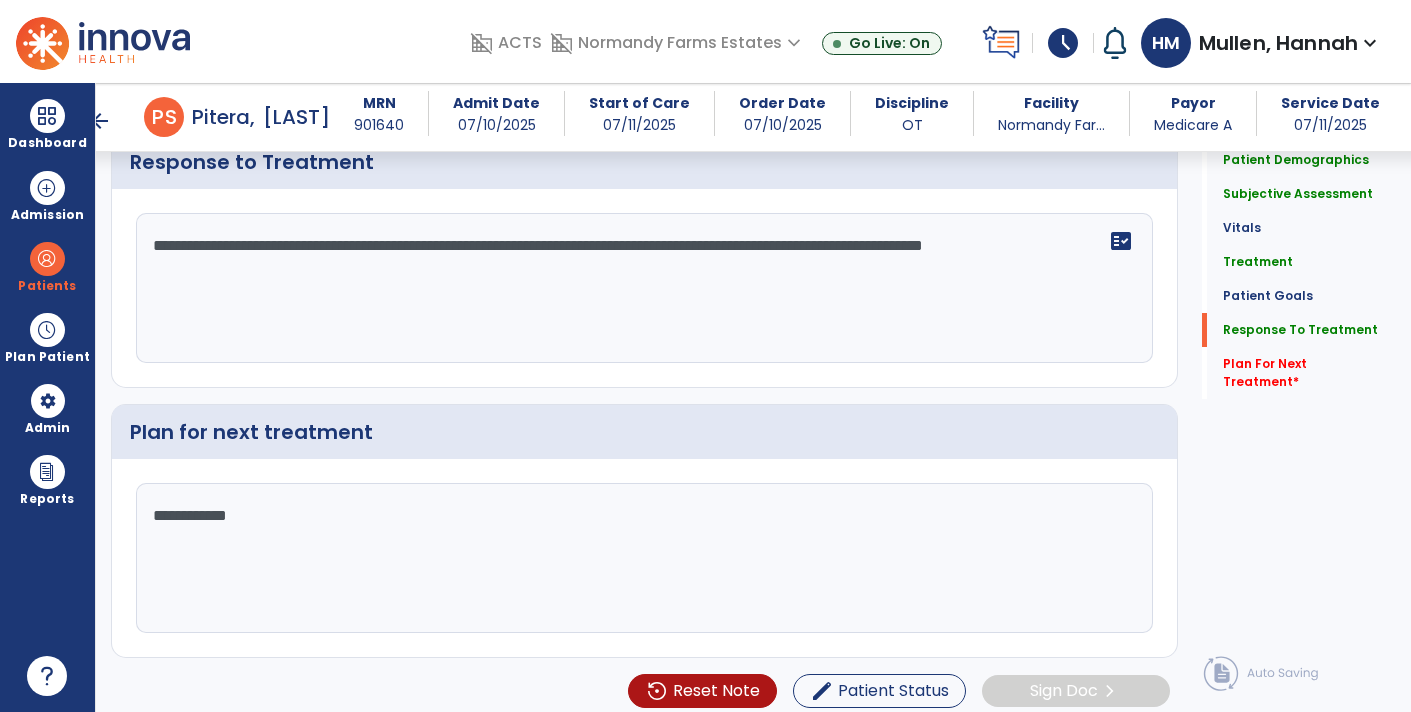 scroll, scrollTop: 2866, scrollLeft: 0, axis: vertical 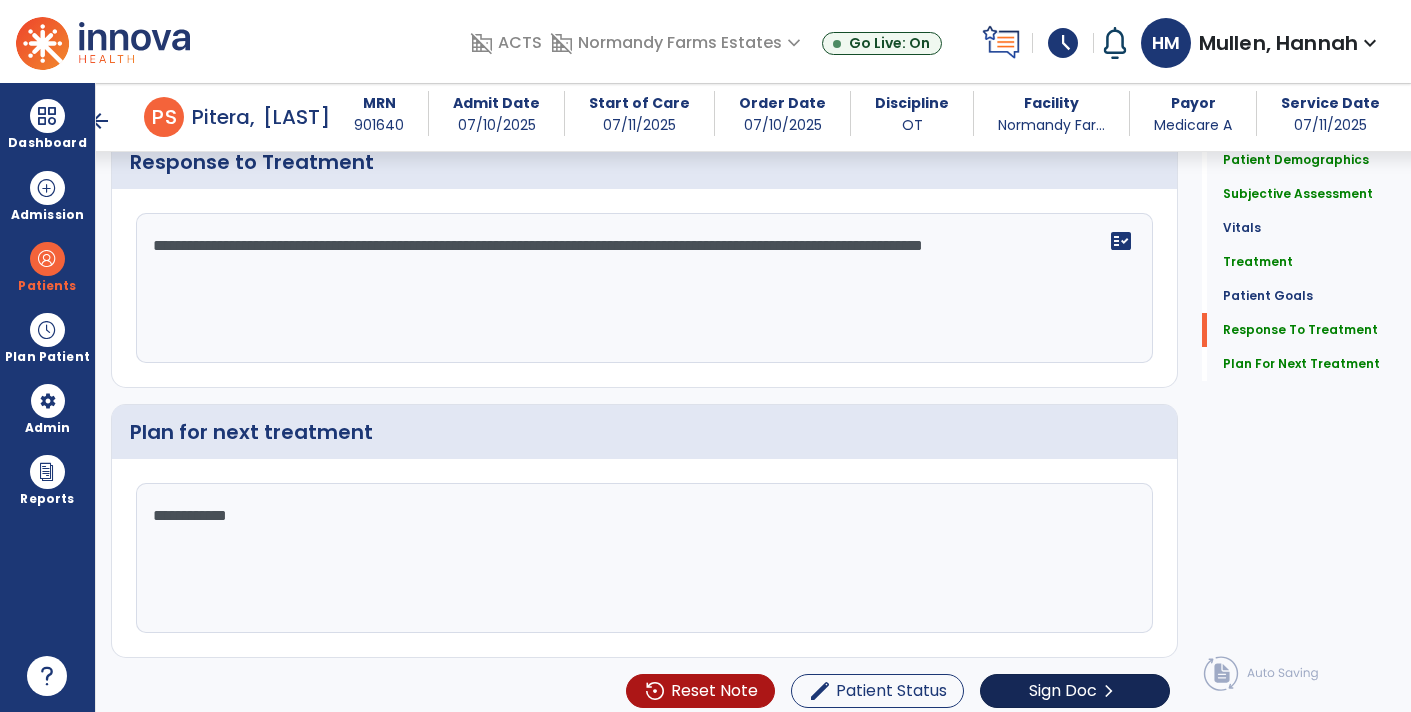 type on "**********" 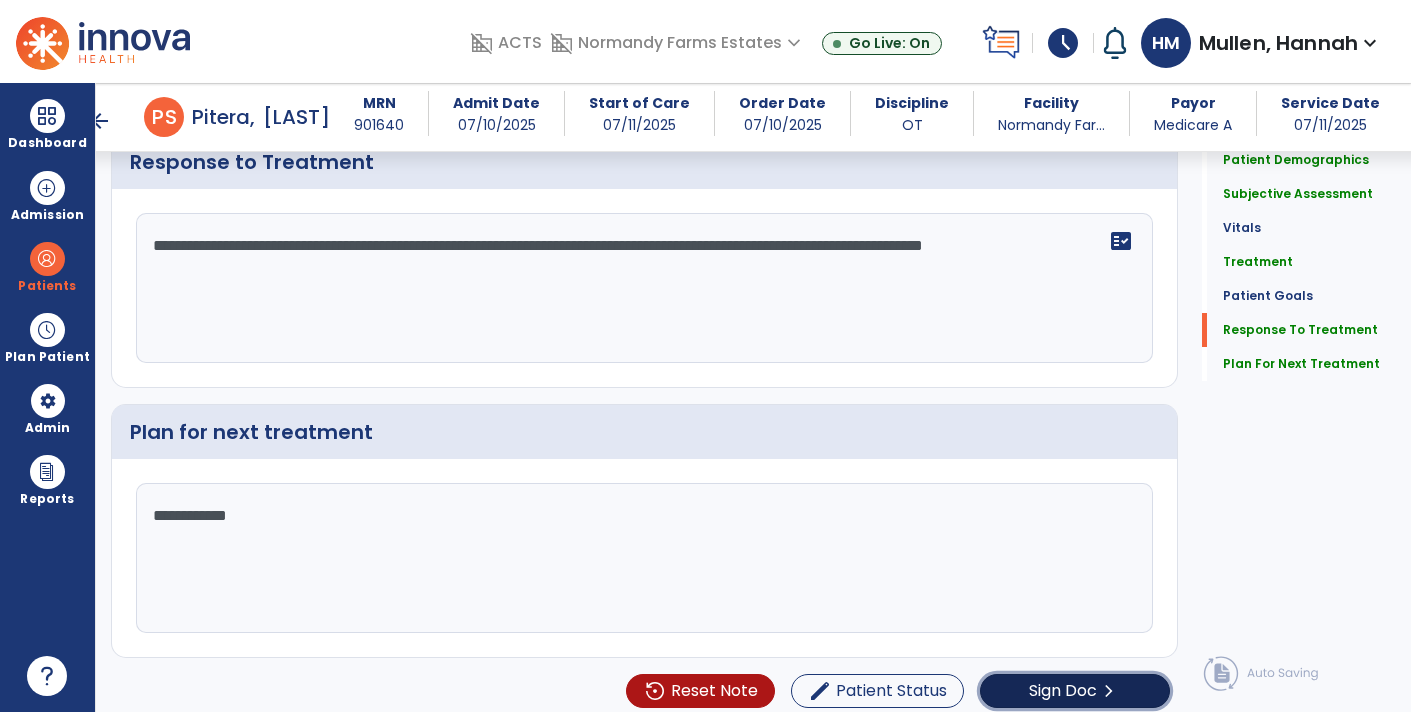 click on "chevron_right" 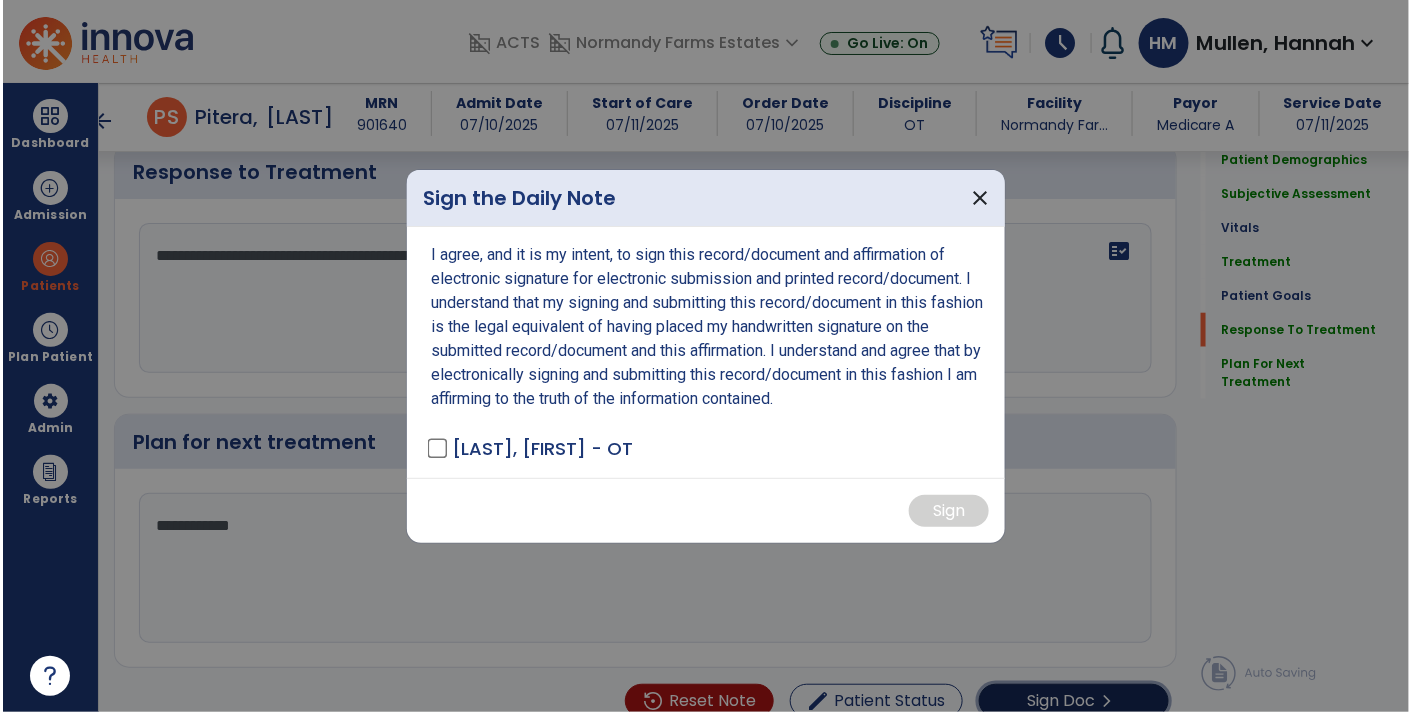 scroll, scrollTop: 2866, scrollLeft: 0, axis: vertical 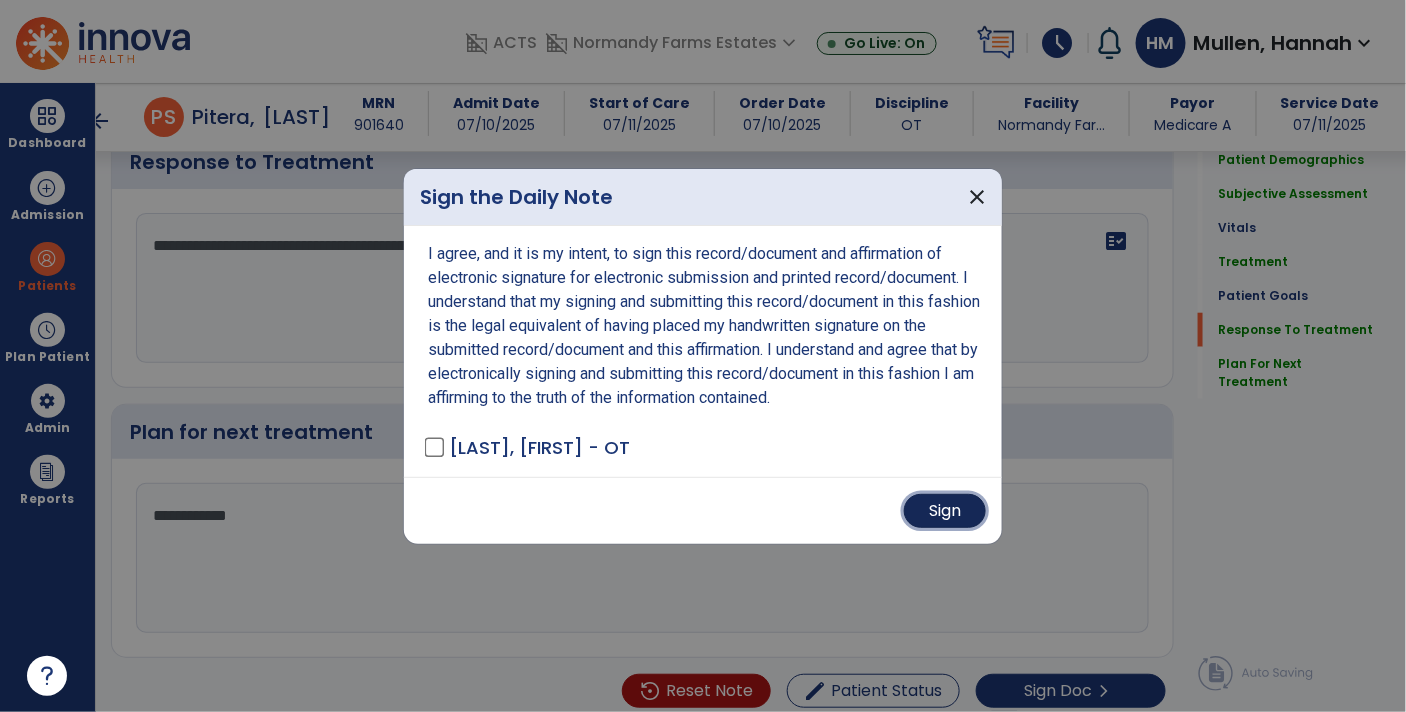 click on "Sign" at bounding box center [945, 511] 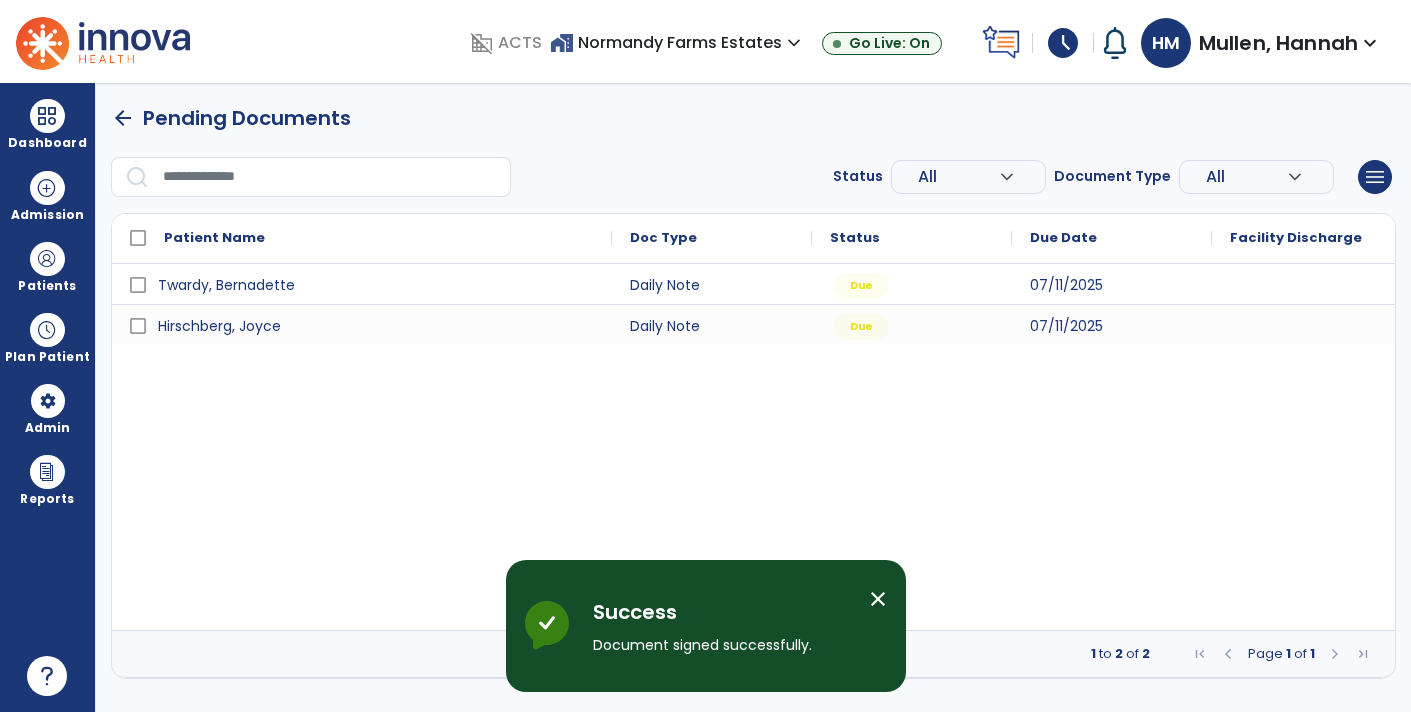 scroll, scrollTop: 0, scrollLeft: 0, axis: both 